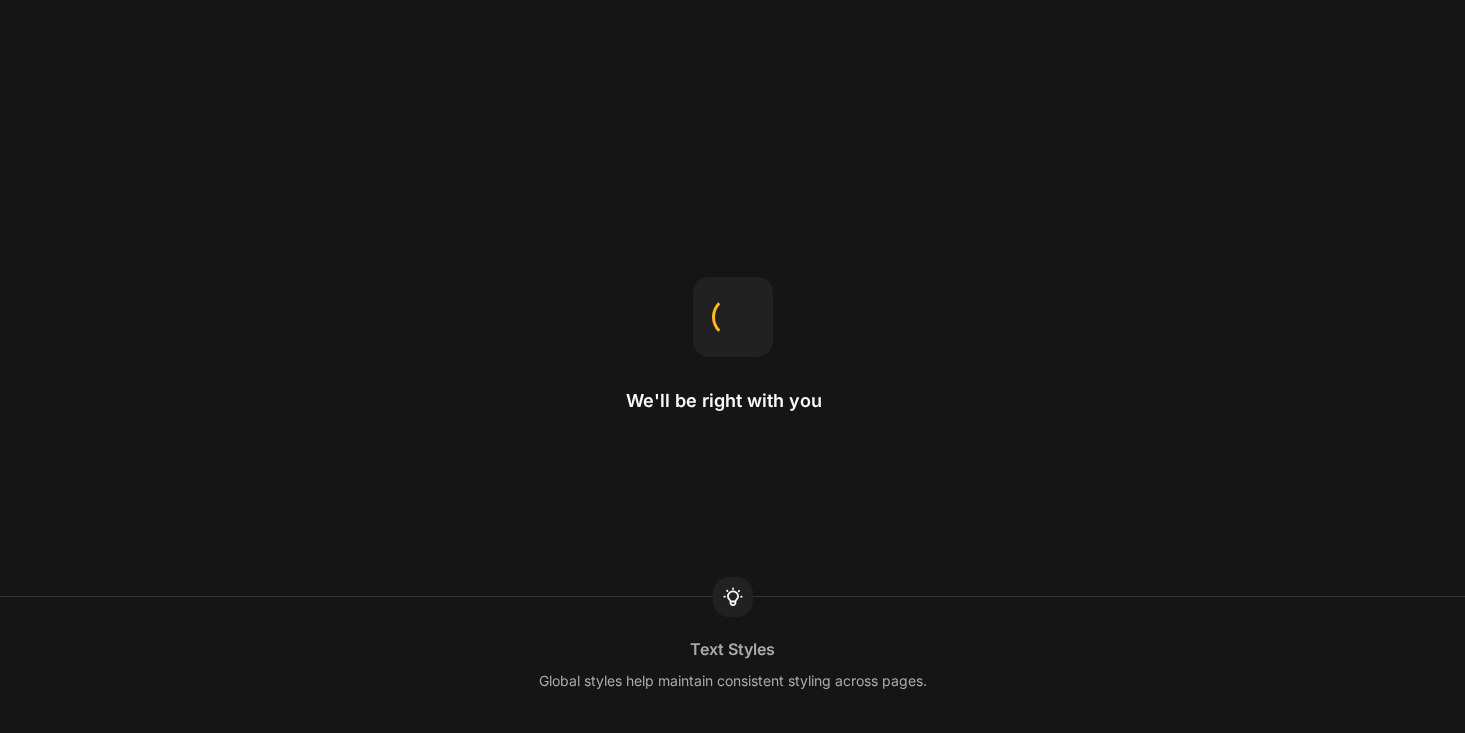 scroll, scrollTop: 0, scrollLeft: 0, axis: both 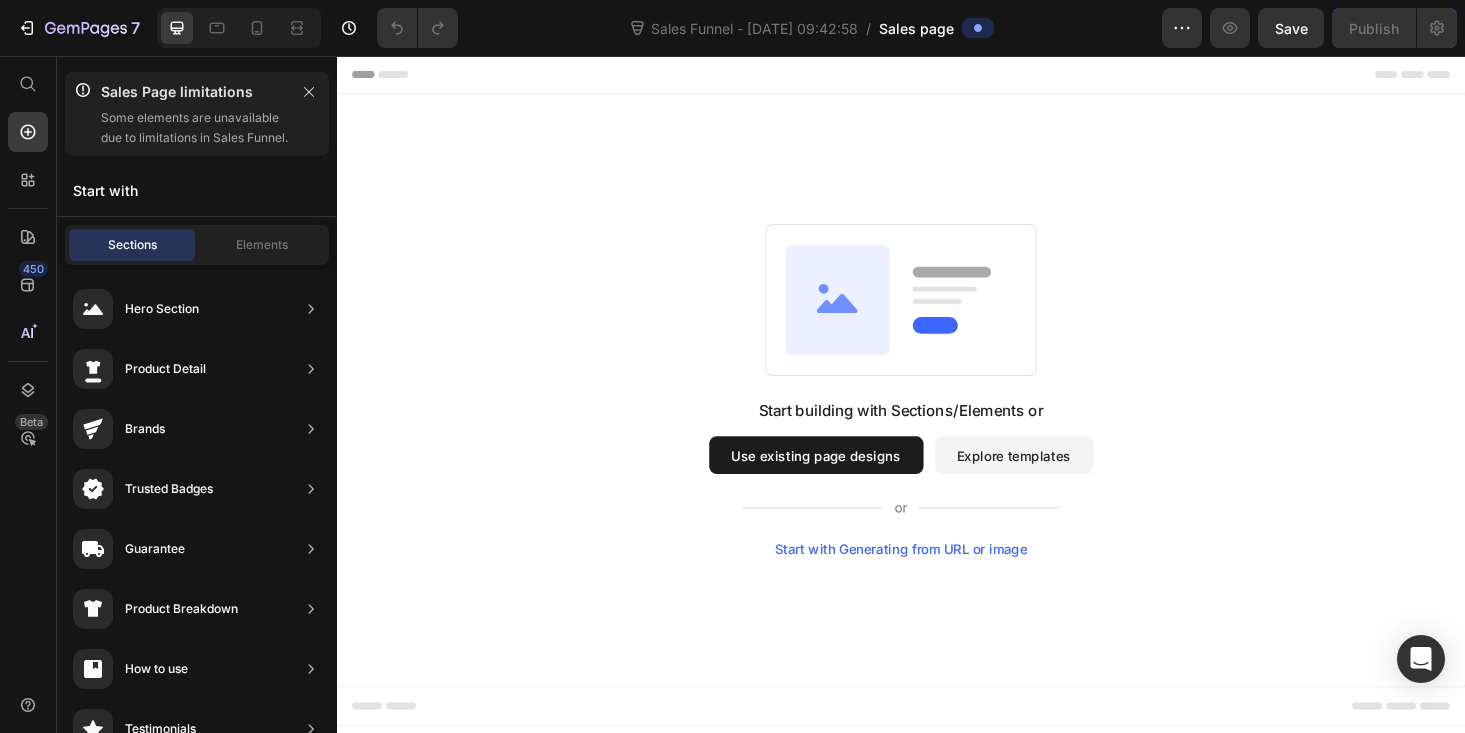 click on "Use existing page designs" at bounding box center (847, 481) 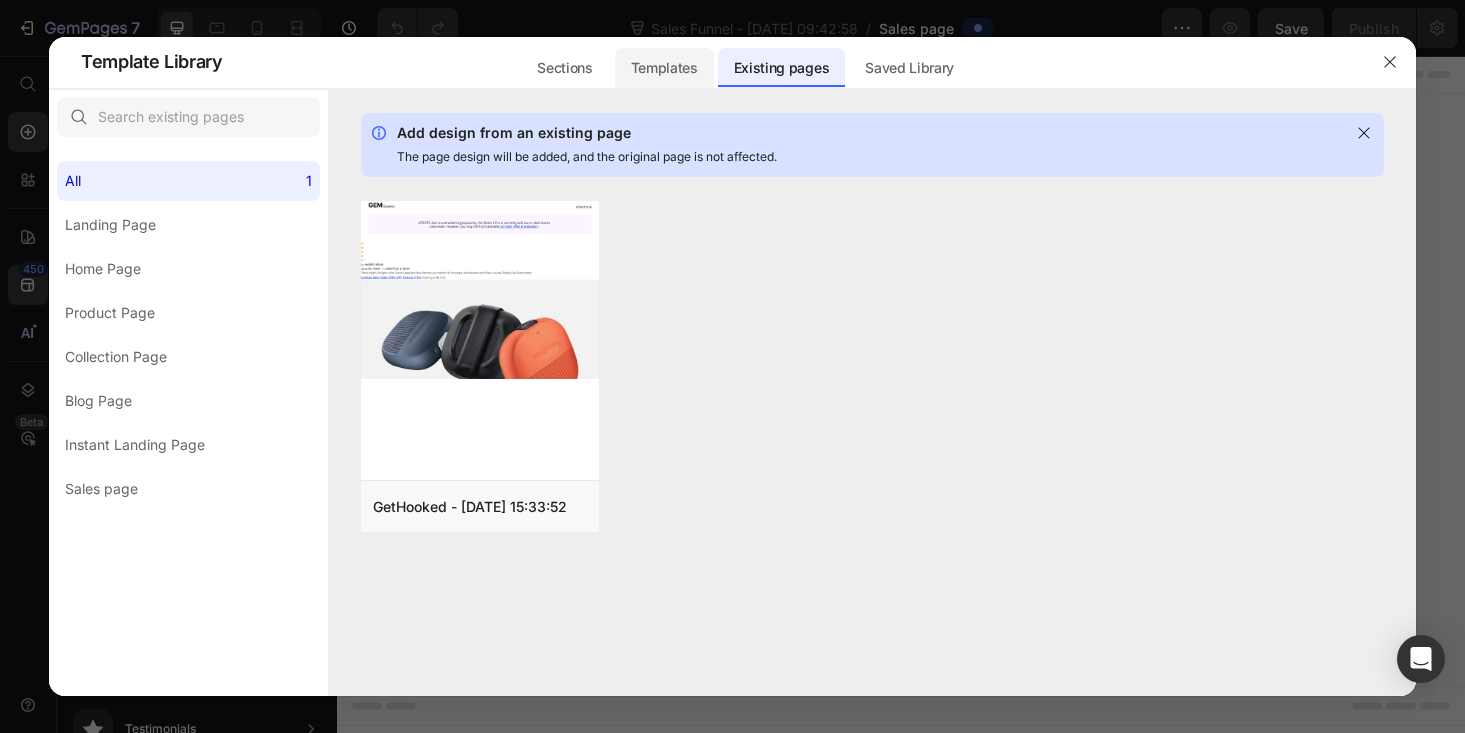 click on "Templates" 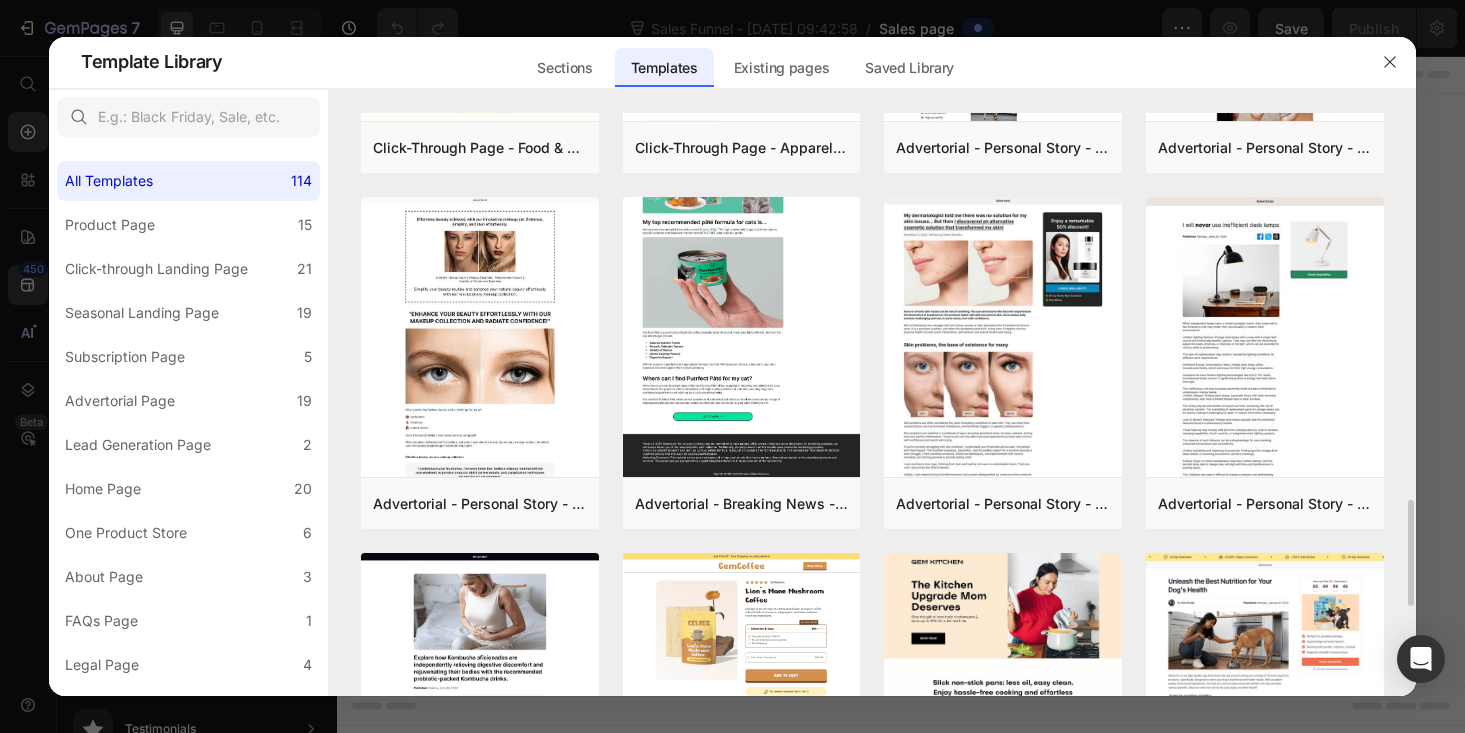 scroll, scrollTop: 2427, scrollLeft: 0, axis: vertical 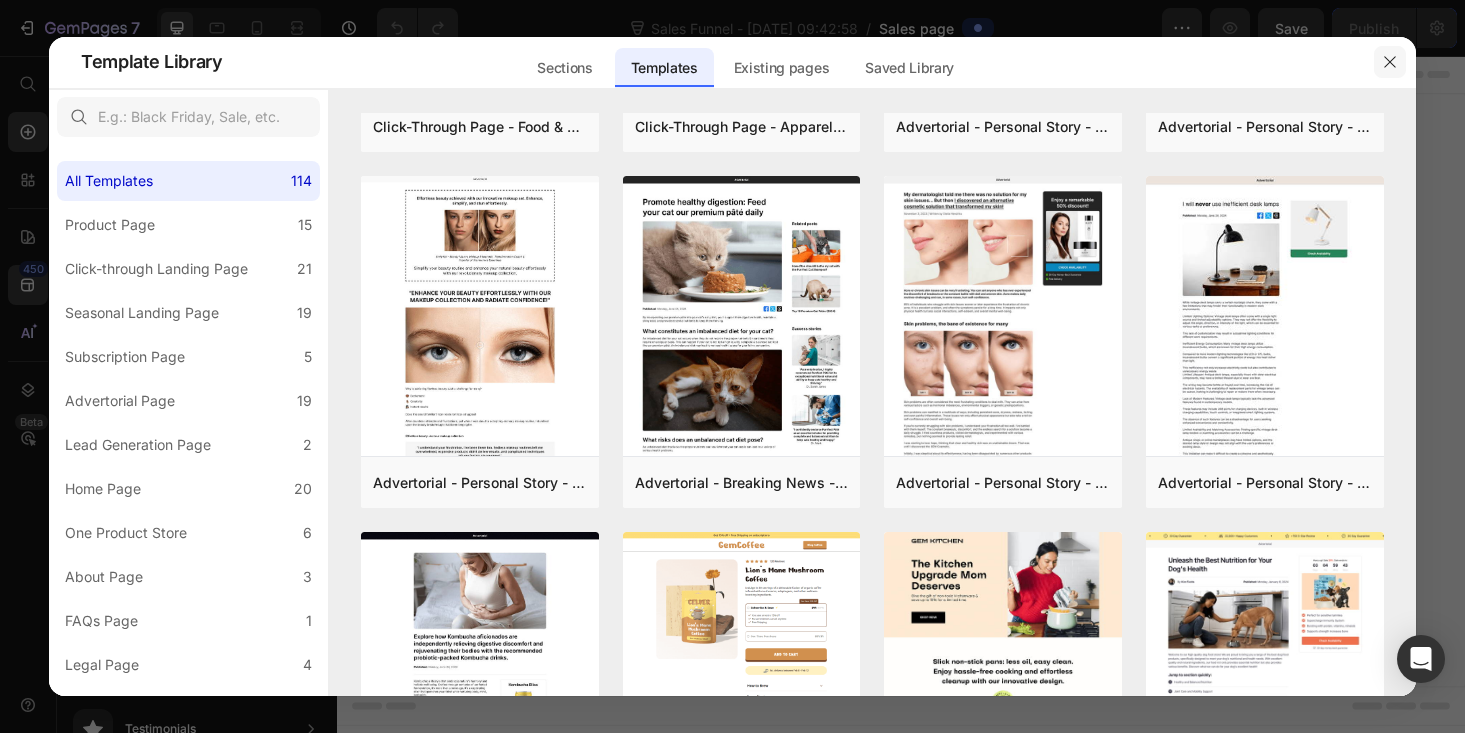 click 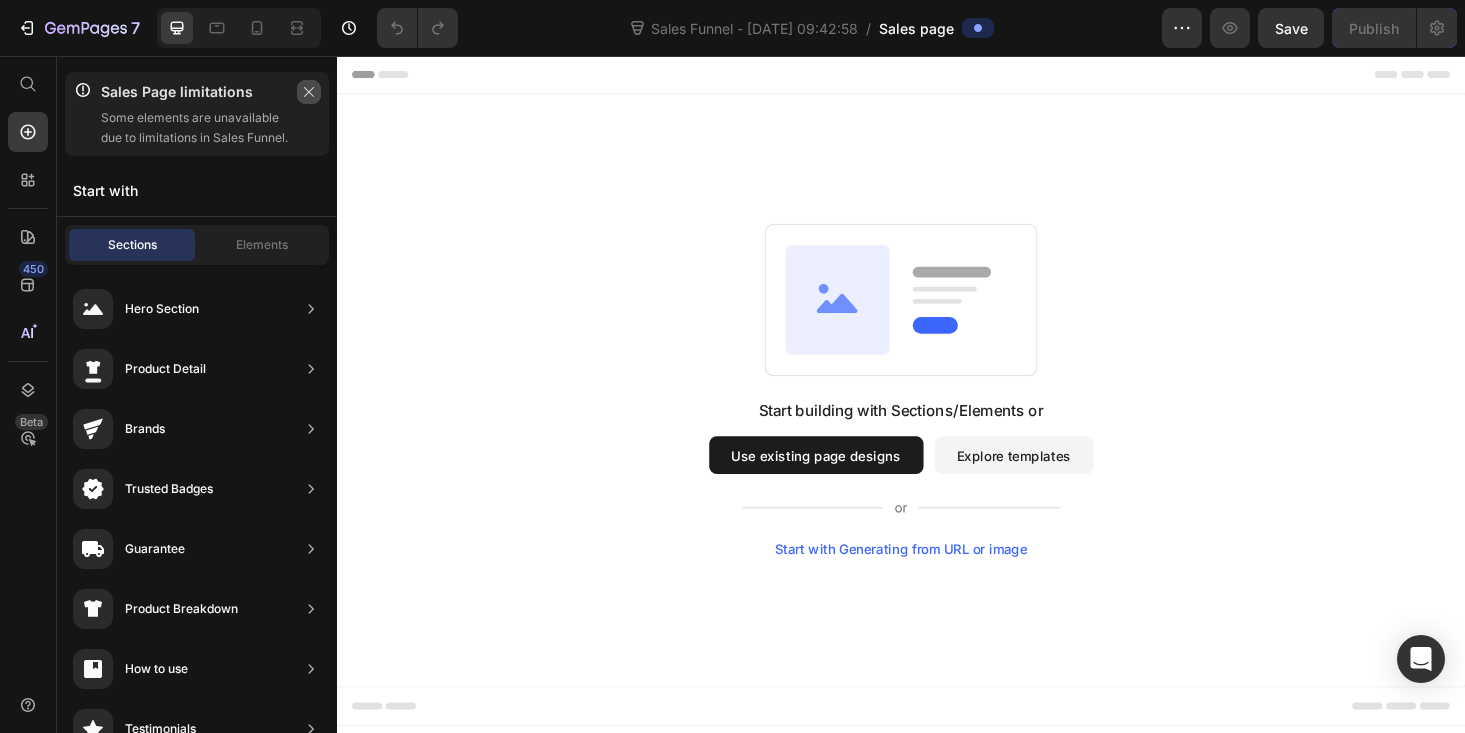 click 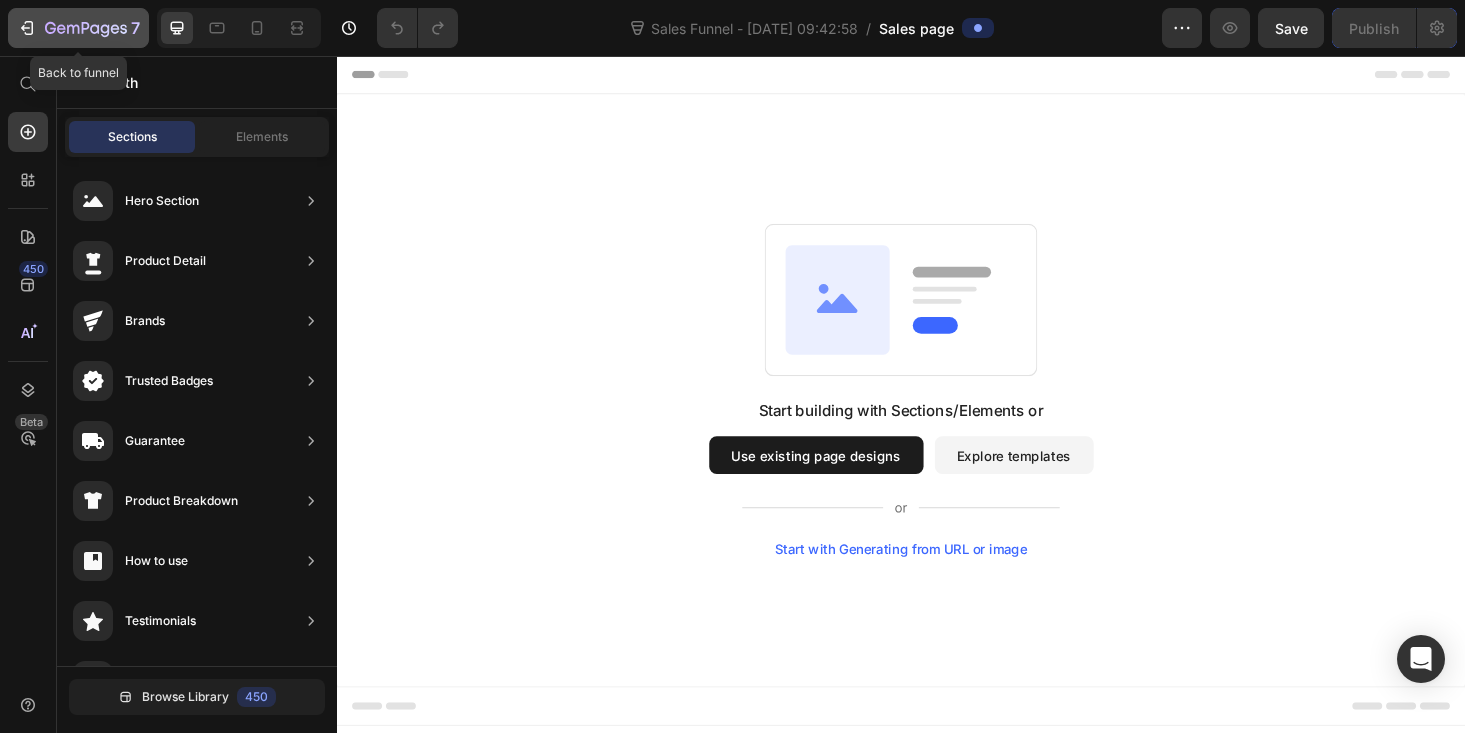 click 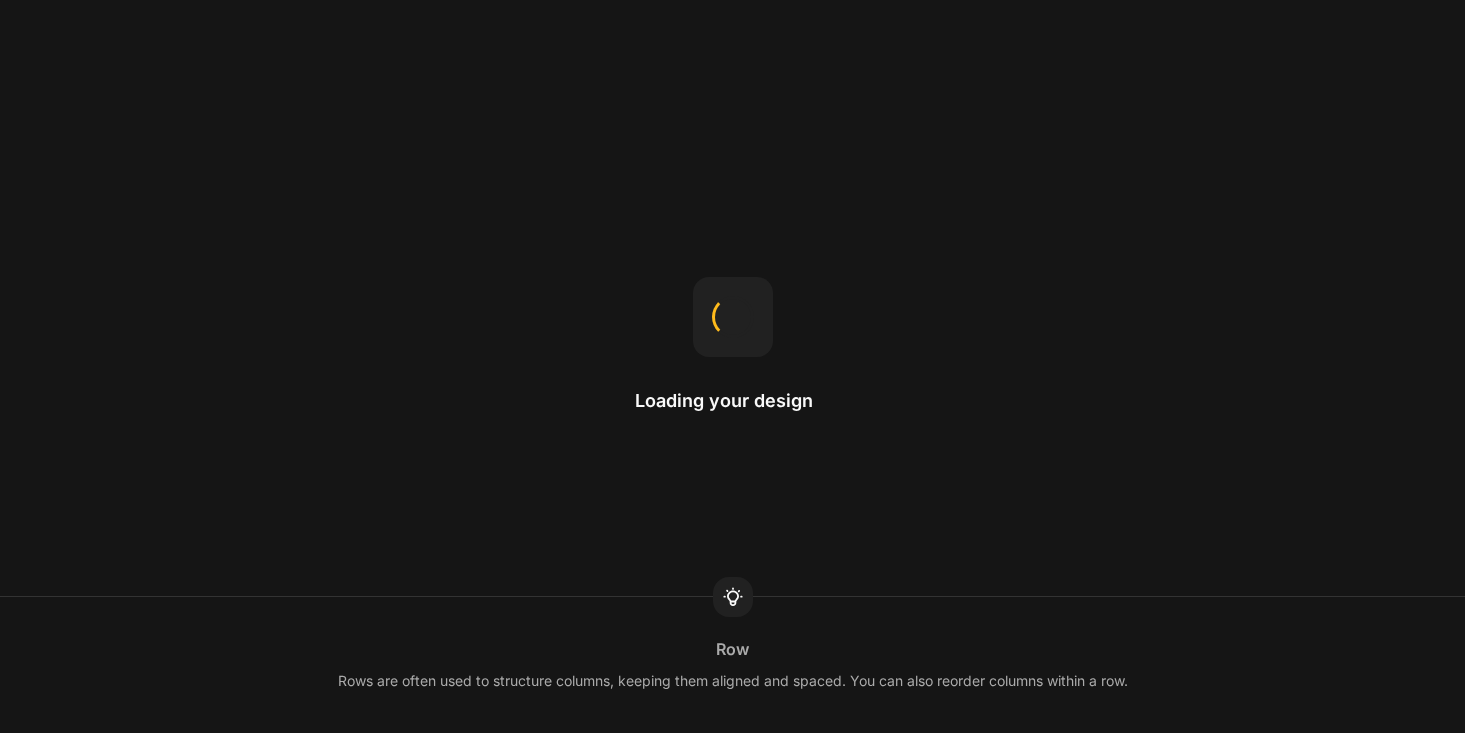 scroll, scrollTop: 0, scrollLeft: 0, axis: both 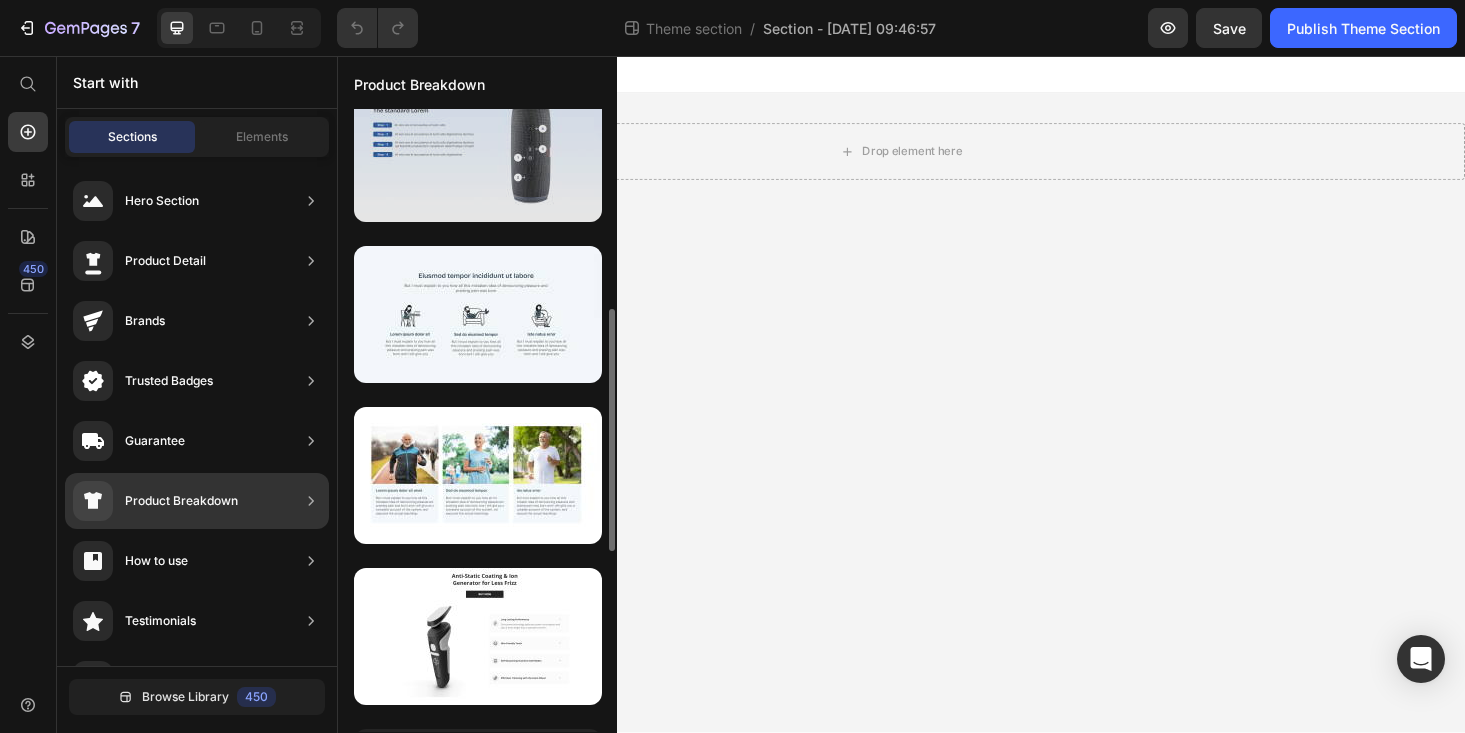 click at bounding box center [478, 153] 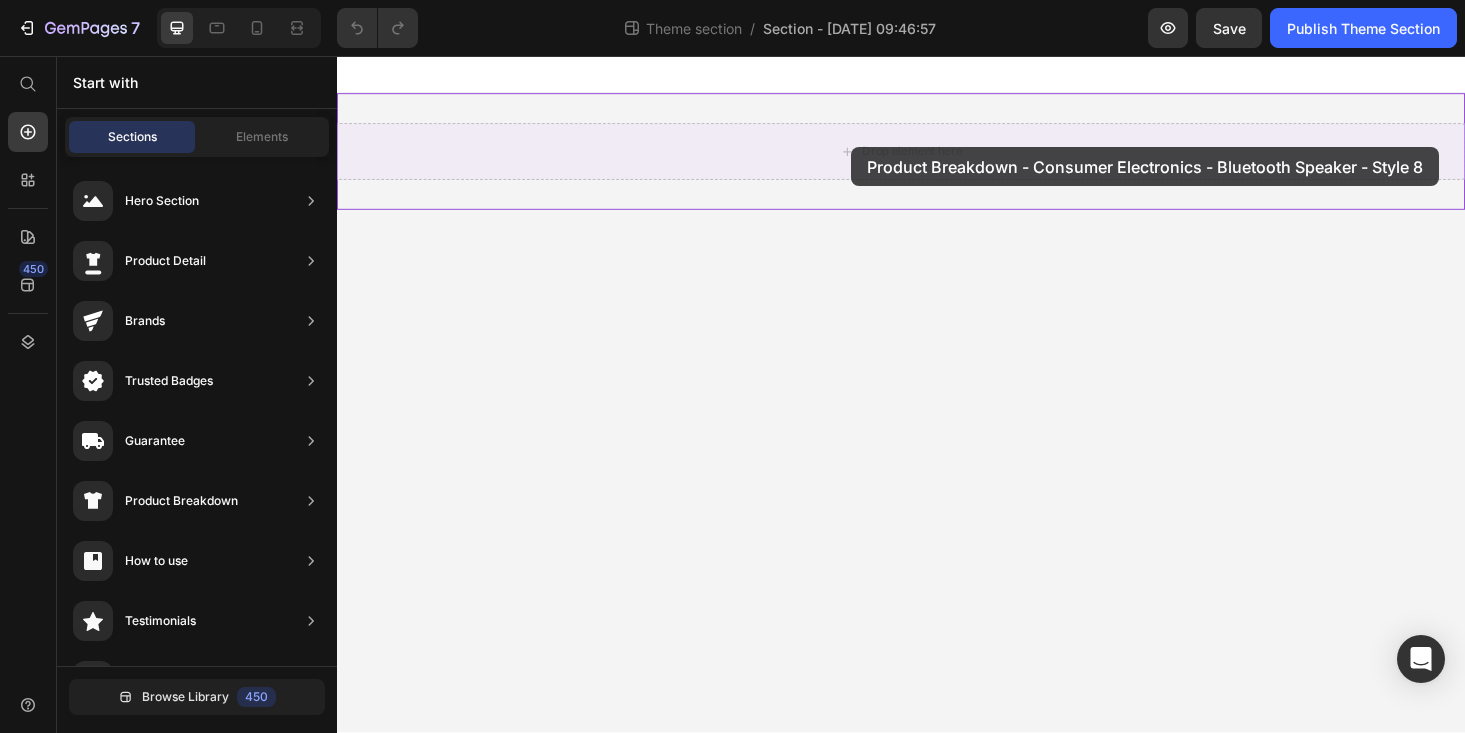 drag, startPoint x: 775, startPoint y: 226, endPoint x: 883, endPoint y: 151, distance: 131.48764 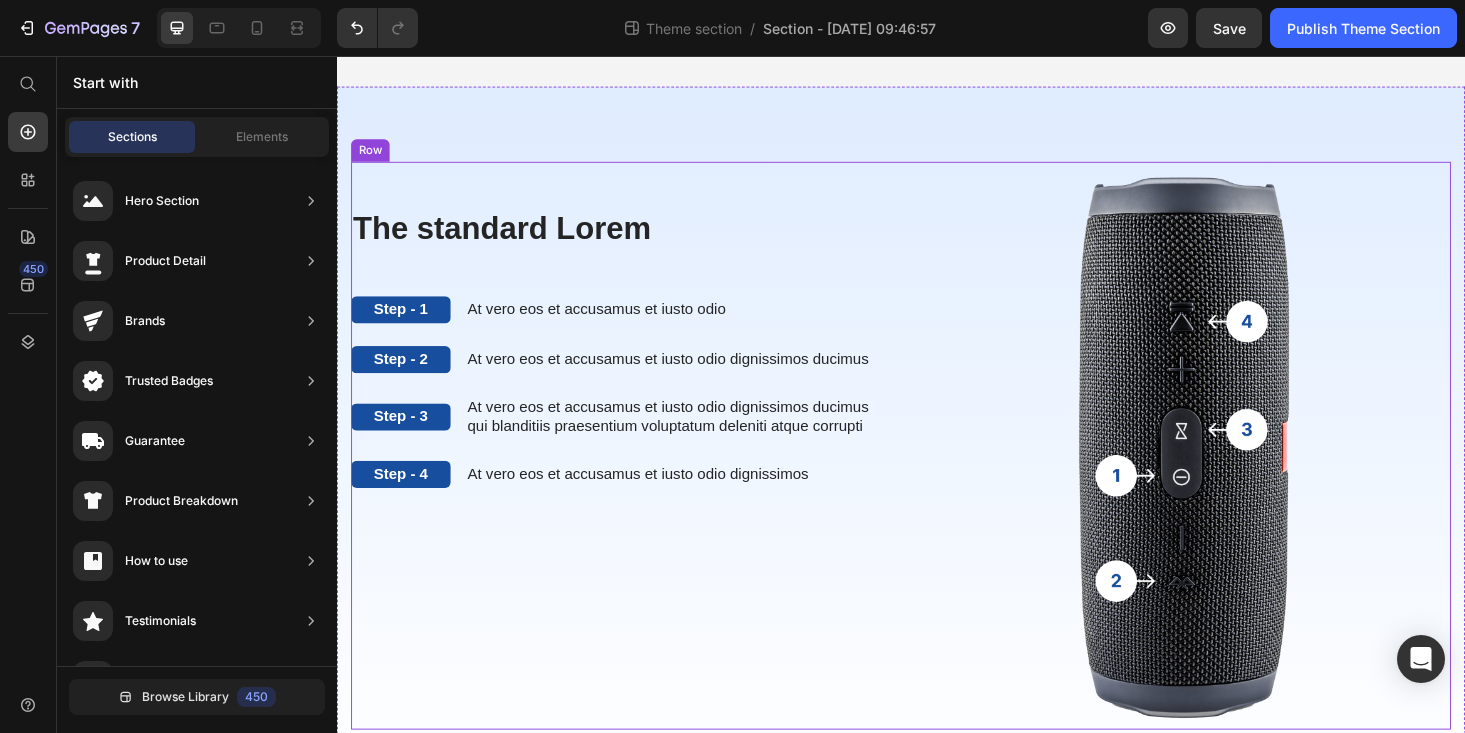 scroll, scrollTop: 2, scrollLeft: 0, axis: vertical 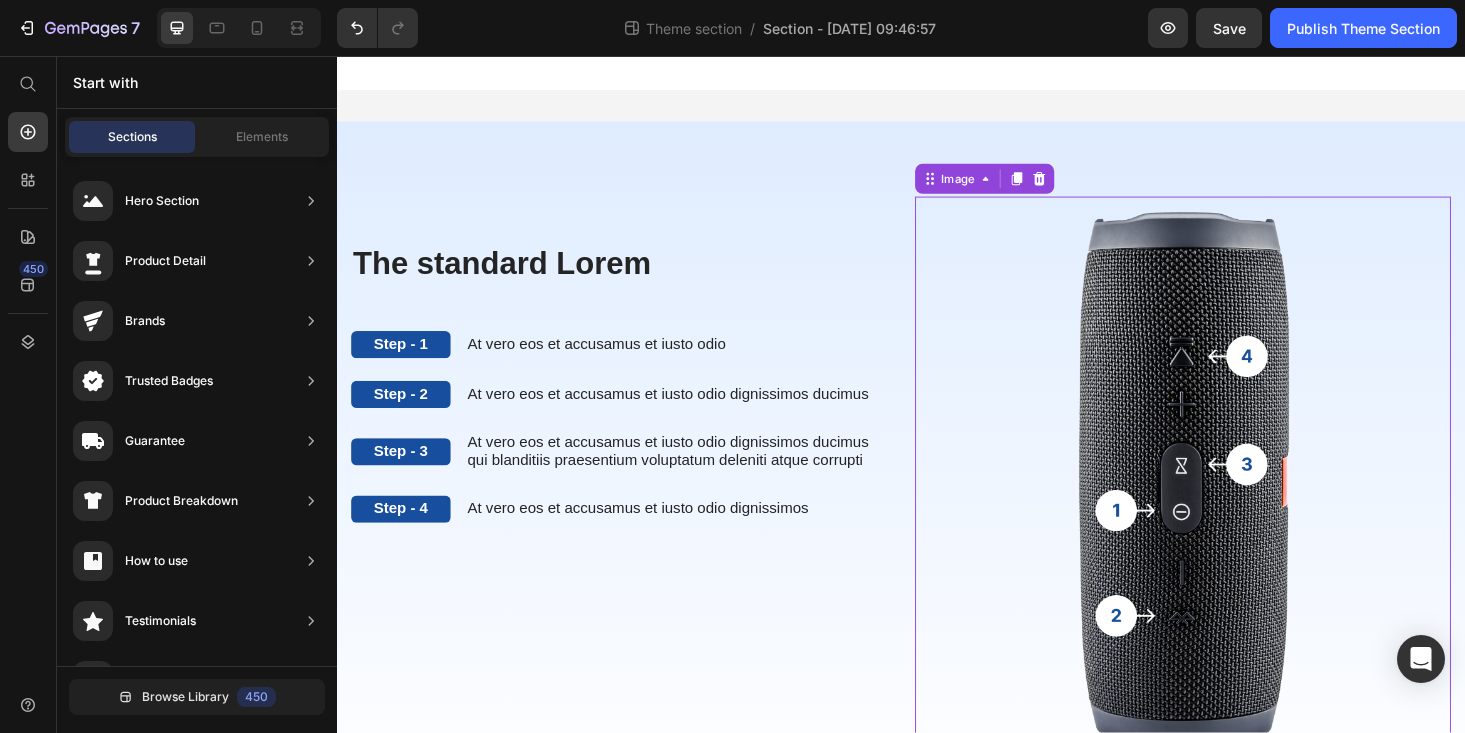 click at bounding box center (1237, 508) 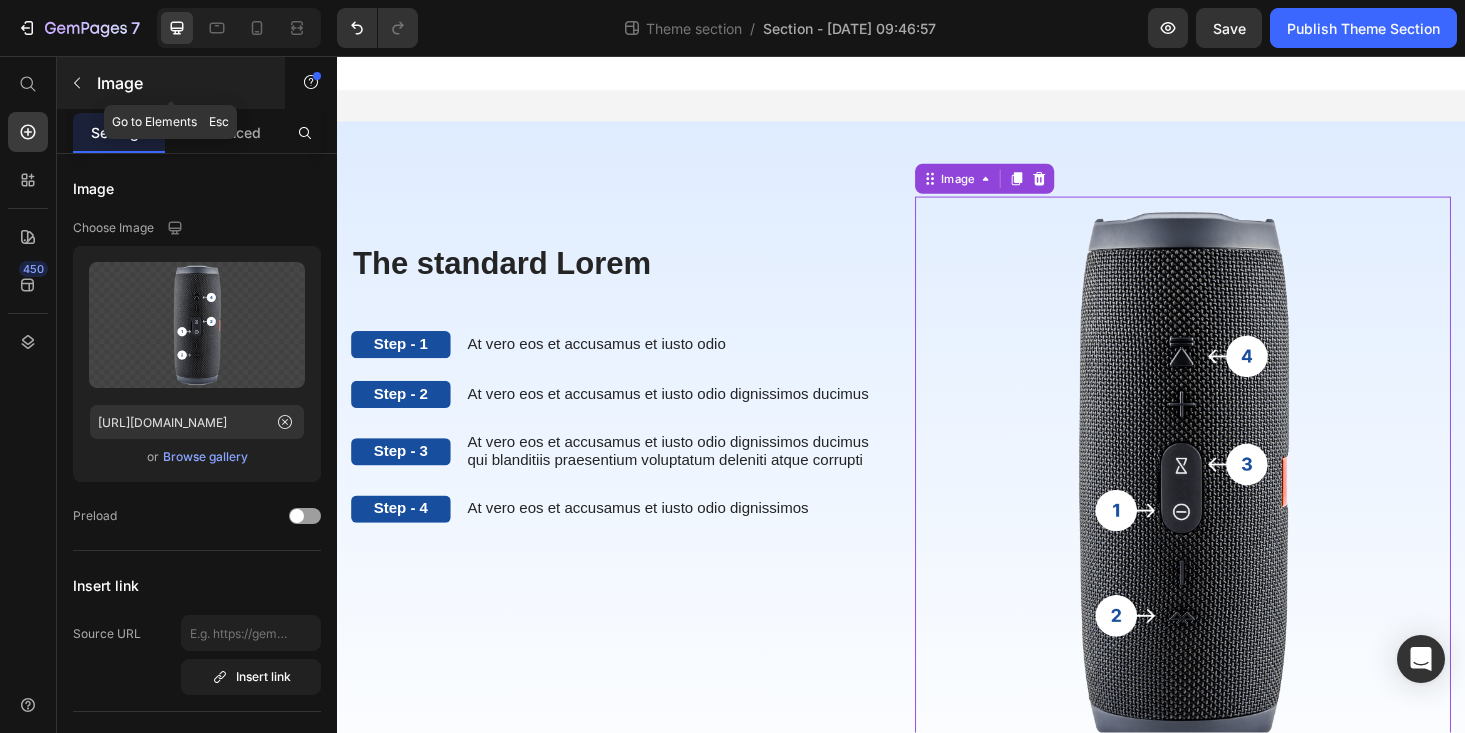 click on "Image" at bounding box center [171, 83] 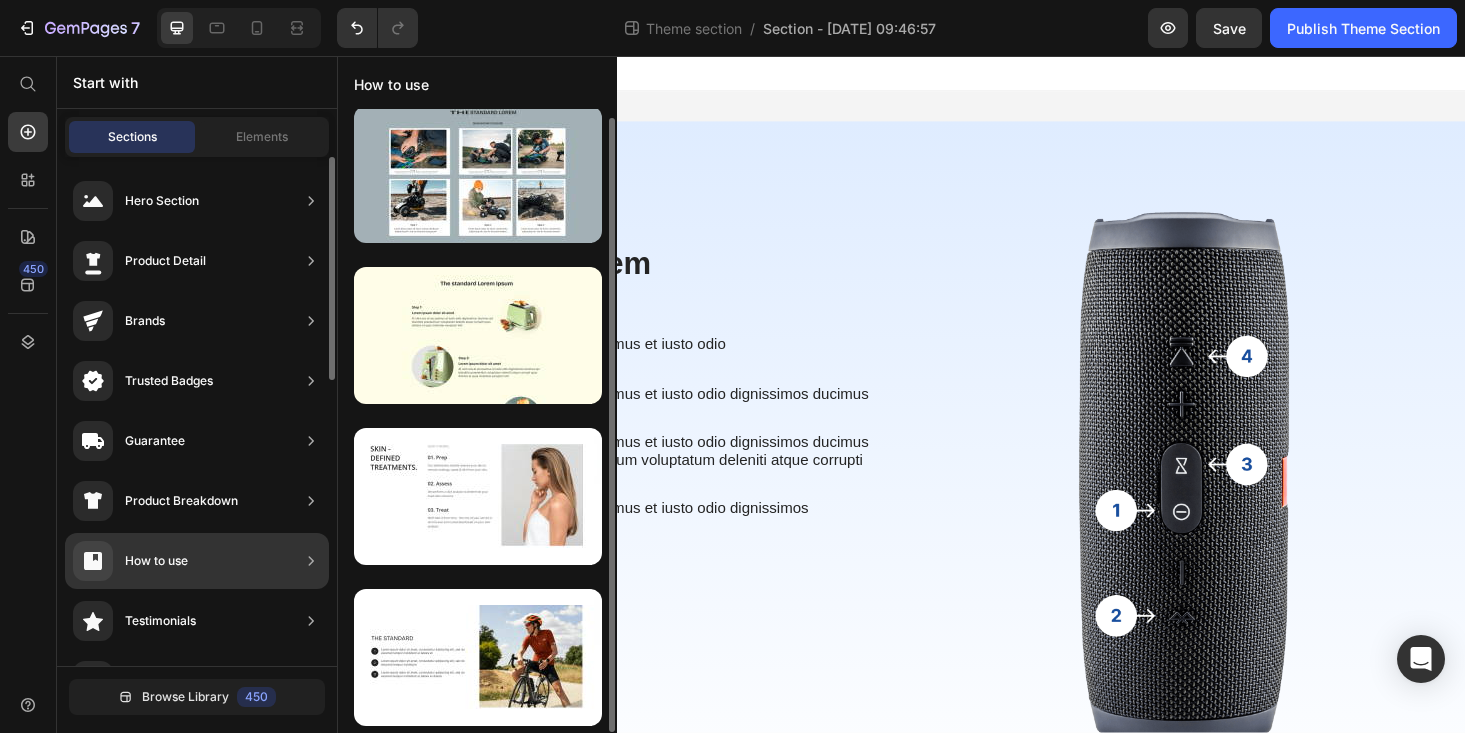 scroll, scrollTop: 9, scrollLeft: 0, axis: vertical 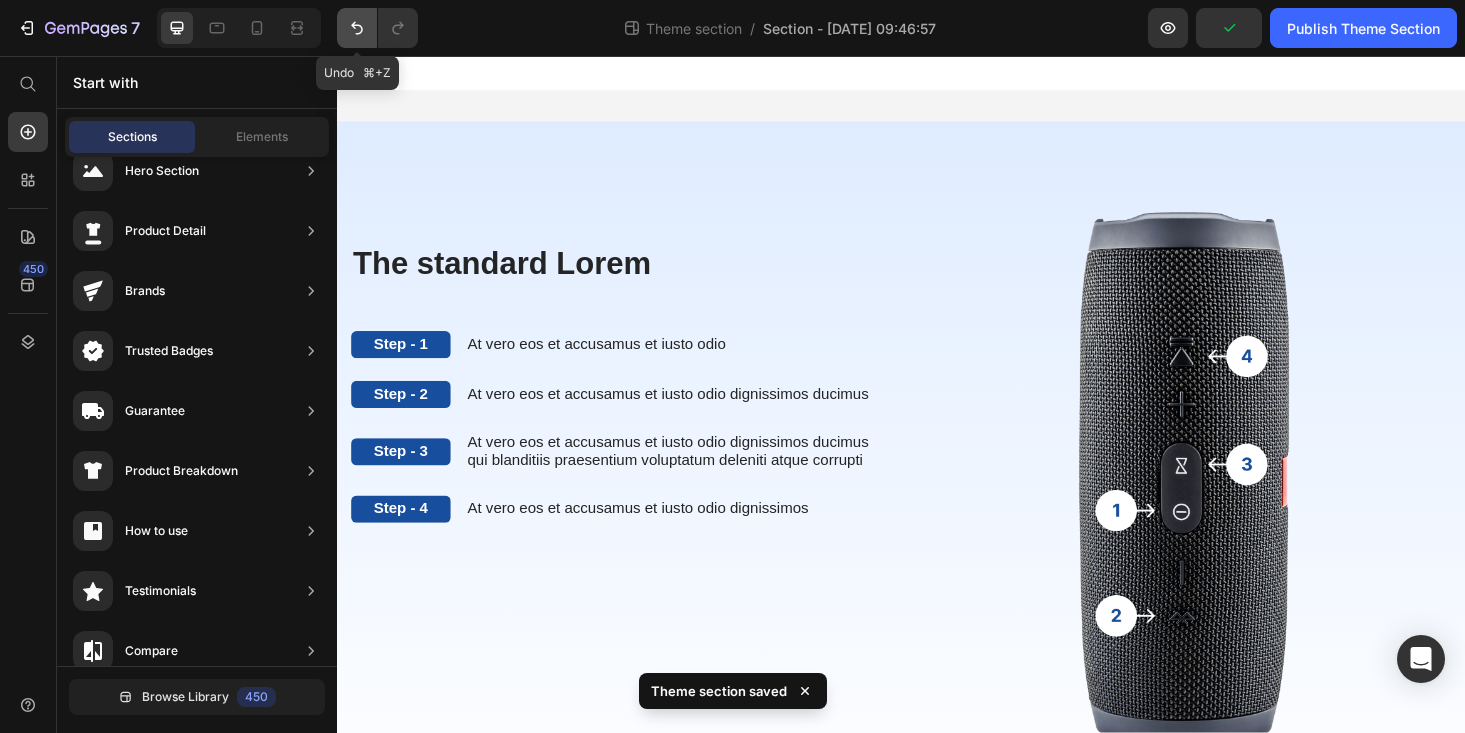 click 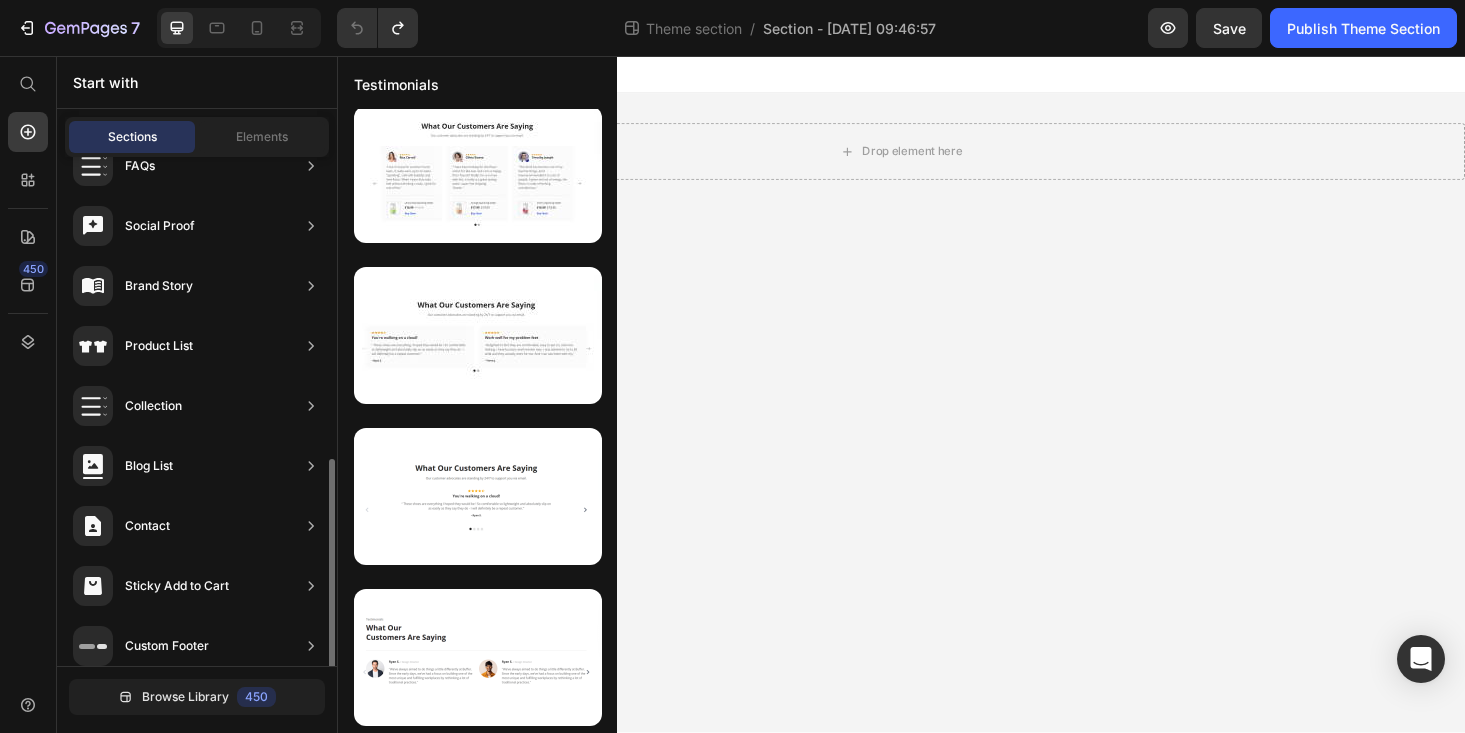 scroll, scrollTop: 651, scrollLeft: 0, axis: vertical 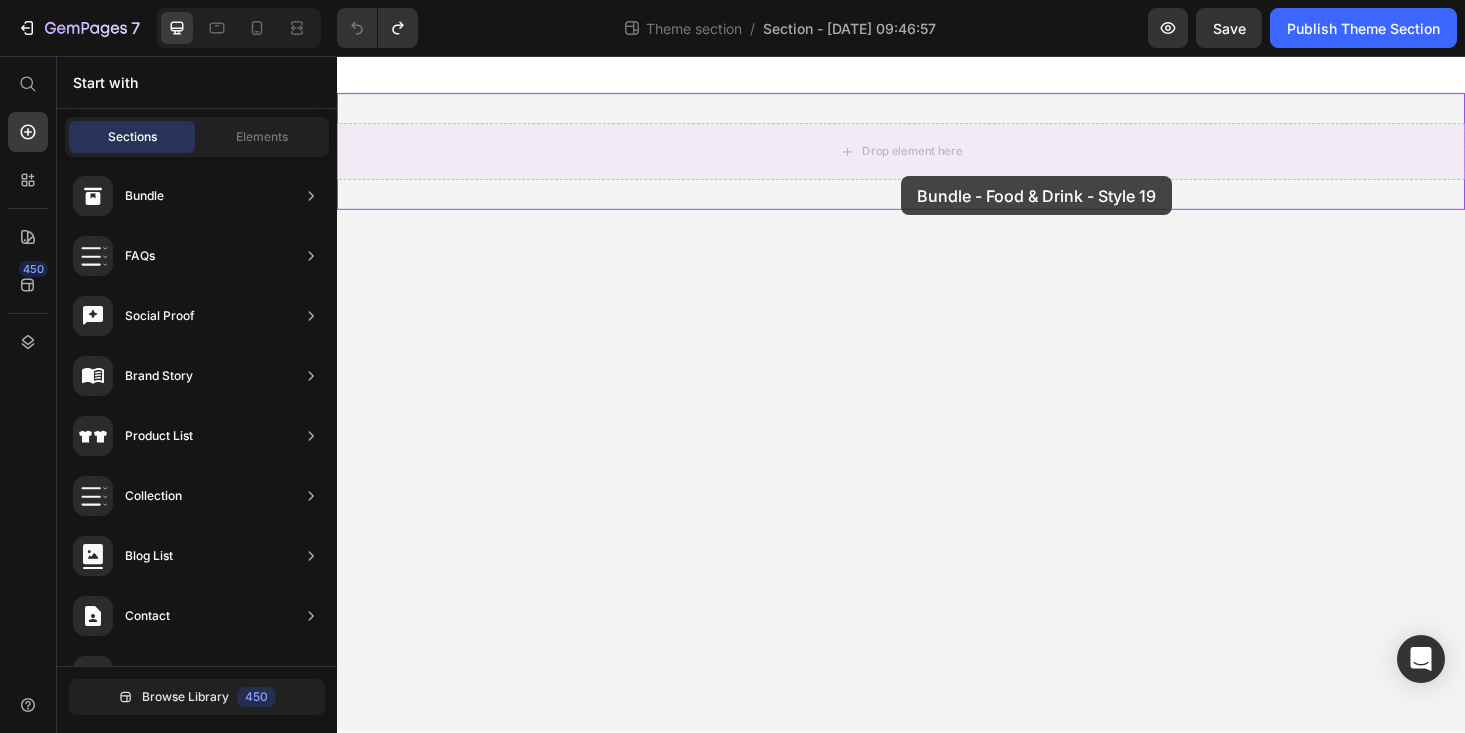 drag, startPoint x: 822, startPoint y: 310, endPoint x: 936, endPoint y: 183, distance: 170.66048 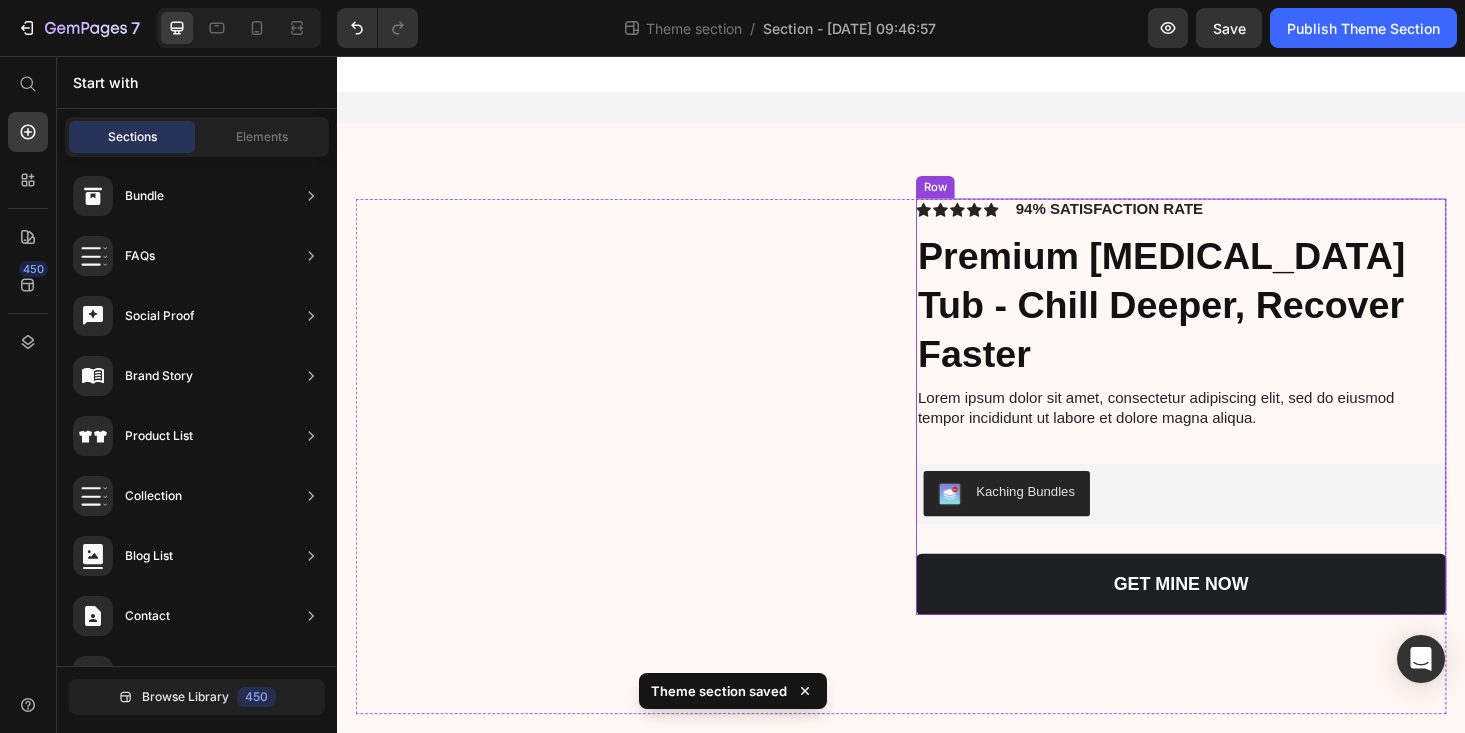 scroll, scrollTop: 76, scrollLeft: 0, axis: vertical 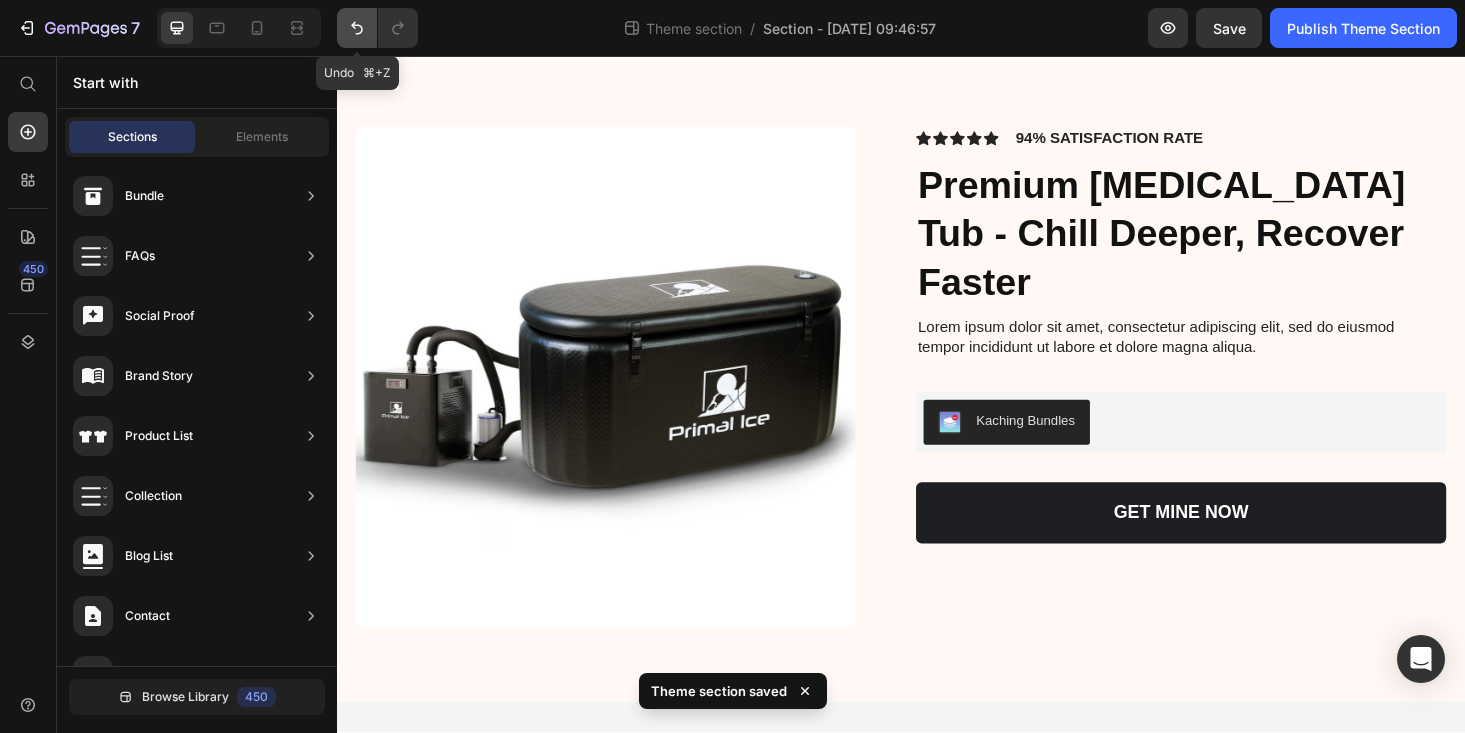 click 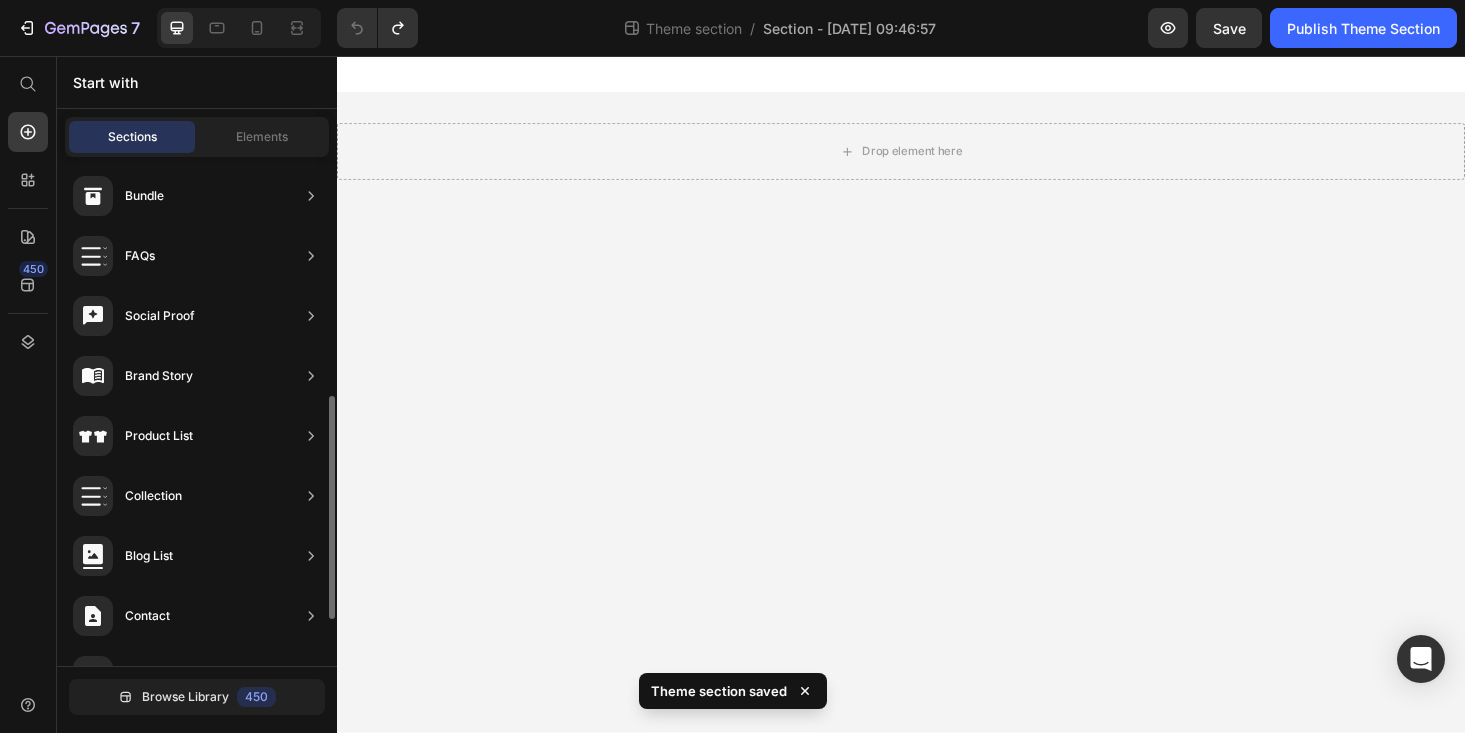 scroll, scrollTop: 170, scrollLeft: 0, axis: vertical 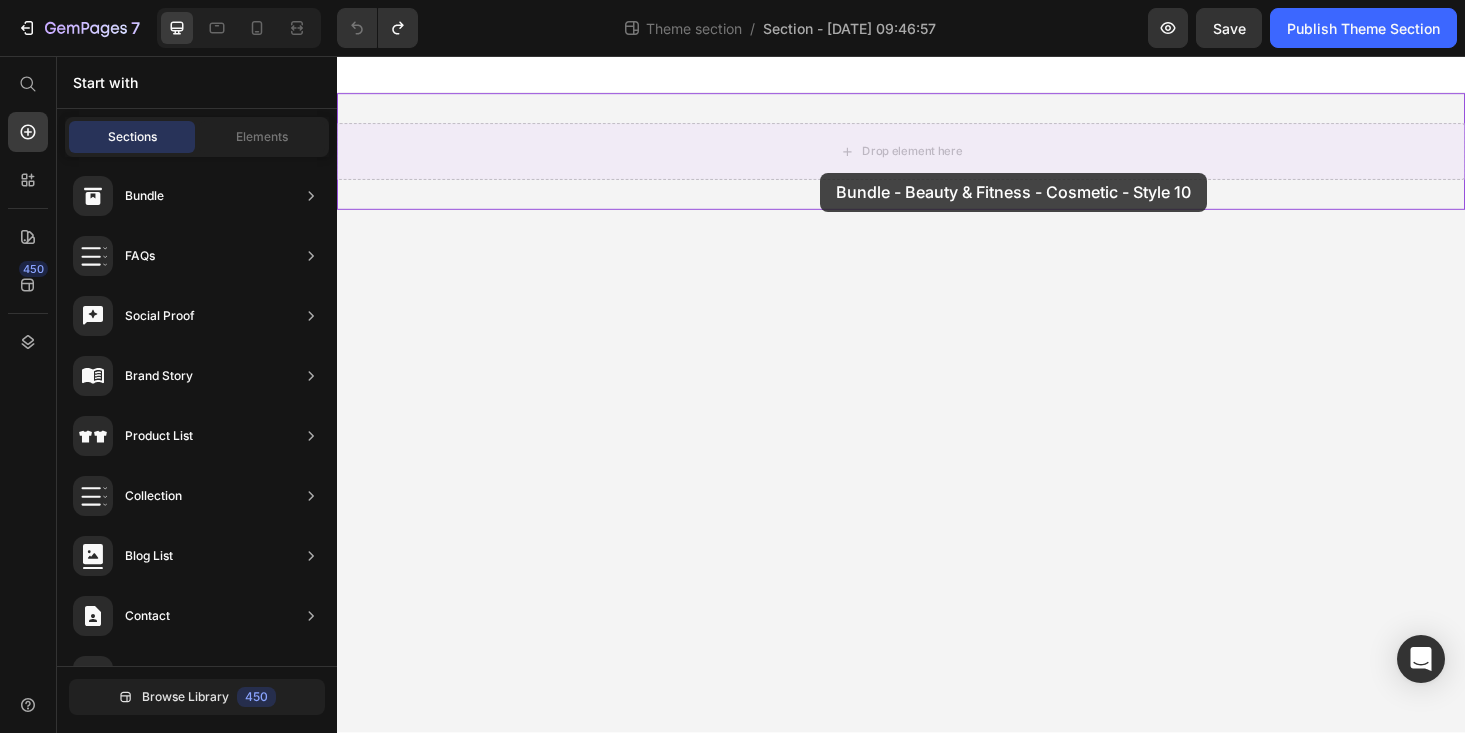 drag, startPoint x: 785, startPoint y: 545, endPoint x: 851, endPoint y: 176, distance: 374.856 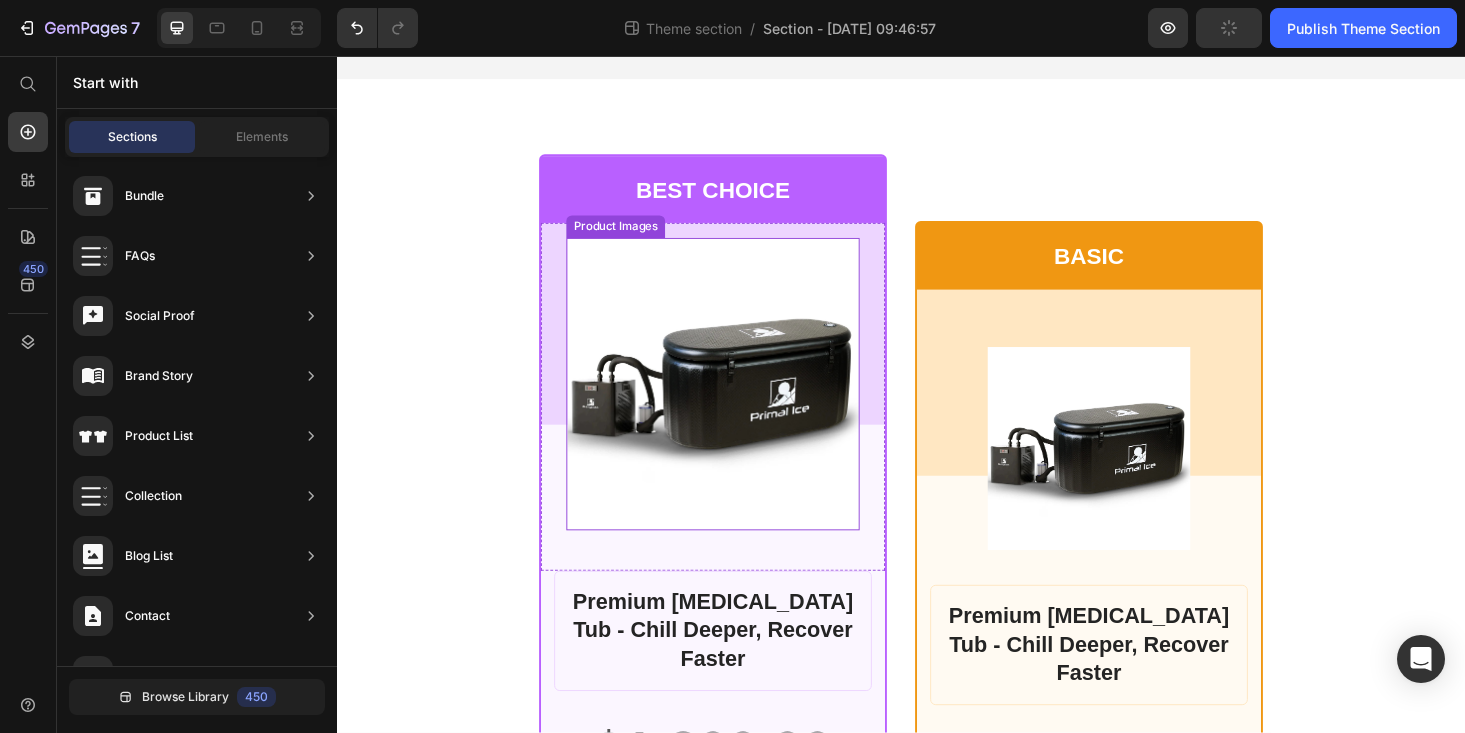 scroll, scrollTop: 0, scrollLeft: 0, axis: both 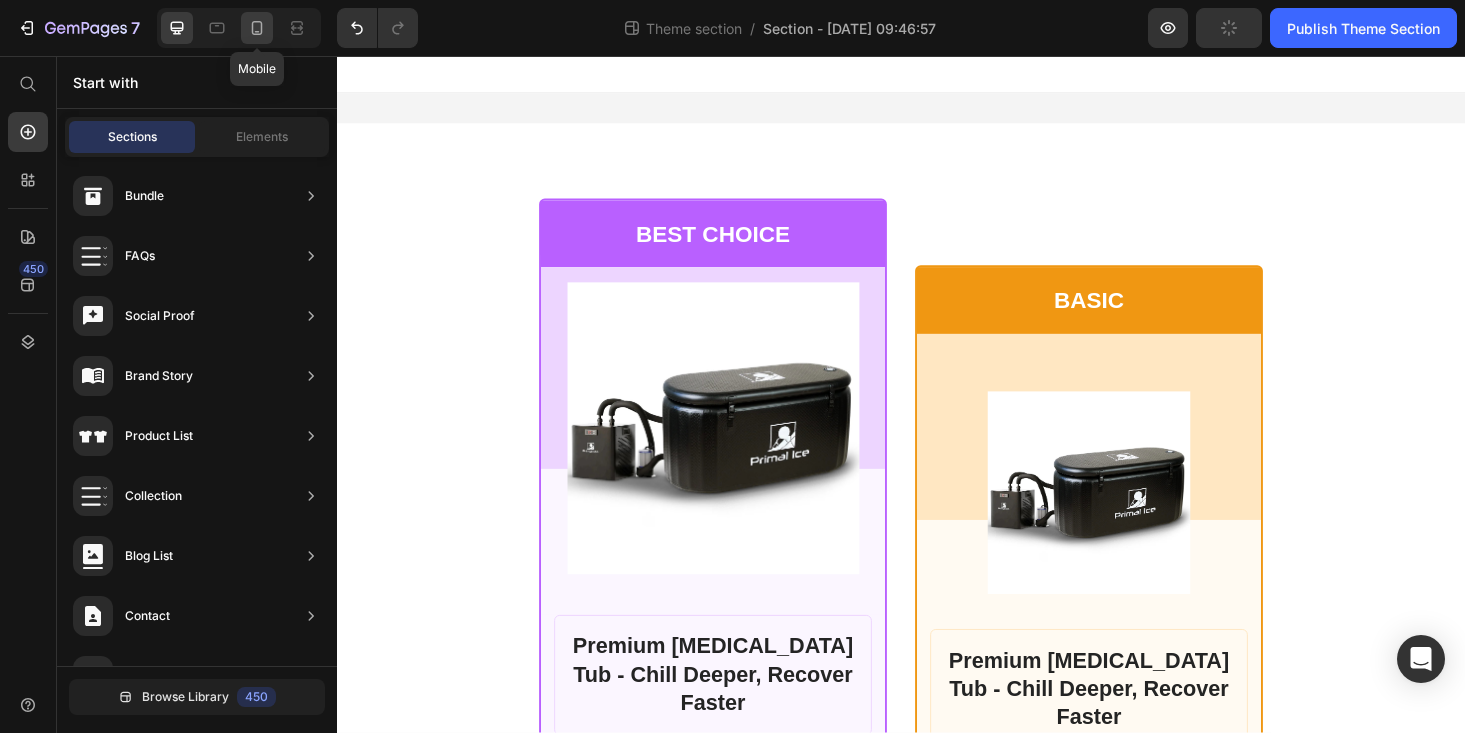 click 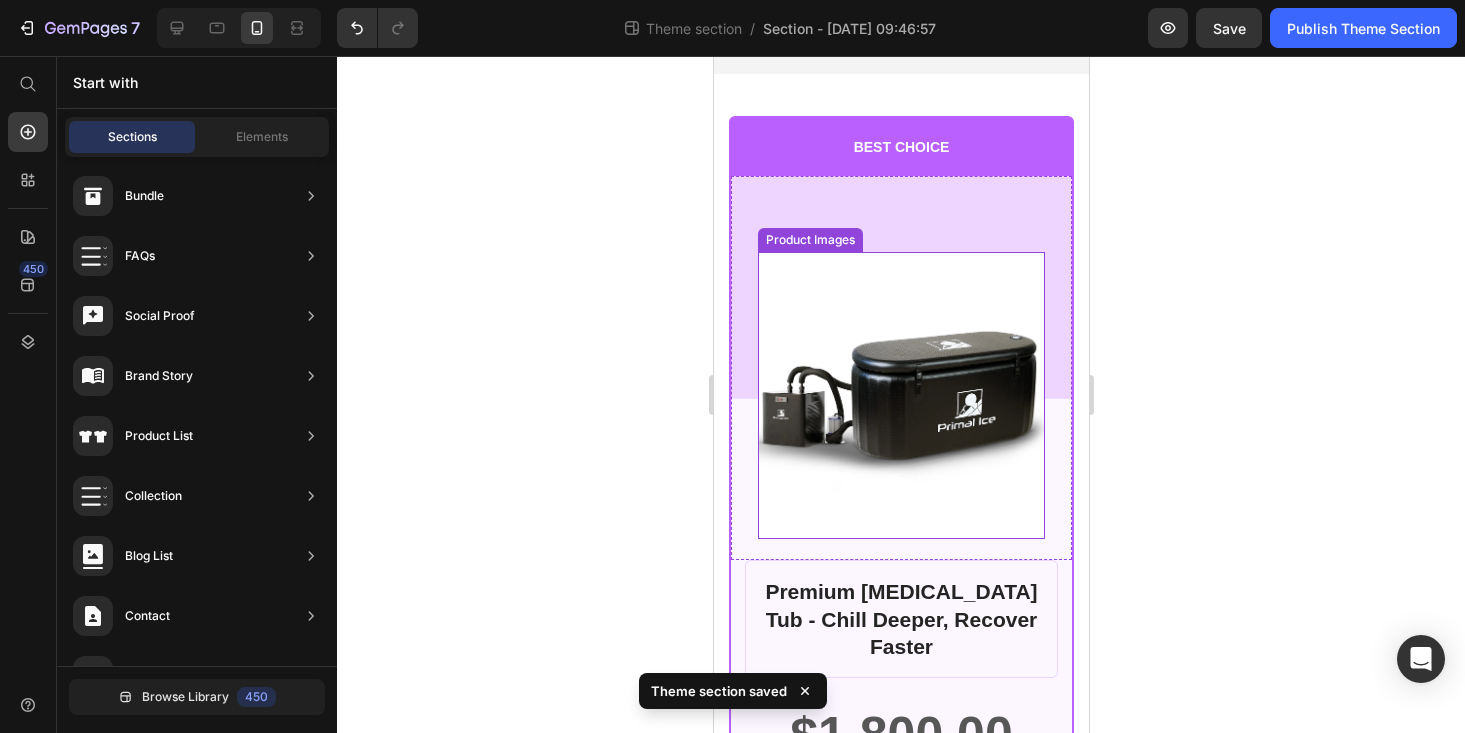 scroll, scrollTop: 0, scrollLeft: 0, axis: both 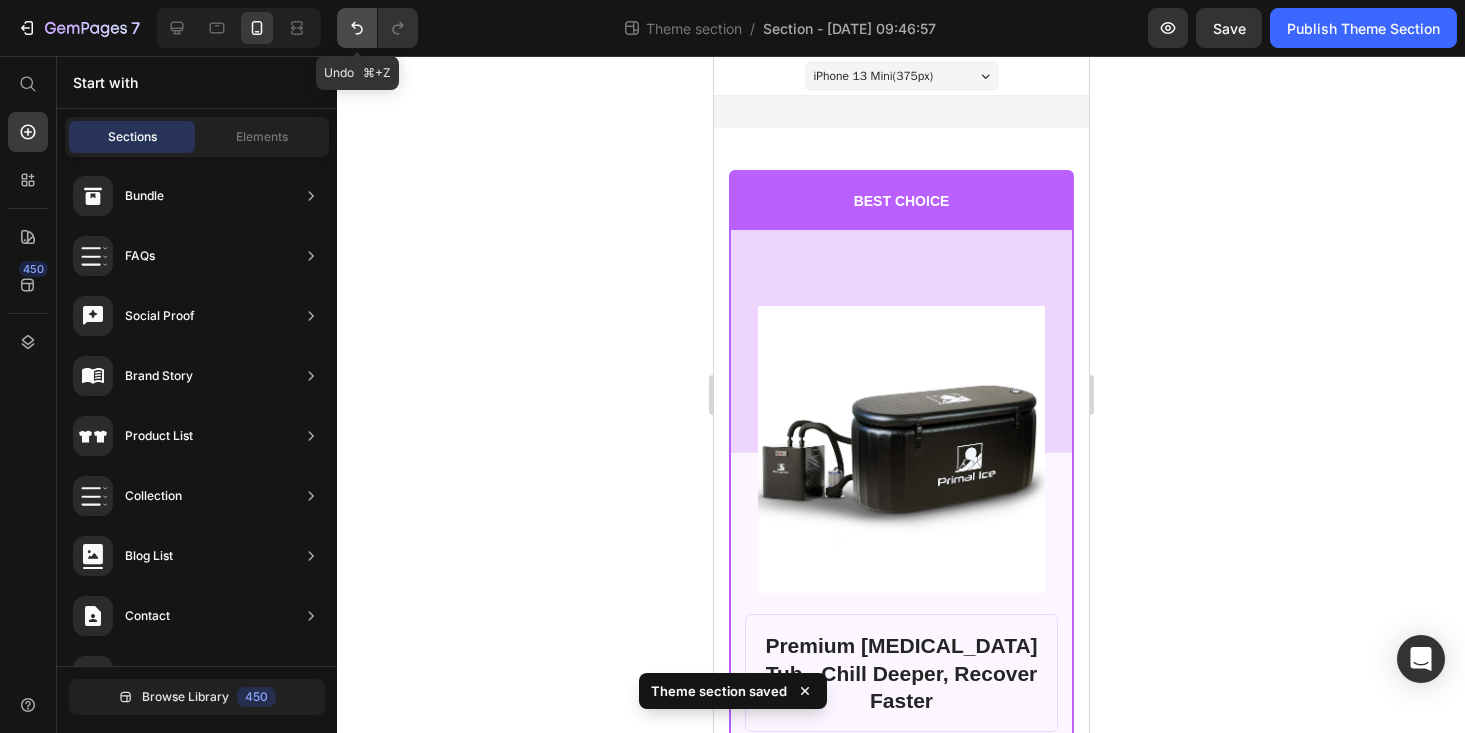 click 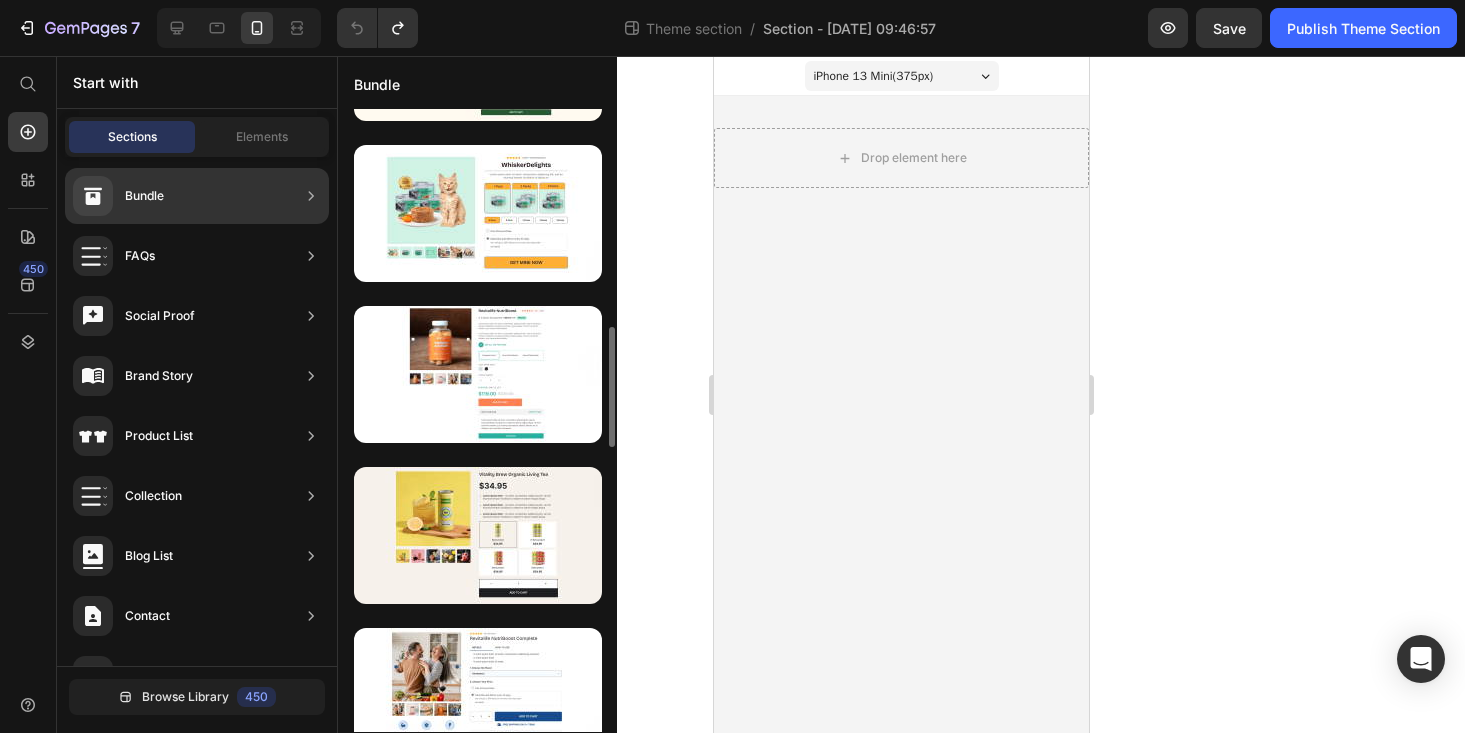 scroll, scrollTop: 1101, scrollLeft: 0, axis: vertical 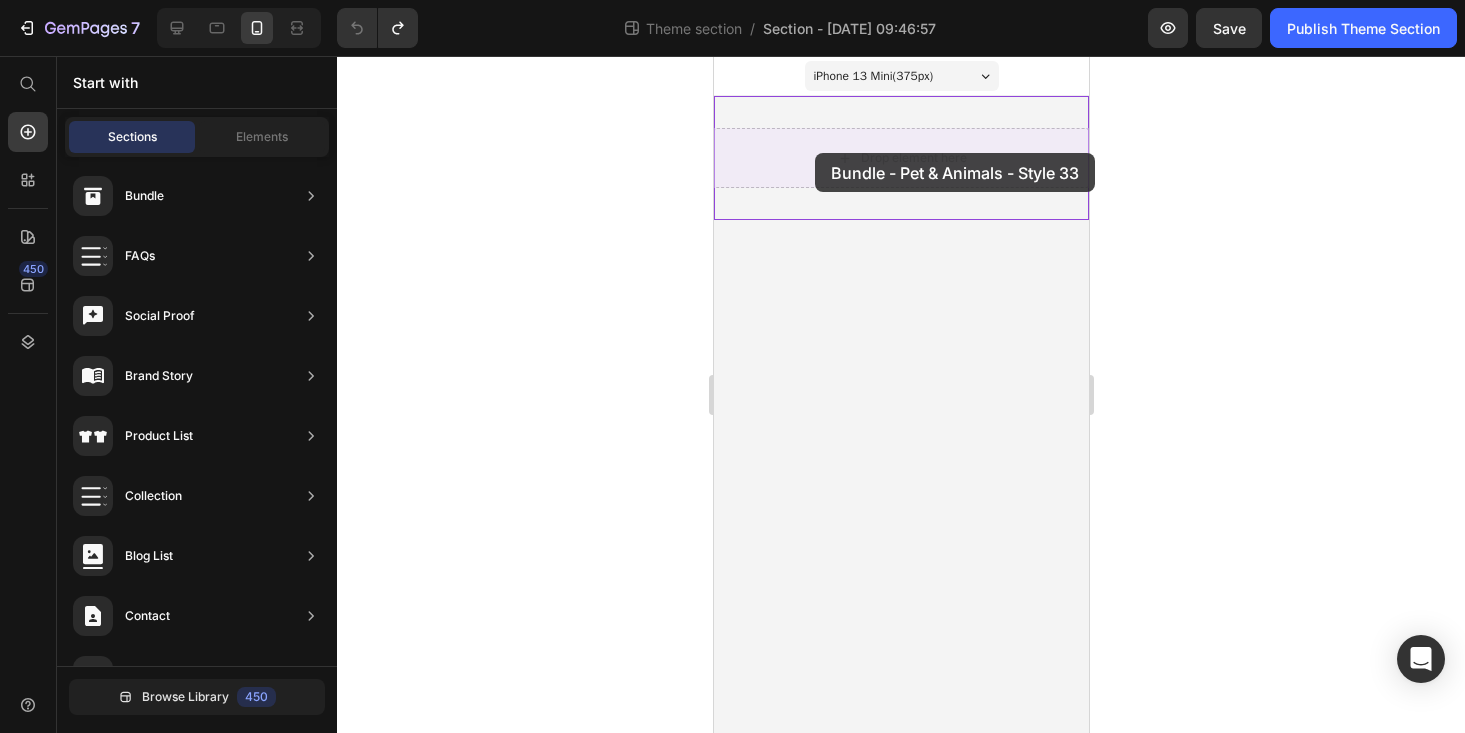 drag, startPoint x: 1166, startPoint y: 300, endPoint x: 814, endPoint y: 153, distance: 381.46167 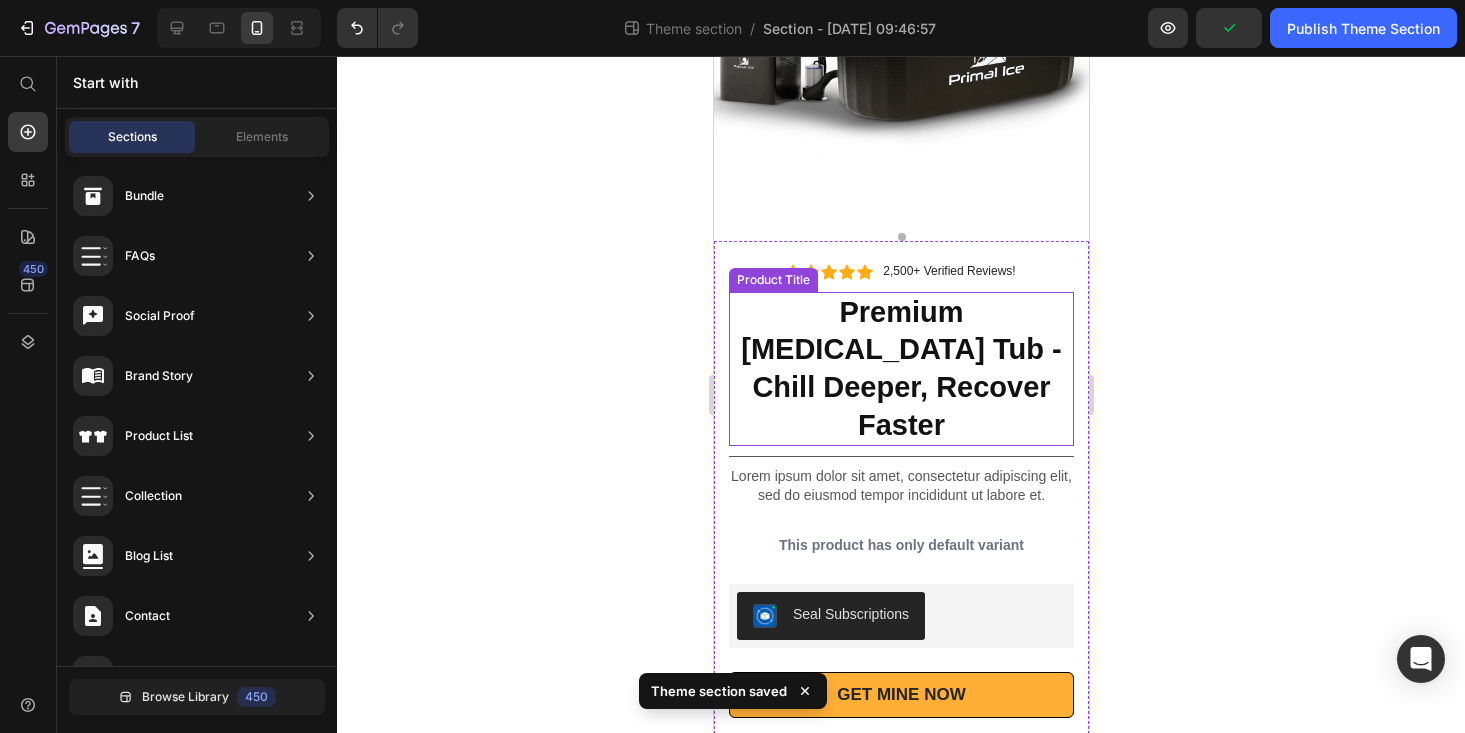 scroll, scrollTop: 0, scrollLeft: 0, axis: both 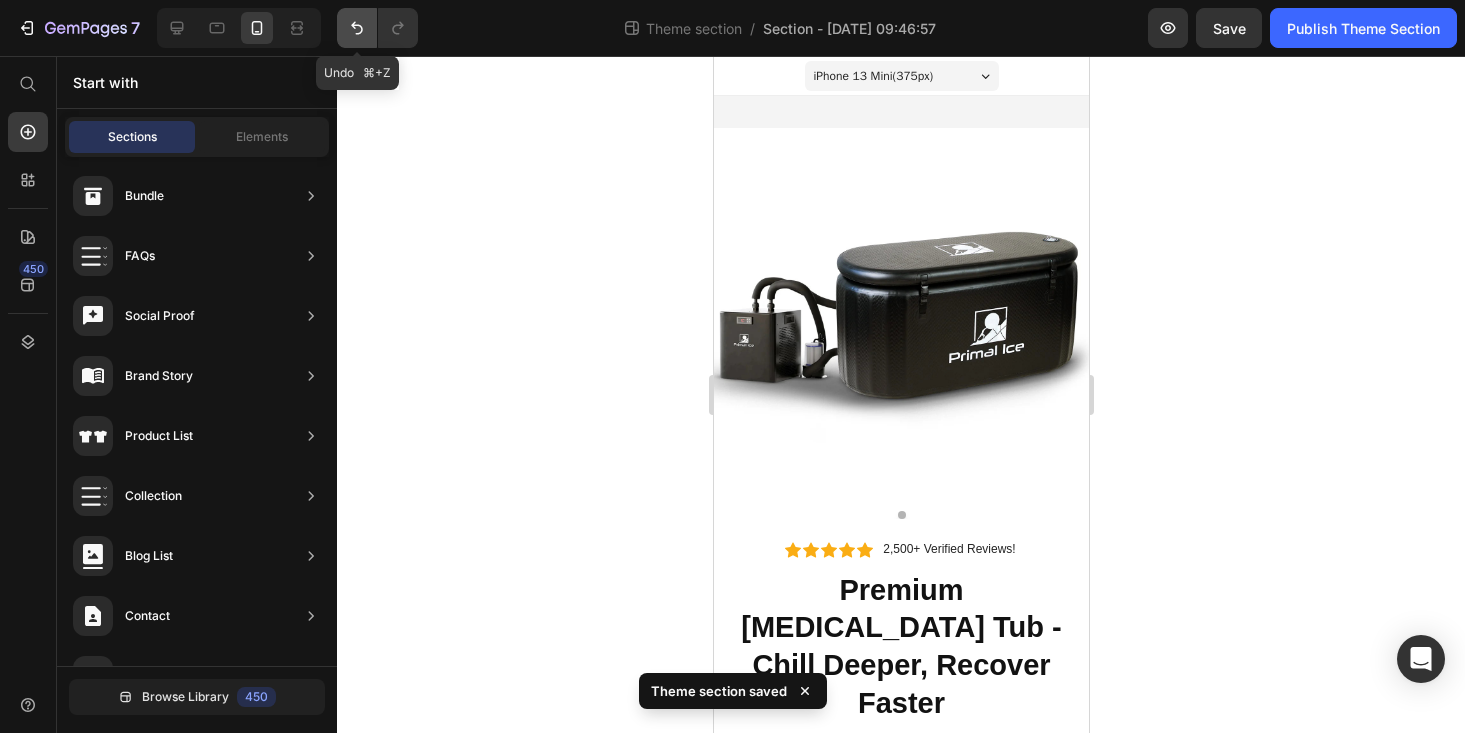 click 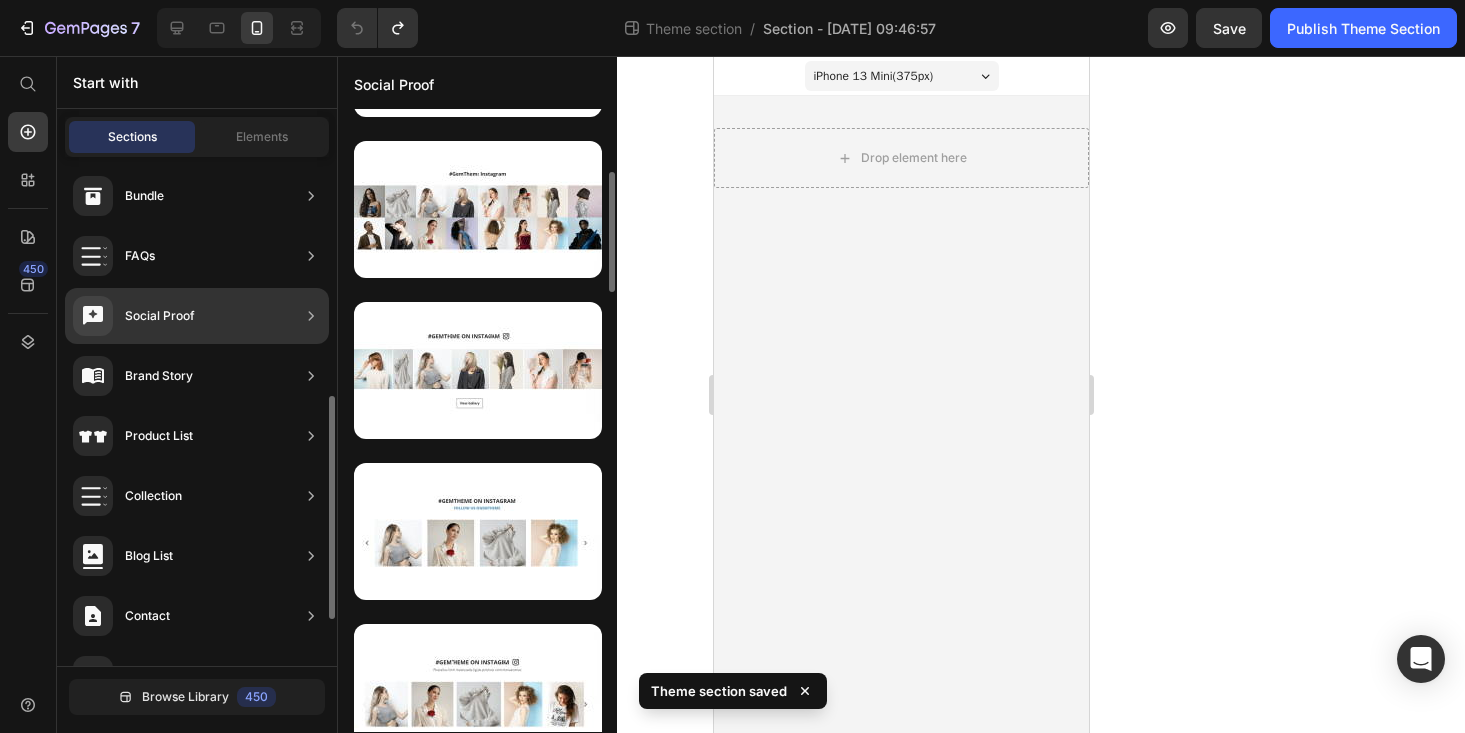 scroll, scrollTop: 975, scrollLeft: 0, axis: vertical 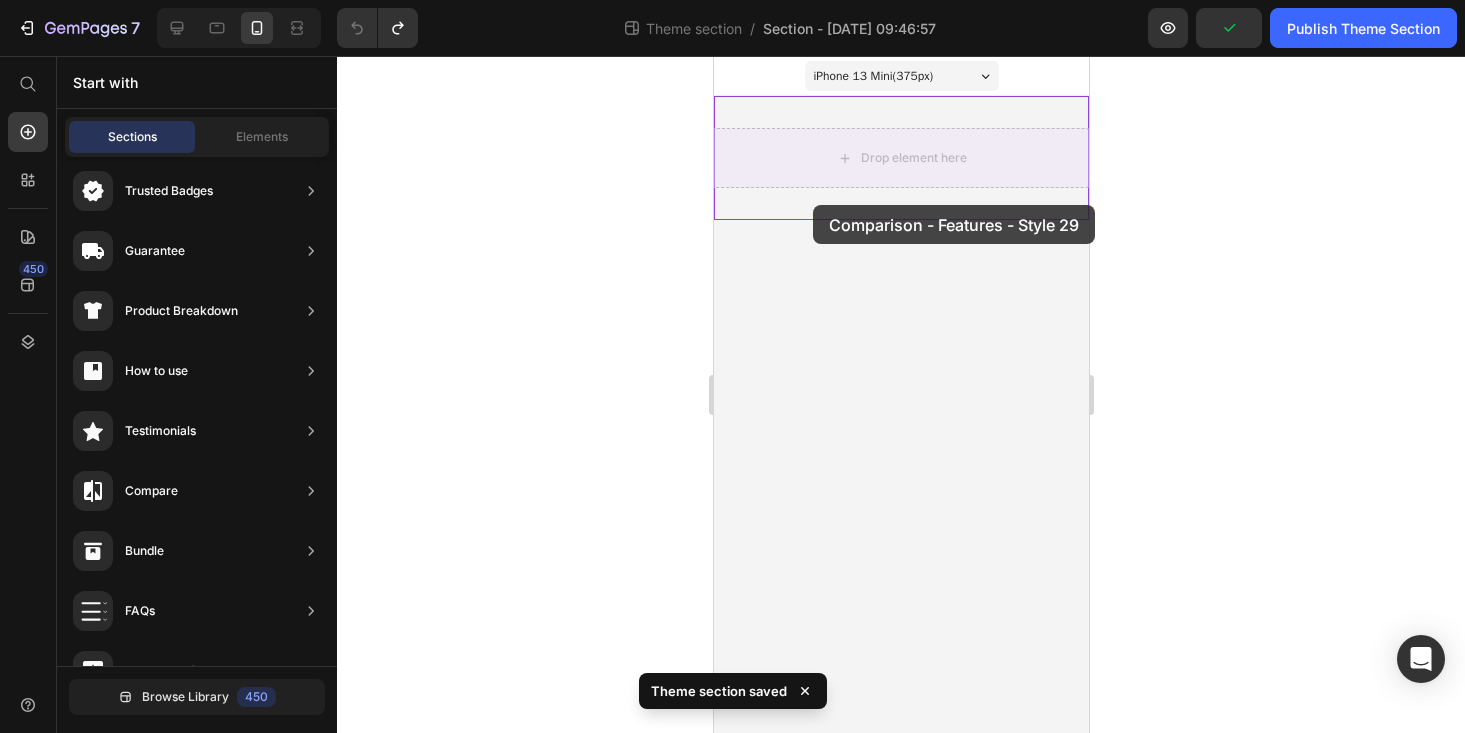 drag, startPoint x: 1172, startPoint y: 458, endPoint x: 813, endPoint y: 202, distance: 440.92743 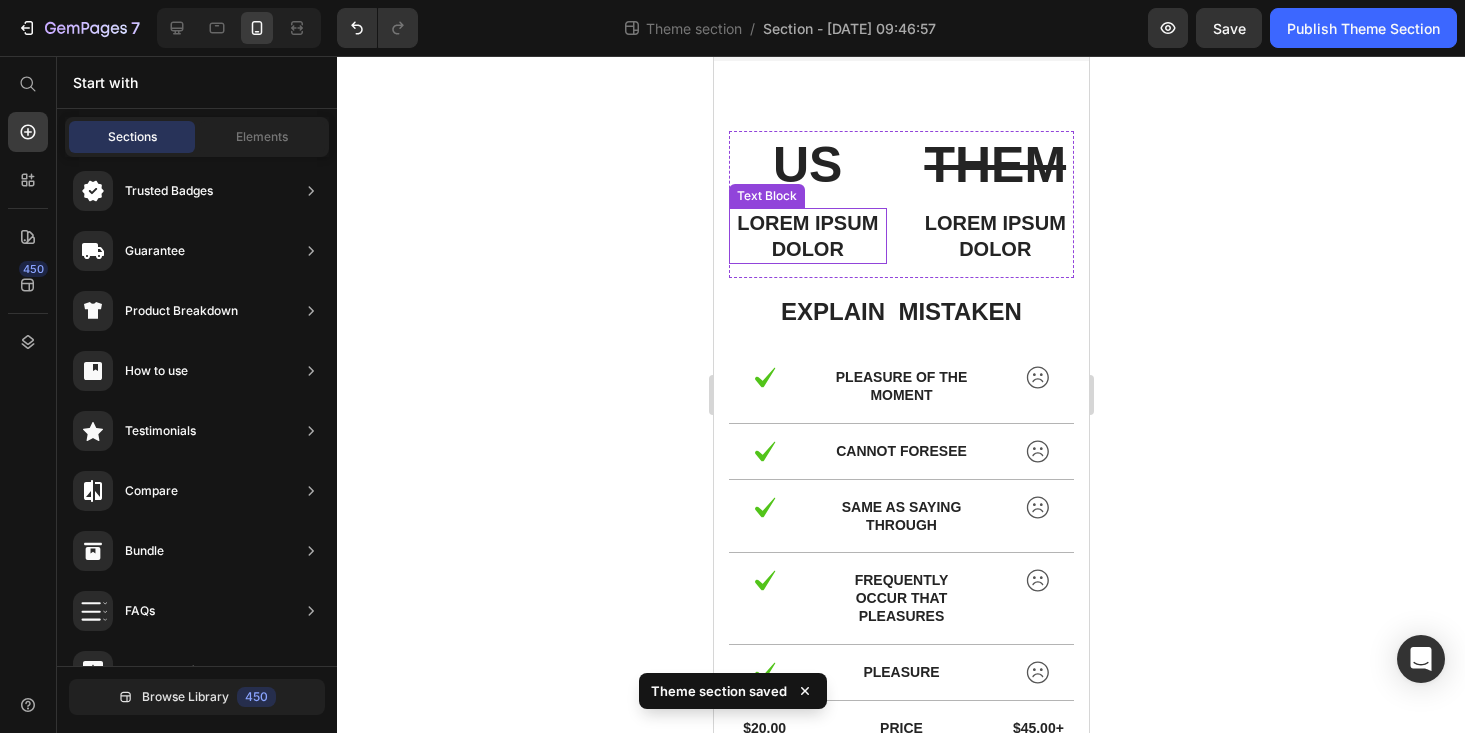 scroll, scrollTop: 0, scrollLeft: 0, axis: both 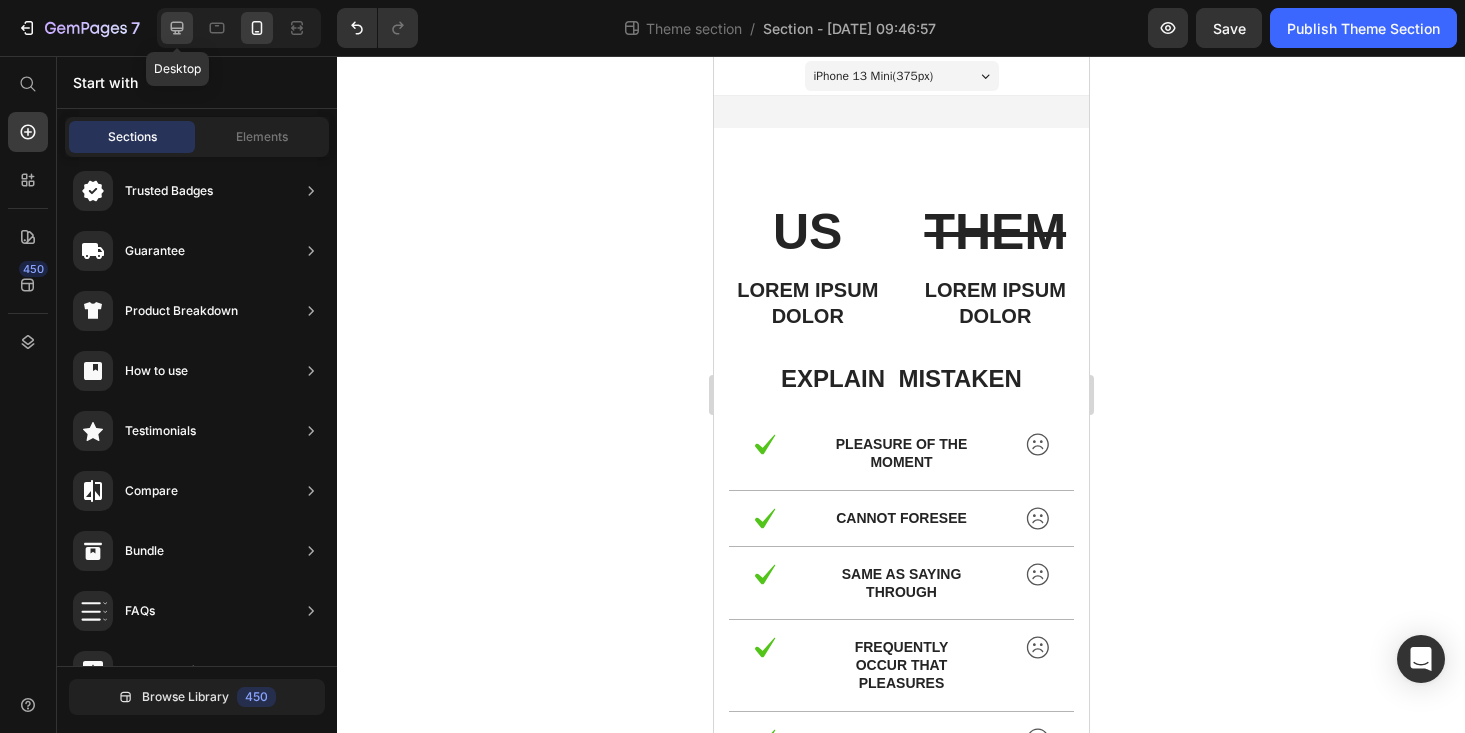 click 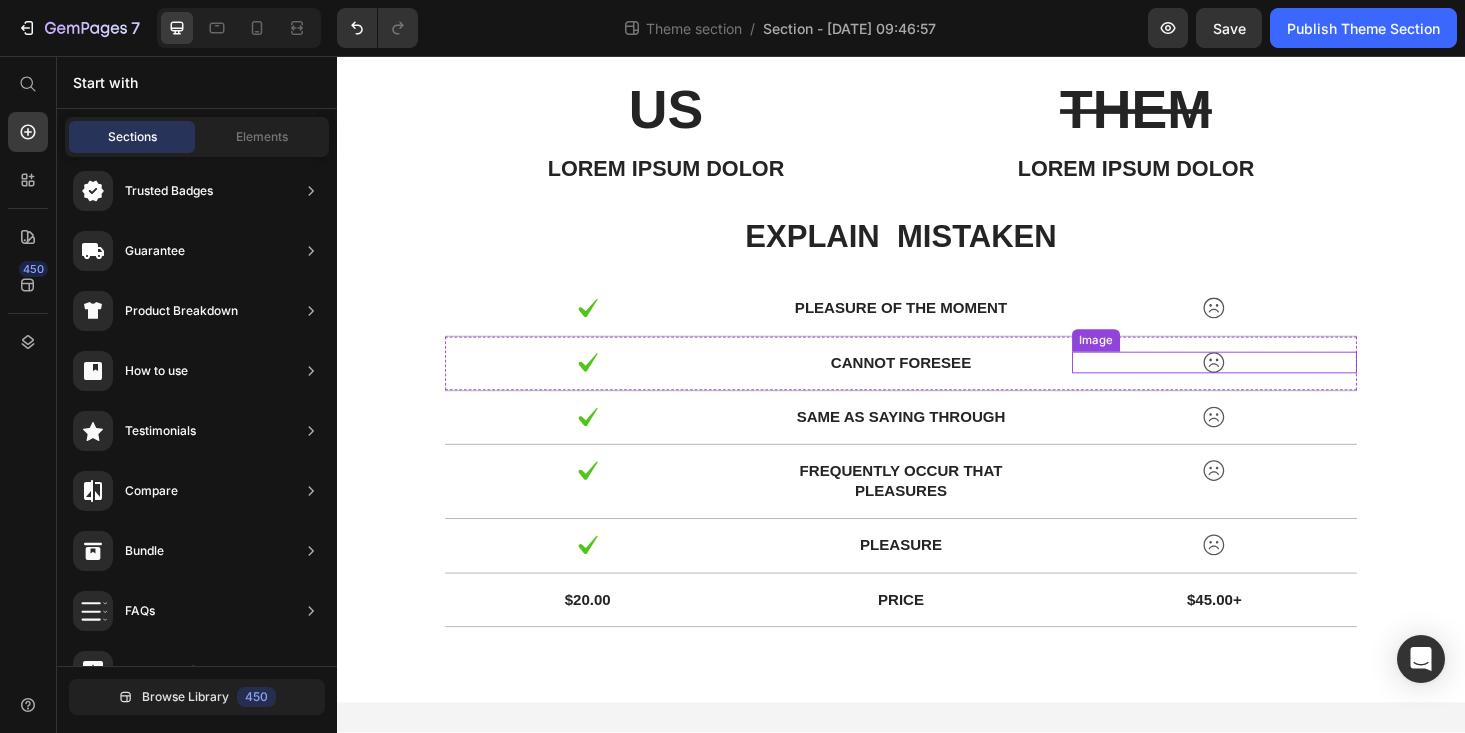 scroll, scrollTop: 0, scrollLeft: 0, axis: both 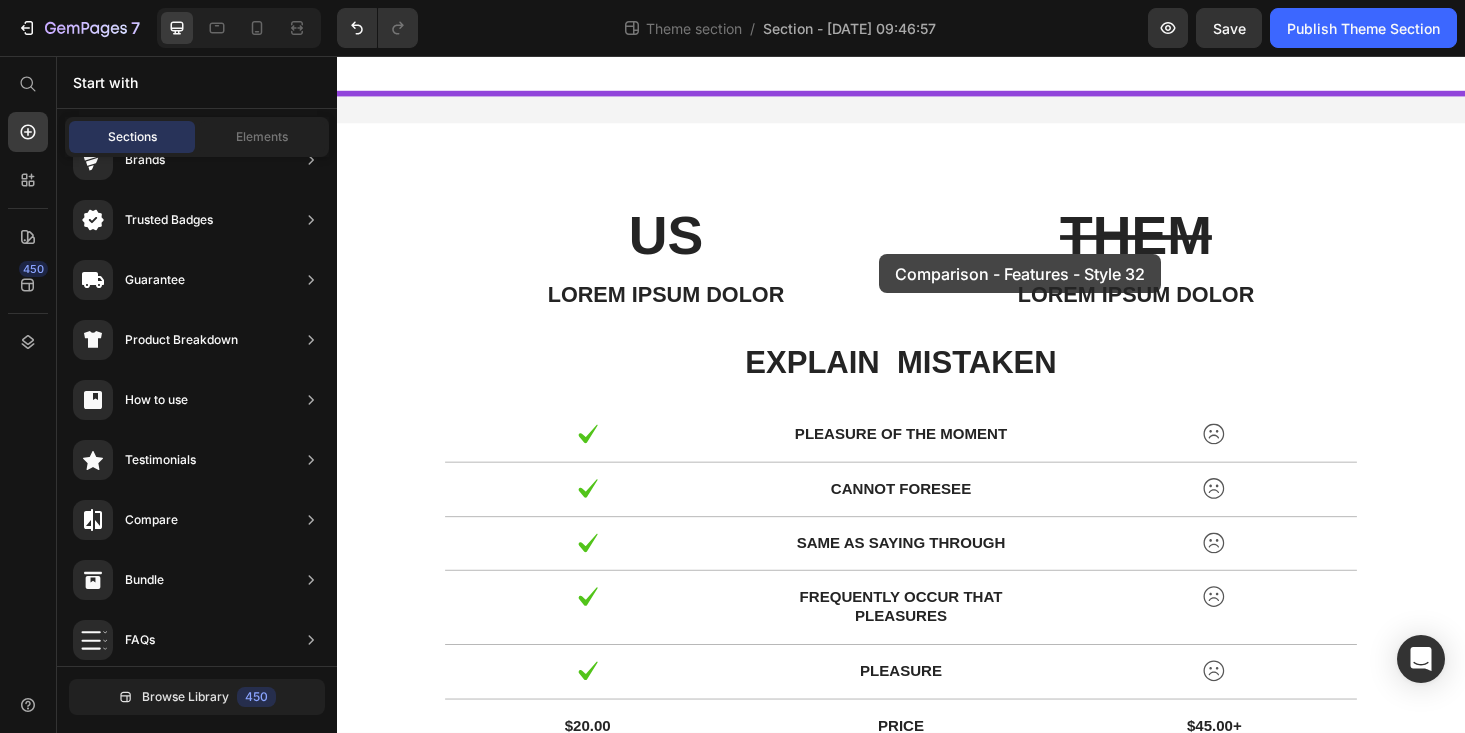 drag, startPoint x: 811, startPoint y: 468, endPoint x: 914, endPoint y: 266, distance: 226.74435 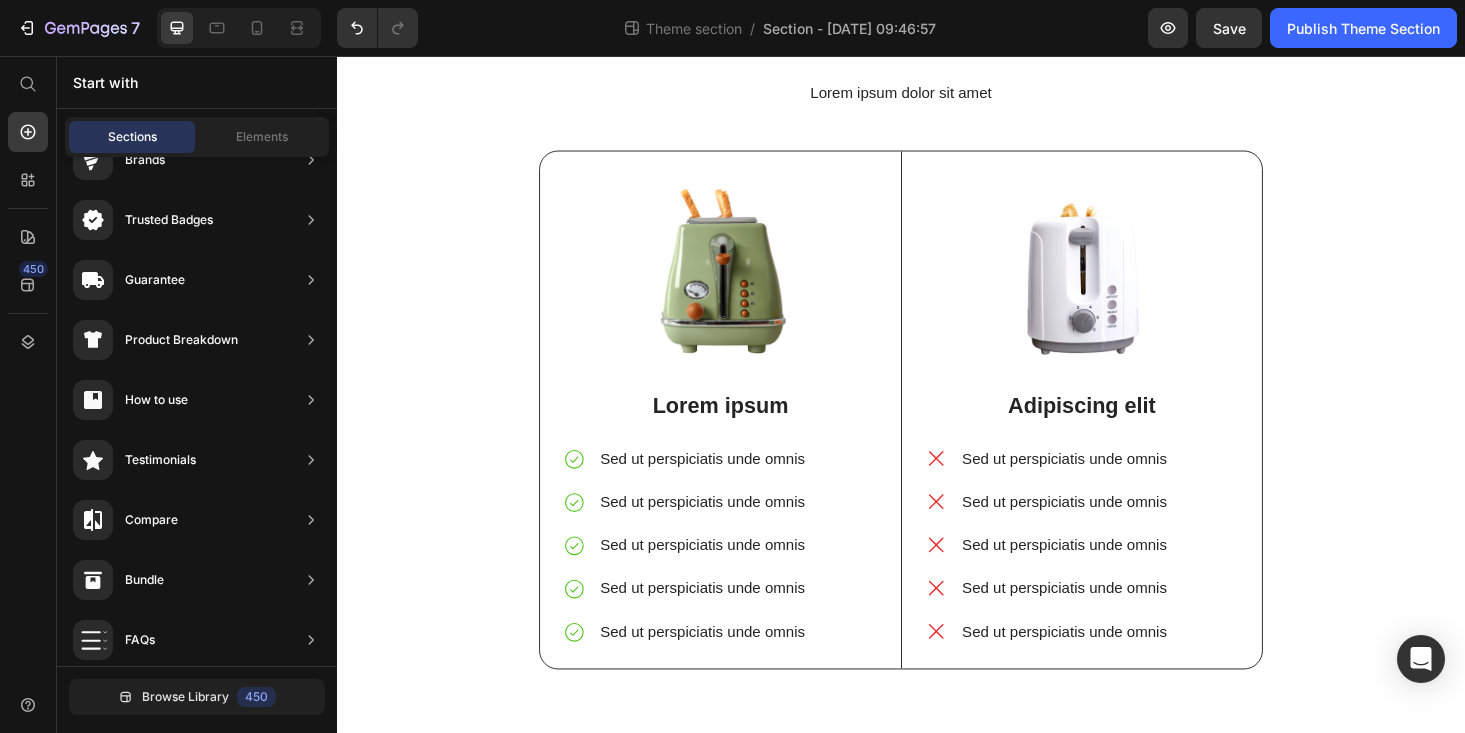 scroll, scrollTop: 138, scrollLeft: 0, axis: vertical 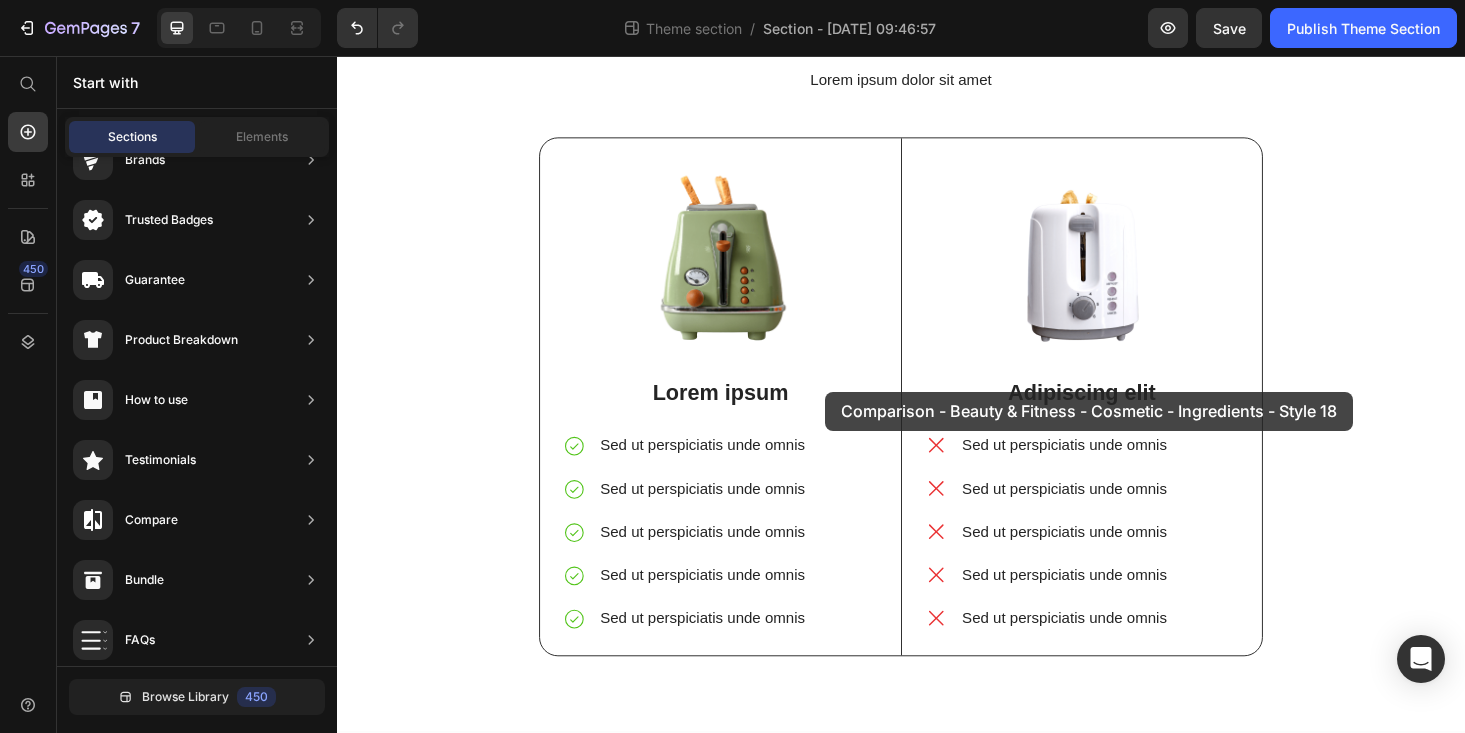 drag, startPoint x: 845, startPoint y: 588, endPoint x: 865, endPoint y: 407, distance: 182.10162 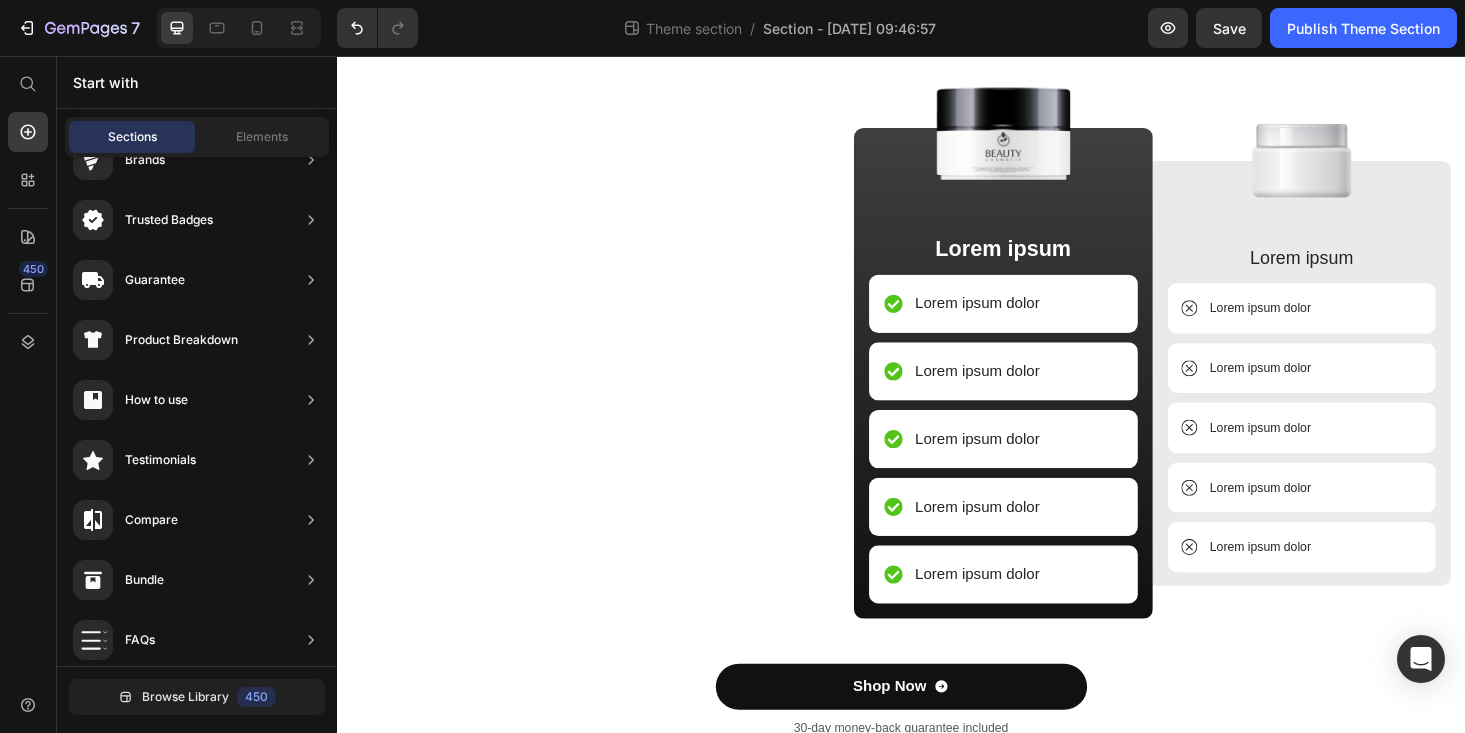 scroll, scrollTop: 258, scrollLeft: 0, axis: vertical 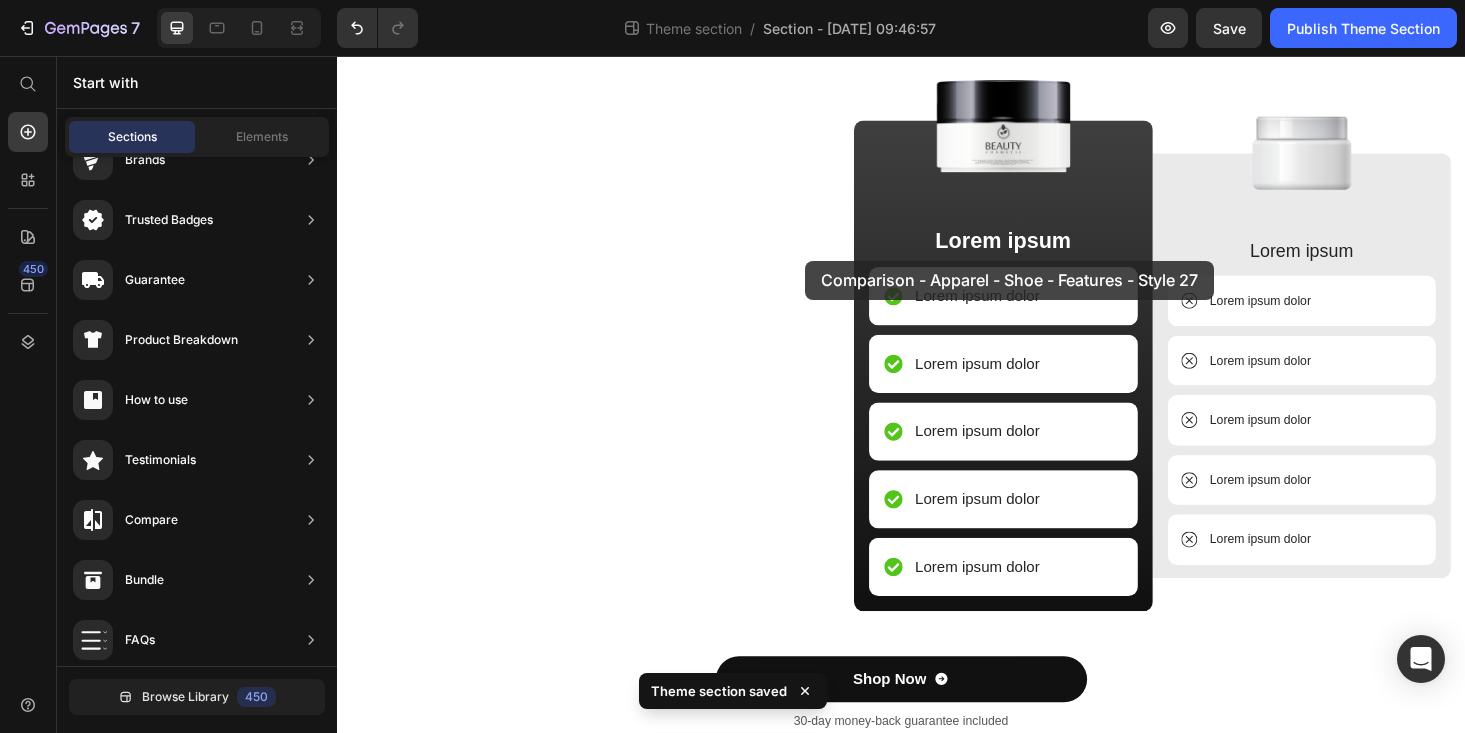 drag, startPoint x: 779, startPoint y: 452, endPoint x: 836, endPoint y: 272, distance: 188.80943 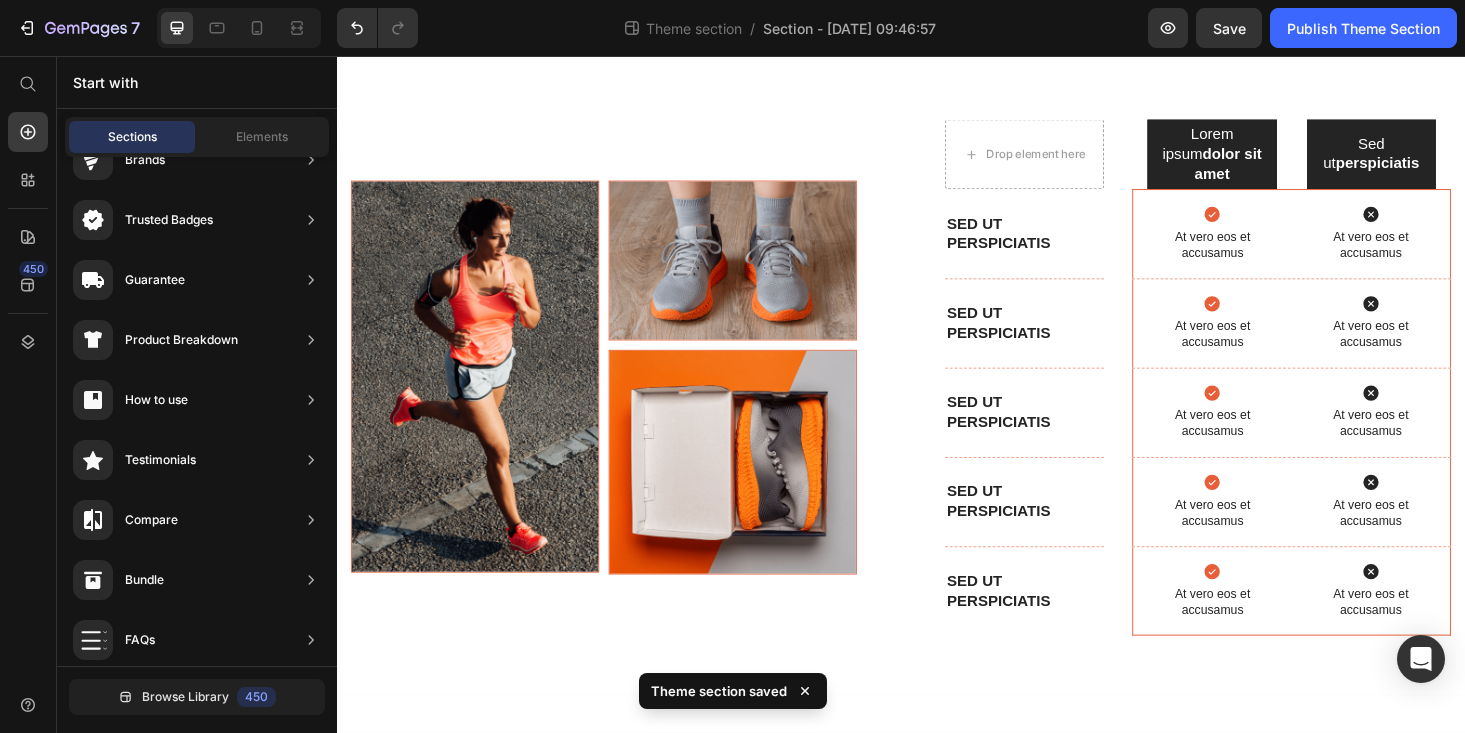 scroll, scrollTop: 72, scrollLeft: 0, axis: vertical 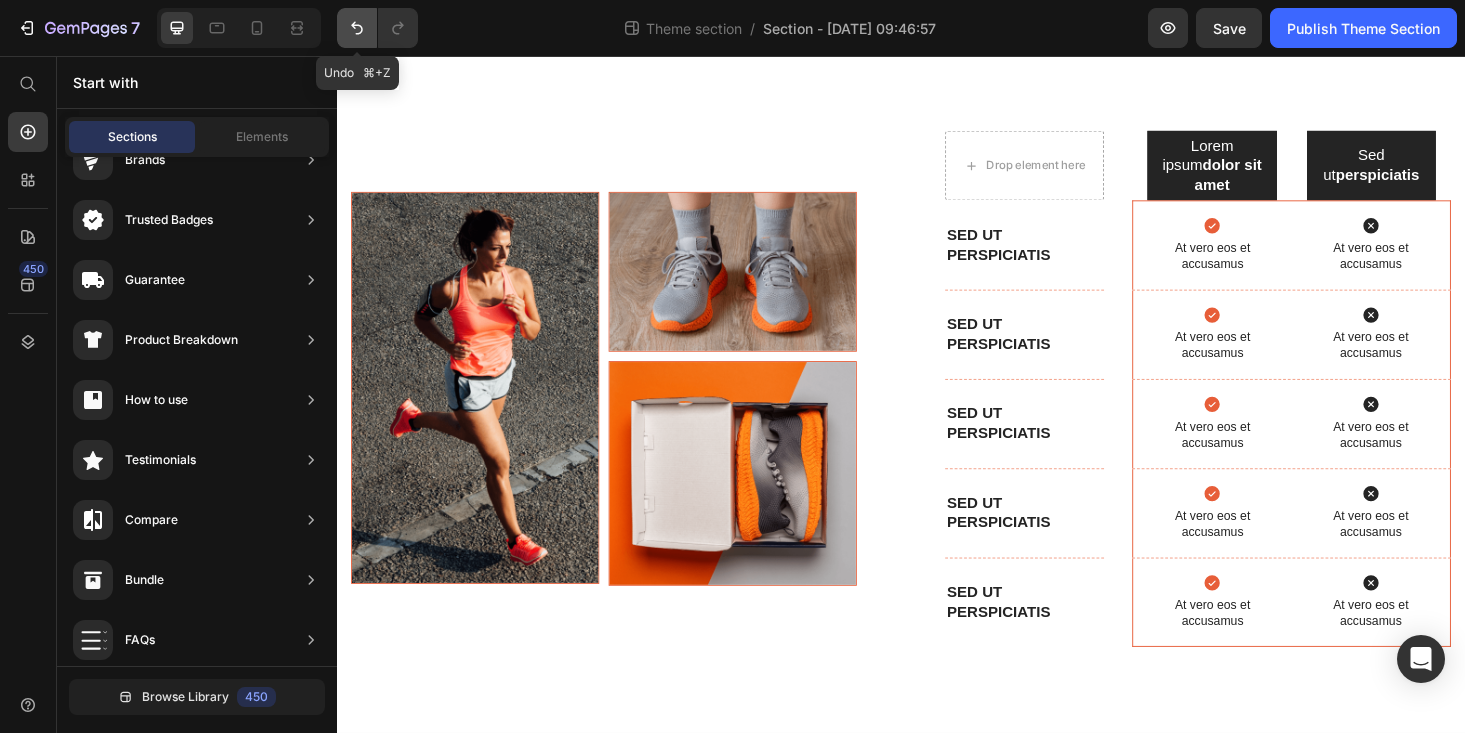 click 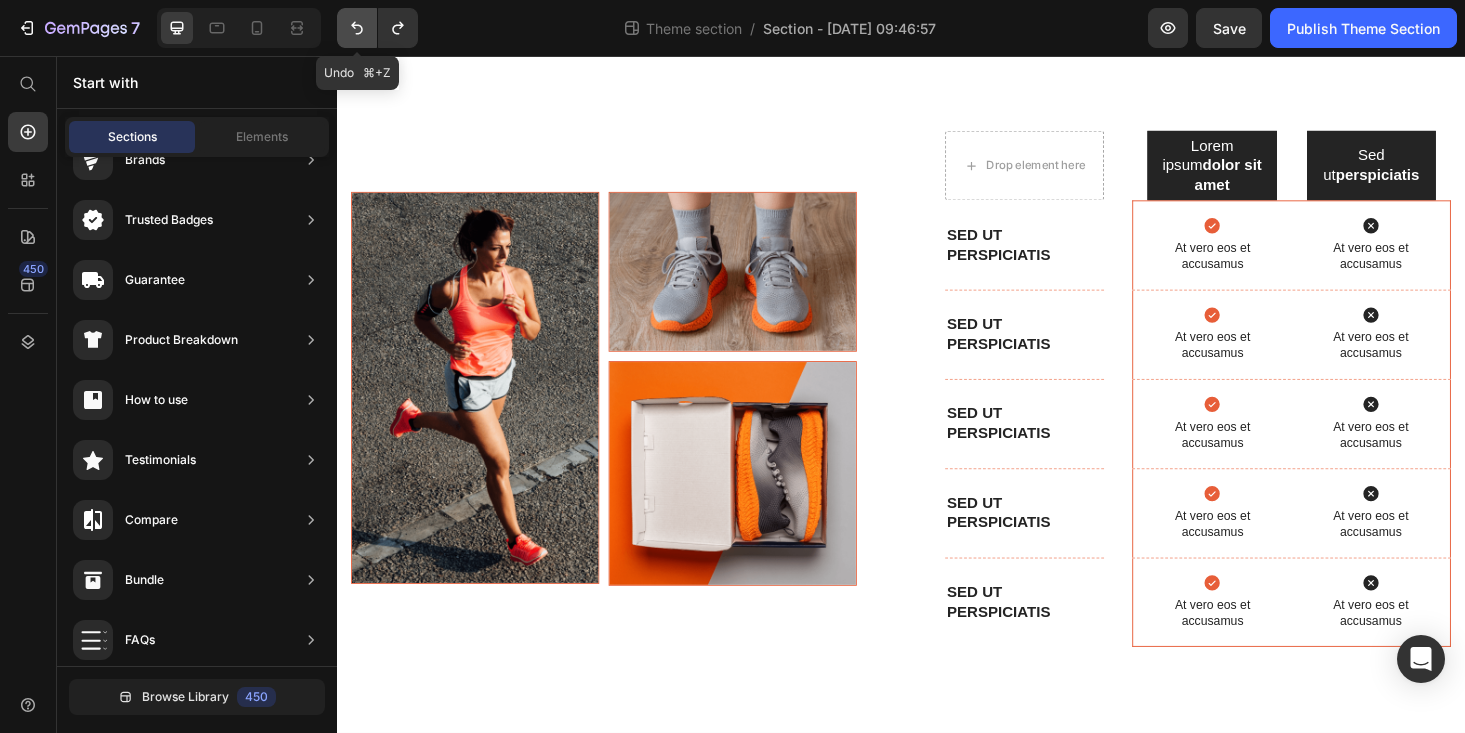 click 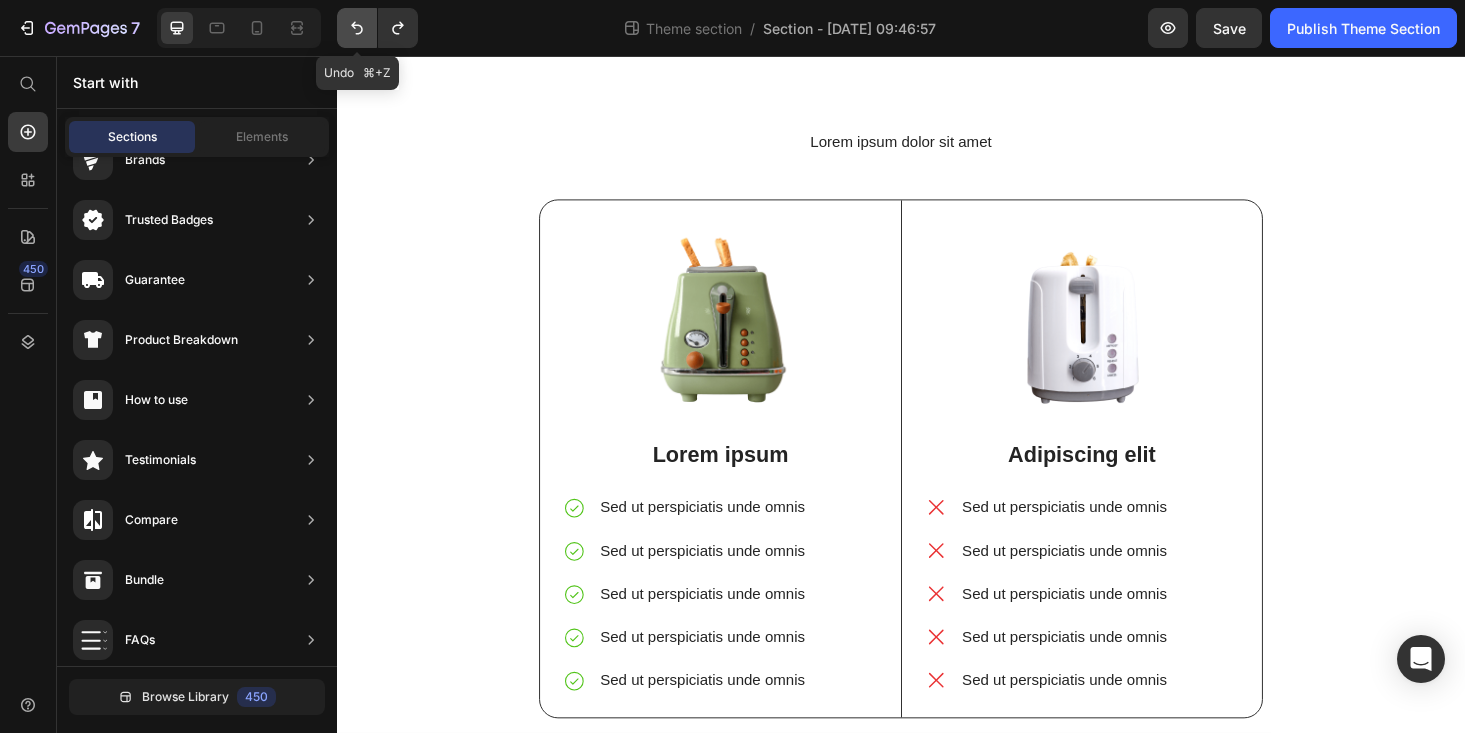 click 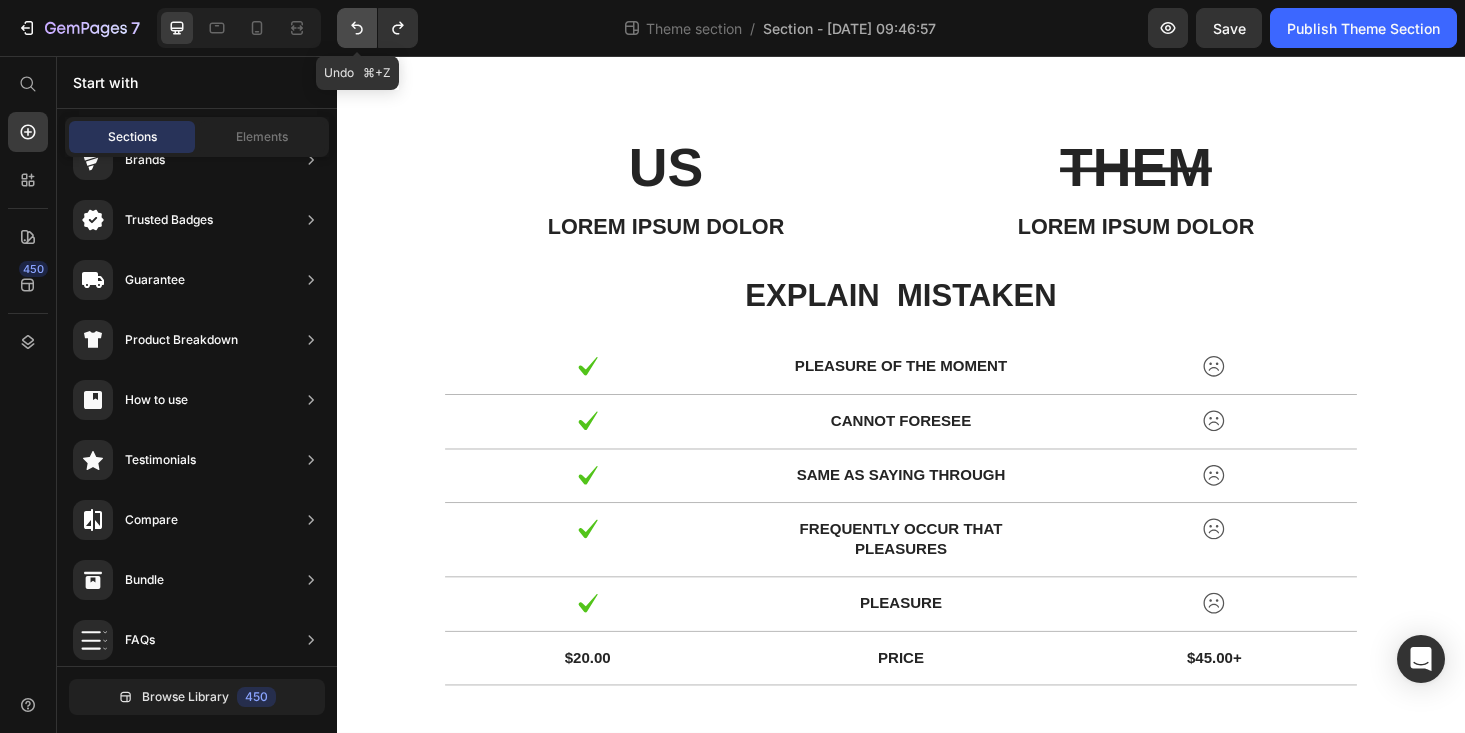 click 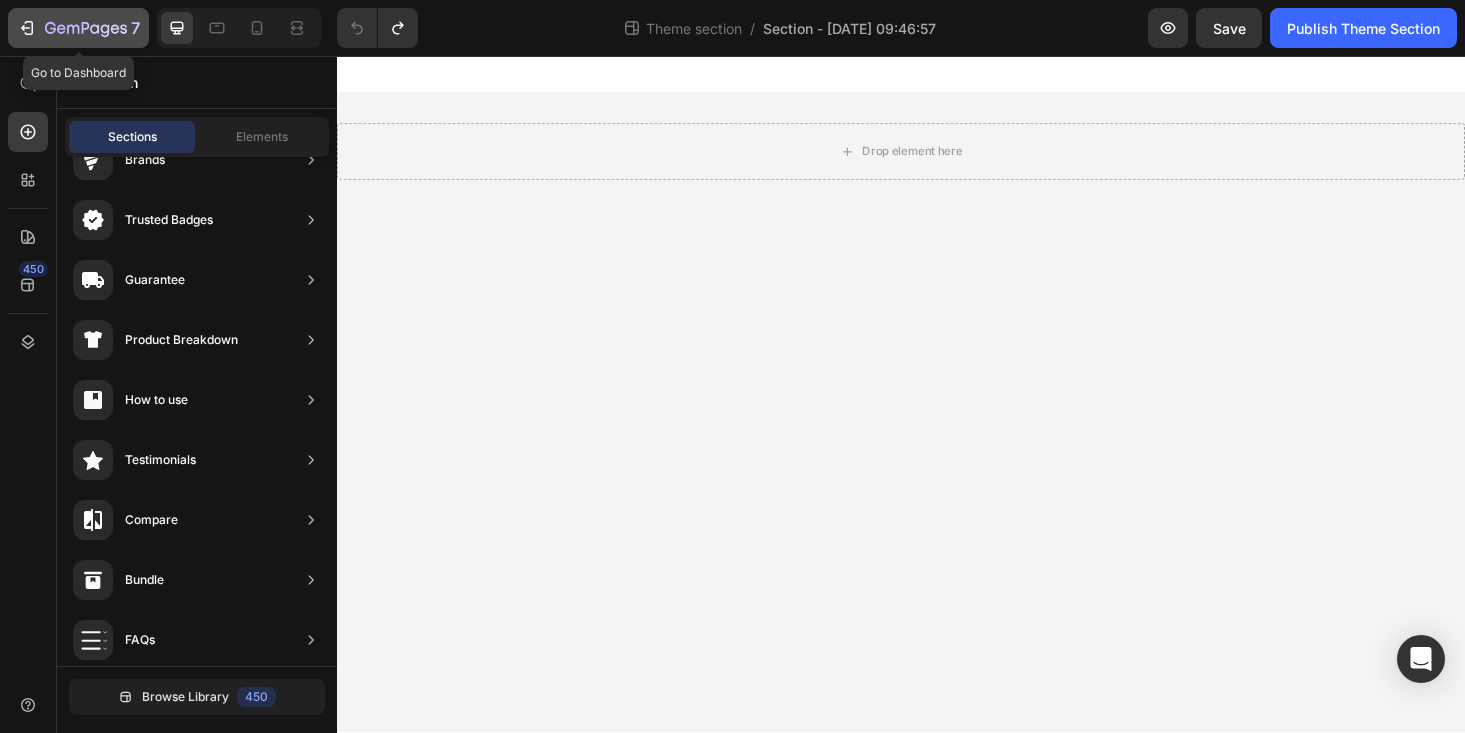 click on "7" 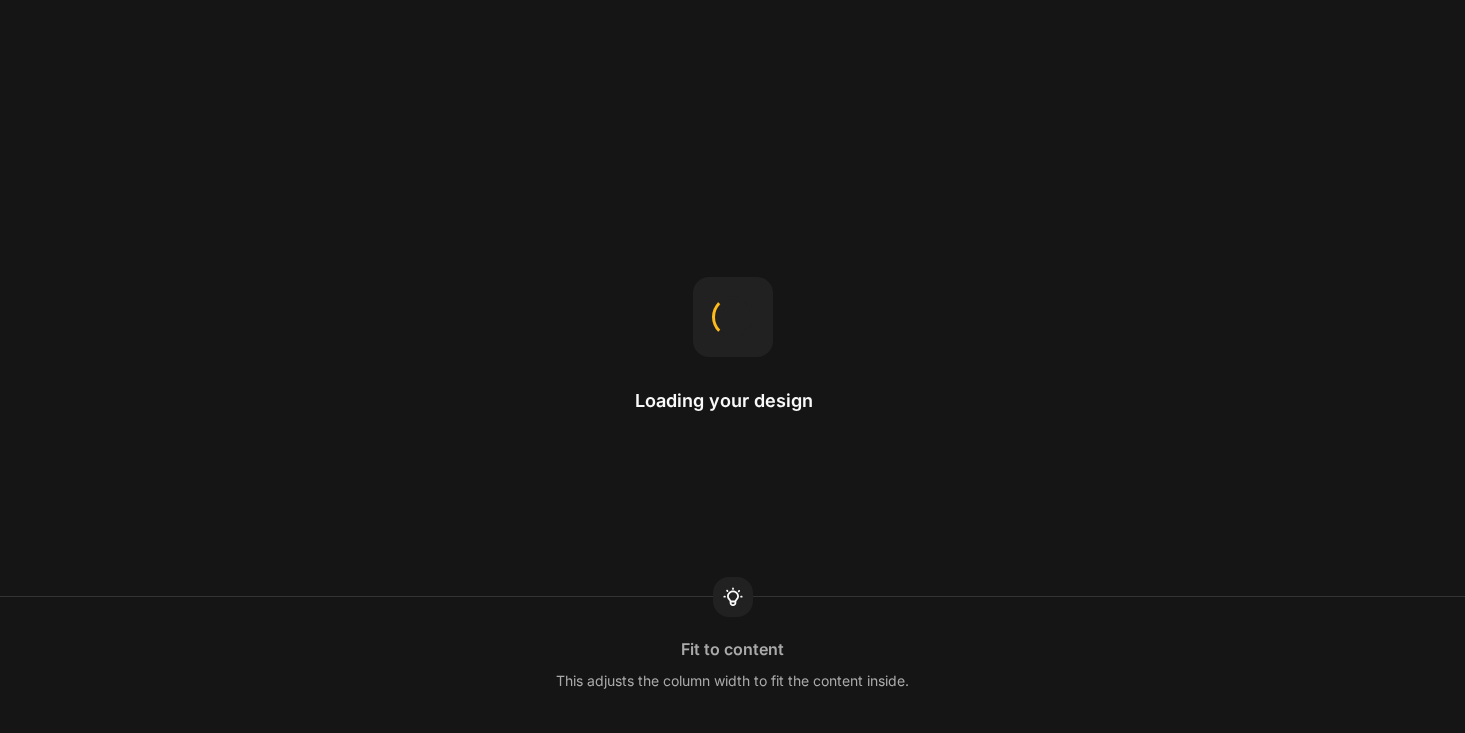 scroll, scrollTop: 0, scrollLeft: 0, axis: both 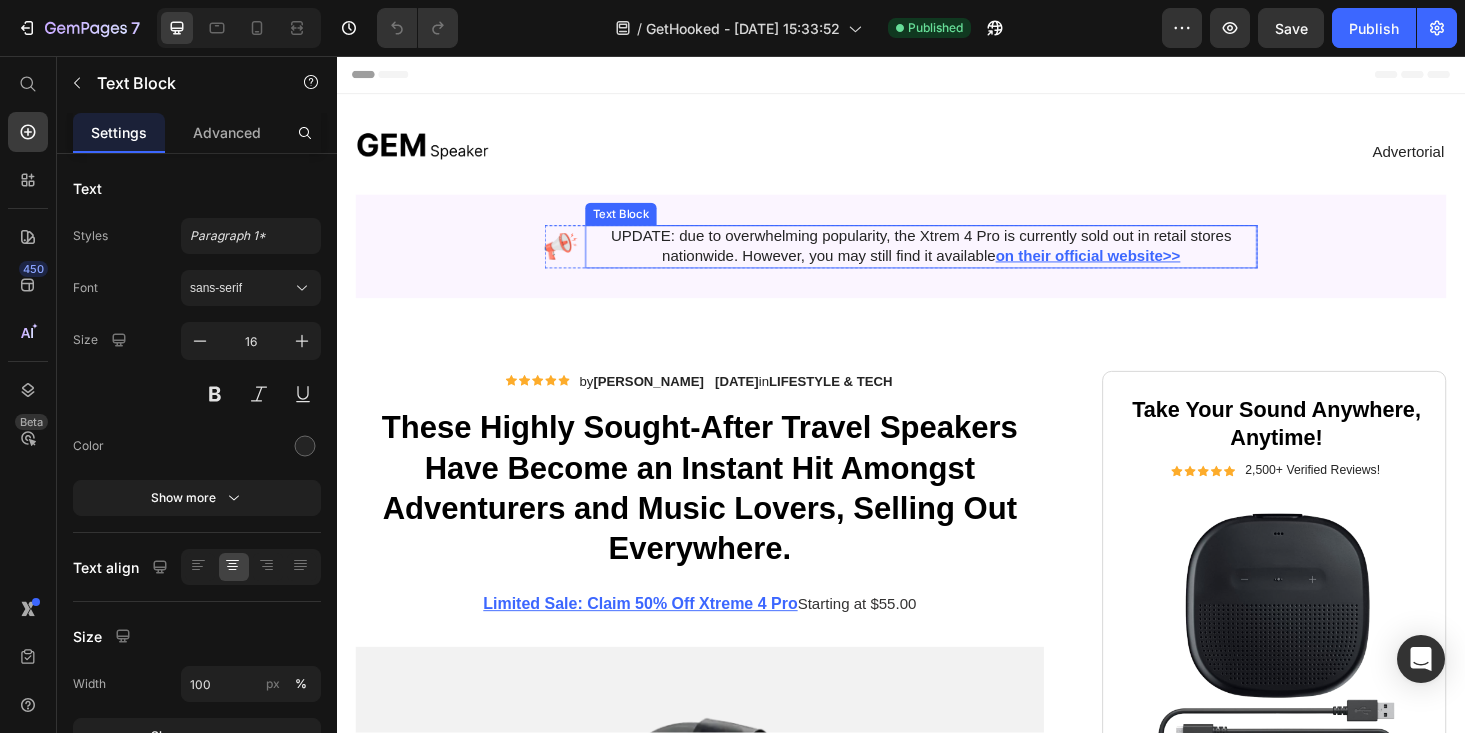 click on "UPDATE: due to overwhelming popularity, the Xtrem 4 Pro is currently sold out in retail stores nationwide. However, you may still find it available  on their official website>>" at bounding box center [958, 259] 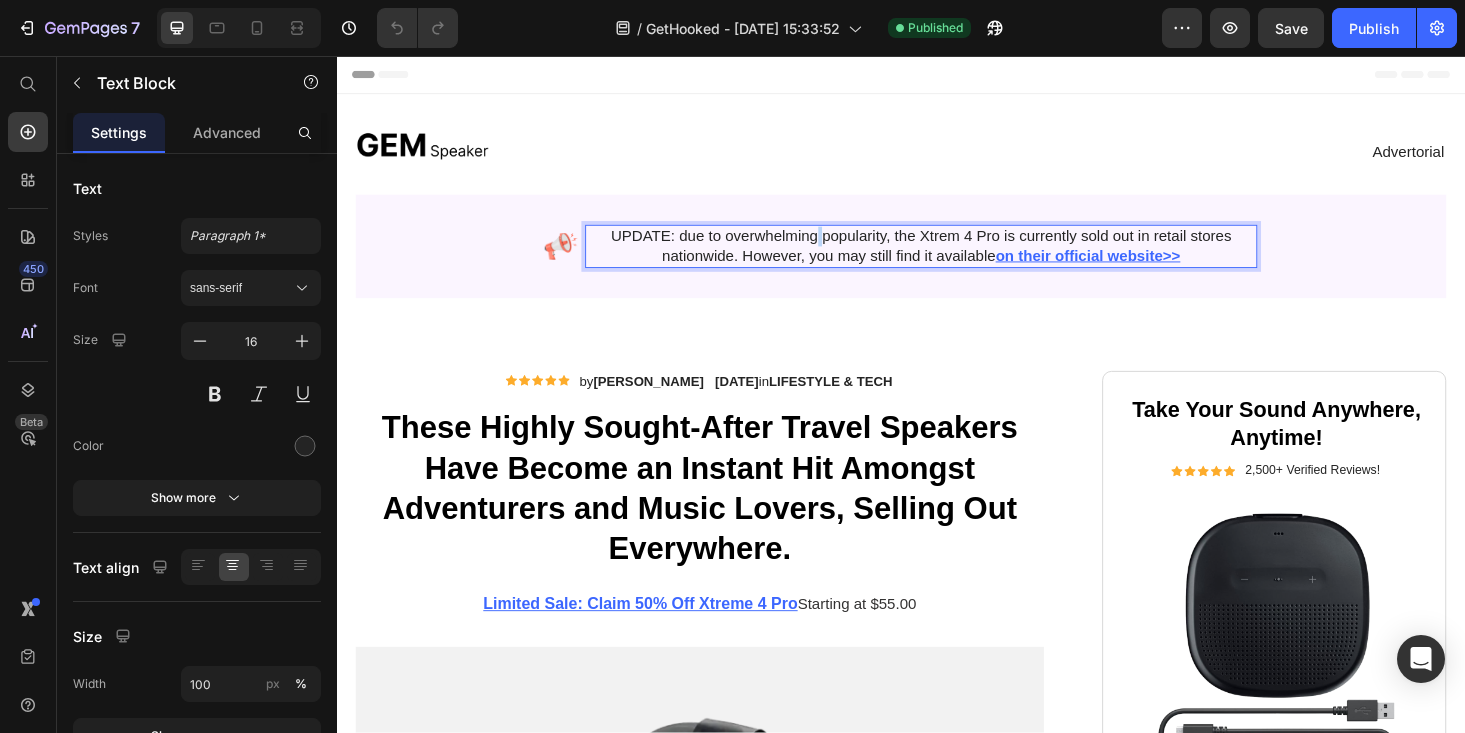 click on "UPDATE: due to overwhelming popularity, the Xtrem 4 Pro is currently sold out in retail stores nationwide. However, you may still find it available  on their official website>>" at bounding box center [958, 259] 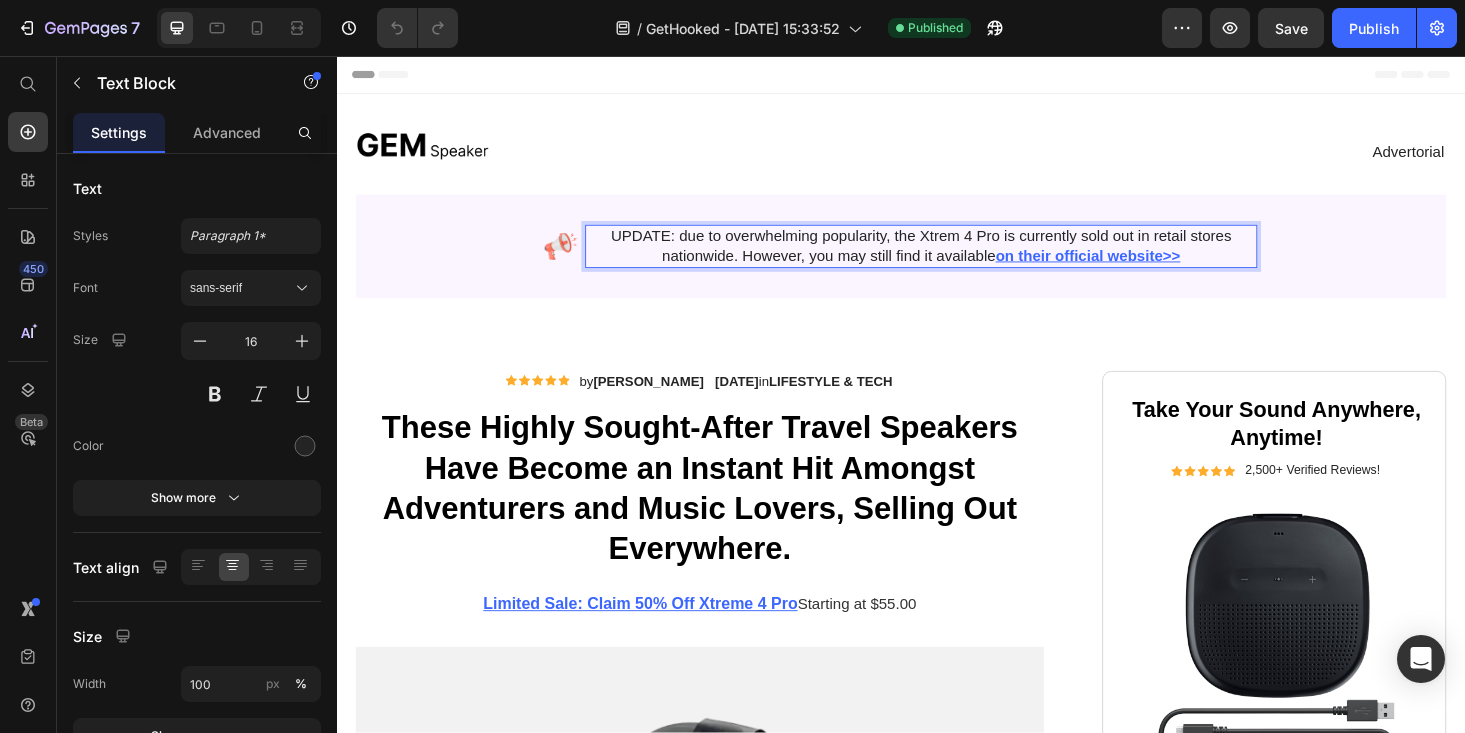 click on "UPDATE: due to overwhelming popularity, the Xtrem 4 Pro is currently sold out in retail stores nationwide. However, you may still find it available  on their official website>>" at bounding box center [958, 259] 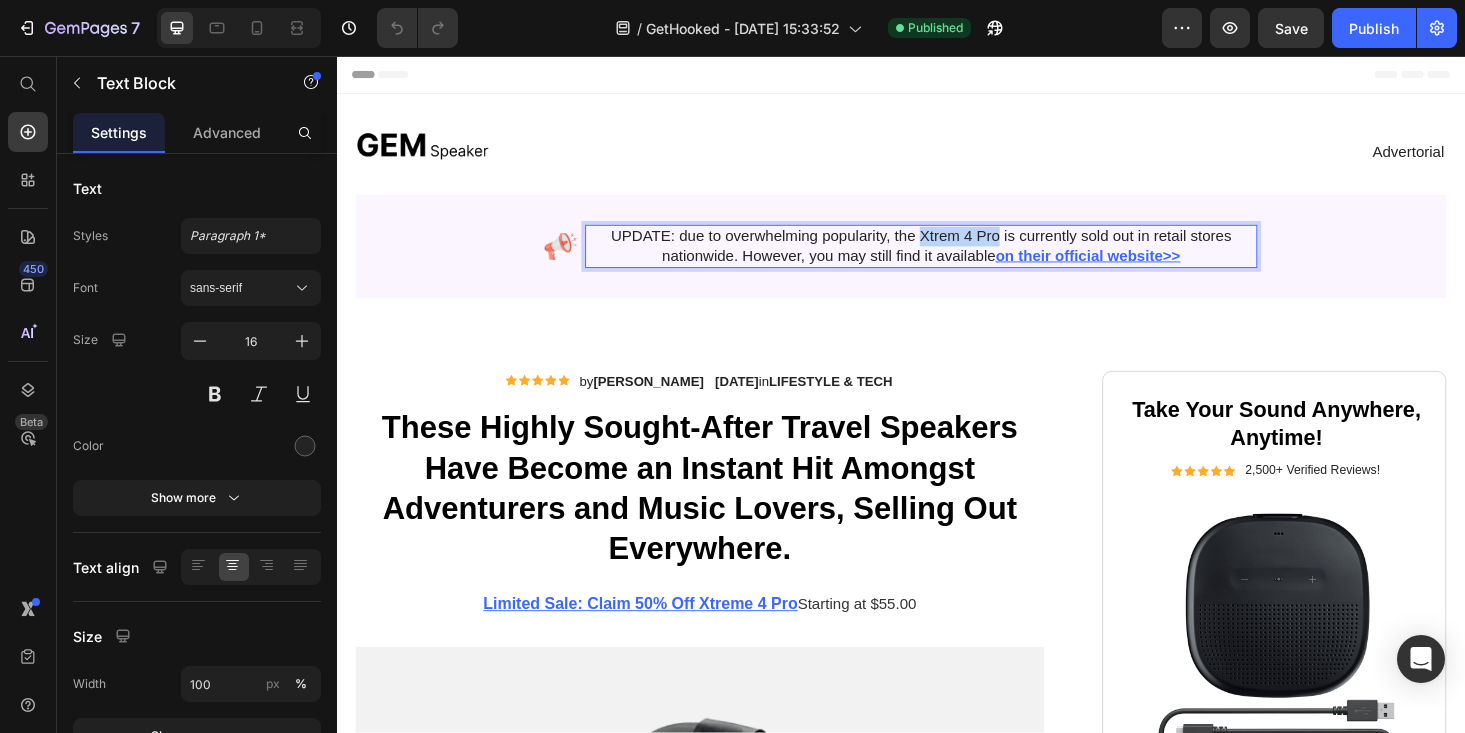 click on "UPDATE: due to overwhelming popularity, the Xtrem 4 Pro is currently sold out in retail stores nationwide. However, you may still find it available  on their official website>>" at bounding box center (958, 259) 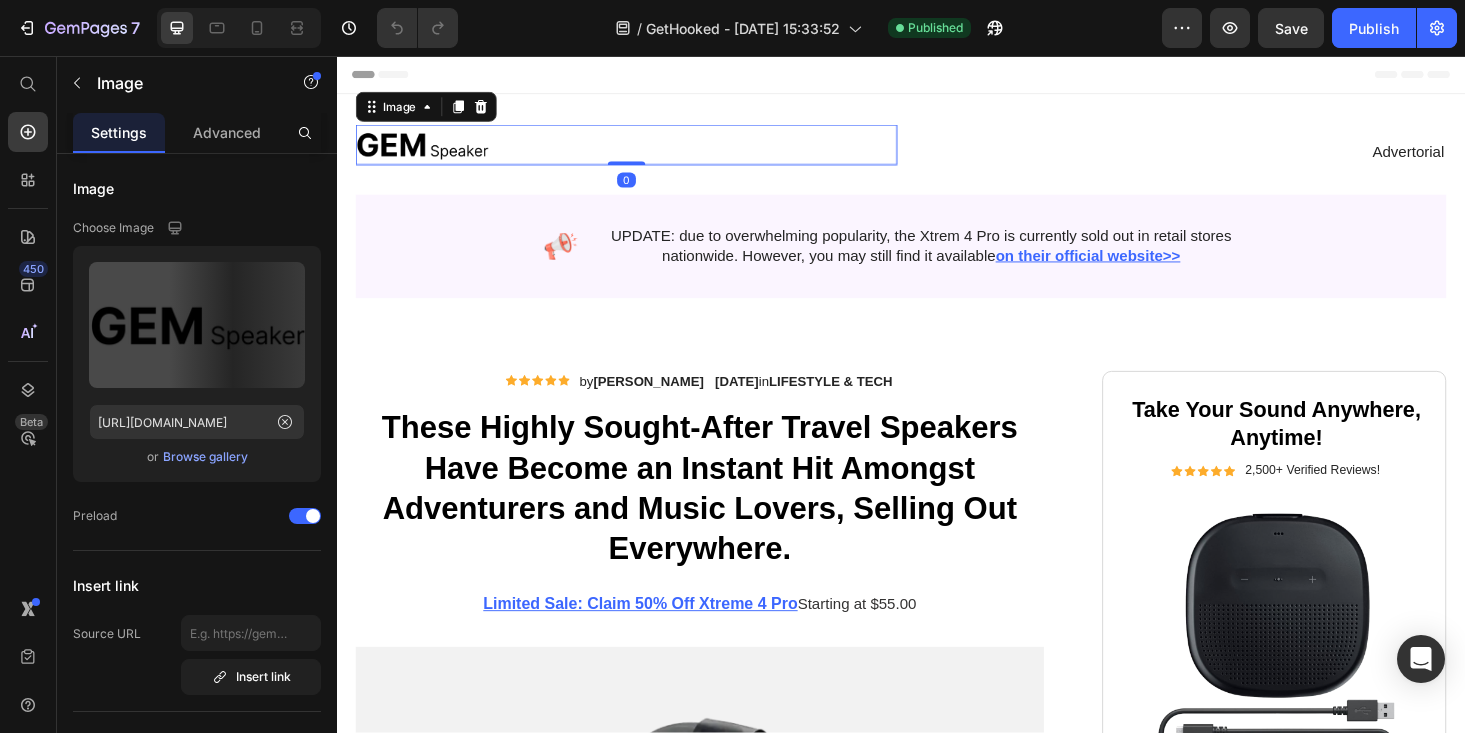 click at bounding box center (645, 150) 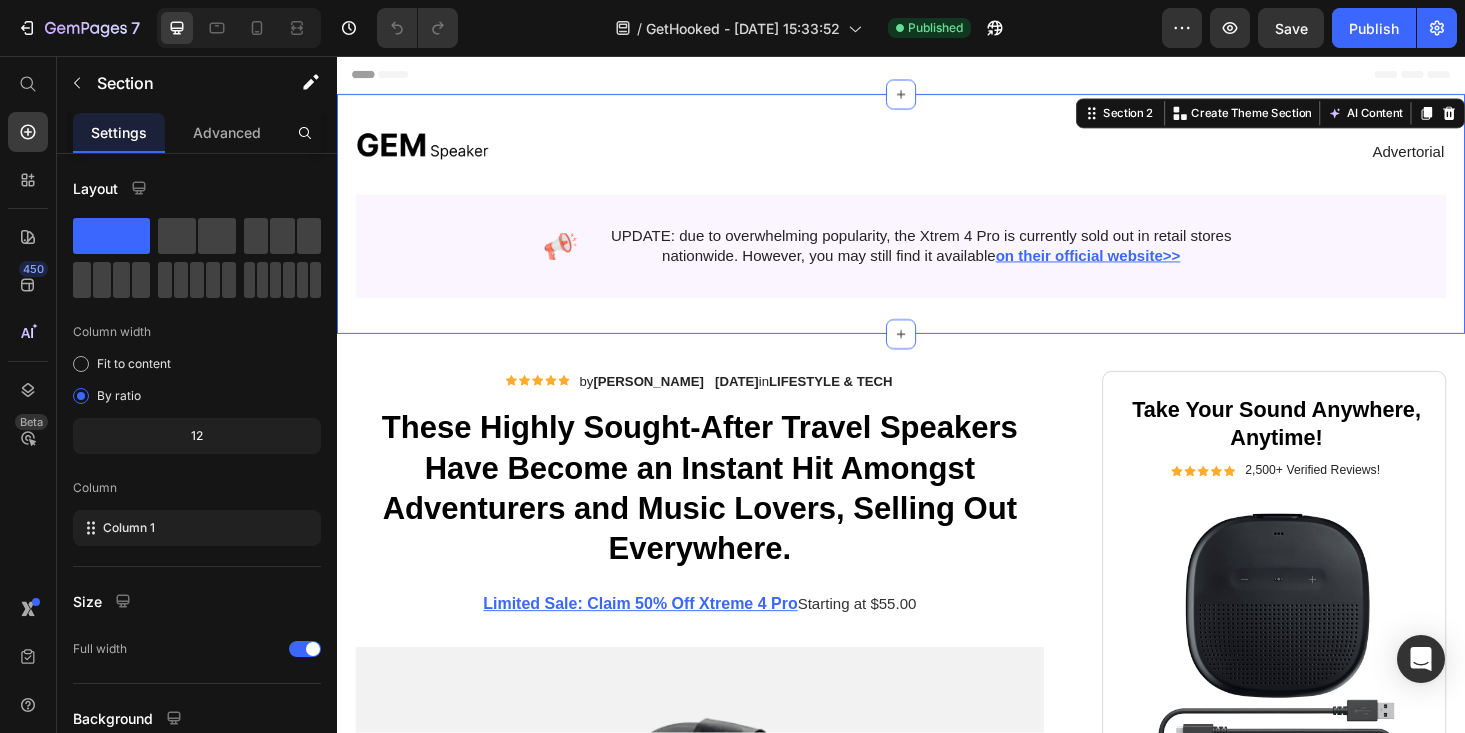 click on "Image Advertorial Text Block Row Image UPDATE: due to overwhelming popularity, the Xtrem 4 Pro is currently sold out in retail stores nationwide. However, you may still find it available  on their official website>> Text Block Row Row" at bounding box center (937, 221) 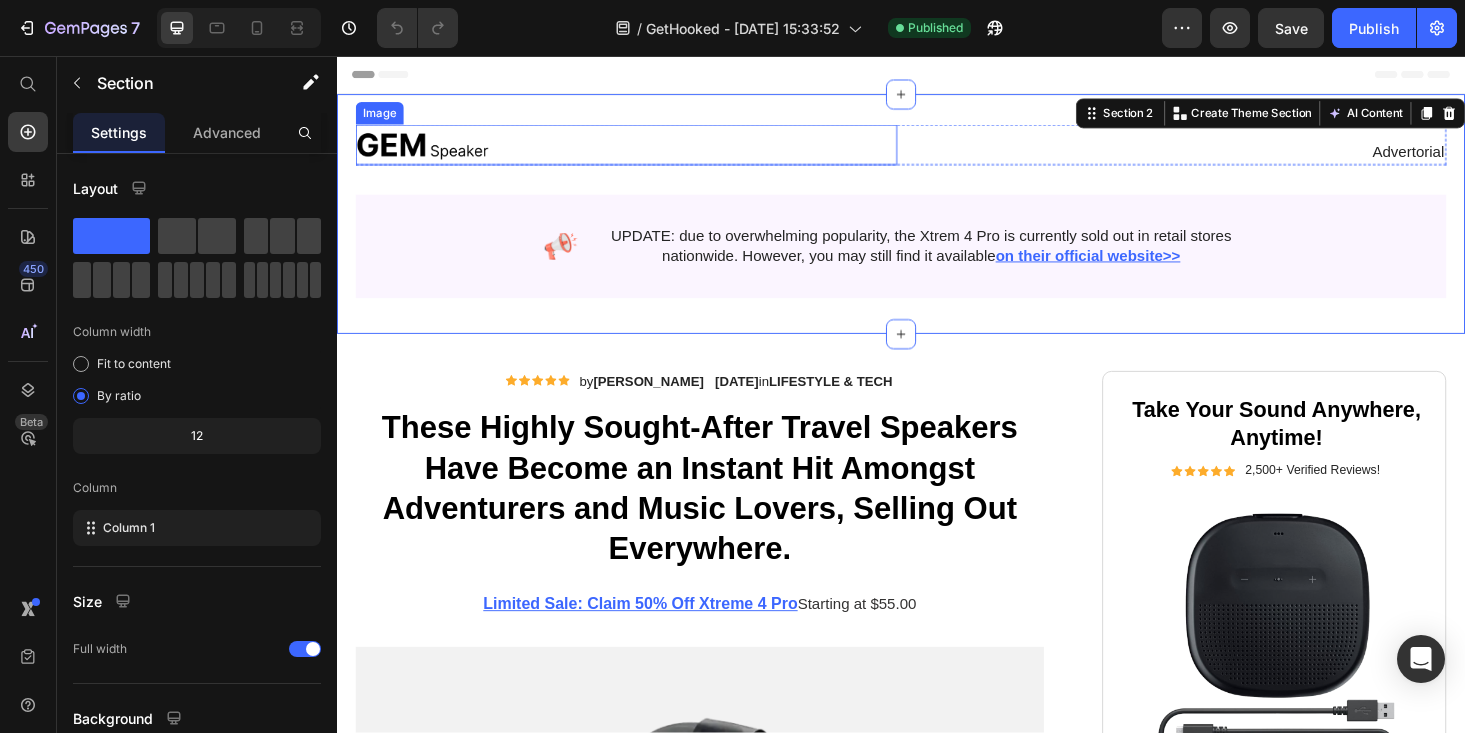 click at bounding box center (645, 150) 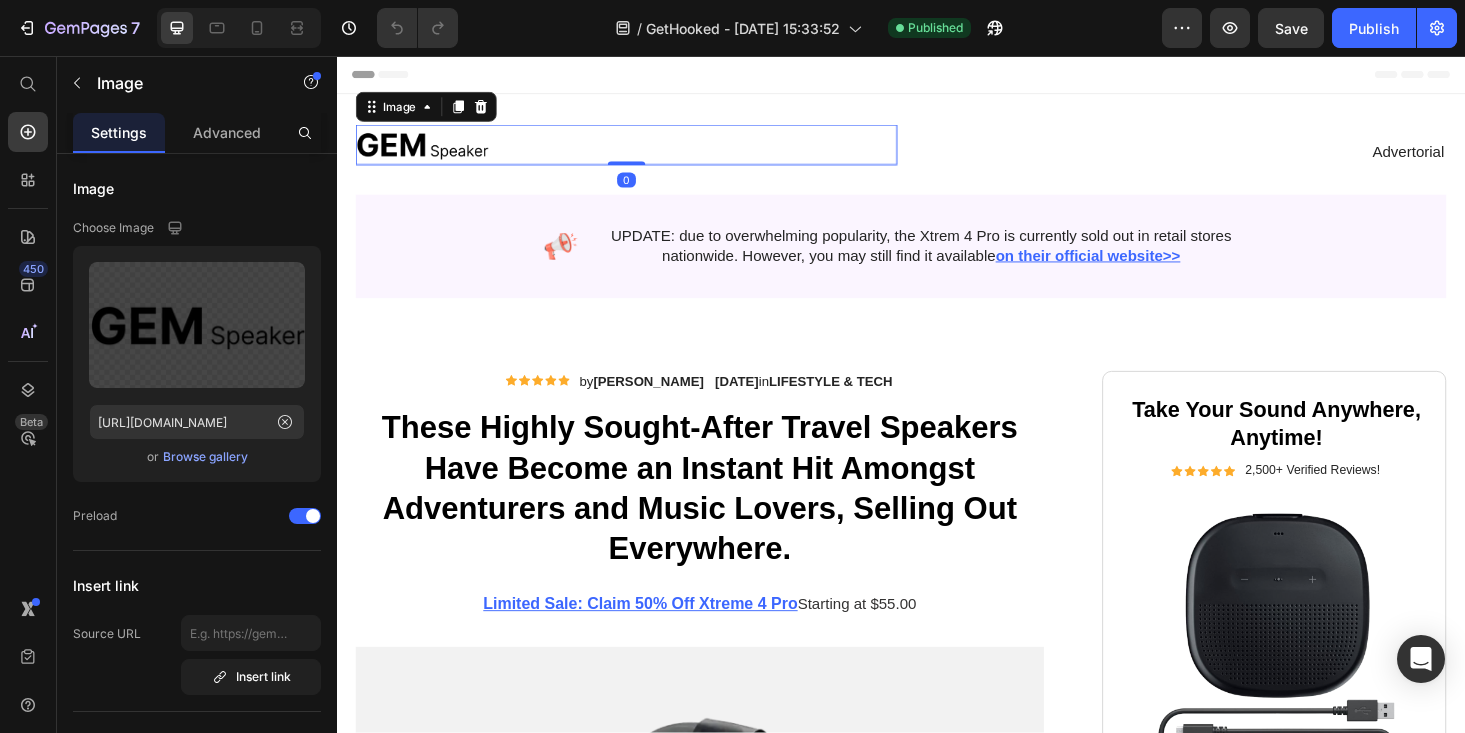 click at bounding box center (645, 150) 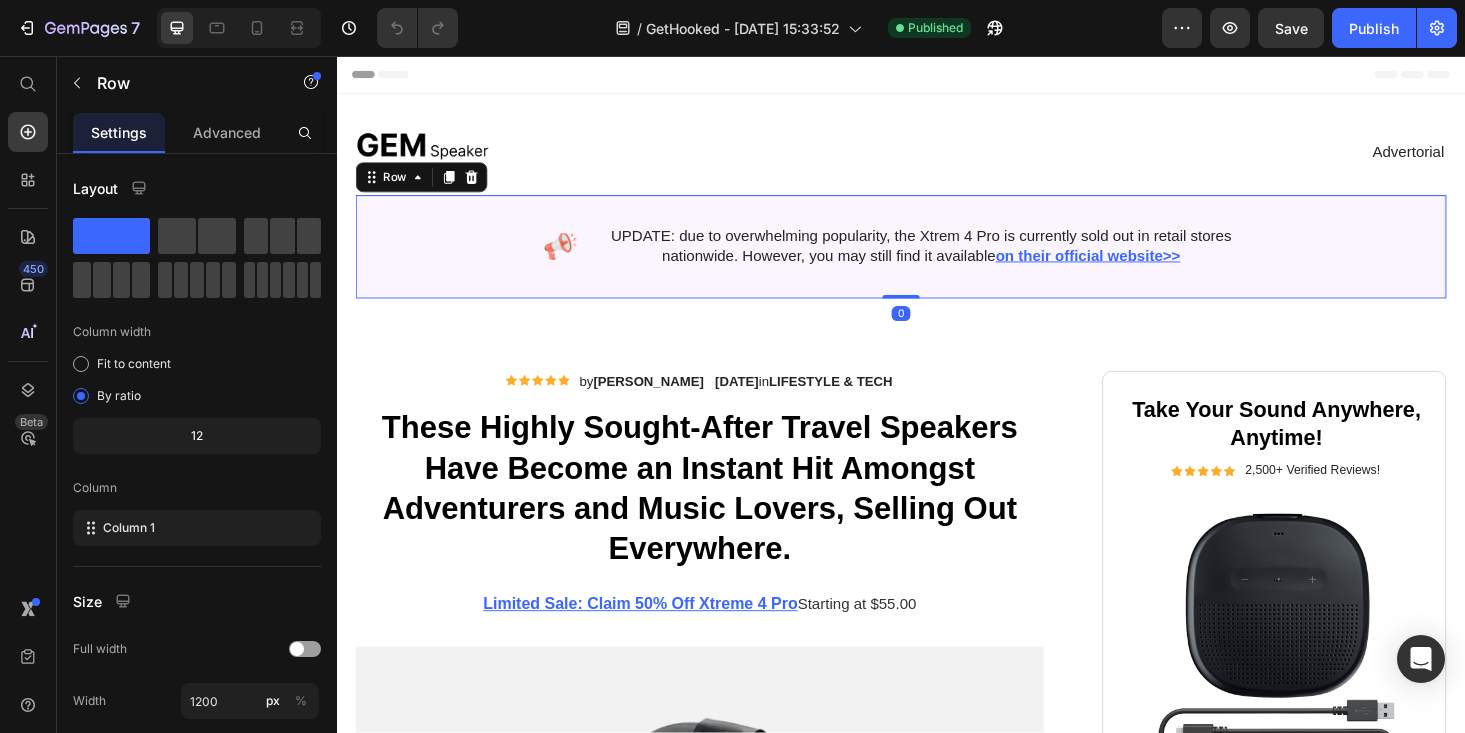 click on "Image UPDATE: due to overwhelming popularity, the Xtrem 4 Pro is currently sold out in retail stores nationwide. However, you may still find it available  on their official website>> Text Block Row" at bounding box center (937, 259) 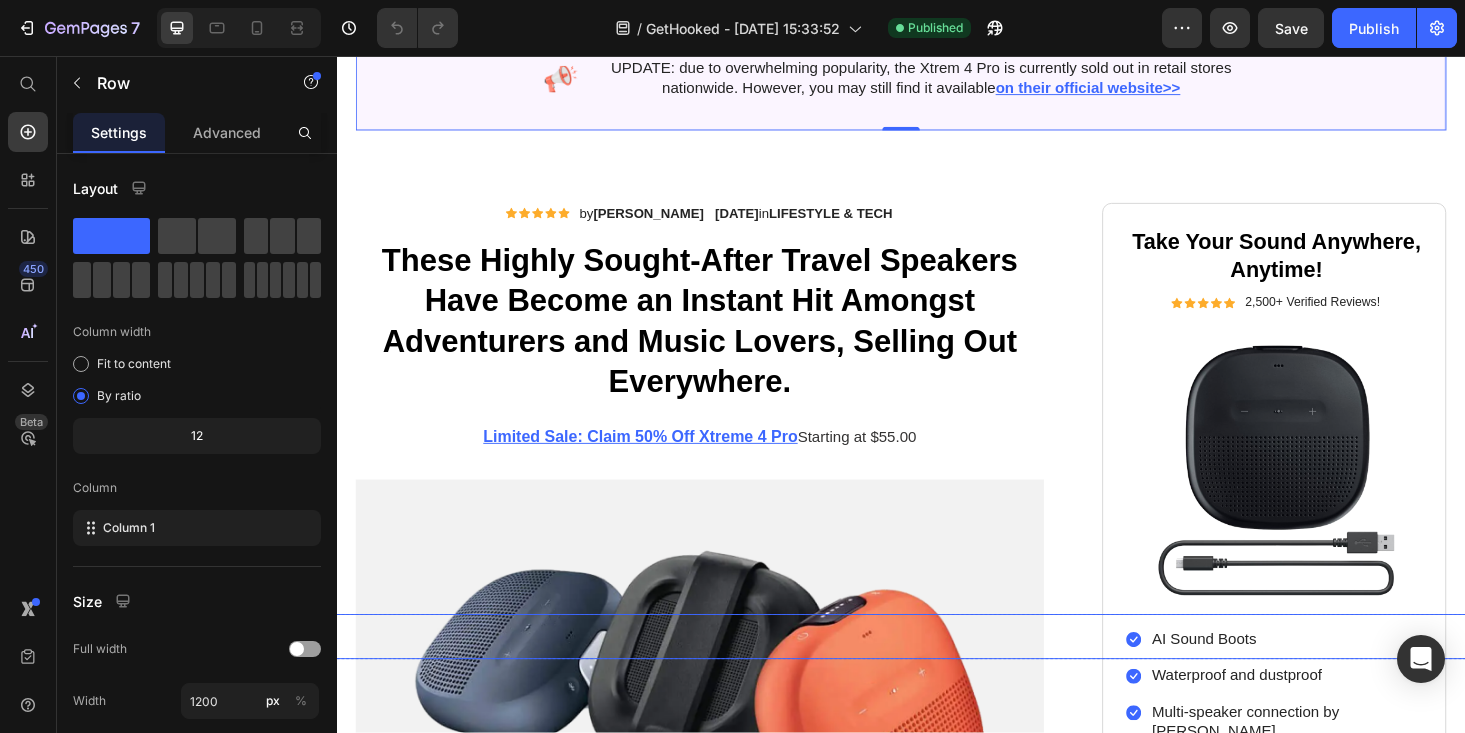 scroll, scrollTop: 0, scrollLeft: 0, axis: both 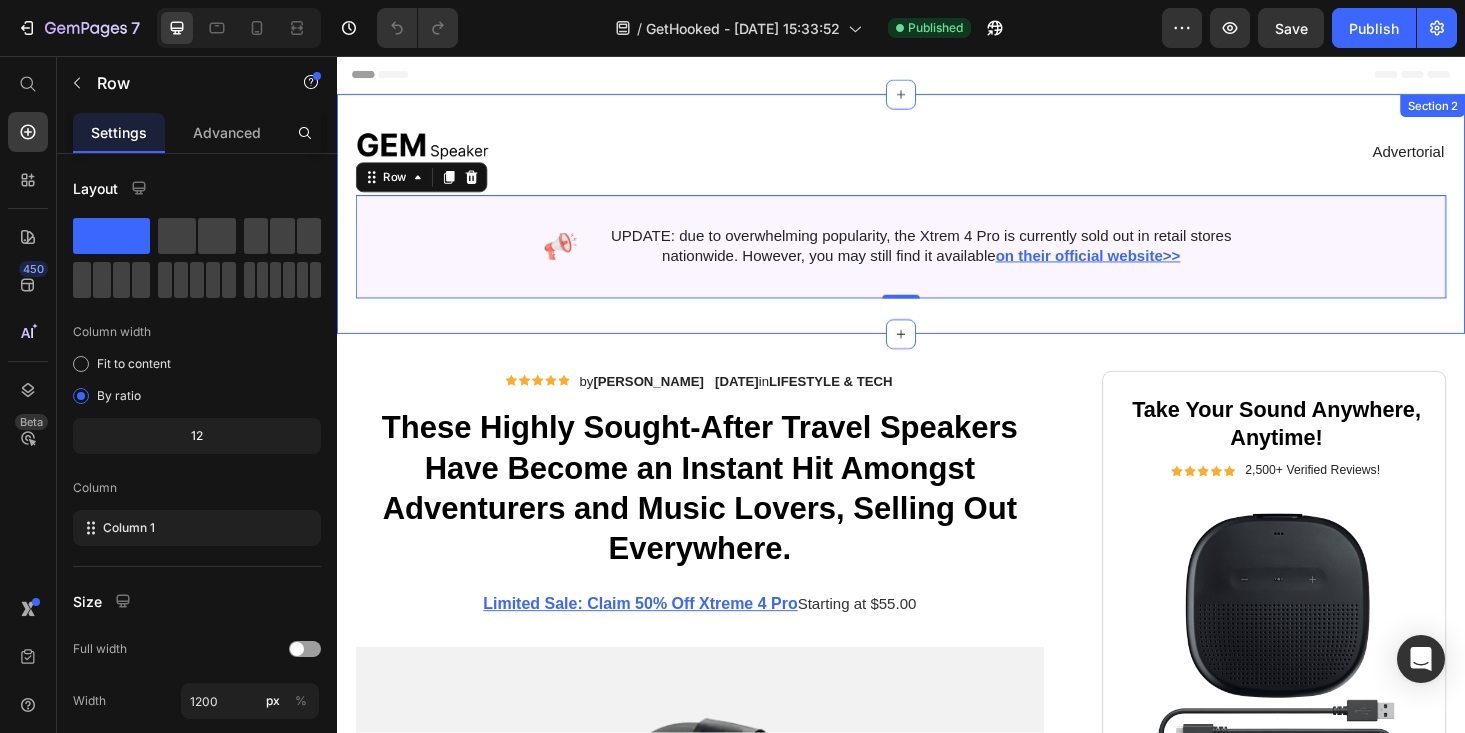 click on "Image Advertorial Text Block Row Image UPDATE: due to overwhelming popularity, the Xtrem 4 Pro is currently sold out in retail stores nationwide. However, you may still find it available  on their official website>> Text Block Row Row   0 Section 2" at bounding box center [937, 224] 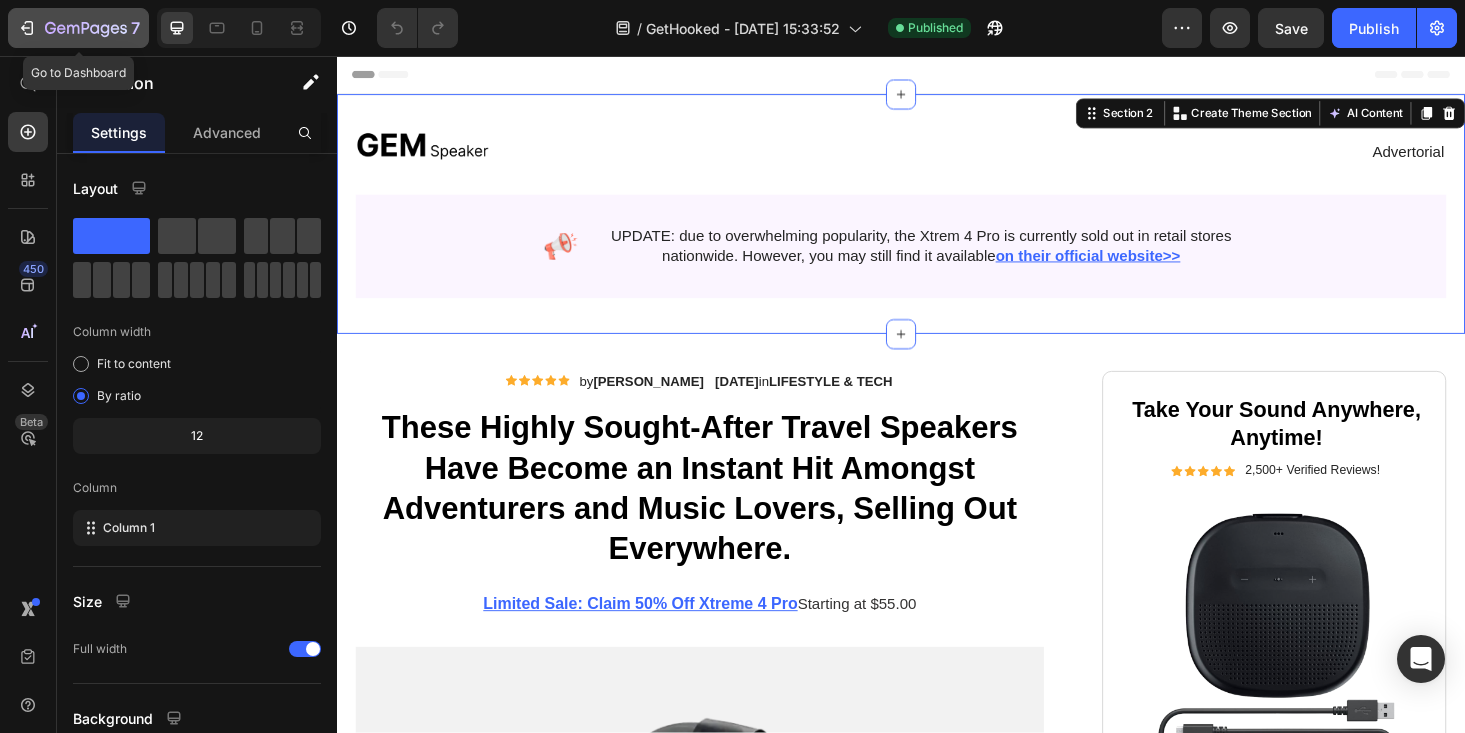 click 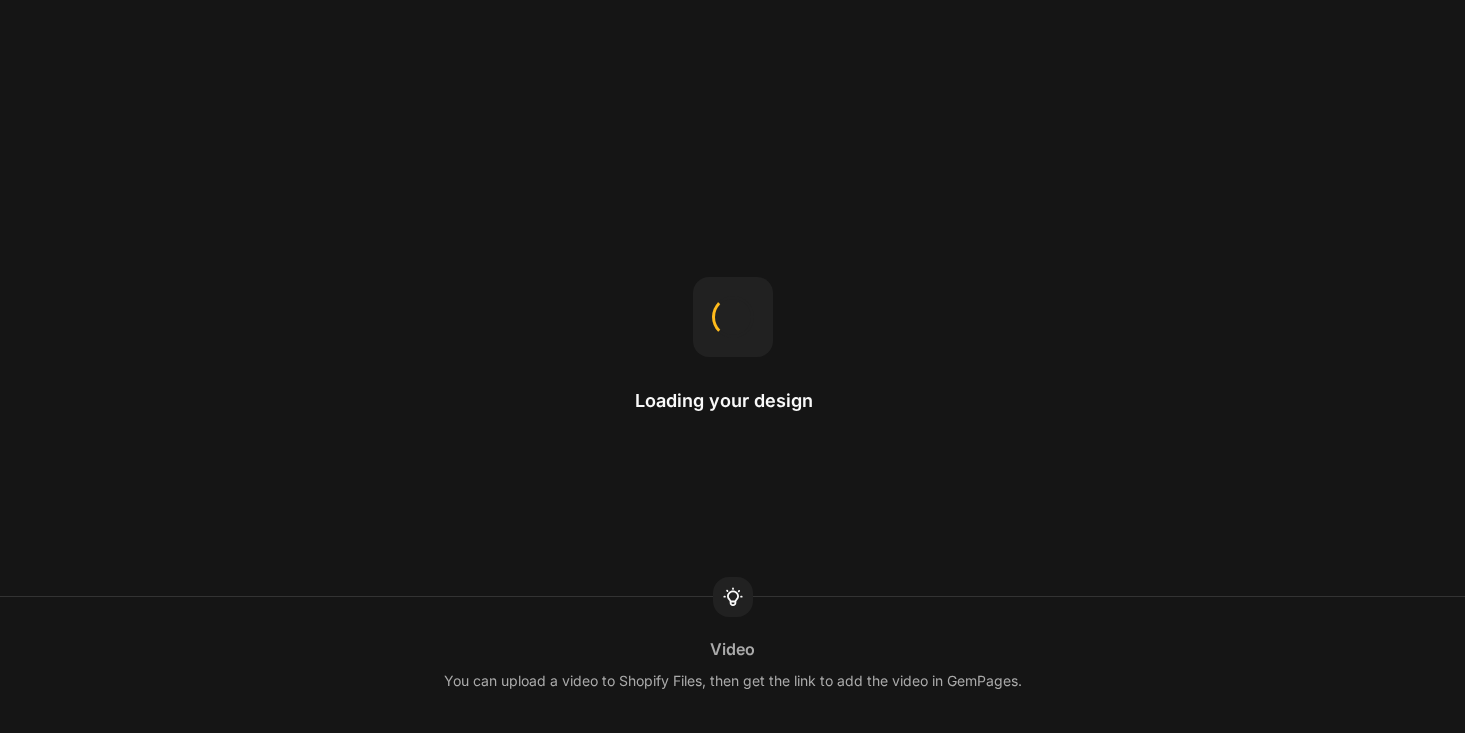scroll, scrollTop: 0, scrollLeft: 0, axis: both 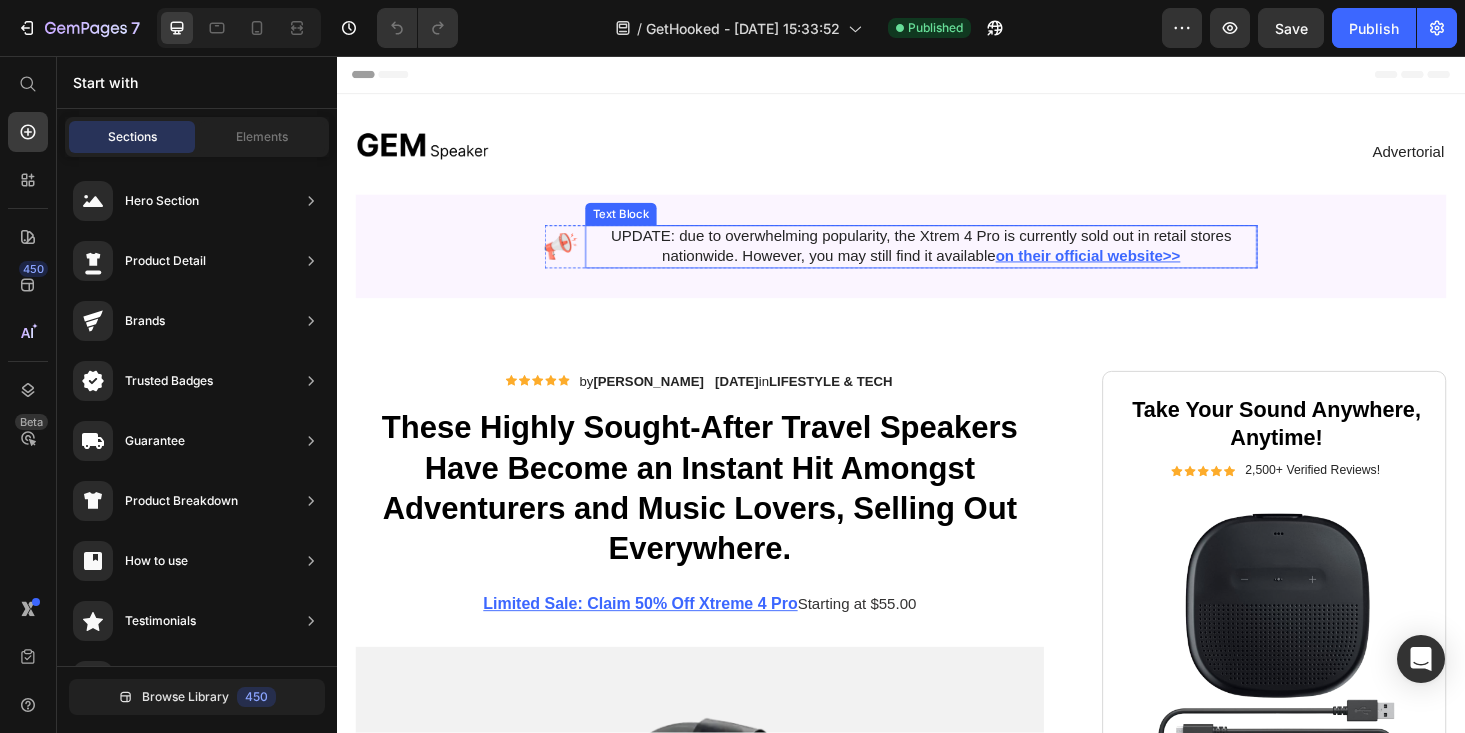 click on "on their official website>>" at bounding box center [1136, 268] 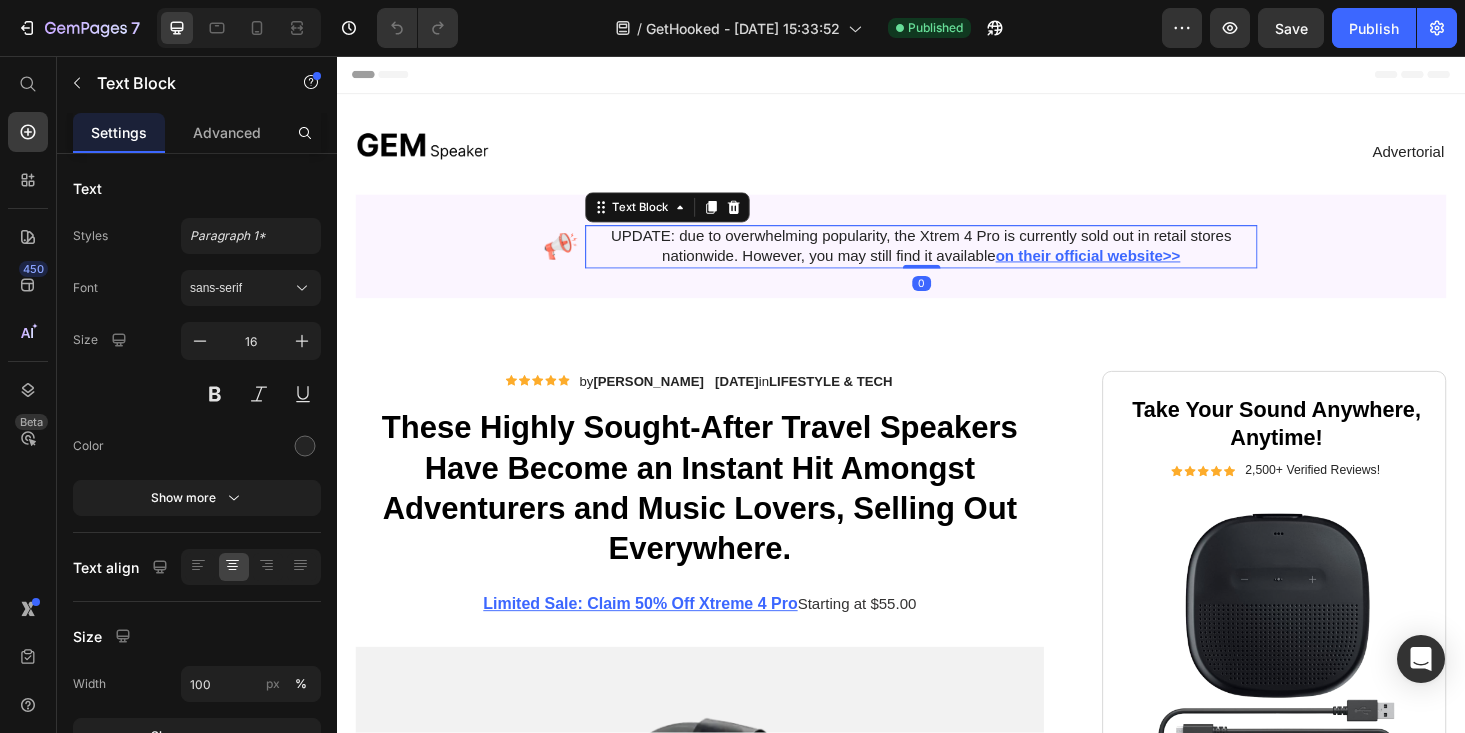 click on "on their official website>>" at bounding box center (1136, 268) 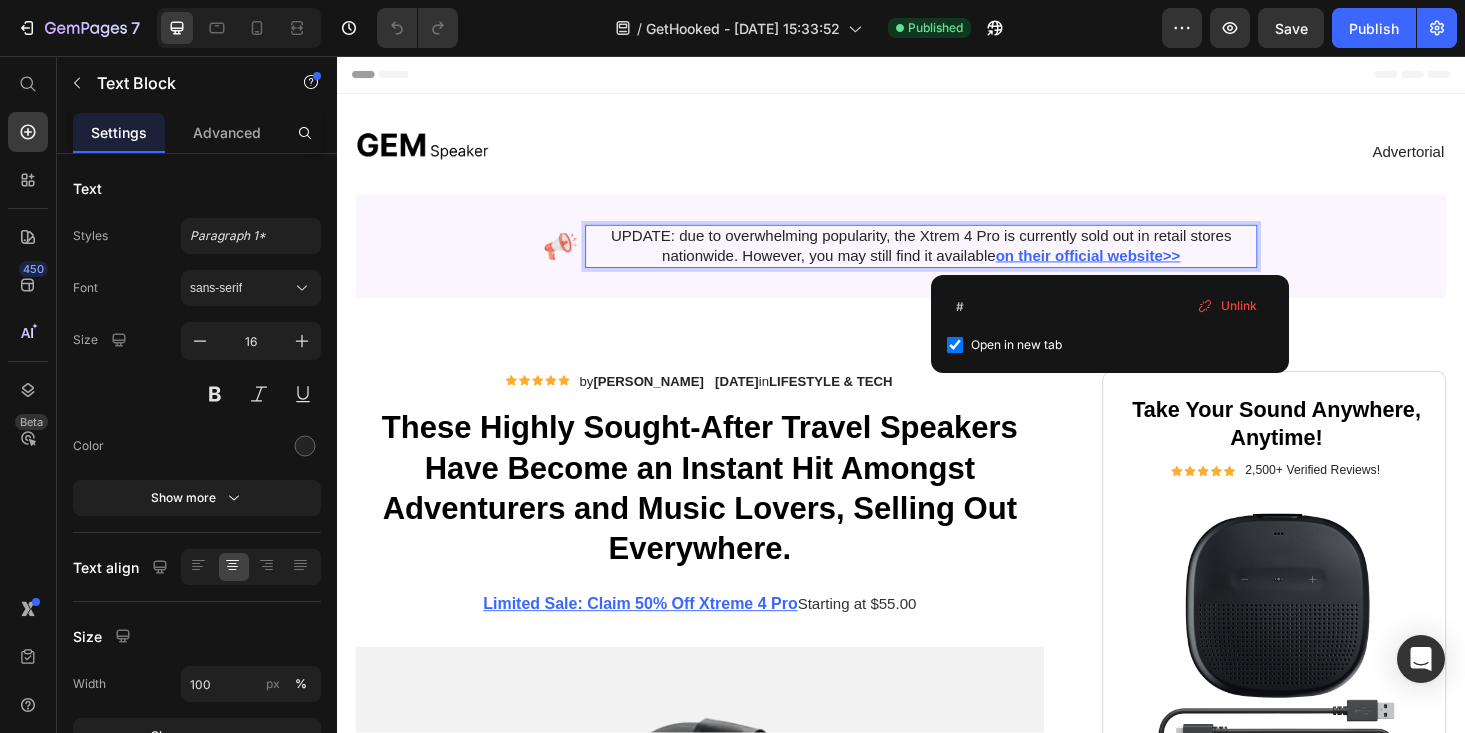 click on "UPDATE: due to overwhelming popularity, the Xtrem 4 Pro is currently sold out in retail stores nationwide. However, you may still find it available  on their official website>>" at bounding box center (958, 259) 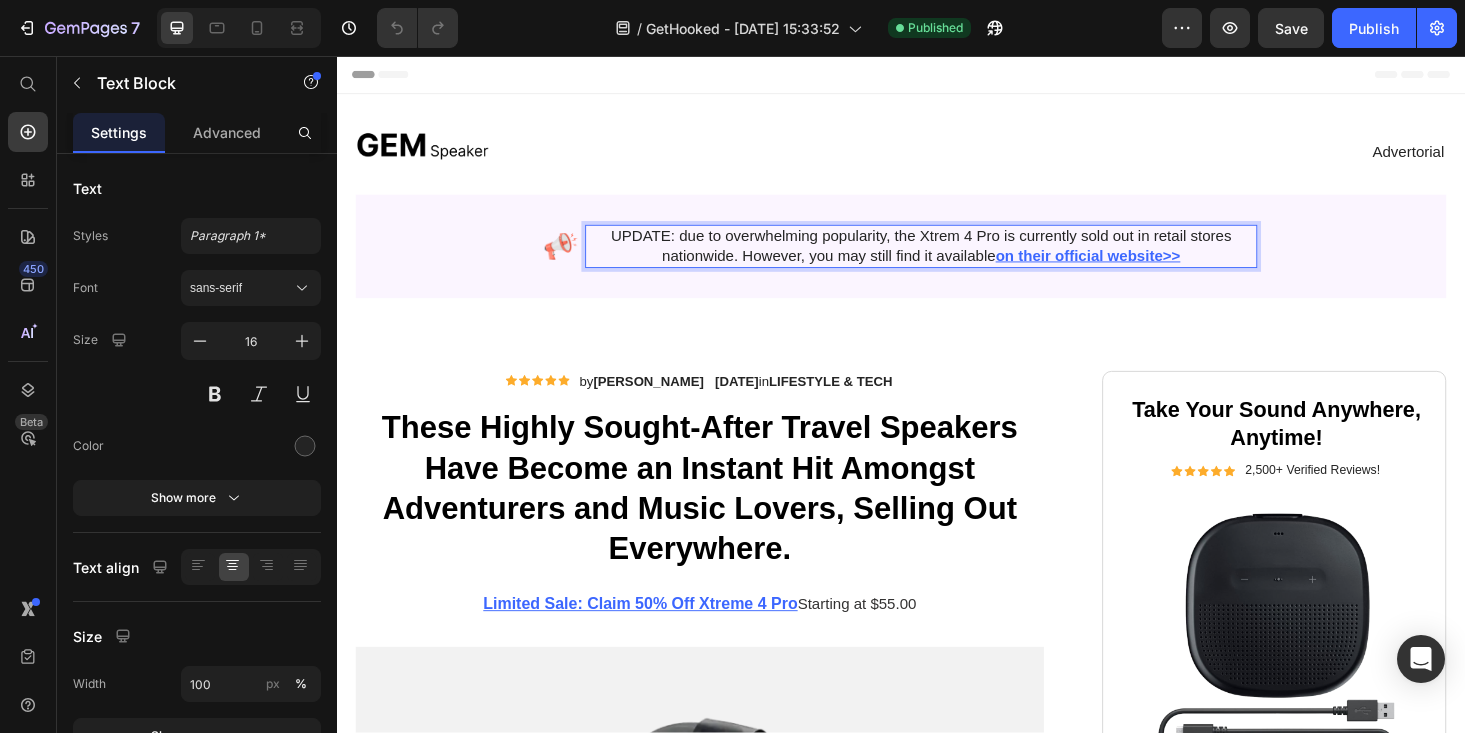 click on "on their official website>>" at bounding box center (1136, 268) 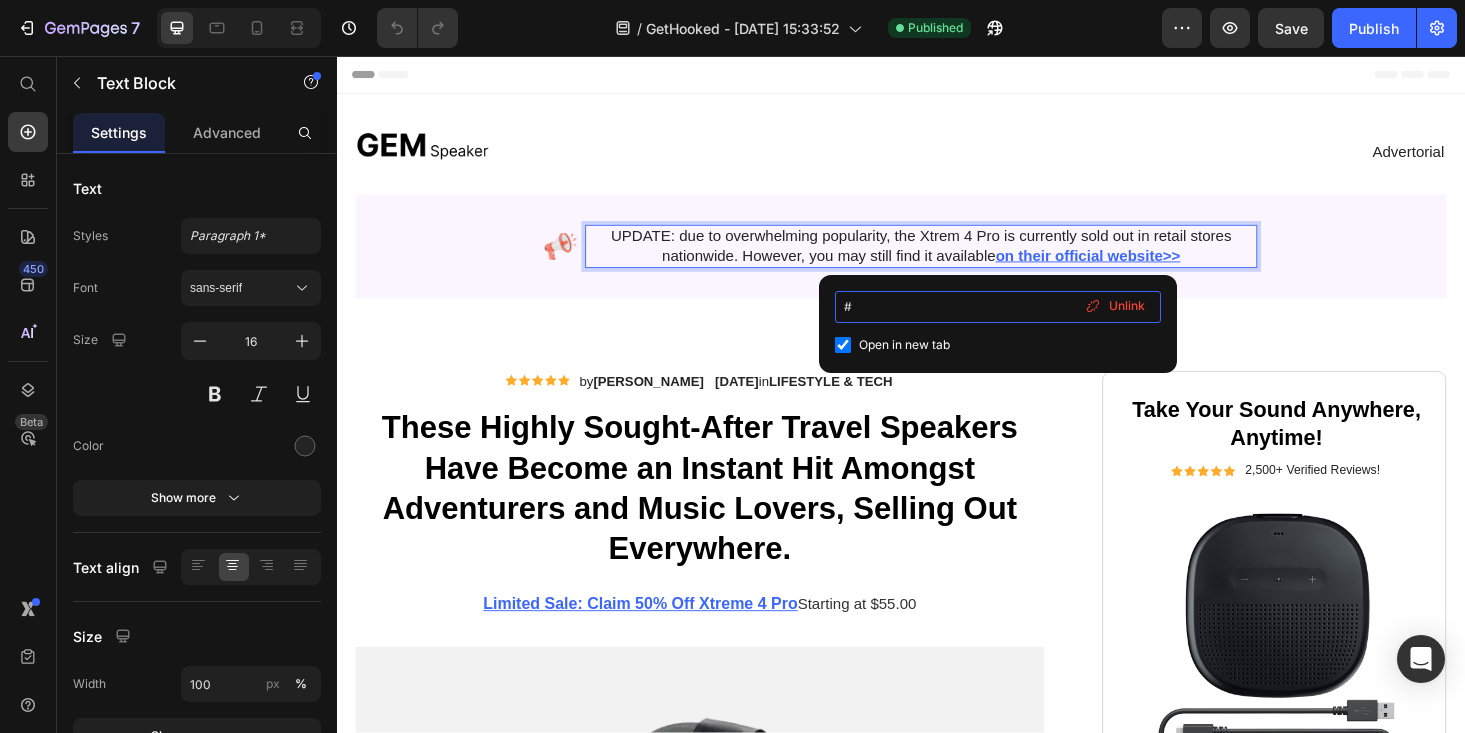 click on "#" at bounding box center [998, 307] 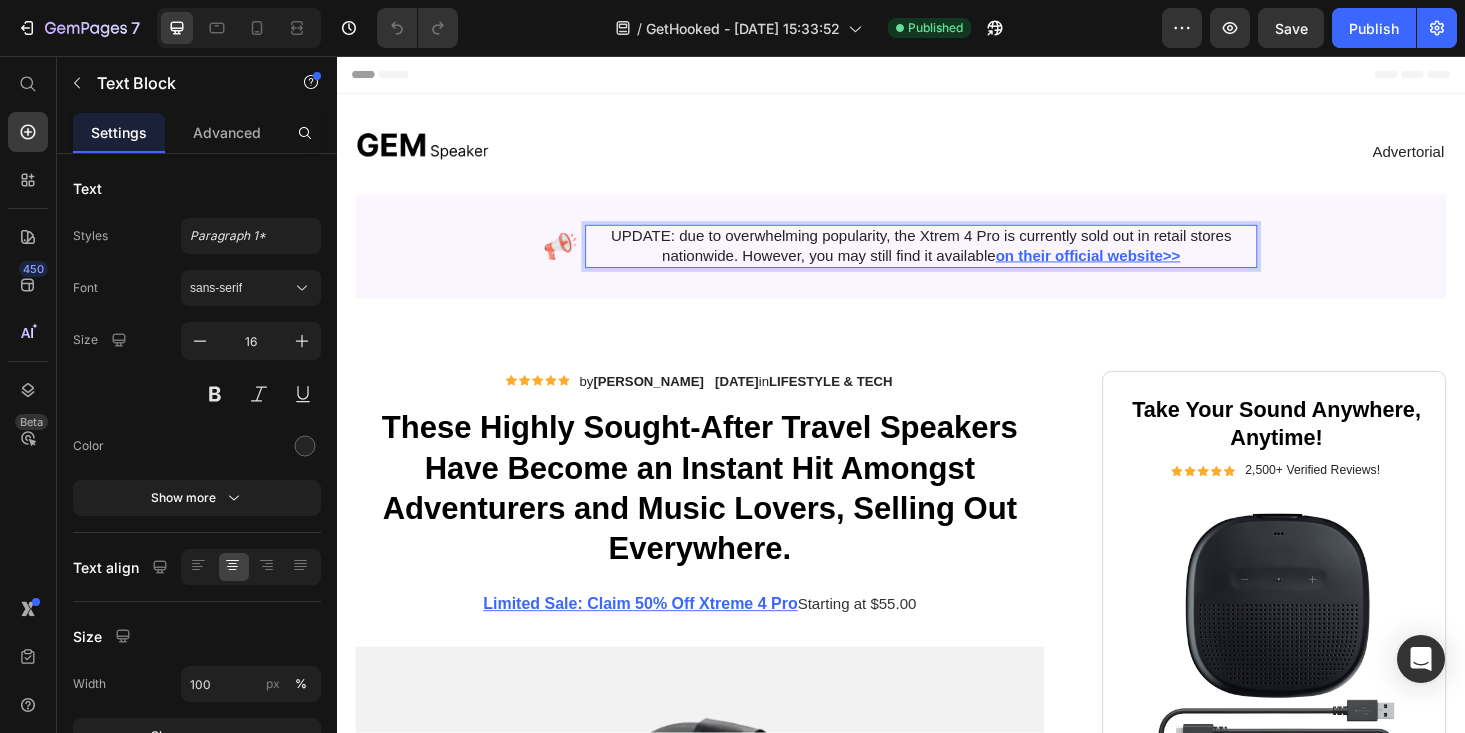 click on "UPDATE: due to overwhelming popularity, the Xtrem 4 Pro is currently sold out in retail stores nationwide. However, you may still find it available  on their official website>> ⁠⁠⁠⁠⁠⁠⁠" at bounding box center [958, 259] 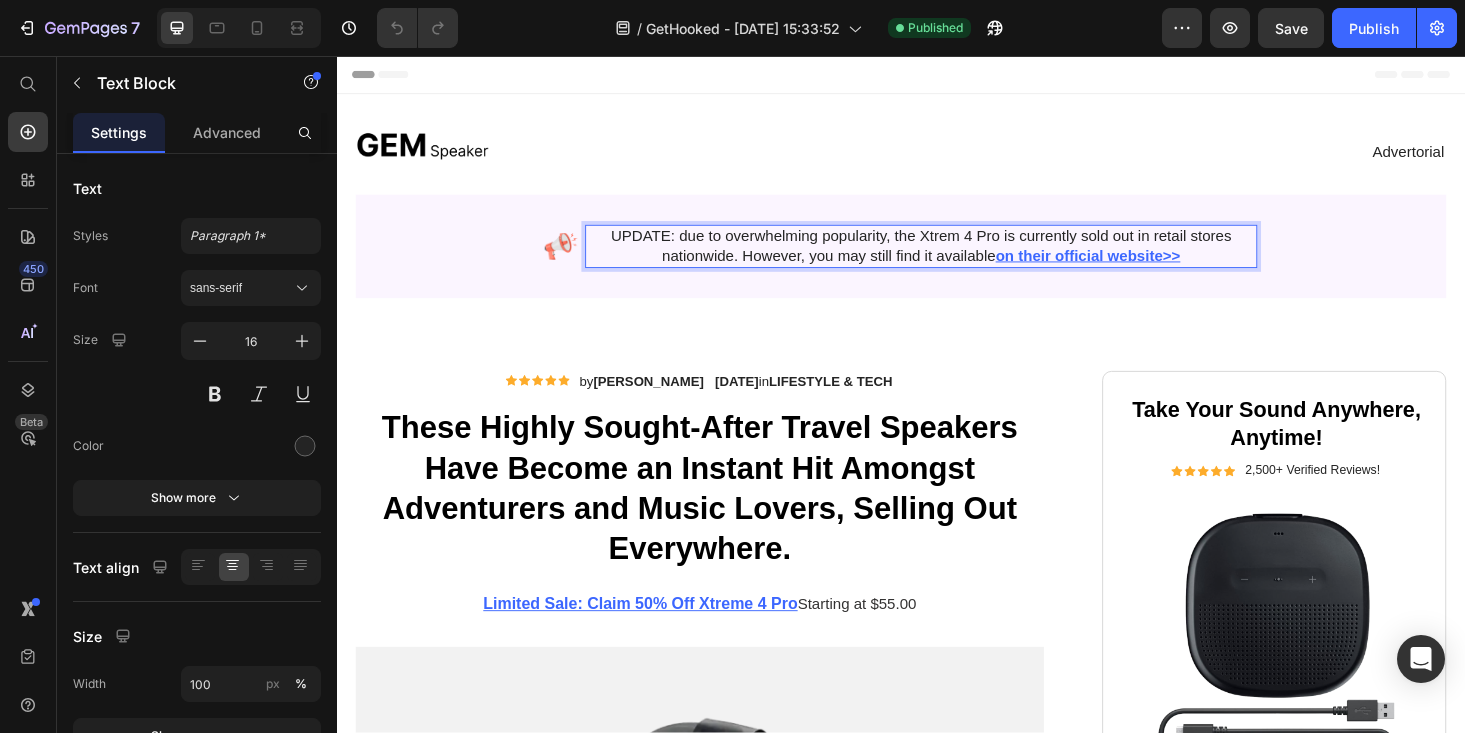 click on "UPDATE: due to overwhelming popularity, the Xtrem 4 Pro is currently sold out in retail stores nationwide. However, you may still find it available  on their official website>> ⁠⁠⁠⁠⁠⁠⁠" at bounding box center (958, 259) 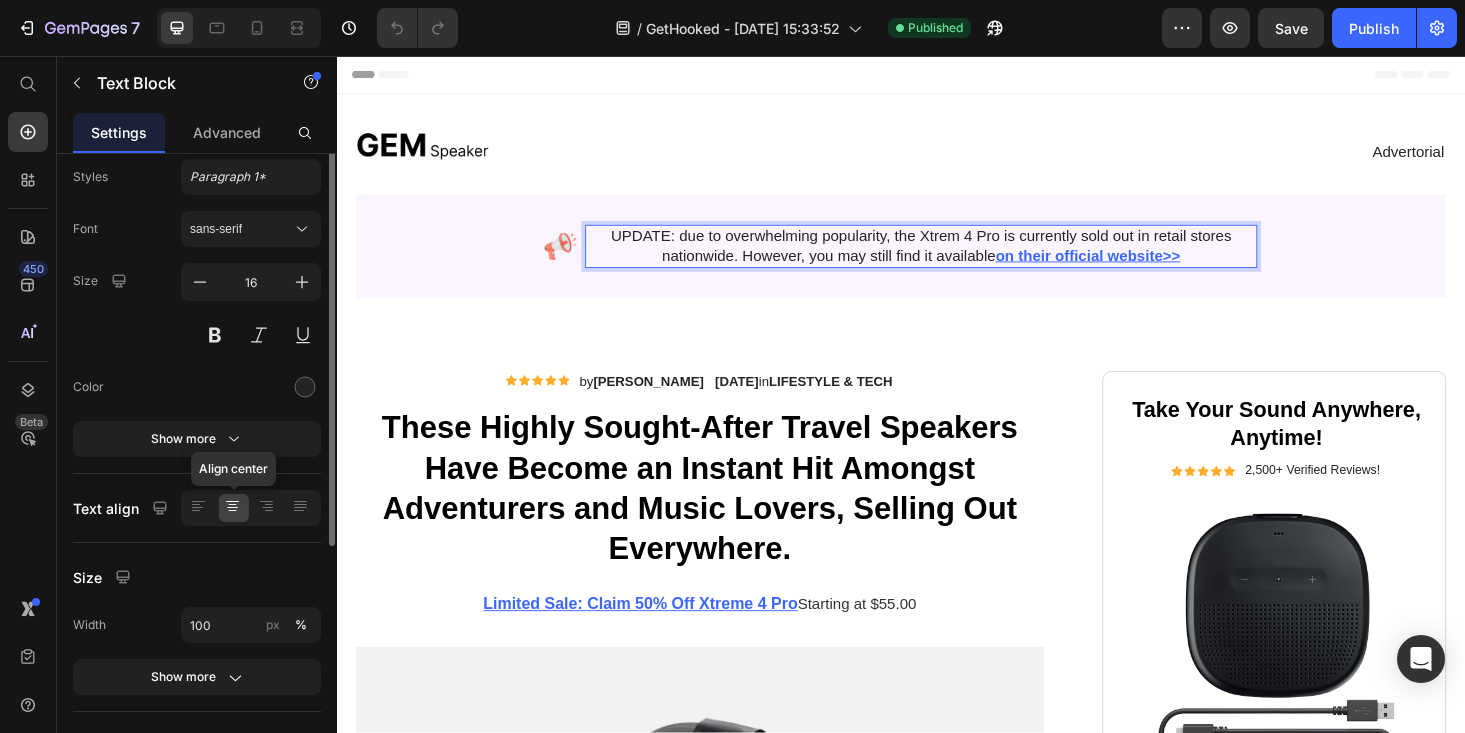scroll, scrollTop: 0, scrollLeft: 0, axis: both 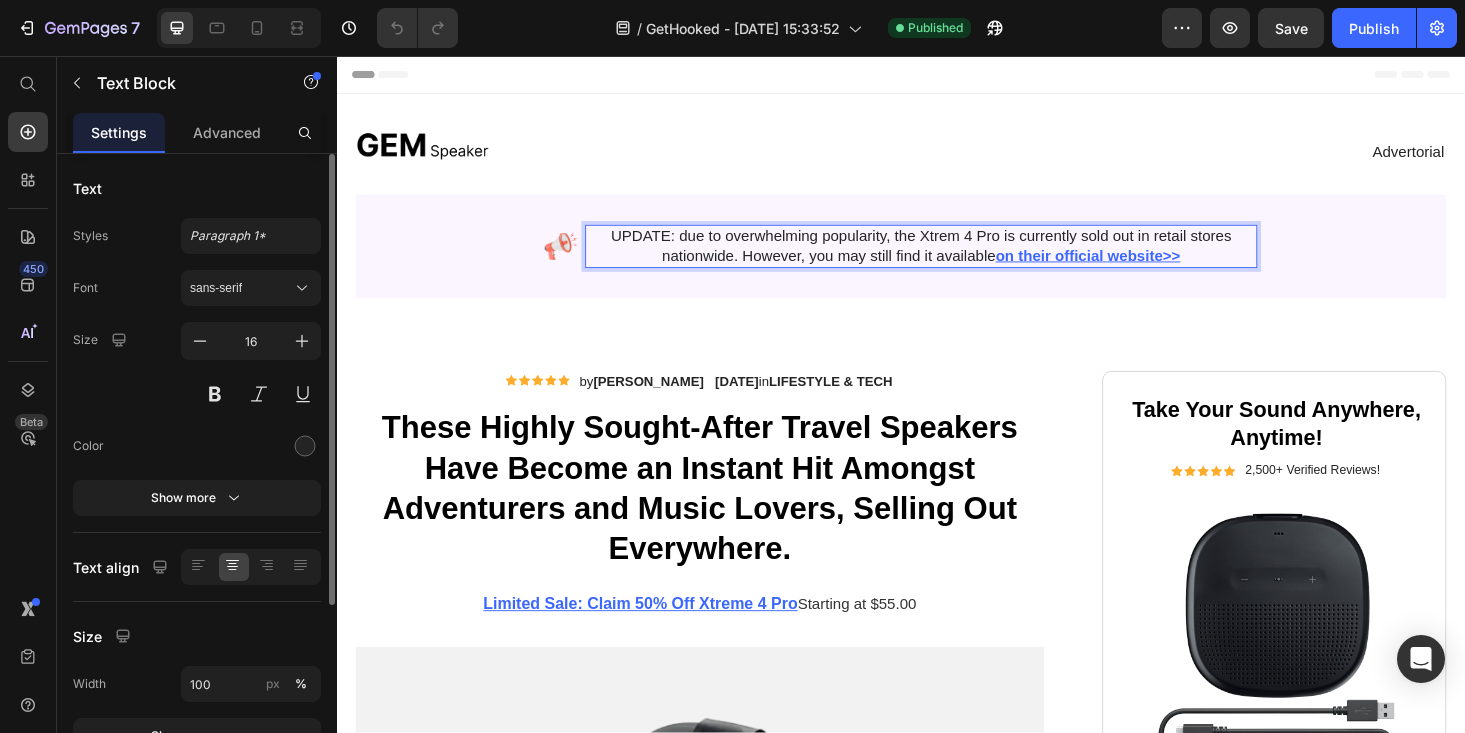 click on "UPDATE: due to overwhelming popularity, the Xtrem 4 Pro is currently sold out in retail stores nationwide. However, you may still find it available  on their official website>>" at bounding box center [958, 259] 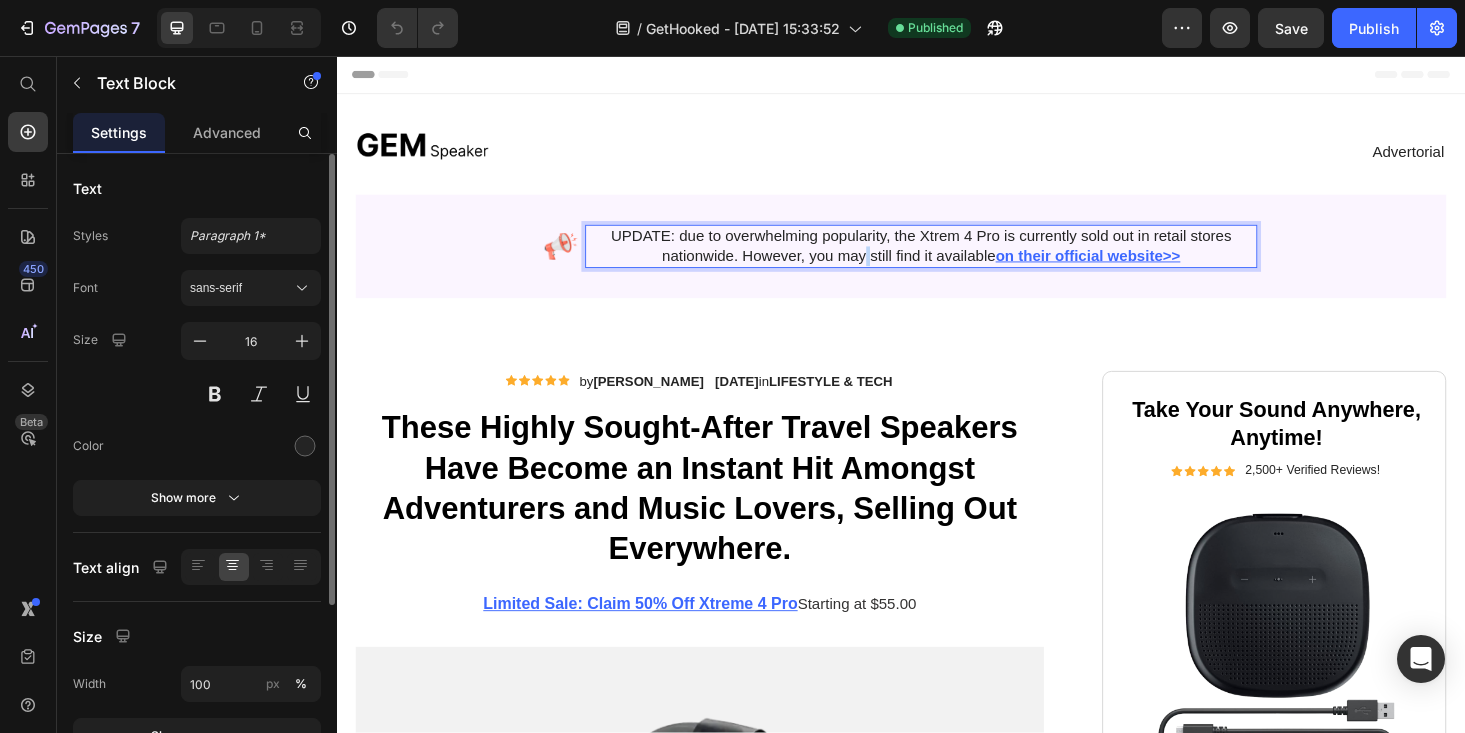 click on "UPDATE: due to overwhelming popularity, the Xtrem 4 Pro is currently sold out in retail stores nationwide. However, you may still find it available  on their official website>>" at bounding box center [958, 259] 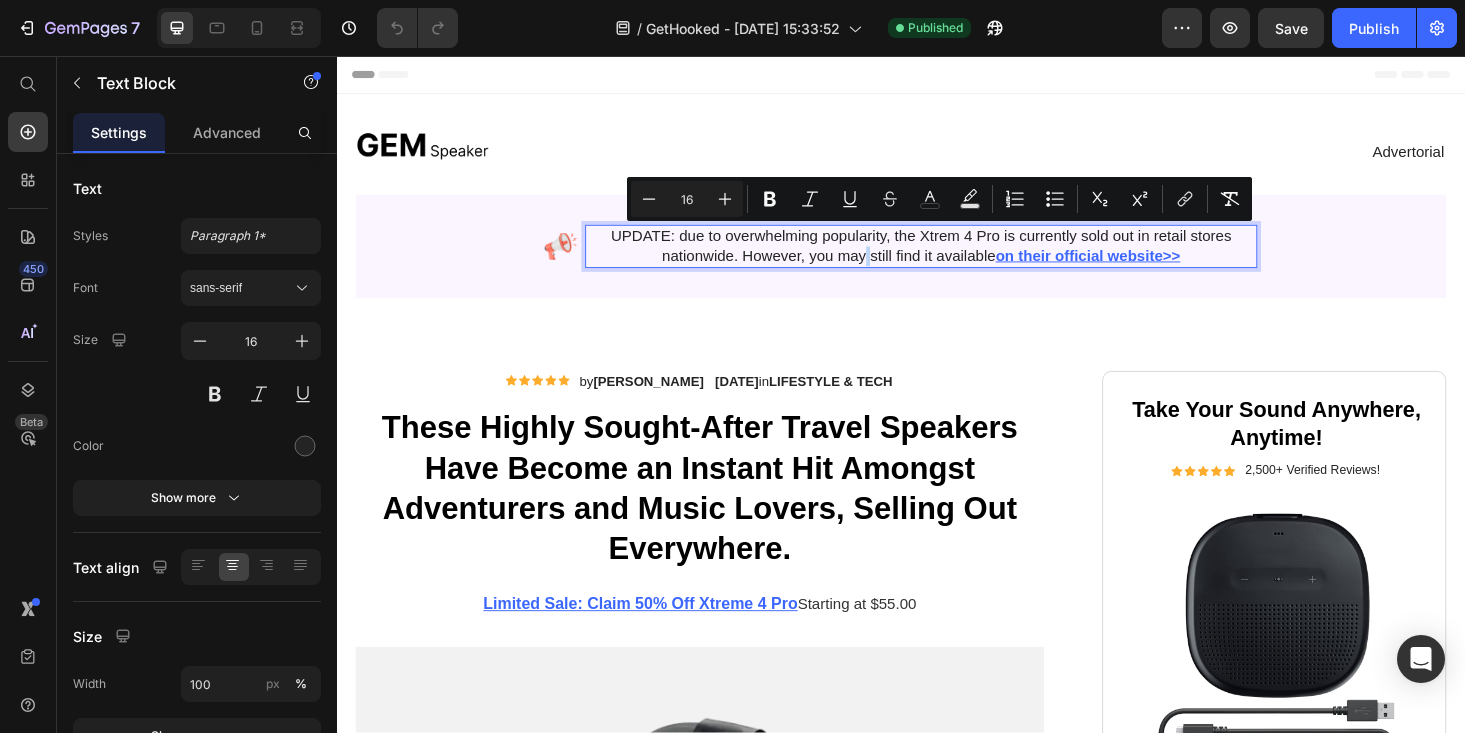 click on "UPDATE: due to overwhelming popularity, the Xtrem 4 Pro is currently sold out in retail stores nationwide. However, you may still find it available  on their official website>>" at bounding box center [958, 259] 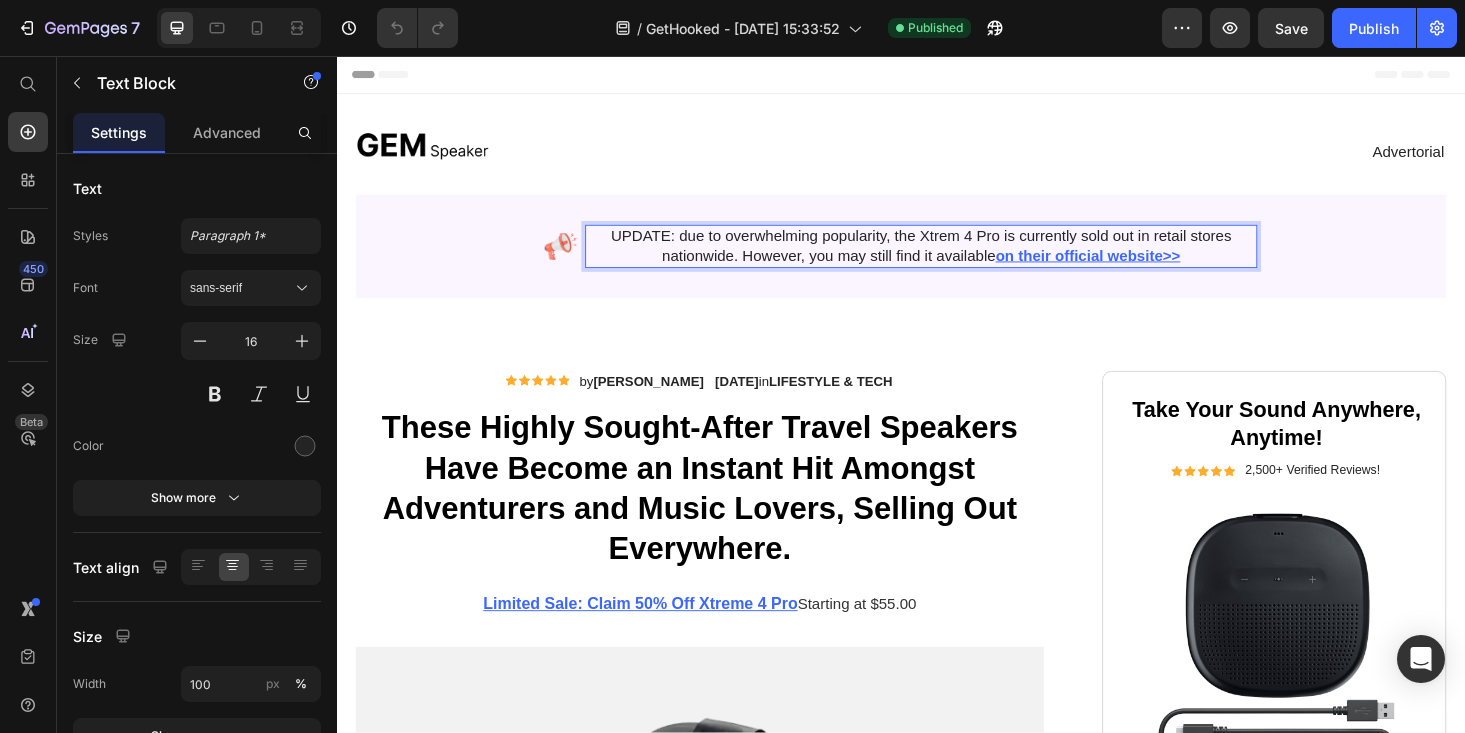 click on "UPDATE: due to overwhelming popularity, the Xtrem 4 Pro is currently sold out in retail stores nationwide. However, you may still find it available  on their official website>> ⁠⁠⁠⁠⁠⁠⁠" at bounding box center [958, 259] 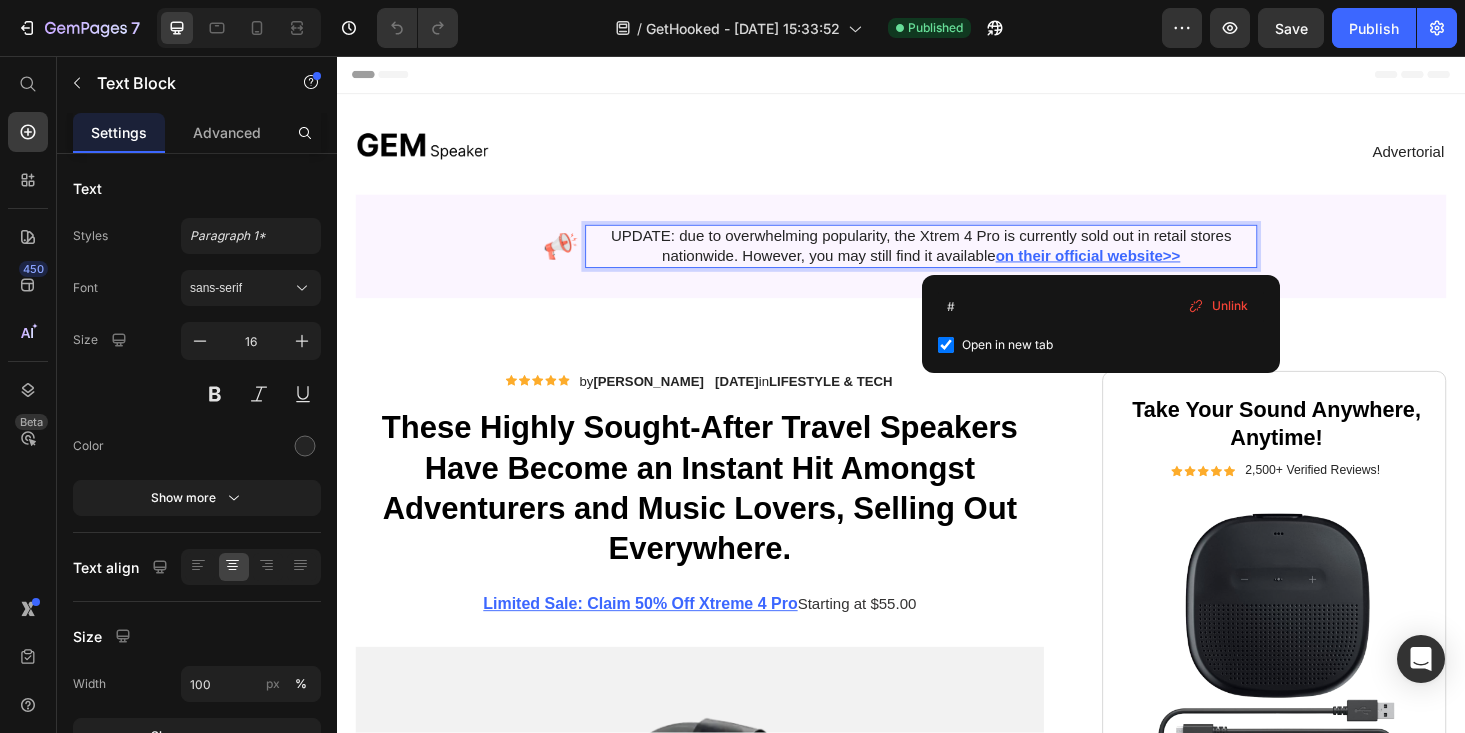 drag, startPoint x: 1241, startPoint y: 270, endPoint x: 1146, endPoint y: 269, distance: 95.005264 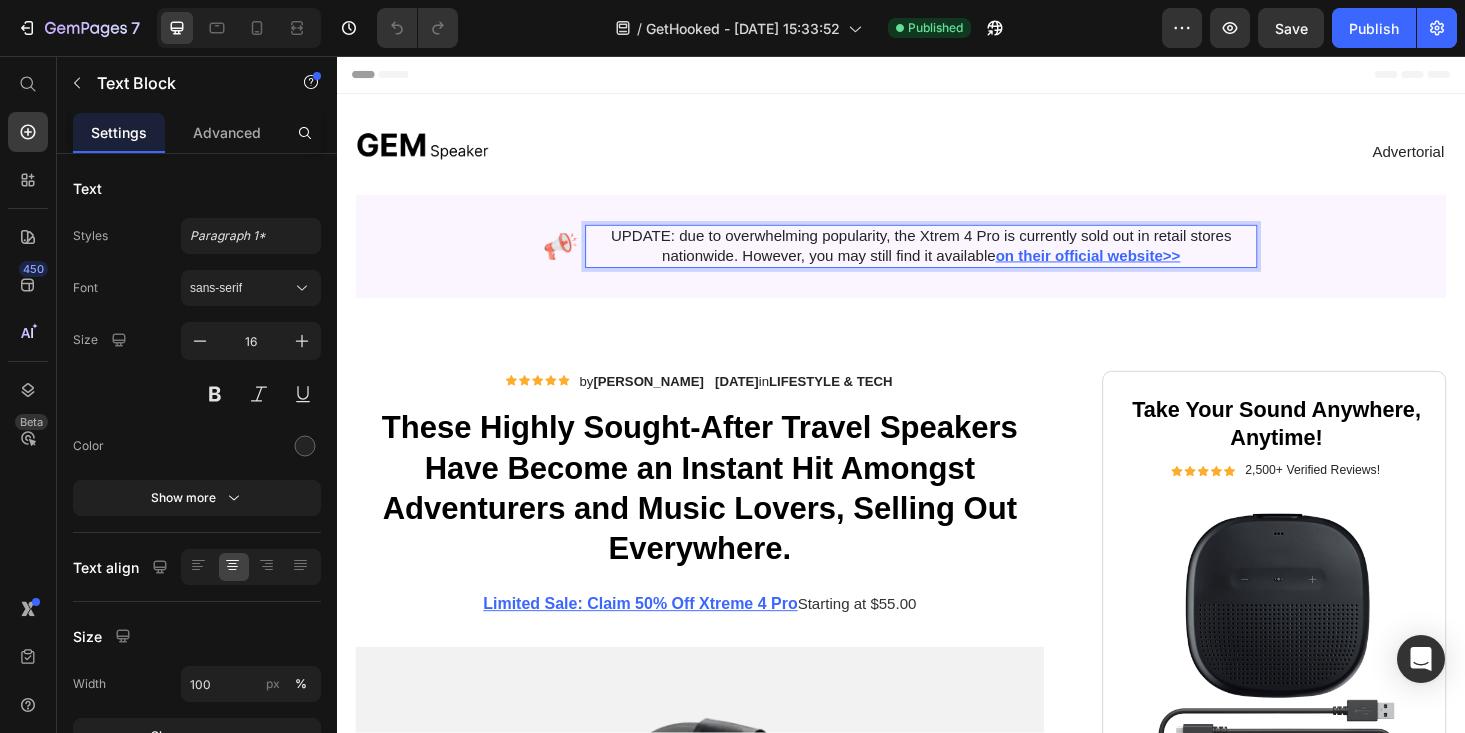 click on "UPDATE: due to overwhelming popularity, the Xtrem 4 Pro is currently sold out in retail stores nationwide. However, you may still find it available  on their official website>>" at bounding box center (958, 259) 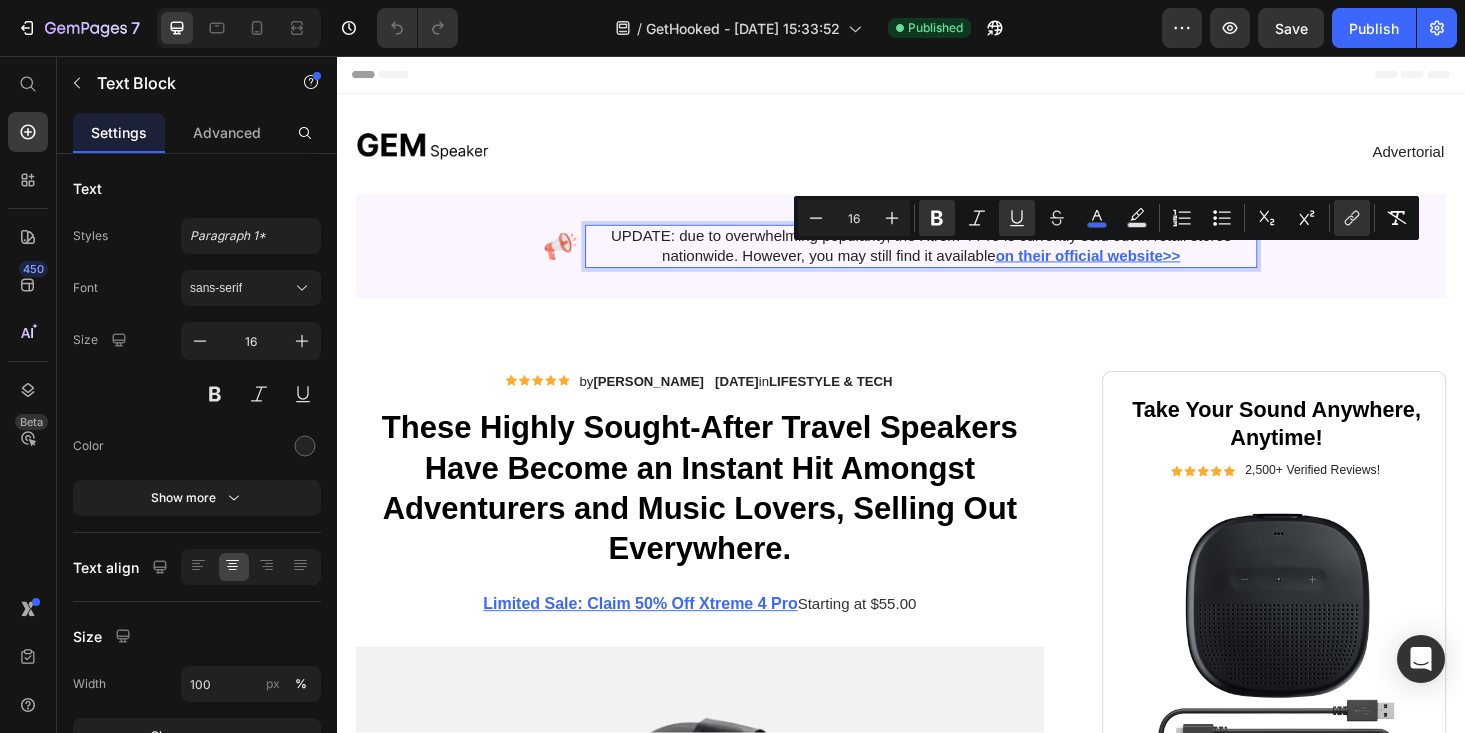drag, startPoint x: 1036, startPoint y: 273, endPoint x: 1252, endPoint y: 271, distance: 216.00926 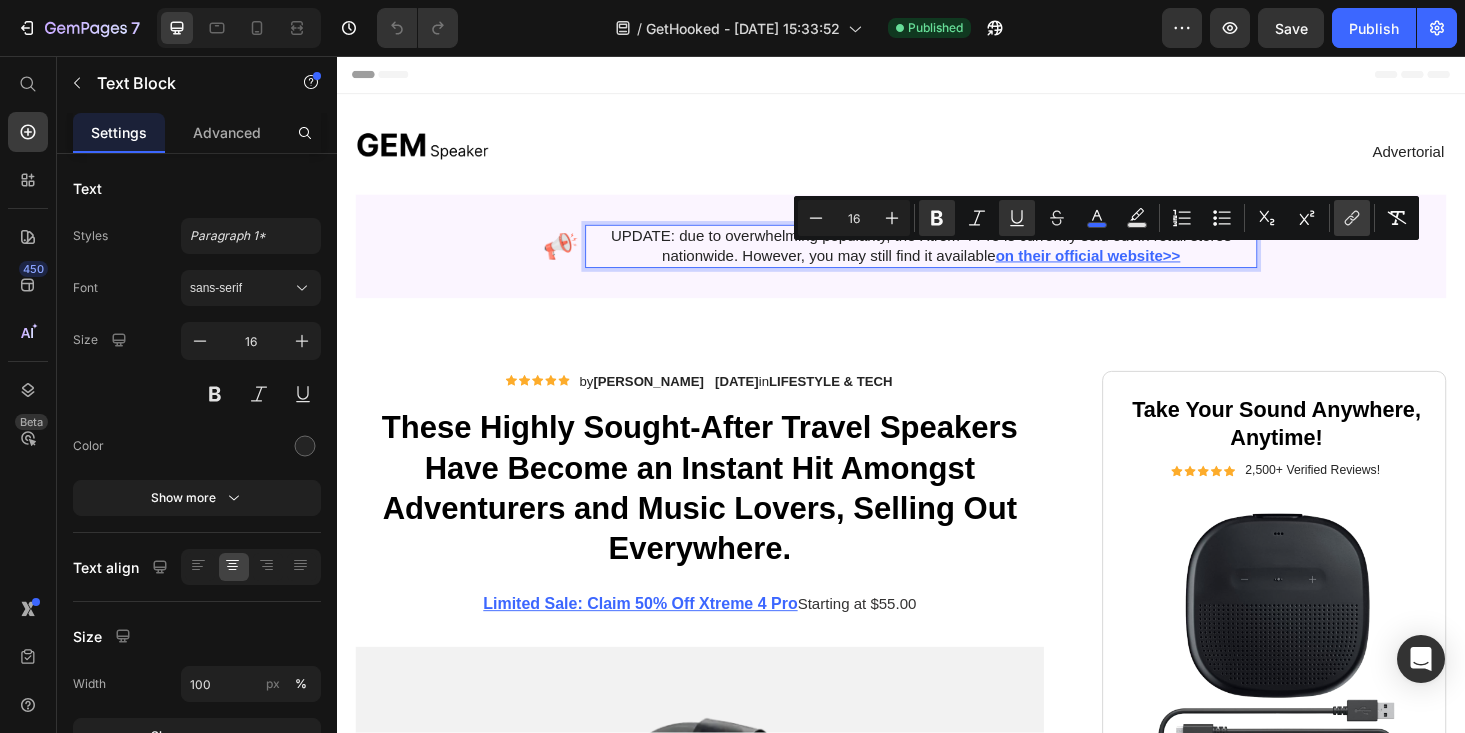 click 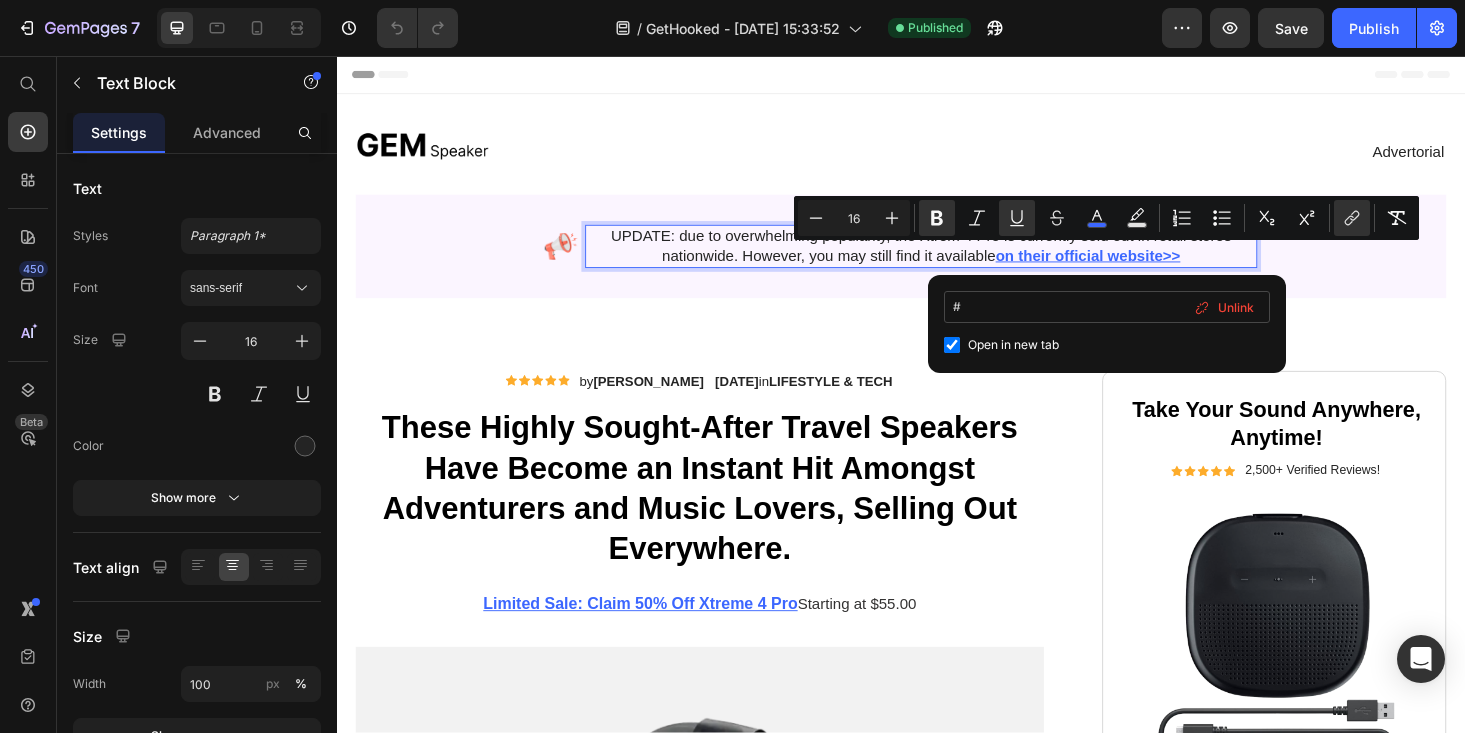 click on "#" at bounding box center [1107, 307] 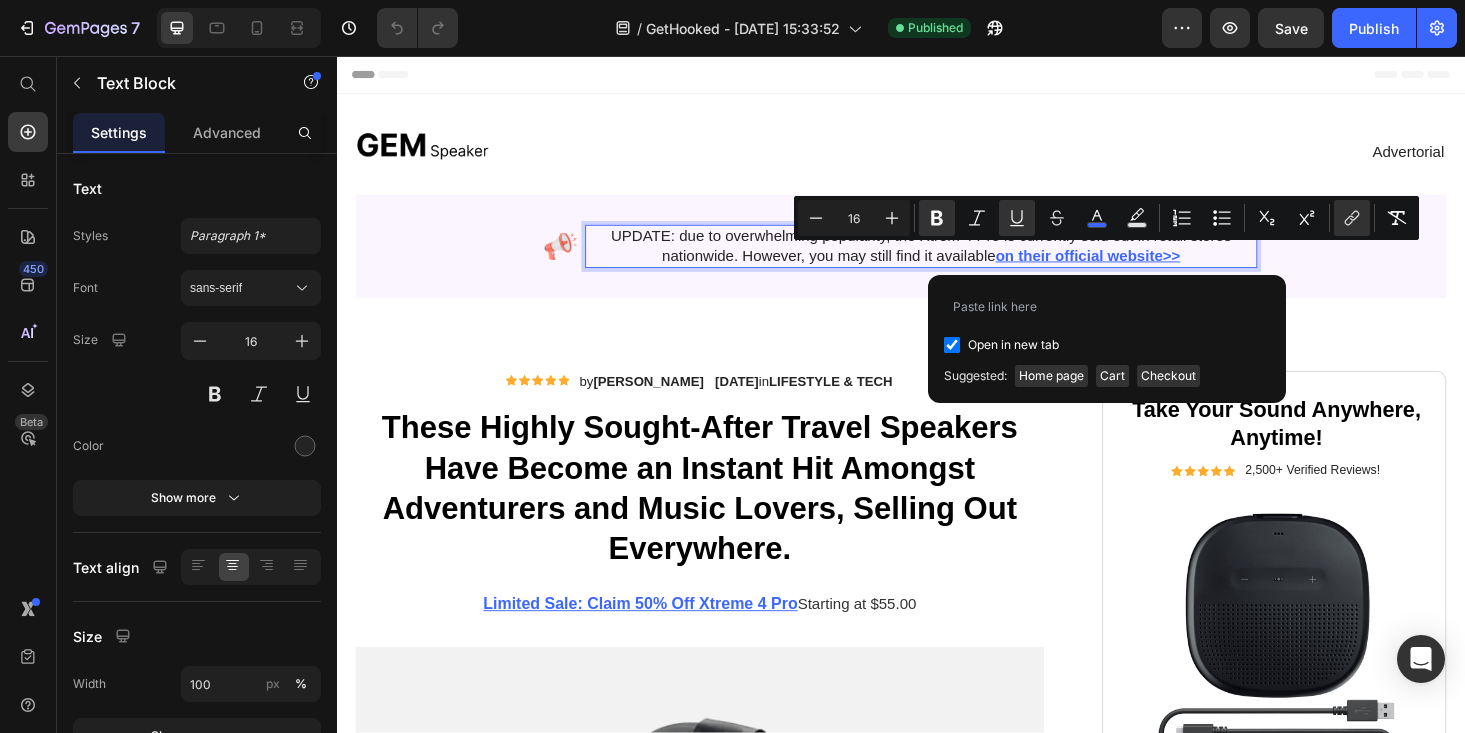 type 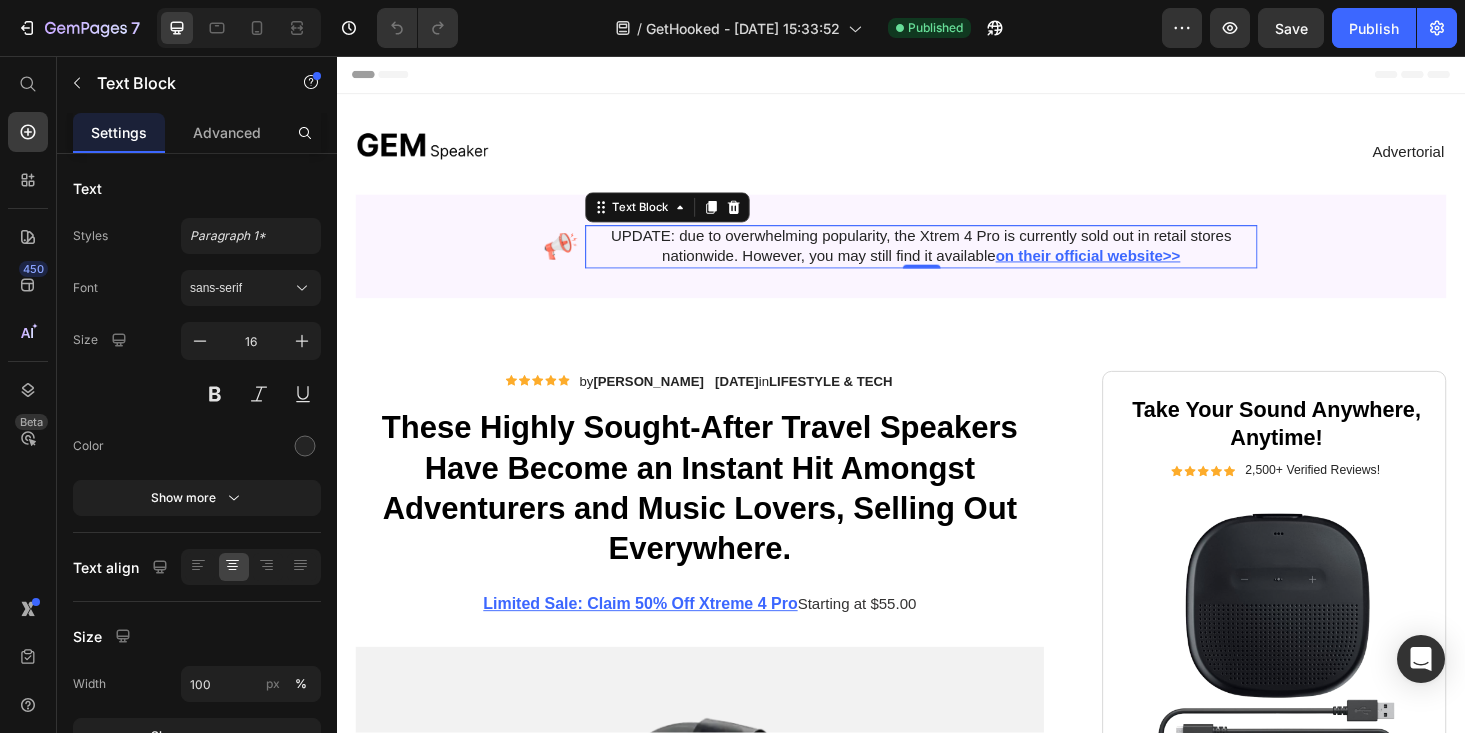 click on "UPDATE: due to overwhelming popularity, the Xtrem 4 Pro is currently sold out in retail stores nationwide. However, you may still find it available  on their official website>>" at bounding box center (958, 259) 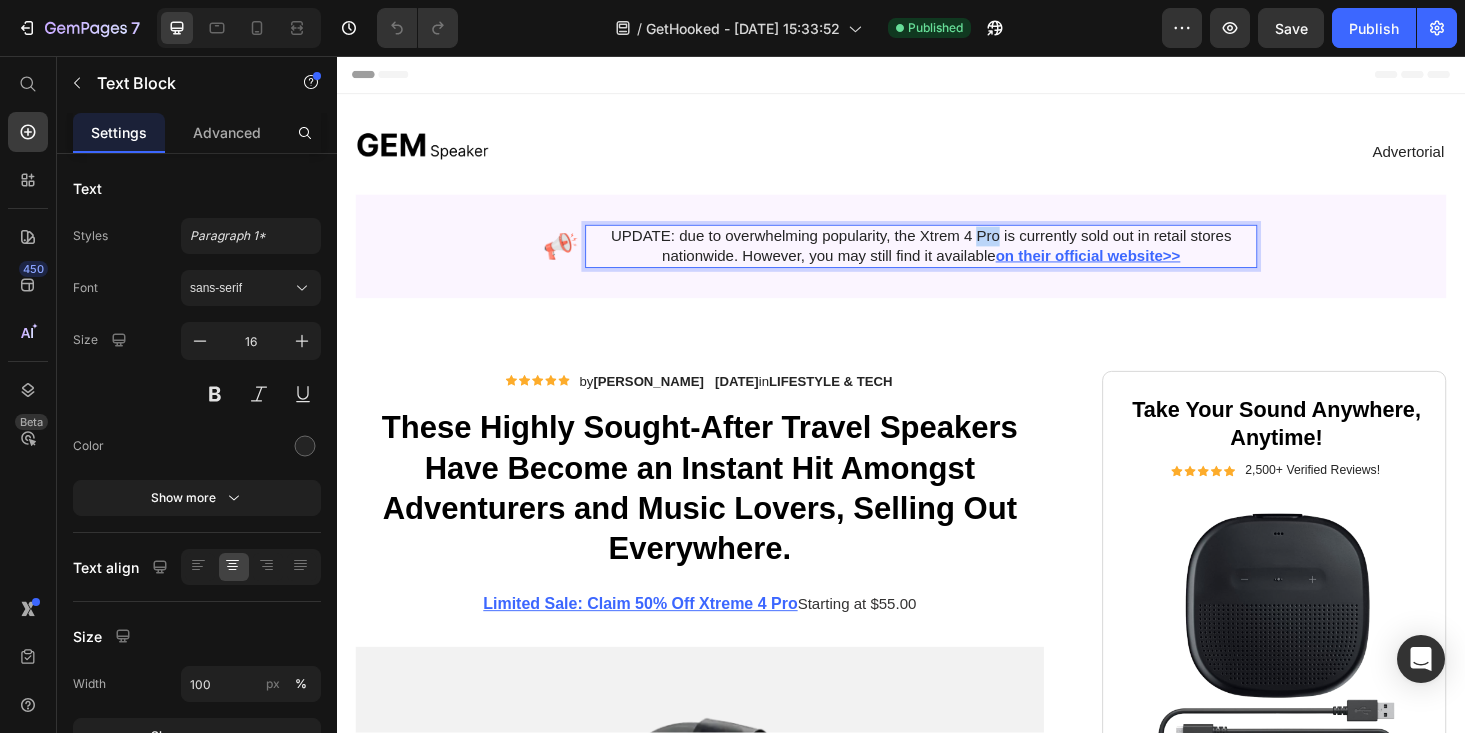 click on "UPDATE: due to overwhelming popularity, the Xtrem 4 Pro is currently sold out in retail stores nationwide. However, you may still find it available  on their official website>>" at bounding box center (958, 259) 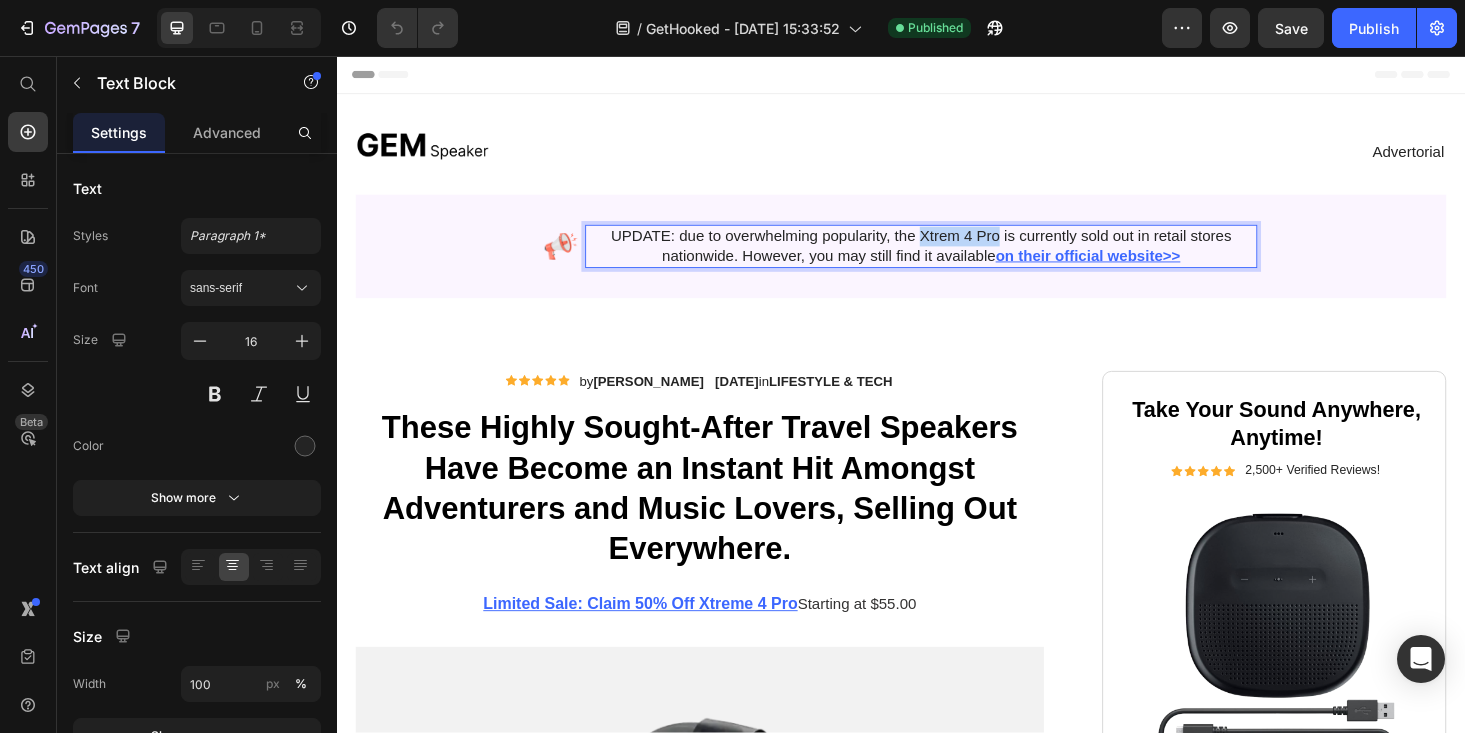 click on "UPDATE: due to overwhelming popularity, the Xtrem 4 Pro is currently sold out in retail stores nationwide. However, you may still find it available  on their official website>>" at bounding box center [958, 259] 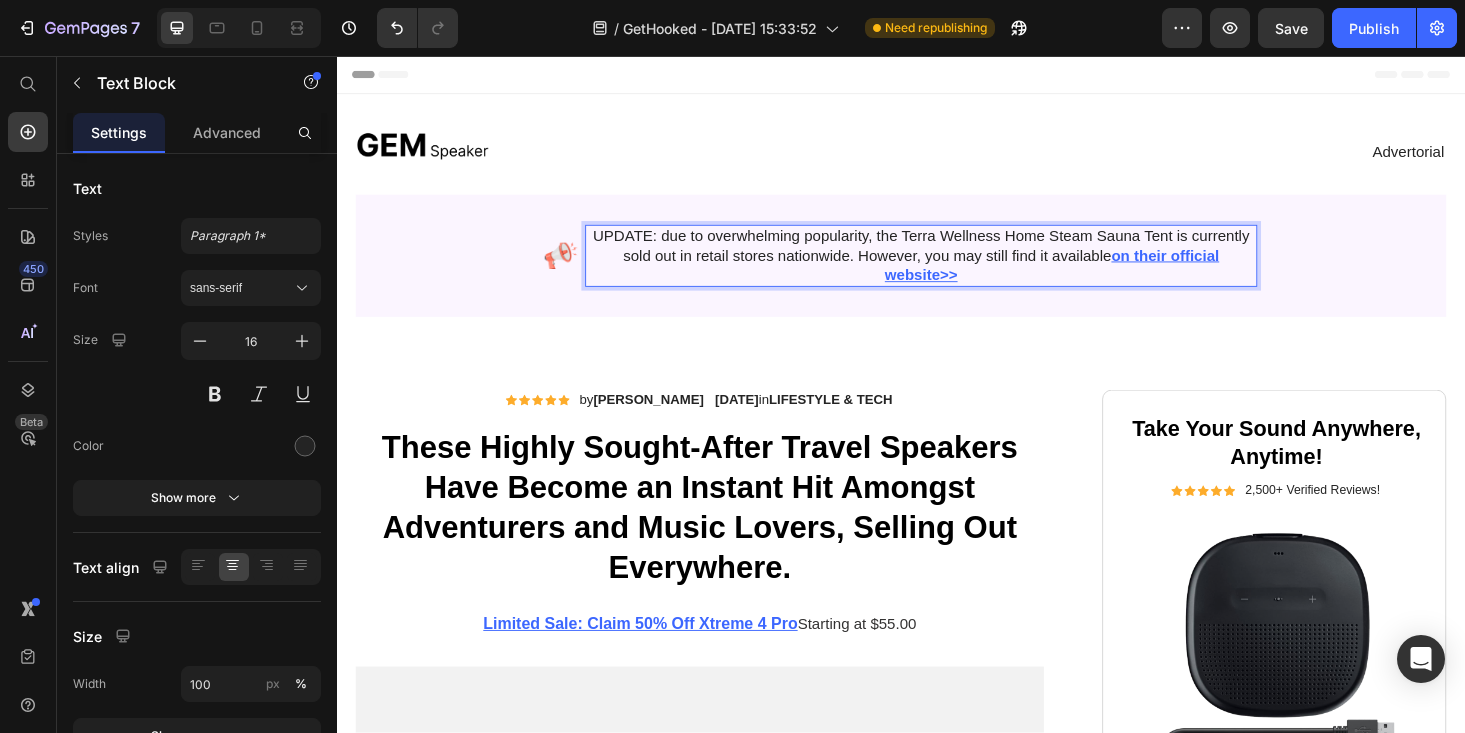 click on "UPDATE: due to overwhelming popularity, the Terra Wellness Home Steam Sauna Tent is currently sold out in retail stores nationwide. However, you may still find it available  on their official website>>" at bounding box center [958, 269] 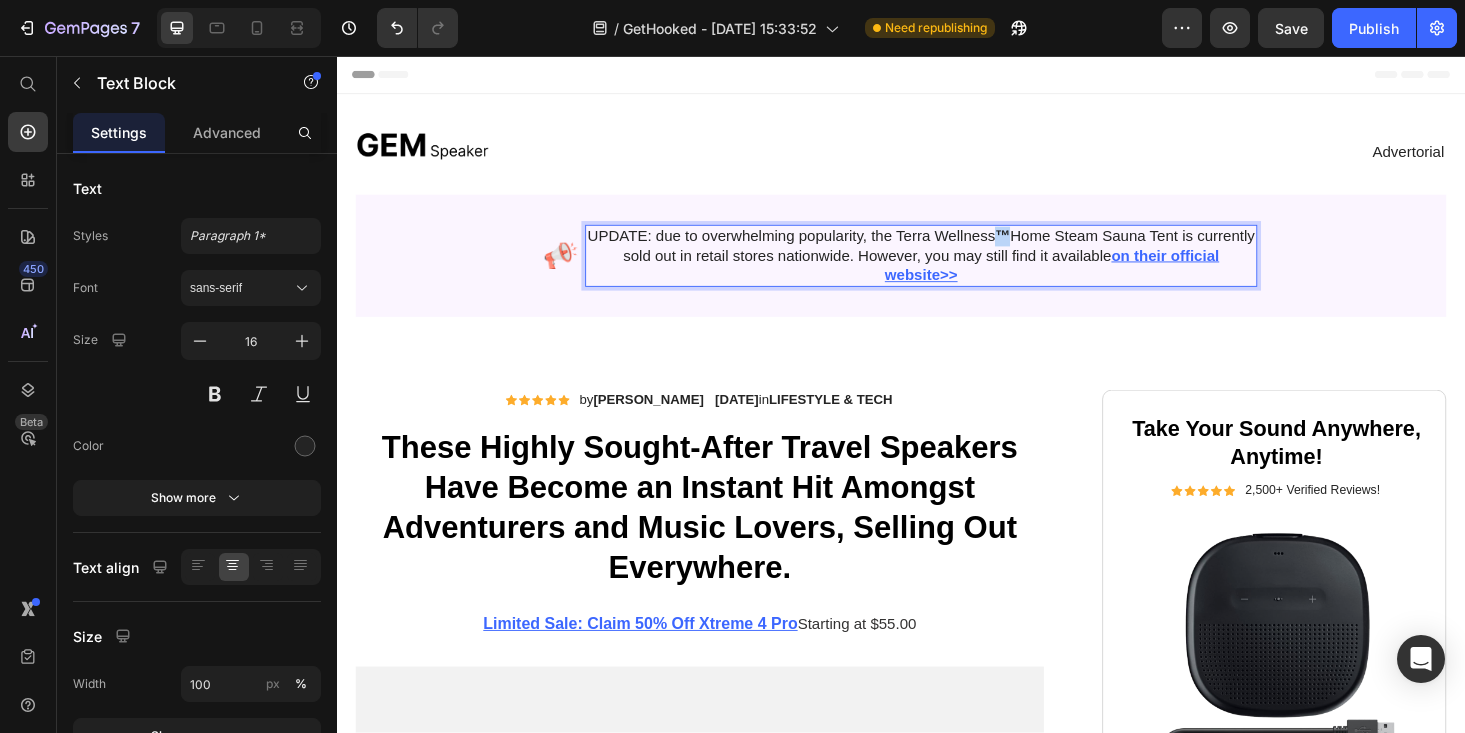 click on "™" at bounding box center (1045, 247) 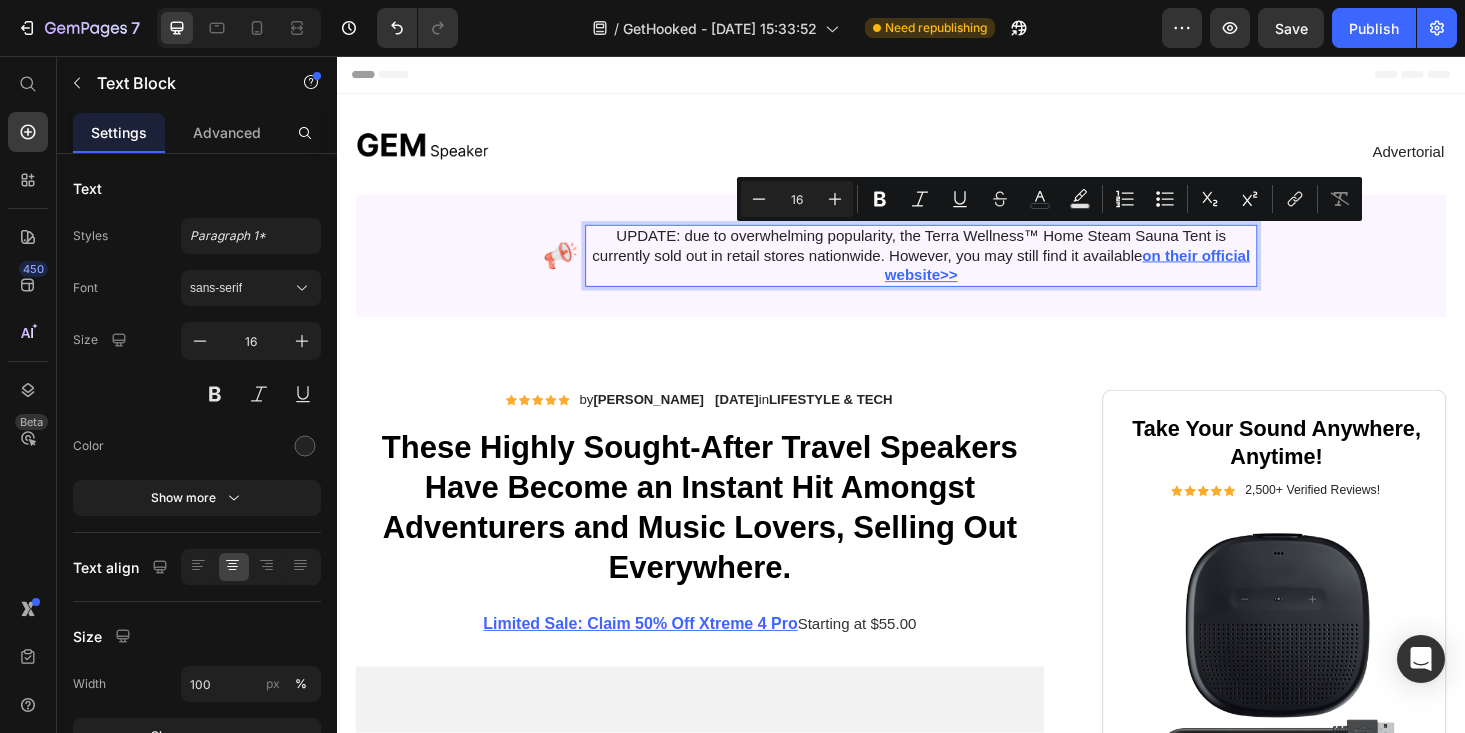 click on "UPDATE: due to overwhelming popularity, the Terra Wellness™ Home Steam Sauna Tent is currently sold out in retail stores nationwide. However, you may still find it available  on their official website>>" at bounding box center [958, 269] 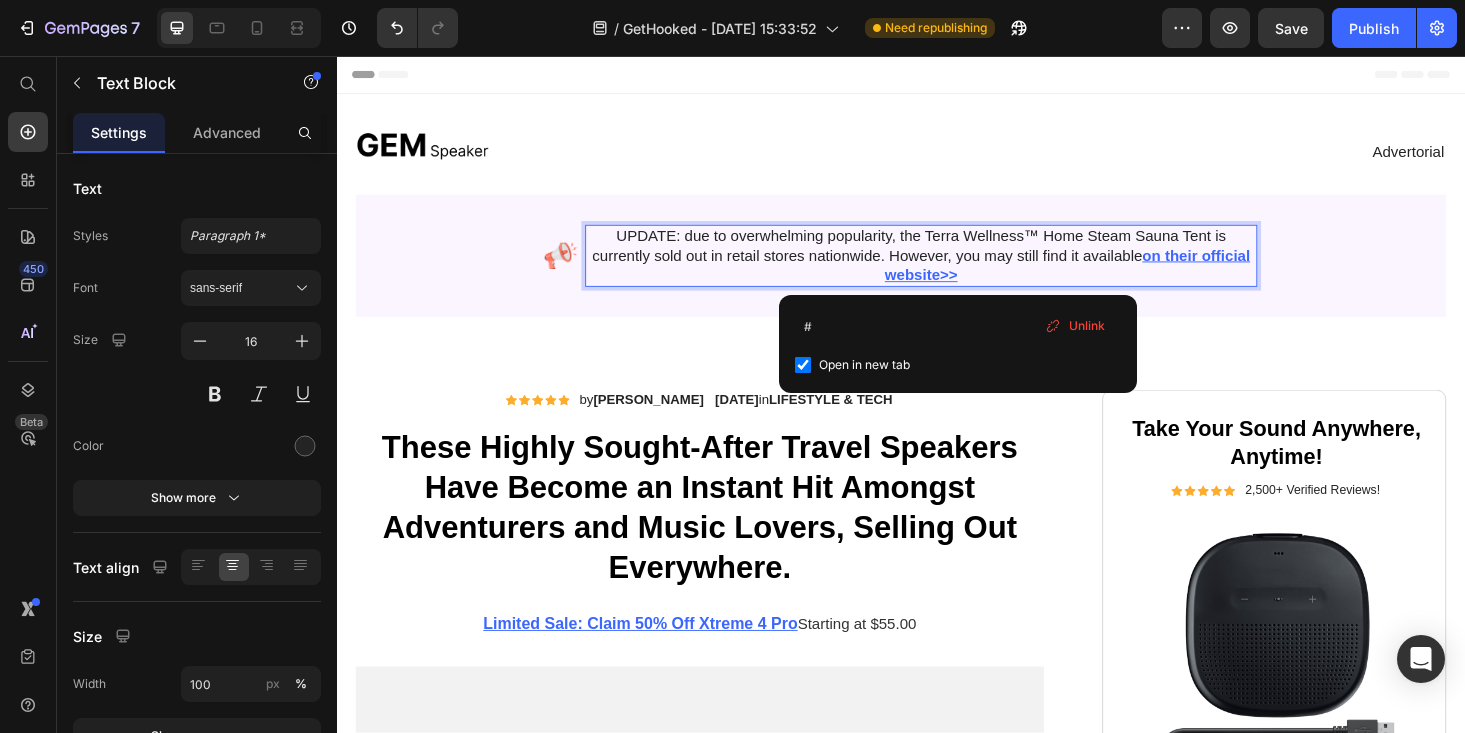click on "UPDATE: due to overwhelming popularity, the Terra Wellness™ Home Steam Sauna Tent is currently sold out in retail stores nationwide. However, you may still find it available  on their official website>>" at bounding box center [958, 269] 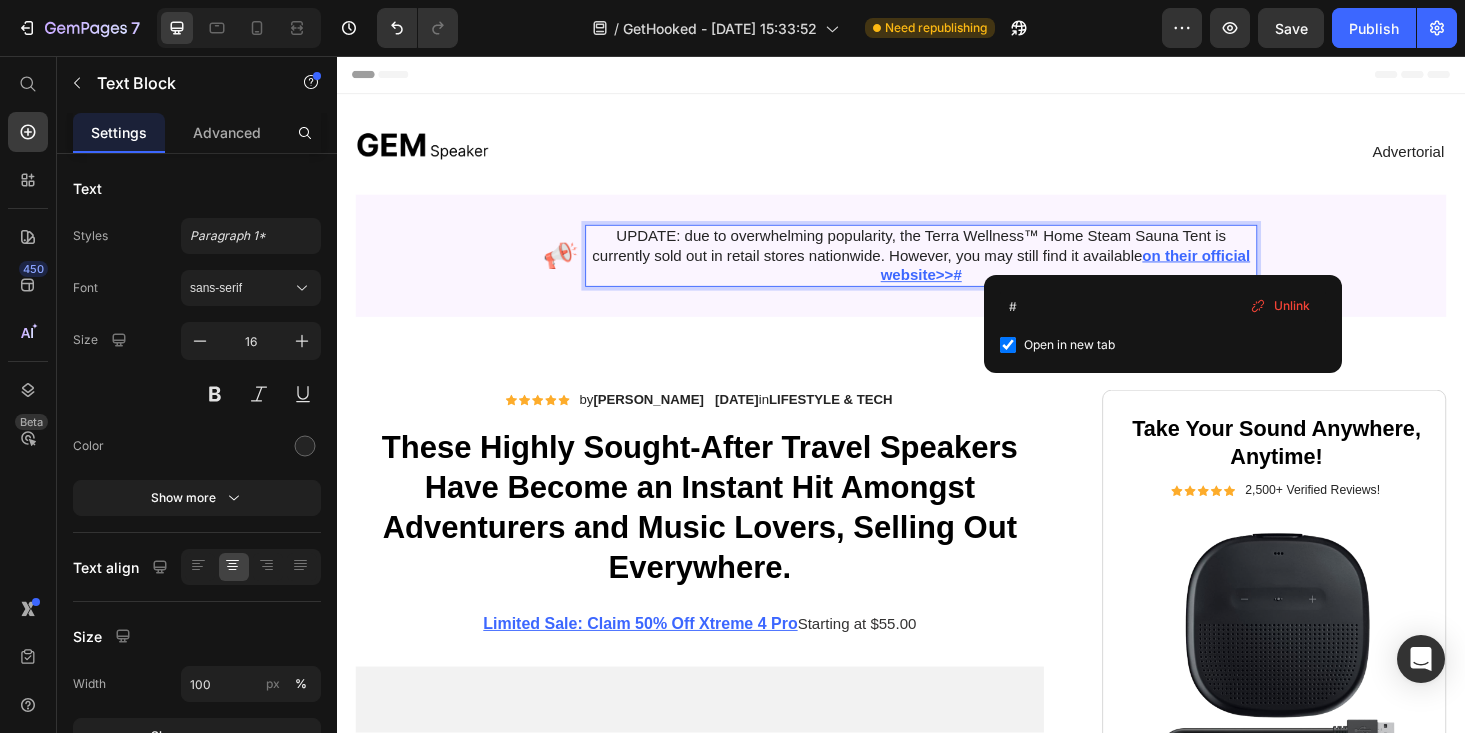 drag, startPoint x: 1180, startPoint y: 278, endPoint x: 1205, endPoint y: 267, distance: 27.313 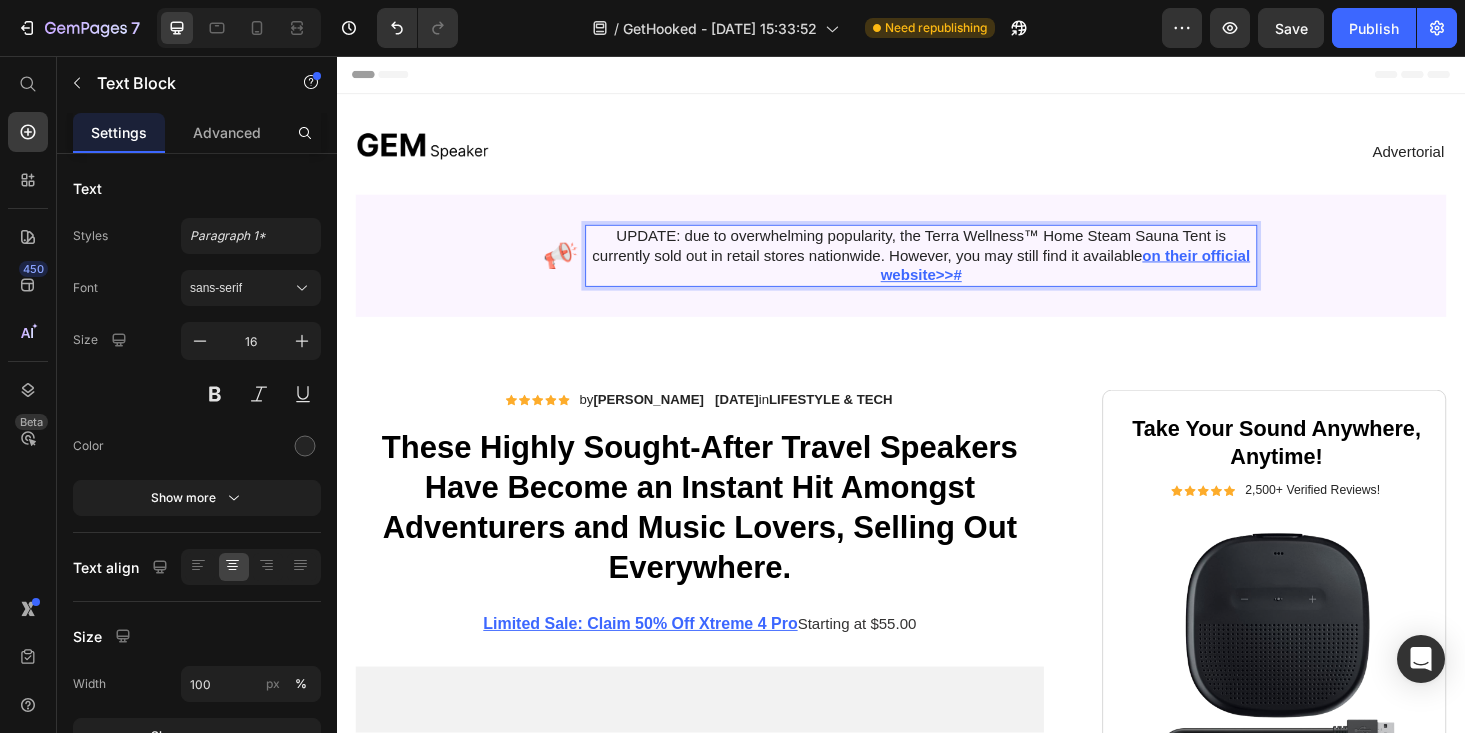 click on "UPDATE: due to overwhelming popularity, the Terra Wellness™ Home Steam Sauna Tent is currently sold out in retail stores nationwide. However, you may still find it available  on their official website>>#" at bounding box center [958, 269] 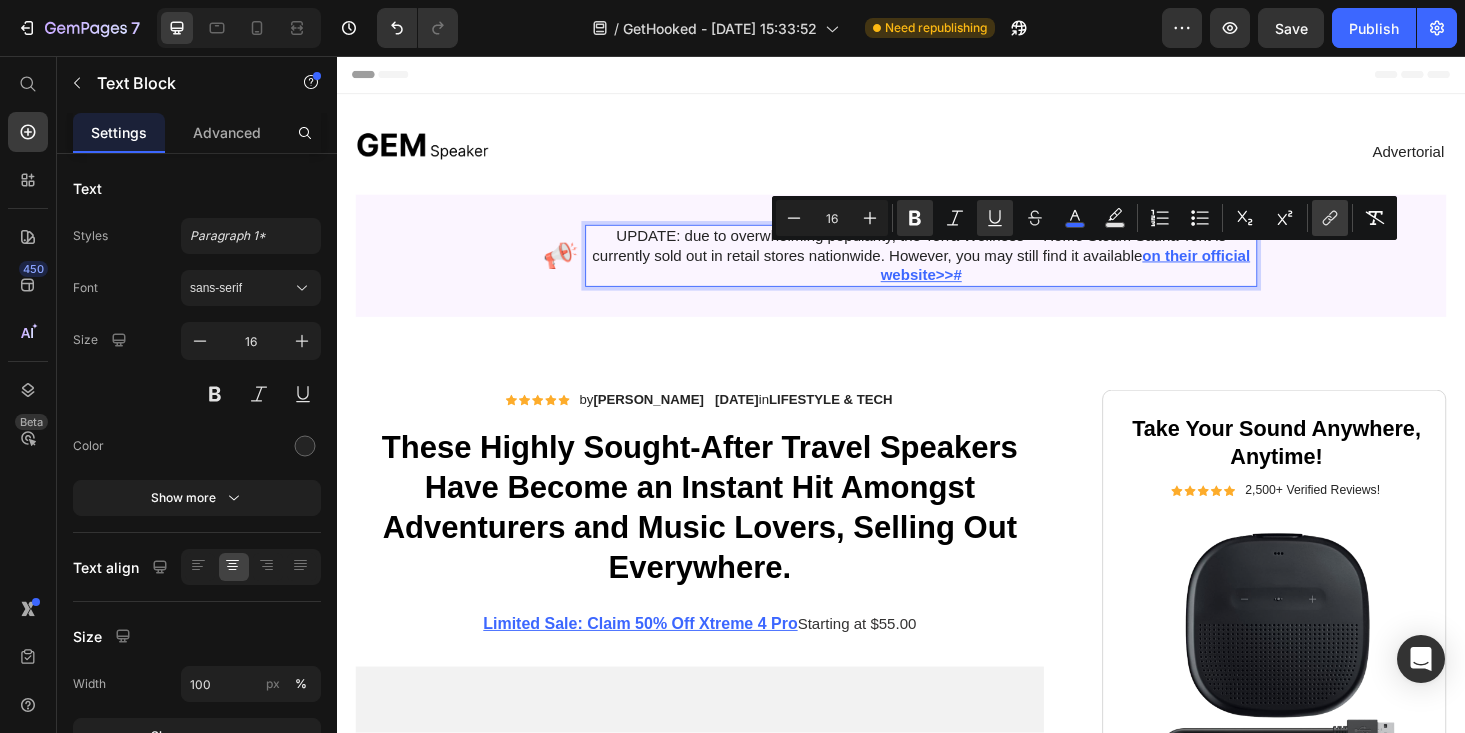click 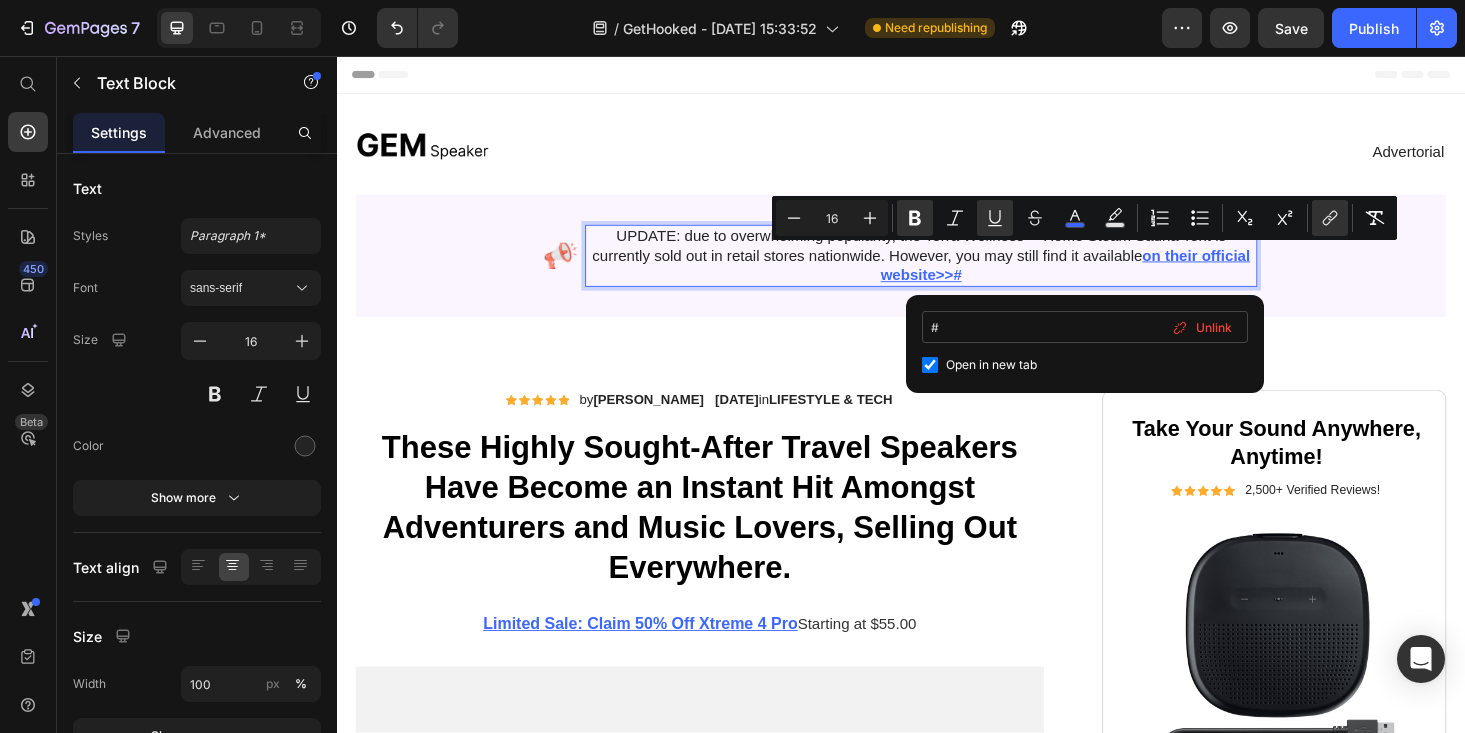 click on "#" at bounding box center (1085, 327) 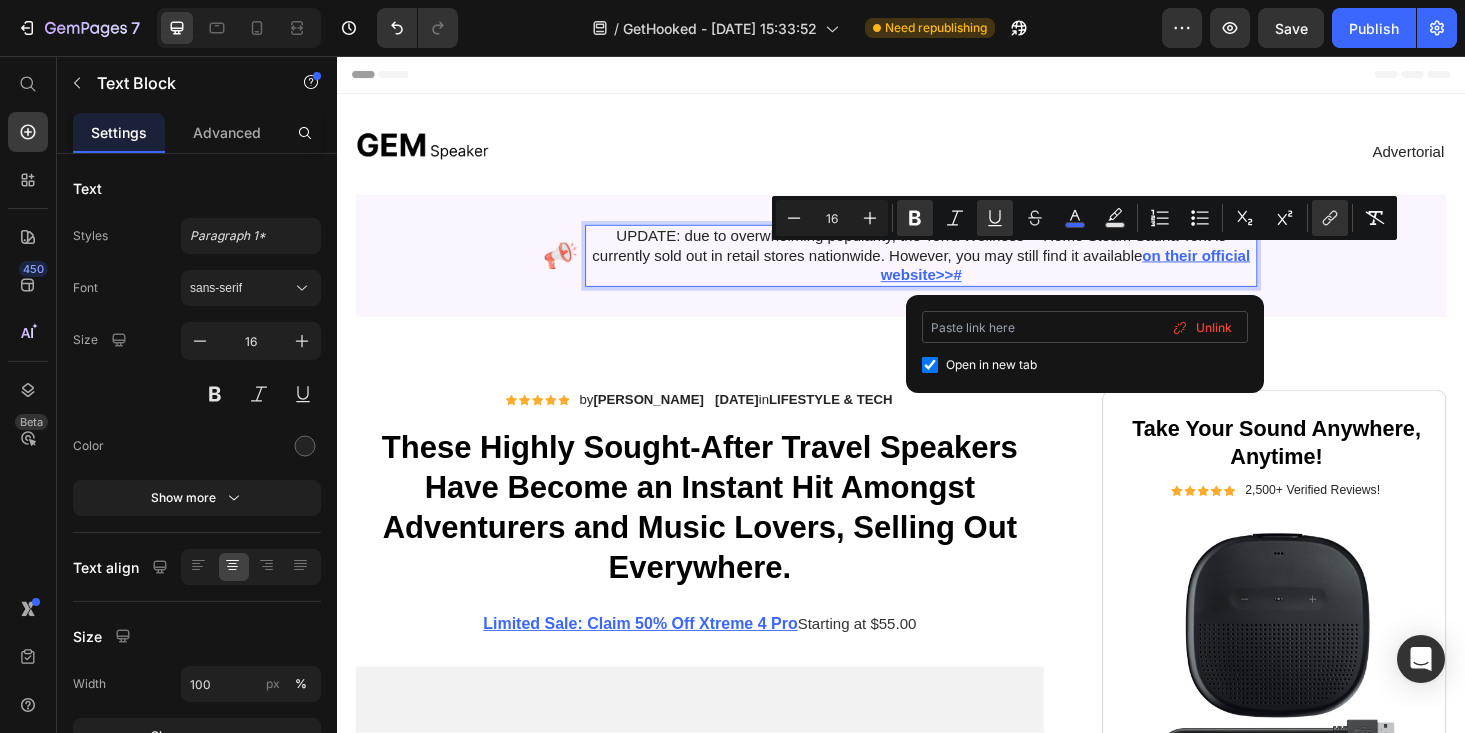 type on "[URL][DOMAIN_NAME]" 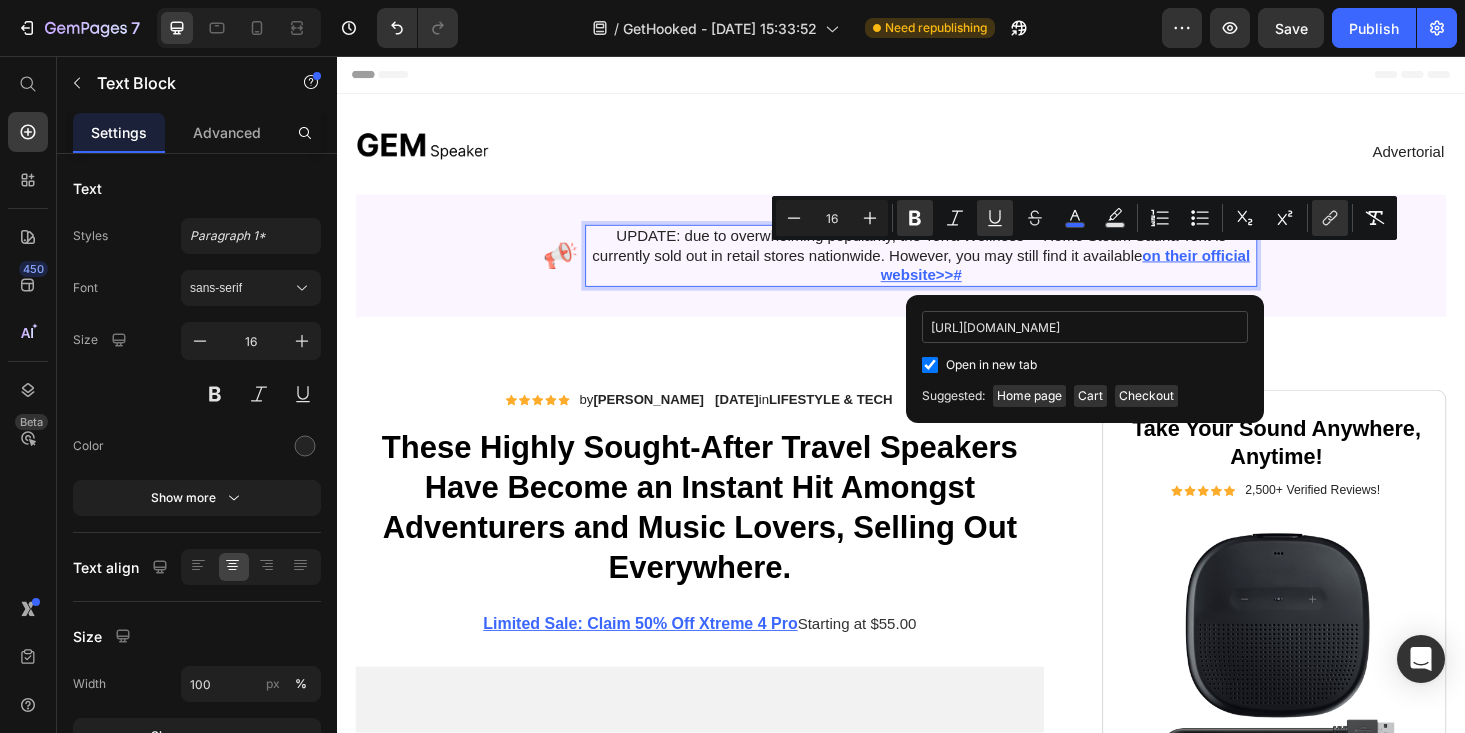 scroll, scrollTop: 0, scrollLeft: 413, axis: horizontal 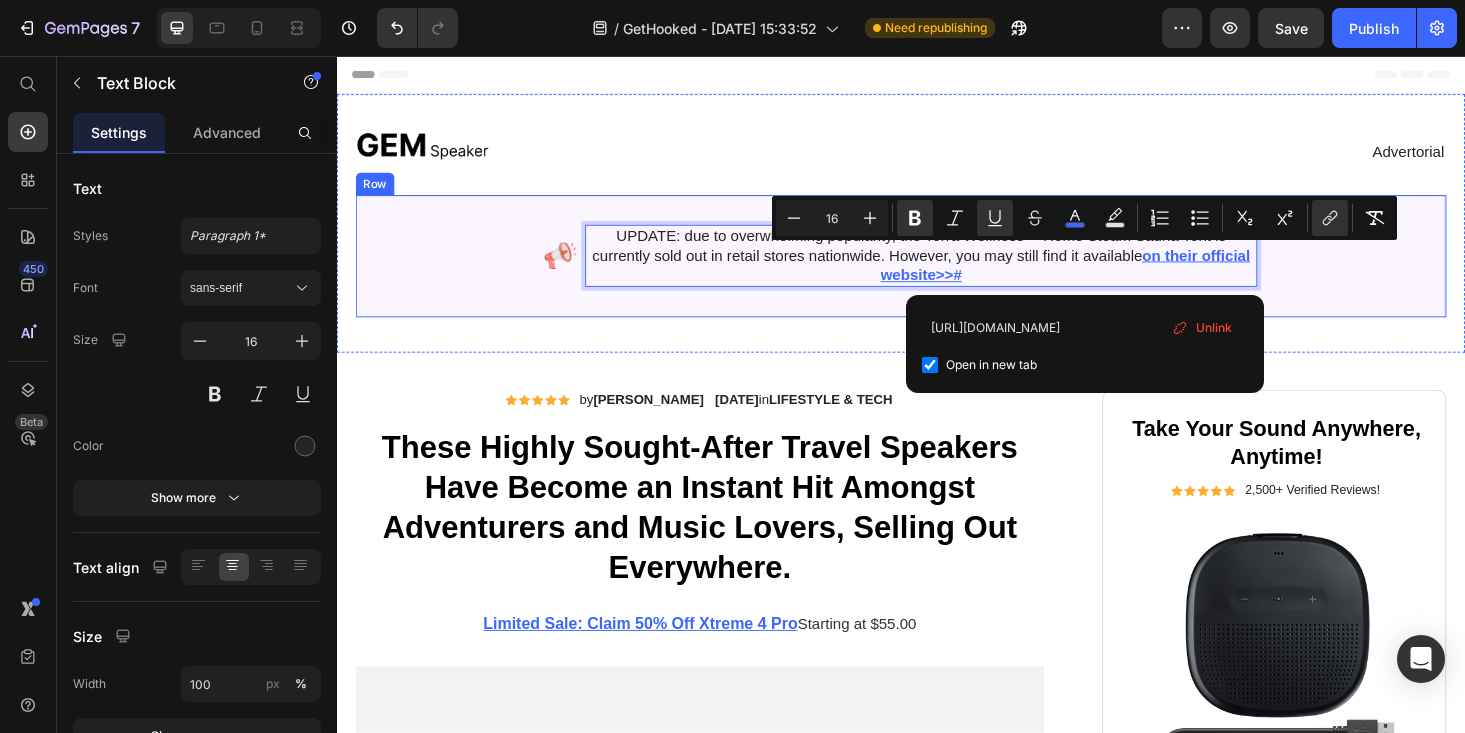 click on "Image UPDATE: due to overwhelming popularity, the Terra Wellness™ Home Steam Sauna Tent is currently sold out in retail stores nationwide. However, you may still find it available  on their official website>># Text Block   0 Row Row" at bounding box center (937, 269) 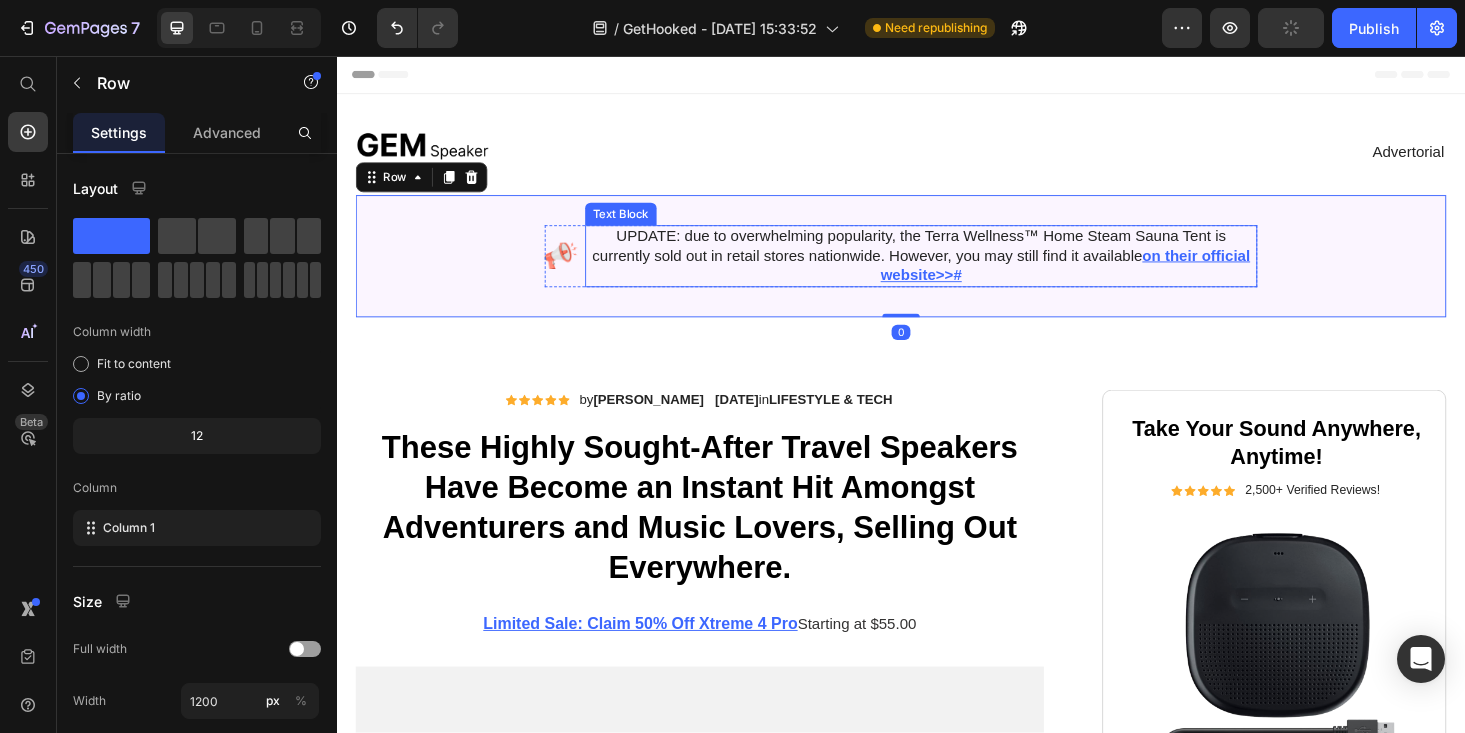 click on "UPDATE: due to overwhelming popularity, the Terra Wellness™ Home Steam Sauna Tent is currently sold out in retail stores nationwide. However, you may still find it available  on their official website>>#" at bounding box center (958, 269) 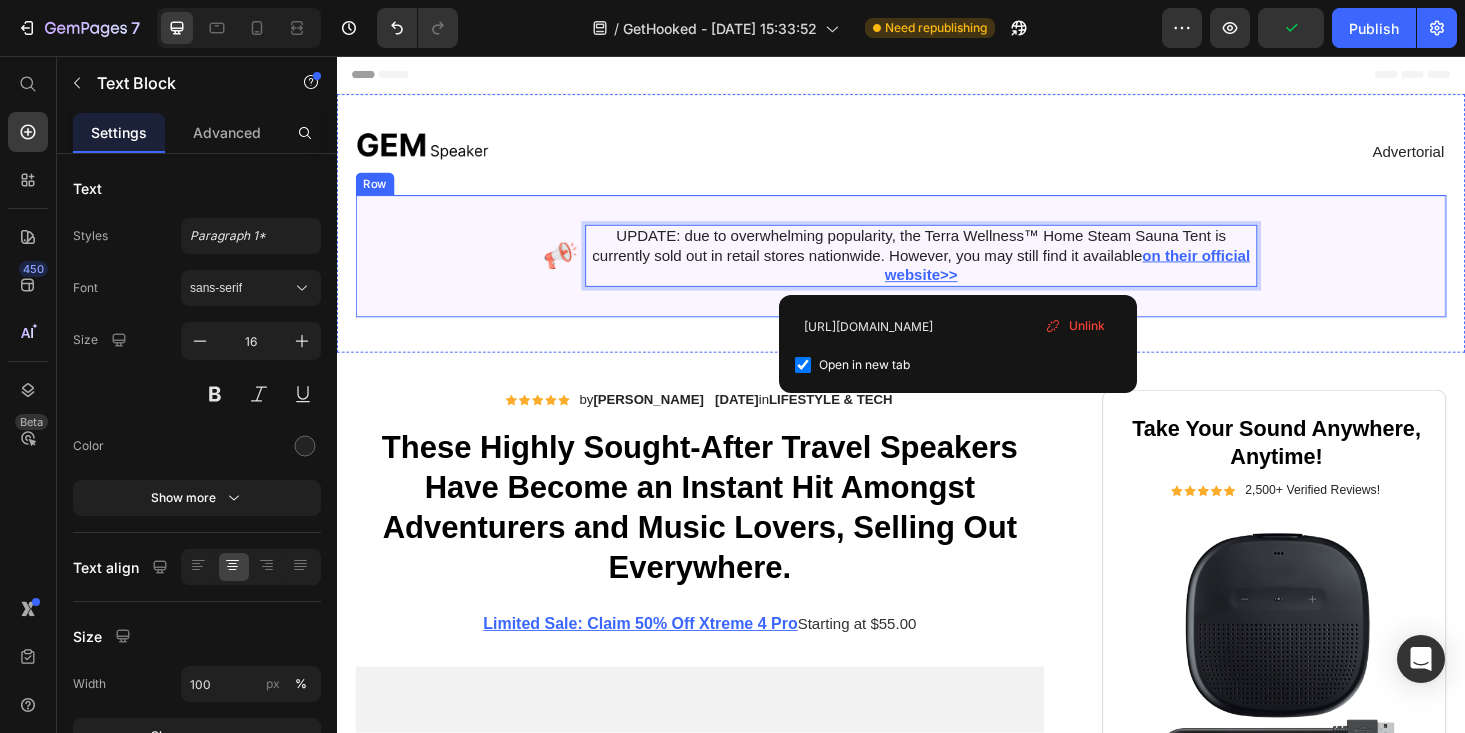 click on "Image UPDATE: due to overwhelming popularity, the Terra Wellness™ Home Steam Sauna Tent is currently sold out in retail stores nationwide. However, you may still find it available  on their official website>> Text Block   0 Row Row" at bounding box center [937, 269] 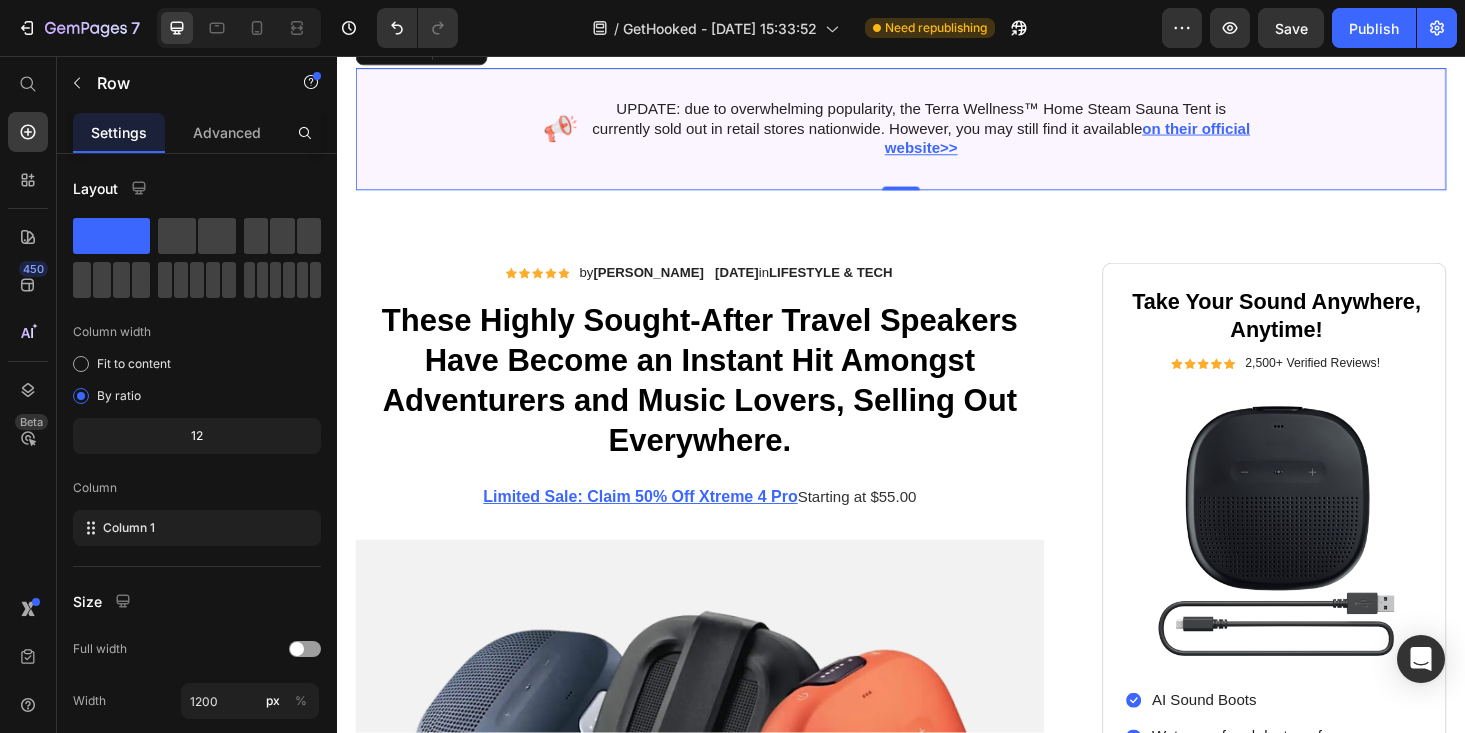 scroll, scrollTop: 141, scrollLeft: 0, axis: vertical 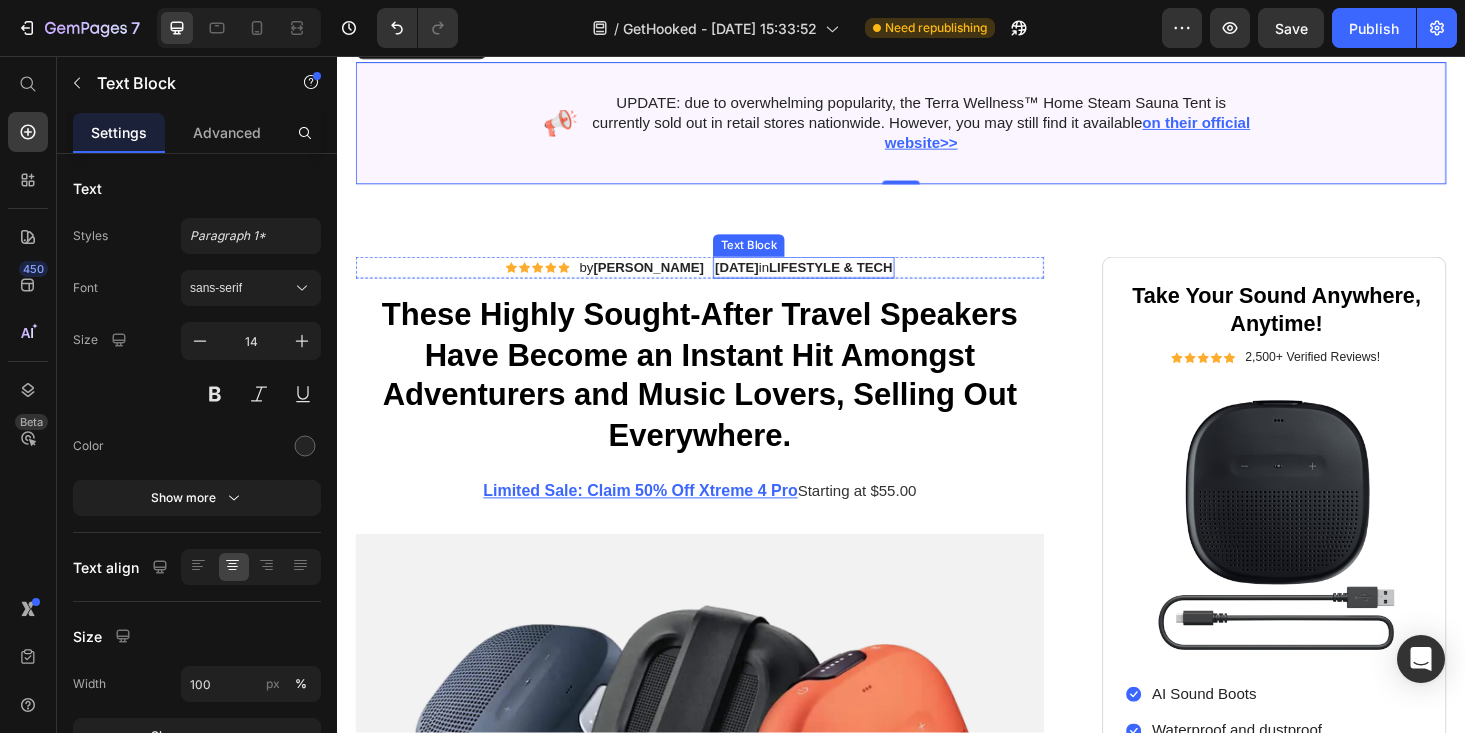 click on "[DATE]" at bounding box center (762, 281) 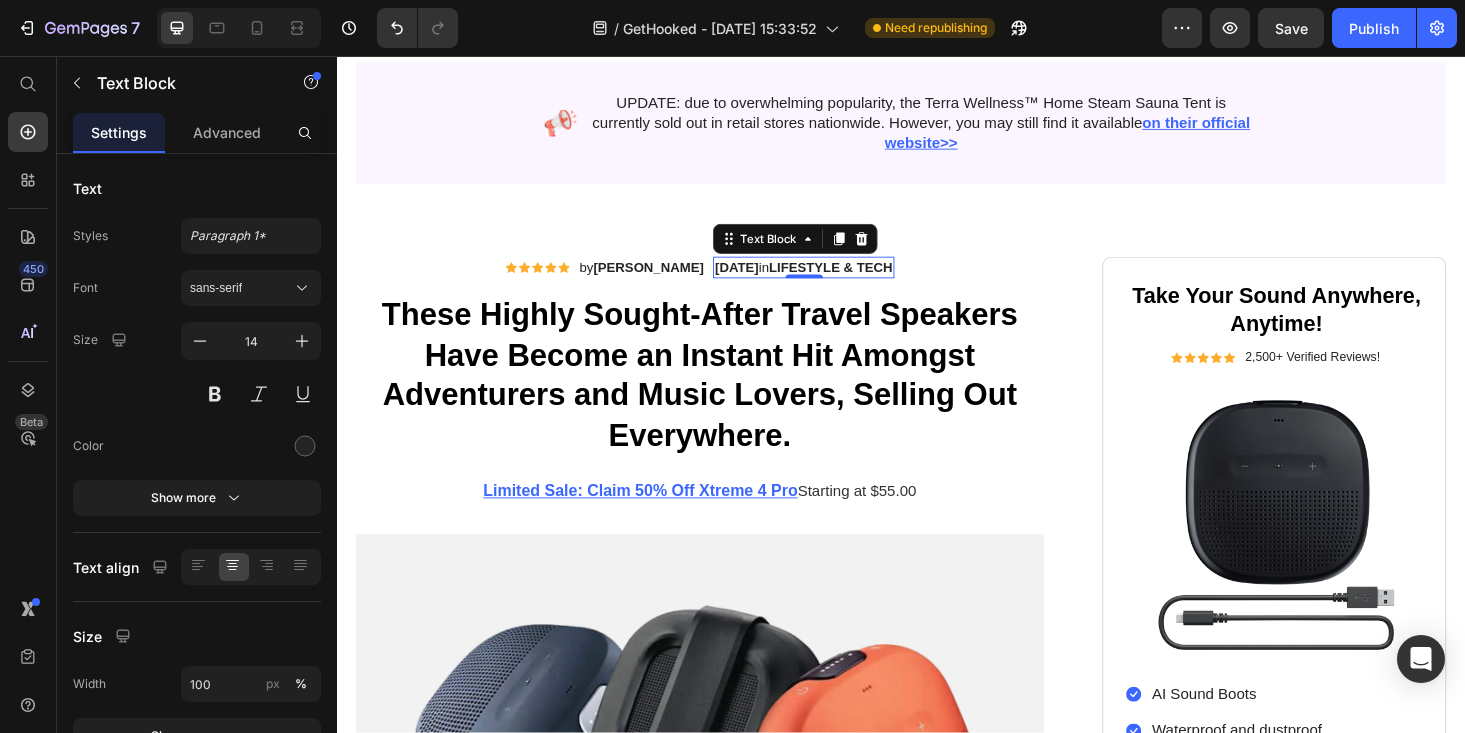 click on "[DATE]" at bounding box center [762, 281] 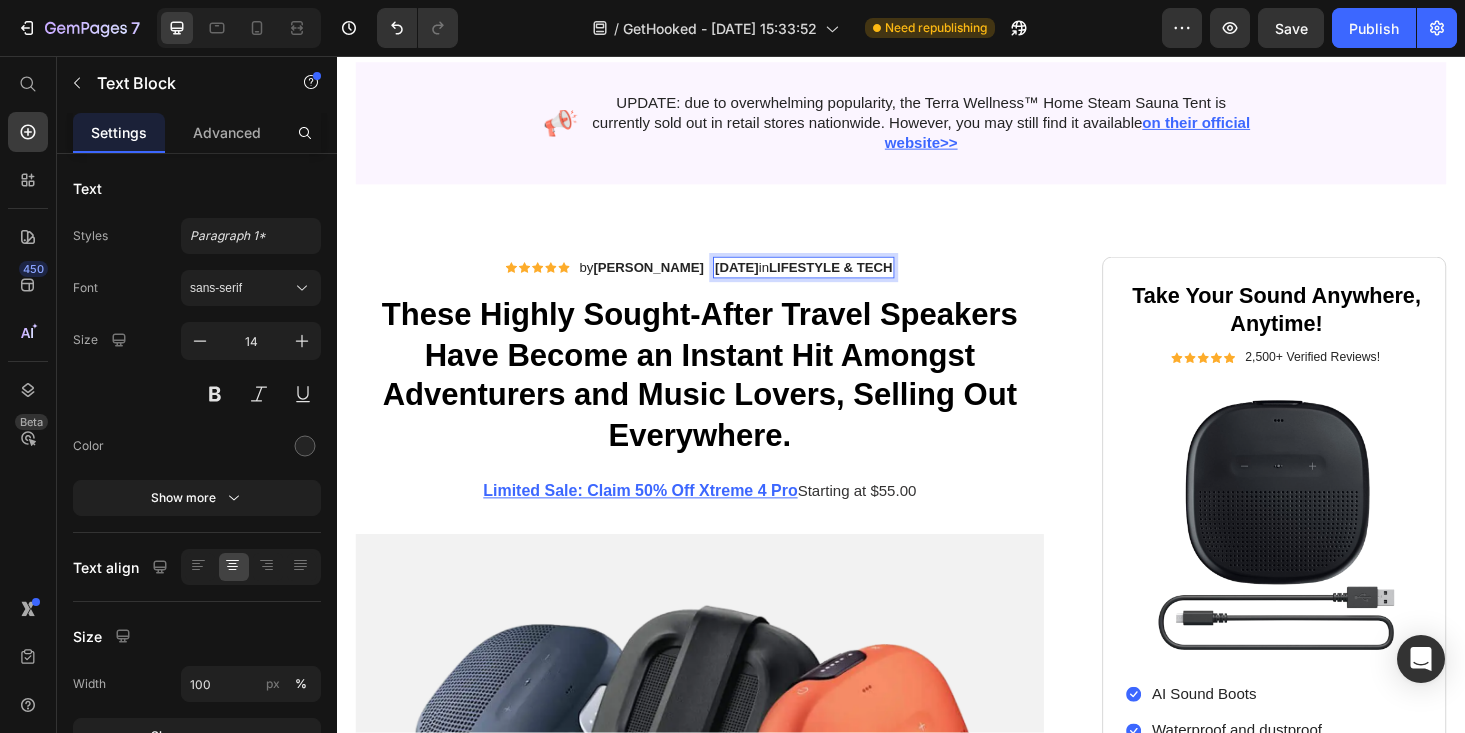 click on "[DATE]" at bounding box center (762, 281) 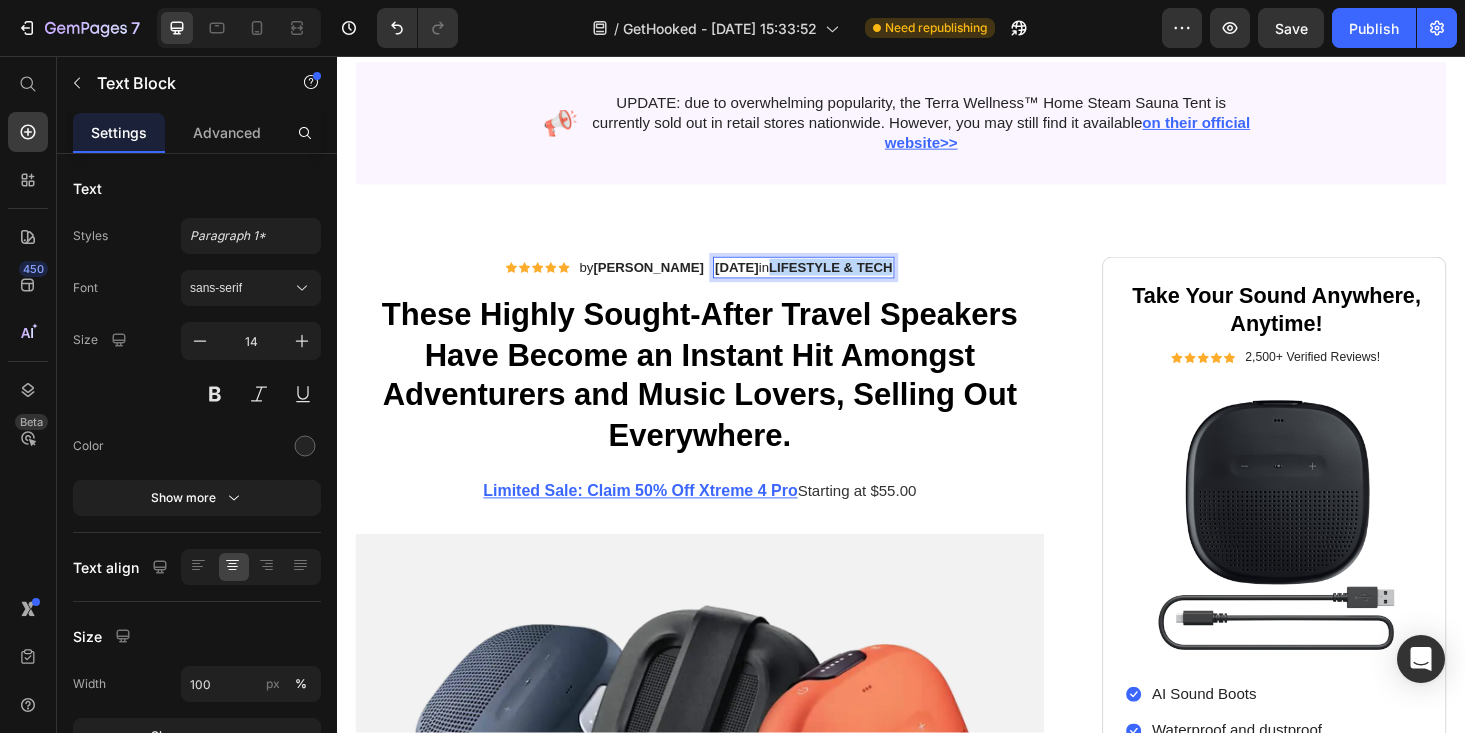 click on "LIFESTYLE & TECH" at bounding box center (862, 281) 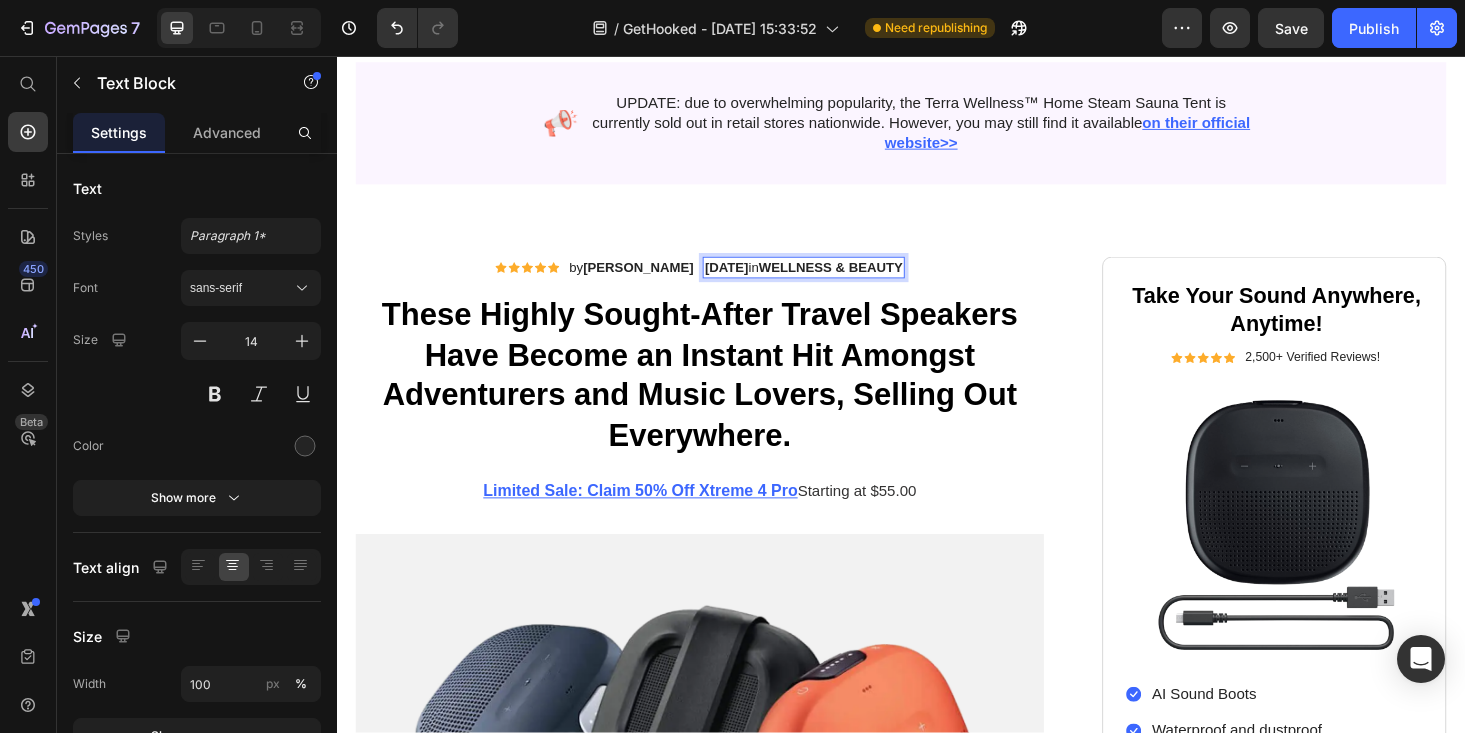 click on "WELLNESS & BEAUTY" at bounding box center [862, 281] 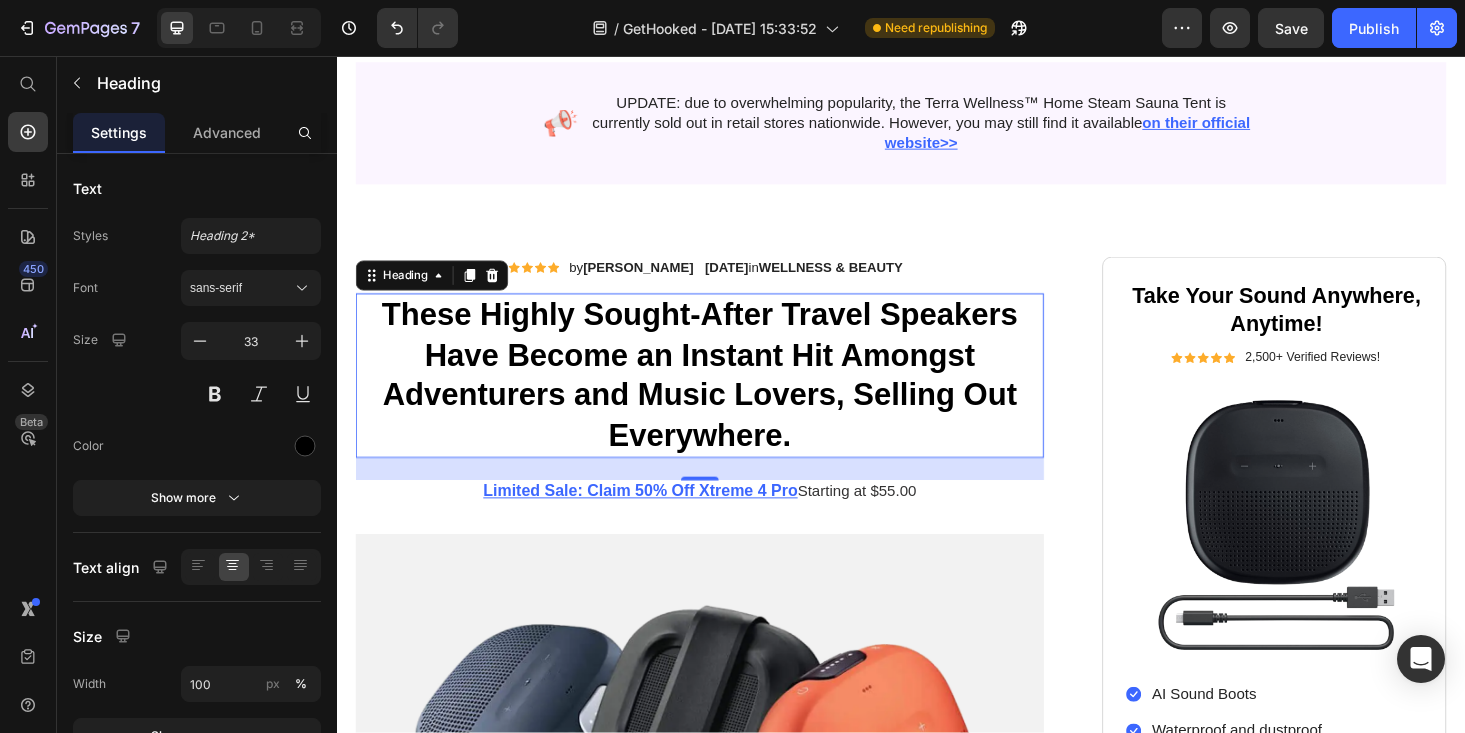click on "These Highly Sought-After Travel Speakers Have Become an Instant Hit Amongst Adventurers and Music Lovers, Selling Out Everywhere." at bounding box center (723, 397) 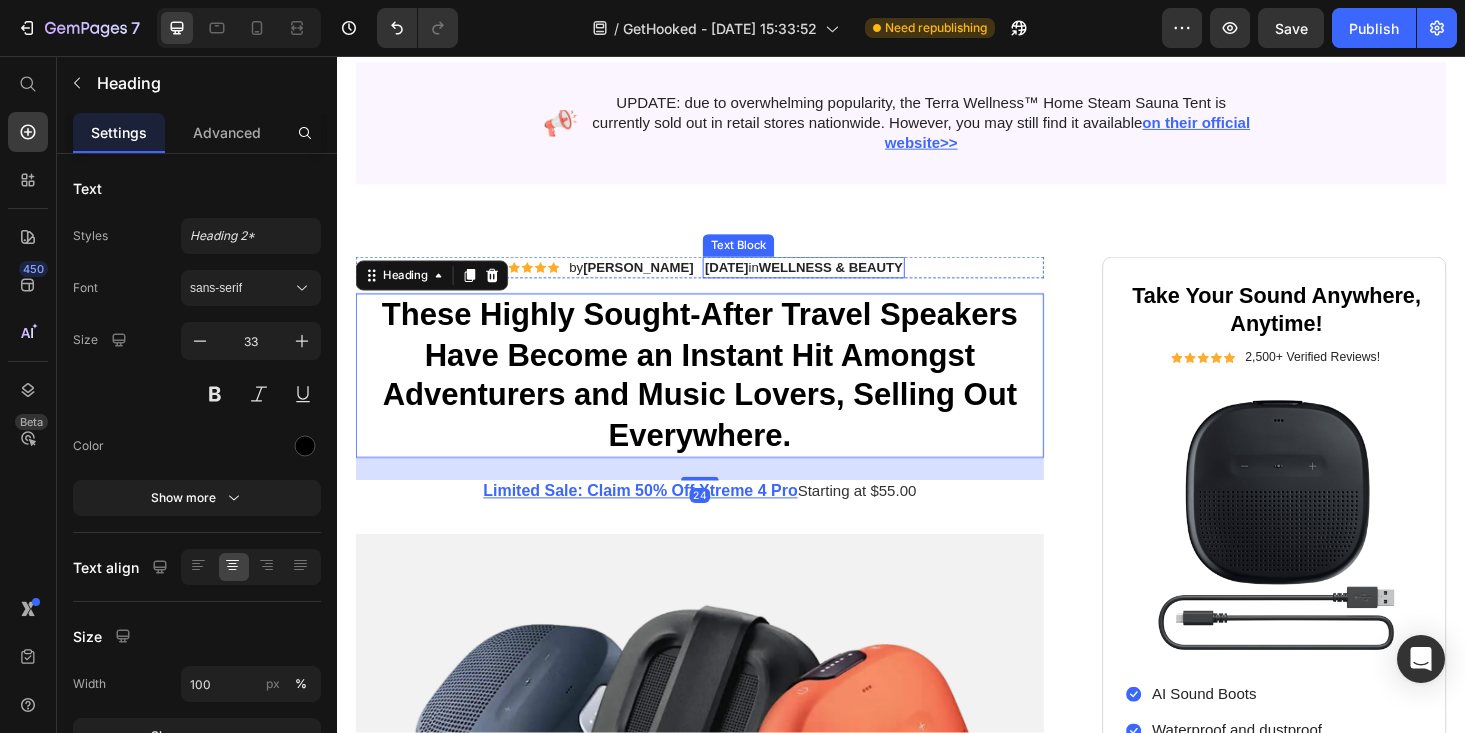 click on "June 30, 2024    in   WELLNESS & BEAUTY" at bounding box center [833, 281] 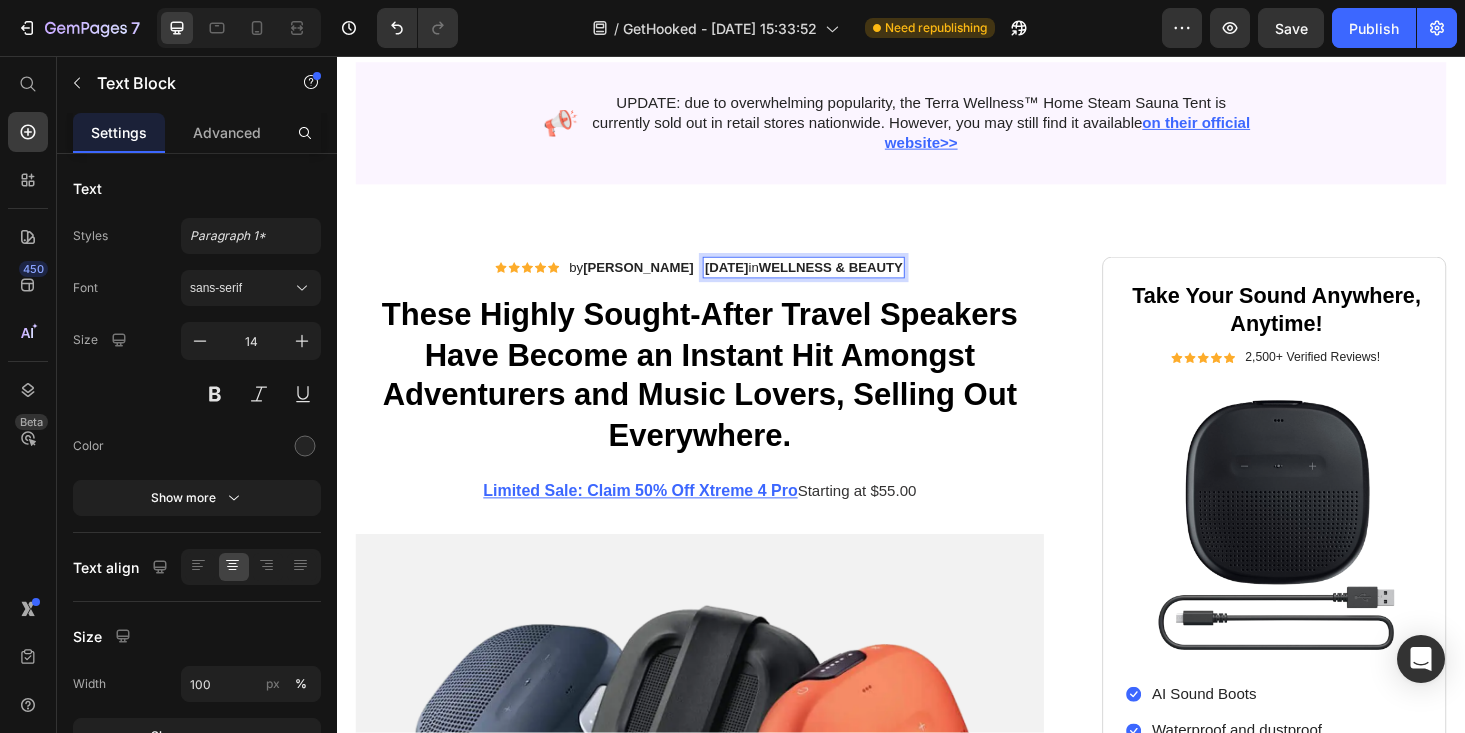click on "June 30, 2024    in   WELLNESS & BEAUTY" at bounding box center (833, 281) 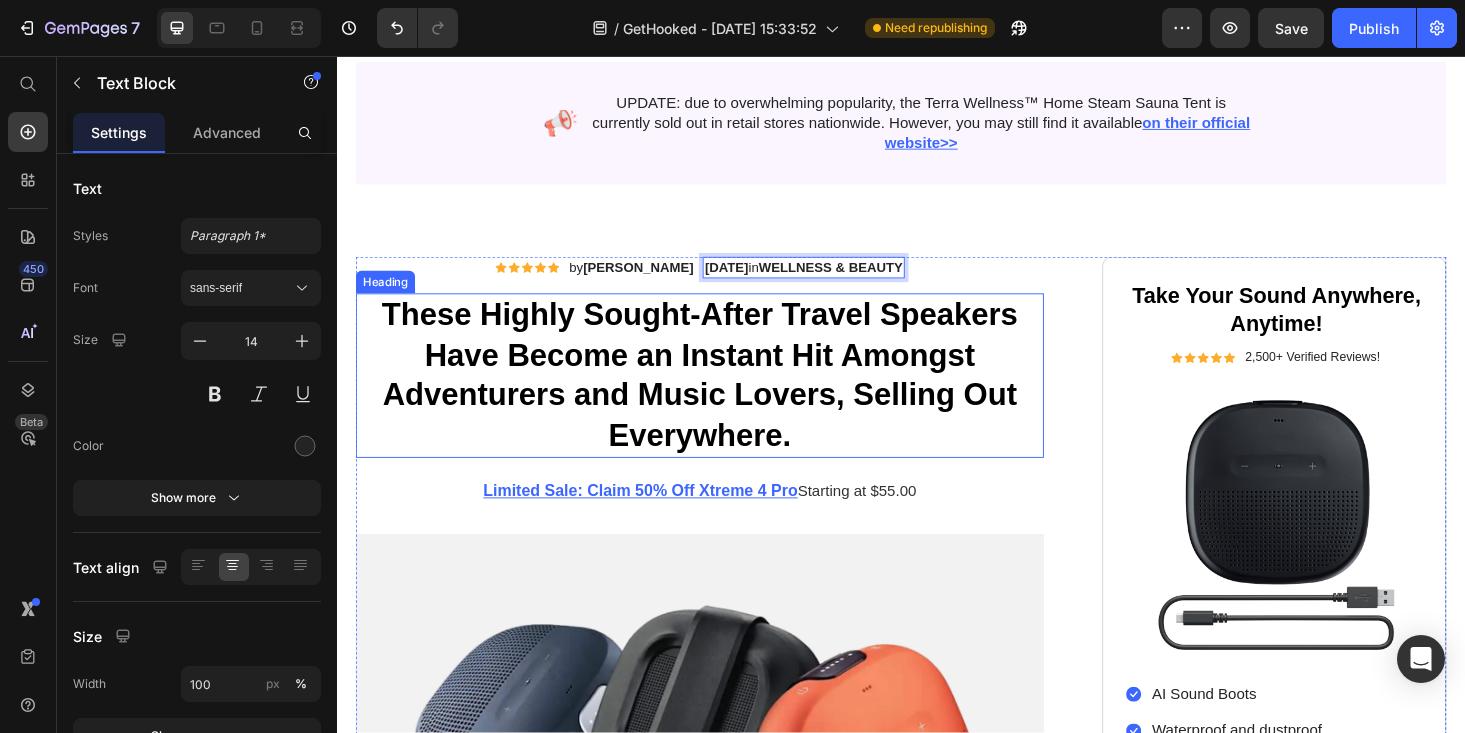click on "These Highly Sought-After Travel Speakers Have Become an Instant Hit Amongst Adventurers and Music Lovers, Selling Out Everywhere." at bounding box center [723, 397] 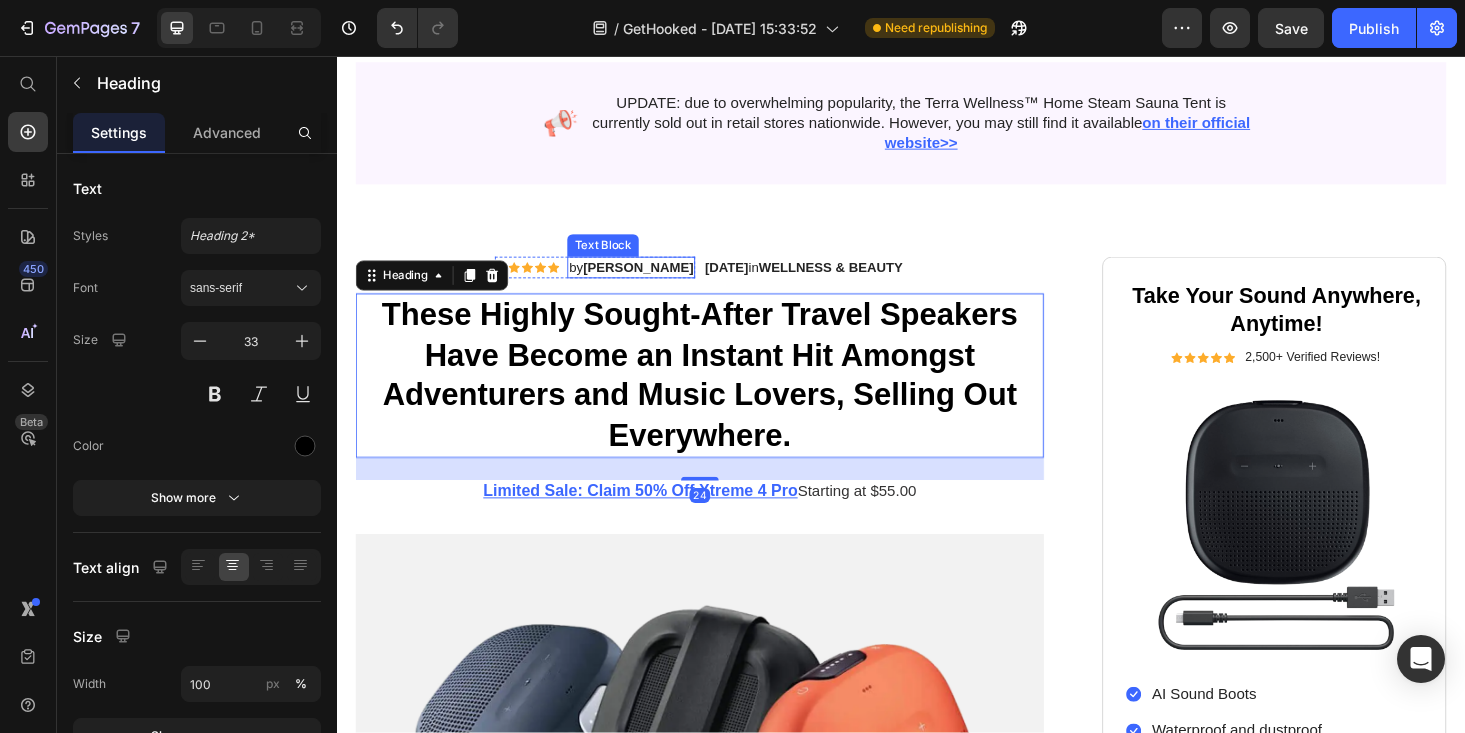 click on "HARRY KEAN" at bounding box center [657, 281] 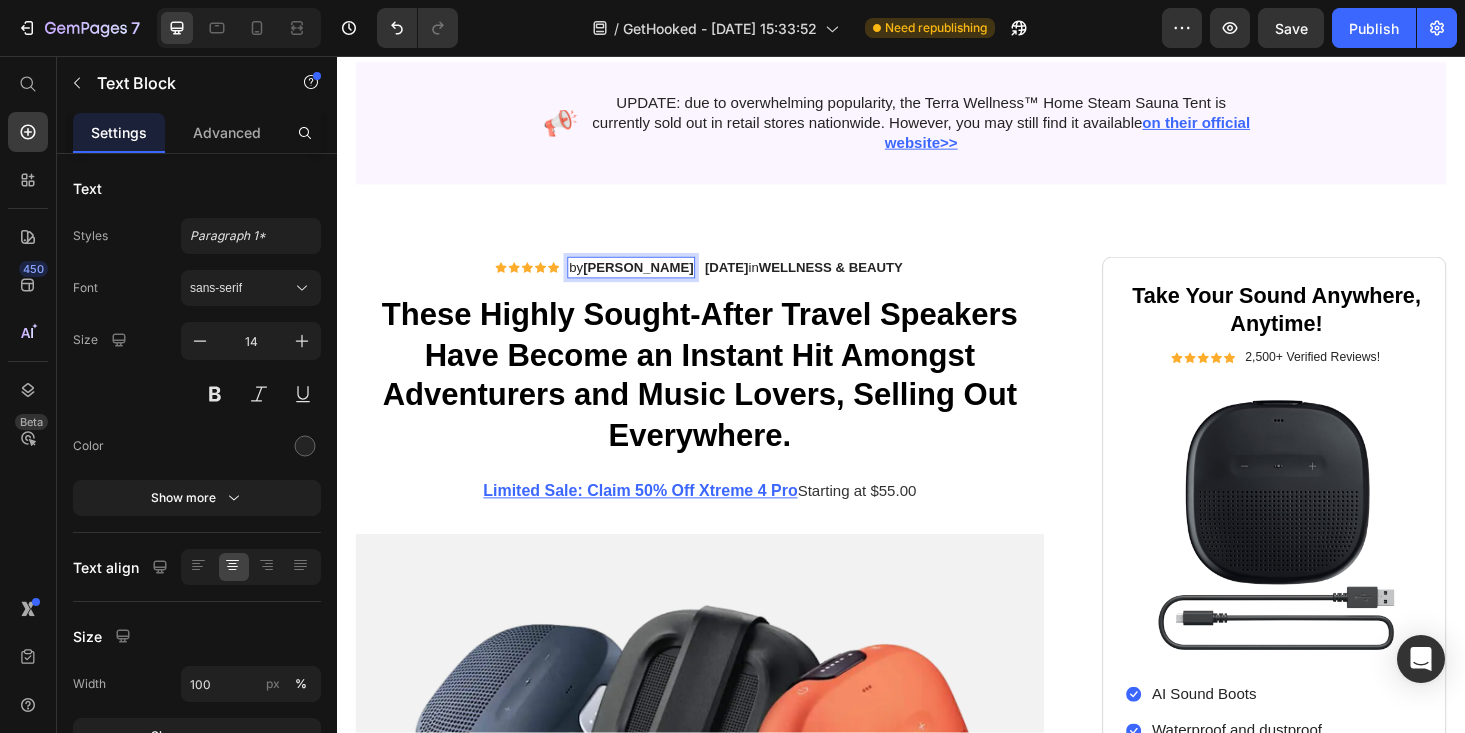 click on "HARRY KEAN" at bounding box center [657, 281] 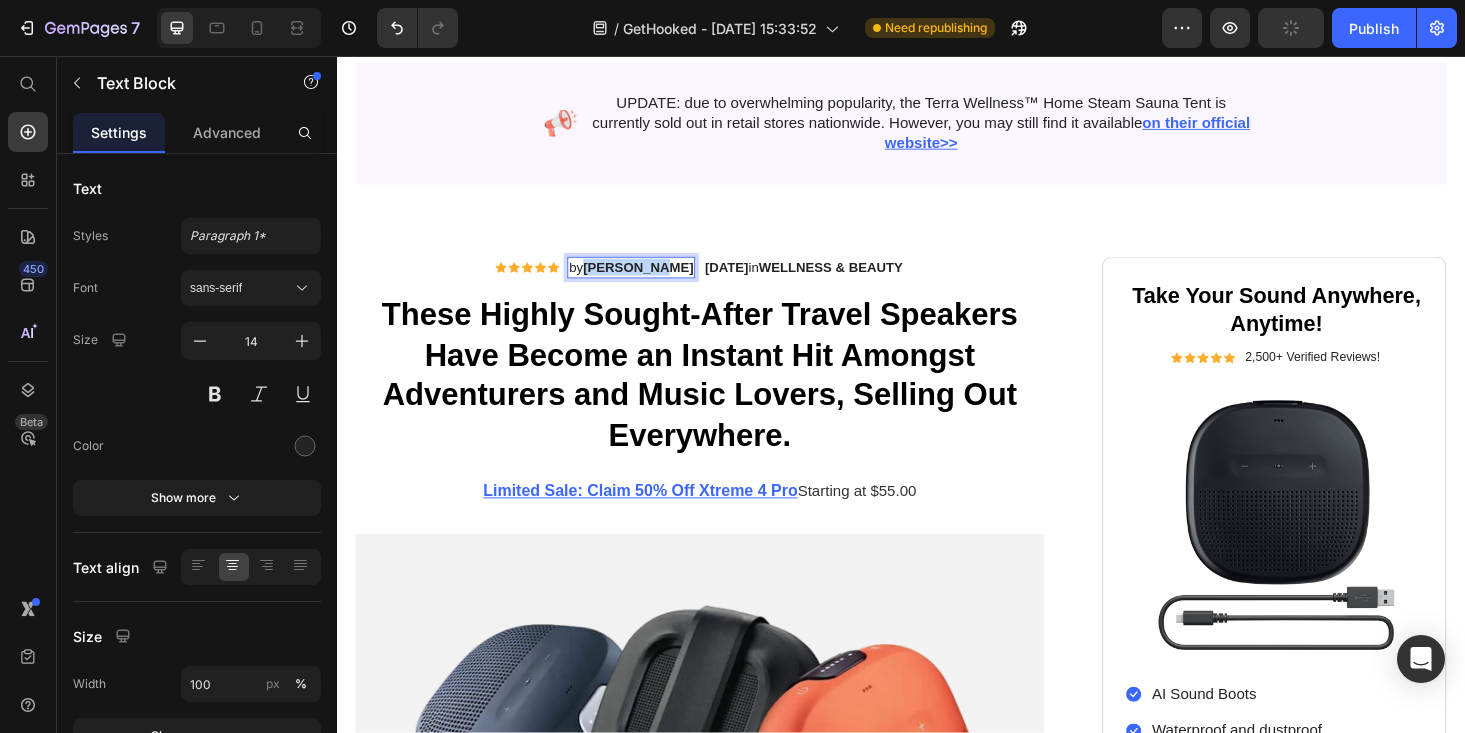 click on "HARRY KEAN" at bounding box center (657, 281) 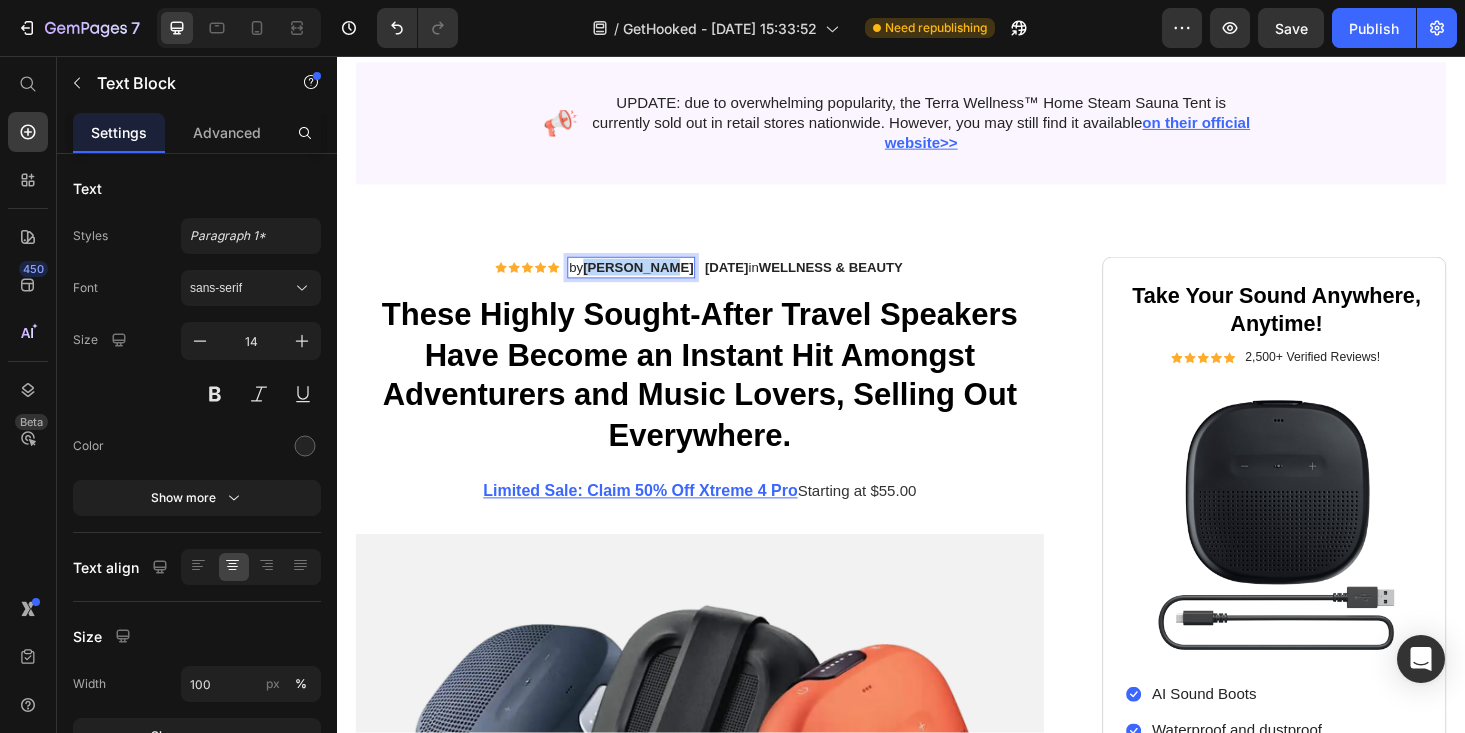 click on "DYLAN SCOTT" at bounding box center (657, 281) 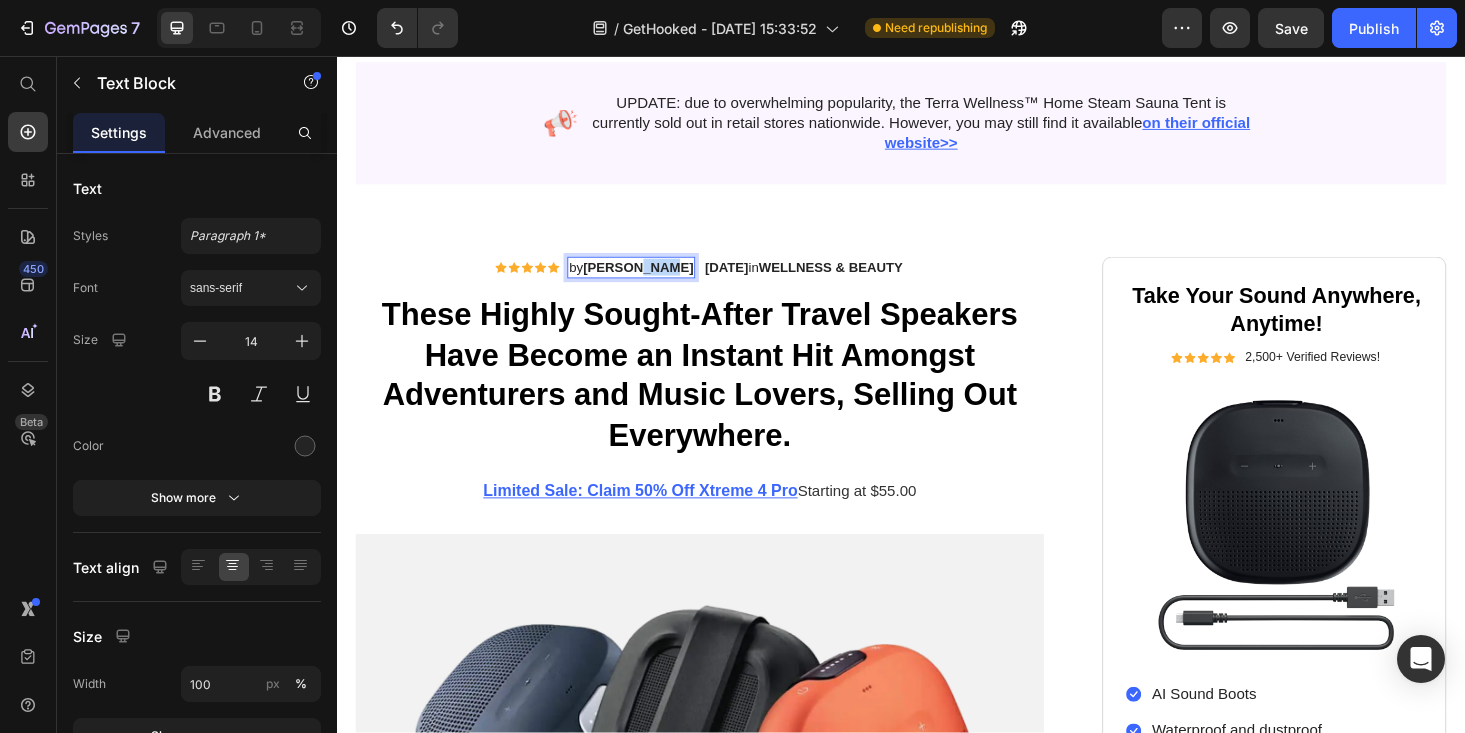 click on "JAMIE HENRY" at bounding box center (657, 281) 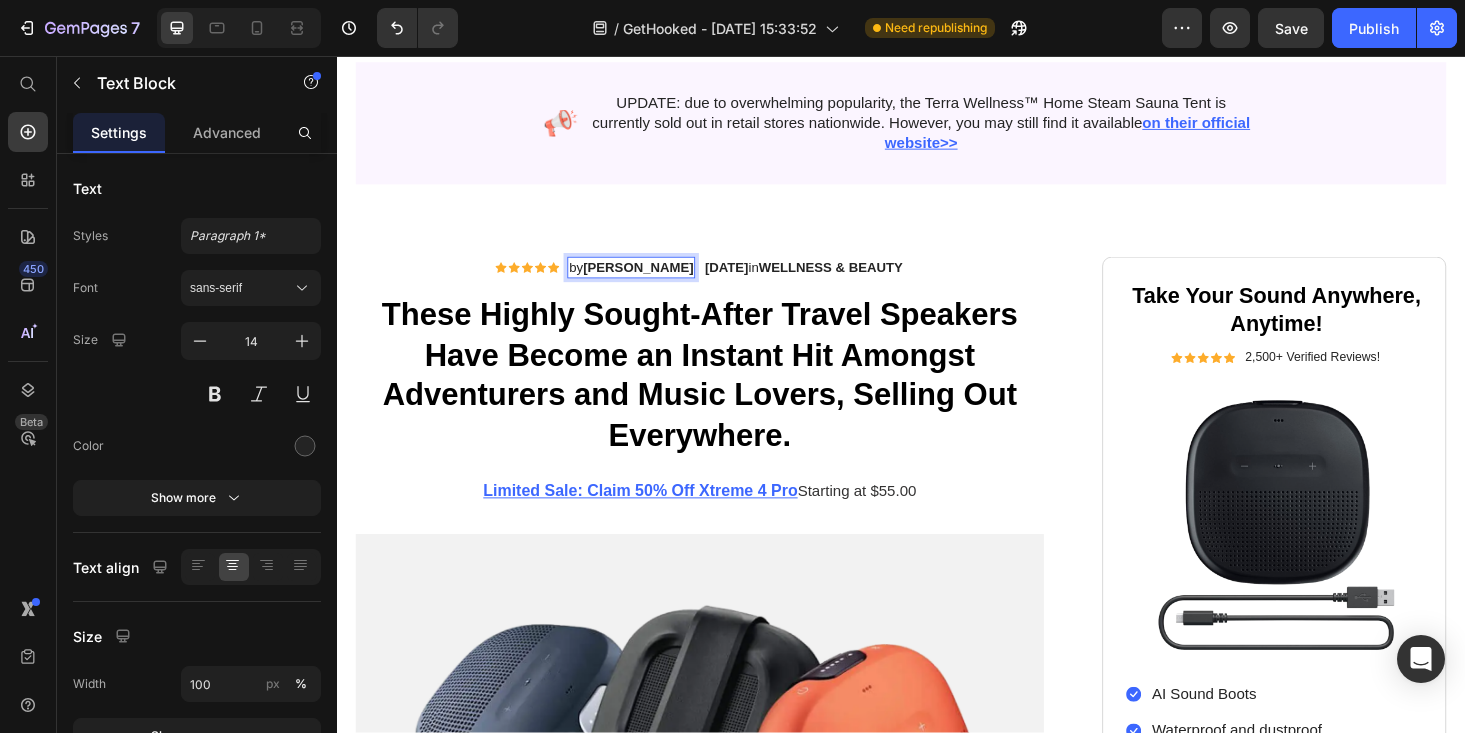 click on "JAMIE mACKENZIE" at bounding box center (657, 281) 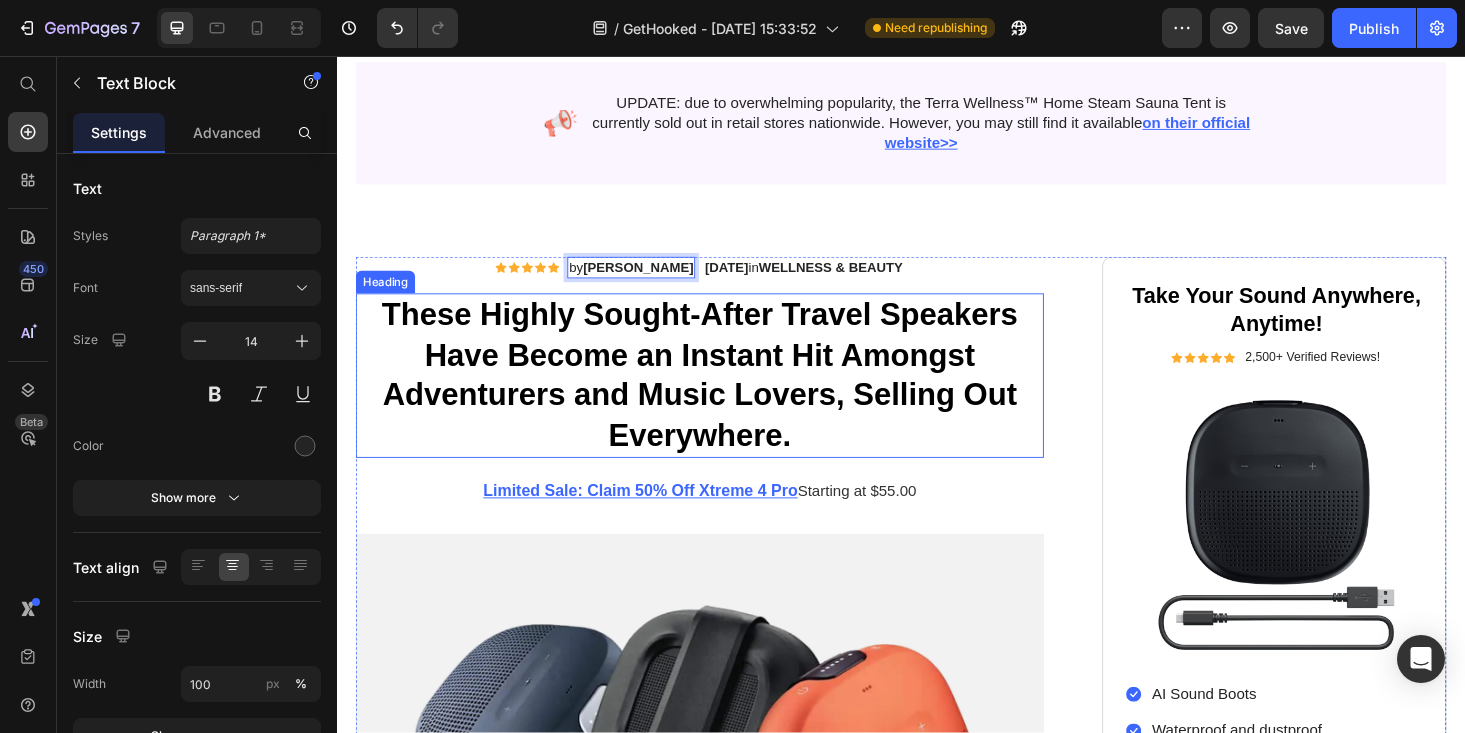 click on "These Highly Sought-After Travel Speakers Have Become an Instant Hit Amongst Adventurers and Music Lovers, Selling Out Everywhere." at bounding box center (723, 397) 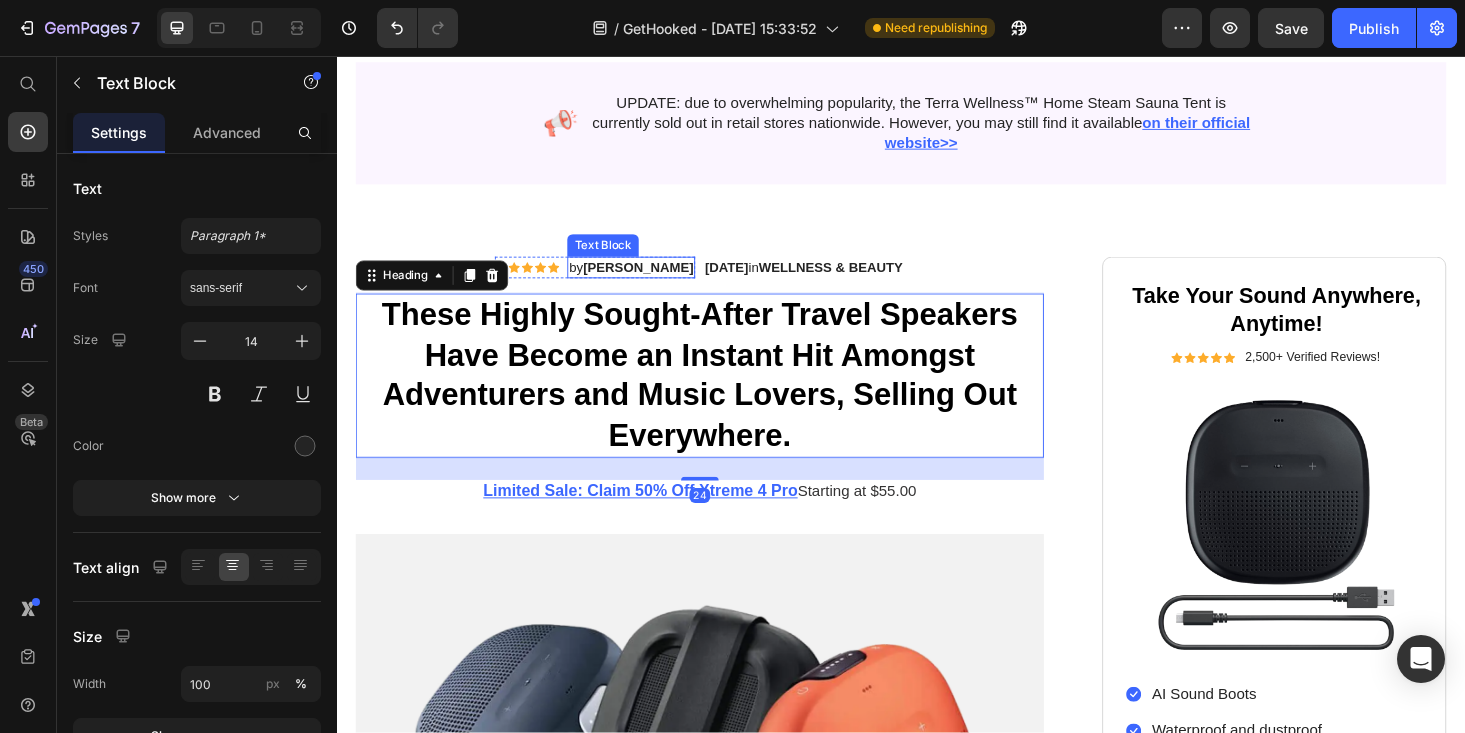click on "JAMIE MACKENZIE" at bounding box center [657, 281] 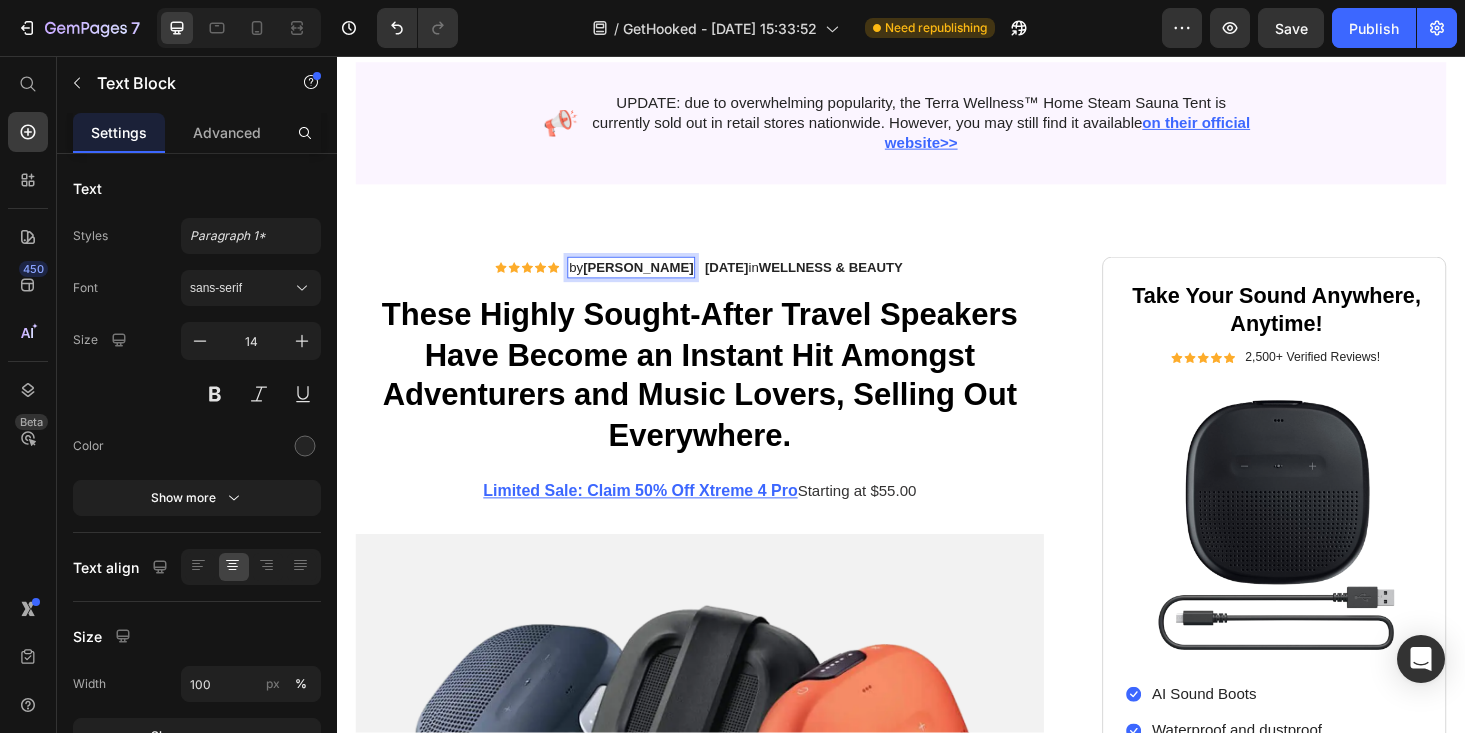 click on "JAMIE MACKENZIE" at bounding box center [657, 281] 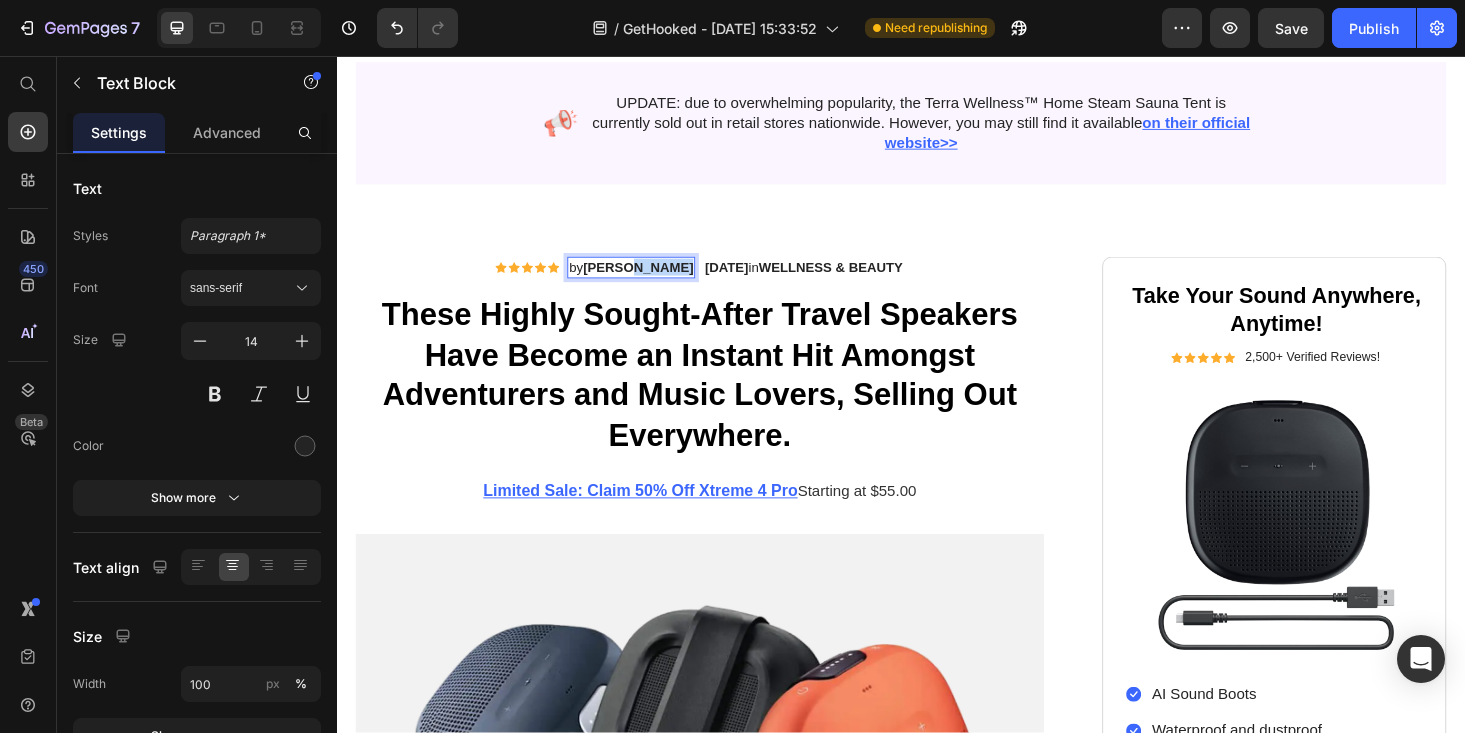 click on "JAMIE HUBBORD" at bounding box center [657, 281] 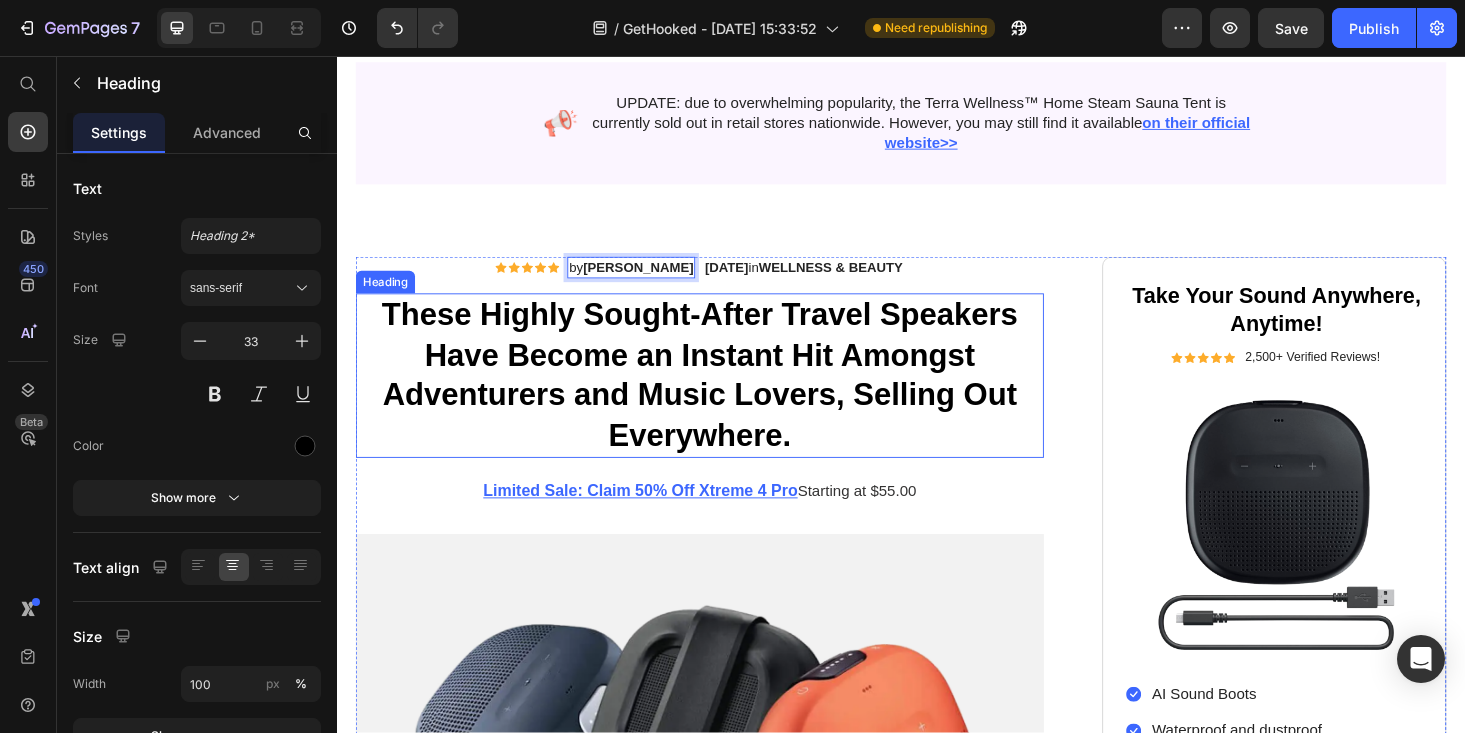 click on "These Highly Sought-After Travel Speakers Have Become an Instant Hit Amongst Adventurers and Music Lovers, Selling Out Everywhere." at bounding box center [723, 397] 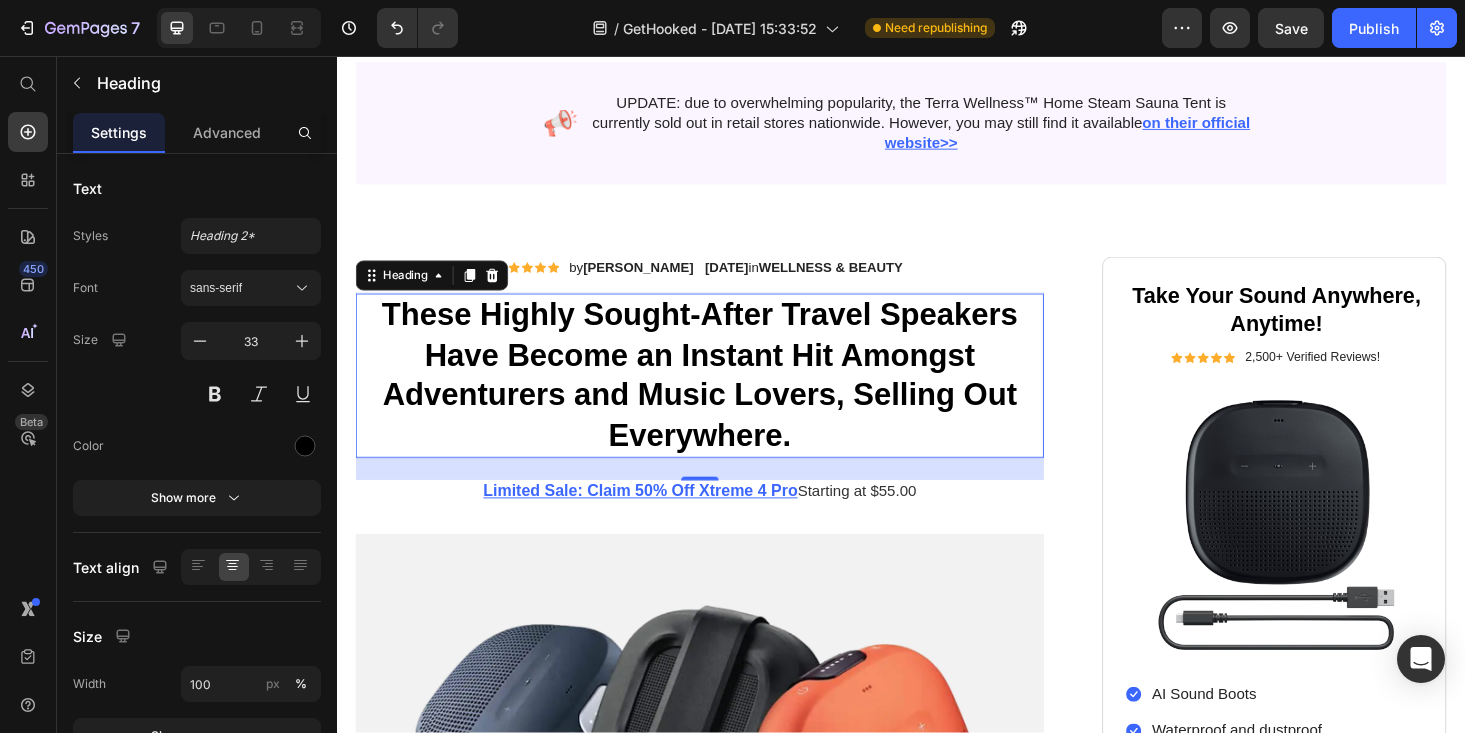 click on "These Highly Sought-After Travel Speakers Have Become an Instant Hit Amongst Adventurers and Music Lovers, Selling Out Everywhere." at bounding box center [723, 397] 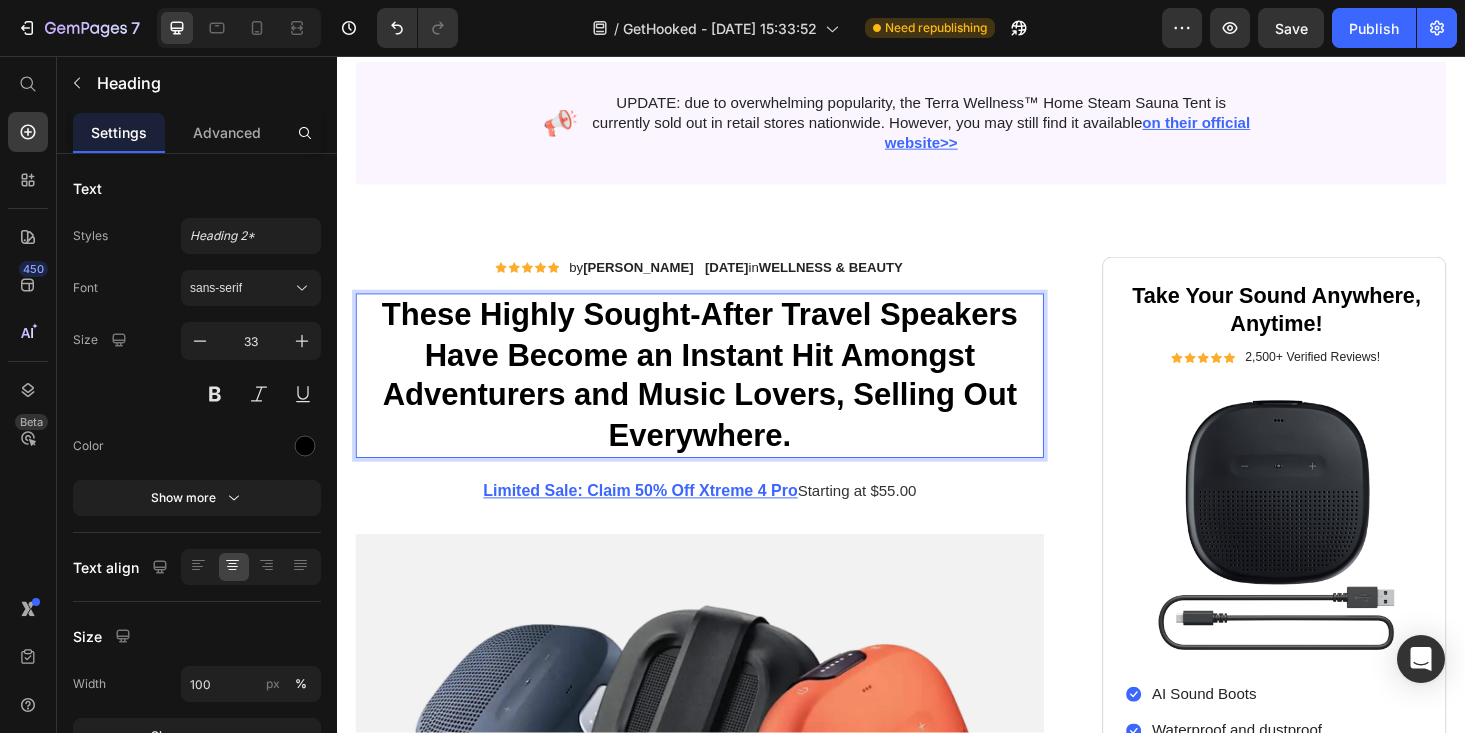 click on "These Highly Sought-After Travel Speakers Have Become an Instant Hit Amongst Adventurers and Music Lovers, Selling Out Everywhere." at bounding box center (723, 397) 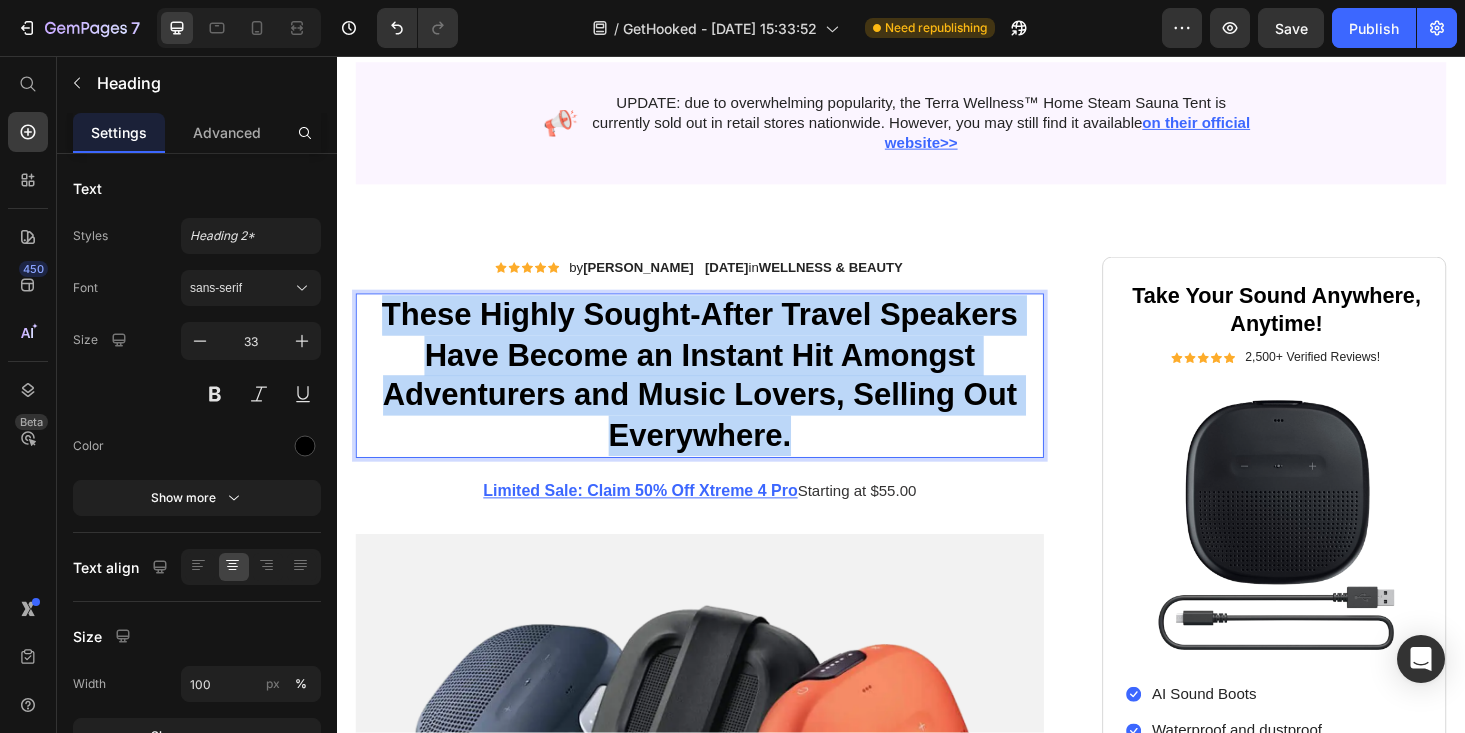 click on "These Highly Sought-After Travel Speakers Have Become an Instant Hit Amongst Adventurers and Music Lovers, Selling Out Everywhere." at bounding box center (723, 397) 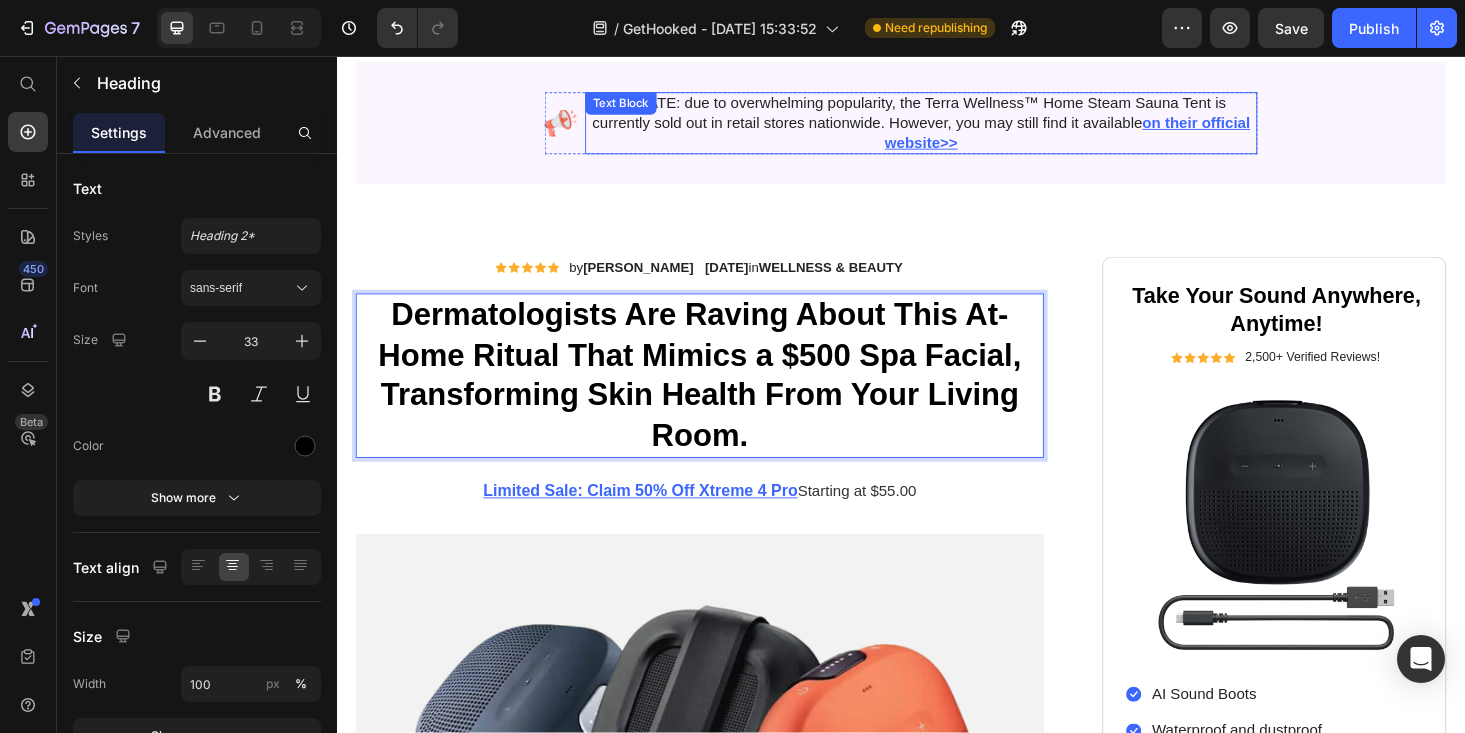 click on "UPDATE: due to overwhelming popularity, the Terra Wellness™ Home Steam Sauna Tent is currently sold out in retail stores nationwide. However, you may still find it available  on their official website>>" at bounding box center [958, 128] 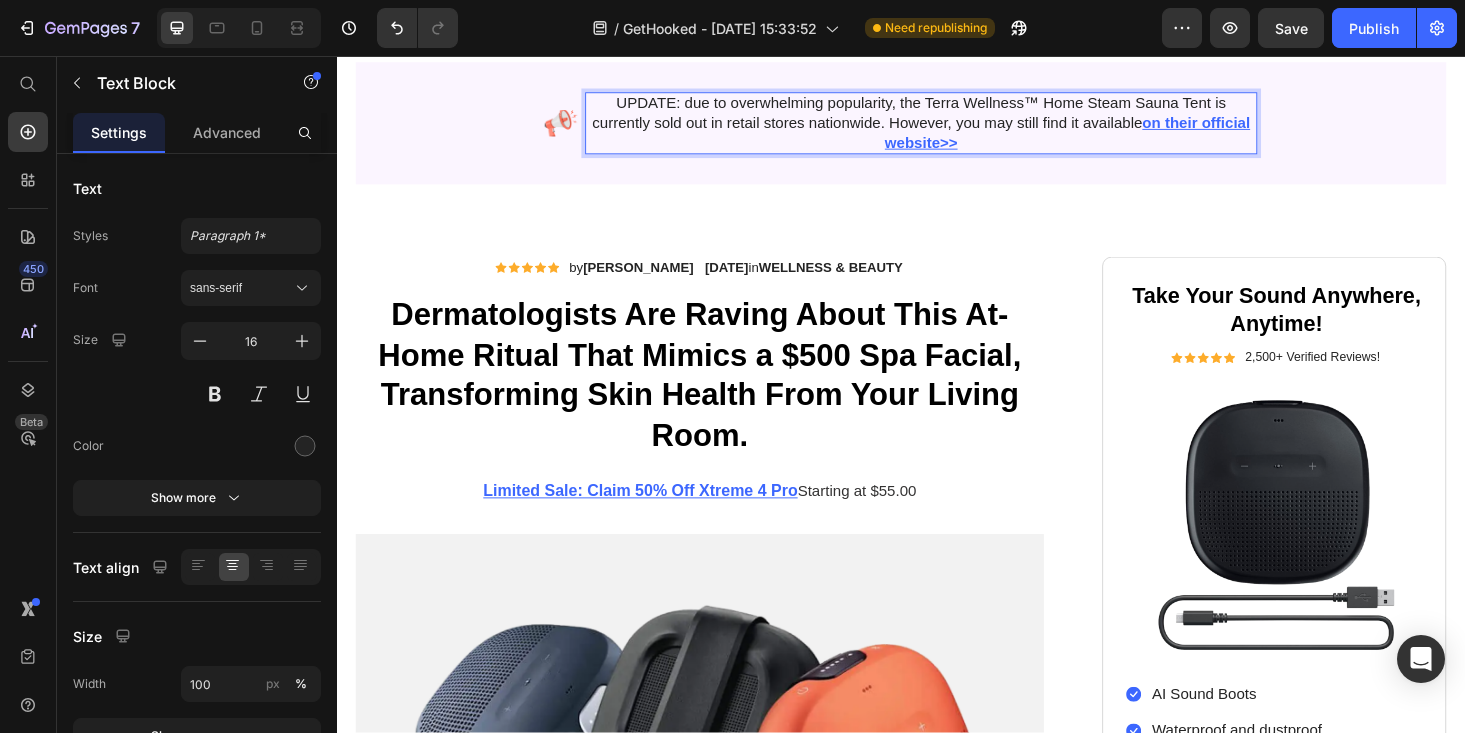 click on "UPDATE: due to overwhelming popularity, the Terra Wellness™ Home Steam Sauna Tent is currently sold out in retail stores nationwide. However, you may still find it available  on their official website>>" at bounding box center (958, 128) 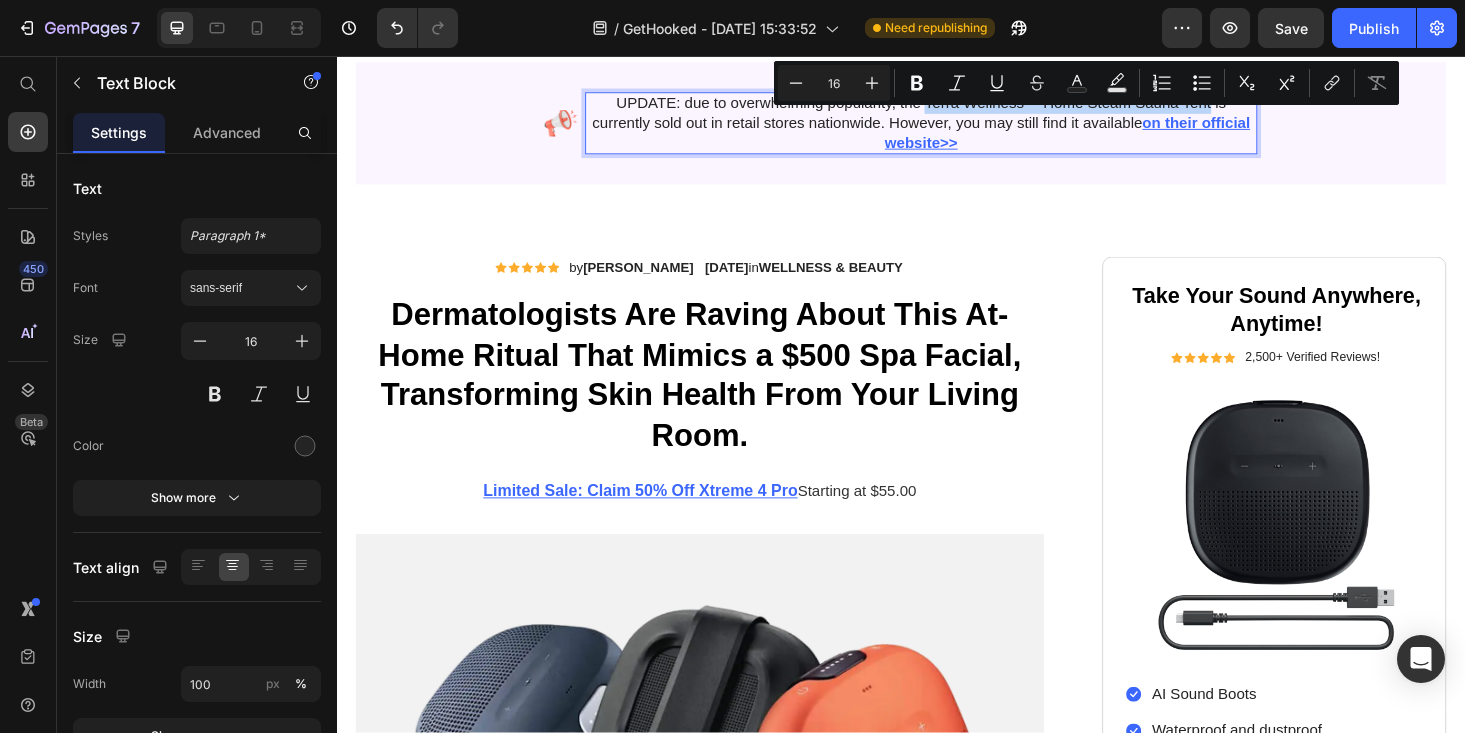 drag, startPoint x: 965, startPoint y: 108, endPoint x: 1265, endPoint y: 106, distance: 300.00665 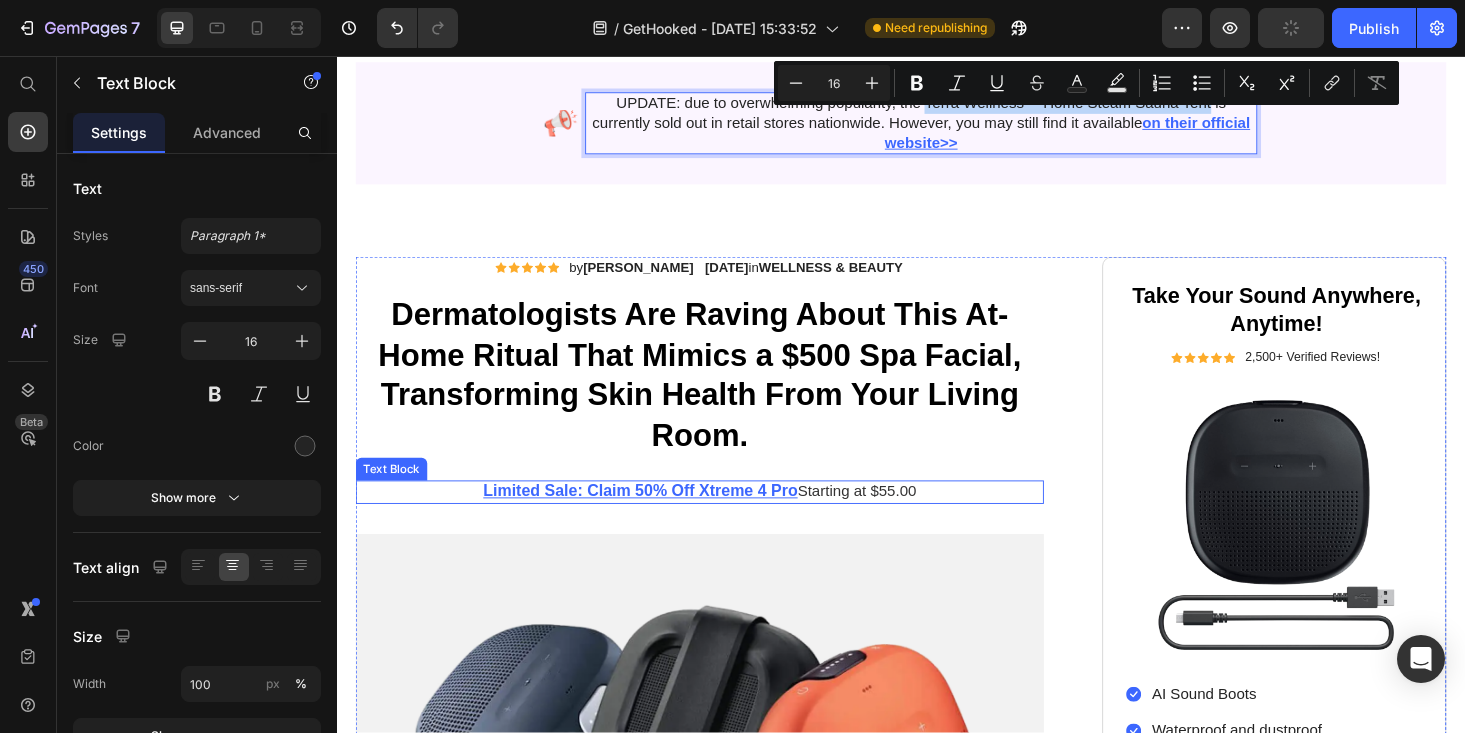 click on "Limited Sale: Claim 50% Off Xtreme 4 Pro  Starting at $55.00" at bounding box center [723, 520] 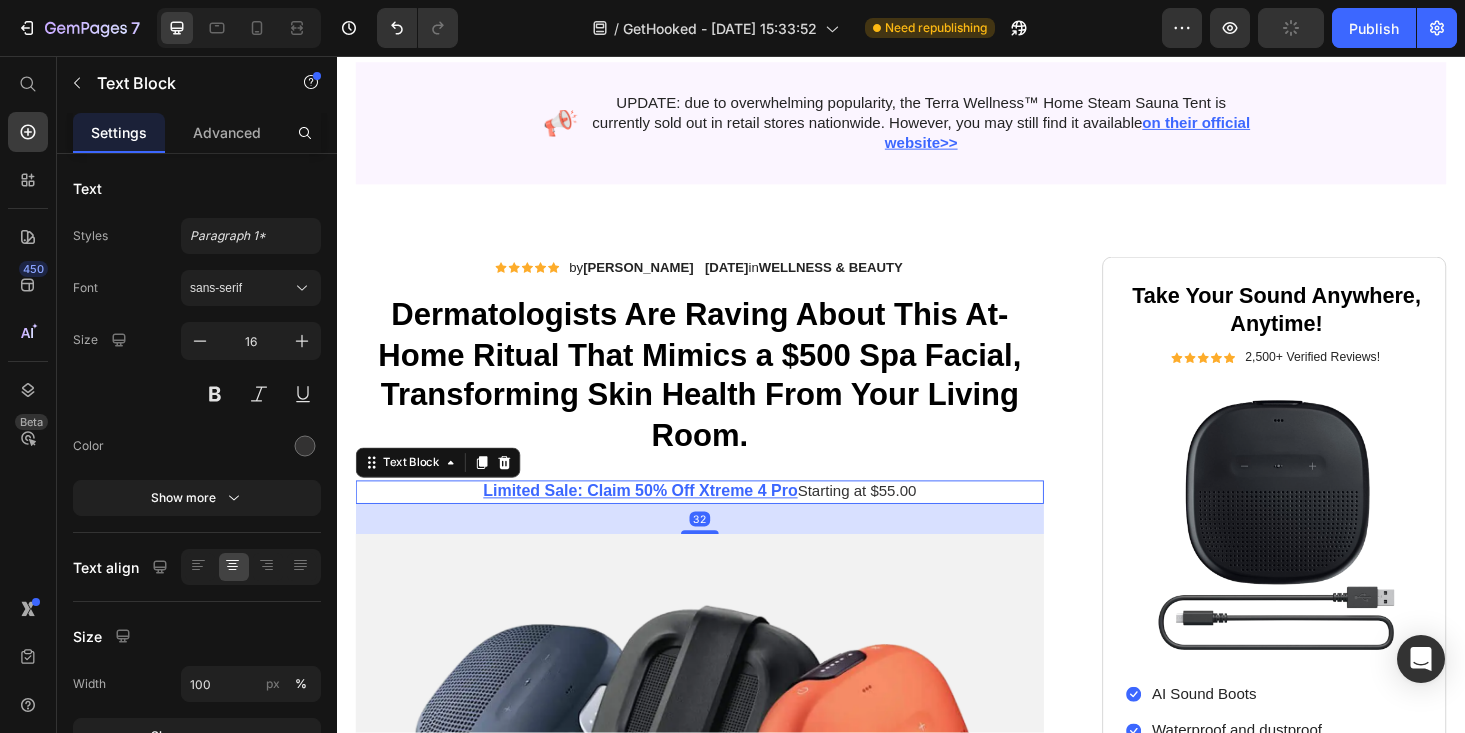 click on "Limited Sale: Claim 50% Off Xtreme 4 Pro  Starting at $55.00" at bounding box center (723, 520) 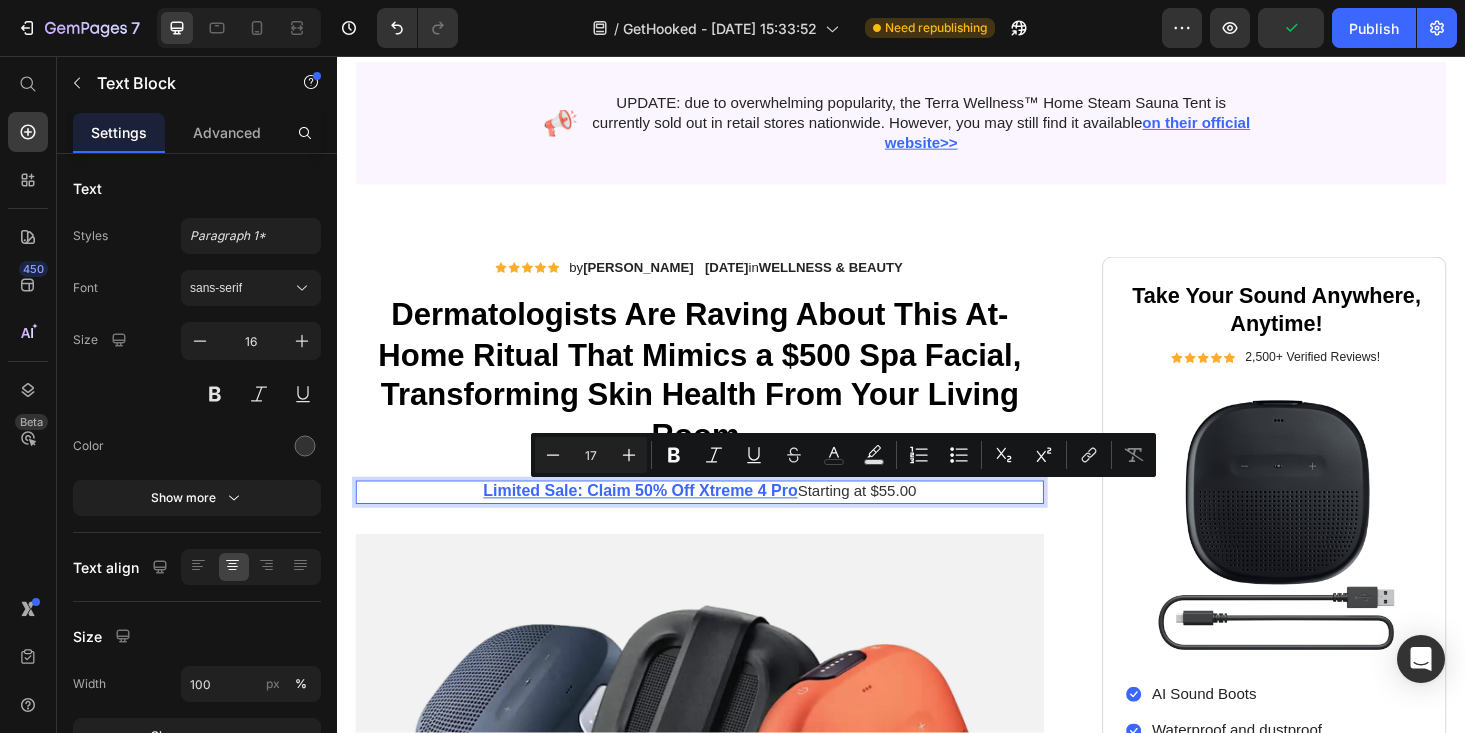 click on "Limited Sale: Claim 50% Off Xtreme 4 Pro  Starting at $55.00" at bounding box center (723, 520) 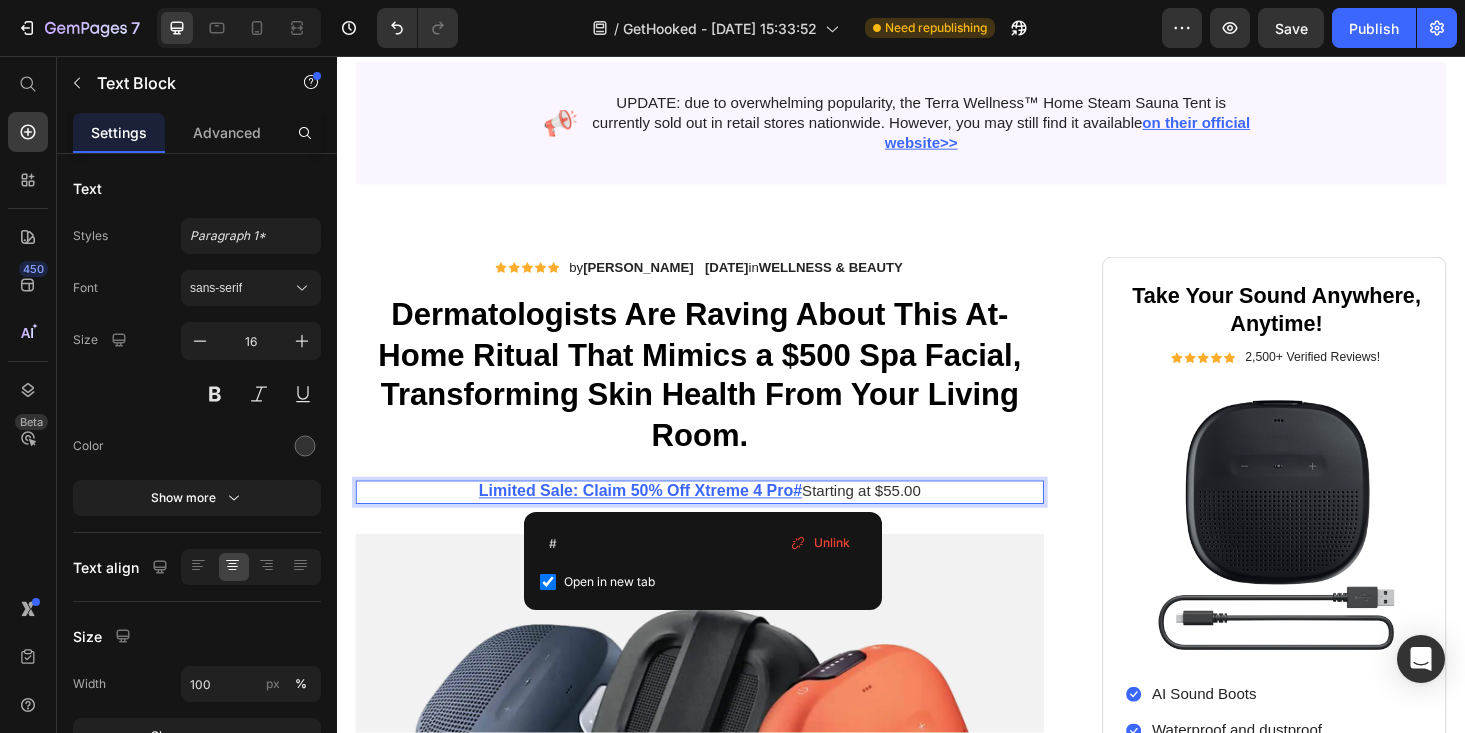 click on "Limited Sale: Claim 50% Off Xtreme 4 Pro#" at bounding box center [660, 519] 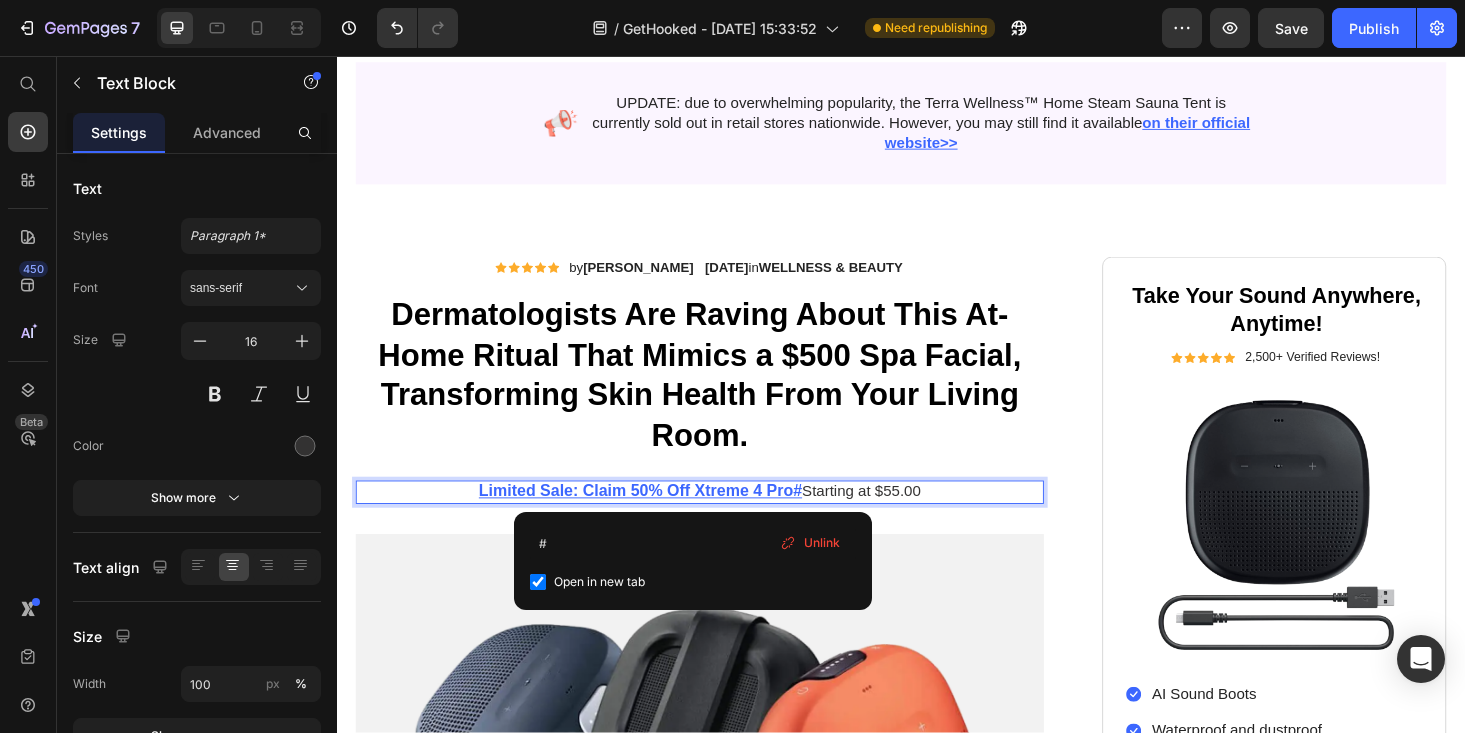click on "Limited Sale: Claim 50% Off Xtreme 4 Pro#" at bounding box center [660, 519] 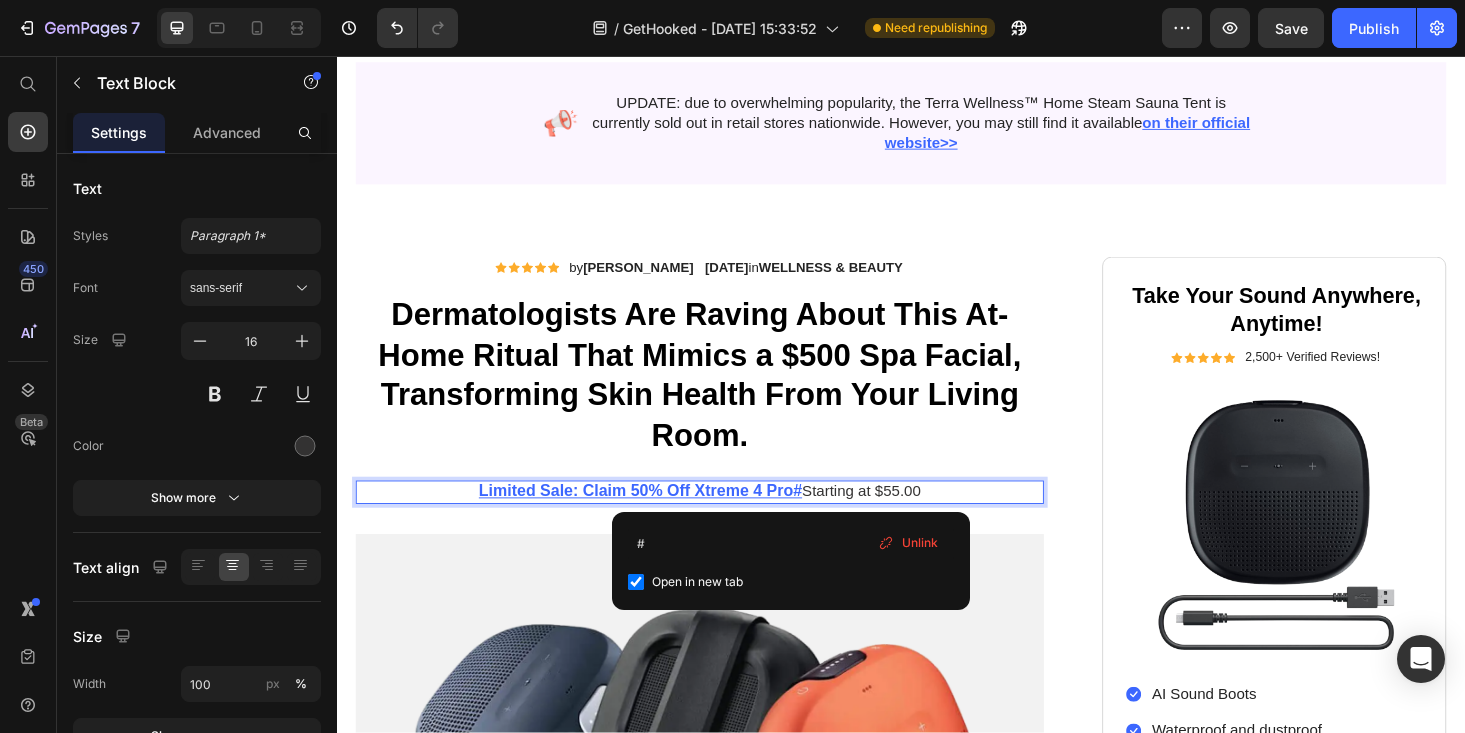 click on "Limited Sale: Claim 50% Off Xtreme 4 Pro#" at bounding box center (660, 519) 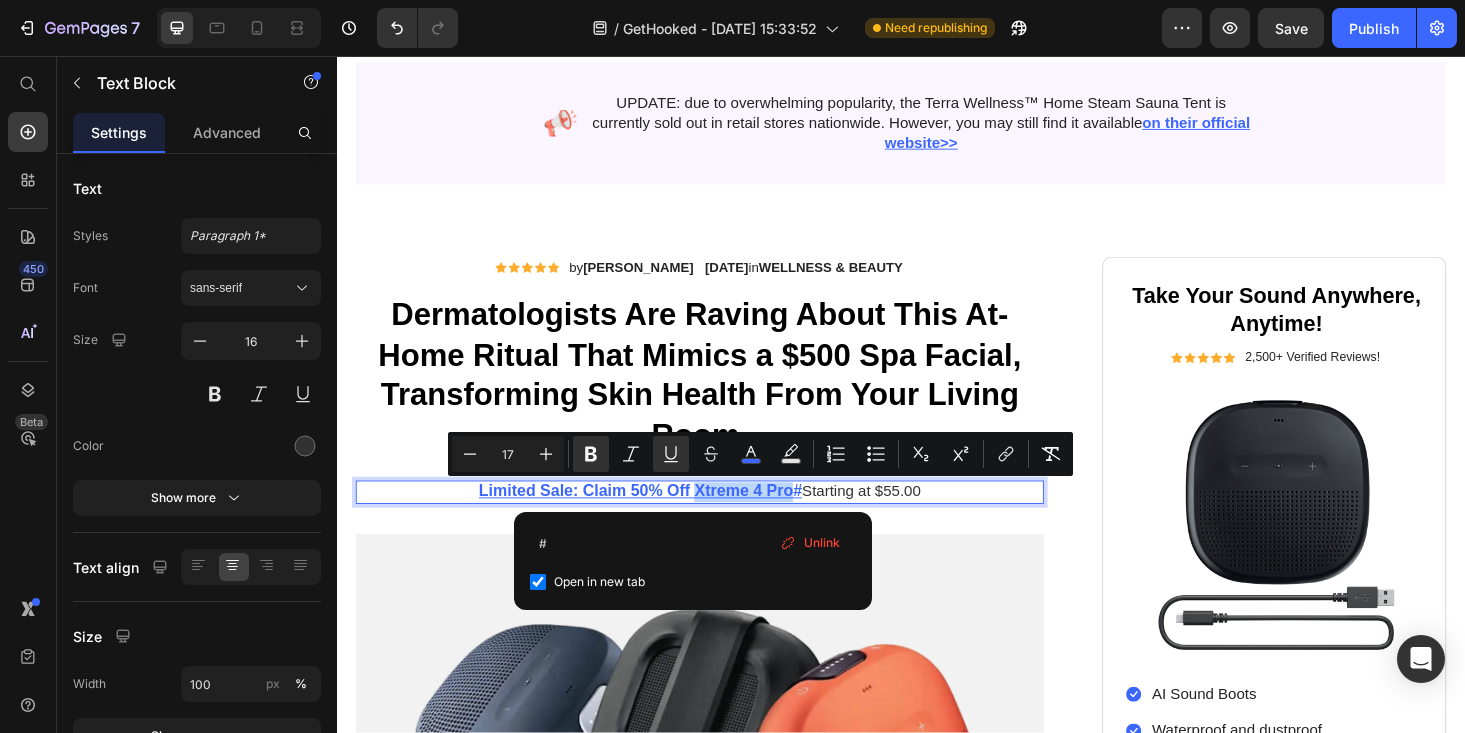 drag, startPoint x: 720, startPoint y: 516, endPoint x: 816, endPoint y: 515, distance: 96.00521 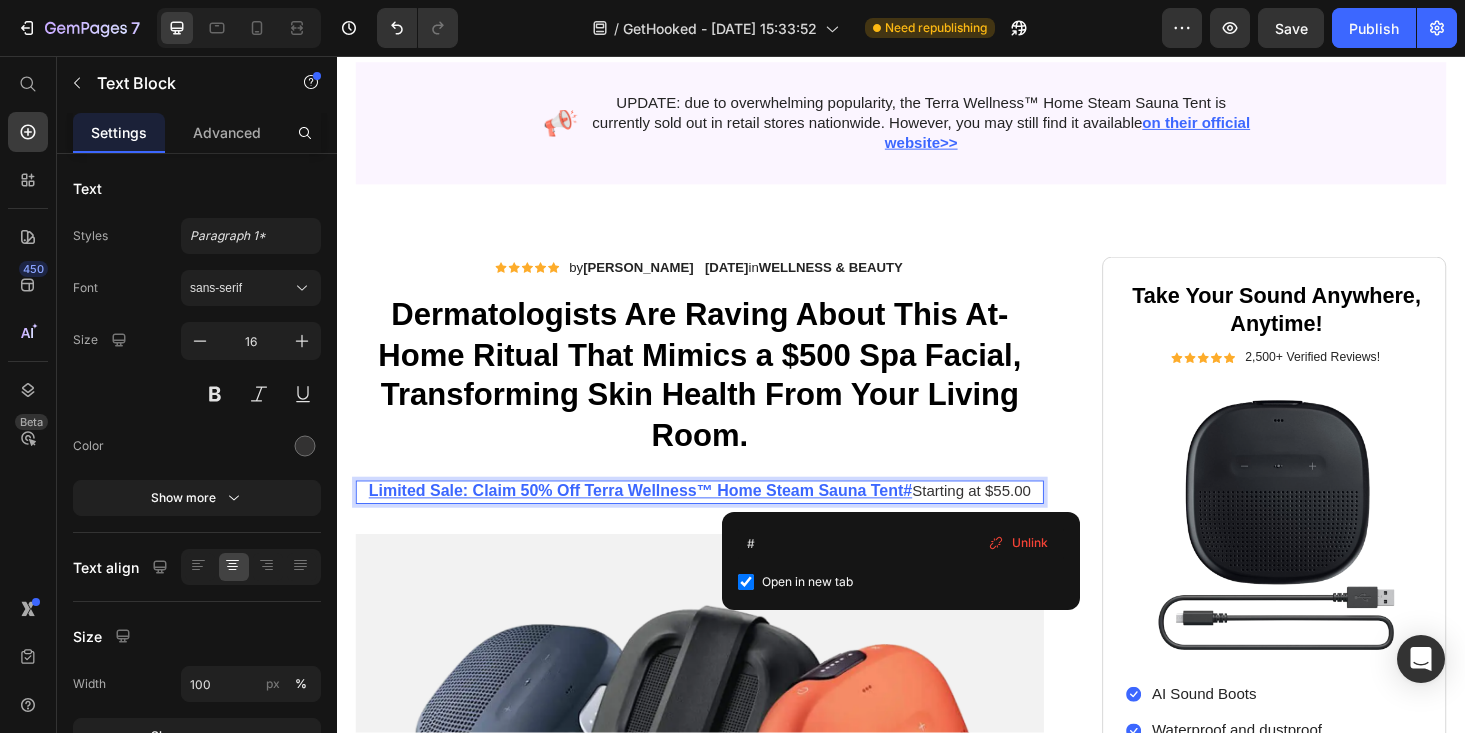 click on "Limited Sale: Claim 50% Off Terra Wellness™ Home Steam Sauna Tent#  Starting at $55.00" at bounding box center (723, 520) 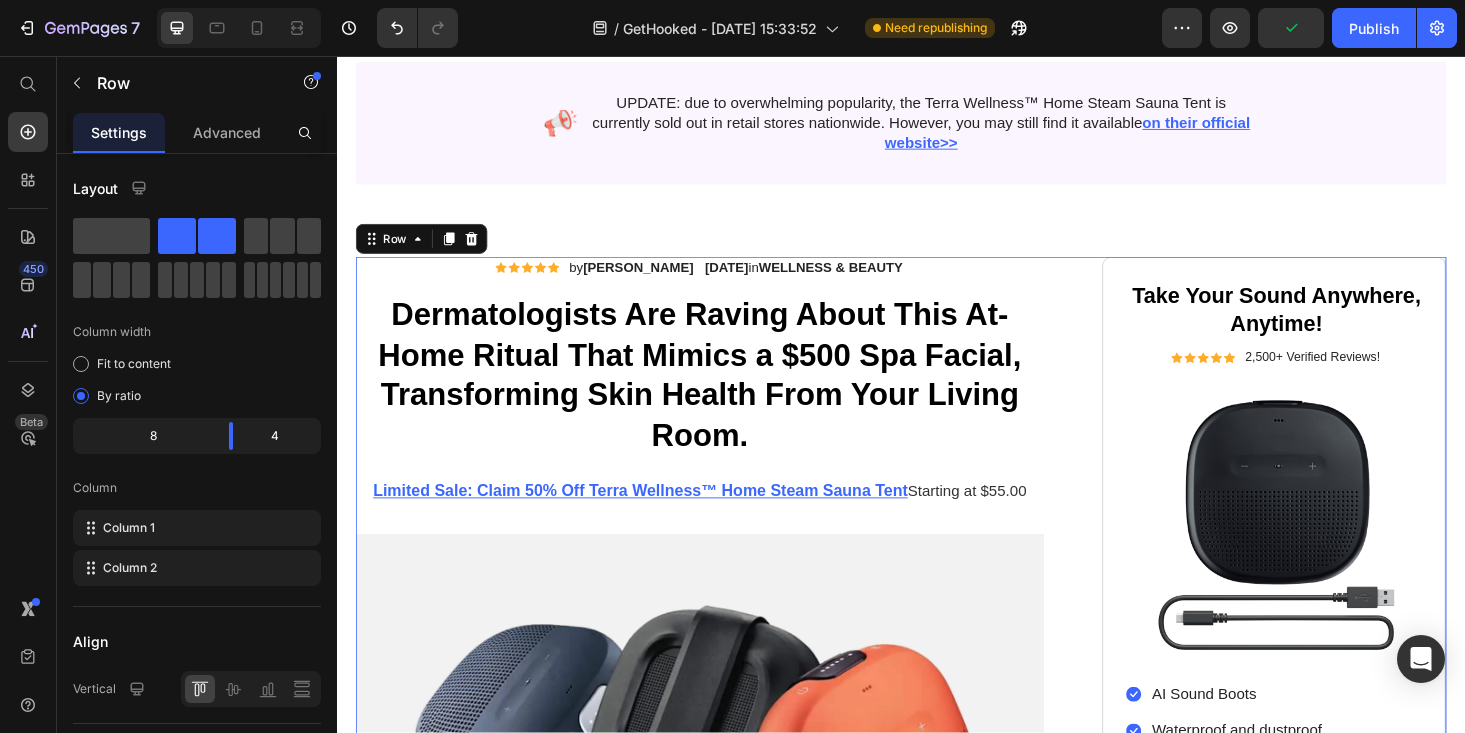 click on "Icon
Icon
Icon
Icon
Icon Icon List by  JAMIE WESTOFF Text Block Row June 30, 2024   in   WELLNESS & BEAUTY Text Block Row Dermatologists Are Raving About This At-Home Ritual That Mimics a $500 Spa Facial, Transforming Skin Health From Your Living Room. Heading Limited Sale: Claim 50% Off Terra Wellness™ Home Steam Sauna Tent ⁠⁠⁠⁠⁠⁠⁠  Starting at $55.00 Text Block Image Image Image Image Image Image Row “EVER SINCE THE INVENTION OF PORTABLE TRAVEL SPEAKERS, THERE HAS ALWAYS BEEN ONE SIGNIFICANT DRAWBACK...” Heading If you love to enjoy music on the go, you know that having the right sound quality and convenience is crucial. But finding travel speakers that deliver exceptional audio performance while being compact and portable can be a challenge. Not to mention the concern of durability and battery life.   However, all of these concerns have been addressed with the introduction of the revolutionary" at bounding box center (937, 1450) 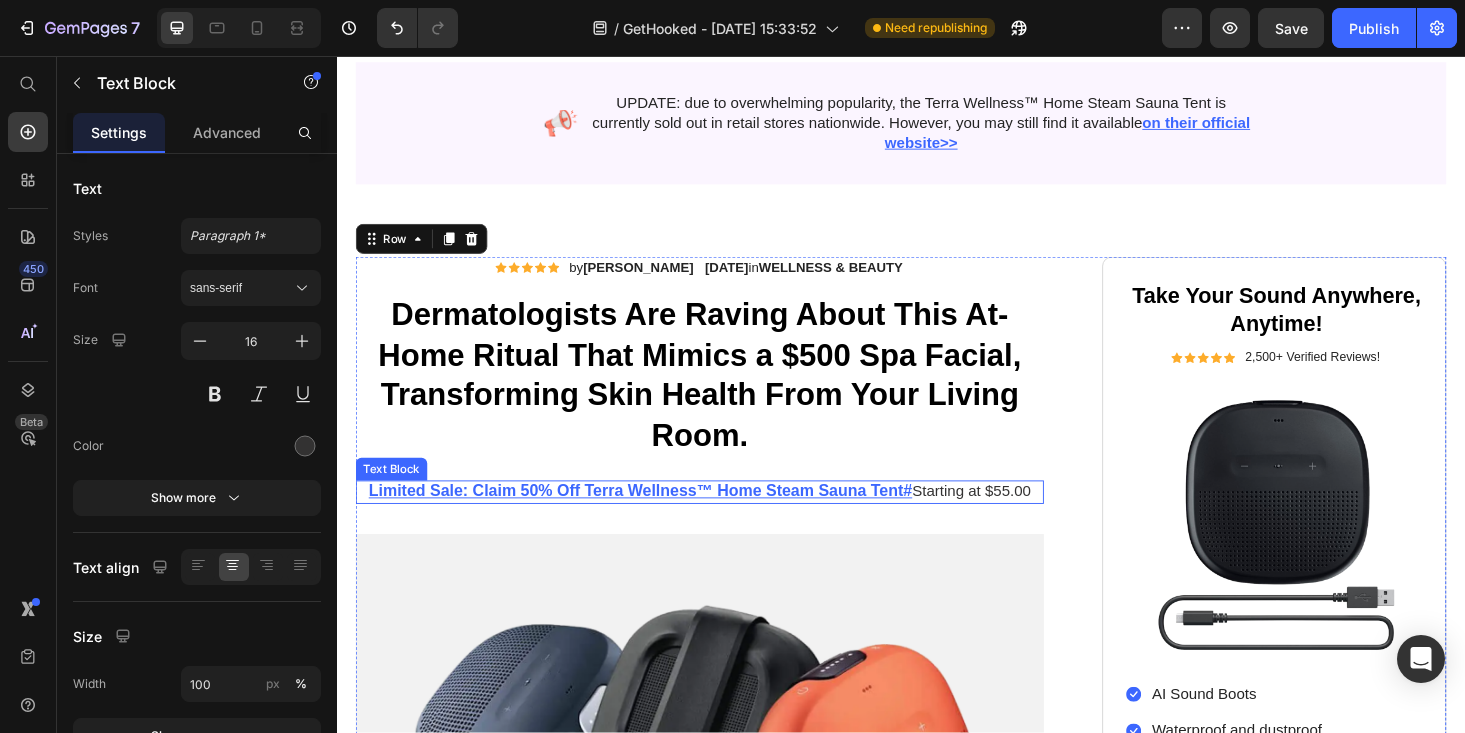click on "Limited Sale: Claim 50% Off Terra Wellness™ Home Steam Sauna Tent#" at bounding box center (660, 519) 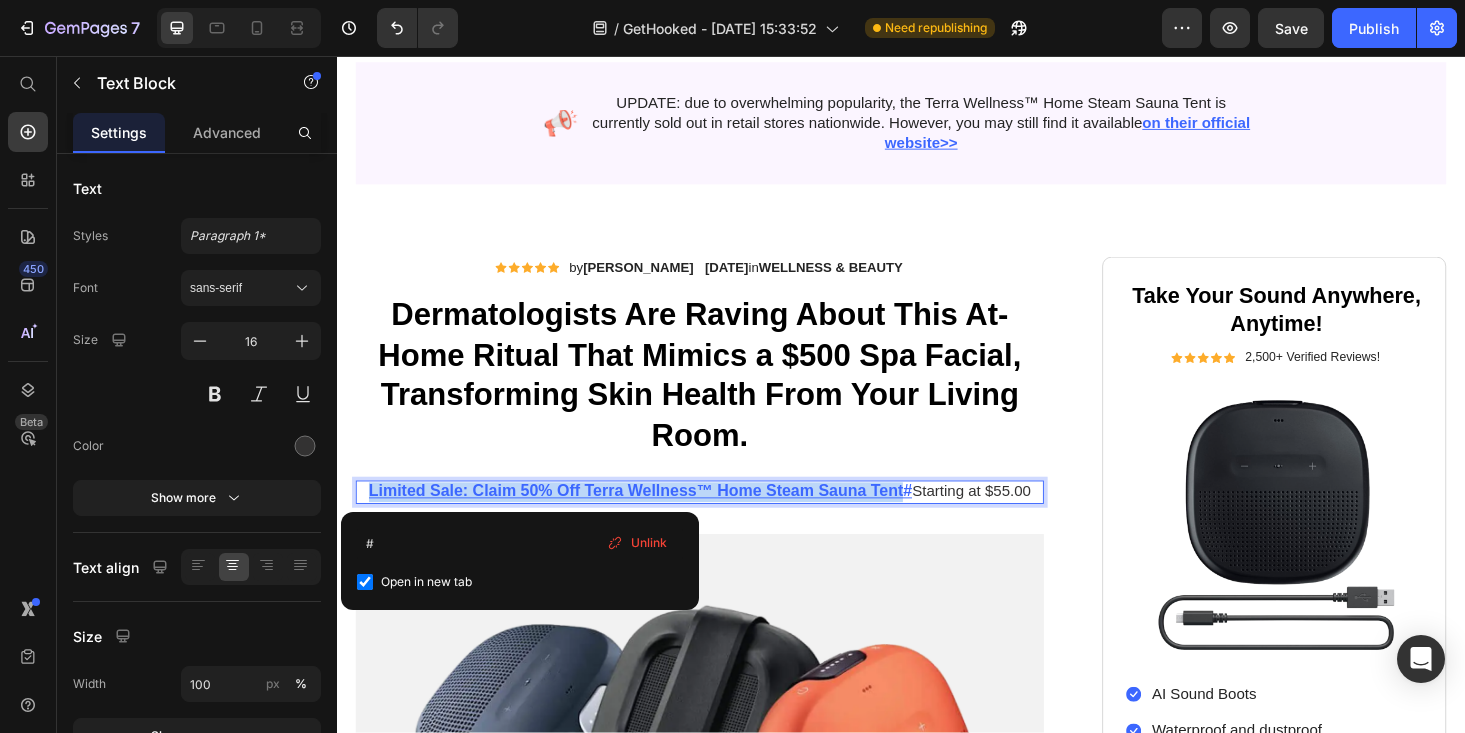 click on "Limited Sale: Claim 50% Off Terra Wellness™ Home Steam Sauna Tent#" at bounding box center (660, 519) 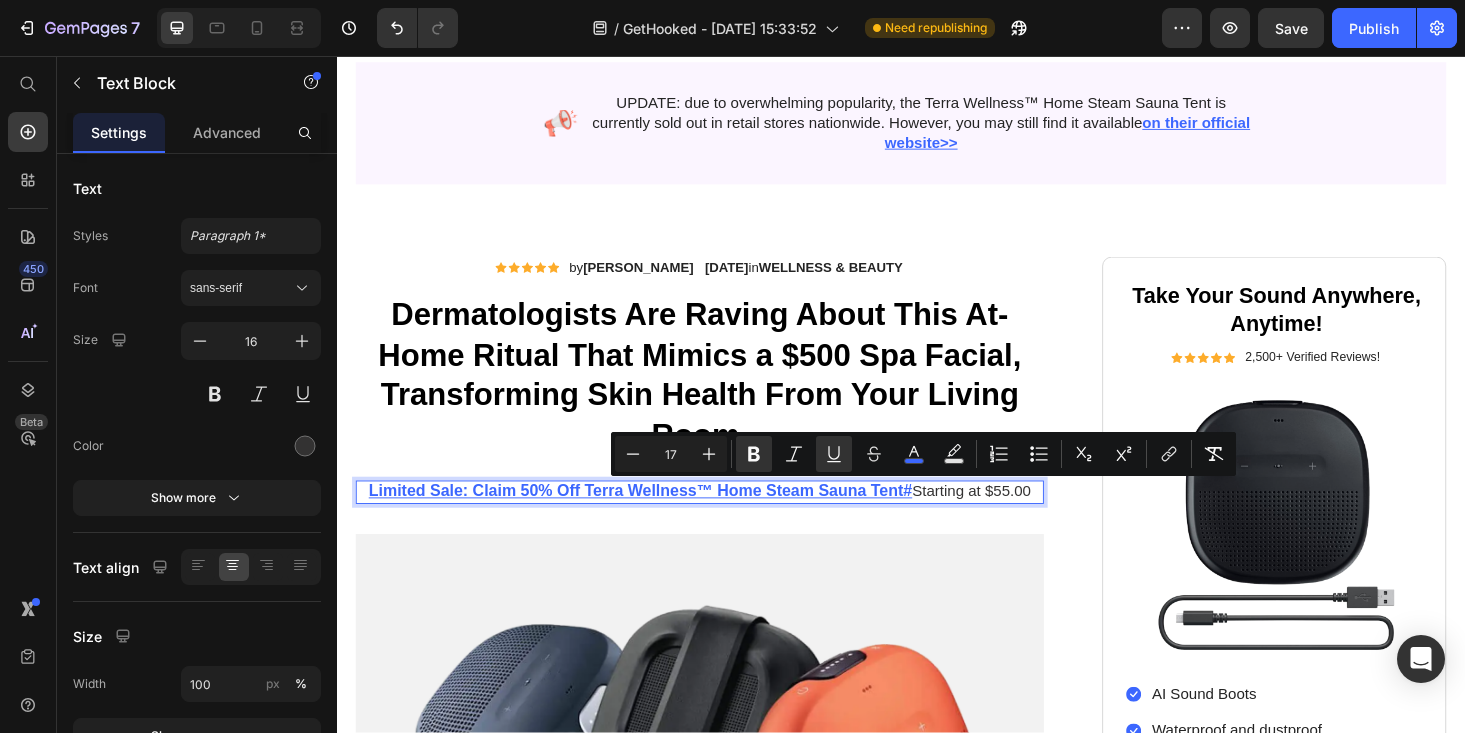 click on "Limited Sale: Claim 50% Off Terra Wellness™ Home Steam Sauna Tent#" at bounding box center [660, 519] 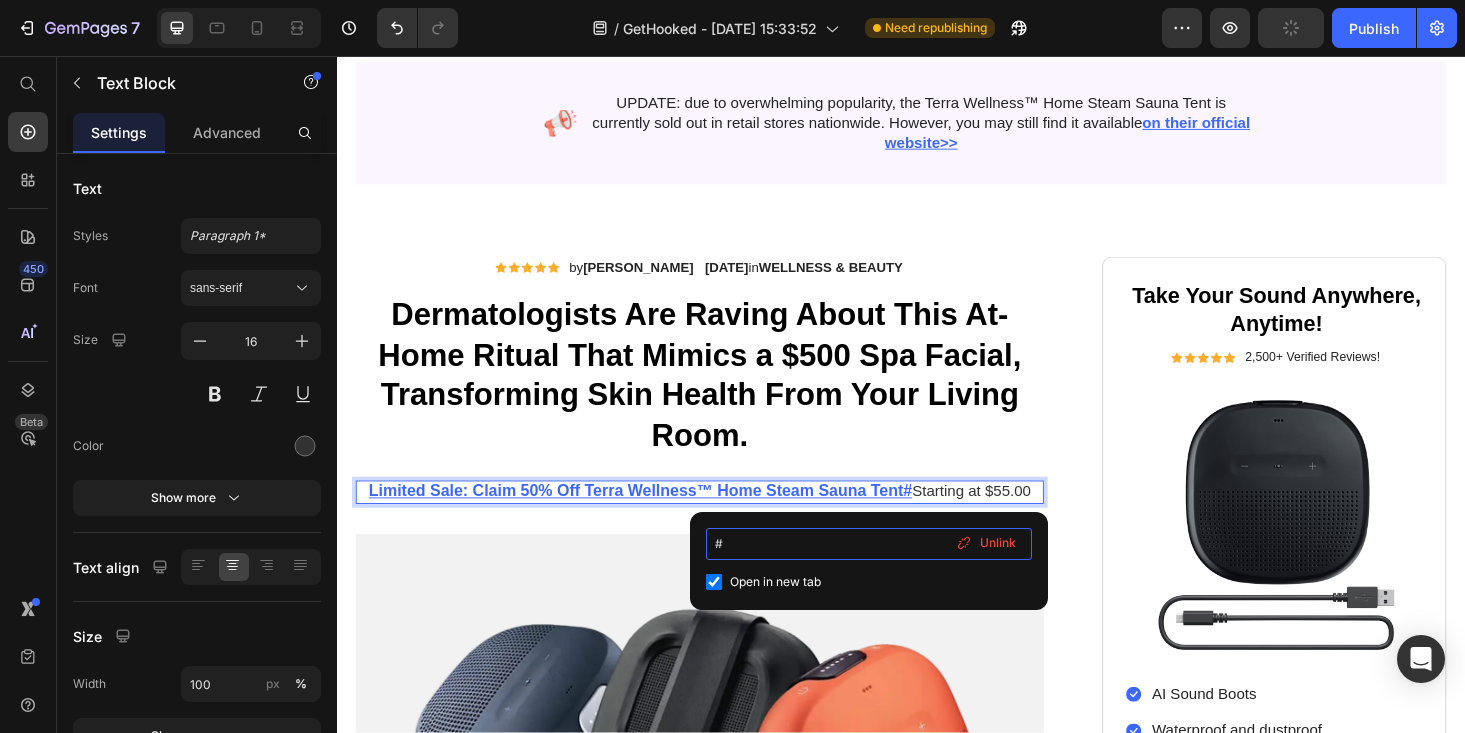 click on "#" at bounding box center (869, 544) 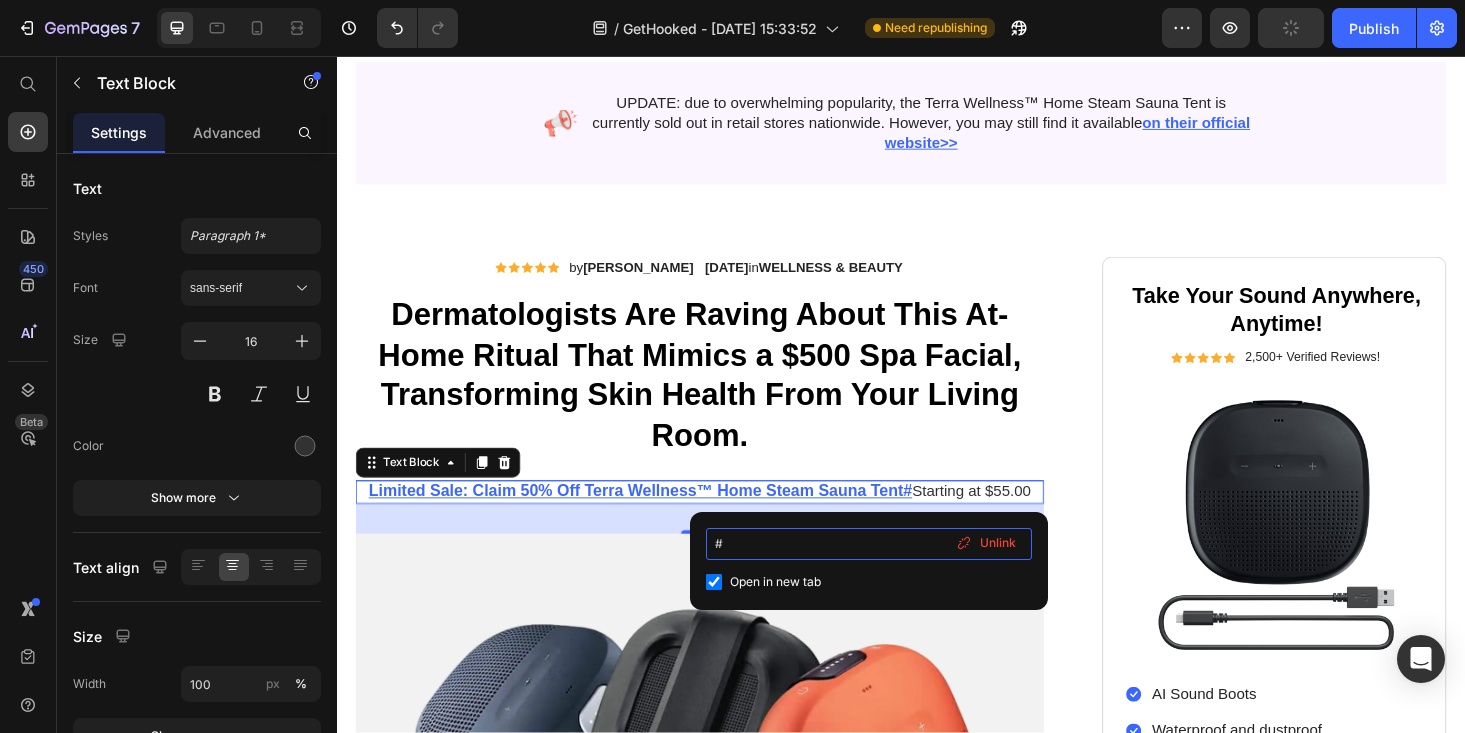 click on "#" at bounding box center [869, 544] 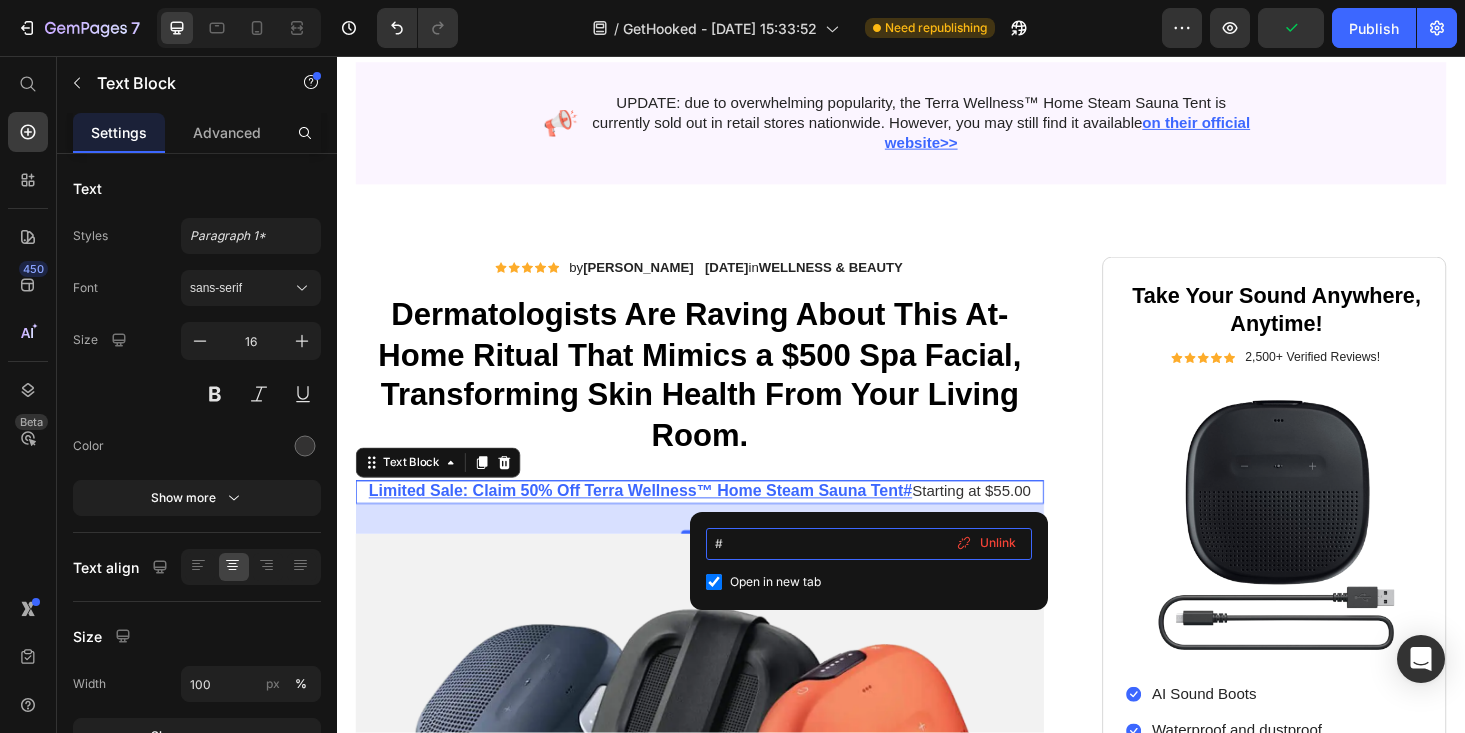 type on "[URL][DOMAIN_NAME]" 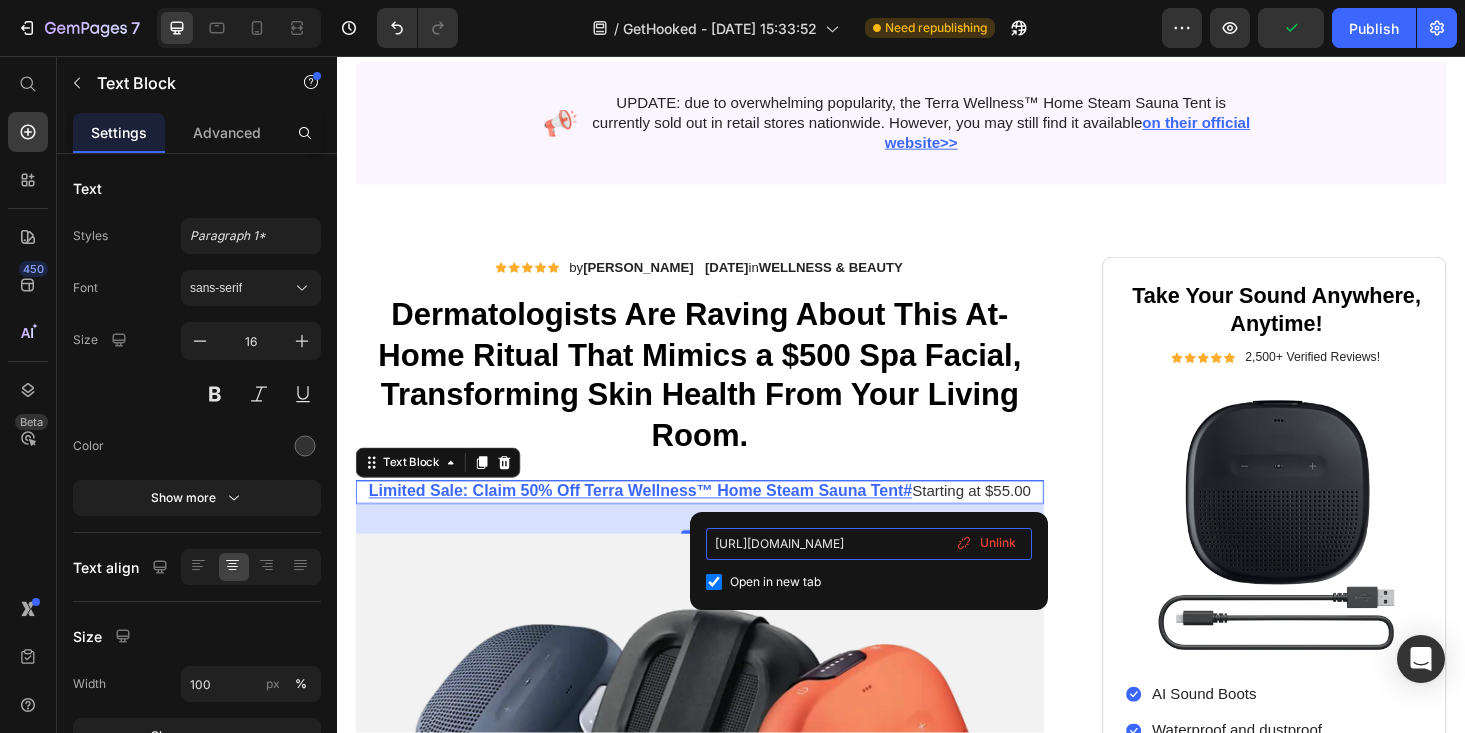 scroll, scrollTop: 0, scrollLeft: 414, axis: horizontal 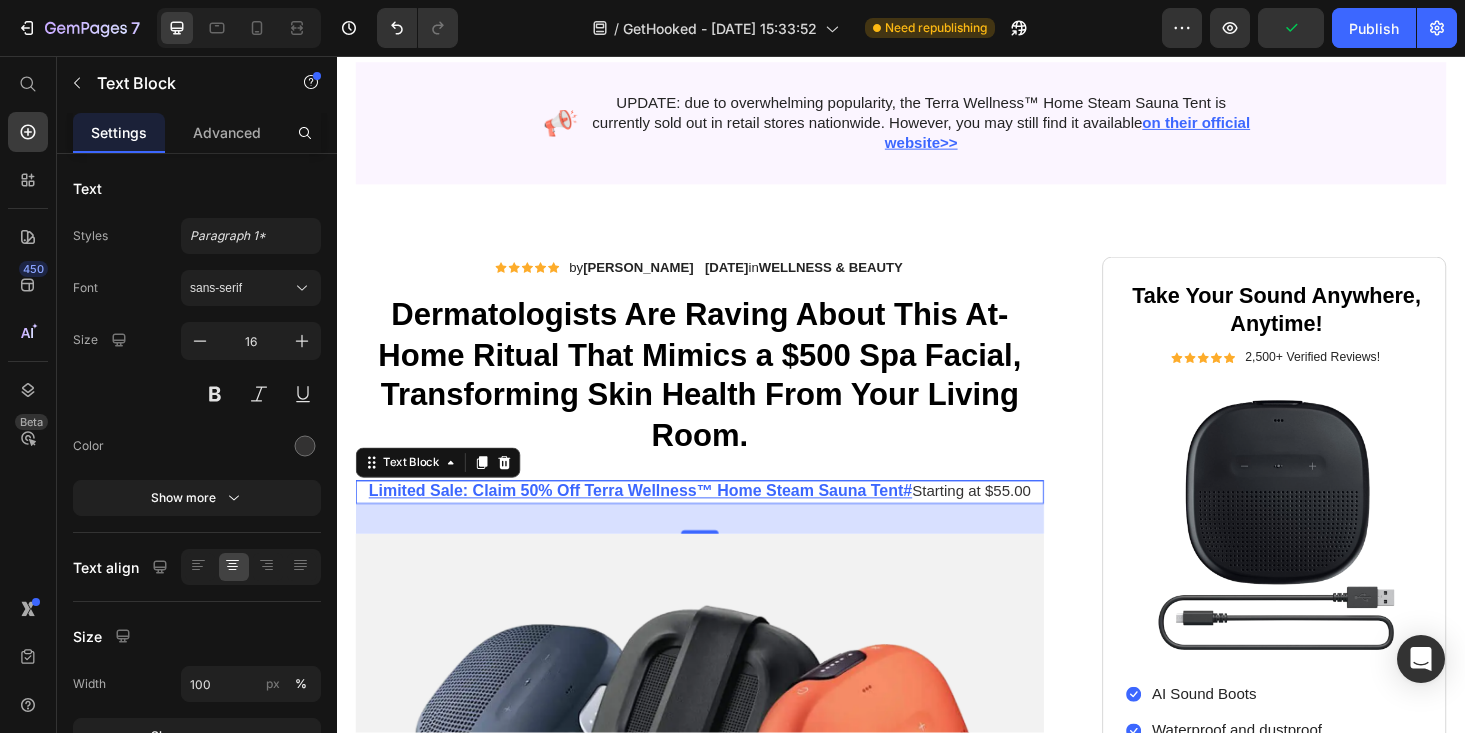 click on "Limited Sale: Claim 50% Off Terra Wellness™ Home Steam Sauna Tent#  Starting at $55.00" at bounding box center [723, 520] 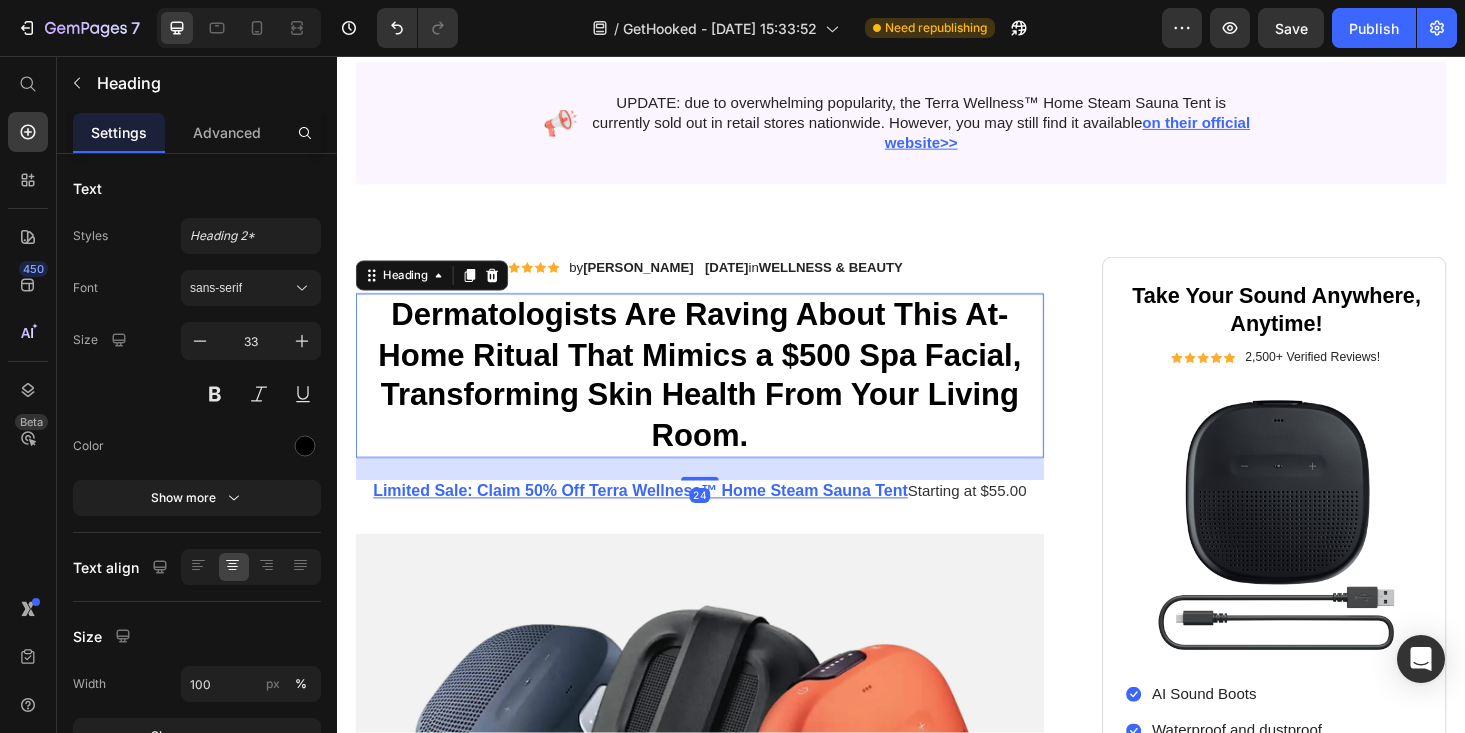 click on "Dermatologists Are Raving About This At-Home Ritual That Mimics a $500 Spa Facial, Transforming Skin Health From Your Living Room." at bounding box center [723, 397] 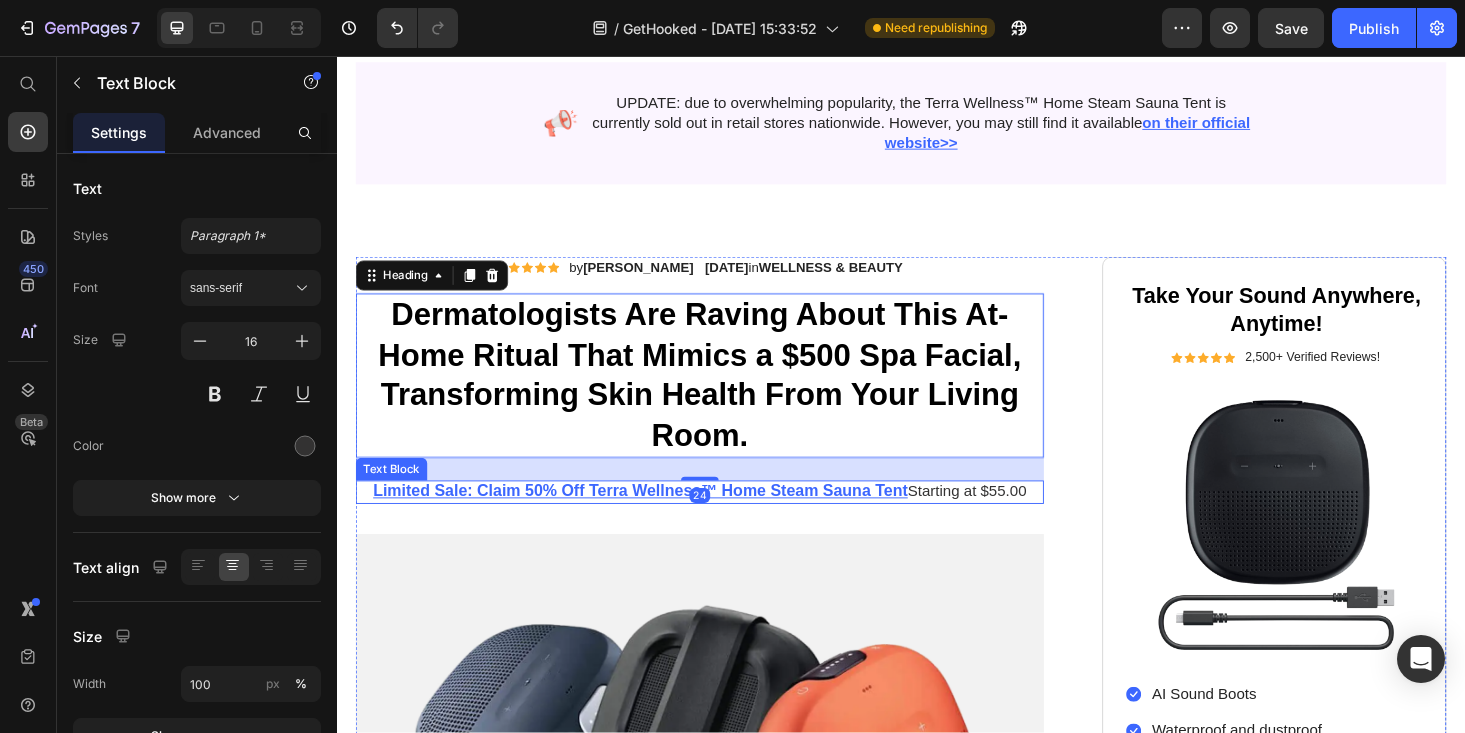 click on "Limited Sale: Claim 50% Off Terra Wellness™ Home Steam Sauna Tent ⁠⁠⁠⁠⁠⁠⁠  Starting at $55.00" at bounding box center (723, 520) 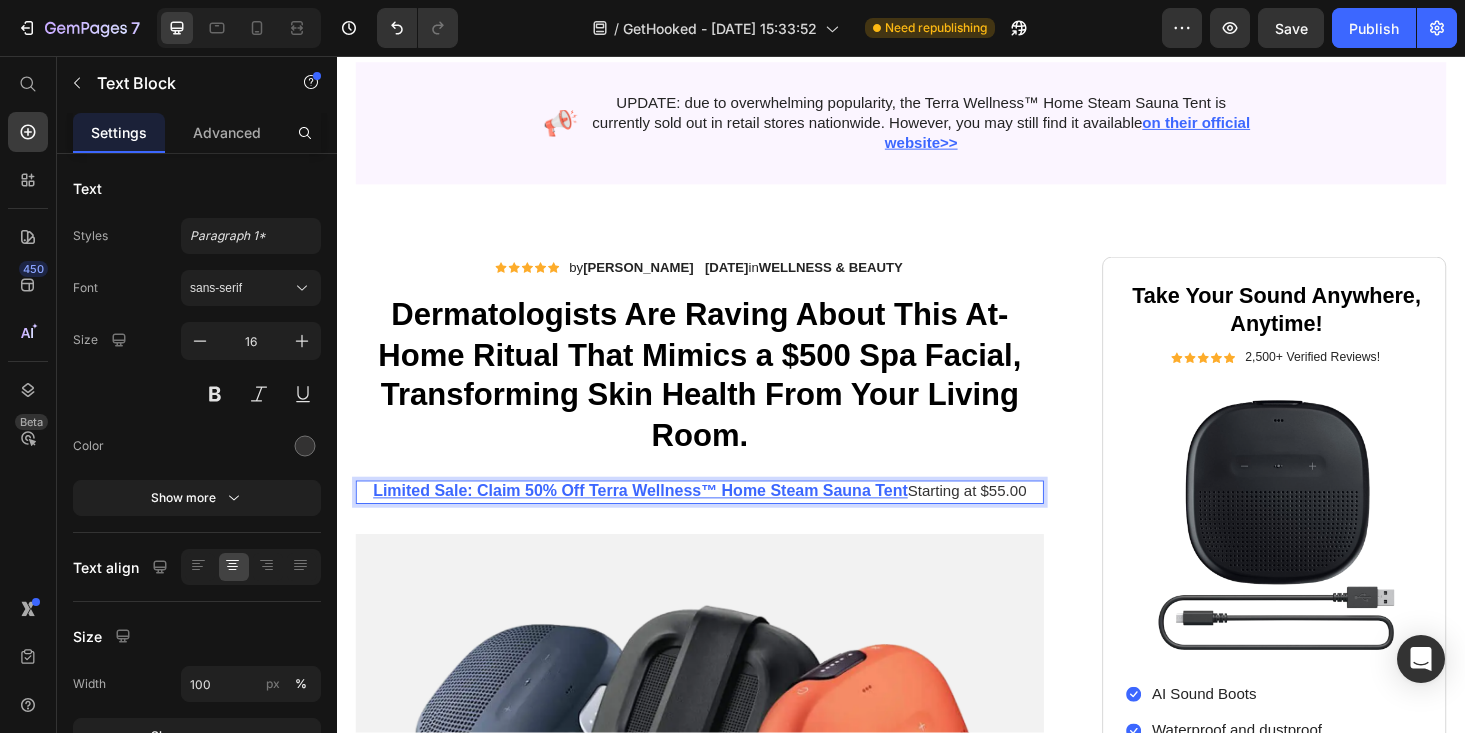 click on "Limited Sale: Claim 50% Off Terra Wellness™ Home Steam Sauna Tent  Starting at $55.00" at bounding box center (723, 520) 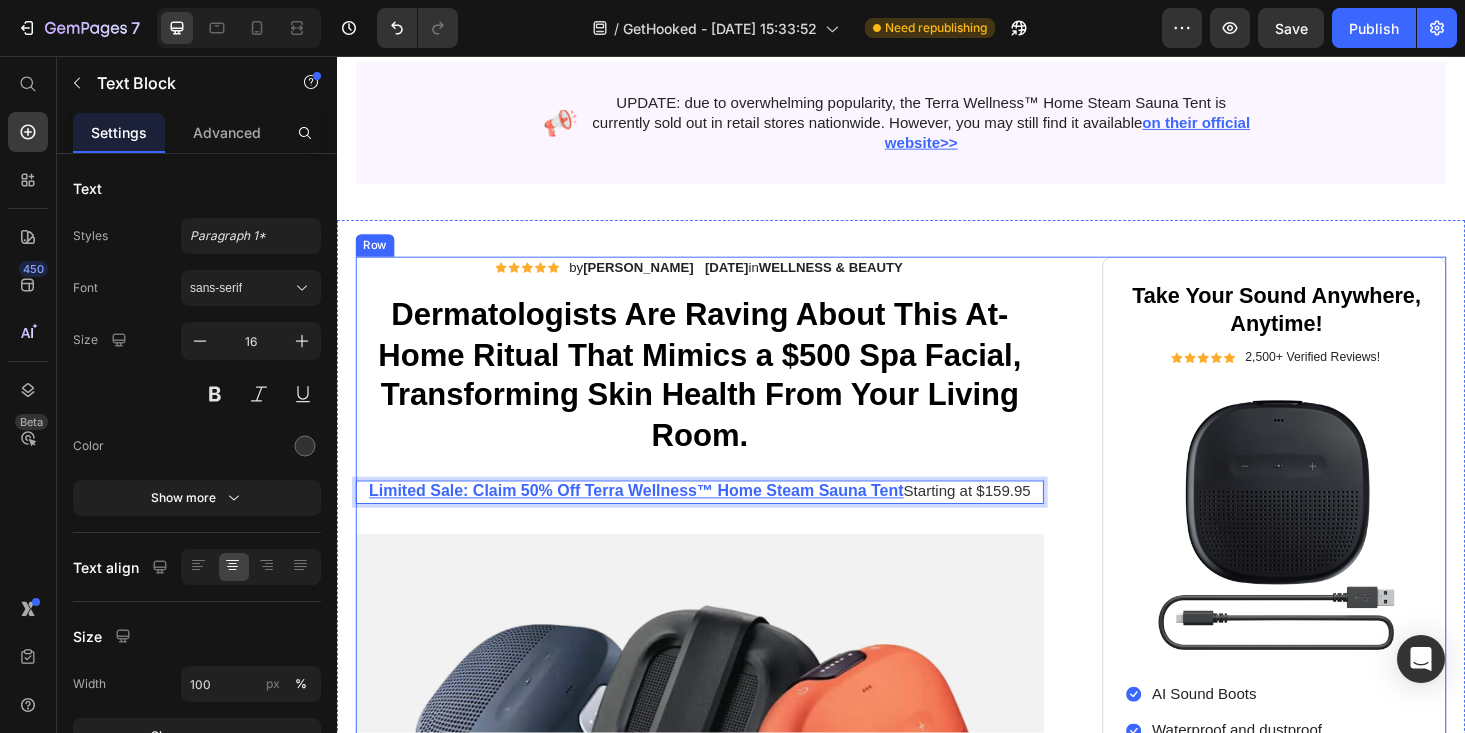 click on "Icon
Icon
Icon
Icon
Icon Icon List by  JAMIE WESTOFF Text Block Row June 30, 2024   in   WELLNESS & BEAUTY Text Block Row Dermatologists Are Raving About This At-Home Ritual That Mimics a $500 Spa Facial, Transforming Skin Health From Your Living Room. Heading Limited Sale: Claim 50% Off Terra Wellness™ Home Steam Sauna Tent  Starting at $159.95 Text Block   32 Image Image Image Image Image Image Row “EVER SINCE THE INVENTION OF PORTABLE TRAVEL SPEAKERS, THERE HAS ALWAYS BEEN ONE SIGNIFICANT DRAWBACK...” Heading If you love to enjoy music on the go, you know that having the right sound quality and convenience is crucial. But finding travel speakers that deliver exceptional audio performance while being compact and portable can be a challenge. Not to mention the concern of durability and battery life.   However, all of these concerns have been addressed with the introduction of the revolutionary  Xtrem 4 Pro!" at bounding box center [937, 1450] 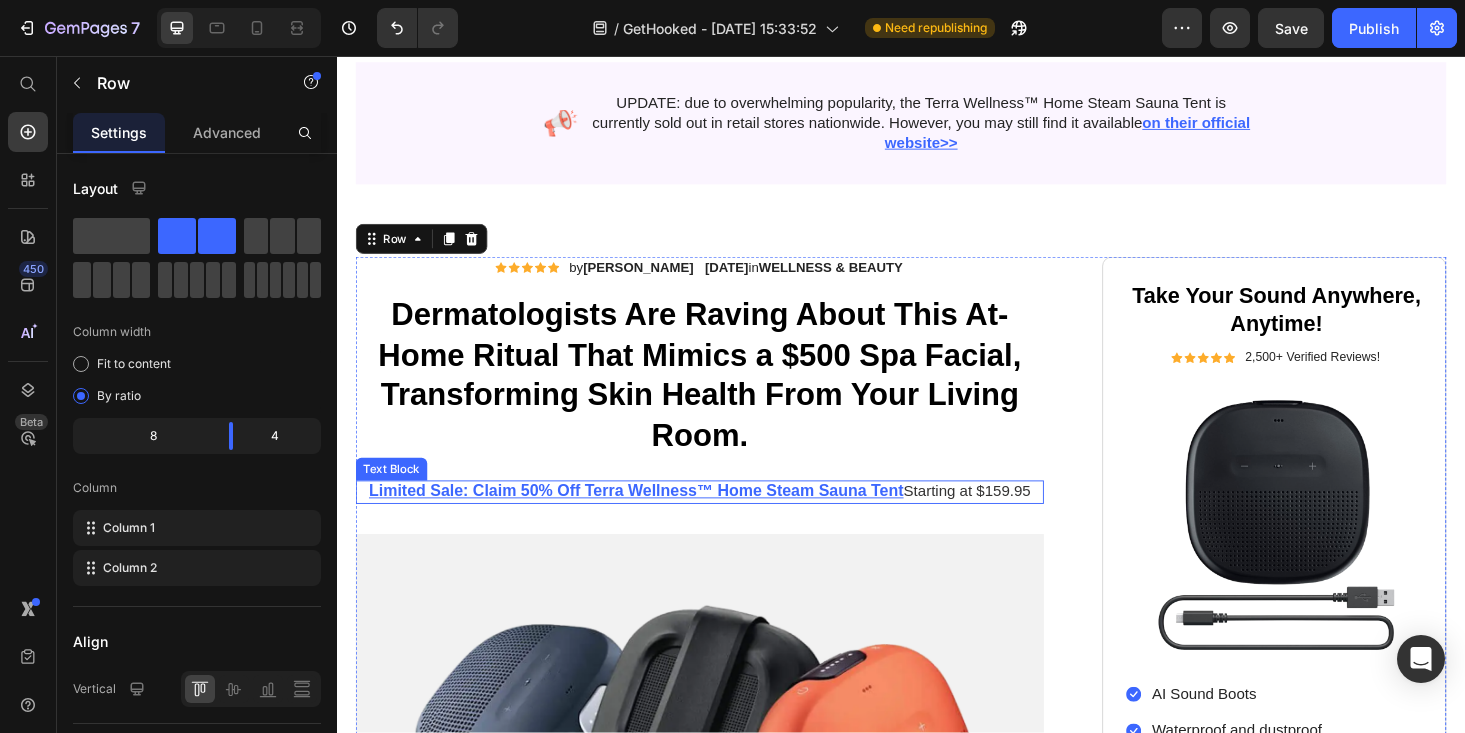 click on "Limited Sale: Claim 50% Off Terra Wellness™ Home Steam Sauna Tent" at bounding box center (655, 519) 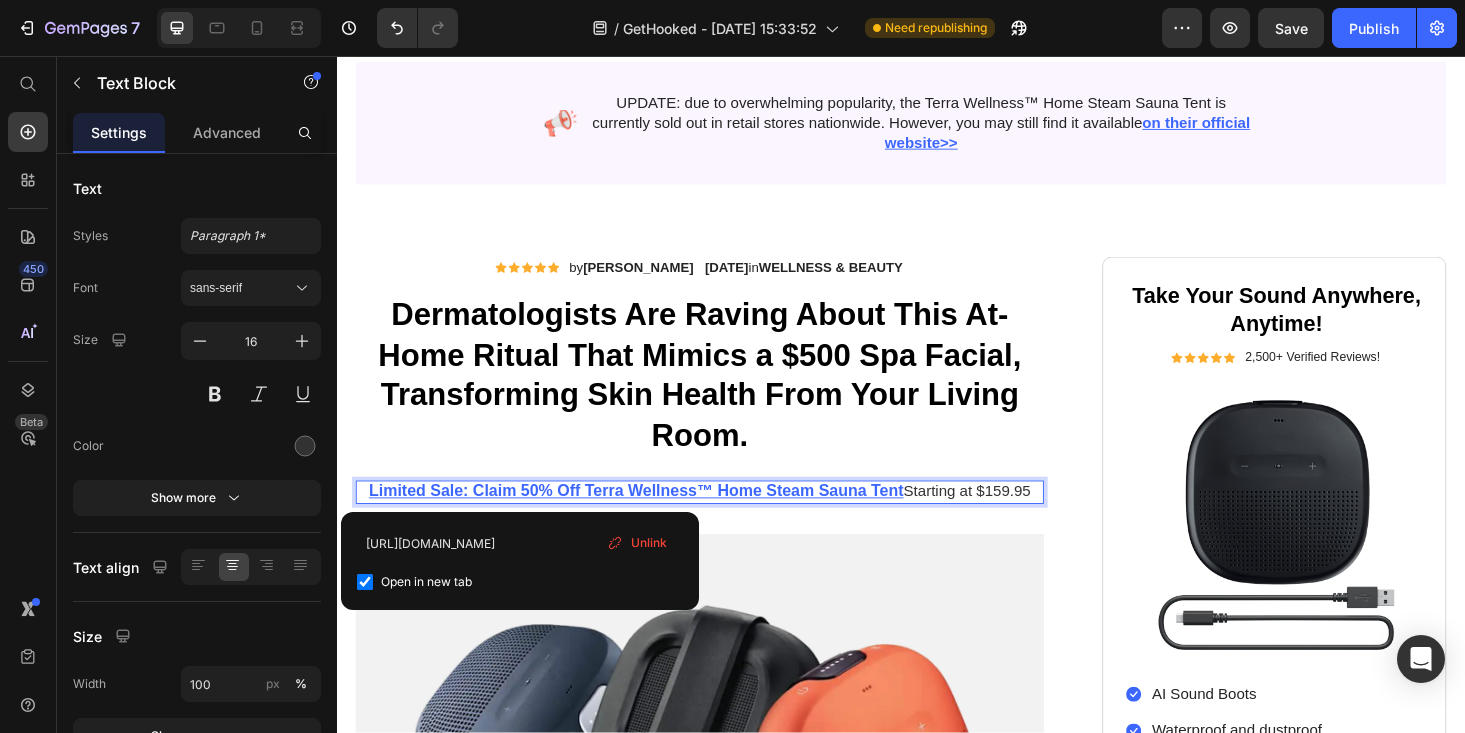 click on "Limited Sale: Claim 50% Off Terra Wellness™ Home Steam Sauna Tent" at bounding box center [655, 519] 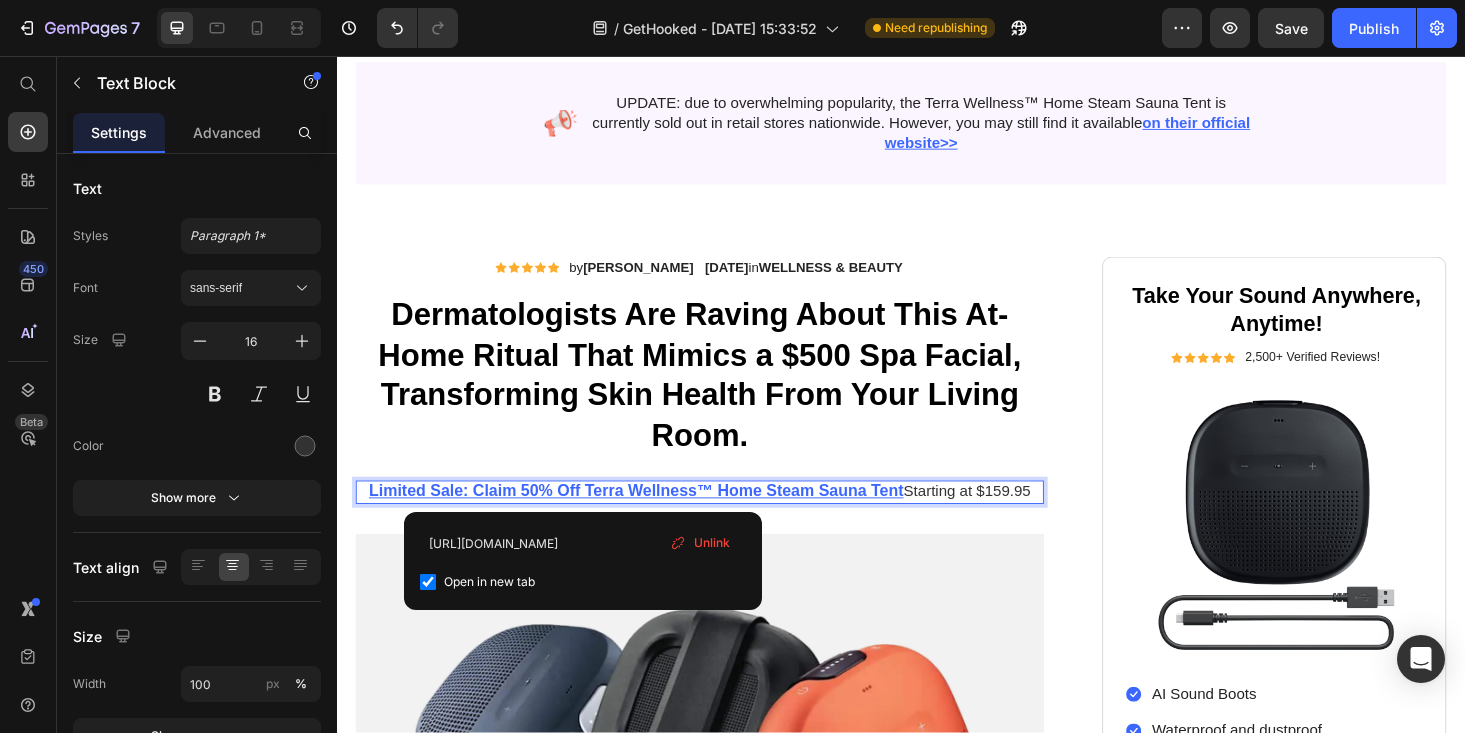 click on "Limited Sale: Claim 50% Off Terra Wellness™ Home Steam Sauna Tent" at bounding box center (655, 519) 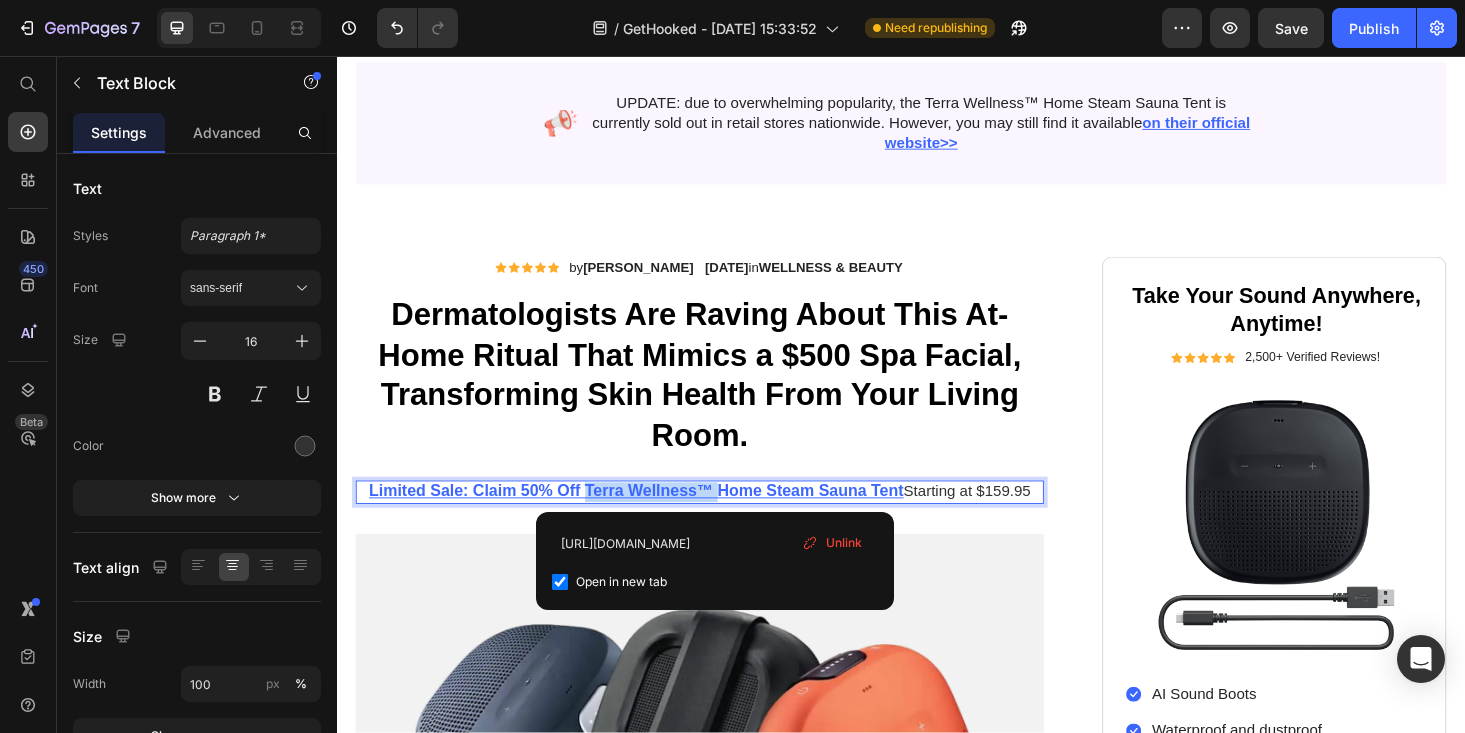 drag, startPoint x: 740, startPoint y: 519, endPoint x: 599, endPoint y: 517, distance: 141.01419 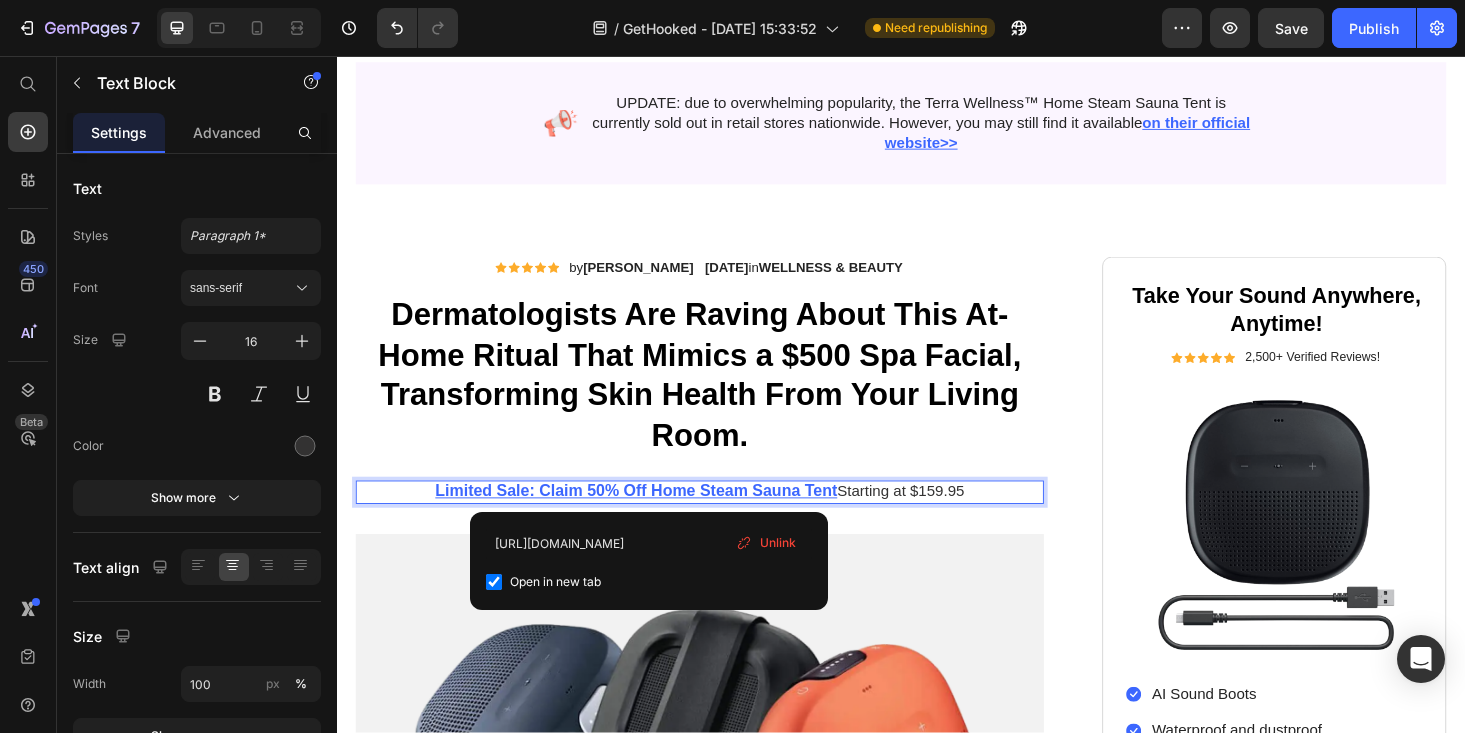 click on "Limited Sale: Claim 50% Off Home Steam Sauna Tent  Starting at $159.95" at bounding box center [723, 520] 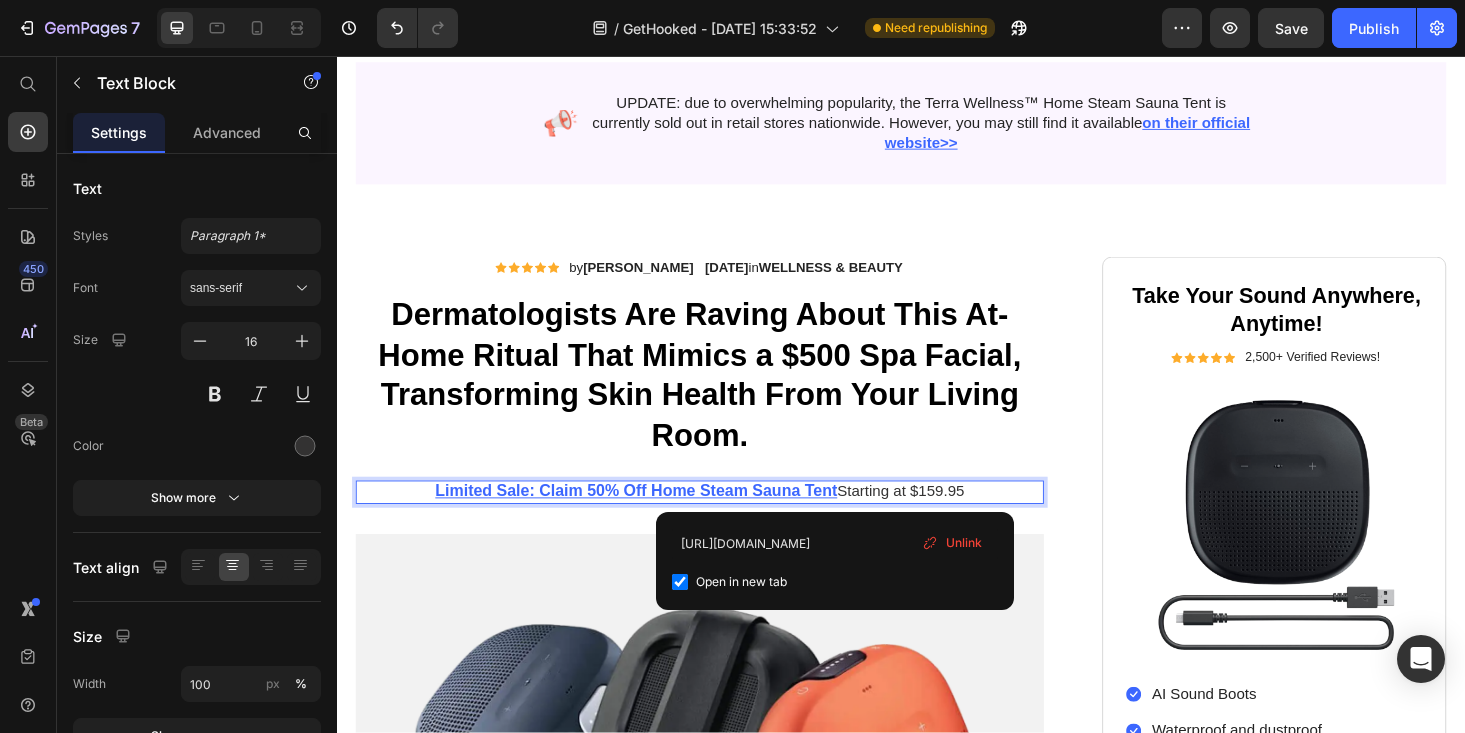 click on "Limited Sale: Claim 50% Off Home Steam Sauna Tent" at bounding box center [656, 519] 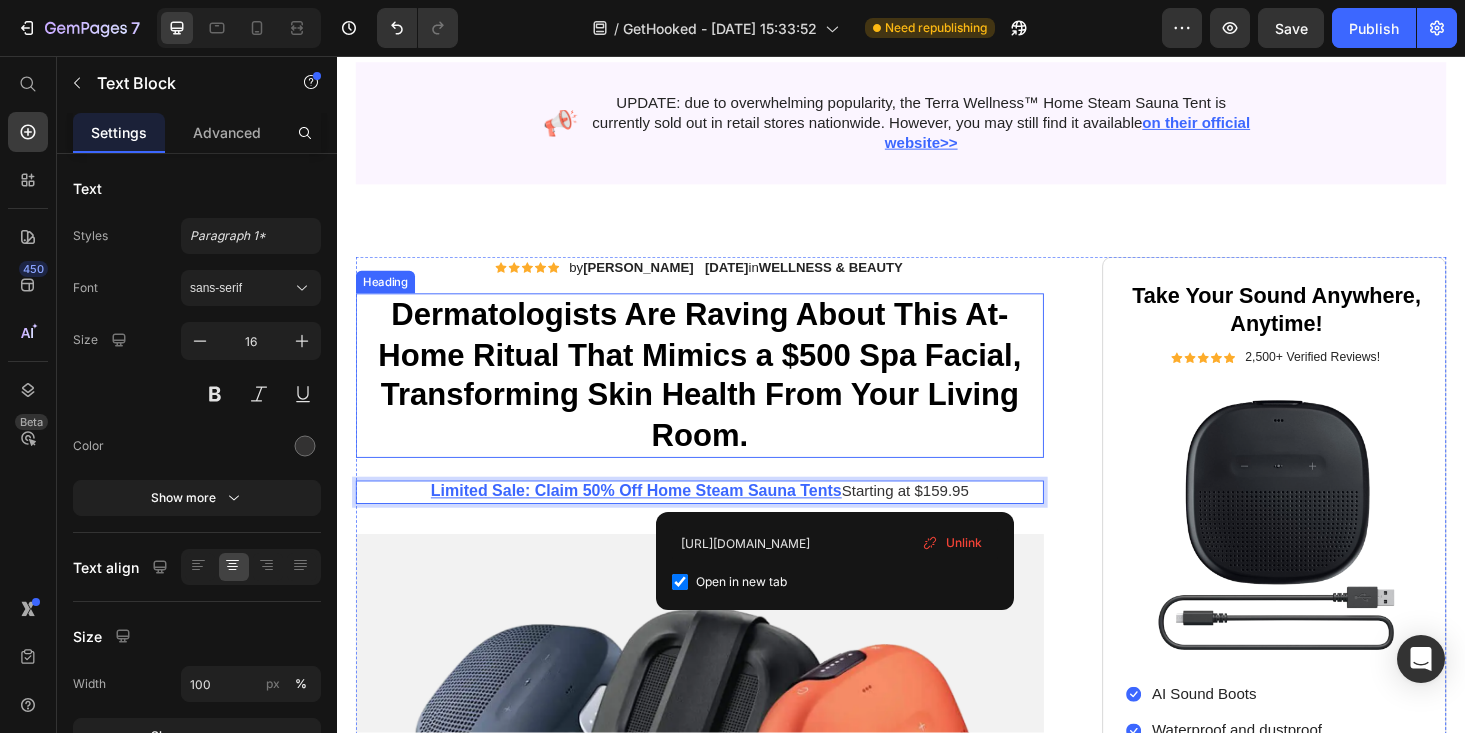 click on "Dermatologists Are Raving About This At-Home Ritual That Mimics a $500 Spa Facial, Transforming Skin Health From Your Living Room." at bounding box center [723, 397] 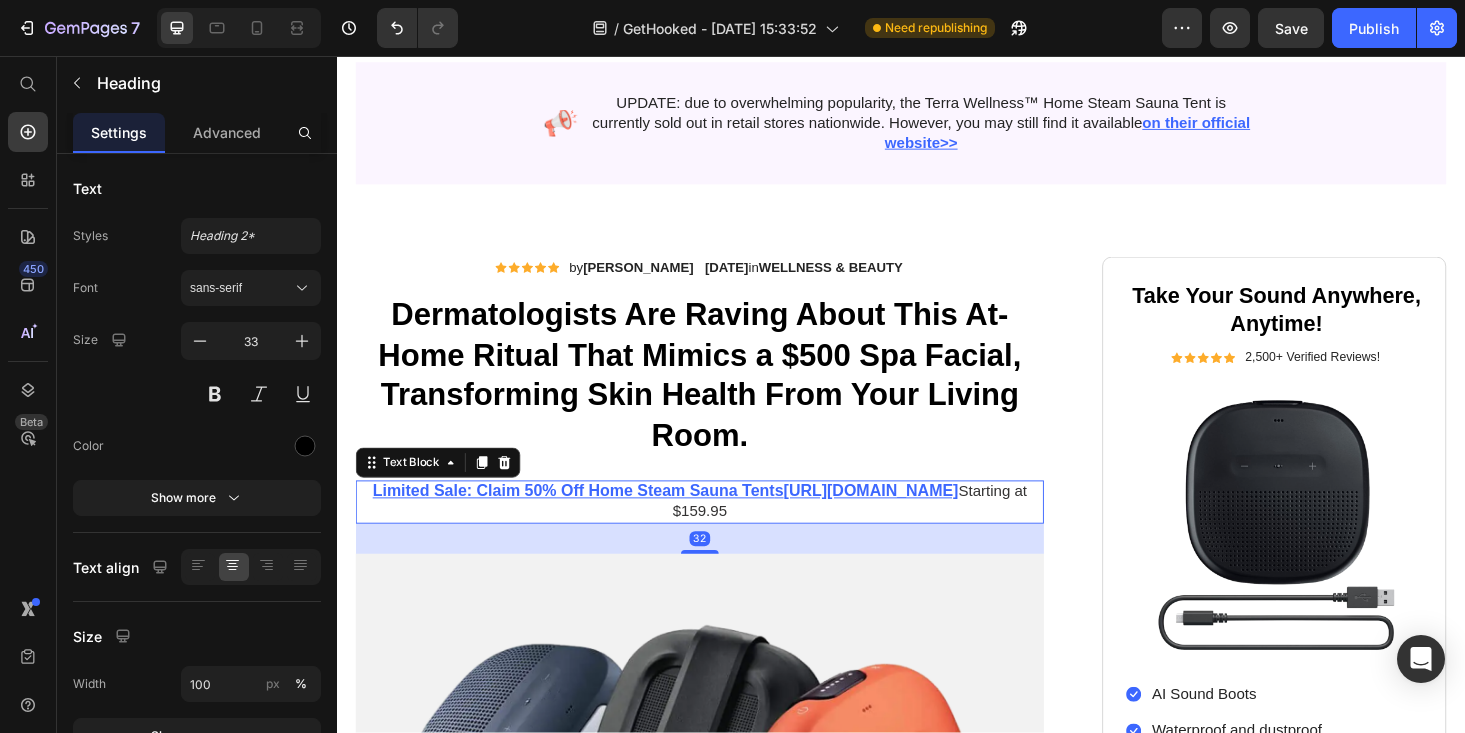 click on "Limited Sale: Claim 50% Off Home Steam Sauna Tent s https://terrawellness.com.au/products/home-sauna-tent-detoxify-rejuvenate-elevate?variant=46023626653908  Starting at $159.95" at bounding box center [723, 531] 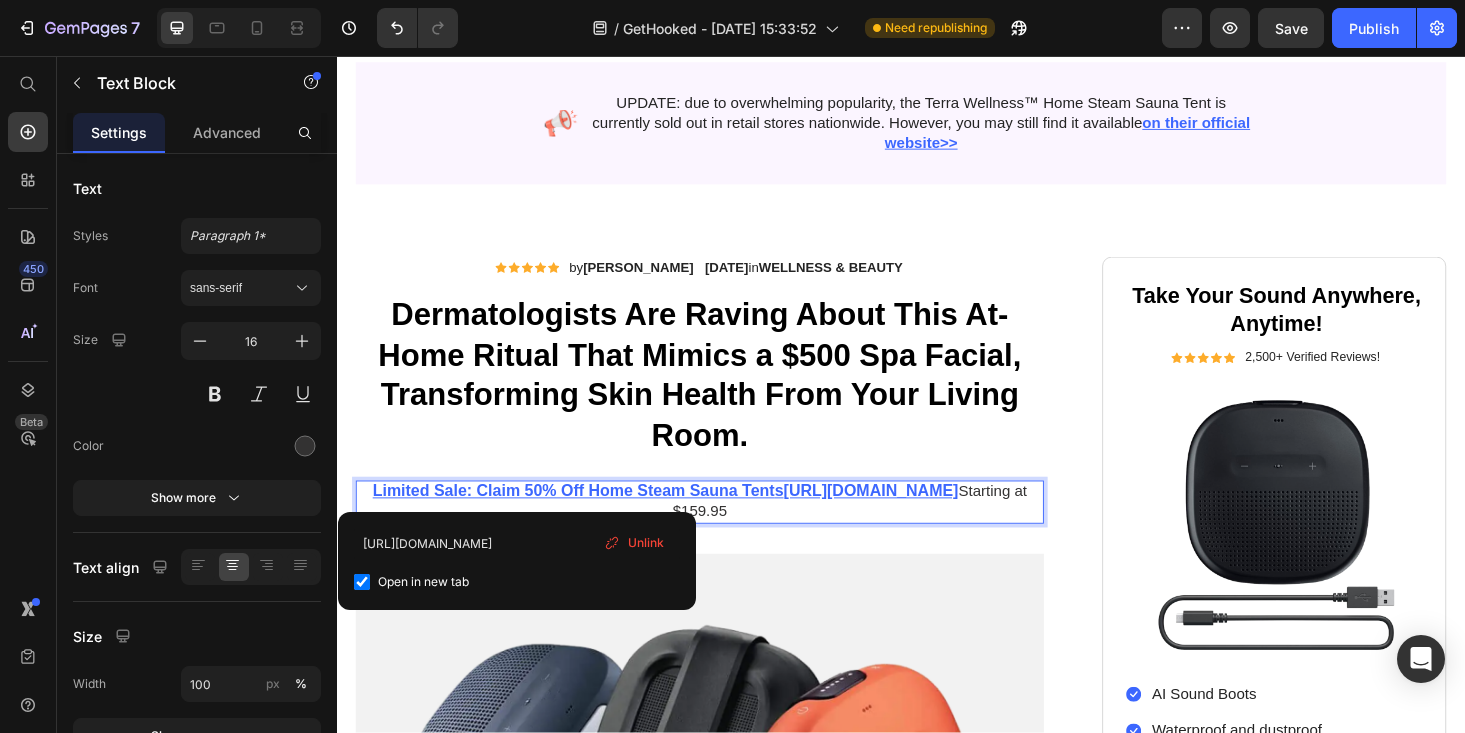 click on "Limited Sale: Claim 50% Off Home Steam Sauna Tent s https://terrawellness.com.au/products/home-sauna-tent-detoxify-rejuvenate-elevate?variant=46023626653908  Starting at $159.95" at bounding box center (723, 531) 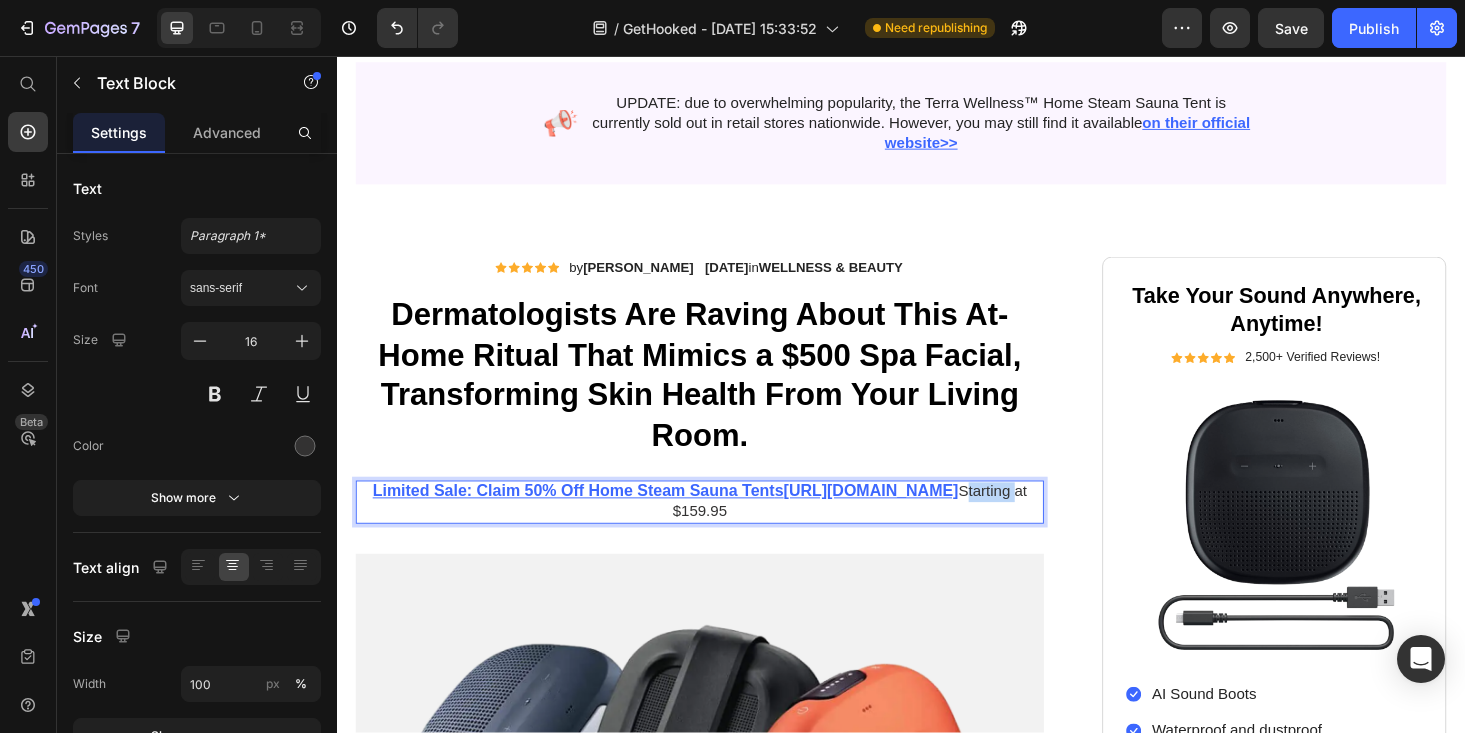 click on "Limited Sale: Claim 50% Off Home Steam Sauna Tent s https://terrawellness.com.au/products/home-sauna-tent-detoxify-rejuvenate-elevate?variant=46023626653908  Starting at $159.95" at bounding box center (723, 531) 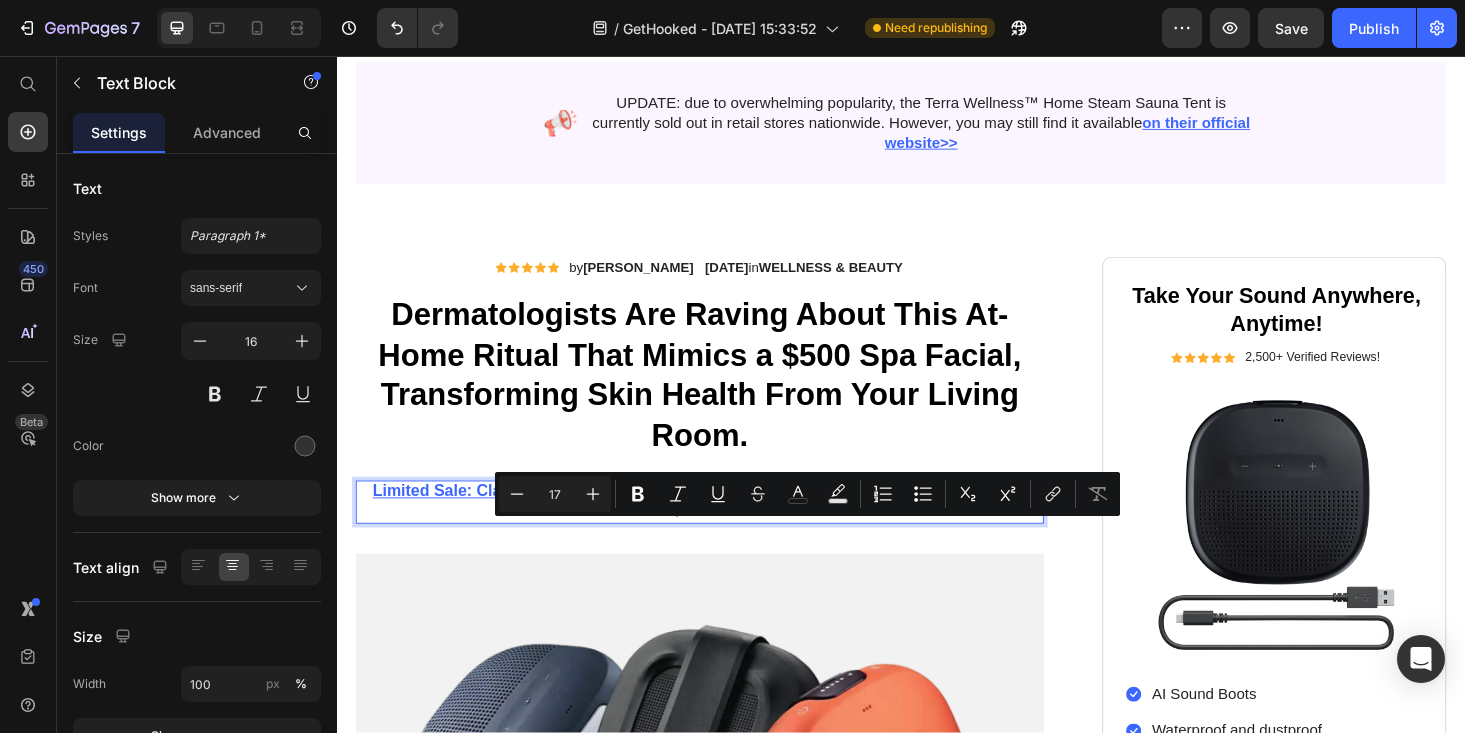 click on "[URL][DOMAIN_NAME]" at bounding box center [905, 519] 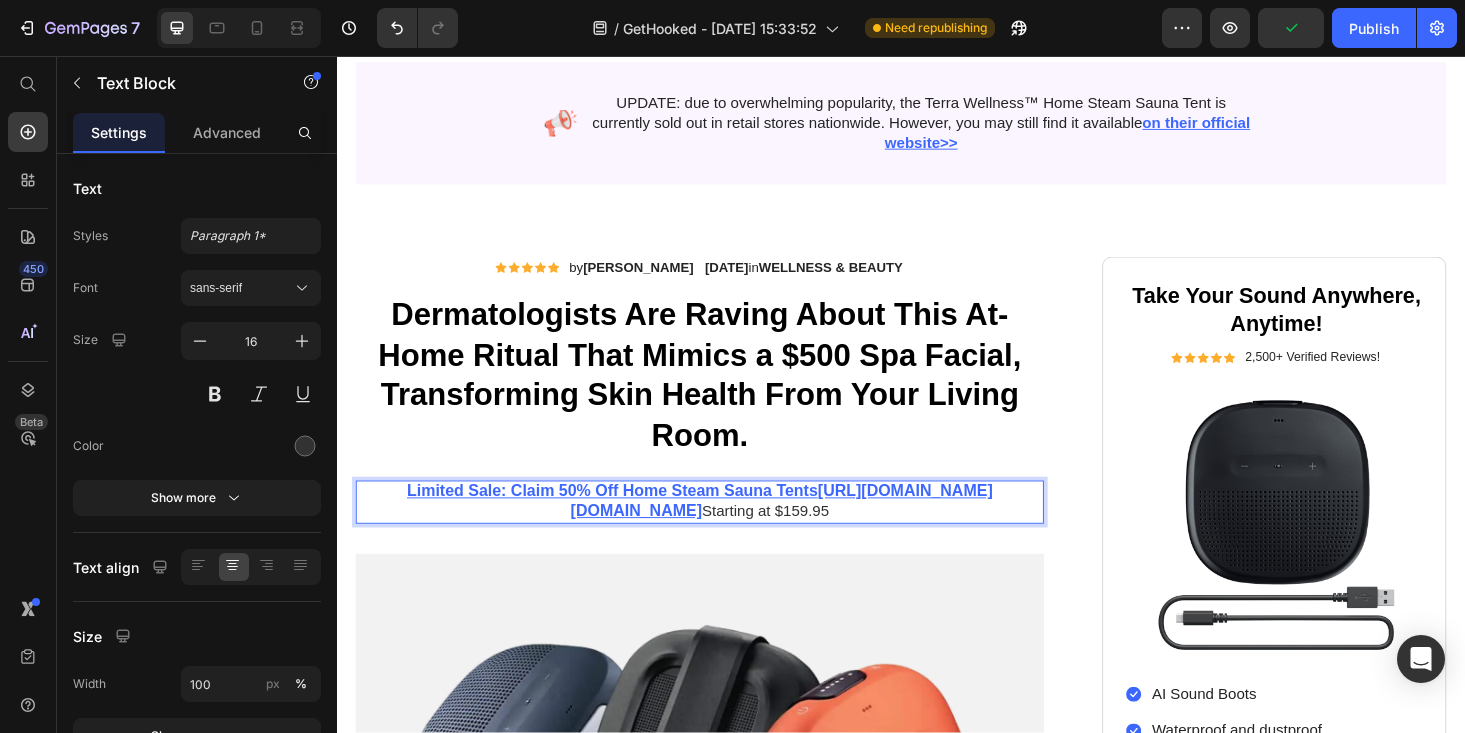 click on "https://terrawellness.com.au/products/home-sauna-tent-detoxify-rejuvenate-elevate?variant=46023626653908https://terrawellness.com.au/products/home-sauna-tent-detoxify-rejuvenate-elevate?variant=46023626653908" at bounding box center (810, 530) 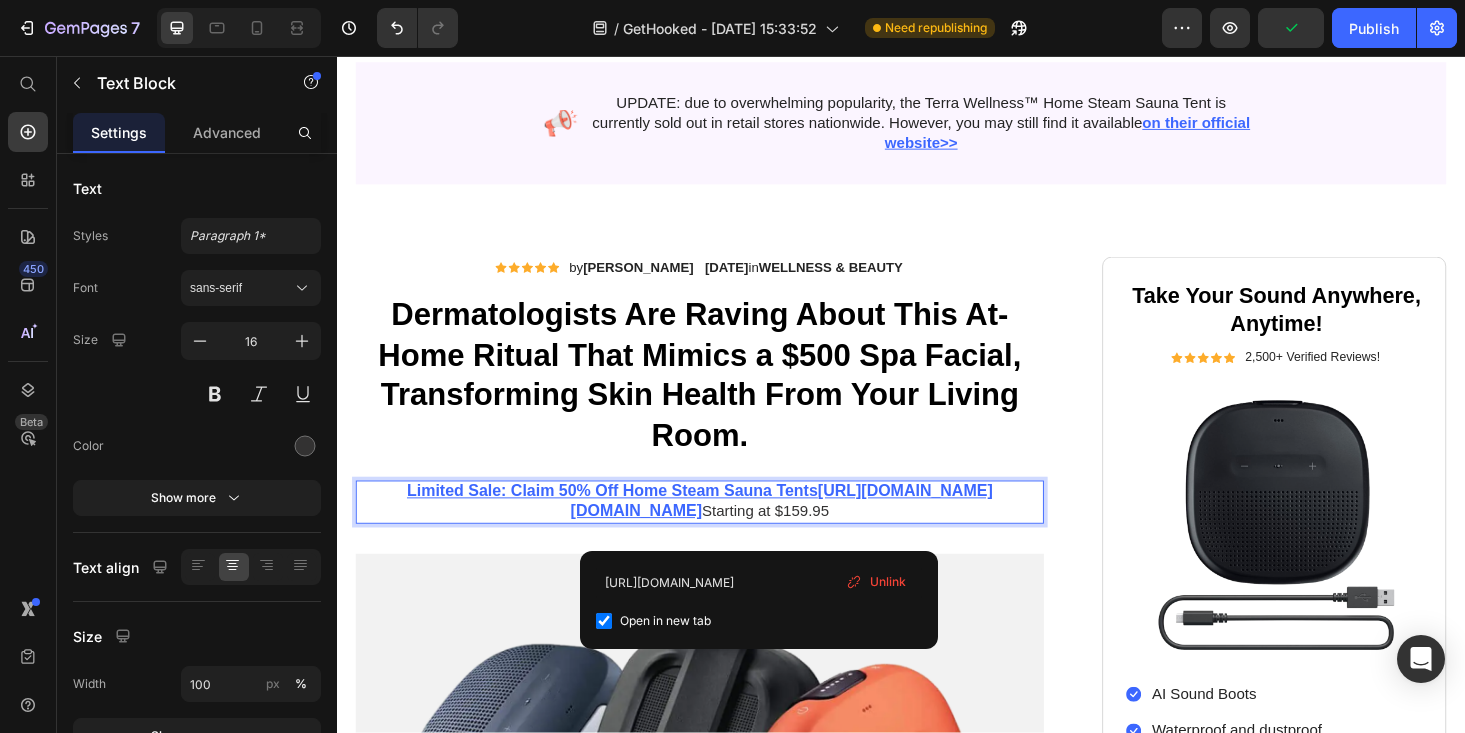 click on "Limited Sale: Claim 50% Off Home Steam Sauna Tent s https://terrawellness.com.au/products/home-sauna-tent-detoxify-rejuvenate-elevate?variant=46023626653908https://terrawellness.com.au/products/home-sauna-tent-detoxify-rejuvenate-elevate?variant=46023626653908  Starting at $159.95" at bounding box center [723, 531] 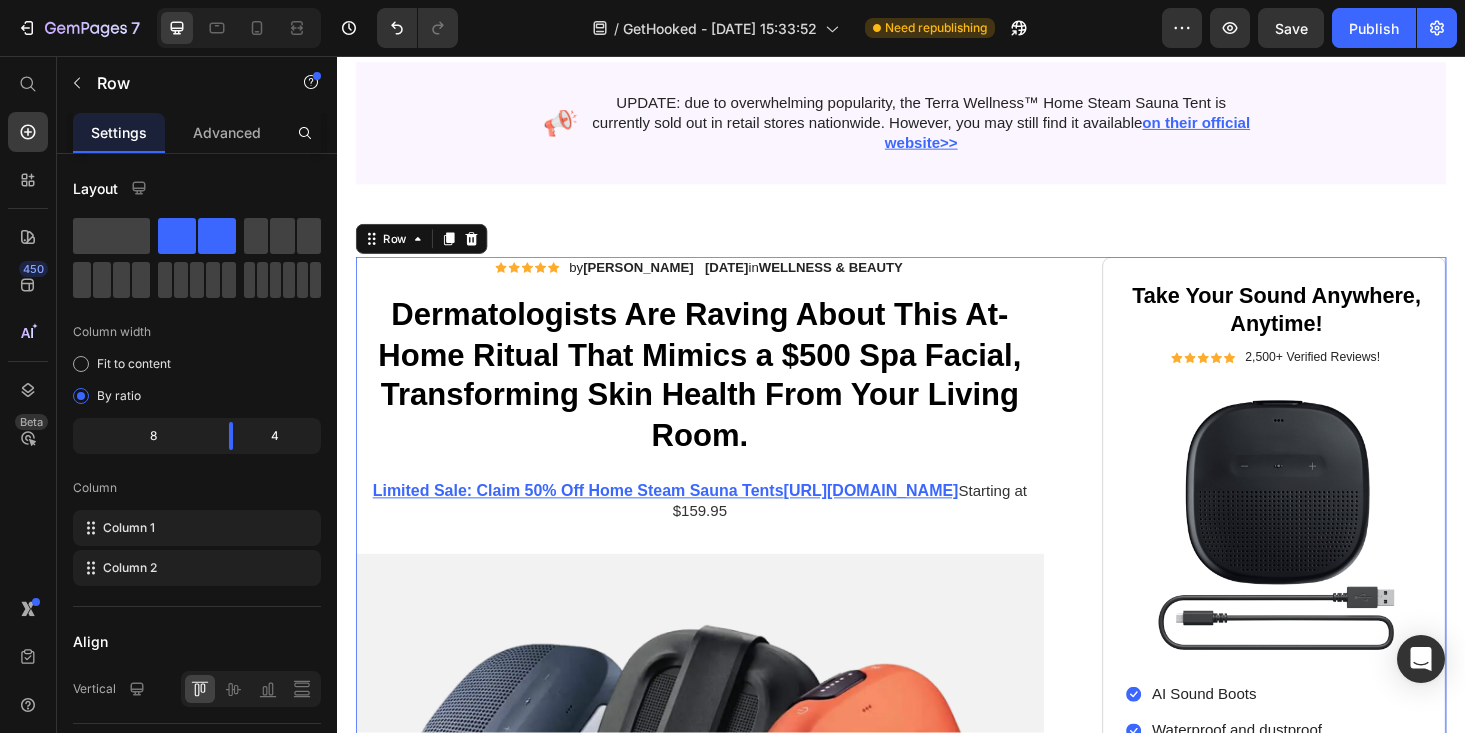 click on "Icon
Icon
Icon
Icon
Icon Icon List by  JAMIE WESTOFF Text Block Row June 30, 2024   in   WELLNESS & BEAUTY Text Block Row Dermatologists Are Raving About This At-Home Ritual That Mimics a $500 Spa Facial, Transforming Skin Health From Your Living Room. Heading Limited Sale: Claim 50% Off Home Steam Sauna Tent s https://terrawellness.com.au/products/home-sauna-tent-detoxify-rejuvenate-elevate?variant=46023626653908  Starting at $159.95 Text Block Image Image Image Image Image Image Row “EVER SINCE THE INVENTION OF PORTABLE TRAVEL SPEAKERS, THERE HAS ALWAYS BEEN ONE SIGNIFICANT DRAWBACK...” Heading If you love to enjoy music on the go, you know that having the right sound quality and convenience is crucial. But finding travel speakers that deliver exceptional audio performance while being compact and portable can be a challenge. Not to mention the concern of durability and battery life.   Xtrem 4 Pro! Text Block" at bounding box center [937, 1460] 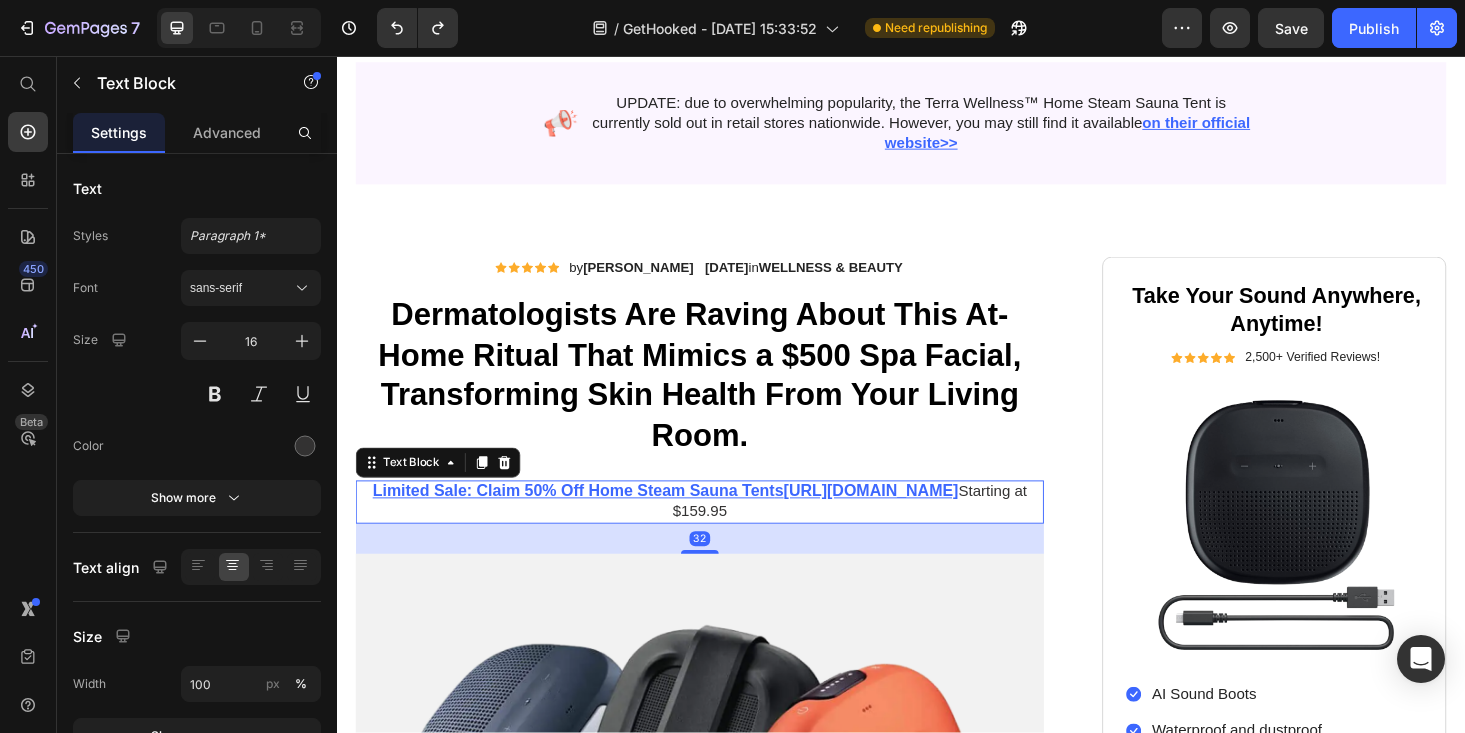 click on "[URL][DOMAIN_NAME]" at bounding box center (905, 519) 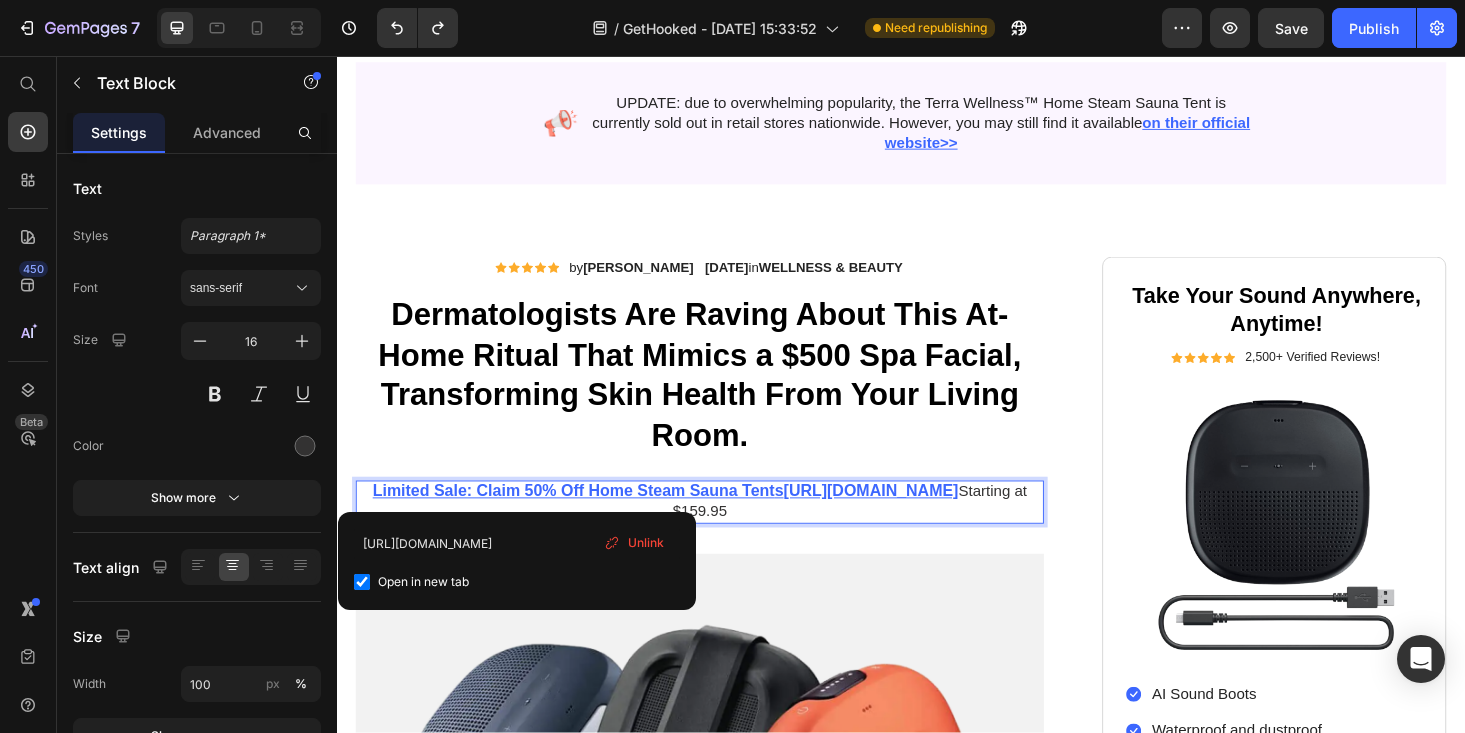 click on "[URL][DOMAIN_NAME]" at bounding box center (905, 519) 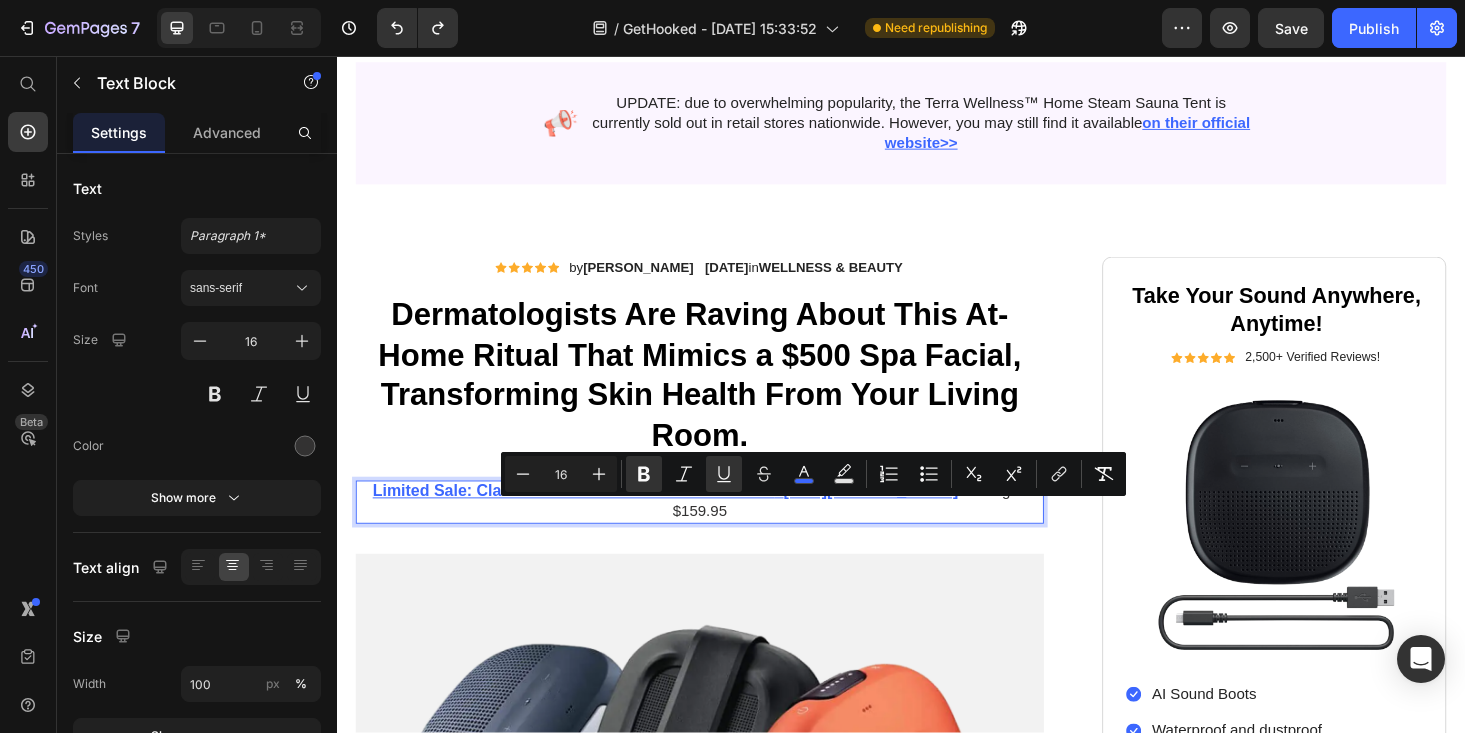 click on "Limited Sale: Claim 50% Off Home Steam Sauna Tent s https://terrawellness.com.au/products/home-sauna-tent-detoxify-rejuvenate-elevate?variant=46023626653908  Starting at $159.95" at bounding box center [723, 531] 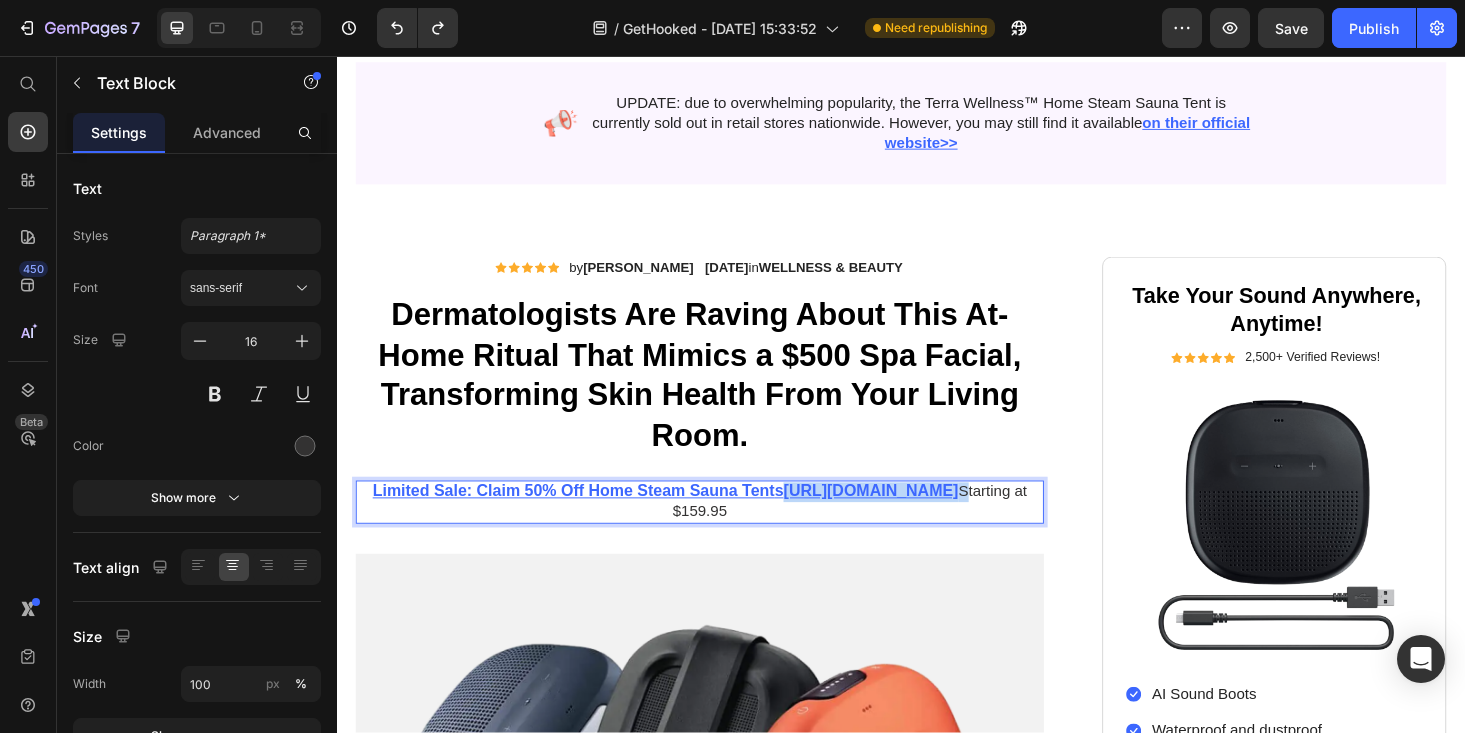 click on "s" at bounding box center (807, 519) 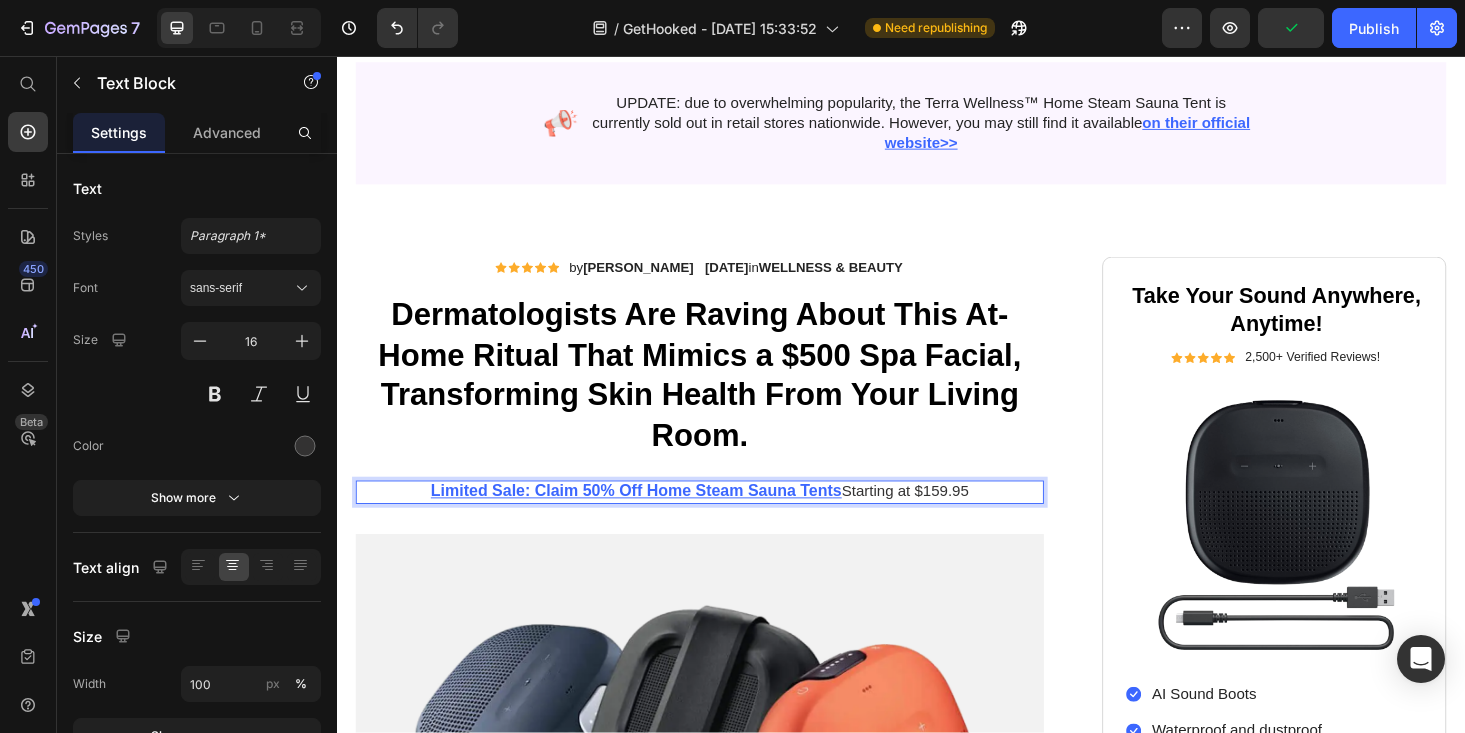 click on "Limited Sale: Claim 50% Off Home Steam Sauna Tent" at bounding box center [651, 519] 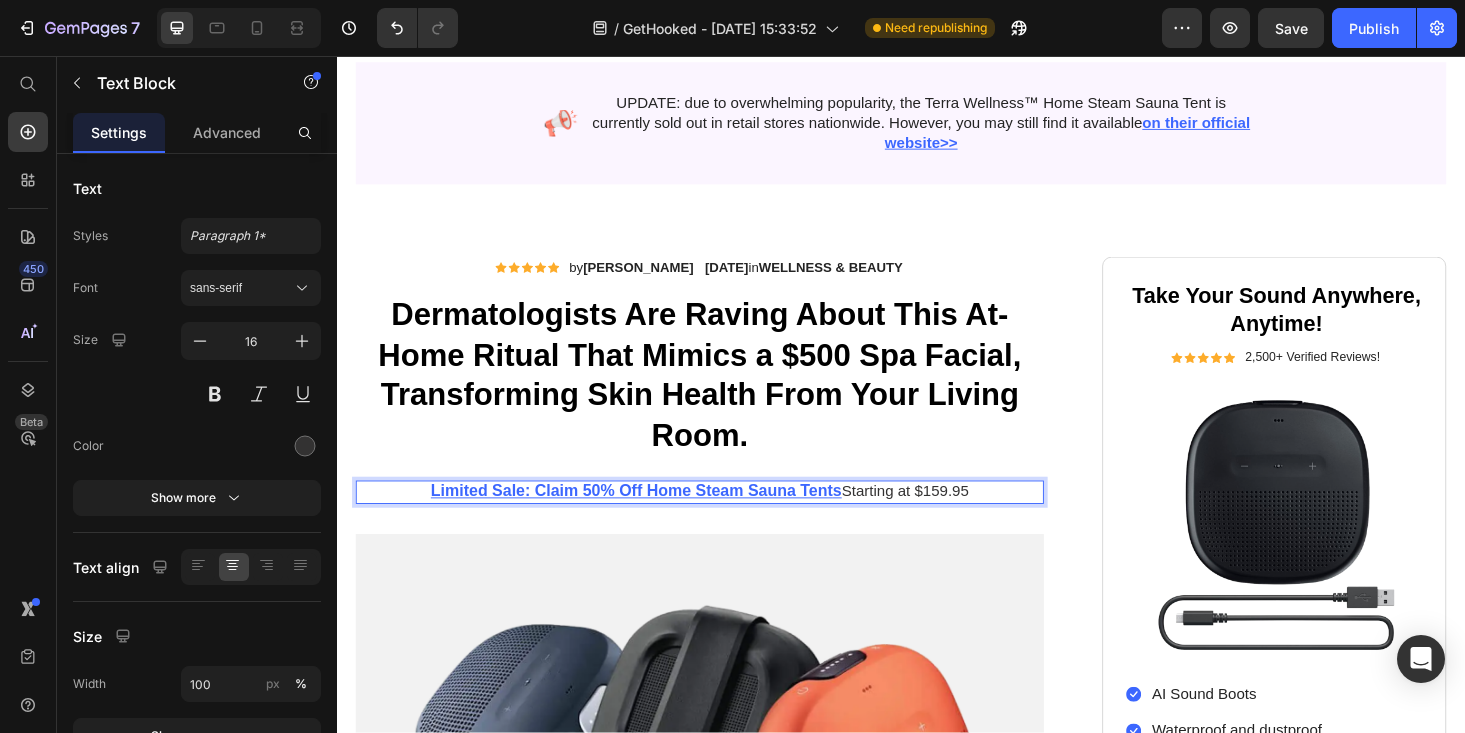 click on "Limited Sale: Claim 50% Off Home Steam Sauna Tent s  Starting at $159.95" at bounding box center [723, 520] 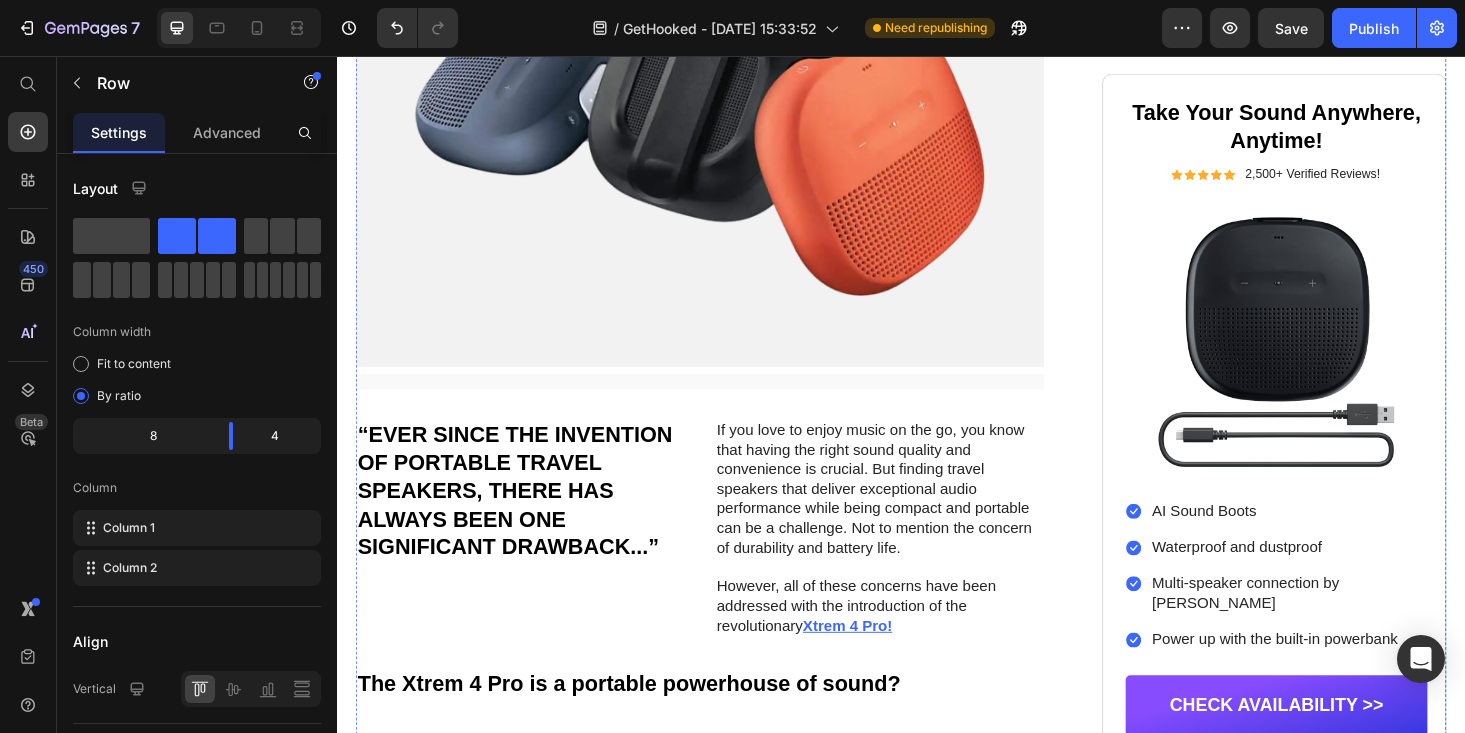 scroll, scrollTop: 806, scrollLeft: 0, axis: vertical 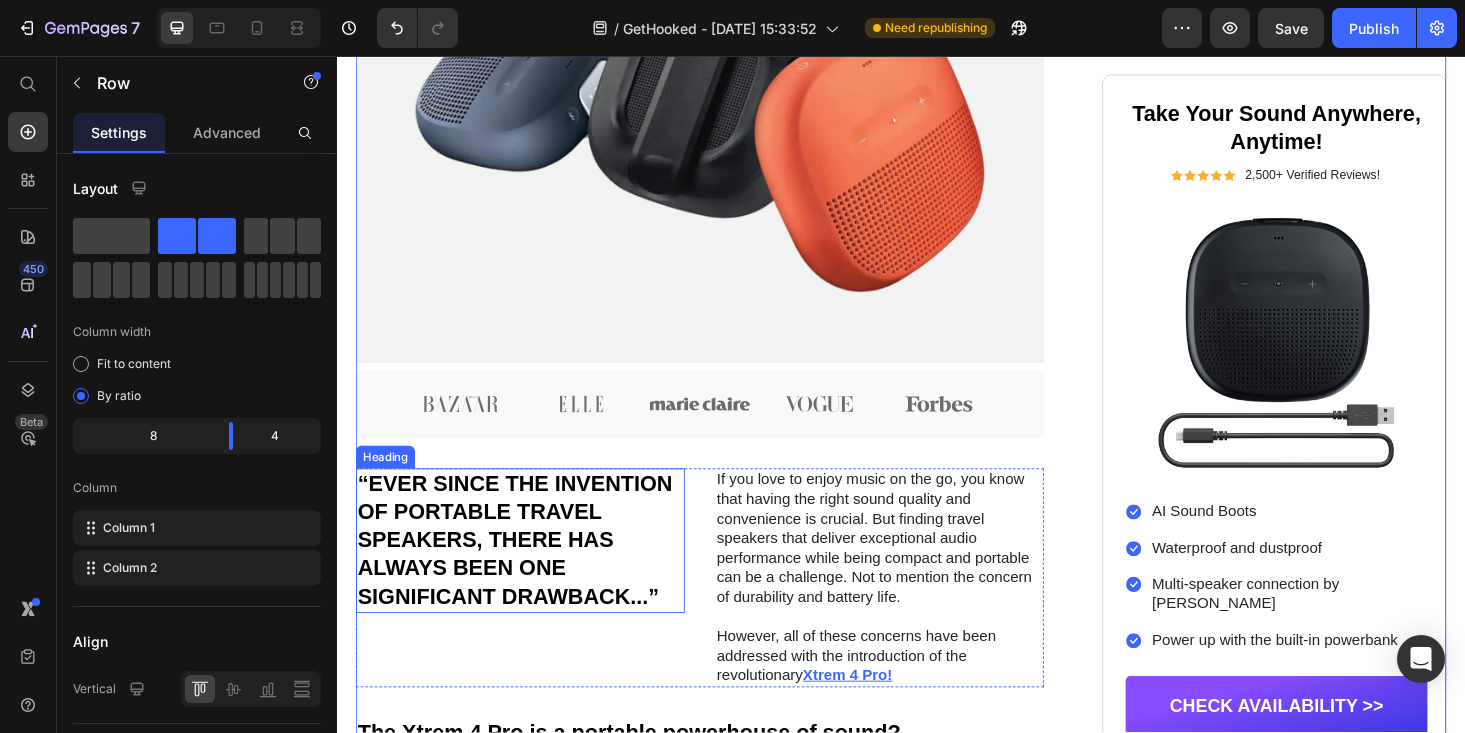 click on "“EVER SINCE THE INVENTION OF PORTABLE TRAVEL SPEAKERS, THERE HAS ALWAYS BEEN ONE SIGNIFICANT DRAWBACK...”" at bounding box center (532, 572) 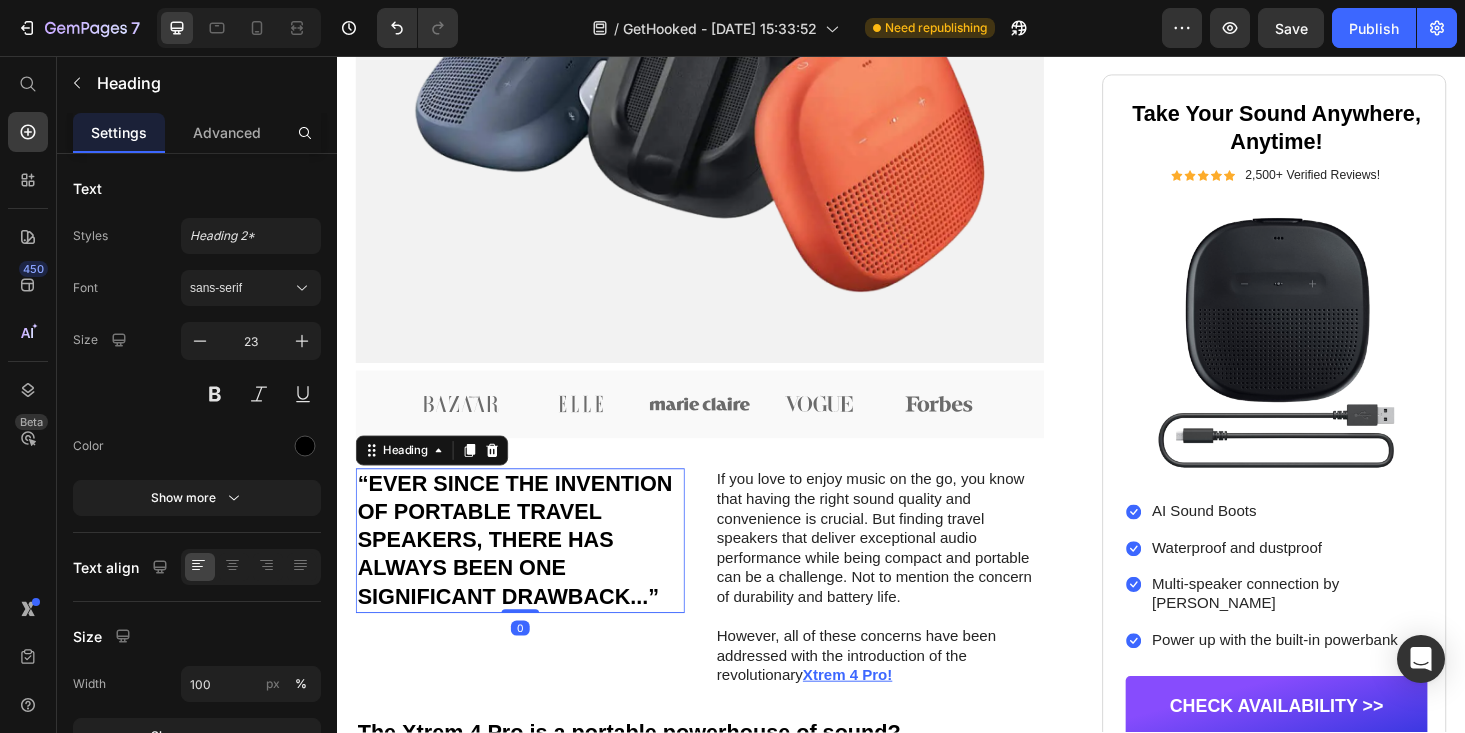 click on "“EVER SINCE THE INVENTION OF PORTABLE TRAVEL SPEAKERS, THERE HAS ALWAYS BEEN ONE SIGNIFICANT DRAWBACK...”" at bounding box center [532, 572] 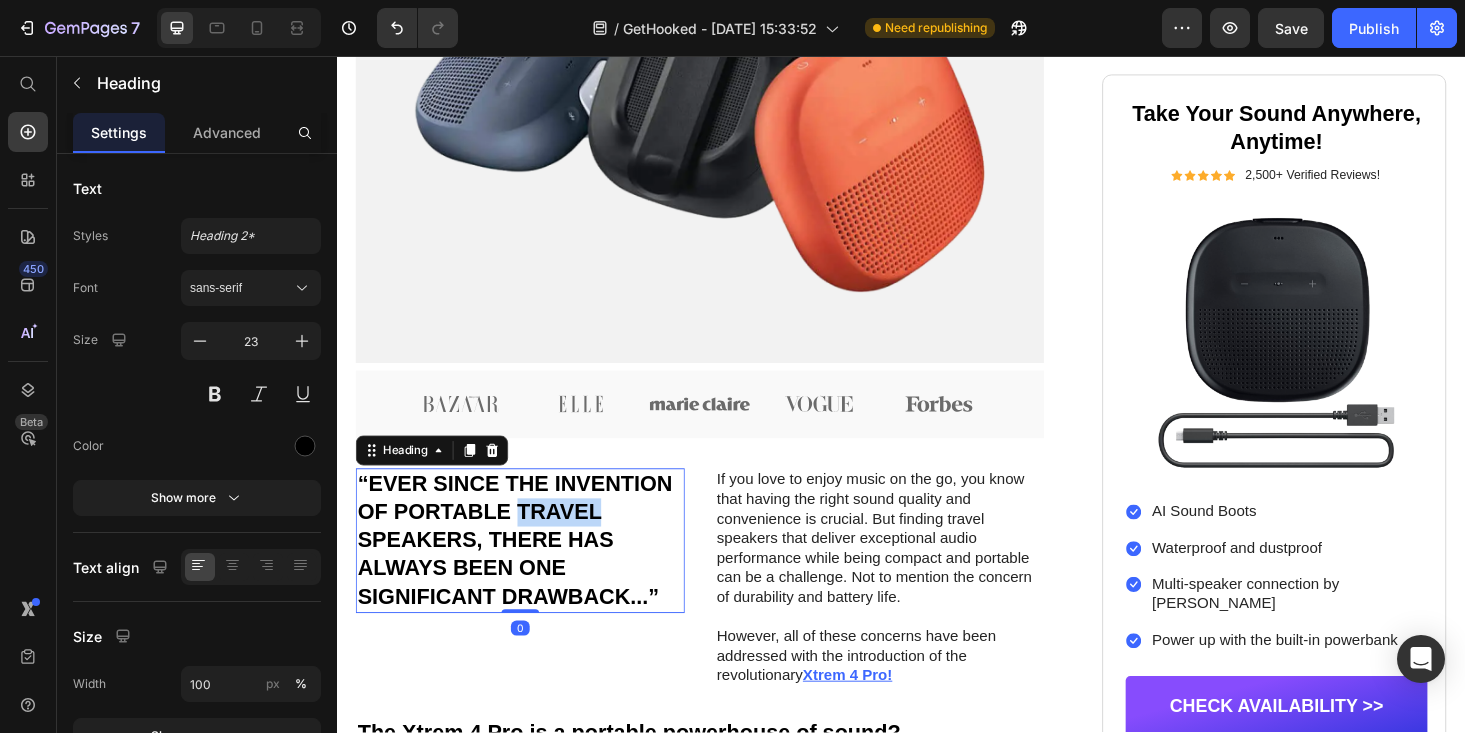click on "“EVER SINCE THE INVENTION OF PORTABLE TRAVEL SPEAKERS, THERE HAS ALWAYS BEEN ONE SIGNIFICANT DRAWBACK...”" at bounding box center [532, 572] 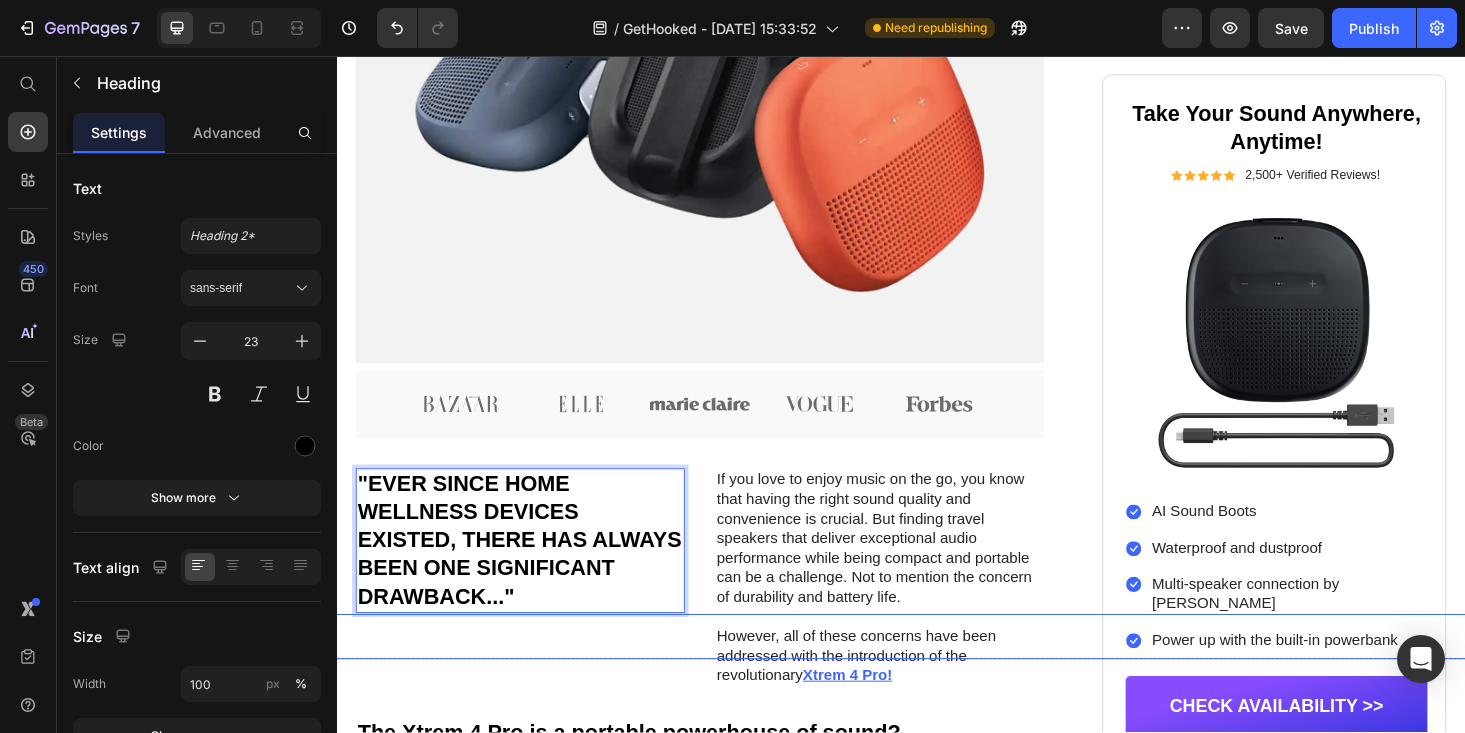 click on "Button" at bounding box center (925, 674) 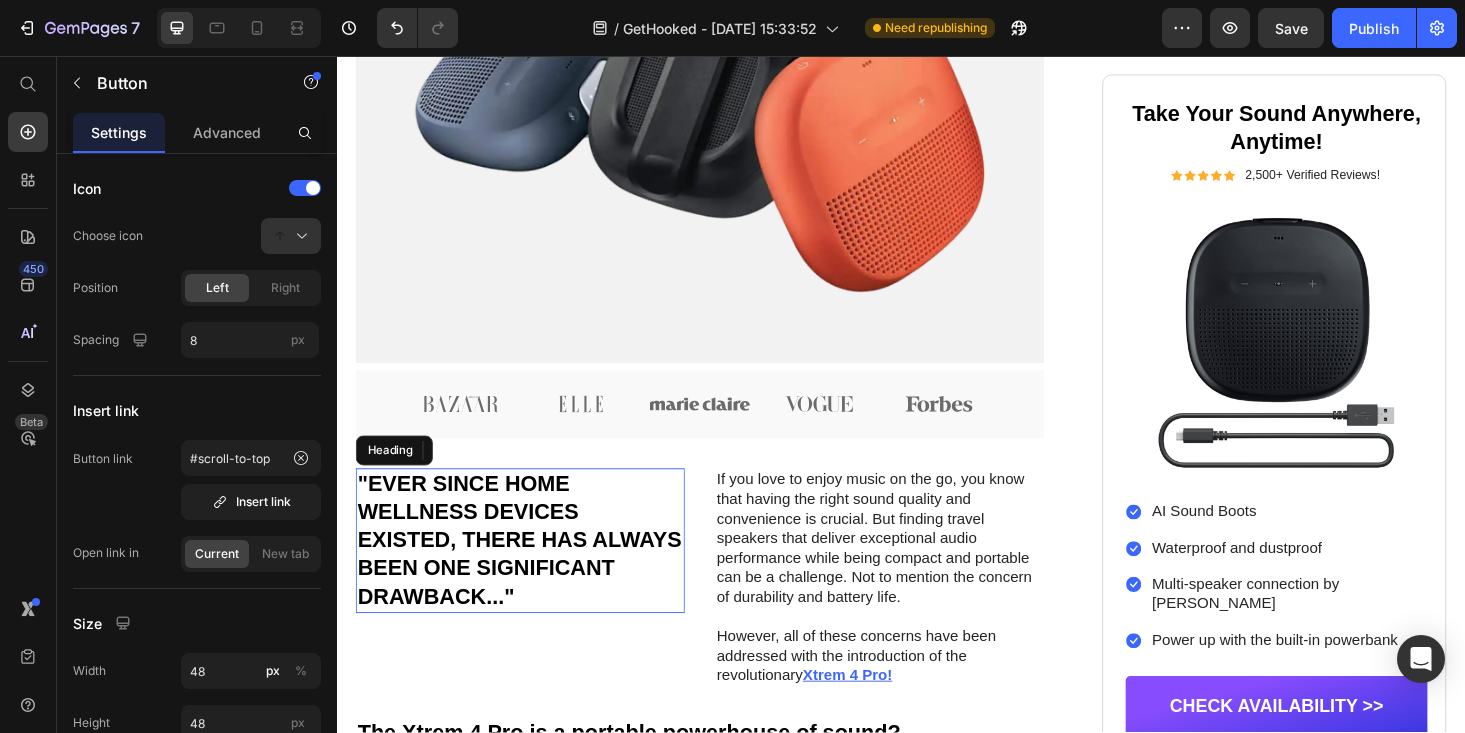click on ""EVER SINCE HOME WELLNESS DEVICES EXISTED, THERE HAS ALWAYS BEEN ONE SIGNIFICANT DRAWBACK..."" at bounding box center (532, 572) 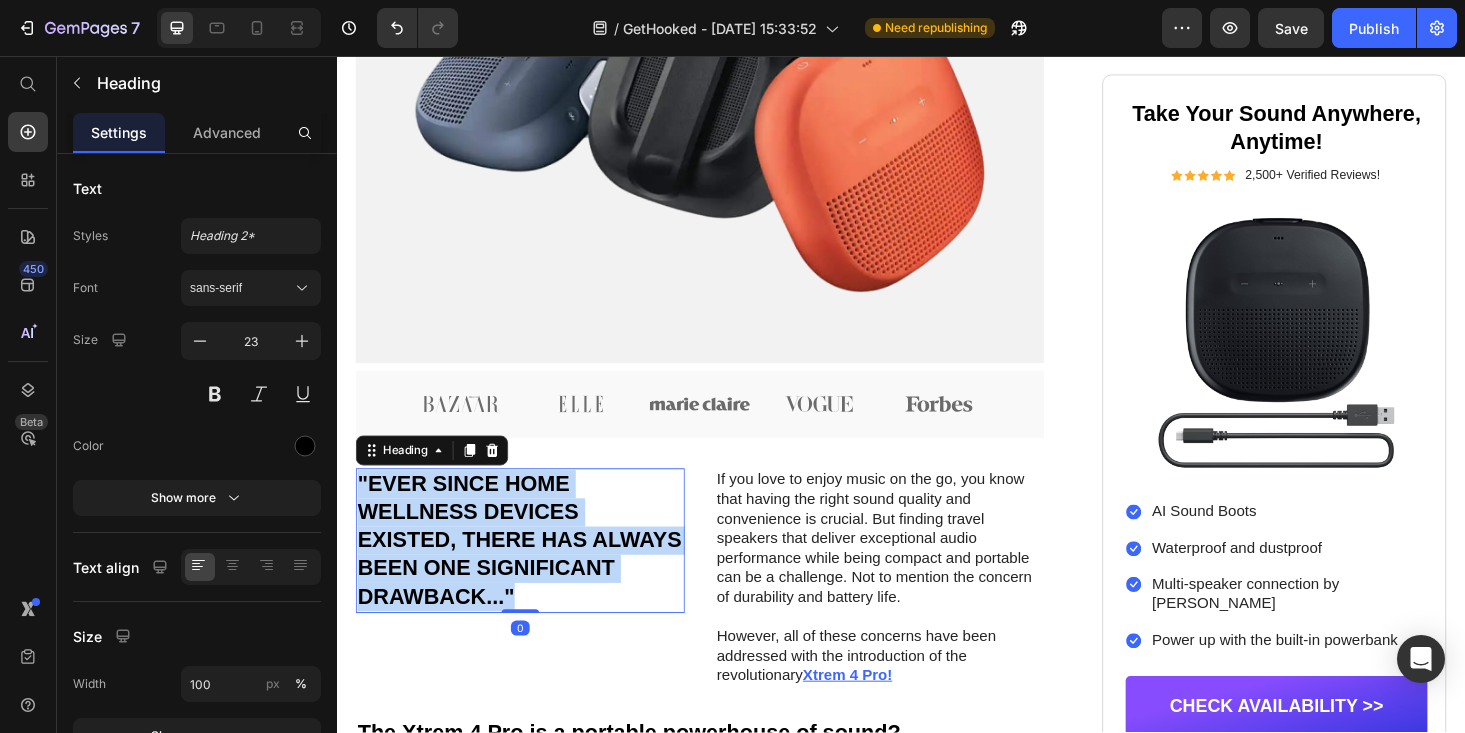 click on ""EVER SINCE HOME WELLNESS DEVICES EXISTED, THERE HAS ALWAYS BEEN ONE SIGNIFICANT DRAWBACK..."" at bounding box center [532, 572] 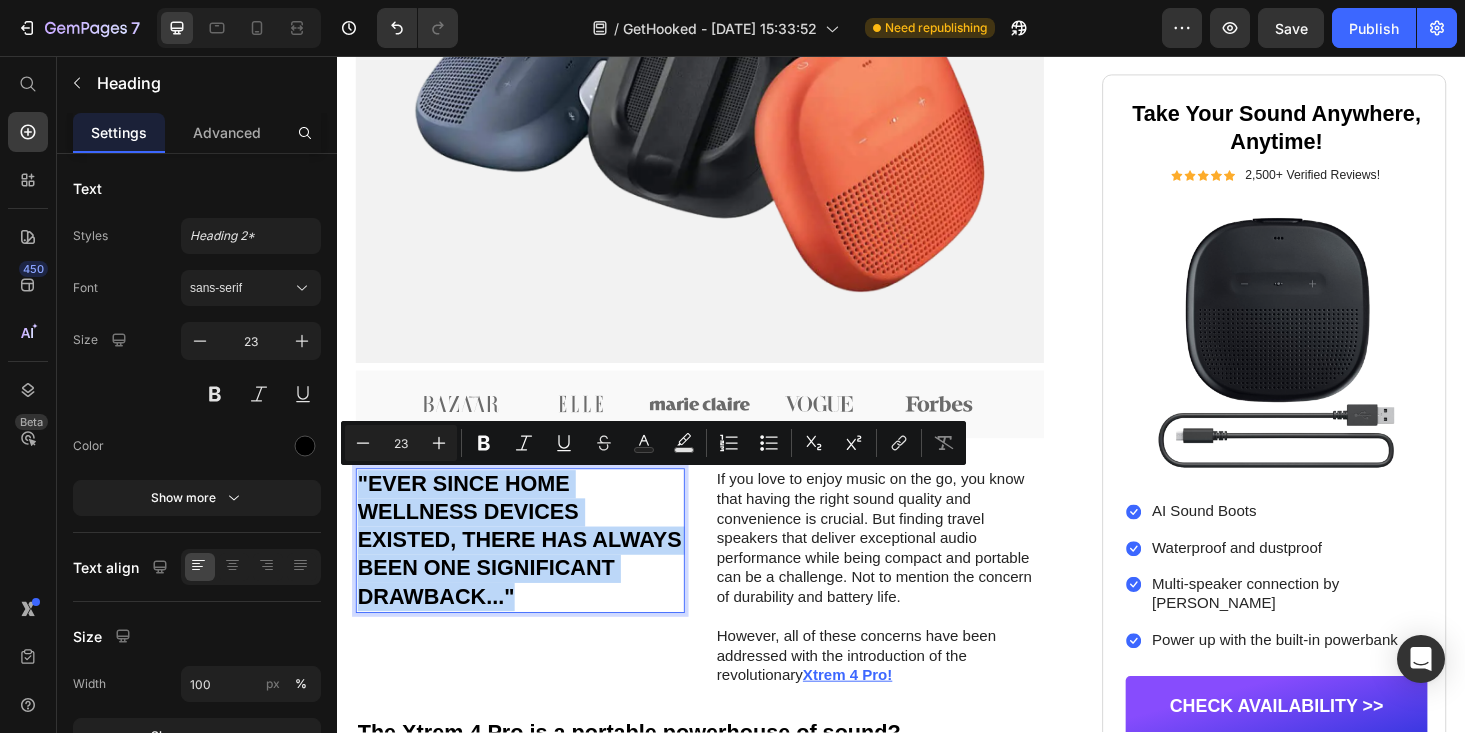 click on ""EVER SINCE HOME WELLNESS DEVICES EXISTED, THERE HAS ALWAYS BEEN ONE SIGNIFICANT DRAWBACK..."" at bounding box center (532, 572) 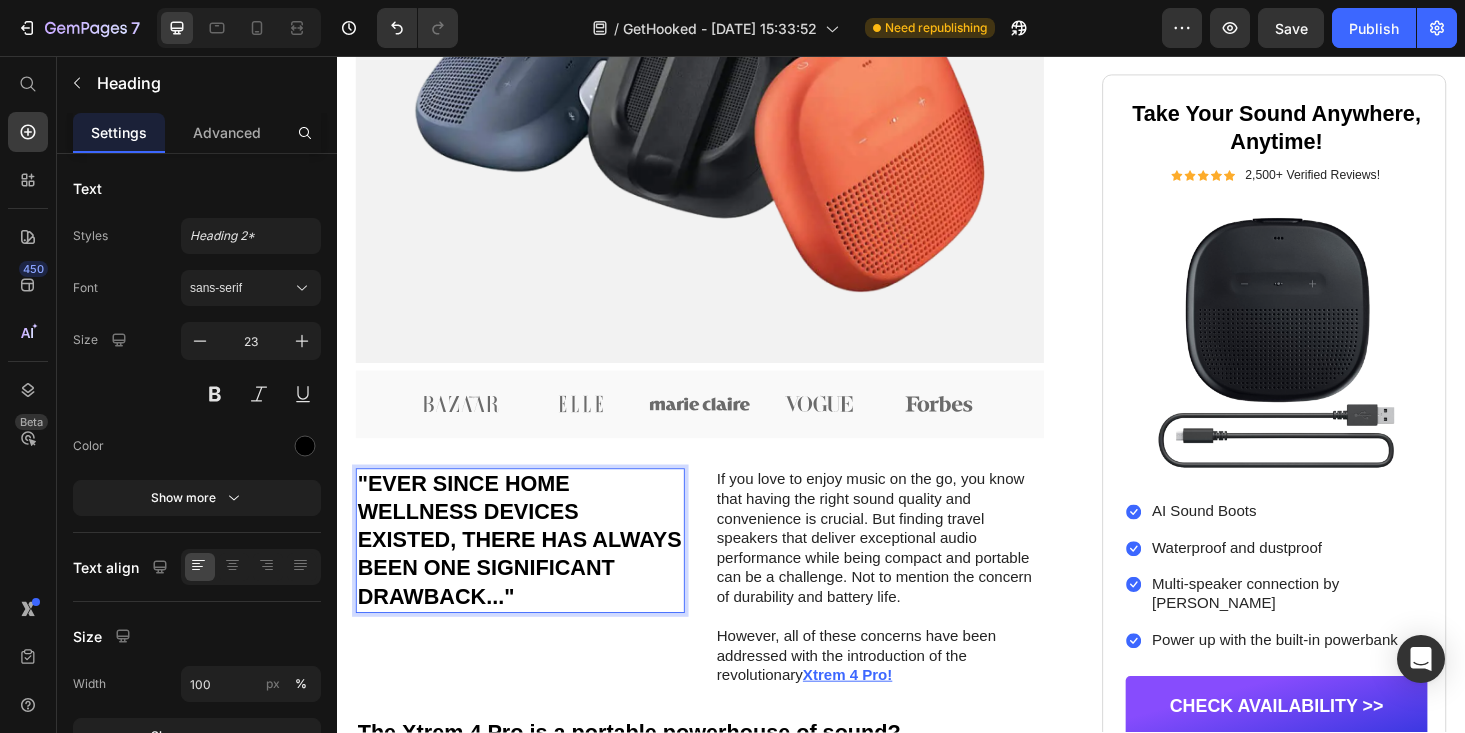 click on ""EVER SINCE HOME WELLNESS DEVICES EXISTED, THERE HAS ALWAYS BEEN ONE SIGNIFICANT DRAWBACK..."" at bounding box center (532, 572) 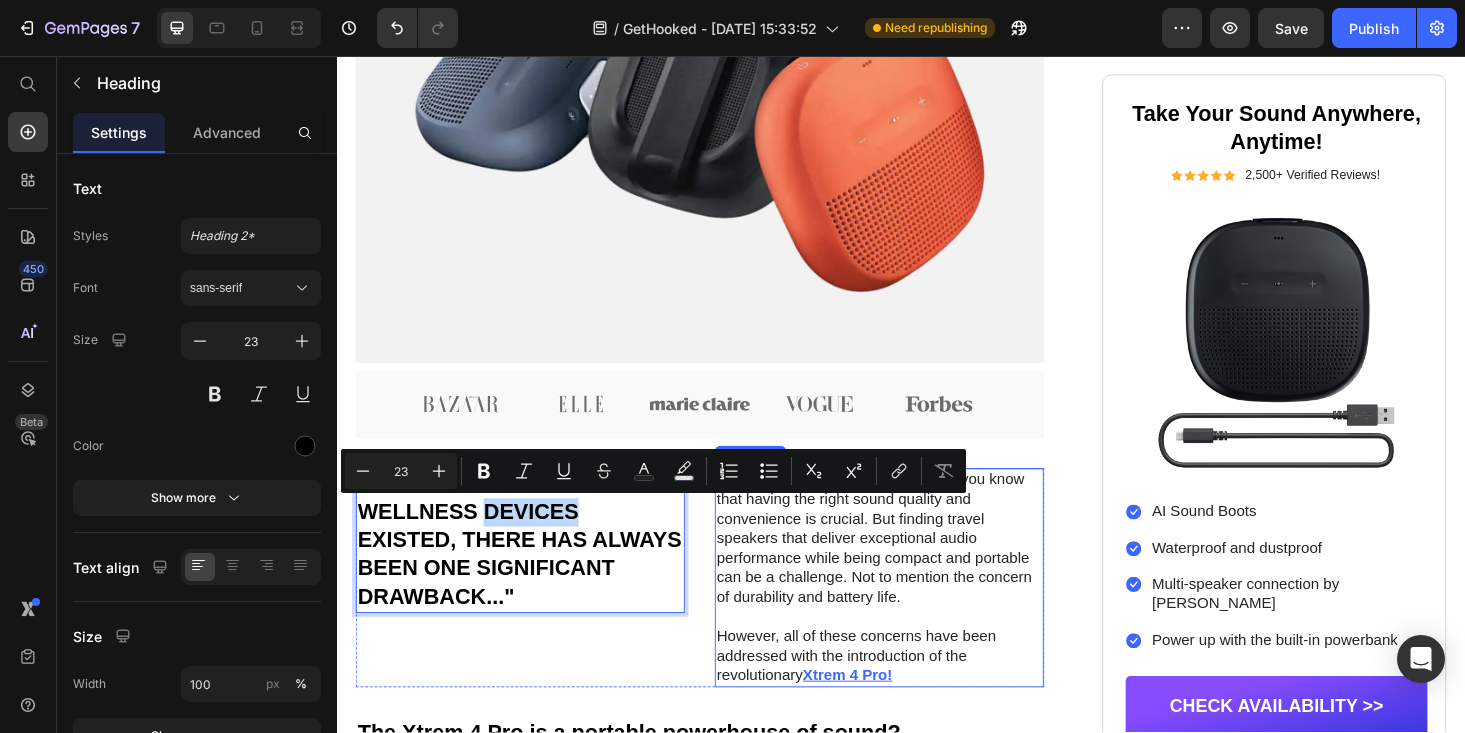 click on "If you love to enjoy music on the go, you know that having the right sound quality and convenience is crucial. But finding travel speakers that deliver exceptional audio performance while being compact and portable can be a challenge. Not to mention the concern of durability and battery life." at bounding box center [914, 570] 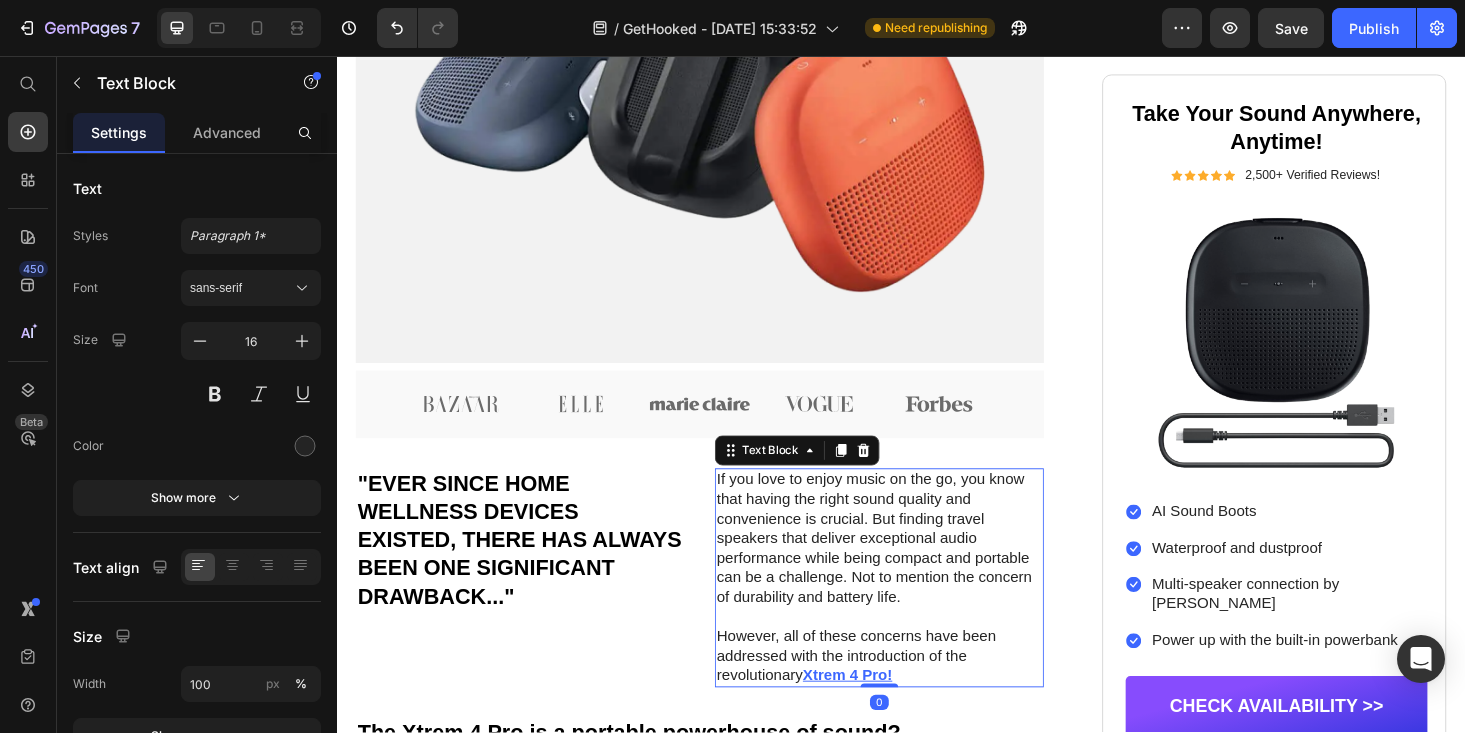 click on "If you love to enjoy music on the go, you know that having the right sound quality and convenience is crucial. But finding travel speakers that deliver exceptional audio performance while being compact and portable can be a challenge. Not to mention the concern of durability and battery life." at bounding box center [914, 570] 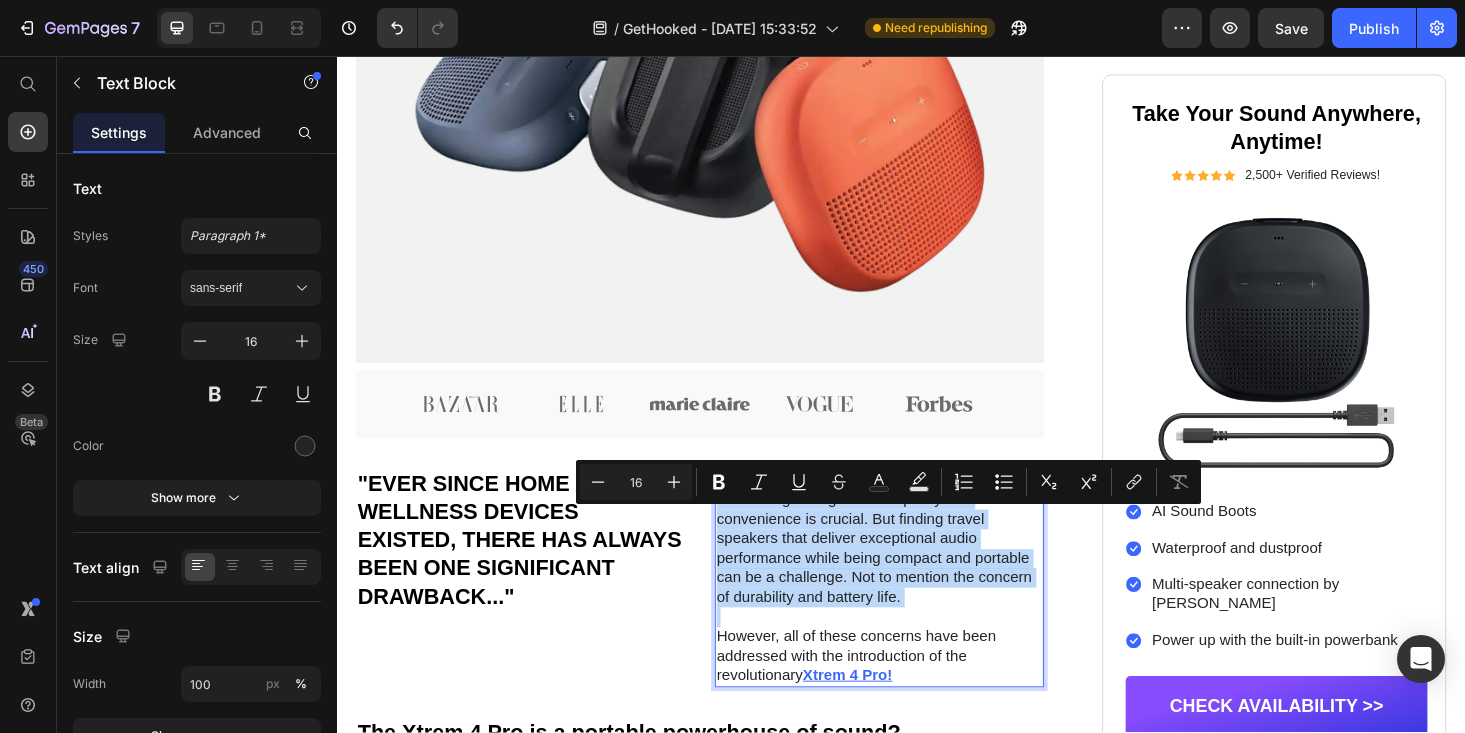 click on "If you love to enjoy music on the go, you know that having the right sound quality and convenience is crucial. But finding travel speakers that deliver exceptional audio performance while being compact and portable can be a challenge. Not to mention the concern of durability and battery life." at bounding box center (914, 570) 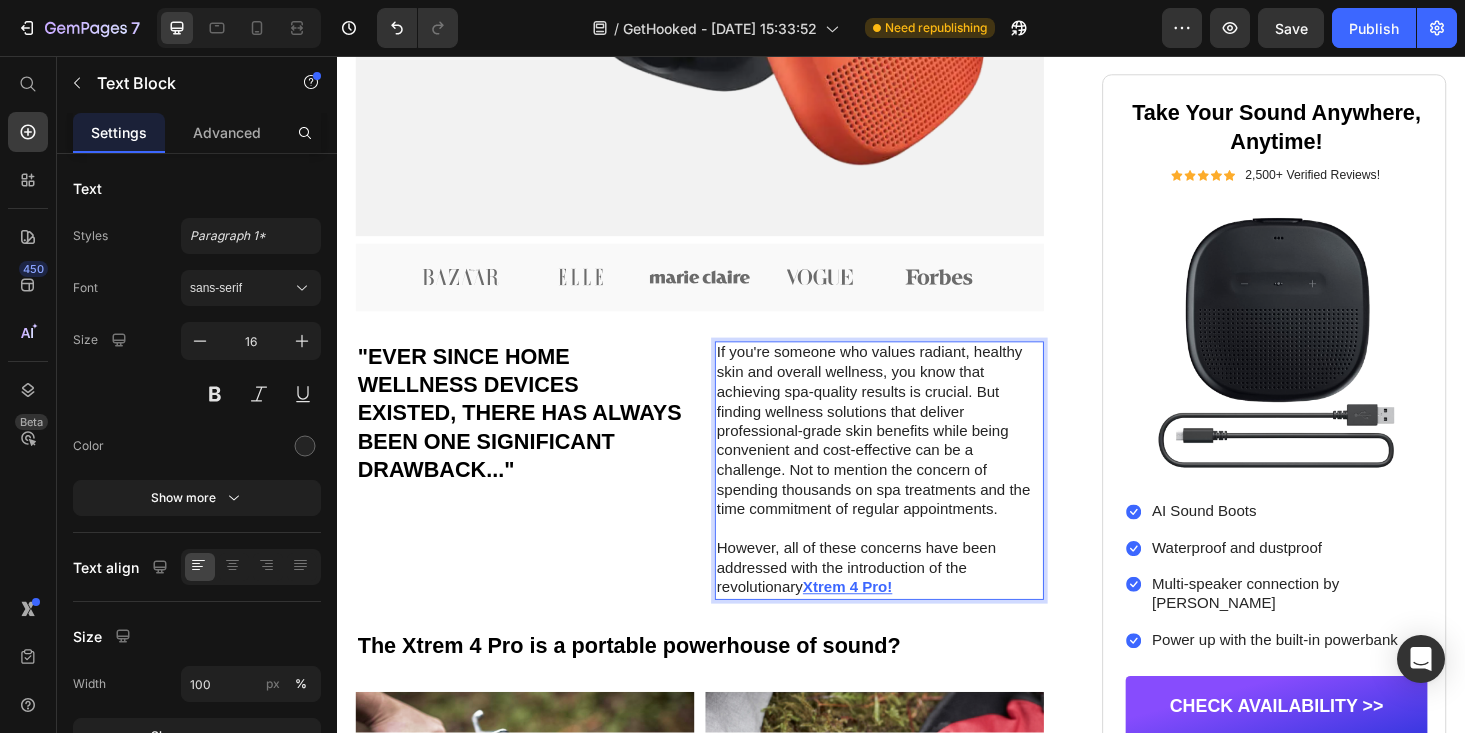 scroll, scrollTop: 955, scrollLeft: 0, axis: vertical 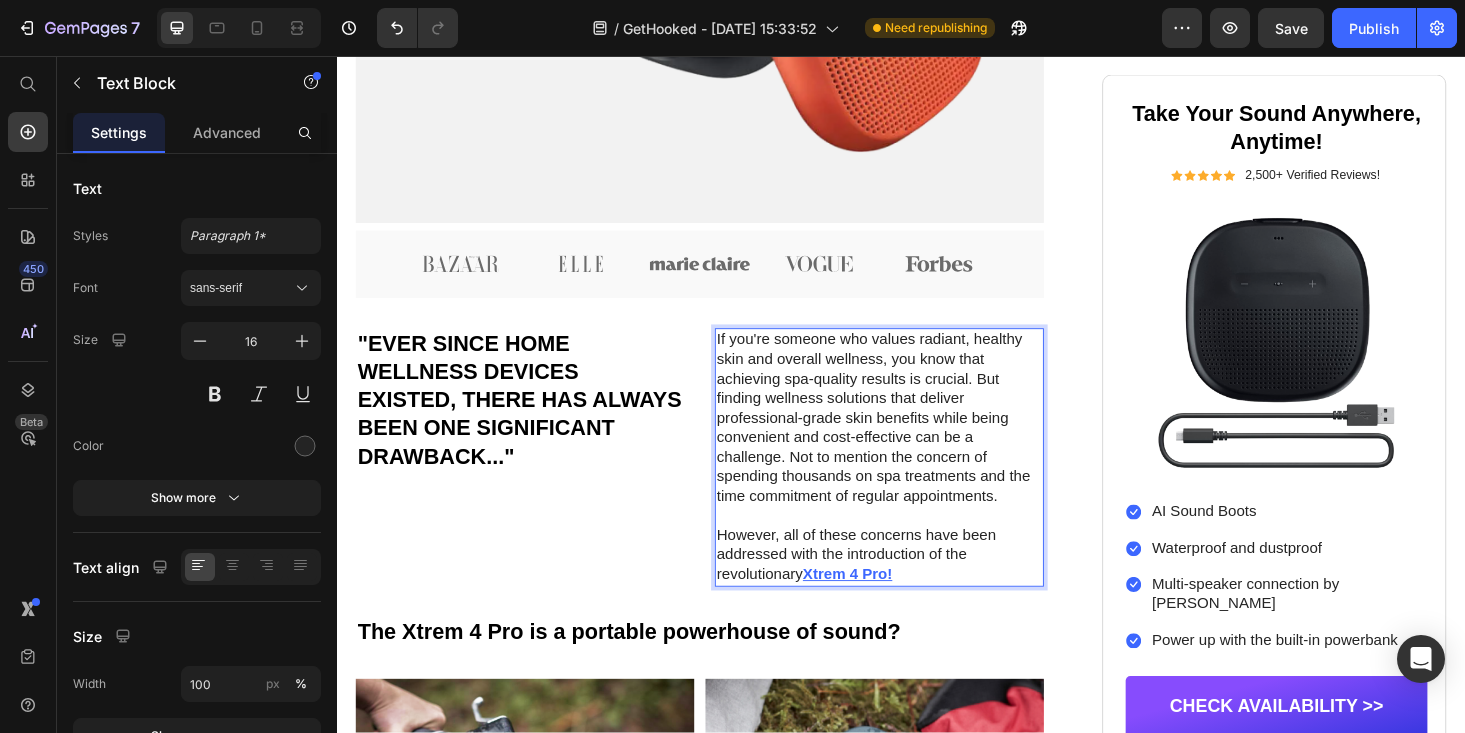 click on "However, all of these concerns have been addressed with the introduction of the revolutionary  Xtrem 4 Pro!" at bounding box center (914, 587) 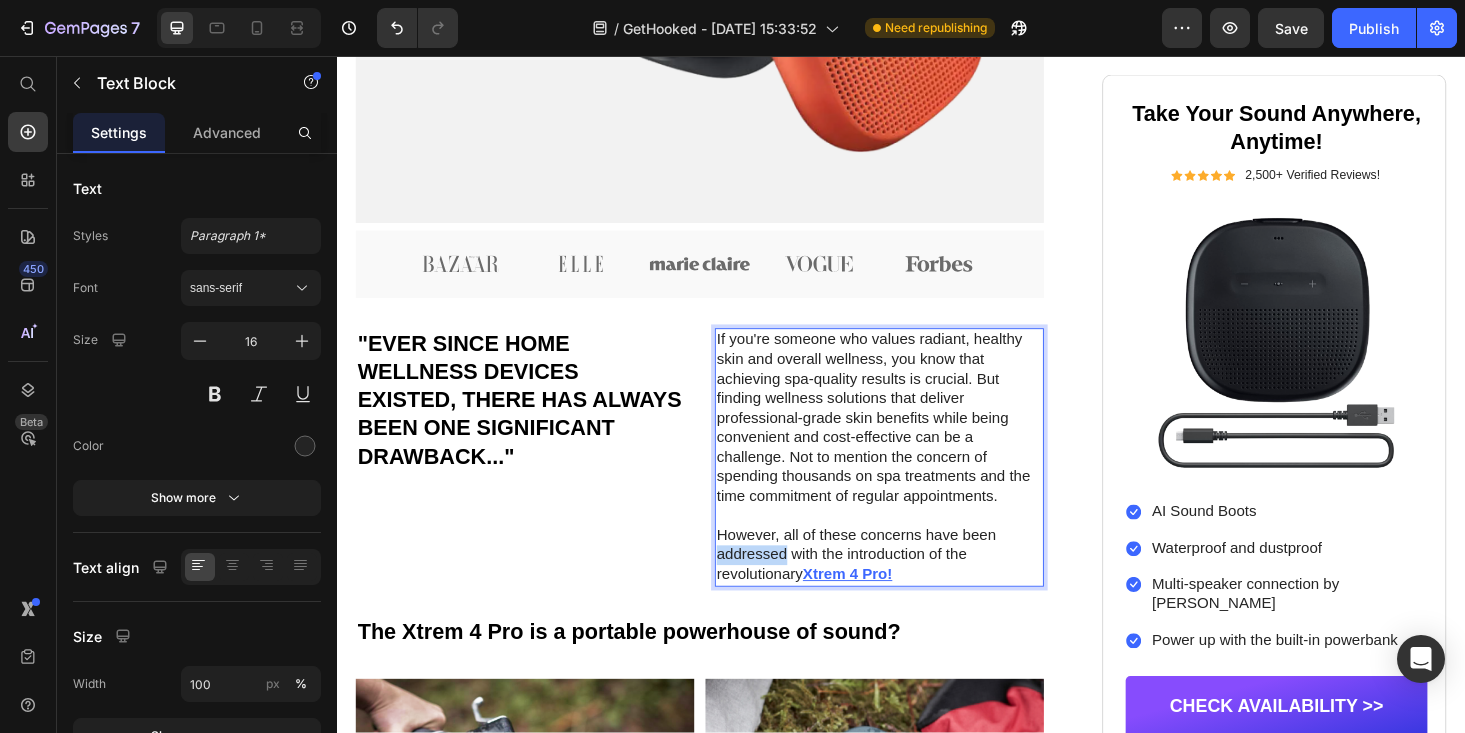 click on "However, all of these concerns have been addressed with the introduction of the revolutionary  Xtrem 4 Pro!" at bounding box center (914, 587) 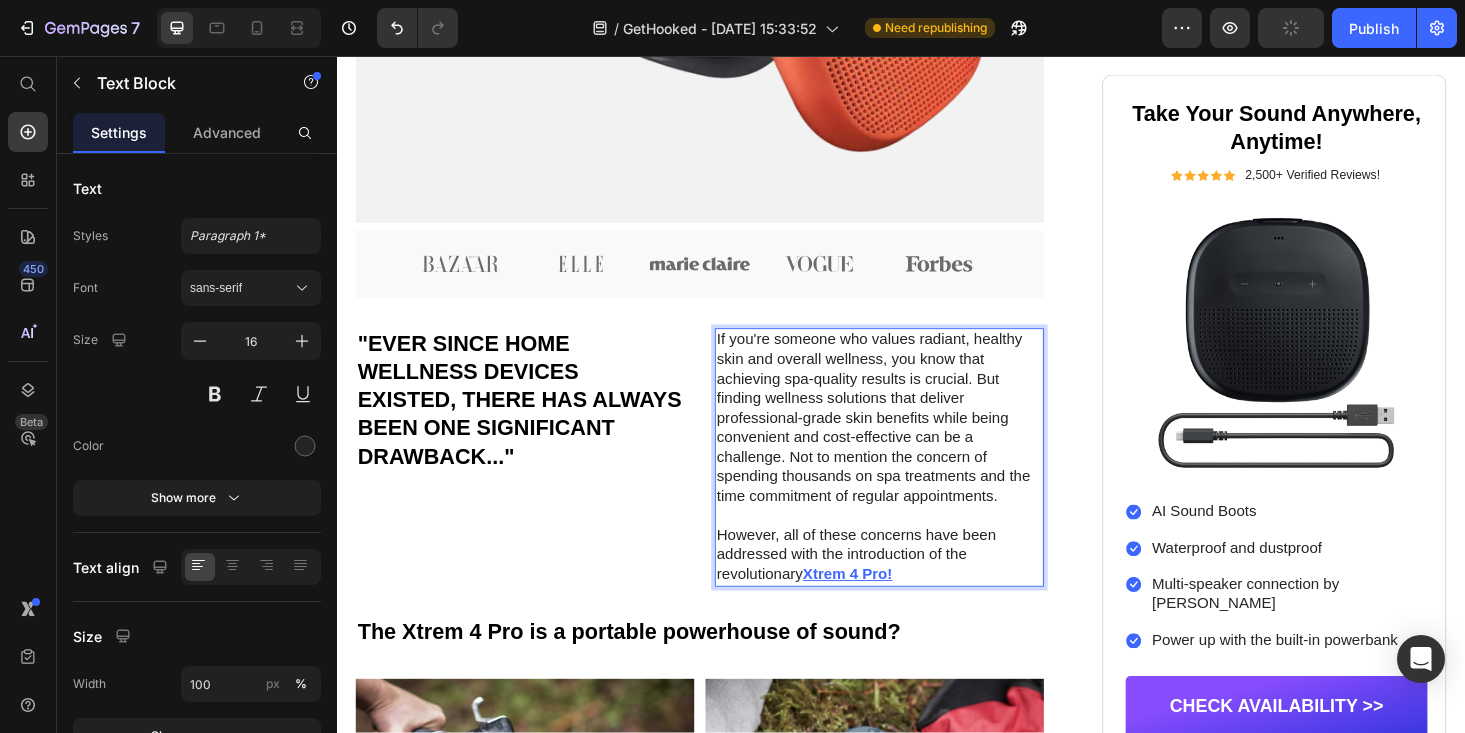click on "However, all of these concerns have been addressed with the introduction of the revolutionary  Xtrem 4 Pro!" at bounding box center (914, 587) 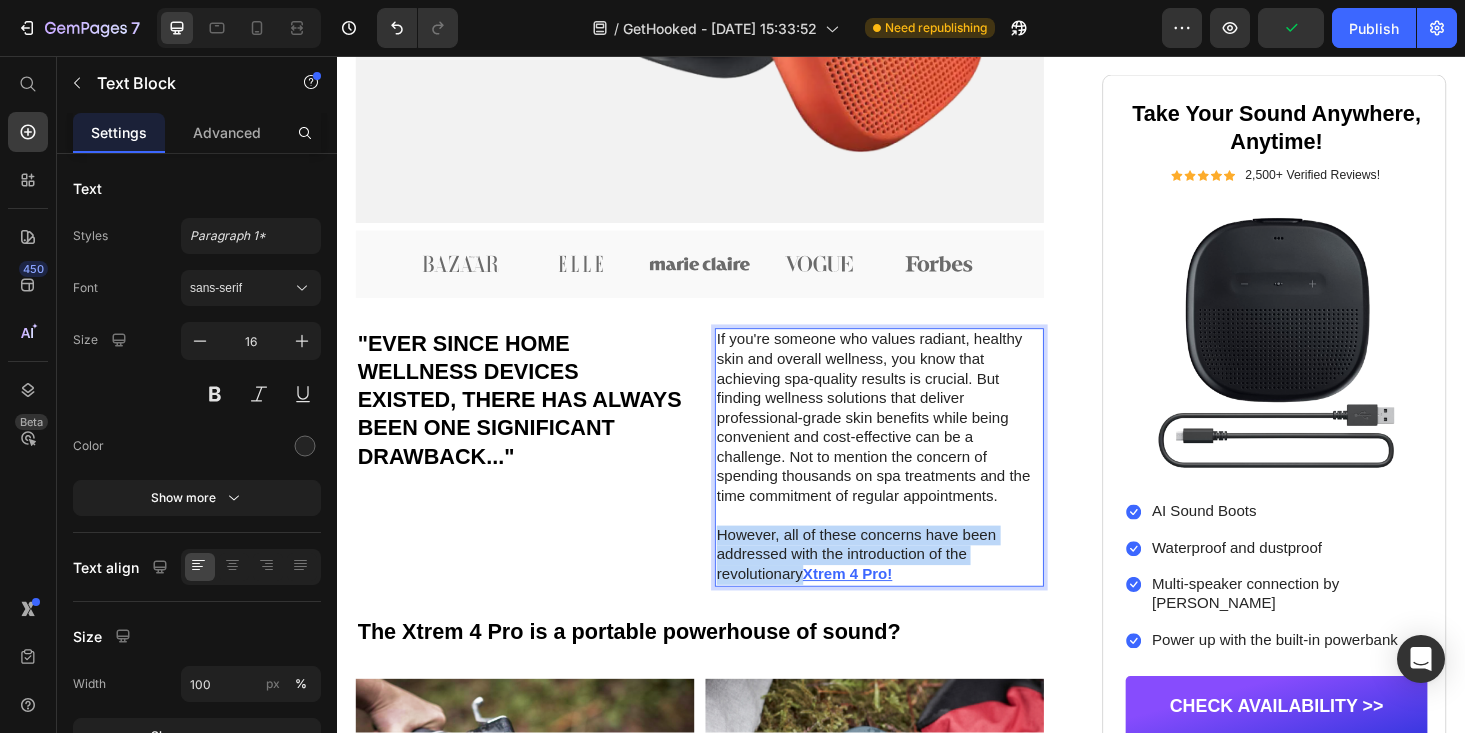 click on "However, all of these concerns have been addressed with the introduction of the revolutionary  Xtrem 4 Pro!" at bounding box center (914, 587) 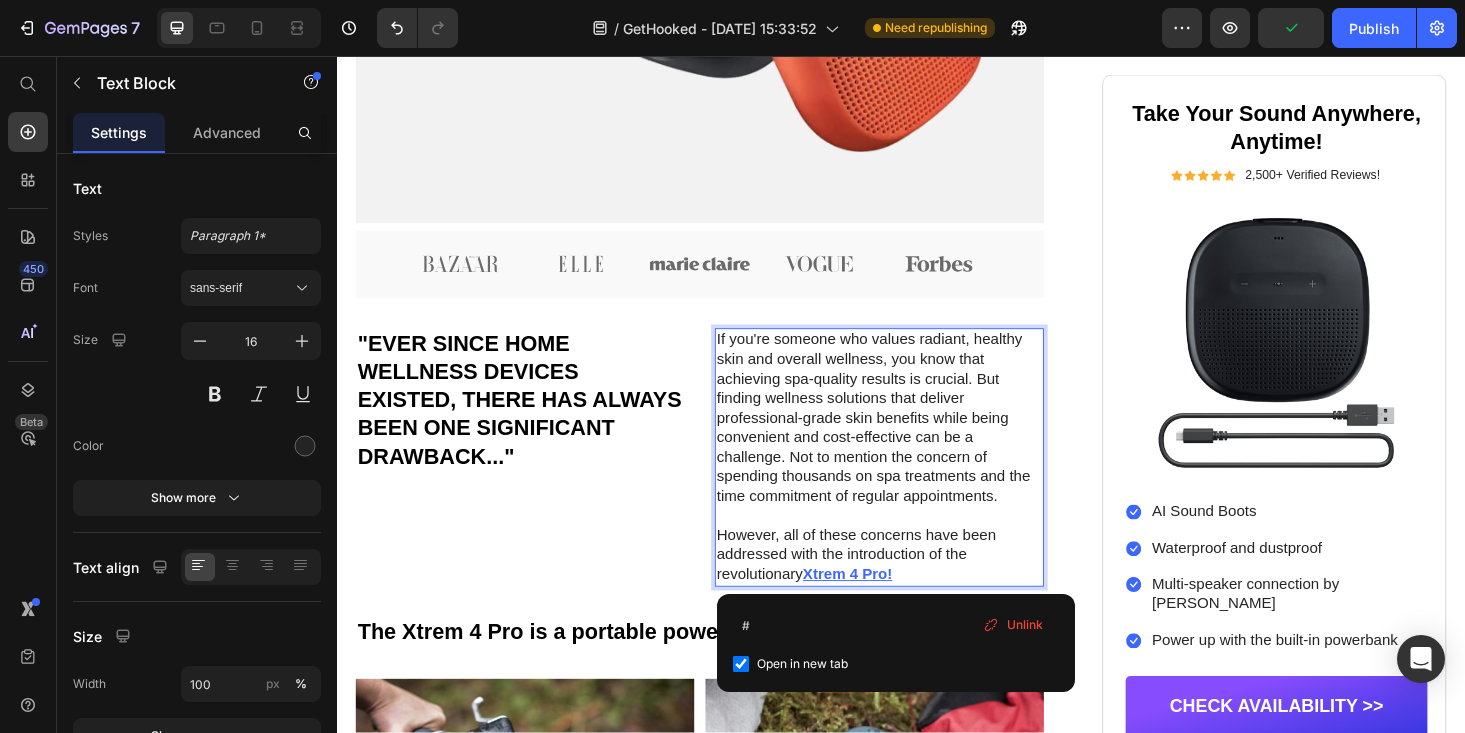 click on "However, all of these concerns have been addressed with the introduction of the revolutionary  Xtrem 4 Pro!" at bounding box center (914, 587) 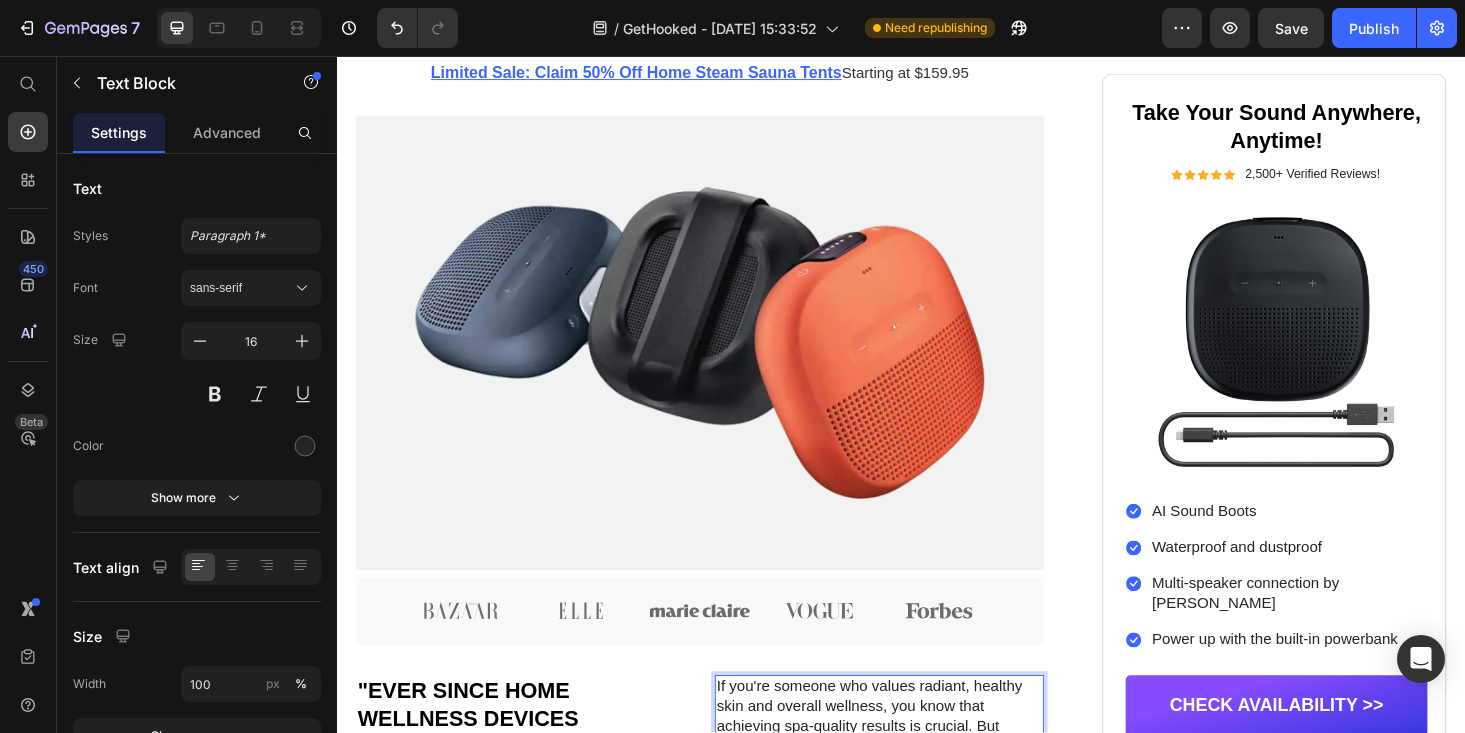 scroll, scrollTop: 383, scrollLeft: 0, axis: vertical 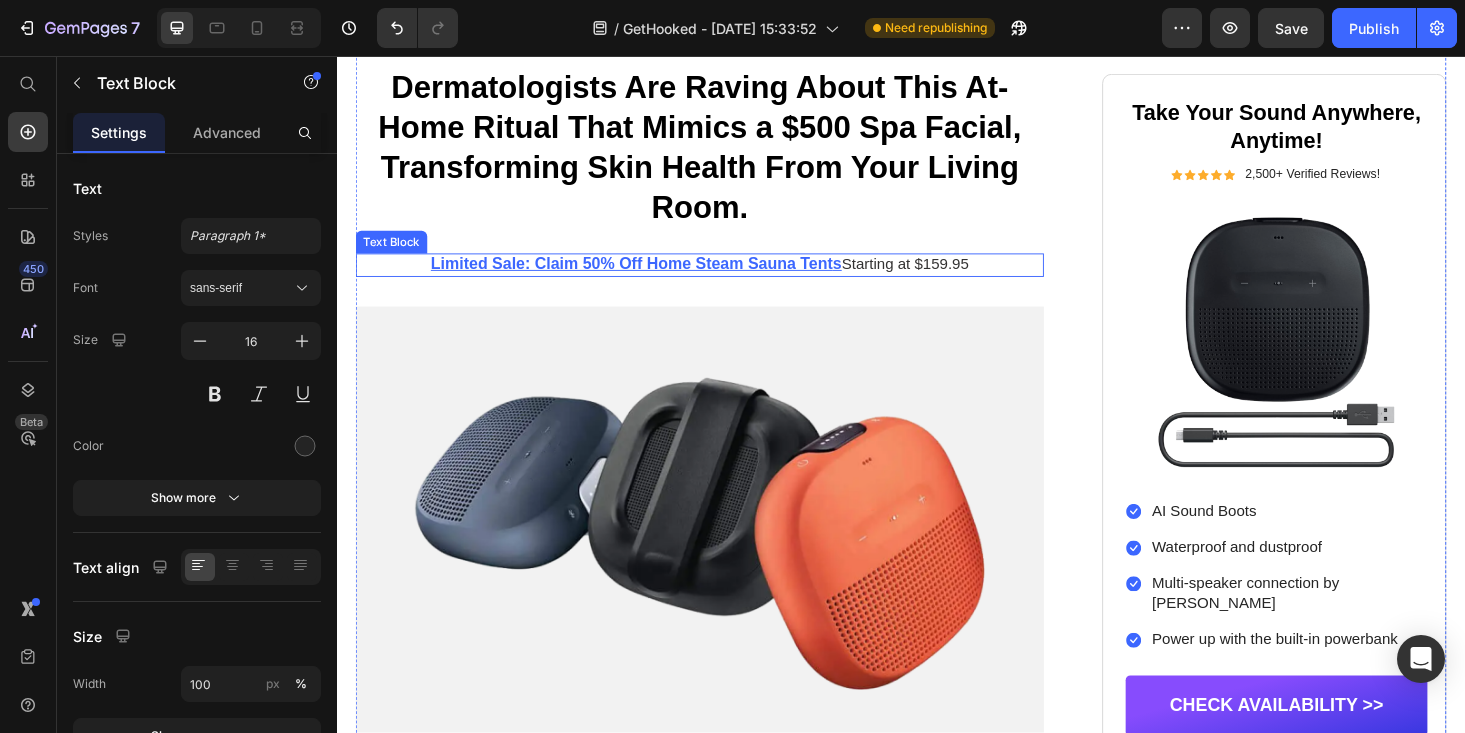 click on "Limited Sale: Claim 50% Off Home Steam Sauna Tent s  Starting at $159.95" at bounding box center [723, 278] 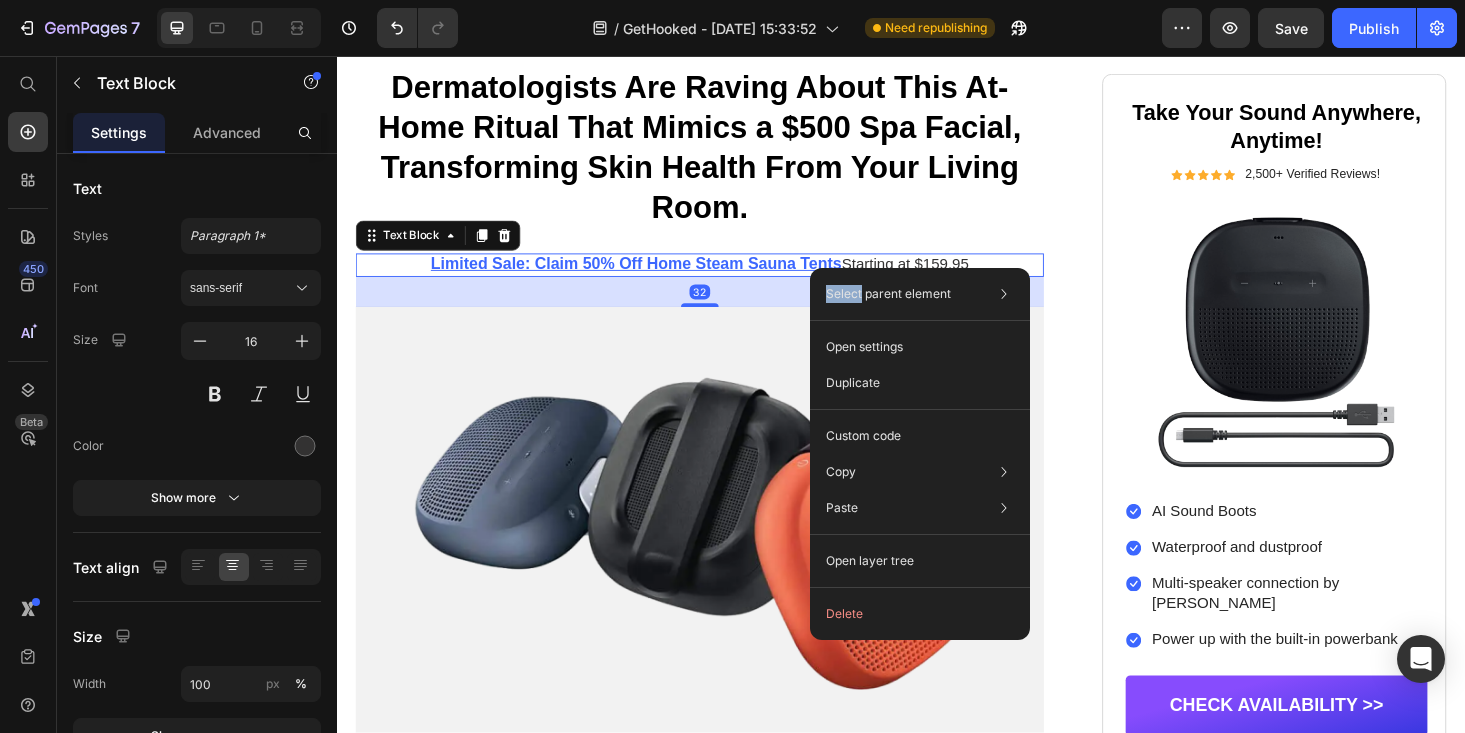 click on "Select parent element Section Row 2 cols Text Block Open settings Duplicate Custom code Copy Copy element  Cmd + C Copy style  Copy class  .gJgNW161RW Paste Paste element  Cmd + V Paste style  Cmd + Shift + V  Please allow access tp clipboard to paste content from other pages  Allow Access Open layer tree  Delete" at bounding box center (920, 454) 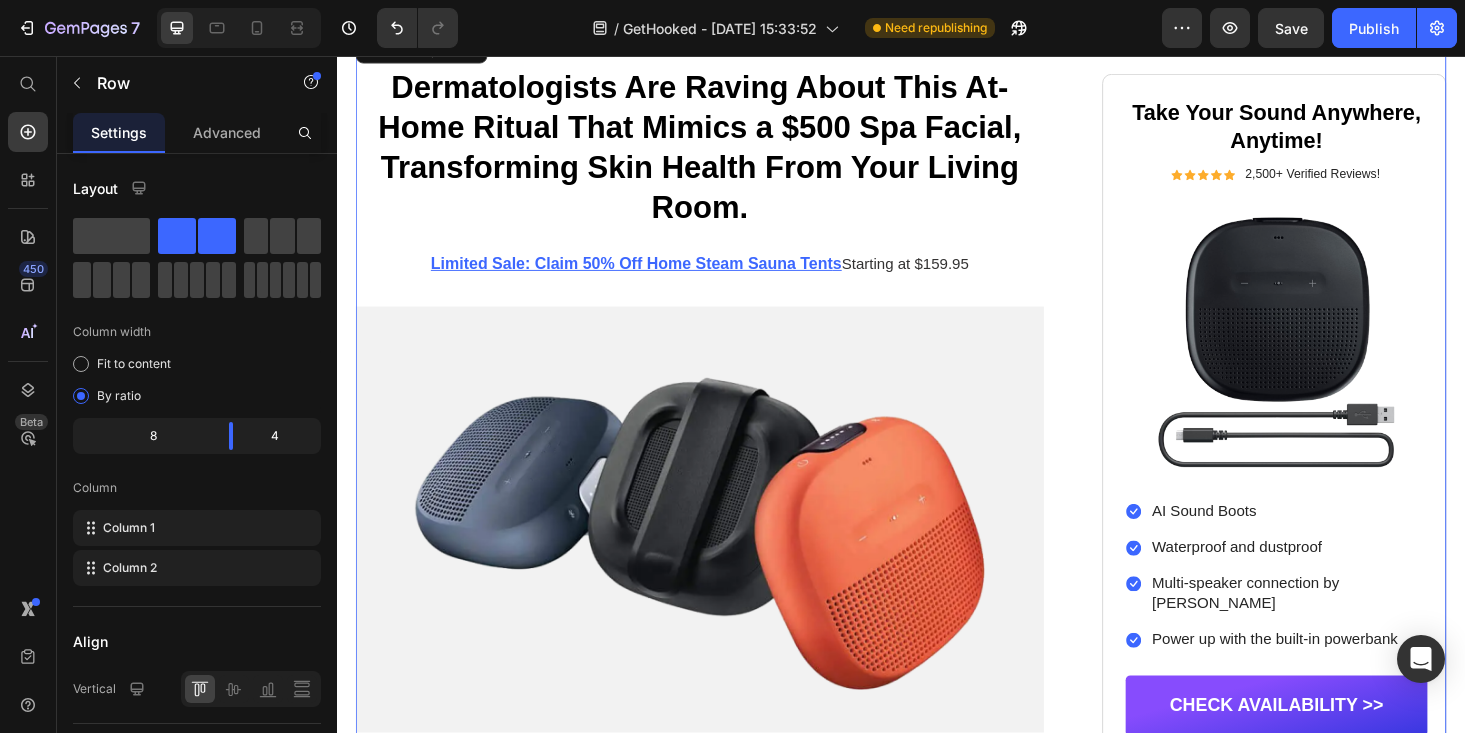 click on "Icon
Icon
Icon
Icon
Icon Icon List by  JAMIE WESTOFF Text Block Row June 30, 2024   in   WELLNESS & BEAUTY Text Block Row Dermatologists Are Raving About This At-Home Ritual That Mimics a $500 Spa Facial, Transforming Skin Health From Your Living Room. Heading Limited Sale: Claim 50% Off Home Steam Sauna Tent s  Starting at $159.95 Text Block Image Image Image Image Image Image Row "EVER SINCE HOME WELLNESS DEVICES EXISTED, THERE HAS ALWAYS BEEN ONE SIGNIFICANT DRAWBACK..." Heading If you're someone who values radiant, healthy skin and overall wellness, you know that achieving spa-quality results is crucial. But finding wellness solutions that deliver professional-grade skin benefits while being convenient and cost-effective can be a challenge. Not to mention the concern of spending thousands on spa treatments and the time commitment of regular appointments.   Xtrem 4 Pro!# Text Block Row Heading Image Image Row" at bounding box center (723, 1257) 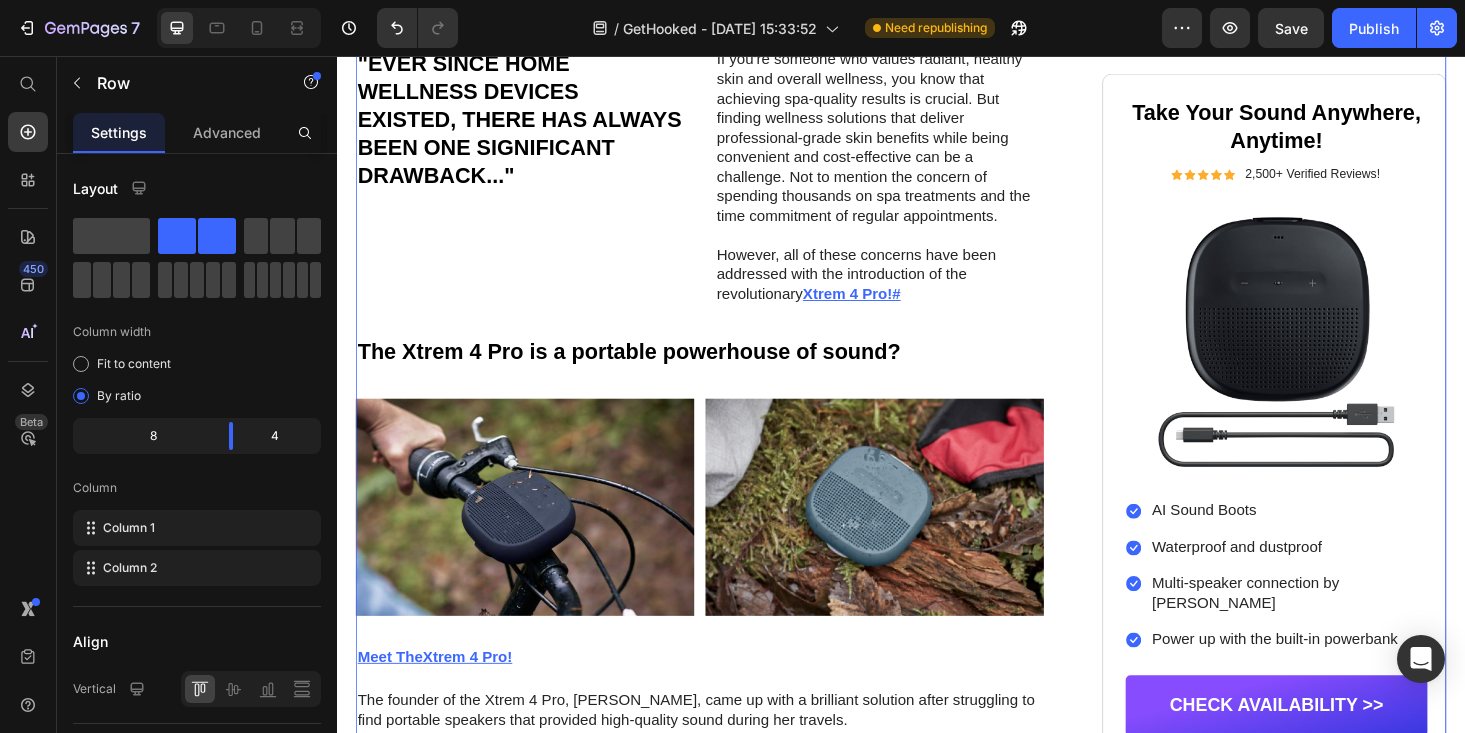 scroll, scrollTop: 1272, scrollLeft: 0, axis: vertical 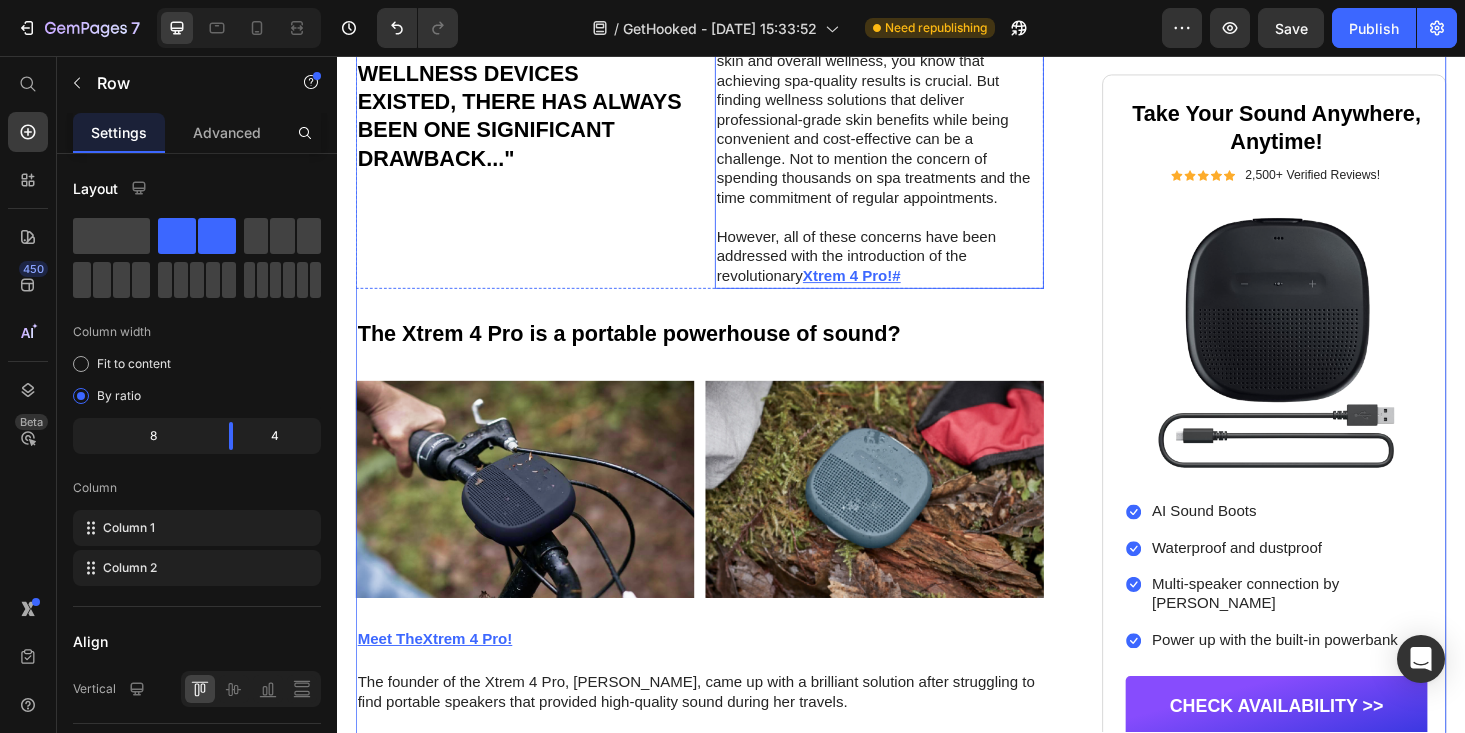 click on "However, all of these concerns have been addressed with the introduction of the revolutionary  Xtrem 4 Pro!#" at bounding box center [914, 270] 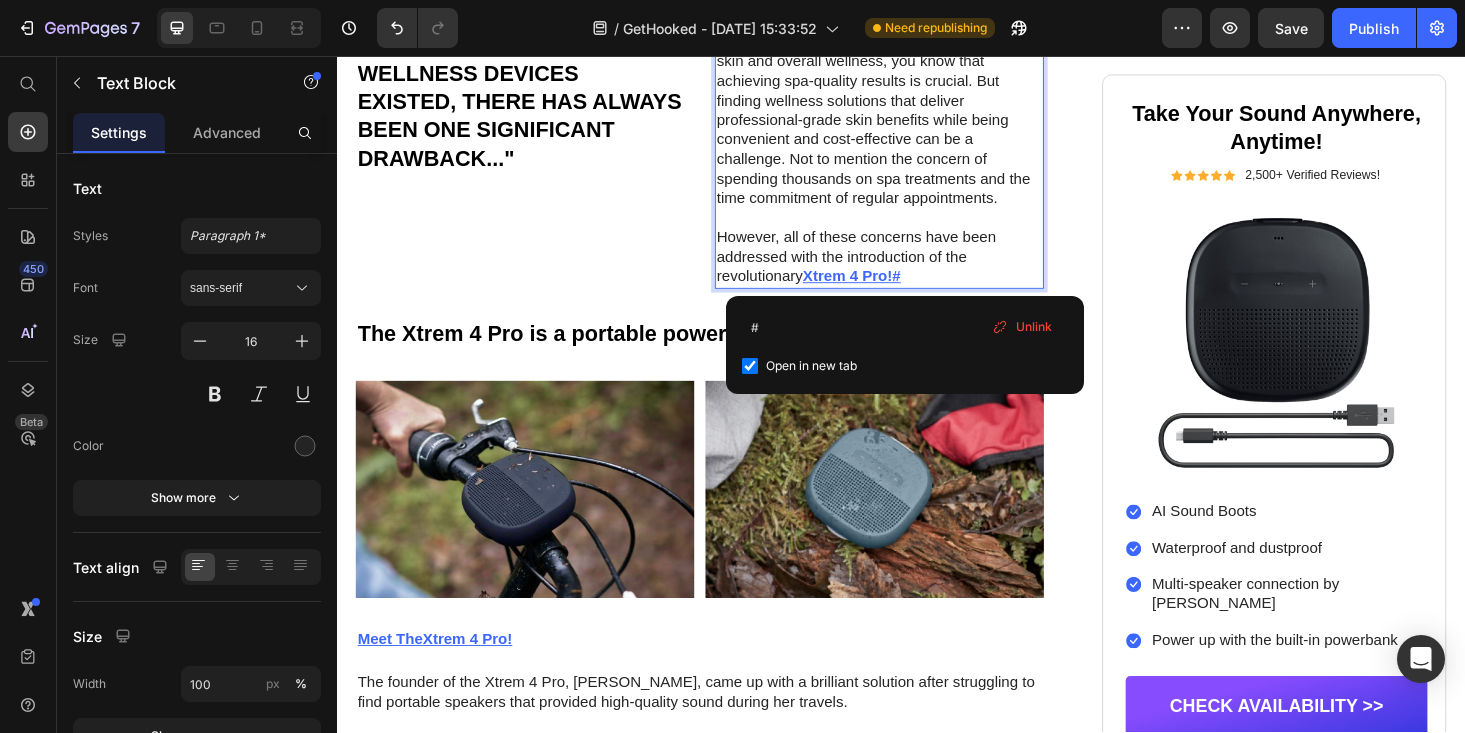 click on "Xtrem 4 Pro!#" at bounding box center (885, 290) 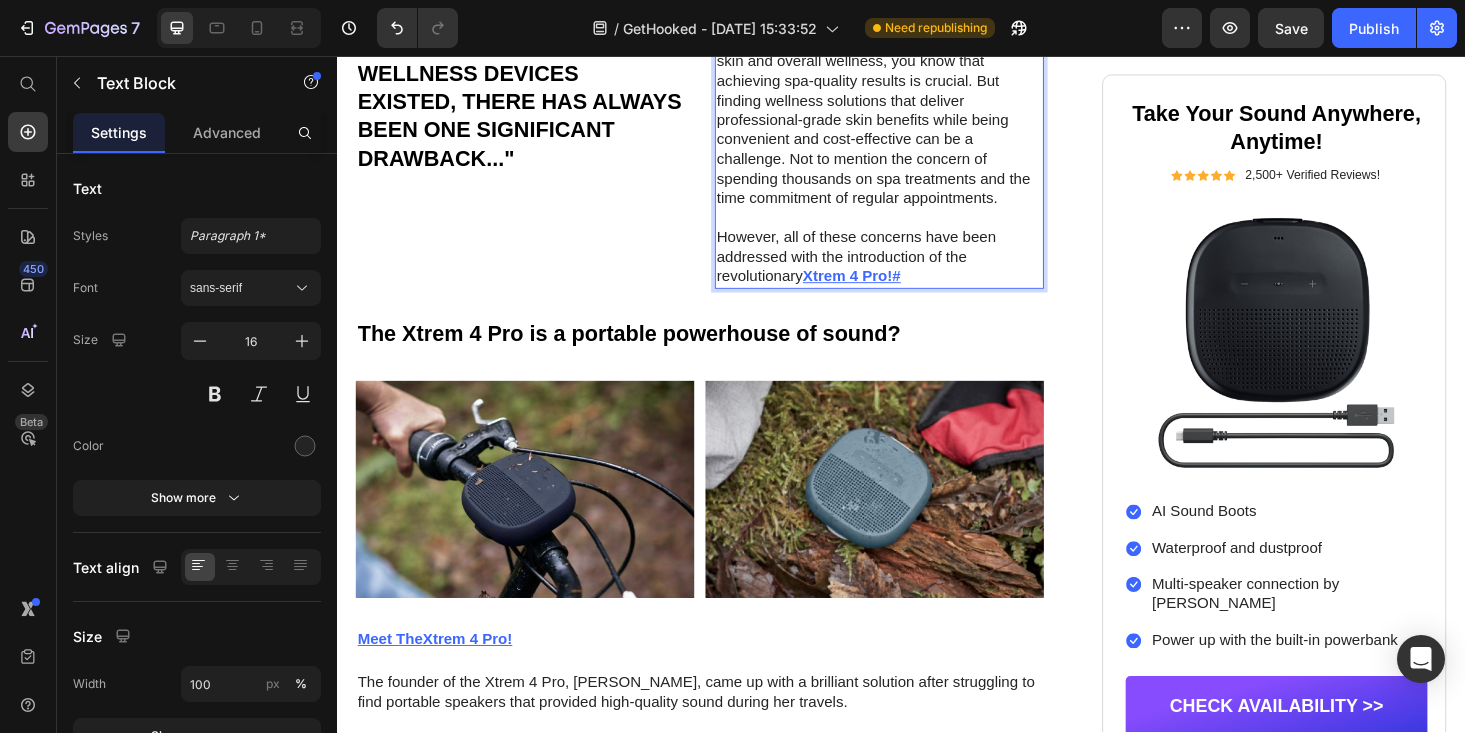 click on "Xtrem 4 Pro!#" at bounding box center (885, 290) 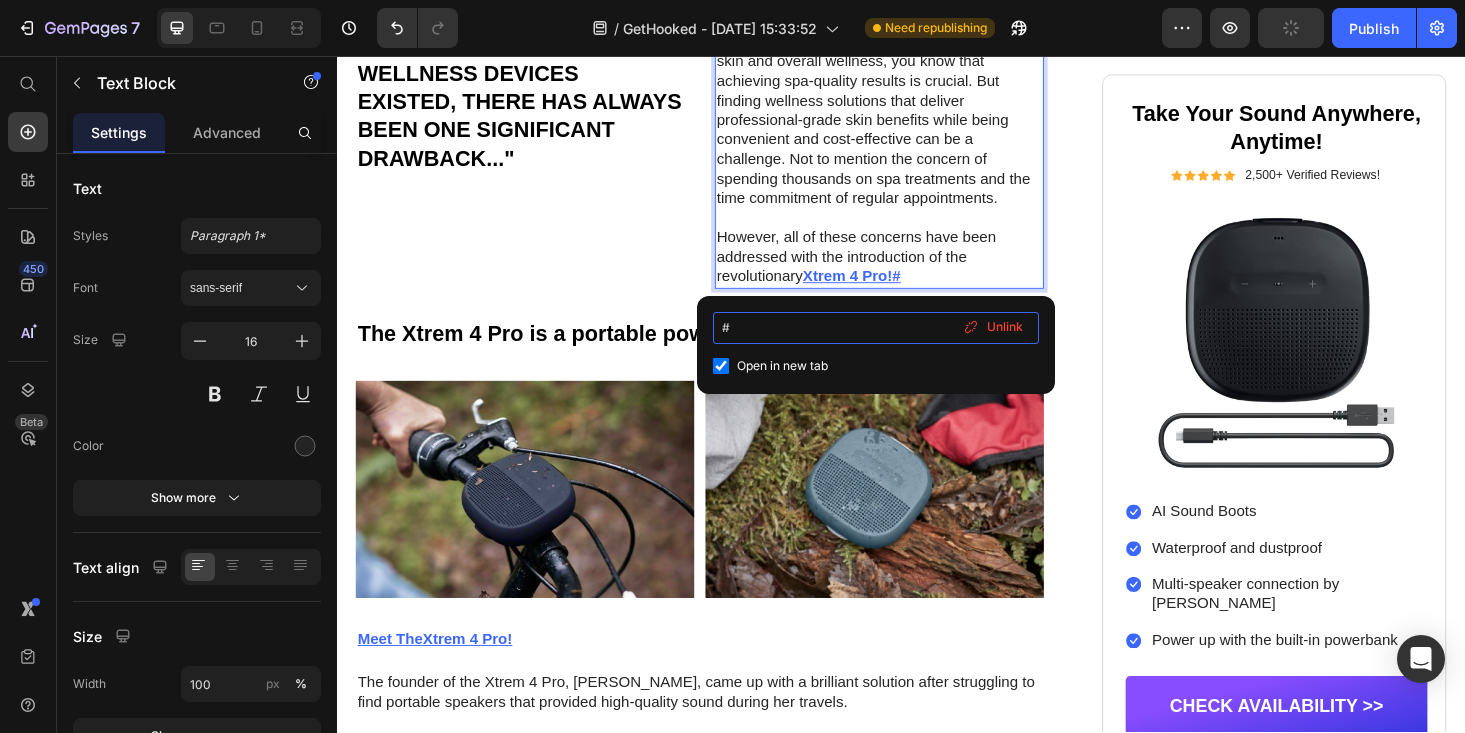 click on "#" at bounding box center [876, 328] 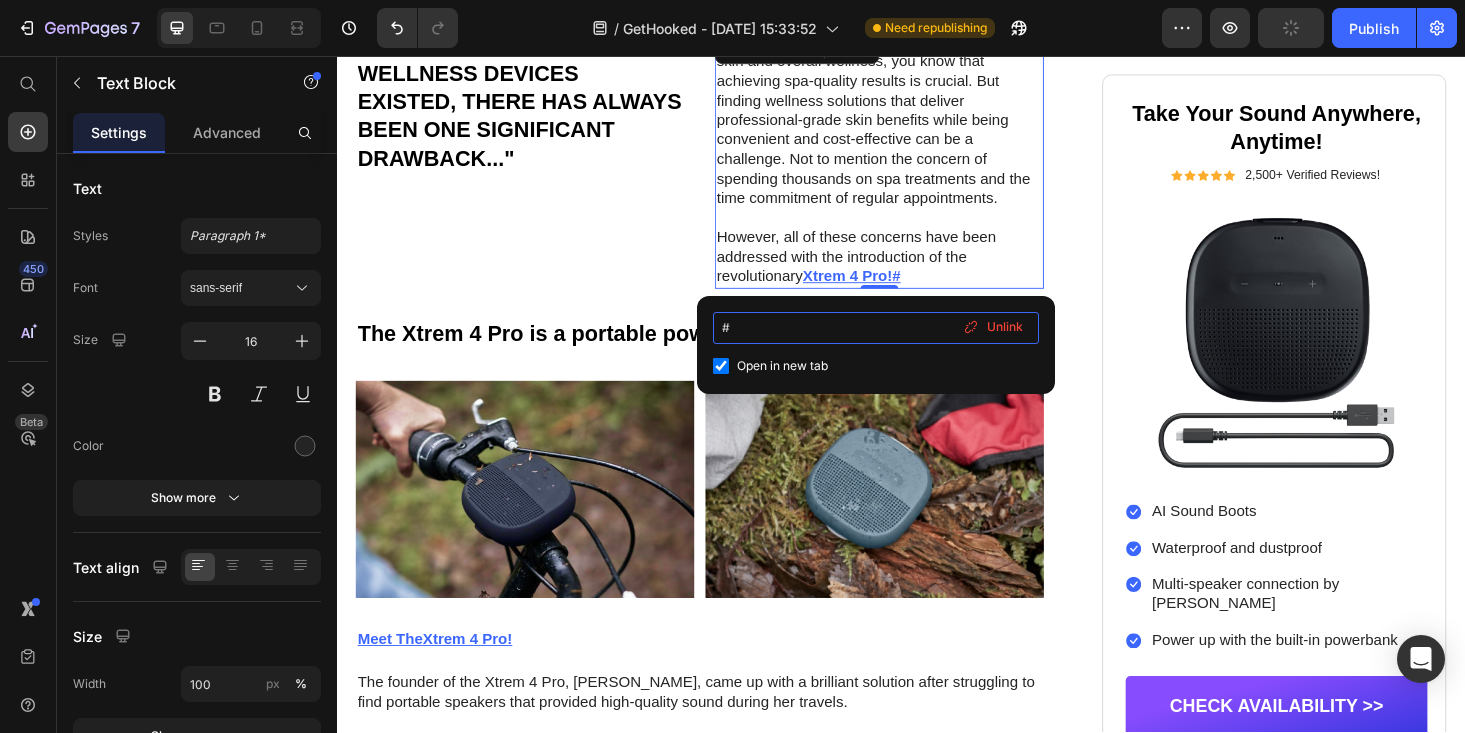 click on "#" at bounding box center (876, 328) 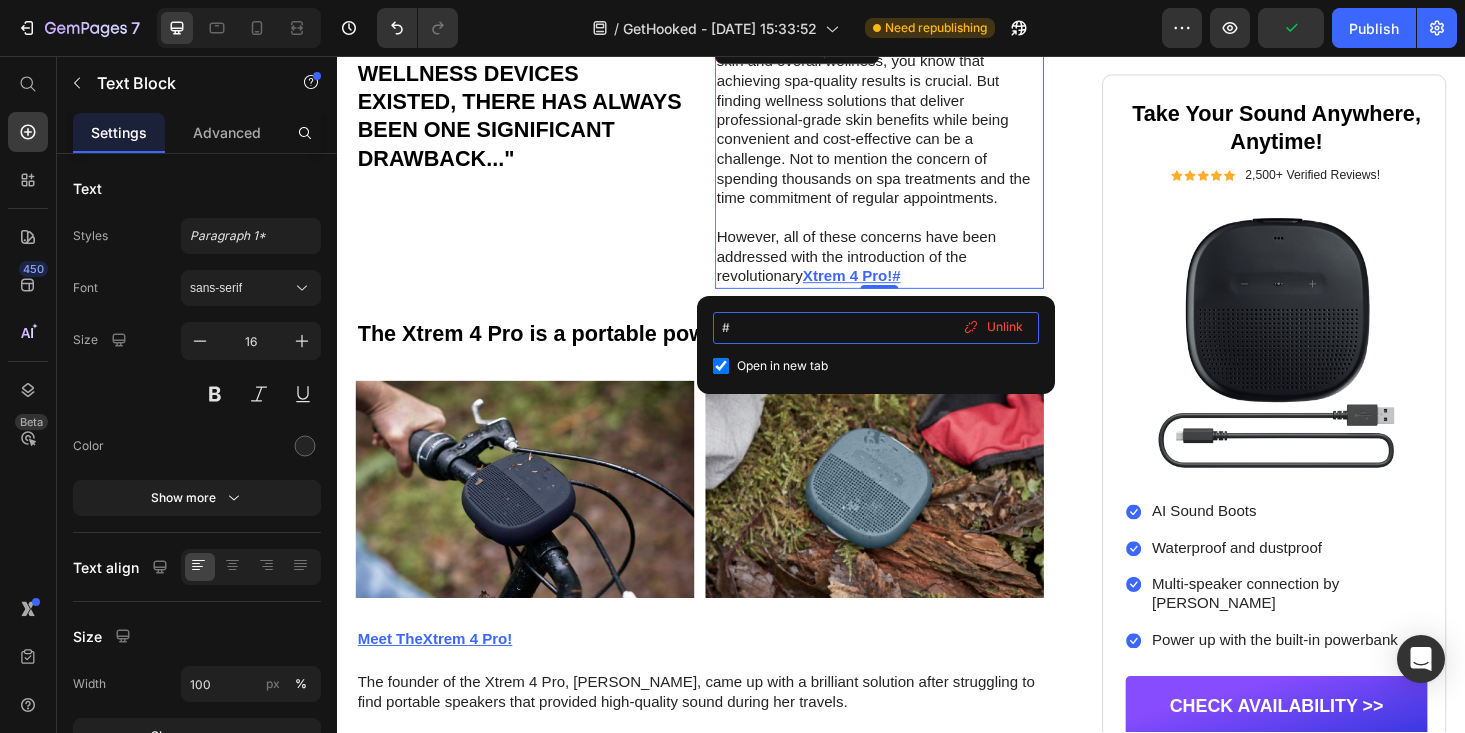 type on "[URL][DOMAIN_NAME]" 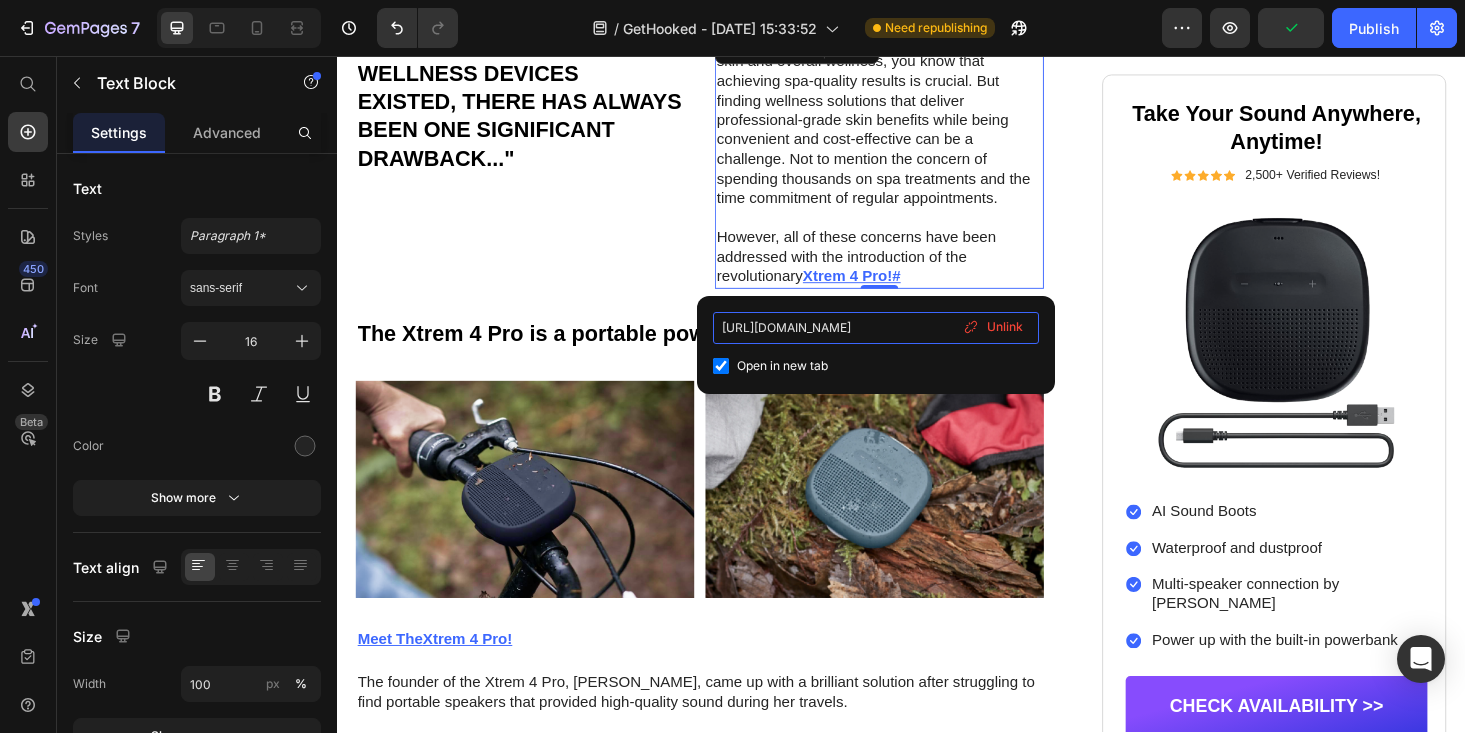 scroll, scrollTop: 0, scrollLeft: 413, axis: horizontal 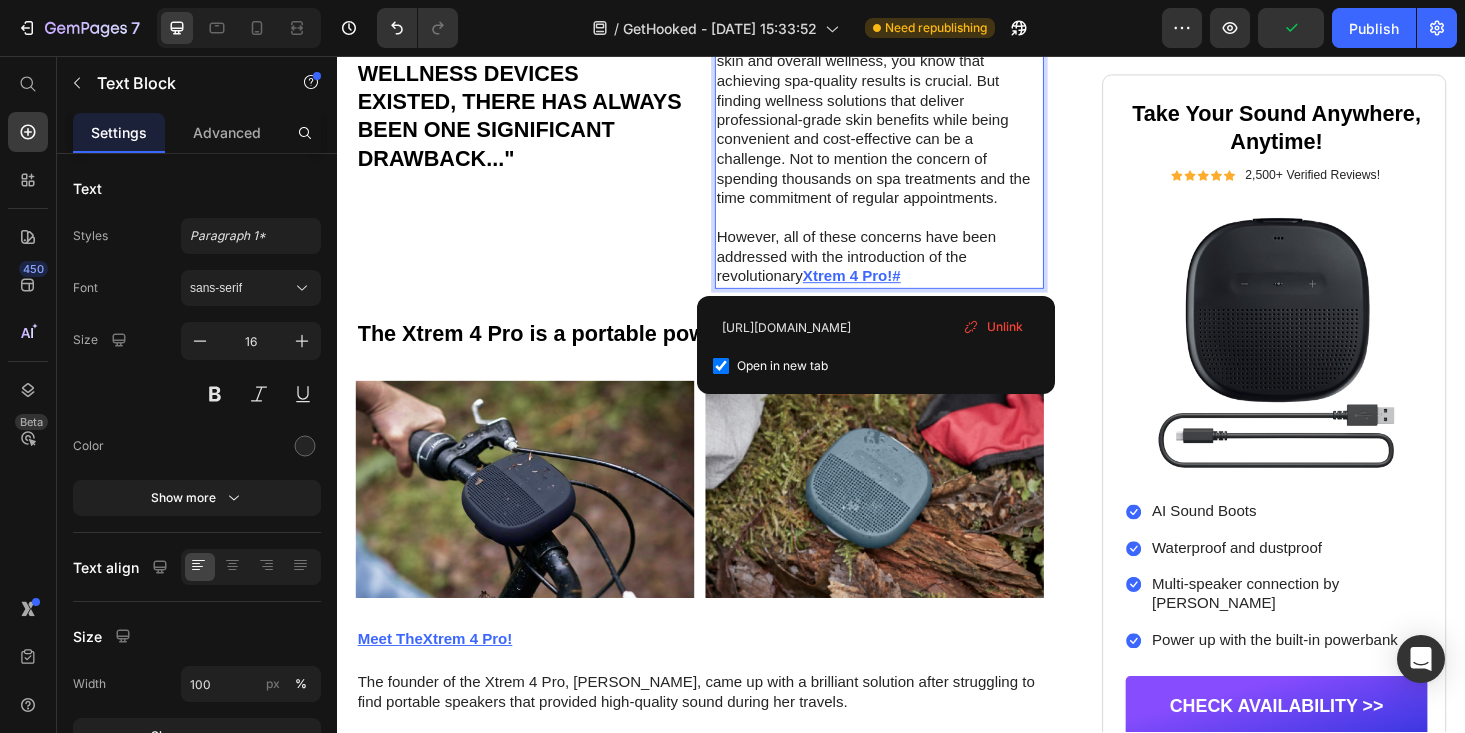 click on "However, all of these concerns have been addressed with the introduction of the revolutionary  Xtrem 4 Pro!# ⁠⁠⁠⁠⁠⁠⁠" at bounding box center (914, 270) 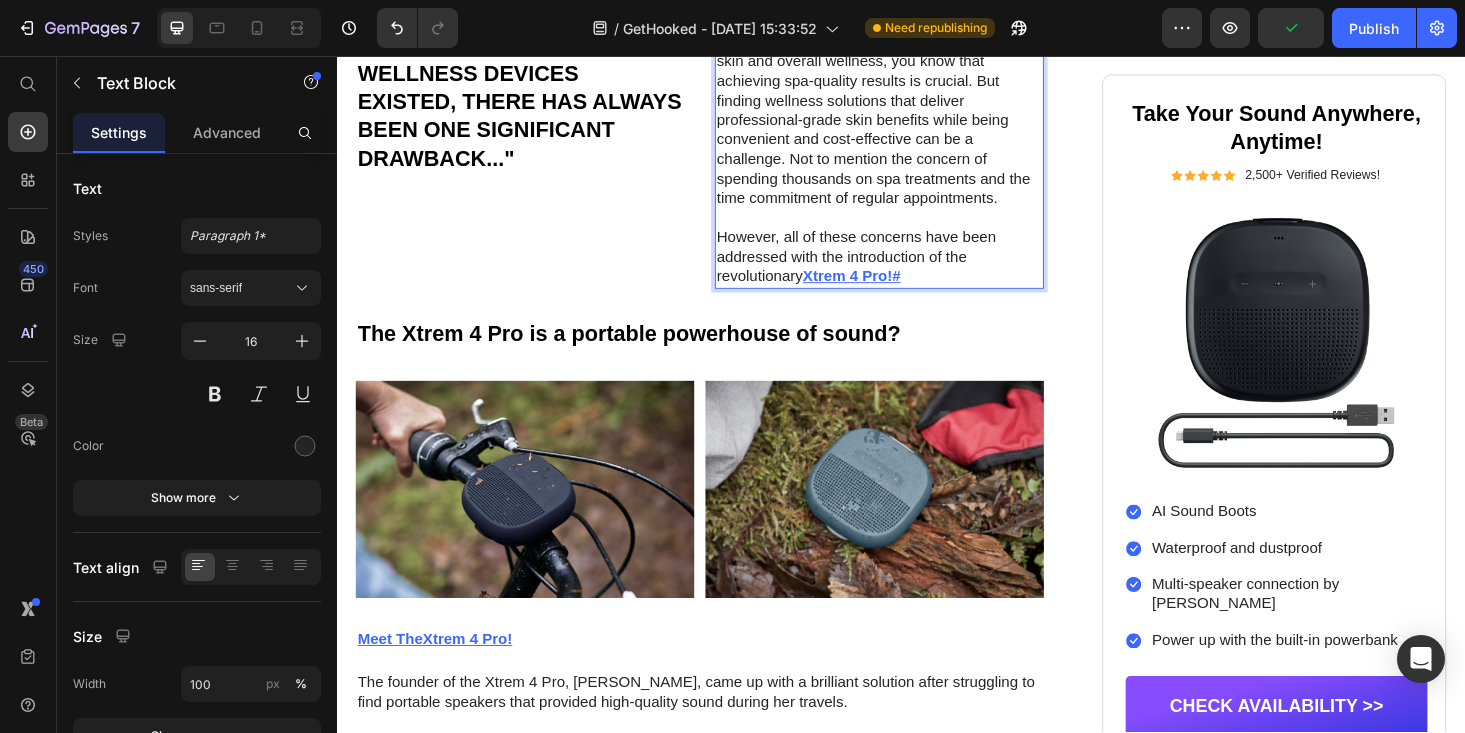 click on "Xtrem 4 Pro!#" at bounding box center (885, 290) 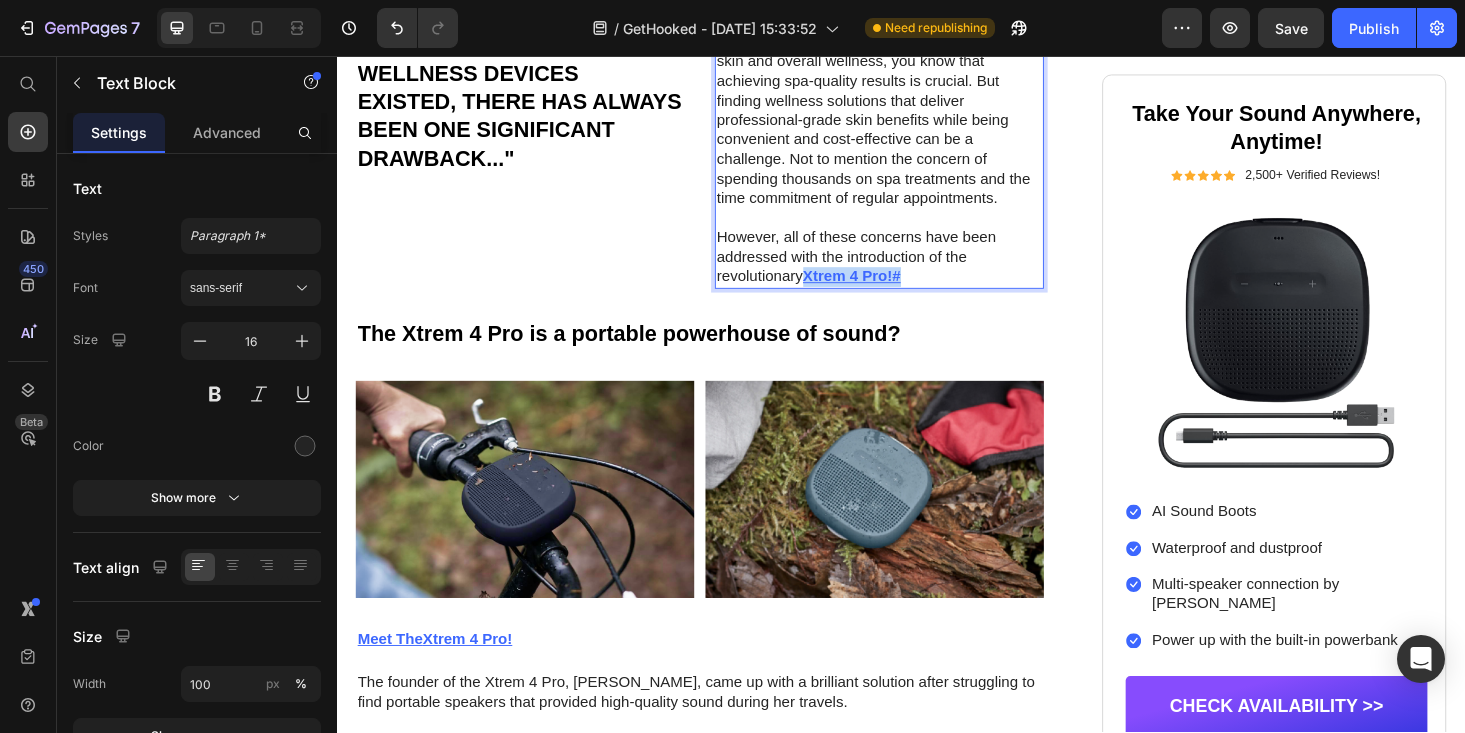 click on "However, all of these concerns have been addressed with the introduction of the revolutionary  Xtrem 4 Pro!#" at bounding box center (914, 270) 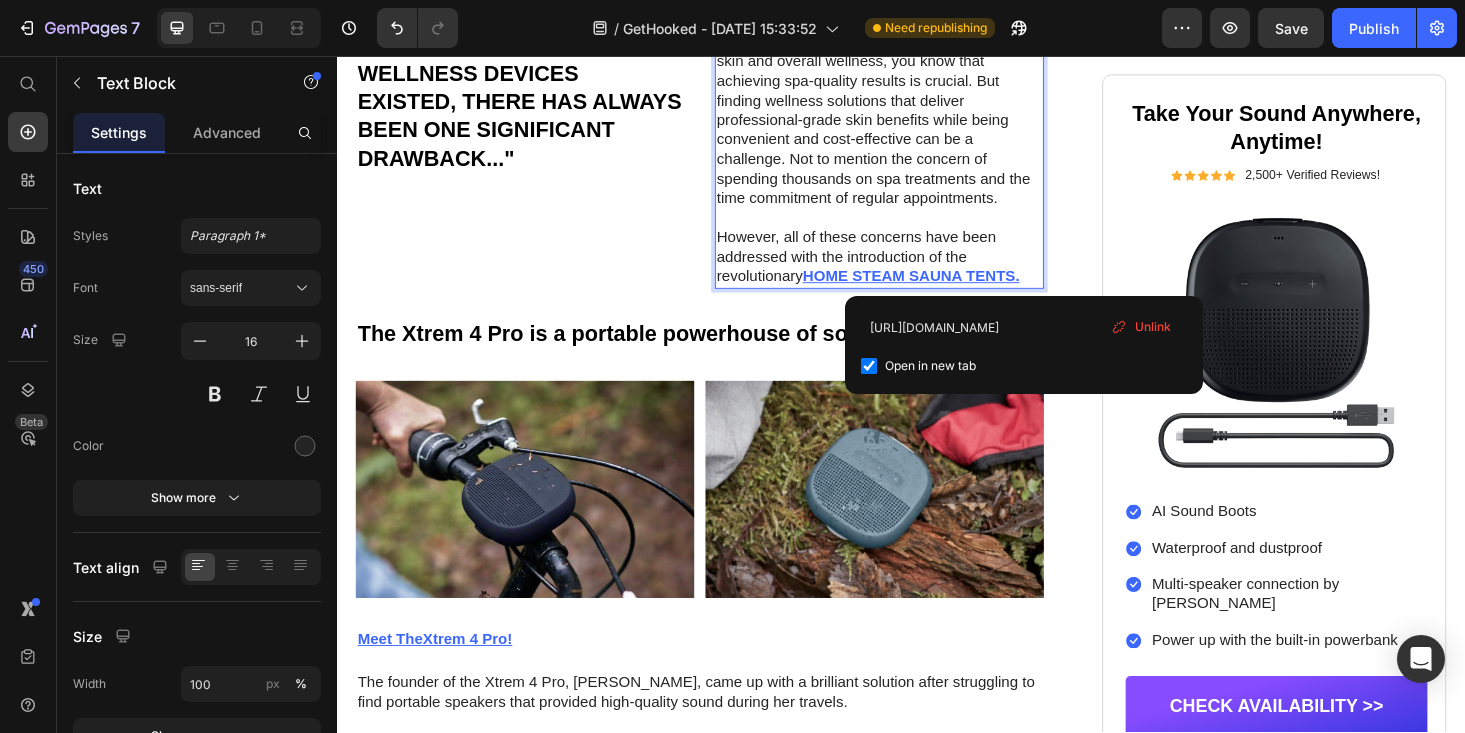 click on "HOME STEAM SAUNA TENTS." at bounding box center (948, 290) 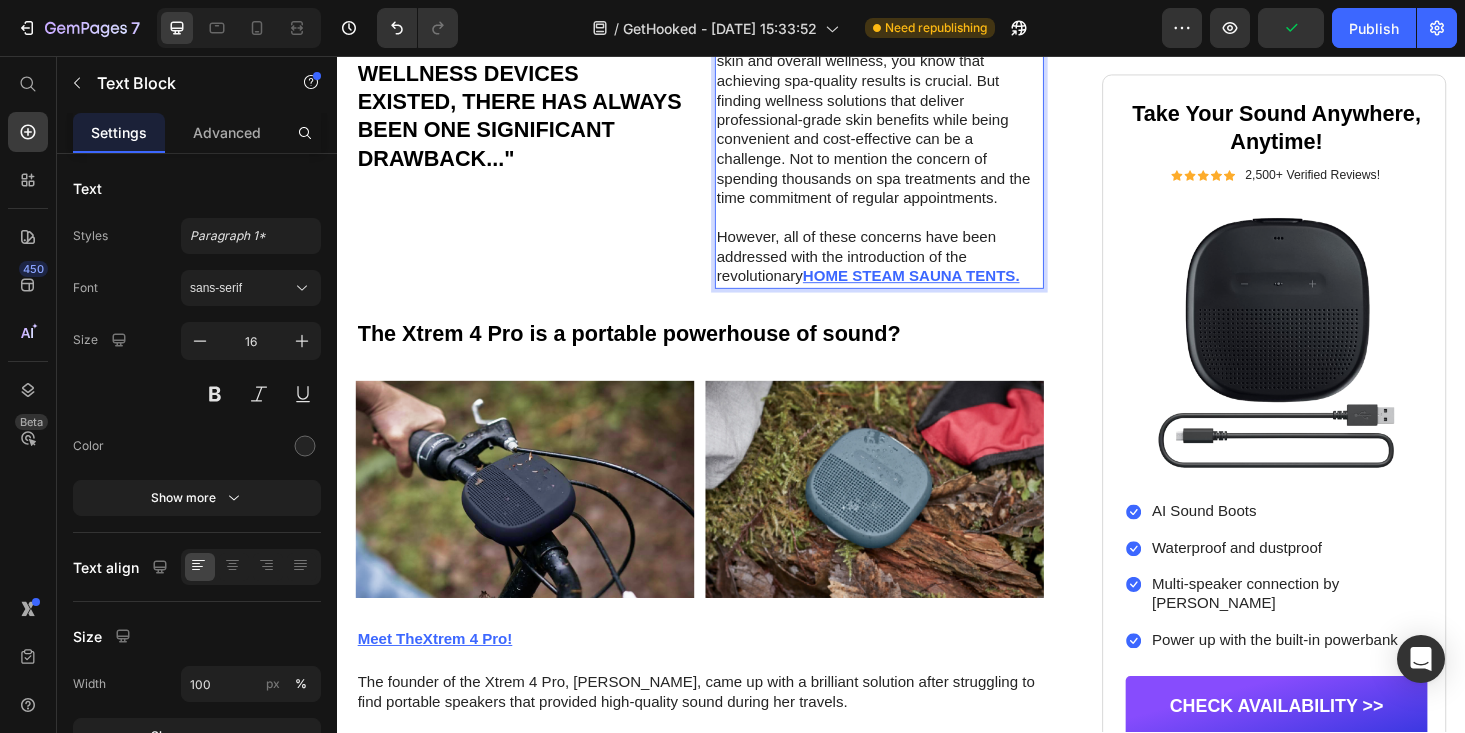 click on "HOME STEAM SAUNA TENTS." at bounding box center (948, 290) 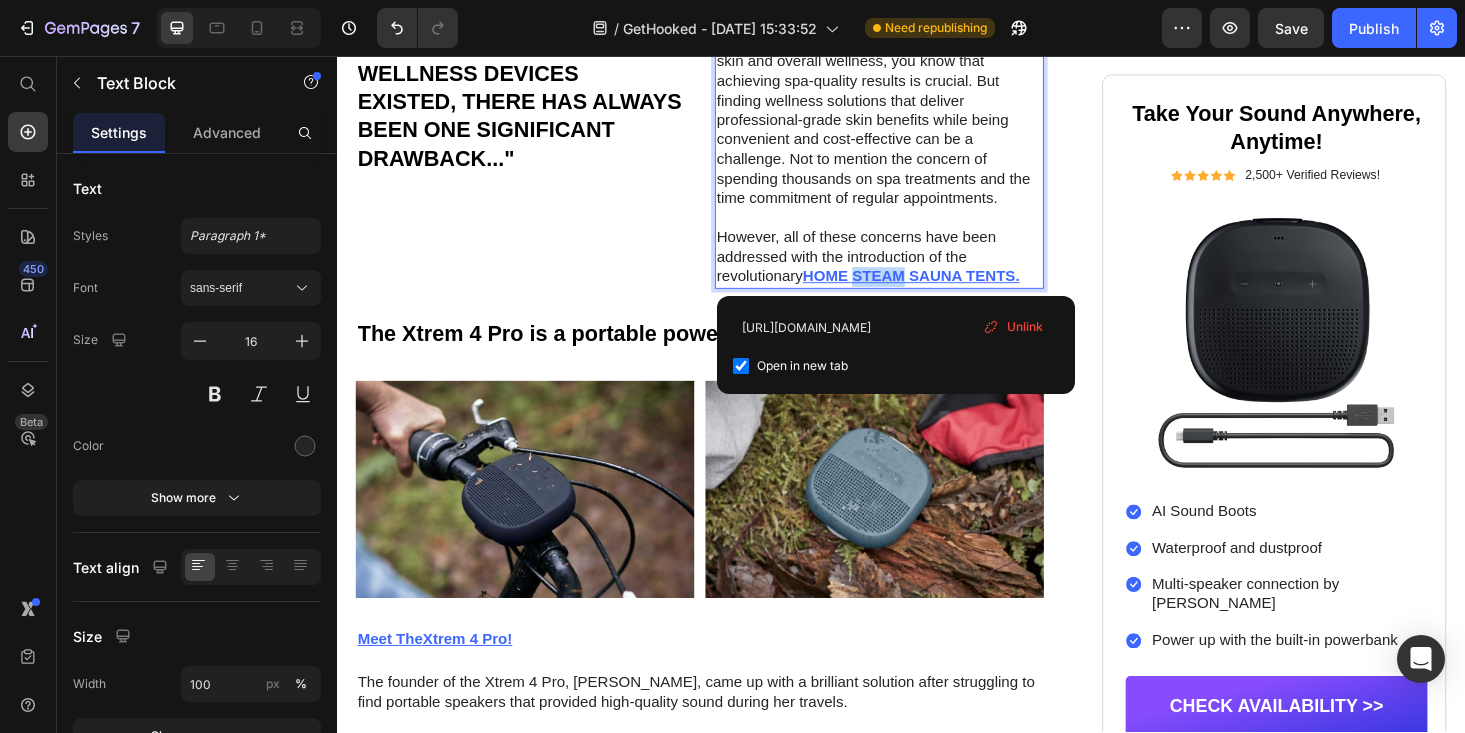 click on "HOME STEAM SAUNA TENTS." at bounding box center [948, 290] 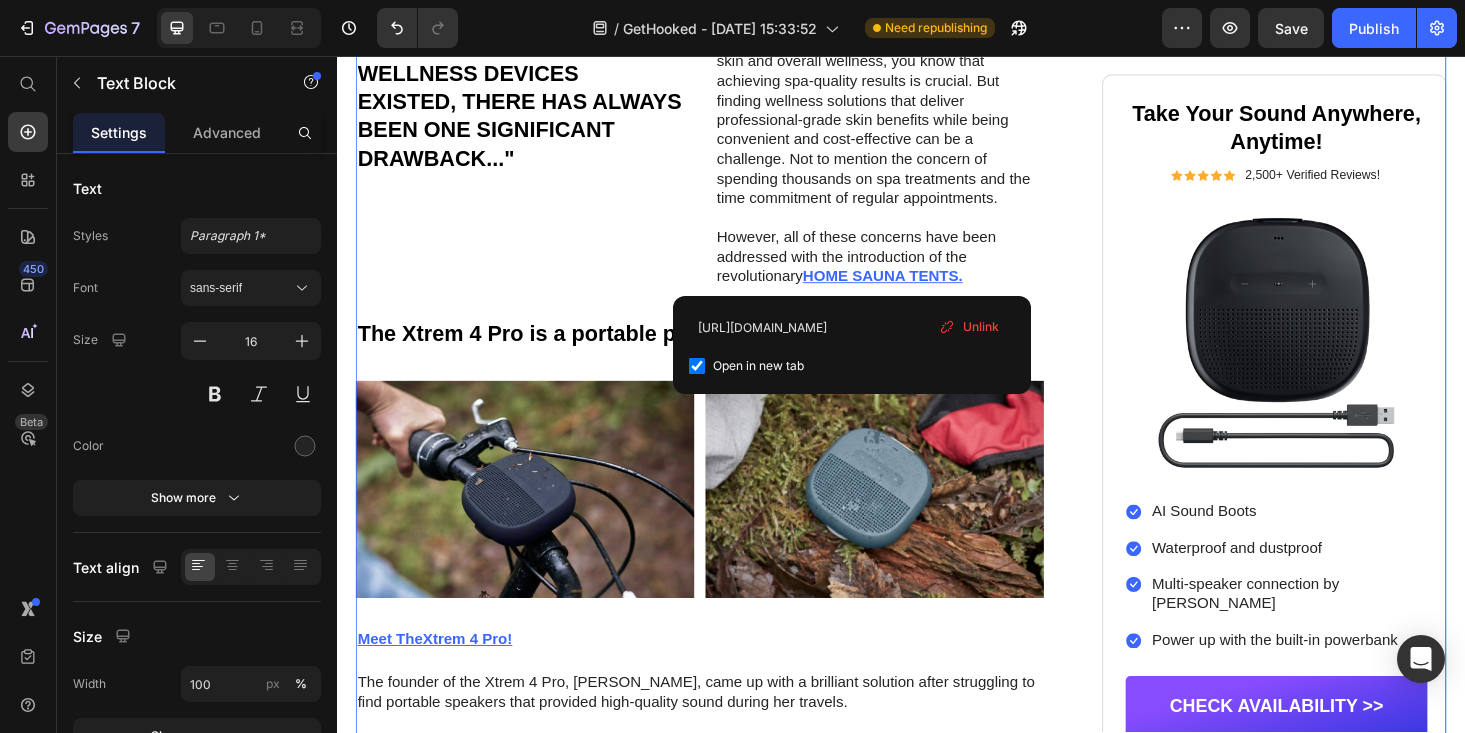click on "Icon
Icon
Icon
Icon
Icon Icon List by  JAMIE WESTOFF Text Block Row June 30, 2024   in   WELLNESS & BEAUTY Text Block Row Dermatologists Are Raving About This At-Home Ritual That Mimics a $500 Spa Facial, Transforming Skin Health From Your Living Room. Heading Limited Sale: Claim 50% Off Home Steam Sauna Tent s  Starting at $159.95 Text Block Image Image Image Image Image Image Row "EVER SINCE HOME WELLNESS DEVICES EXISTED, THERE HAS ALWAYS BEEN ONE SIGNIFICANT DRAWBACK..." Heading If you're someone who values radiant, healthy skin and overall wellness, you know that achieving spa-quality results is crucial. But finding wellness solutions that deliver professional-grade skin benefits while being convenient and cost-effective can be a challenge. Not to mention the concern of spending thousands on spa treatments and the time commitment of regular appointments. HOME SAUNA TENTS. Text Block Row Heading Image Image Row" at bounding box center (937, 368) 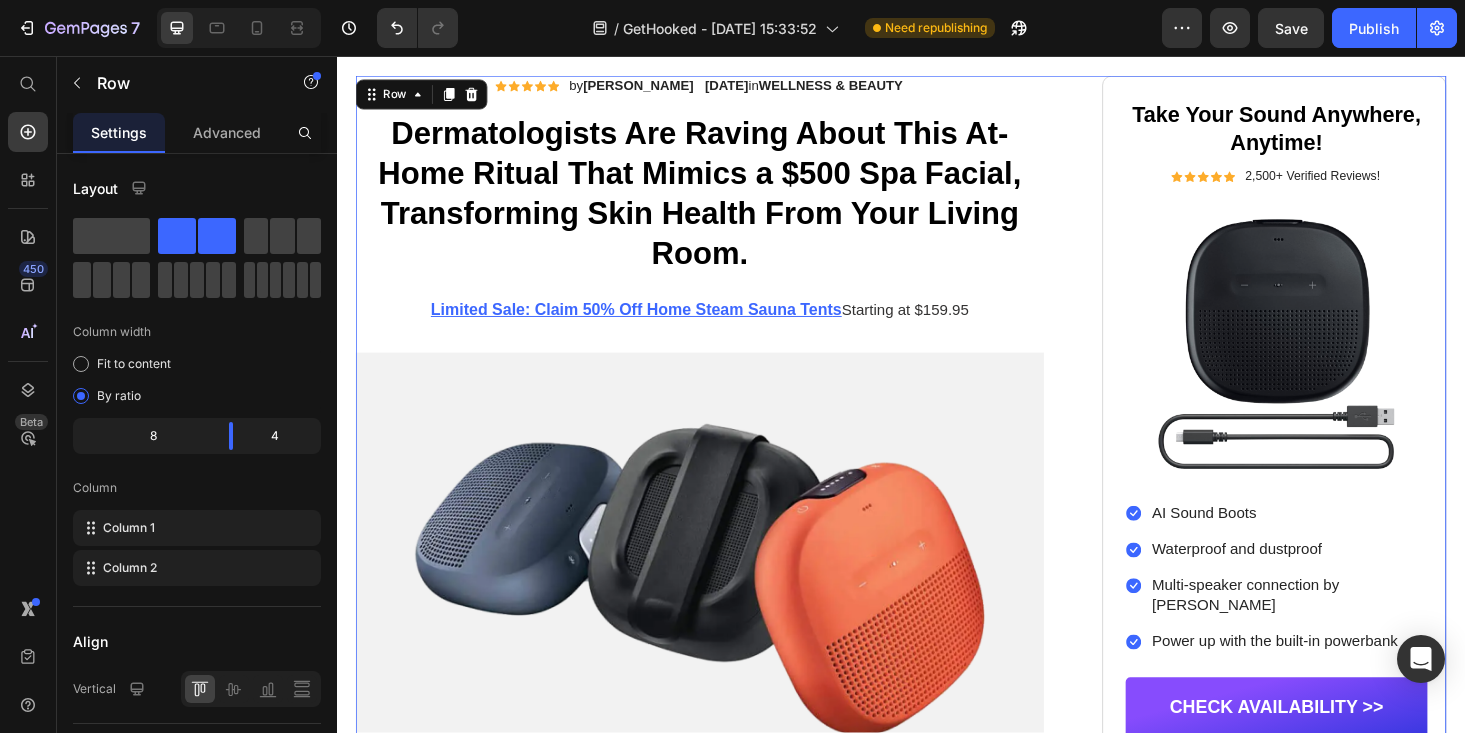 scroll, scrollTop: 277, scrollLeft: 0, axis: vertical 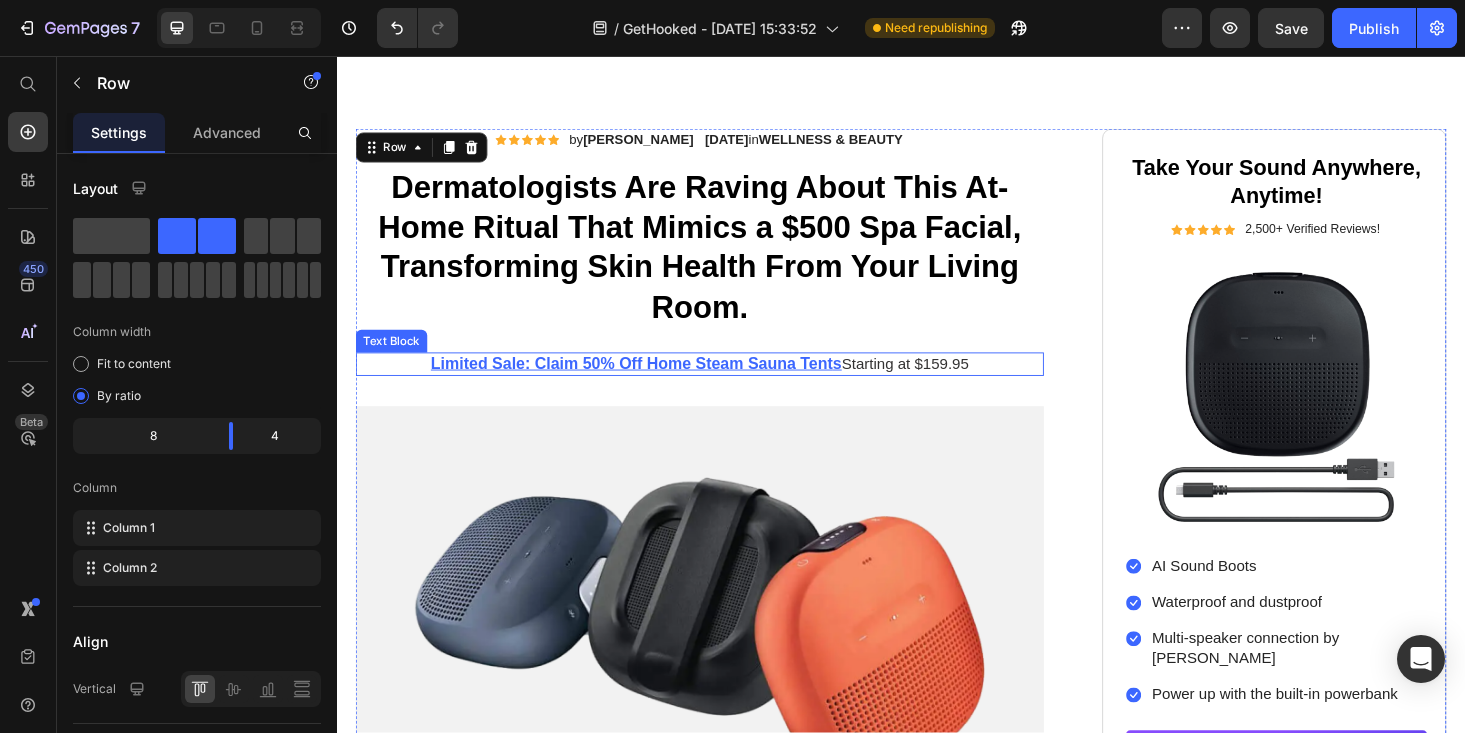 click on "Limited Sale: Claim 50% Off Home Steam Sauna Tent s  Starting at $159.95" at bounding box center (723, 384) 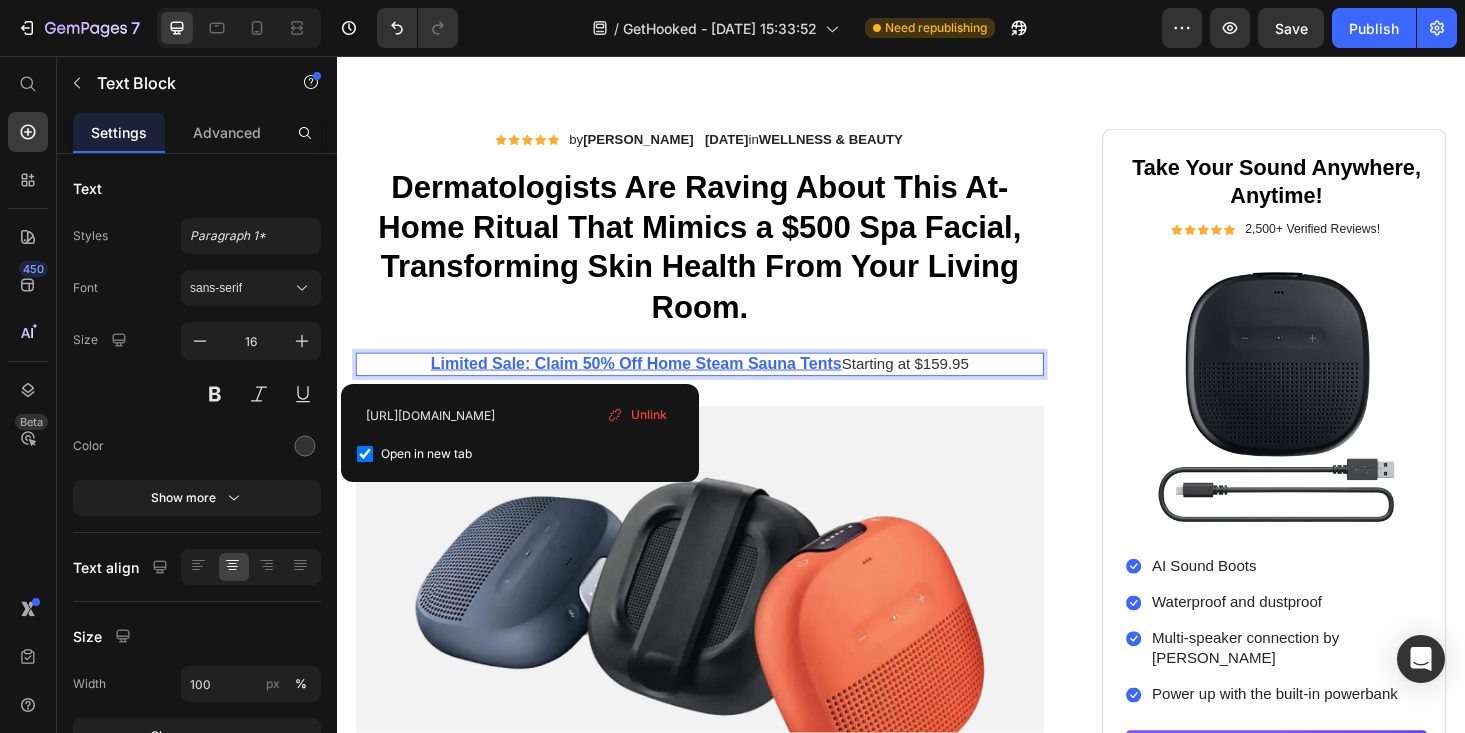 click on "Limited Sale: Claim 50% Off Home Steam Sauna Tent" at bounding box center (651, 383) 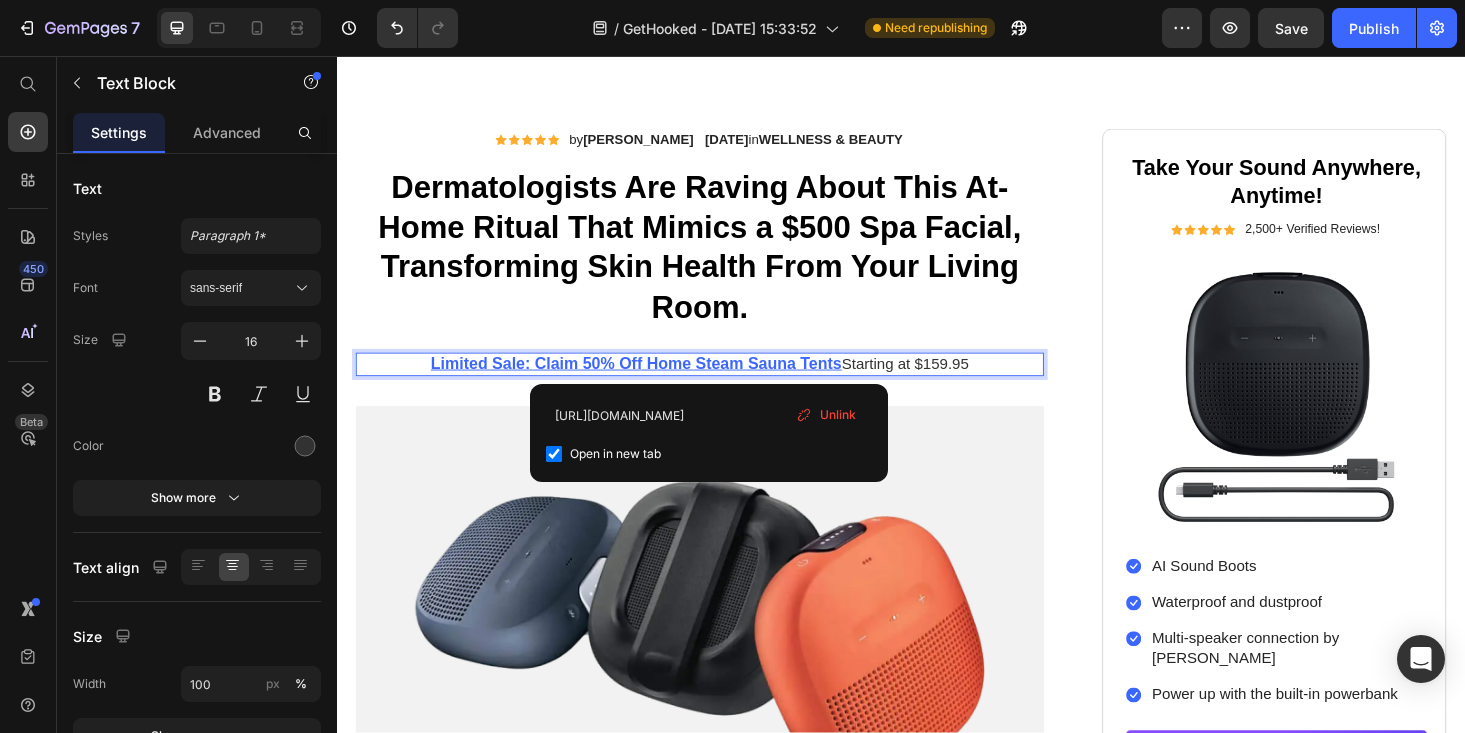 click on "Limited Sale: Claim 50% Off Home Steam Sauna Tent" at bounding box center (651, 383) 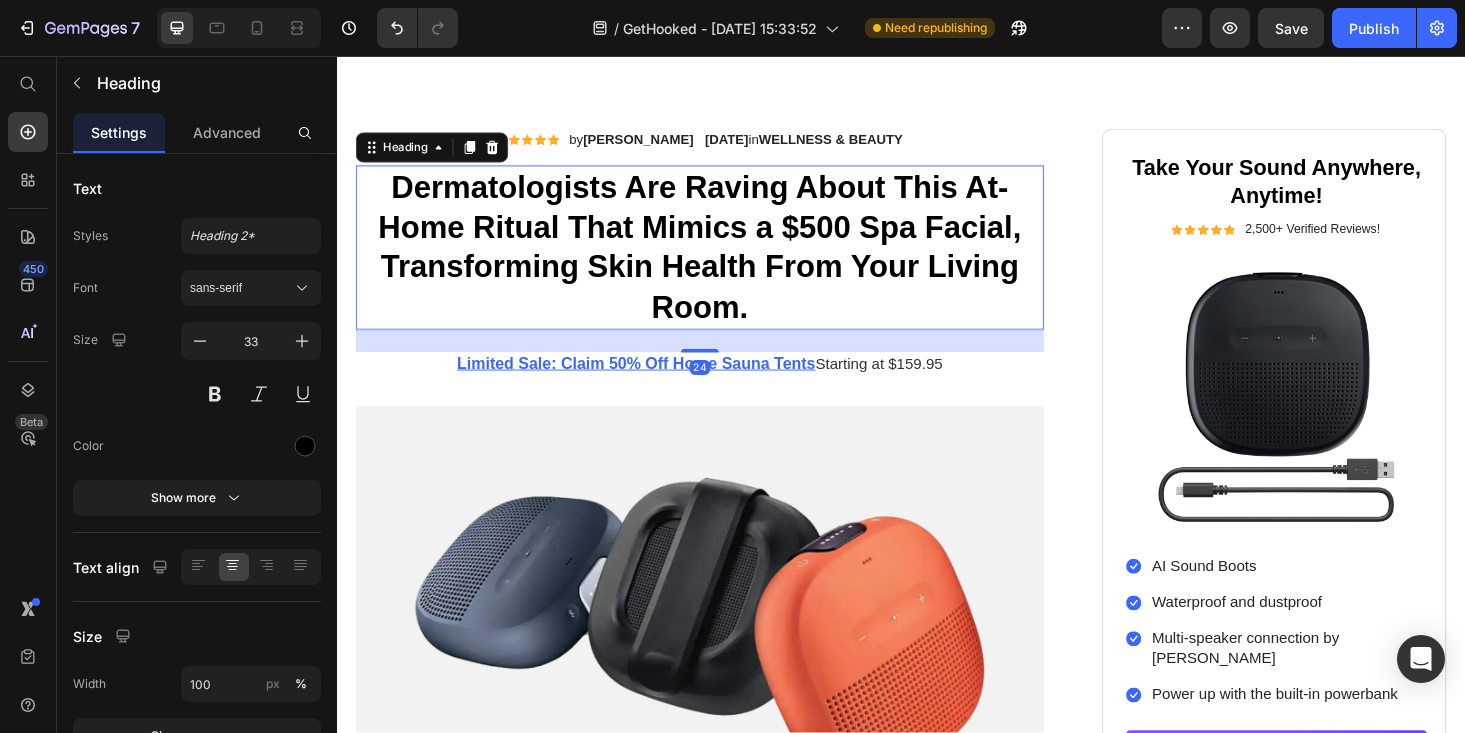 click on "Dermatologists Are Raving About This At-Home Ritual That Mimics a $500 Spa Facial, Transforming Skin Health From Your Living Room." at bounding box center (723, 261) 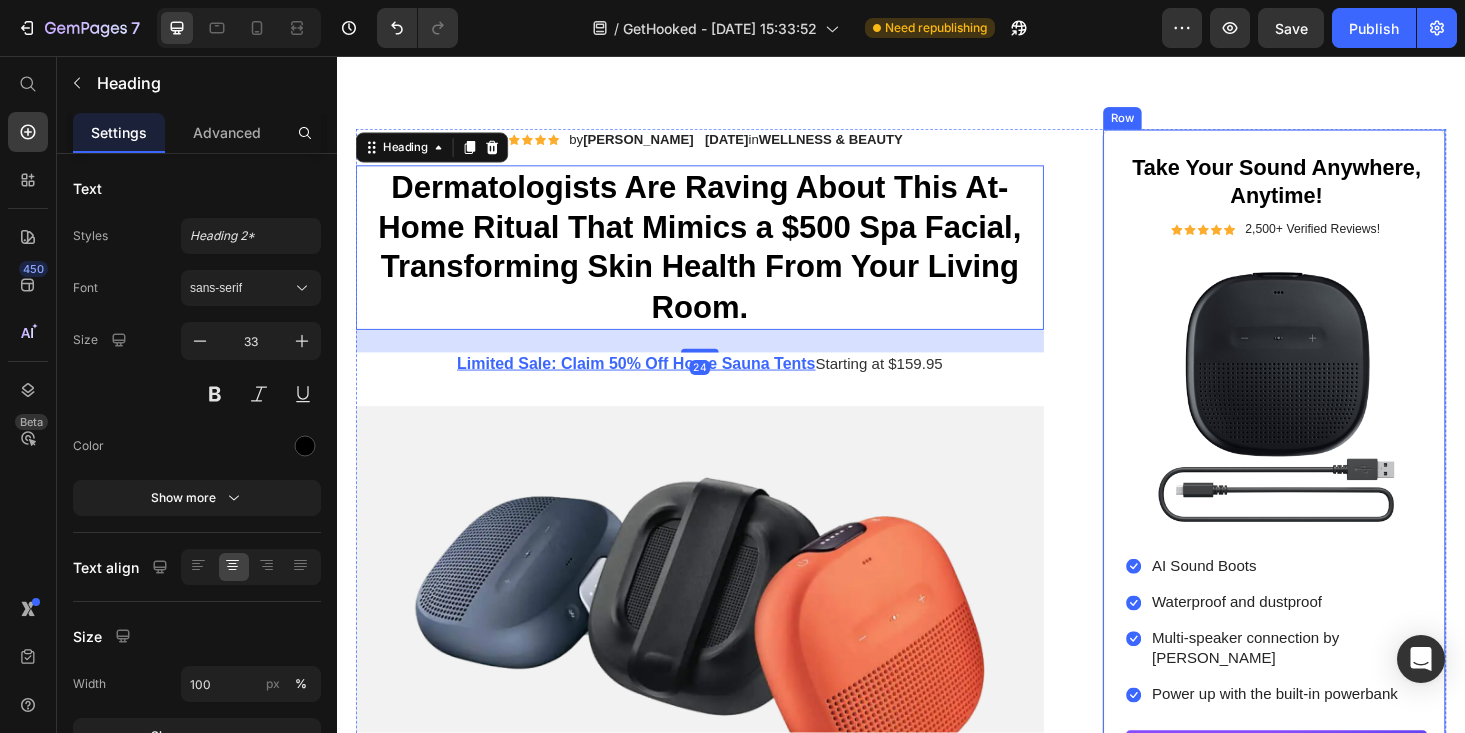 click on "Icon
Icon
Icon
Icon
Icon Icon List by  JAMIE WESTOFF Text Block Row June 30, 2024   in   WELLNESS & BEAUTY Text Block Row Dermatologists Are Raving About This At-Home Ritual That Mimics a $500 Spa Facial, Transforming Skin Health From Your Living Room. Heading   24 Limited Sale: Claim 50% Off Home Sauna Tent s  Starting at $159.95 Text Block Image Image Image Image Image Image Row "EVER SINCE HOME WELLNESS DEVICES EXISTED, THERE HAS ALWAYS BEEN ONE SIGNIFICANT DRAWBACK..." Heading If you're someone who values radiant, healthy skin and overall wellness, you know that achieving spa-quality results is crucial. But finding wellness solutions that deliver professional-grade skin benefits while being convenient and cost-effective can be a challenge. Not to mention the concern of spending thousands on spa treatments and the time commitment of regular appointments. HOME SAUNA TENTS. Text Block Row Heading Image Image Row" at bounding box center (937, 1363) 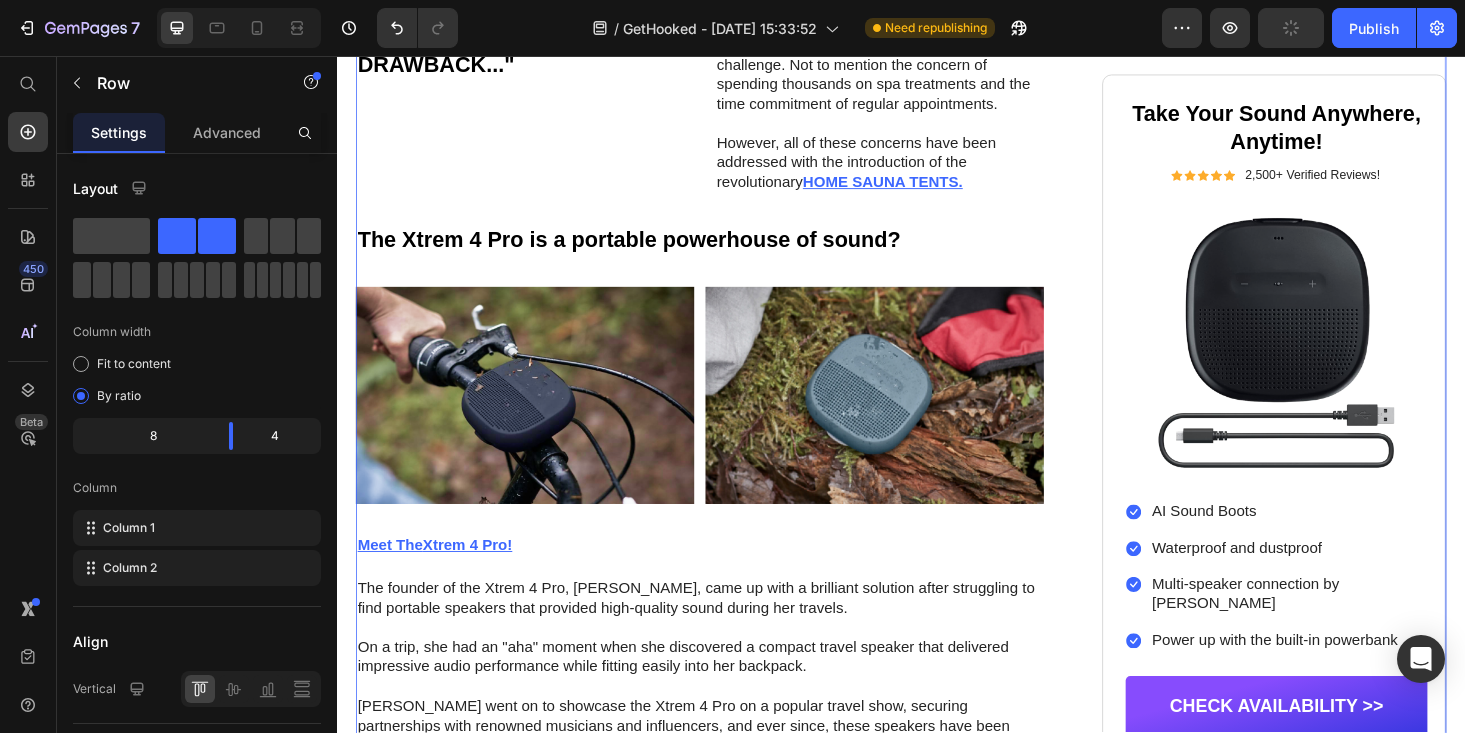 scroll, scrollTop: 1375, scrollLeft: 0, axis: vertical 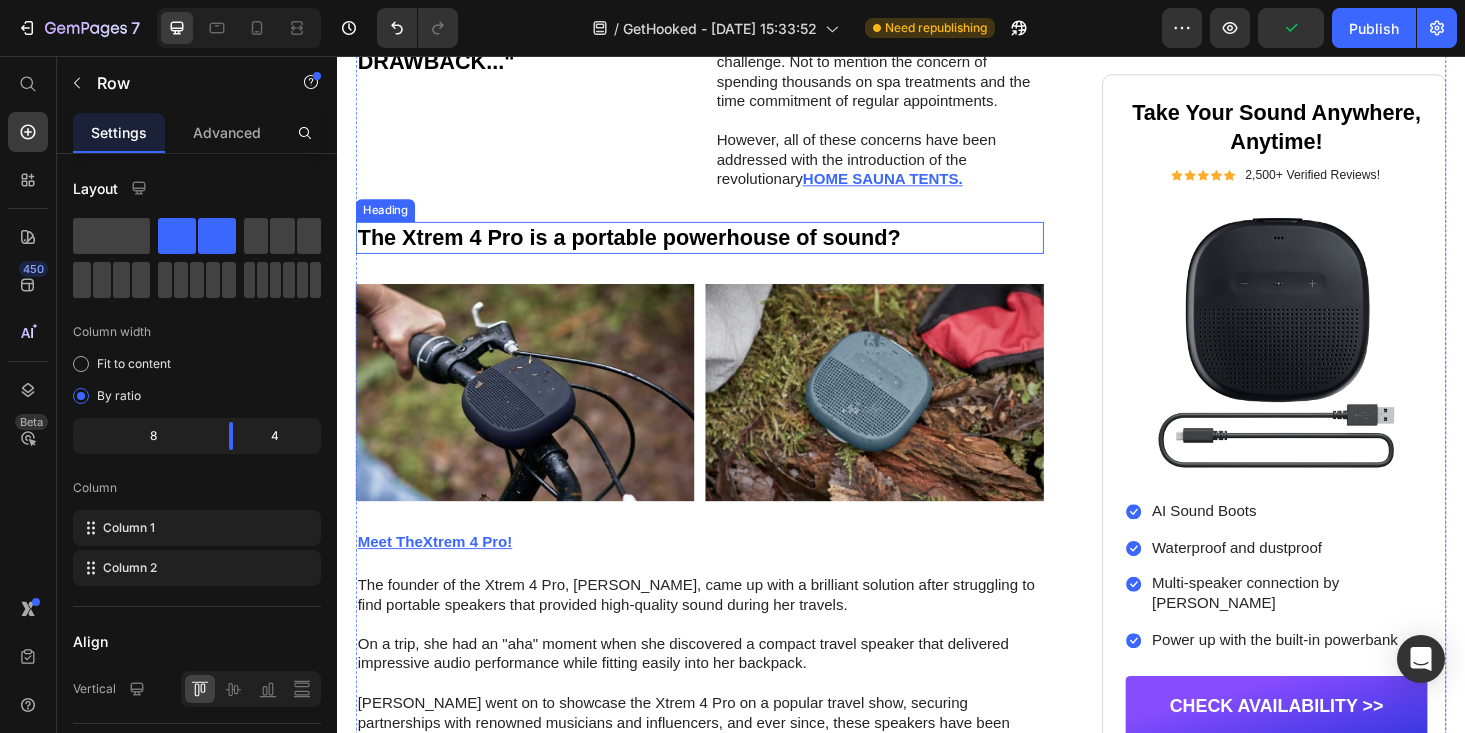 click on "The Xtrem 4 Pro is a portable powerhouse of sound?" at bounding box center (723, 250) 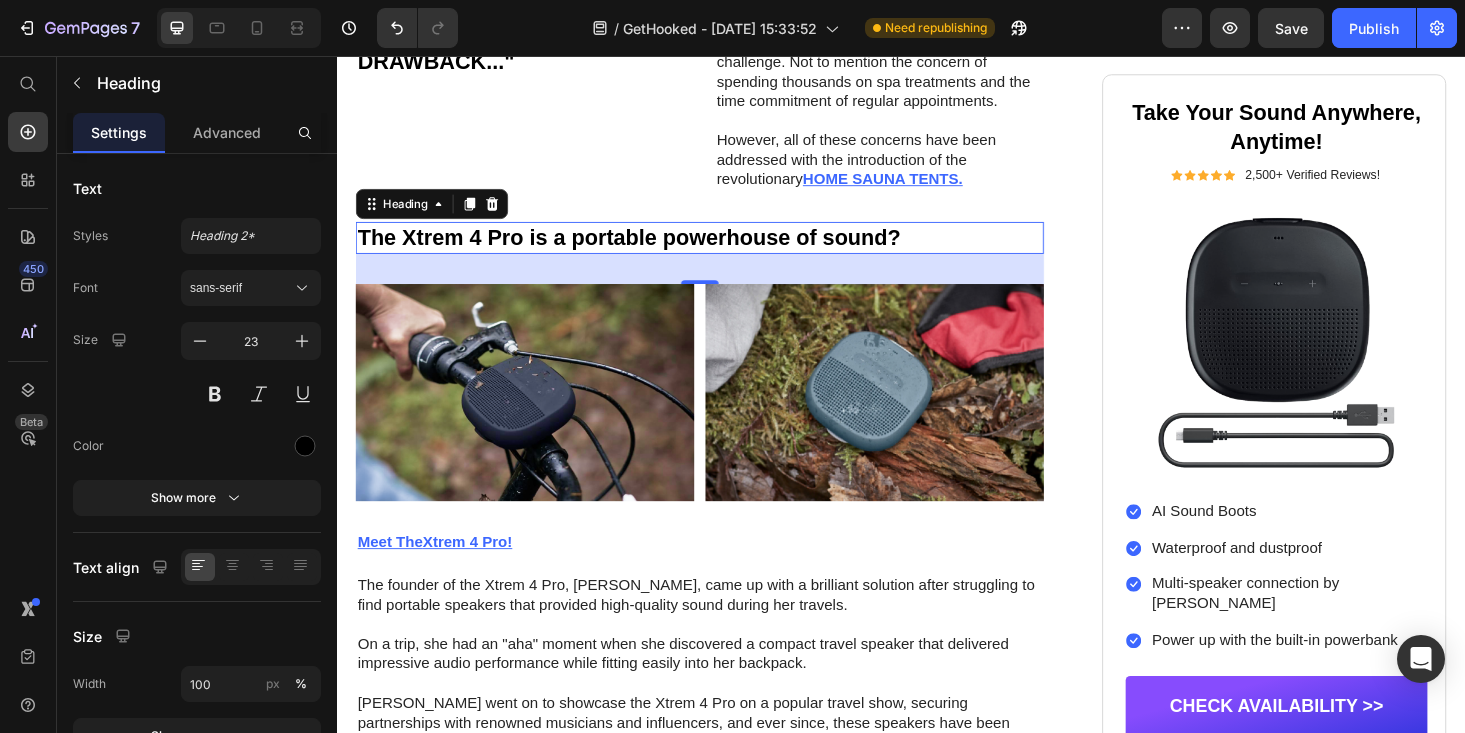 click on "The Xtrem 4 Pro is a portable powerhouse of sound?" at bounding box center (723, 250) 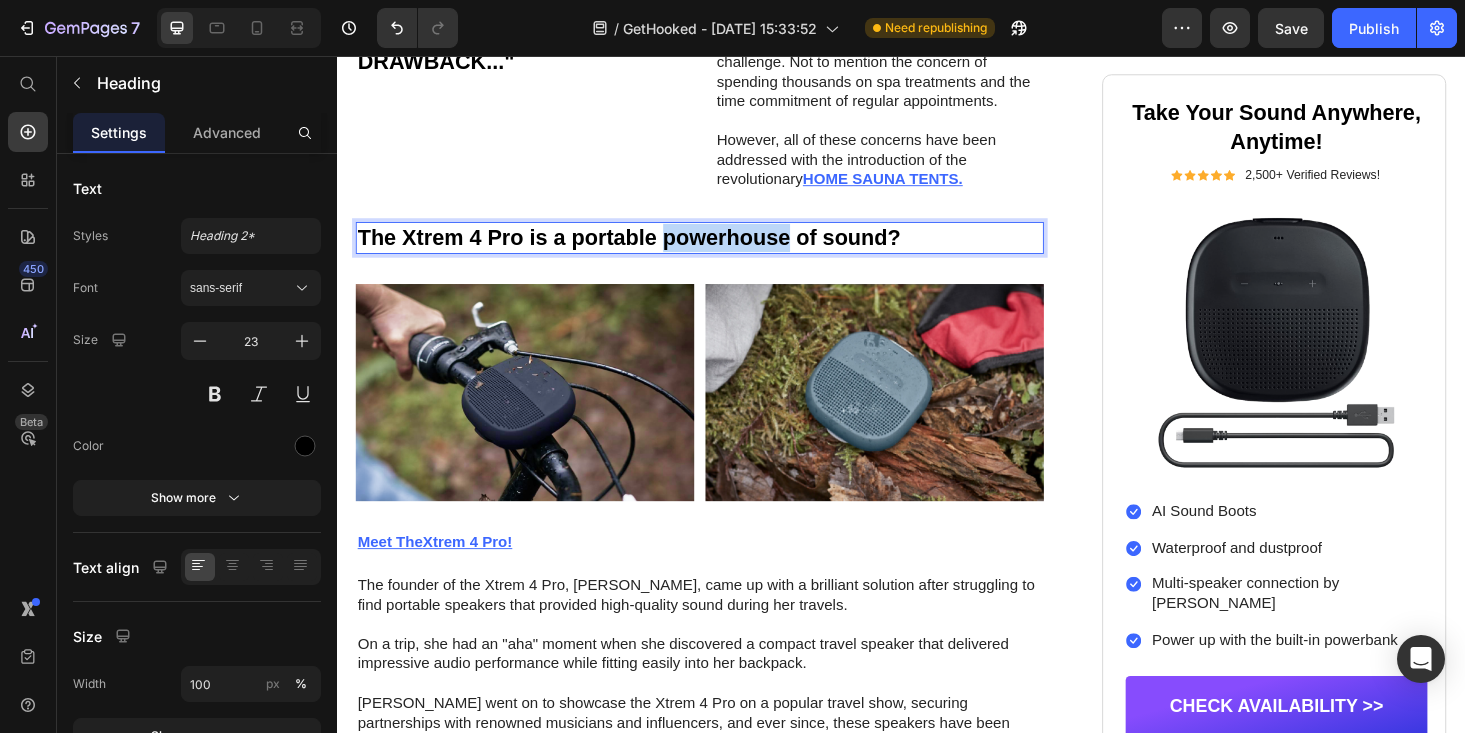 click on "The Xtrem 4 Pro is a portable powerhouse of sound?" at bounding box center (723, 250) 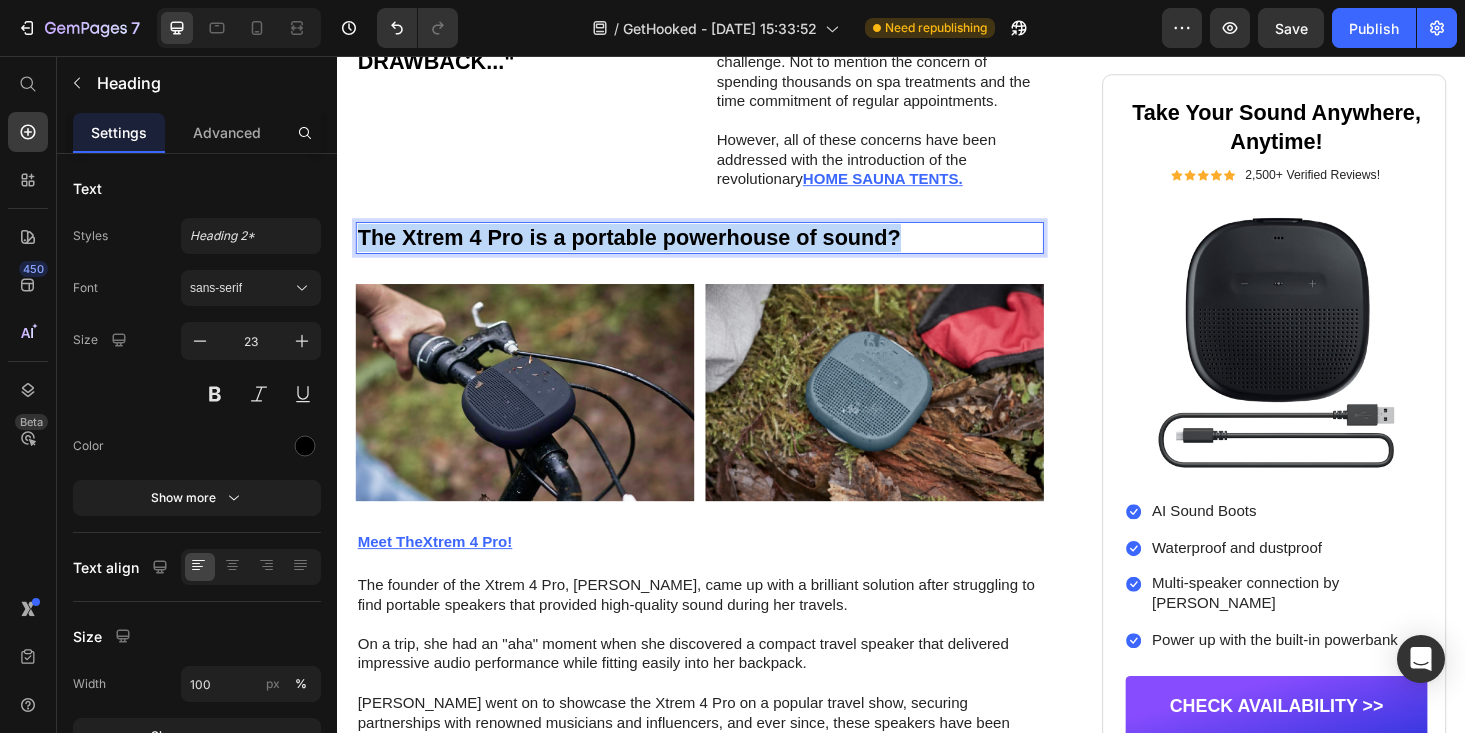 click on "The Xtrem 4 Pro is a portable powerhouse of sound?" at bounding box center [723, 250] 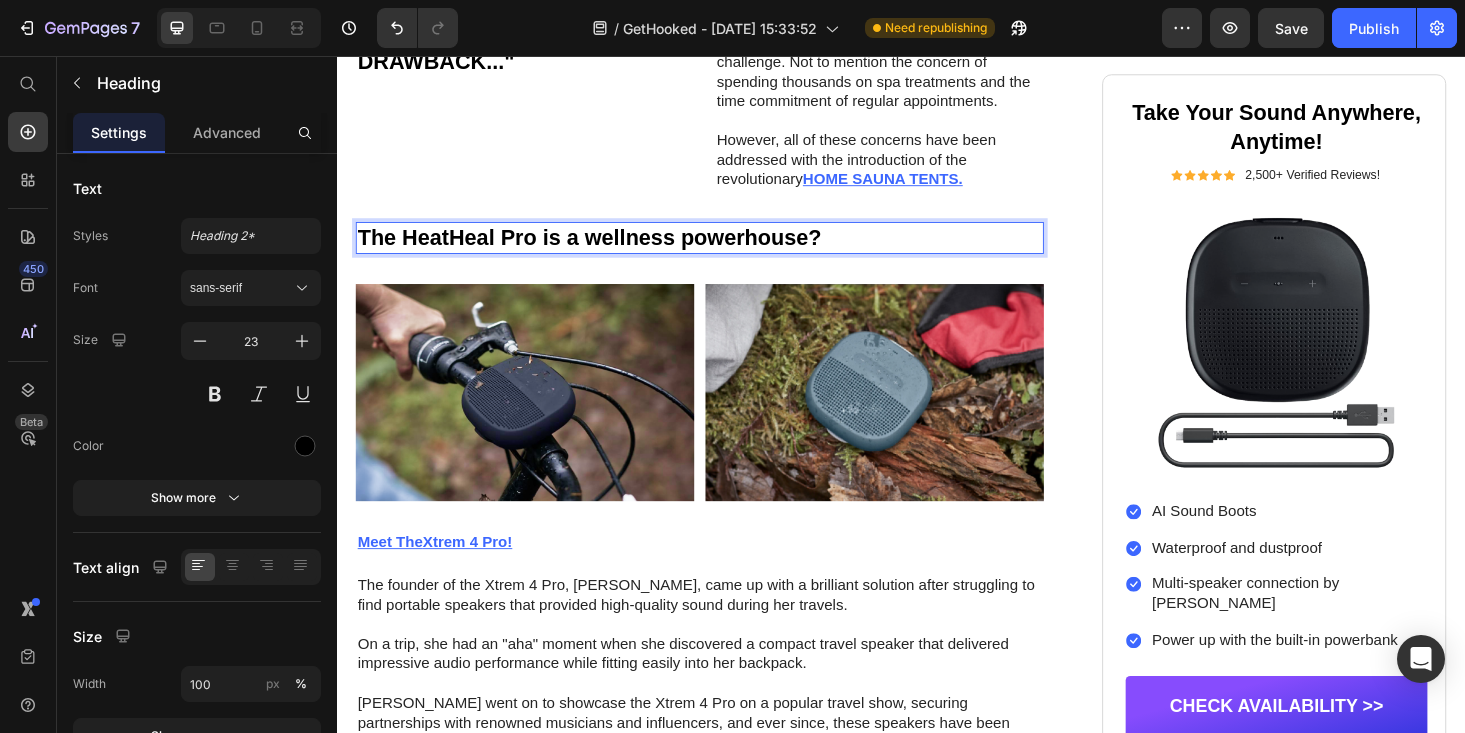 click on "The HeatHeal Pro is a wellness powerhouse?" at bounding box center (723, 250) 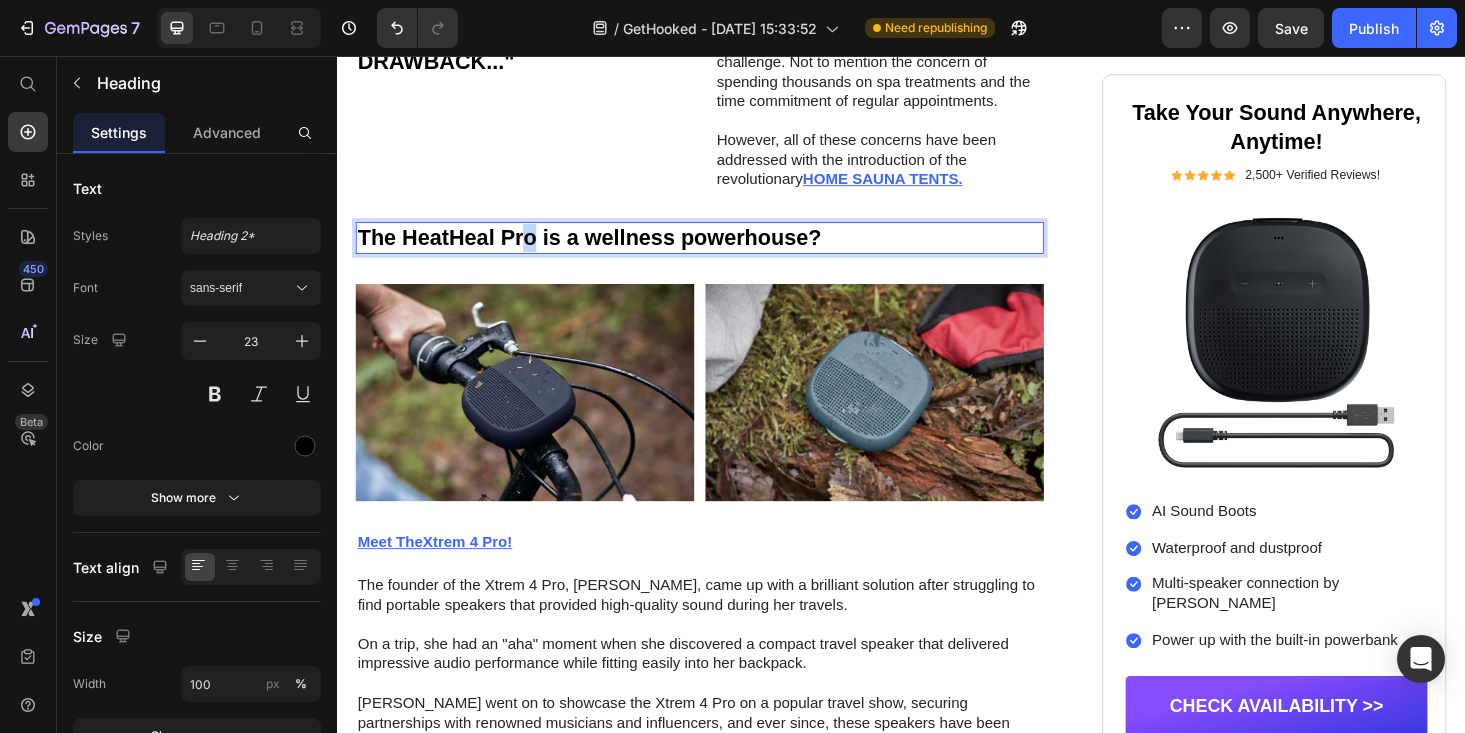 click on "The HeatHeal Pro is a wellness powerhouse?" at bounding box center (723, 250) 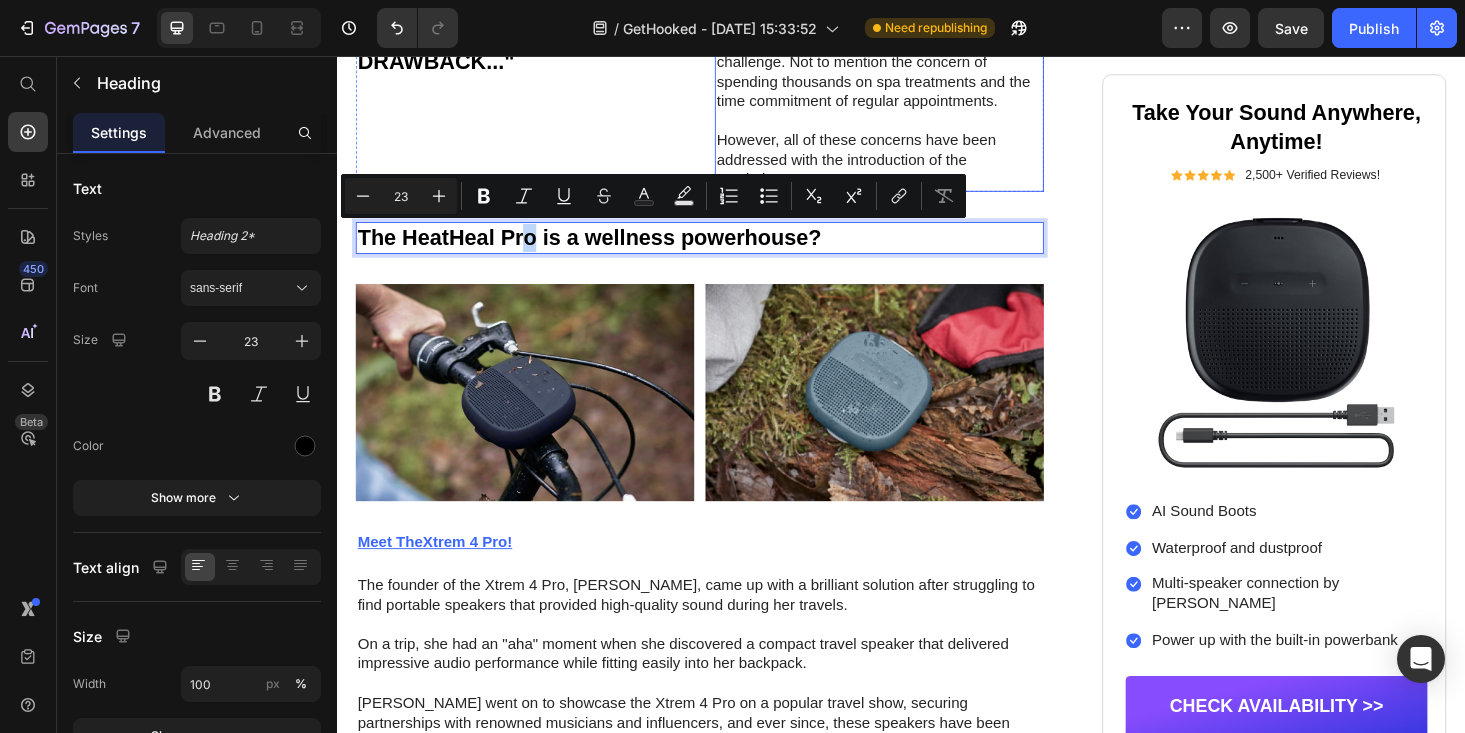 click on "If you're someone who values radiant, healthy skin and overall wellness, you know that achieving spa-quality results is crucial. But finding wellness solutions that deliver professional-grade skin benefits while being convenient and cost-effective can be a challenge. Not to mention the concern of spending thousands on spa treatments and the time commitment of regular appointments." at bounding box center [914, 21] 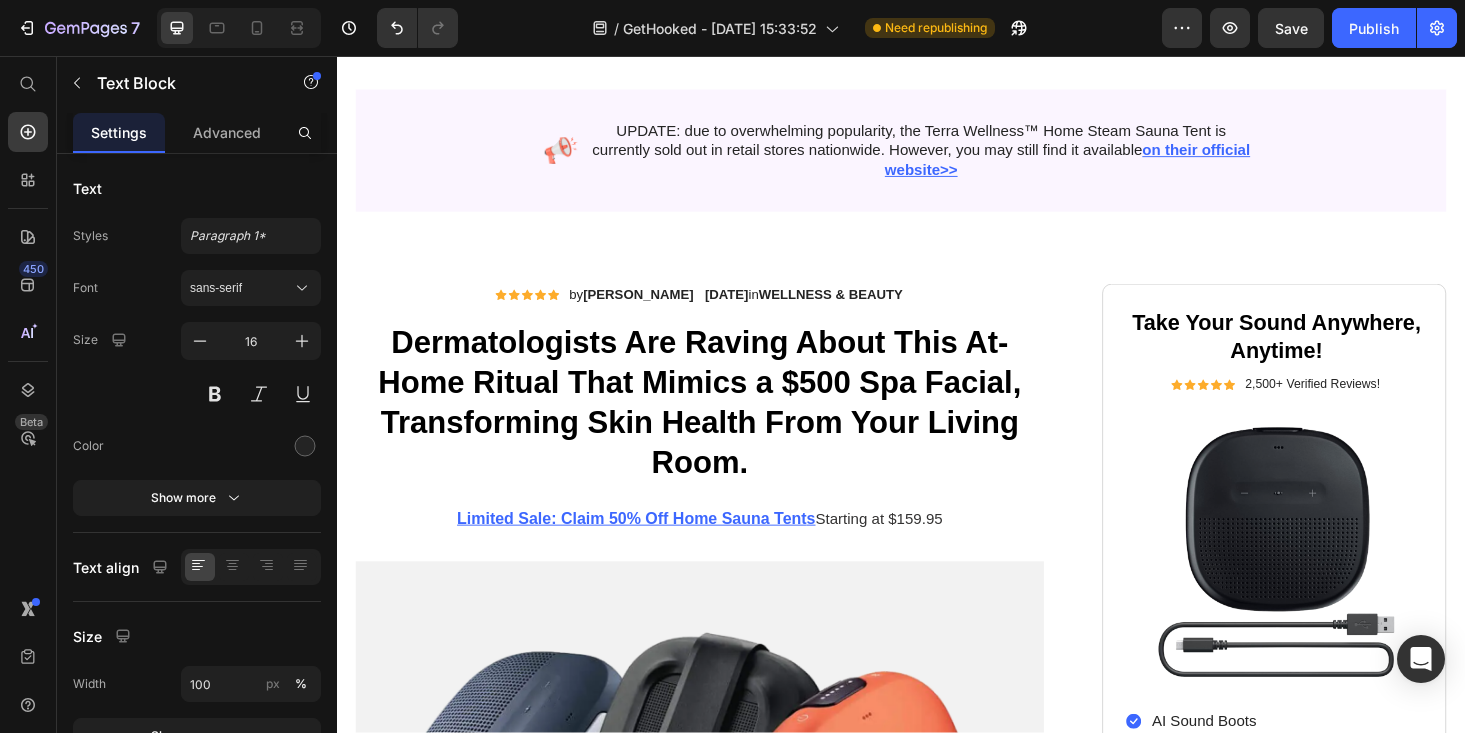 scroll, scrollTop: 84, scrollLeft: 0, axis: vertical 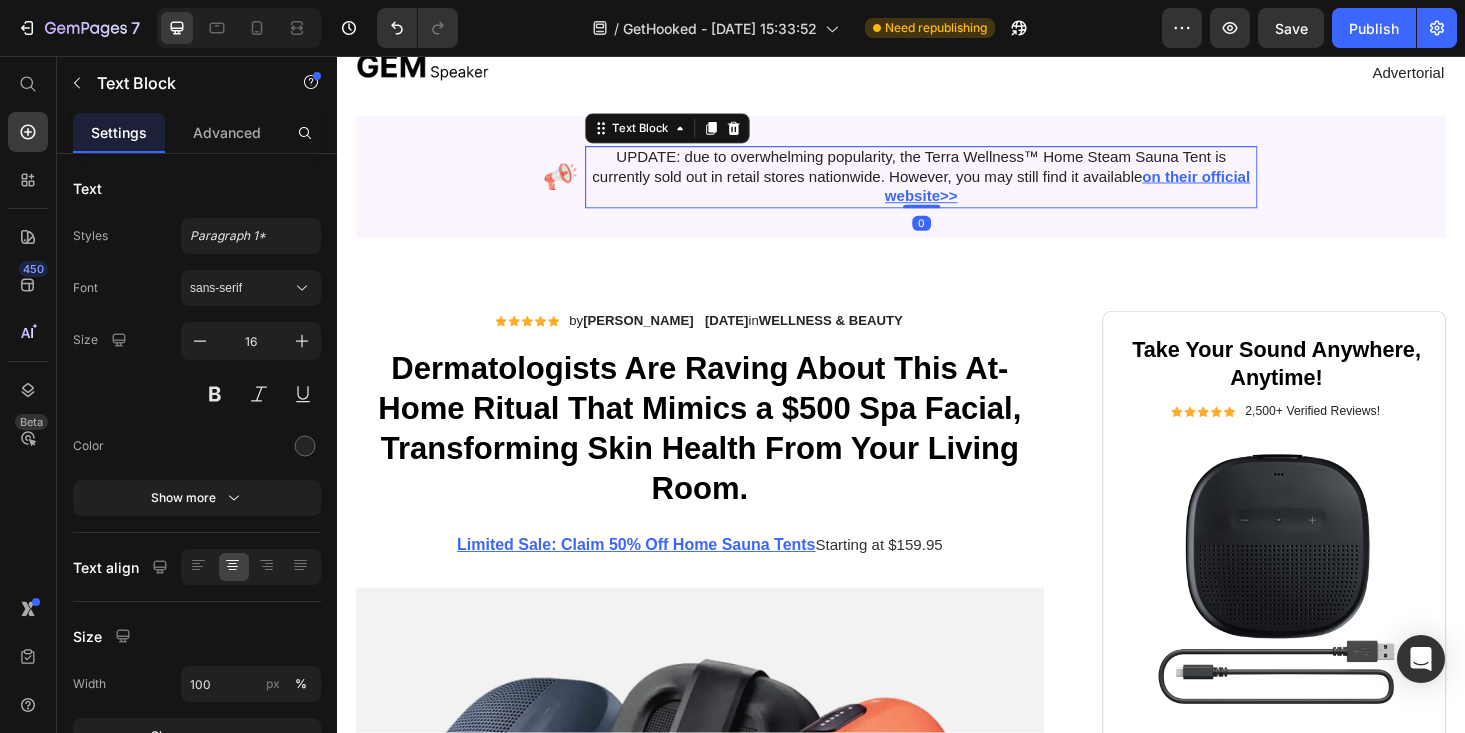 click on "UPDATE: due to overwhelming popularity, the Terra Wellness™ Home Steam Sauna Tent is currently sold out in retail stores nationwide. However, you may still find it available  on their official website>>" at bounding box center (958, 185) 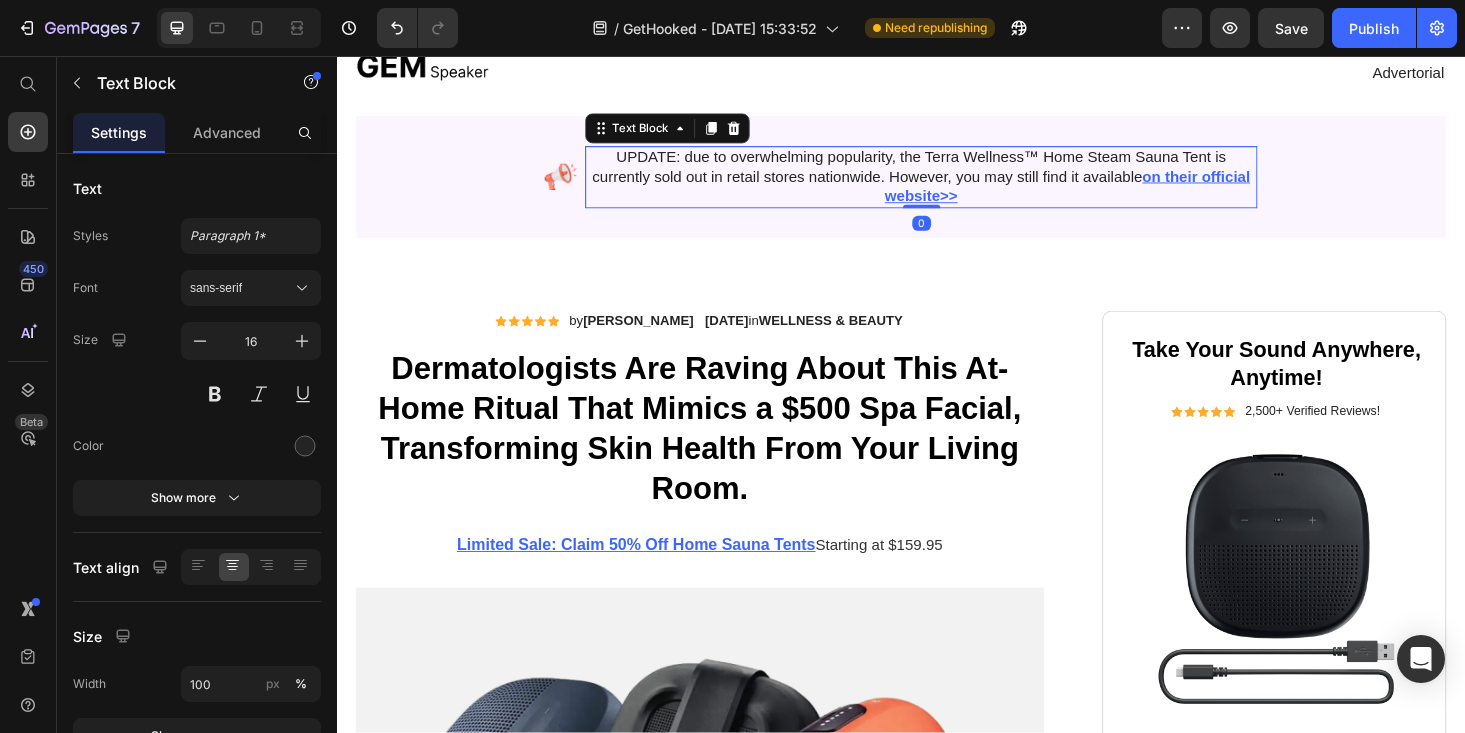 click on "UPDATE: due to overwhelming popularity, the Terra Wellness™ Home Steam Sauna Tent is currently sold out in retail stores nationwide. However, you may still find it available  on their official website>>" at bounding box center (958, 185) 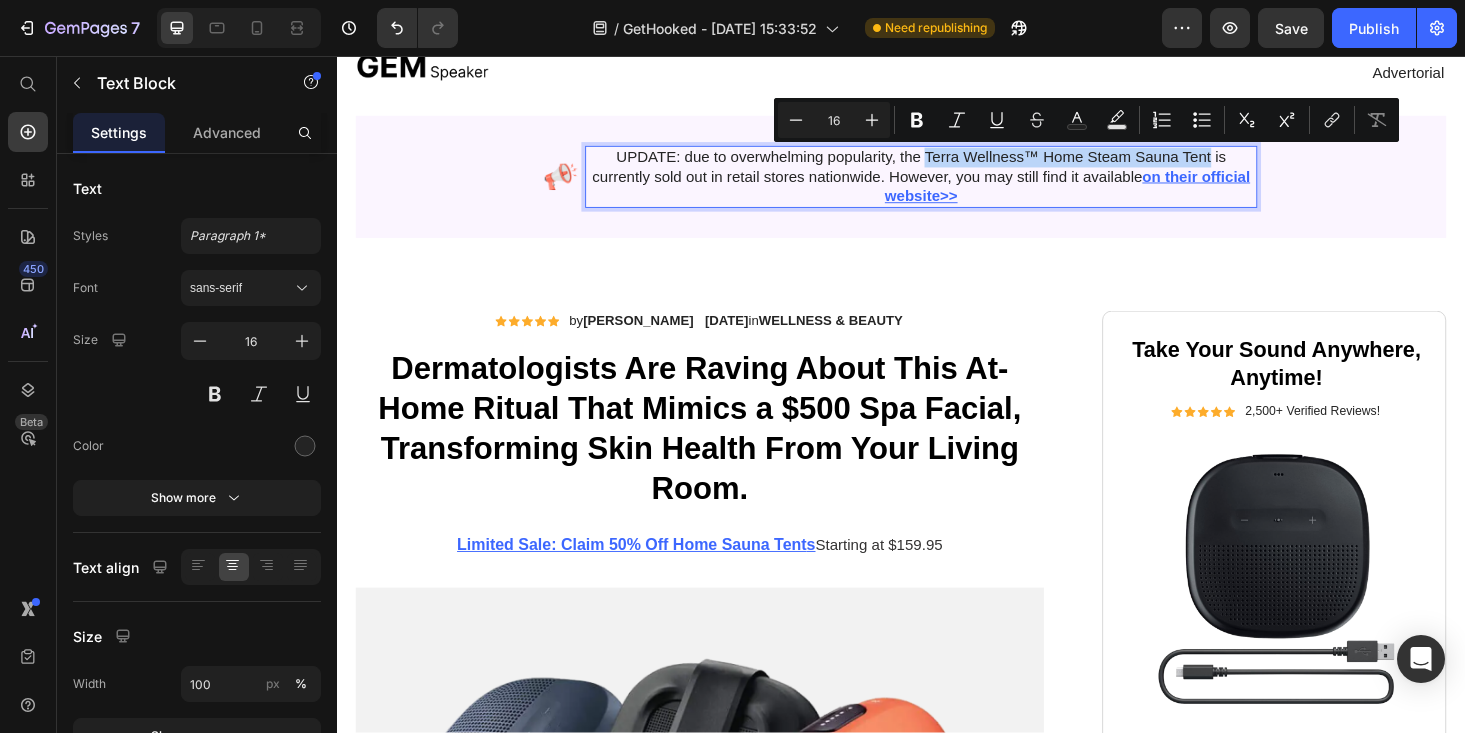 drag, startPoint x: 1268, startPoint y: 167, endPoint x: 964, endPoint y: 163, distance: 304.0263 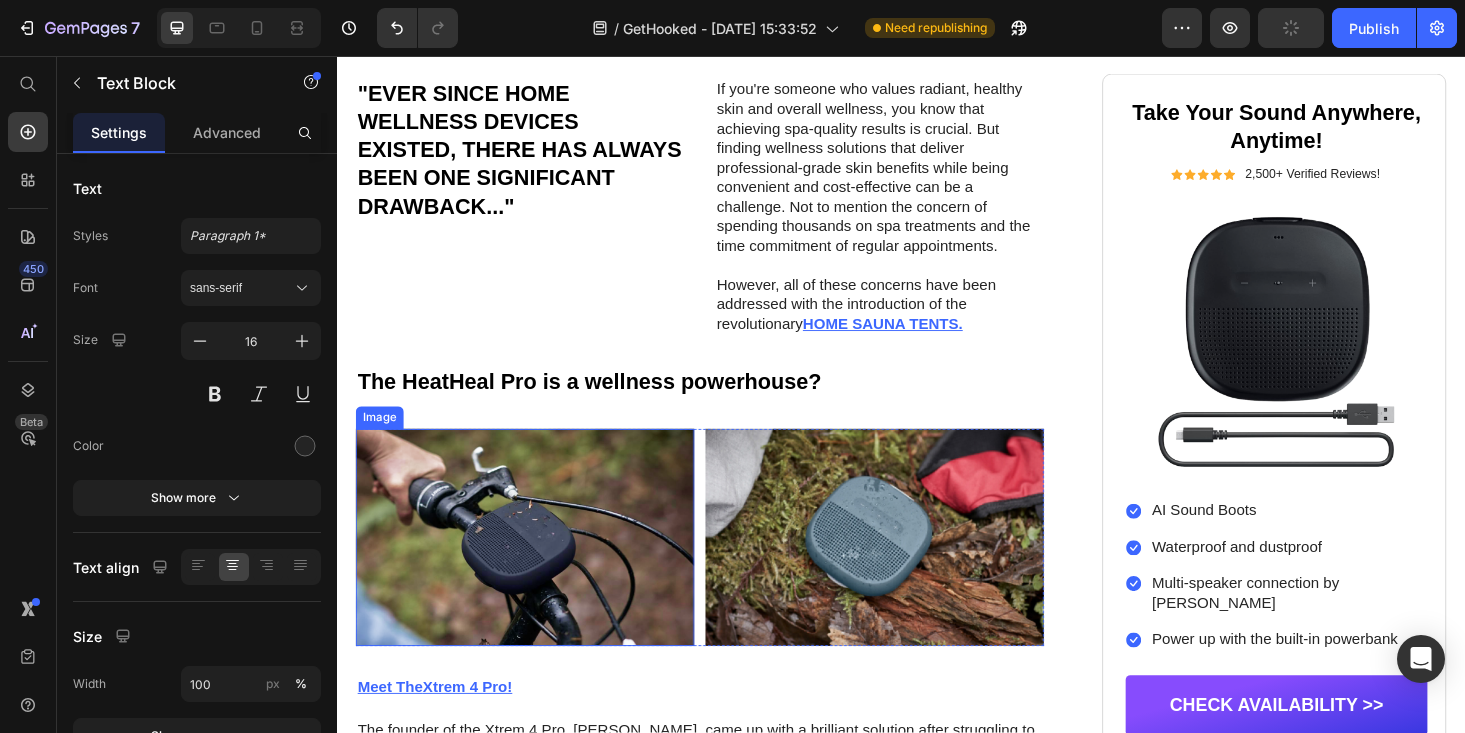 scroll, scrollTop: 1210, scrollLeft: 0, axis: vertical 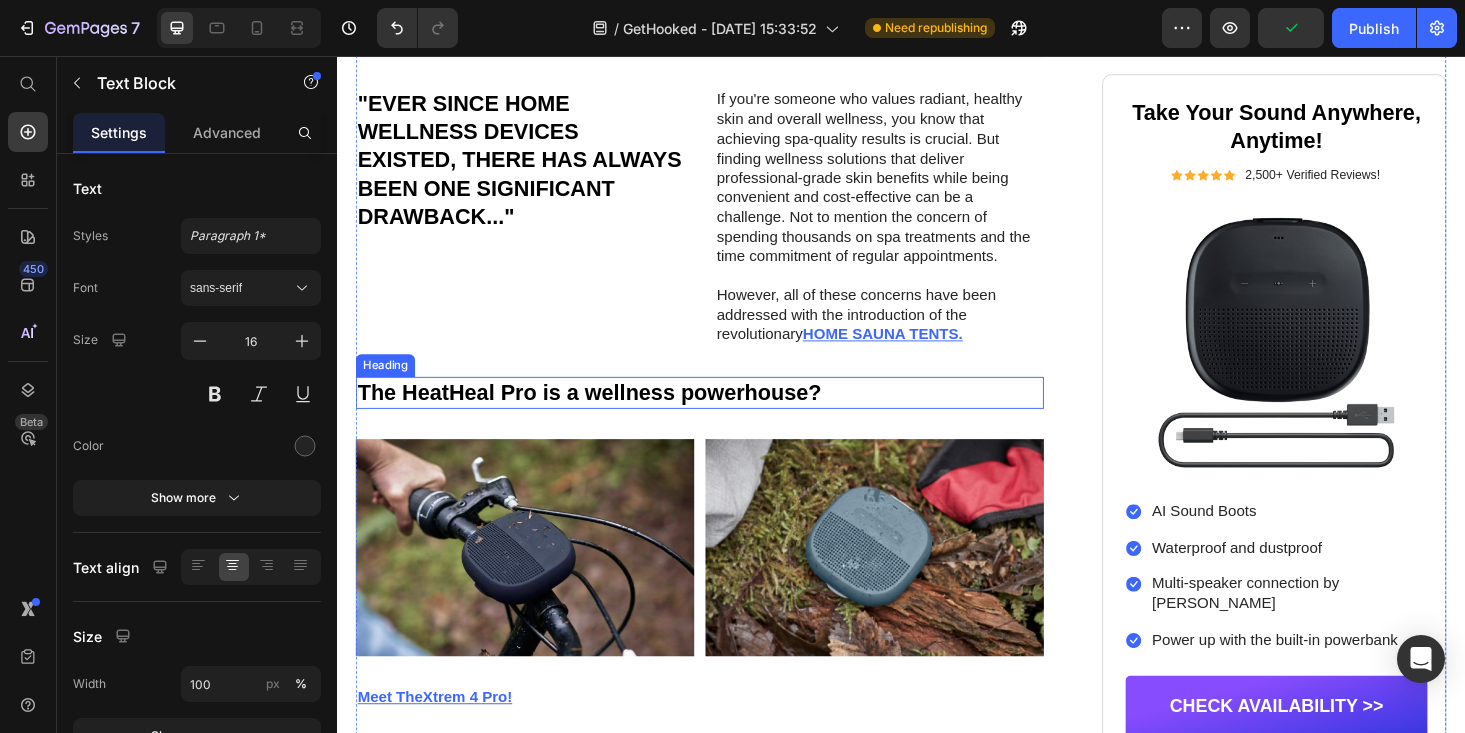 click on "The HeatHeal Pro is a wellness powerhouse?" at bounding box center [723, 415] 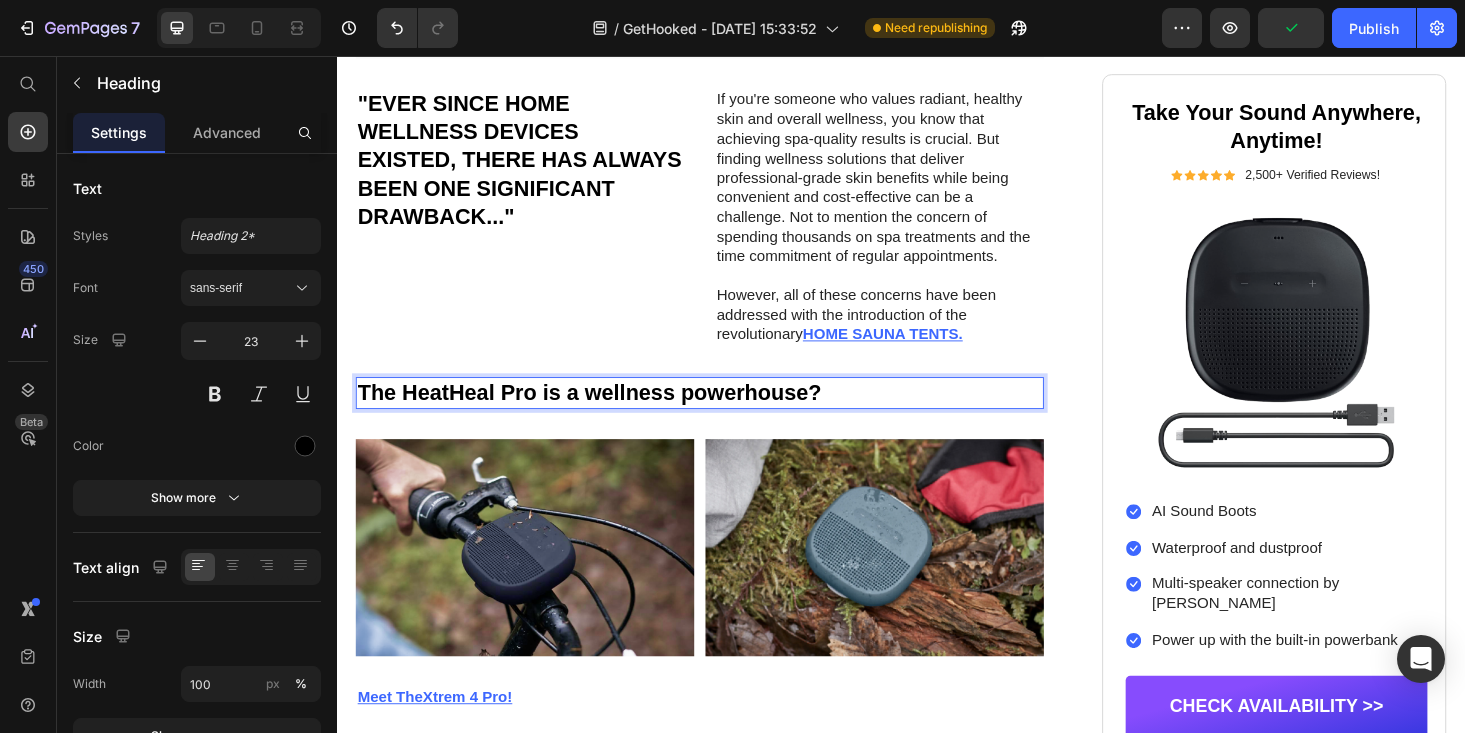 click on "The HeatHeal Pro is a wellness powerhouse?" at bounding box center (723, 415) 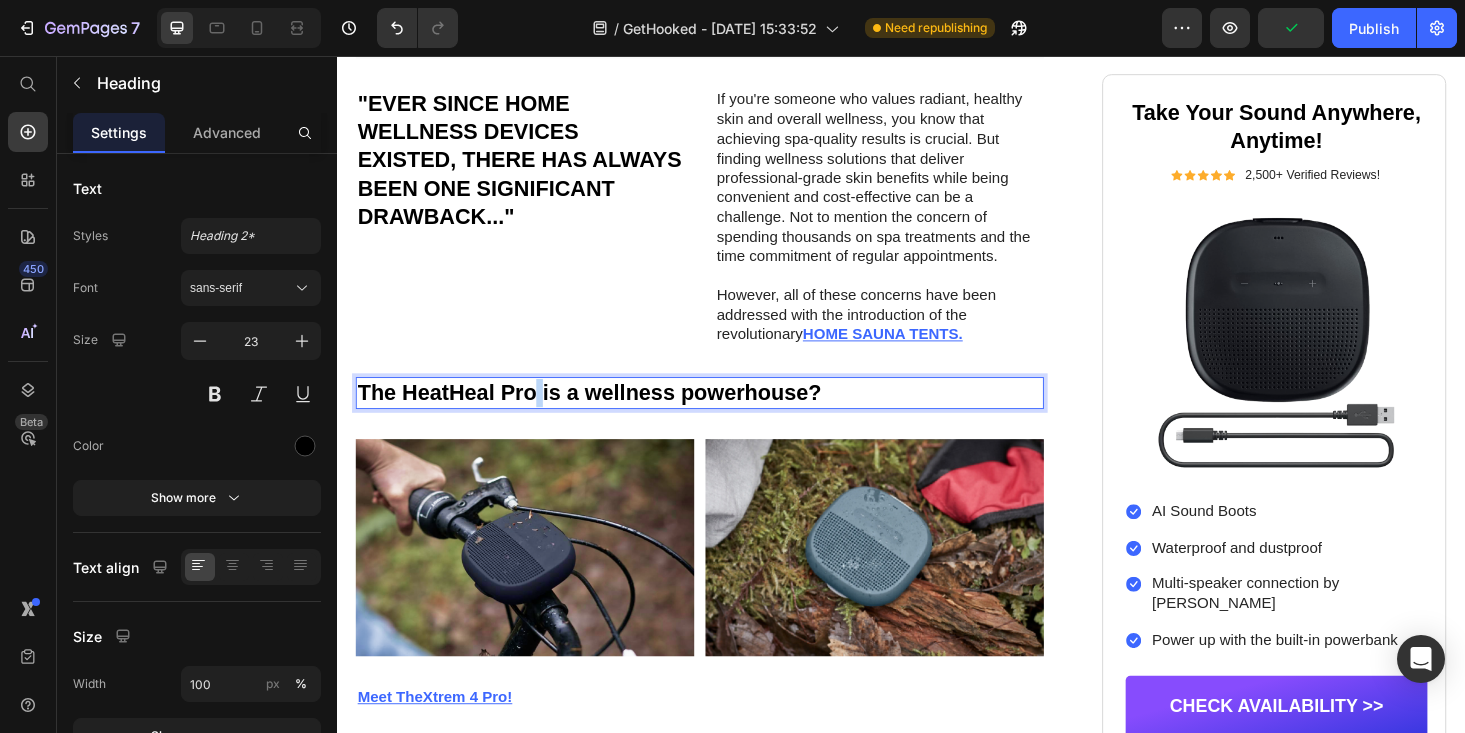 click on "The HeatHeal Pro is a wellness powerhouse?" at bounding box center [723, 415] 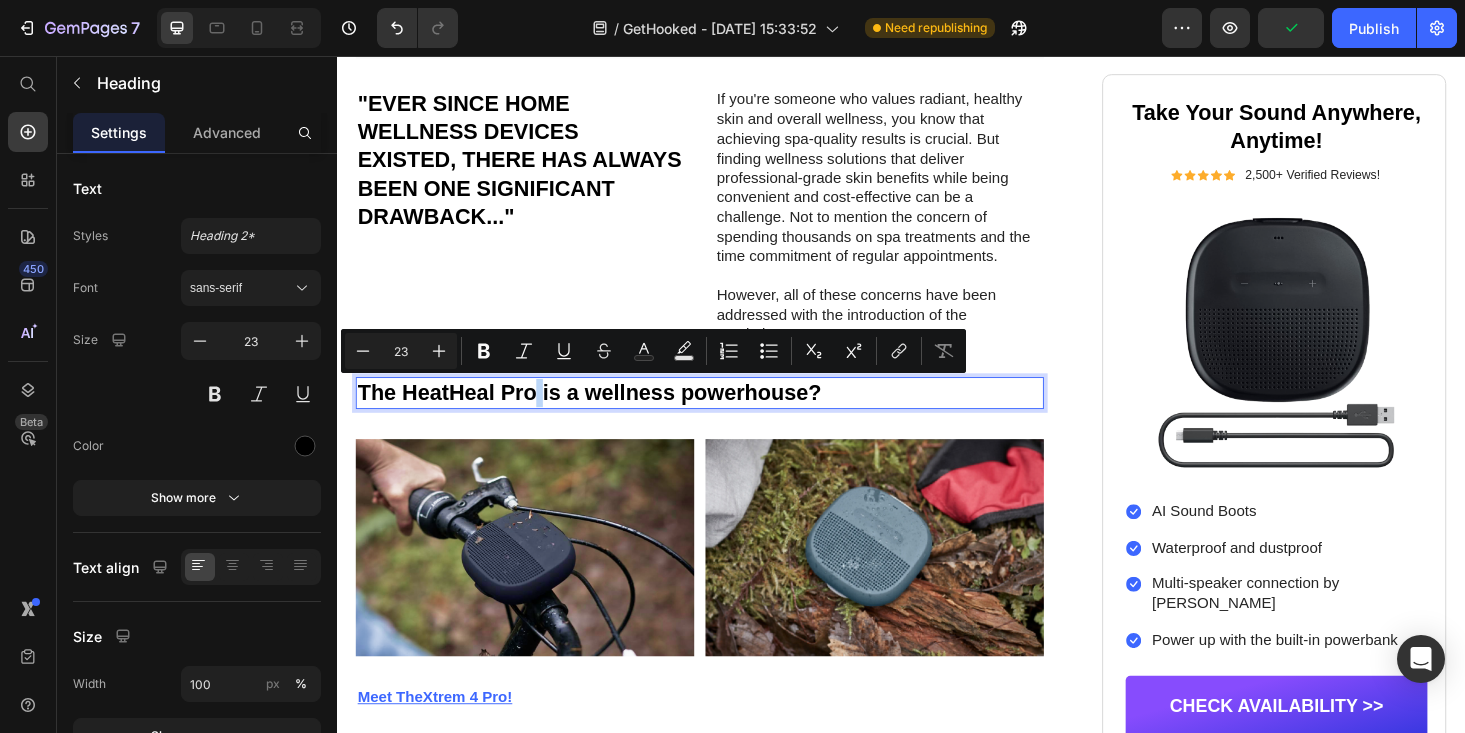 click on "The HeatHeal Pro is a wellness powerhouse?" at bounding box center (723, 415) 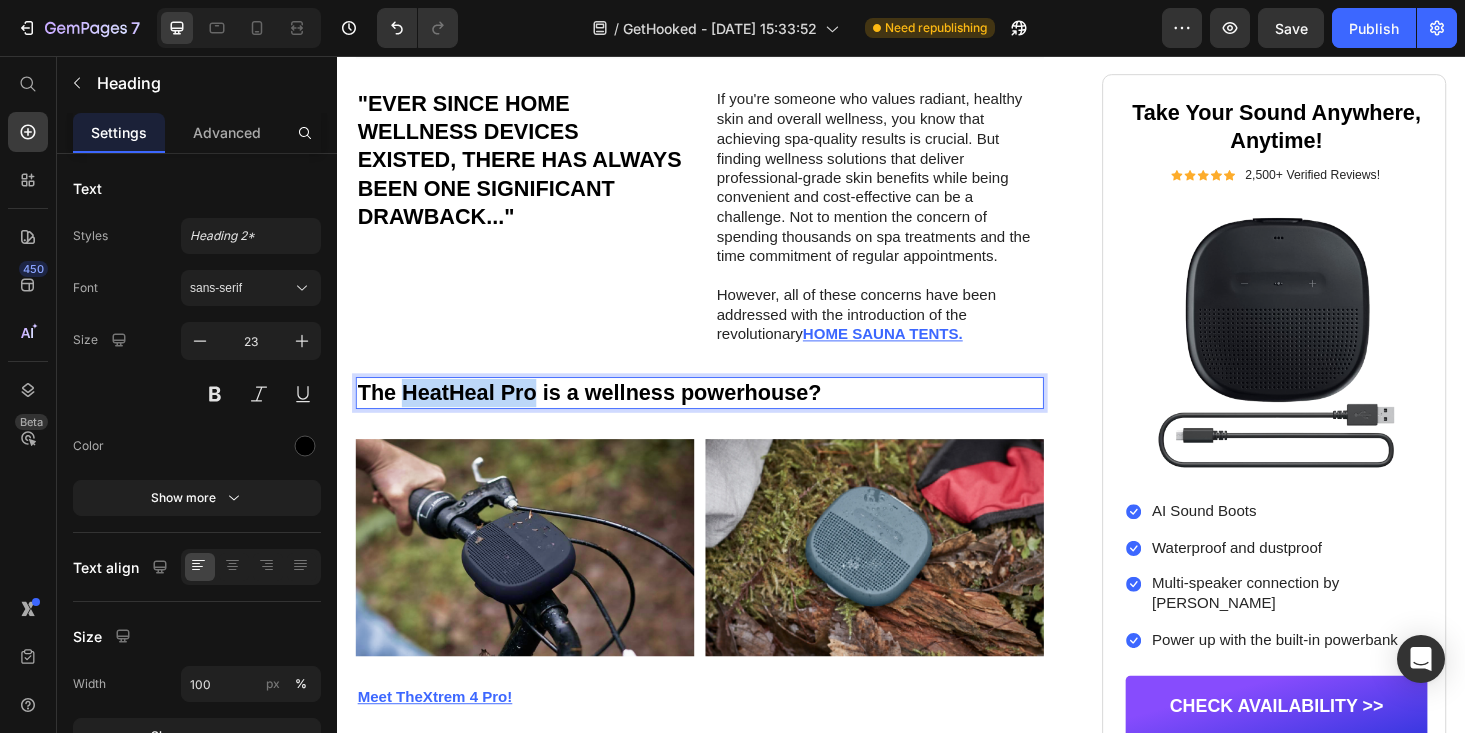 click on "The HeatHeal Pro is a wellness powerhouse?" at bounding box center (723, 415) 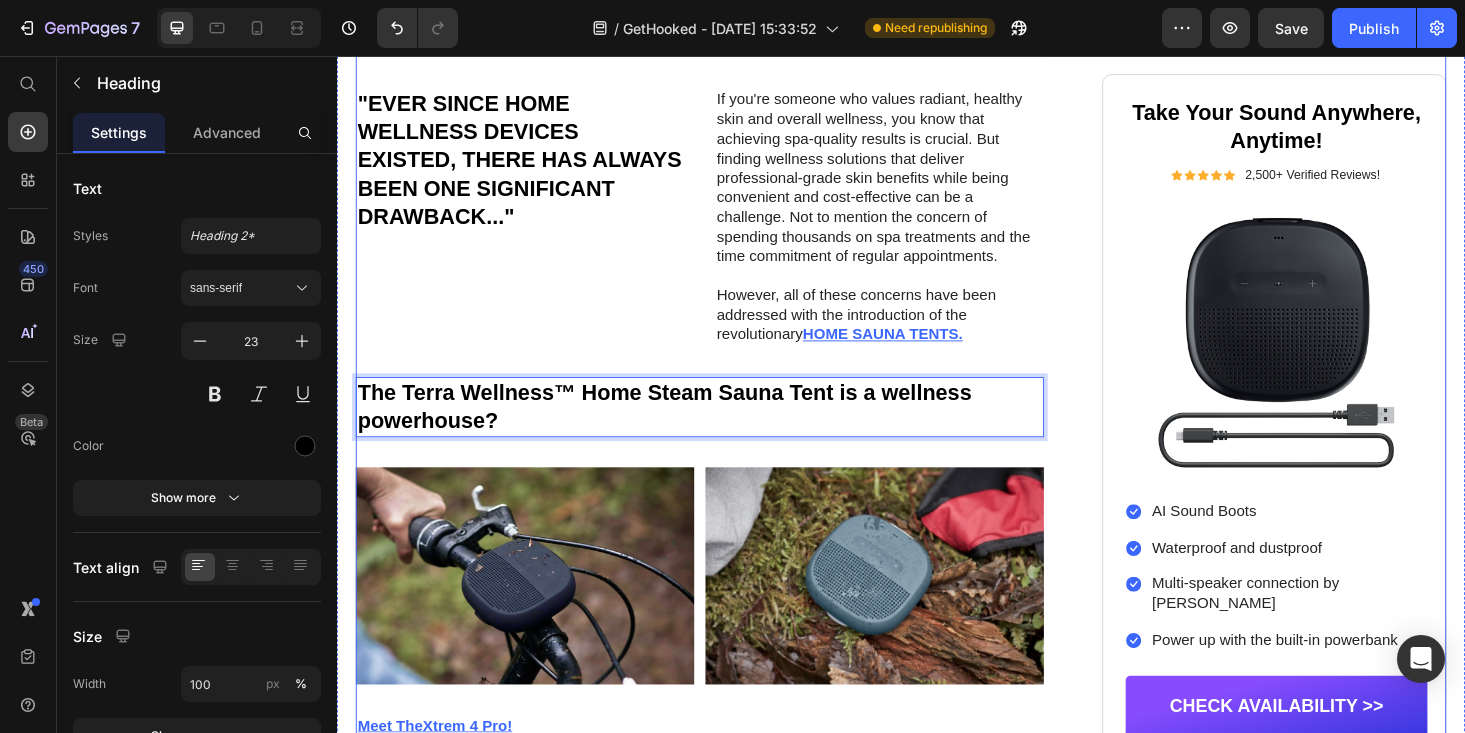 click on "Icon
Icon
Icon
Icon
Icon Icon List by  JAMIE WESTOFF Text Block Row June 30, 2024   in   WELLNESS & BEAUTY Text Block Row Dermatologists Are Raving About This At-Home Ritual That Mimics a $500 Spa Facial, Transforming Skin Health From Your Living Room. Heading Limited Sale: Claim 50% Off Home Sauna Tent s  Starting at $159.95 Text Block Image Image Image Image Image Image Row "EVER SINCE HOME WELLNESS DEVICES EXISTED, THERE HAS ALWAYS BEEN ONE SIGNIFICANT DRAWBACK..." Heading If you're someone who values radiant, healthy skin and overall wellness, you know that achieving spa-quality results is crucial. But finding wellness solutions that deliver professional-grade skin benefits while being convenient and cost-effective can be a challenge. Not to mention the concern of spending thousands on spa treatments and the time commitment of regular appointments. HOME SAUNA TENTS. Text Block Row Heading   32 Image Image Row" at bounding box center (937, 445) 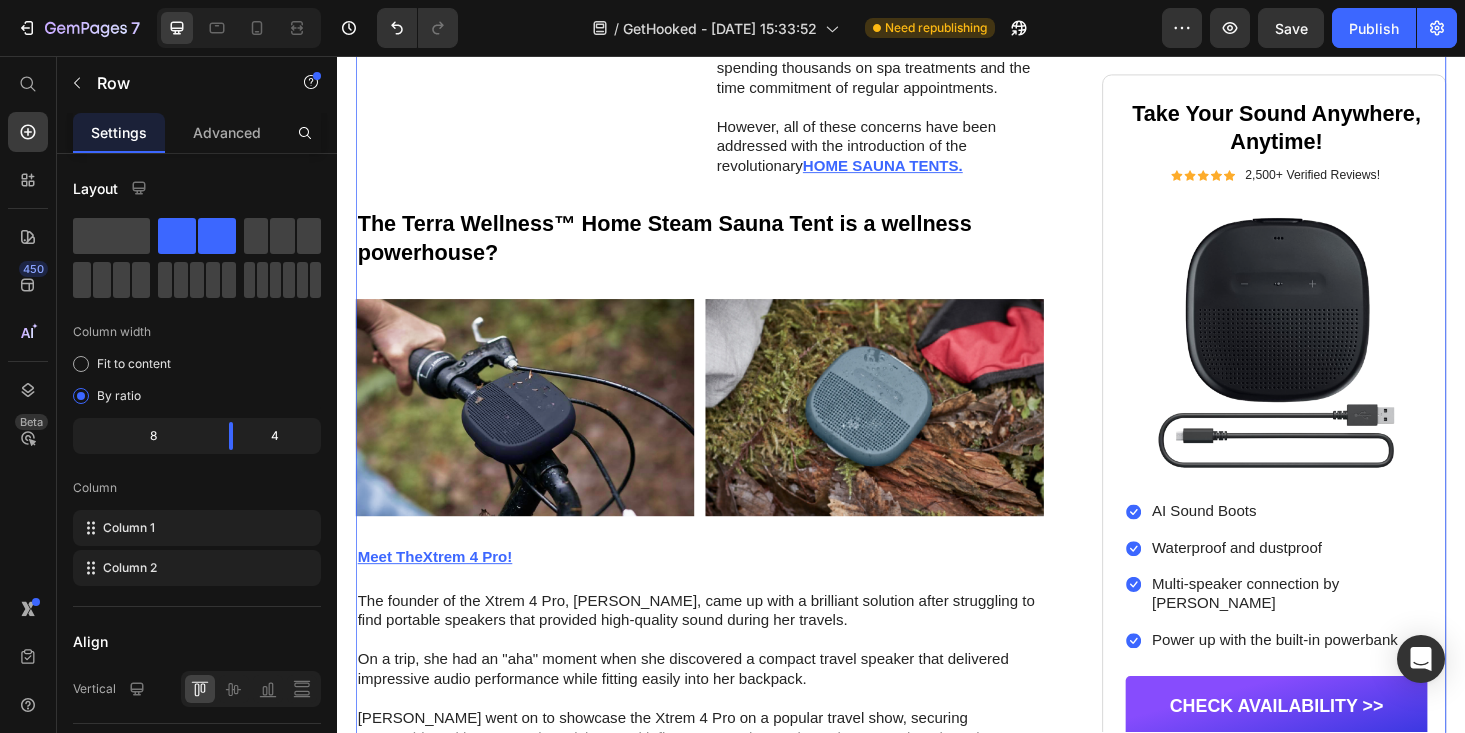 scroll, scrollTop: 1403, scrollLeft: 0, axis: vertical 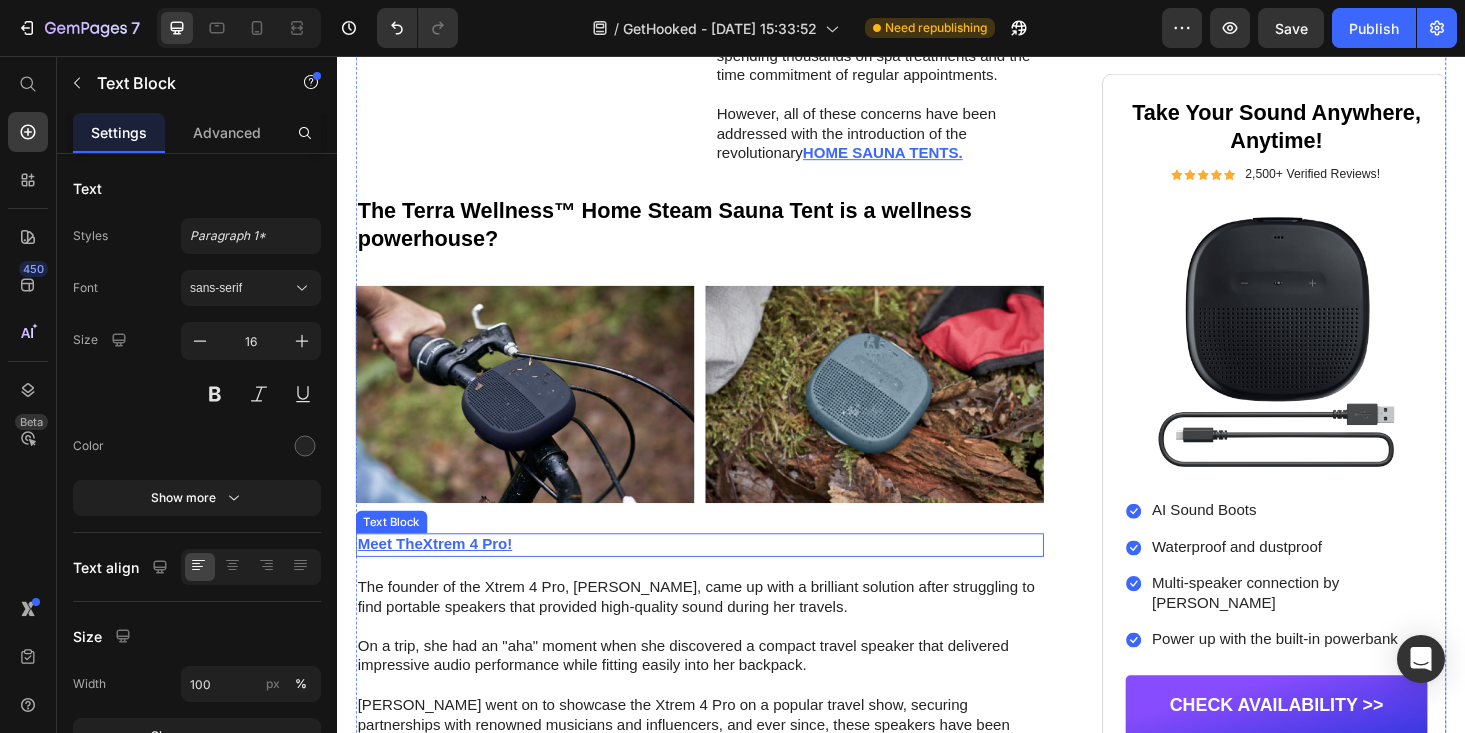 click on "Meet The  Xtrem 4 Pro!" at bounding box center (723, 576) 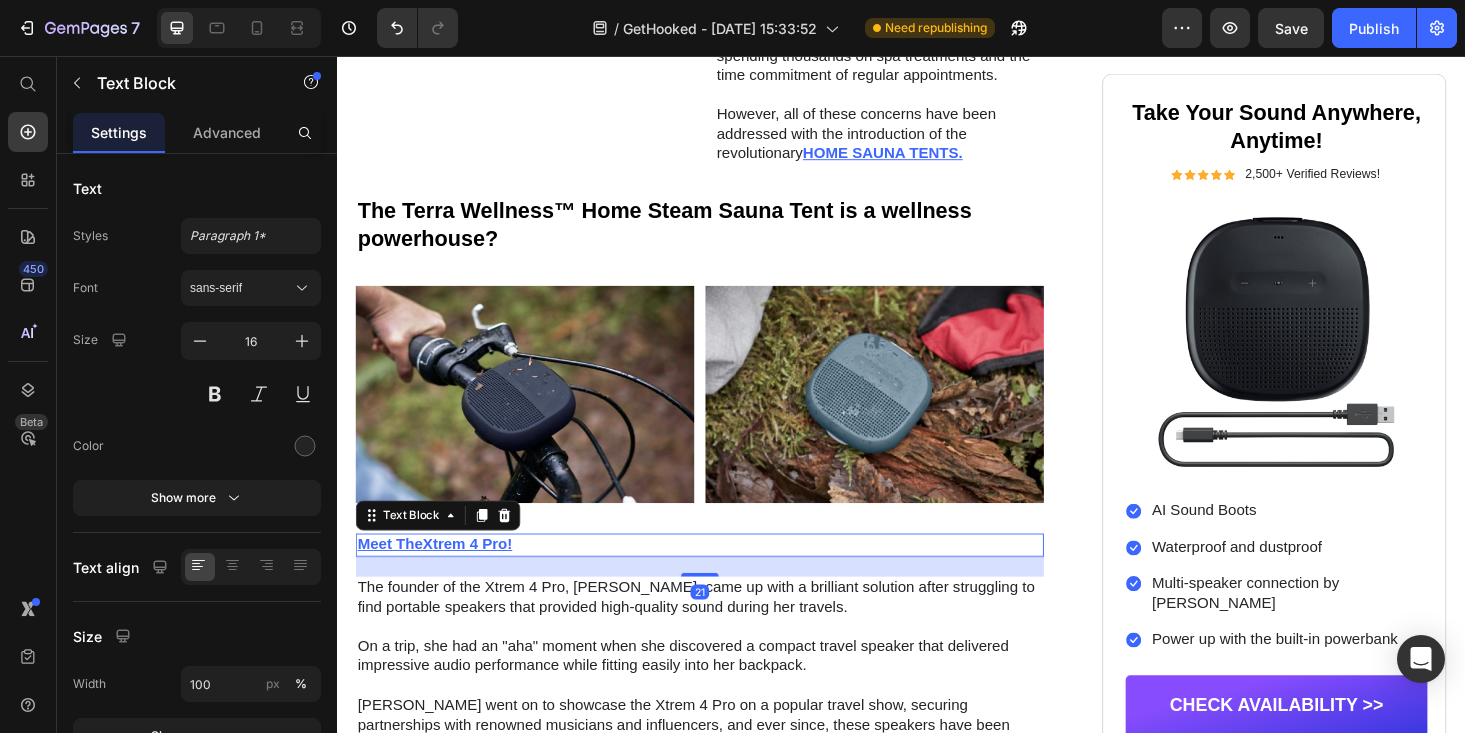 click on "Meet The  Xtrem 4 Pro!" at bounding box center [723, 576] 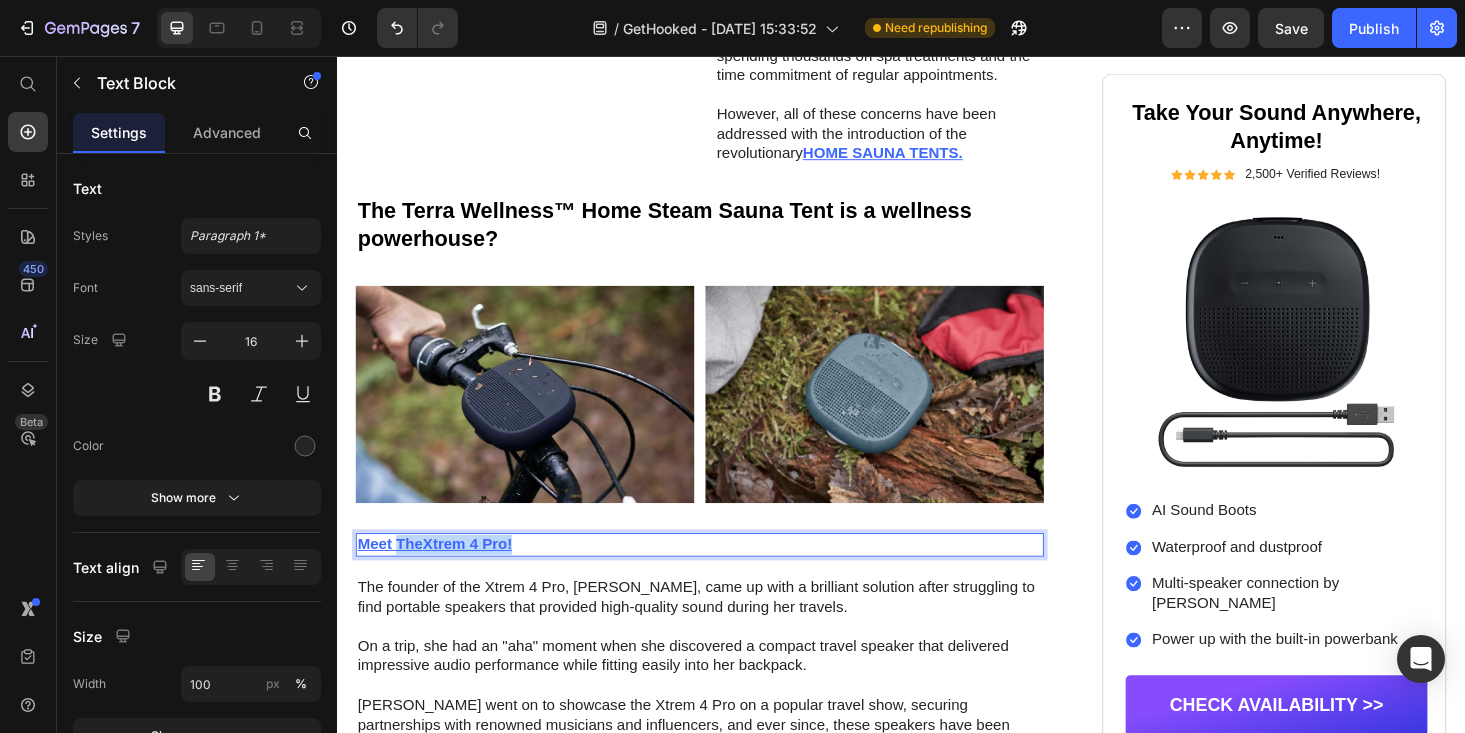 click on "Meet The" at bounding box center [393, 575] 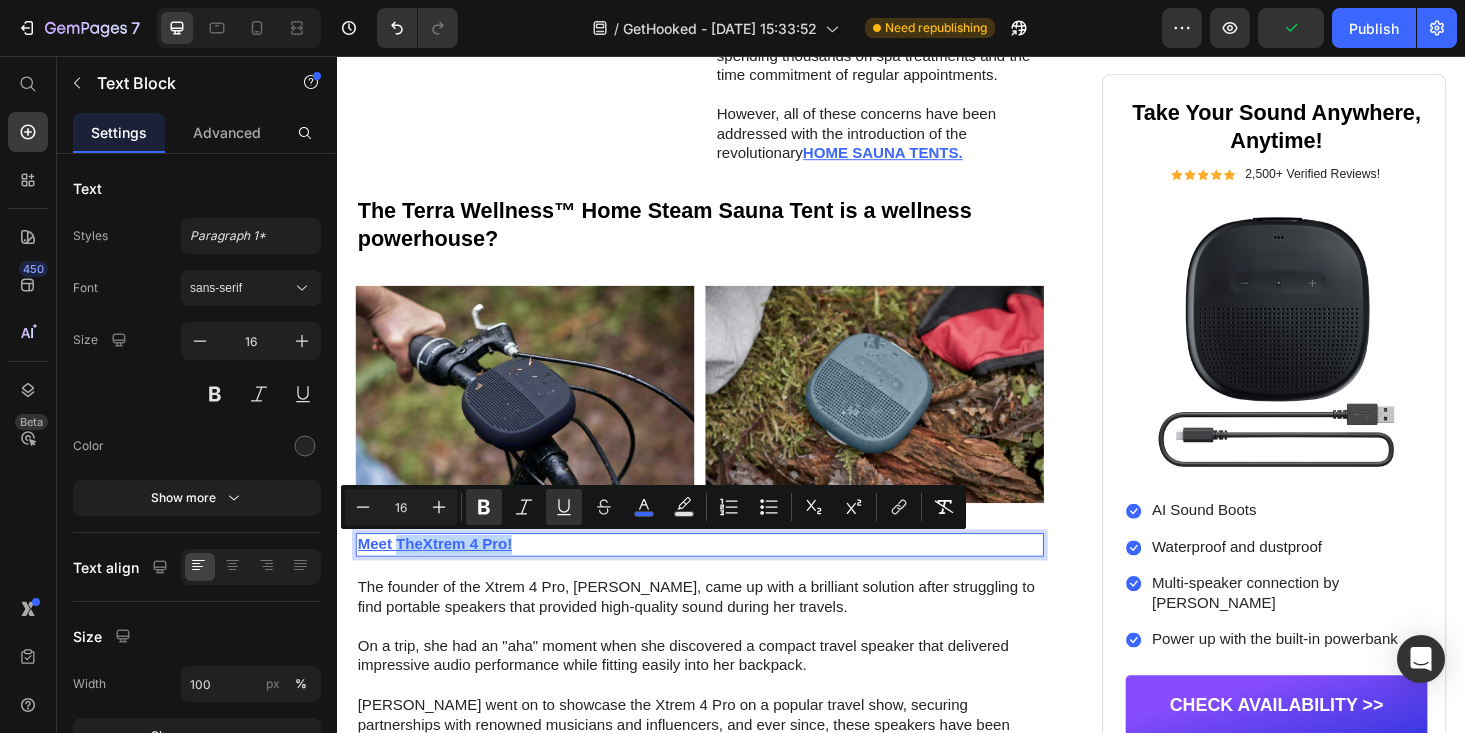 click on "Xtrem 4 Pro!" at bounding box center (475, 575) 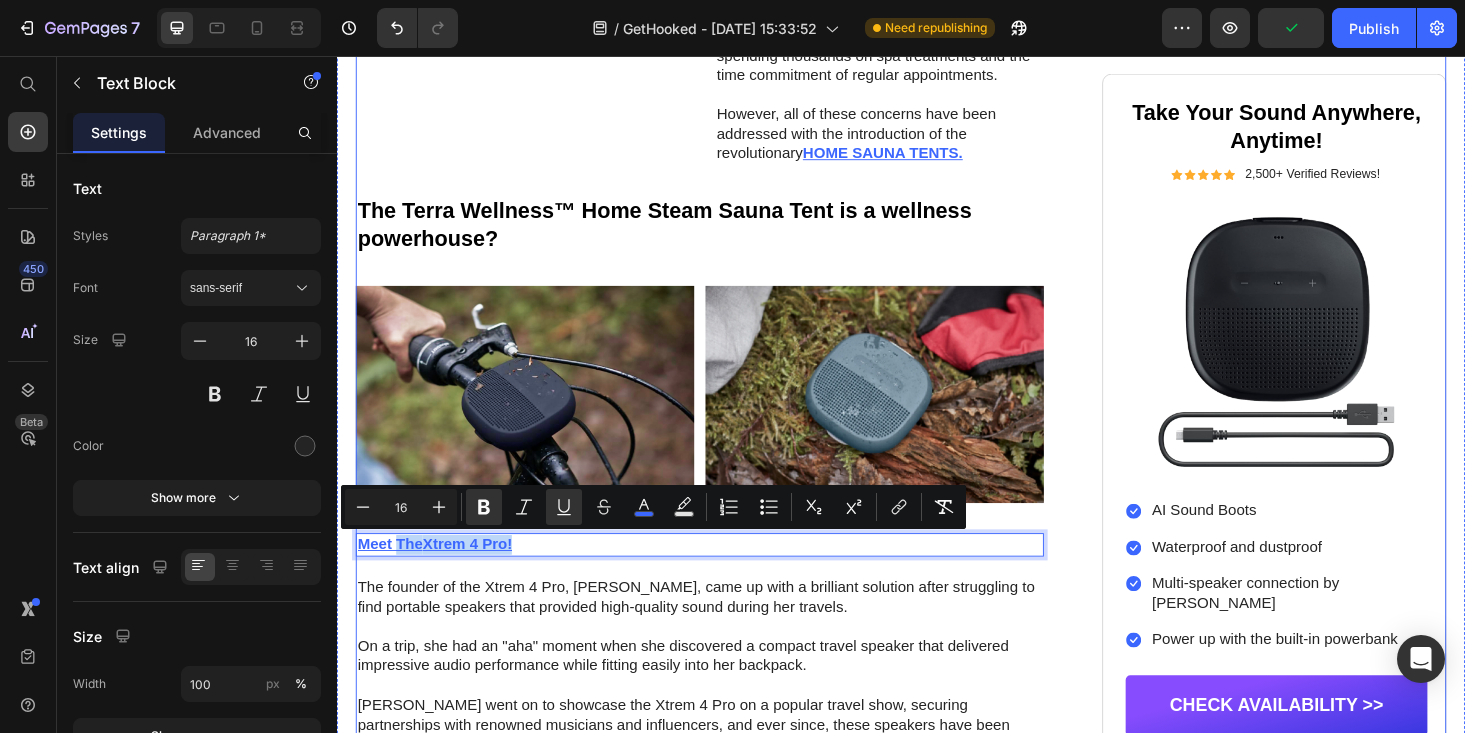 click on "The founder of the Xtrem 4 Pro, Sarah Johnson, came up with a brilliant solution after struggling to find portable speakers that provided high-quality sound during her travels." at bounding box center [723, 633] 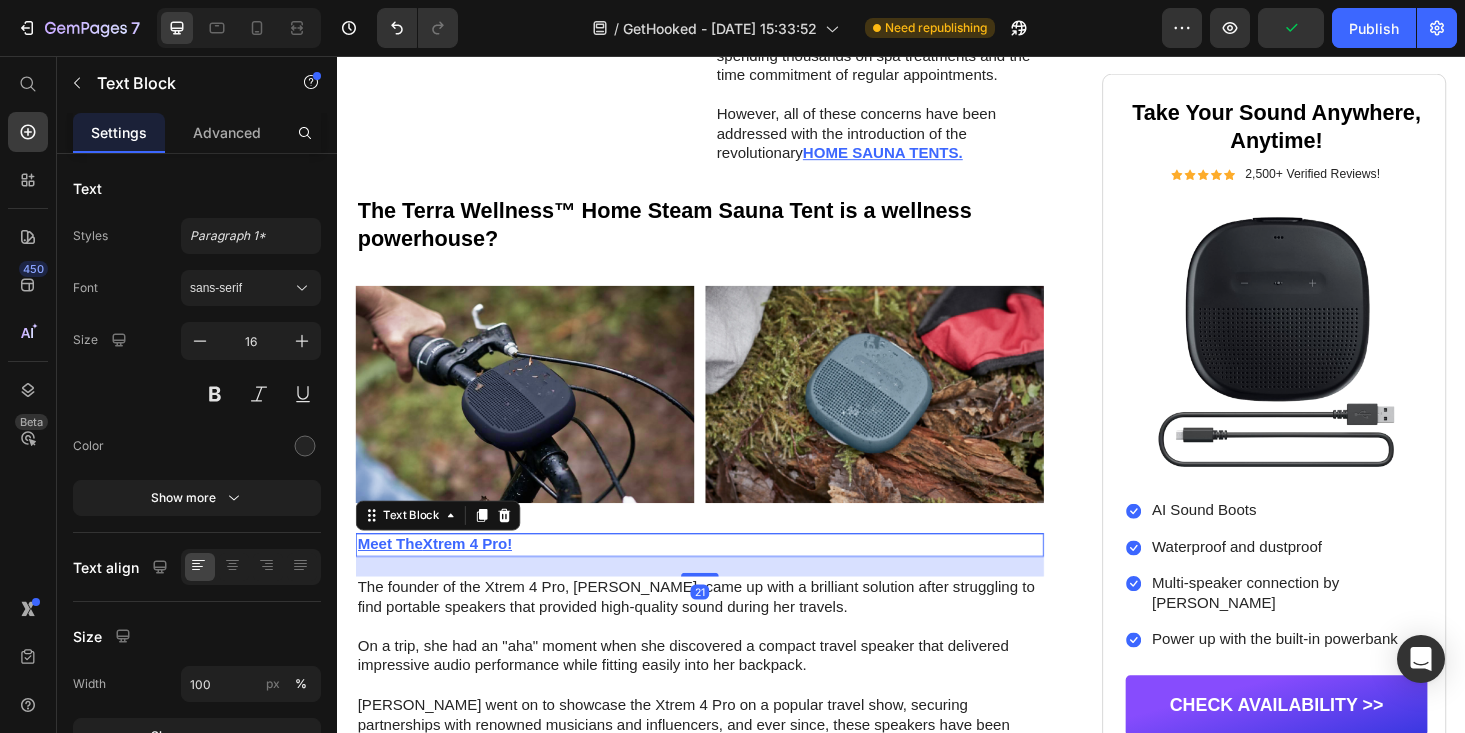 click on "Meet The  Xtrem 4 Pro!" at bounding box center [723, 576] 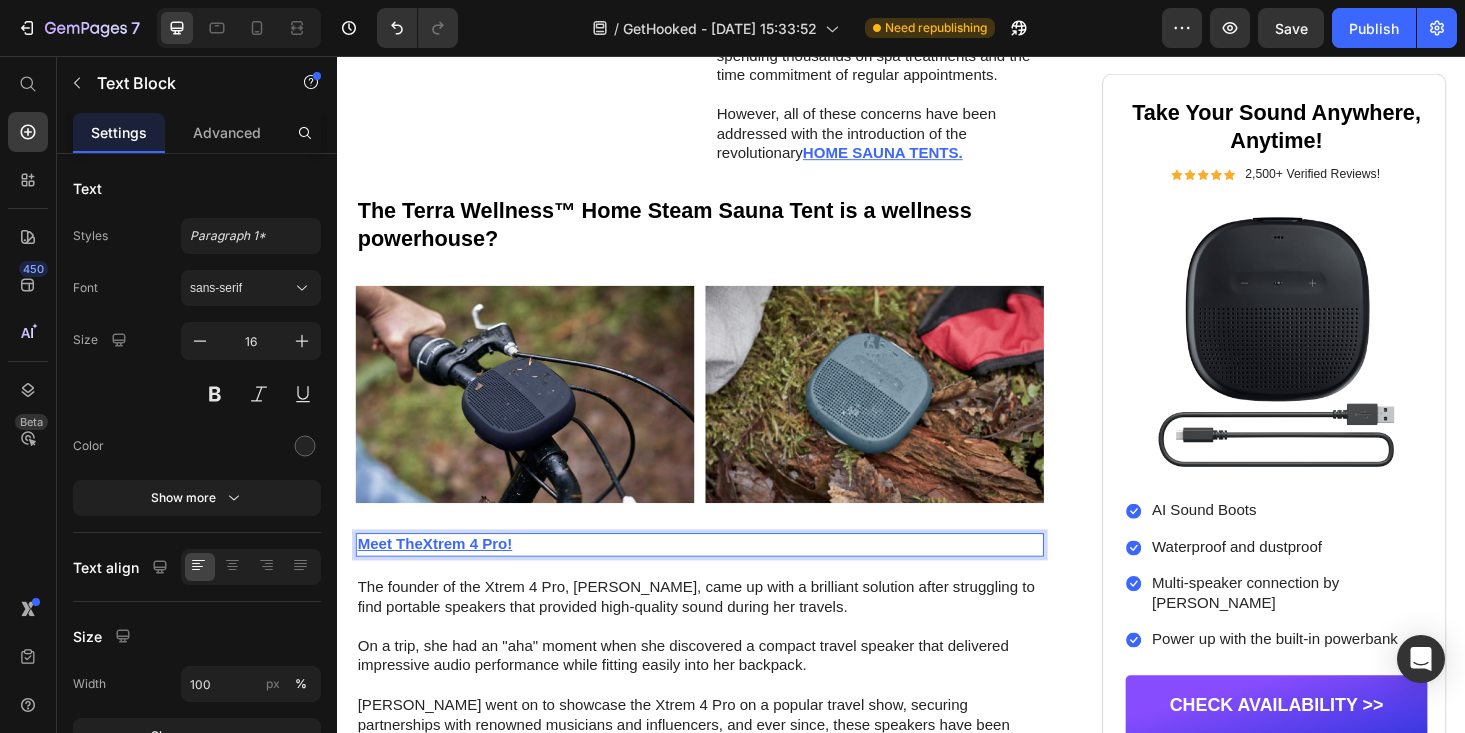 click on "Xtrem 4 Pro!" at bounding box center (475, 575) 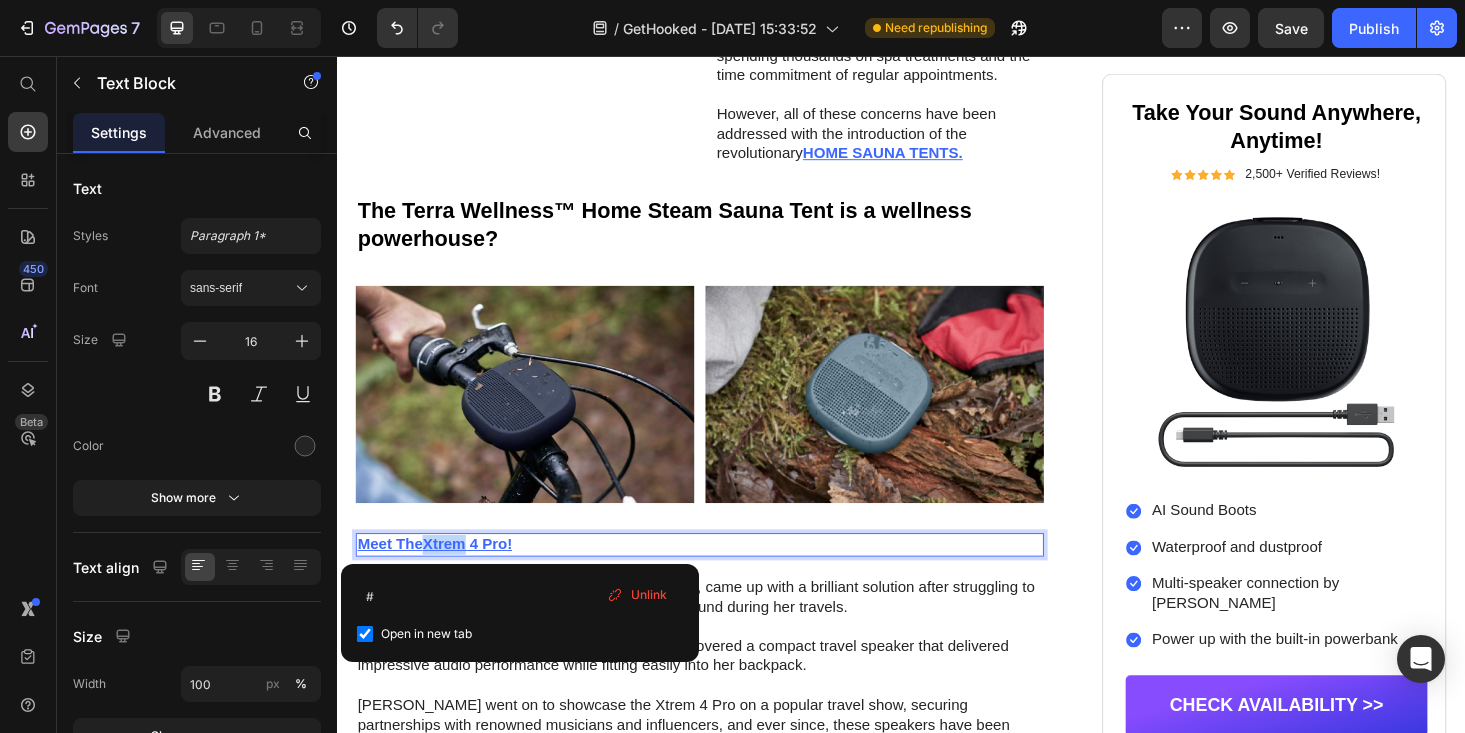 click on "Xtrem 4 Pro!" at bounding box center (475, 575) 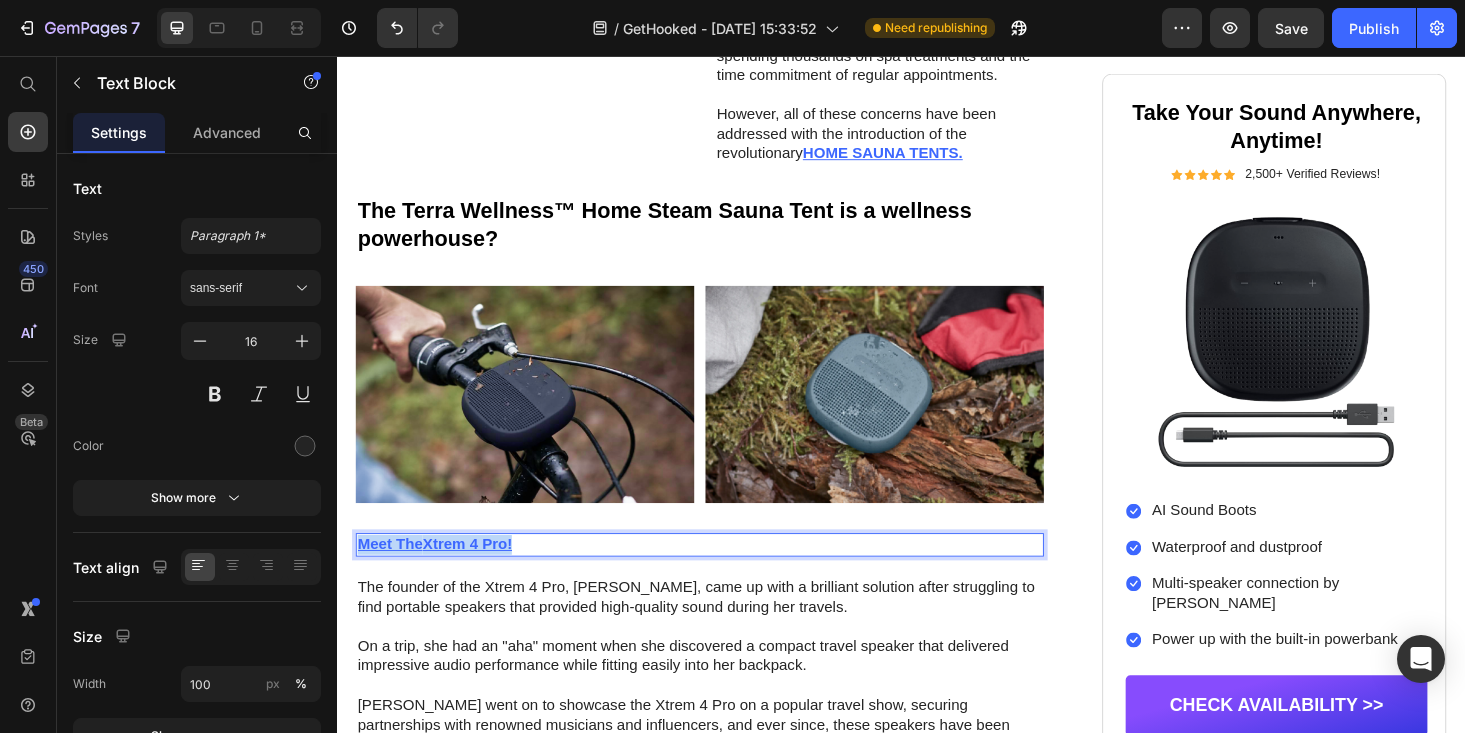 click on "Xtrem 4 Pro!" at bounding box center (475, 575) 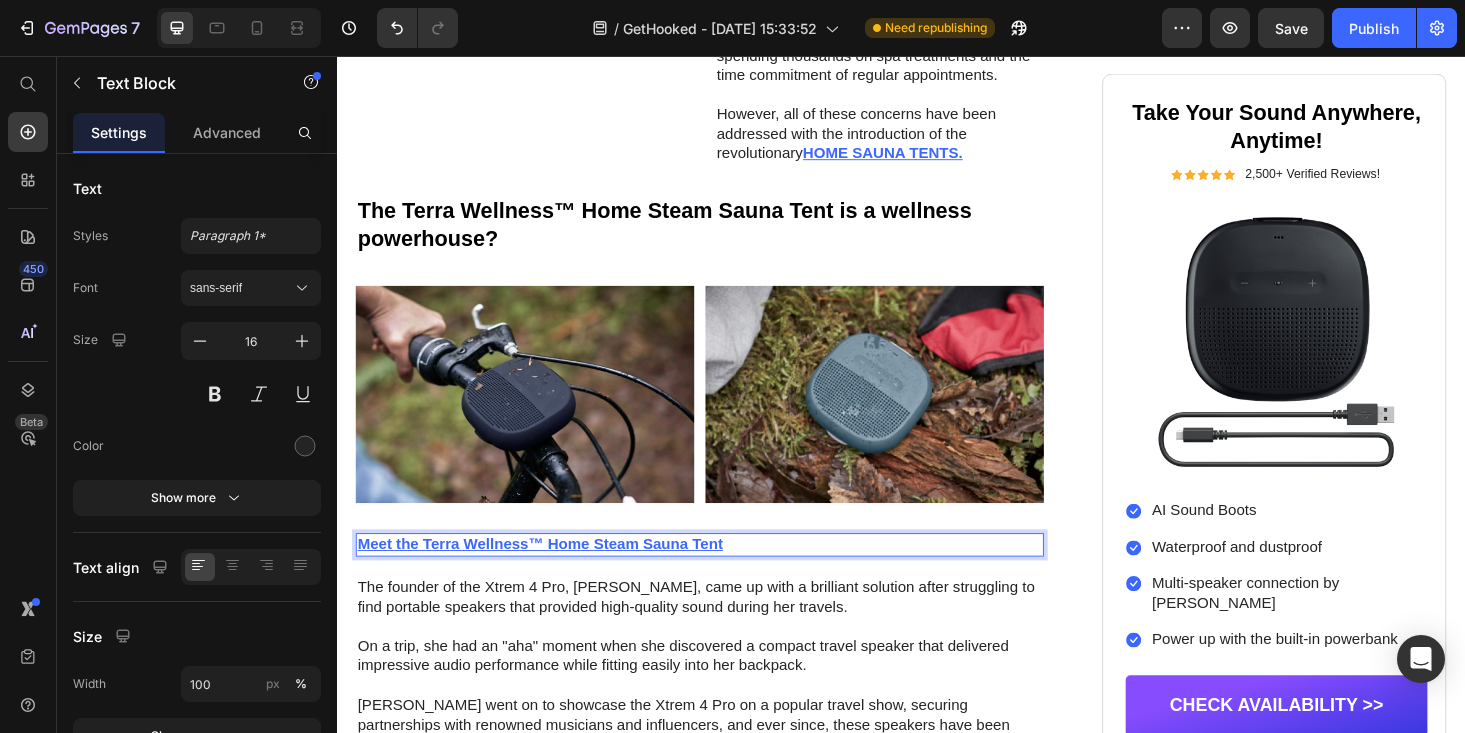 click on "Button" at bounding box center [925, 674] 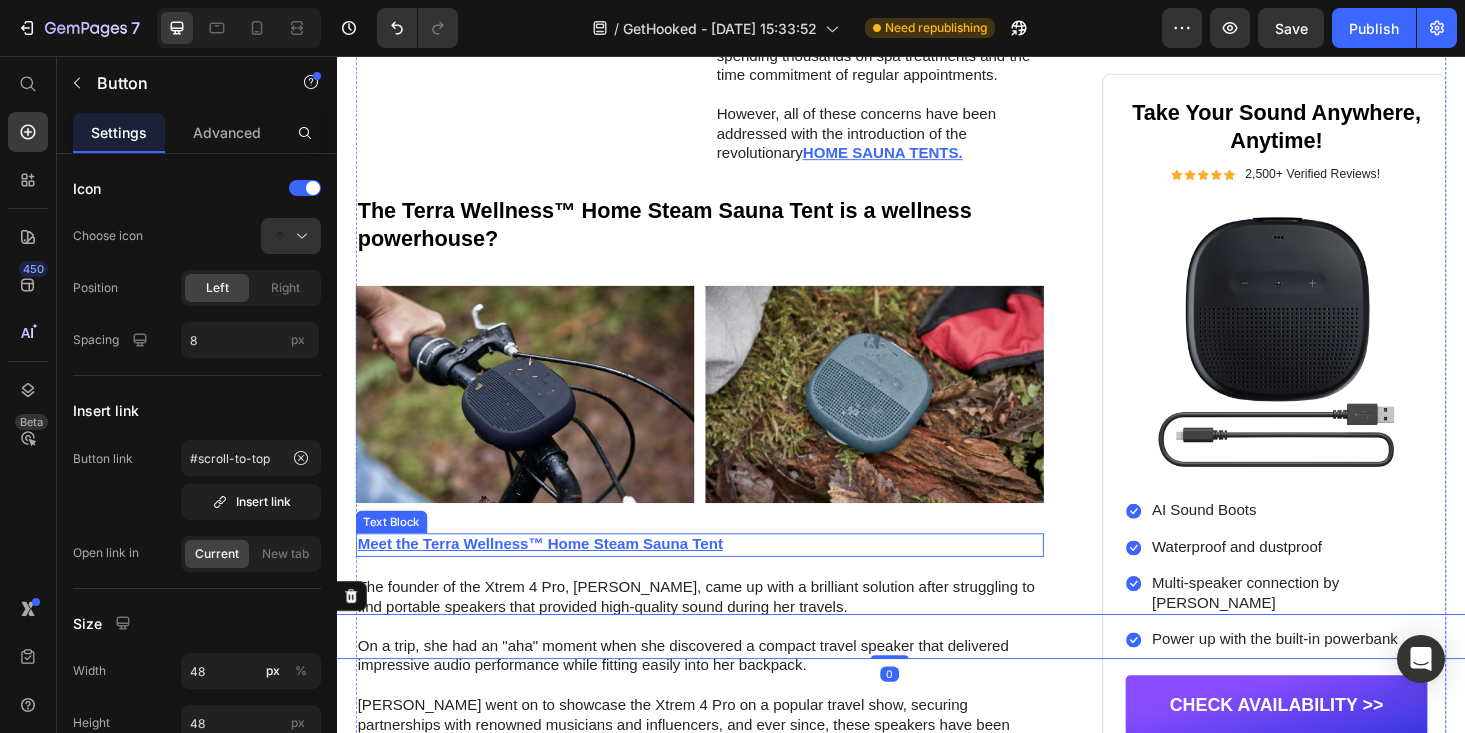 click on "Meet the Terra Wellness™ Home Steam Sauna Tent" at bounding box center (553, 575) 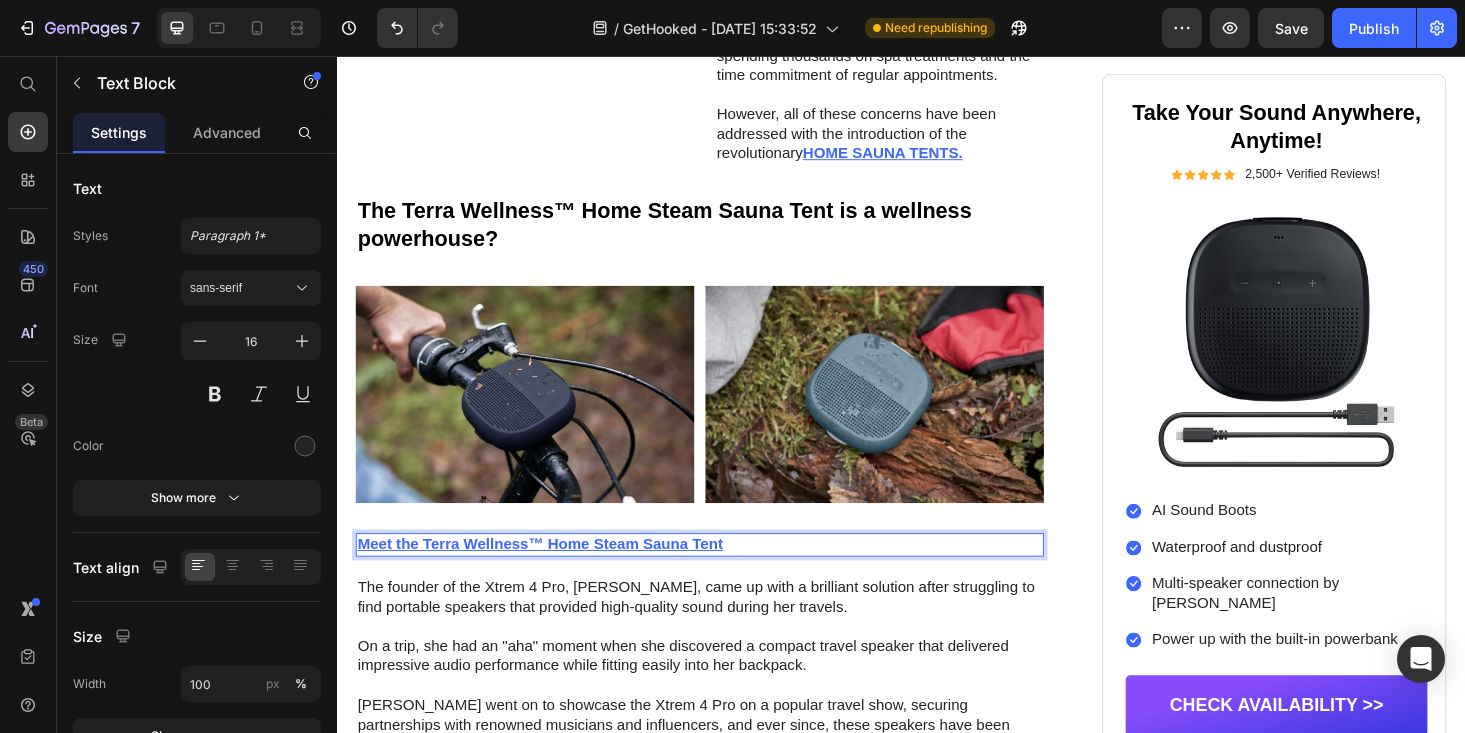 click on "Meet the Terra Wellness™ Home Steam Sauna Tent" at bounding box center [723, 576] 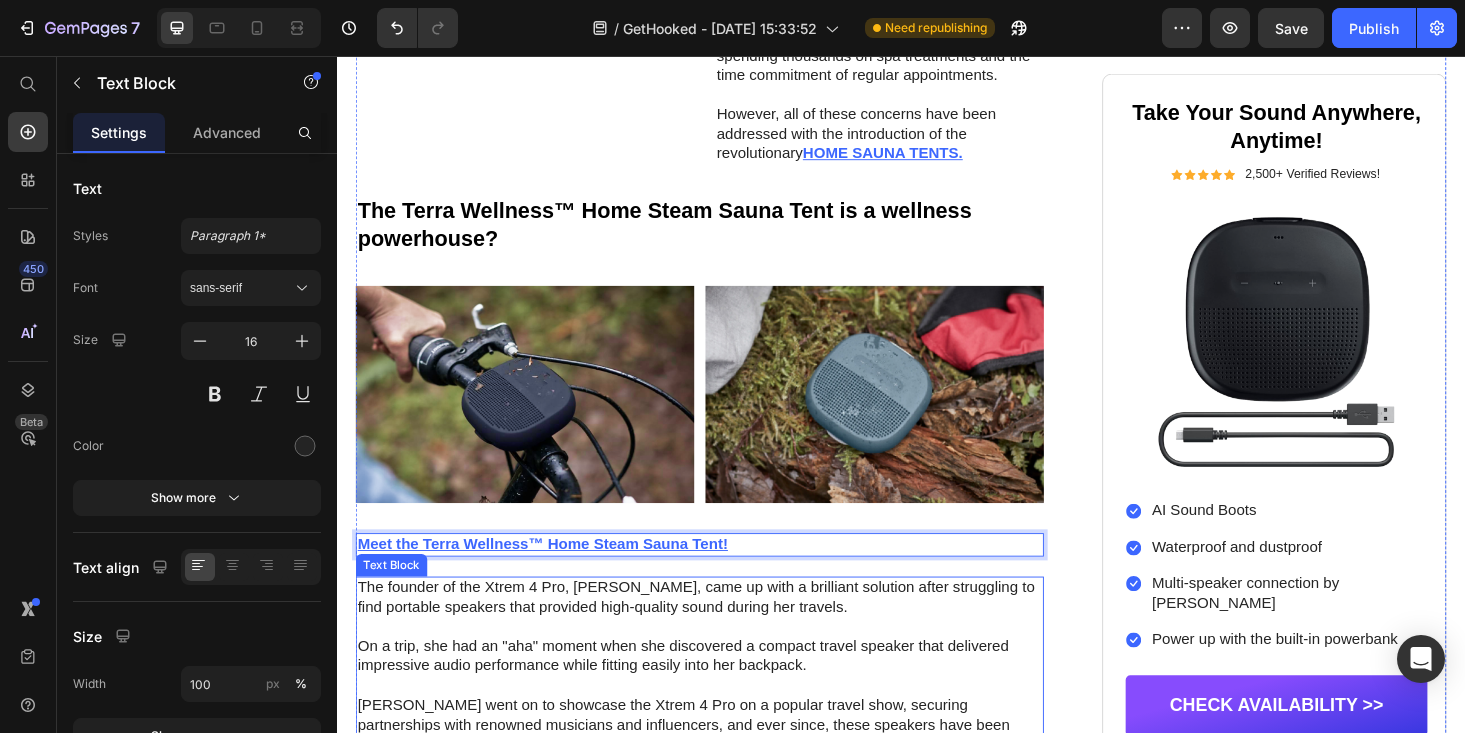 click on "Button" at bounding box center [925, 674] 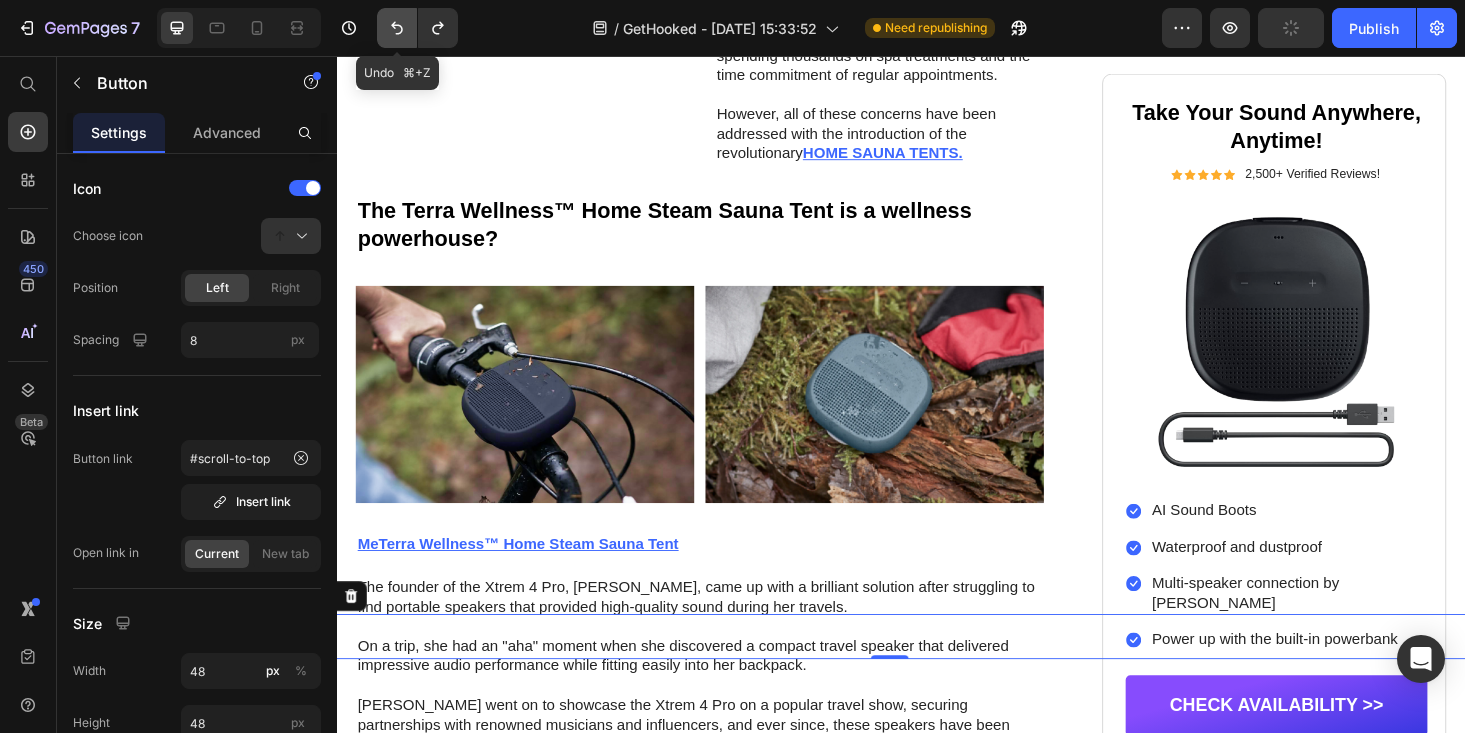 click 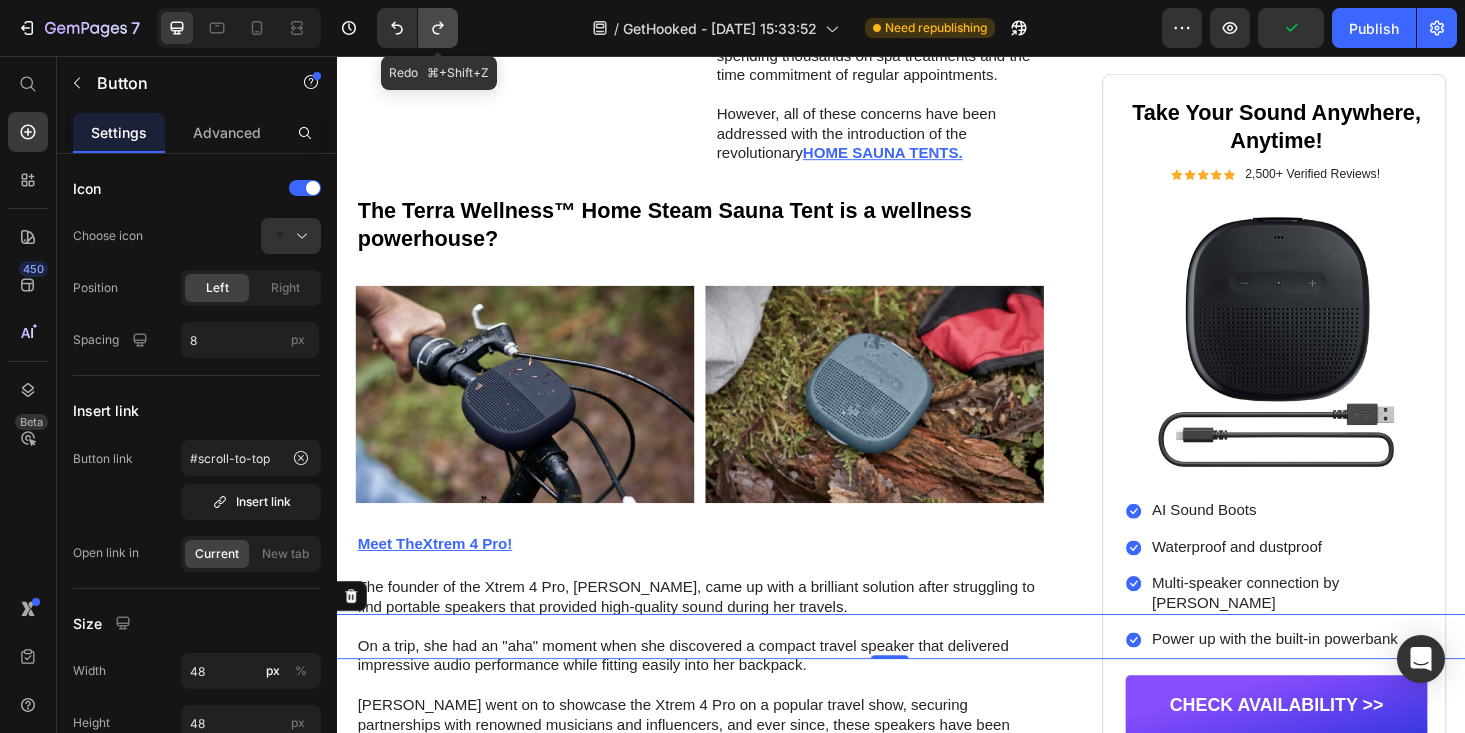click 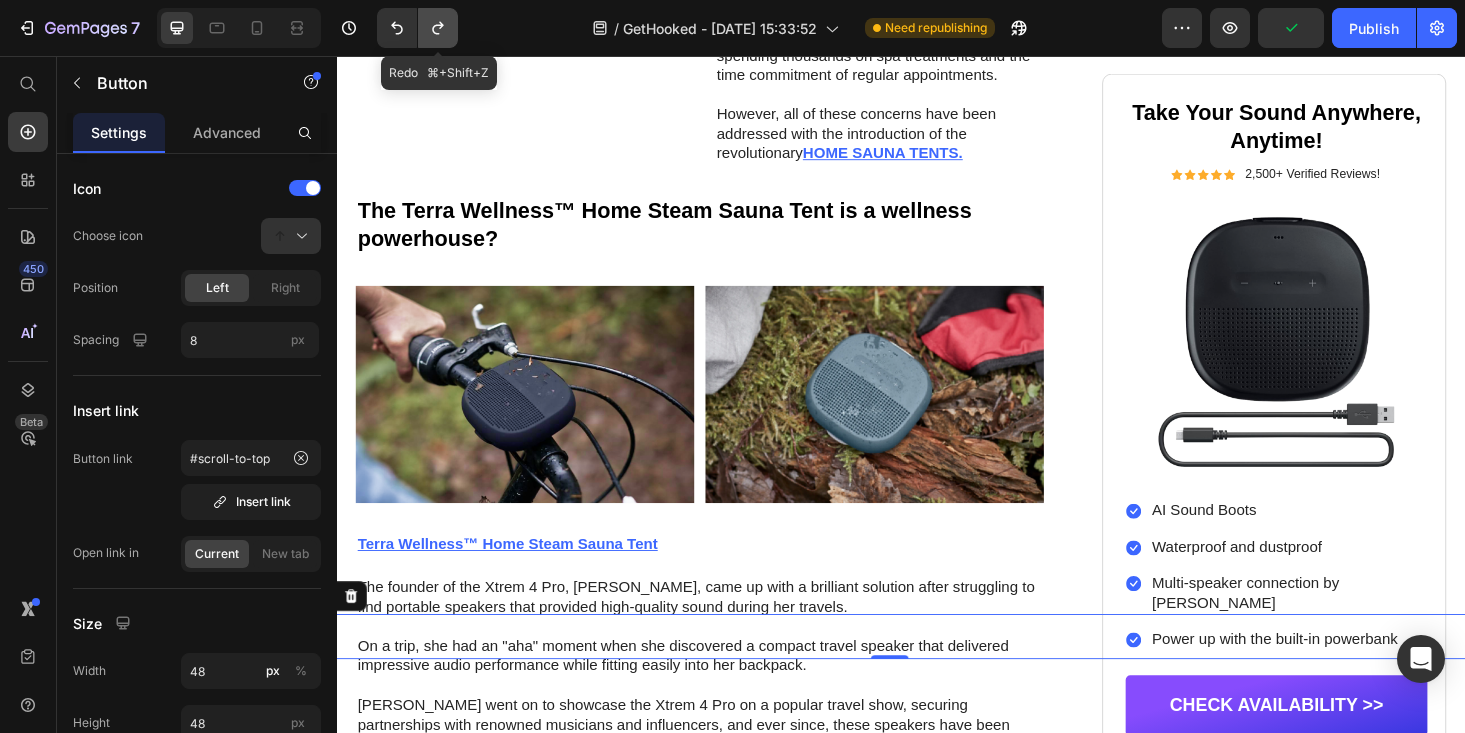 click 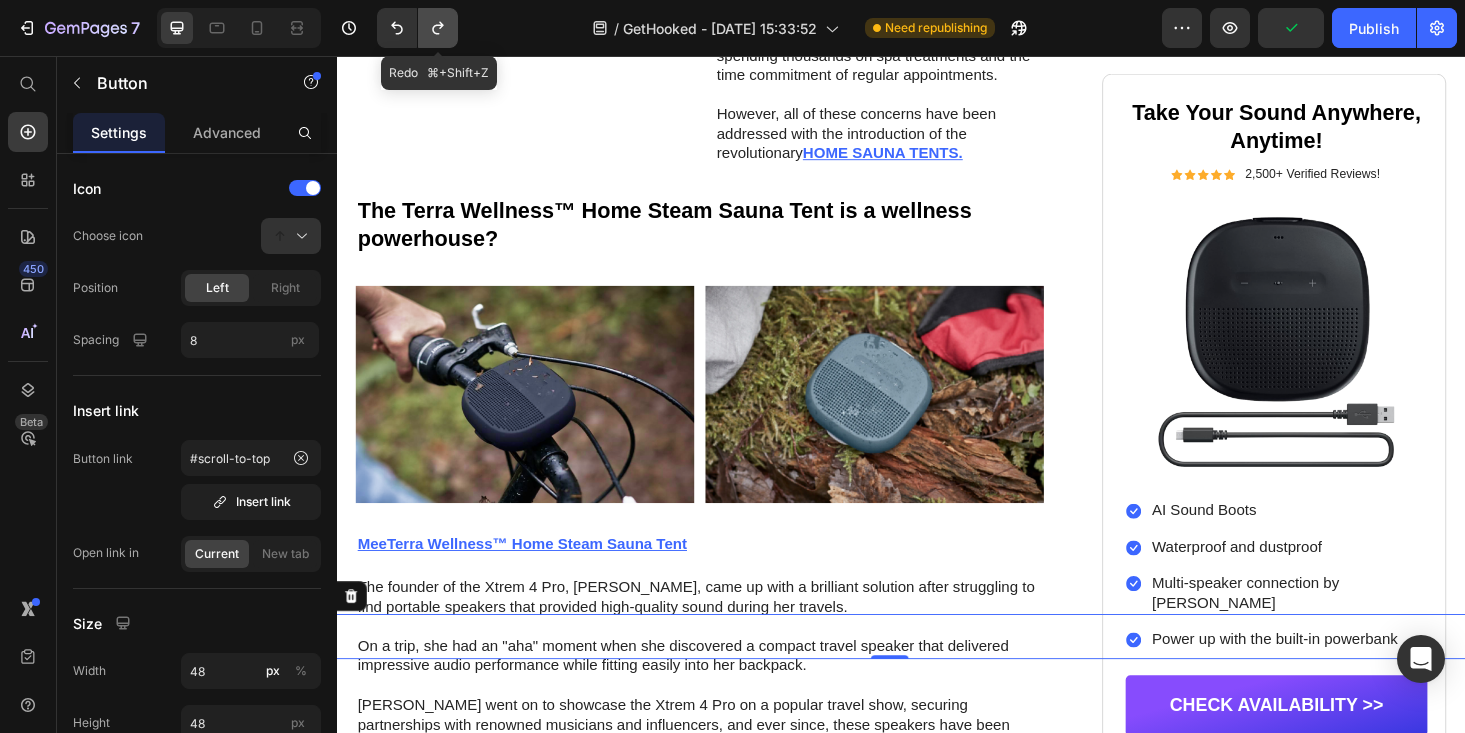 click 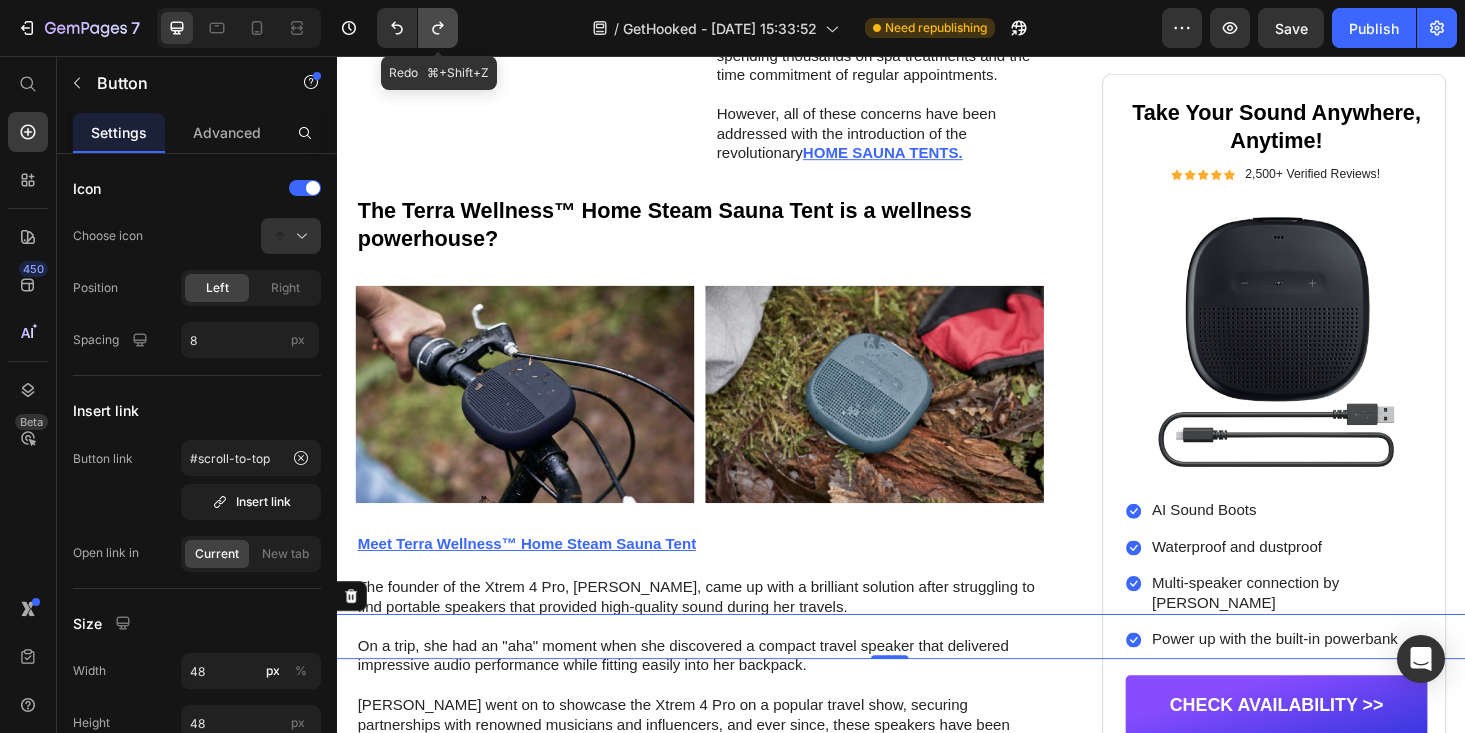 click 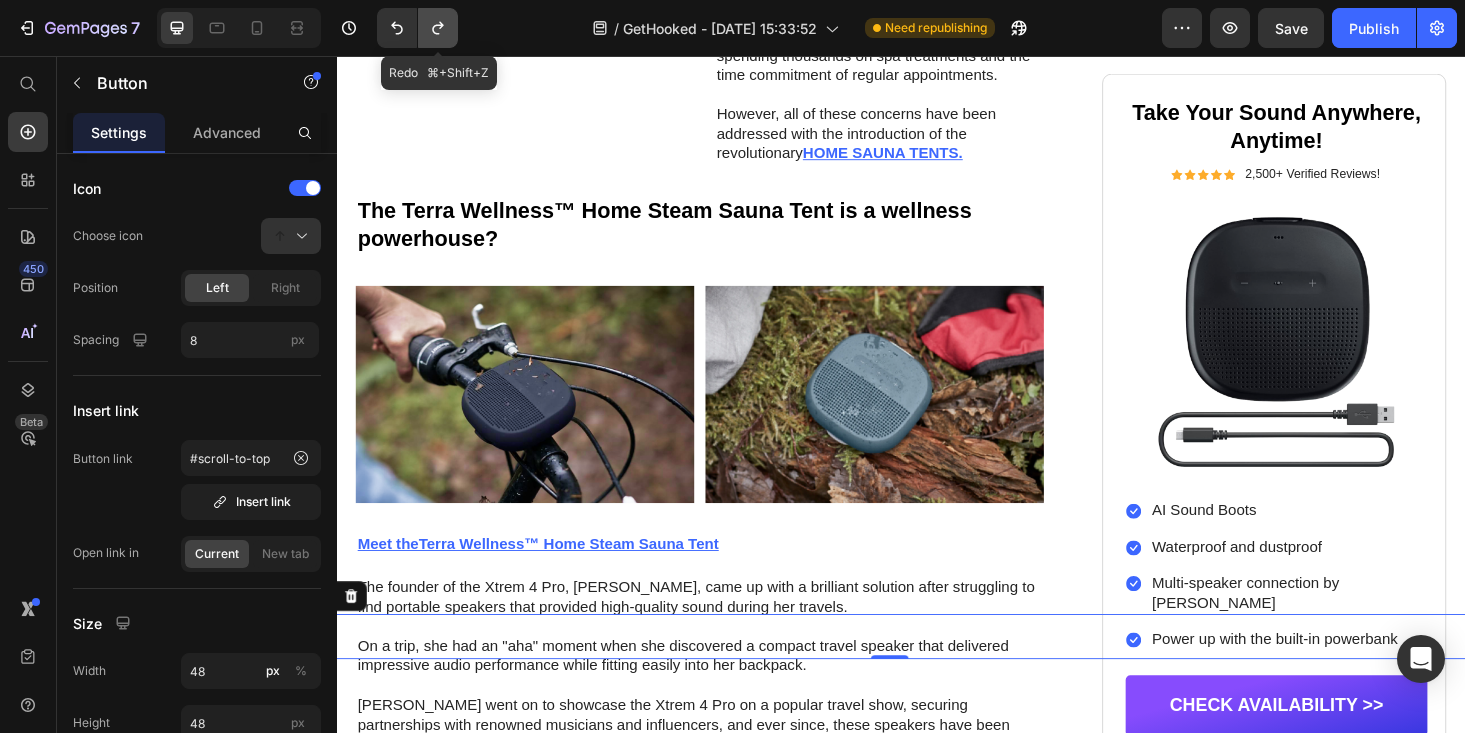 click 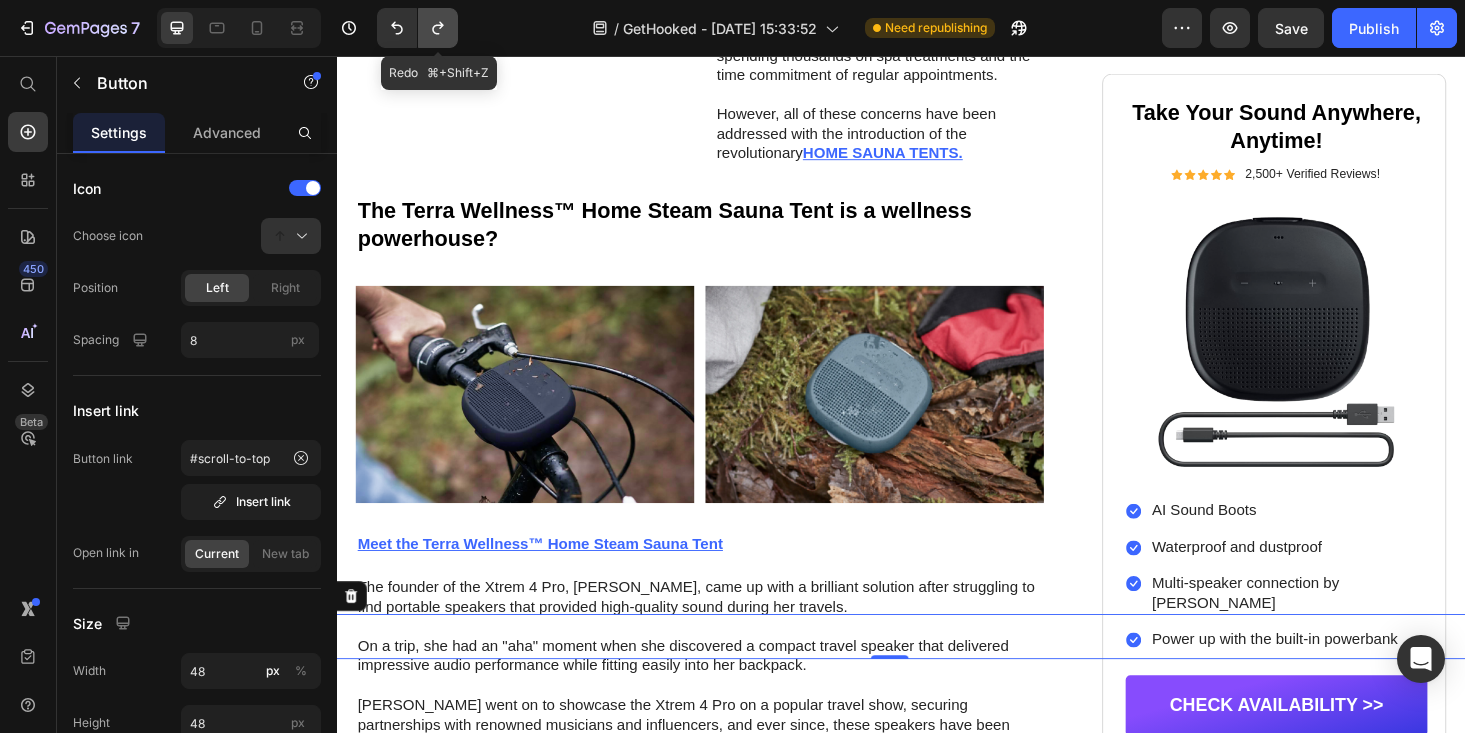 click 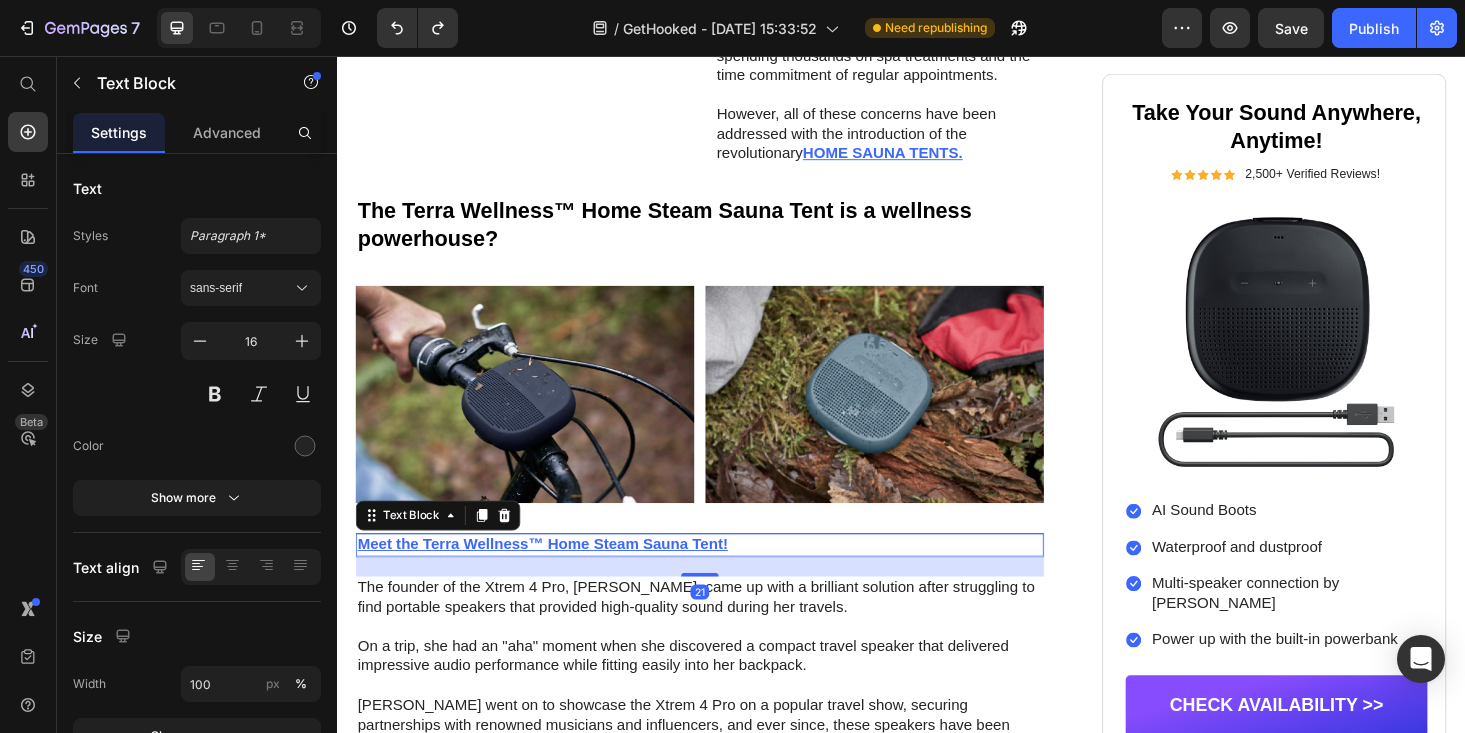 click on "Meet the Terra Wellness™ Home Steam Sauna Tent!" at bounding box center [556, 575] 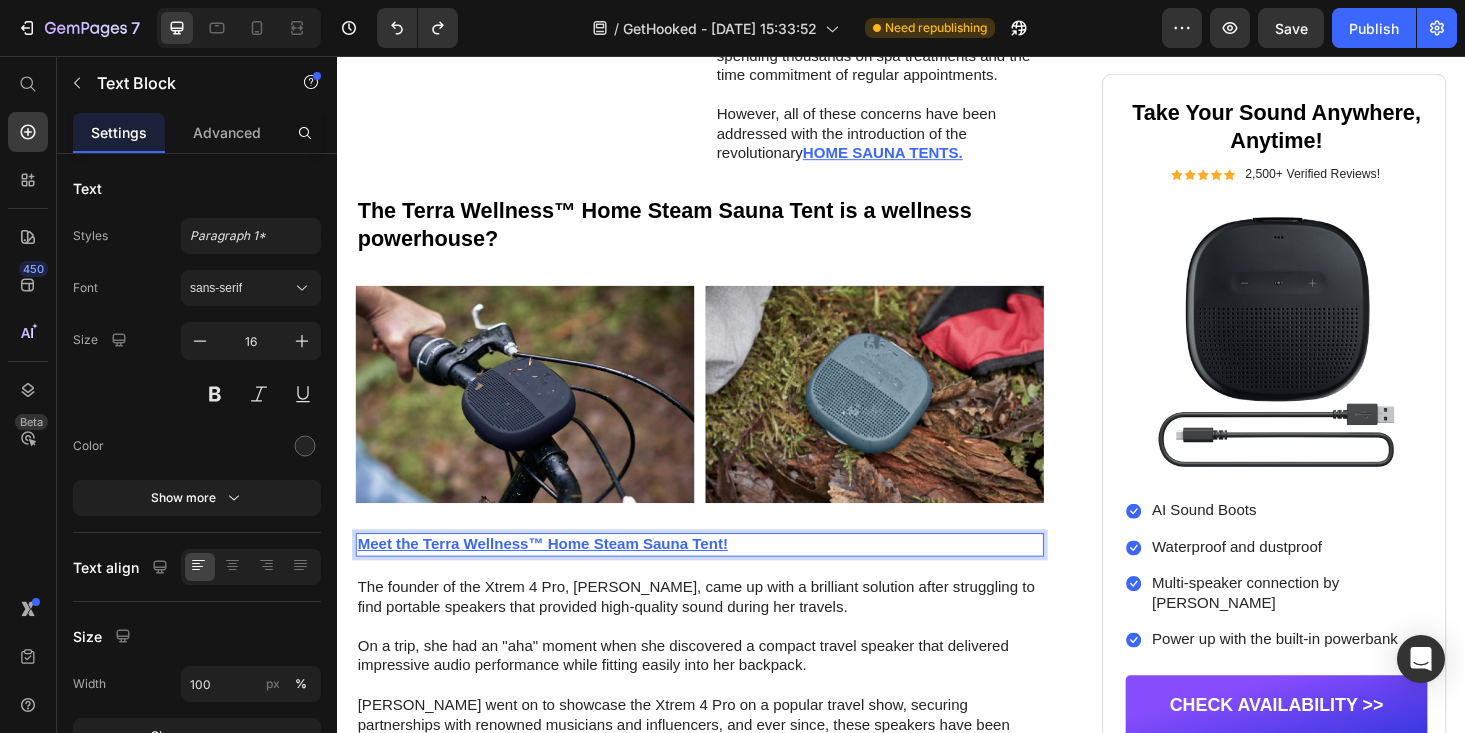 click on "Meet the Terra Wellness™ Home Steam Sauna Tent!" at bounding box center [556, 575] 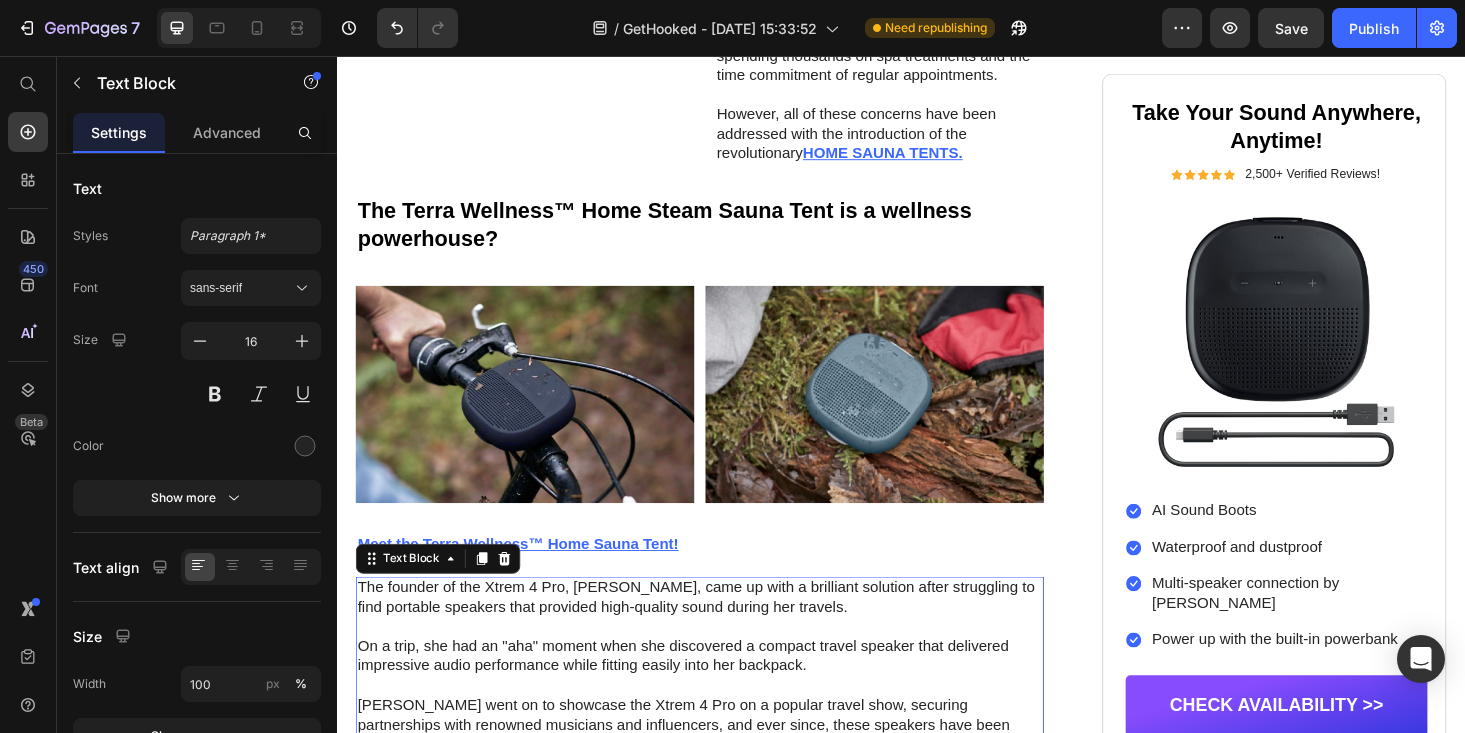 click on "The founder of the Xtrem 4 Pro, Sarah Johnson, came up with a brilliant solution after struggling to find portable speakers that provided high-quality sound during her travels." at bounding box center [723, 633] 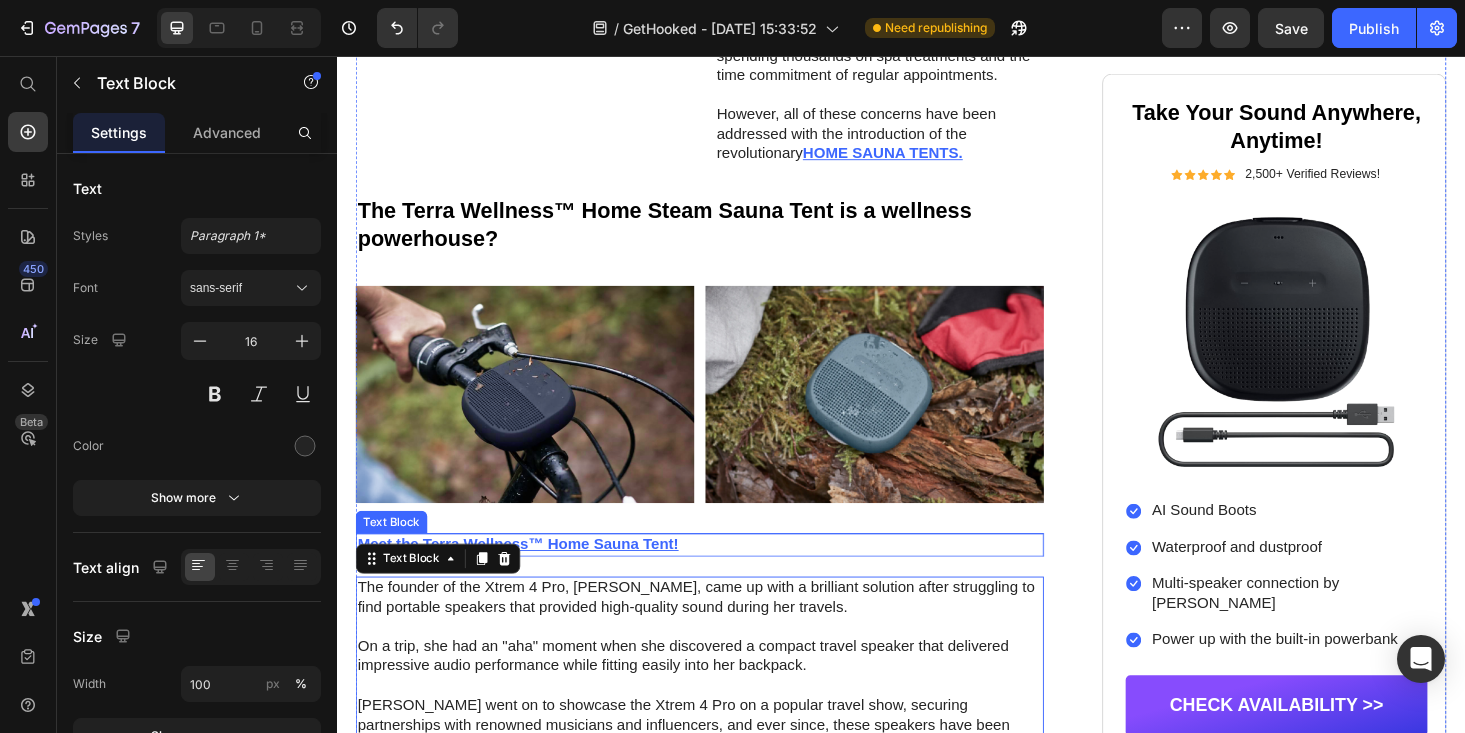 click on "Meet the Terra Wellness™ Home Sauna Tent!" at bounding box center [529, 575] 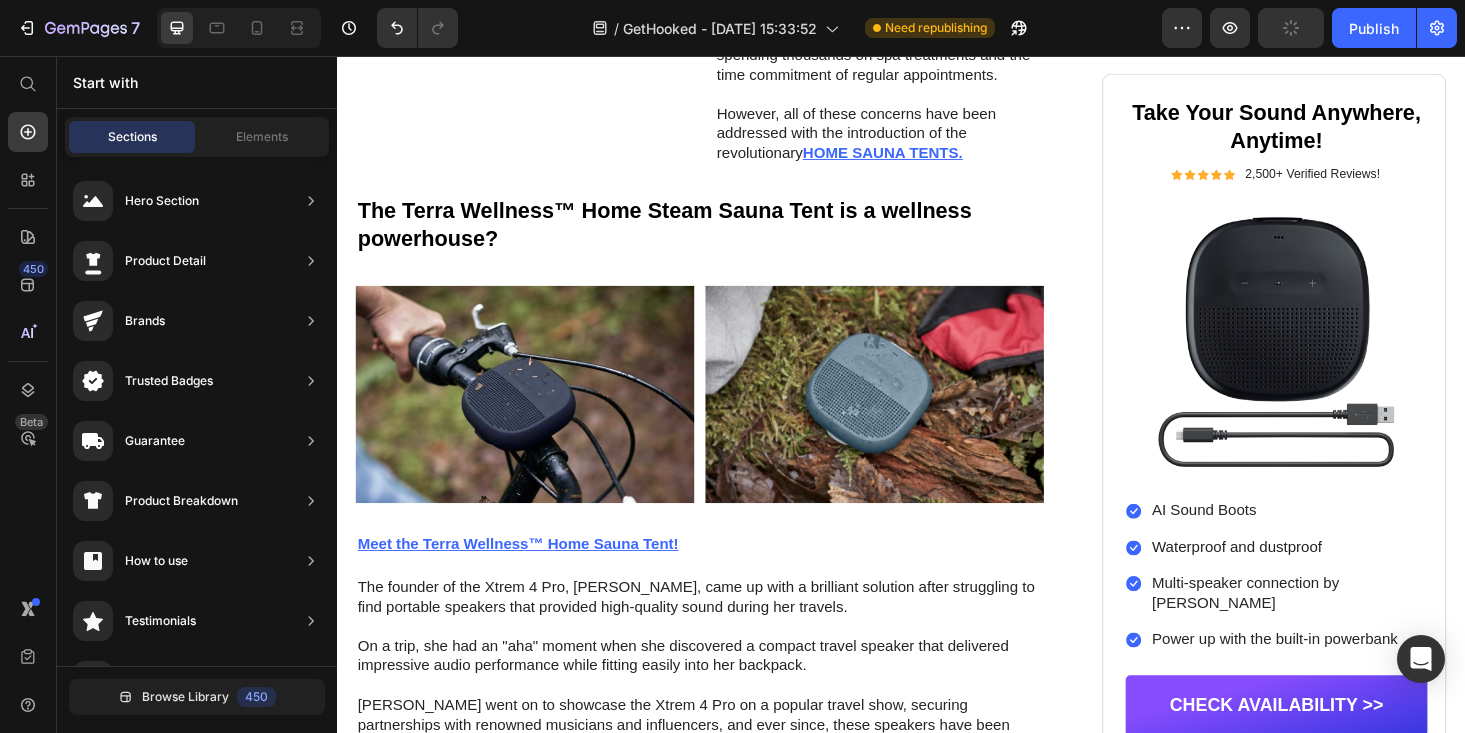 click on "Button Sticky" at bounding box center [937, 713] 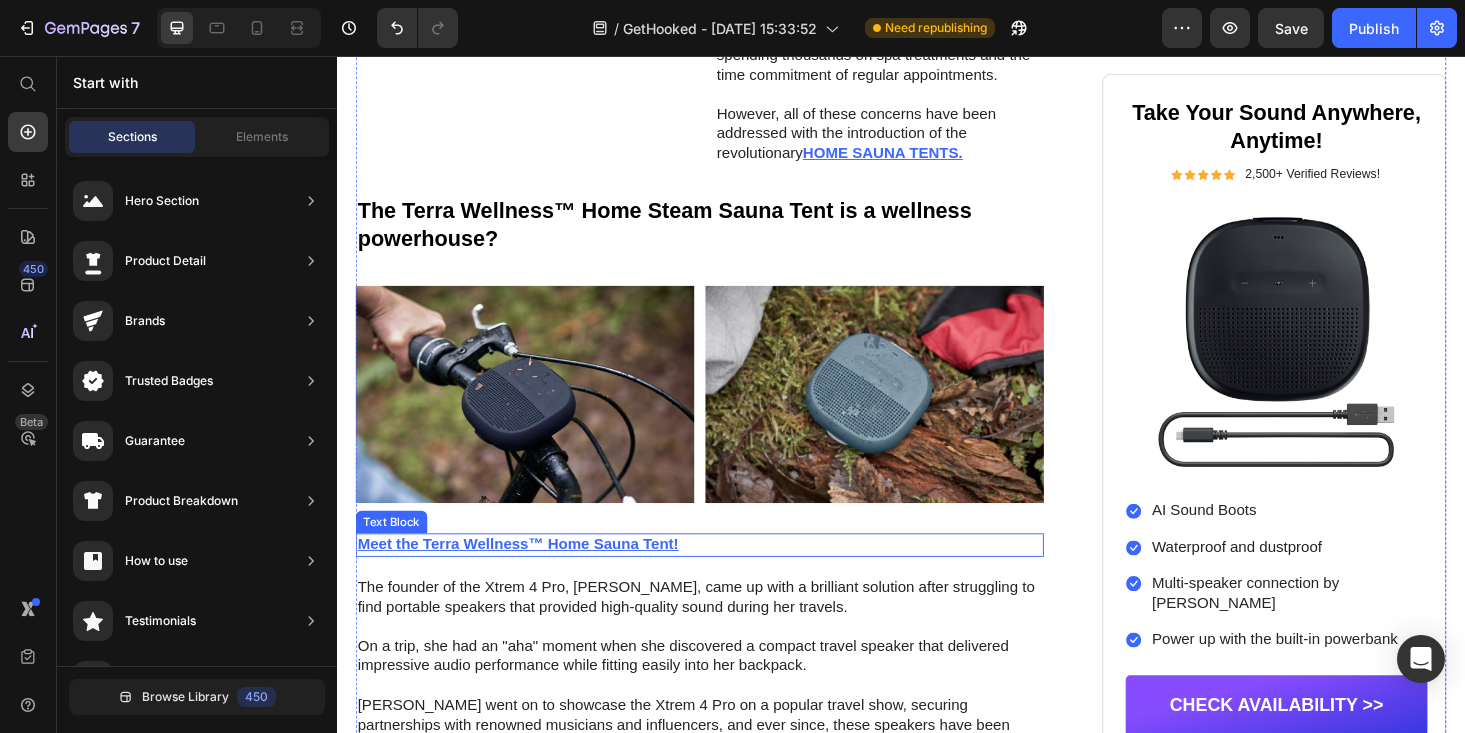 click on "Meet the Terra Wellness™ Home Sauna Tent!" at bounding box center (529, 575) 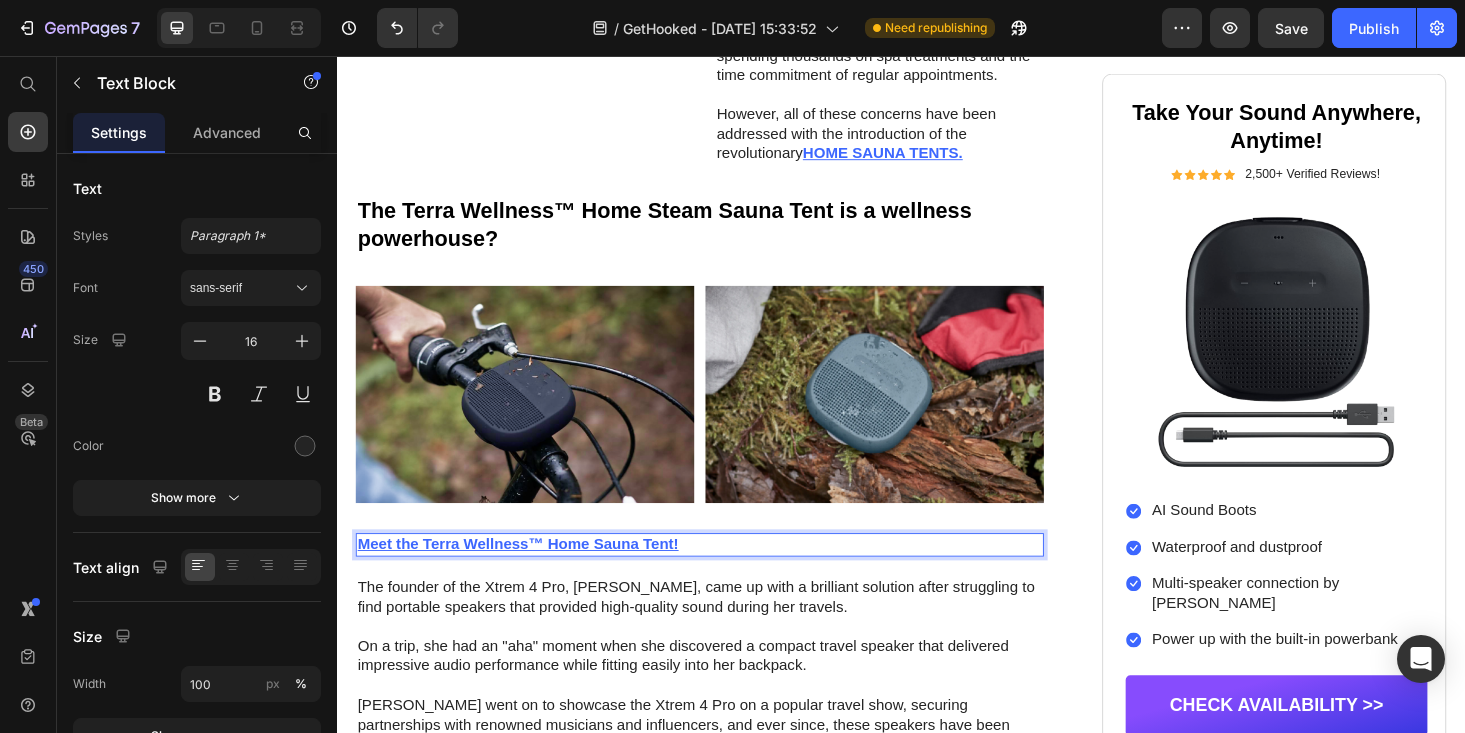 click on "Meet the Terra Wellness™ Home Sauna Tent!" at bounding box center (723, 576) 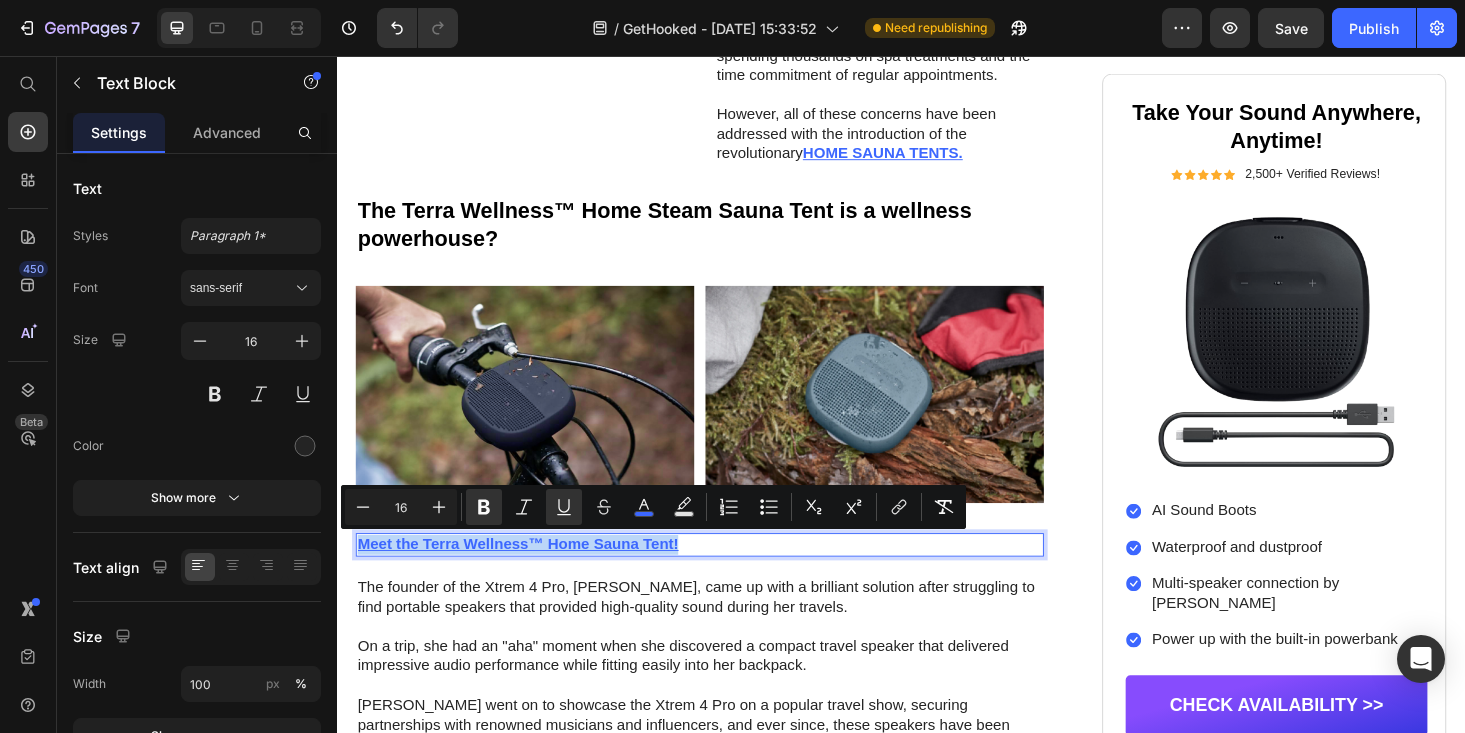 click on "Meet the Terra Wellness™ Home Sauna Tent!" at bounding box center [529, 575] 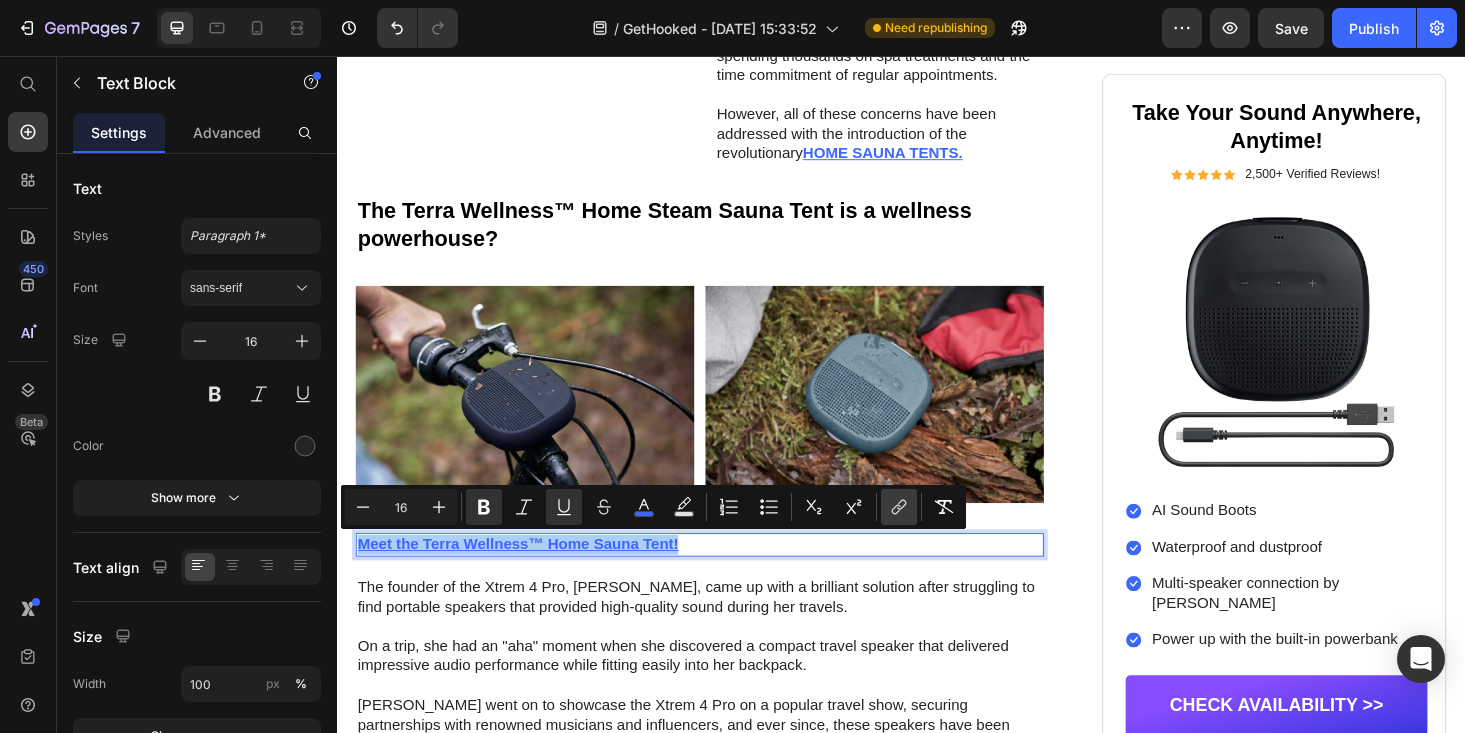 click 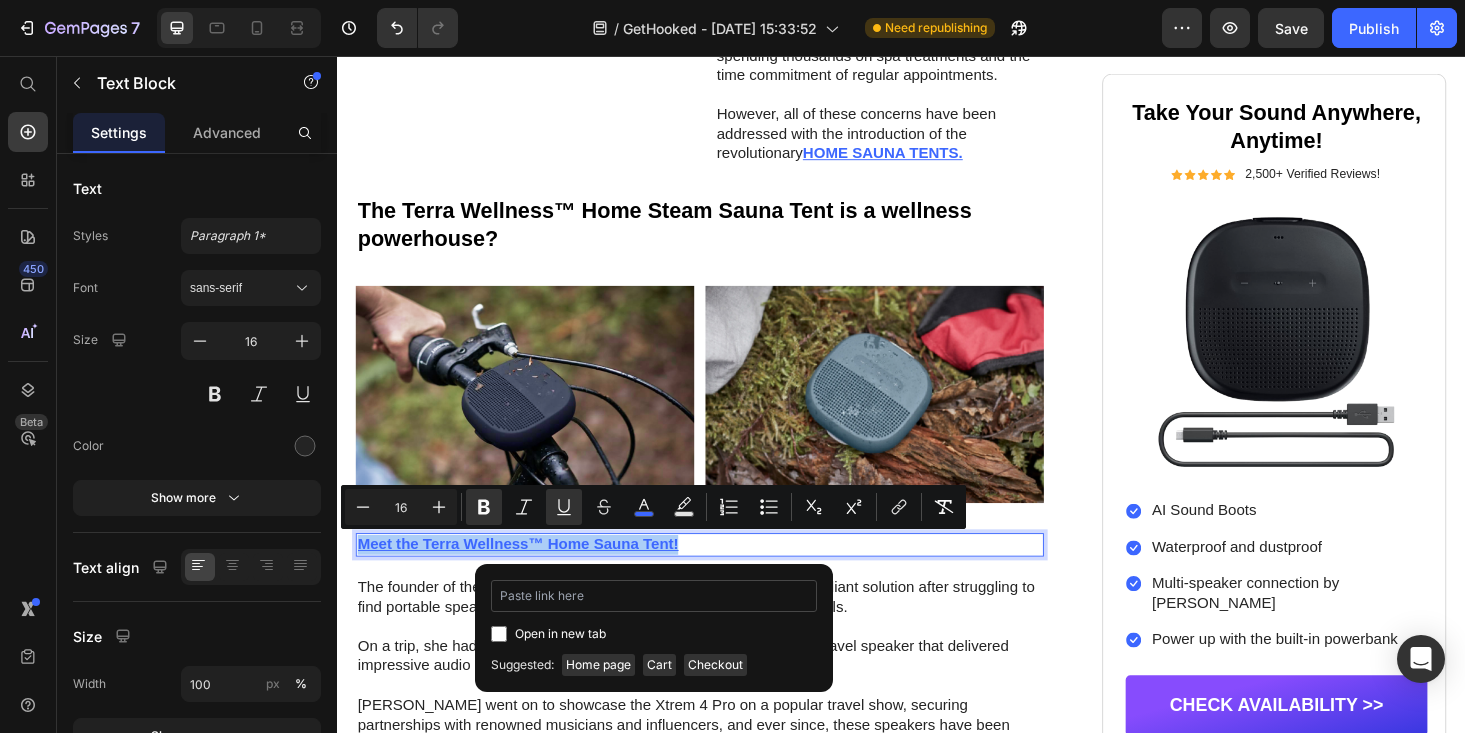 type on "[URL][DOMAIN_NAME]" 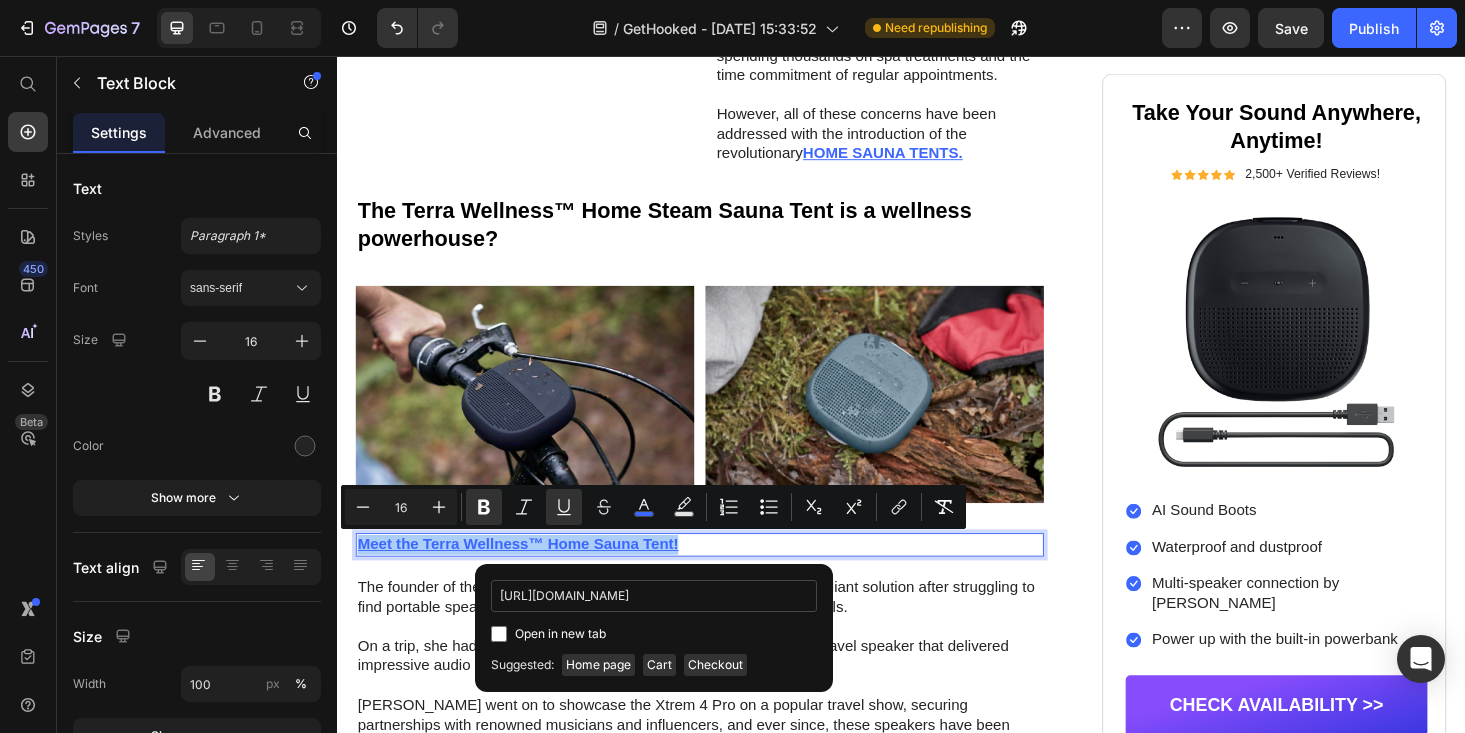 scroll, scrollTop: 0, scrollLeft: 413, axis: horizontal 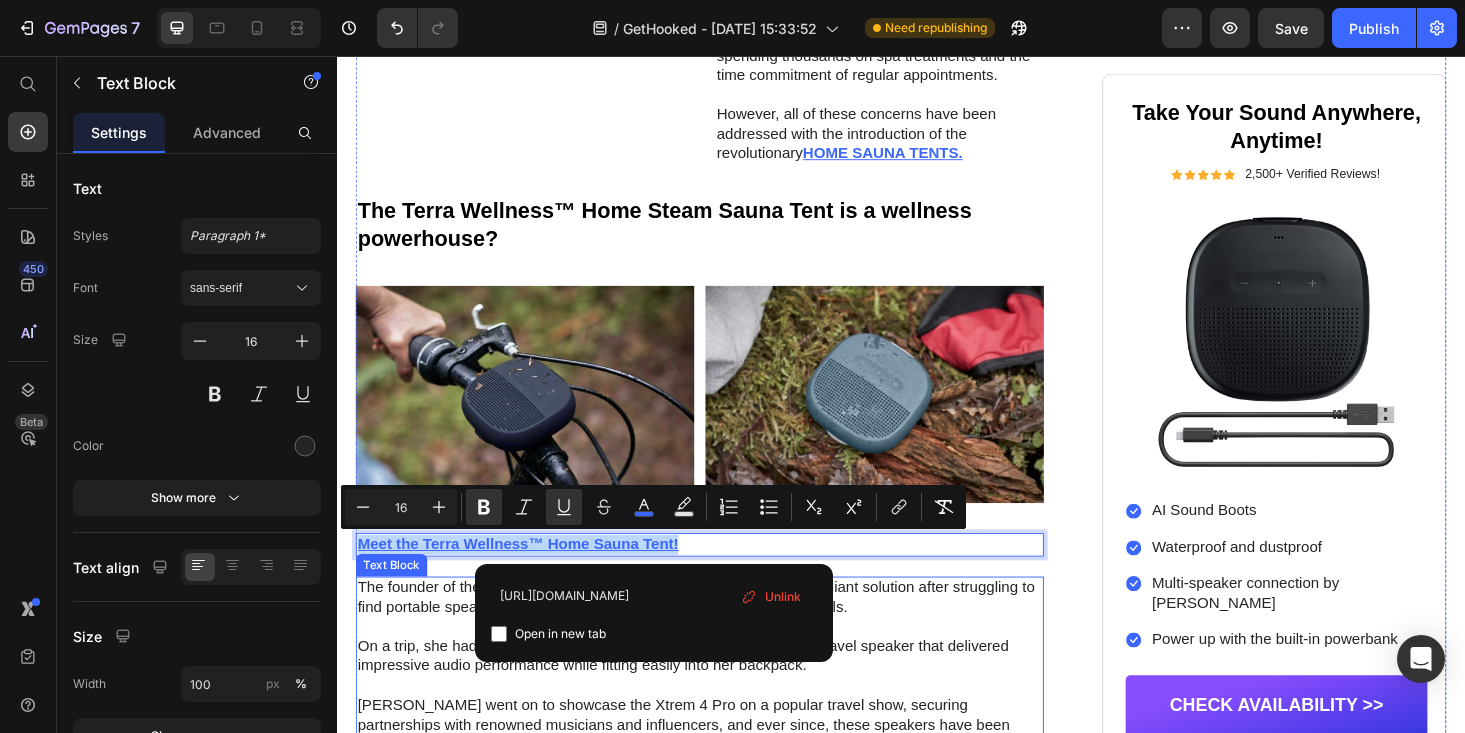 click on "The founder of the Xtrem 4 Pro, Sarah Johnson, came up with a brilliant solution after struggling to find portable speakers that provided high-quality sound during her travels." at bounding box center [723, 633] 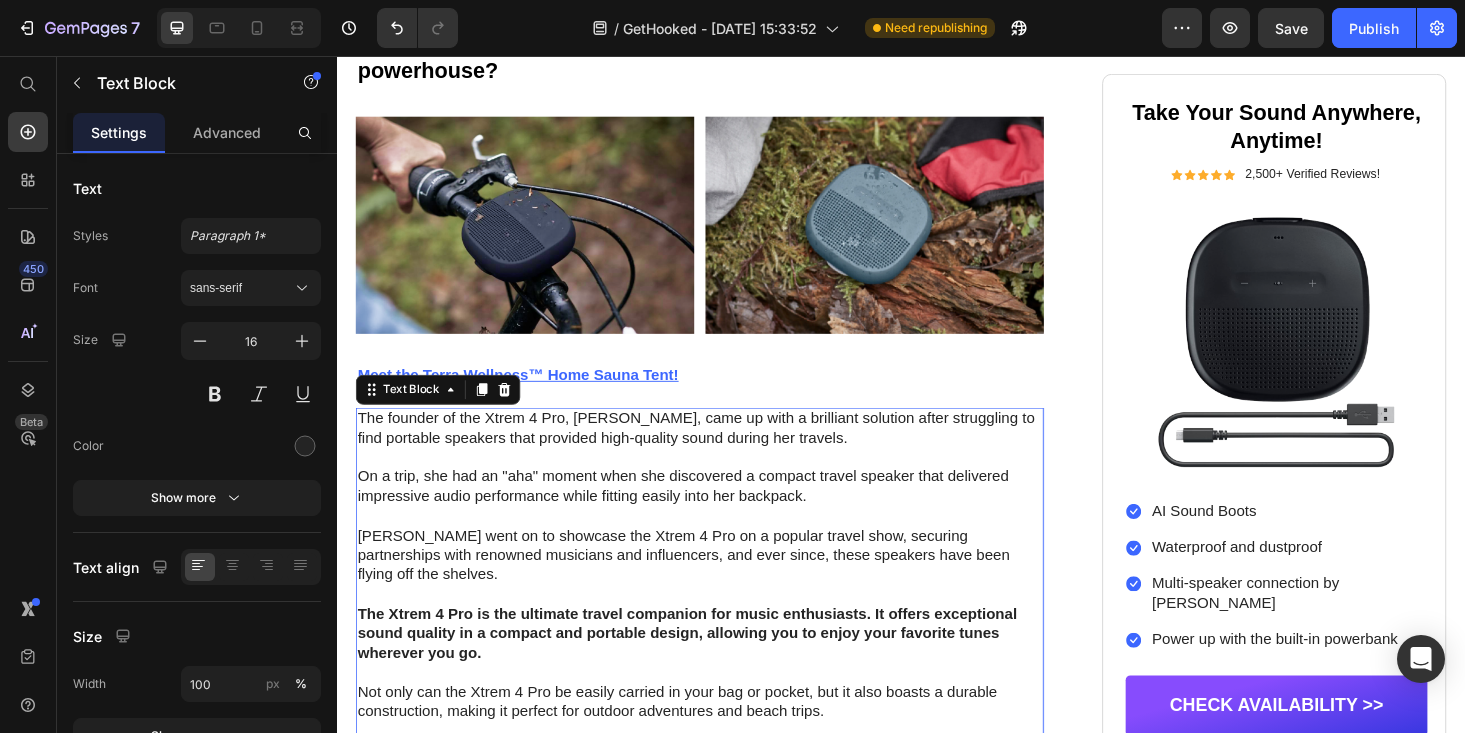 scroll, scrollTop: 1681, scrollLeft: 0, axis: vertical 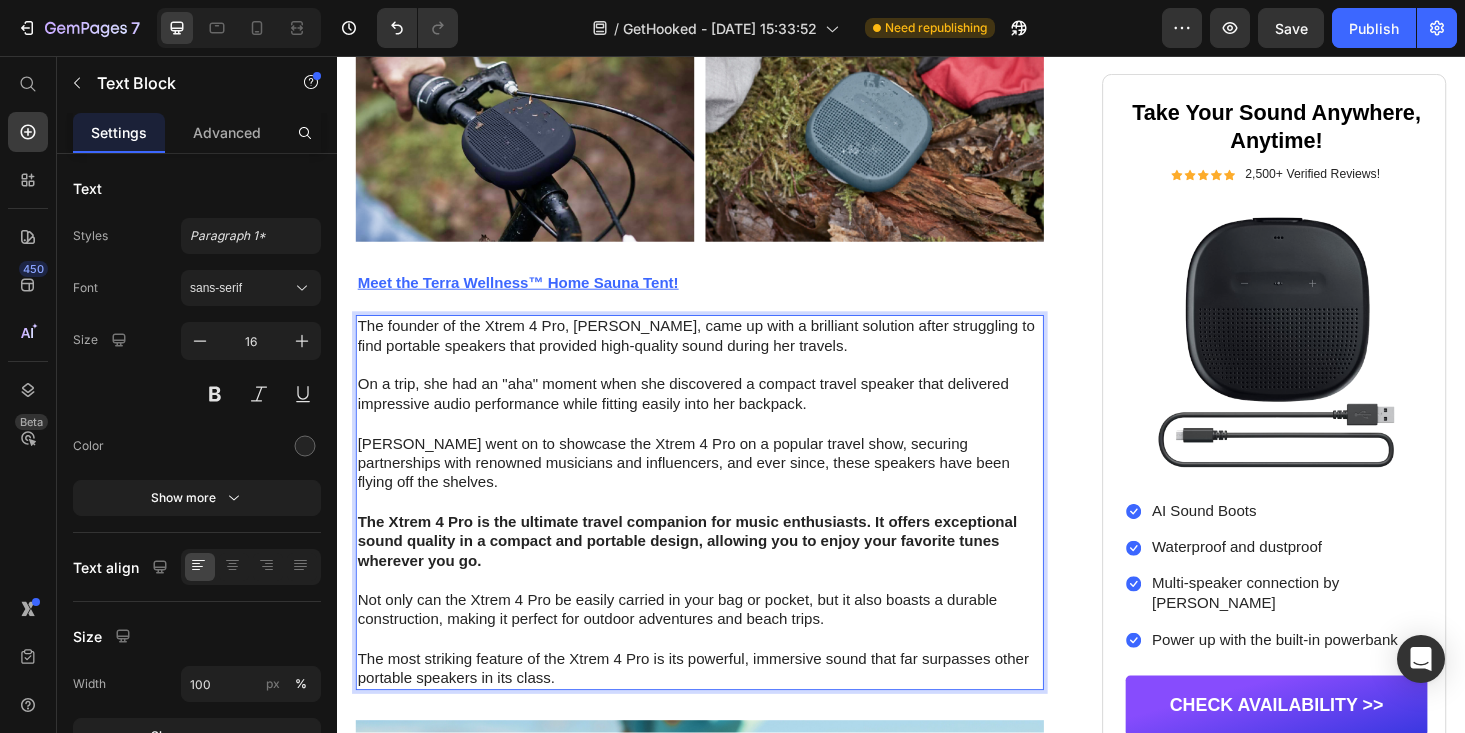 click on "On a trip, she had an "aha" moment when she discovered a compact travel speaker that delivered impressive audio performance while fitting easily into her backpack." at bounding box center (723, 417) 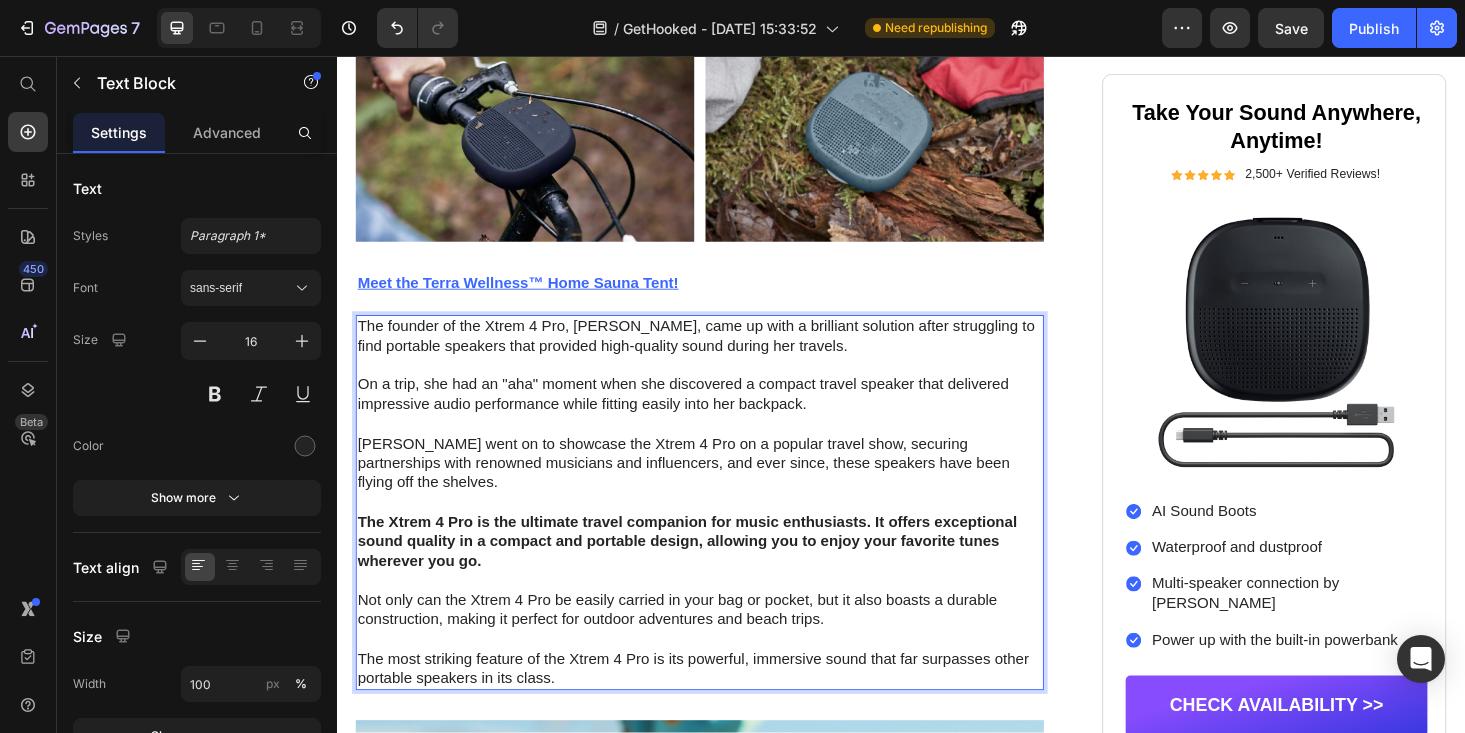 click on "Button Sticky" at bounding box center [937, 713] 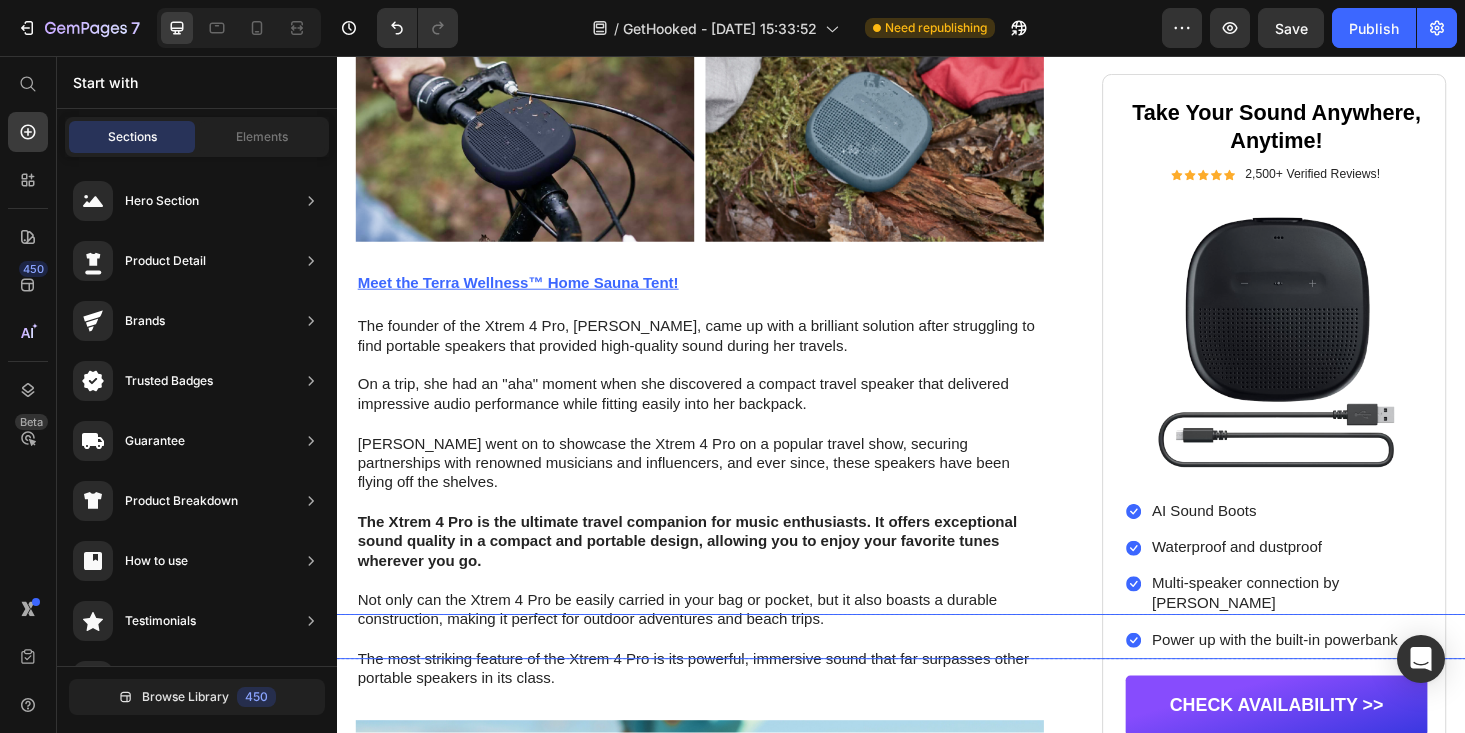 click on "Button" at bounding box center [925, 674] 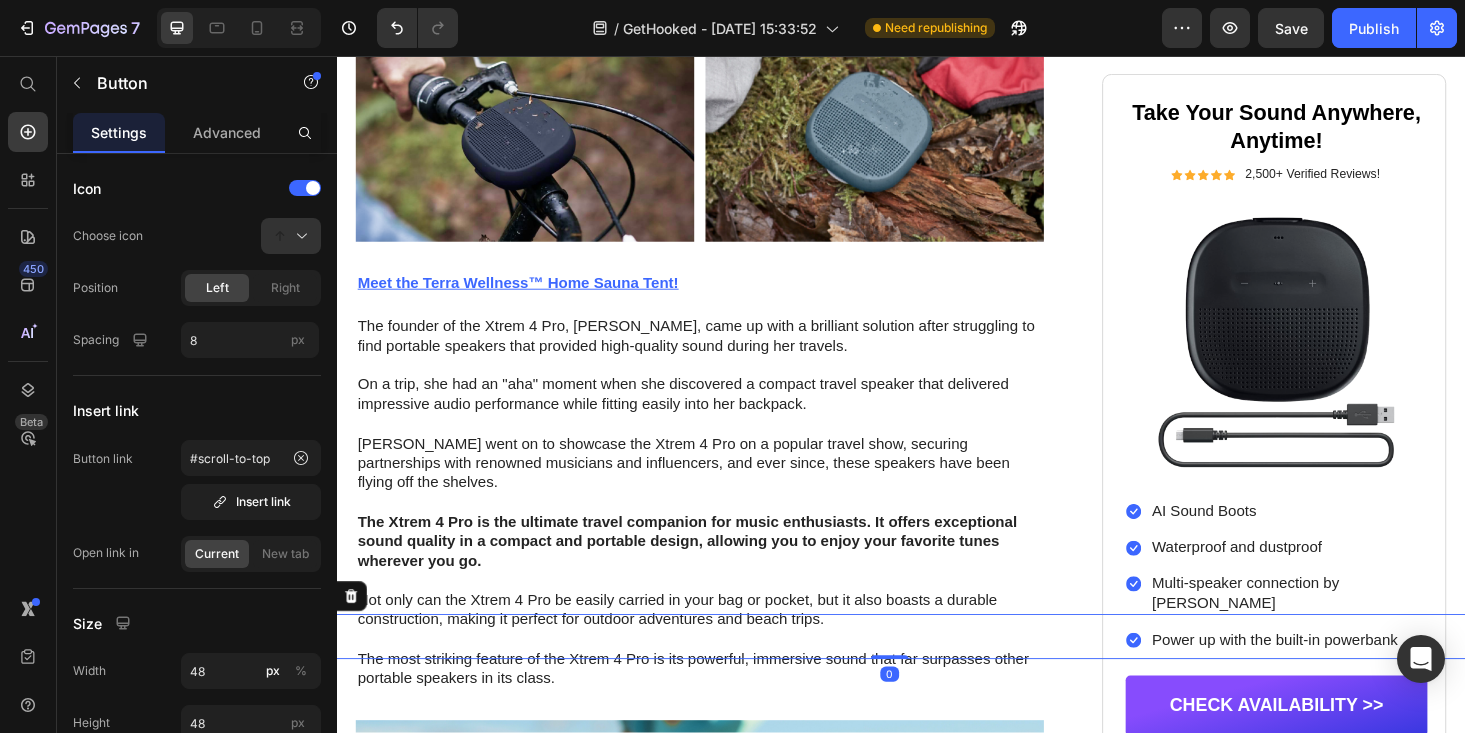 click on "Button   0" at bounding box center [925, 674] 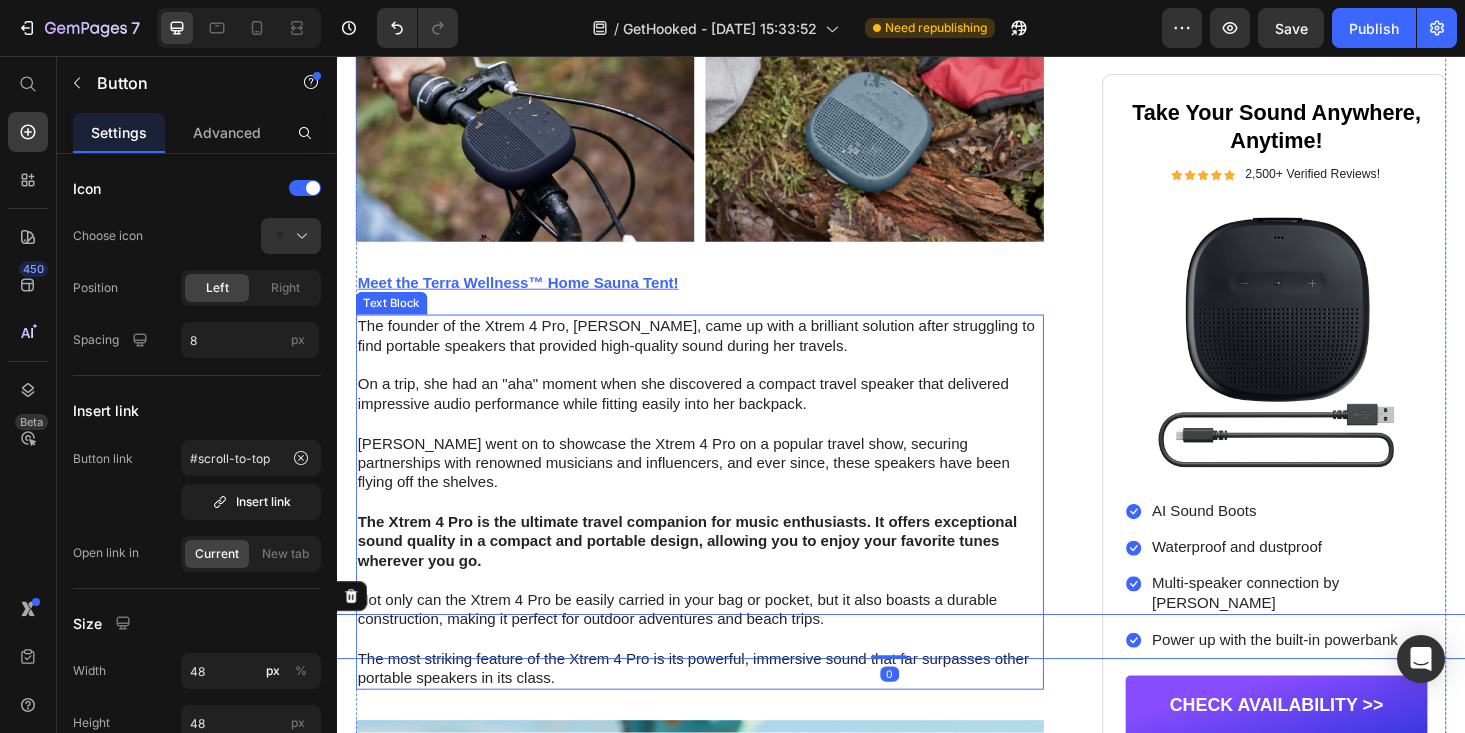 click on "The founder of the Xtrem 4 Pro, Sarah Johnson, came up with a brilliant solution after struggling to find portable speakers that provided high-quality sound during her travels." at bounding box center (723, 355) 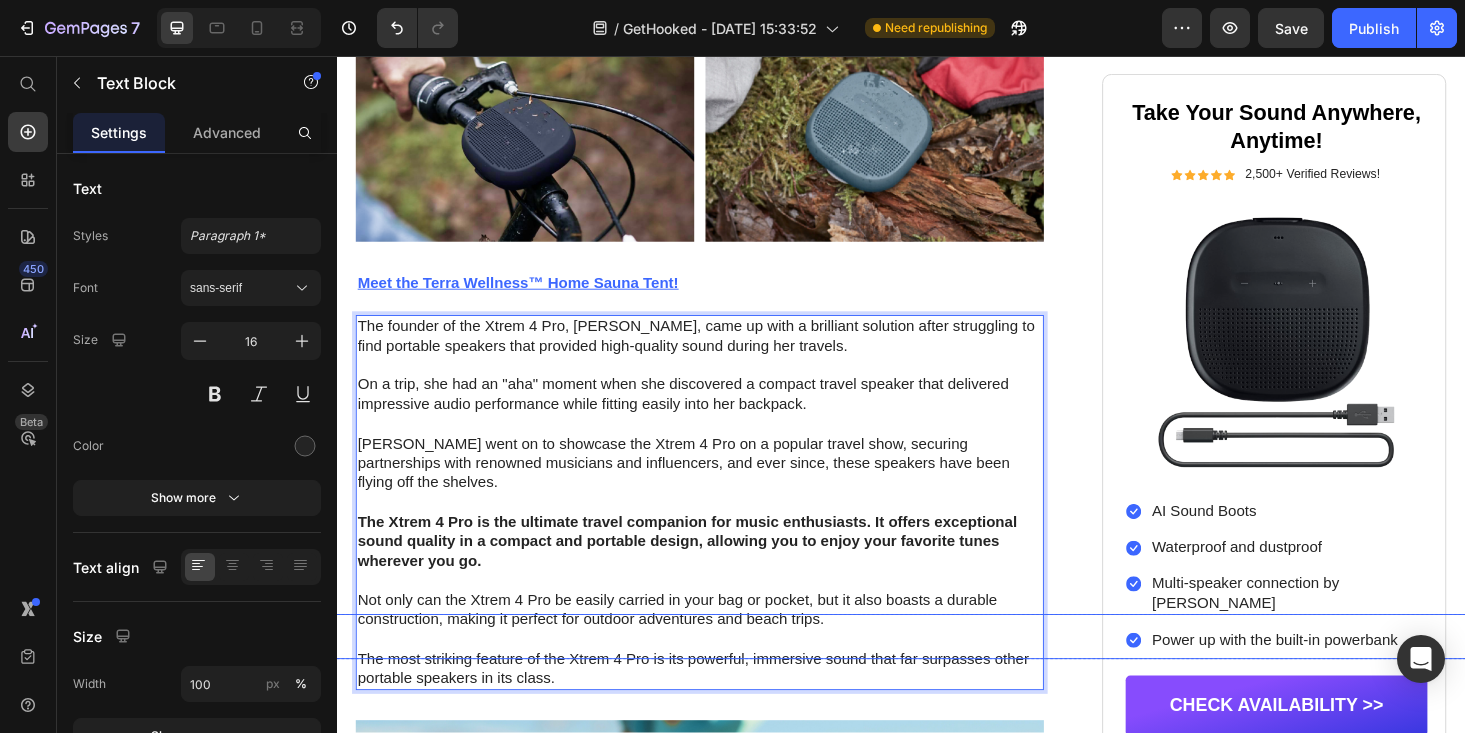 click on "Button" at bounding box center (925, 674) 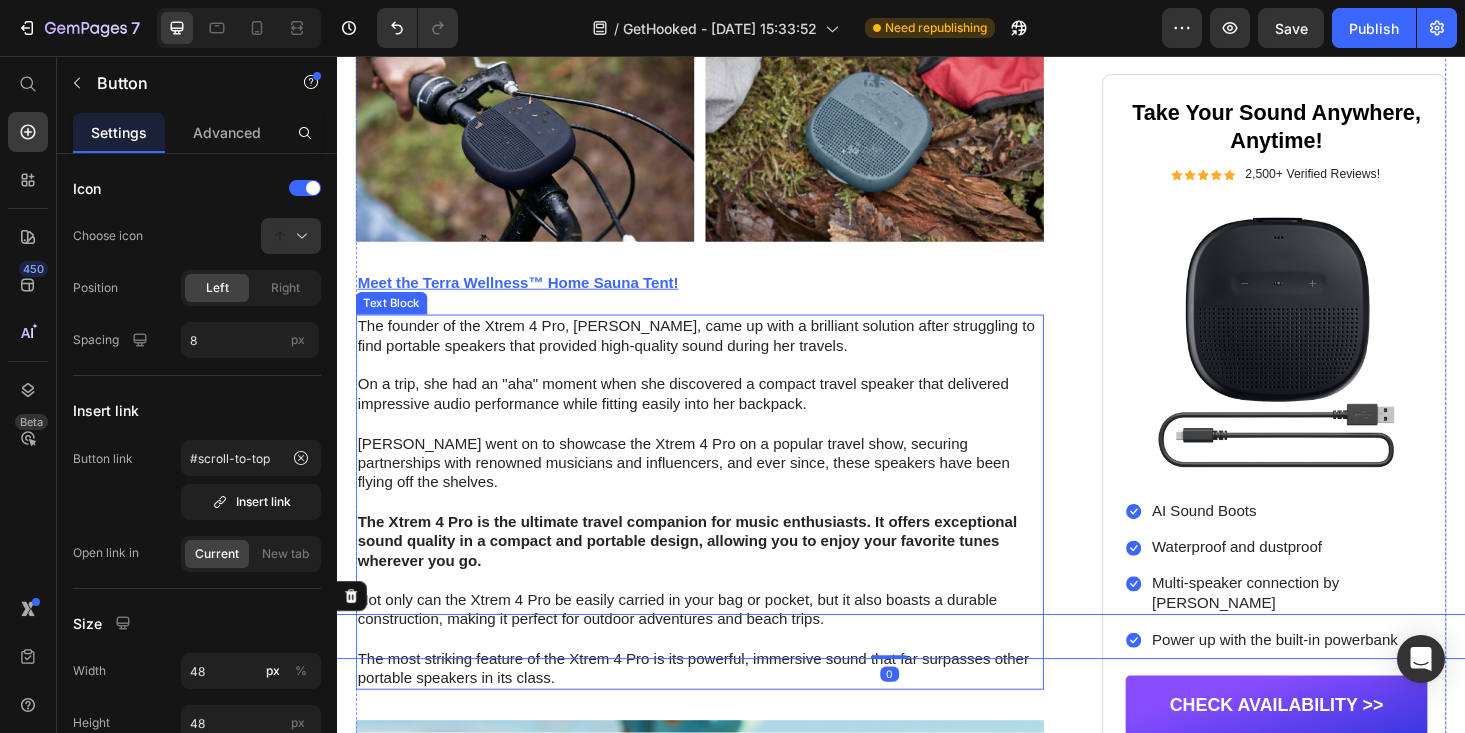 click on "The founder of the Xtrem 4 Pro, Sarah Johnson, came up with a brilliant solution after struggling to find portable speakers that provided high-quality sound during her travels." at bounding box center (723, 355) 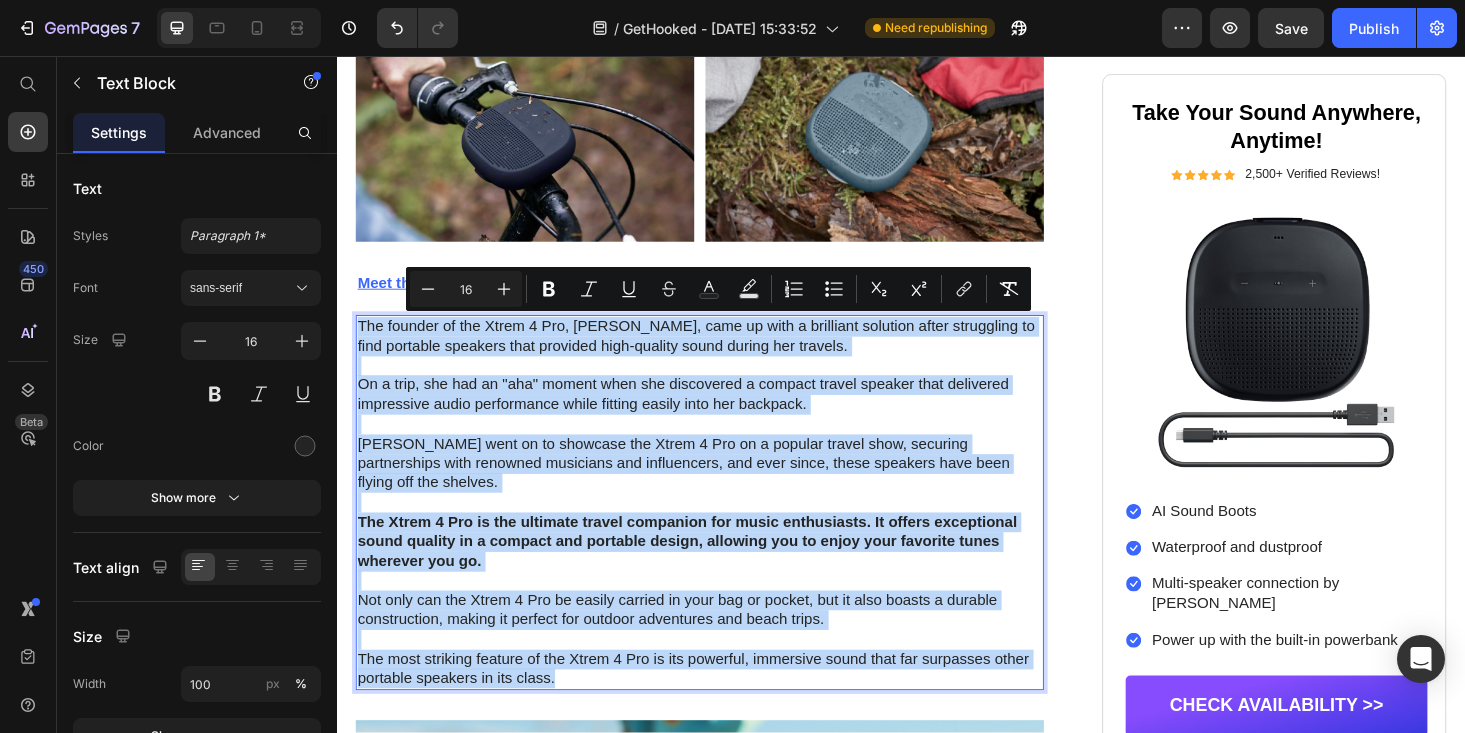 drag, startPoint x: 362, startPoint y: 345, endPoint x: 635, endPoint y: 743, distance: 482.63132 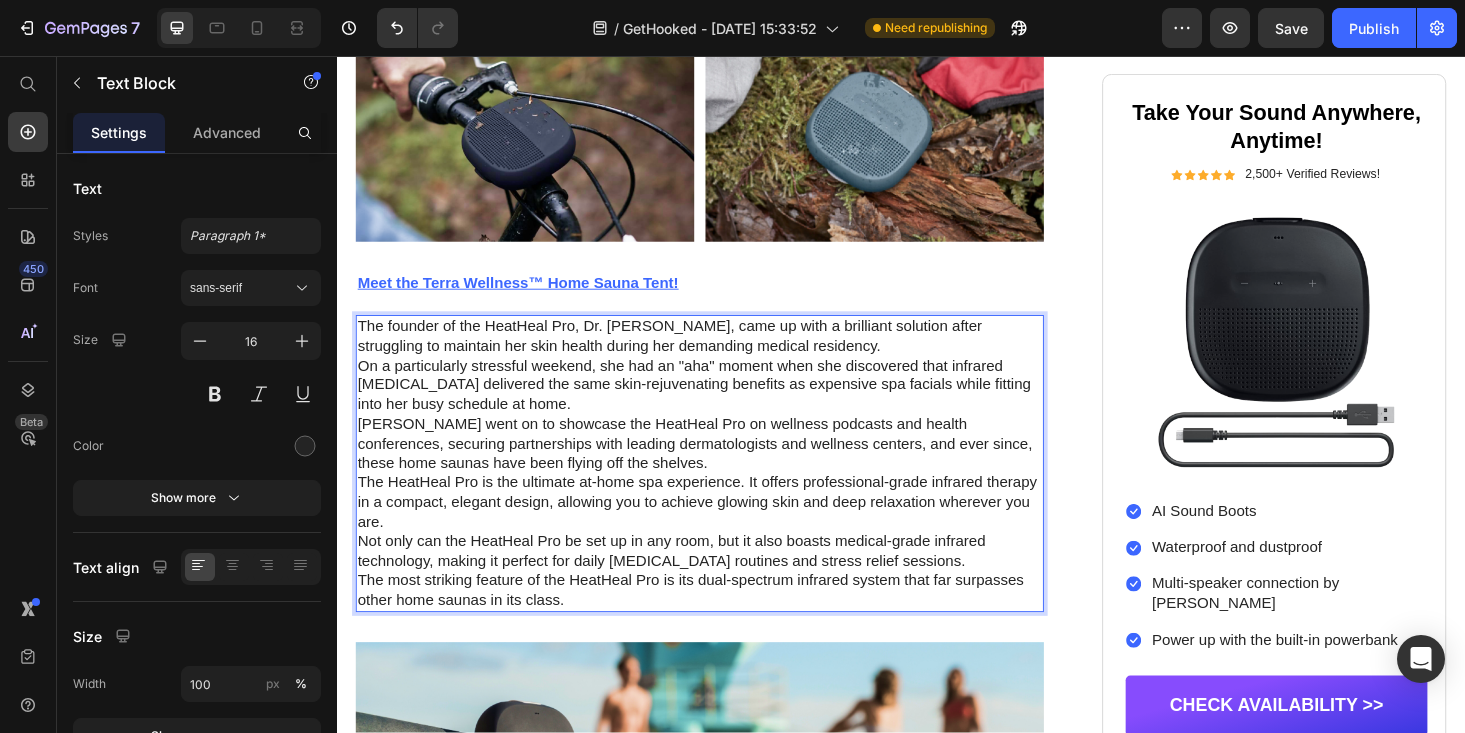 click on "On a particularly stressful weekend, she had an "aha" moment when she discovered that infrared heat therapy delivered the same skin-rejuvenating benefits as expensive spa facials while fitting into her busy schedule at home." at bounding box center (723, 407) 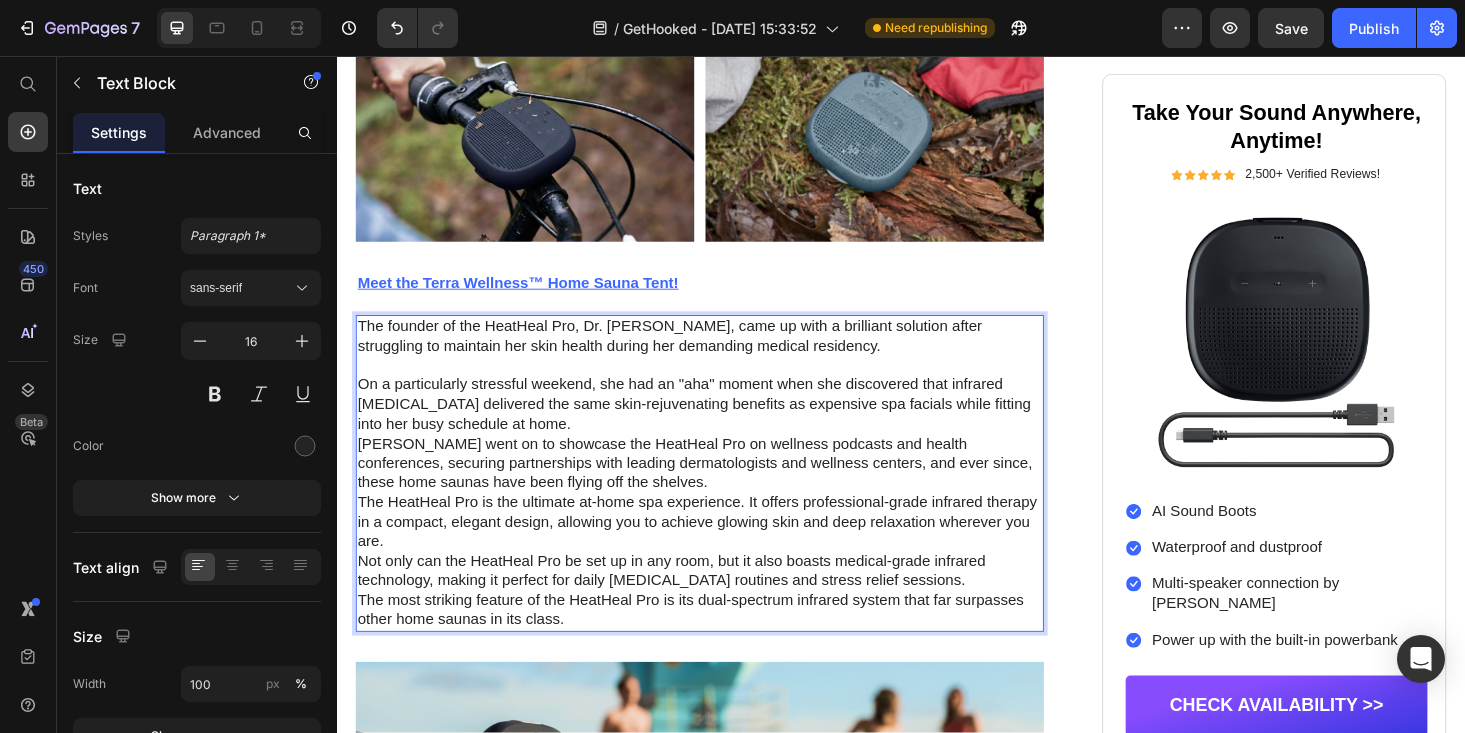click on "On a particularly stressful weekend, she had an "aha" moment when she discovered that infrared heat therapy delivered the same skin-rejuvenating benefits as expensive spa facials while fitting into her busy schedule at home." at bounding box center (723, 427) 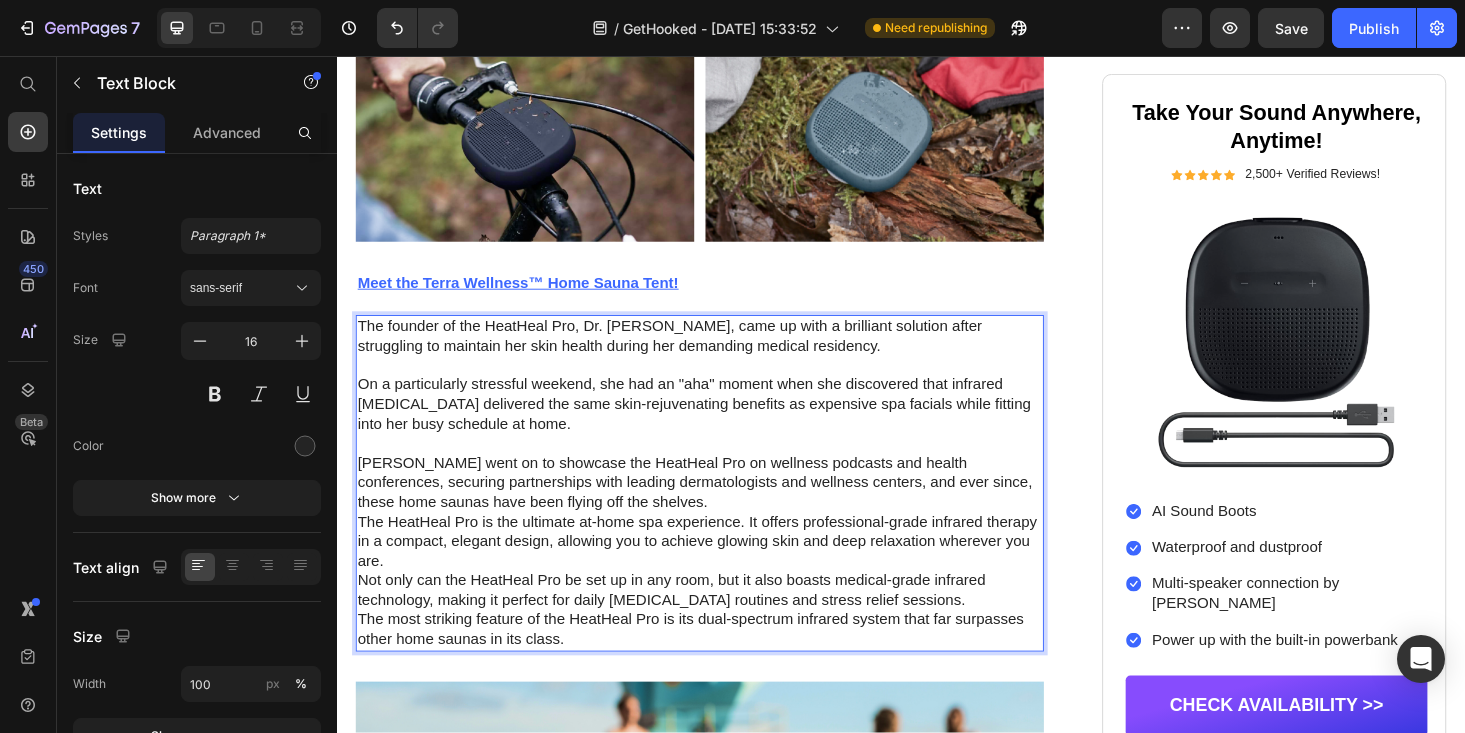click on "Dr. Chen went on to showcase the HeatHeal Pro on wellness podcasts and health conferences, securing partnerships with leading dermatologists and wellness centers, and ever since, these home saunas have been flying off the shelves." at bounding box center (723, 511) 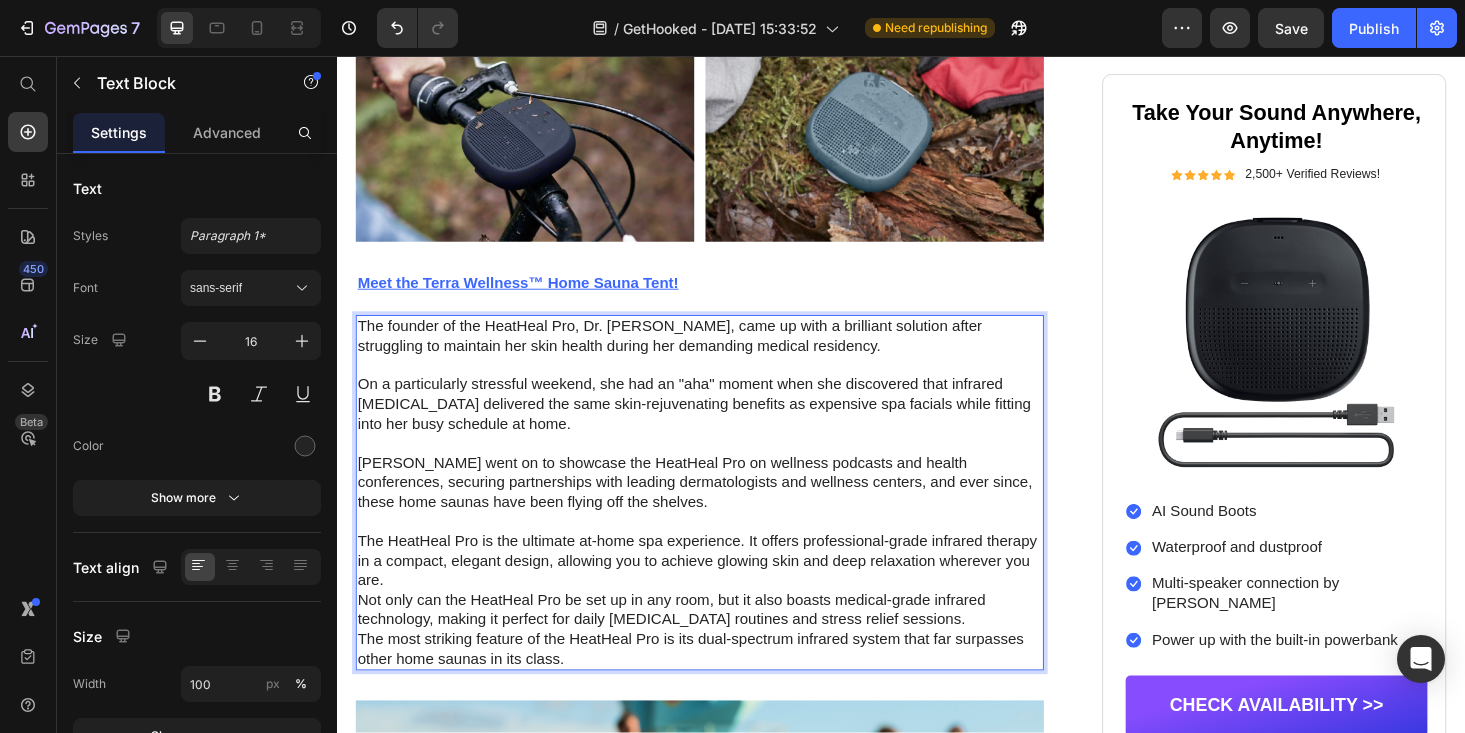 click on "The HeatHeal Pro is the ultimate at-home spa experience. It offers professional-grade infrared therapy in a compact, elegant design, allowing you to achieve glowing skin and deep relaxation wherever you are." at bounding box center (723, 594) 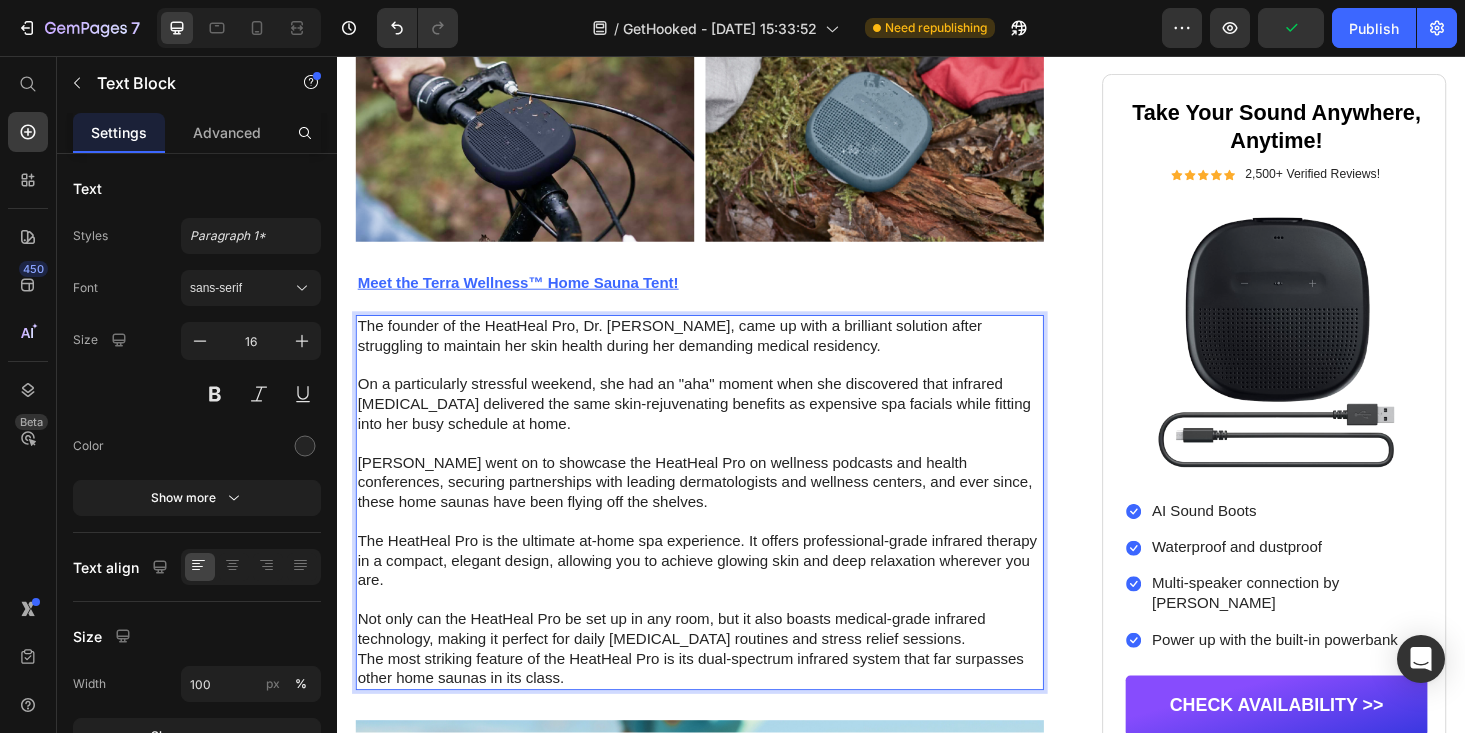 click on "The founder of the HeatHeal Pro, Dr. Sarah Chen, came up with a brilliant solution after struggling to maintain her skin health during her demanding medical residency." at bounding box center (723, 355) 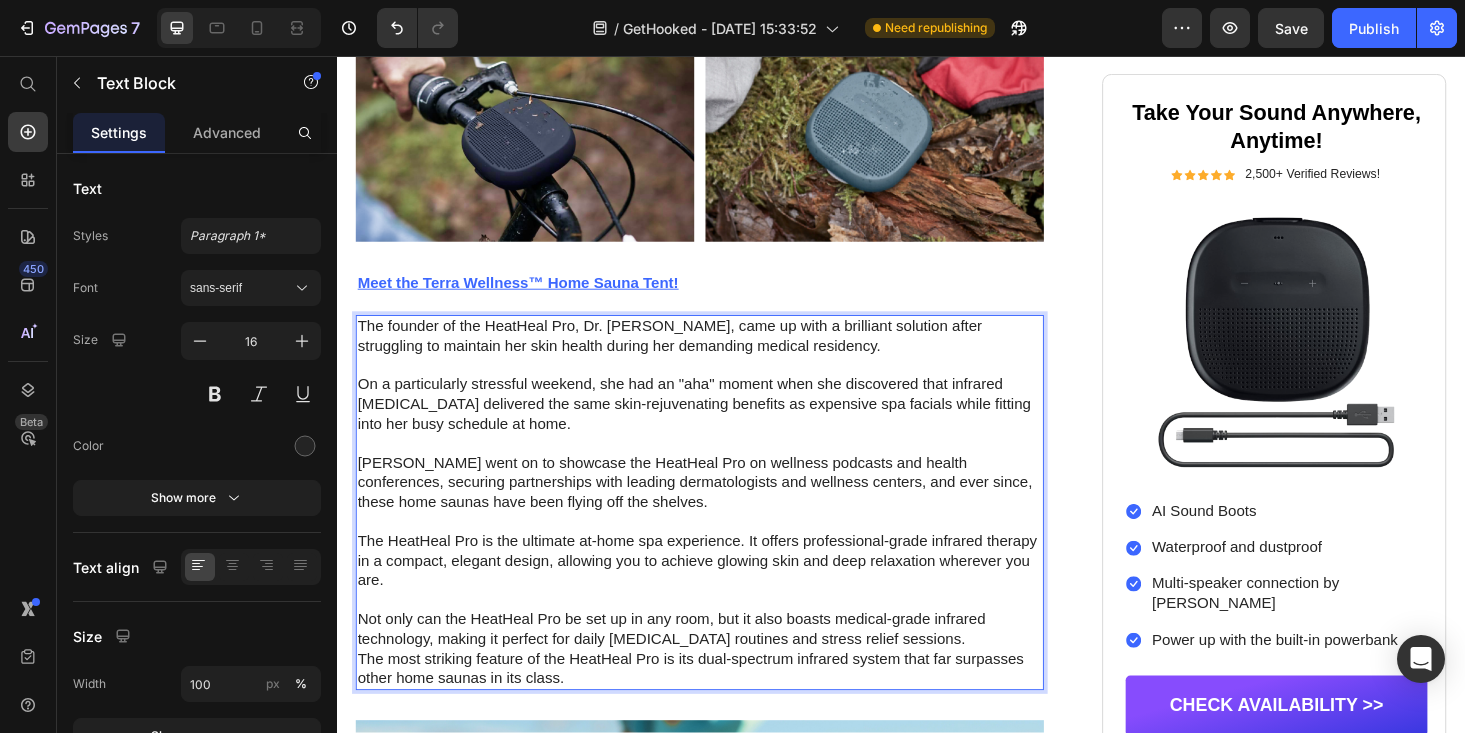 click on "The founder of the HeatHeal Pro, Dr. Sarah Chen, came up with a brilliant solution after struggling to maintain her skin health during her demanding medical residency." at bounding box center (723, 355) 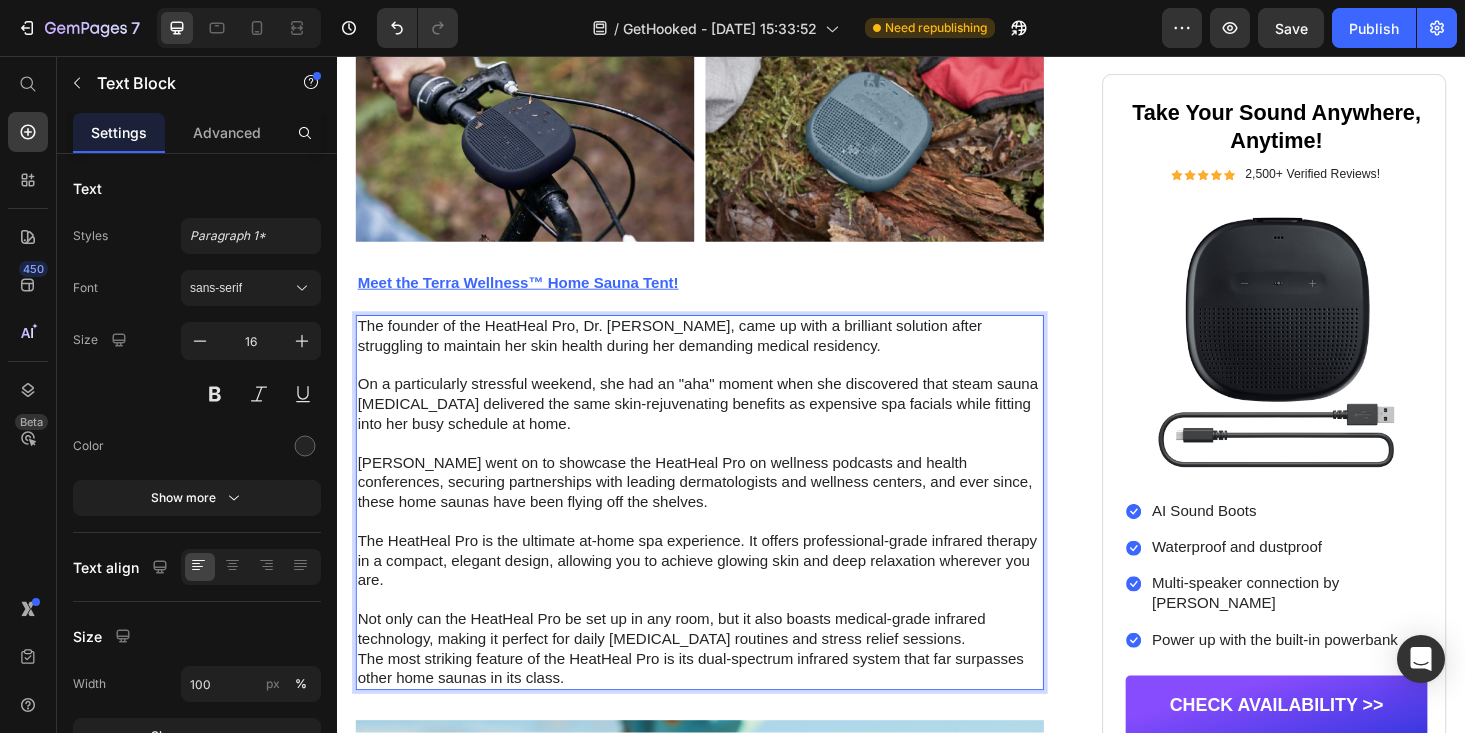 click on "Dr. Chen went on to showcase the HeatHeal Pro on wellness podcasts and health conferences, securing partnerships with leading dermatologists and wellness centers, and ever since, these home saunas have been flying off the shelves." at bounding box center [723, 511] 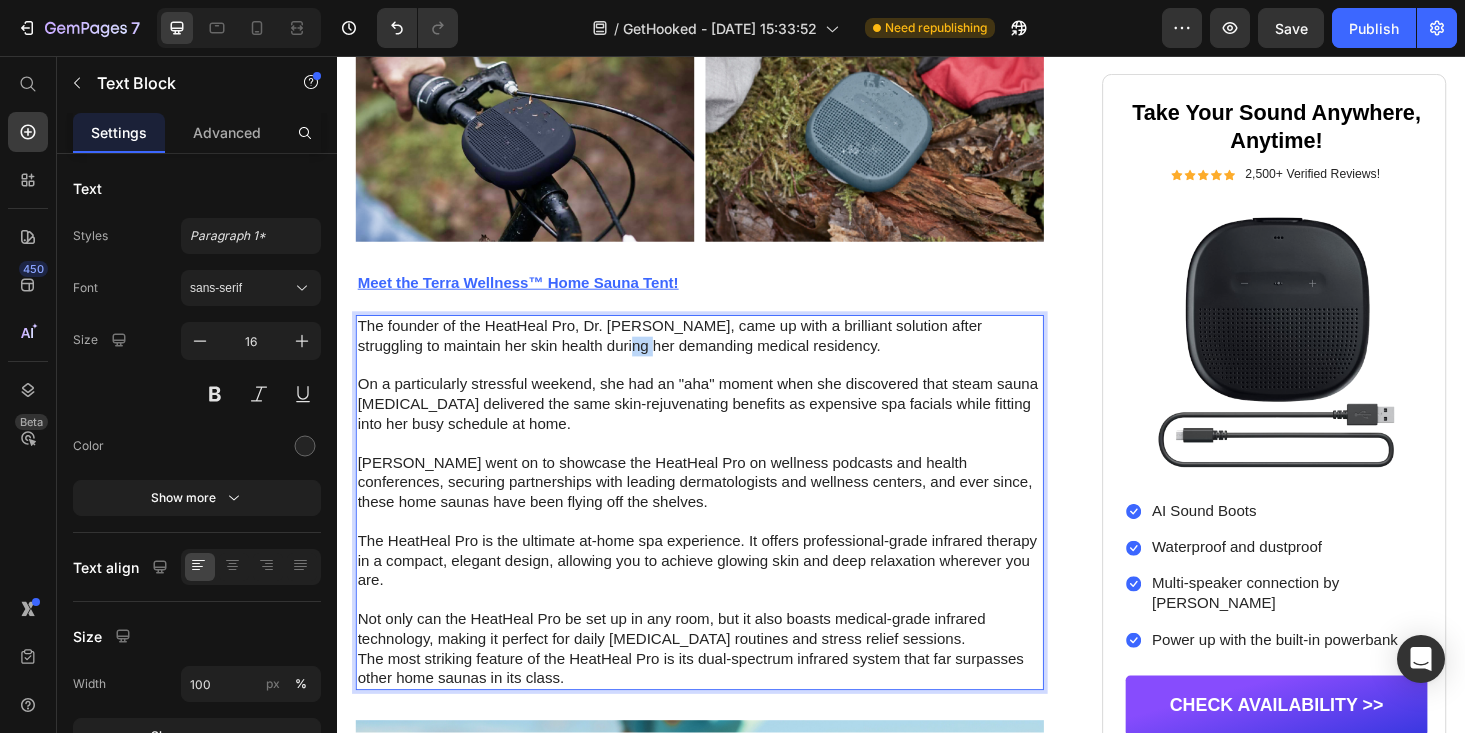 click on "The founder of the HeatHeal Pro, Dr. Sarah Chen, came up with a brilliant solution after struggling to maintain her skin health during her demanding medical residency." at bounding box center [723, 355] 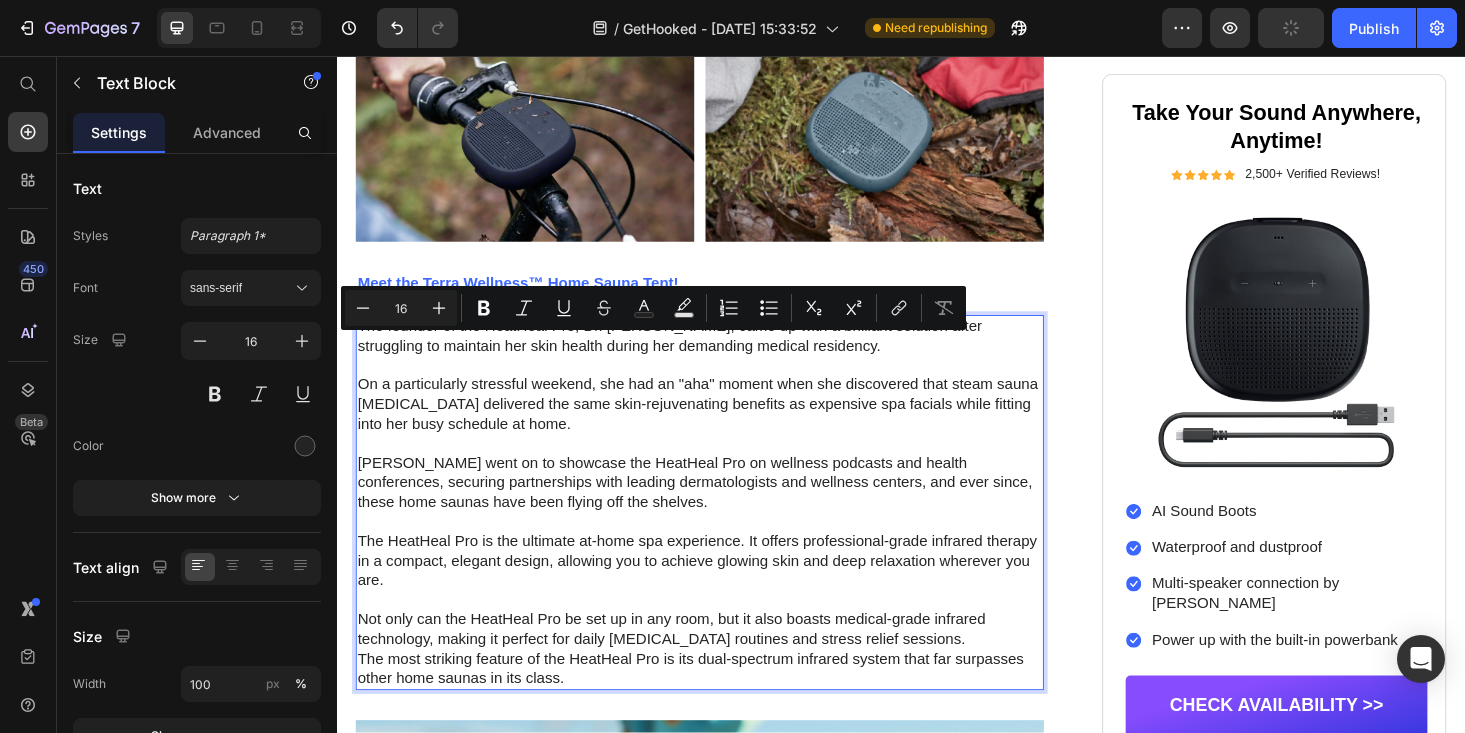 click on "The founder of the HeatHeal Pro, Dr. Sarah Chen, came up with a brilliant solution after struggling to maintain her skin health during her demanding medical residency." at bounding box center [723, 355] 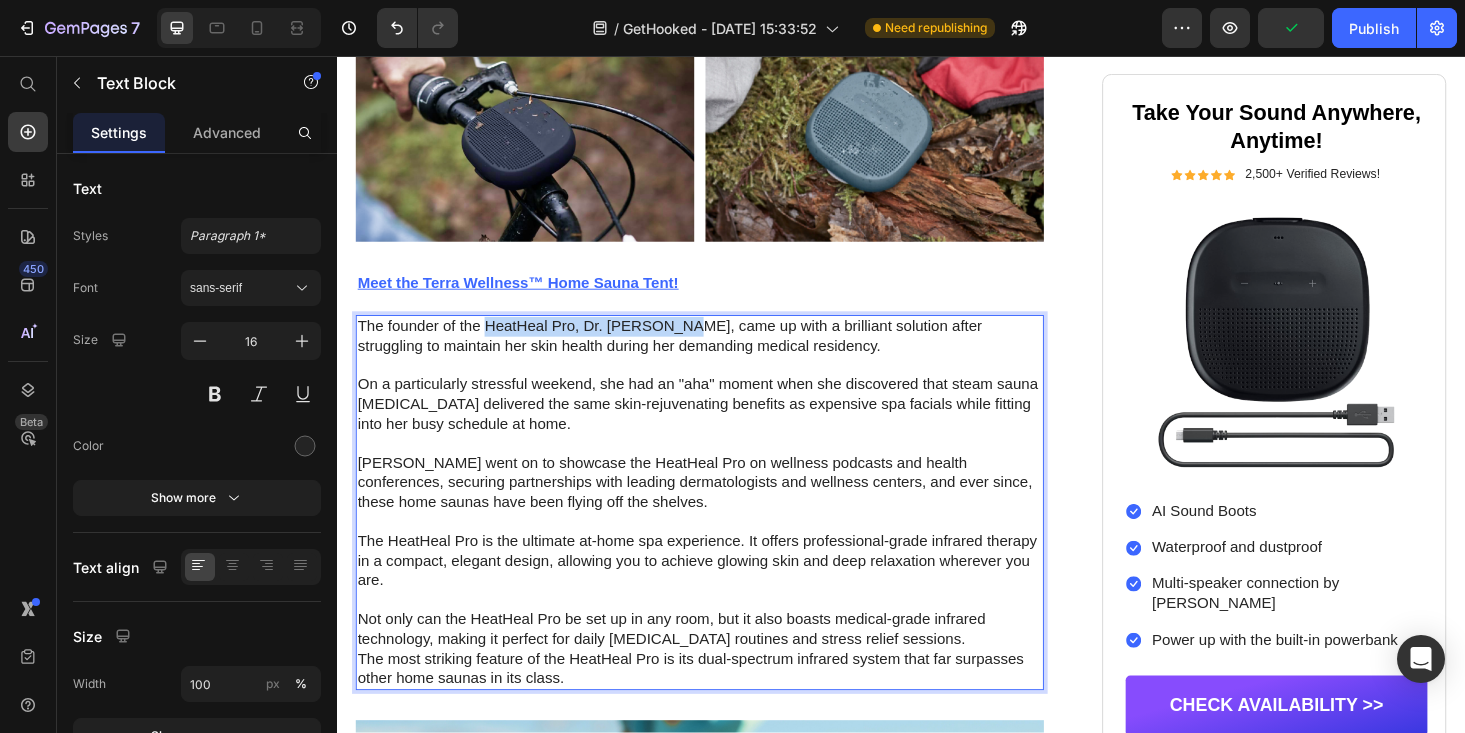 drag, startPoint x: 709, startPoint y: 342, endPoint x: 496, endPoint y: 338, distance: 213.03755 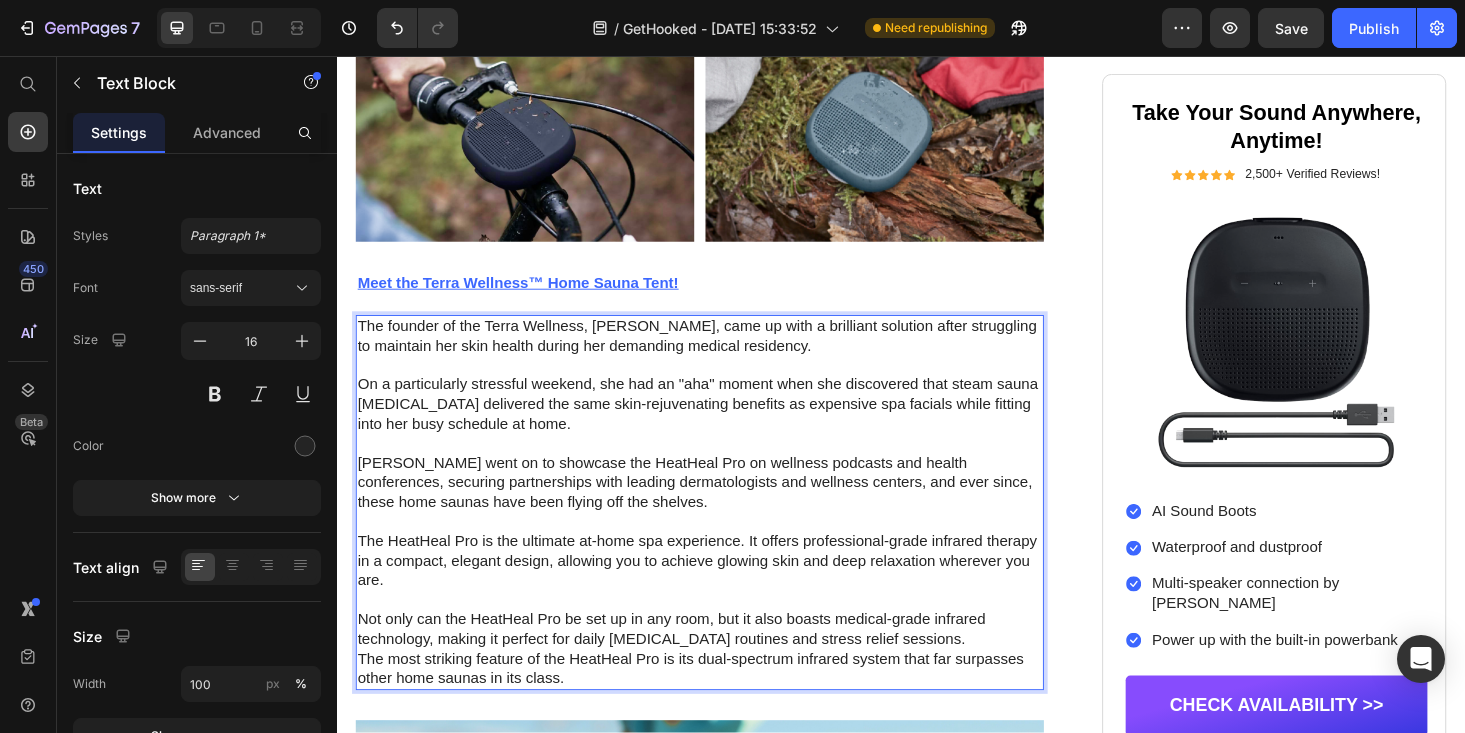 click on "On a particularly stressful weekend, she had an "aha" moment when she discovered that steam sauna [MEDICAL_DATA] delivered the same skin-rejuvenating benefits as expensive spa facials while fitting into her busy schedule at home." at bounding box center [723, 427] 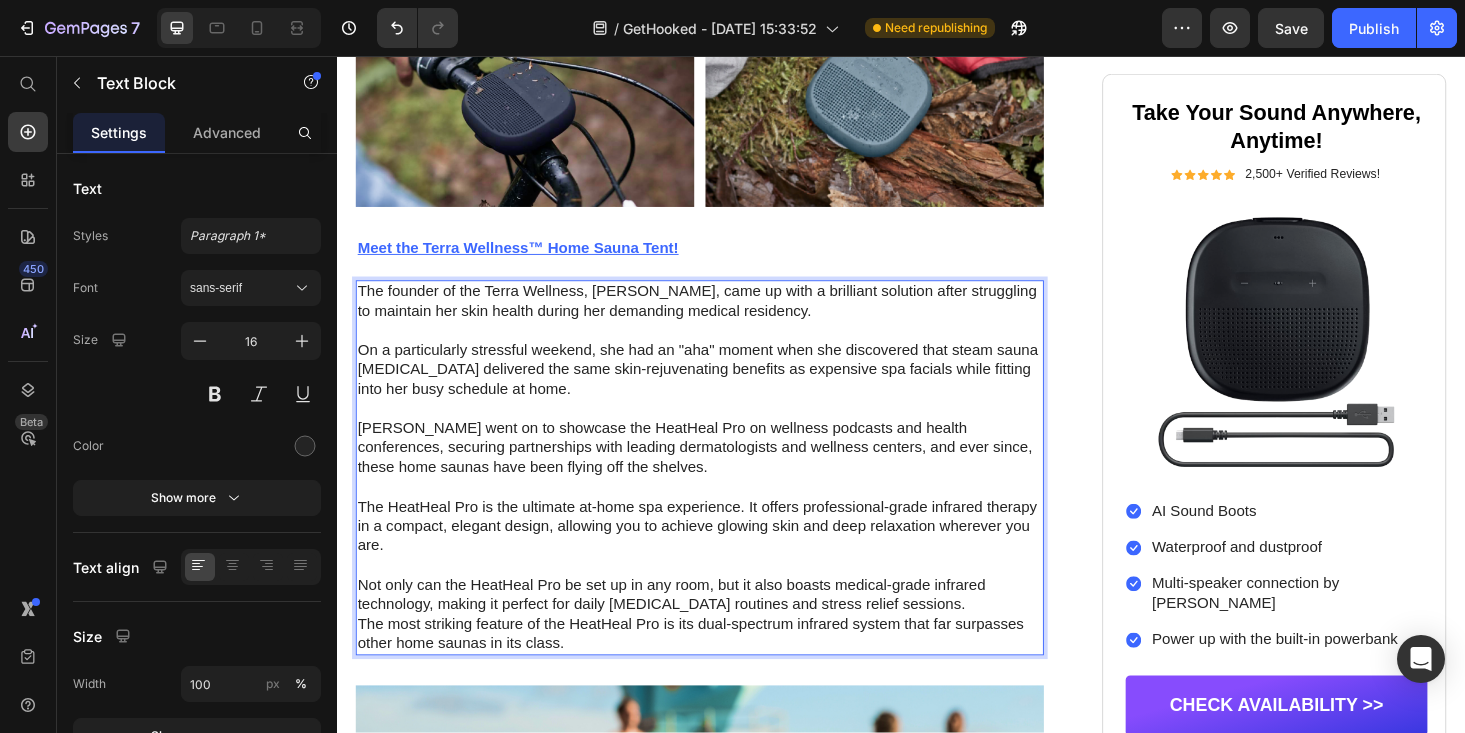 scroll, scrollTop: 1724, scrollLeft: 0, axis: vertical 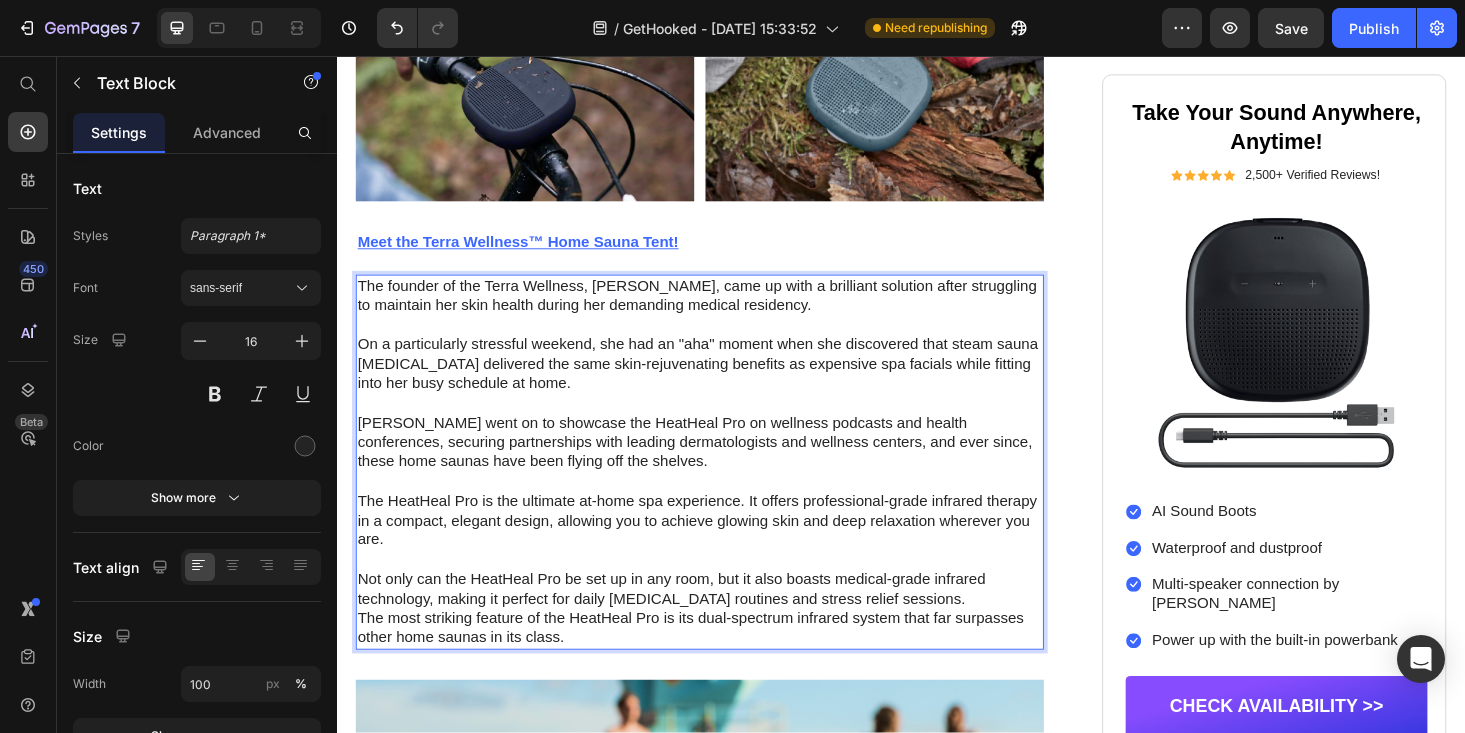 click on "The founder of the Terra Wellness, Triss Clark, came up with a brilliant solution after struggling to maintain her skin health during her demanding medical residency." at bounding box center [723, 312] 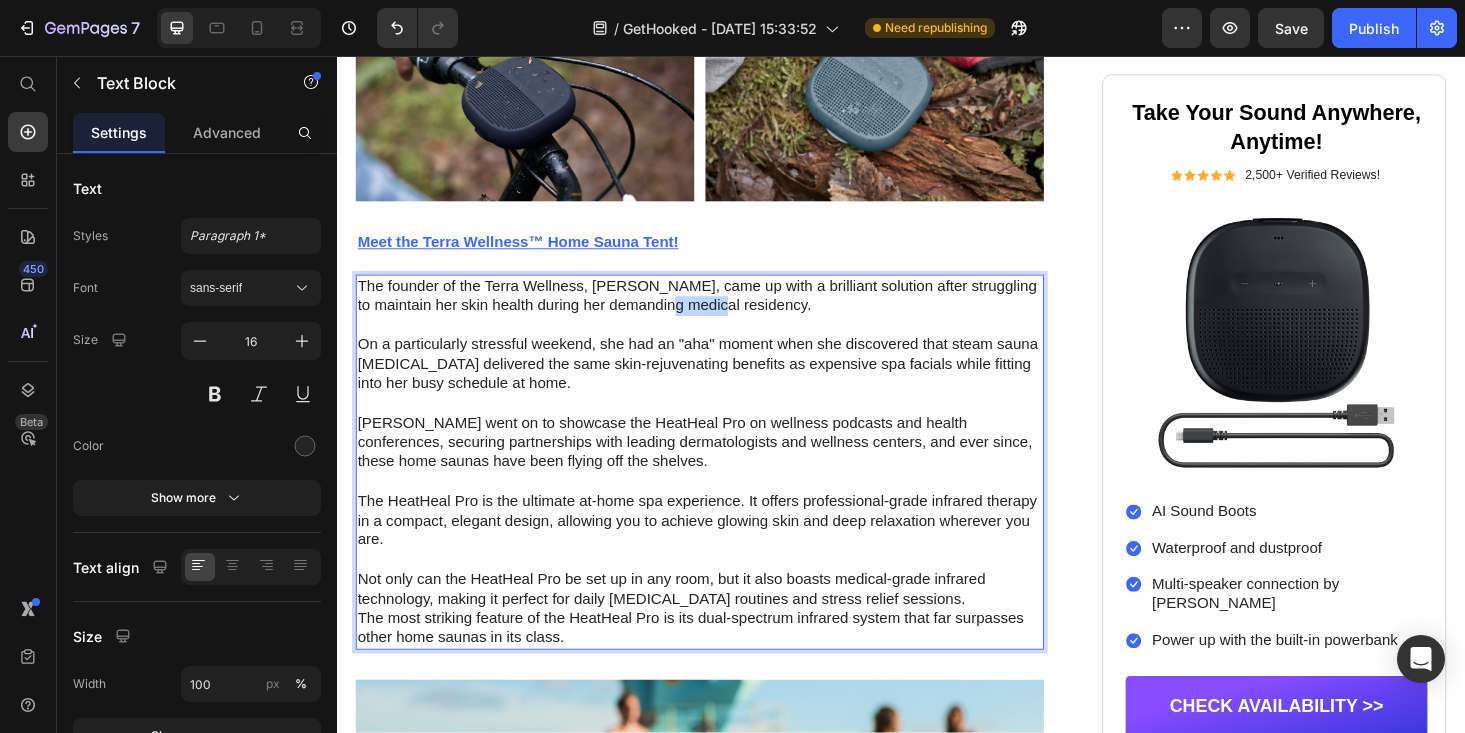 click on "The founder of the Terra Wellness, Triss Clark, came up with a brilliant solution after struggling to maintain her skin health during her demanding medical residency." at bounding box center (723, 312) 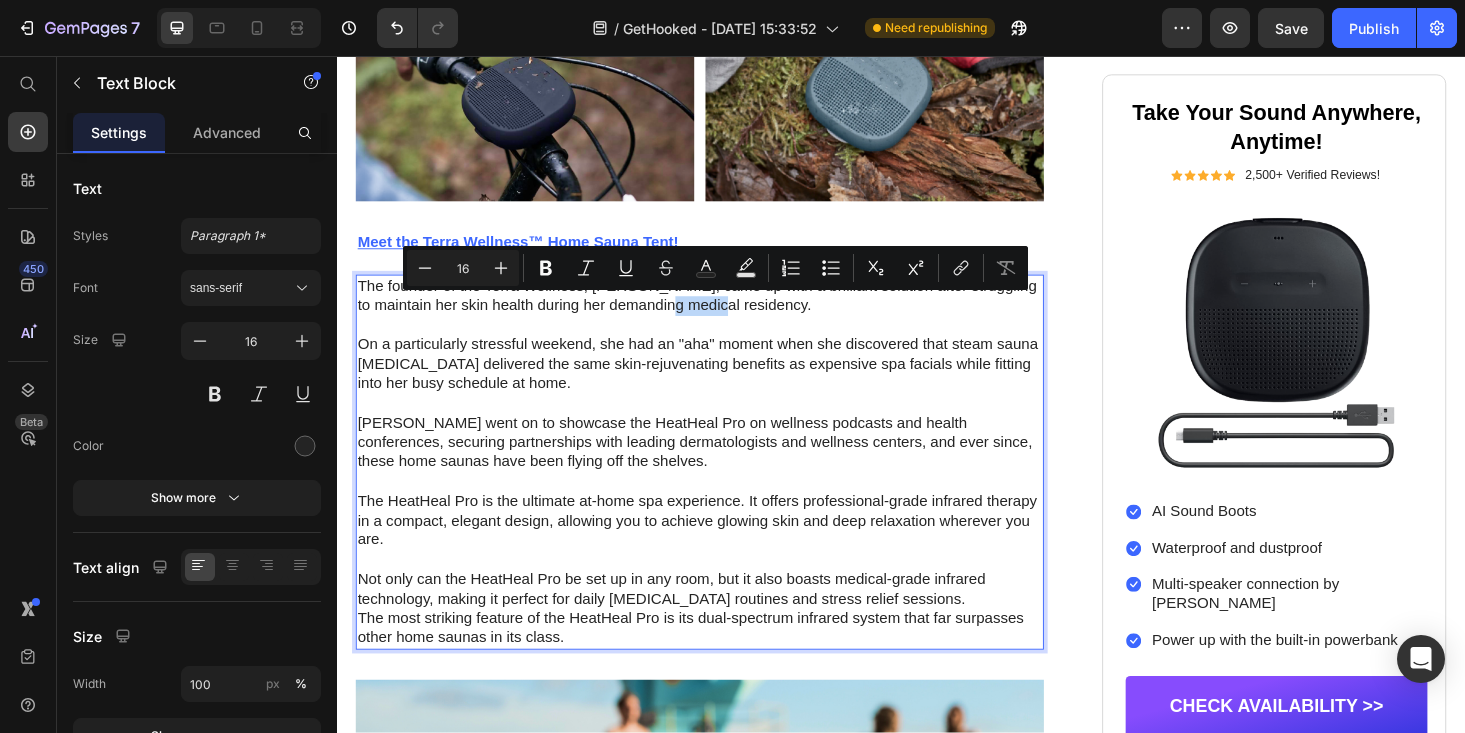 click on "The founder of the Terra Wellness, Triss Clark, came up with a brilliant solution after struggling to maintain her skin health during her demanding medical residency." at bounding box center [723, 312] 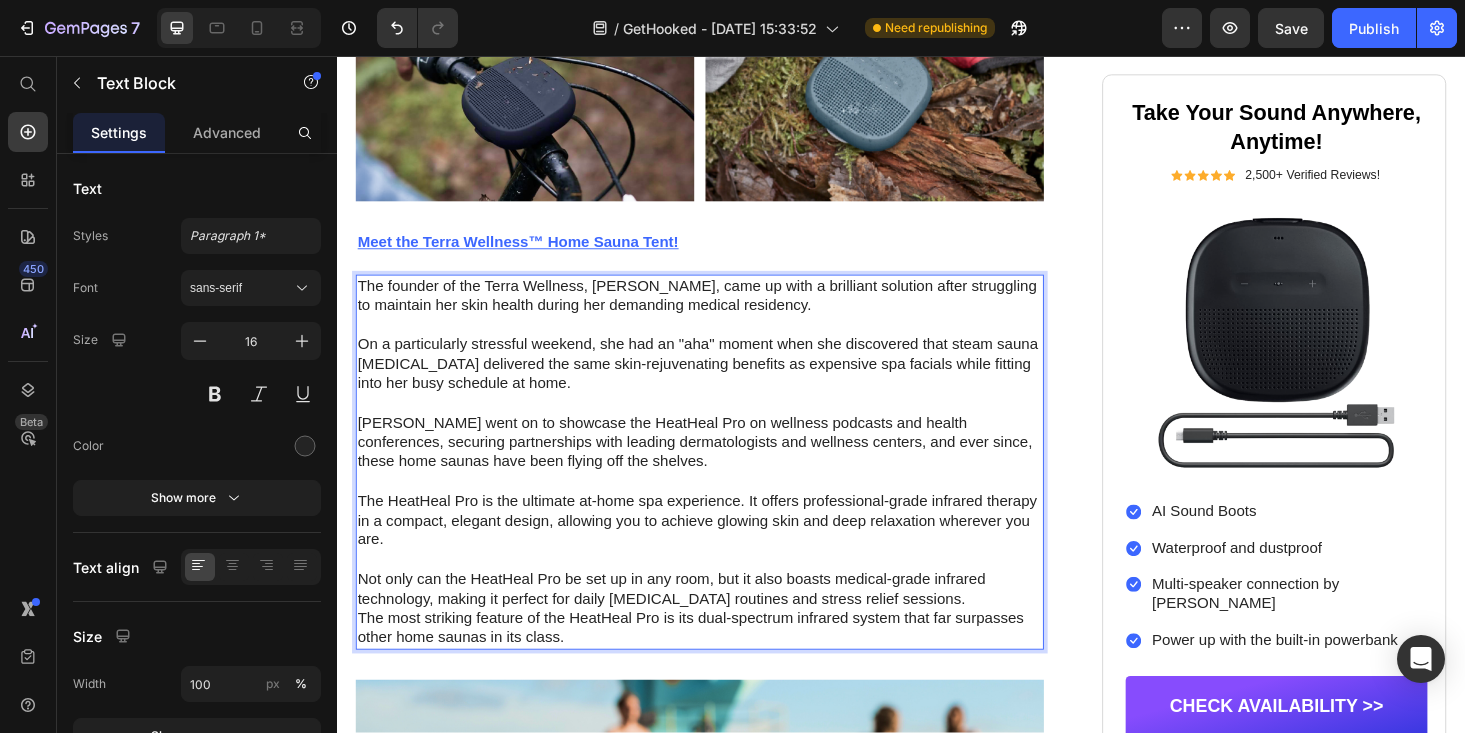click on "The founder of the Terra Wellness, Triss Clark, came up with a brilliant solution after struggling to maintain her skin health during her demanding medical residency." at bounding box center (723, 312) 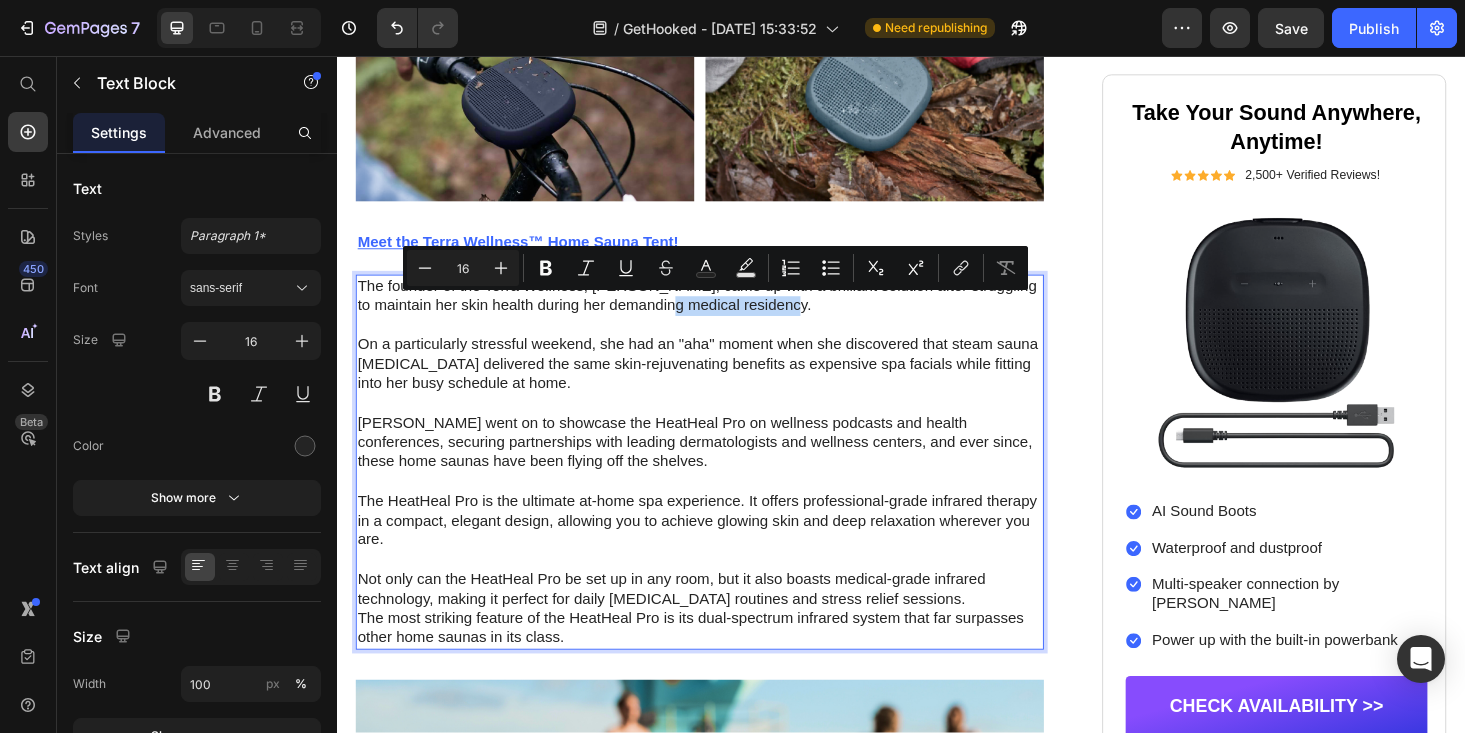 click on "The founder of the Terra Wellness, Triss Clark, came up with a brilliant solution after struggling to maintain her skin health during her demanding medical residency." at bounding box center [723, 312] 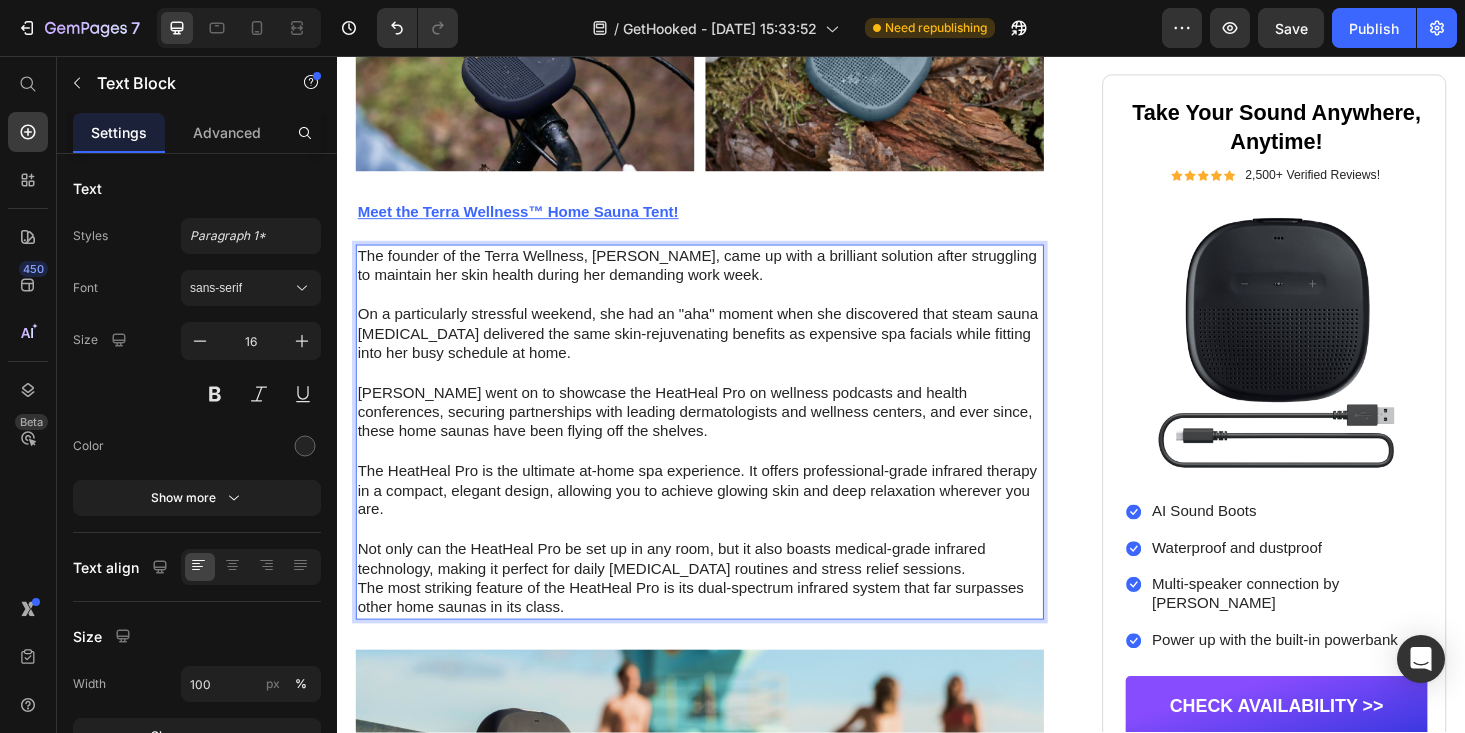 scroll, scrollTop: 1761, scrollLeft: 0, axis: vertical 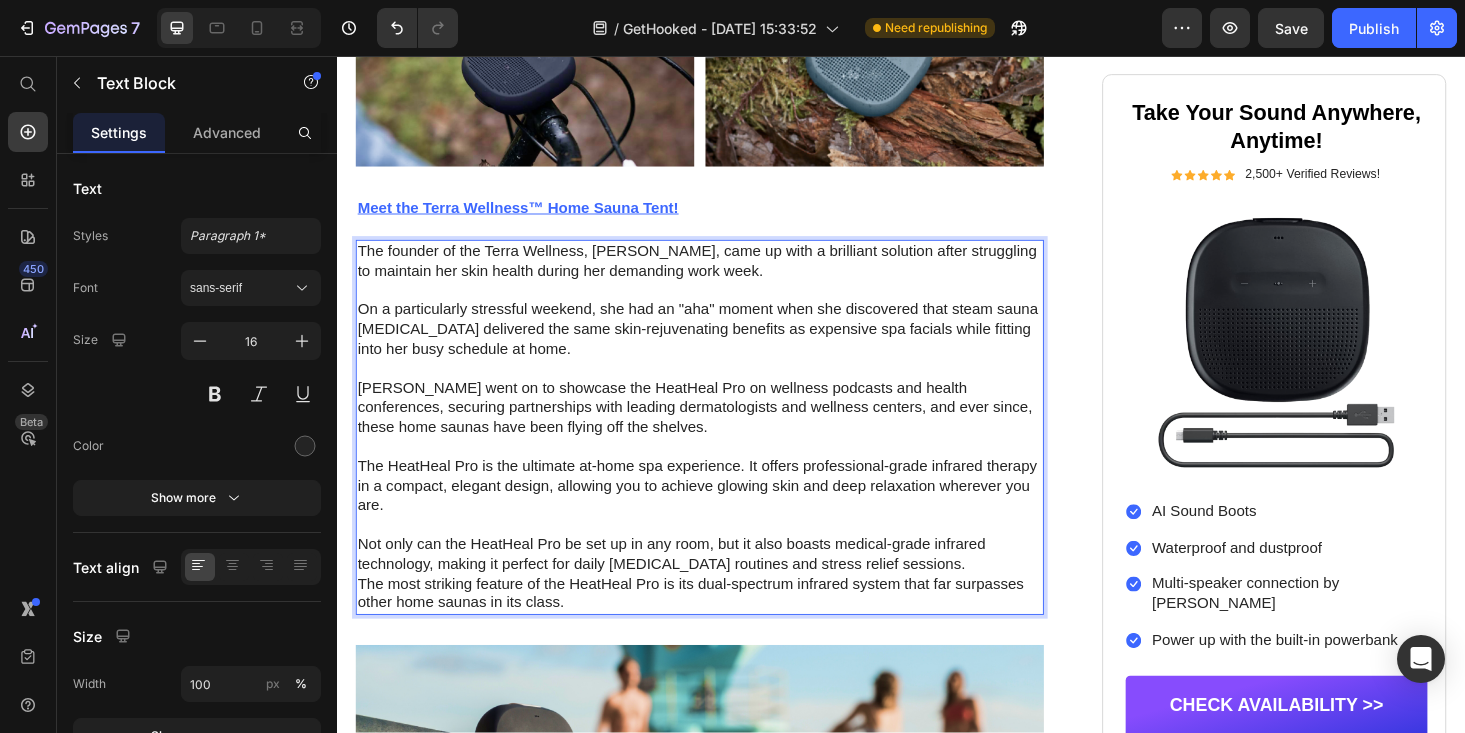 click on "Dr. Chen went on to showcase the HeatHeal Pro on wellness podcasts and health conferences, securing partnerships with leading dermatologists and wellness centers, and ever since, these home saunas have been flying off the shelves." at bounding box center [723, 431] 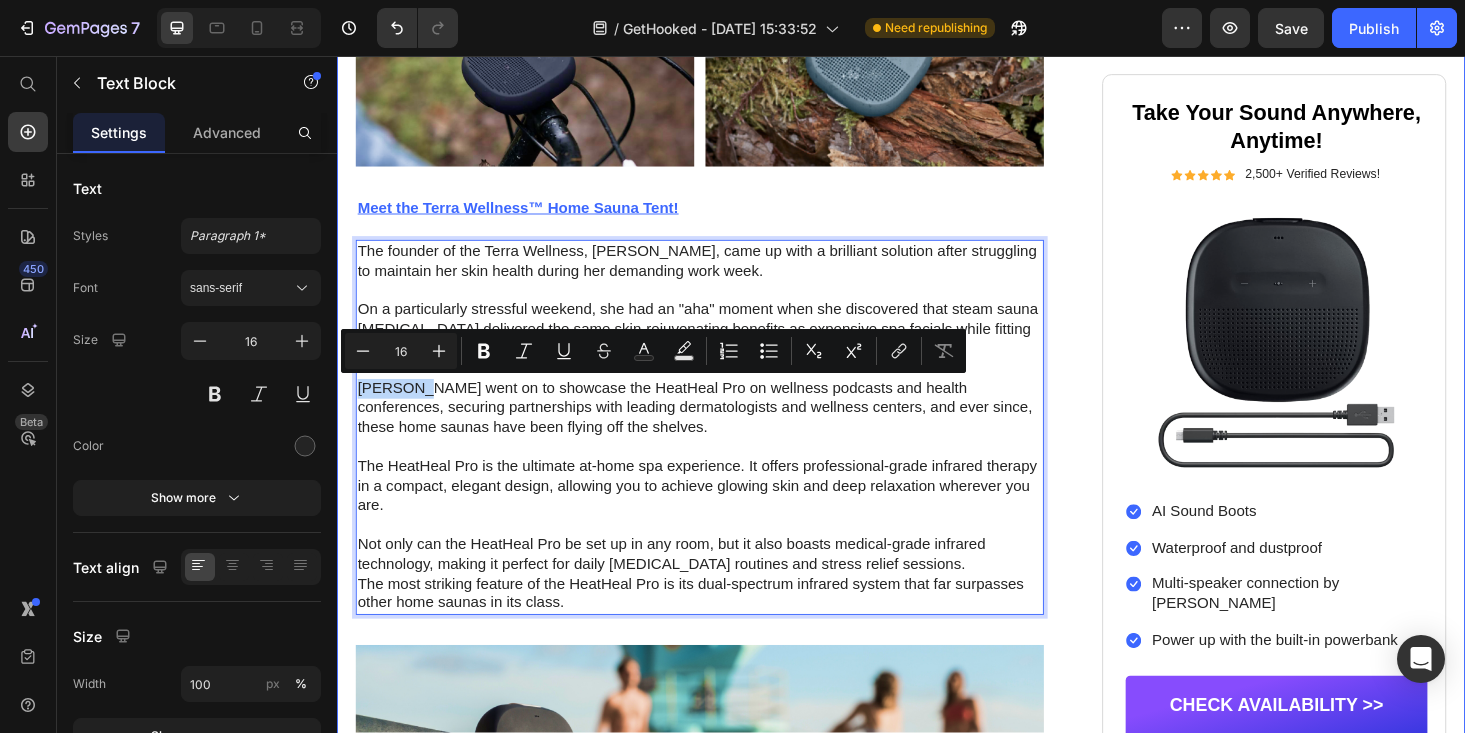 drag, startPoint x: 420, startPoint y: 414, endPoint x: 352, endPoint y: 417, distance: 68.06615 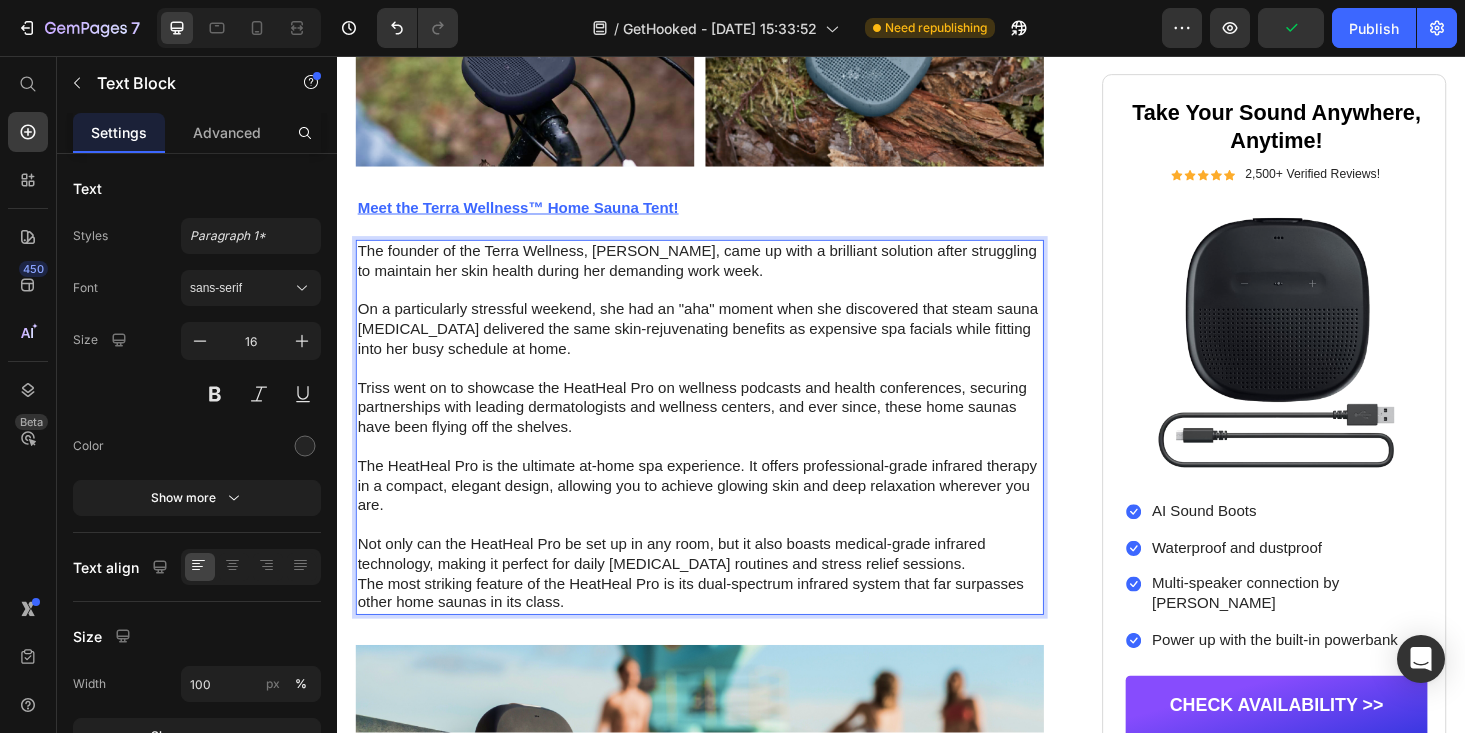 click on "Triss went on to showcase the HeatHeal Pro on wellness podcasts and health conferences, securing partnerships with leading dermatologists and wellness centers, and ever since, these home saunas have been flying off the shelves." at bounding box center (723, 431) 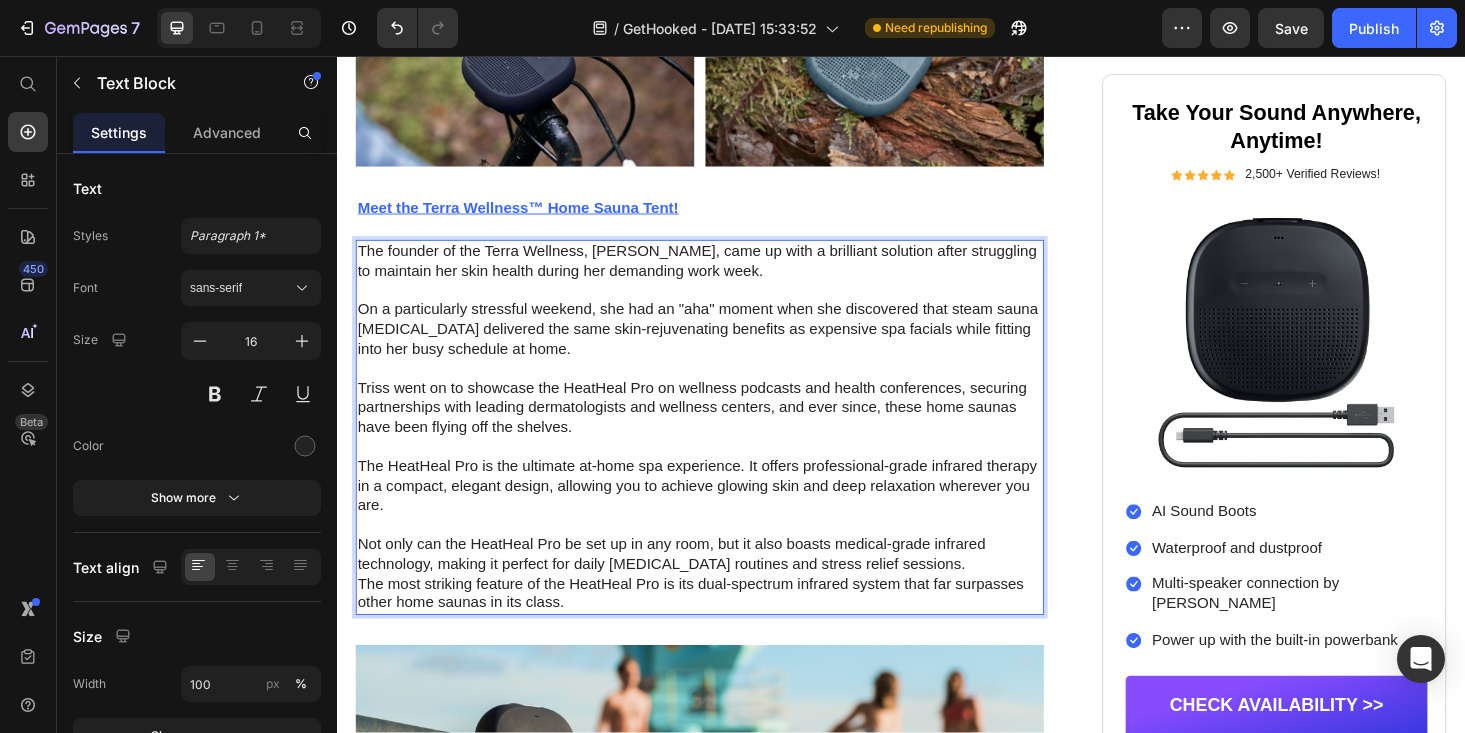 click on "The HeatHeal Pro is the ultimate at-home spa experience. It offers professional-grade infrared therapy in a compact, elegant design, allowing you to achieve glowing skin and deep relaxation wherever you are." at bounding box center [723, 514] 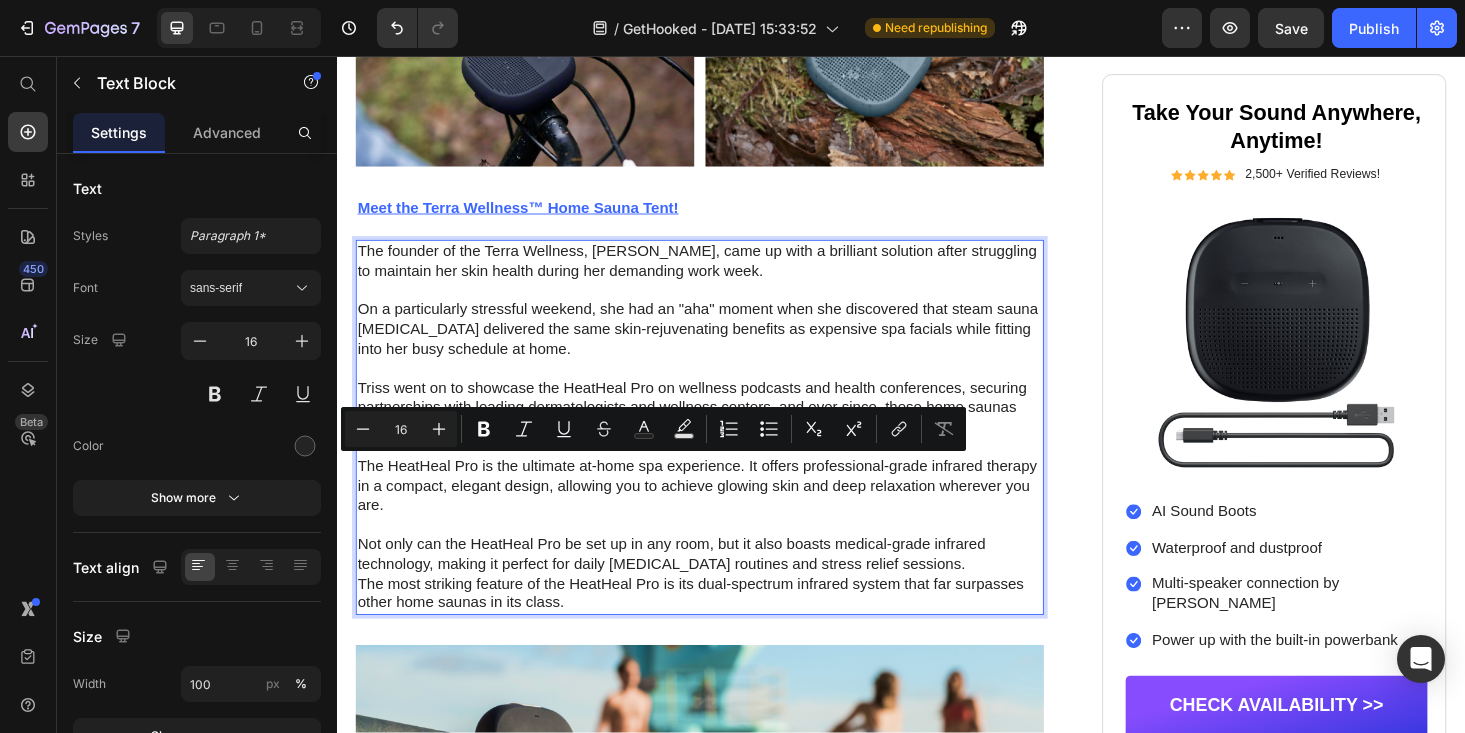 click on "The HeatHeal Pro is the ultimate at-home spa experience. It offers professional-grade infrared therapy in a compact, elegant design, allowing you to achieve glowing skin and deep relaxation wherever you are." at bounding box center (723, 514) 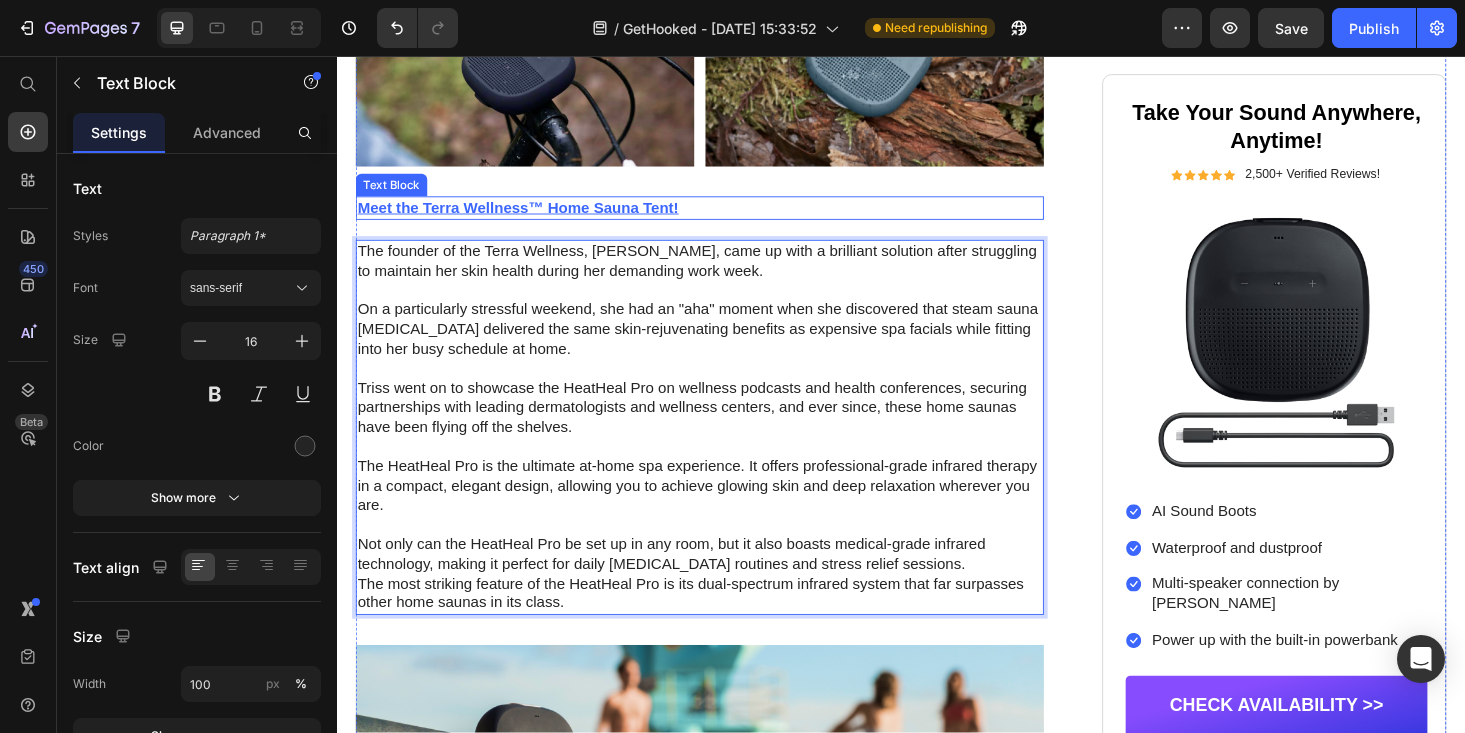 click on "Meet the Terra Wellness™ Home Sauna Tent!" at bounding box center (723, 218) 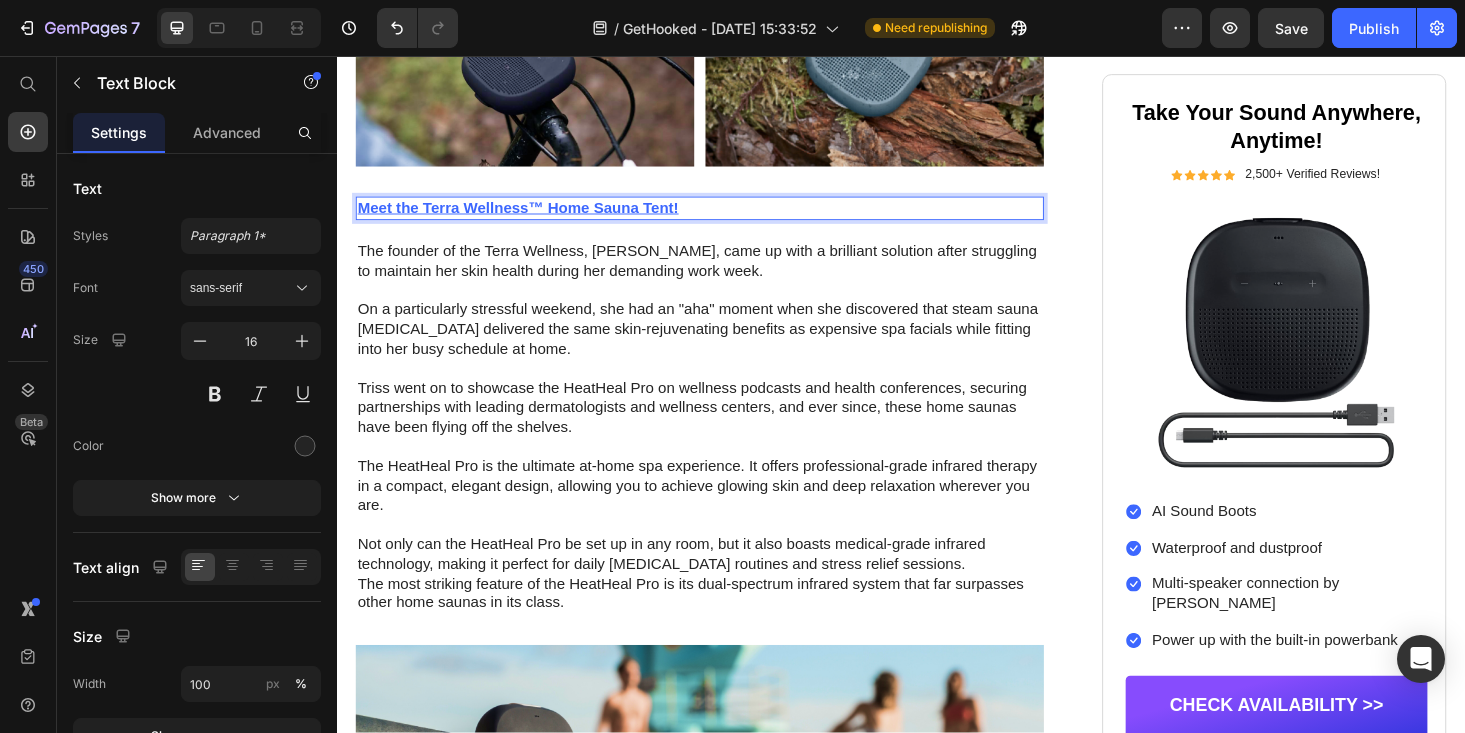 click on "Meet the Terra Wellness™ Home Sauna Tent!" at bounding box center [723, 218] 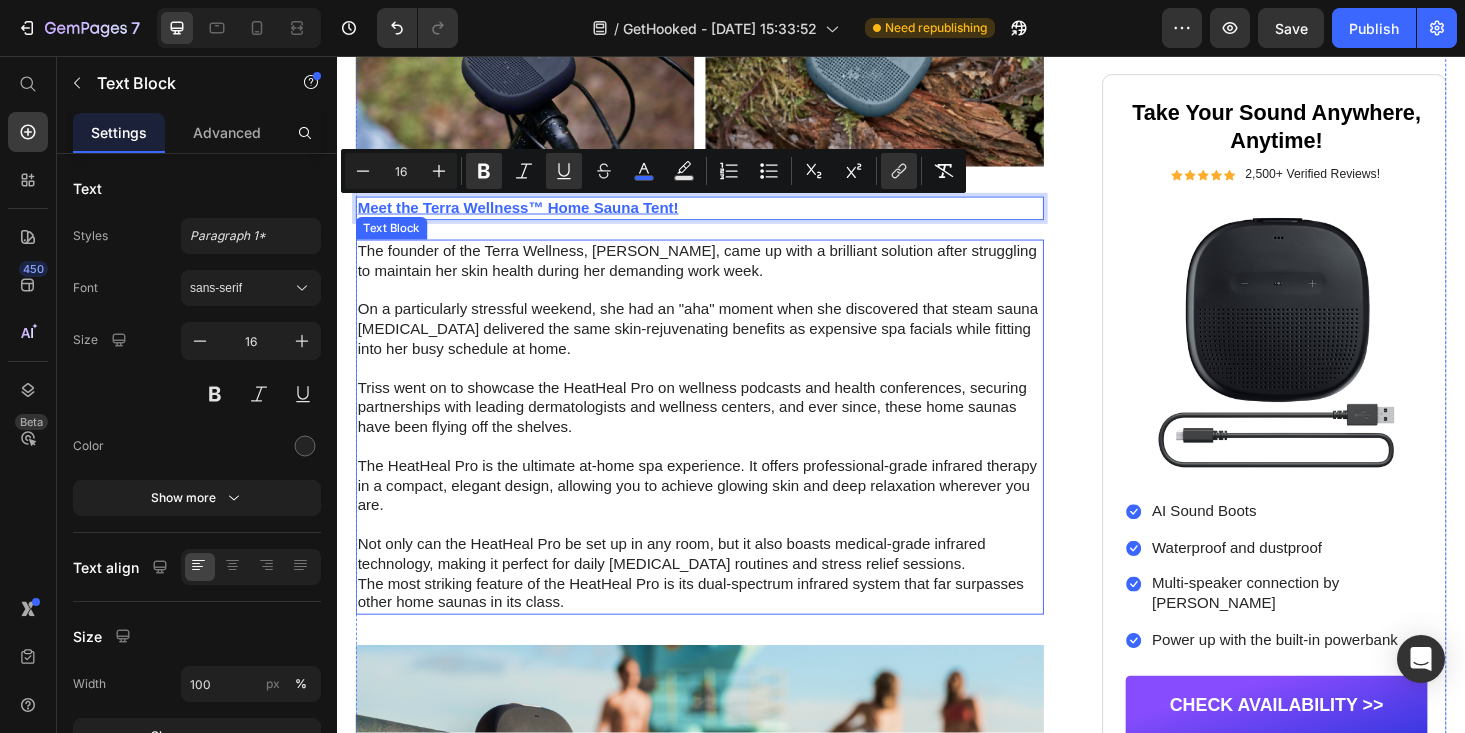 click on "The HeatHeal Pro is the ultimate at-home spa experience. It offers professional-grade infrared therapy in a compact, elegant design, allowing you to achieve glowing skin and deep relaxation wherever you are." at bounding box center (723, 514) 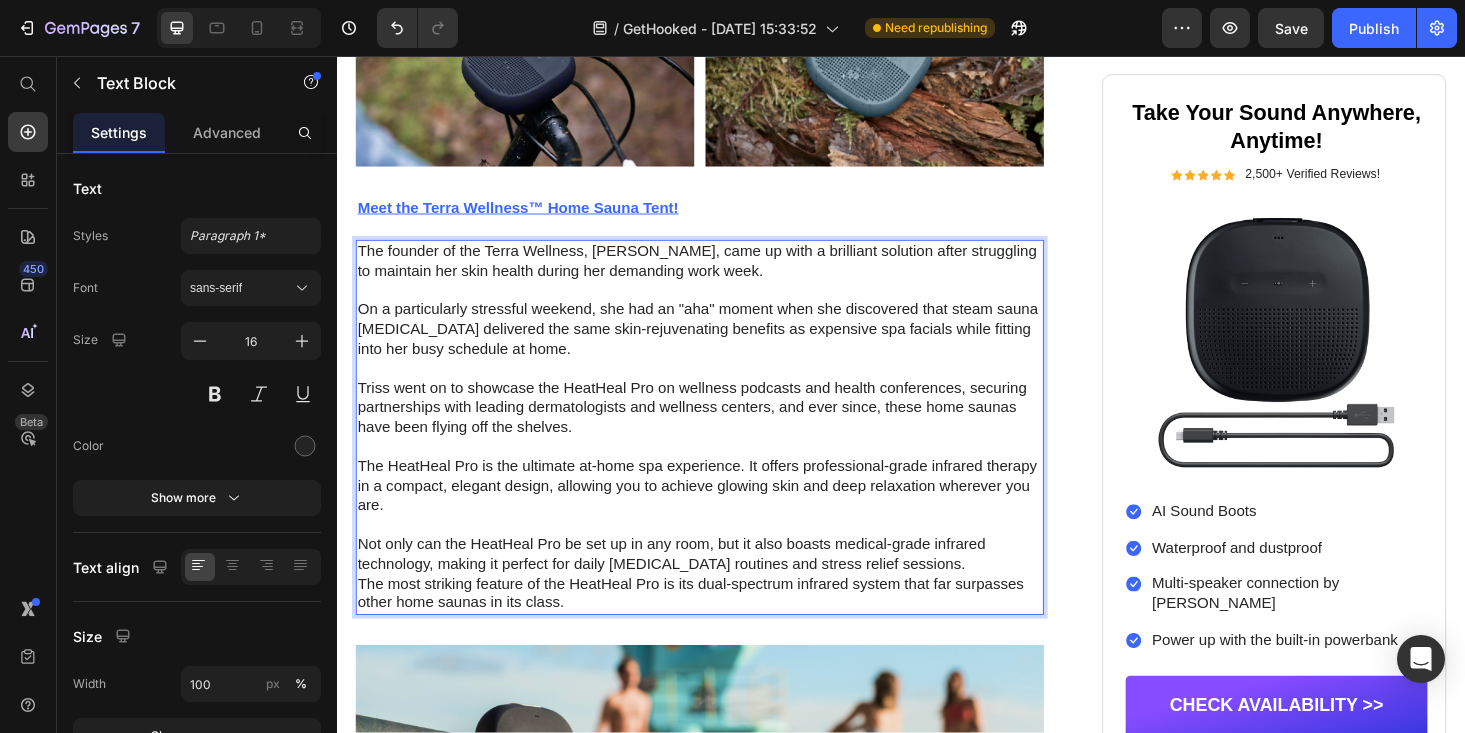 click on "The HeatHeal Pro is the ultimate at-home spa experience. It offers professional-grade infrared therapy in a compact, elegant design, allowing you to achieve glowing skin and deep relaxation wherever you are." at bounding box center (723, 514) 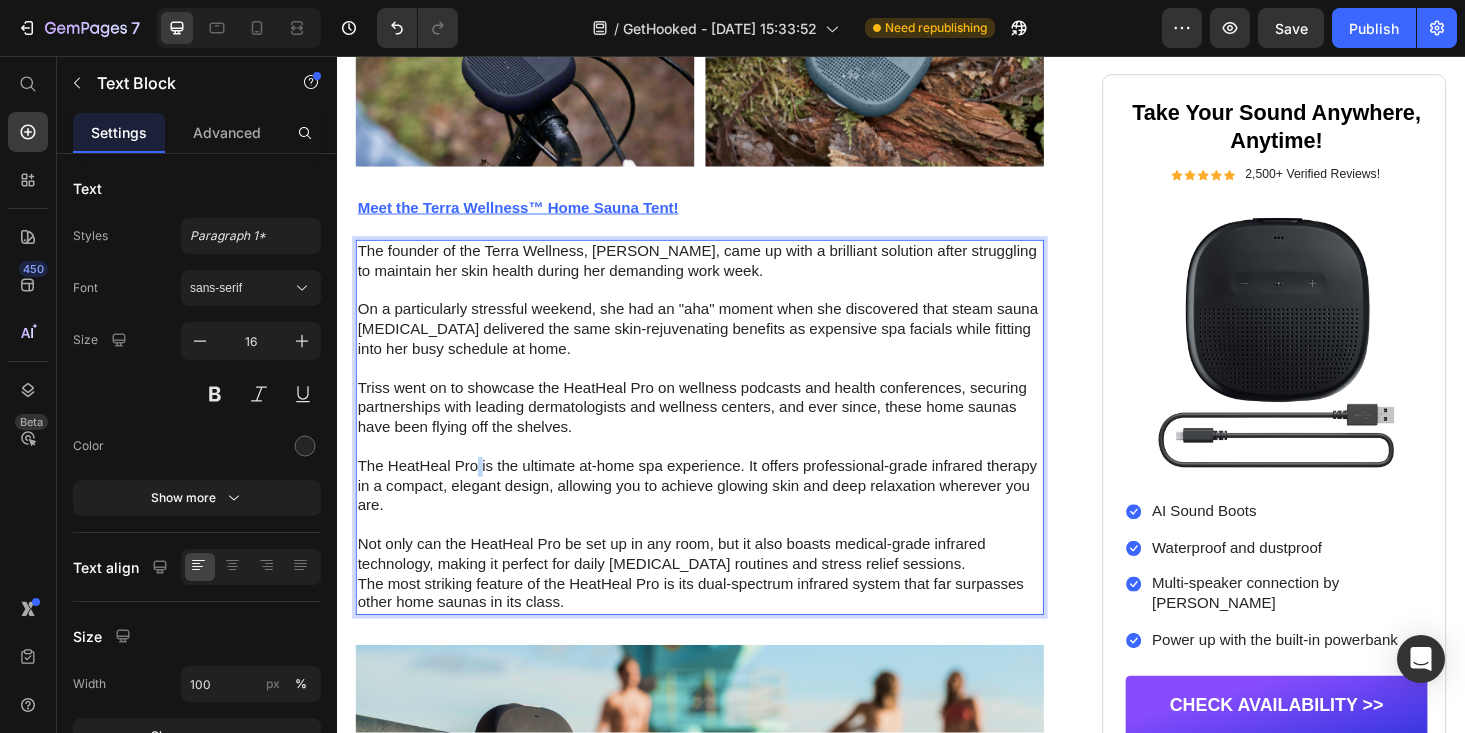 click on "The HeatHeal Pro is the ultimate at-home spa experience. It offers professional-grade infrared therapy in a compact, elegant design, allowing you to achieve glowing skin and deep relaxation wherever you are." at bounding box center (723, 514) 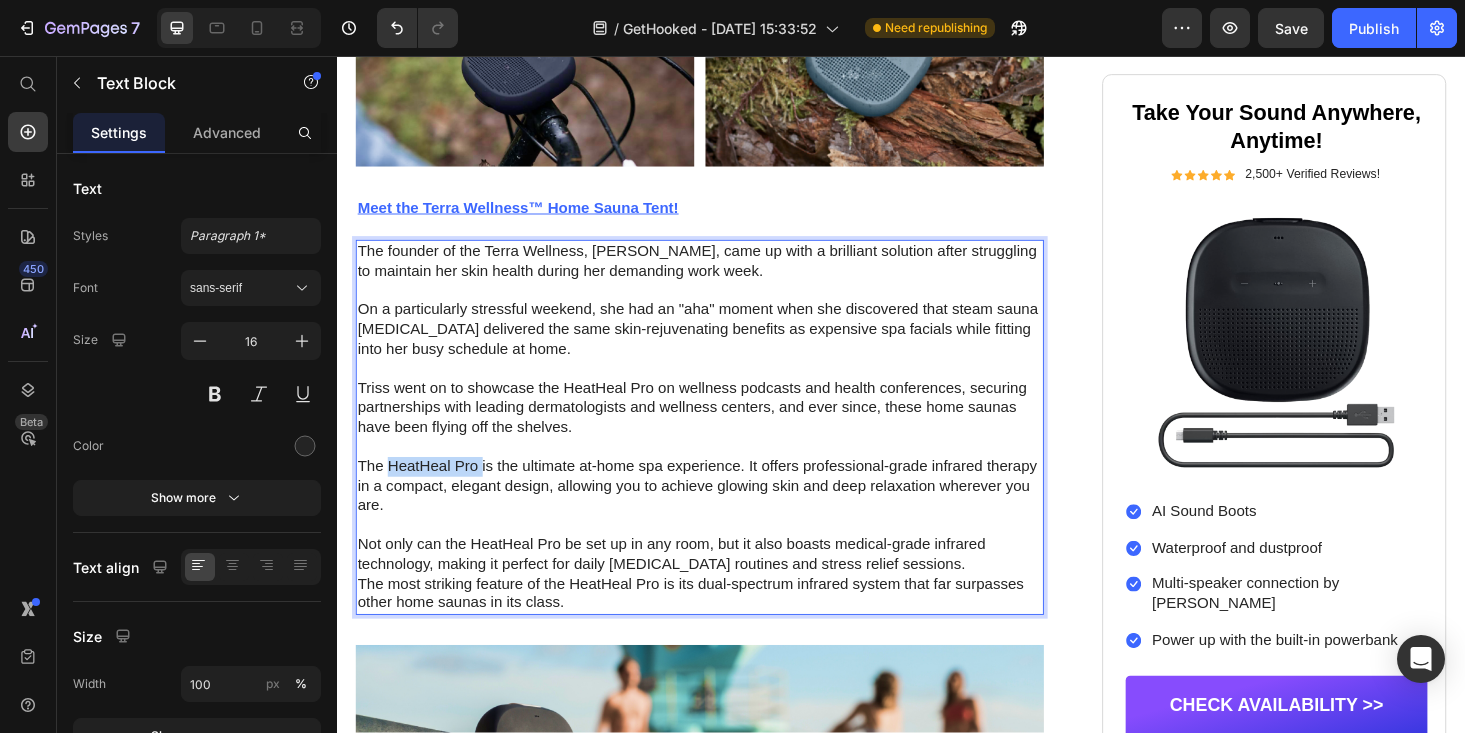 click on "The HeatHeal Pro is the ultimate at-home spa experience. It offers professional-grade infrared therapy in a compact, elegant design, allowing you to achieve glowing skin and deep relaxation wherever you are." at bounding box center (723, 514) 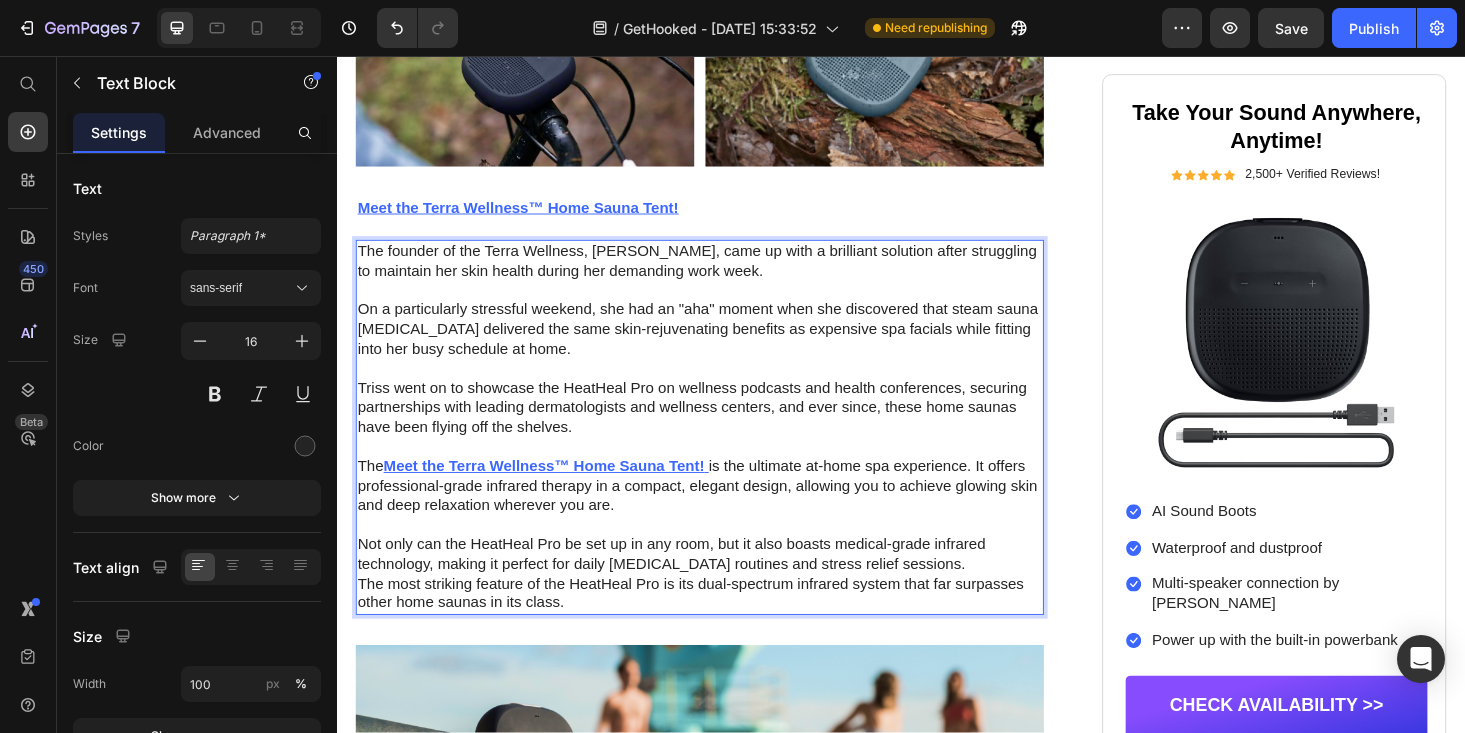 click on "Meet the Terra Wellness™ Home Sauna Tent!" at bounding box center [557, 492] 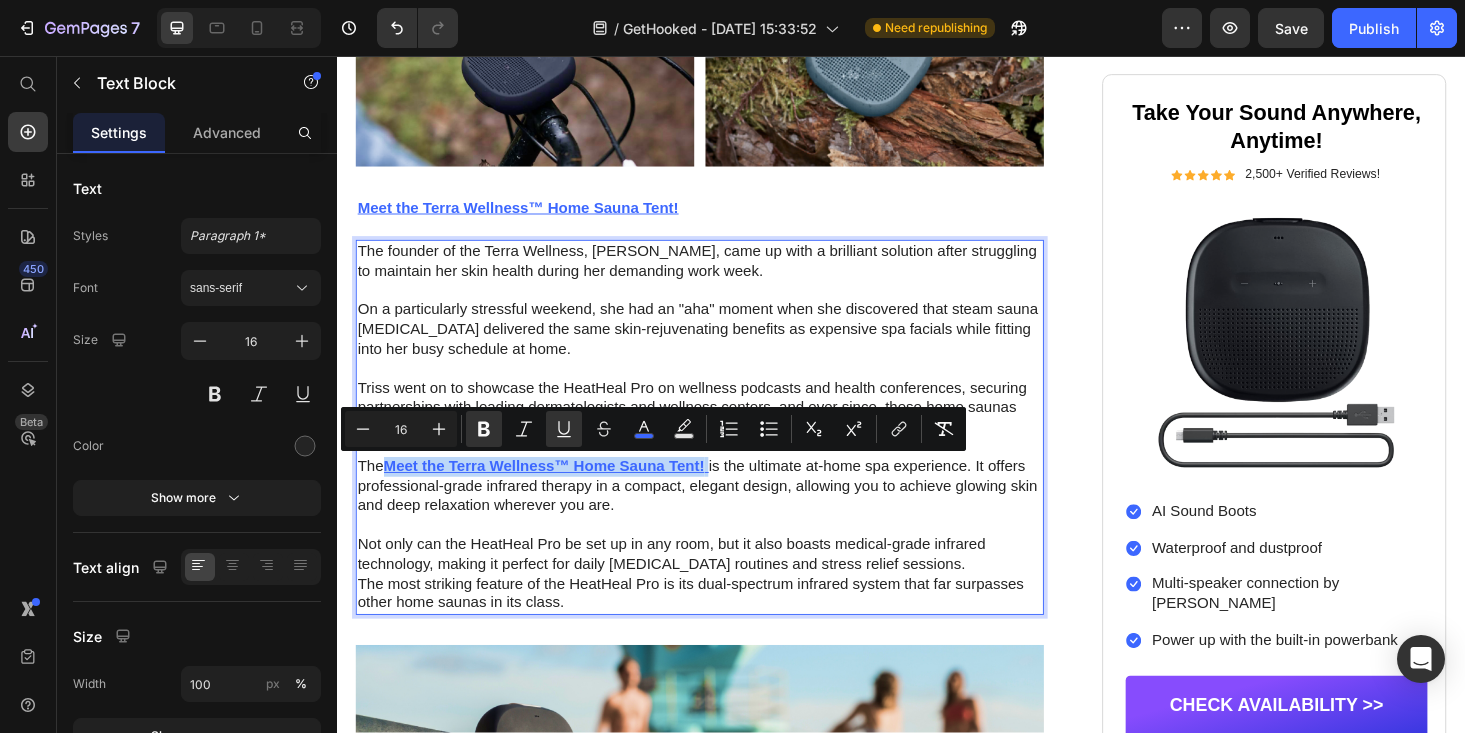 drag, startPoint x: 392, startPoint y: 495, endPoint x: 735, endPoint y: 487, distance: 343.0933 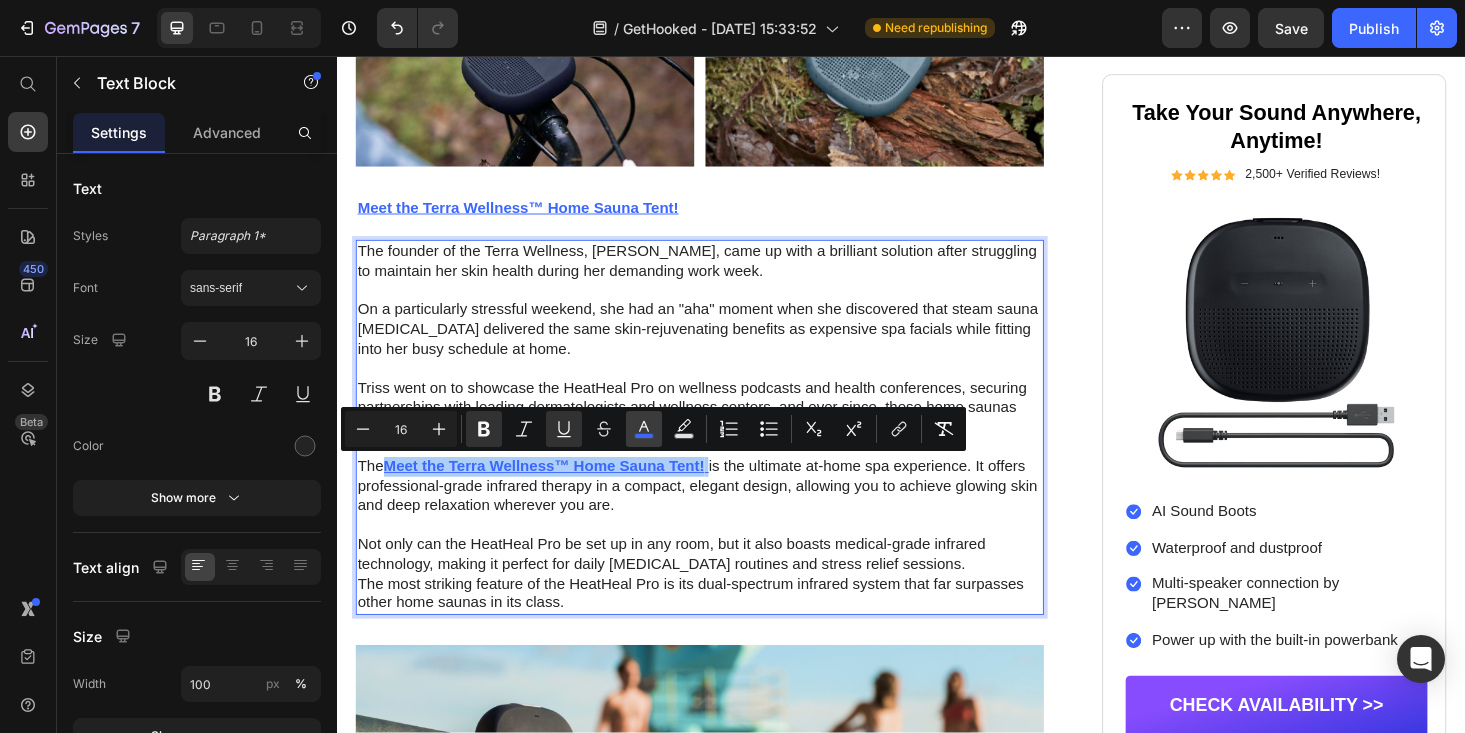 click 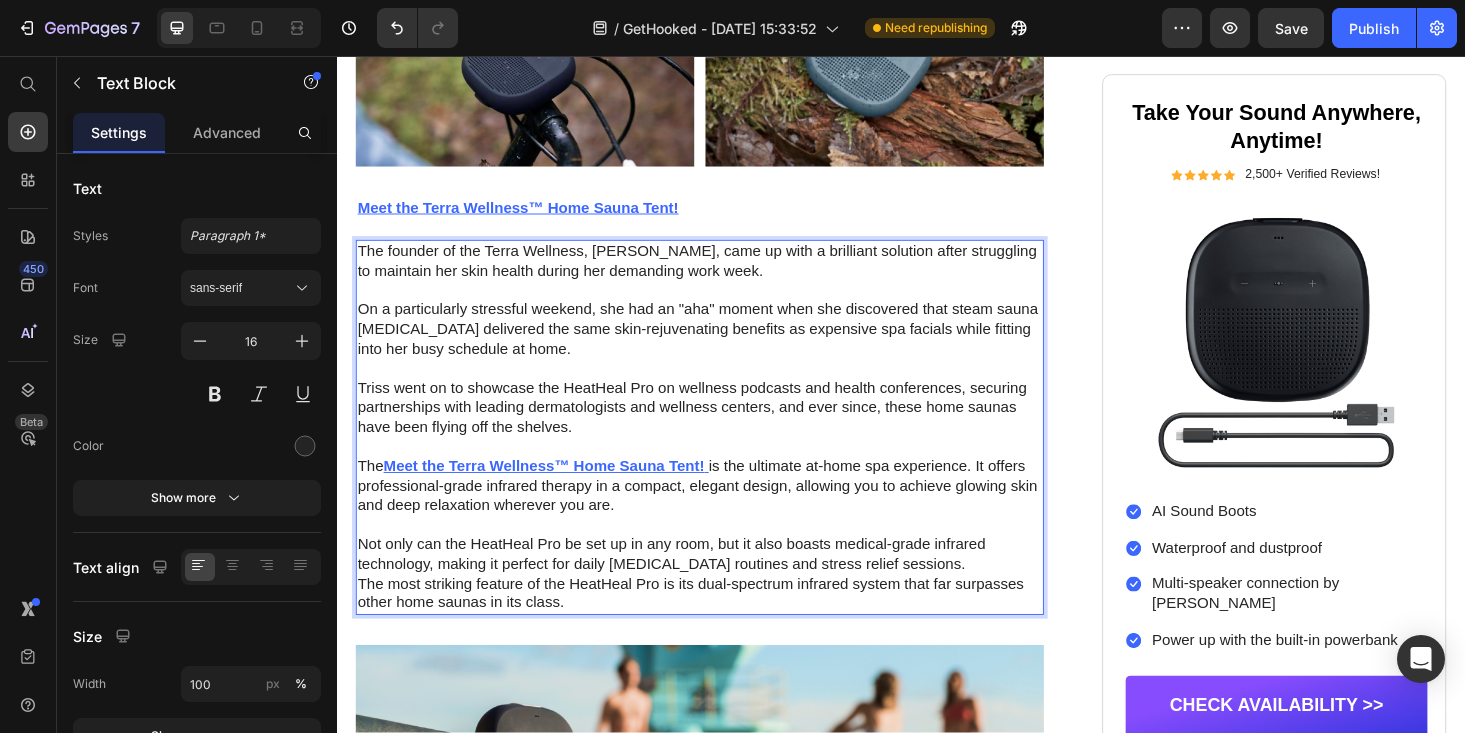 click on "The  Meet the Terra Wellness™ Home Sauna Tent!   is the ultimate at-home spa experience. It offers professional-grade infrared therapy in a compact, elegant design, allowing you to achieve glowing skin and deep relaxation wherever you are." at bounding box center [723, 514] 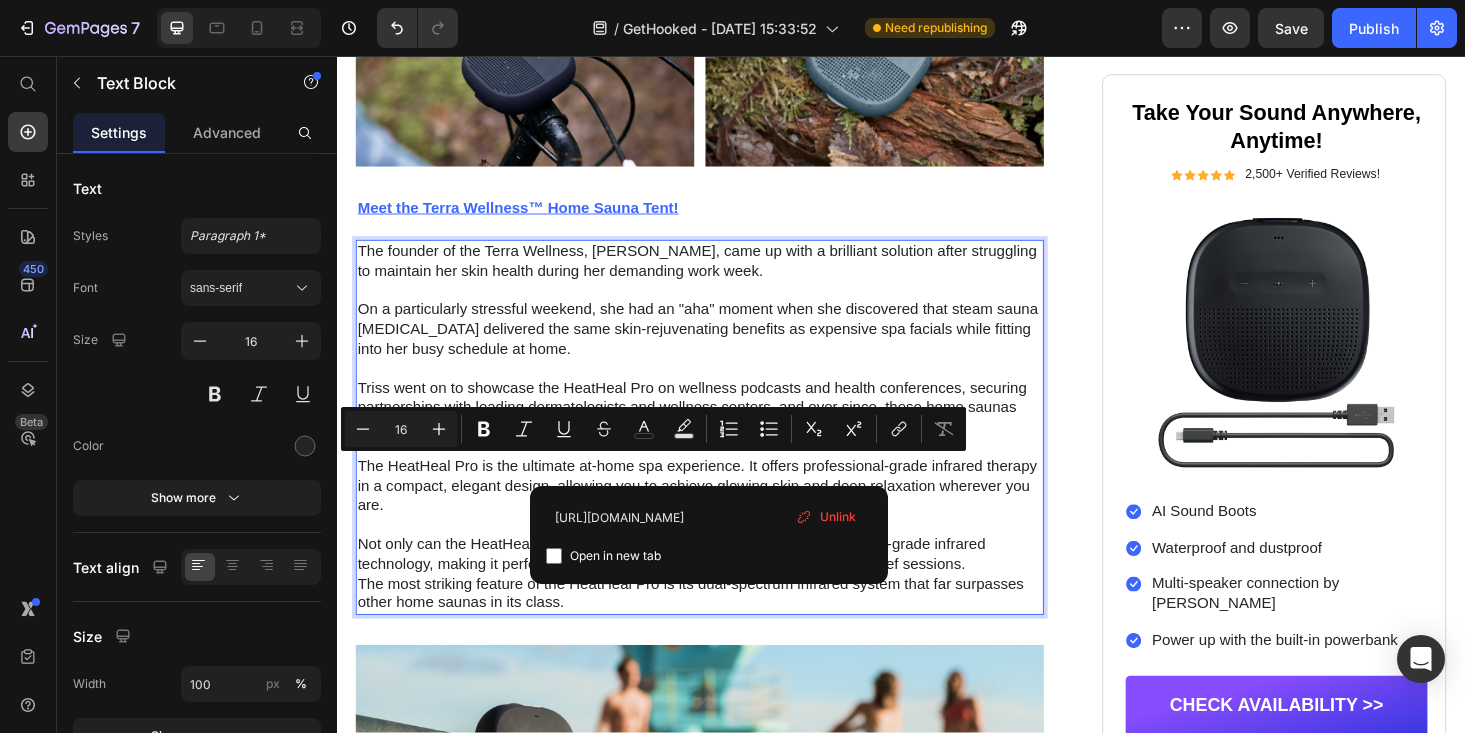 click on "The founder of the Terra Wellness, [PERSON_NAME], came up with a brilliant solution after struggling to maintain her skin health during her demanding work week." at bounding box center [723, 275] 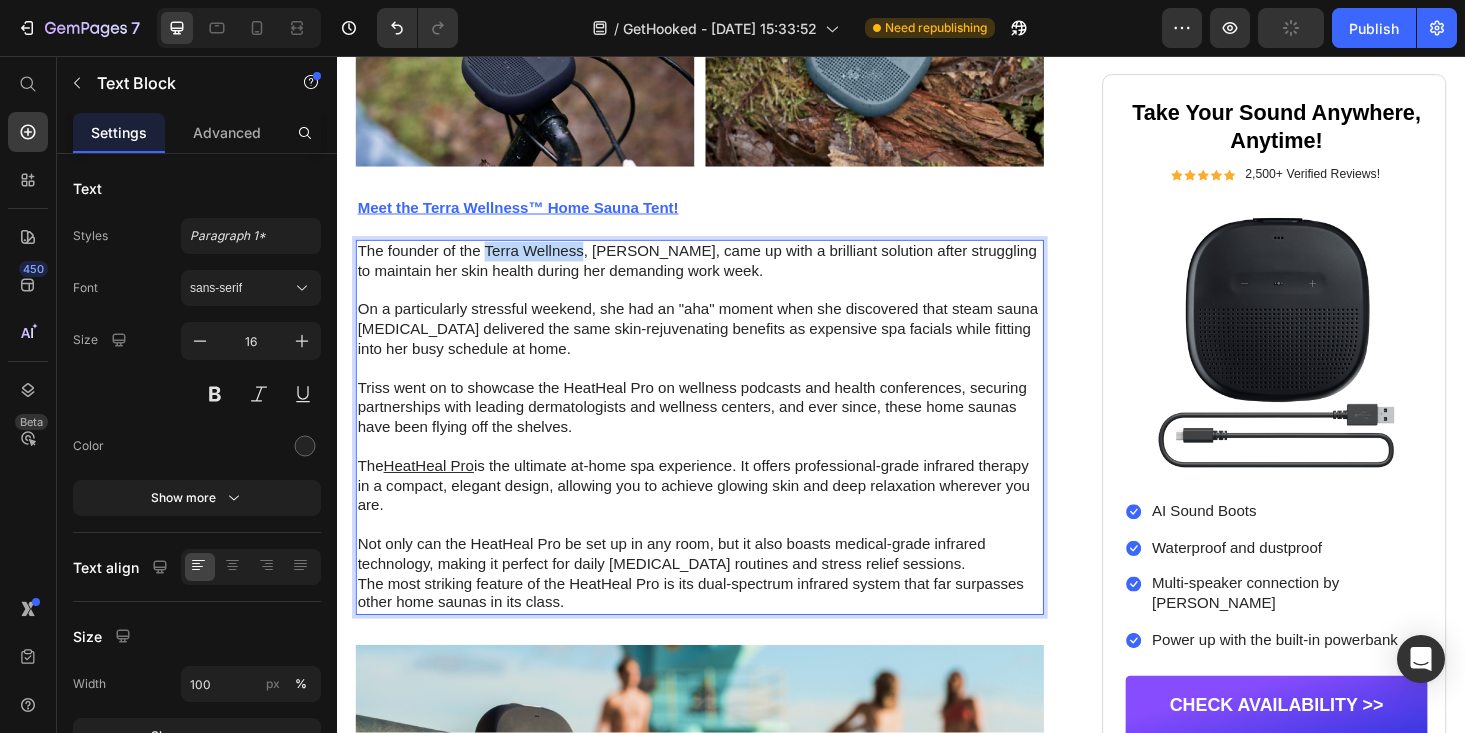 click on "The founder of the Terra Wellness, [PERSON_NAME], came up with a brilliant solution after struggling to maintain her skin health during her demanding work week." at bounding box center [723, 275] 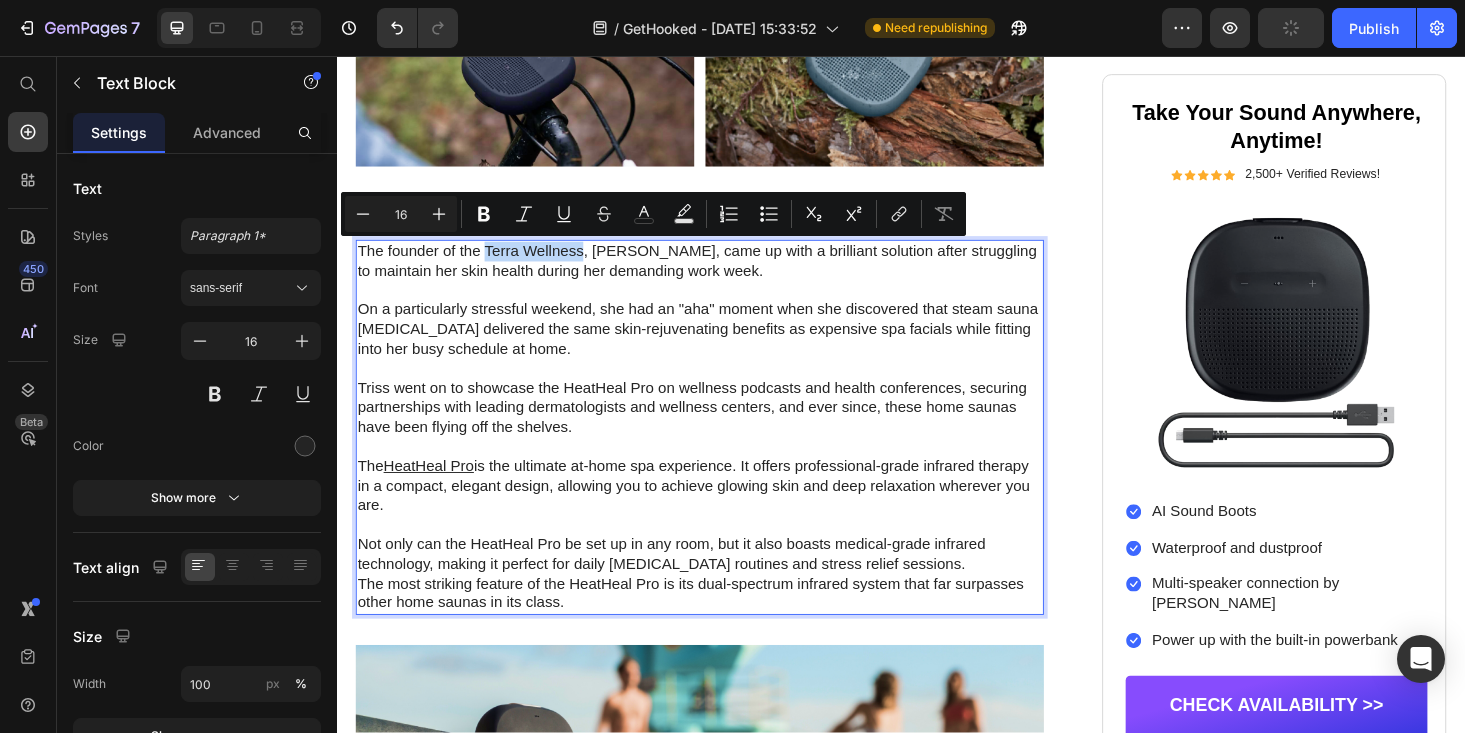 copy on "Terra Wellness" 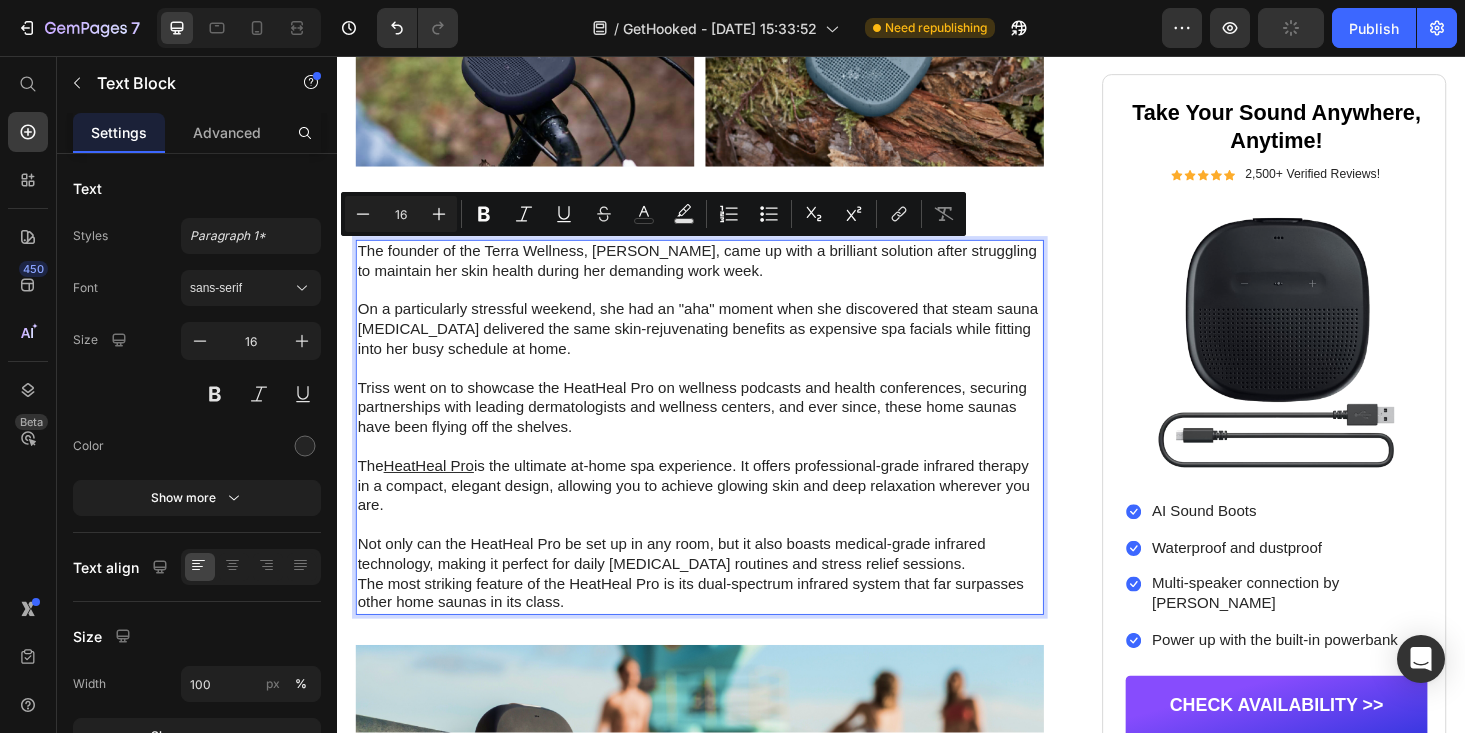 click on "HeatHeal Pro" at bounding box center (435, 492) 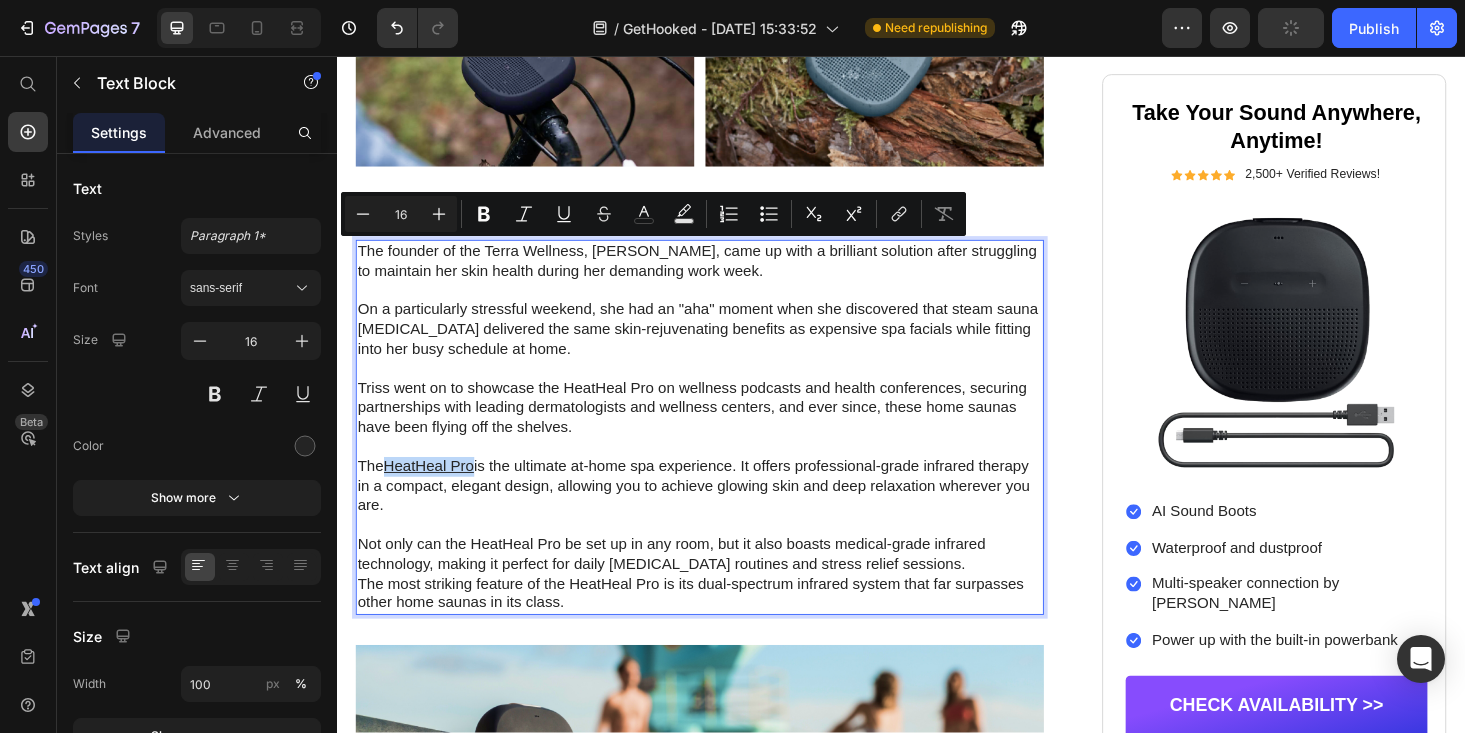 click on "HeatHeal Pro" at bounding box center (435, 492) 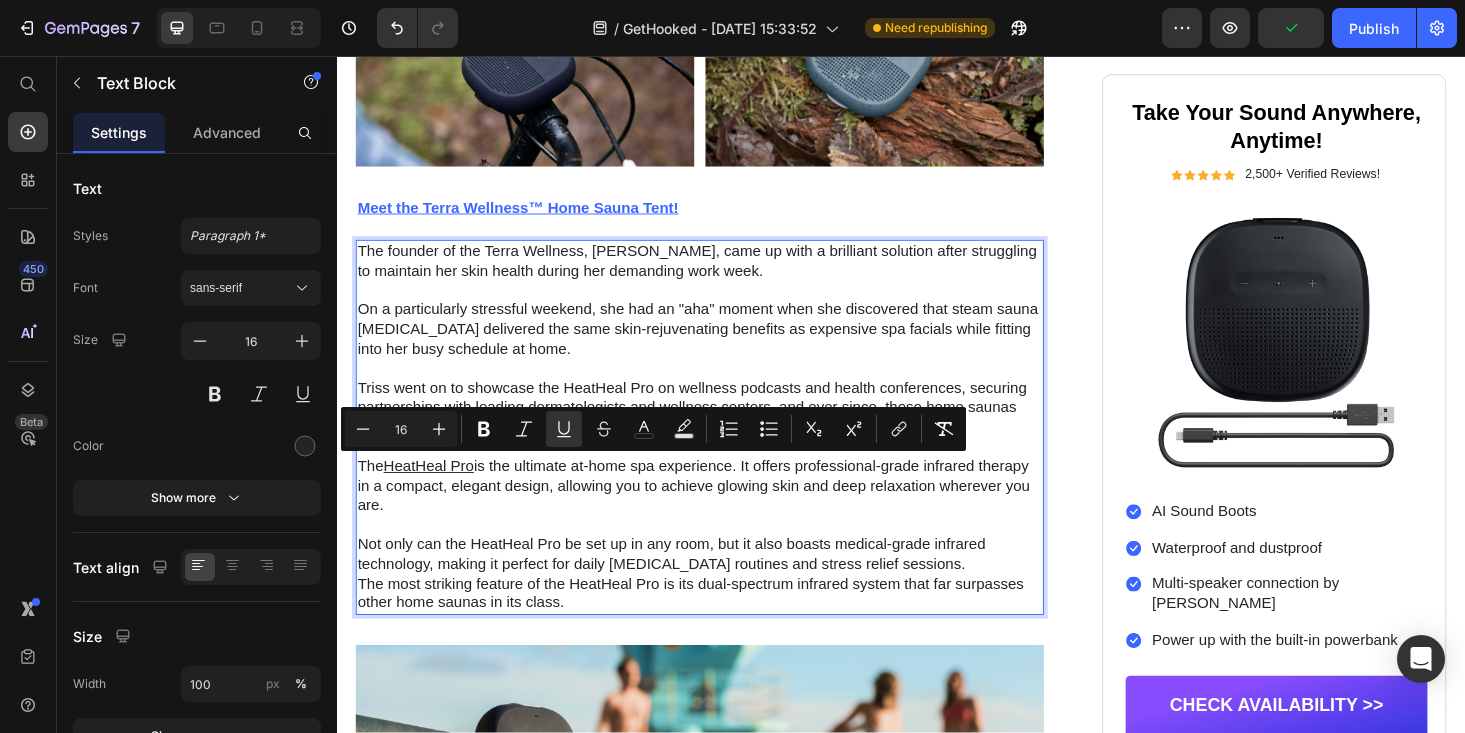 click on "HeatHeal Pro" at bounding box center (435, 492) 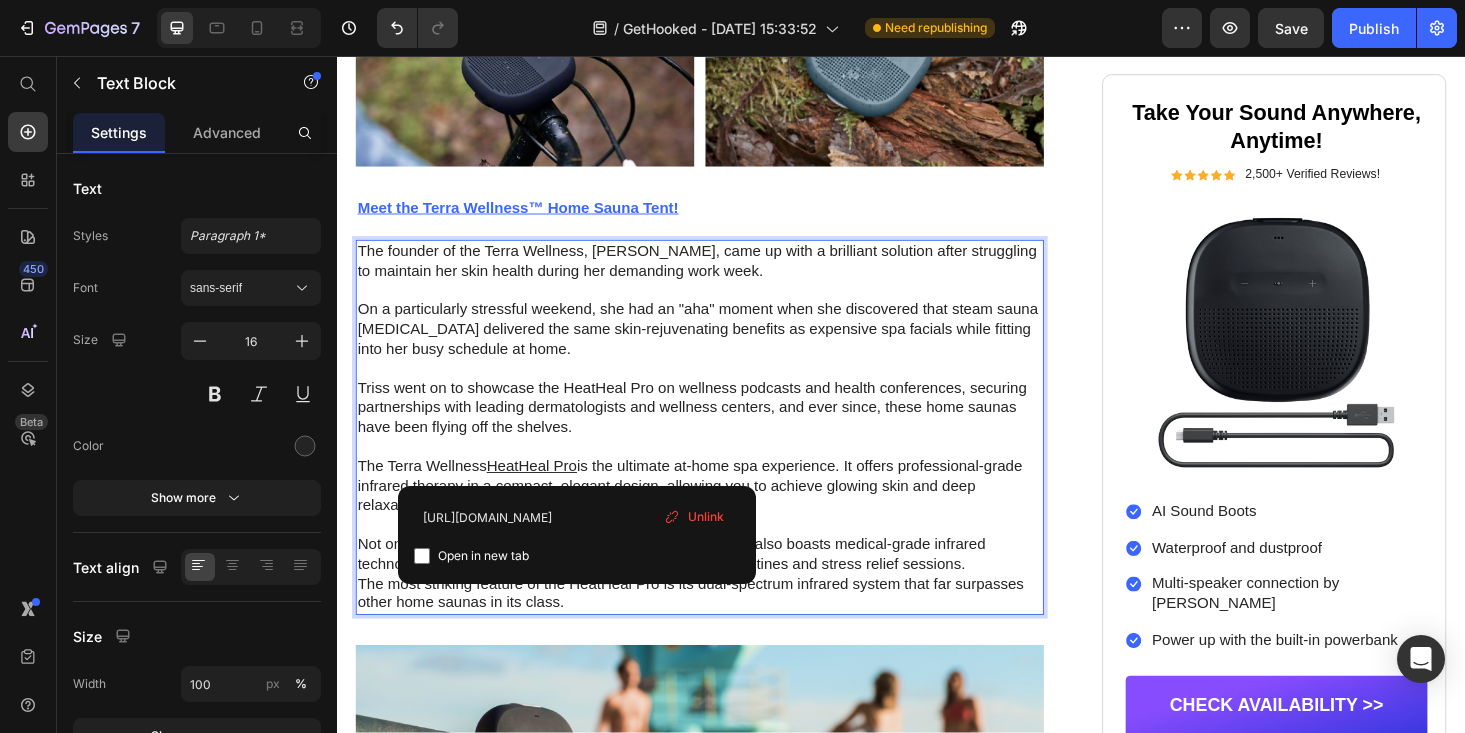 click on "HeatHeal Pro" at bounding box center [544, 492] 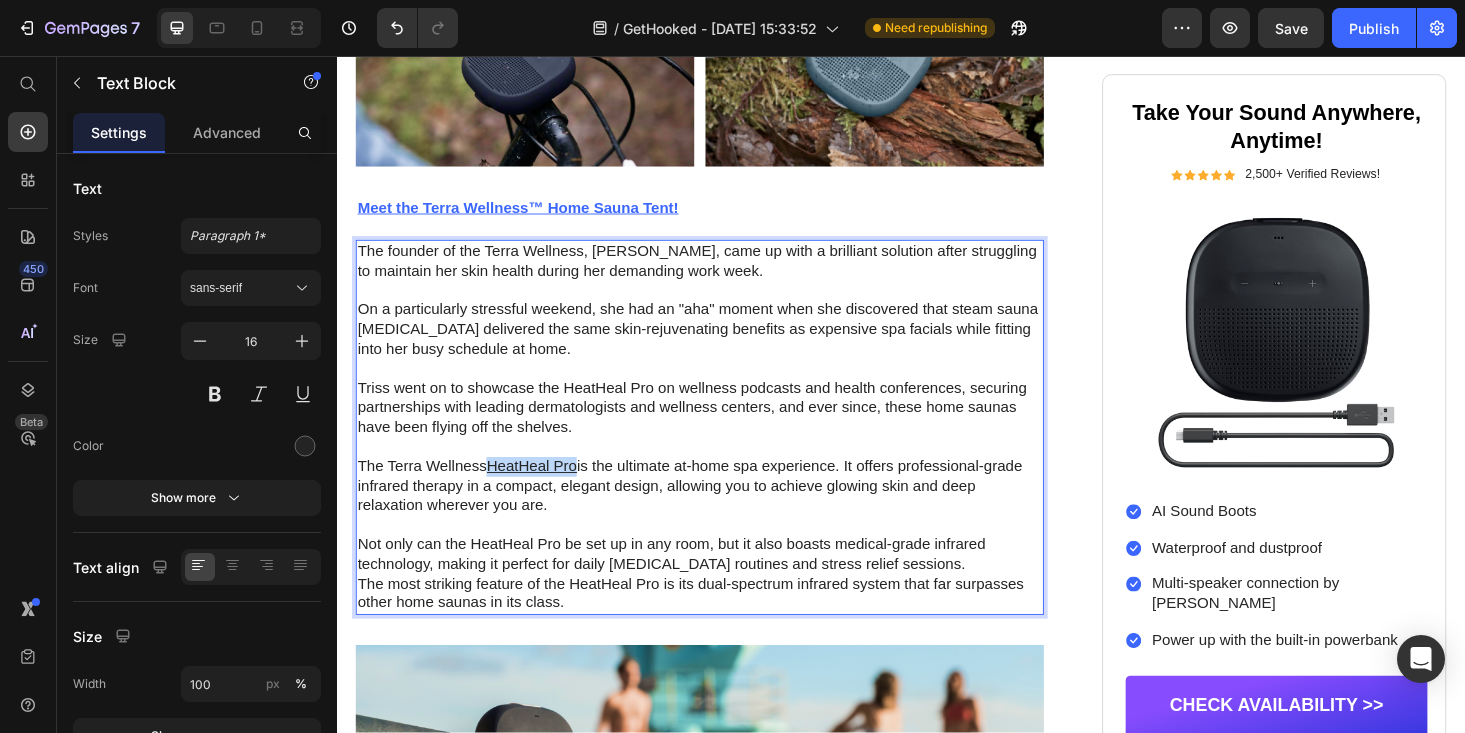click on "HeatHeal Pro" at bounding box center (544, 492) 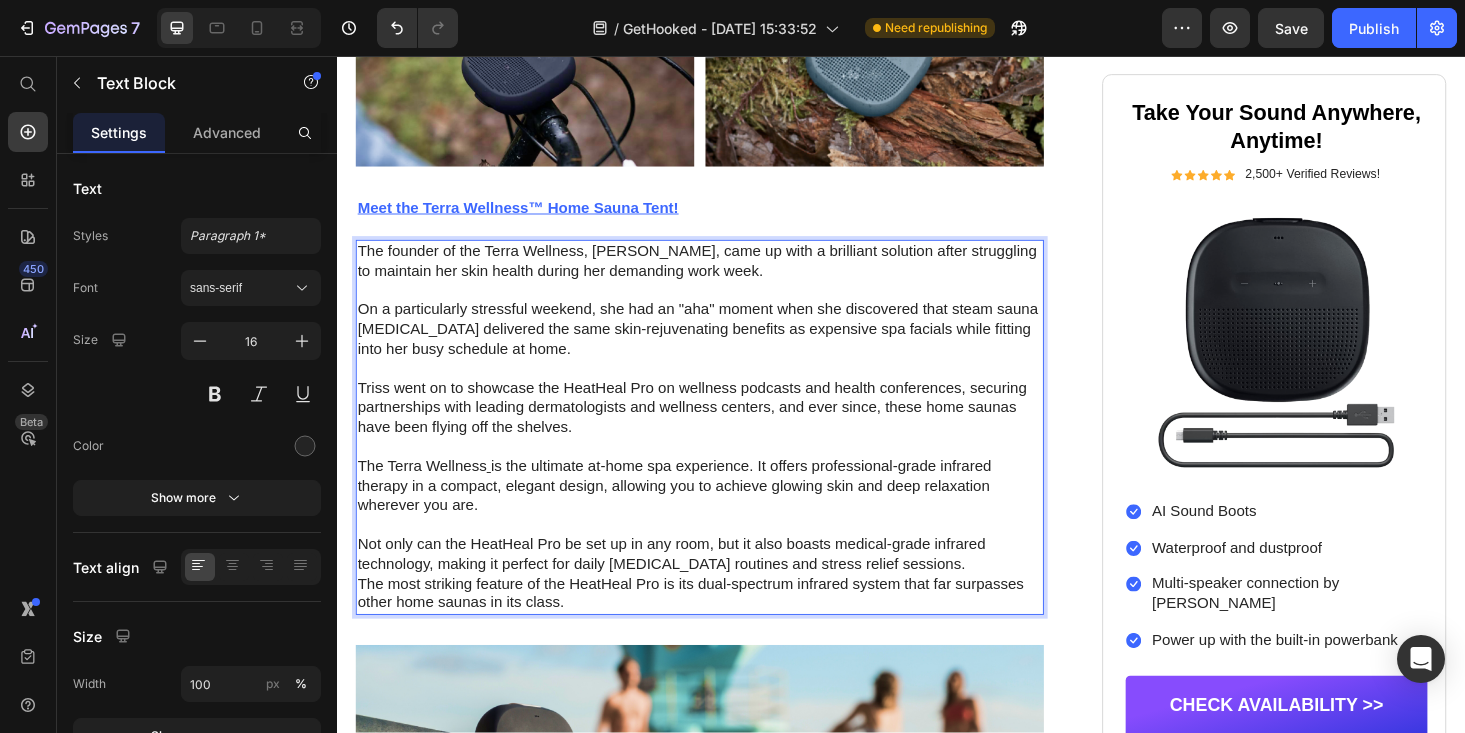 click on "The Terra Wellness   is the ultimate at-home spa experience. It offers professional-grade infrared therapy in a compact, elegant design, allowing you to achieve glowing skin and deep relaxation wherever you are." at bounding box center [723, 514] 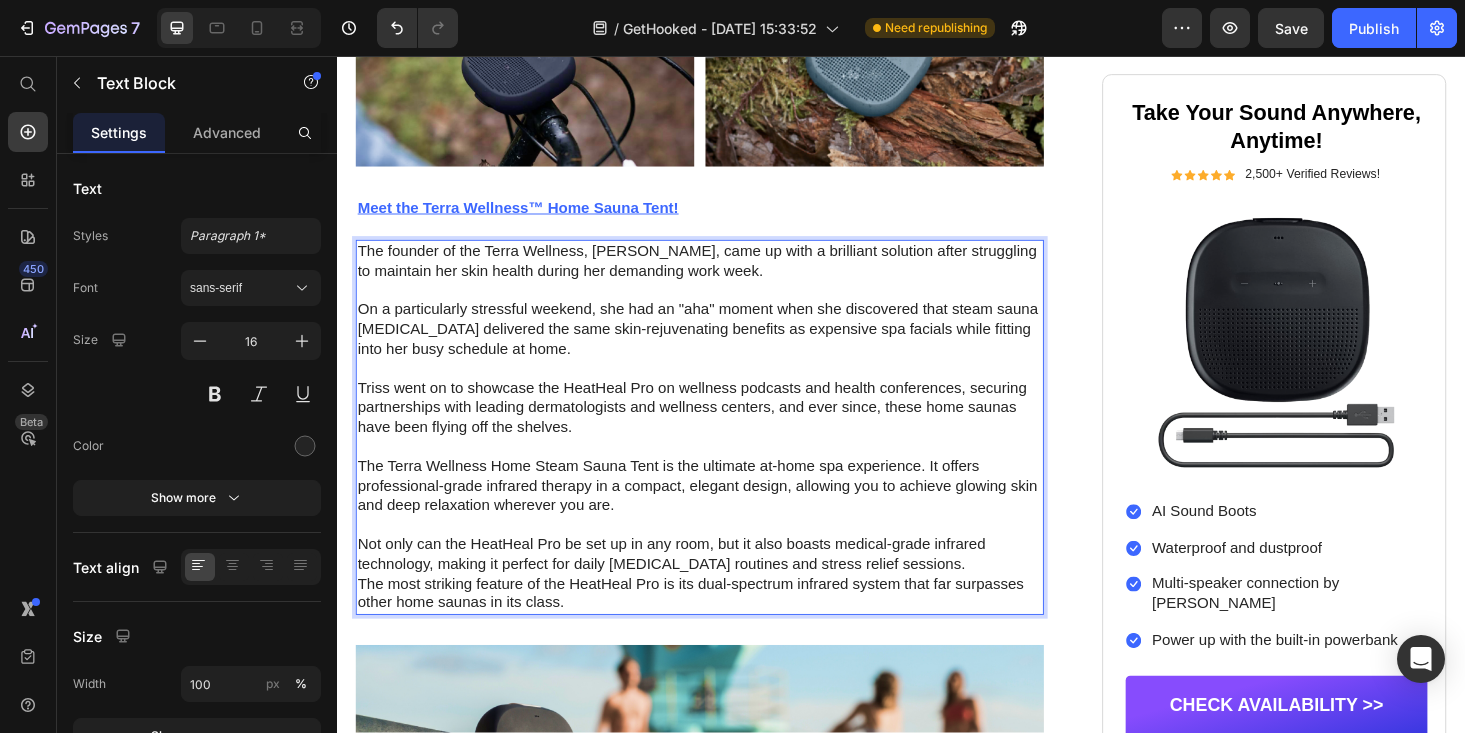 click on "The Terra Wellness Home Steam Sauna Tent is the ultimate at-home spa experience. It offers professional-grade infrared therapy in a compact, elegant design, allowing you to achieve glowing skin and deep relaxation wherever you are." at bounding box center [723, 514] 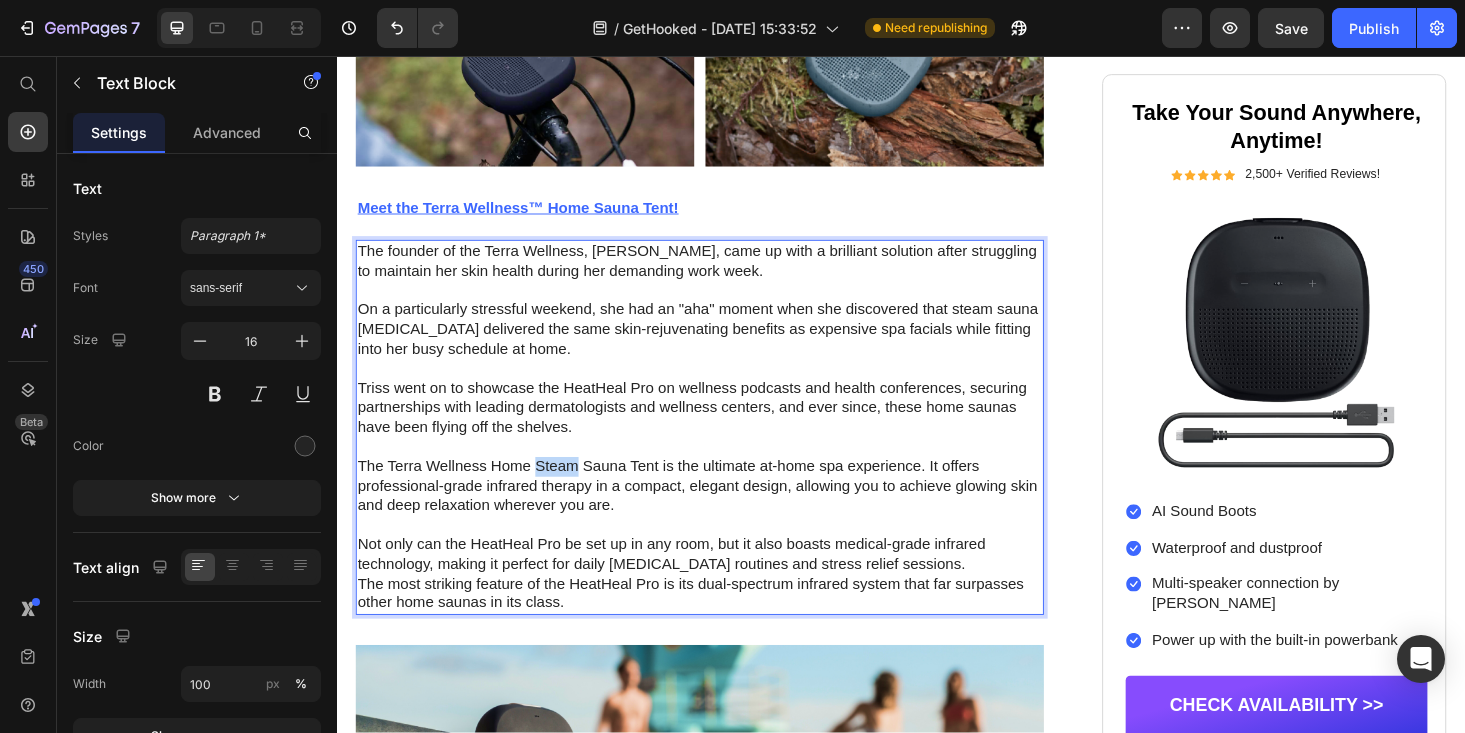 click on "The Terra Wellness Home Steam Sauna Tent is the ultimate at-home spa experience. It offers professional-grade infrared therapy in a compact, elegant design, allowing you to achieve glowing skin and deep relaxation wherever you are." at bounding box center (723, 514) 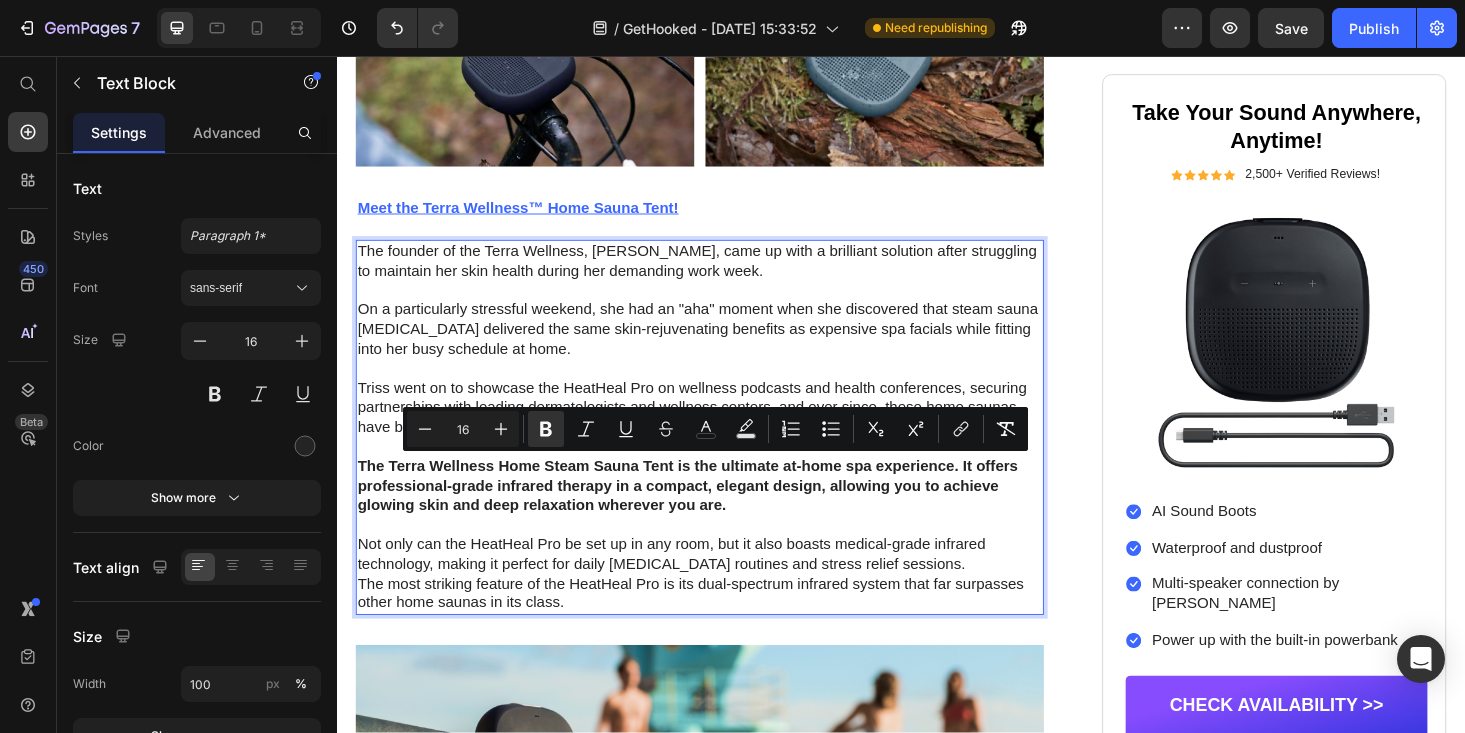 click on "The Terra Wellness Home Steam Sauna Tent is the ultimate at-home spa experience. It offers professional-grade infrared therapy in a compact, elegant design, allowing you to achieve glowing skin and deep relaxation wherever you are." at bounding box center (710, 513) 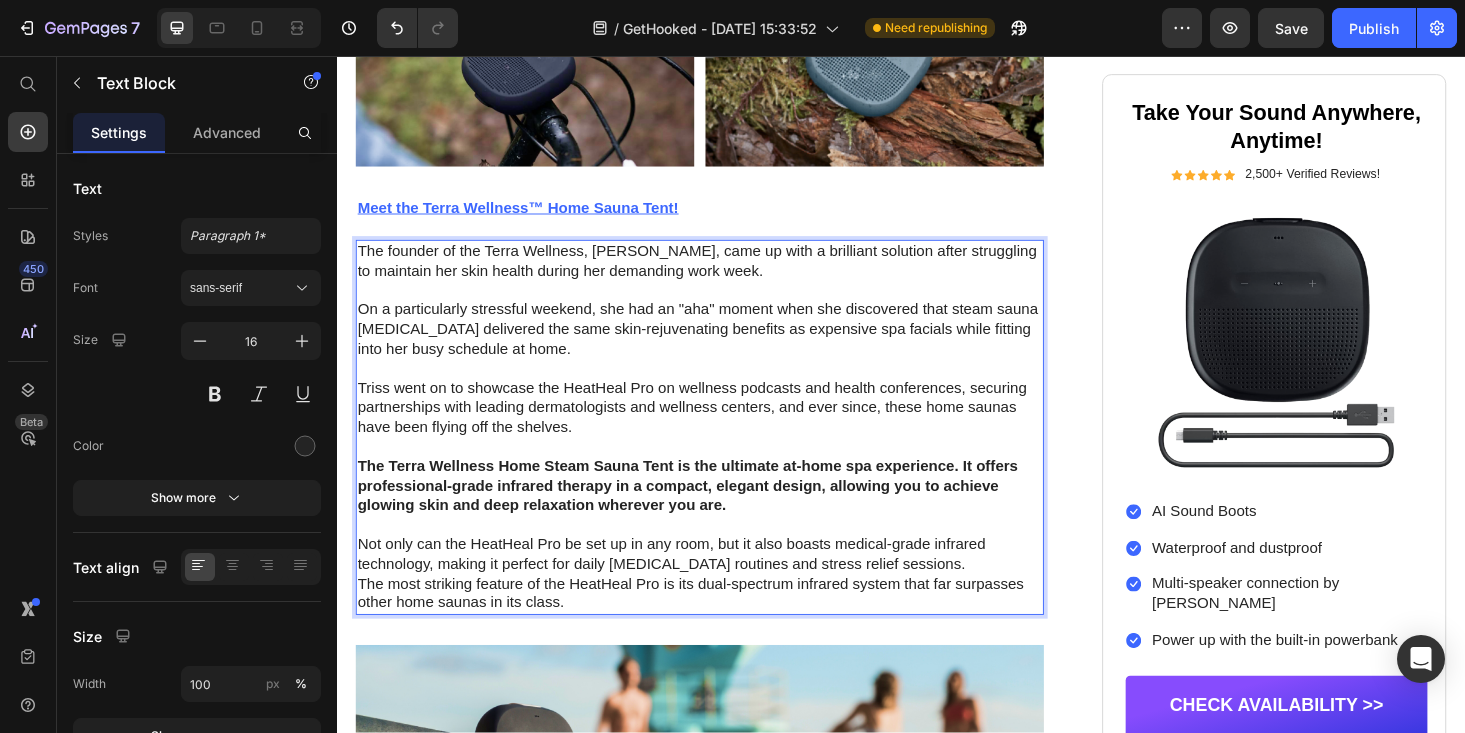 click on "The Terra Wellness Home Steam Sauna Tent is the ultimate at-home spa experience. It offers professional-grade infrared therapy in a compact, elegant design, allowing you to achieve glowing skin and deep relaxation wherever you are." at bounding box center [723, 514] 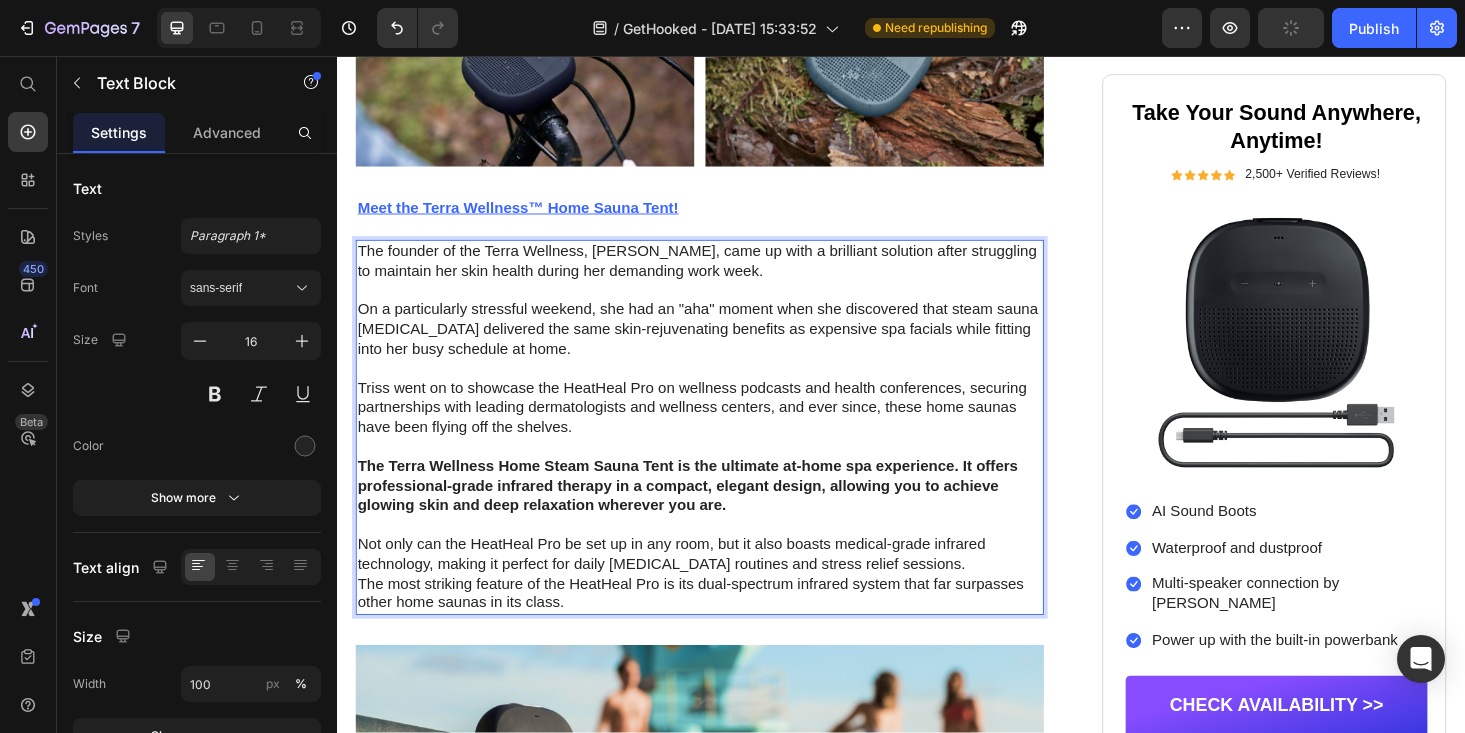 click on "The Terra Wellness Home Steam Sauna Tent is the ultimate at-home spa experience. It offers professional-grade infrared therapy in a compact, elegant design, allowing you to achieve glowing skin and deep relaxation wherever you are." at bounding box center (710, 513) 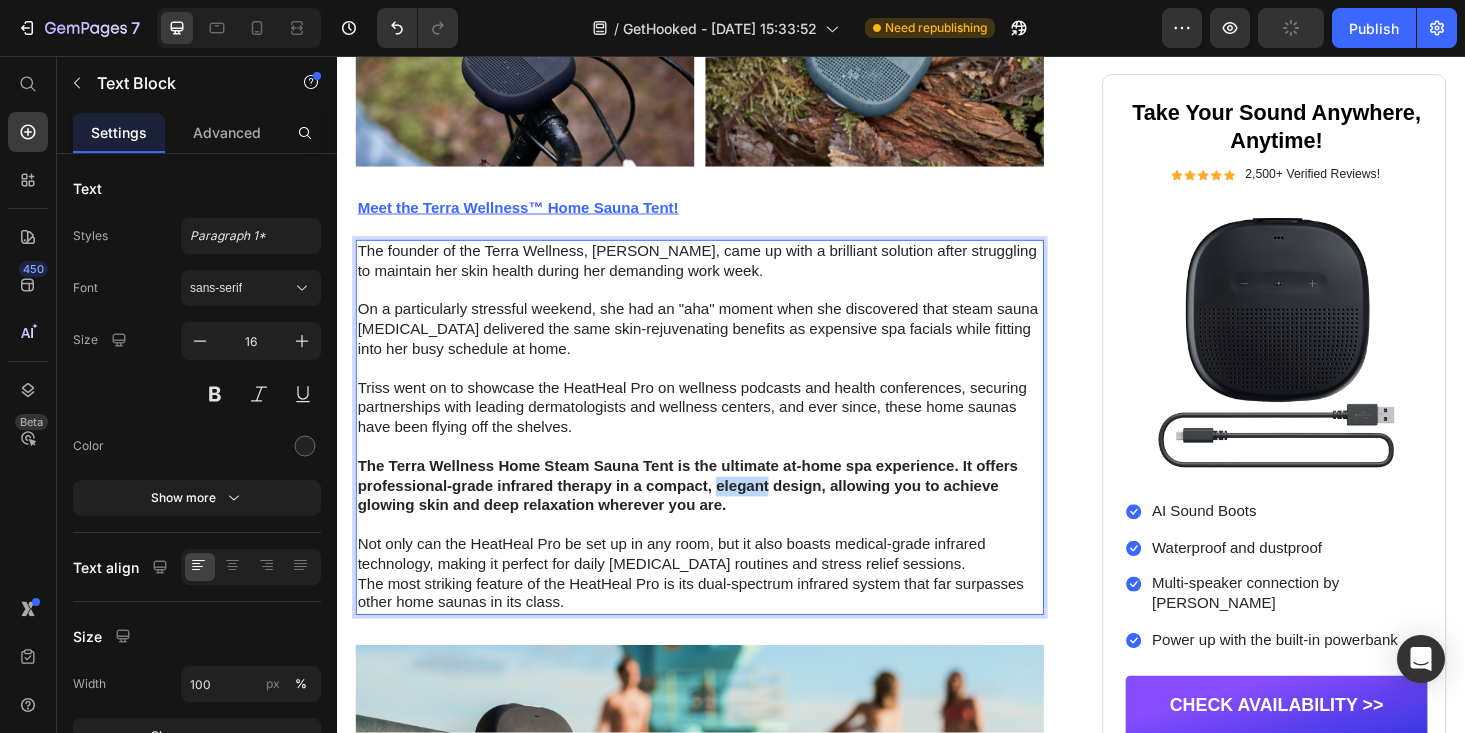 click on "The Terra Wellness Home Steam Sauna Tent is the ultimate at-home spa experience. It offers professional-grade infrared therapy in a compact, elegant design, allowing you to achieve glowing skin and deep relaxation wherever you are." at bounding box center (710, 513) 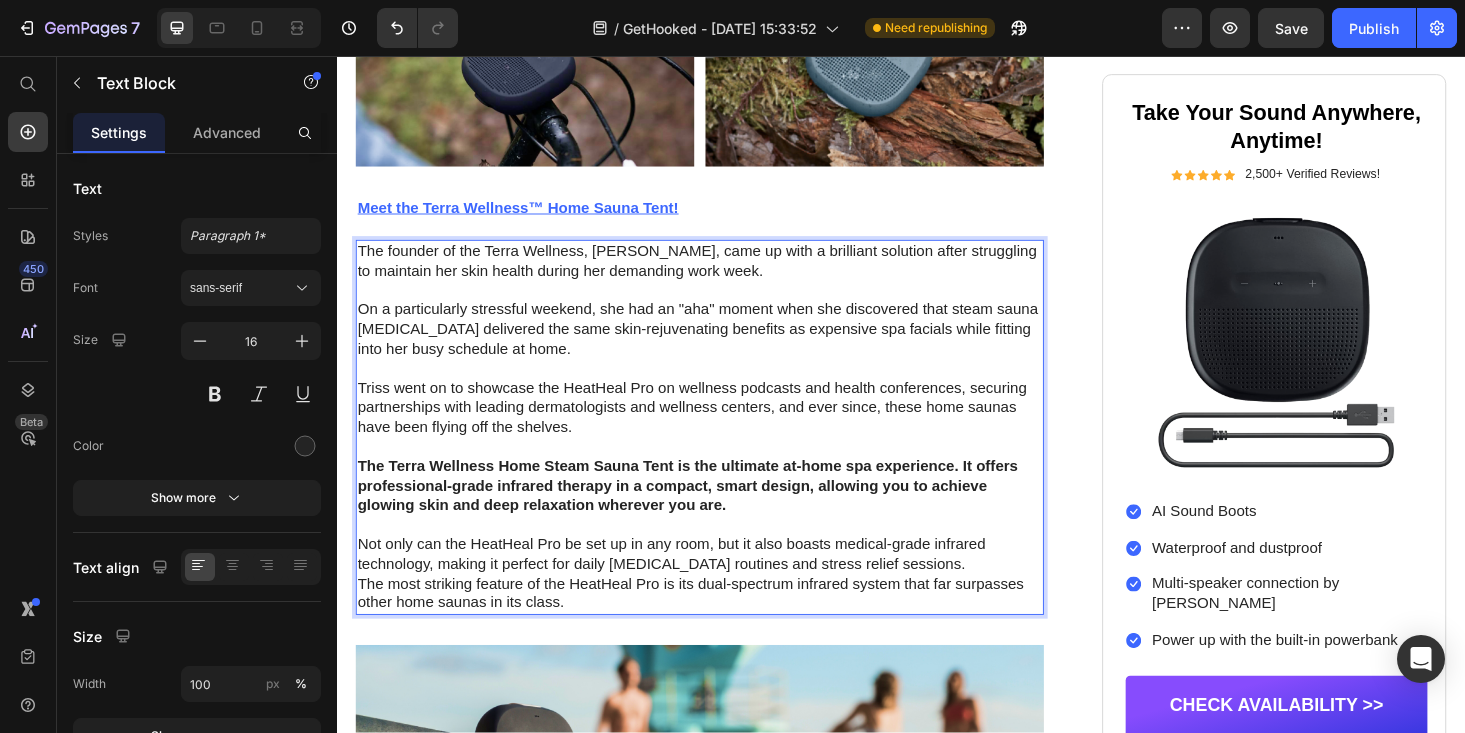 click on "Not only can the HeatHeal Pro be set up in any room, but it also boasts medical-grade infrared technology, making it perfect for daily skin care routines and stress relief sessions." at bounding box center (723, 587) 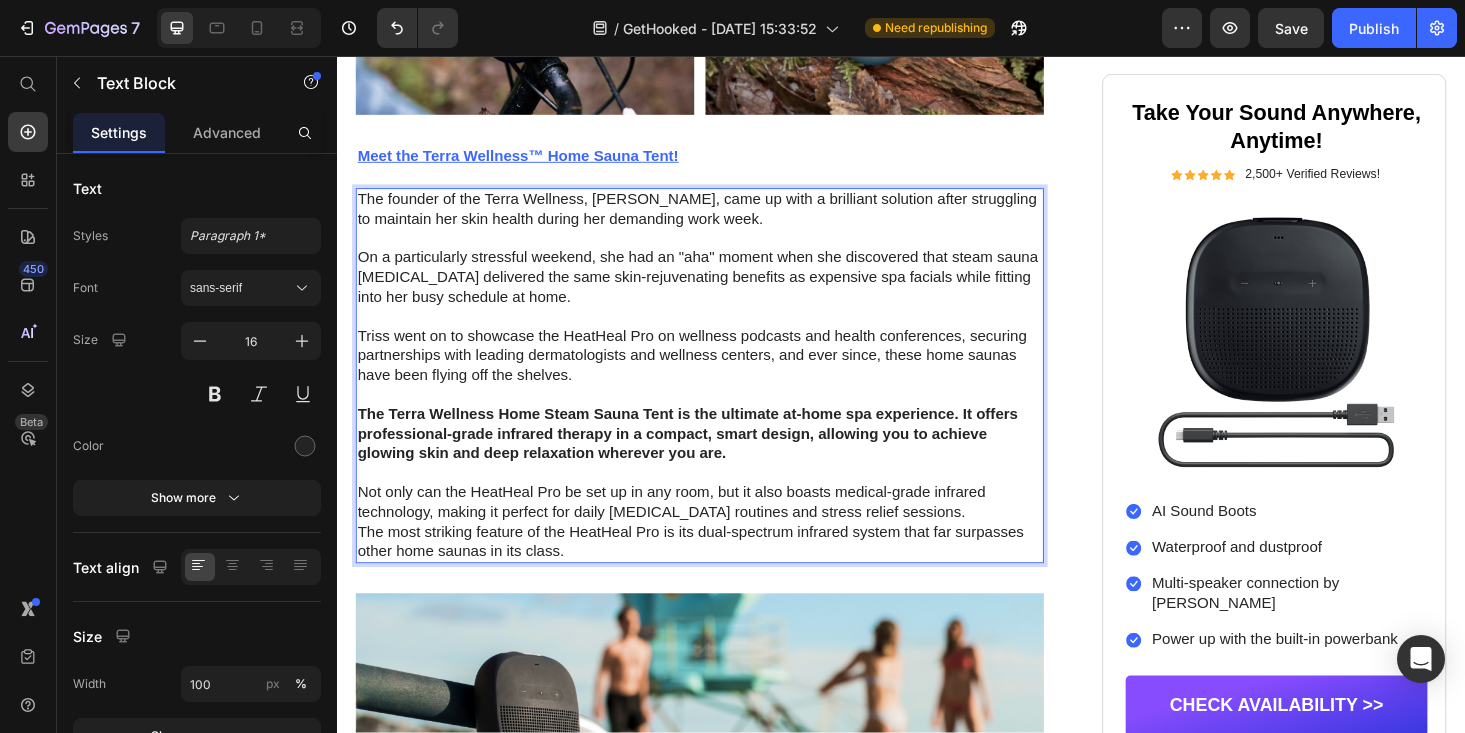 scroll, scrollTop: 1829, scrollLeft: 0, axis: vertical 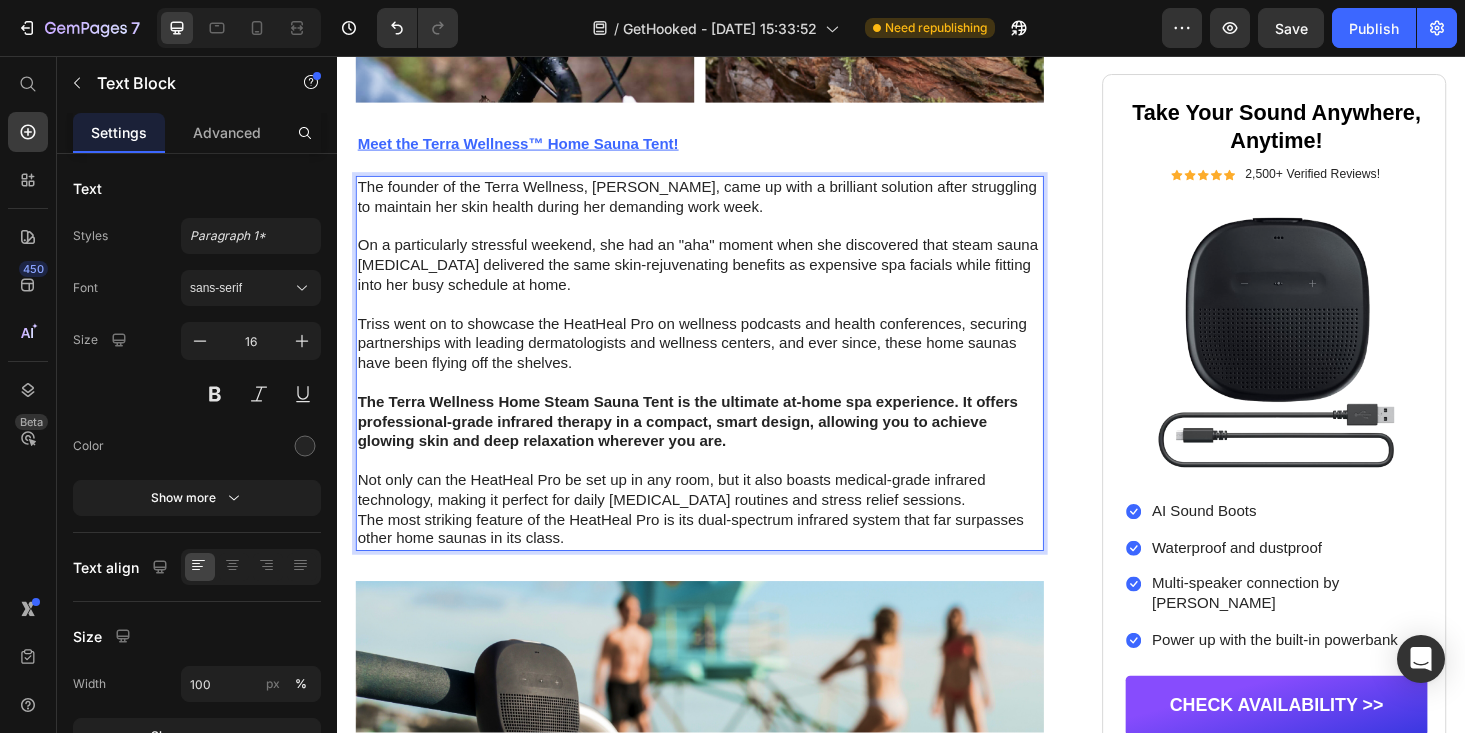 click on "Not only can the HeatHeal Pro be set up in any room, but it also boasts medical-grade infrared technology, making it perfect for daily skin care routines and stress relief sessions." at bounding box center [723, 519] 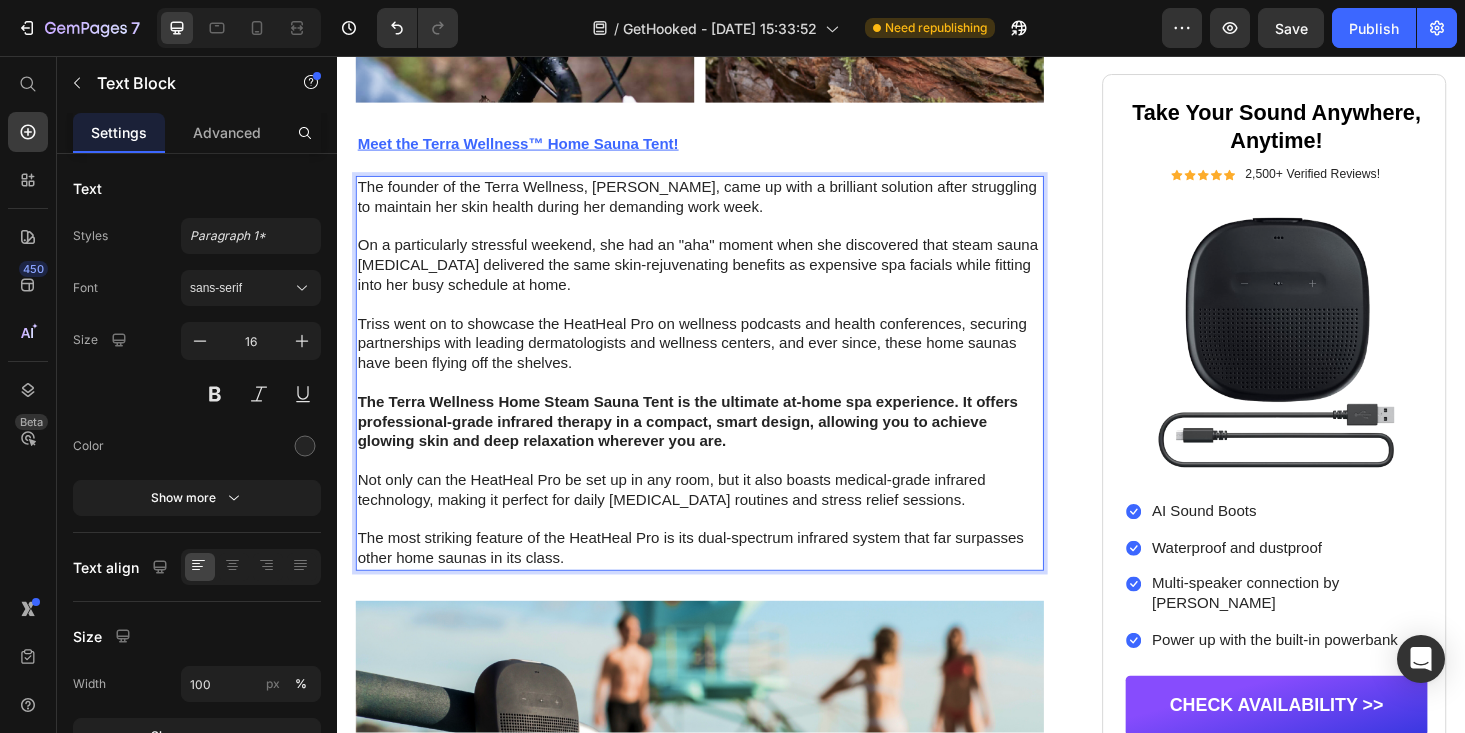 click on "Not only can the HeatHeal Pro be set up in any room, but it also boasts medical-grade infrared technology, making it perfect for daily skin care routines and stress relief sessions." at bounding box center [723, 519] 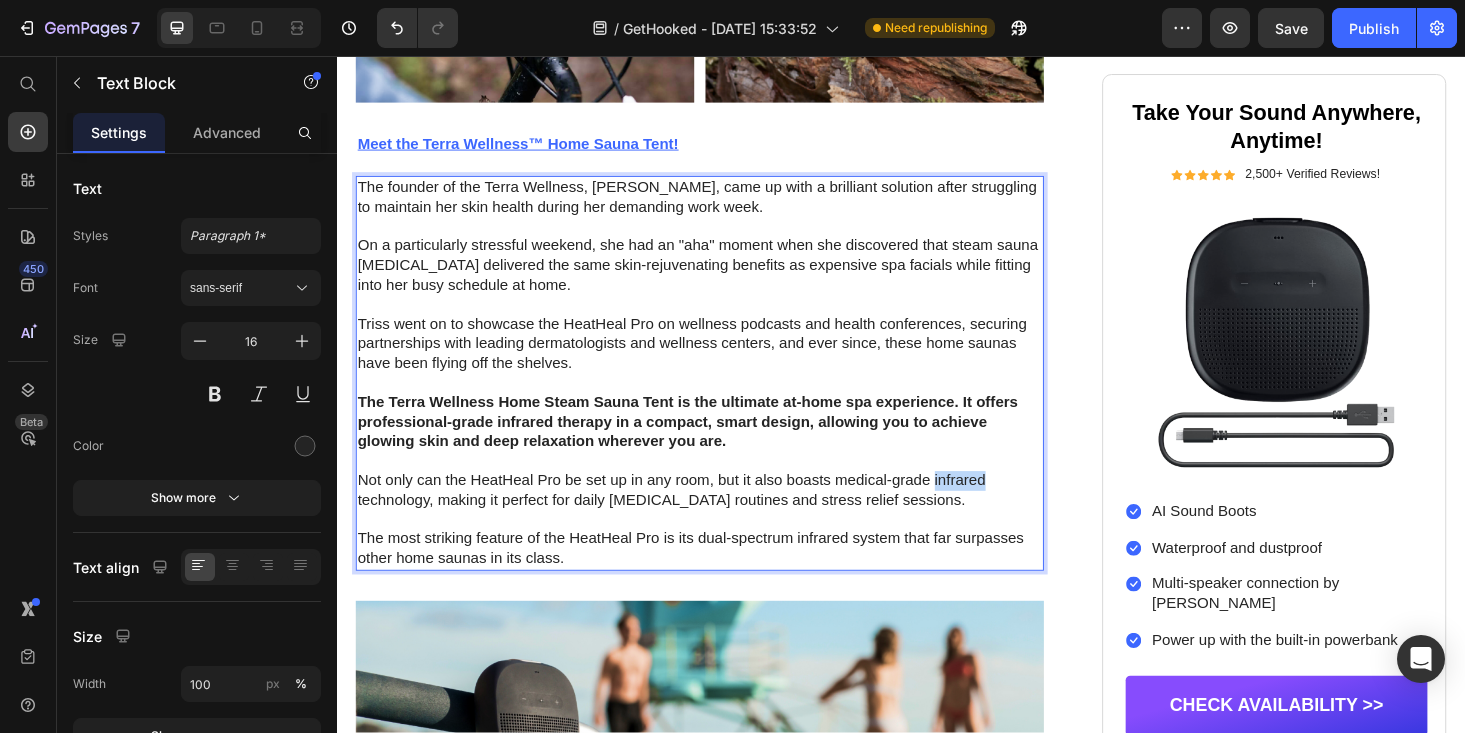 click on "Not only can the HeatHeal Pro be set up in any room, but it also boasts medical-grade infrared technology, making it perfect for daily skin care routines and stress relief sessions." at bounding box center (723, 519) 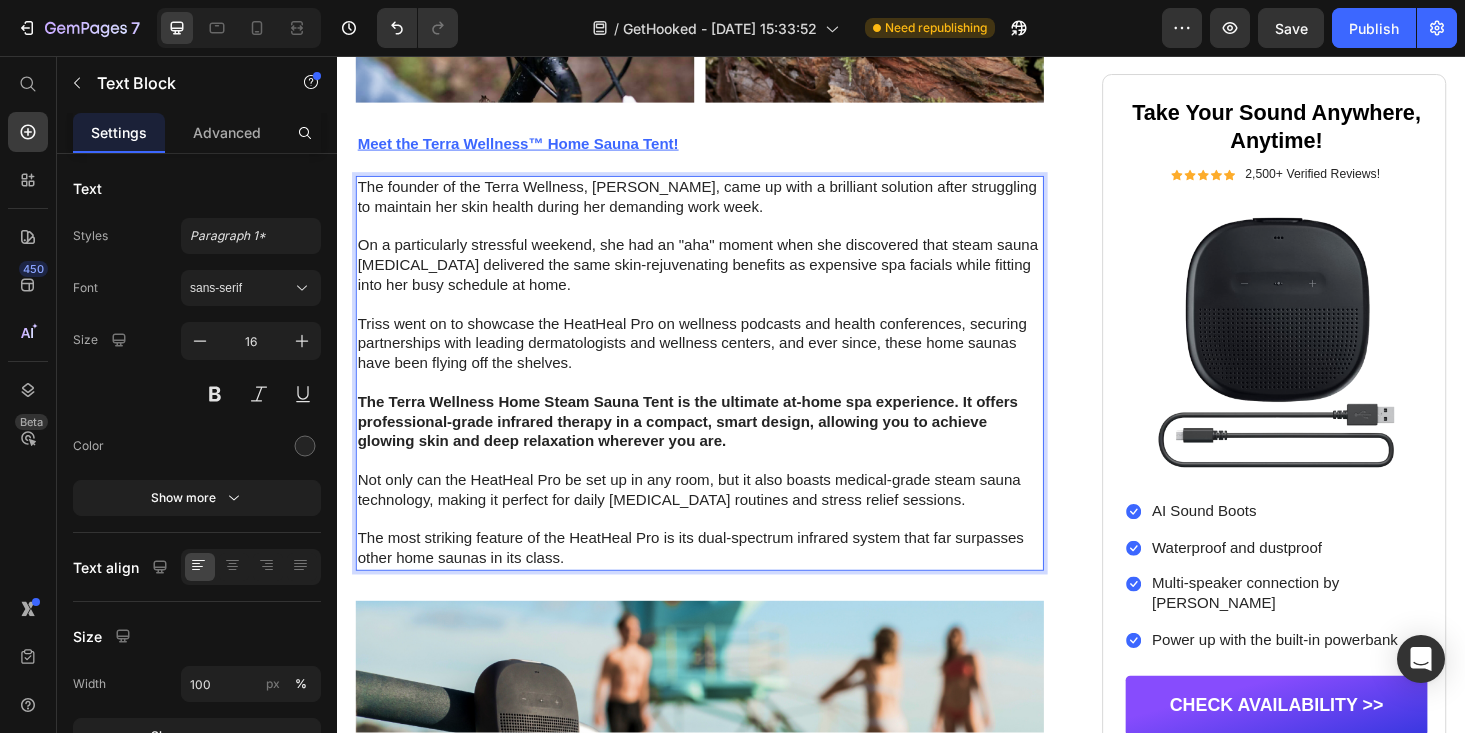 click on "The most striking feature of the HeatHeal Pro is its dual-spectrum infrared system that far surpasses other home saunas in its class." at bounding box center (723, 581) 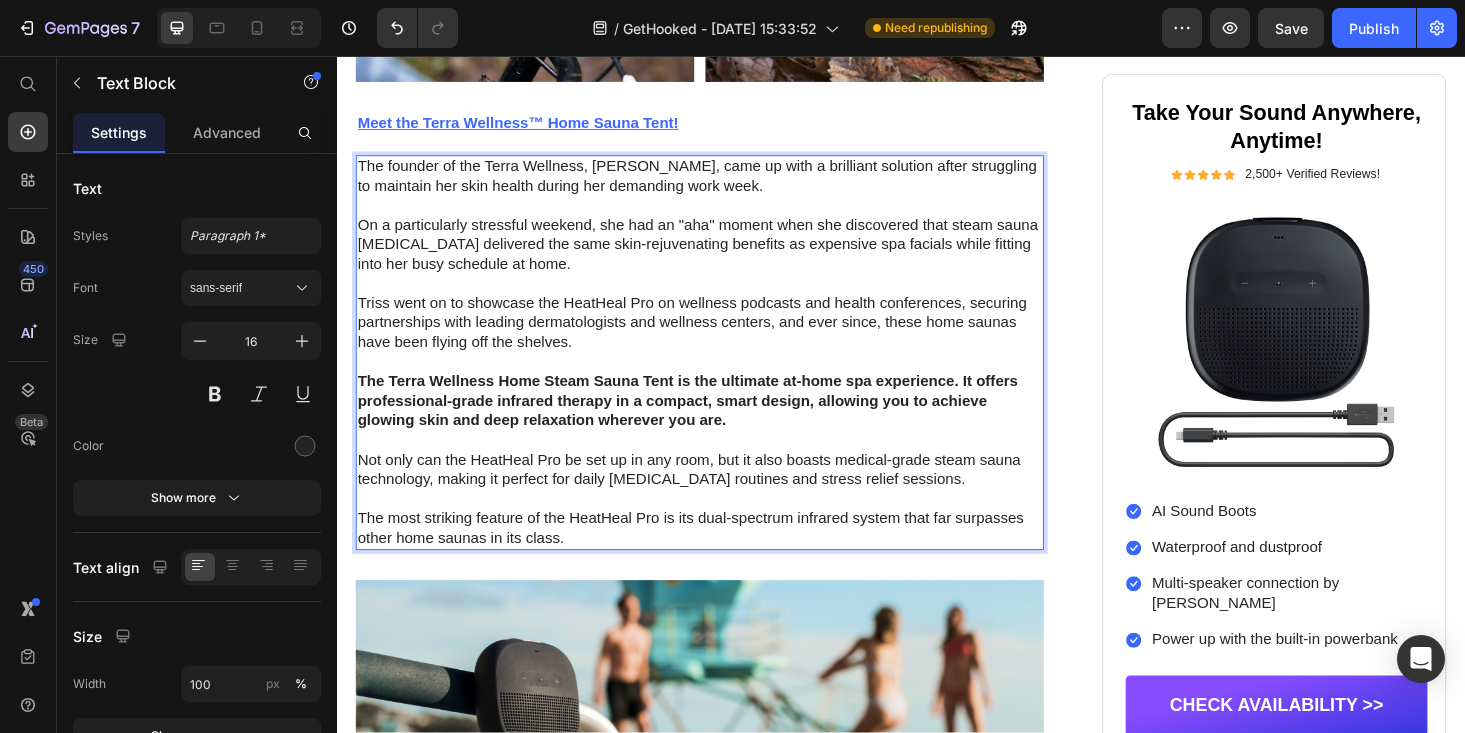 scroll, scrollTop: 1854, scrollLeft: 0, axis: vertical 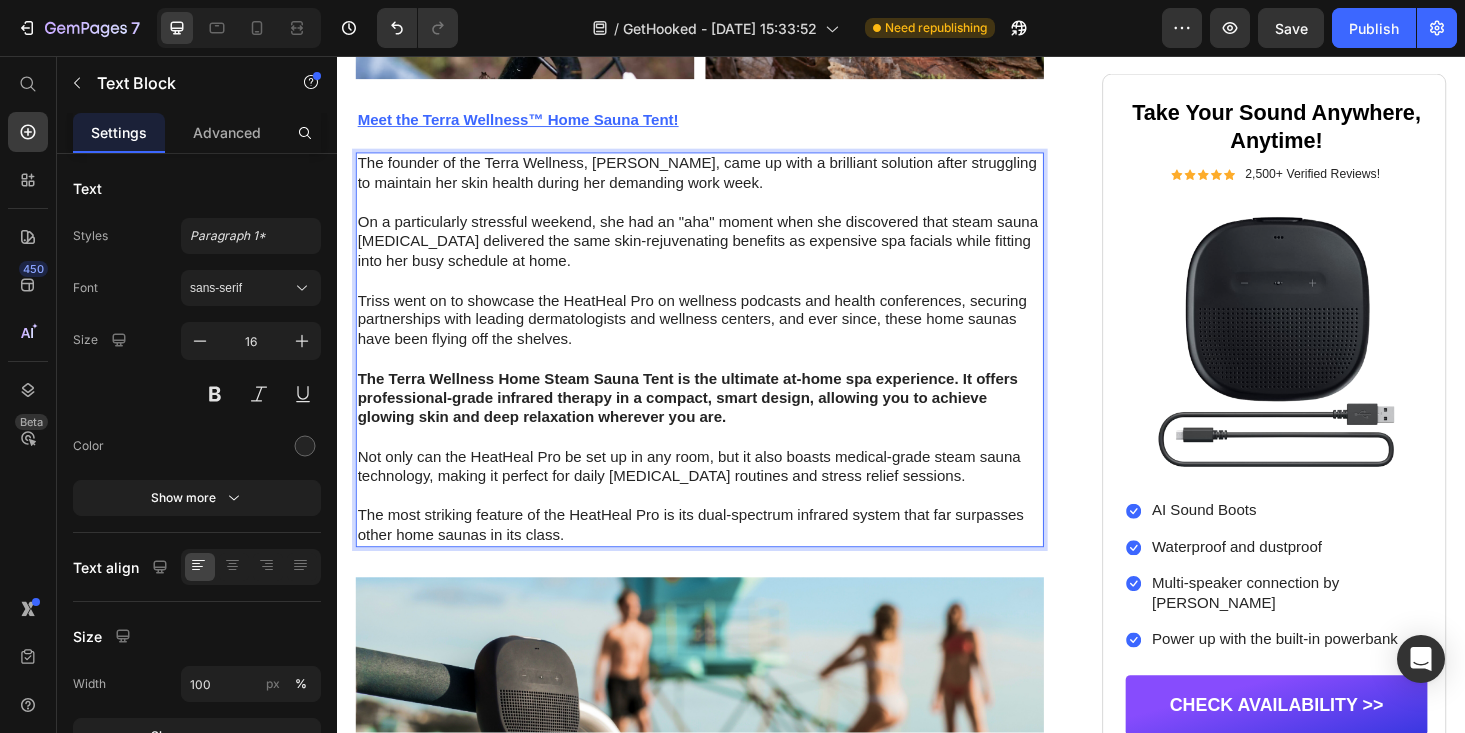 click on "The most striking feature of the HeatHeal Pro is its dual-spectrum infrared system that far surpasses other home saunas in its class." at bounding box center (723, 556) 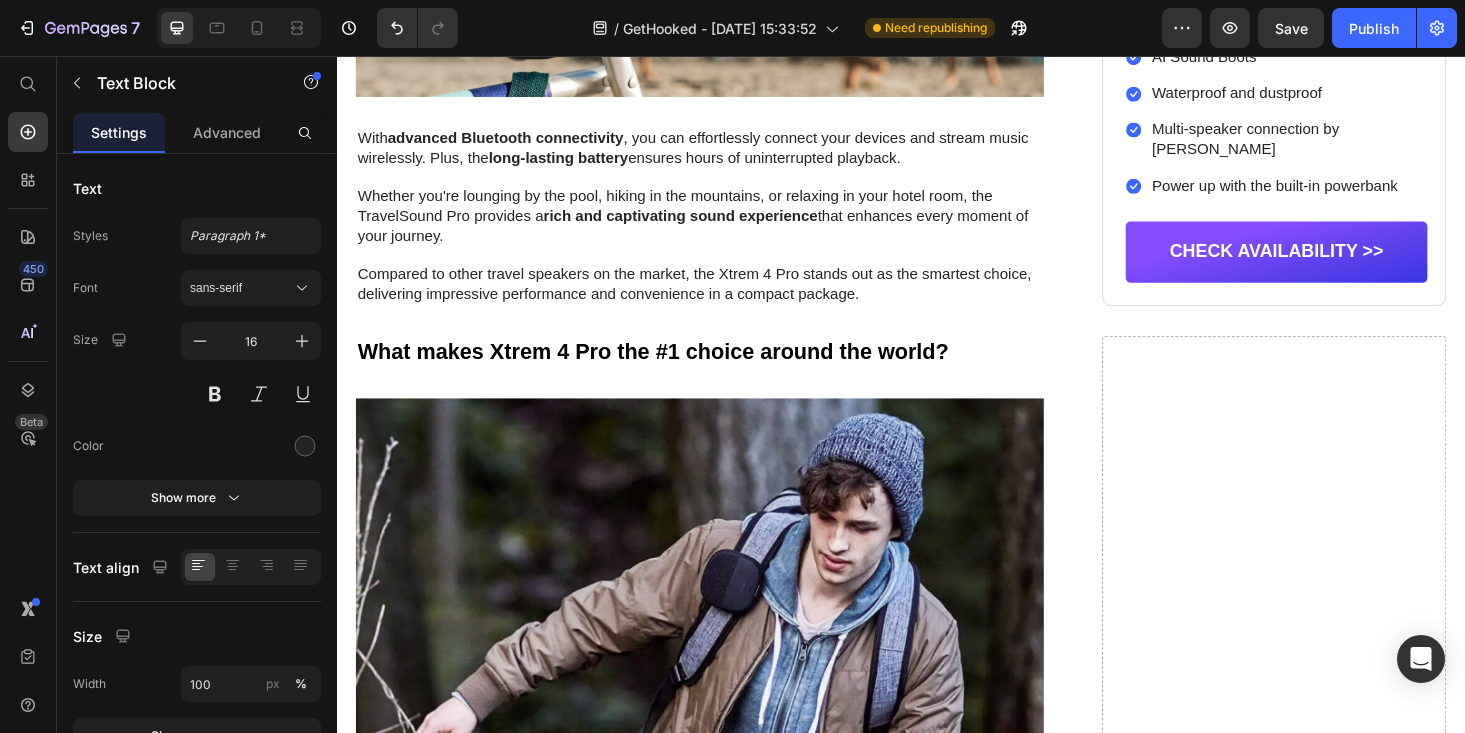 scroll, scrollTop: 2604, scrollLeft: 0, axis: vertical 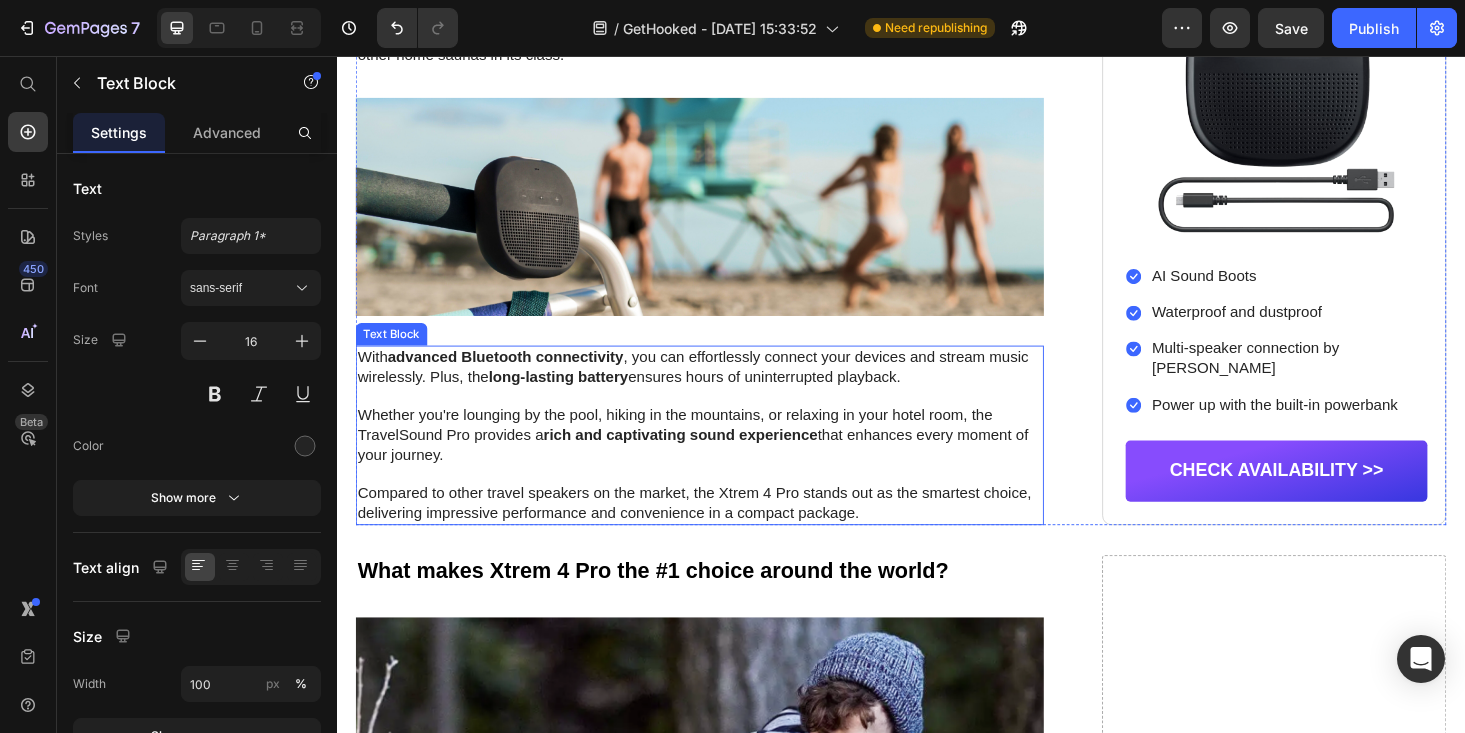 click on "Compared to other travel speakers on the market, the Xtrem 4 Pro stands out as the smartest choice, delivering impressive performance and convenience in a compact package." at bounding box center [723, 533] 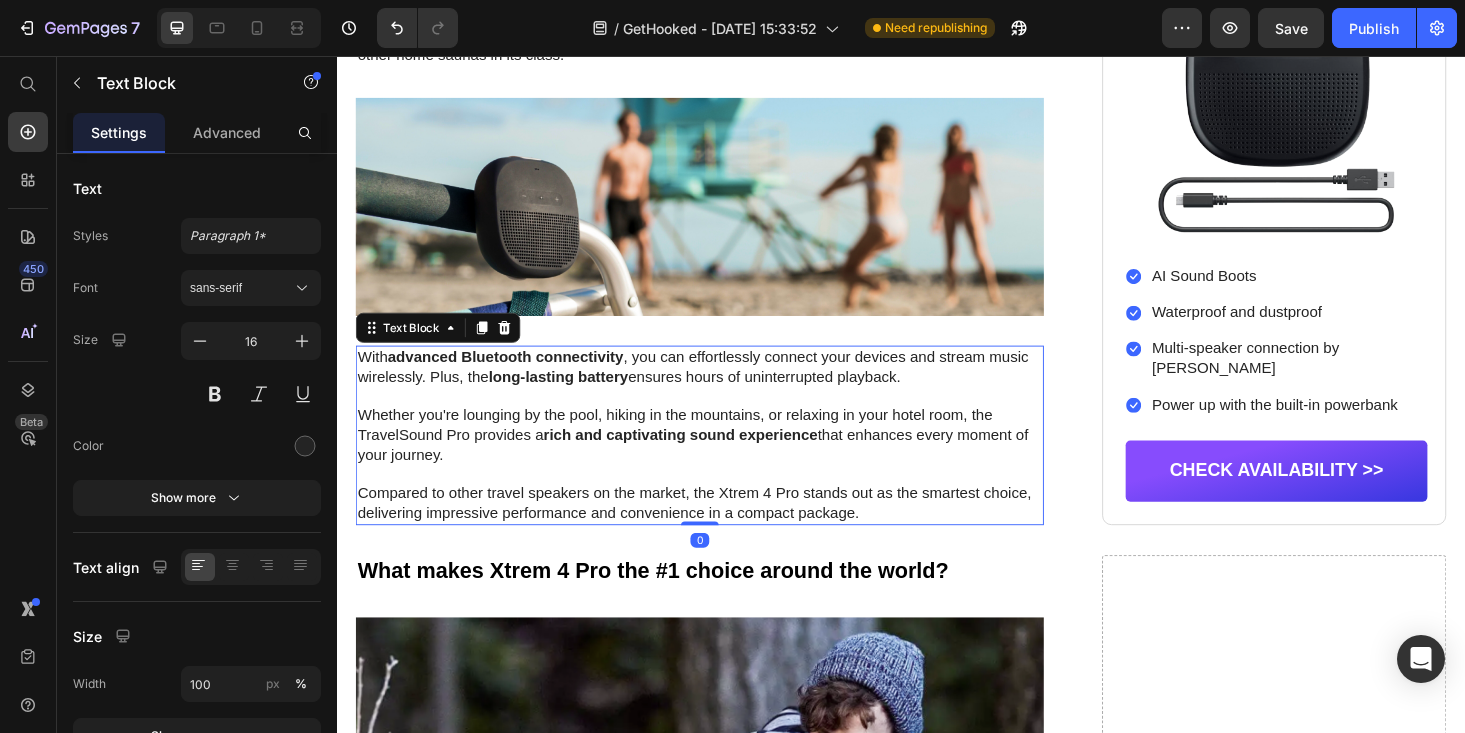 click on "Compared to other travel speakers on the market, the Xtrem 4 Pro stands out as the smartest choice, delivering impressive performance and convenience in a compact package." at bounding box center [723, 533] 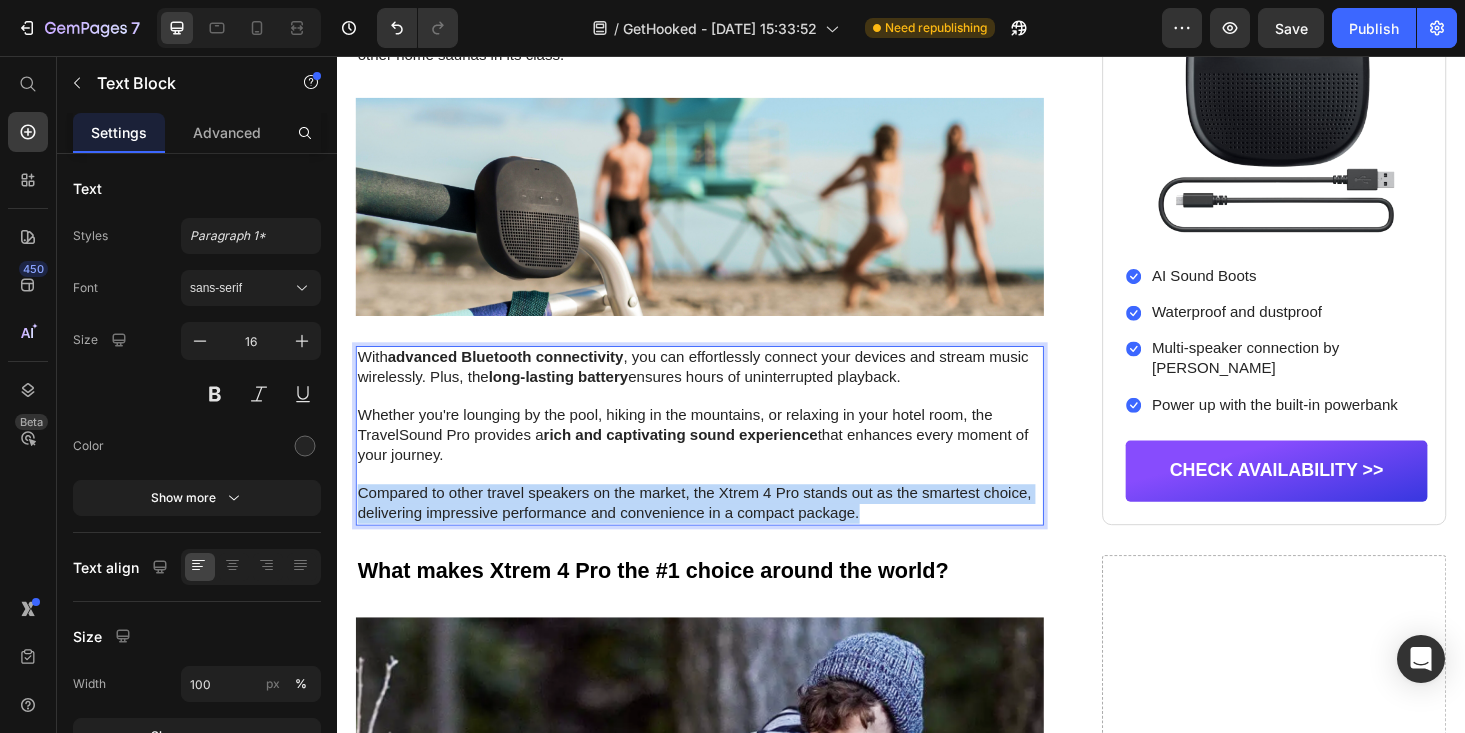 click on "Compared to other travel speakers on the market, the Xtrem 4 Pro stands out as the smartest choice, delivering impressive performance and convenience in a compact package." at bounding box center (723, 533) 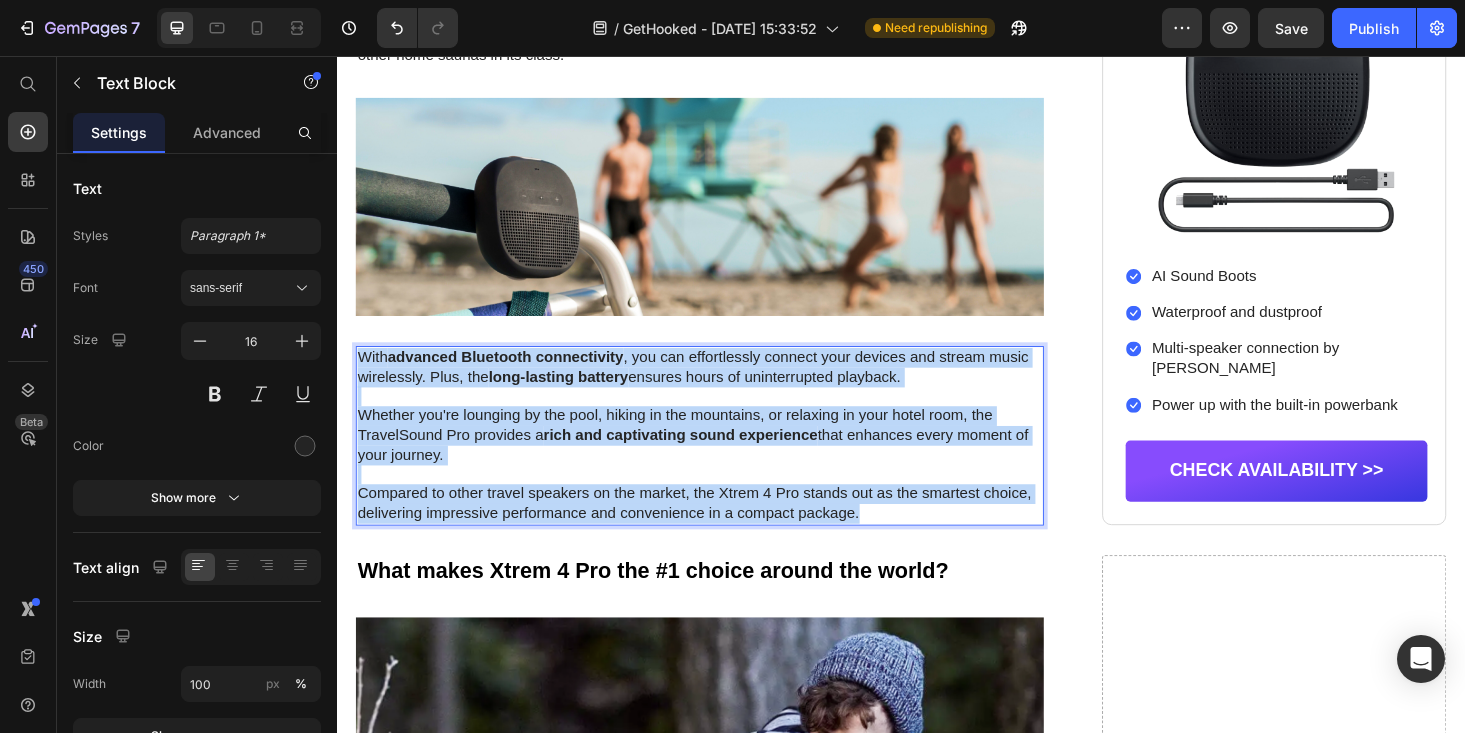 click on "With  advanced Bluetooth connectivity , you can effortlessly connect your devices and stream music wirelessly. Plus, the  long-lasting battery  ensures hours of uninterrupted playback." at bounding box center [723, 388] 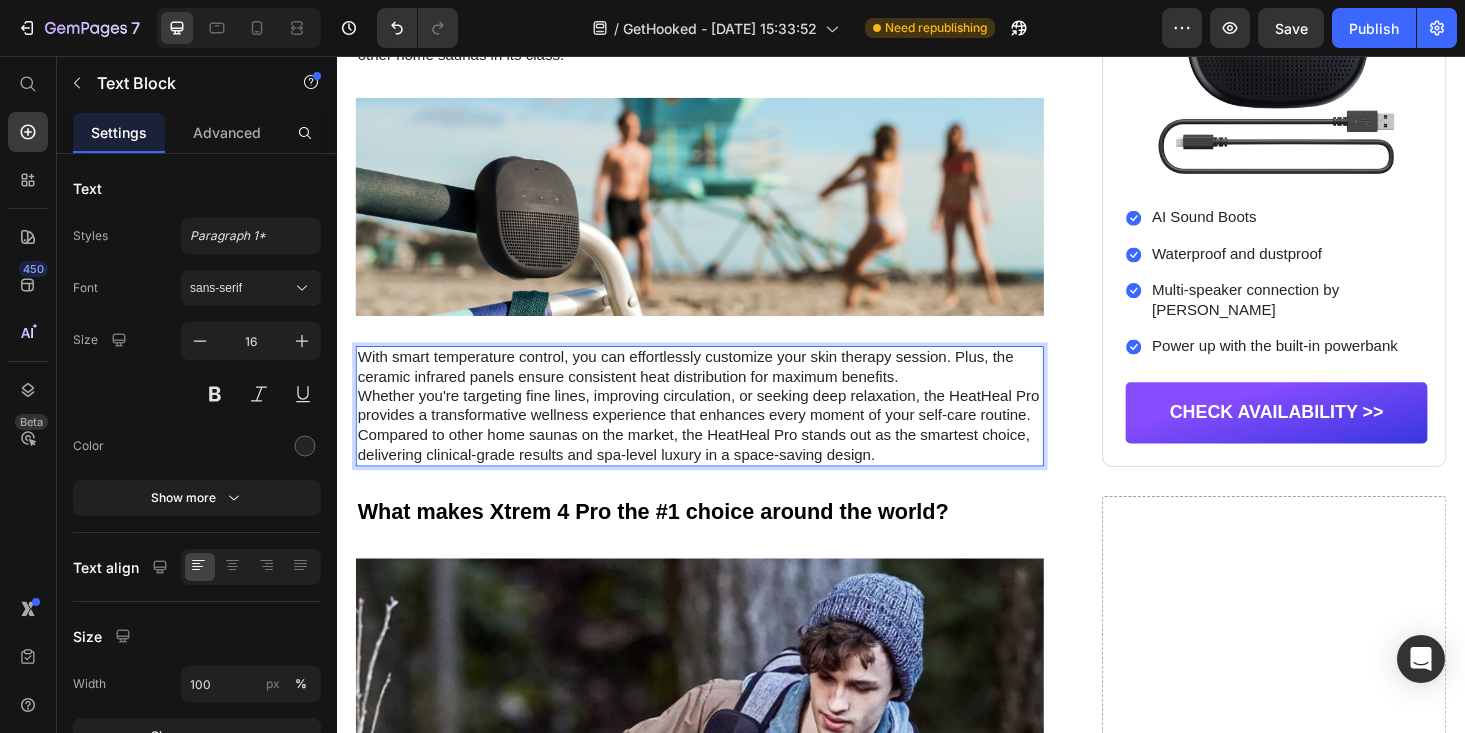 click on "With smart temperature control, you can effortlessly customize your skin therapy session. Plus, the ceramic infrared panels ensure consistent heat distribution for maximum benefits." at bounding box center (723, 388) 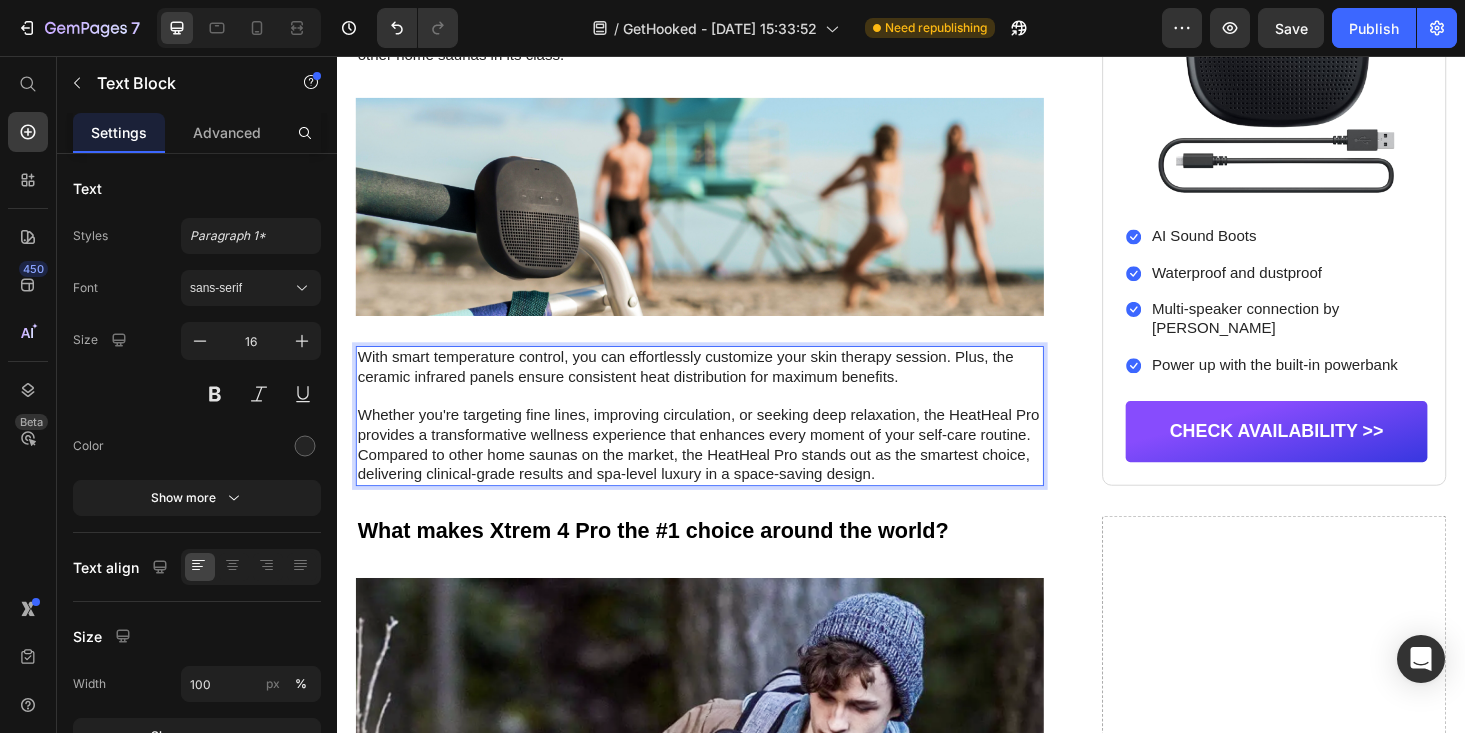 click on "Whether you're targeting fine lines, improving circulation, or seeking deep relaxation, the HeatHeal Pro provides a transformative wellness experience that enhances every moment of your self-care routine." at bounding box center (723, 450) 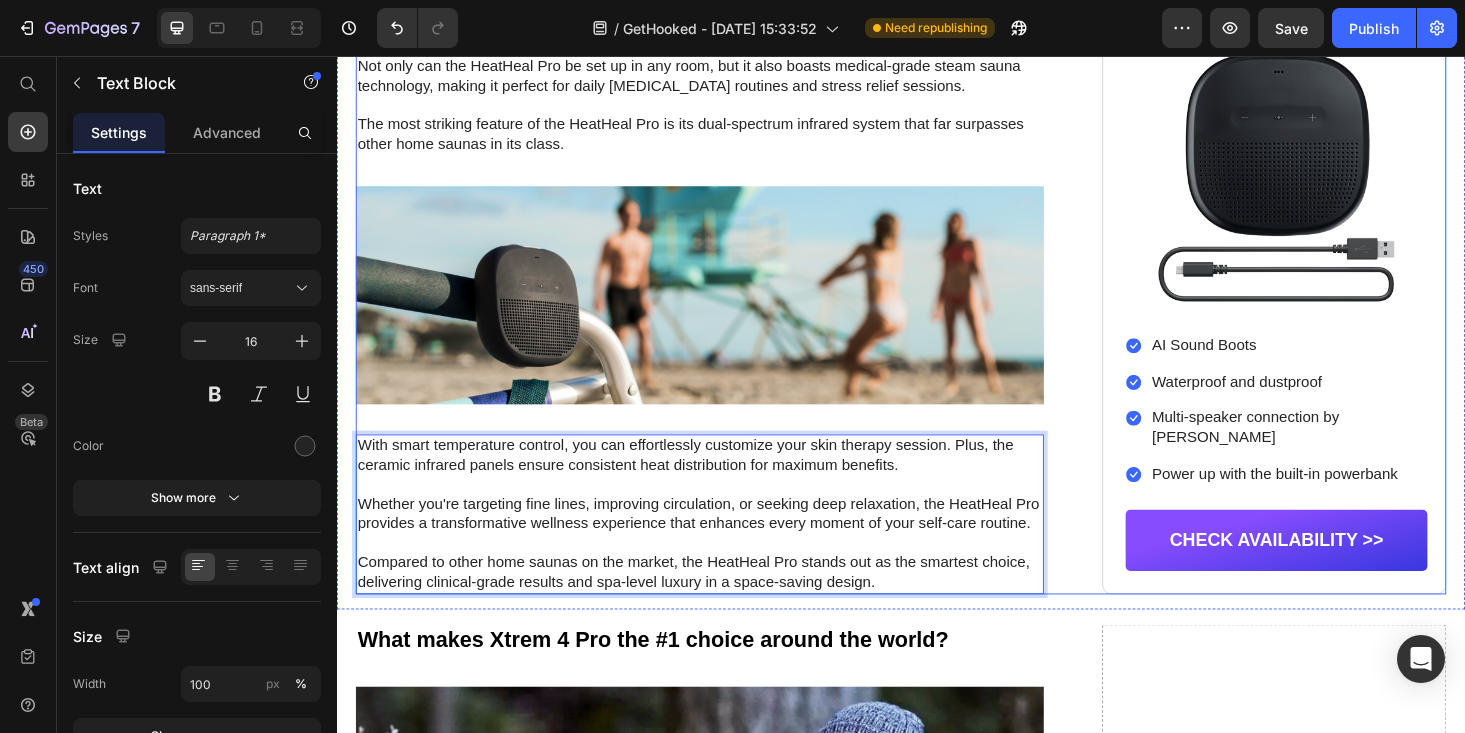 scroll, scrollTop: 1751, scrollLeft: 0, axis: vertical 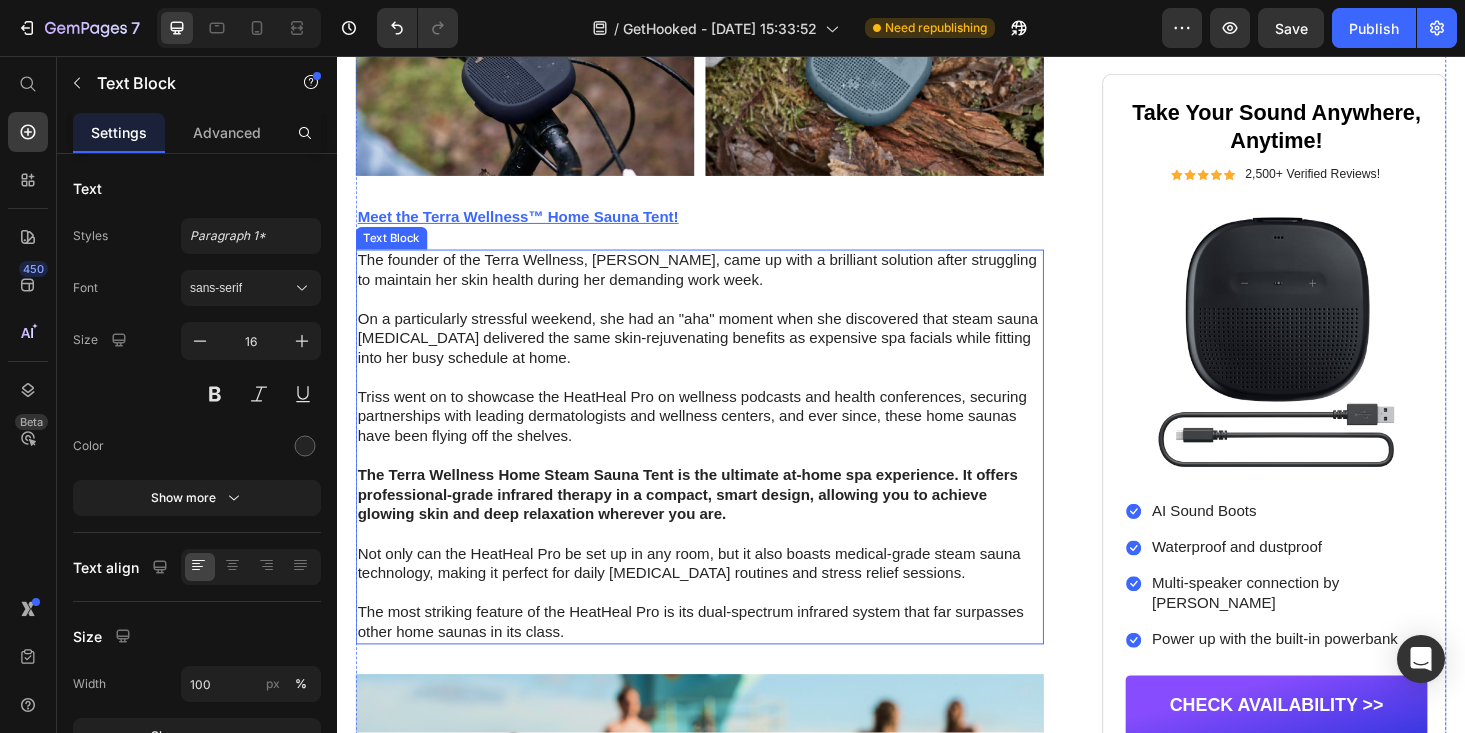 click on "Not only can the HeatHeal Pro be set up in any room, but it also boasts medical-grade steam sauna technology, making it perfect for daily skin care routines and stress relief sessions." at bounding box center [723, 597] 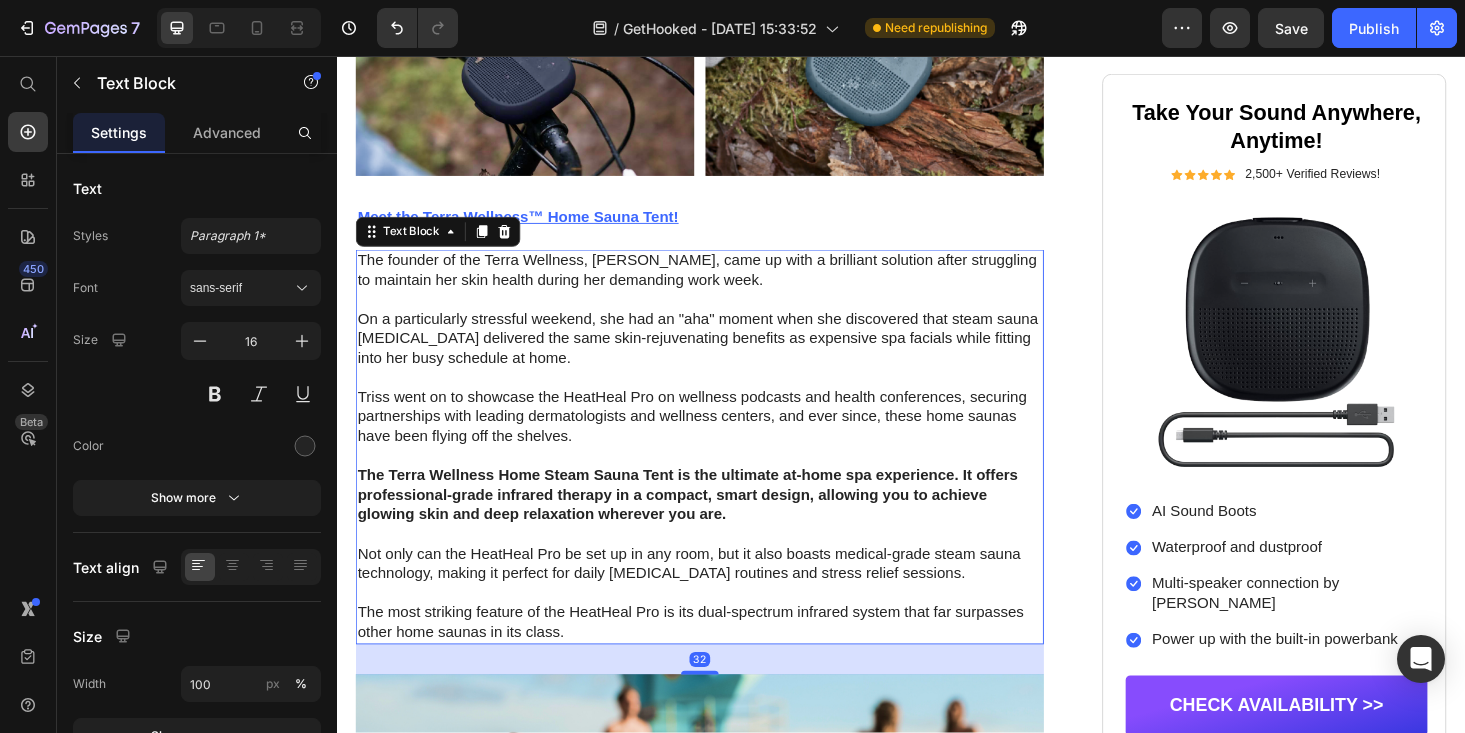 click on "Not only can the HeatHeal Pro be set up in any room, but it also boasts medical-grade steam sauna technology, making it perfect for daily skin care routines and stress relief sessions." at bounding box center (723, 597) 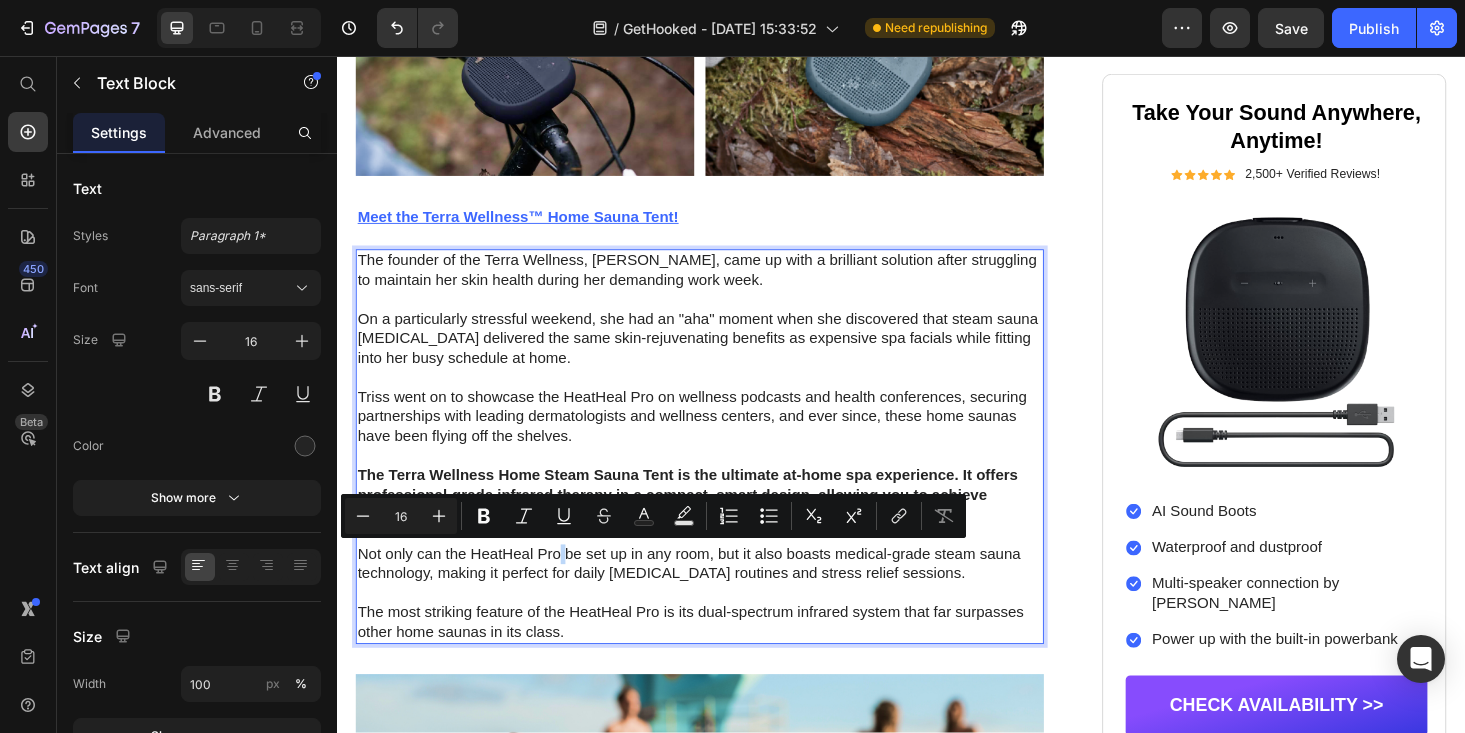click on "Triss went on to showcase the HeatHeal Pro on wellness podcasts and health conferences, securing partnerships with leading dermatologists and wellness centers, and ever since, these home saunas have been flying off the shelves." at bounding box center (723, 441) 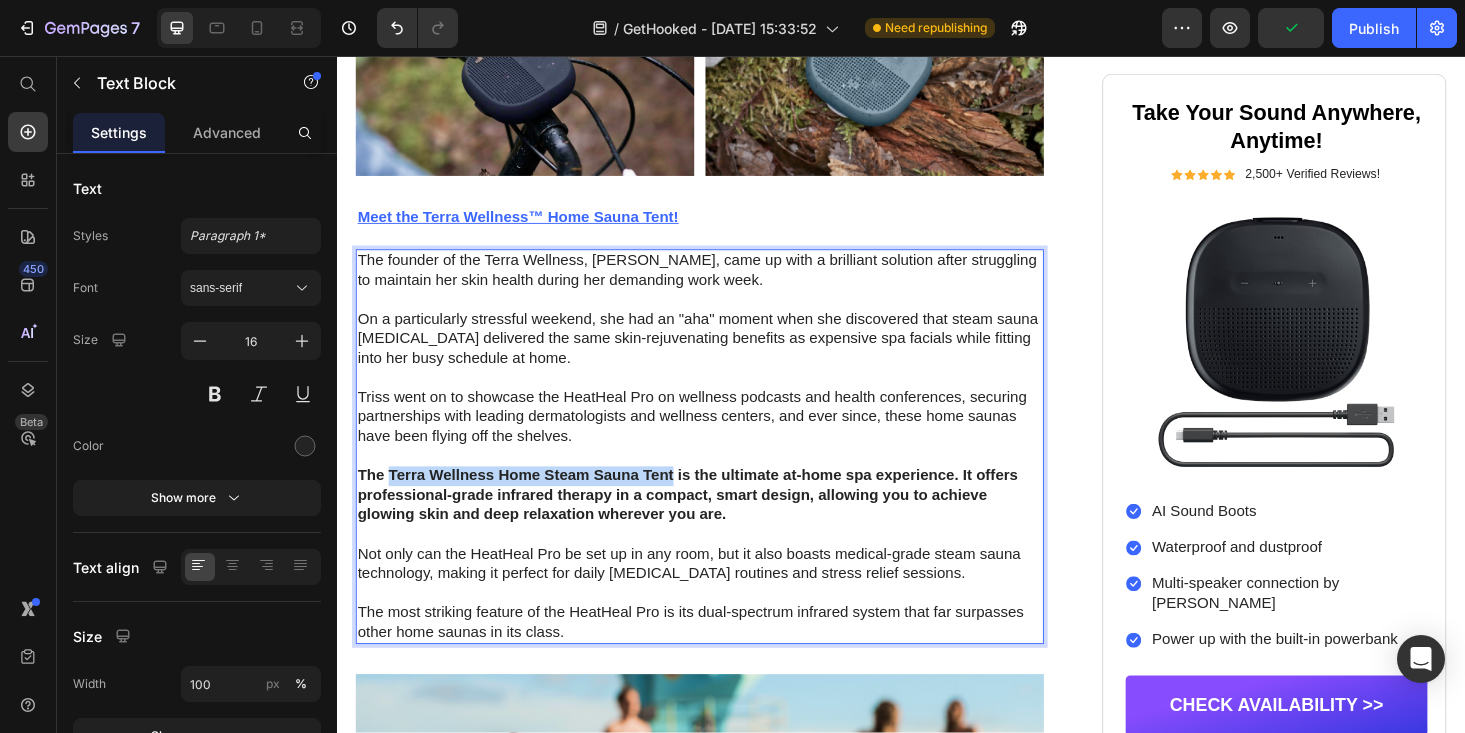 drag, startPoint x: 693, startPoint y: 505, endPoint x: 394, endPoint y: 506, distance: 299.00168 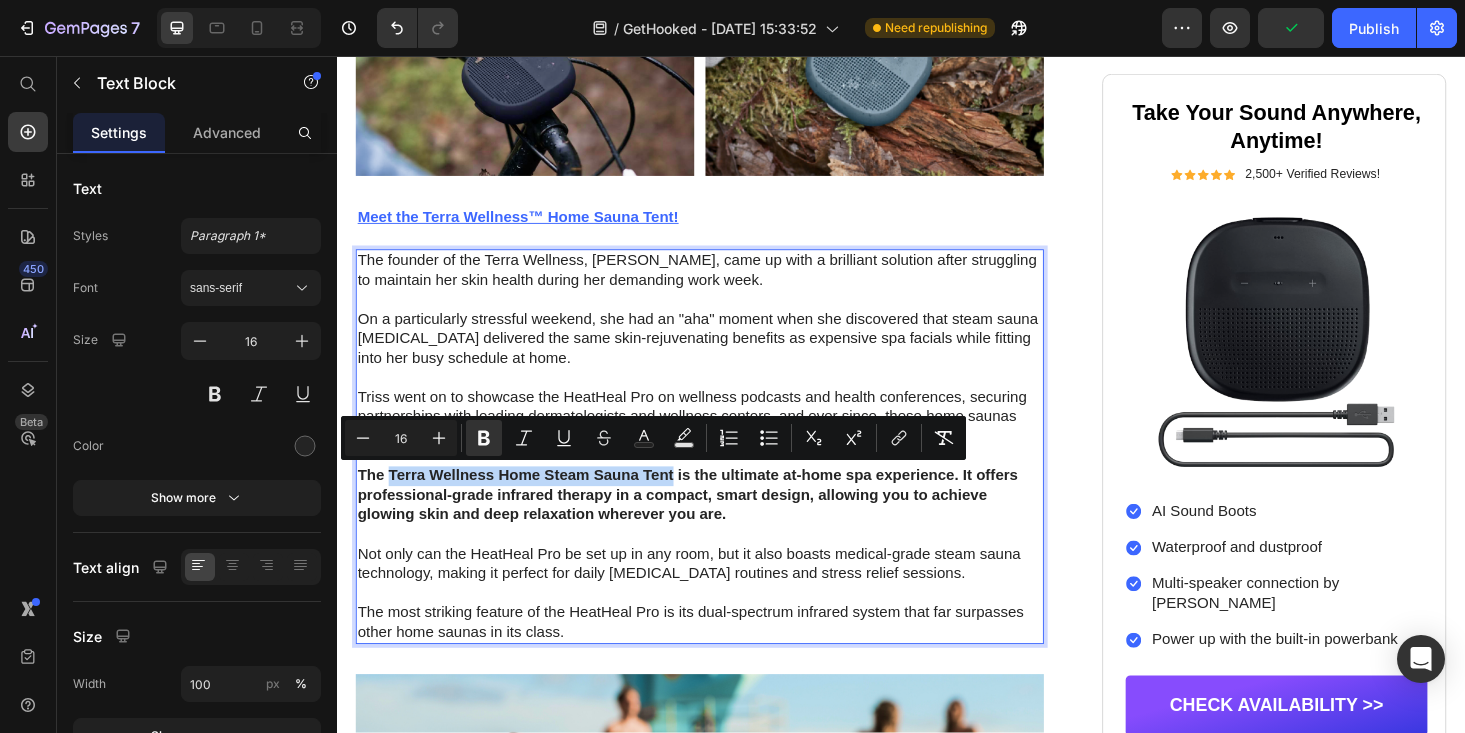 copy on "Terra Wellness Home Steam Sauna Tent" 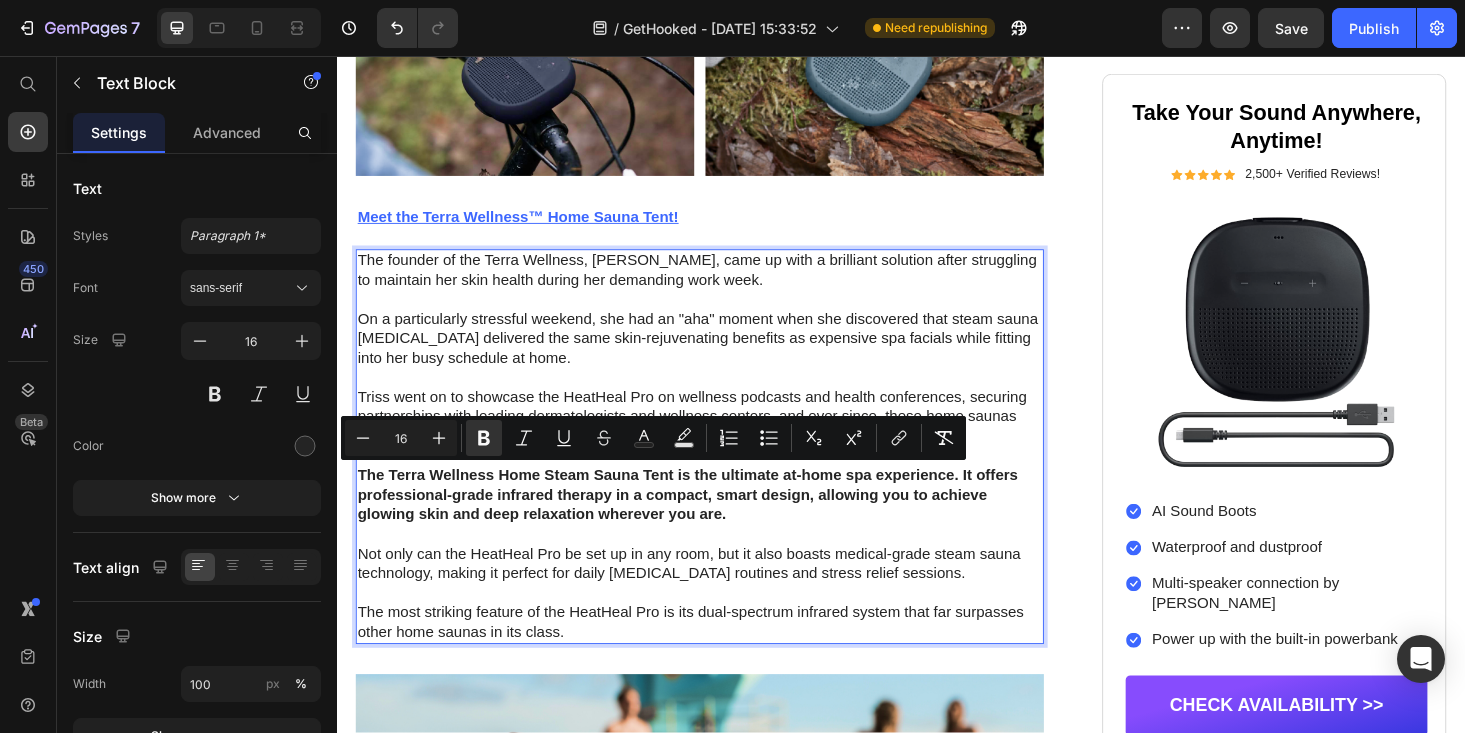 click on "The Terra Wellness Home Steam Sauna Tent is the ultimate at-home spa experience. It offers professional-grade infrared therapy in a compact, smart design, allowing you to achieve glowing skin and deep relaxation wherever you are." at bounding box center [710, 523] 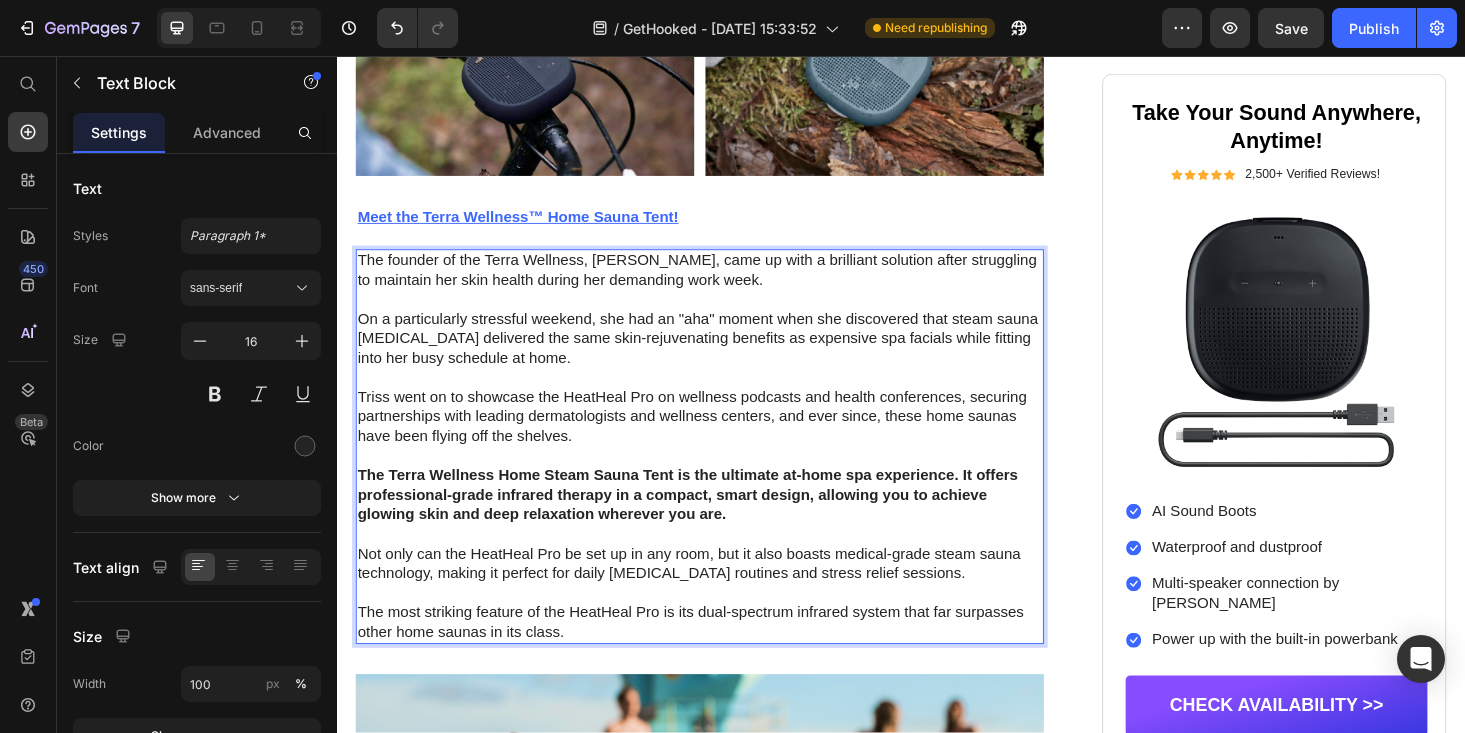 click on "The Terra Wellness Home Steam Sauna Tent is the ultimate at-home spa experience. It offers professional-grade infrared therapy in a compact, smart design, allowing you to achieve glowing skin and deep relaxation wherever you are." at bounding box center [710, 523] 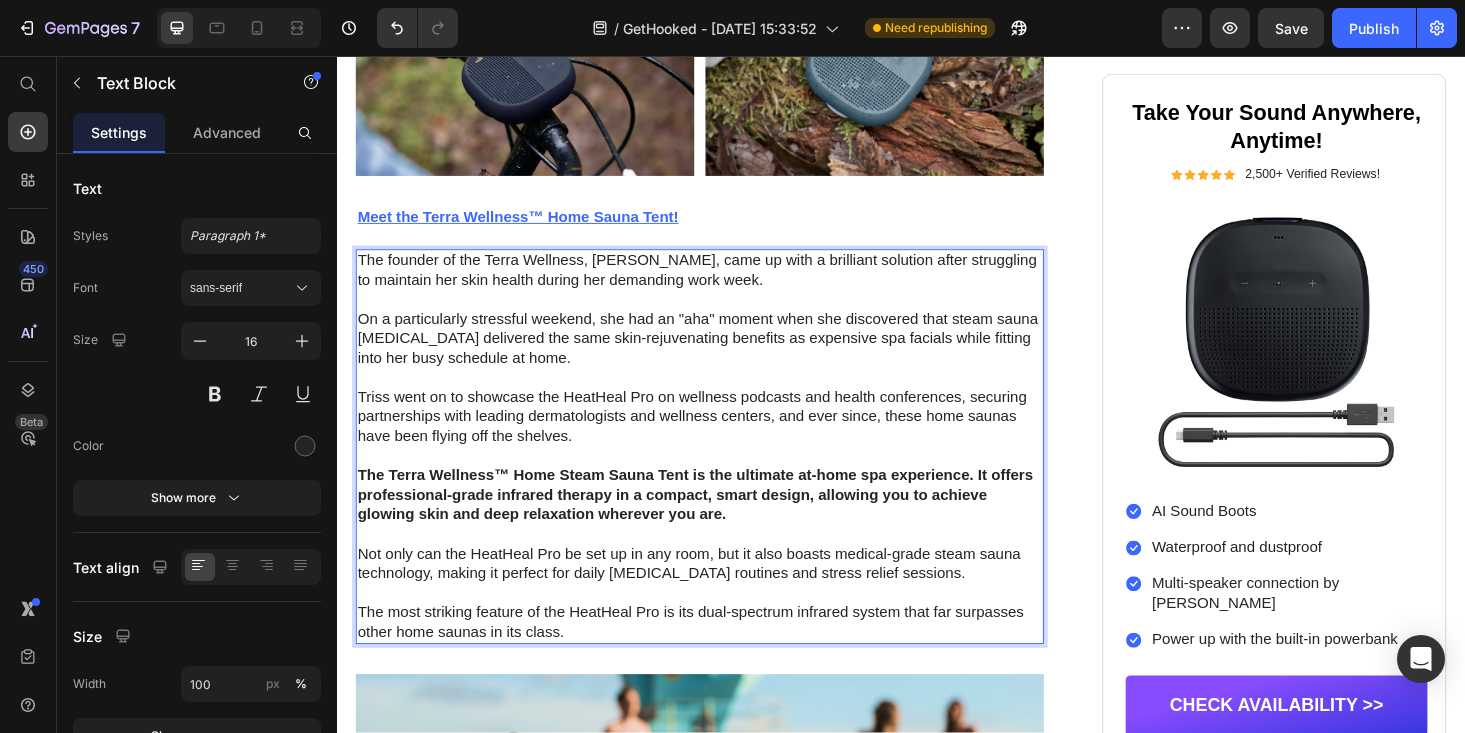 click on "The Terra Wellness™ Home Steam Sauna Tent is the ultimate at-home spa experience. It offers professional-grade infrared therapy in a compact, smart design, allowing you to achieve glowing skin and deep relaxation wherever you are." at bounding box center [718, 523] 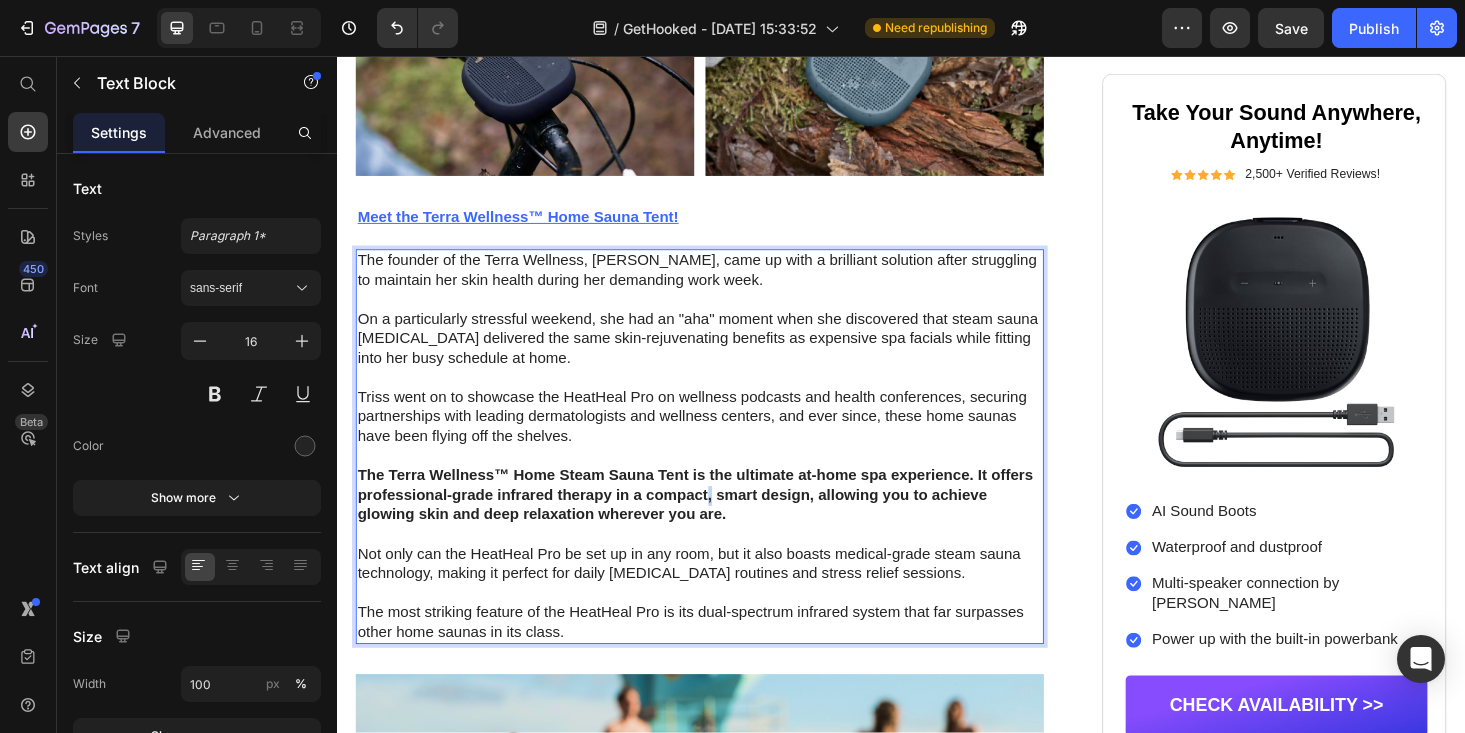 click on "The Terra Wellness™ Home Steam Sauna Tent is the ultimate at-home spa experience. It offers professional-grade infrared therapy in a compact, smart design, allowing you to achieve glowing skin and deep relaxation wherever you are." at bounding box center [718, 523] 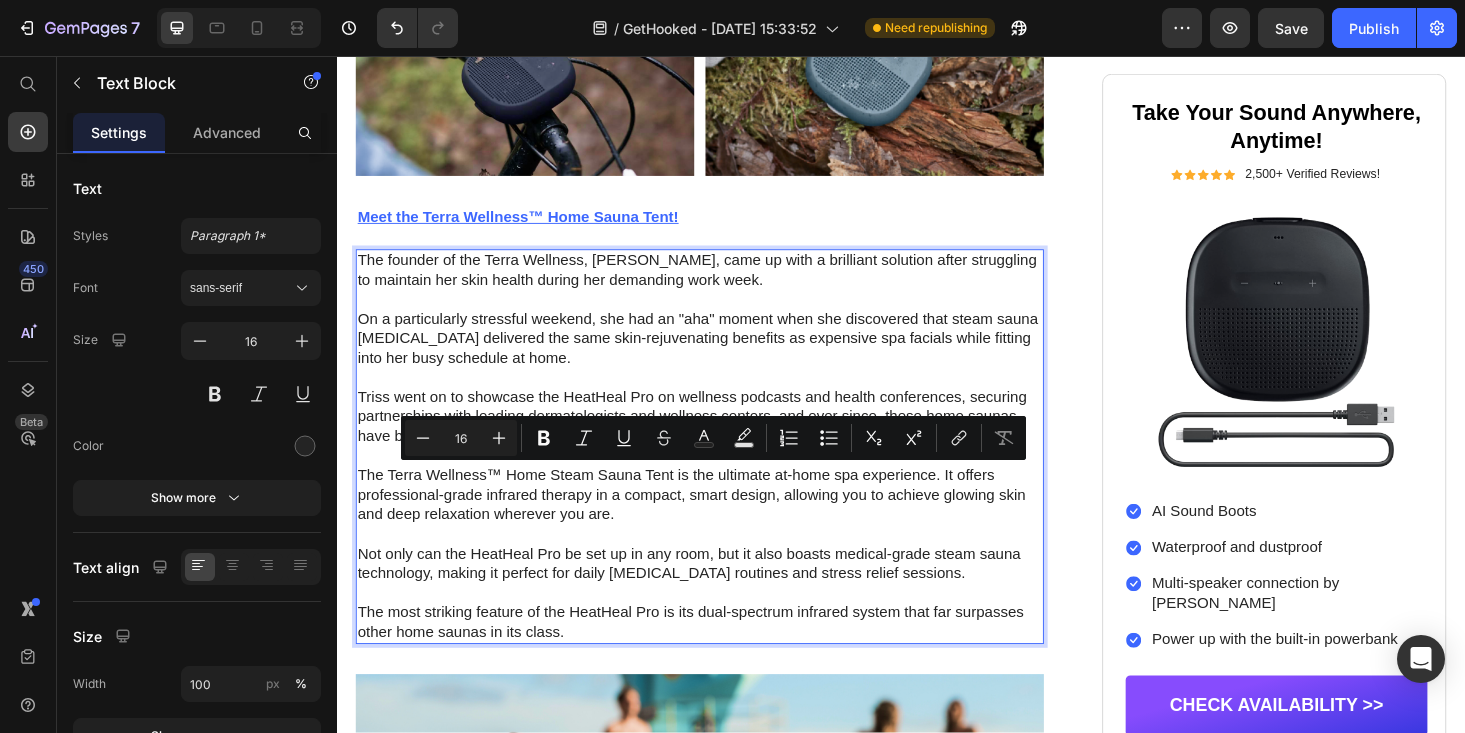 click on "The Terra Wellness™ Home Steam Sauna Tent is the ultimate at-home spa experience. It offers professional-grade infrared therapy in a compact, smart design, allowing you to achieve glowing skin and deep relaxation wherever you are." at bounding box center (723, 524) 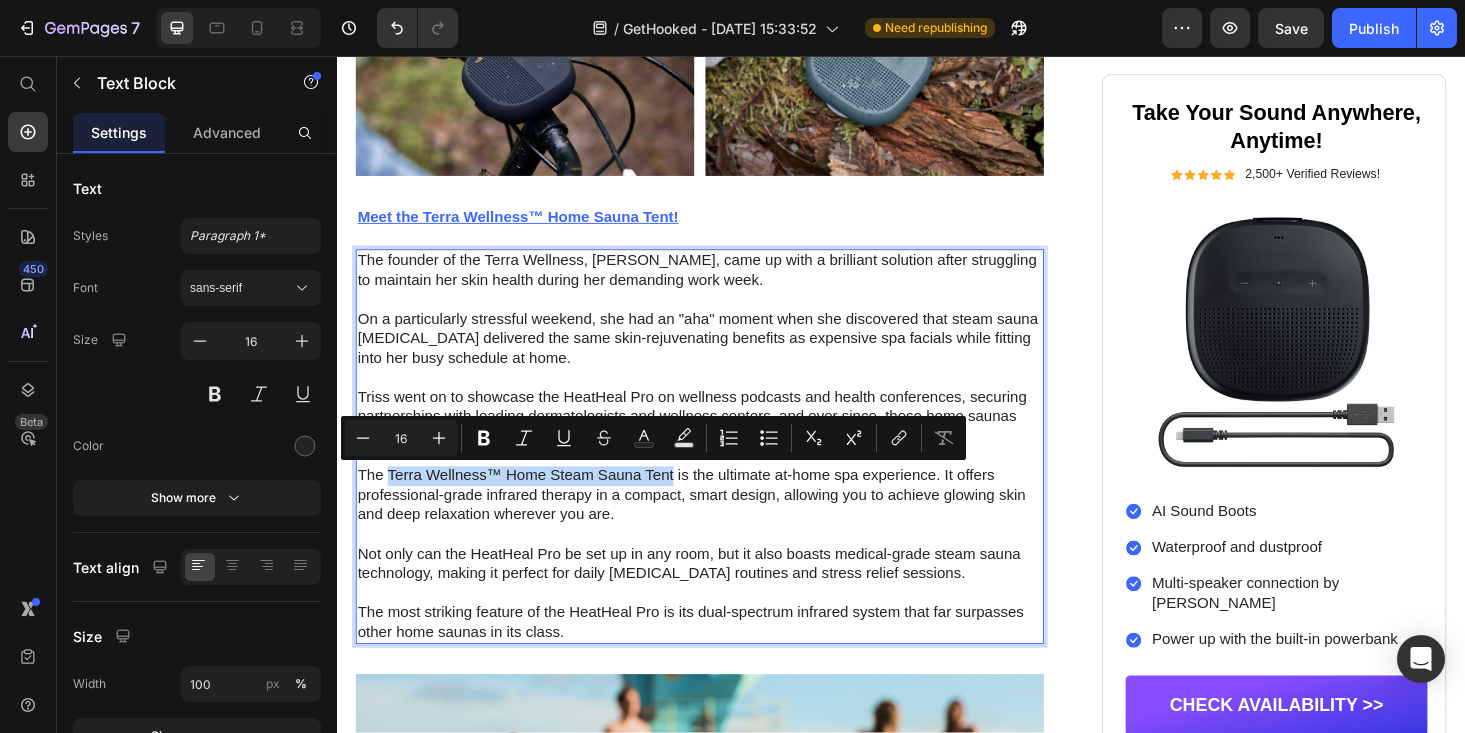 drag, startPoint x: 696, startPoint y: 505, endPoint x: 389, endPoint y: 510, distance: 307.0407 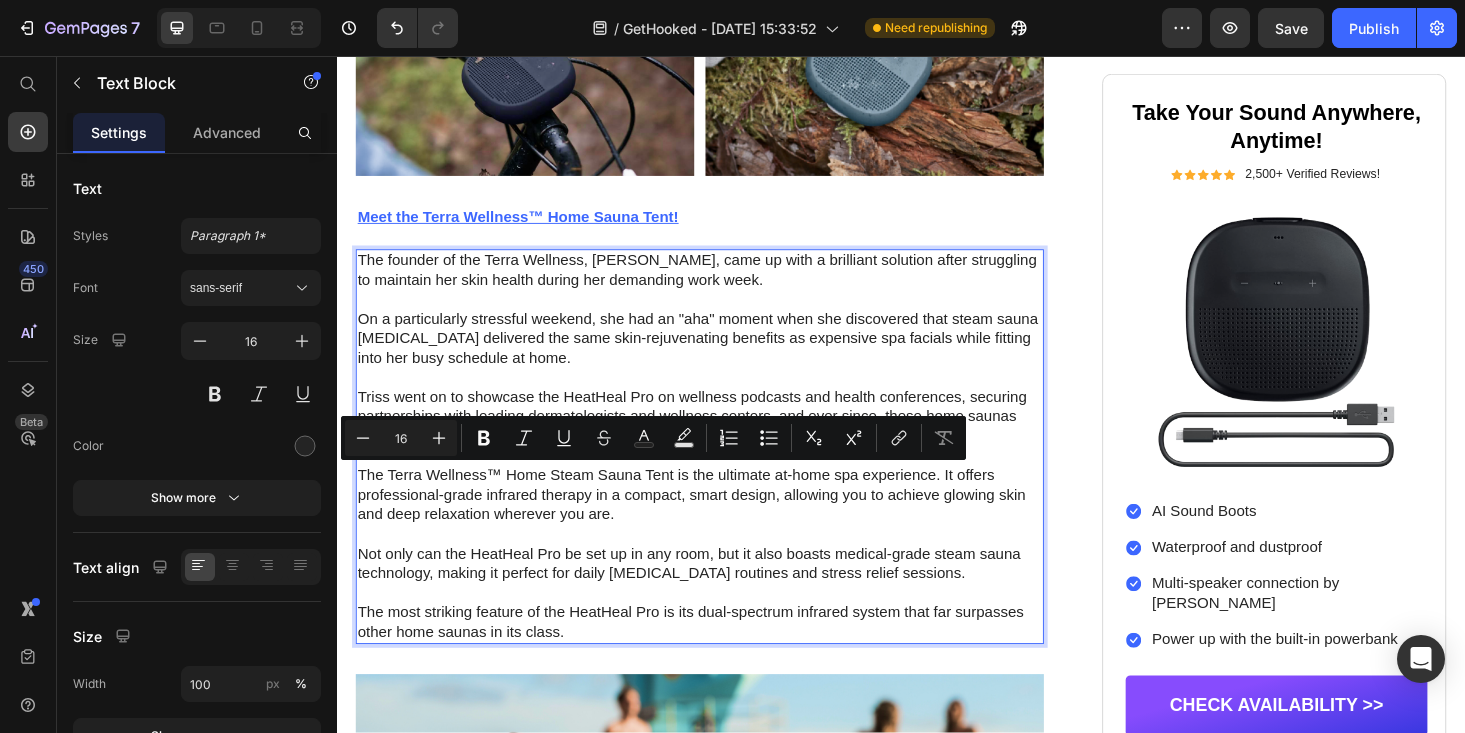 click on "Triss went on to showcase the HeatHeal Pro on wellness podcasts and health conferences, securing partnerships with leading dermatologists and wellness centers, and ever since, these home saunas have been flying off the shelves." at bounding box center (723, 441) 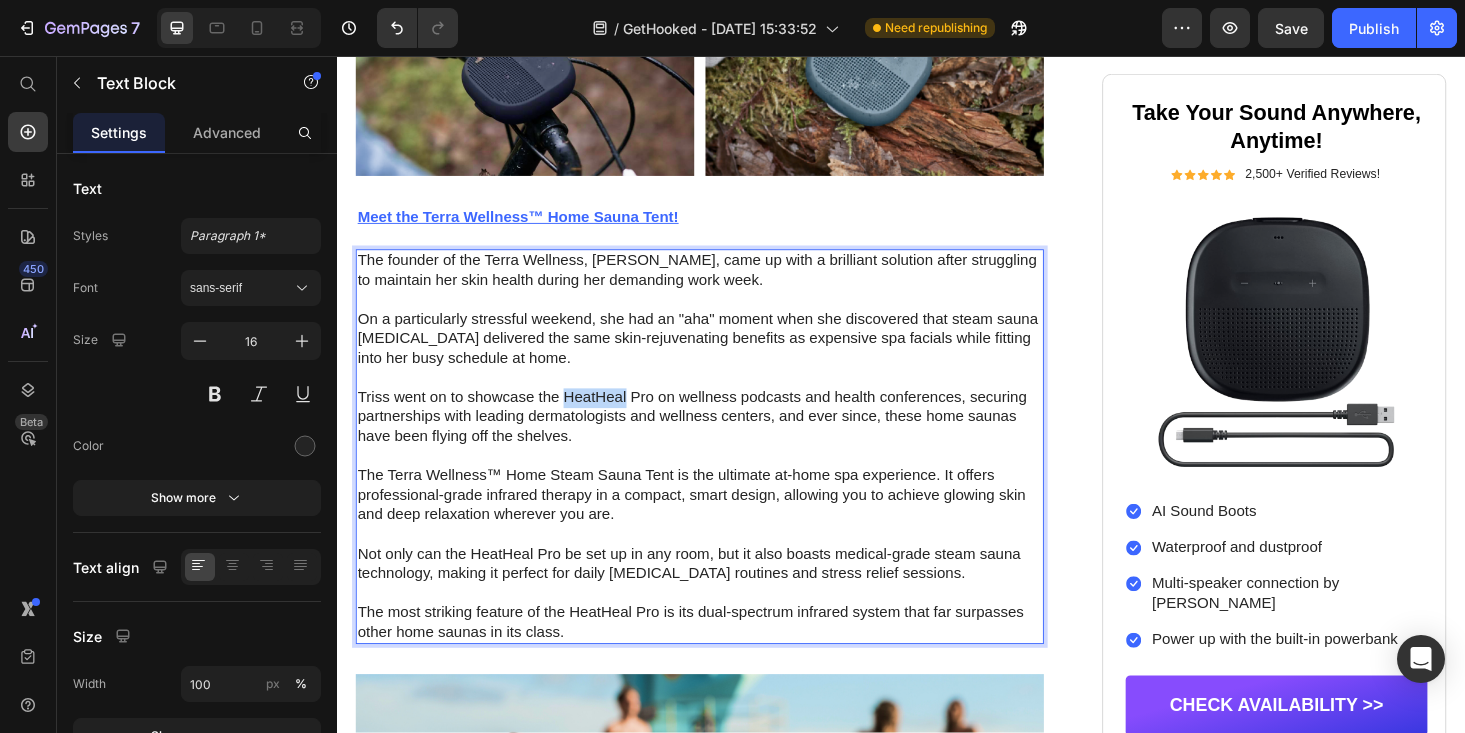 click on "Triss went on to showcase the HeatHeal Pro on wellness podcasts and health conferences, securing partnerships with leading dermatologists and wellness centers, and ever since, these home saunas have been flying off the shelves." at bounding box center [723, 441] 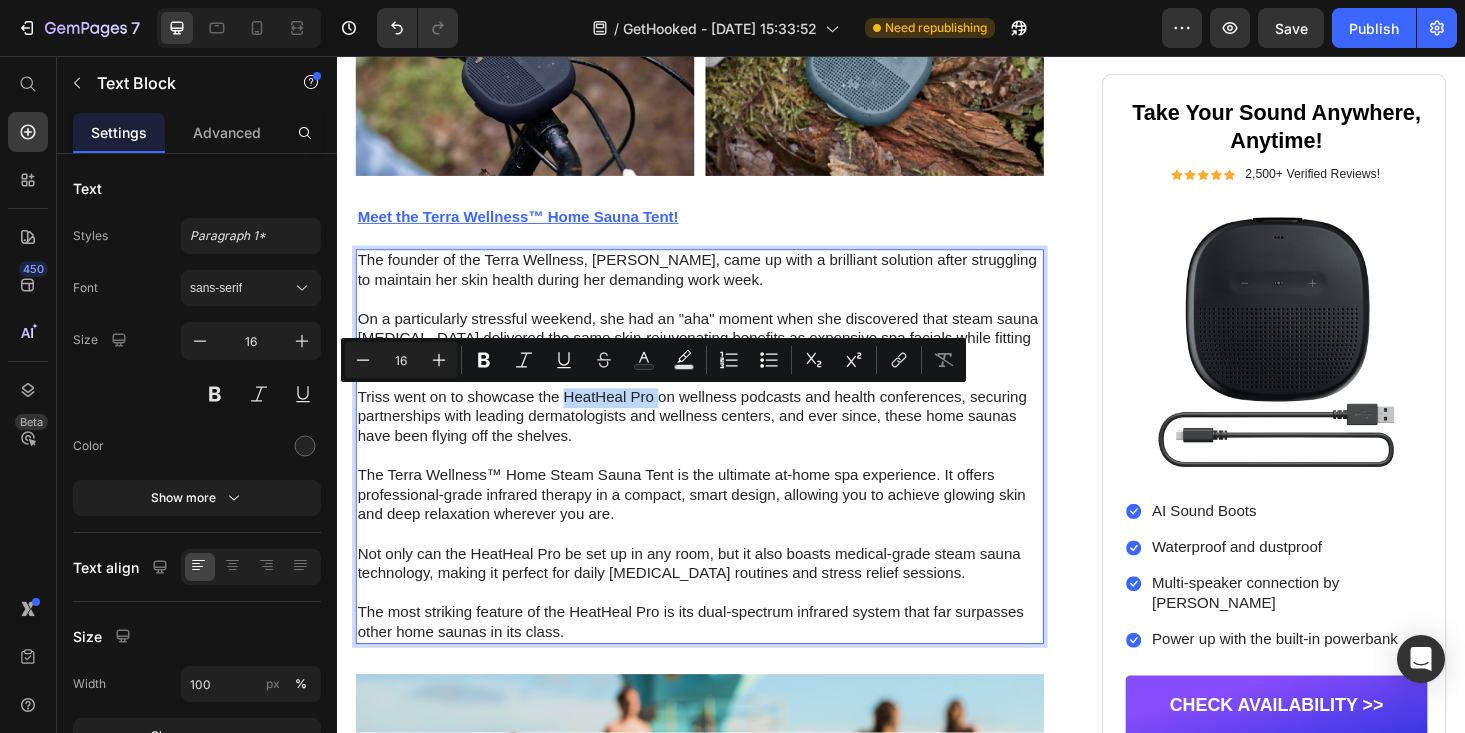 click on "Triss went on to showcase the HeatHeal Pro on wellness podcasts and health conferences, securing partnerships with leading dermatologists and wellness centers, and ever since, these home saunas have been flying off the shelves." at bounding box center (723, 441) 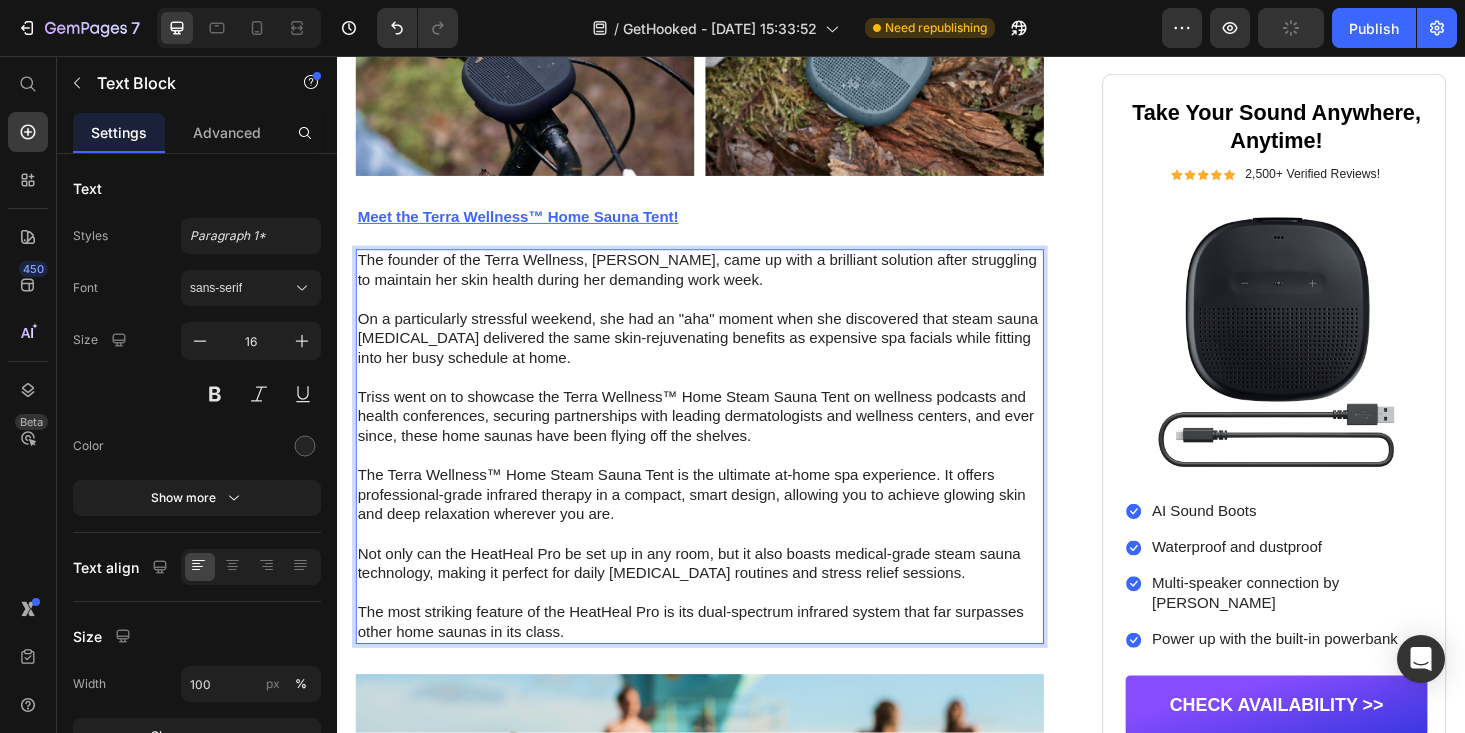 click on "On a particularly stressful weekend, she had an "aha" moment when she discovered that steam sauna [MEDICAL_DATA] delivered the same skin-rejuvenating benefits as expensive spa facials while fitting into her busy schedule at home." at bounding box center (723, 357) 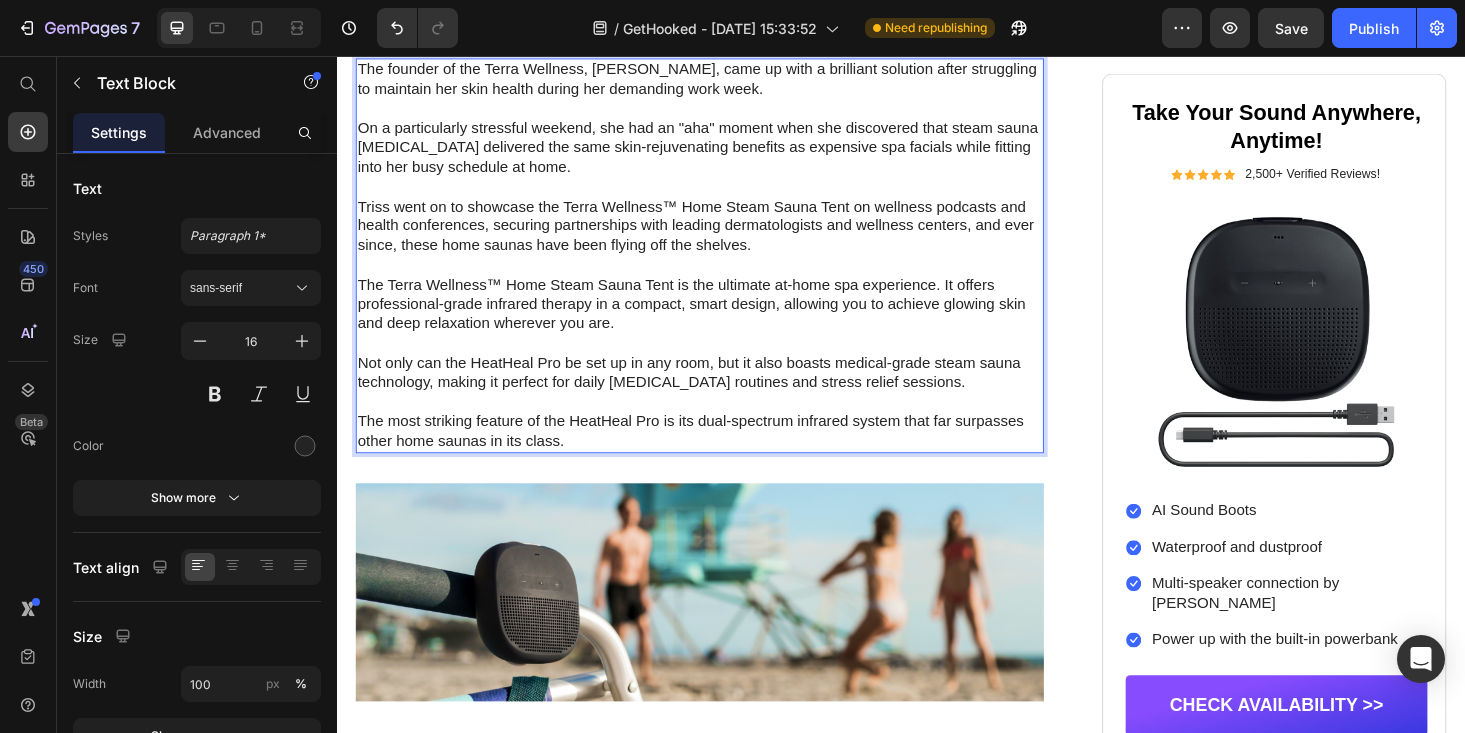 scroll, scrollTop: 1953, scrollLeft: 0, axis: vertical 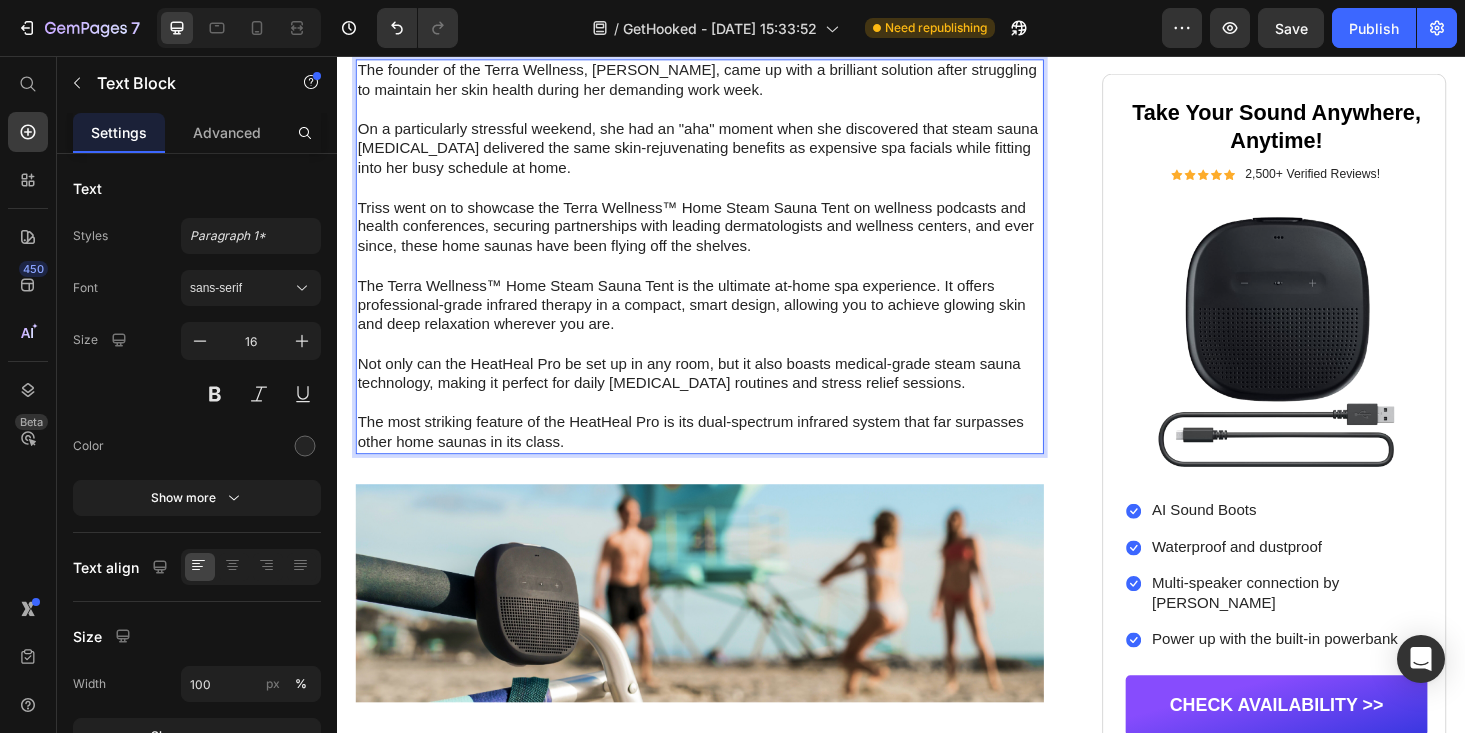 click on "Not only can the HeatHeal Pro be set up in any room, but it also boasts medical-grade steam sauna technology, making it perfect for daily skin care routines and stress relief sessions." at bounding box center [723, 395] 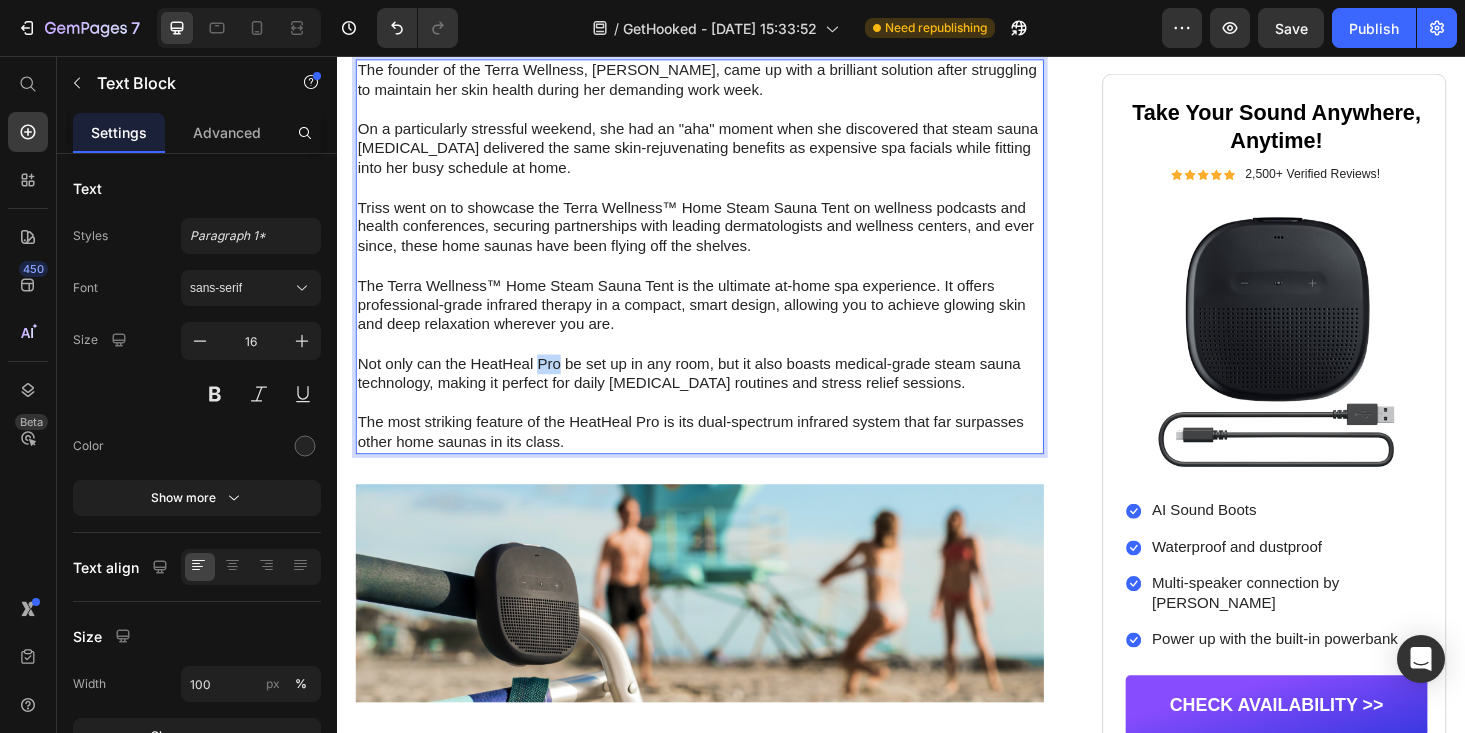 click on "Not only can the HeatHeal Pro be set up in any room, but it also boasts medical-grade steam sauna technology, making it perfect for daily skin care routines and stress relief sessions." at bounding box center [723, 395] 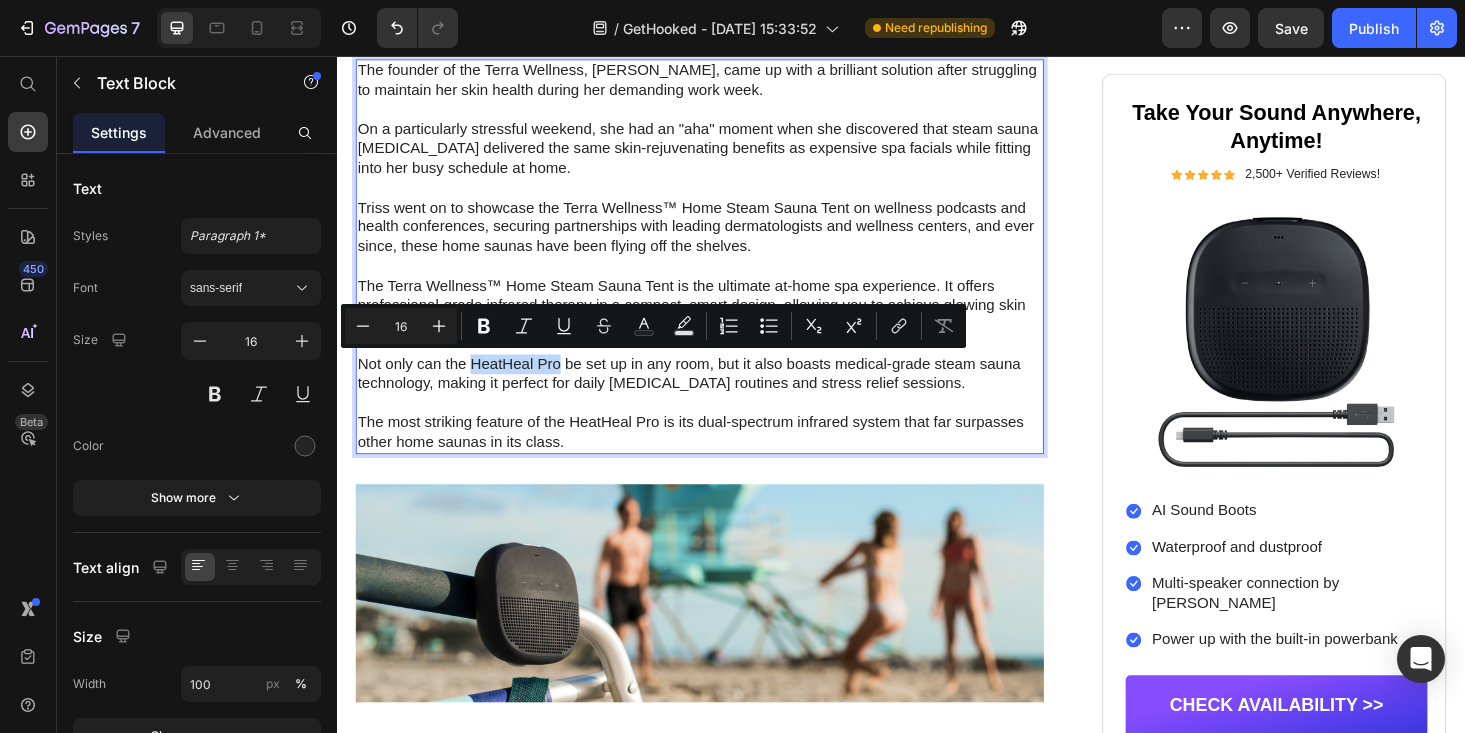 click on "Not only can the HeatHeal Pro be set up in any room, but it also boasts medical-grade steam sauna technology, making it perfect for daily skin care routines and stress relief sessions." at bounding box center [723, 395] 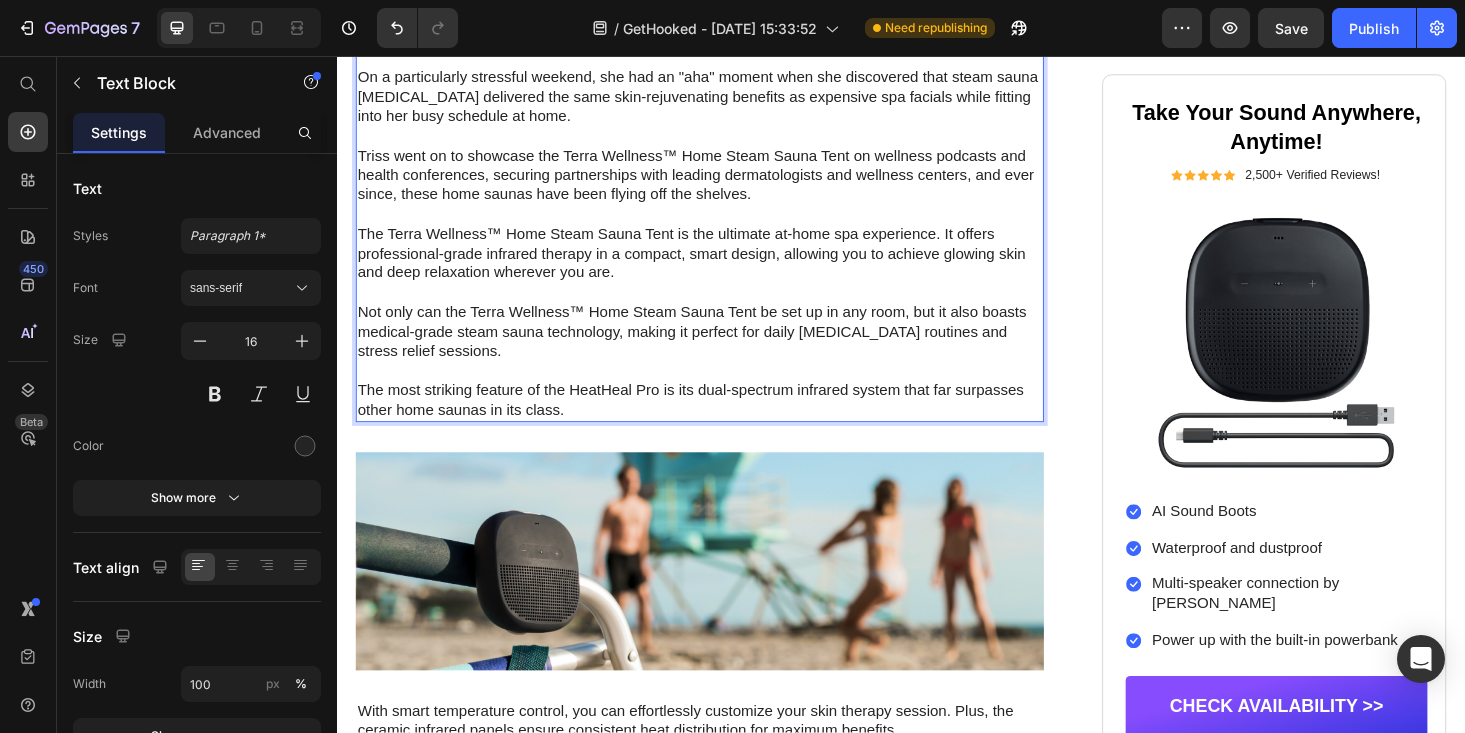 scroll, scrollTop: 2009, scrollLeft: 0, axis: vertical 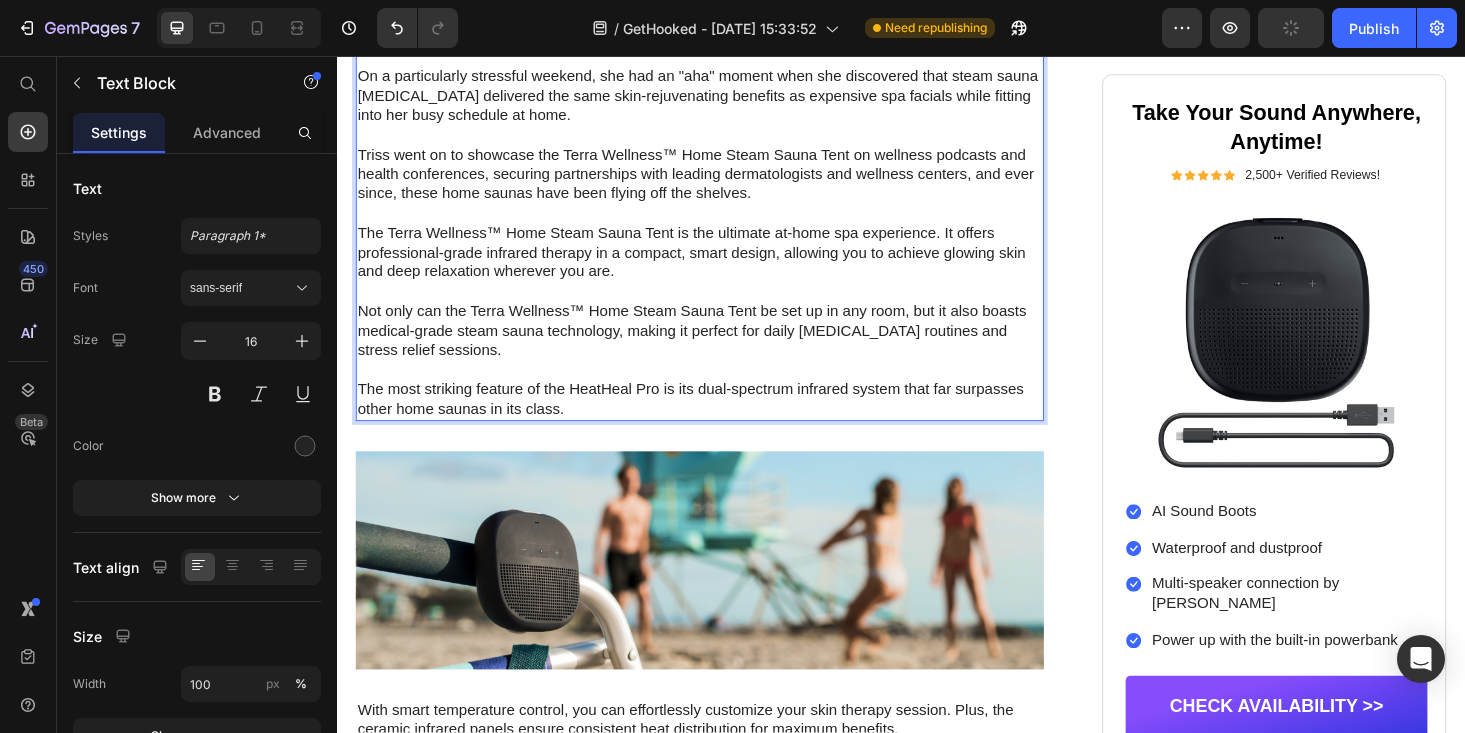 click on "The most striking feature of the HeatHeal Pro is its dual-spectrum infrared system that far surpasses other home saunas in its class." at bounding box center [723, 422] 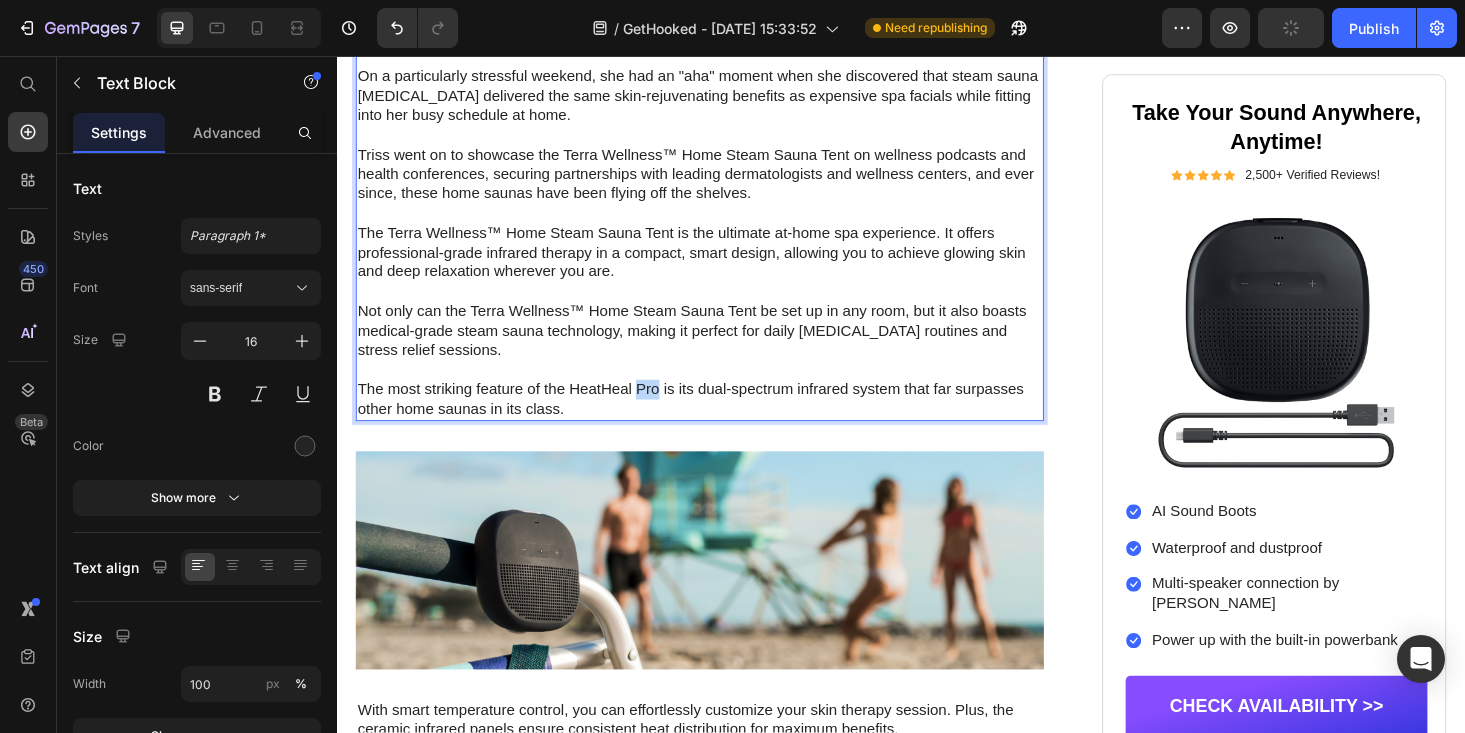 click on "The most striking feature of the HeatHeal Pro is its dual-spectrum infrared system that far surpasses other home saunas in its class." at bounding box center [723, 422] 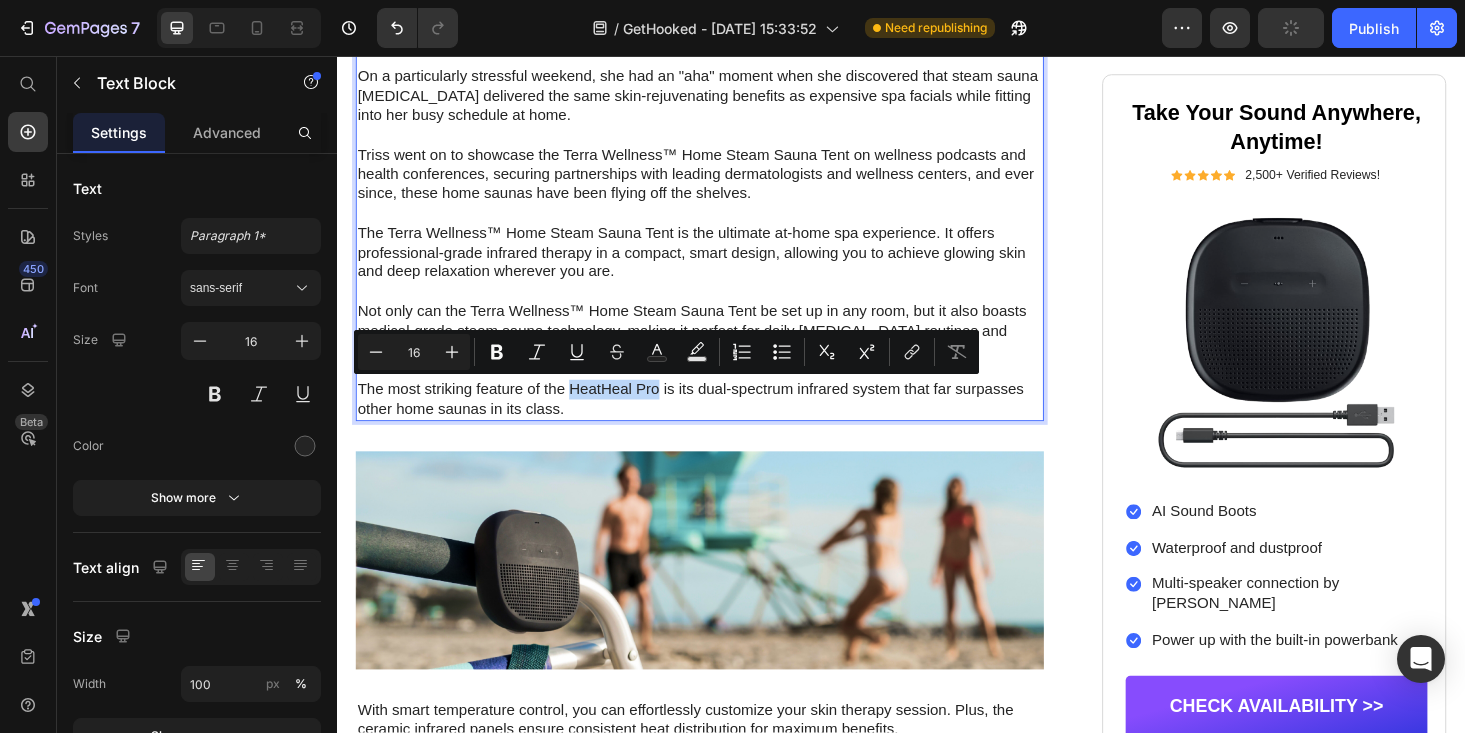 click on "The most striking feature of the HeatHeal Pro is its dual-spectrum infrared system that far surpasses other home saunas in its class." at bounding box center (723, 422) 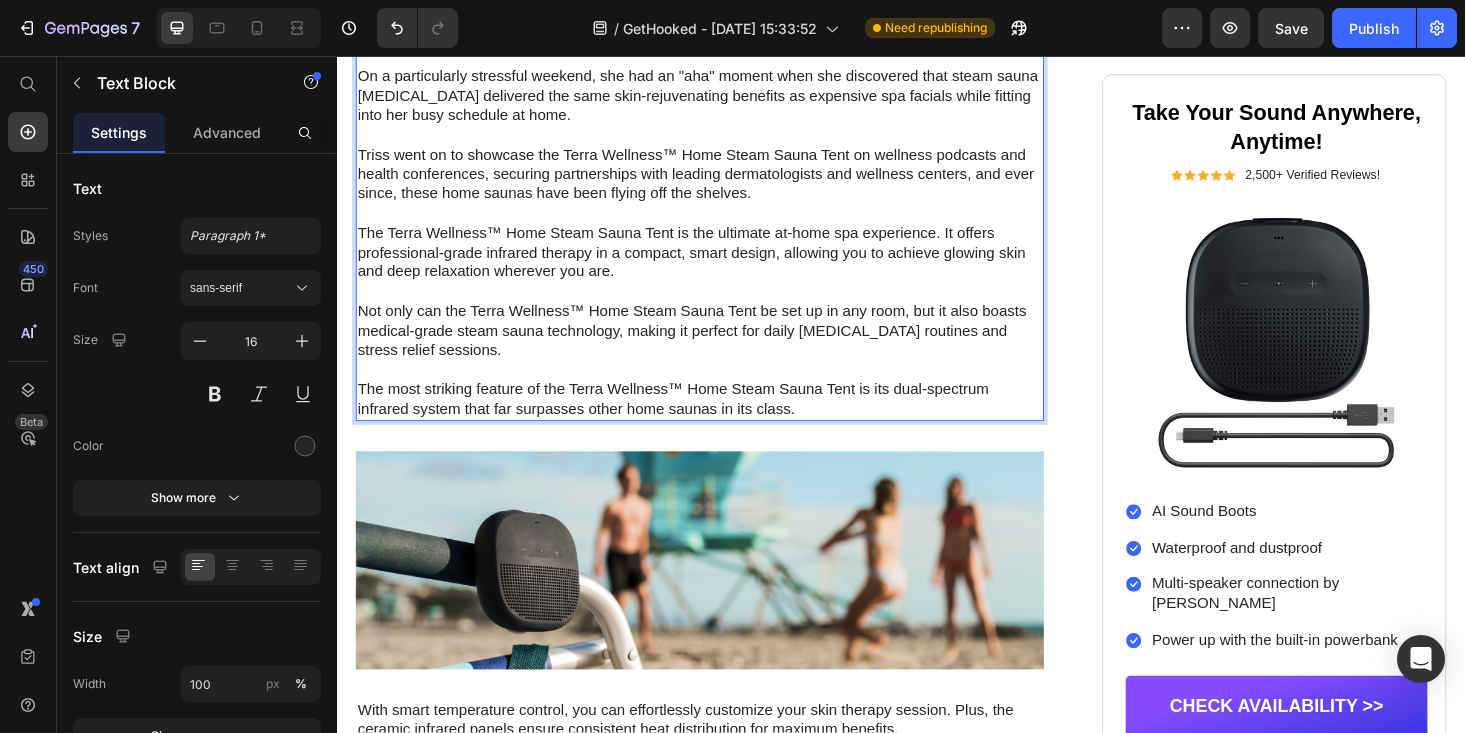 click on "The most striking feature of the Terra Wellness™ Home Steam Sauna Tent is its dual-spectrum infrared system that far surpasses other home saunas in its class." at bounding box center [723, 422] 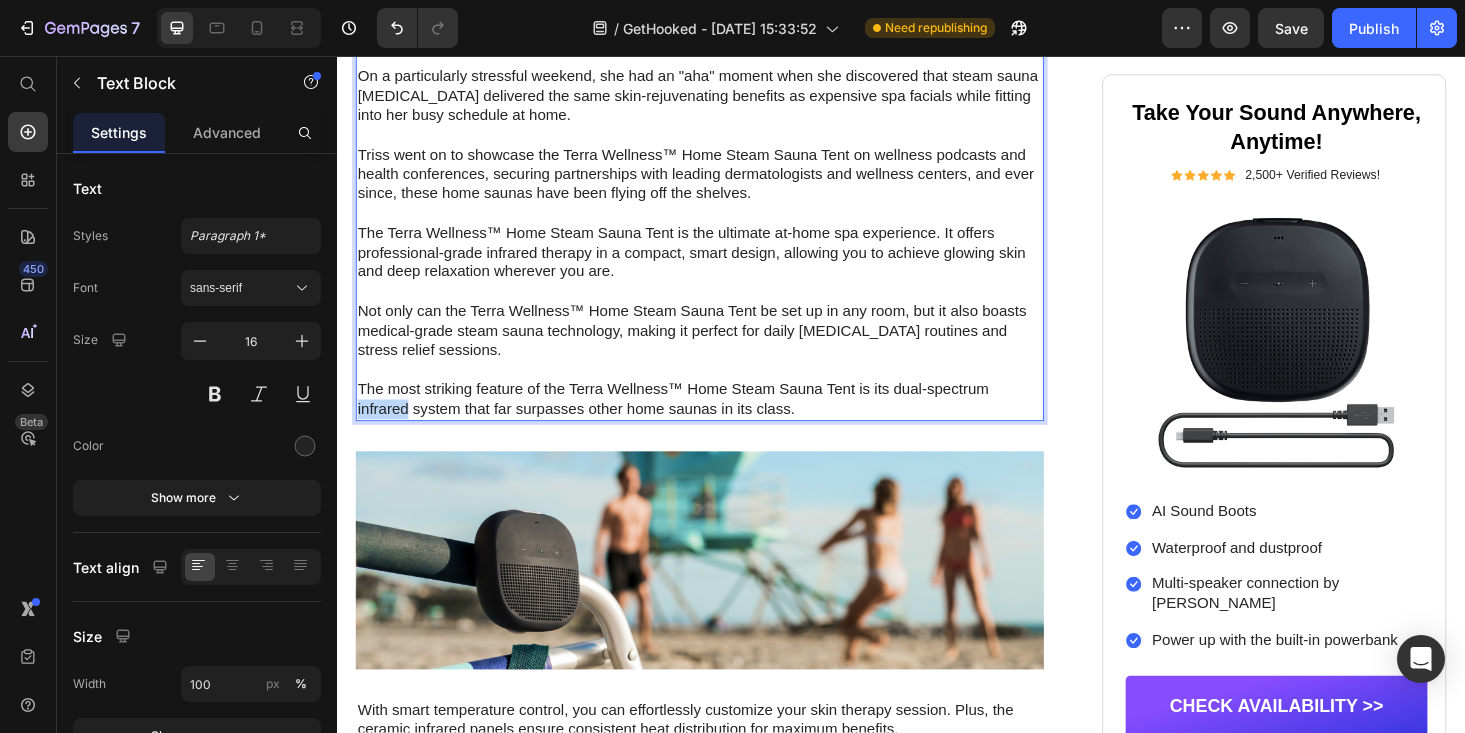 click on "The most striking feature of the Terra Wellness™ Home Steam Sauna Tent is its dual-spectrum infrared system that far surpasses other home saunas in its class." at bounding box center [723, 422] 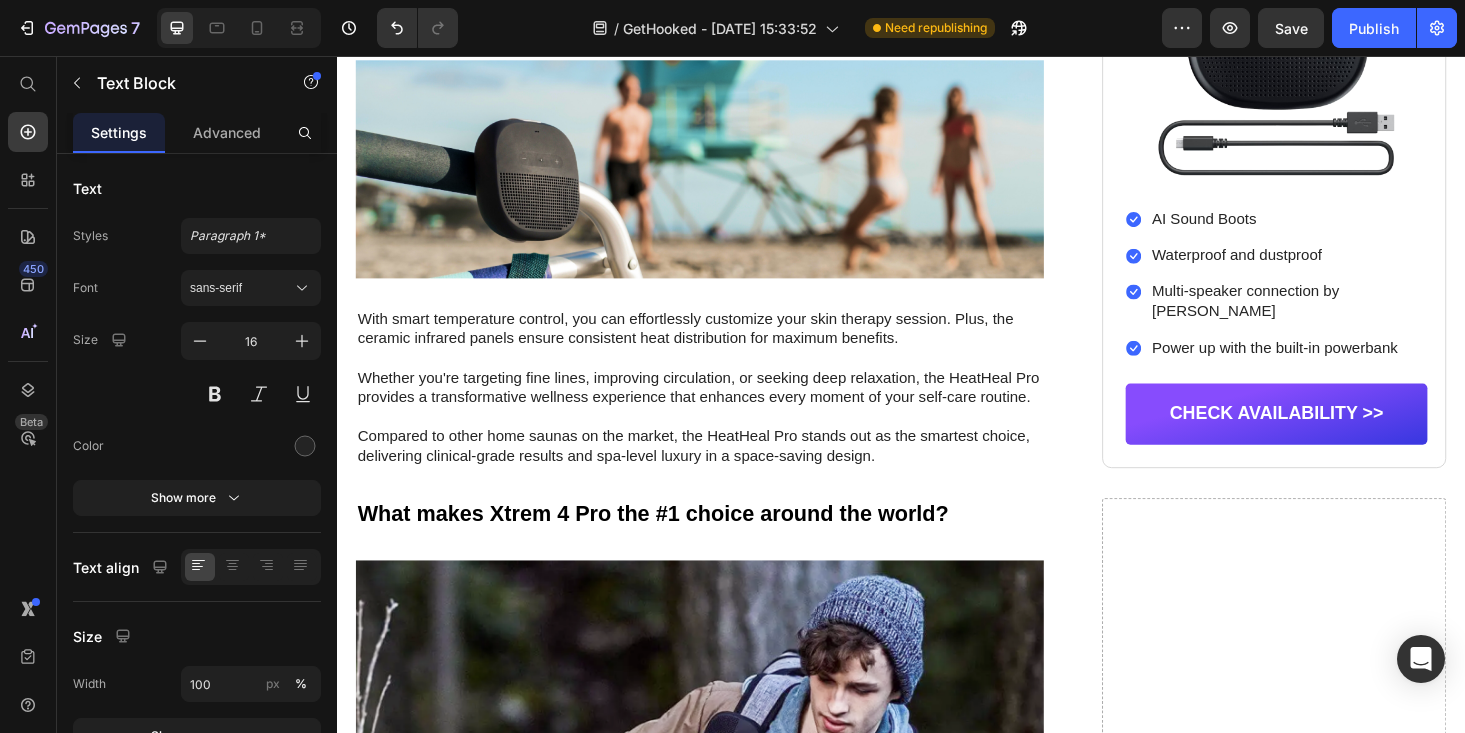 scroll, scrollTop: 2427, scrollLeft: 0, axis: vertical 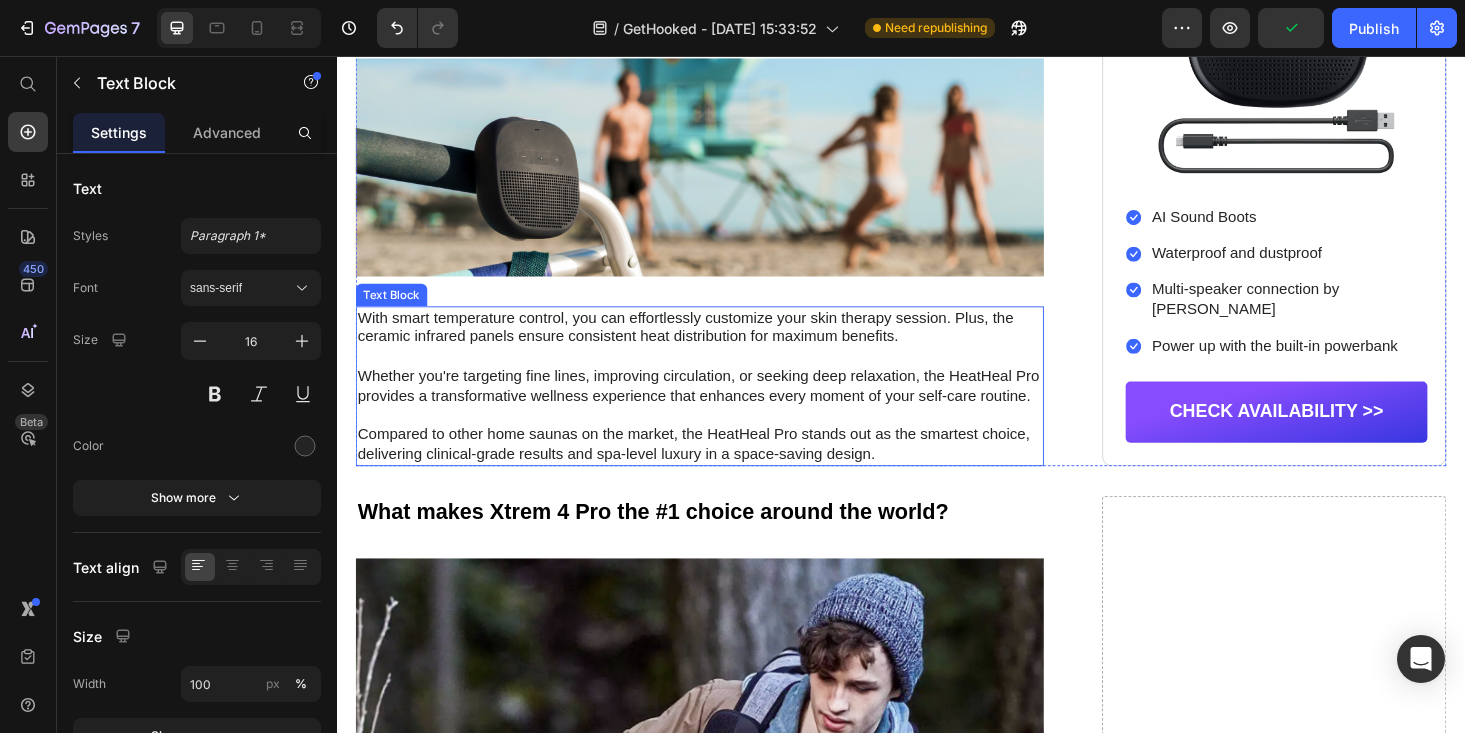 click on "Whether you're targeting fine lines, improving circulation, or seeking deep relaxation, the HeatHeal Pro provides a transformative wellness experience that enhances every moment of your self-care routine." at bounding box center [723, 408] 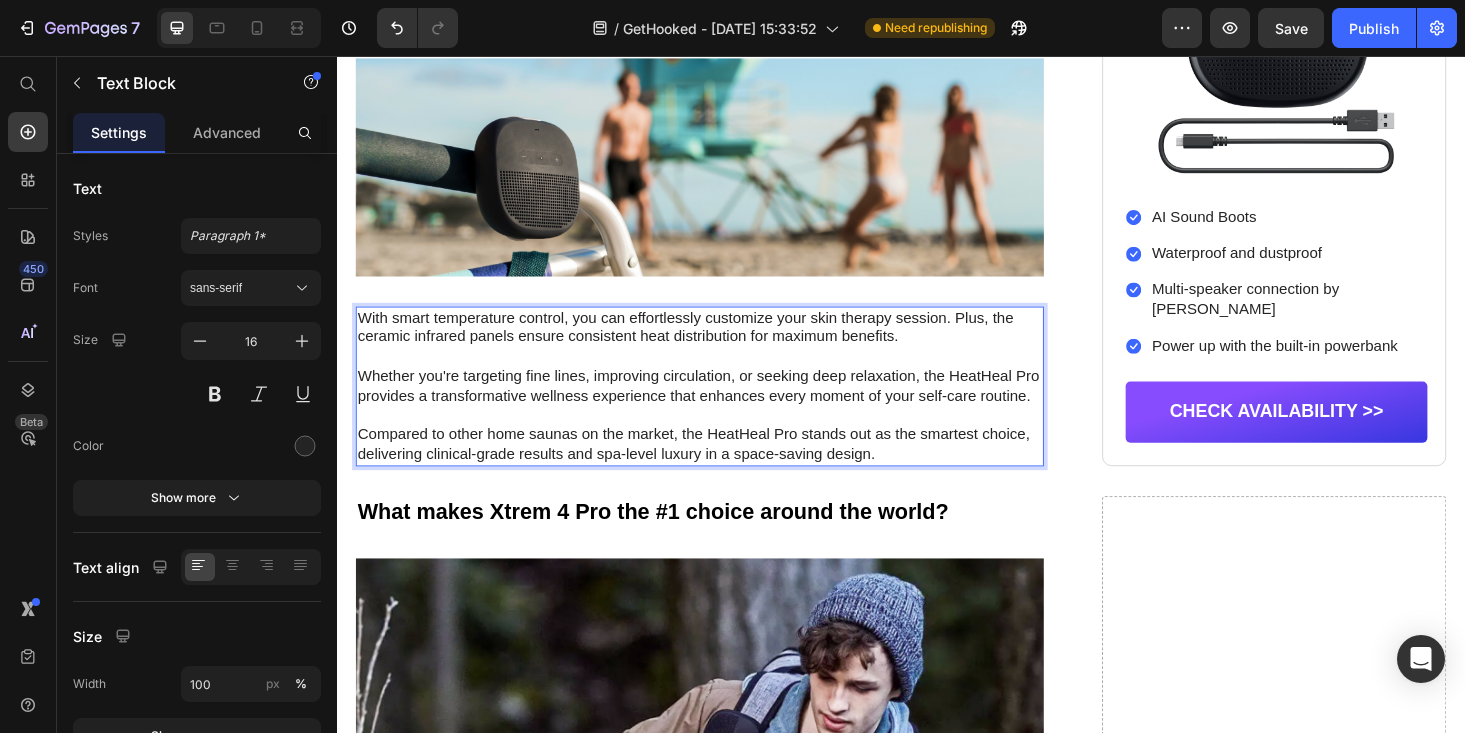 click on "Whether you're targeting fine lines, improving circulation, or seeking deep relaxation, the HeatHeal Pro provides a transformative wellness experience that enhances every moment of your self-care routine." at bounding box center [723, 408] 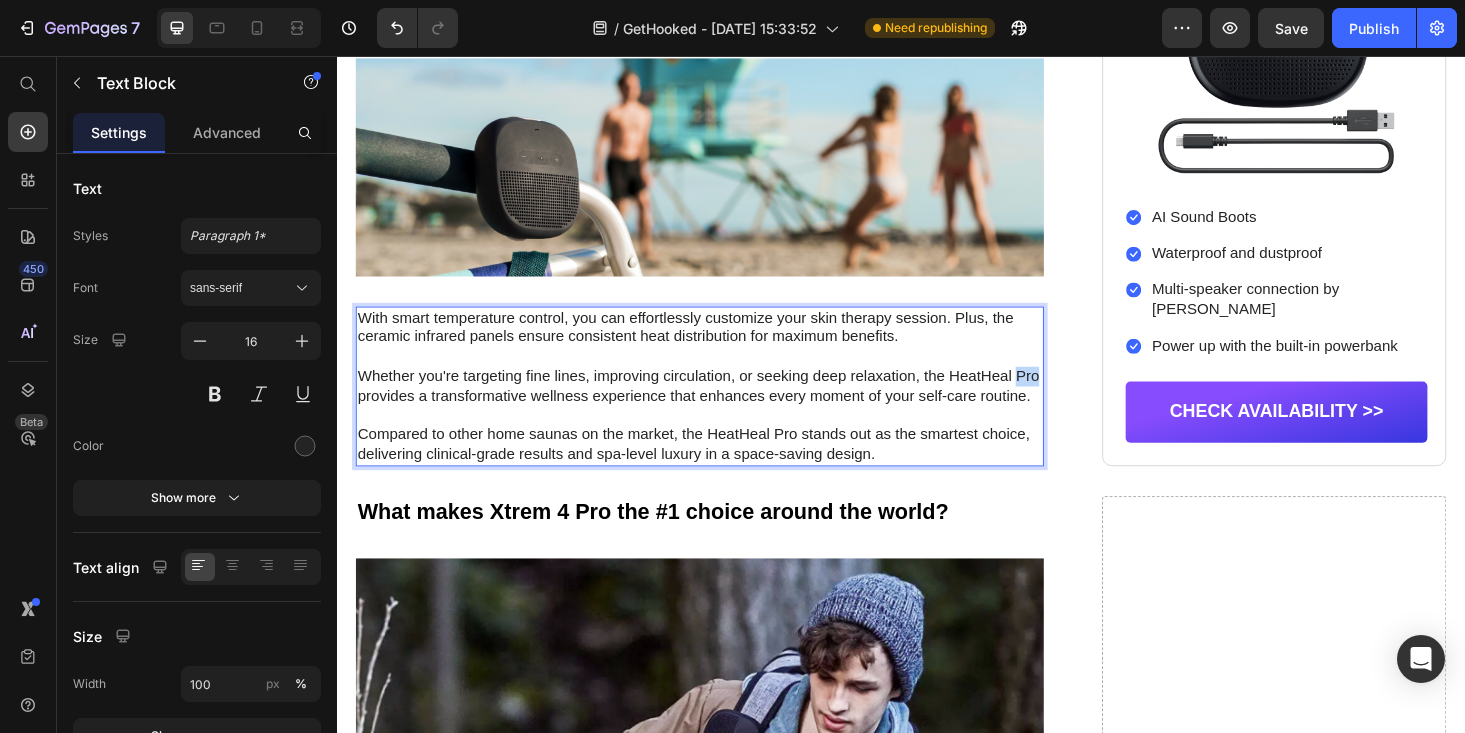 click on "Whether you're targeting fine lines, improving circulation, or seeking deep relaxation, the HeatHeal Pro provides a transformative wellness experience that enhances every moment of your self-care routine." at bounding box center [723, 408] 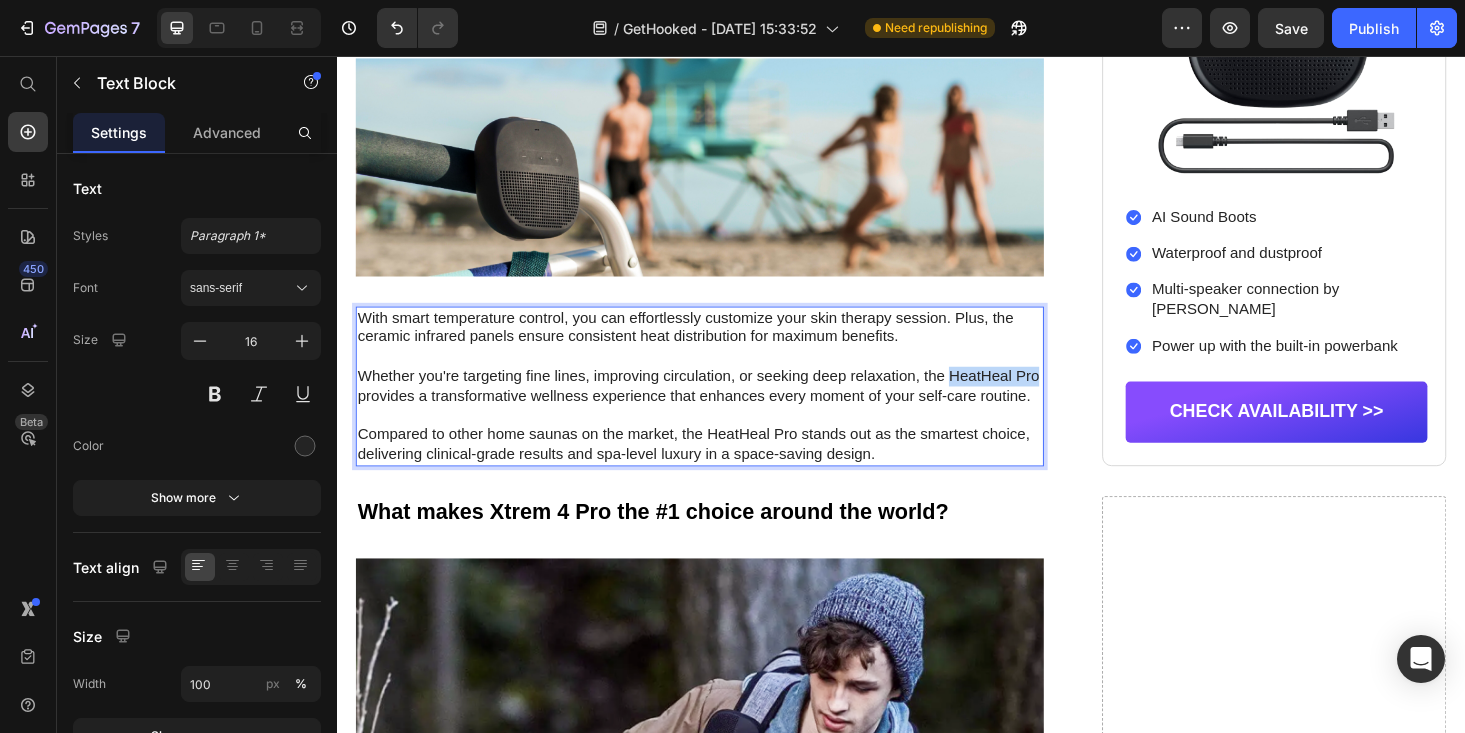 click on "Whether you're targeting fine lines, improving circulation, or seeking deep relaxation, the HeatHeal Pro provides a transformative wellness experience that enhances every moment of your self-care routine." at bounding box center [723, 408] 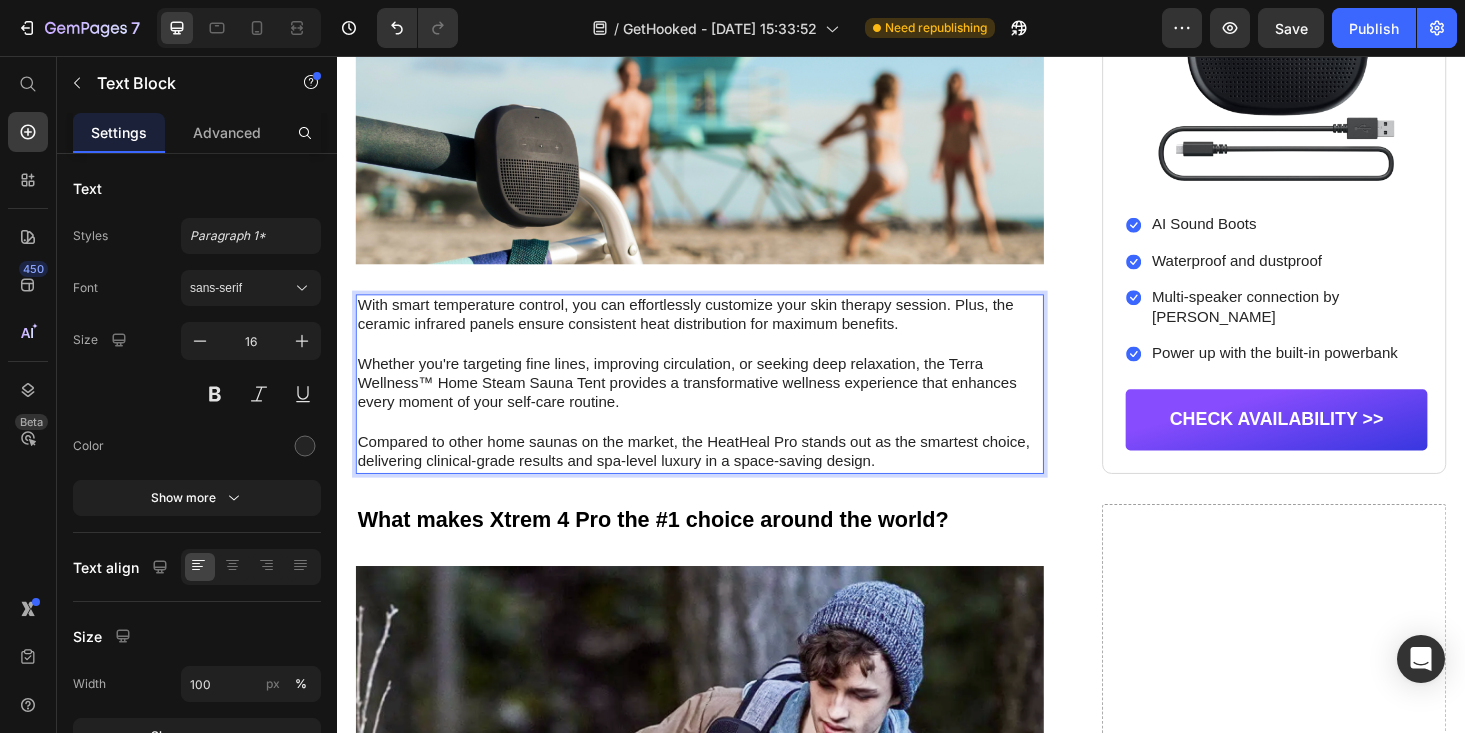 scroll, scrollTop: 2443, scrollLeft: 0, axis: vertical 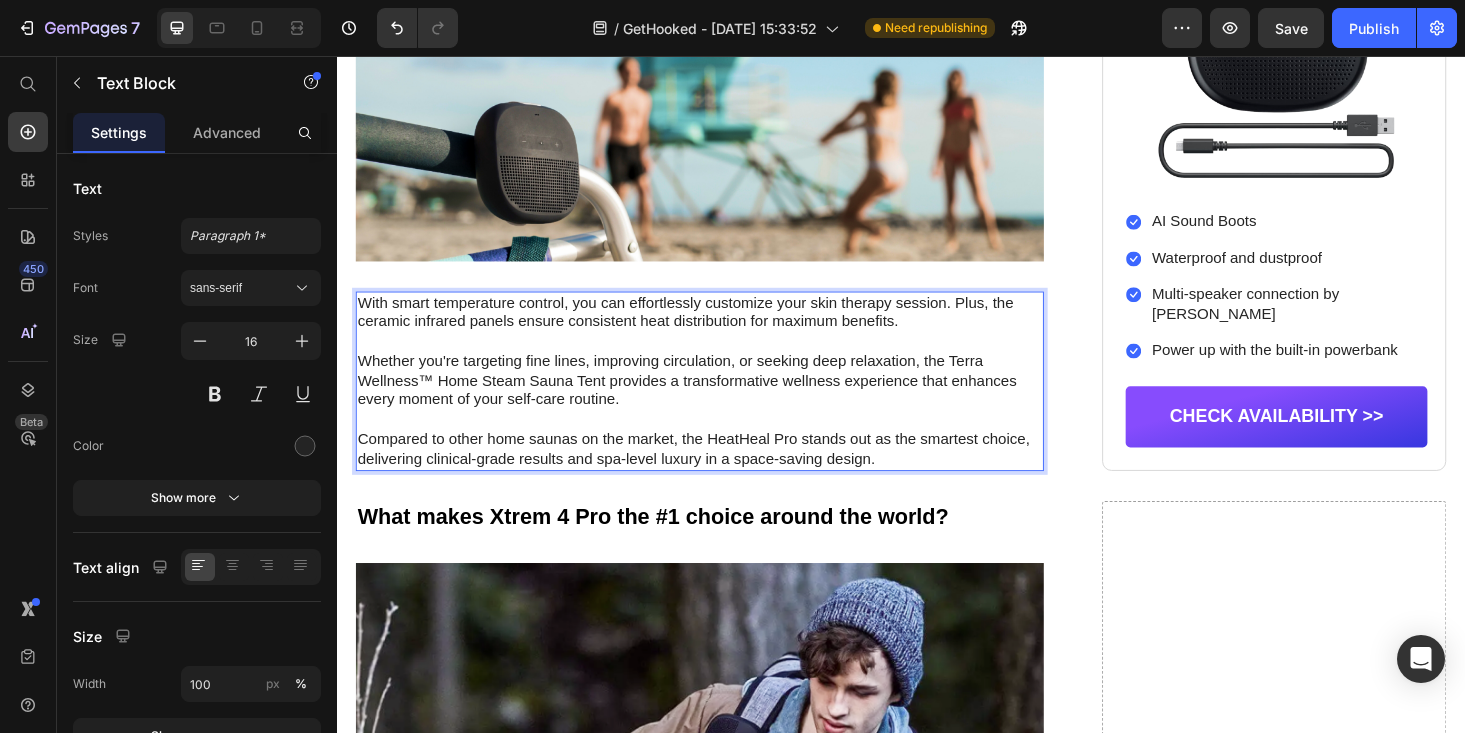 click on "Compared to other home saunas on the market, the HeatHeal Pro stands out as the smartest choice, delivering clinical-grade results and spa-level luxury in a space-saving design." at bounding box center [723, 475] 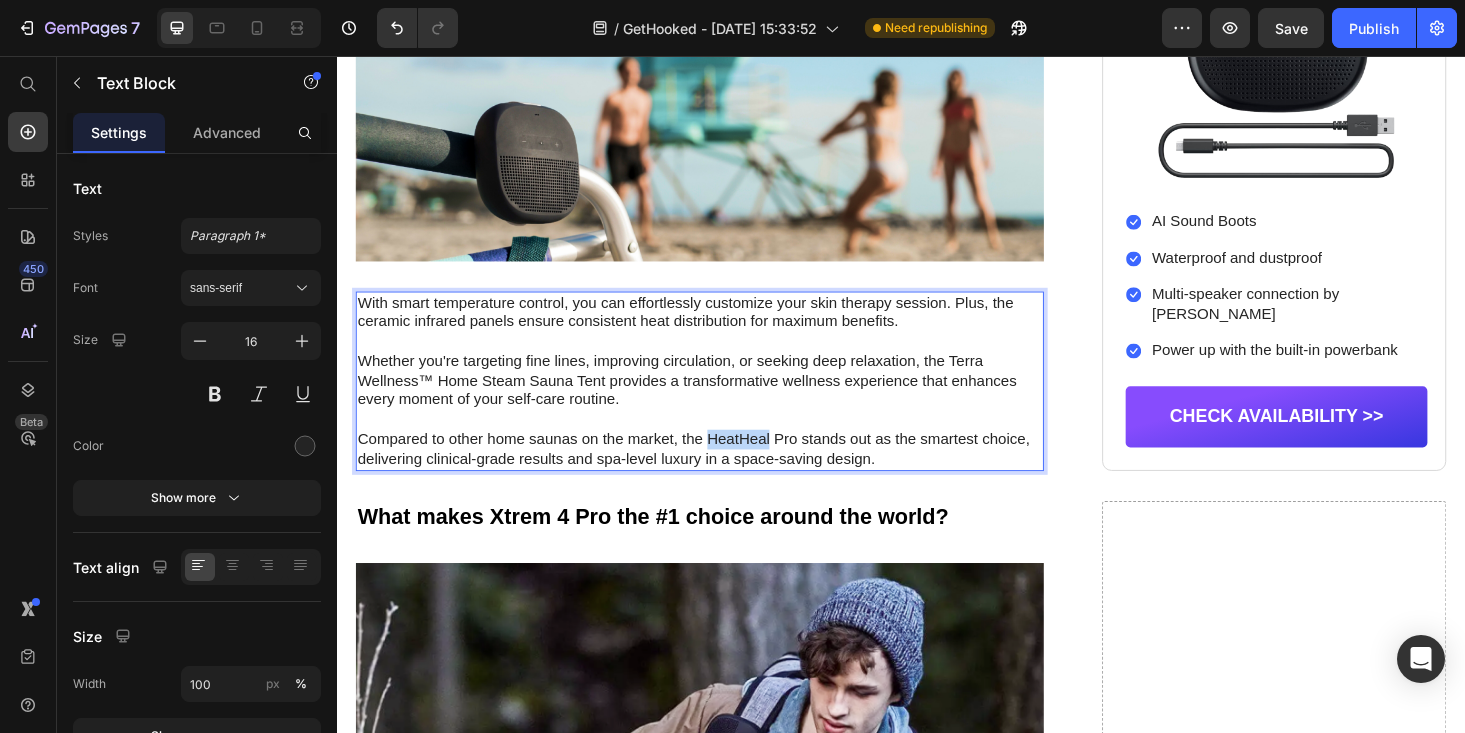 click on "Compared to other home saunas on the market, the HeatHeal Pro stands out as the smartest choice, delivering clinical-grade results and spa-level luxury in a space-saving design." at bounding box center (723, 475) 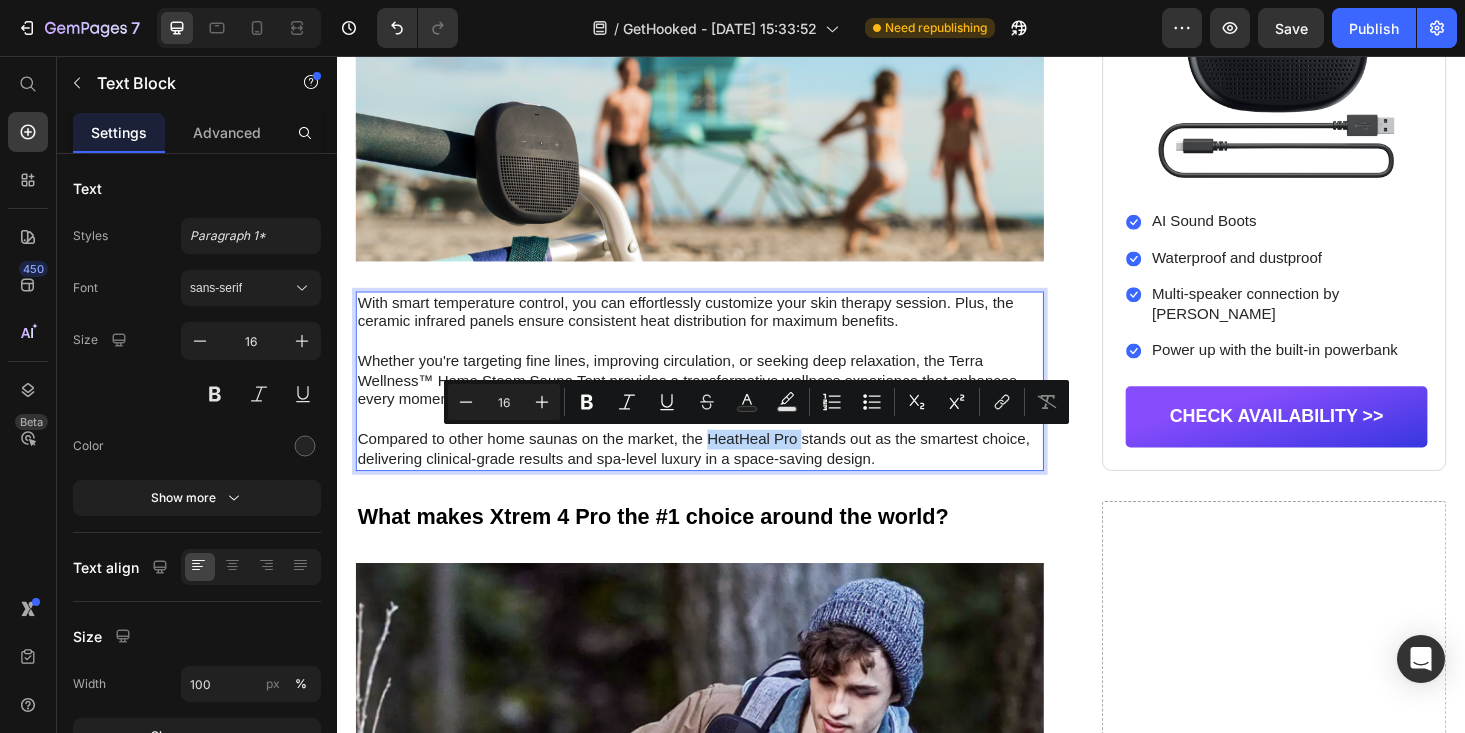 click on "Compared to other home saunas on the market, the HeatHeal Pro stands out as the smartest choice, delivering clinical-grade results and spa-level luxury in a space-saving design." at bounding box center [723, 475] 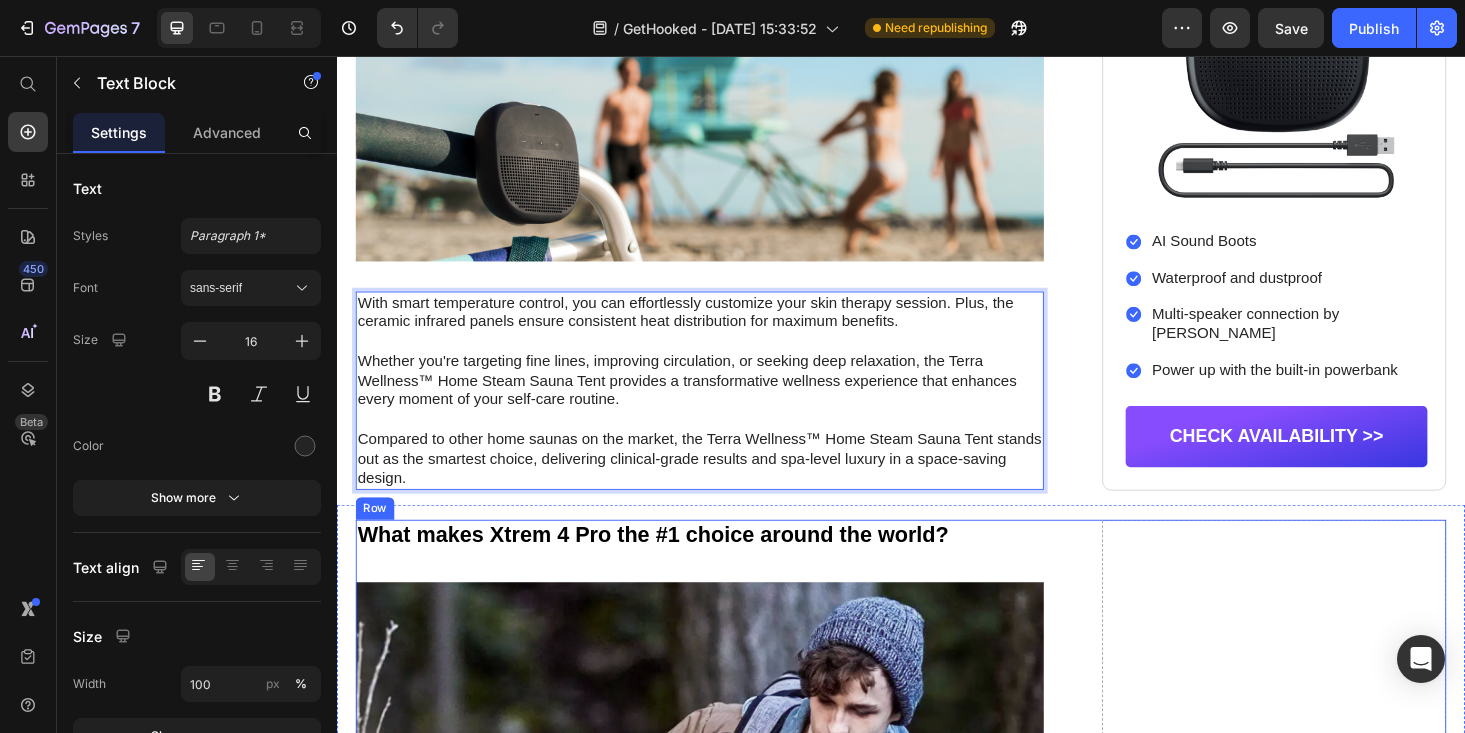 click on "What makes Xtrem 4 Pro the #1 choice around the world?" at bounding box center (723, 567) 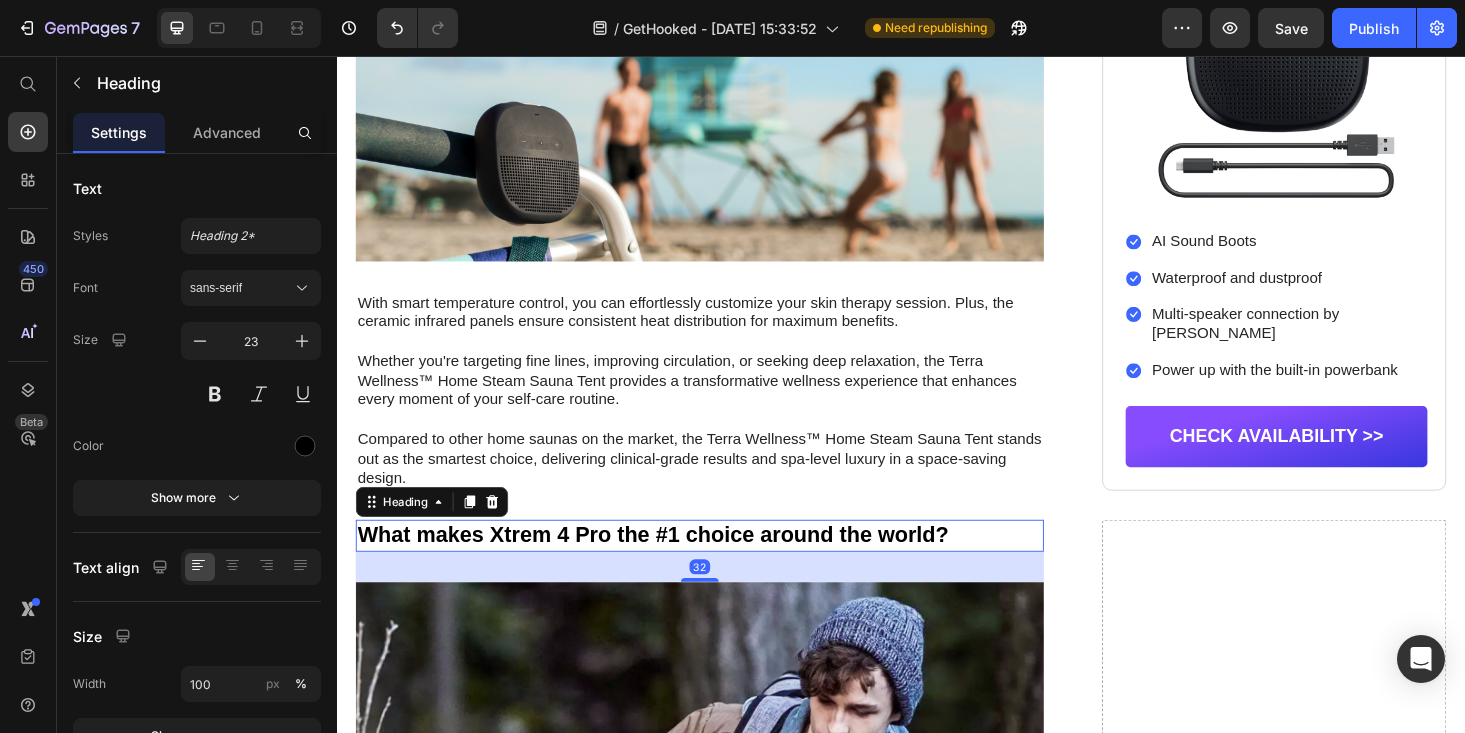click on "What makes Xtrem 4 Pro the #1 choice around the world?" at bounding box center (723, 567) 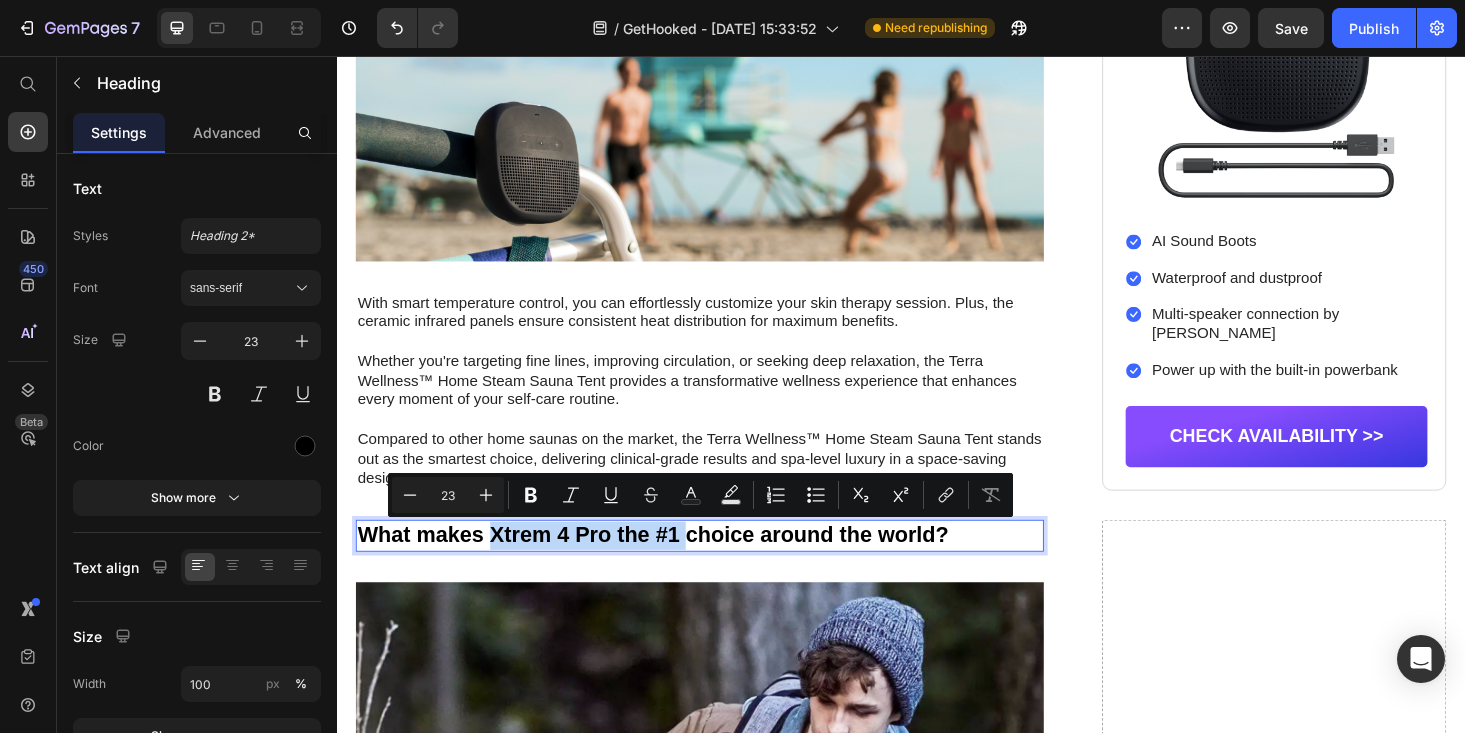 click on "What makes Xtrem 4 Pro the #1 choice around the world?" at bounding box center (723, 567) 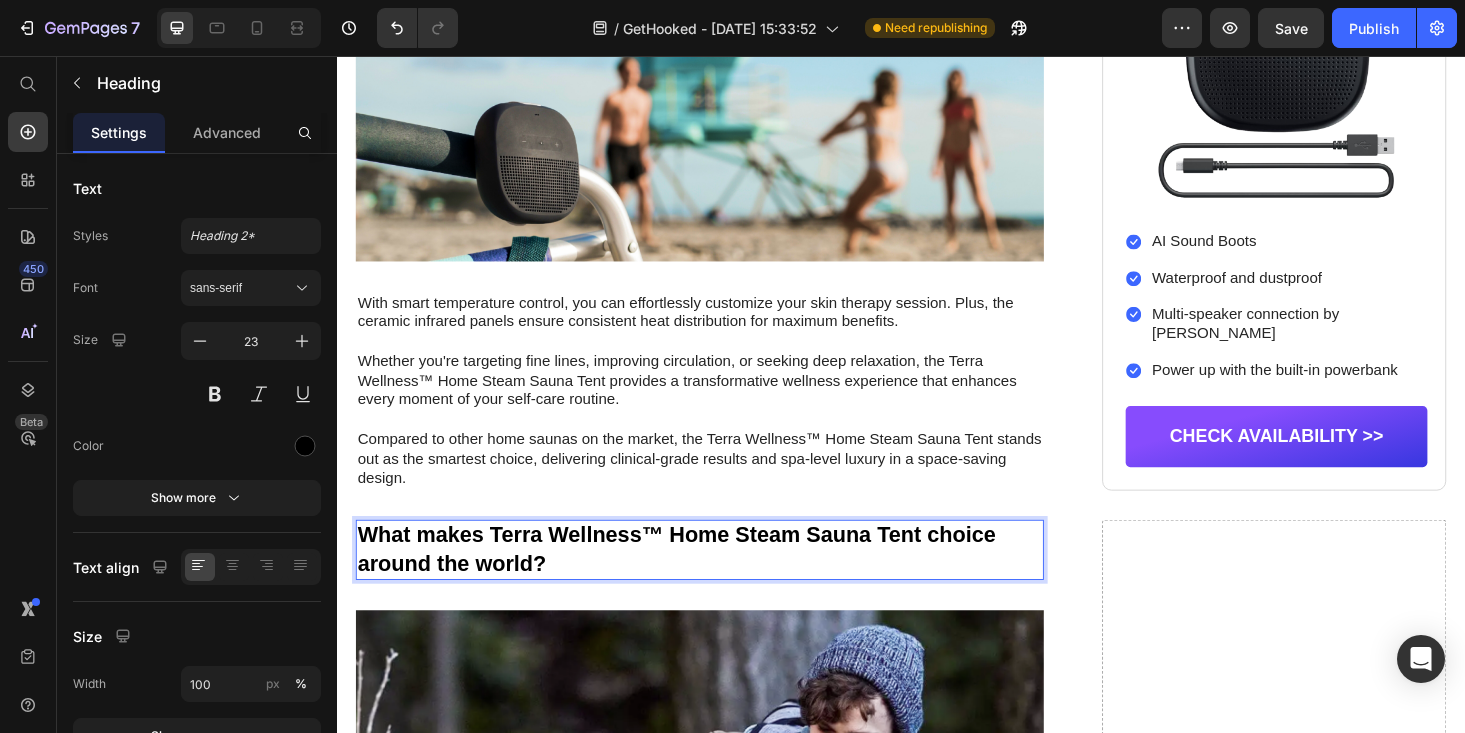 click on "What makes Terra Wellness™ Home Steam Sauna Tent choice around the world?" at bounding box center [723, 582] 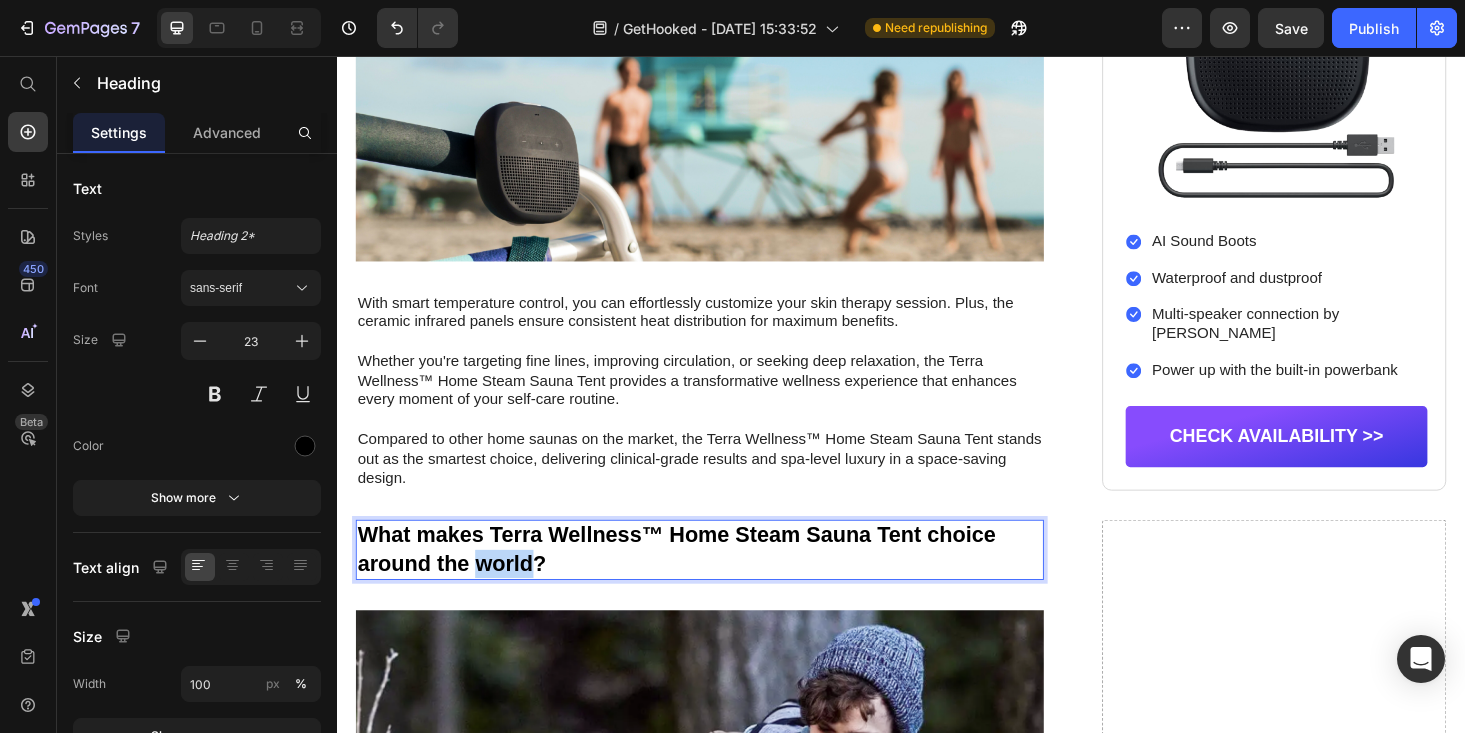 click on "What makes Terra Wellness™ Home Steam Sauna Tent choice around the world?" at bounding box center [723, 582] 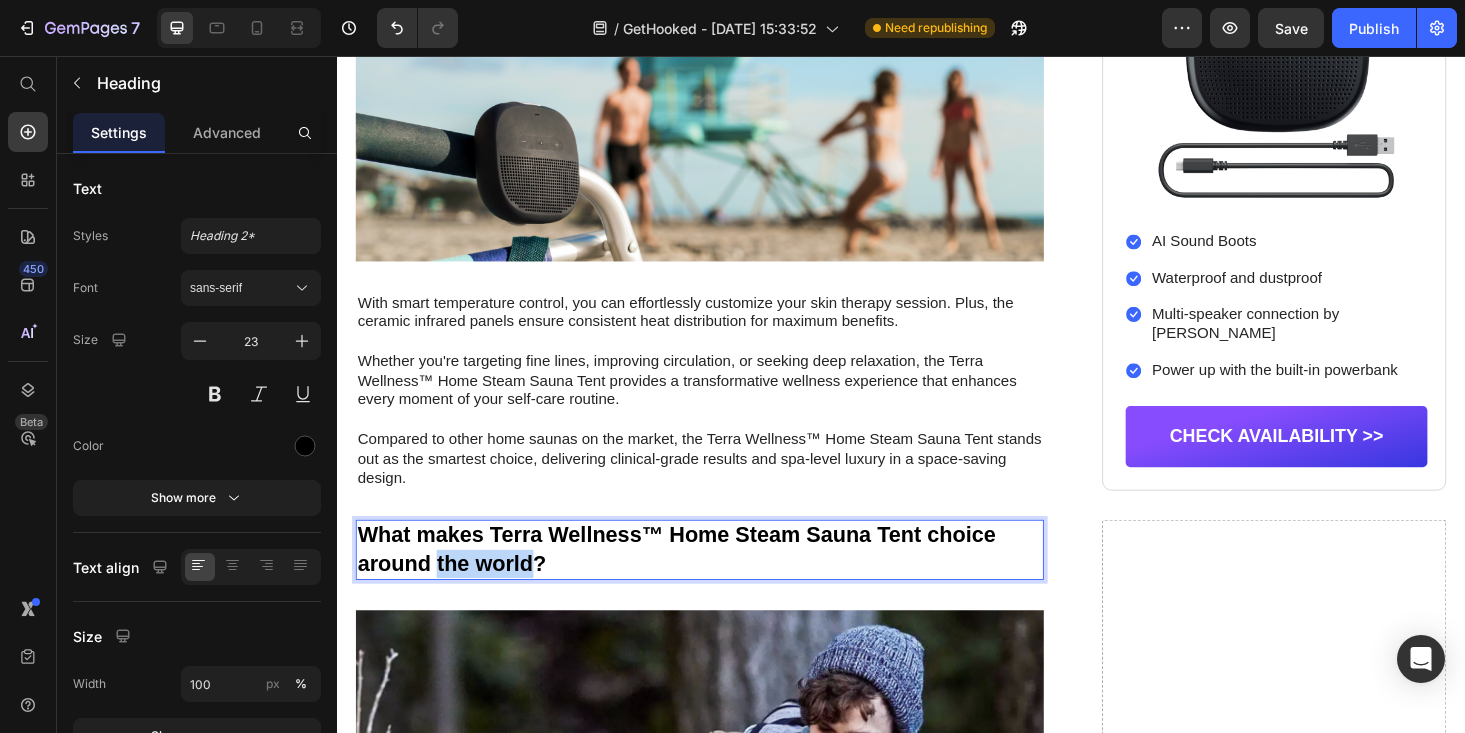 click on "What makes Terra Wellness™ Home Steam Sauna Tent choice around the world?" at bounding box center [723, 582] 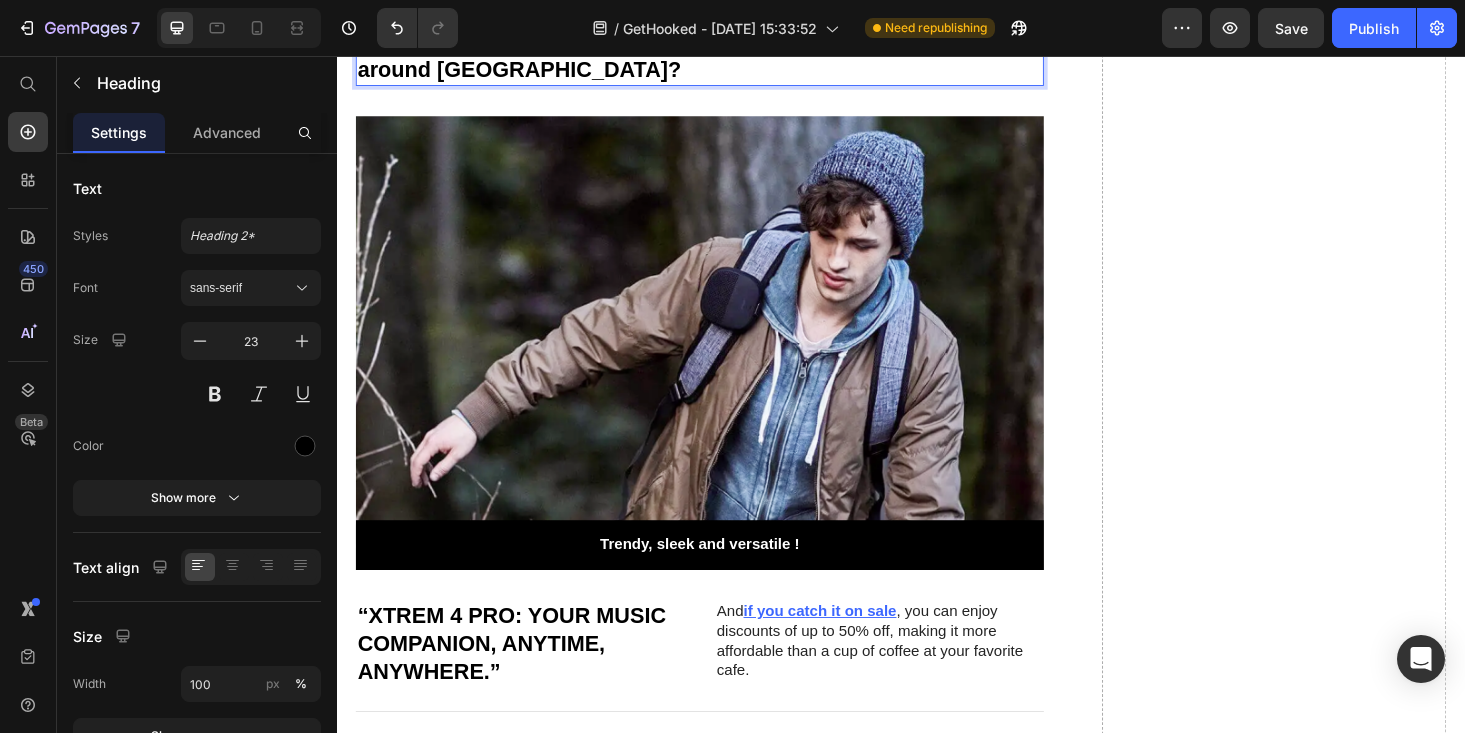 scroll, scrollTop: 3018, scrollLeft: 0, axis: vertical 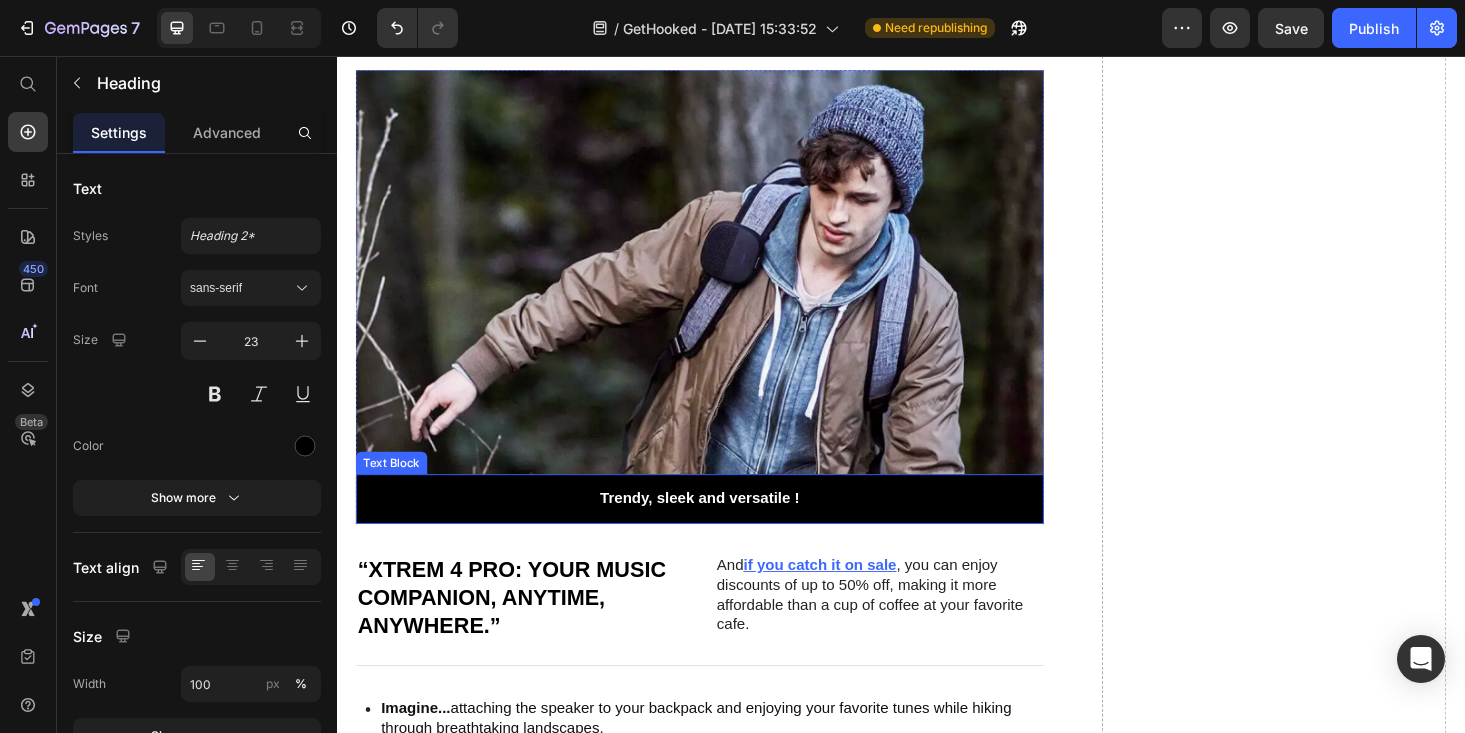 click on "Trendy, sleek and versatile !" at bounding box center (723, 527) 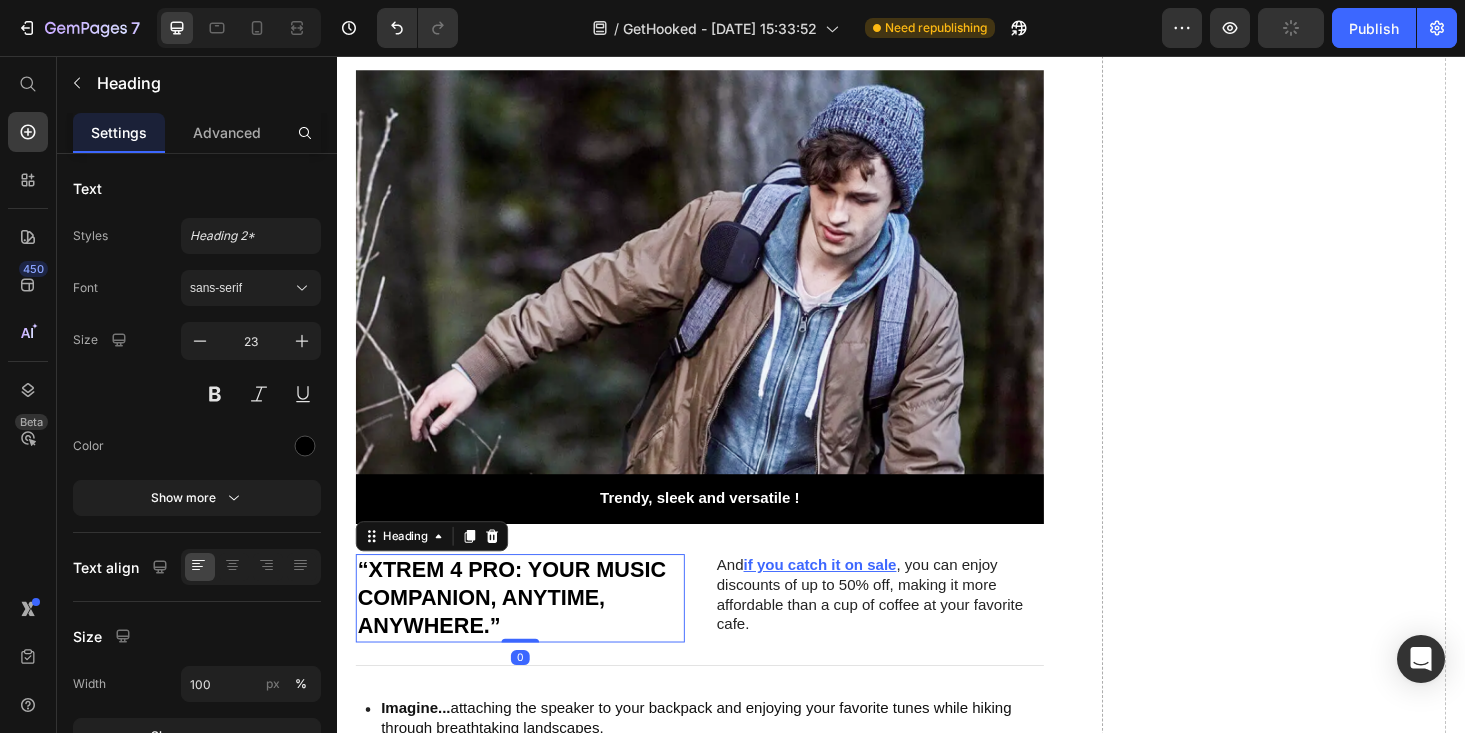 click on "“Xtrem 4 Pro: Your music companion, anytime, anywhere.”" at bounding box center (532, 633) 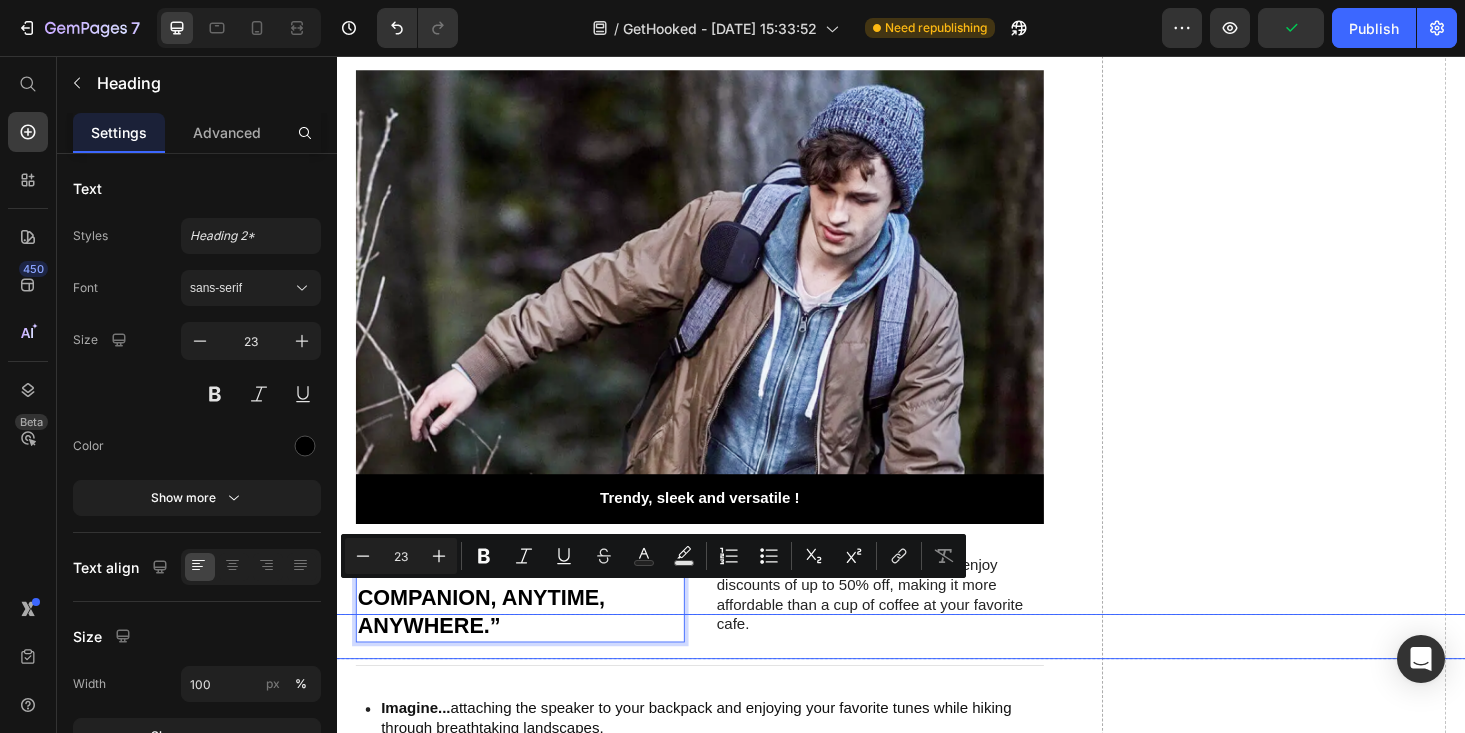 click on "“Xtrem 4 Pro: Your music companion, anytime, anywhere.”" at bounding box center (532, 633) 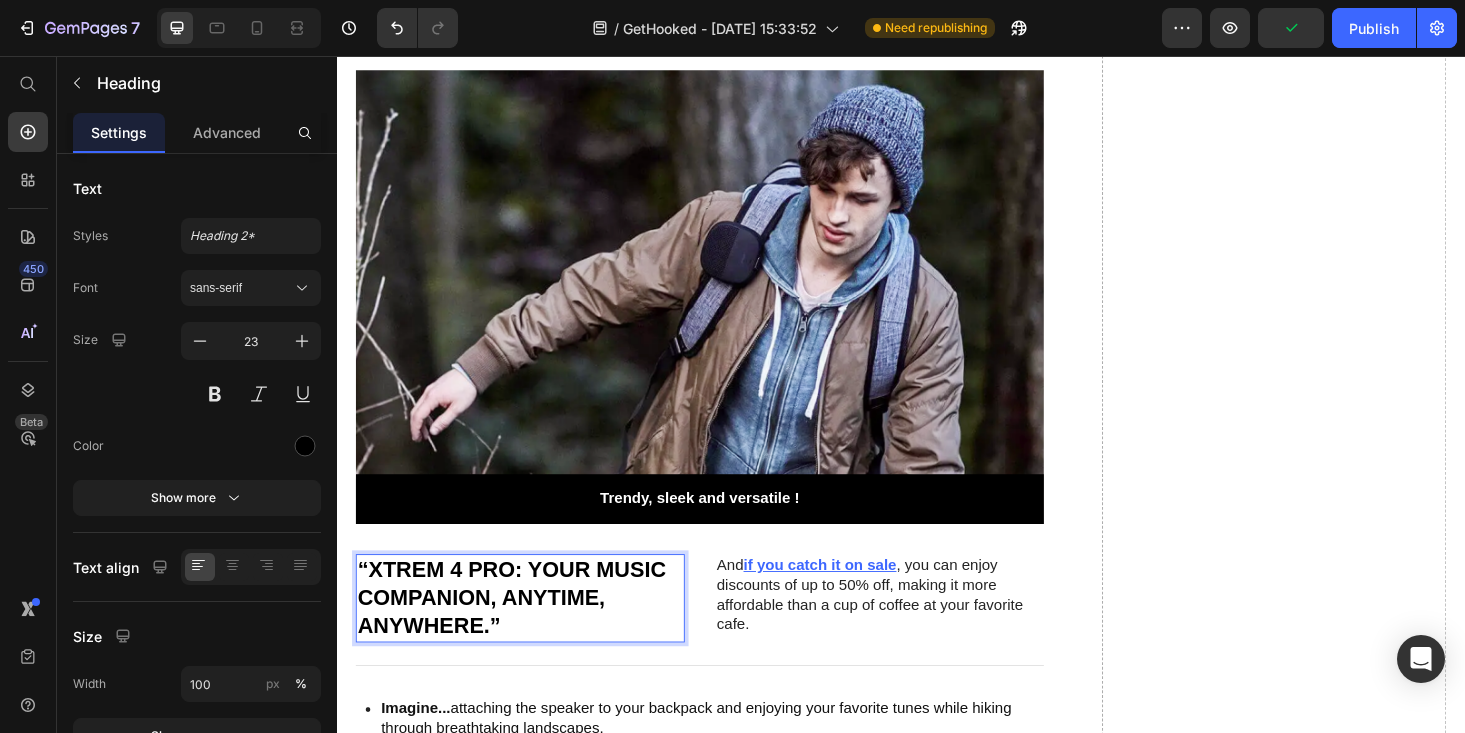 click on "“Xtrem 4 Pro: Your music companion, anytime, anywhere.”" at bounding box center [532, 633] 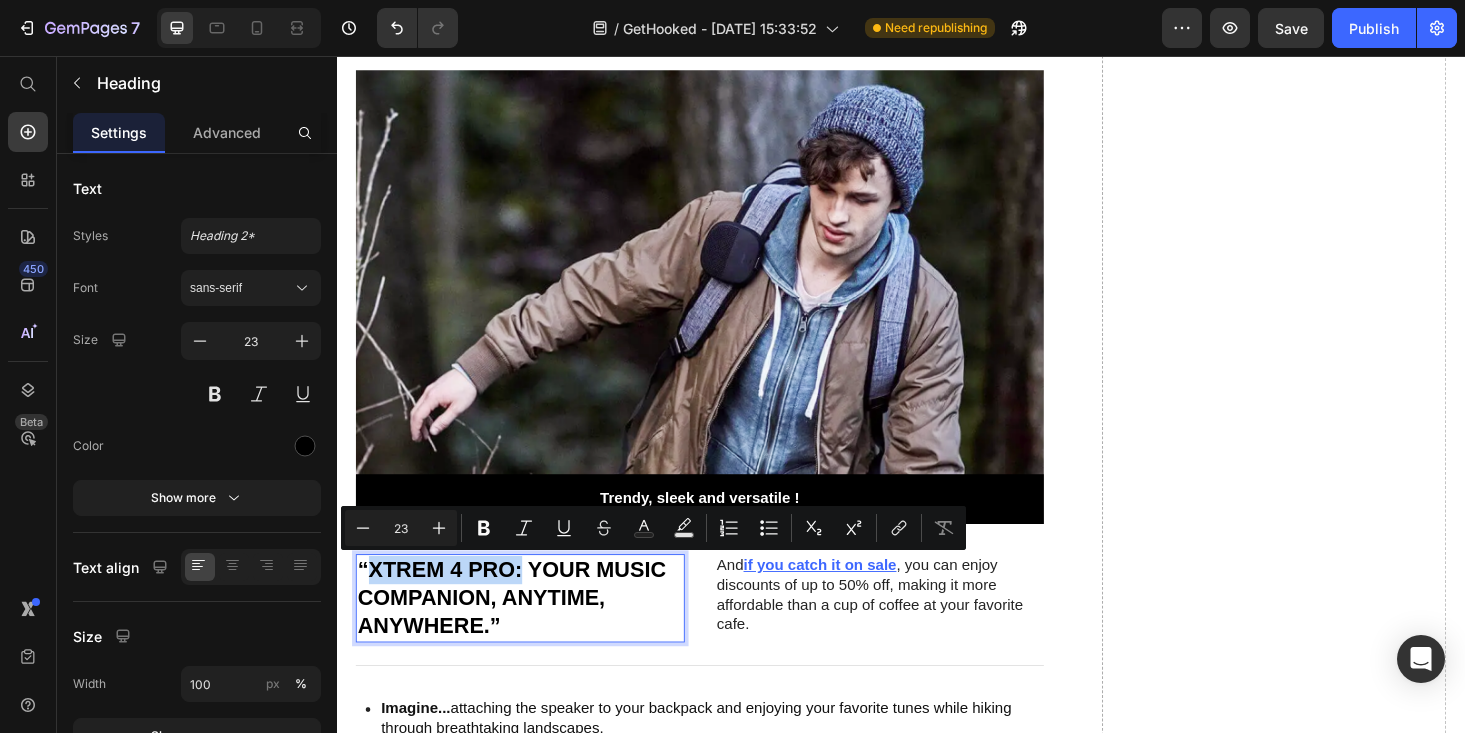 drag, startPoint x: 522, startPoint y: 590, endPoint x: 385, endPoint y: 589, distance: 137.00365 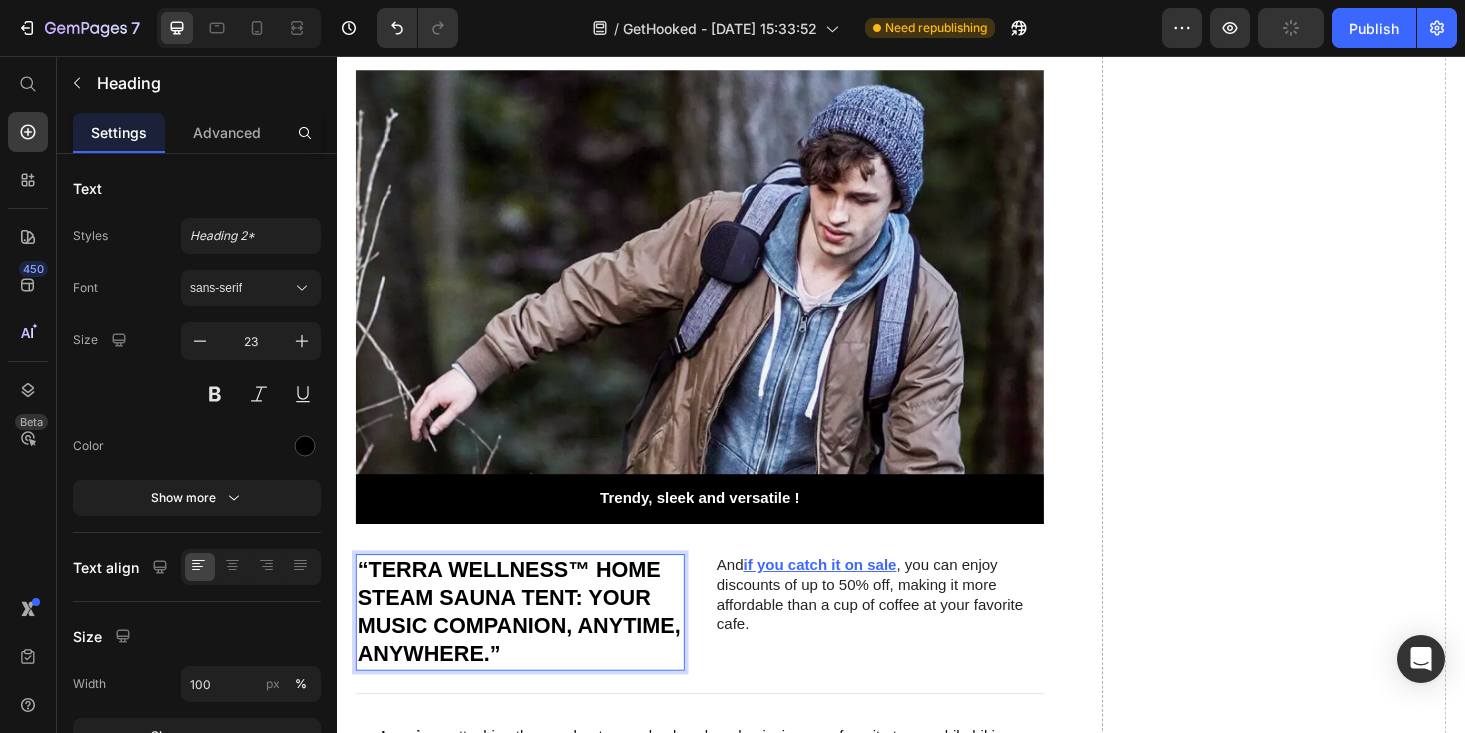 click on "“Terra Wellness™ Home Steam Sauna Tent: Your music companion, anytime, anywhere.”" at bounding box center [532, 648] 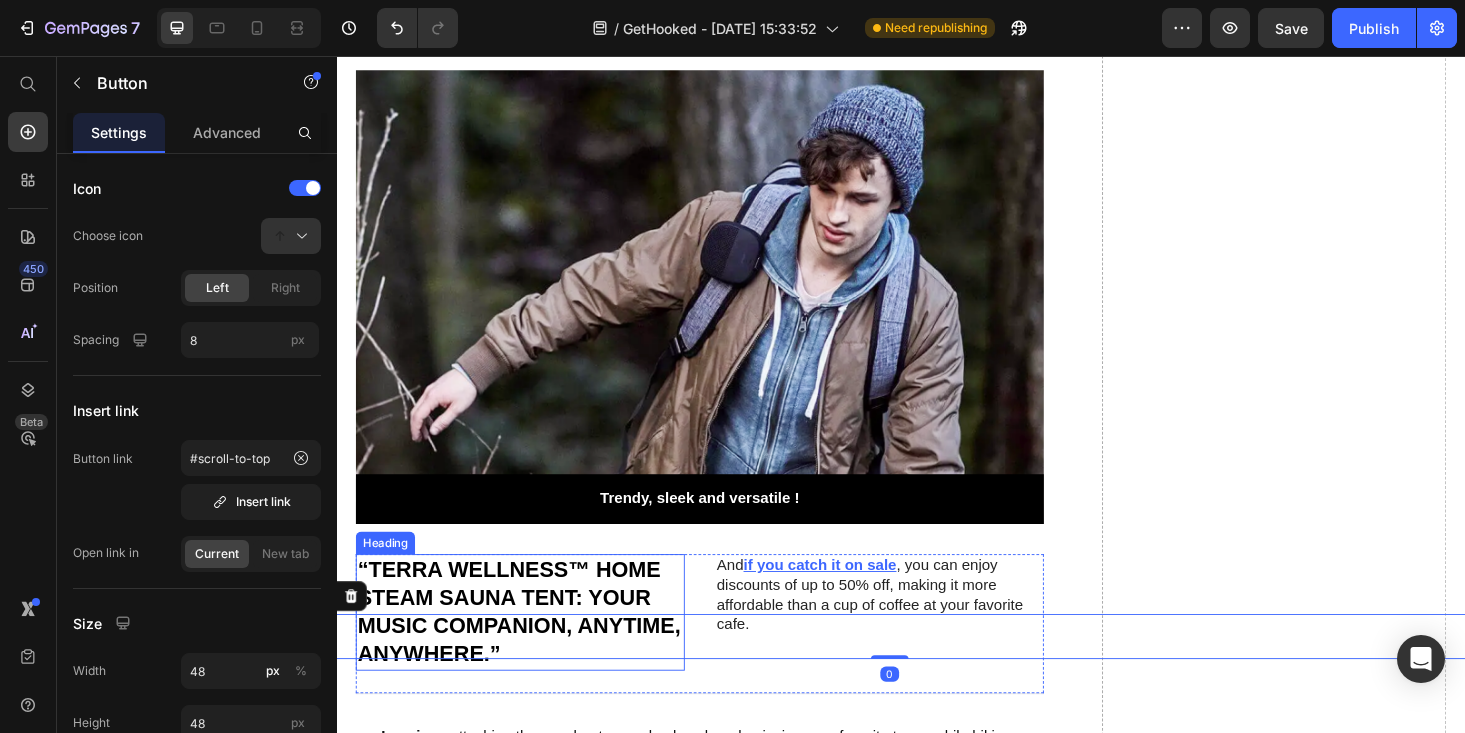 click on "“Terra Wellness™ Home Steam Sauna Tent: Your music companion, anytime, anywhere.”" at bounding box center (532, 648) 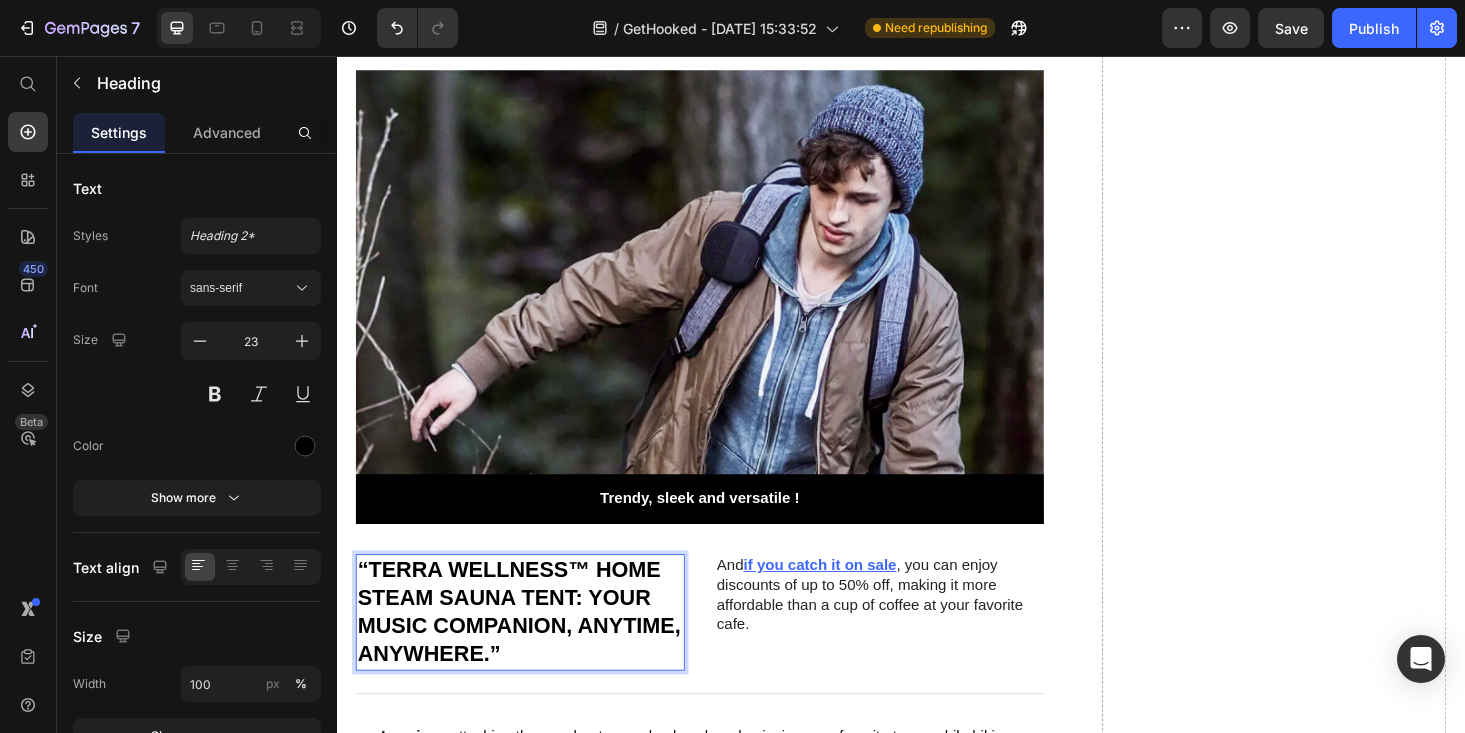 click on "“Terra Wellness™ Home Steam Sauna Tent: Your music companion, anytime, anywhere.”" at bounding box center (532, 648) 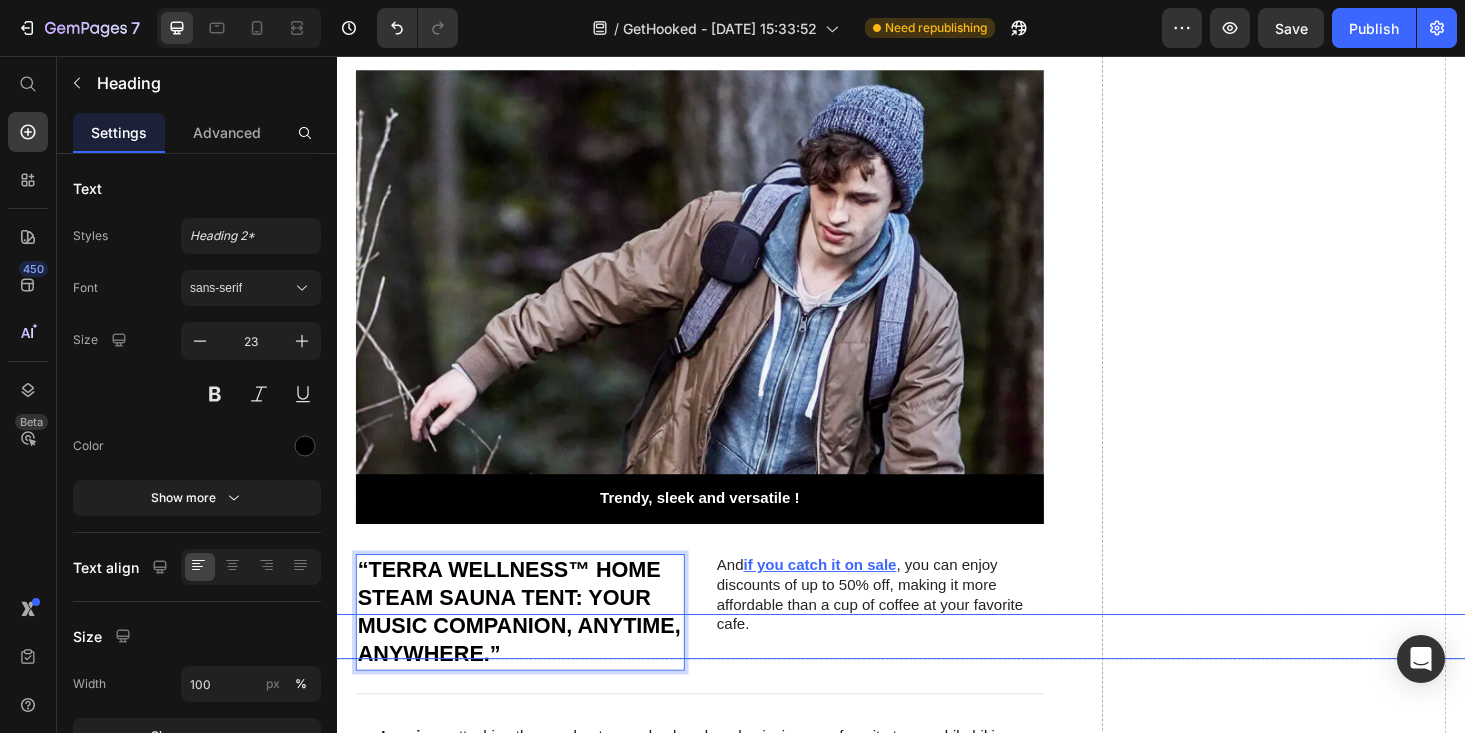 click on "Button" at bounding box center [925, 674] 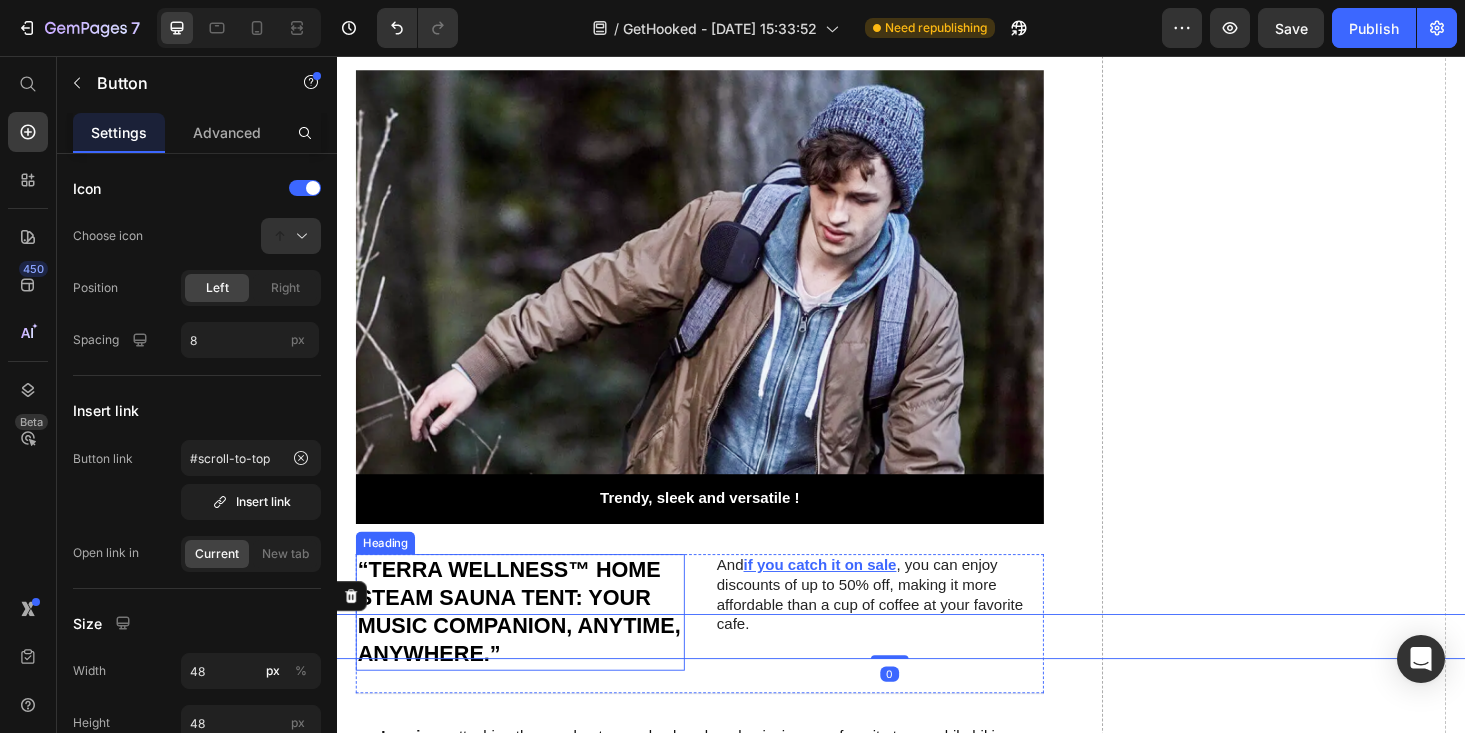 click on "“Terra Wellness™ Home Steam Sauna Tent: Your music companion, anytime, anywhere.”" at bounding box center (532, 648) 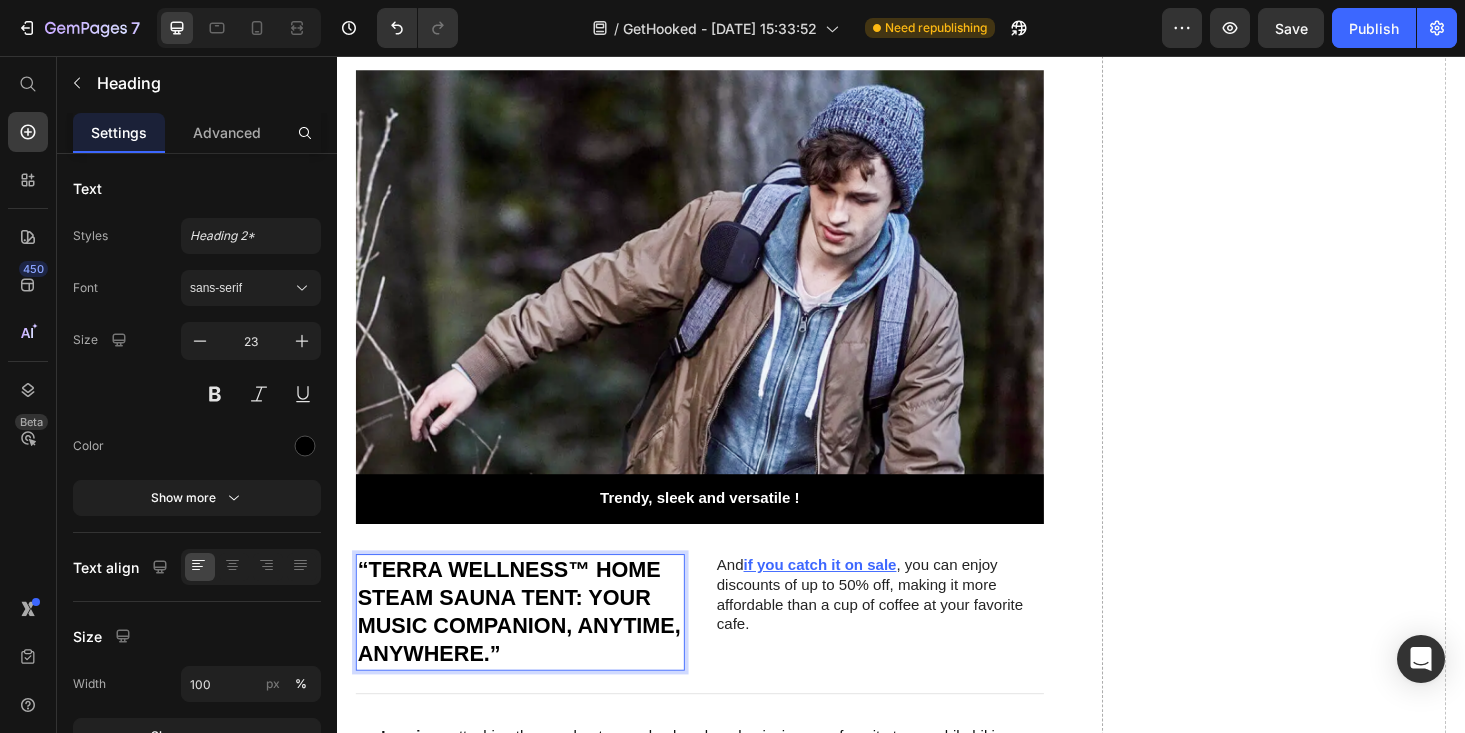 click on "“Terra Wellness™ Home Steam Sauna Tent: Your music companion, anytime, anywhere.”" at bounding box center (532, 648) 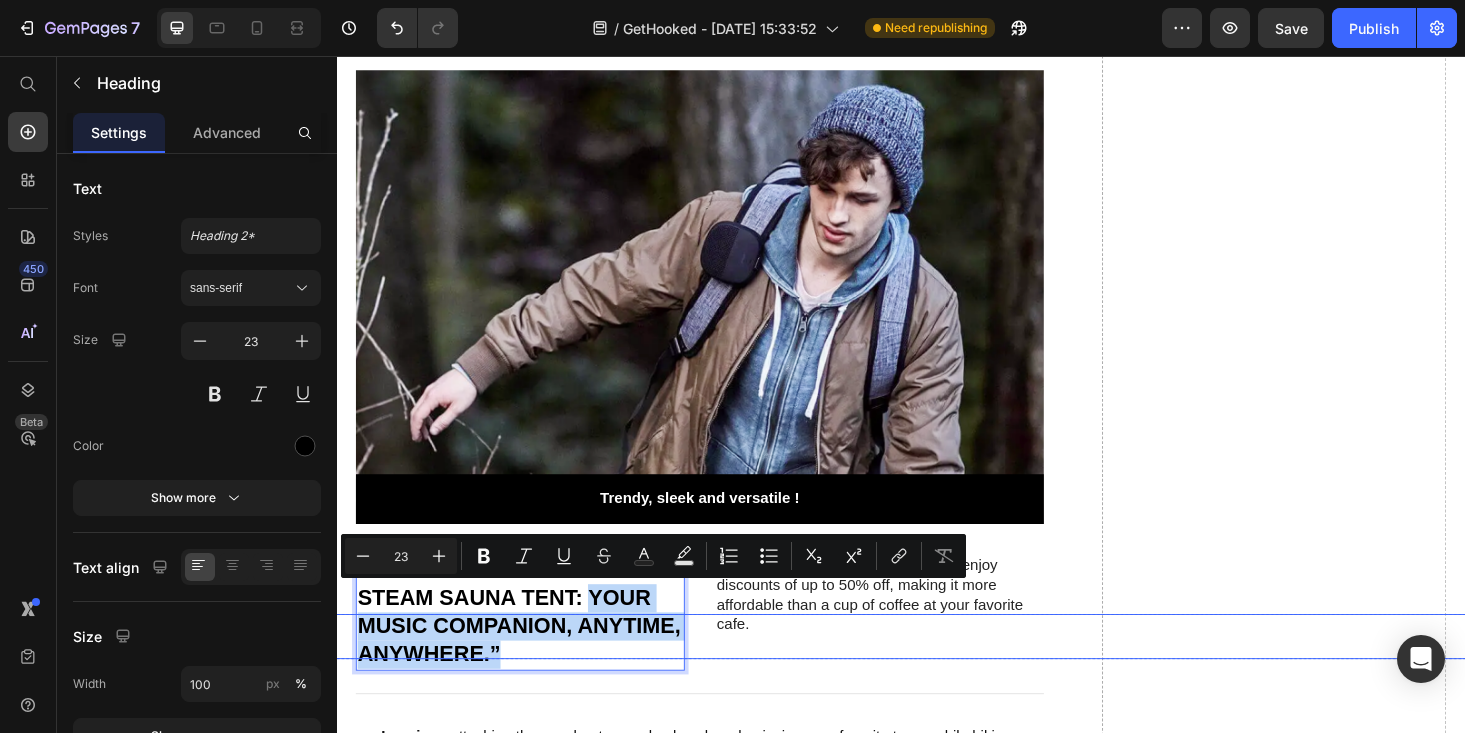 drag, startPoint x: 607, startPoint y: 629, endPoint x: 606, endPoint y: 682, distance: 53.009434 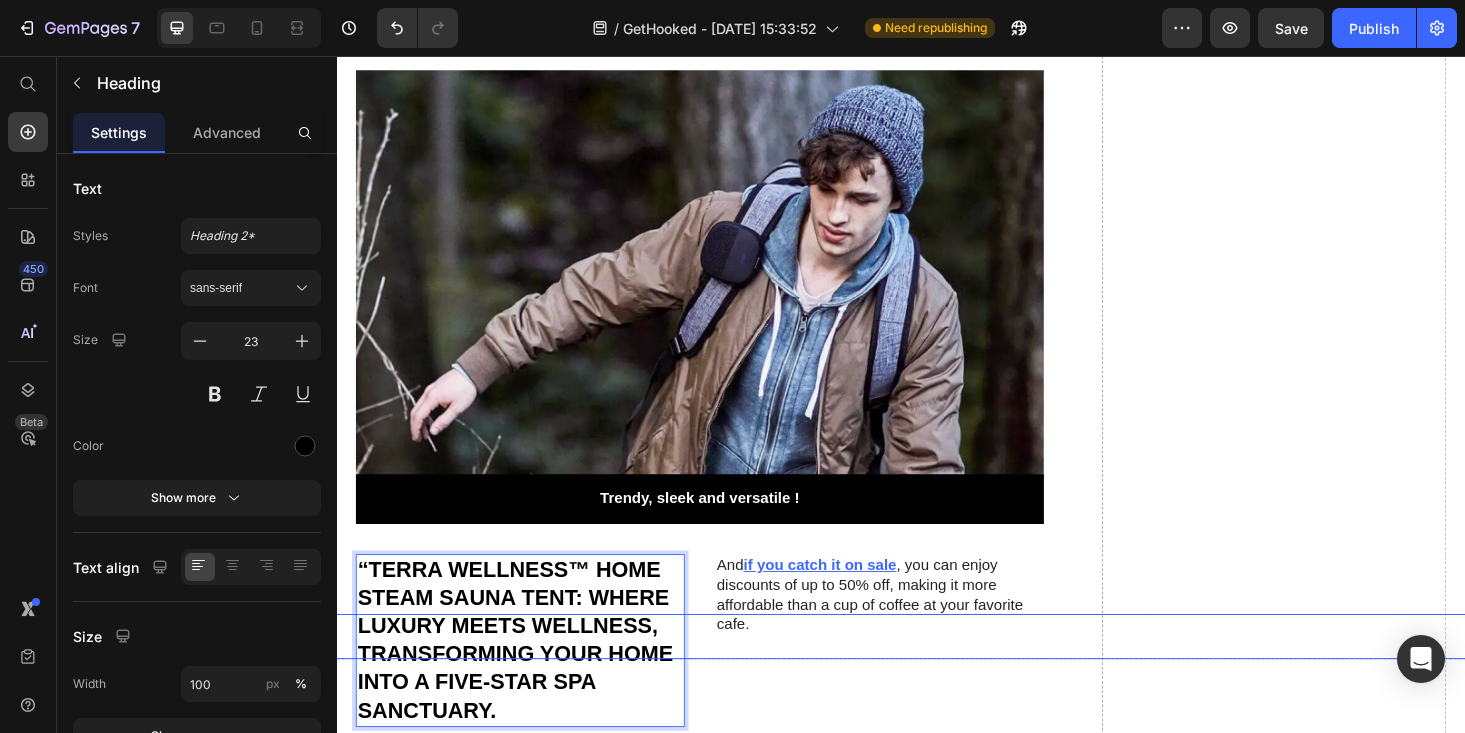 scroll, scrollTop: 3027, scrollLeft: 0, axis: vertical 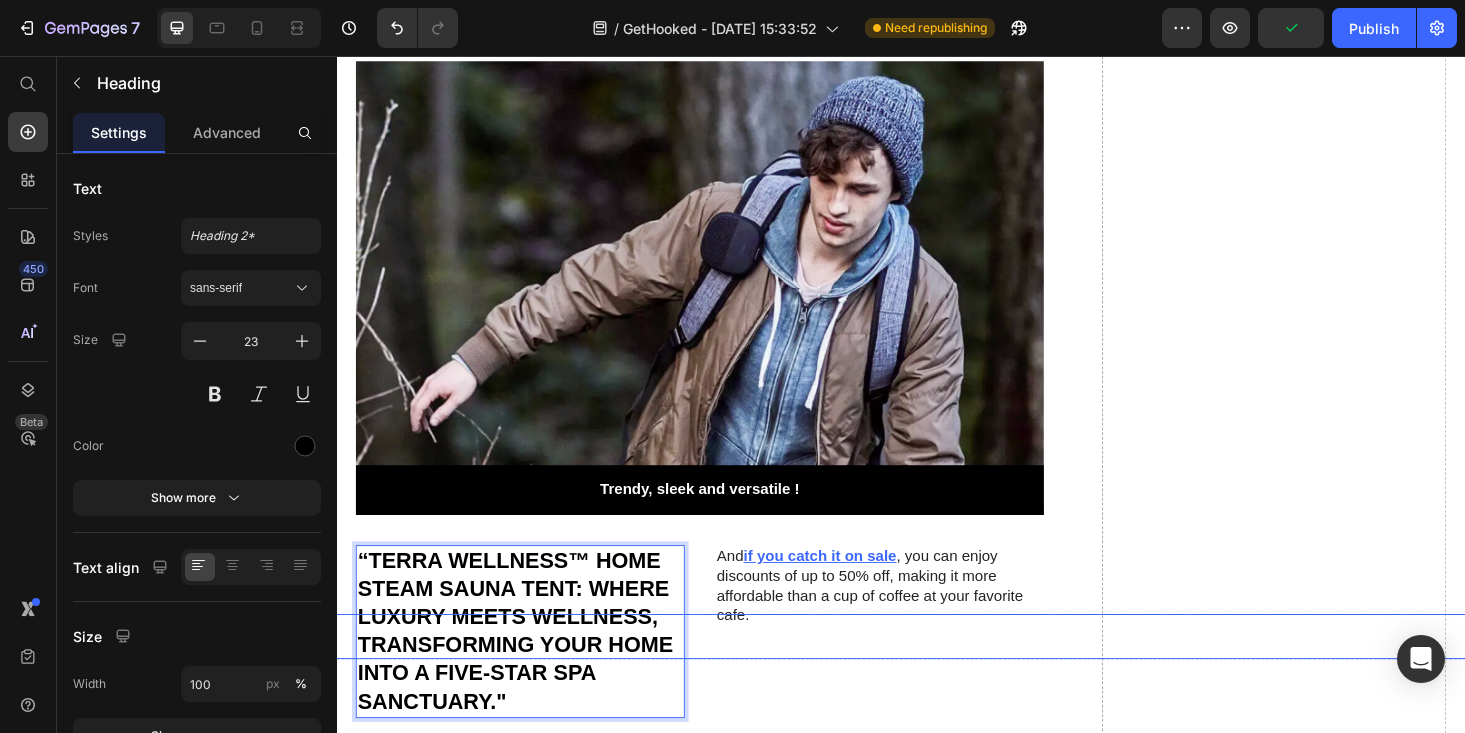 click on "Button" at bounding box center (925, 674) 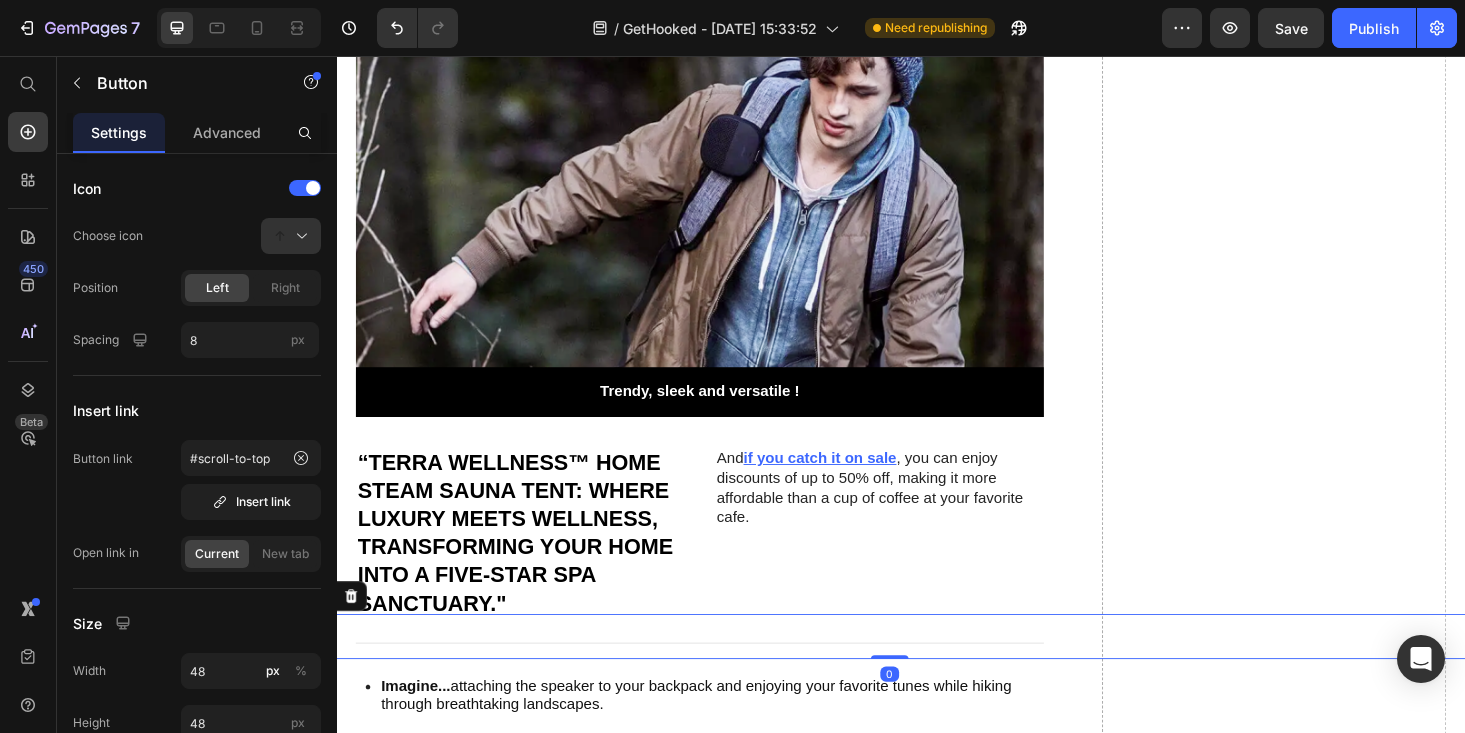 scroll, scrollTop: 3144, scrollLeft: 0, axis: vertical 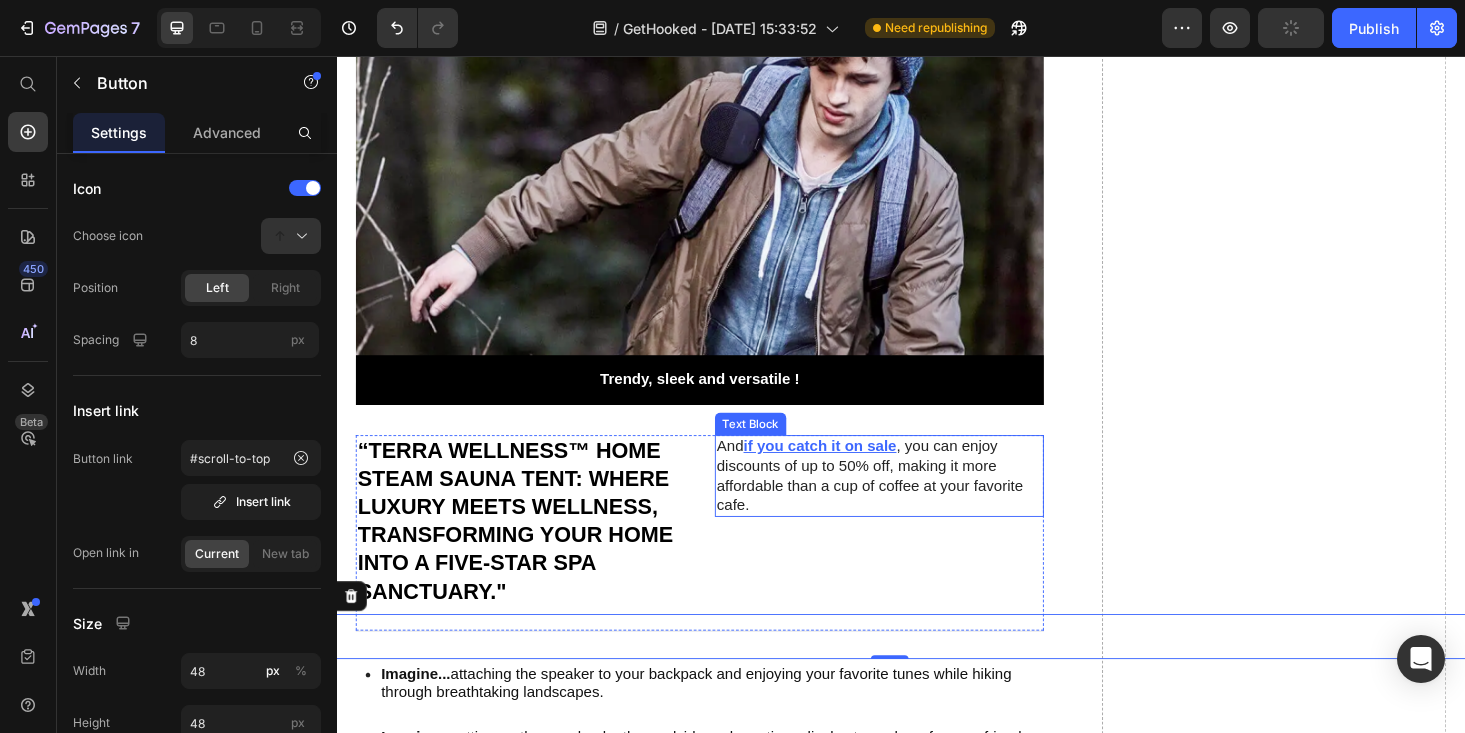 click on "And  if you catch it on sale , you can enjoy discounts of up to 50% off, making it more affordable than a cup of coffee at your favorite cafe." at bounding box center [915, 503] 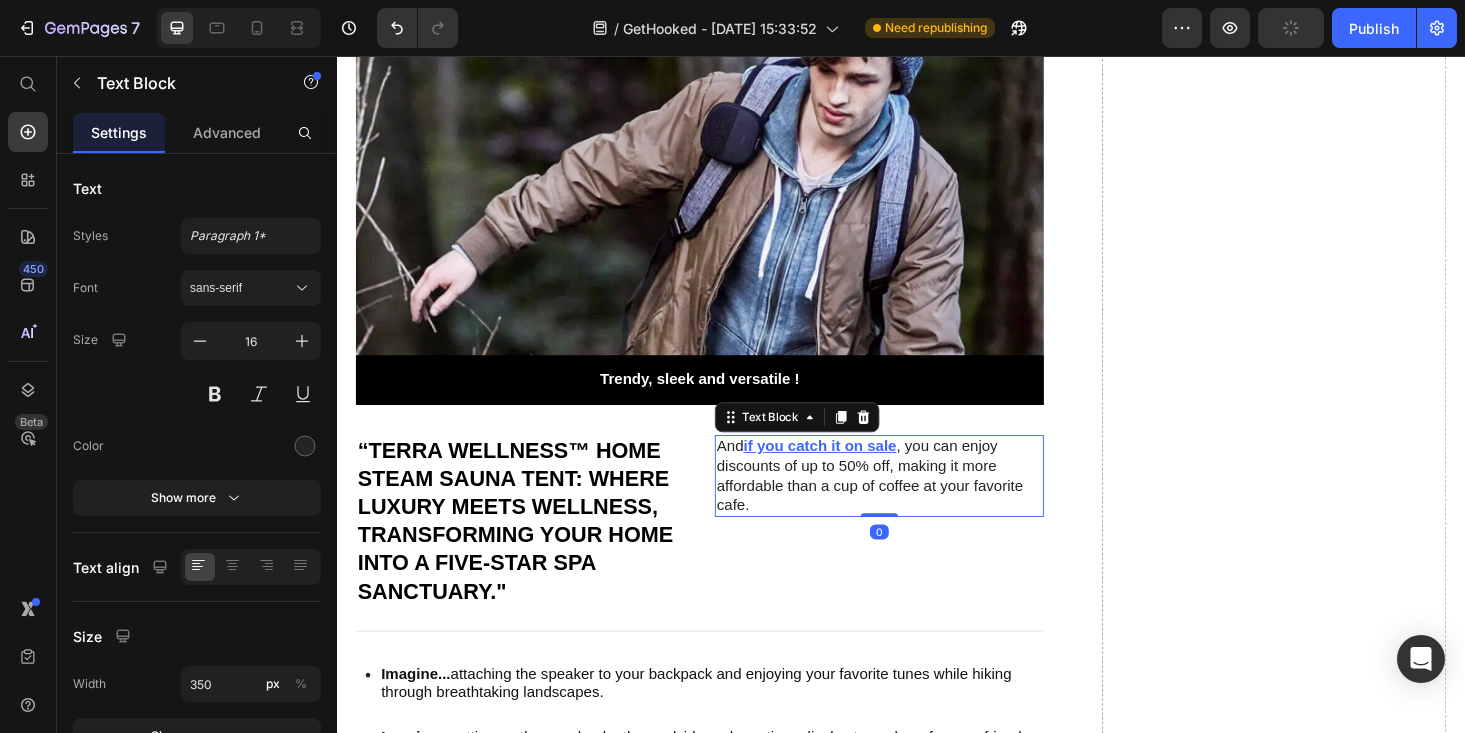 click on "And  if you catch it on sale , you can enjoy discounts of up to 50% off, making it more affordable than a cup of coffee at your favorite cafe." at bounding box center (915, 503) 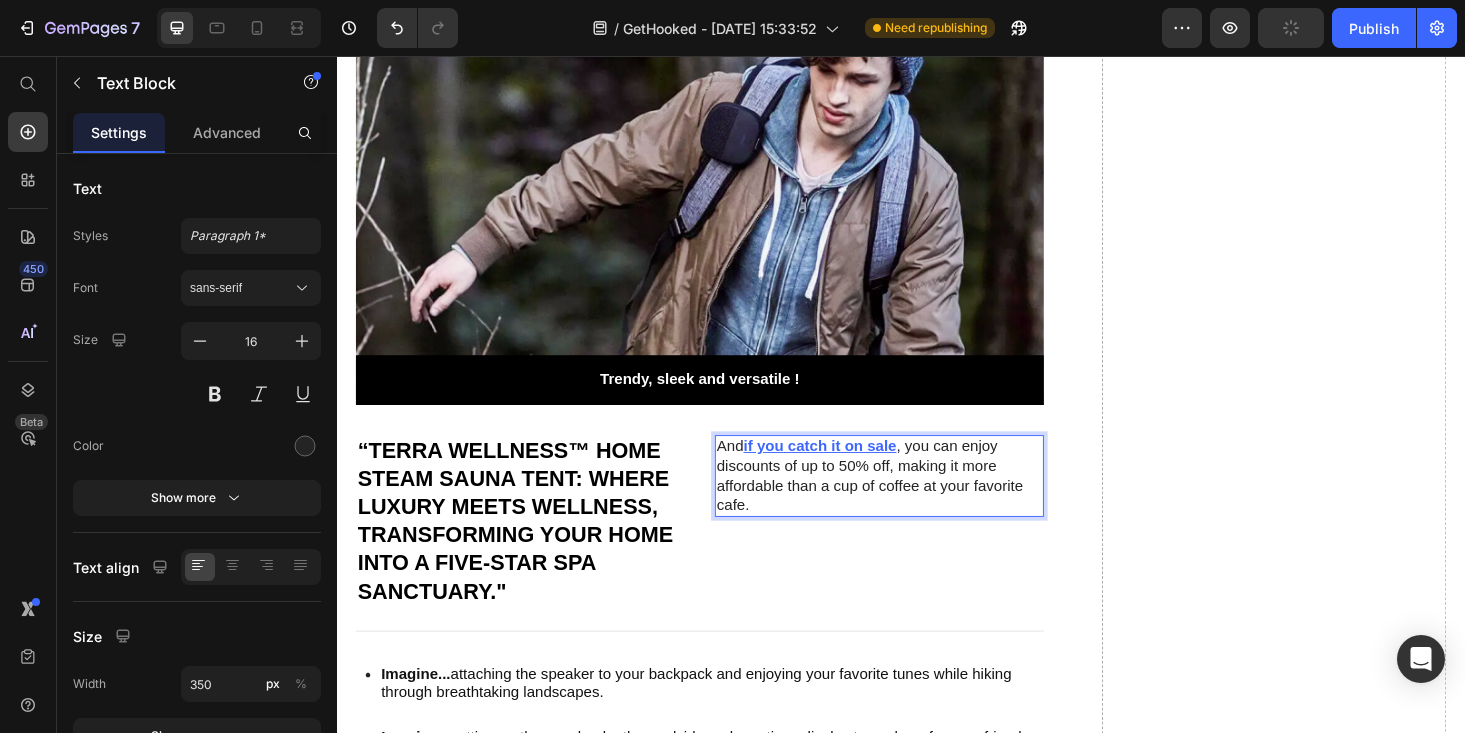 click on "And  if you catch it on sale , you can enjoy discounts of up to 50% off, making it more affordable than a cup of coffee at your favorite cafe." at bounding box center (915, 503) 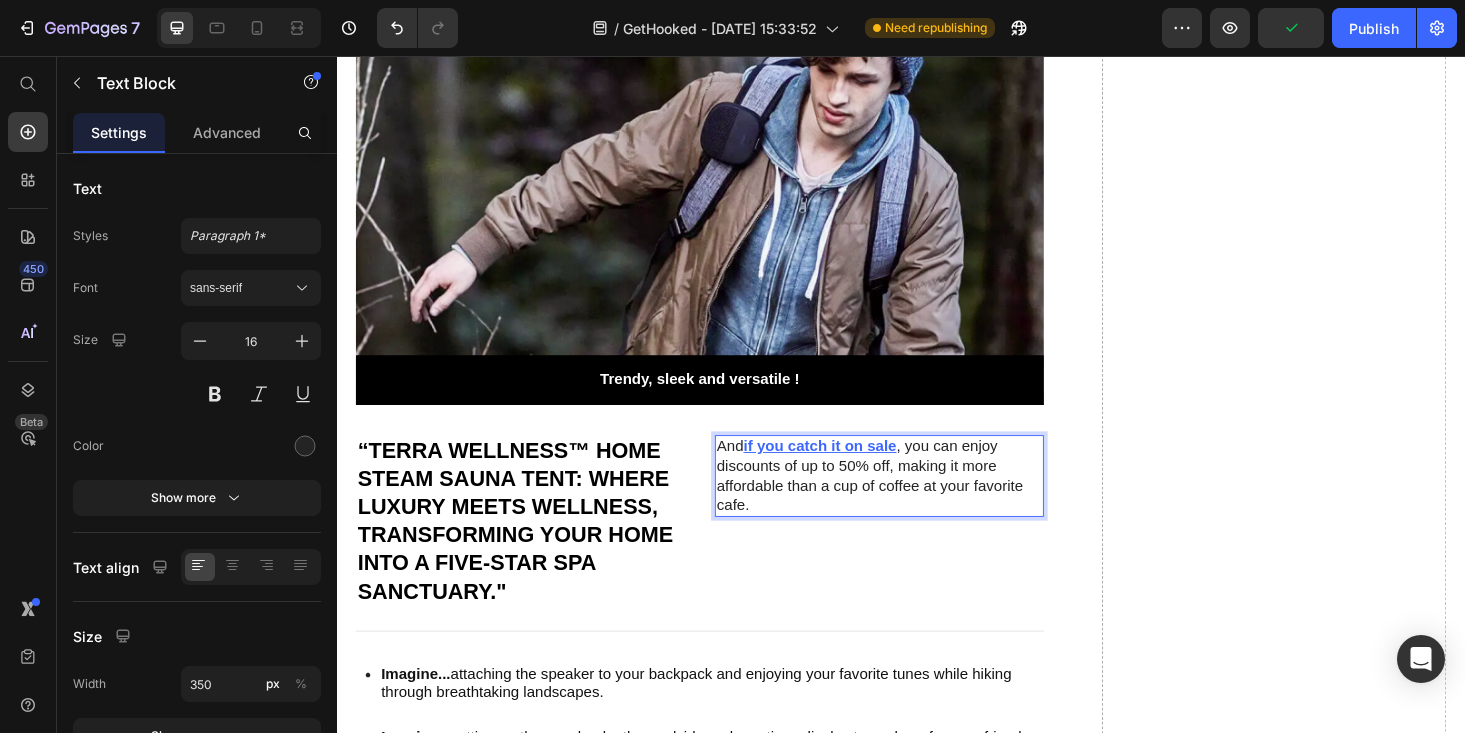 click on "And  if you catch it on sale , you can enjoy discounts of up to 50% off, making it more affordable than a cup of coffee at your favorite cafe." at bounding box center (915, 503) 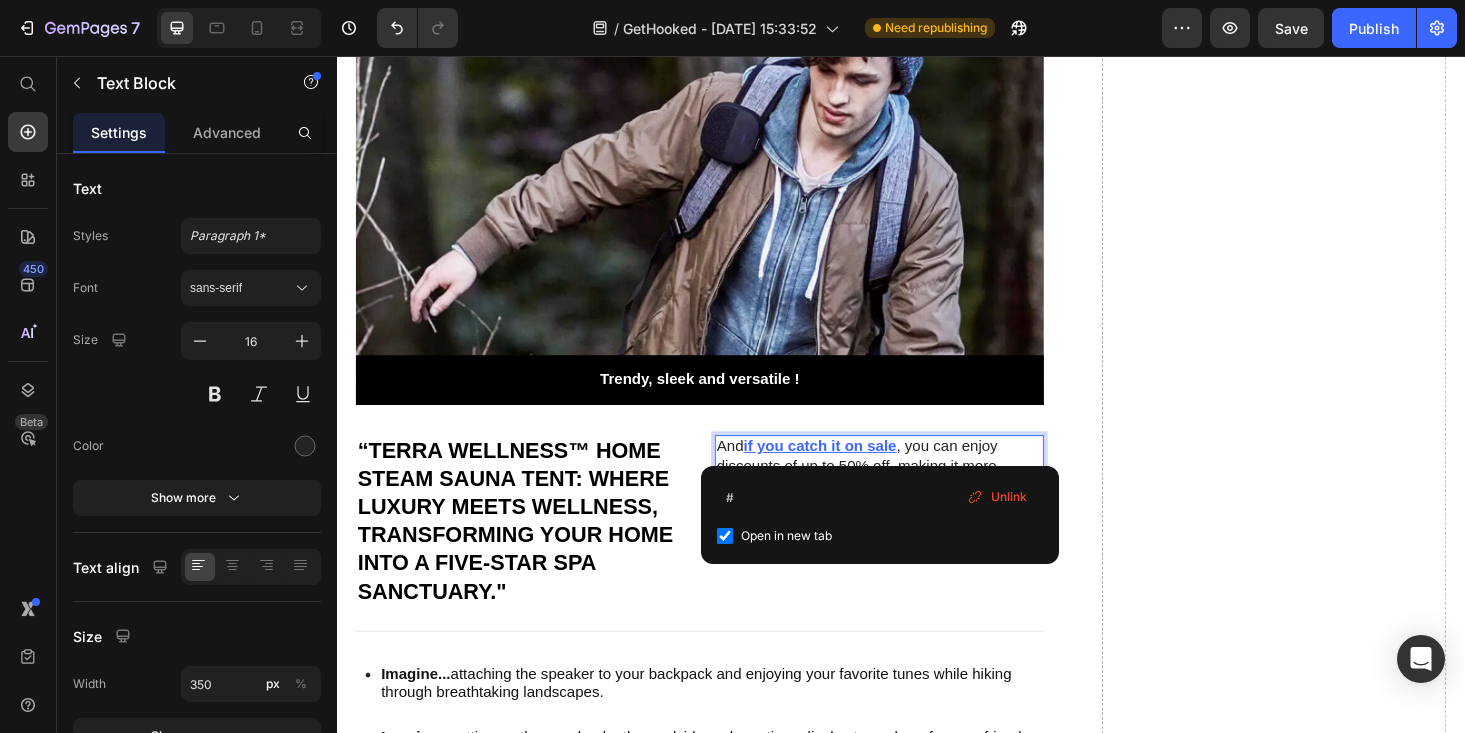 click on "if you catch it on sale" at bounding box center [850, 471] 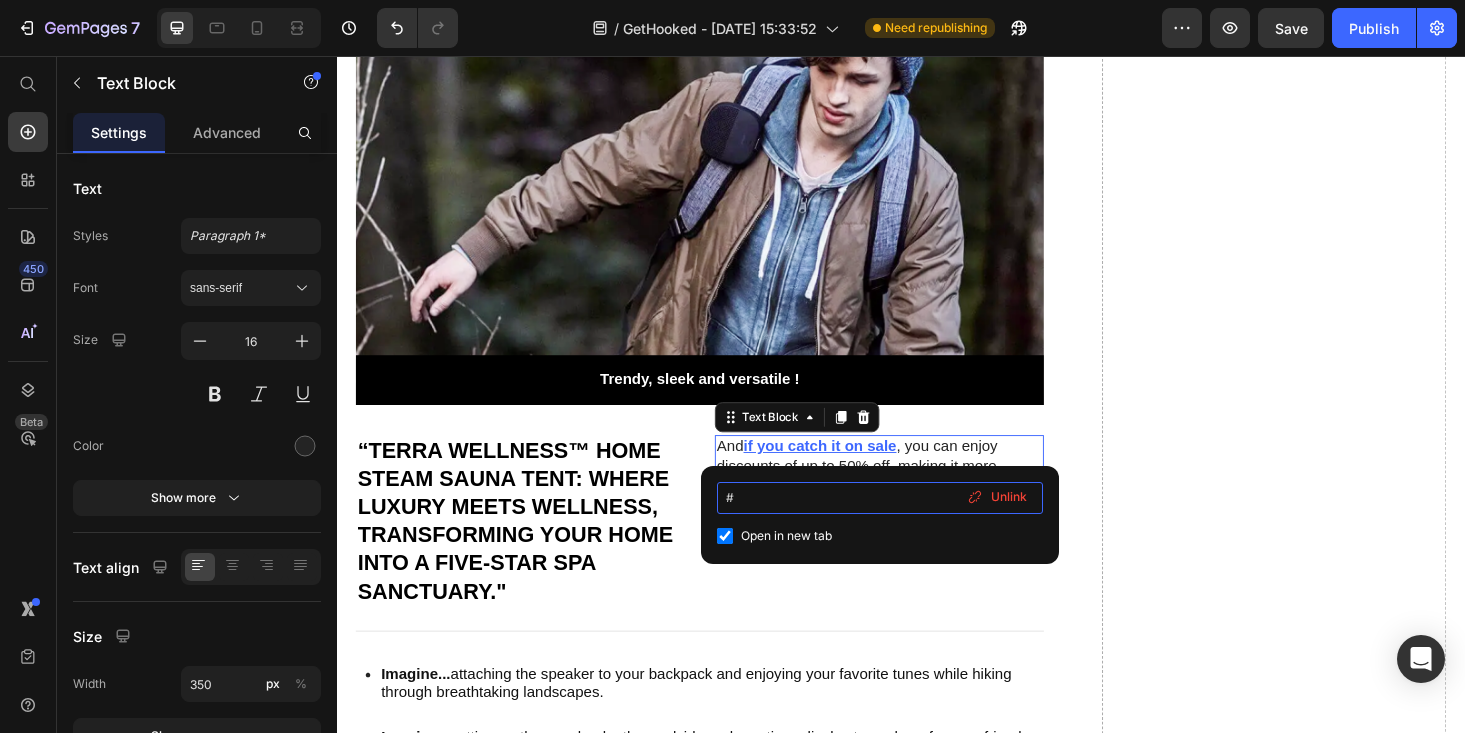 click on "#" at bounding box center (880, 498) 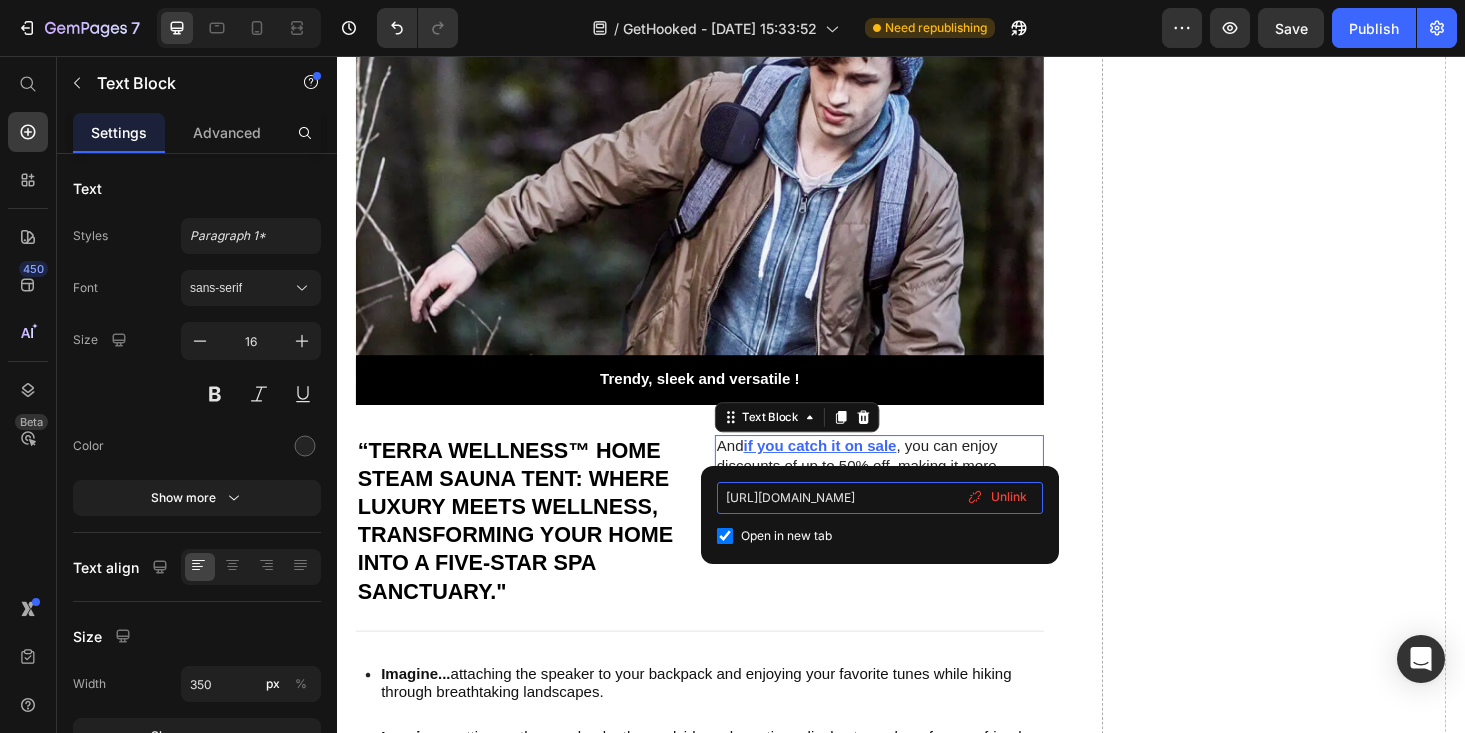 scroll, scrollTop: 0, scrollLeft: 414, axis: horizontal 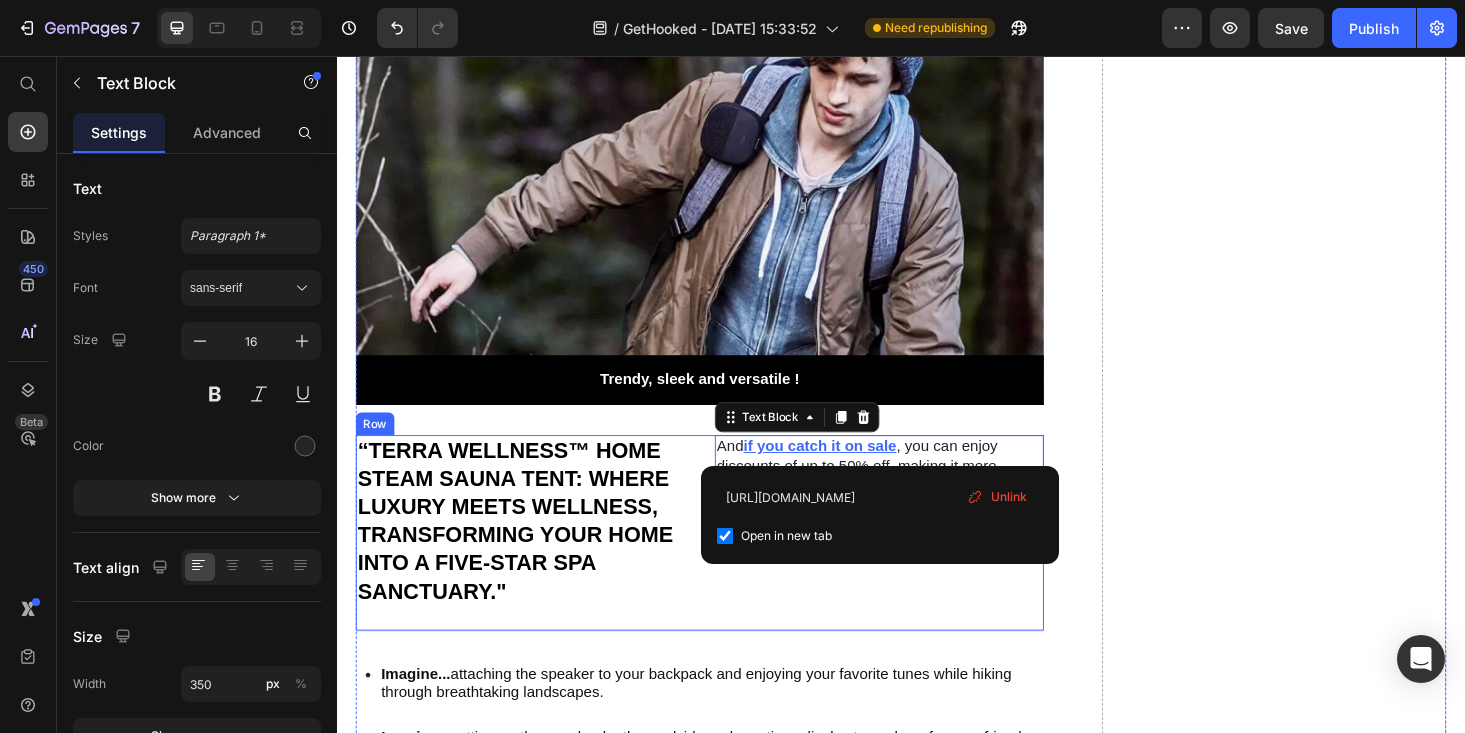 click on "And  if you catch it on sale , you can enjoy discounts of up to 50% off, making it more affordable than a cup of coffee at your favourite cafe. Text Block   0" at bounding box center [914, 551] 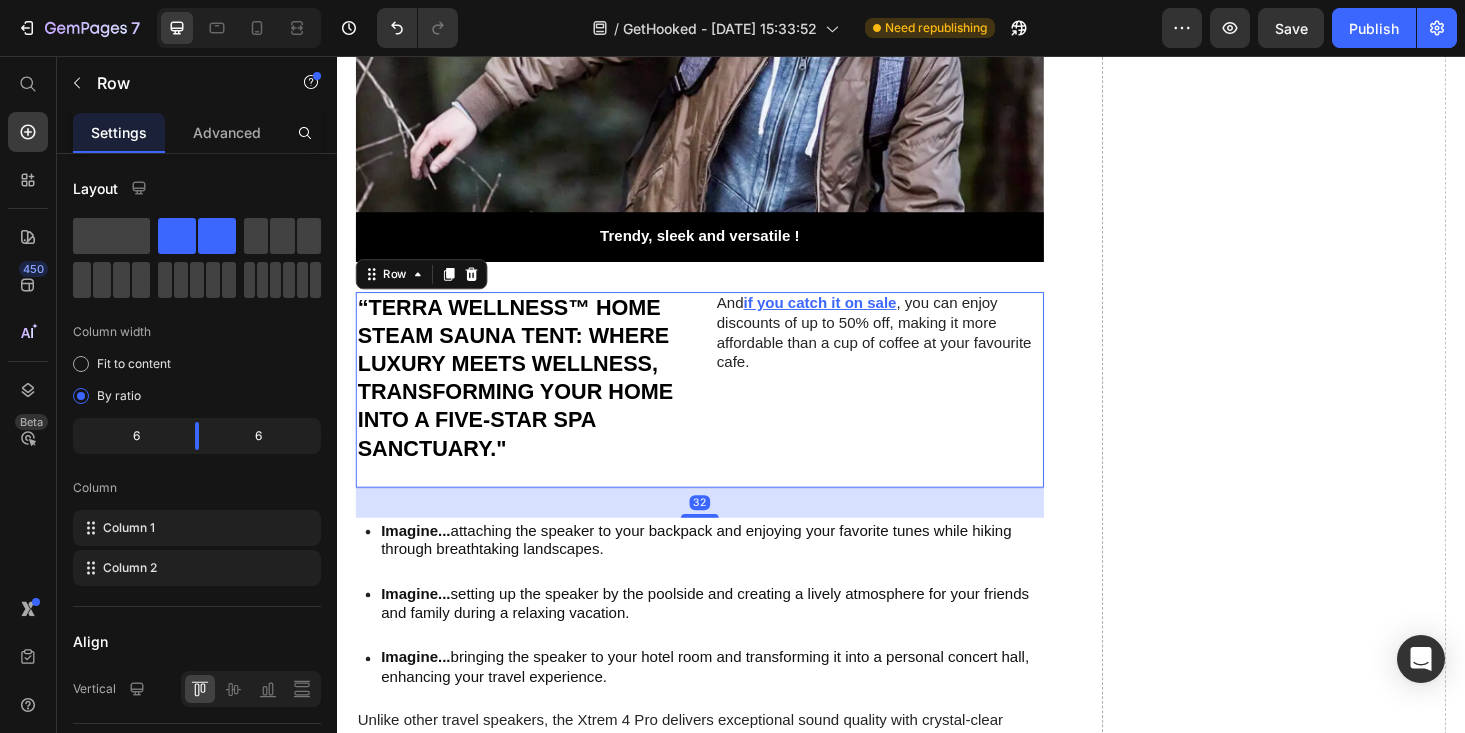 scroll, scrollTop: 3367, scrollLeft: 0, axis: vertical 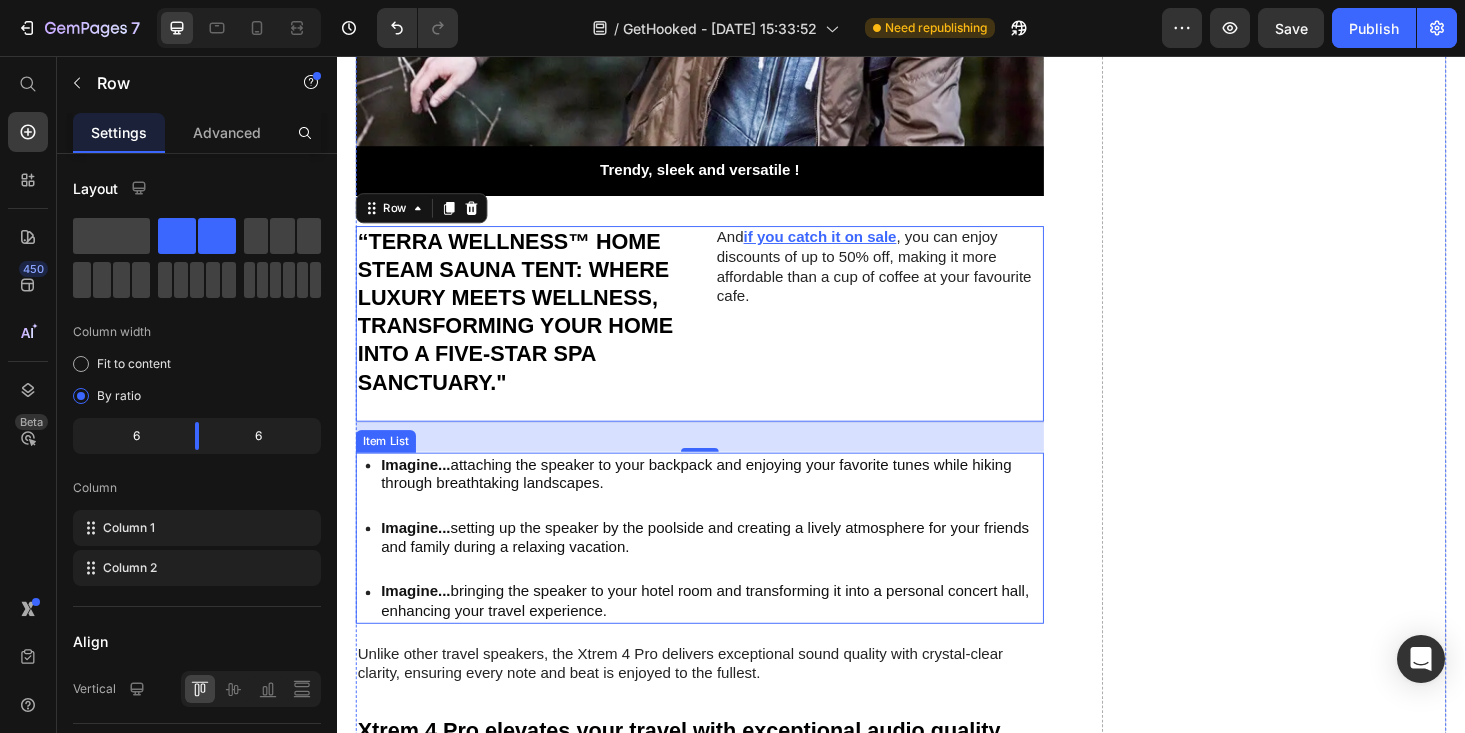 click on "Imagine...  attaching the speaker to your backpack and enjoying your favorite tunes while hiking through breathtaking landscapes." at bounding box center (735, 502) 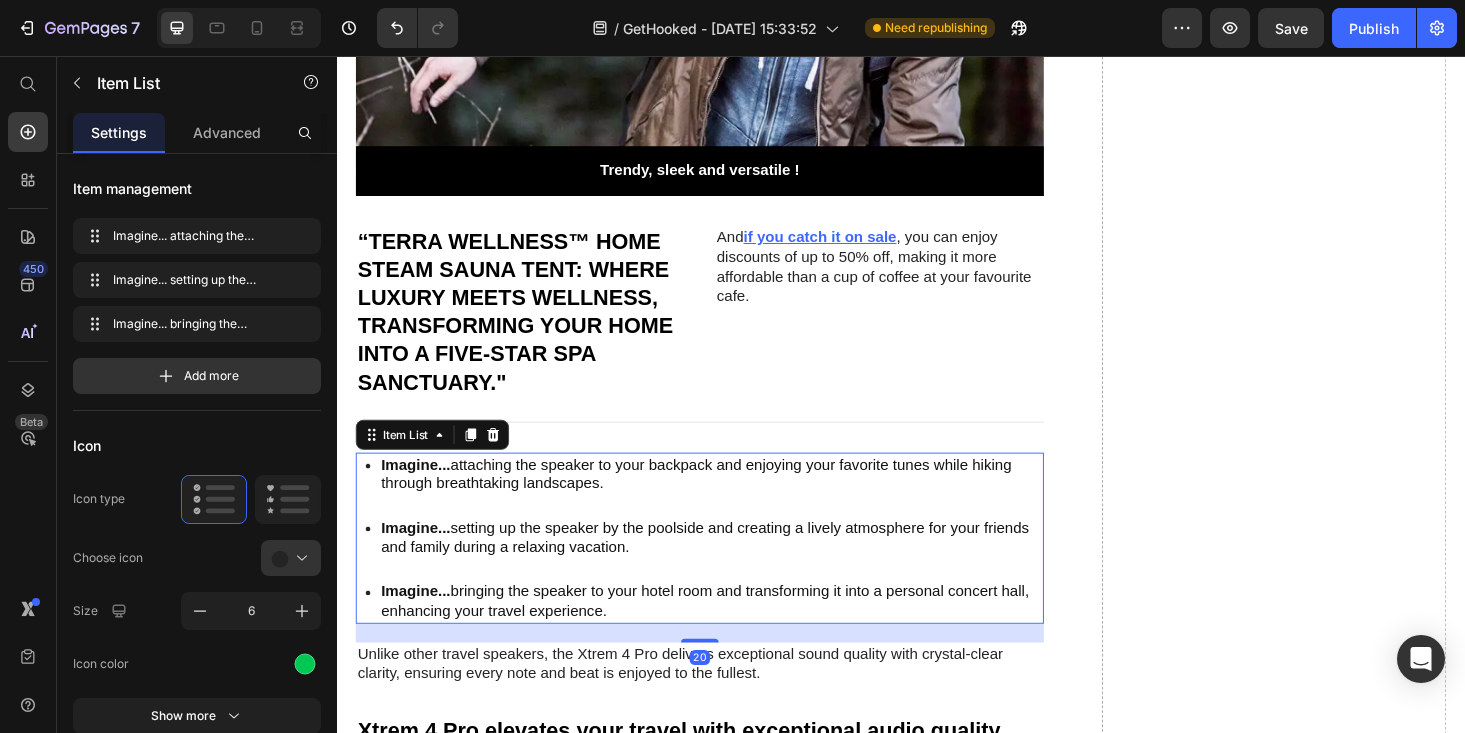 click on "Imagine...  attaching the speaker to your backpack and enjoying your favorite tunes while hiking through breathtaking landscapes." at bounding box center [735, 502] 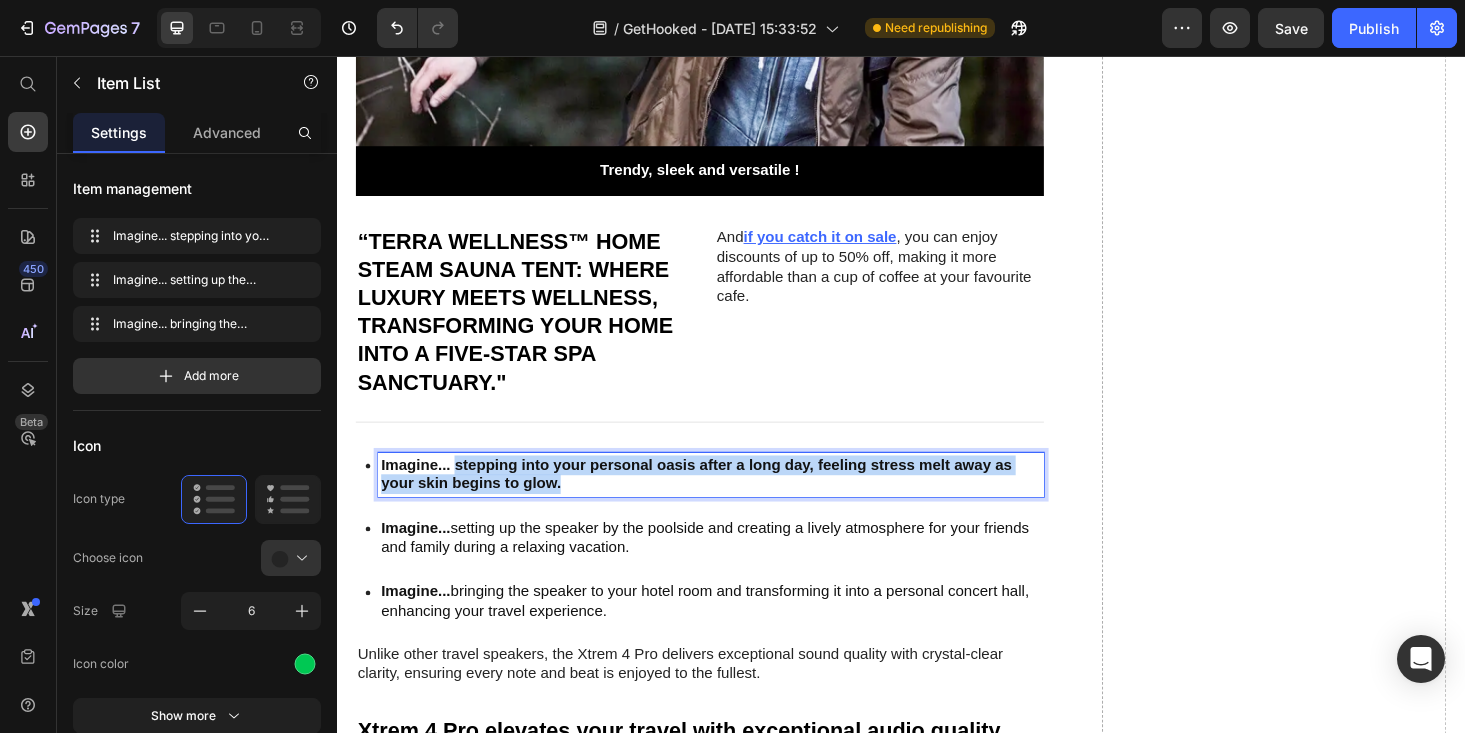 click on "Imagine... stepping into your personal oasis after a long day, feeling stress melt away as your skin begins to glow." at bounding box center [719, 501] 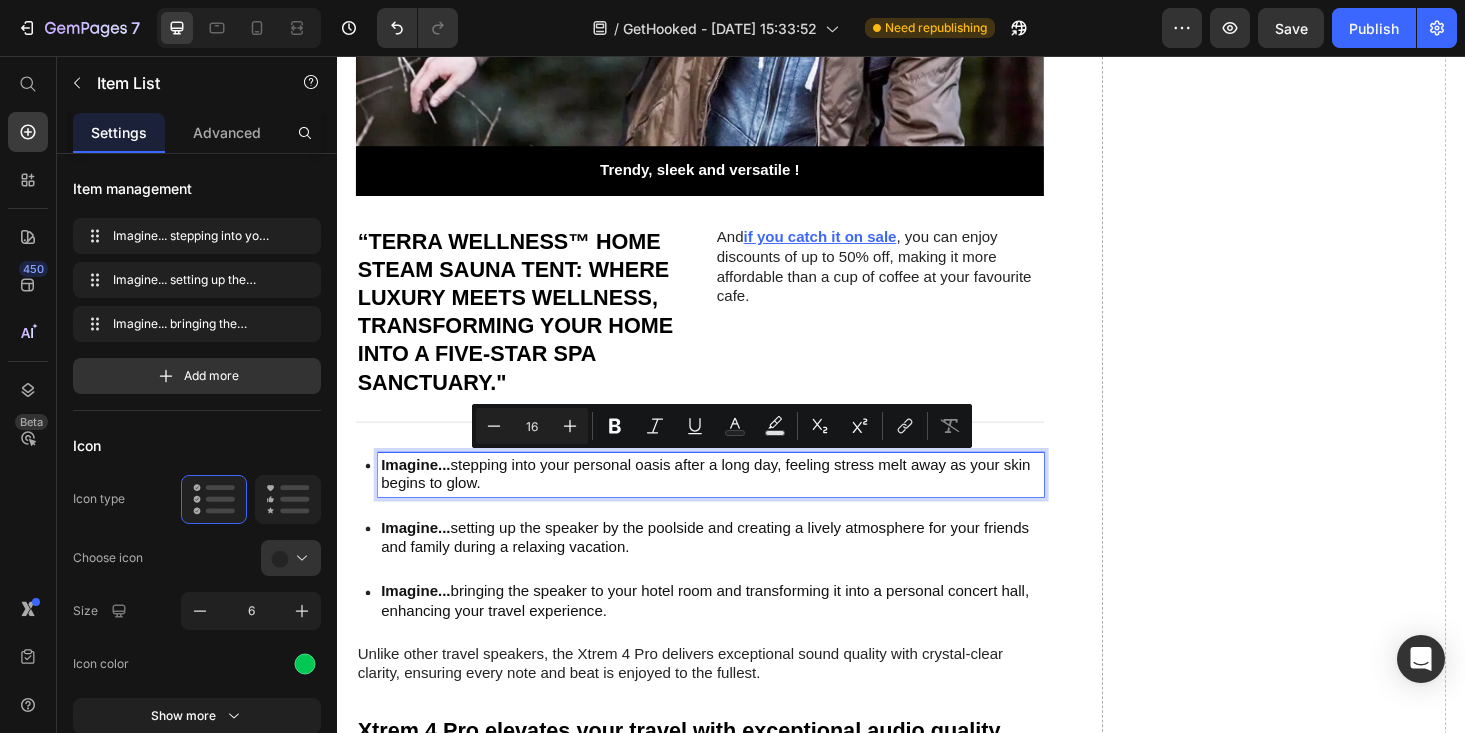 click on "Imagine...  setting up the speaker by the poolside and creating a lively atmosphere for your friends and family during a relaxing vacation." at bounding box center [735, 569] 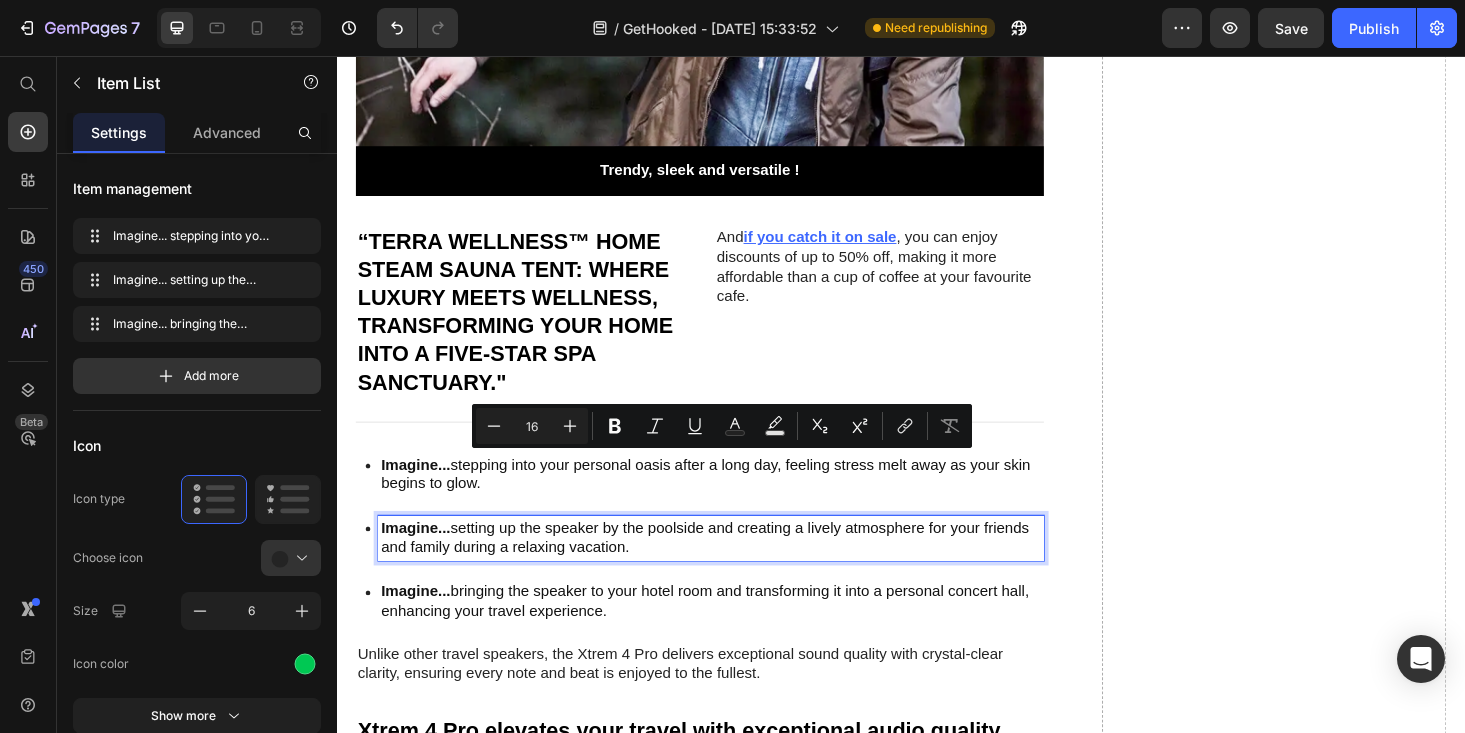 click on "Imagine...  setting up the speaker by the poolside and creating a lively atmosphere for your friends and family during a relaxing vacation." at bounding box center (735, 569) 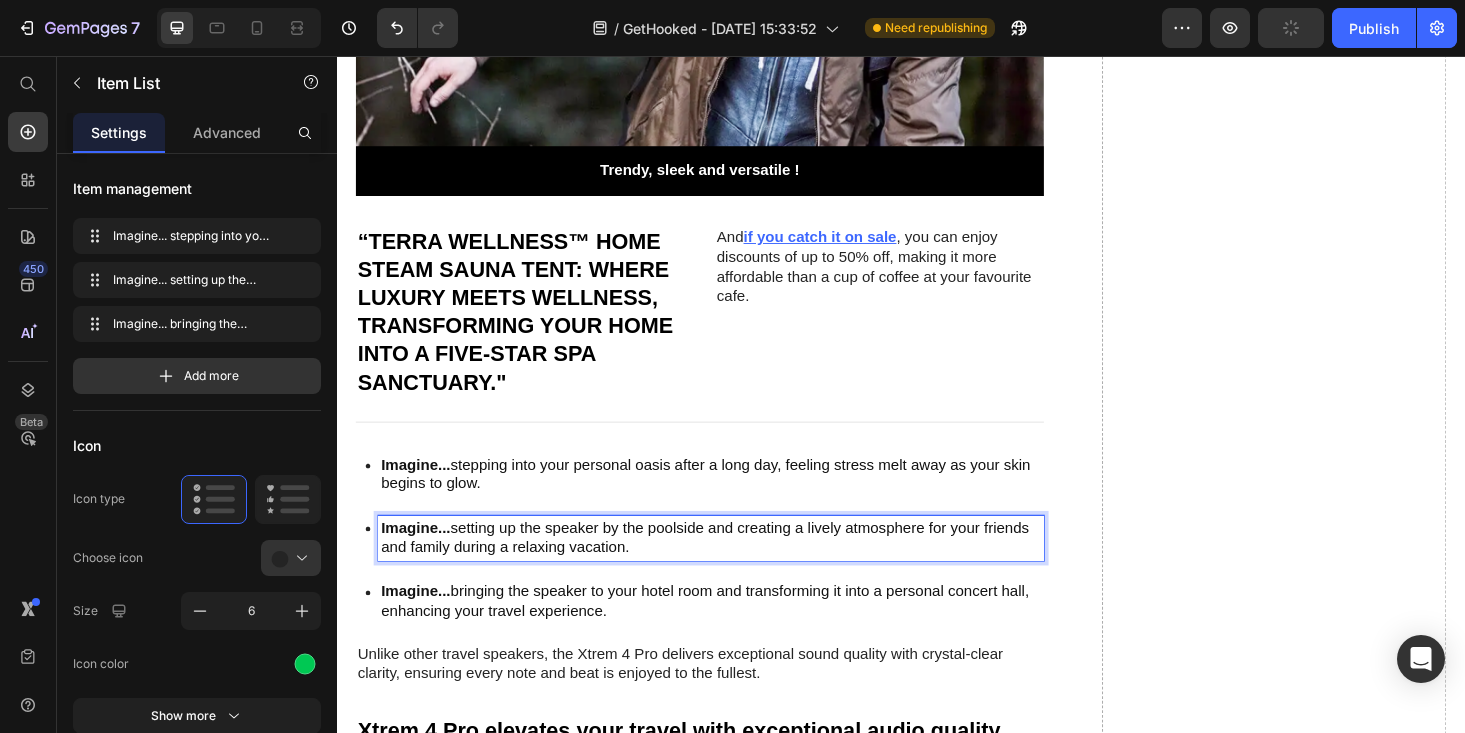 click on "Imagine...  setting up the speaker by the poolside and creating a lively atmosphere for your friends and family during a relaxing vacation." at bounding box center (735, 569) 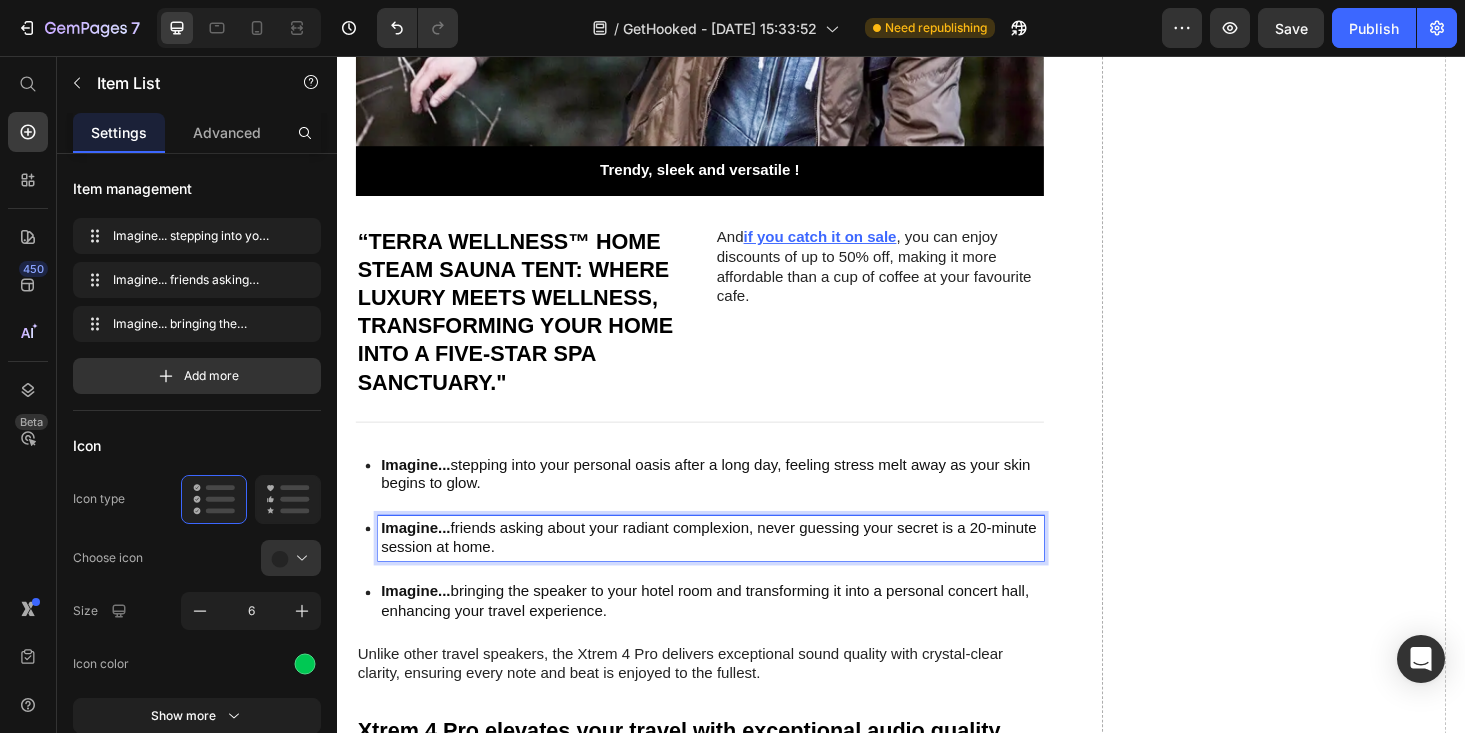 click on "Imagine...  bringing the speaker to your hotel room and transforming it into a personal concert hall, enhancing your travel experience." at bounding box center (735, 637) 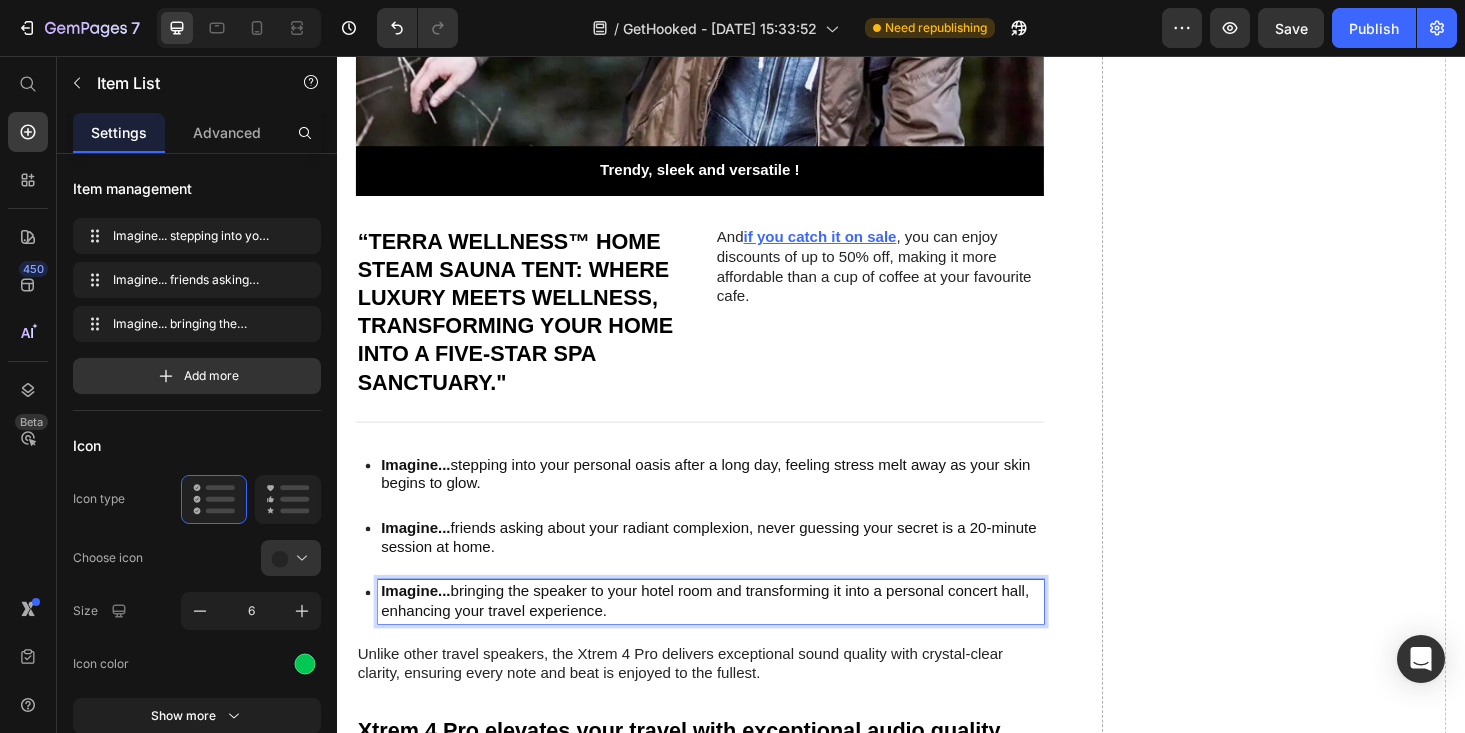 click on "Imagine...  bringing the speaker to your hotel room and transforming it into a personal concert hall, enhancing your travel experience." at bounding box center (735, 637) 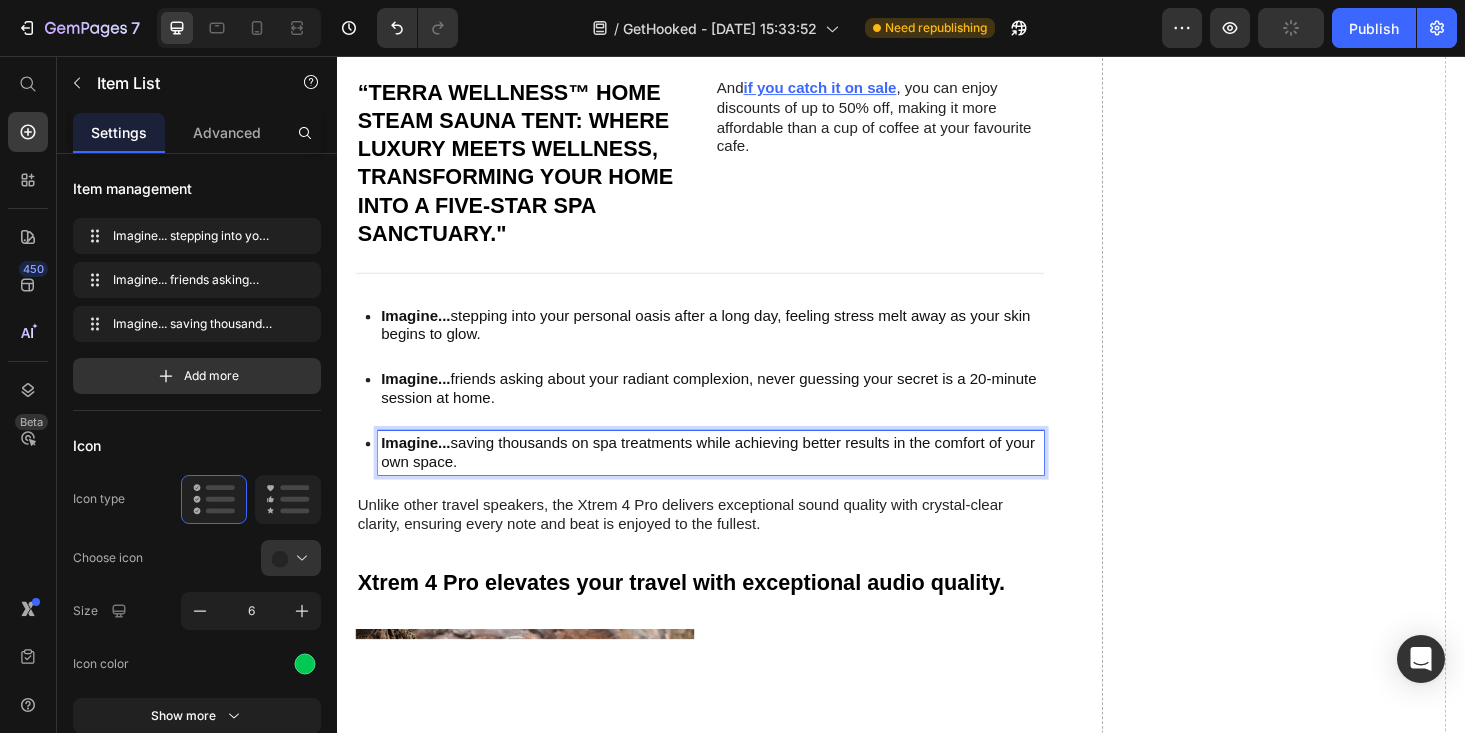 scroll, scrollTop: 3540, scrollLeft: 0, axis: vertical 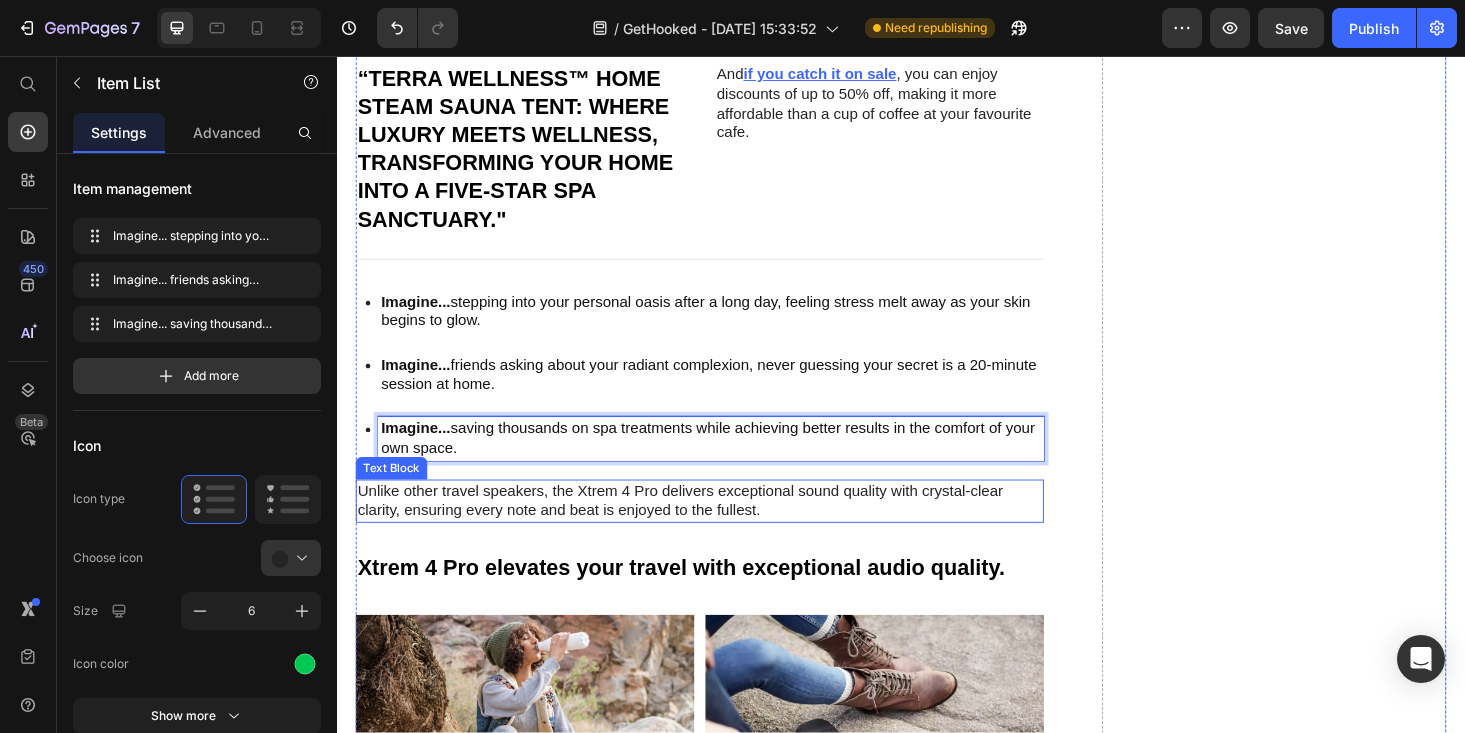 click on "Unlike other travel speakers, the Xtrem 4 Pro delivers exceptional sound quality with crystal-clear clarity, ensuring every note and beat is enjoyed to the fullest." at bounding box center [723, 530] 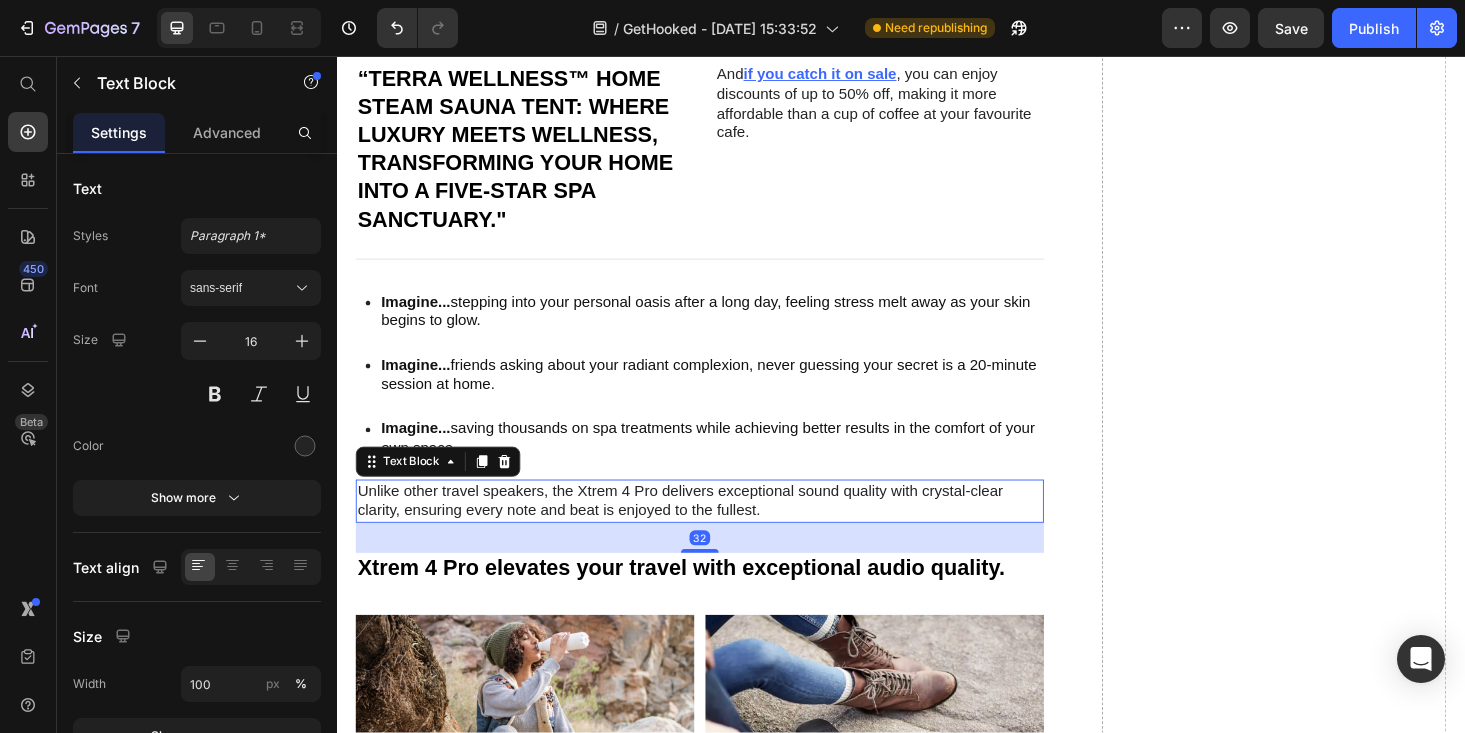click on "Unlike other travel speakers, the Xtrem 4 Pro delivers exceptional sound quality with crystal-clear clarity, ensuring every note and beat is enjoyed to the fullest." at bounding box center [723, 530] 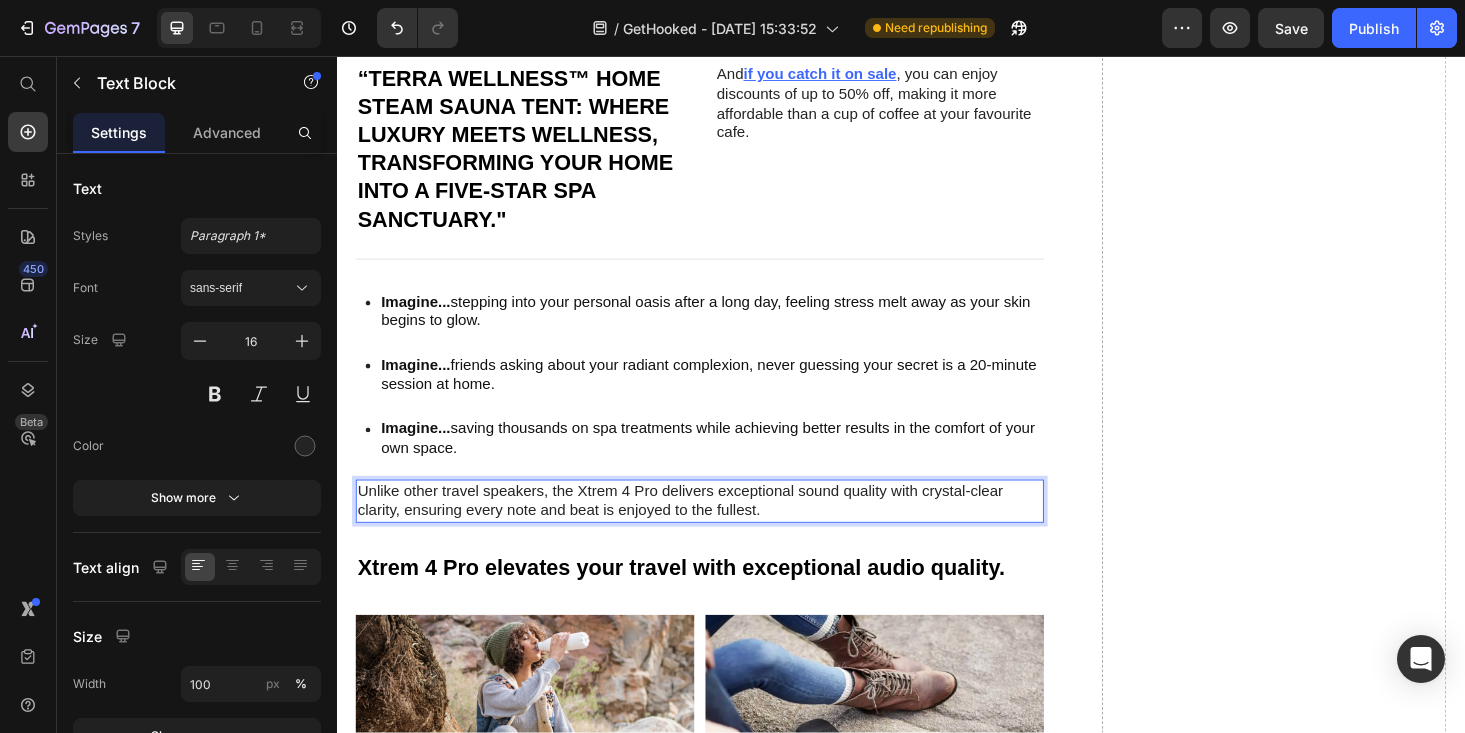 click on "Unlike other travel speakers, the Xtrem 4 Pro delivers exceptional sound quality with crystal-clear clarity, ensuring every note and beat is enjoyed to the fullest." at bounding box center (723, 530) 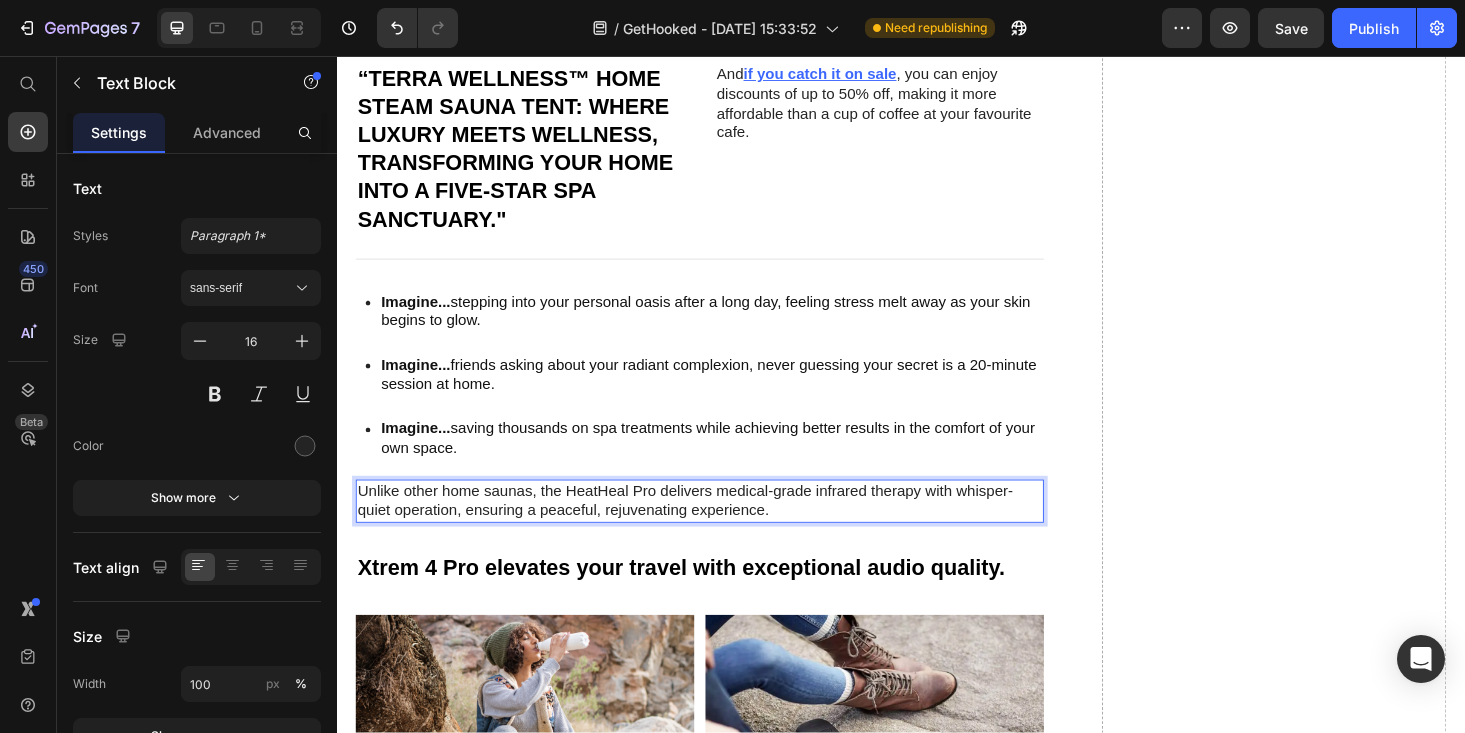click on "Unlike other home saunas, the HeatHeal Pro delivers medical-grade infrared therapy with whisper-quiet operation, ensuring a peaceful, rejuvenating experience." at bounding box center (723, 530) 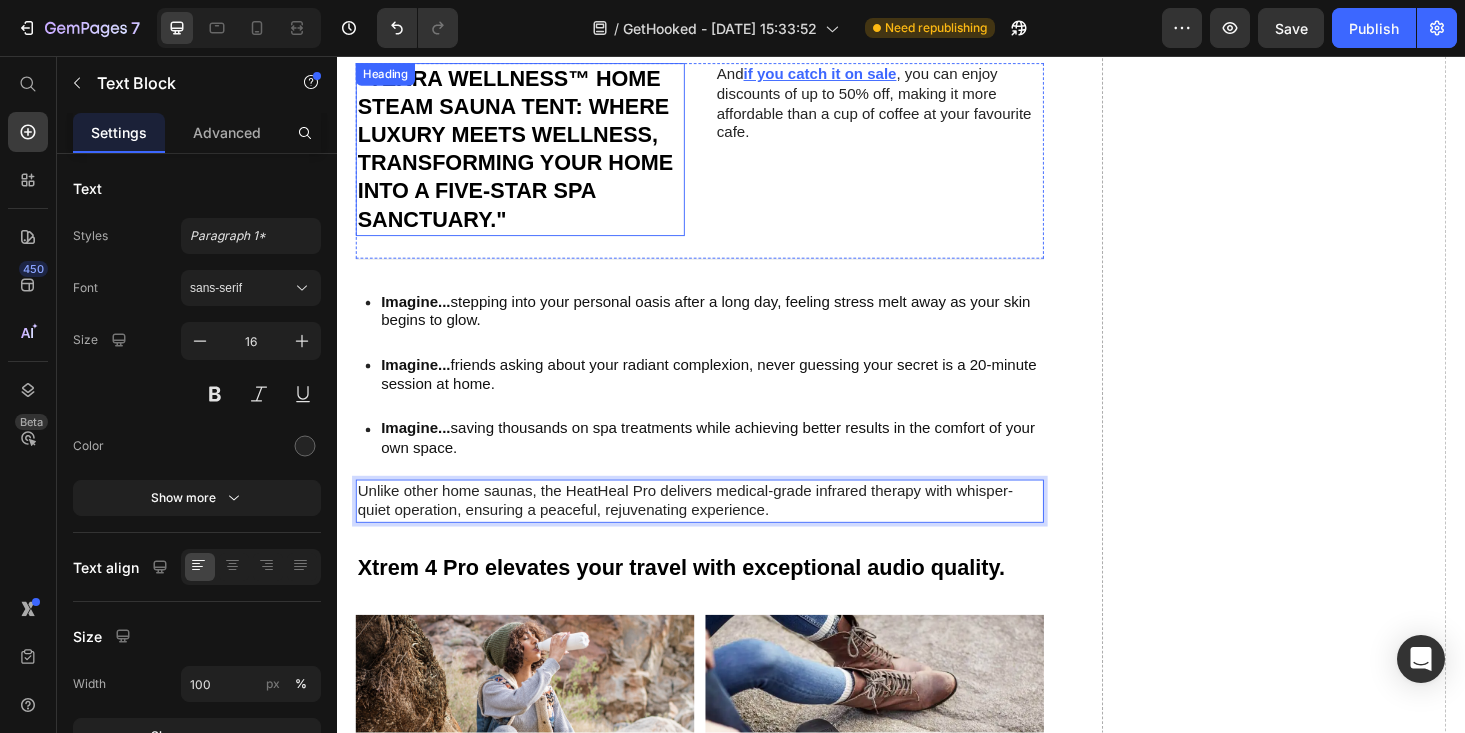 click on "“Terra Wellness™ Home Steam Sauna Tent: Where Luxury Meets Wellness, Transforming Your Home Into a Five-Star Spa Sanctuary."" at bounding box center (532, 155) 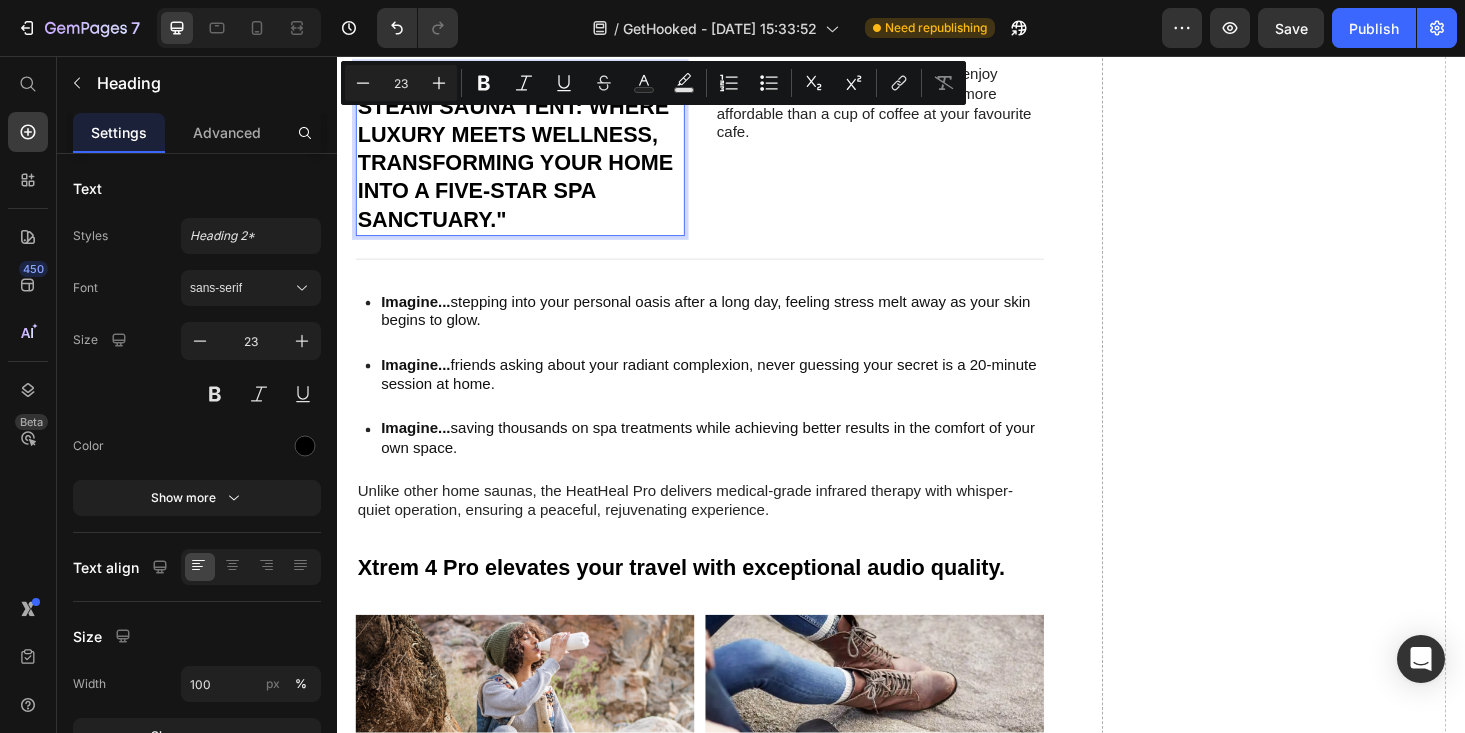 click on "“Terra Wellness™ Home Steam Sauna Tent: Where Luxury Meets Wellness, Transforming Your Home Into a Five-Star Spa Sanctuary."" at bounding box center (532, 155) 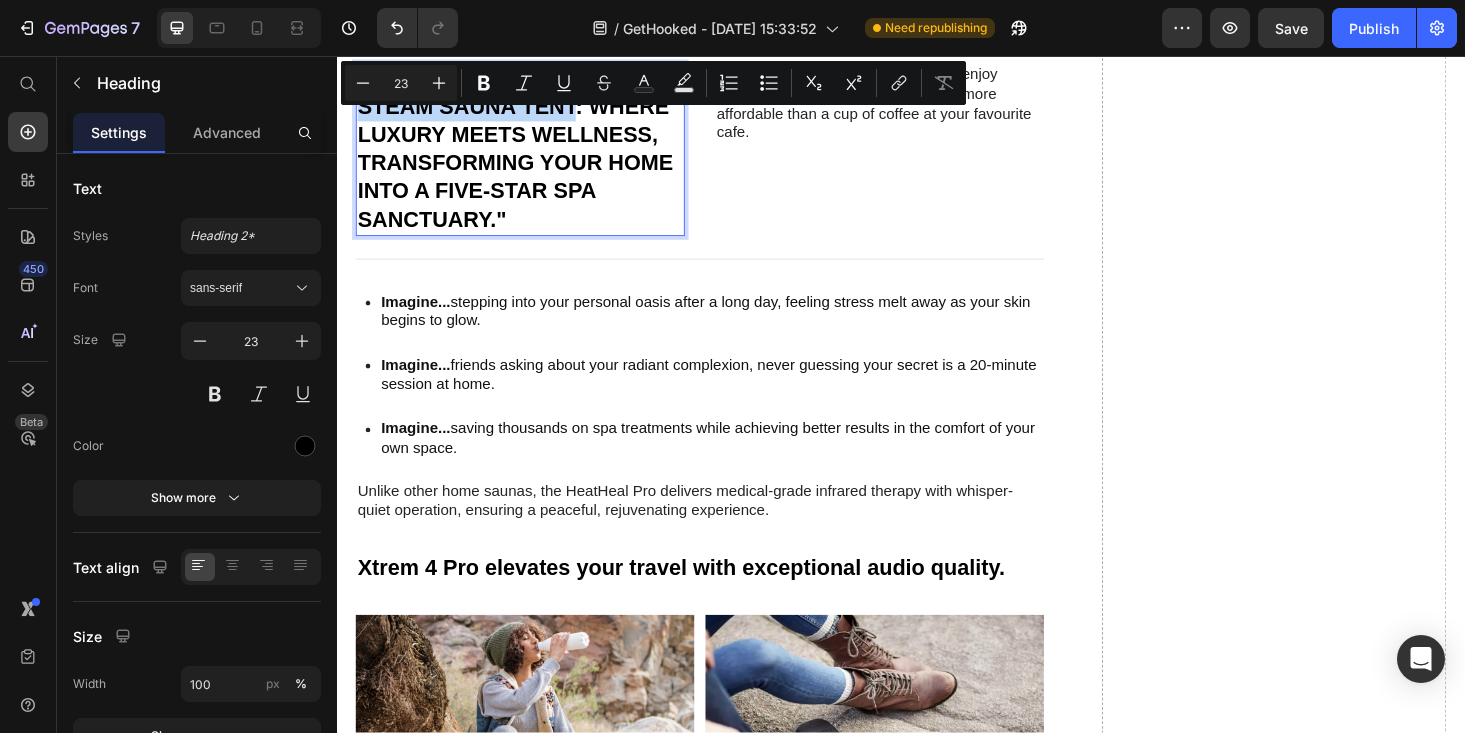 drag, startPoint x: 593, startPoint y: 114, endPoint x: 372, endPoint y: 79, distance: 223.75433 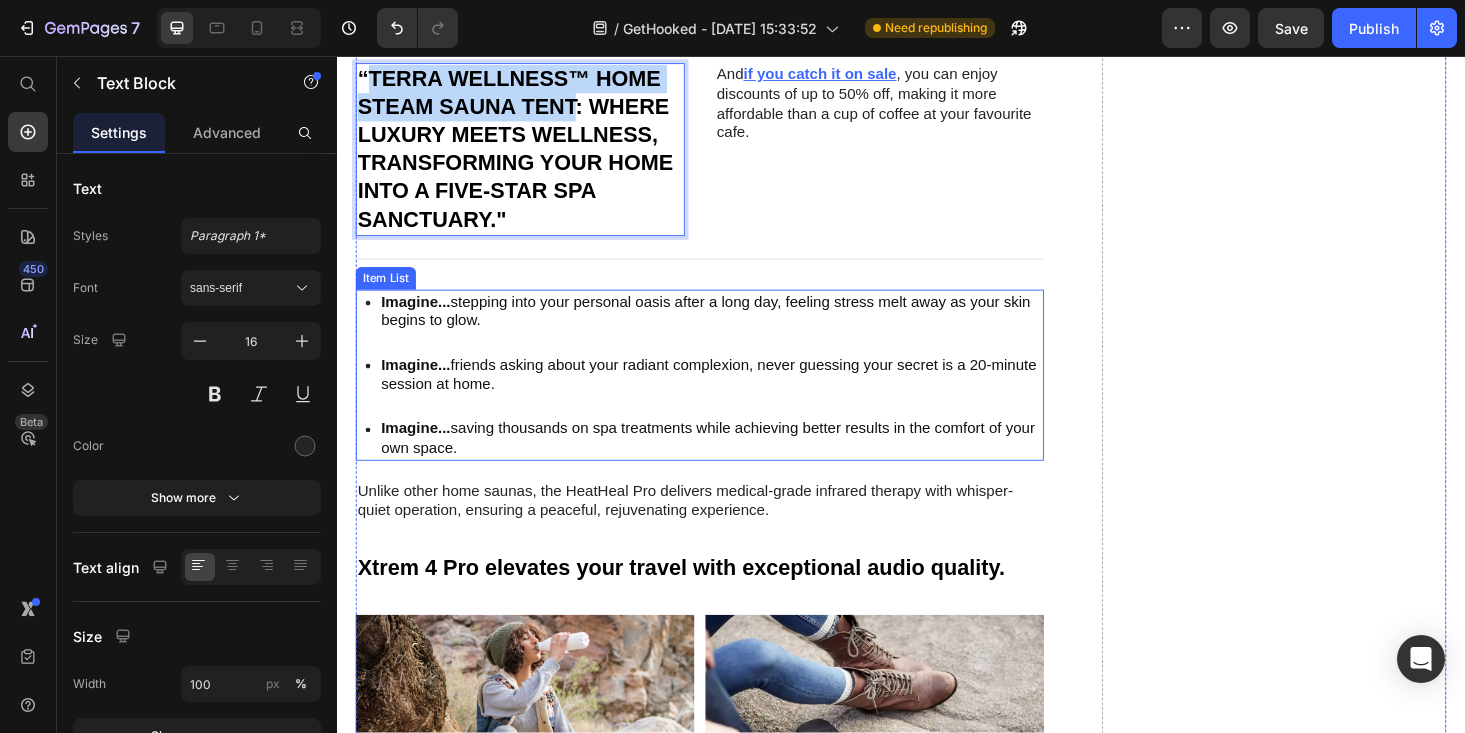 click on "Unlike other home saunas, the HeatHeal Pro delivers medical-grade infrared therapy with whisper-quiet operation, ensuring a peaceful, rejuvenating experience." at bounding box center [723, 530] 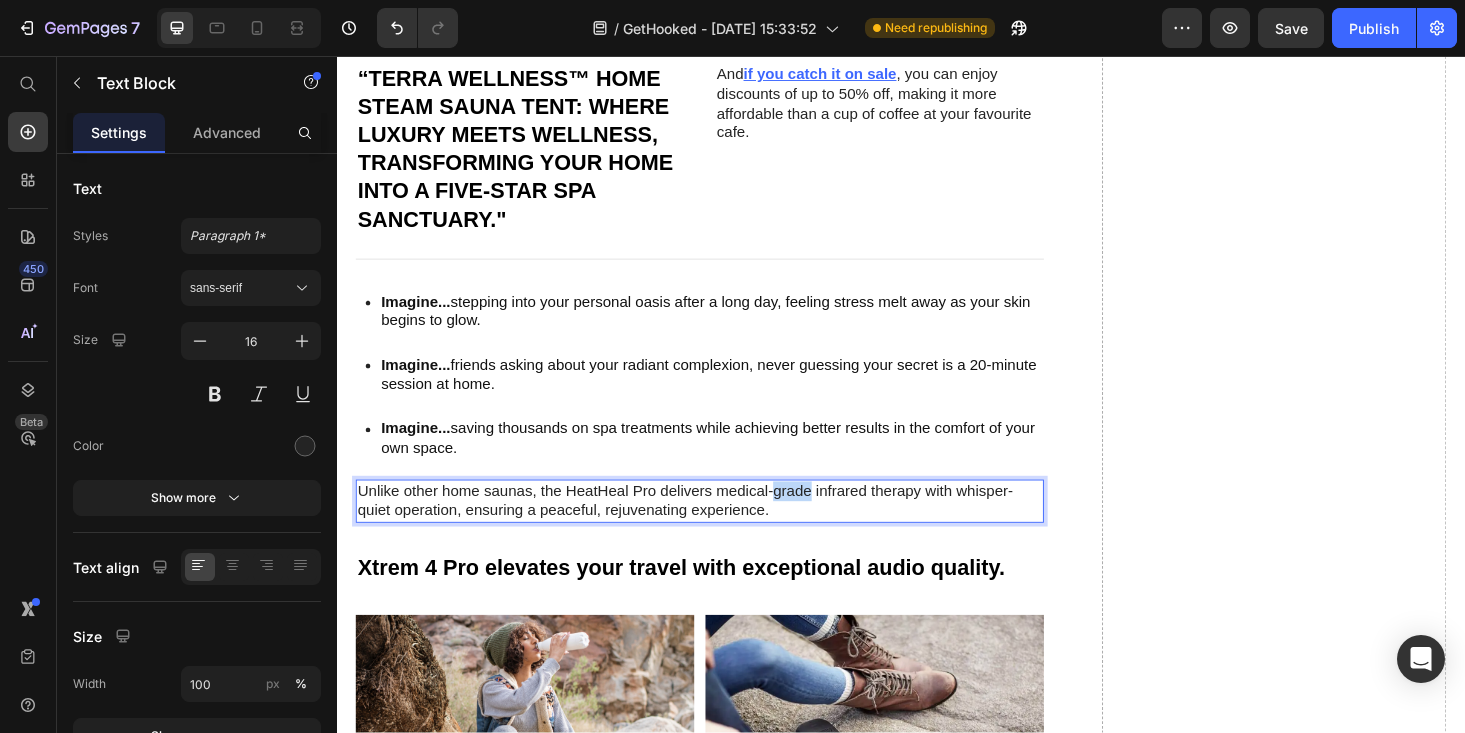 click on "Unlike other home saunas, the HeatHeal Pro delivers medical-grade infrared therapy with whisper-quiet operation, ensuring a peaceful, rejuvenating experience." at bounding box center [723, 530] 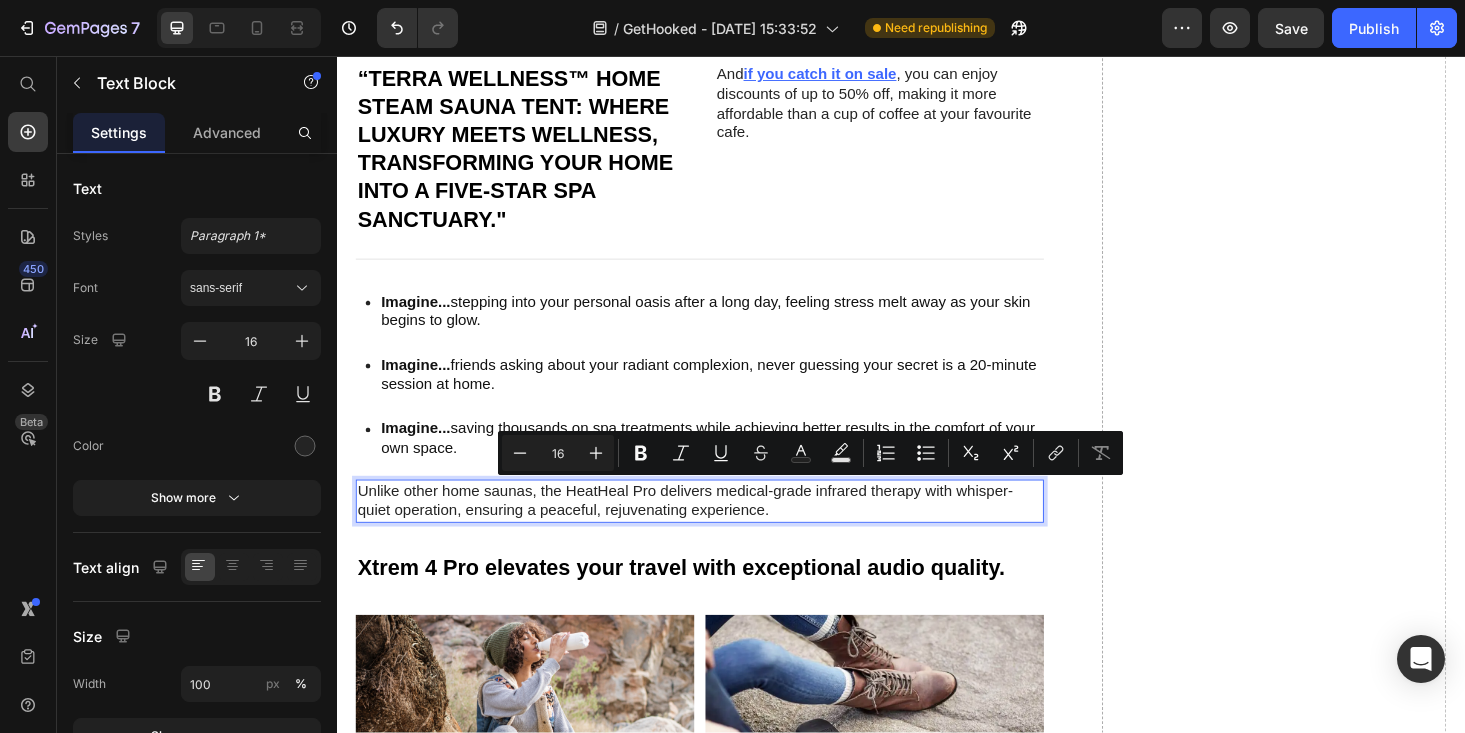 click on "Unlike other home saunas, the HeatHeal Pro delivers medical-grade infrared therapy with whisper-quiet operation, ensuring a peaceful, rejuvenating experience." at bounding box center (723, 530) 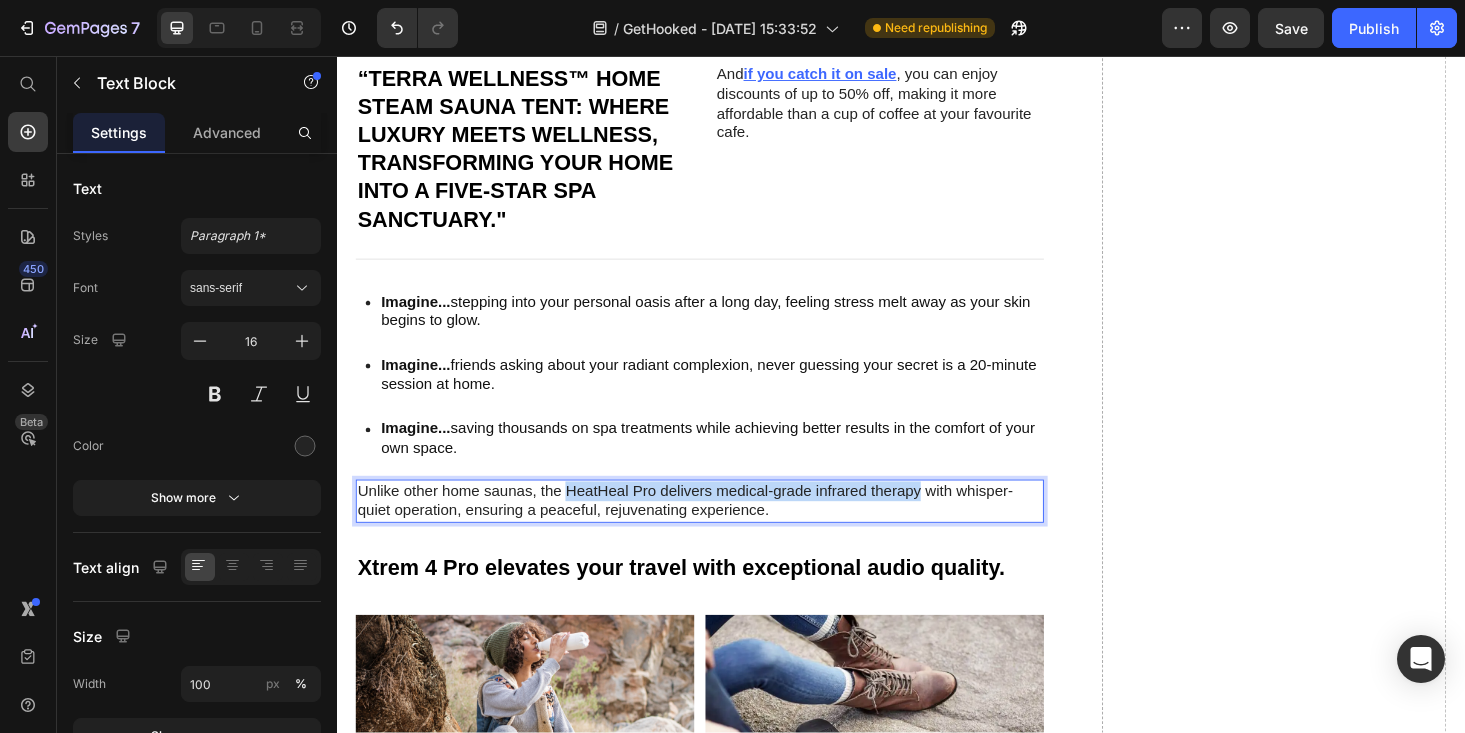 click on "Unlike other home saunas, the HeatHeal Pro delivers medical-grade infrared therapy with whisper-quiet operation, ensuring a peaceful, rejuvenating experience." at bounding box center (723, 530) 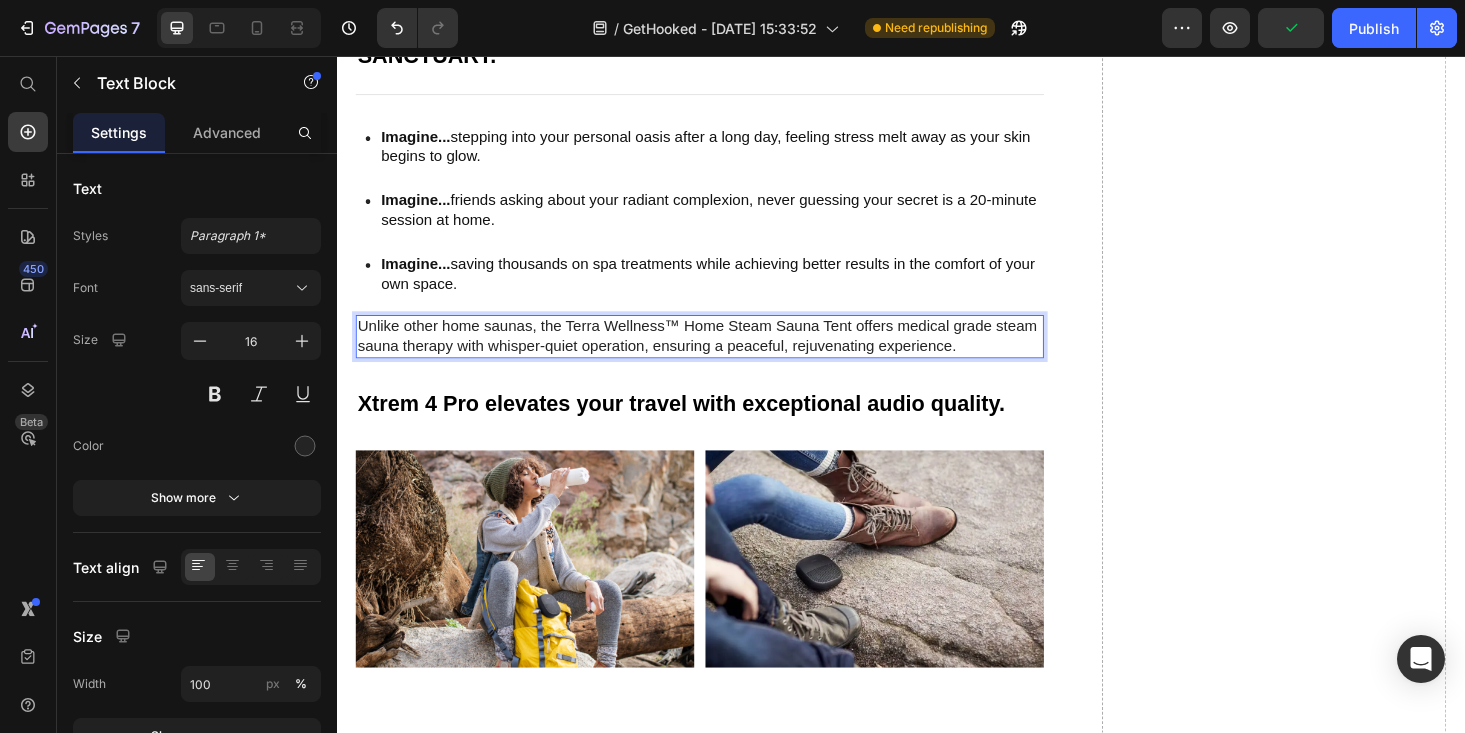 scroll, scrollTop: 3728, scrollLeft: 0, axis: vertical 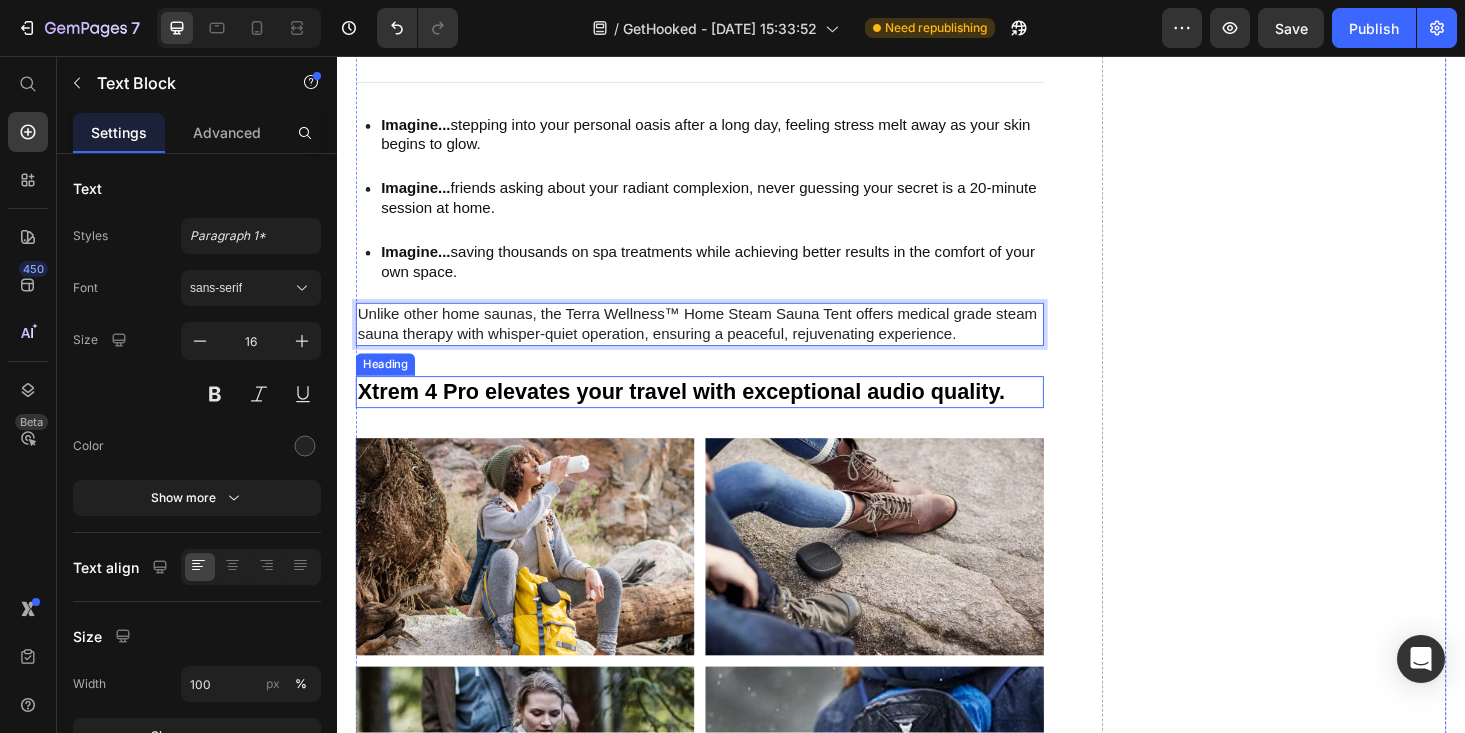 click on "Xtrem 4 Pro elevates your travel with exceptional audio quality." at bounding box center (723, 414) 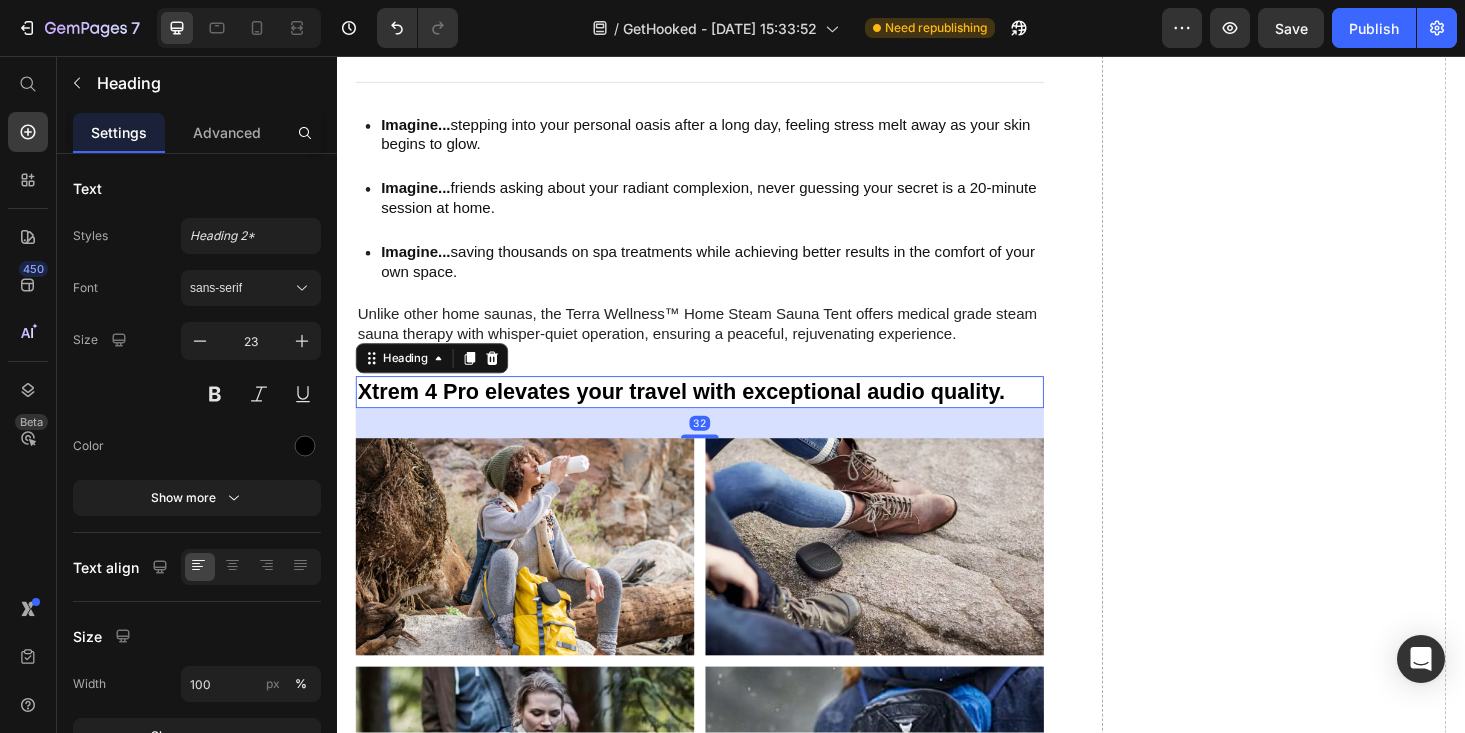 click on "Xtrem 4 Pro elevates your travel with exceptional audio quality." at bounding box center [723, 414] 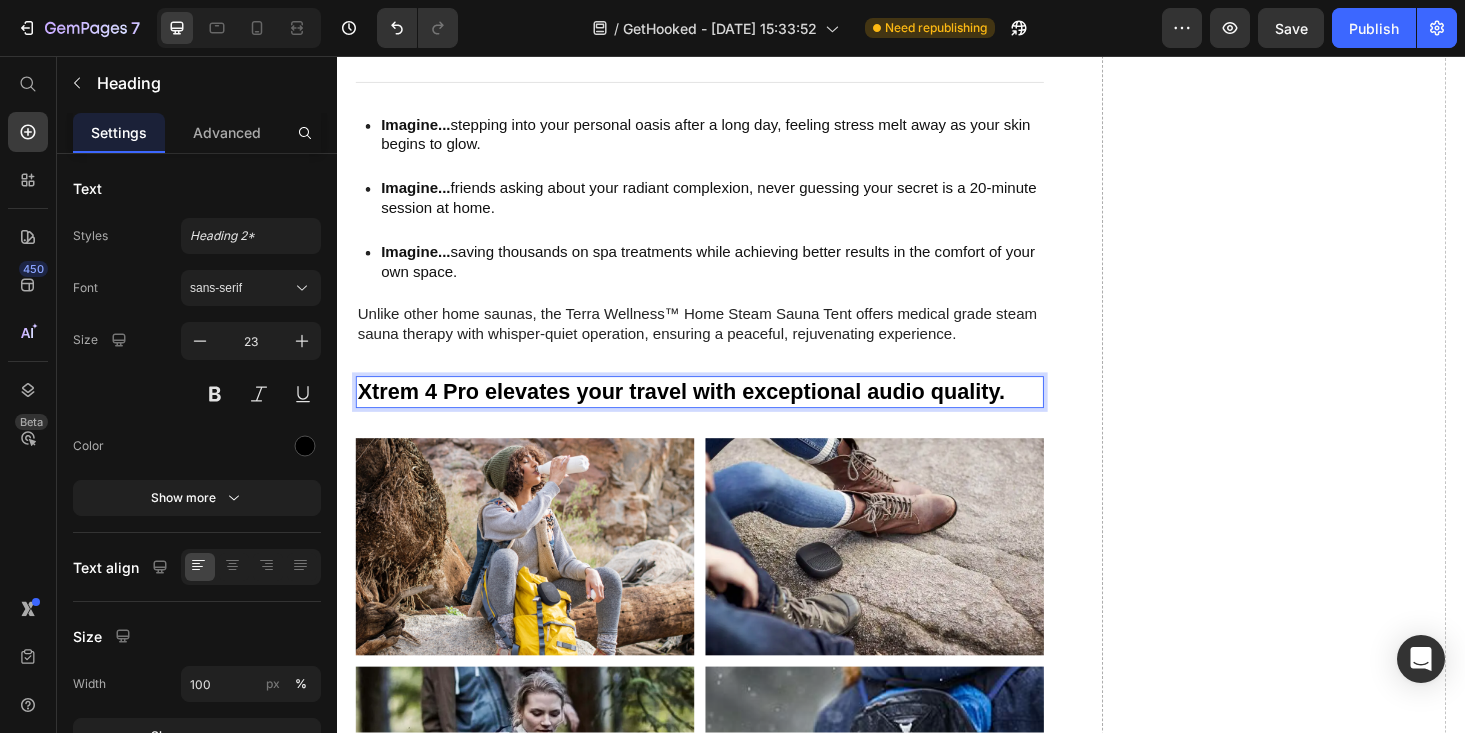 click on "Xtrem 4 Pro elevates your travel with exceptional audio quality." at bounding box center [723, 414] 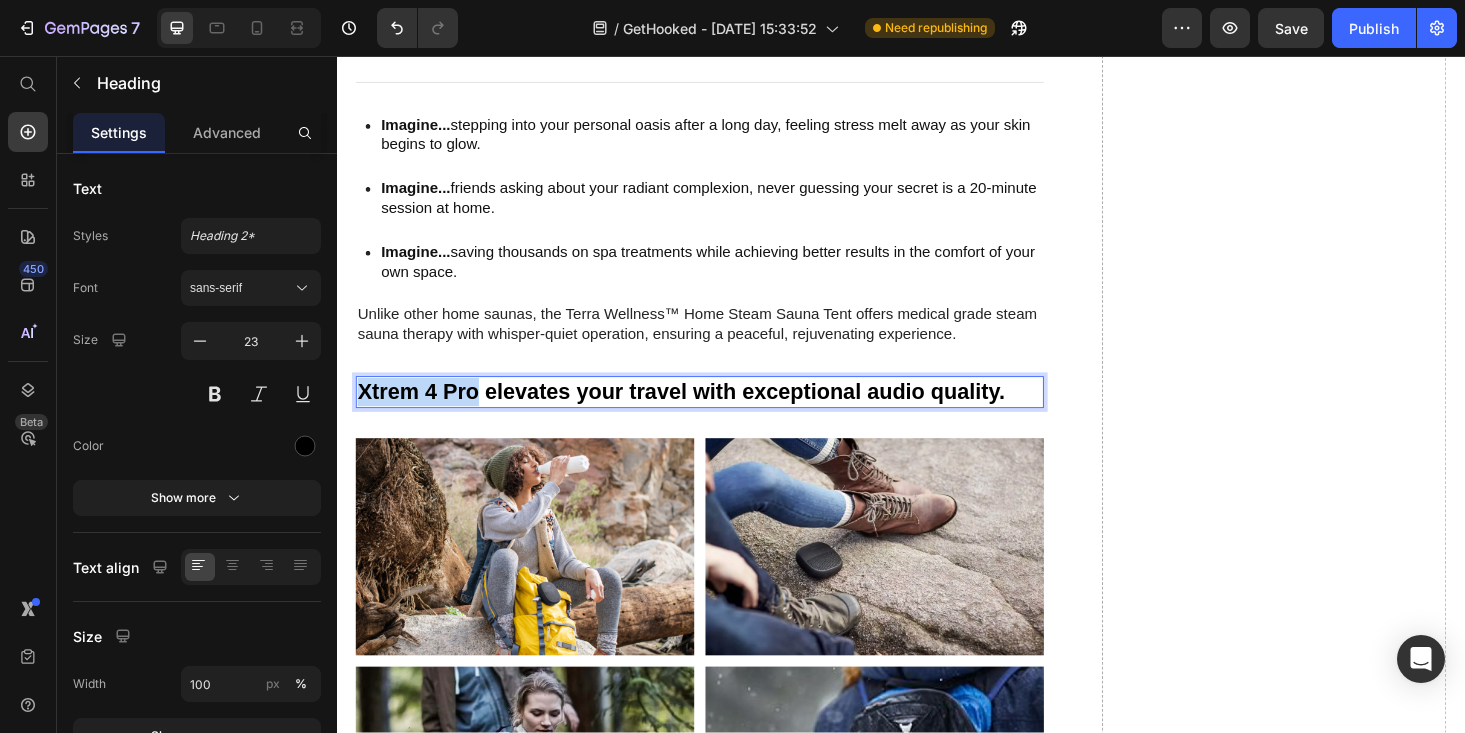 click on "Xtrem 4 Pro elevates your travel with exceptional audio quality." at bounding box center (723, 414) 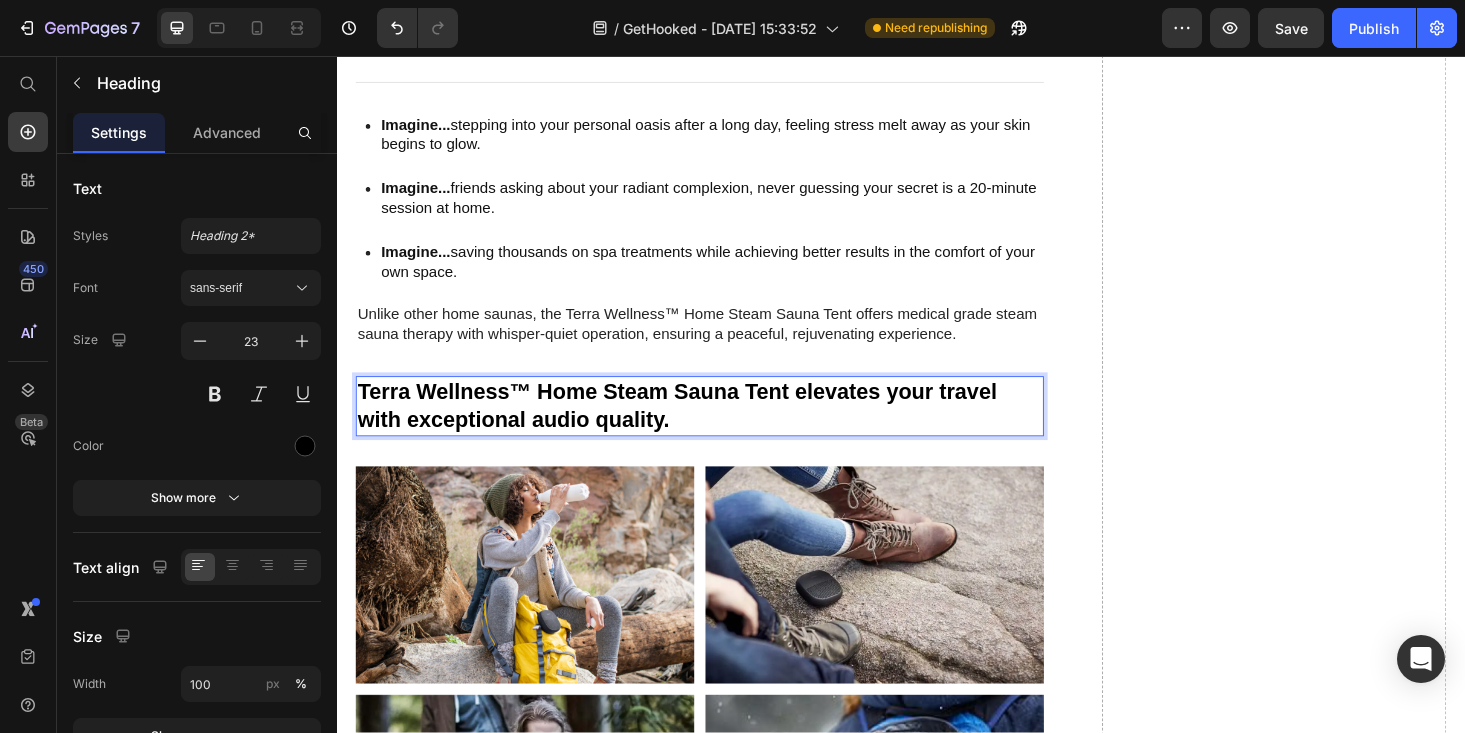 click on "Terra Wellness™ Home Steam Sauna Tent elevates your travel with exceptional audio quality." at bounding box center (723, 429) 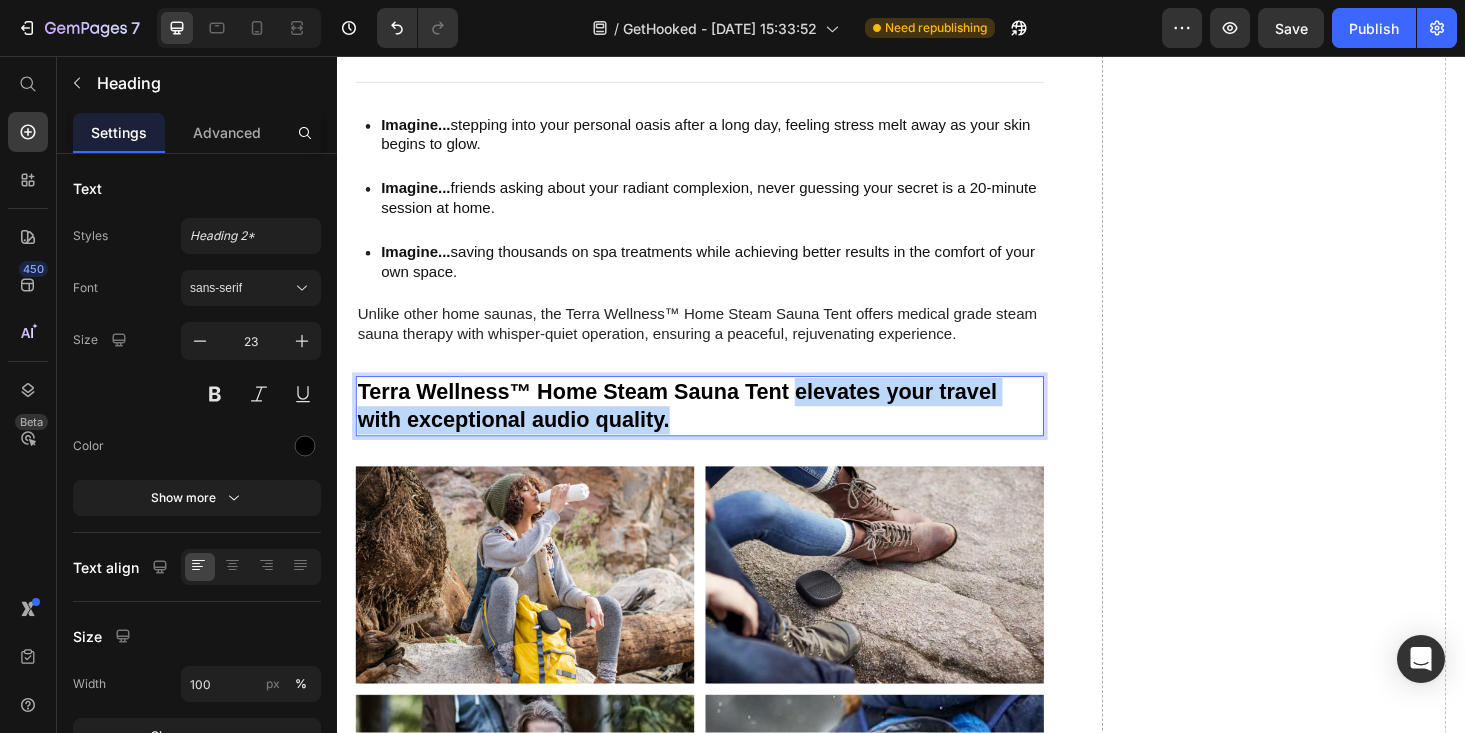 click on "Terra Wellness™ Home Steam Sauna Tent elevates your travel with exceptional audio quality." at bounding box center (723, 429) 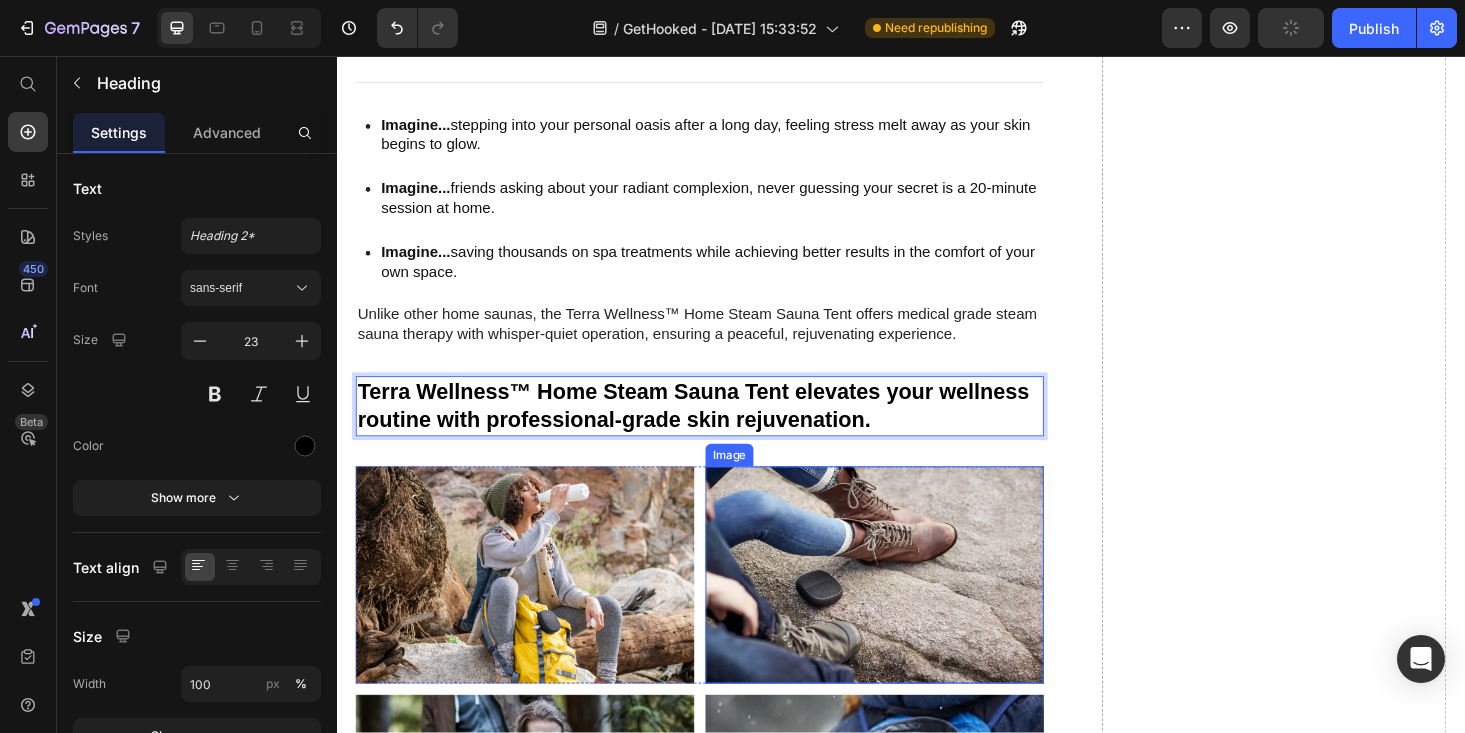 click at bounding box center [909, 609] 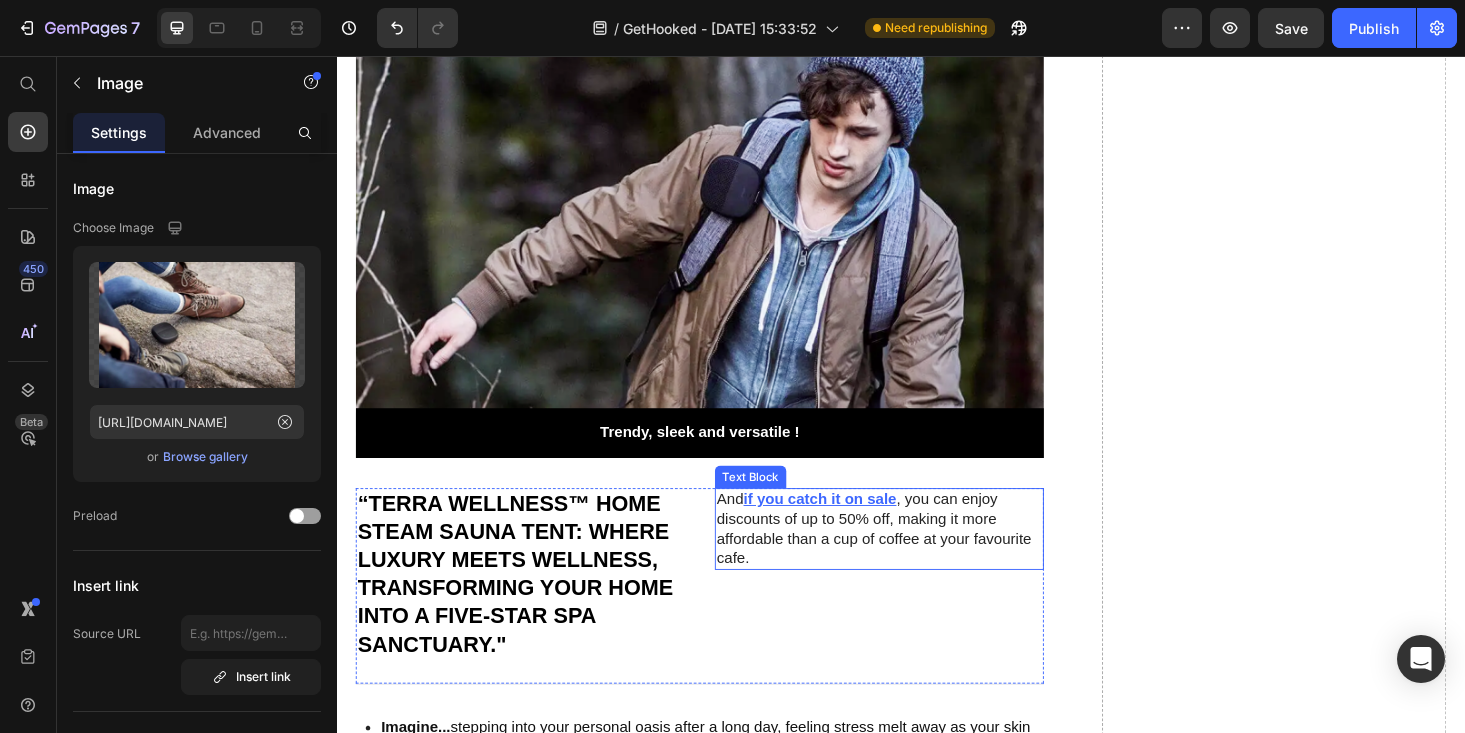 scroll, scrollTop: 3083, scrollLeft: 0, axis: vertical 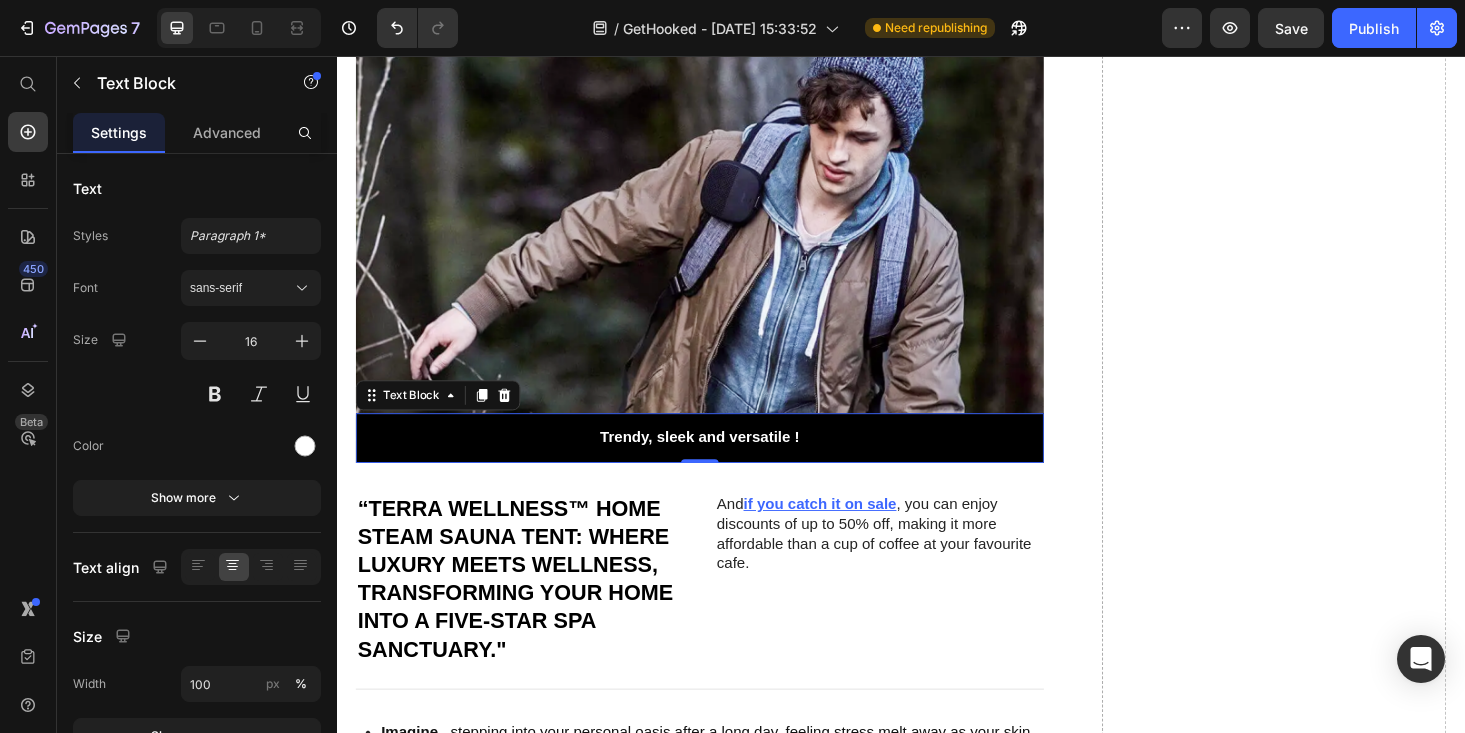 click on "Trendy, sleek and versatile !" at bounding box center [723, 462] 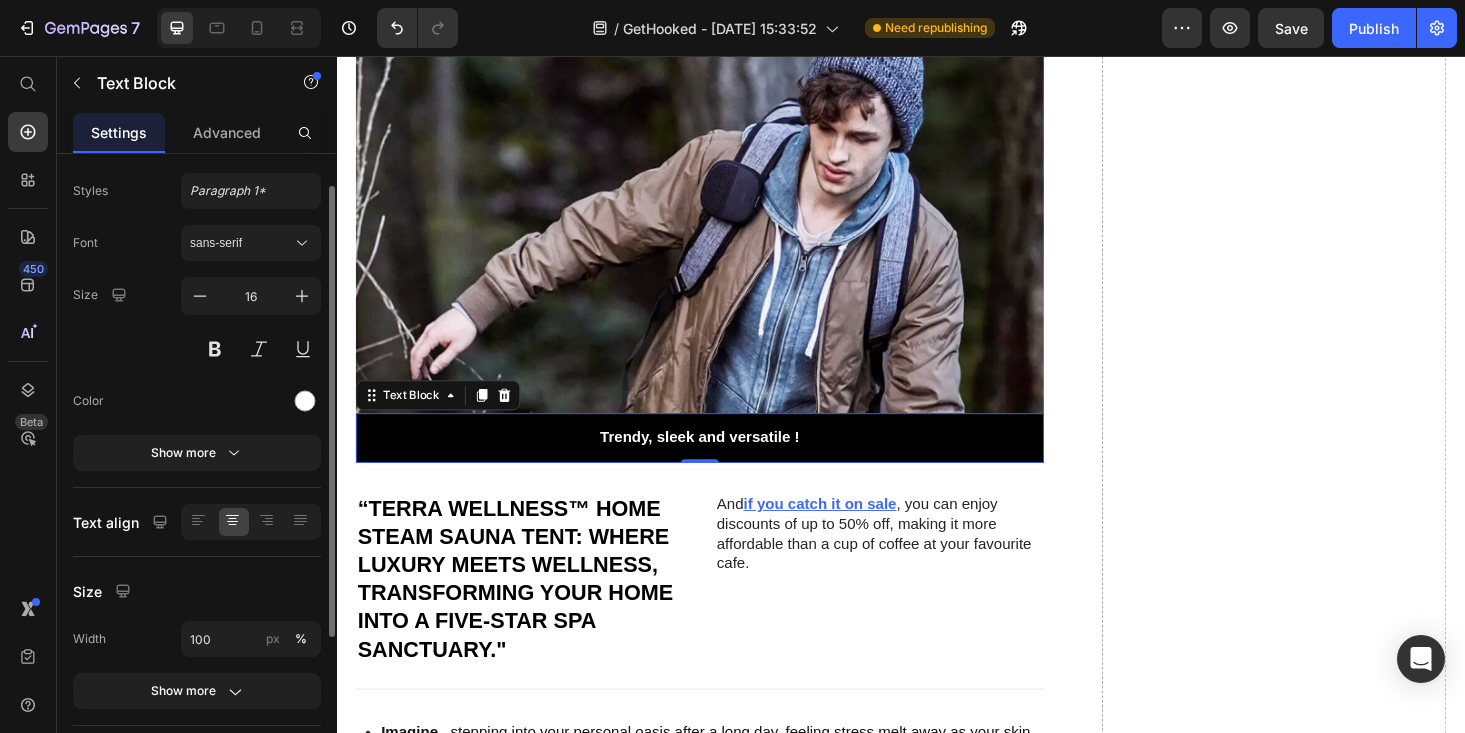 scroll, scrollTop: 47, scrollLeft: 0, axis: vertical 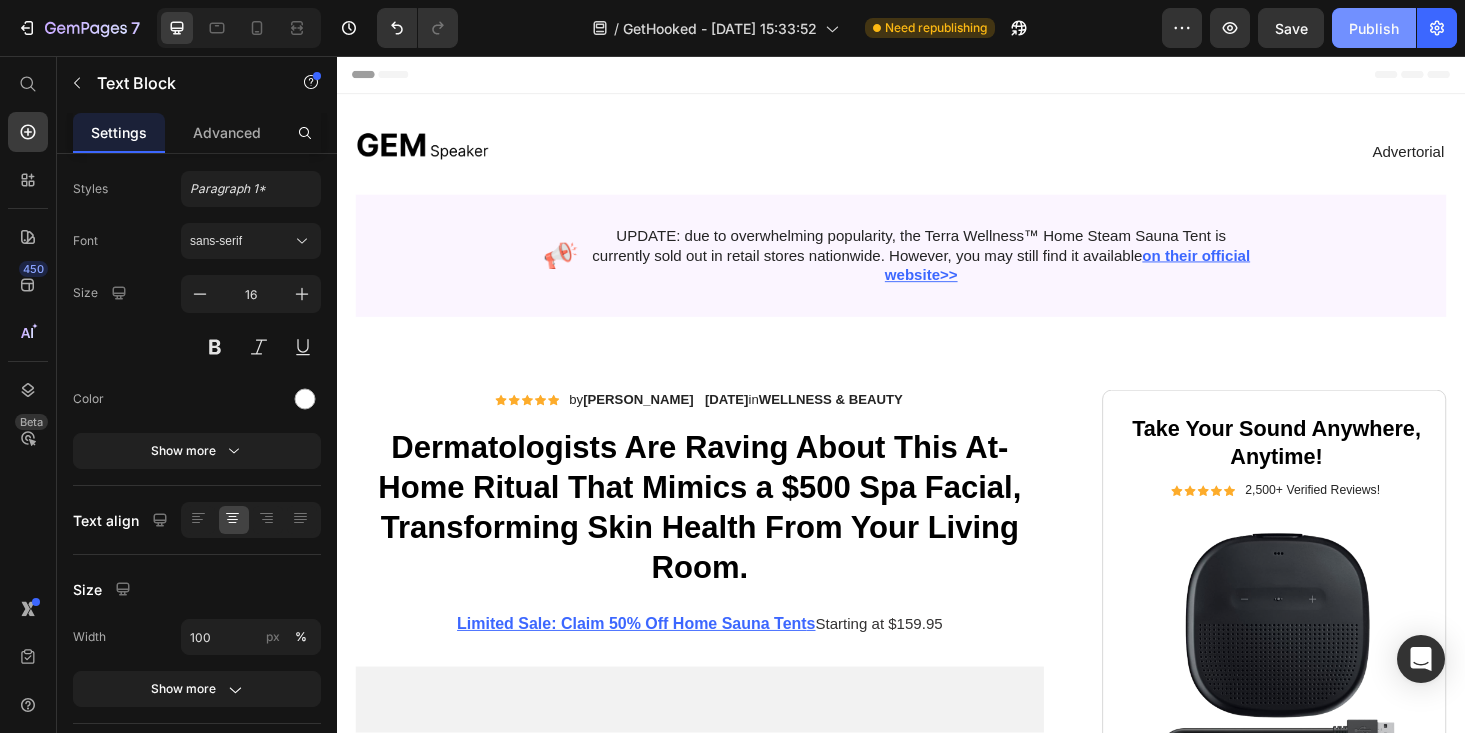 click on "Publish" 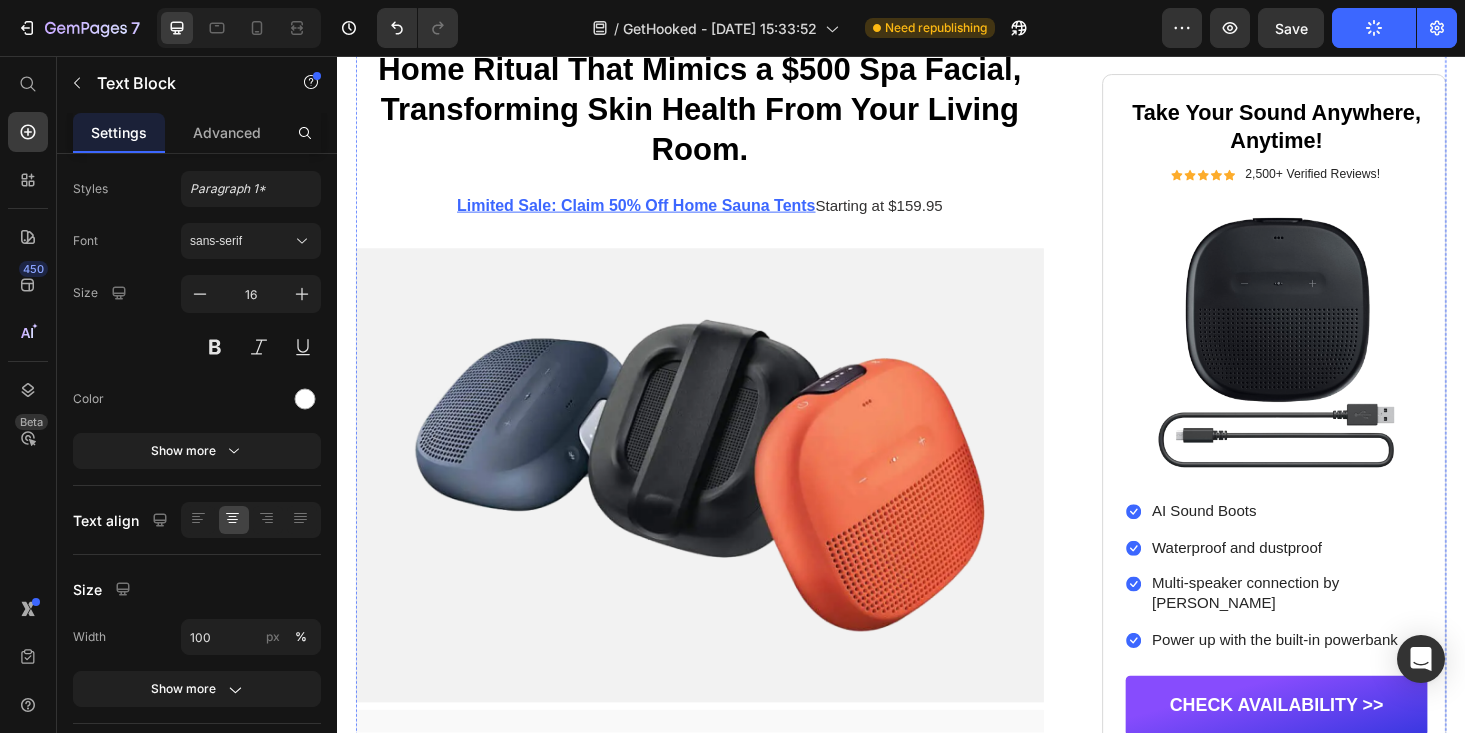 scroll, scrollTop: 446, scrollLeft: 0, axis: vertical 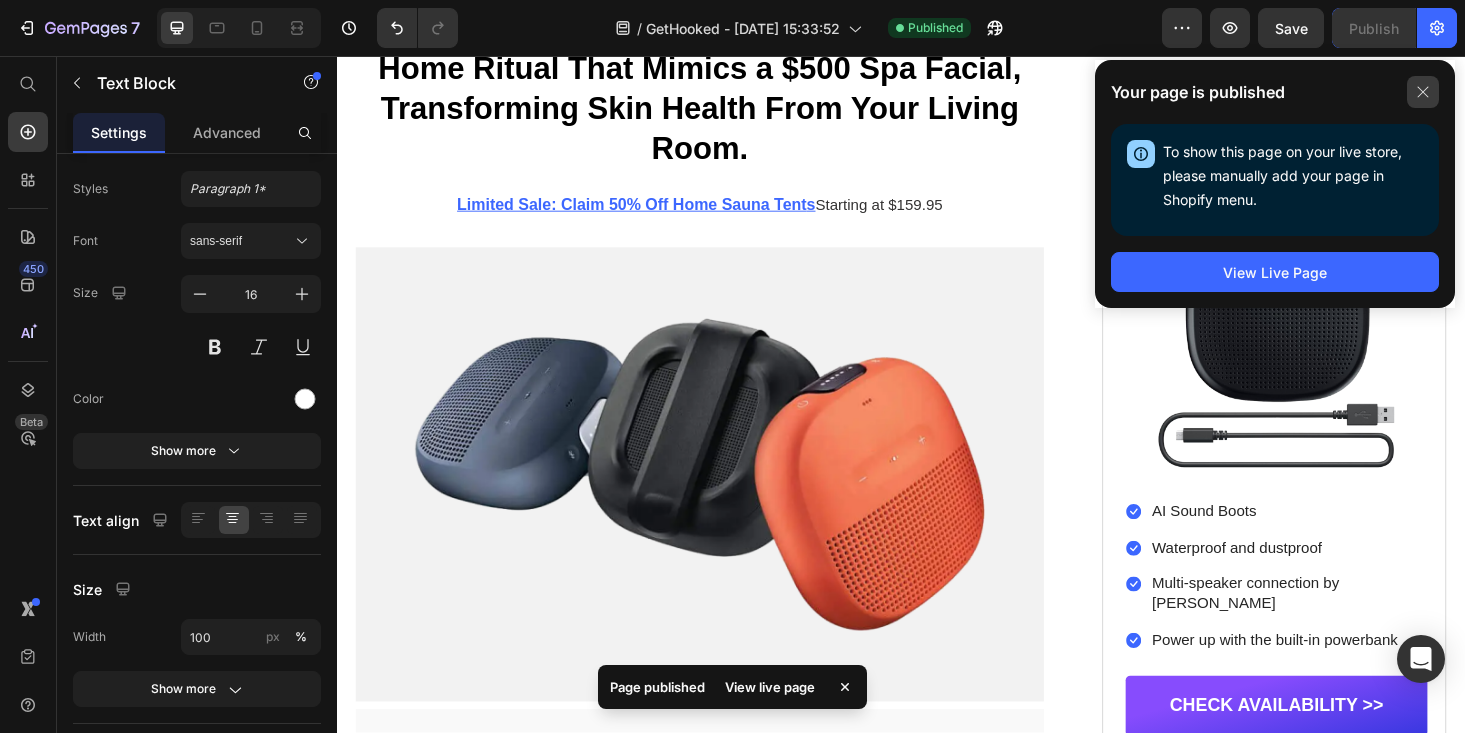 click 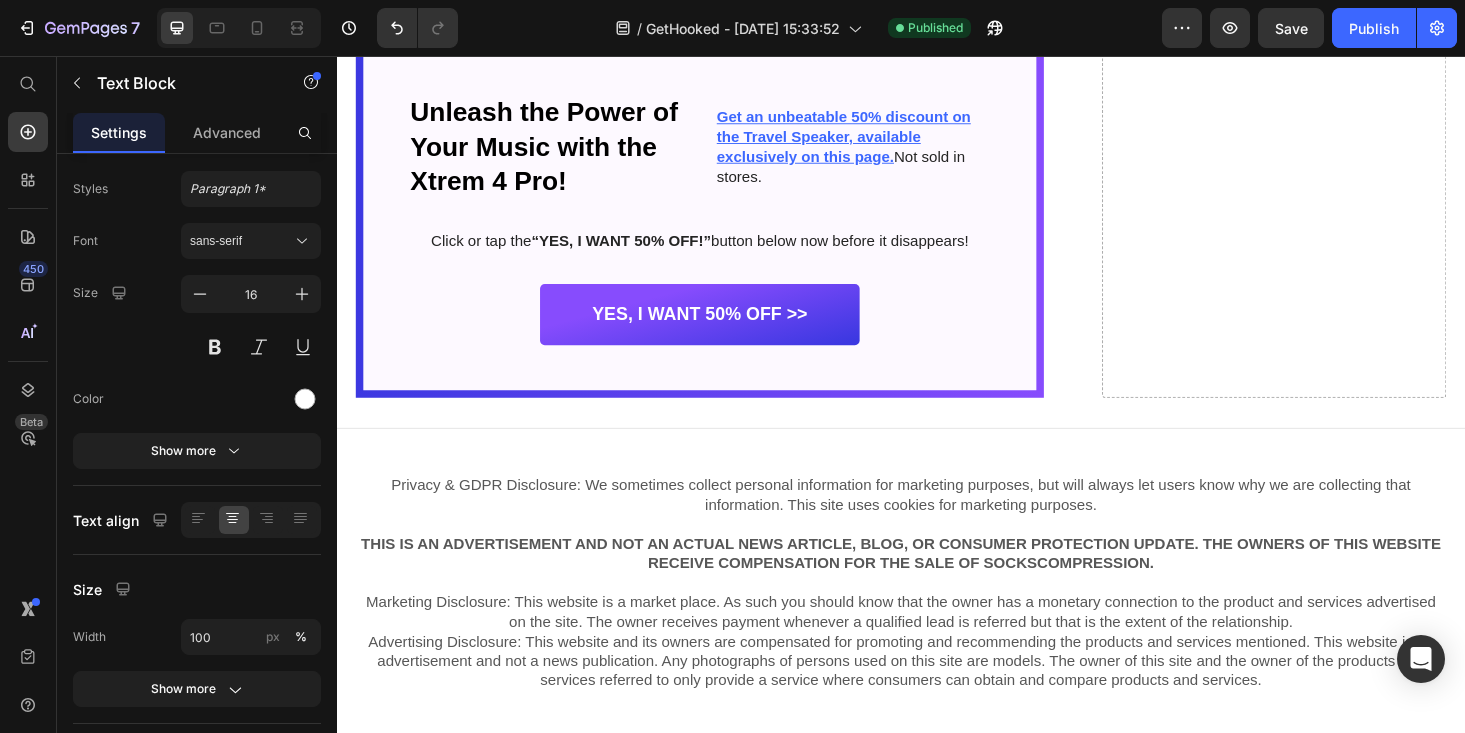 scroll, scrollTop: 10095, scrollLeft: 0, axis: vertical 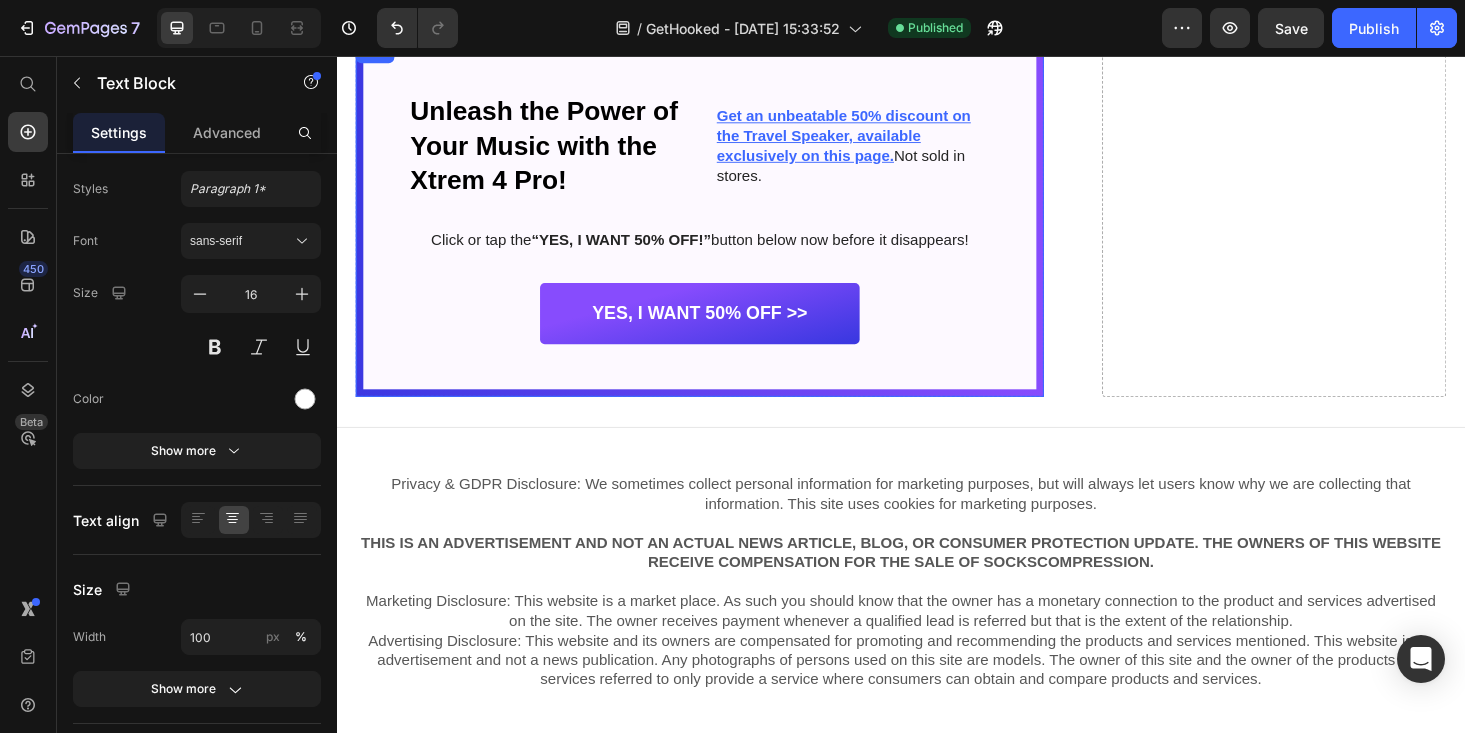 click on "Unleash the Power of Your Music with the Xtrem 4 Pro! Heading Get an unbeatable 50% discount on the Travel Speaker, available exclusively on this page.  Not sold in stores. Text Block Row Click or tap the  “YES, I WANT 50% OFF!”  button below now before it disappears! Text Block YES, I WANT 50% OFF >> Button Row Row" at bounding box center (723, 229) 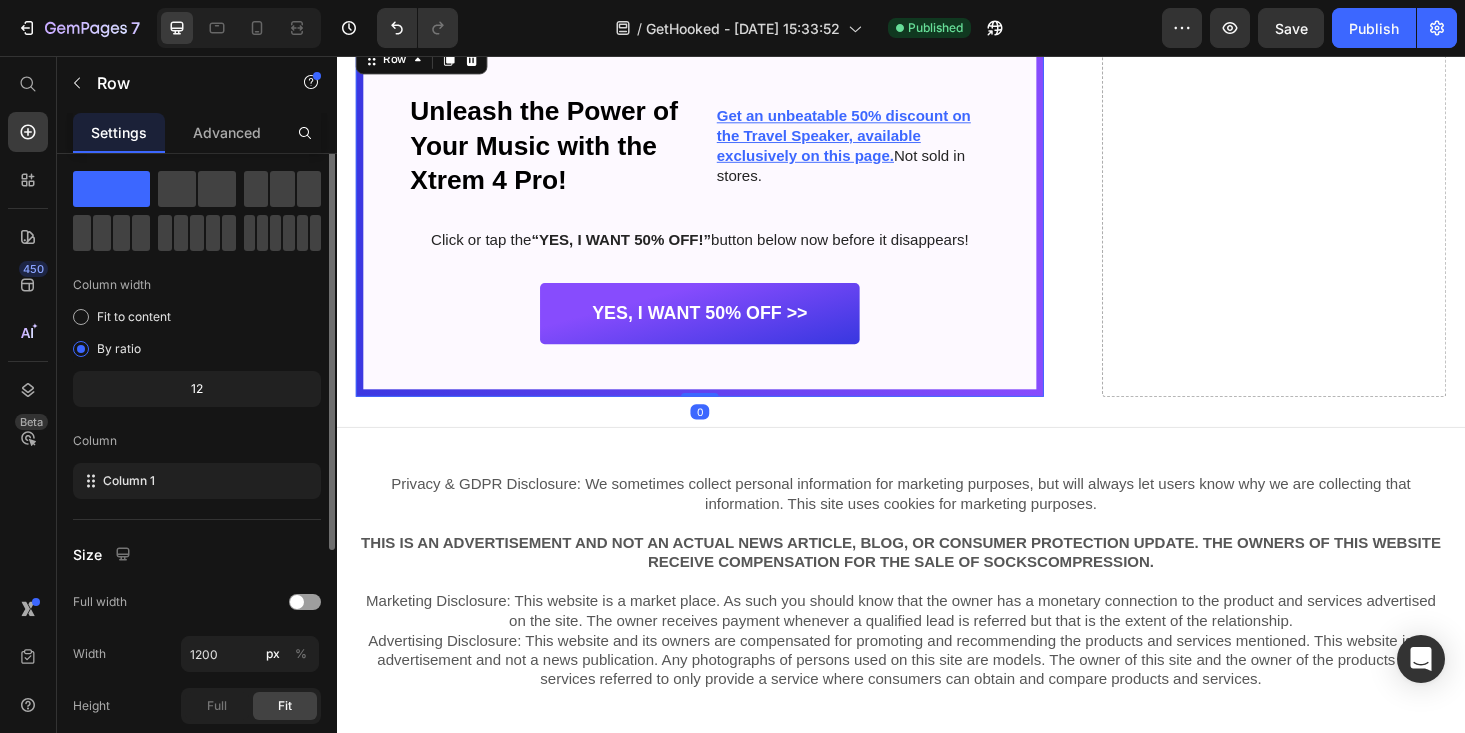 scroll, scrollTop: 0, scrollLeft: 0, axis: both 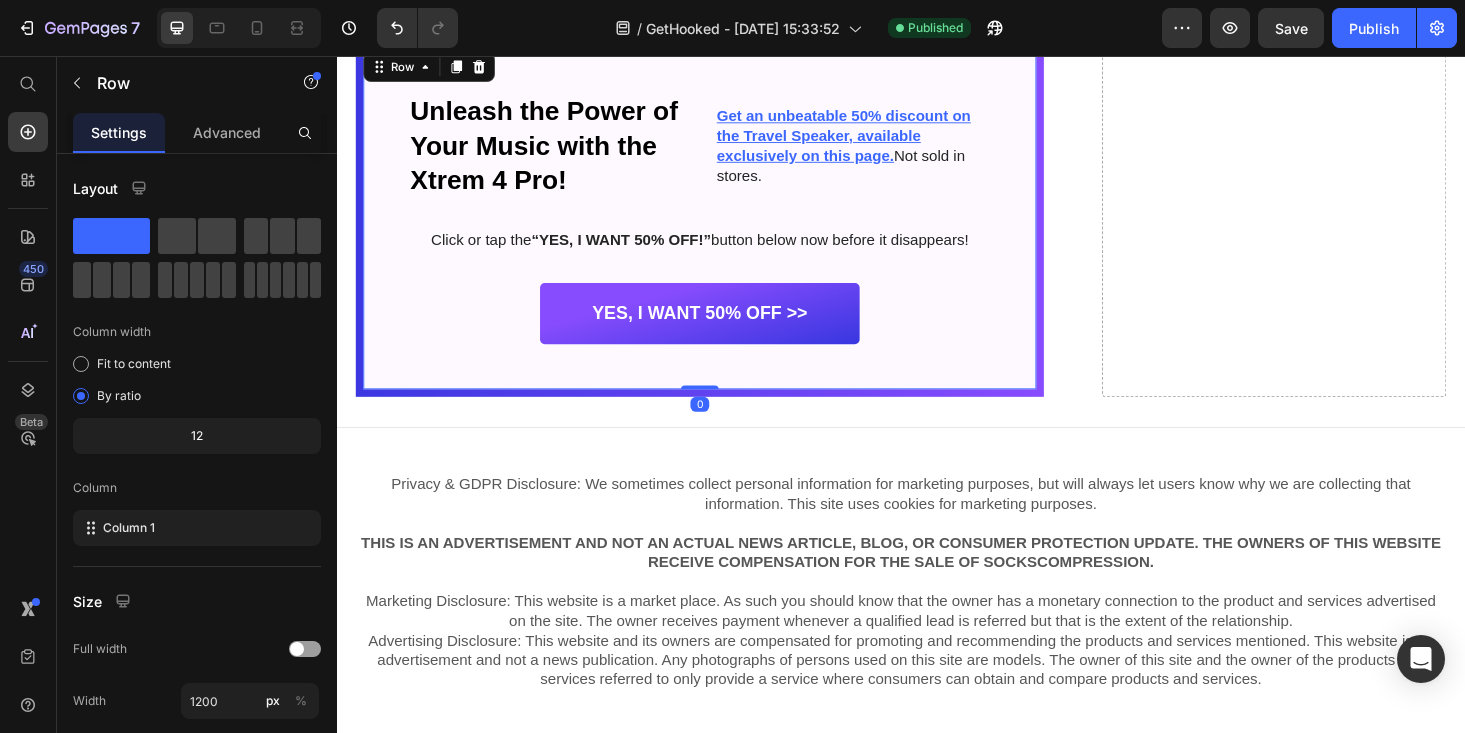 click on "Unleash the Power of Your Music with the Xtrem 4 Pro! Heading Get an unbeatable 50% discount on the Travel Speaker, available exclusively on this page.  Not sold in stores. Text Block Row Click or tap the  “YES, I WANT 50% OFF!”  button below now before it disappears! Text Block YES, I WANT 50% OFF >> Button Row   0" at bounding box center (723, 229) 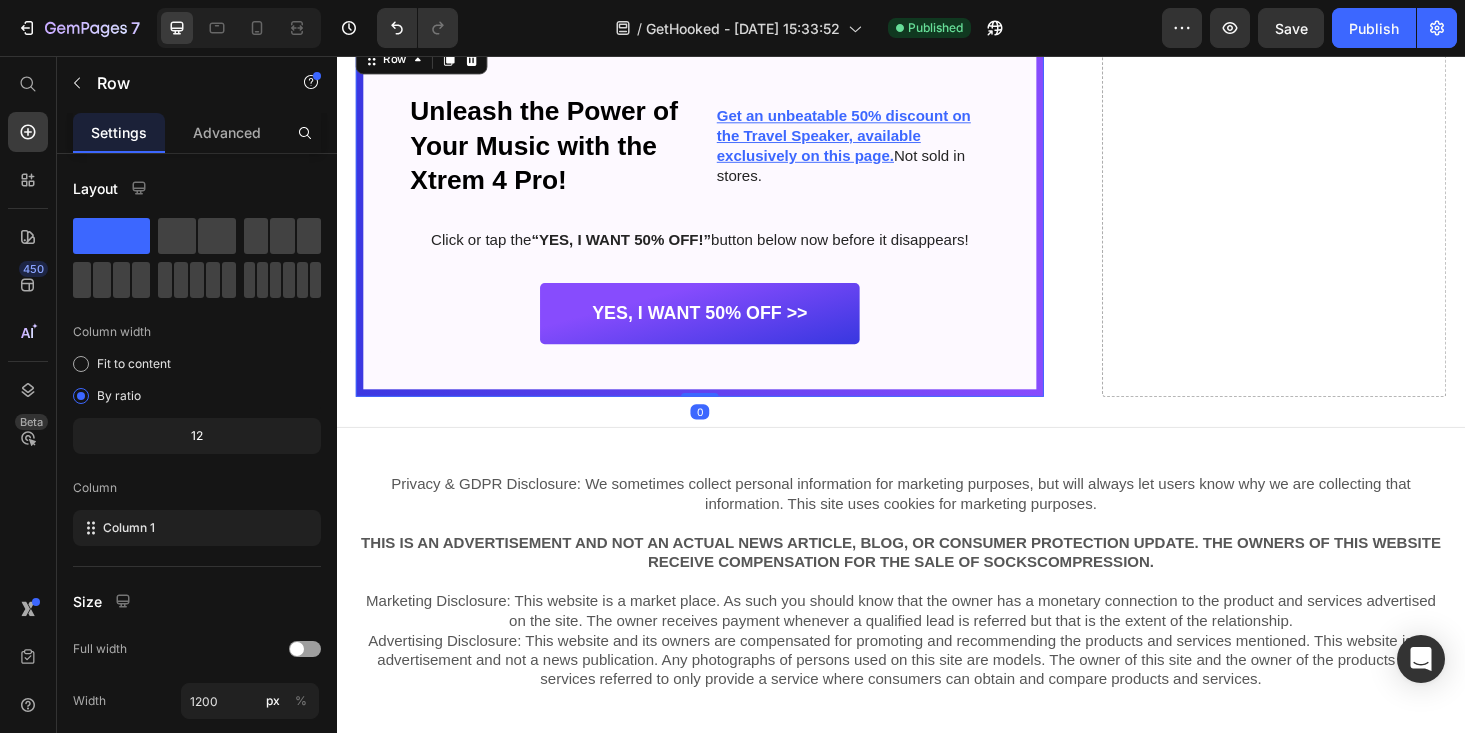 click on "Unleash the Power of Your Music with the Xtrem 4 Pro! Heading Get an unbeatable 50% discount on the Travel Speaker, available exclusively on this page.  Not sold in stores. Text Block Row Click or tap the  “YES, I WANT 50% OFF!”  button below now before it disappears! Text Block YES, I WANT 50% OFF >> Button Row Row   0" at bounding box center (723, 229) 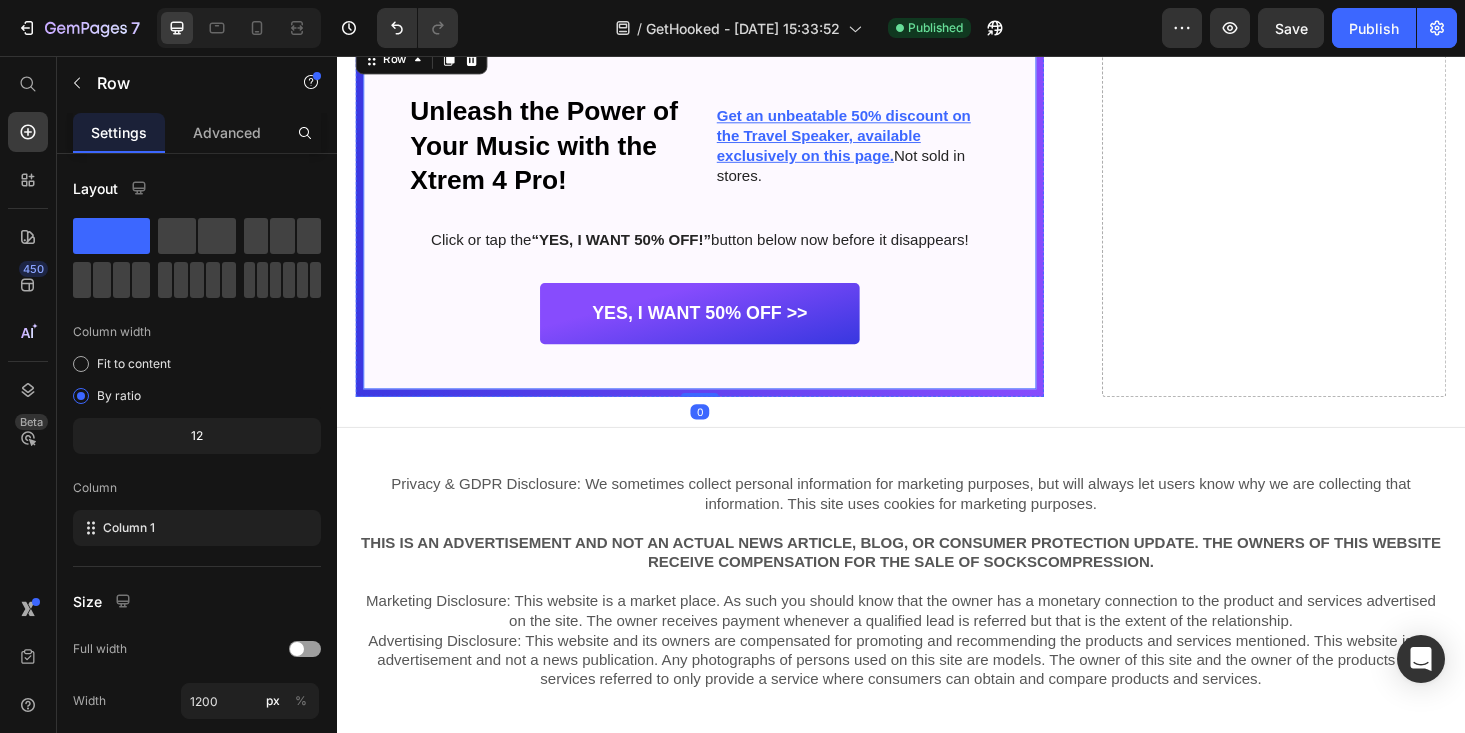 click on "Unleash the Power of Your Music with the Xtrem 4 Pro! Heading Get an unbeatable 50% discount on the Travel Speaker, available exclusively on this page.  Not sold in stores. Text Block Row Click or tap the  “YES, I WANT 50% OFF!”  button below now before it disappears! Text Block YES, I WANT 50% OFF >> Button Row" at bounding box center (723, 229) 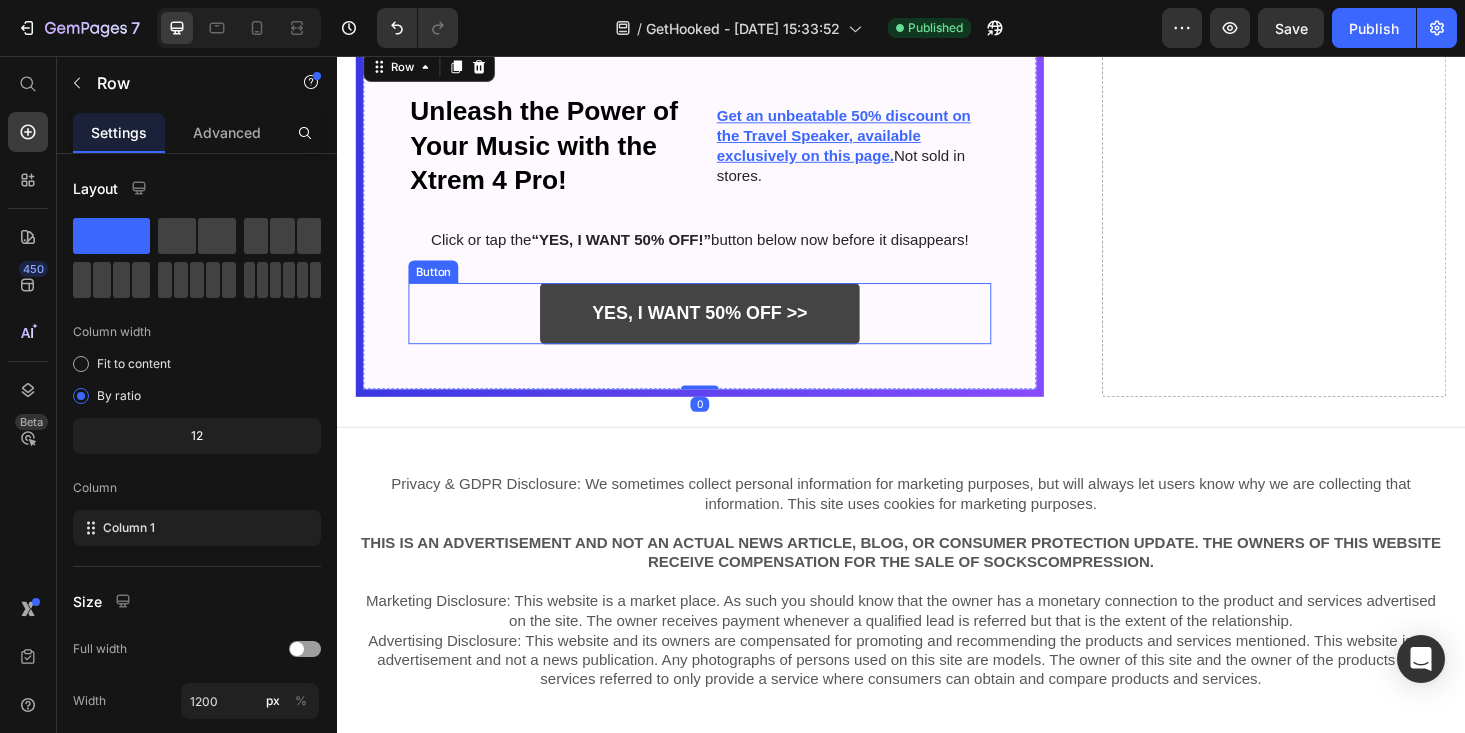 click on "YES, I WANT 50% OFF >>" at bounding box center (723, 330) 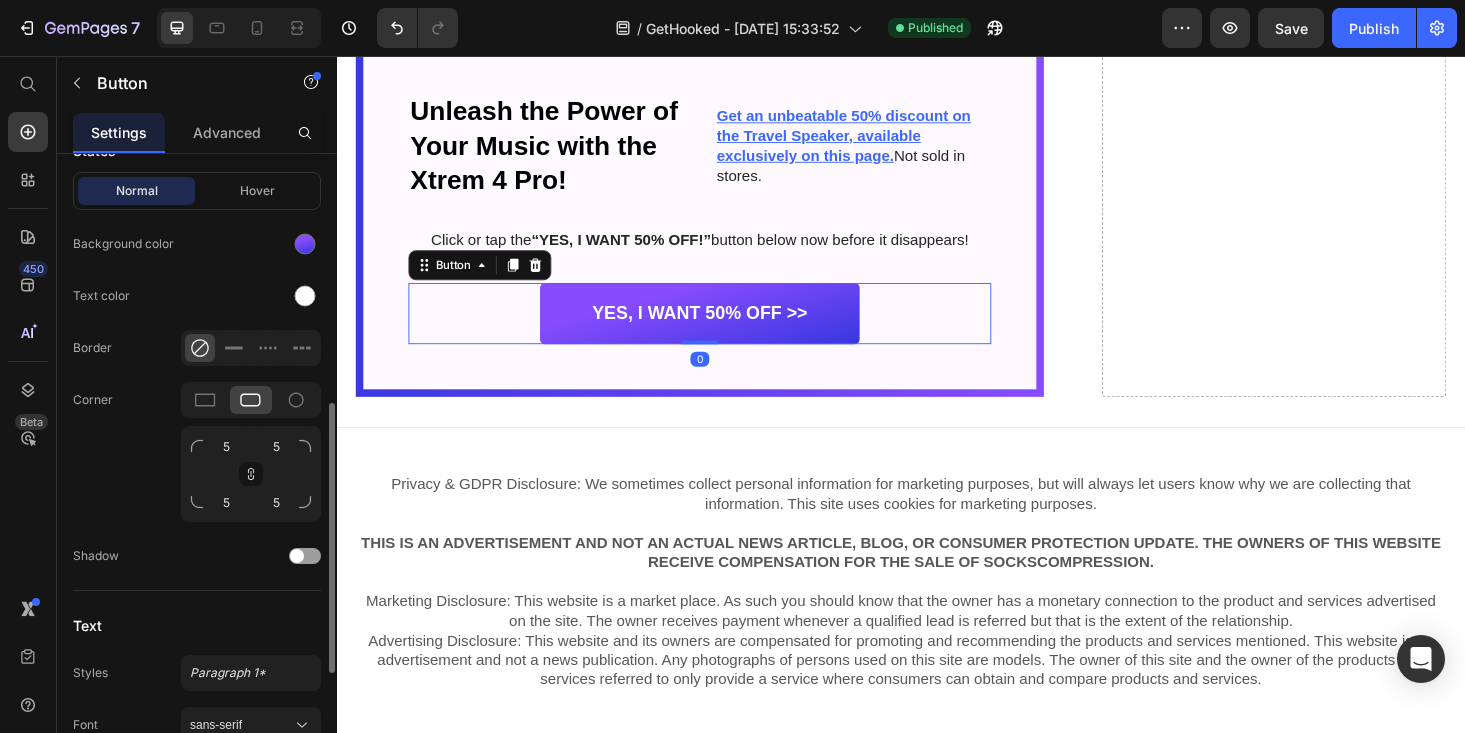 scroll, scrollTop: 553, scrollLeft: 0, axis: vertical 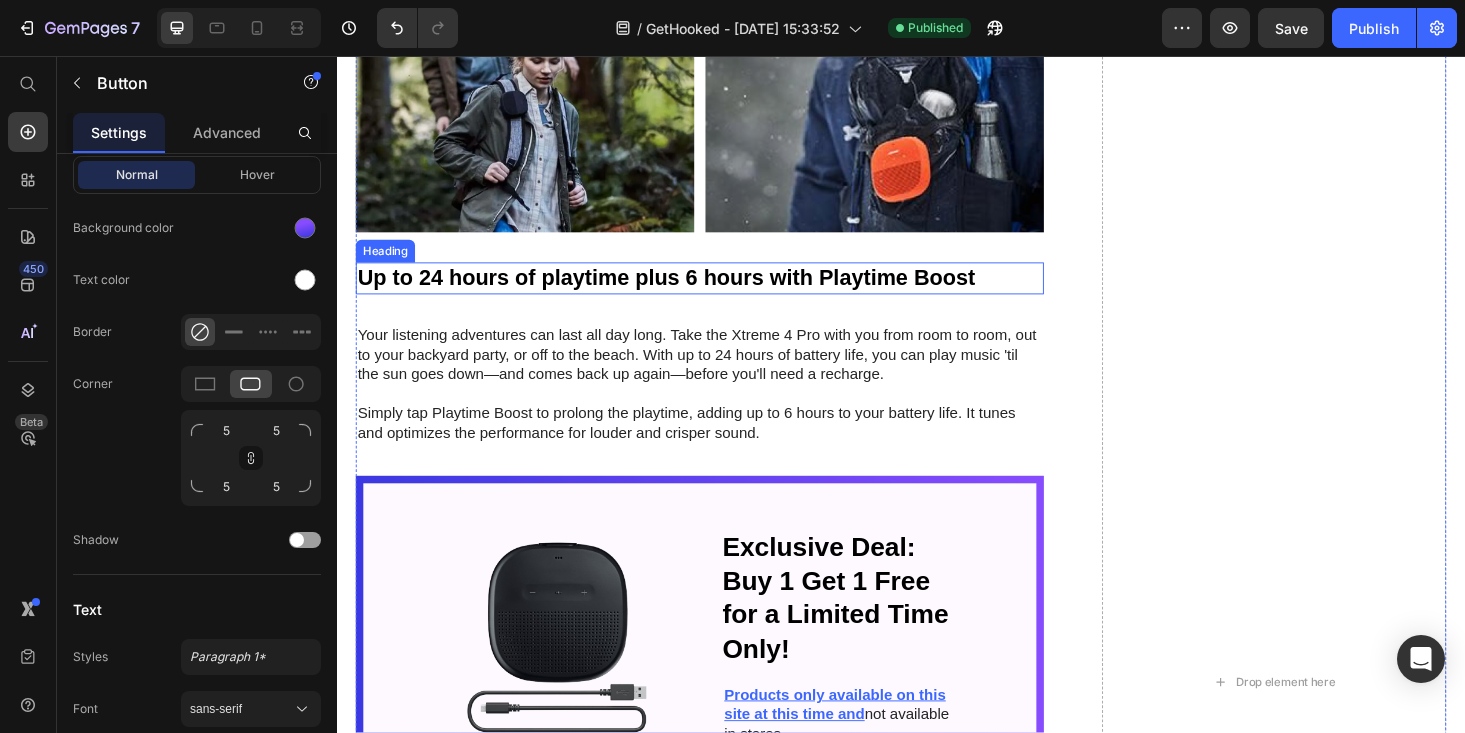 click on "Up to 24 hours of playtime plus 6 hours with Playtime Boost" at bounding box center [723, 293] 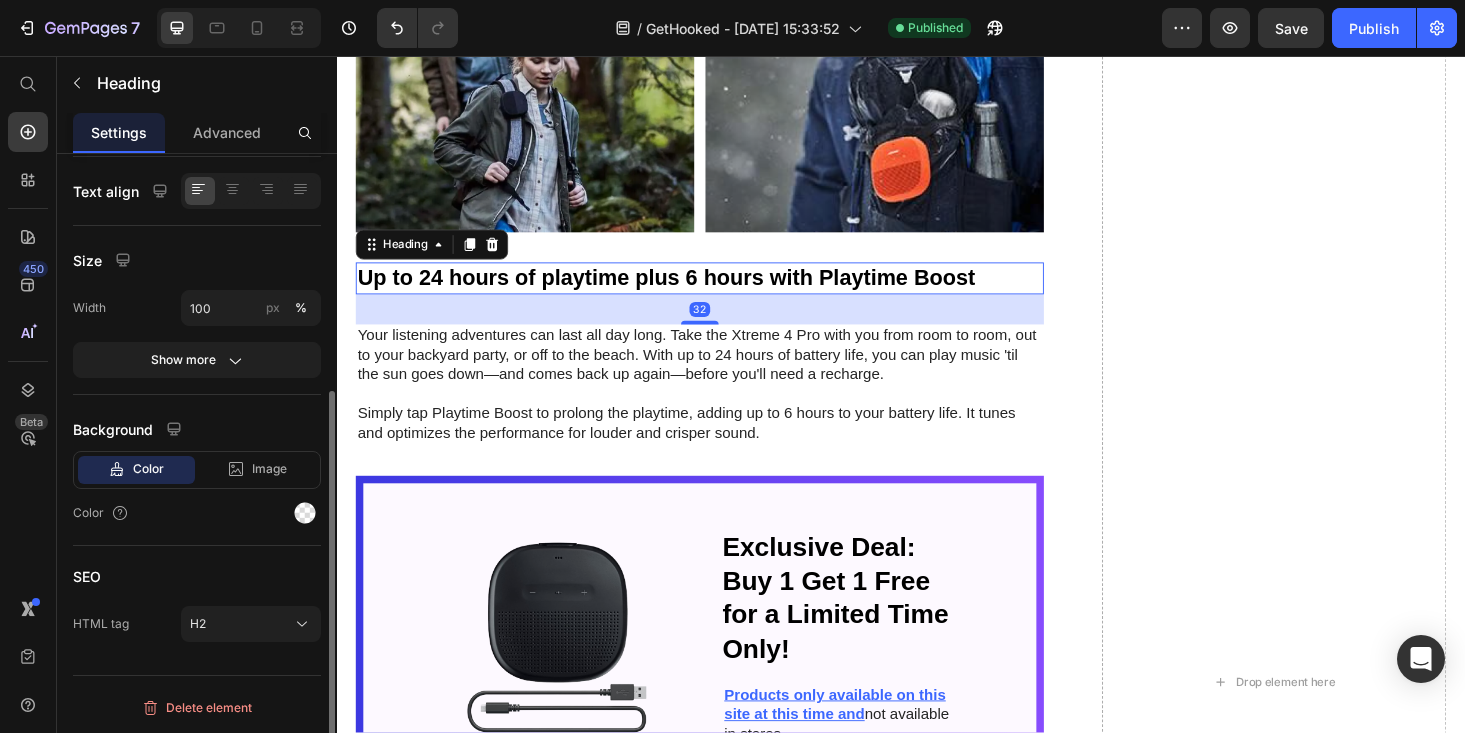 scroll, scrollTop: 0, scrollLeft: 0, axis: both 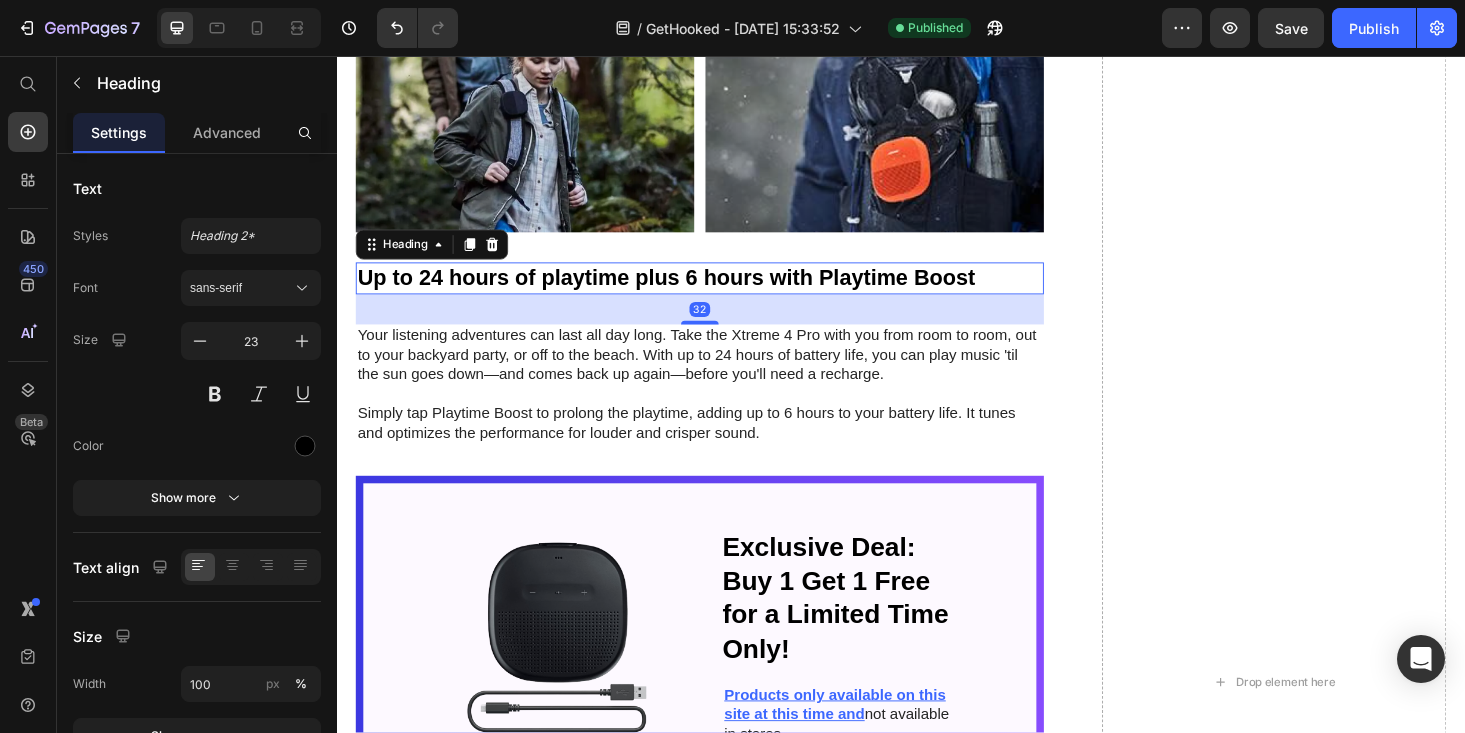 click on "Up to 24 hours of playtime plus 6 hours with Playtime Boost" at bounding box center [723, 293] 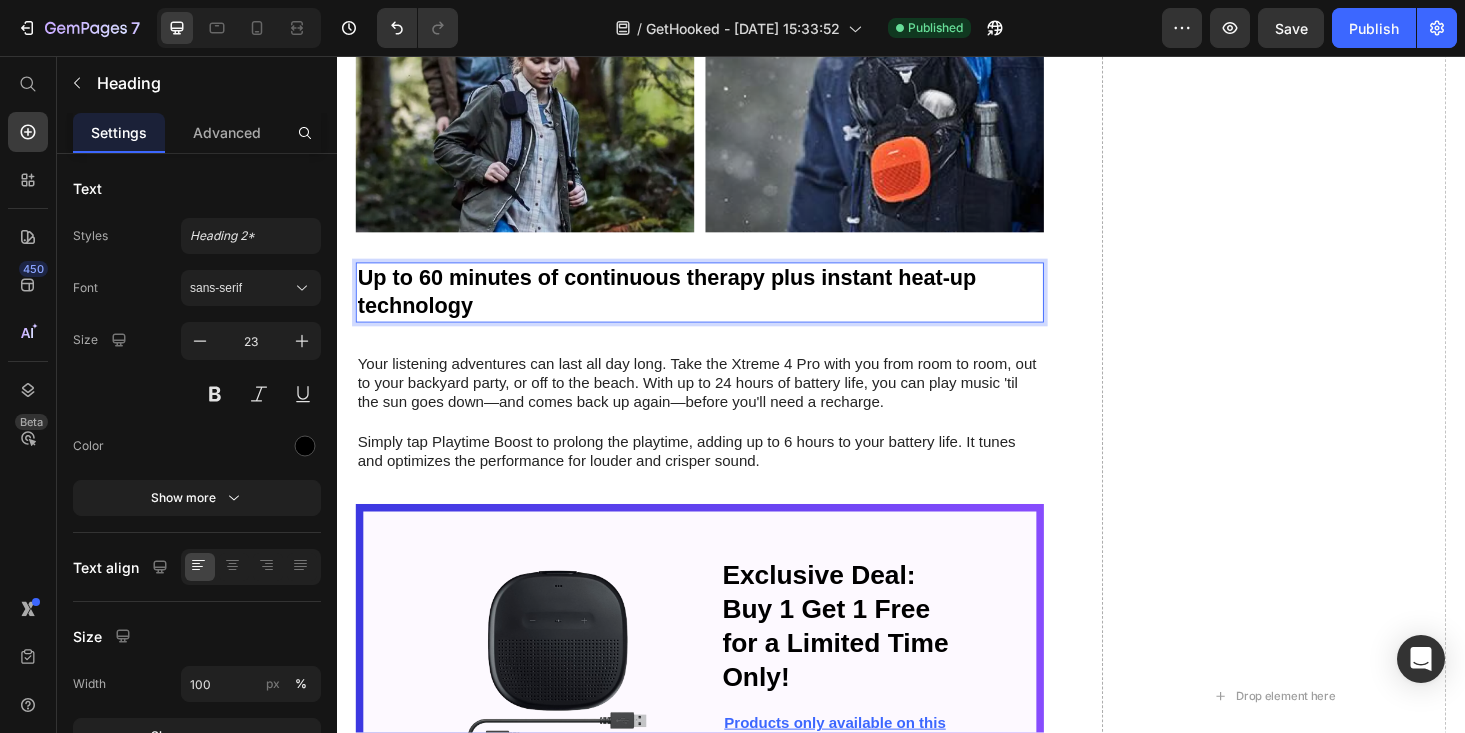 click on "Up to 60 minutes of continuous therapy plus instant heat-up technology" at bounding box center [723, 308] 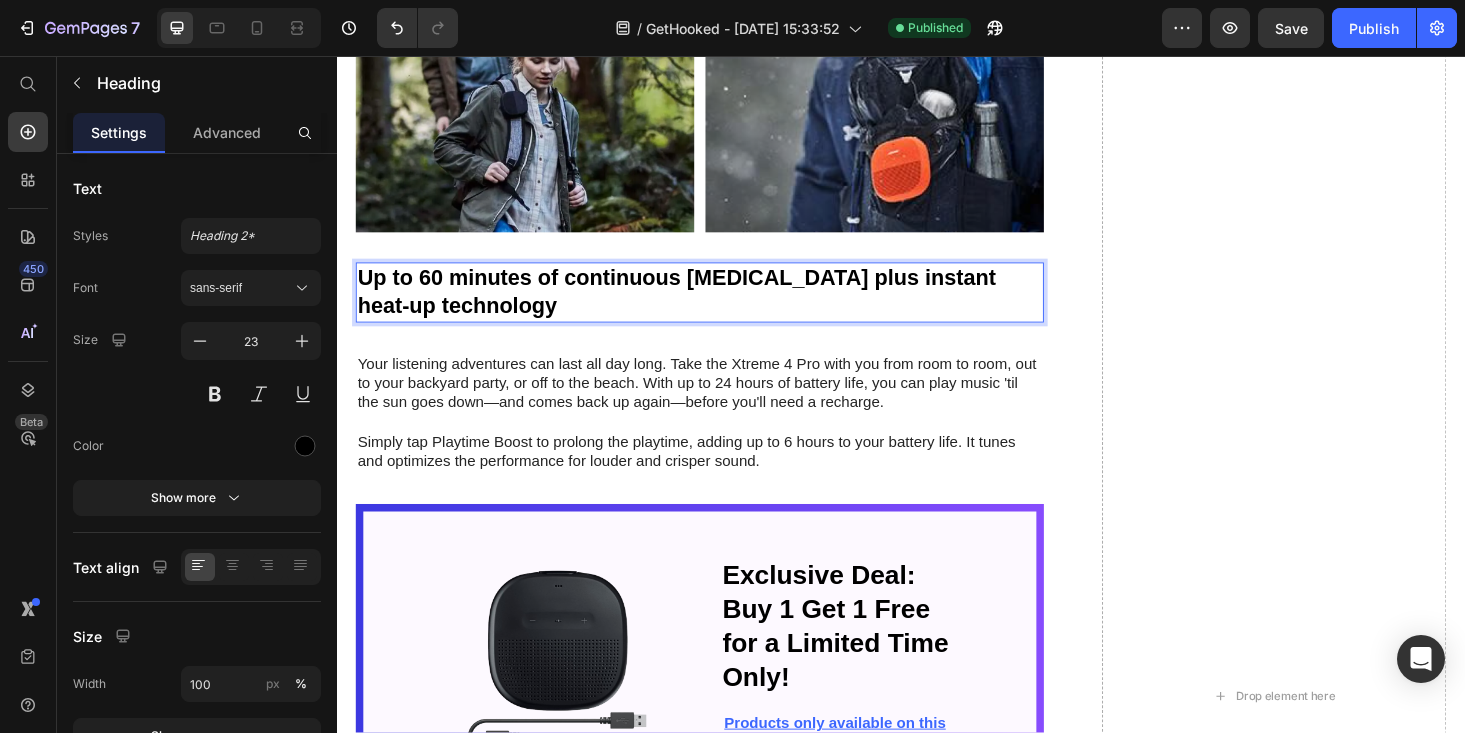 click on "Up to 60 minutes of continuous heat therapy plus instant heat-up technology" at bounding box center (723, 308) 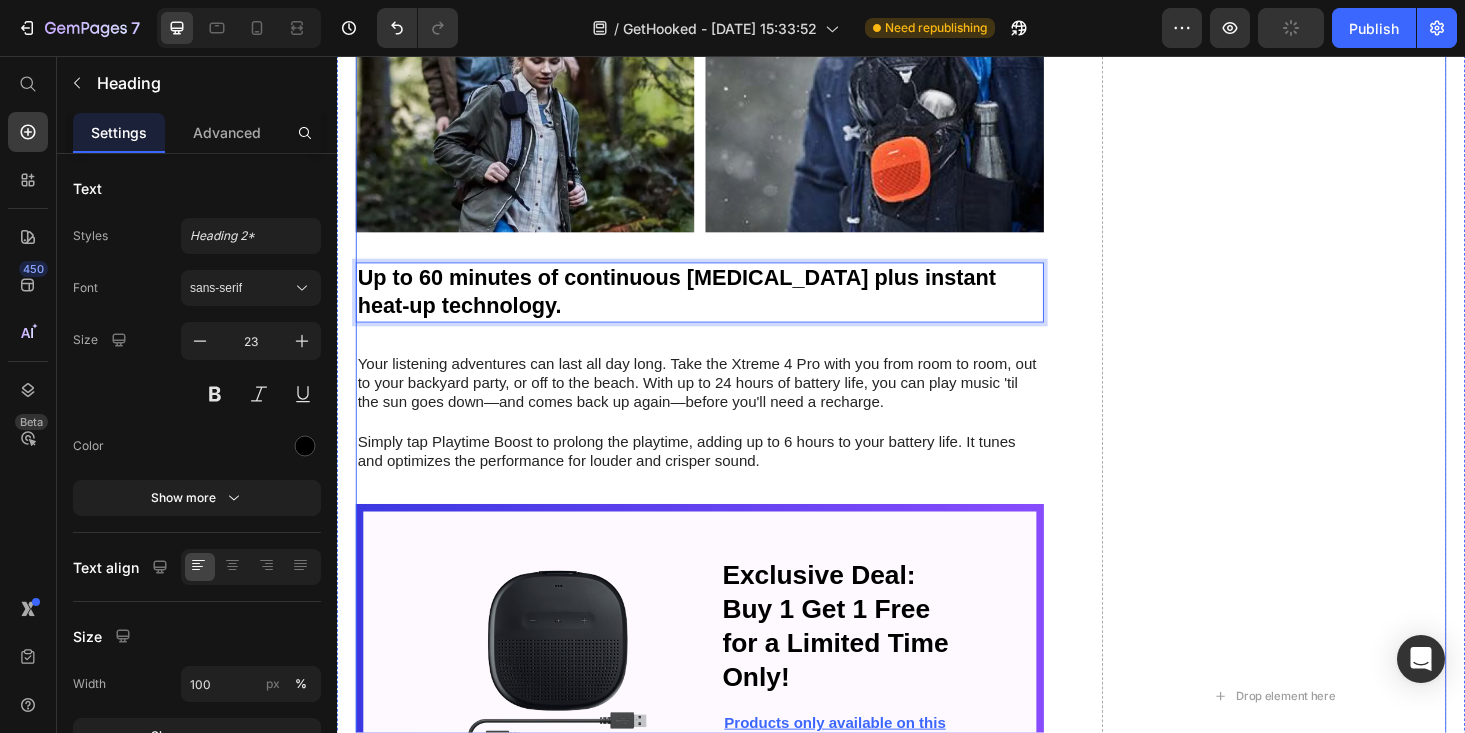 click on "Your listening adventures can last all day long. Take the Xtreme 4 Pro with you from room to room, out to your backyard party, or off to the beach. With up to 24 hours of battery life, you can play music 'til the sun goes down—and comes back up again—before you'll need a recharge." at bounding box center (723, 405) 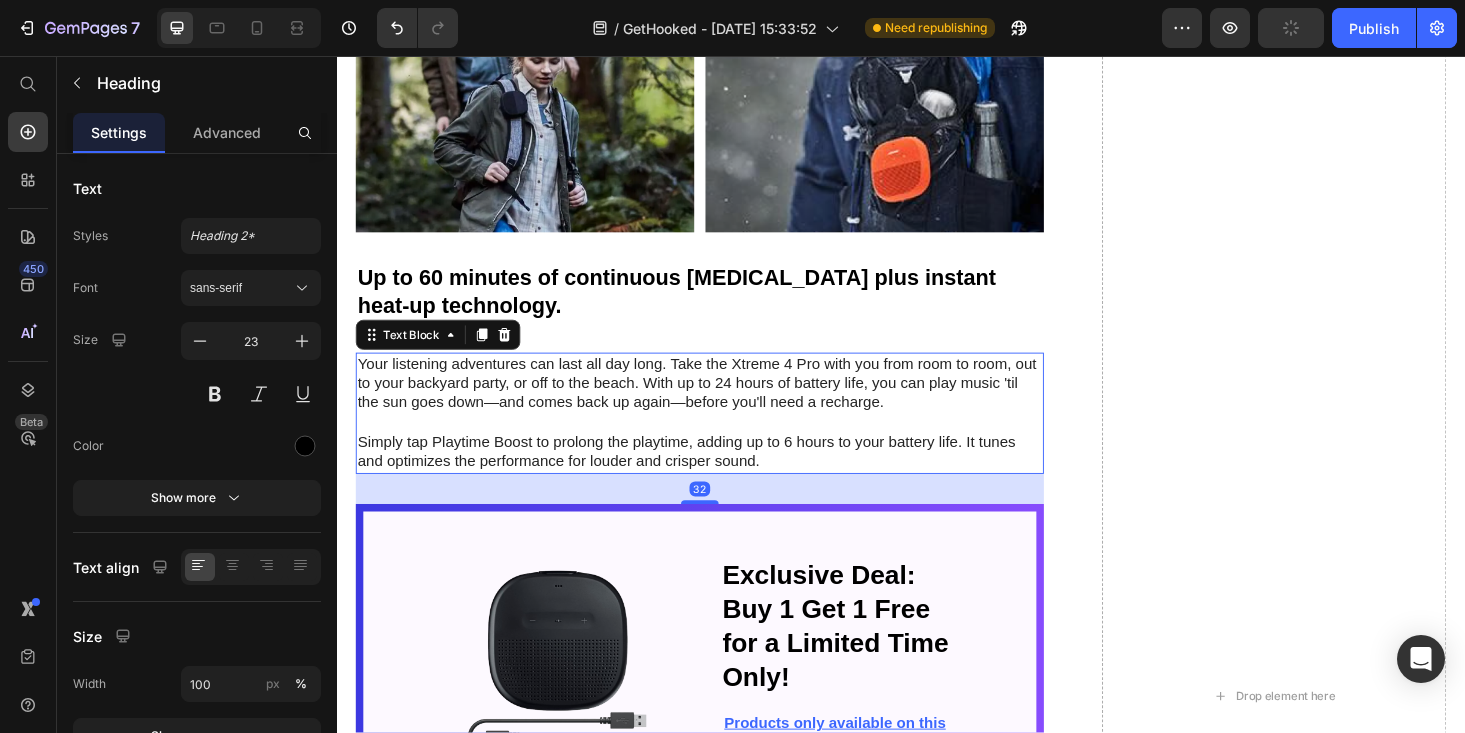 click on "Your listening adventures can last all day long. Take the Xtreme 4 Pro with you from room to room, out to your backyard party, or off to the beach. With up to 24 hours of battery life, you can play music 'til the sun goes down—and comes back up again—before you'll need a recharge." at bounding box center [723, 405] 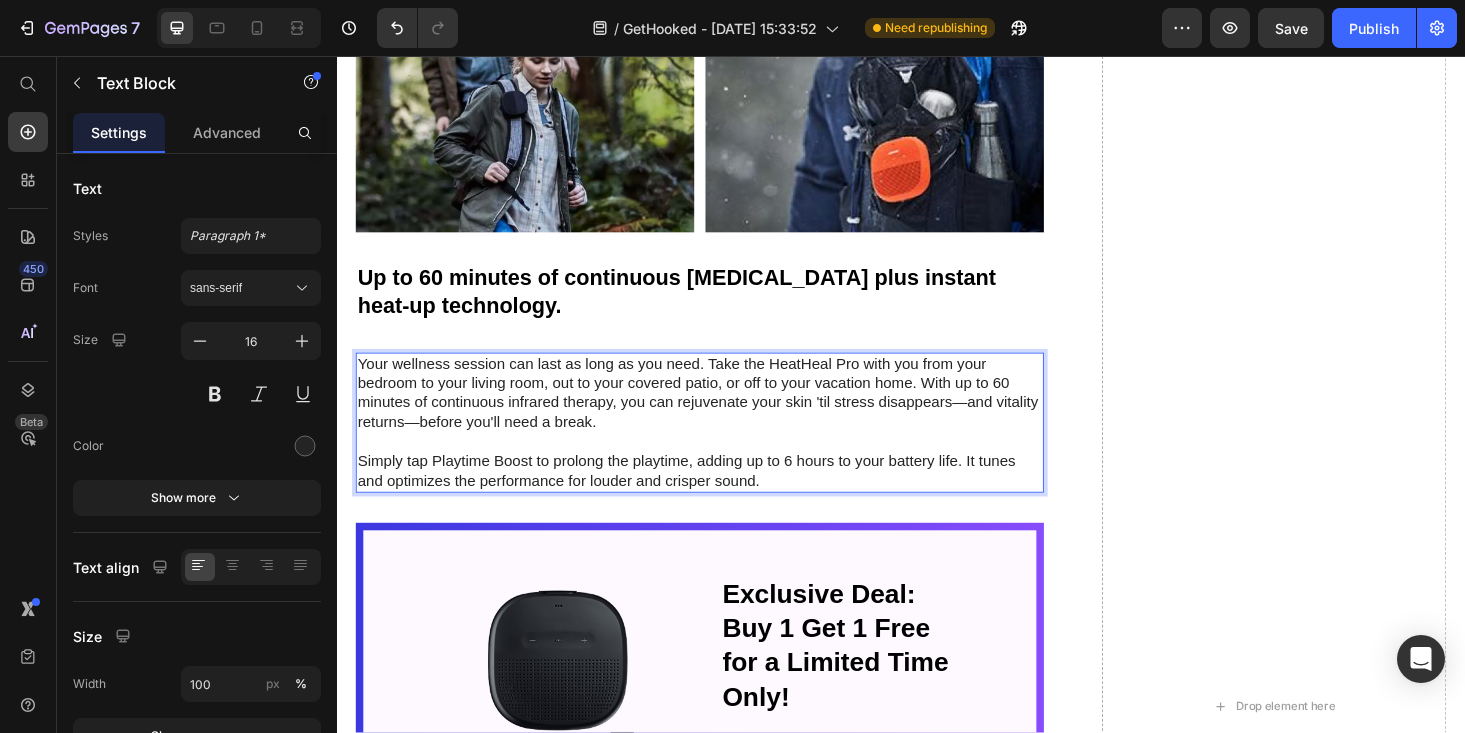 click on "Simply tap Playtime Boost to prolong the playtime, adding up to 6 hours to your battery life. It tunes and optimizes the performance for louder and crisper sound." at bounding box center (723, 499) 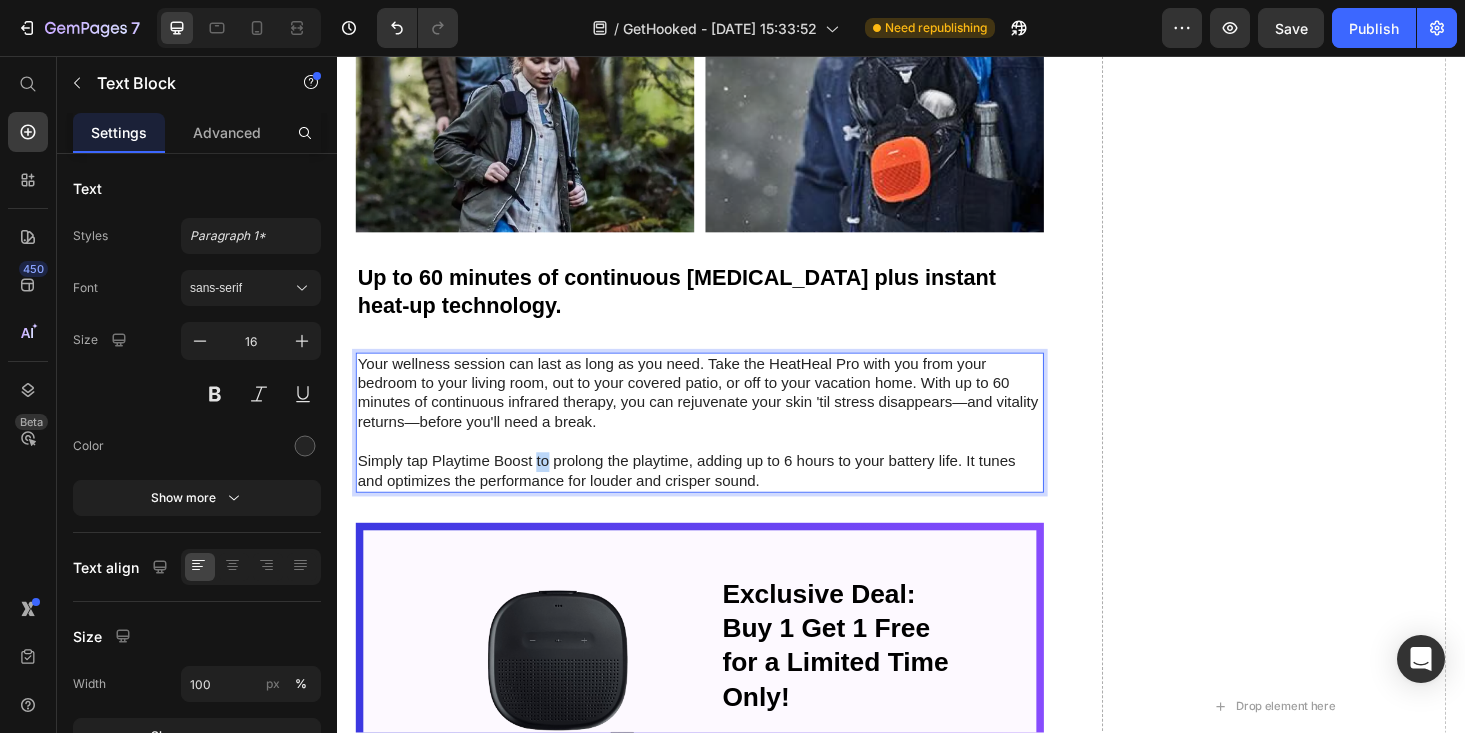 click on "Simply tap Playtime Boost to prolong the playtime, adding up to 6 hours to your battery life. It tunes and optimizes the performance for louder and crisper sound." at bounding box center (723, 499) 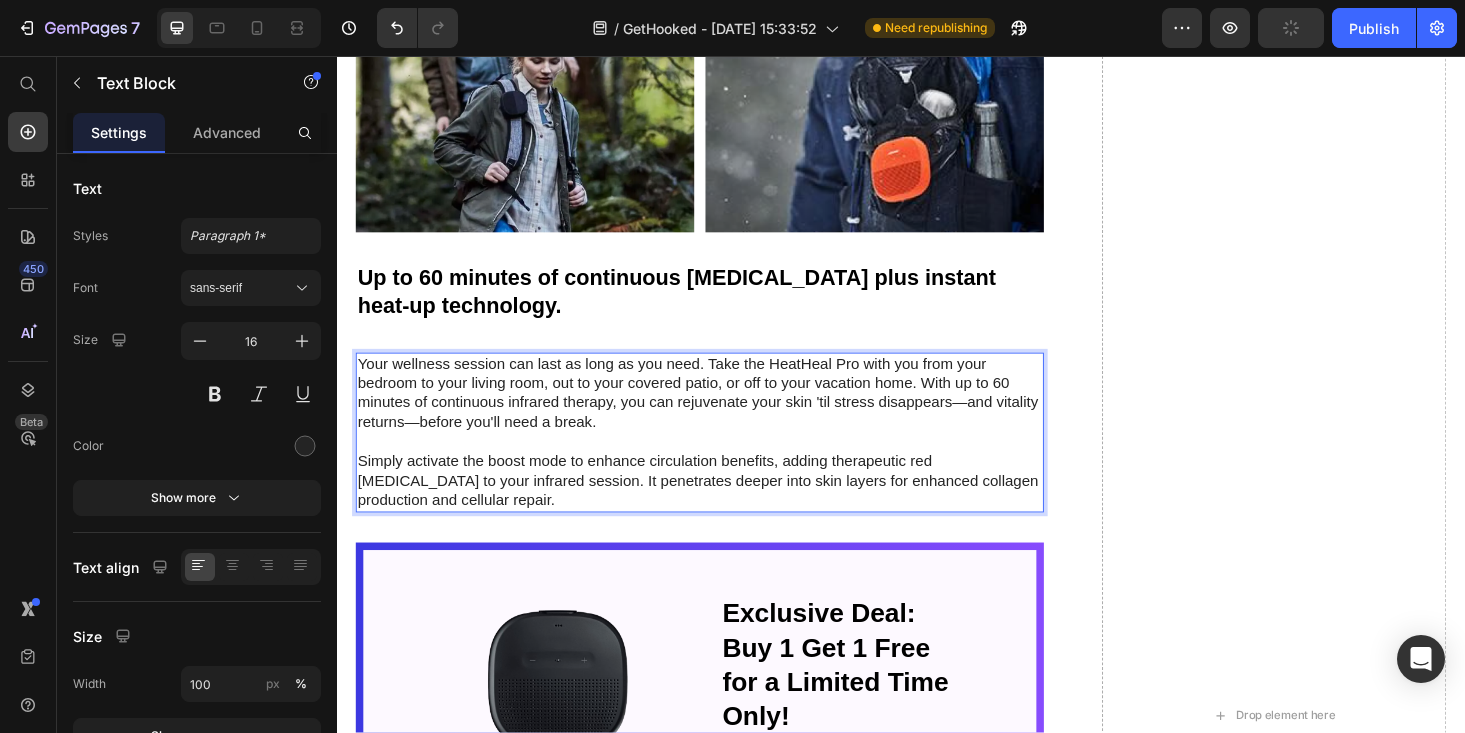 click on "Simply activate the boost mode to enhance circulation benefits, adding therapeutic red light therapy to your infrared session. It penetrates deeper into skin layers for enhanced collagen production and cellular repair." at bounding box center (723, 509) 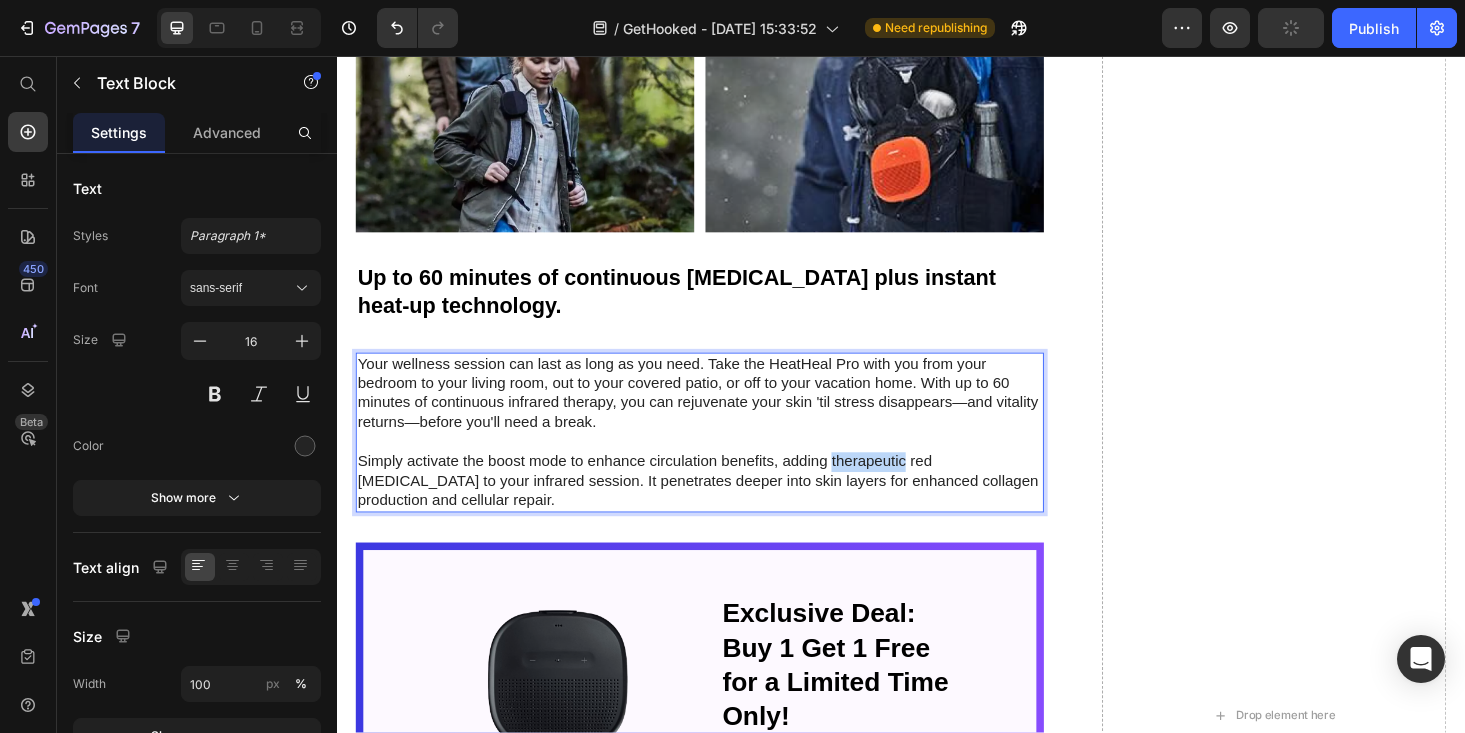 click on "Simply activate the boost mode to enhance circulation benefits, adding therapeutic red light therapy to your infrared session. It penetrates deeper into skin layers for enhanced collagen production and cellular repair." at bounding box center (723, 509) 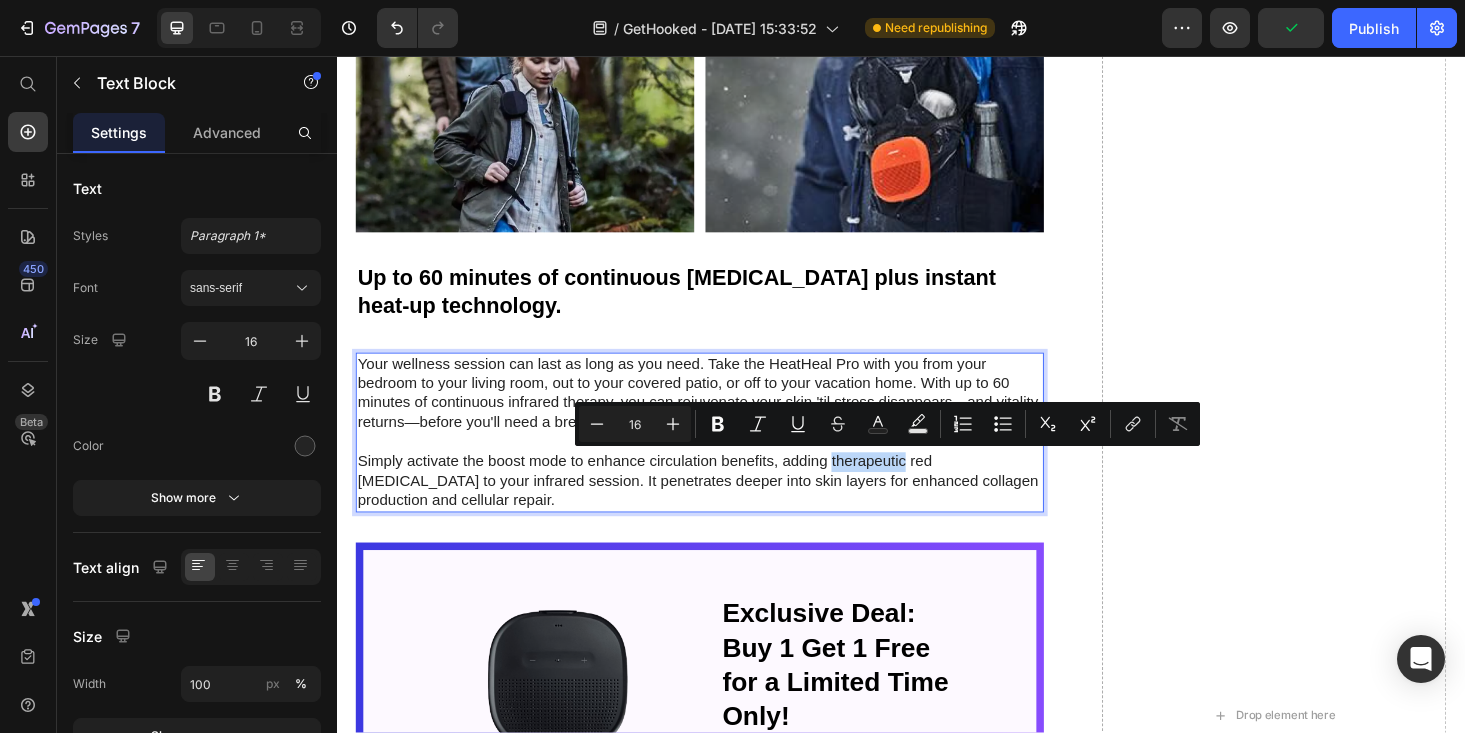 click on "Simply activate the boost mode to enhance circulation benefits, adding therapeutic red light therapy to your infrared session. It penetrates deeper into skin layers for enhanced collagen production and cellular repair." at bounding box center [723, 509] 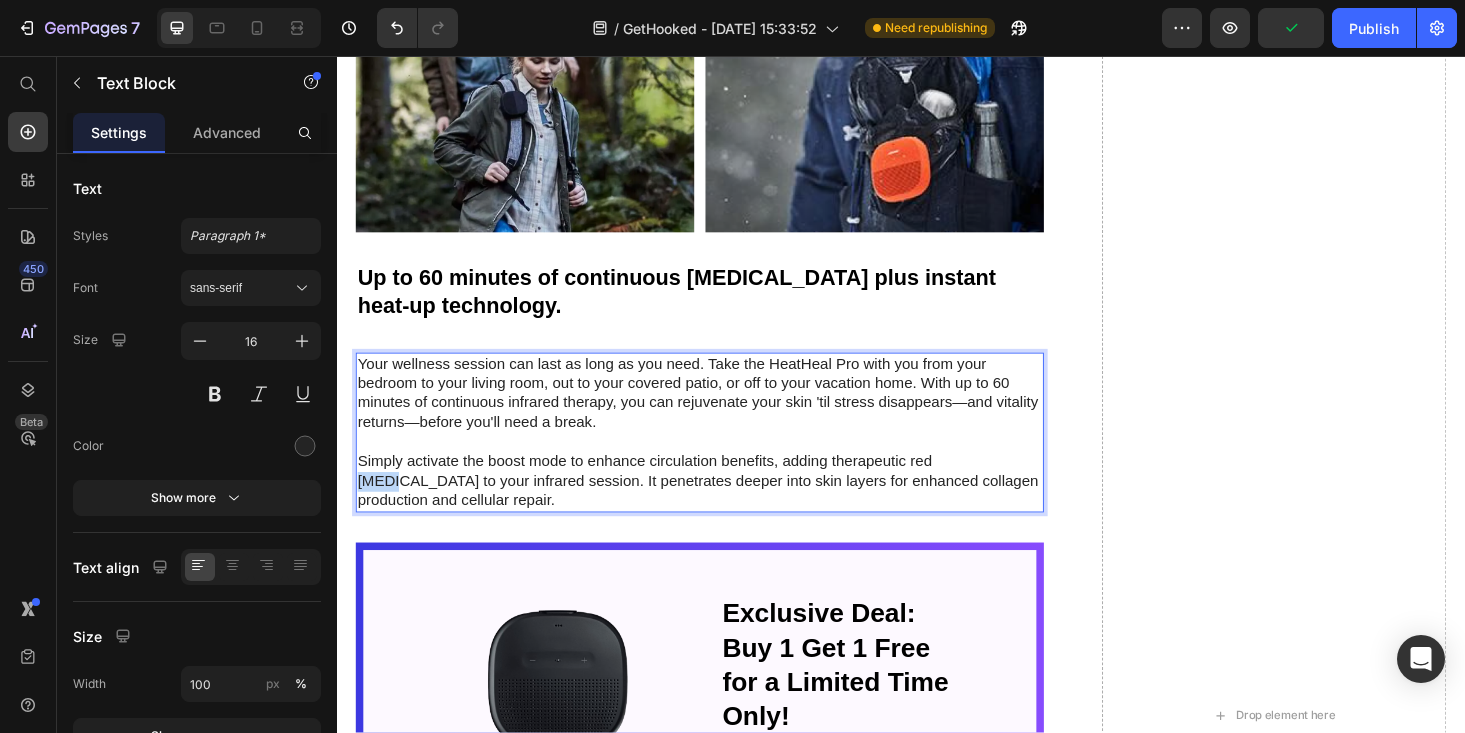 click on "Simply activate the boost mode to enhance circulation benefits, adding therapeutic red light therapy to your infrared session. It penetrates deeper into skin layers for enhanced collagen production and cellular repair." at bounding box center [723, 509] 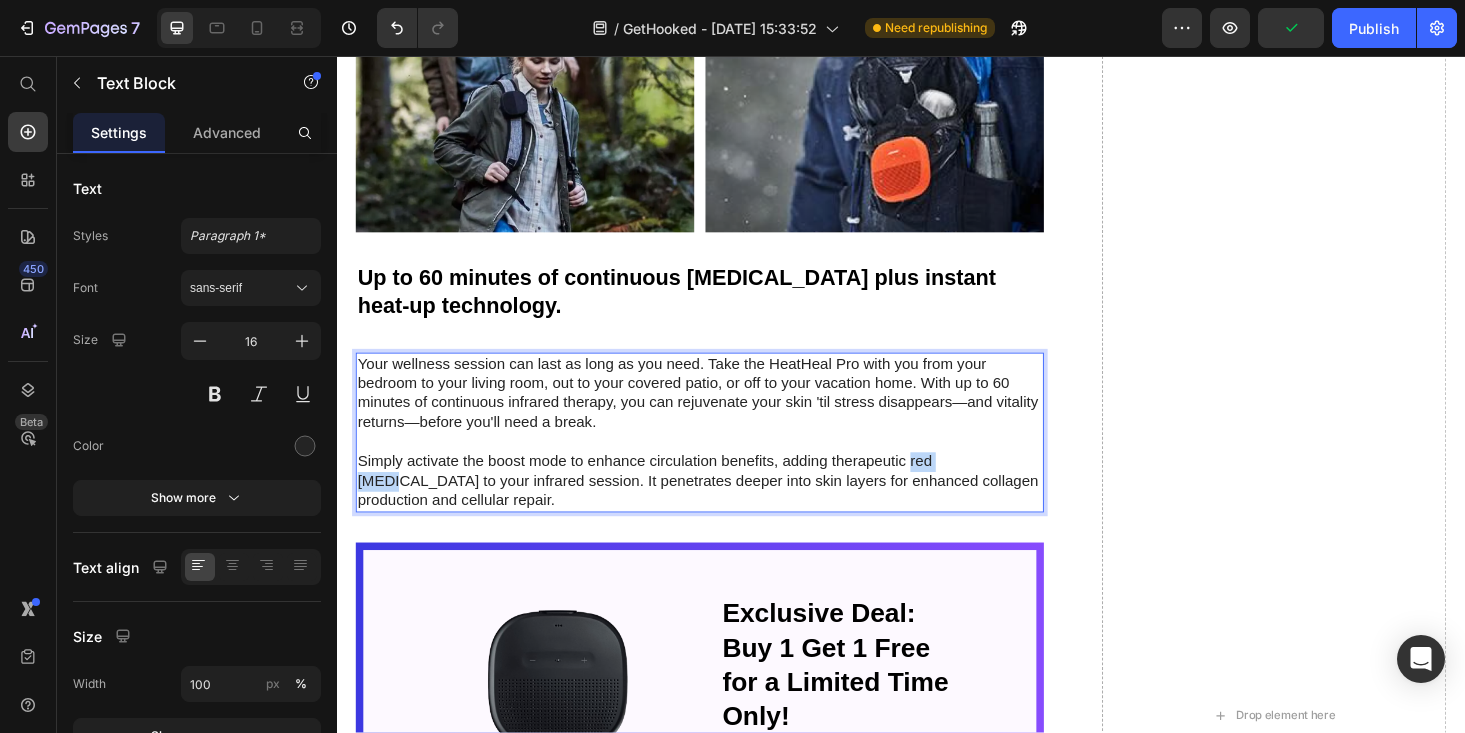 click on "Simply activate the boost mode to enhance circulation benefits, adding therapeutic red light therapy to your infrared session. It penetrates deeper into skin layers for enhanced collagen production and cellular repair." at bounding box center [723, 509] 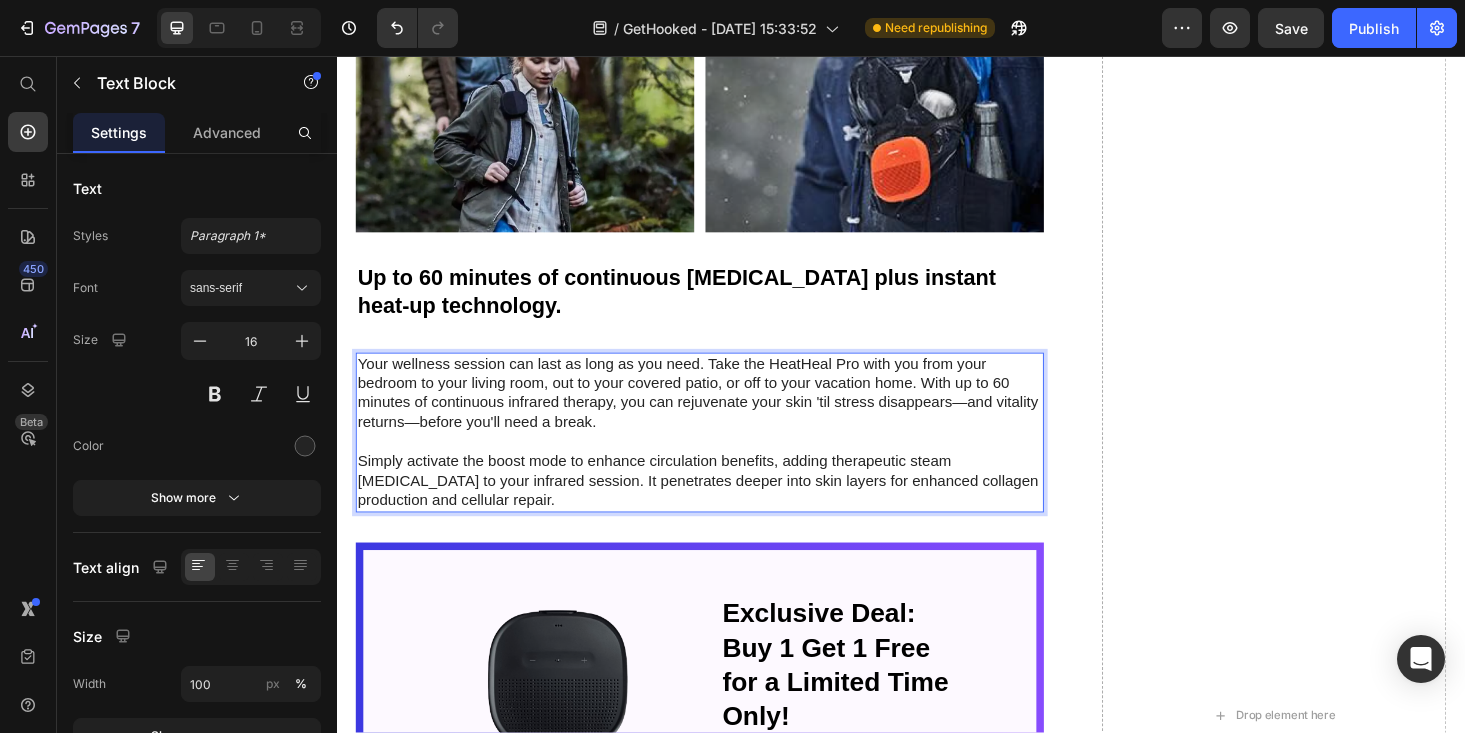 click on "Simply activate the boost mode to enhance circulation benefits, adding therapeutic steam heat therapy to your infrared session. It penetrates deeper into skin layers for enhanced collagen production and cellular repair." at bounding box center (723, 509) 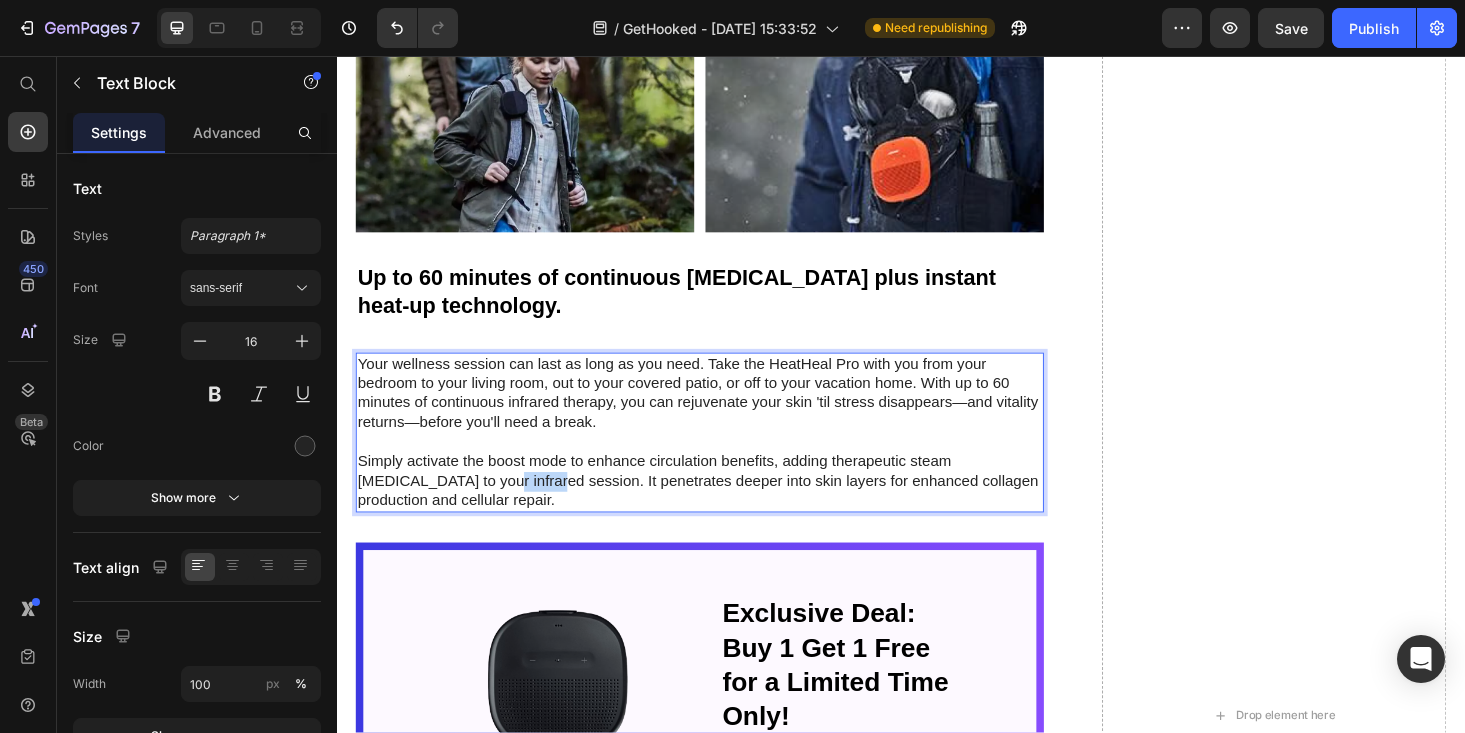 click on "Simply activate the boost mode to enhance circulation benefits, adding therapeutic steam heat therapy to your infrared session. It penetrates deeper into skin layers for enhanced collagen production and cellular repair." at bounding box center (723, 509) 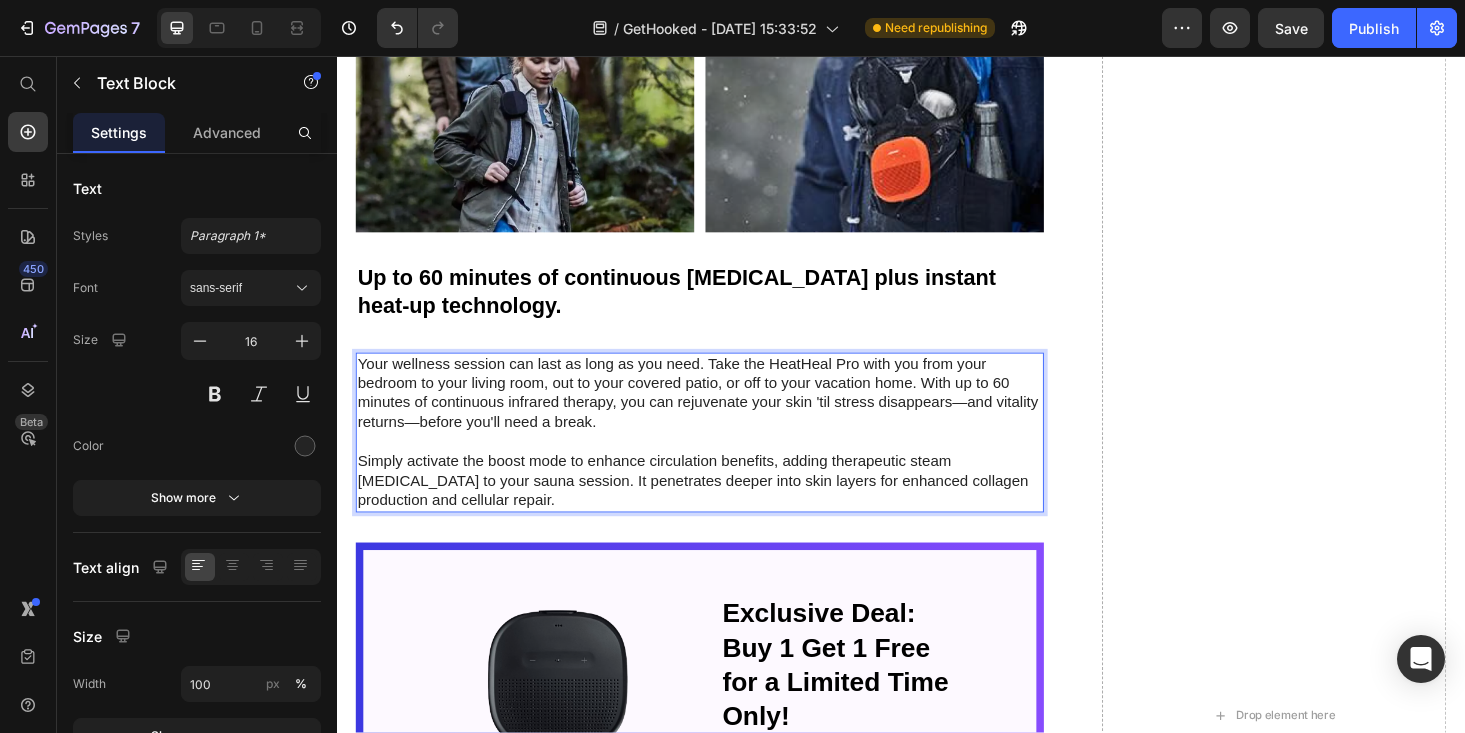 click on "Simply activate the boost mode to enhance circulation benefits, adding therapeutic steam [MEDICAL_DATA] to your sauna session. It penetrates deeper into skin layers for enhanced collagen production and cellular repair." at bounding box center (723, 509) 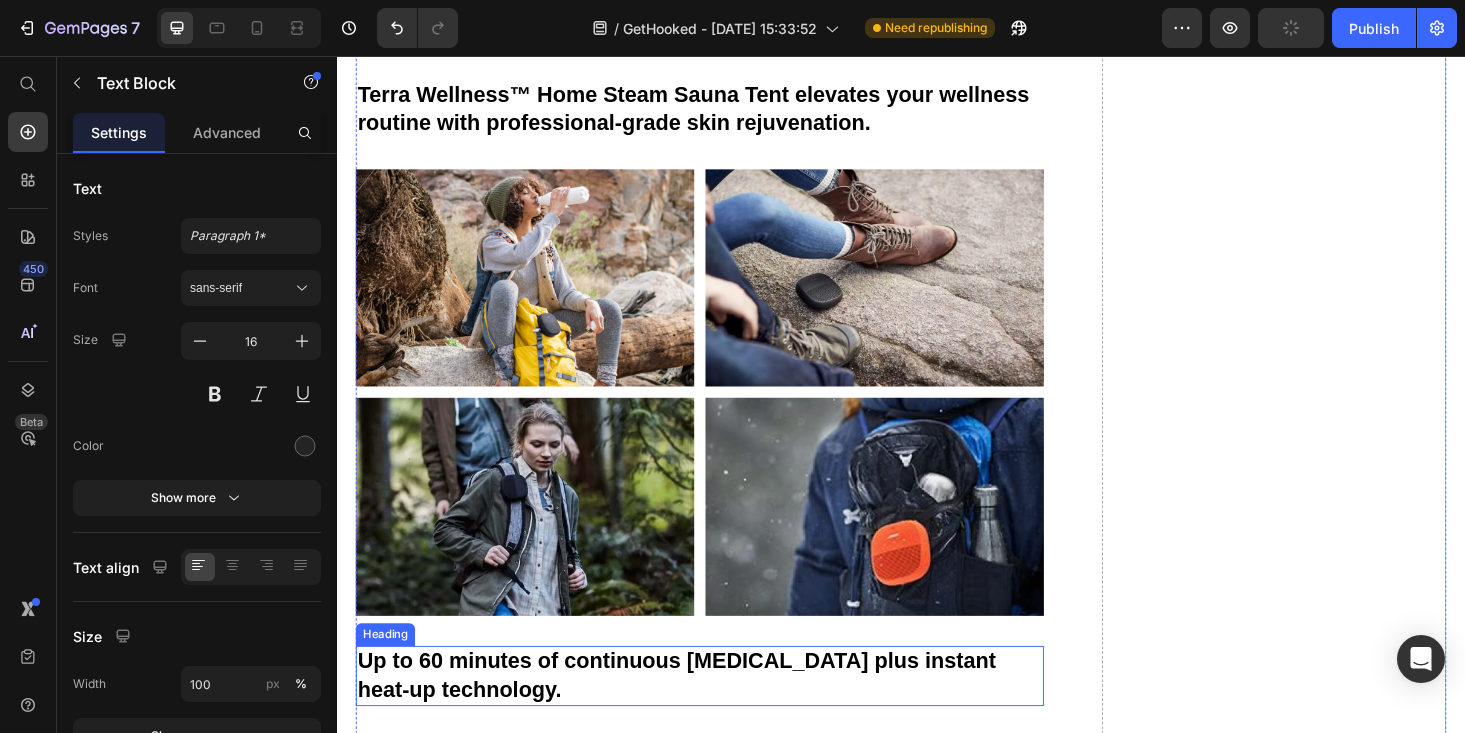 scroll, scrollTop: 3608, scrollLeft: 0, axis: vertical 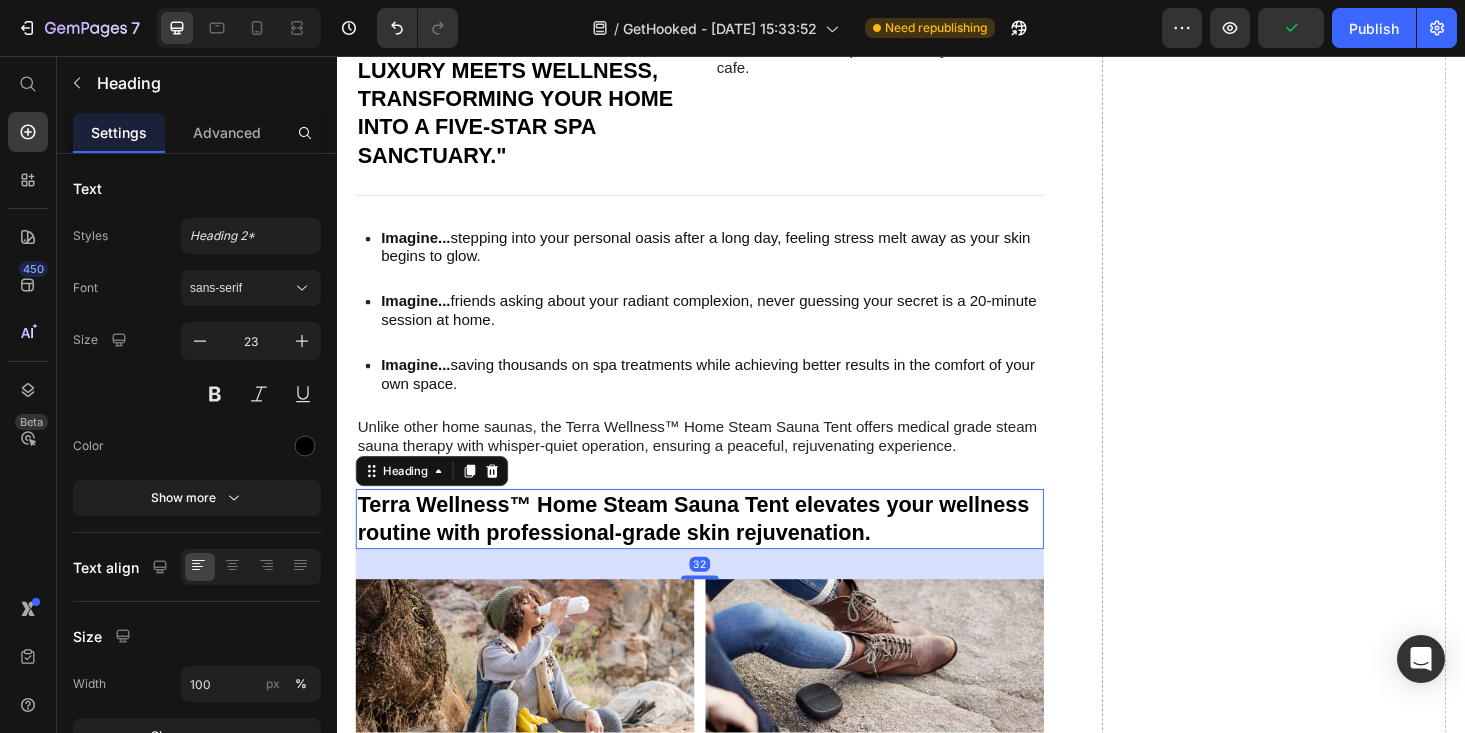 click on "Terra Wellness™ Home Steam Sauna Tent elevates your wellness routine with professional-grade skin rejuvenation." at bounding box center [723, 549] 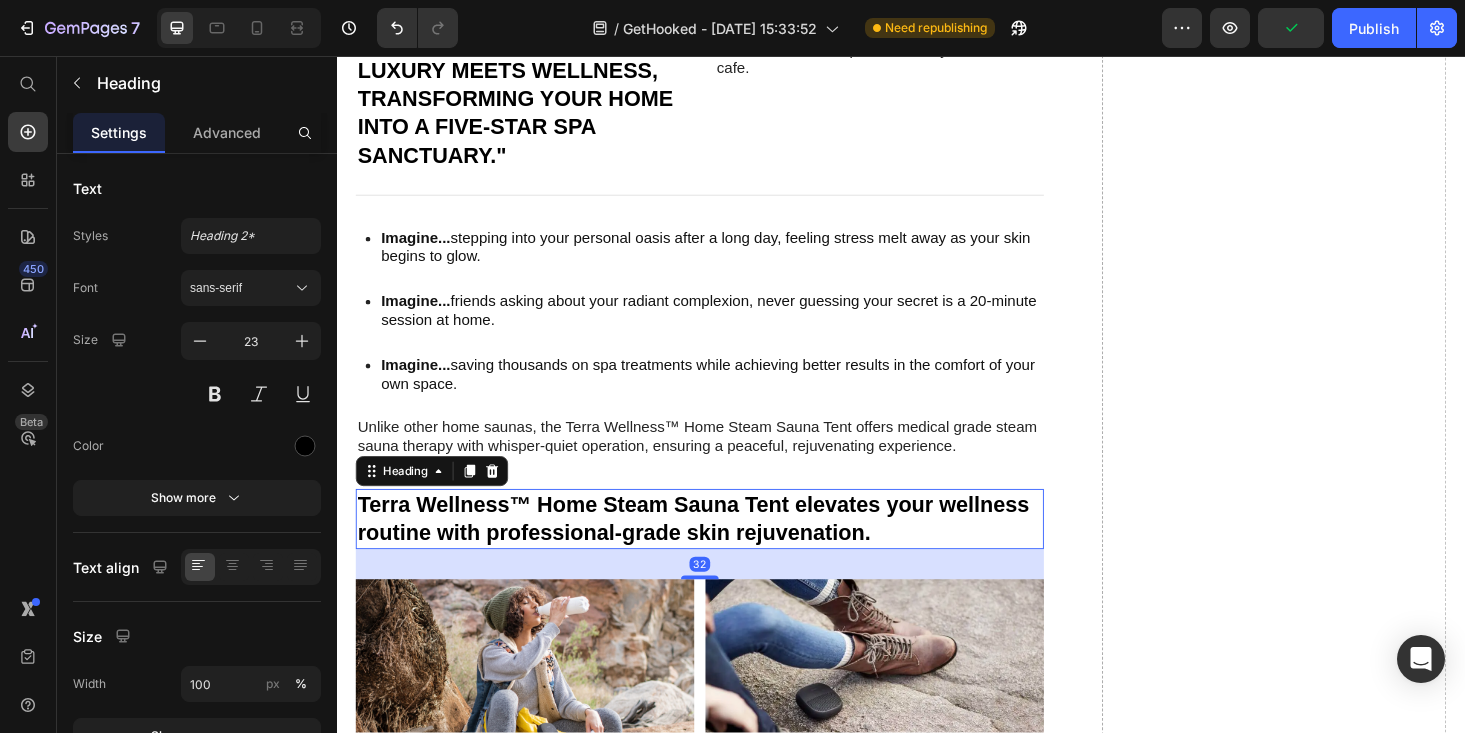 click on "Terra Wellness™ Home Steam Sauna Tent elevates your wellness routine with professional-grade skin rejuvenation." at bounding box center [723, 549] 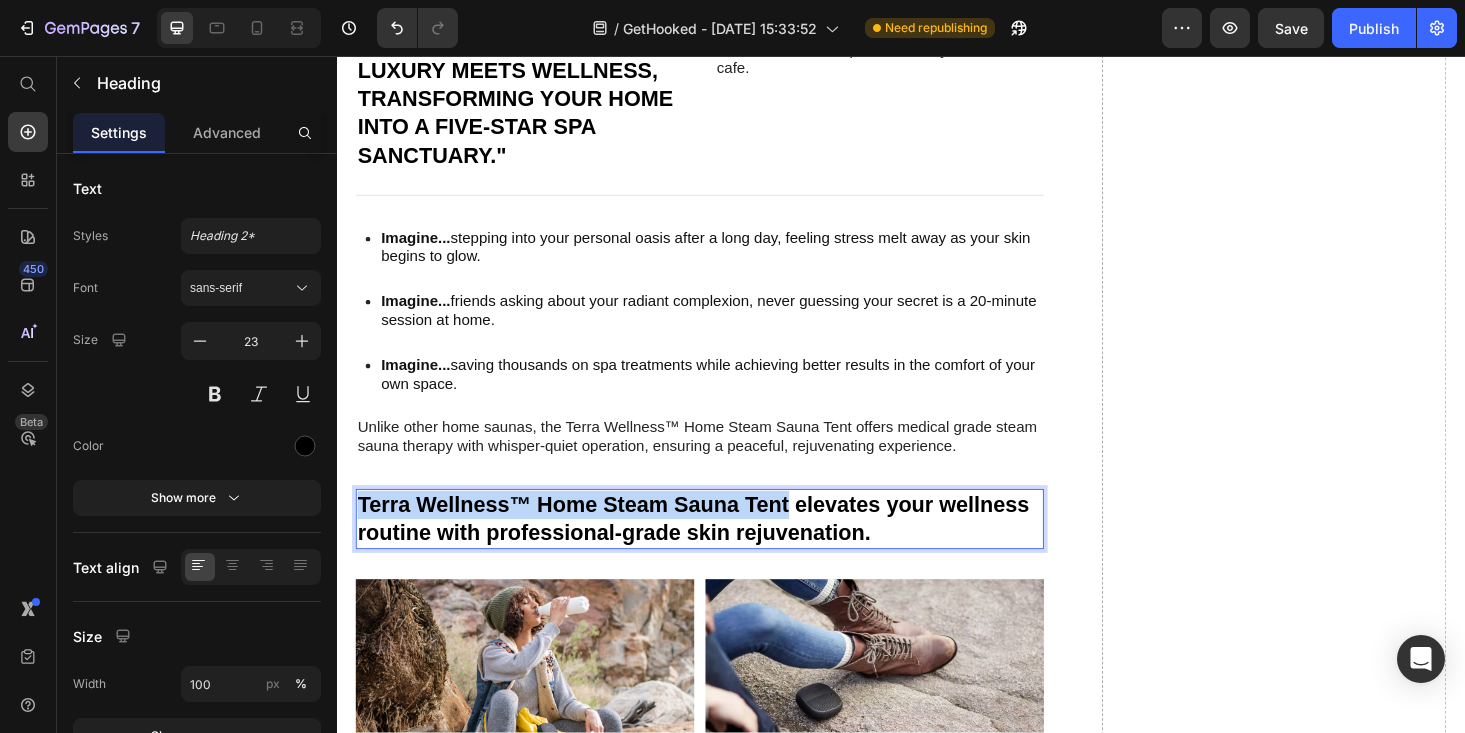 click on "Terra Wellness™ Home Steam Sauna Tent elevates your wellness routine with professional-grade skin rejuvenation." at bounding box center (723, 549) 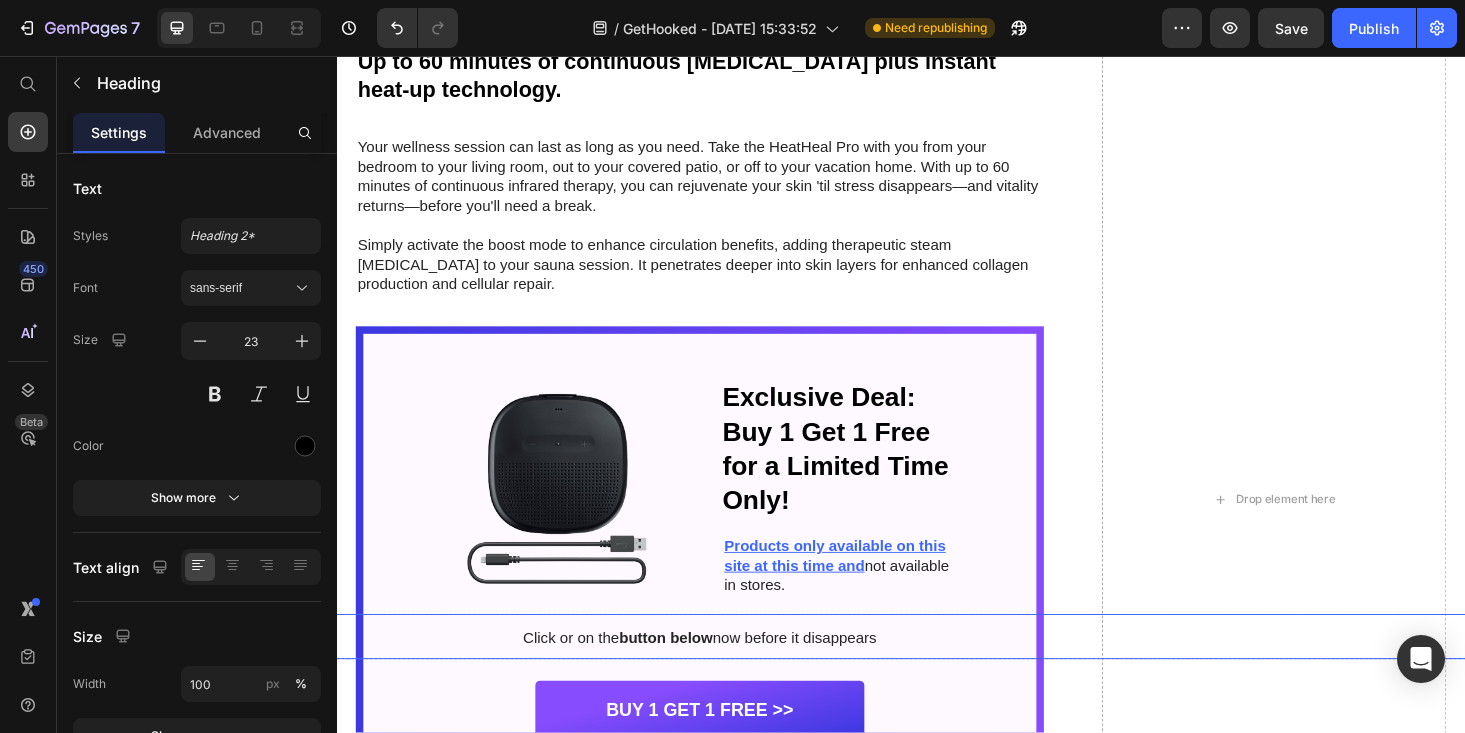 scroll, scrollTop: 4678, scrollLeft: 0, axis: vertical 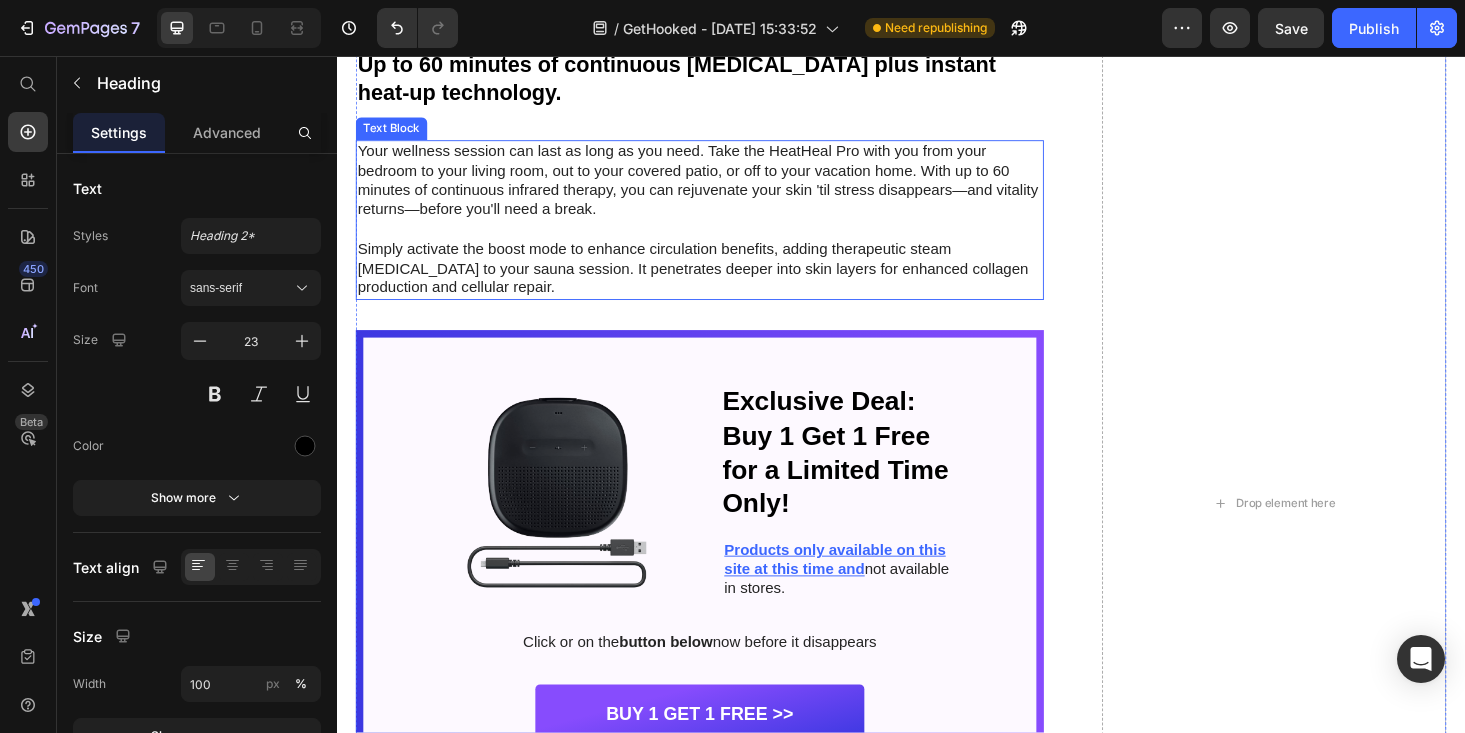 click on "Your wellness session can last as long as you need. Take the HeatHeal Pro with you from your bedroom to your living room, out to your covered patio, or off to your vacation home. With up to 60 minutes of continuous infrared therapy, you can rejuvenate your skin 'til stress disappears—and vitality returns—before you'll need a break." at bounding box center [723, 189] 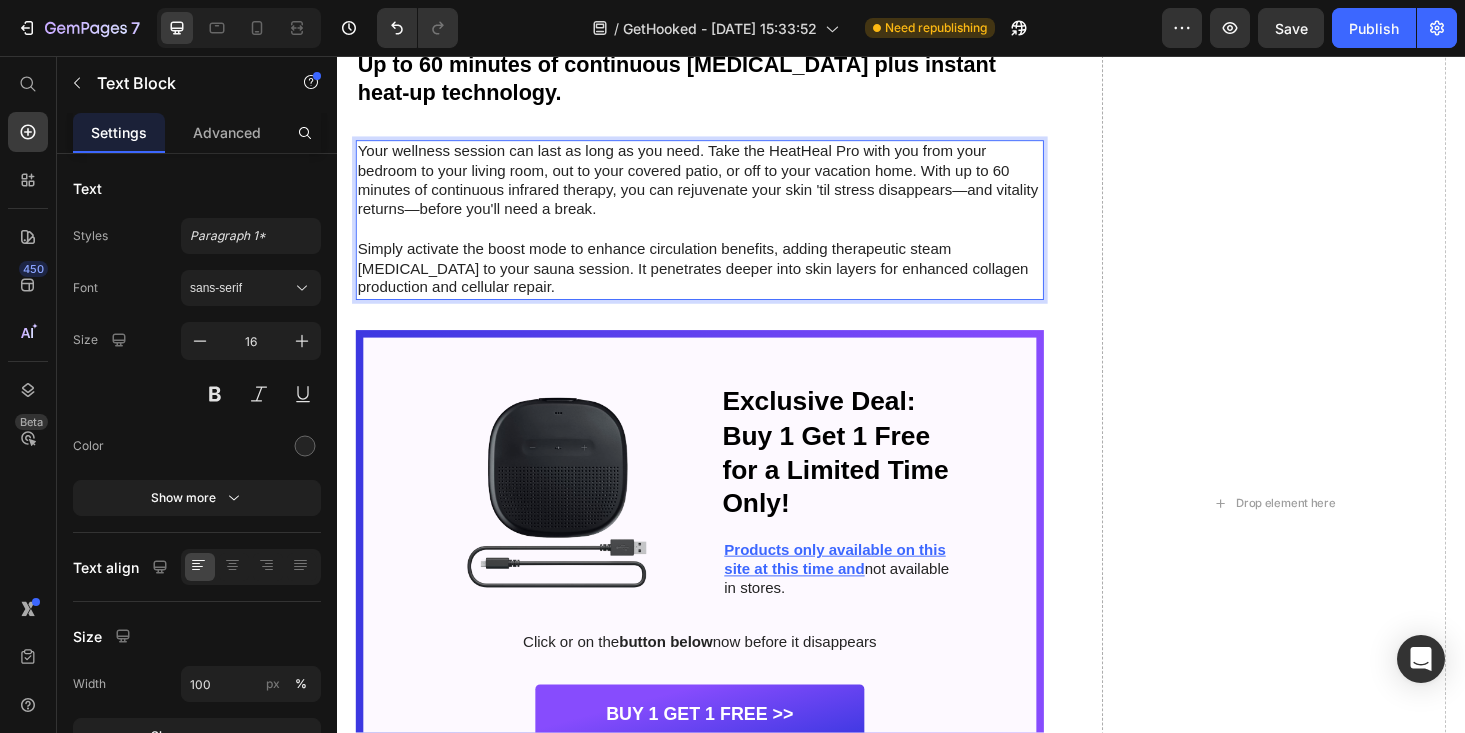 click on "Your wellness session can last as long as you need. Take the HeatHeal Pro with you from your bedroom to your living room, out to your covered patio, or off to your vacation home. With up to 60 minutes of continuous infrared therapy, you can rejuvenate your skin 'til stress disappears—and vitality returns—before you'll need a break." at bounding box center [723, 189] 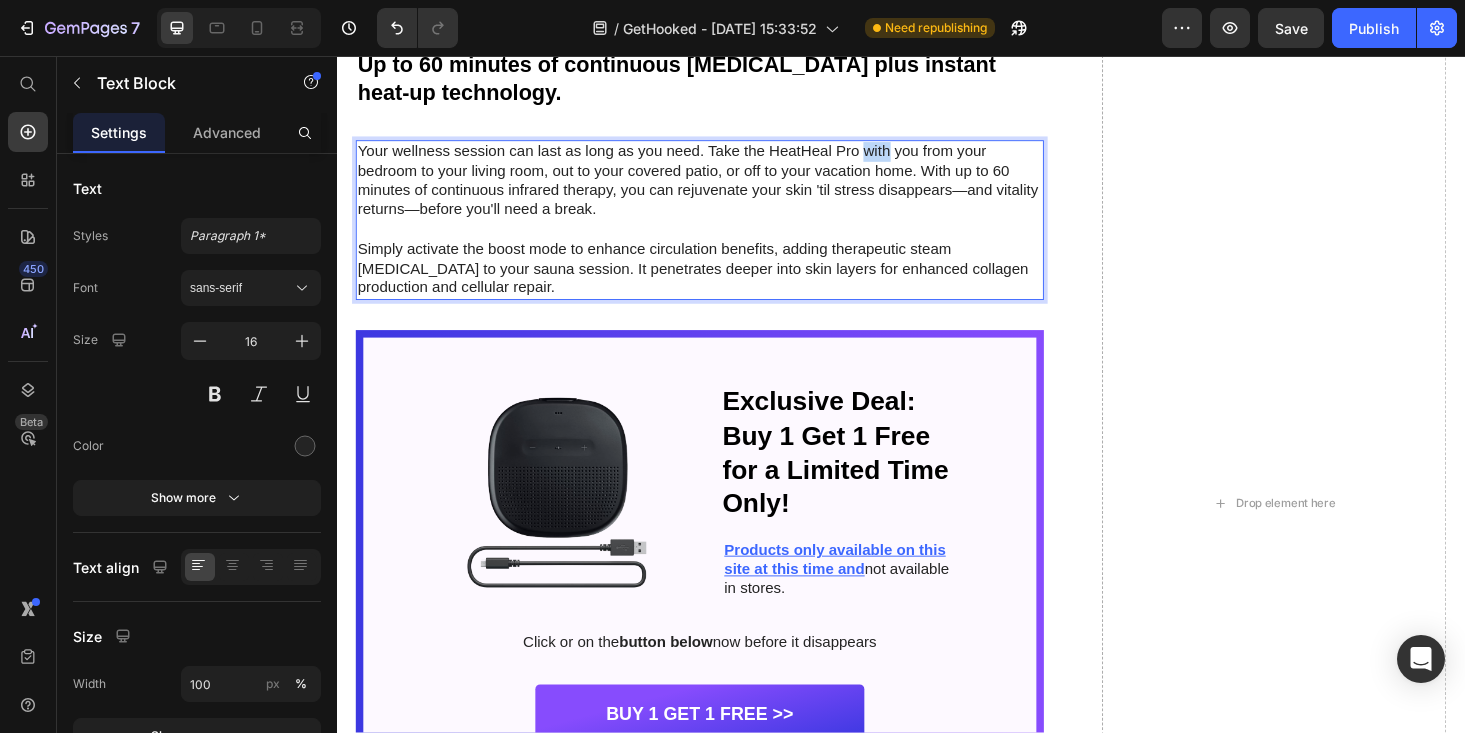 click on "Your wellness session can last as long as you need. Take the HeatHeal Pro with you from your bedroom to your living room, out to your covered patio, or off to your vacation home. With up to 60 minutes of continuous infrared therapy, you can rejuvenate your skin 'til stress disappears—and vitality returns—before you'll need a break." at bounding box center (723, 189) 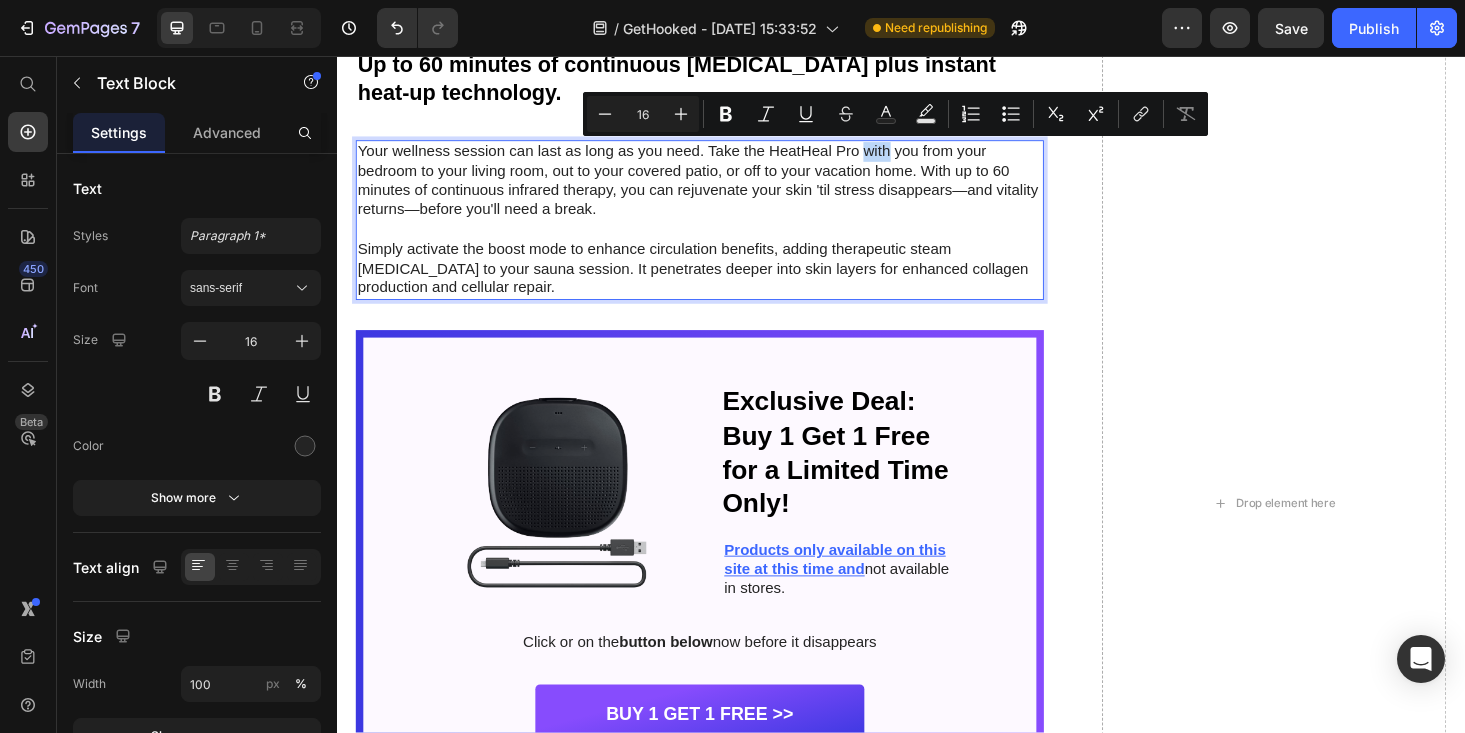 click on "Your wellness session can last as long as you need. Take the HeatHeal Pro with you from your bedroom to your living room, out to your covered patio, or off to your vacation home. With up to 60 minutes of continuous infrared therapy, you can rejuvenate your skin 'til stress disappears—and vitality returns—before you'll need a break." at bounding box center (723, 189) 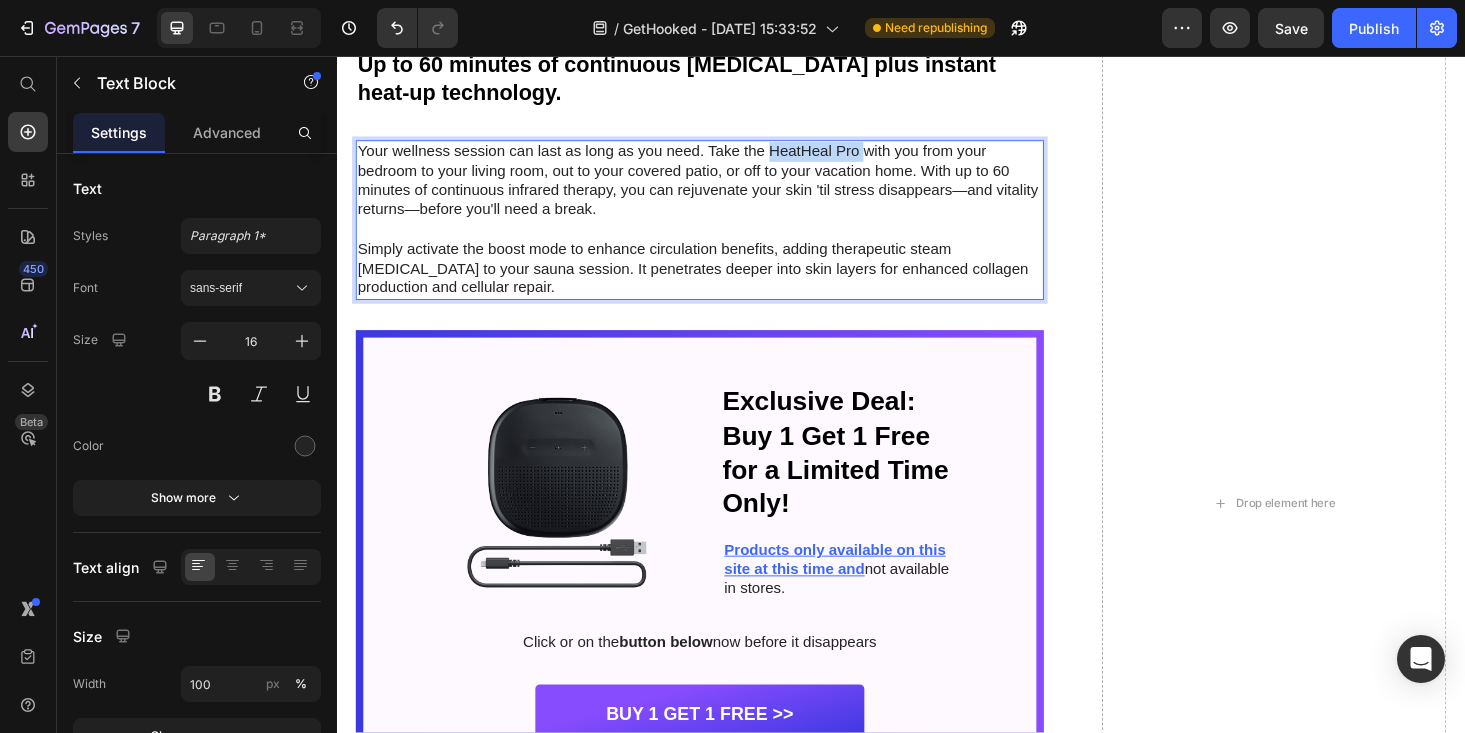 click on "Your wellness session can last as long as you need. Take the HeatHeal Pro with you from your bedroom to your living room, out to your covered patio, or off to your vacation home. With up to 60 minutes of continuous infrared therapy, you can rejuvenate your skin 'til stress disappears—and vitality returns—before you'll need a break." at bounding box center (723, 189) 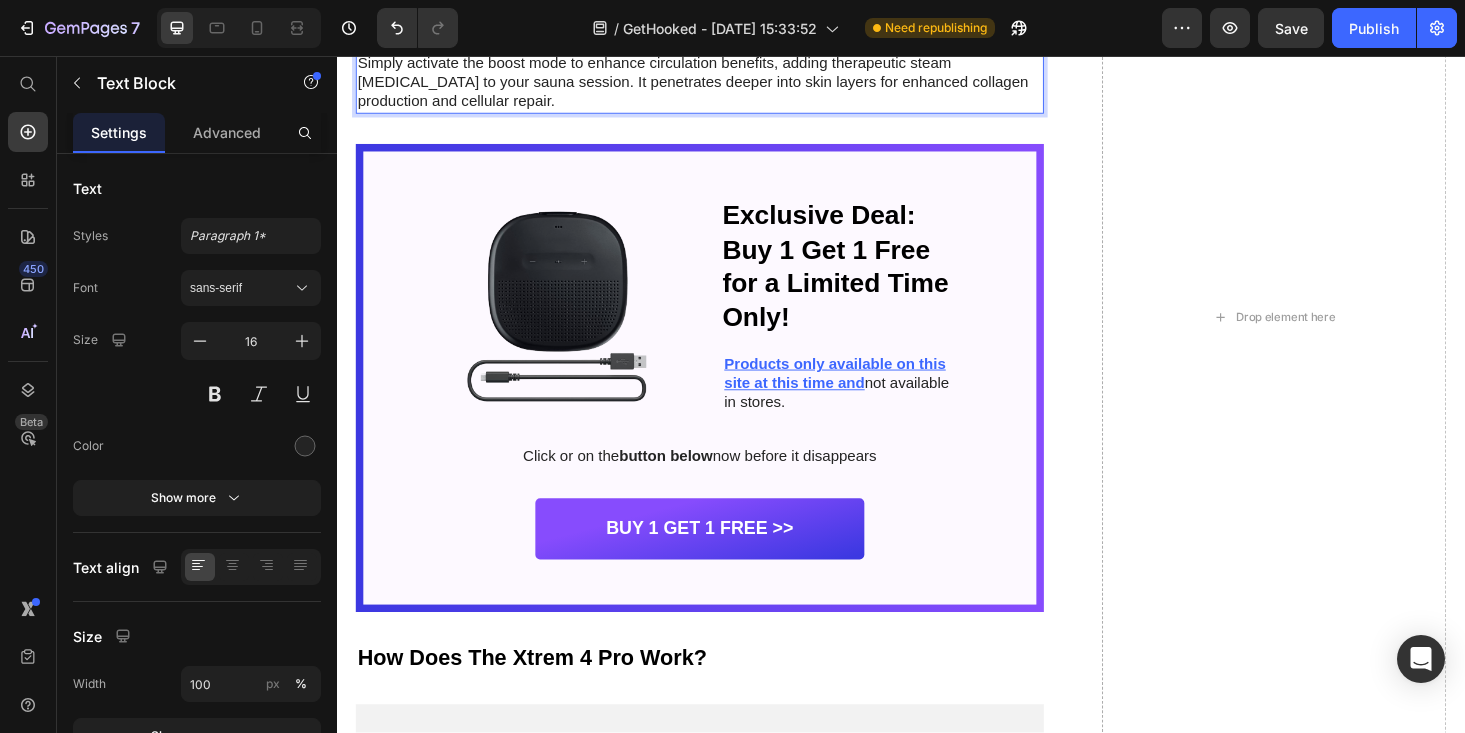 scroll, scrollTop: 4877, scrollLeft: 0, axis: vertical 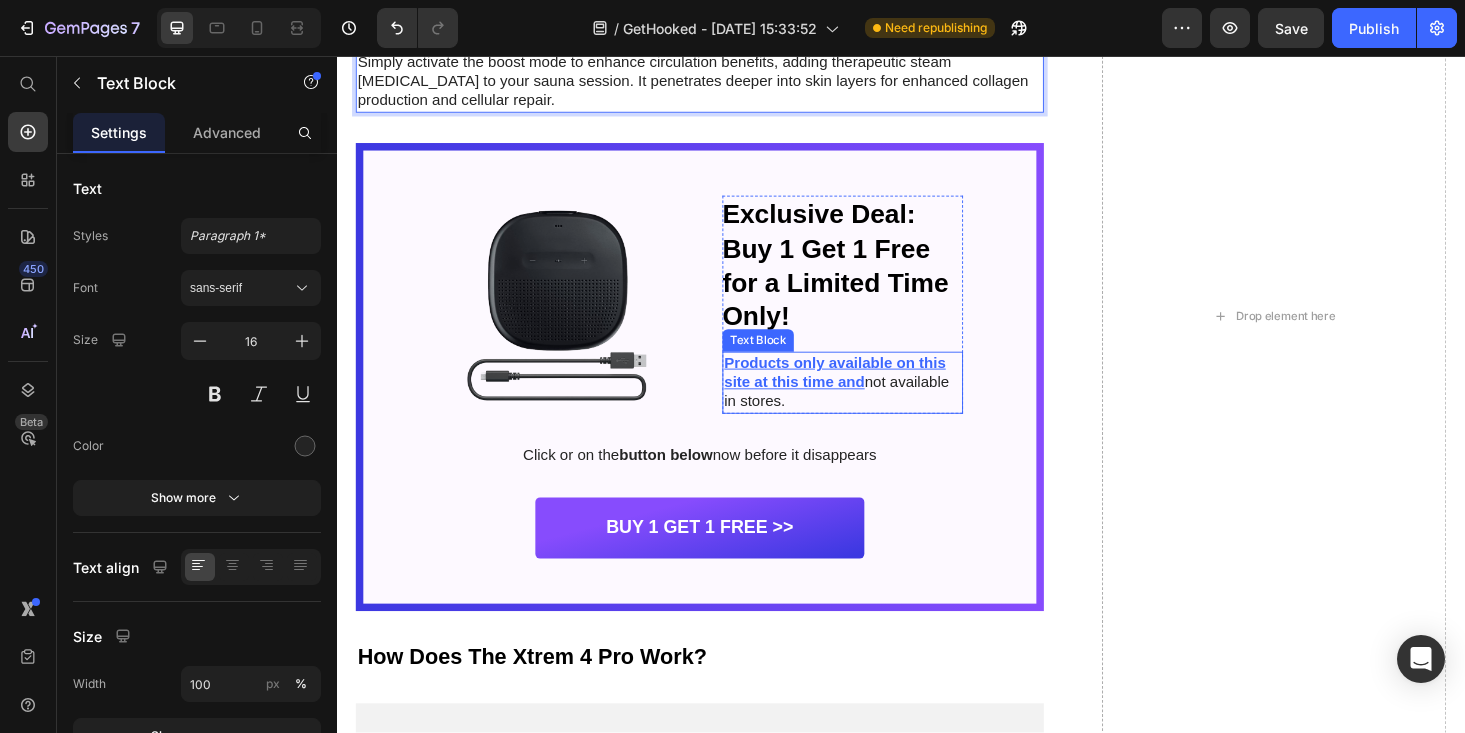 click on "Products only available on this site at this time and" at bounding box center (867, 393) 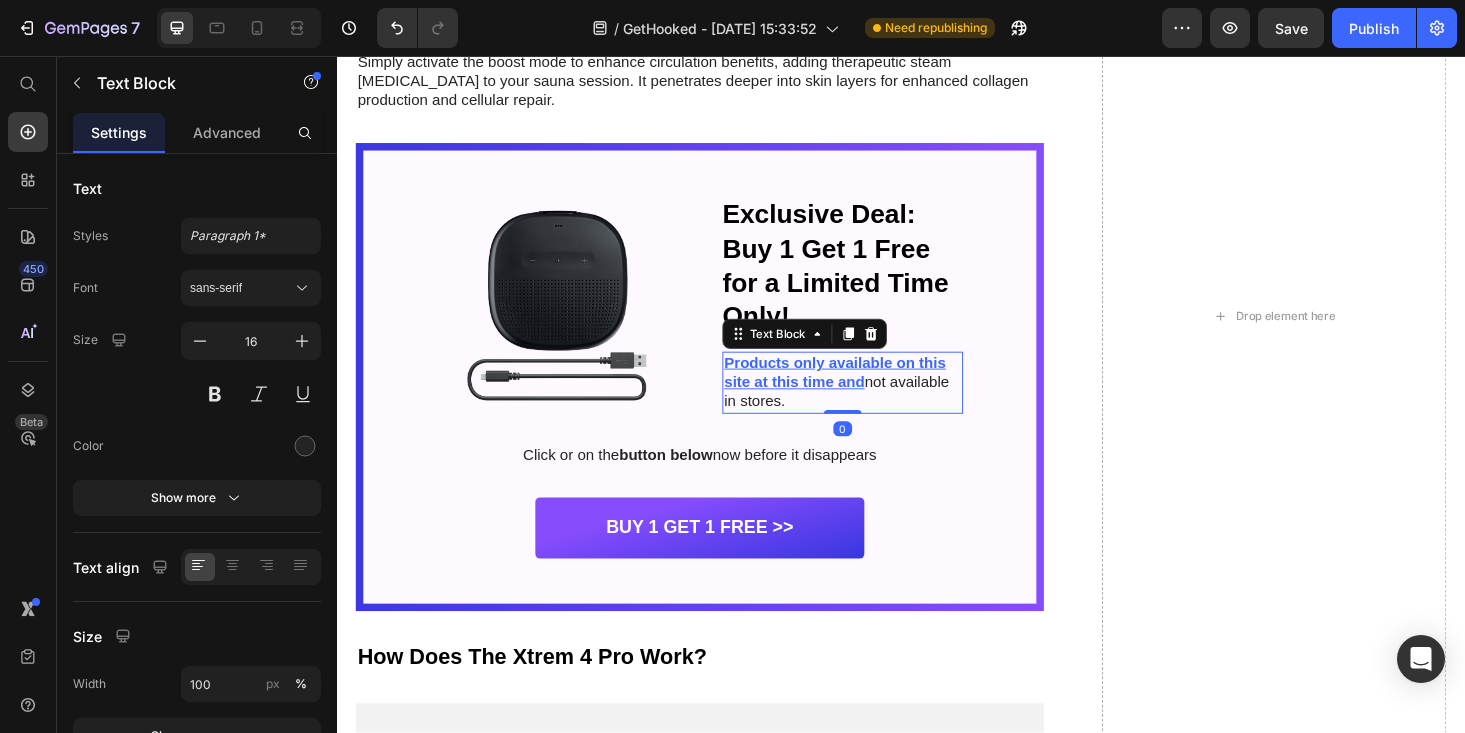 click on "Products only available on this site at this time and" at bounding box center [867, 393] 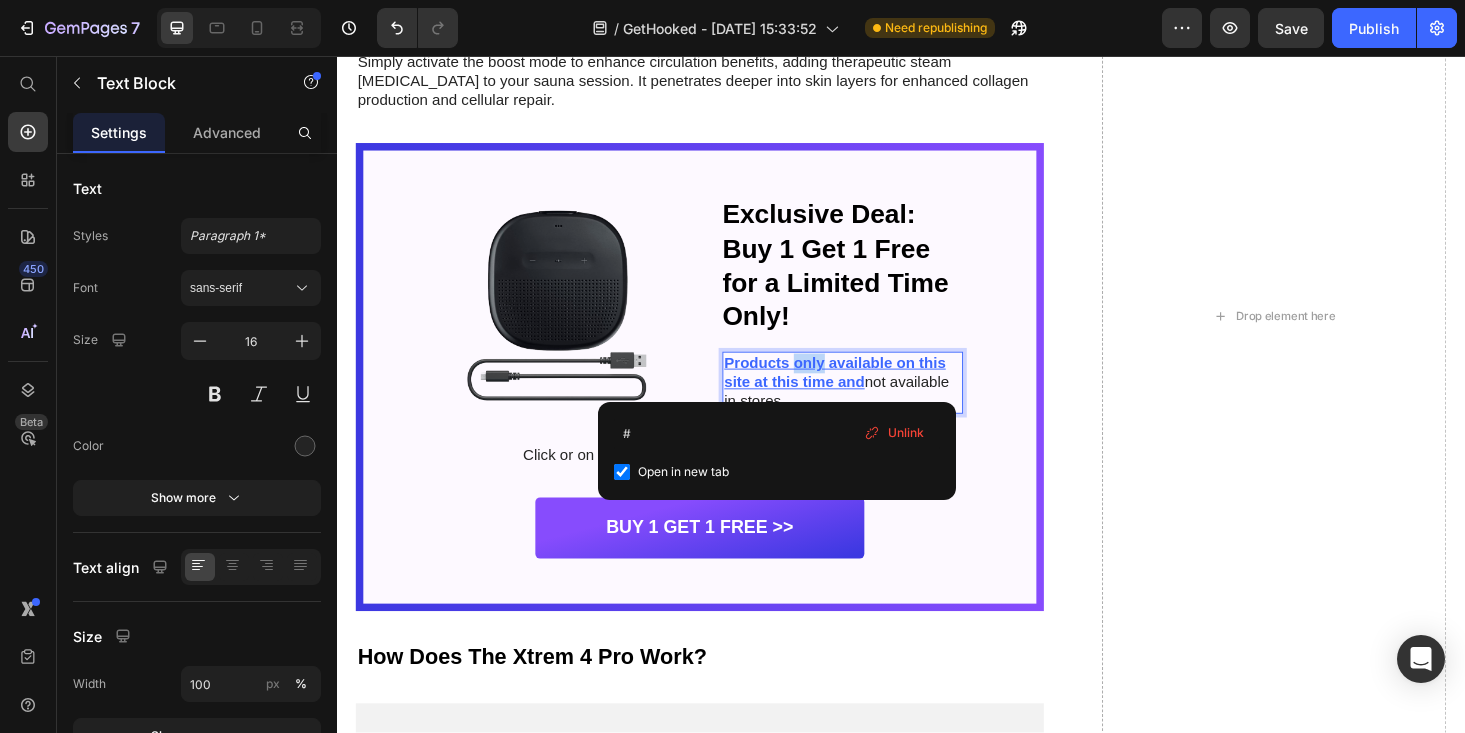click on "Products only available on this site at this time and" at bounding box center [867, 393] 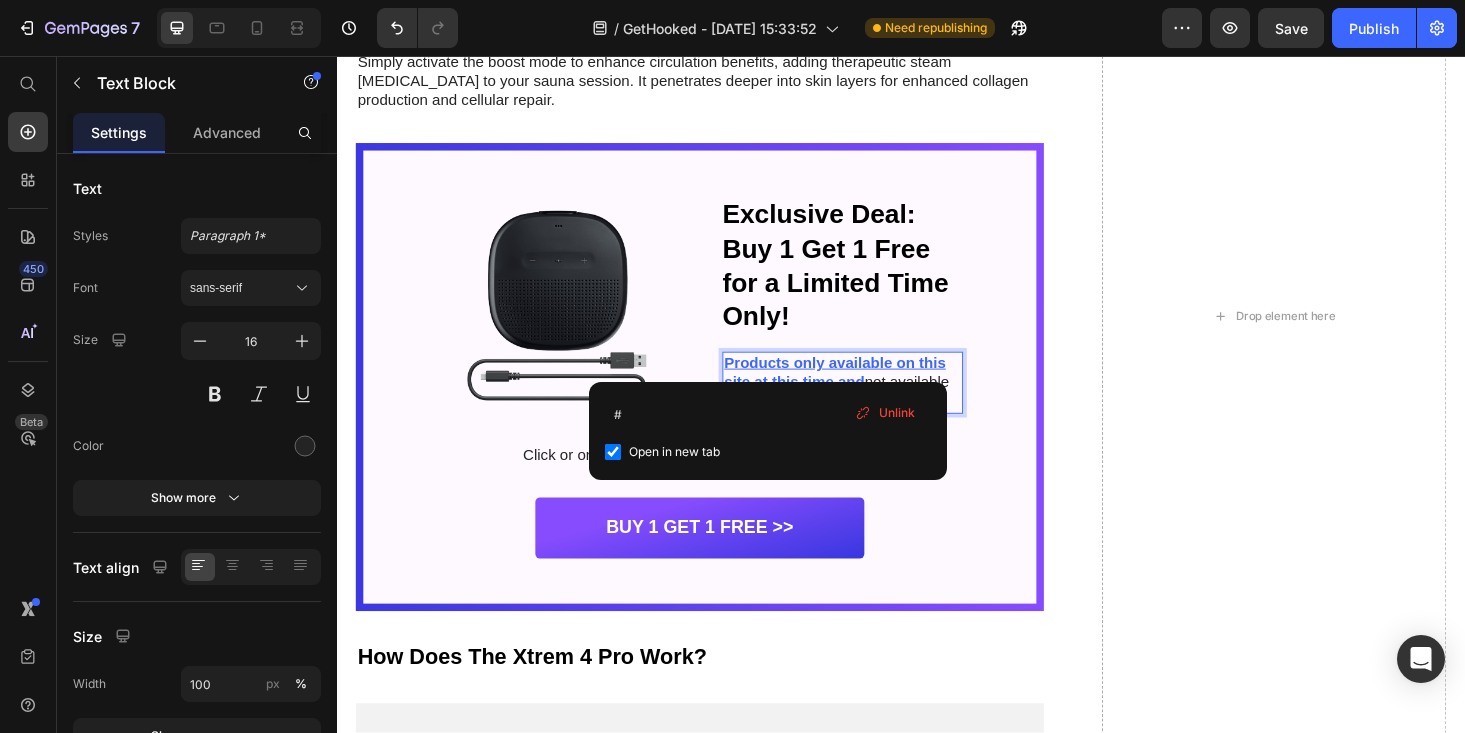 click on "Products only available on this site at this time and" at bounding box center (867, 393) 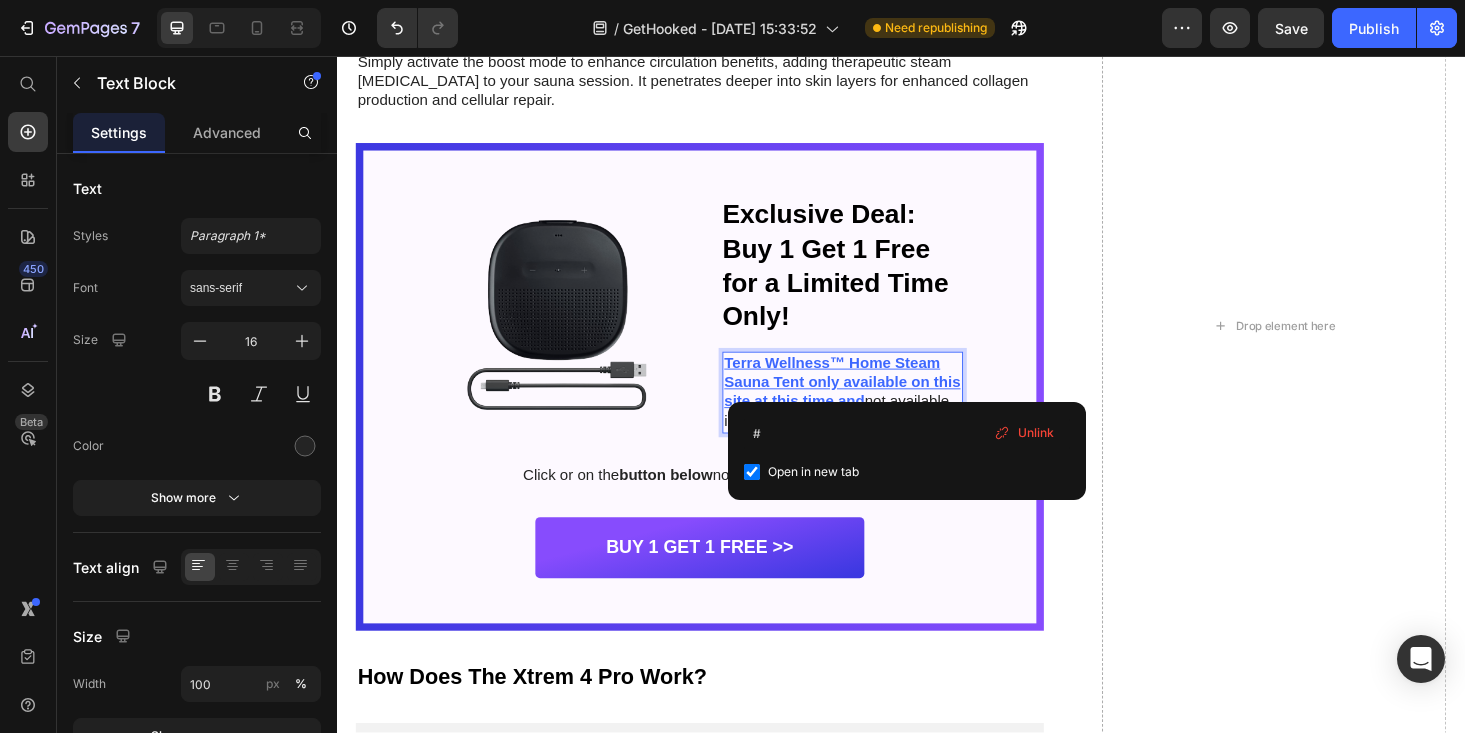 click on "Terra Wellness™ Home Steam Sauna Tent only available on this site at this time and" at bounding box center (874, 403) 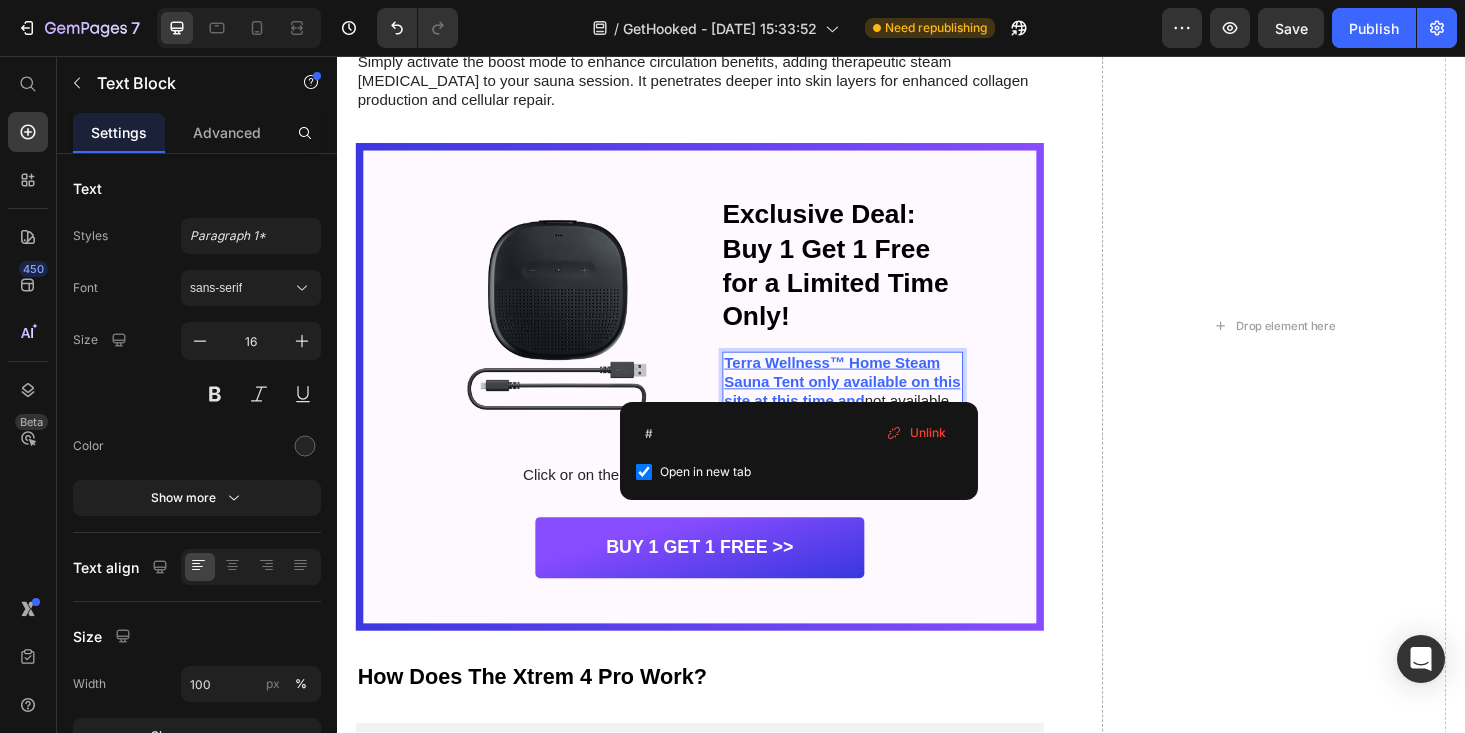 click on "Terra Wellness™ Home Steam Sauna Tent only available on this site at this time and" at bounding box center (874, 403) 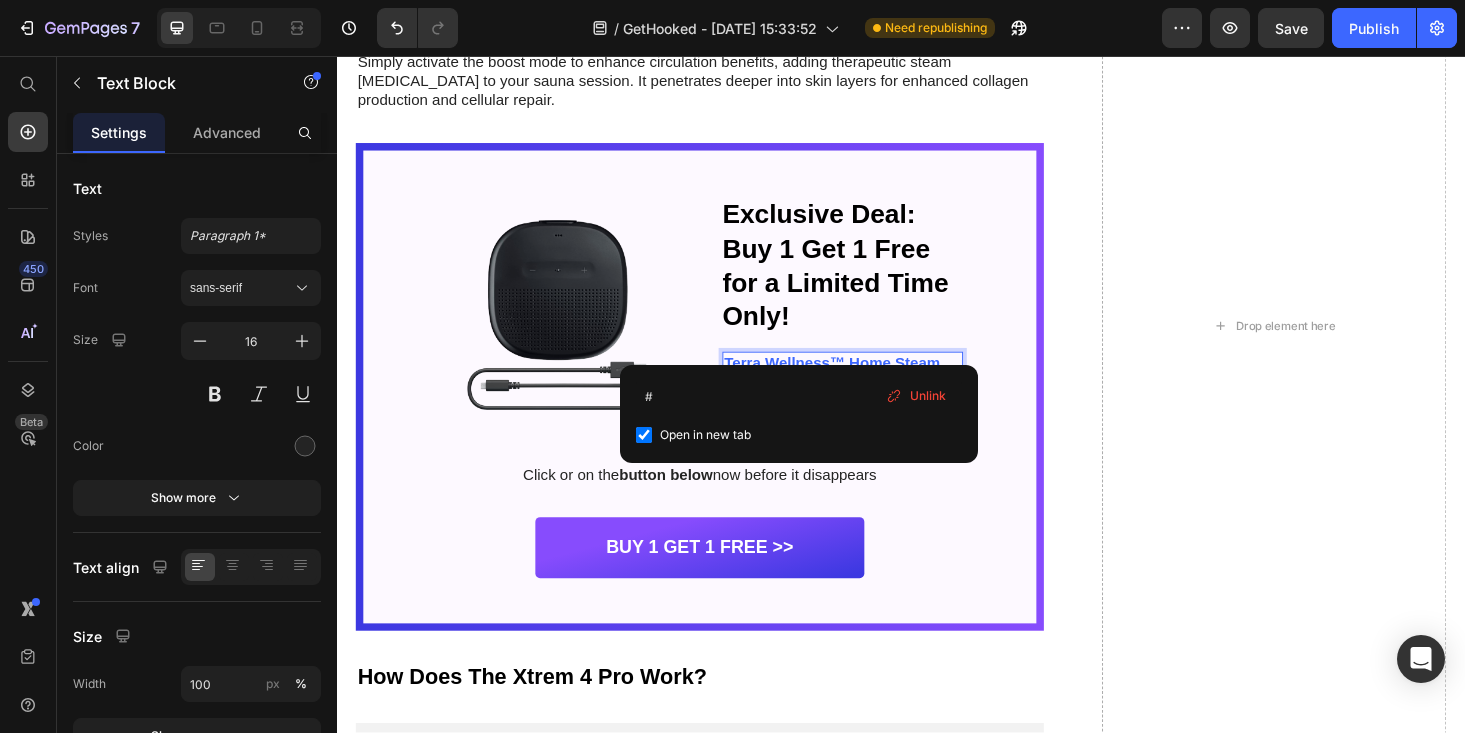 scroll, scrollTop: 4930, scrollLeft: 0, axis: vertical 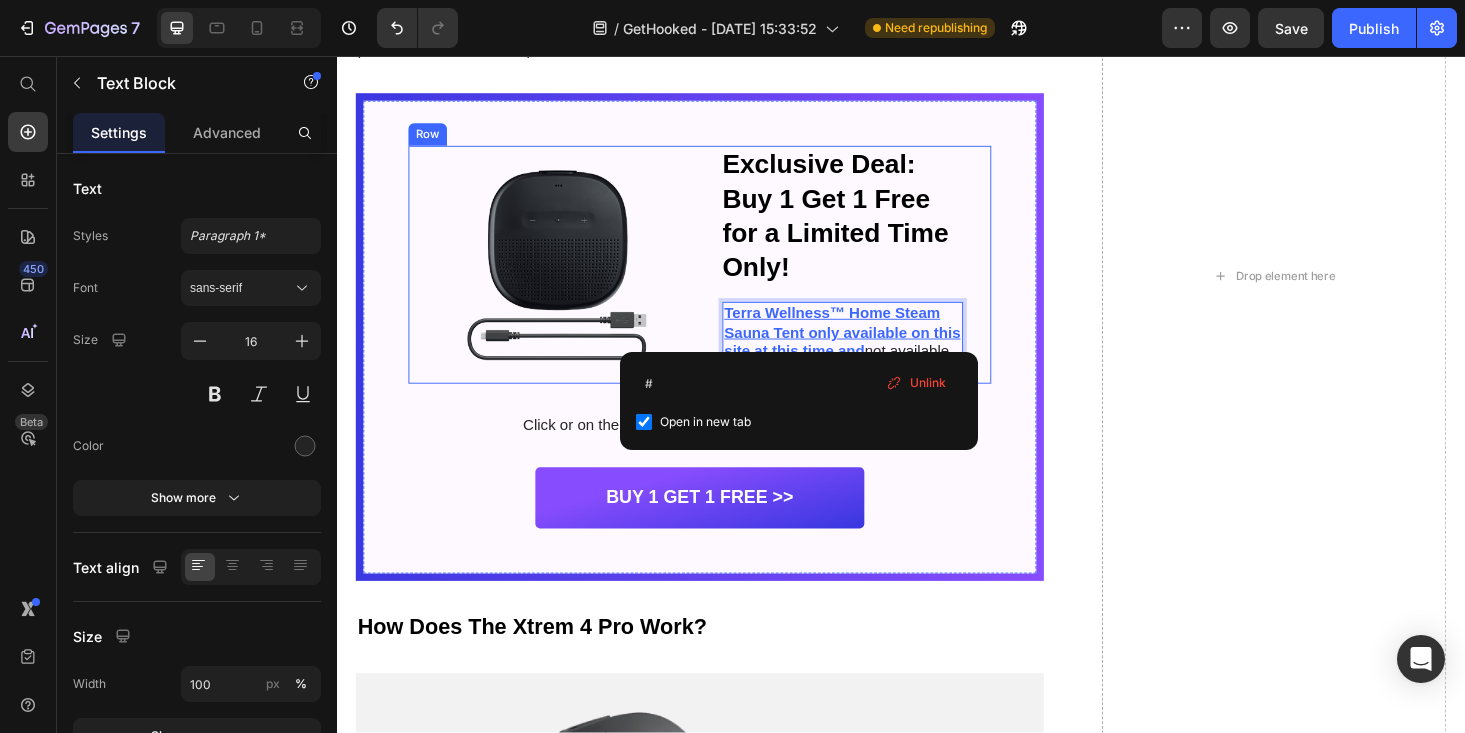 click on "Image Exclusive Deal: Buy 1 Get 1 Free for a Limited Time Only! Heading Terra Wellness™ Home Steam Sauna Tent only available on this site at this time and  not available in stores.  Text Block   0 Row Row" at bounding box center (723, 278) 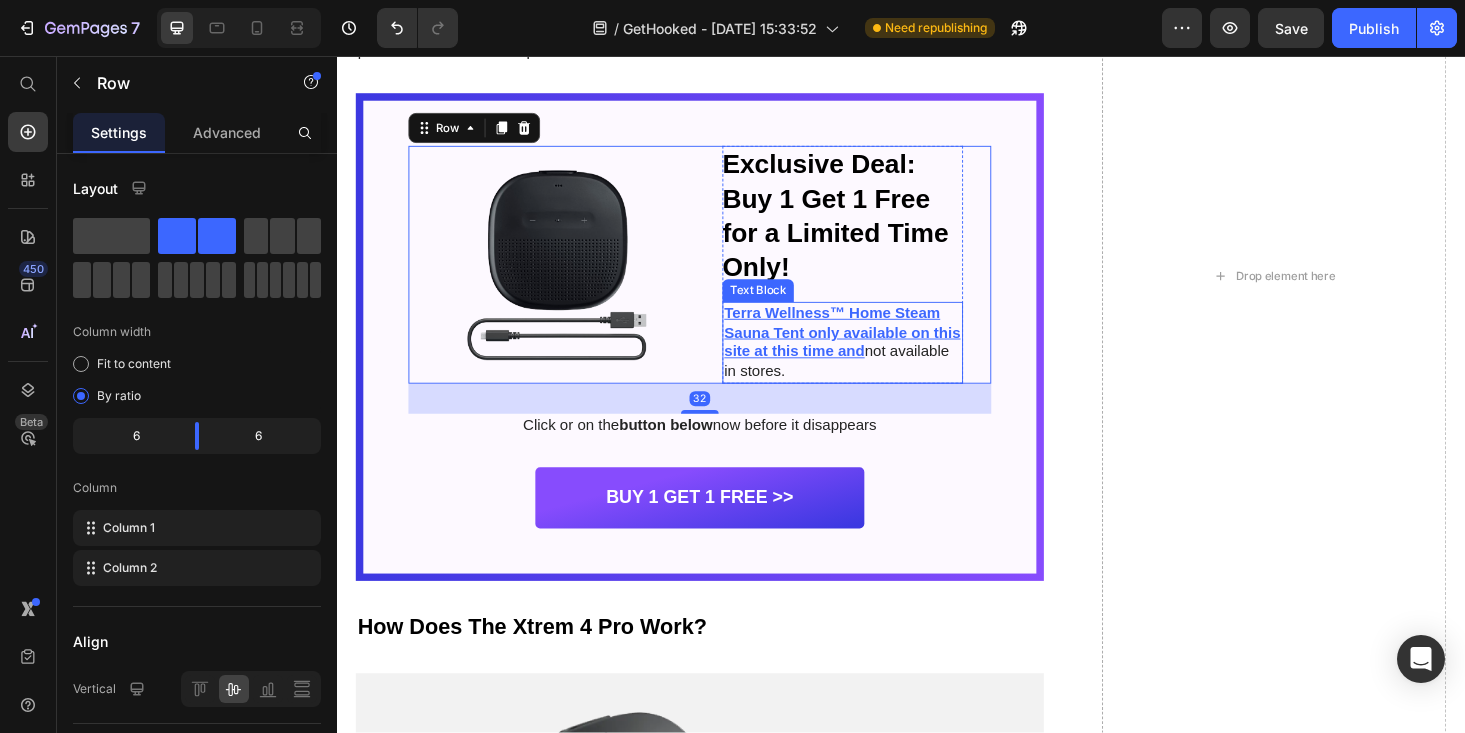 click on "Terra Wellness™ Home Steam Sauna Tent only available on this site at this time and" at bounding box center (874, 350) 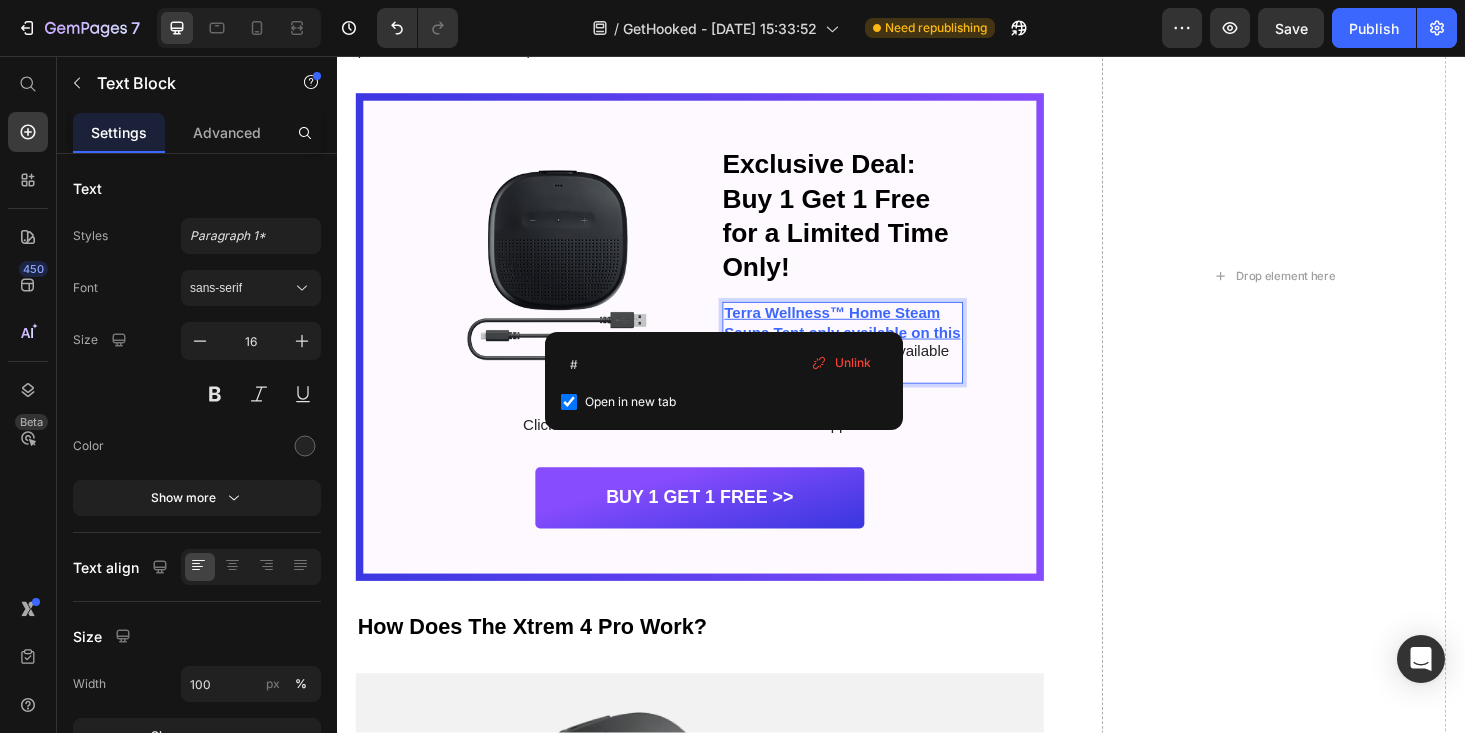click on "Terra Wellness™ Home Steam Sauna Tent only available on this site at this time and  not available in stores." at bounding box center (875, 361) 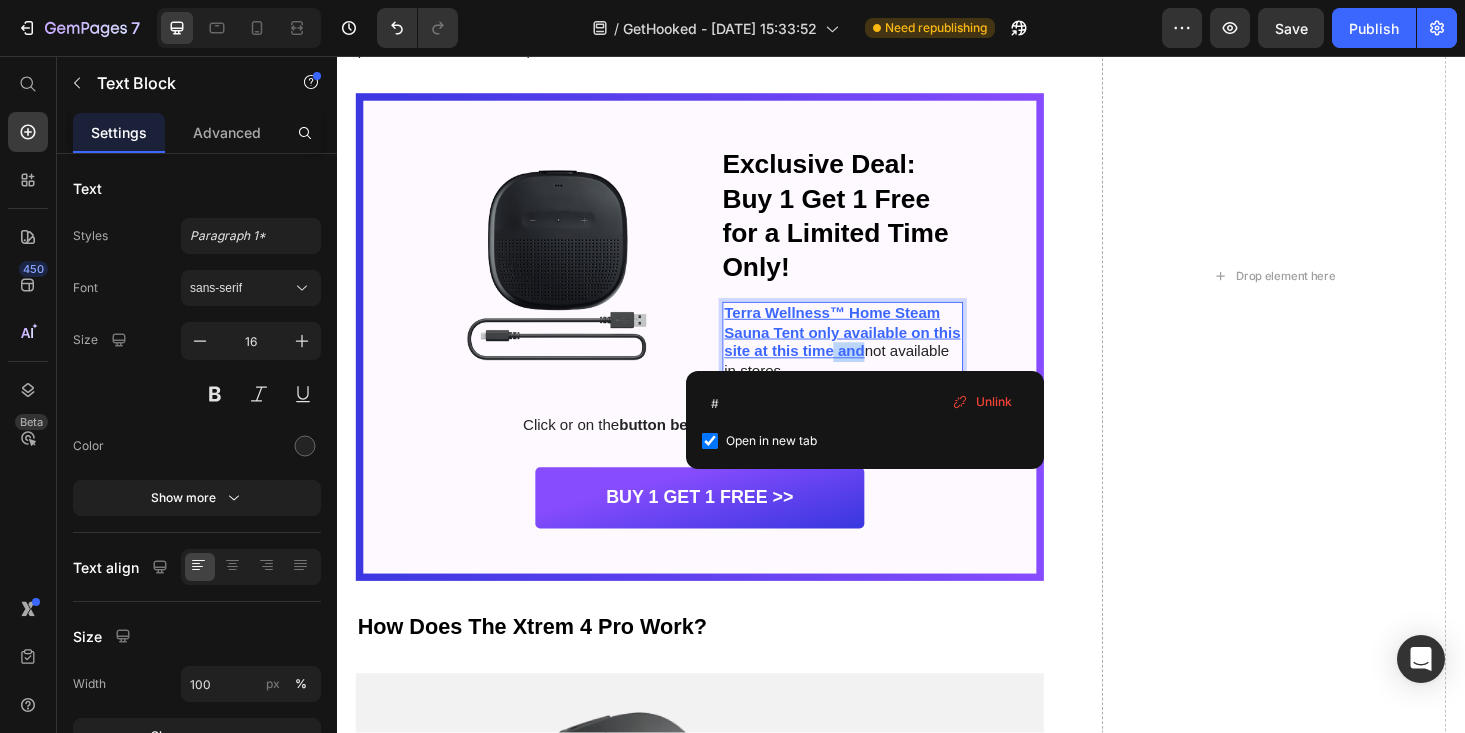 drag, startPoint x: 899, startPoint y: 373, endPoint x: 866, endPoint y: 373, distance: 33 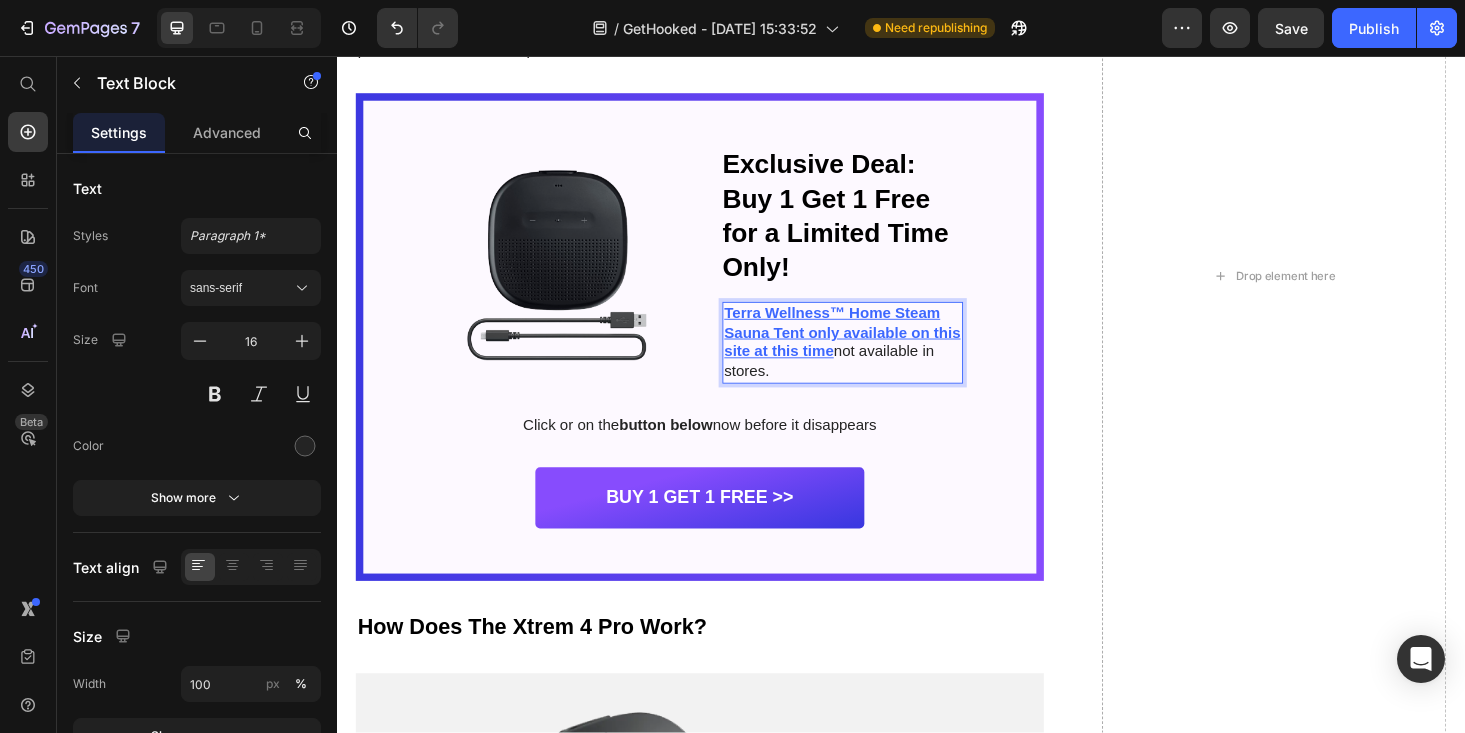 click on "not available in stores." at bounding box center [860, 381] 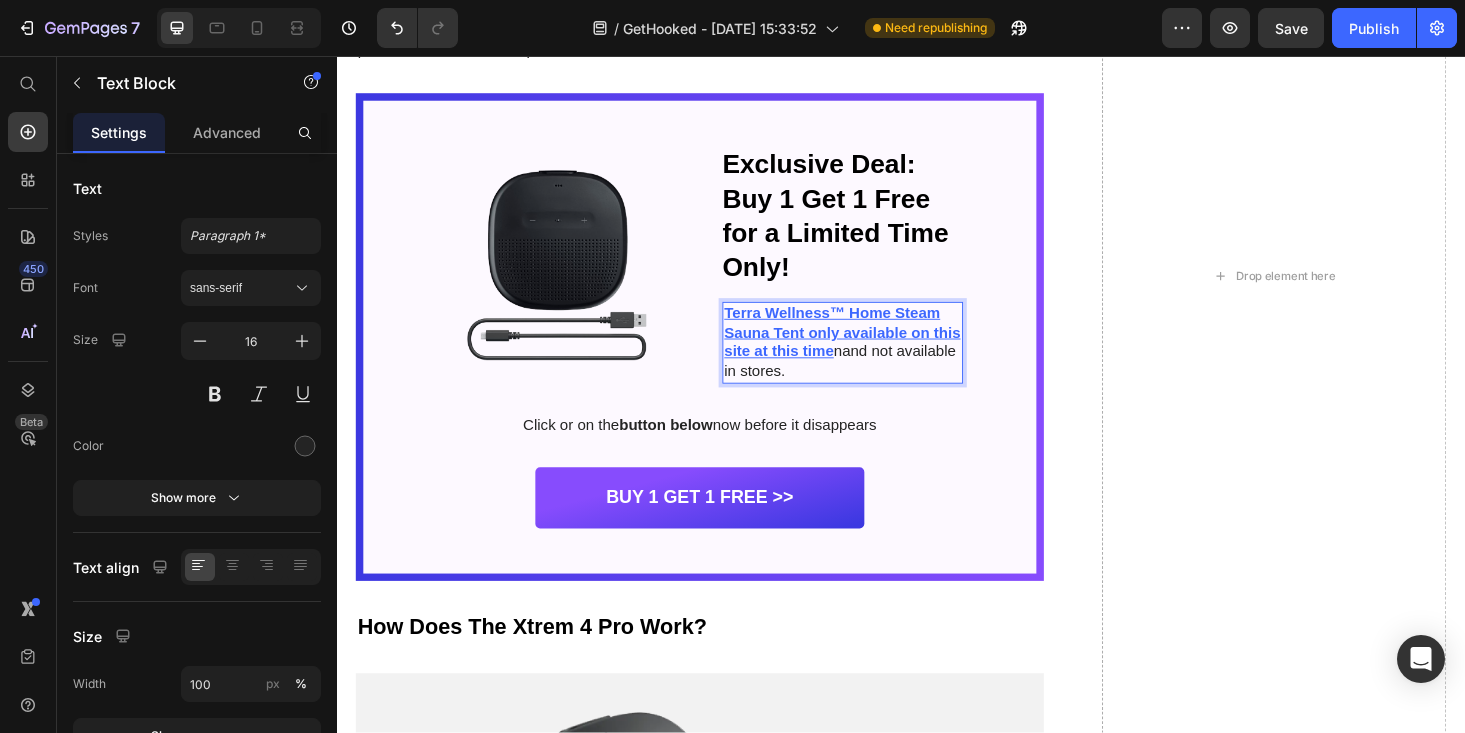 click on "nand not available in stores." at bounding box center (872, 381) 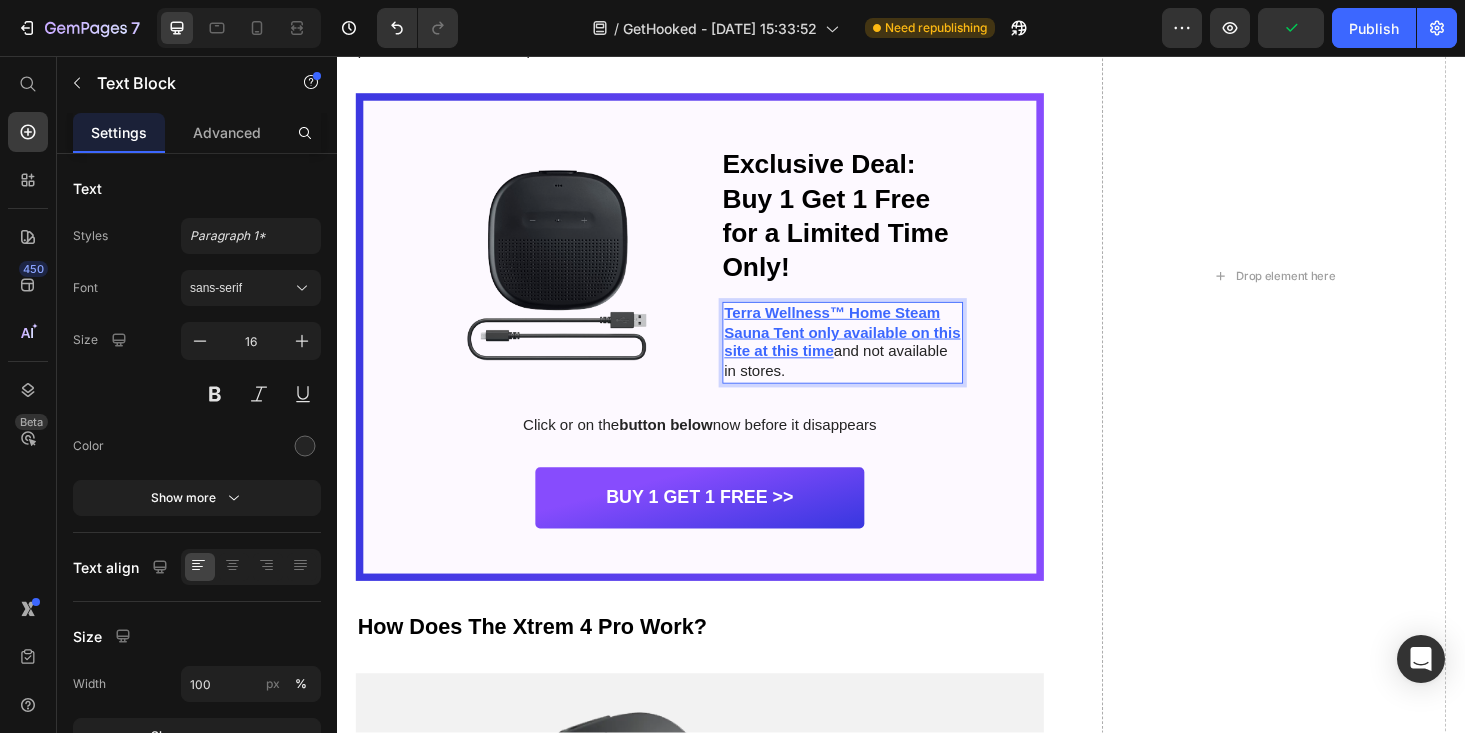 click on "Terra Wellness™ Home Steam Sauna Tent only available on this site at this time" at bounding box center [874, 350] 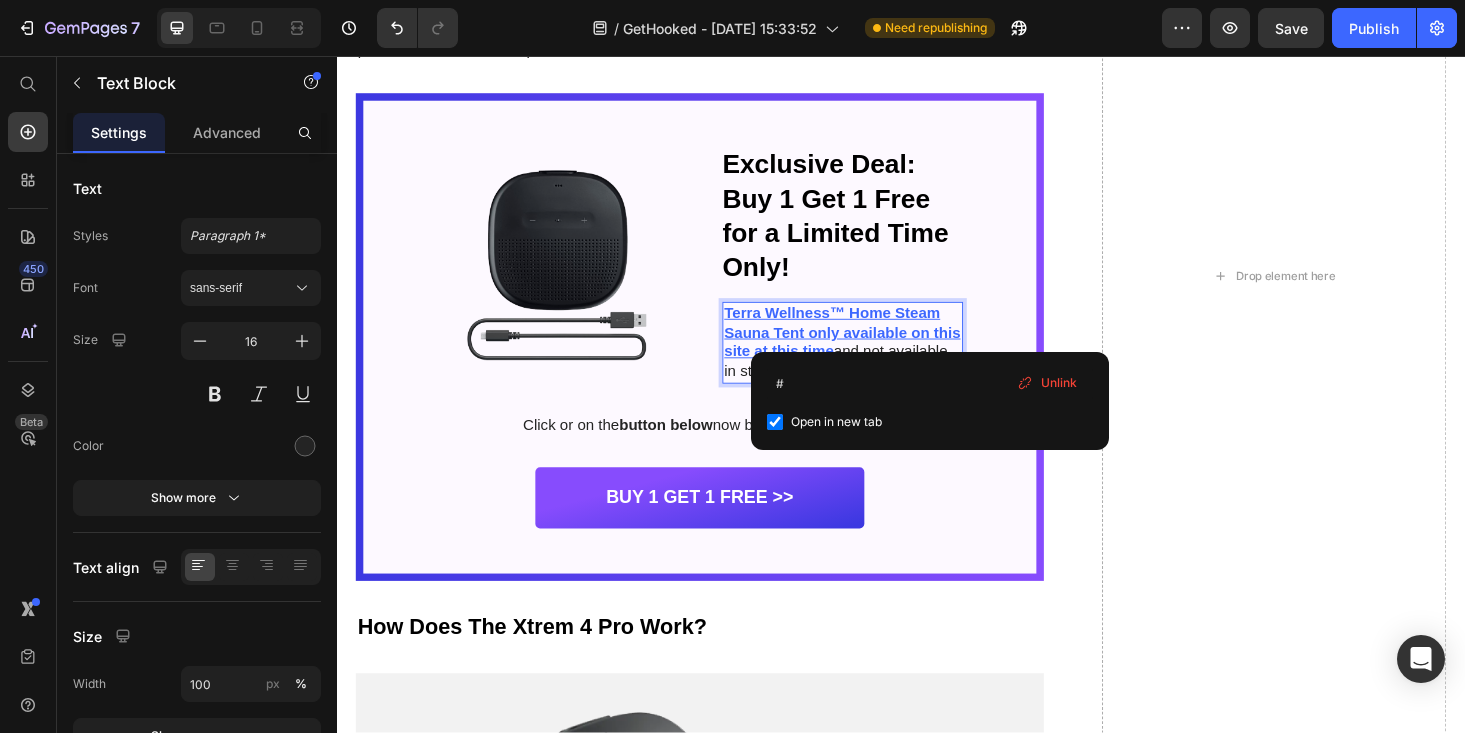 click on "Terra Wellness™ Home Steam Sauna Tent only available on this site at this time" at bounding box center (874, 350) 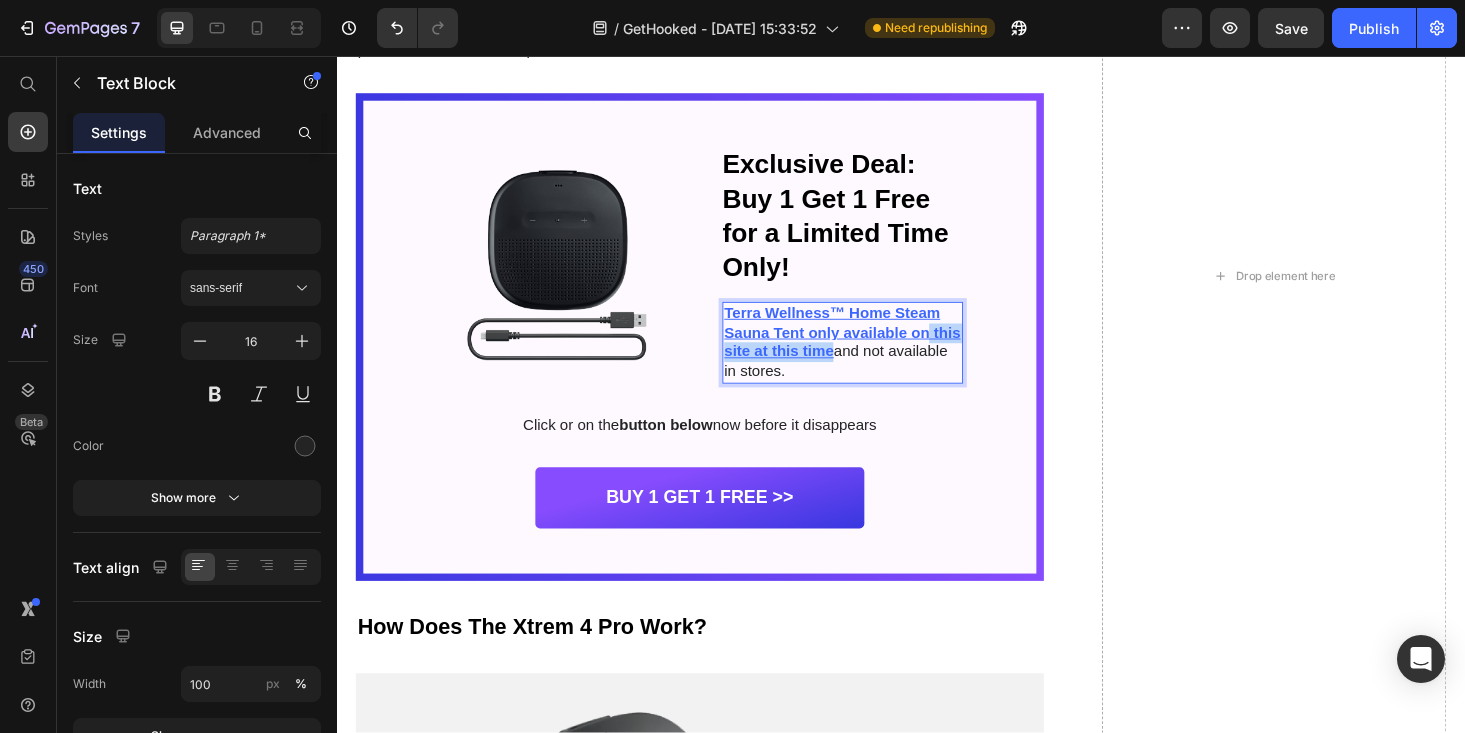 drag, startPoint x: 864, startPoint y: 372, endPoint x: 964, endPoint y: 350, distance: 102.3914 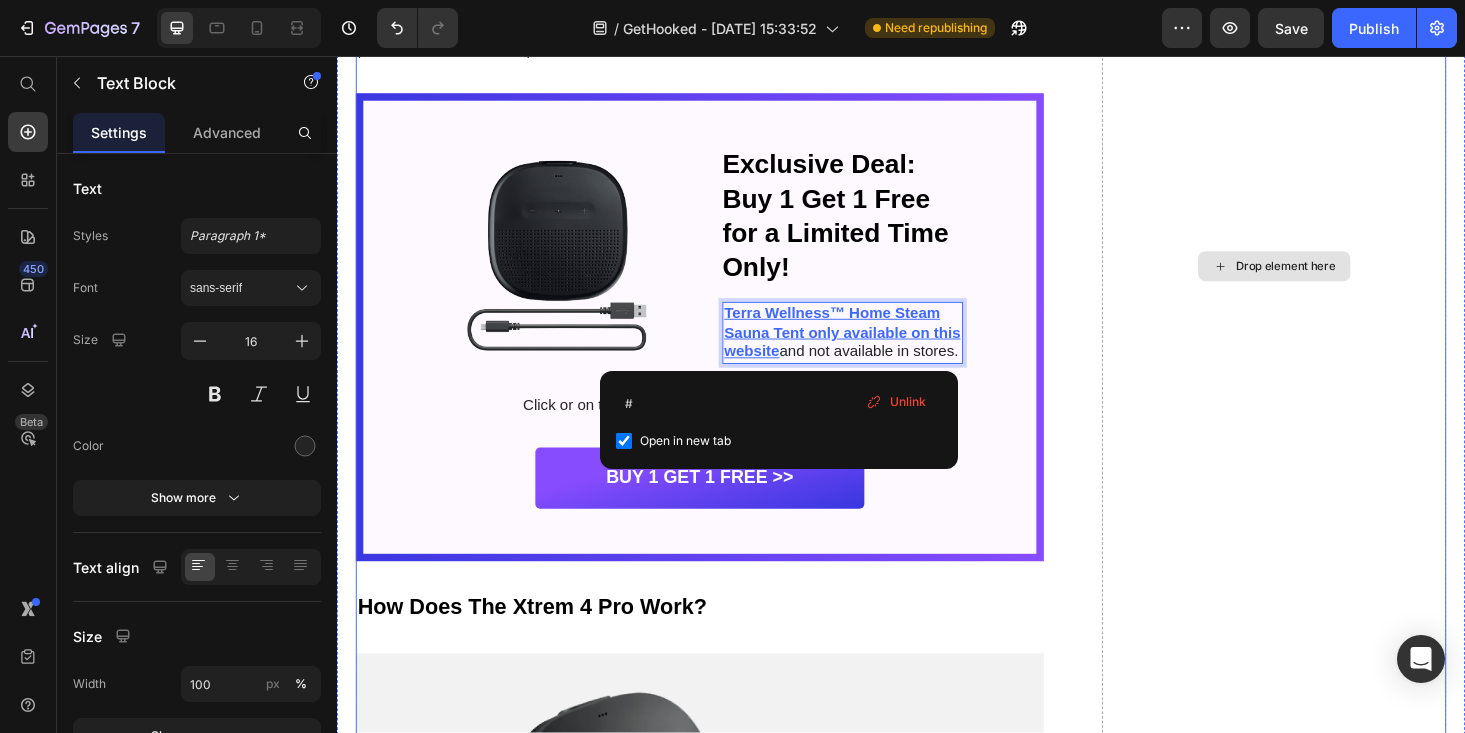 click on "Drop element here" at bounding box center [1334, 280] 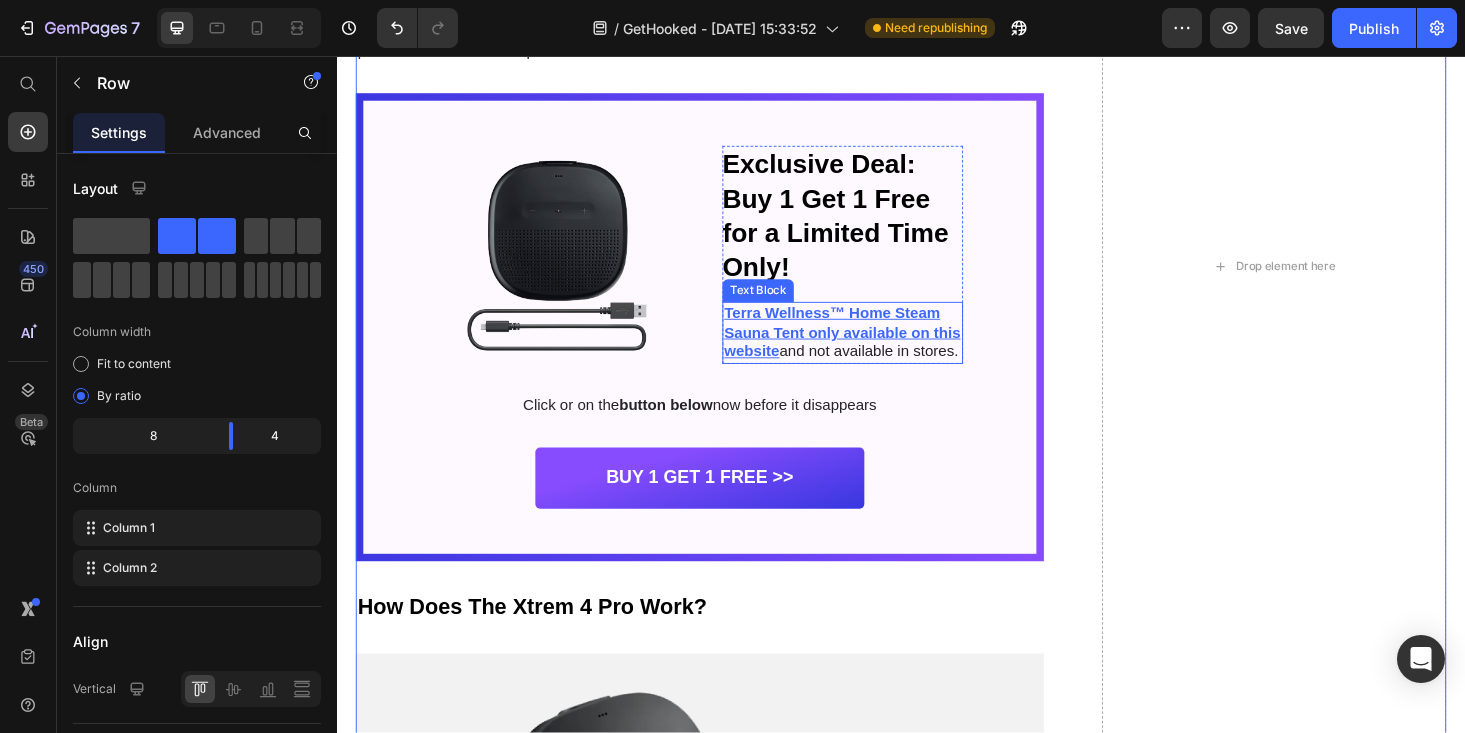 click on "and not available in stores." at bounding box center (903, 370) 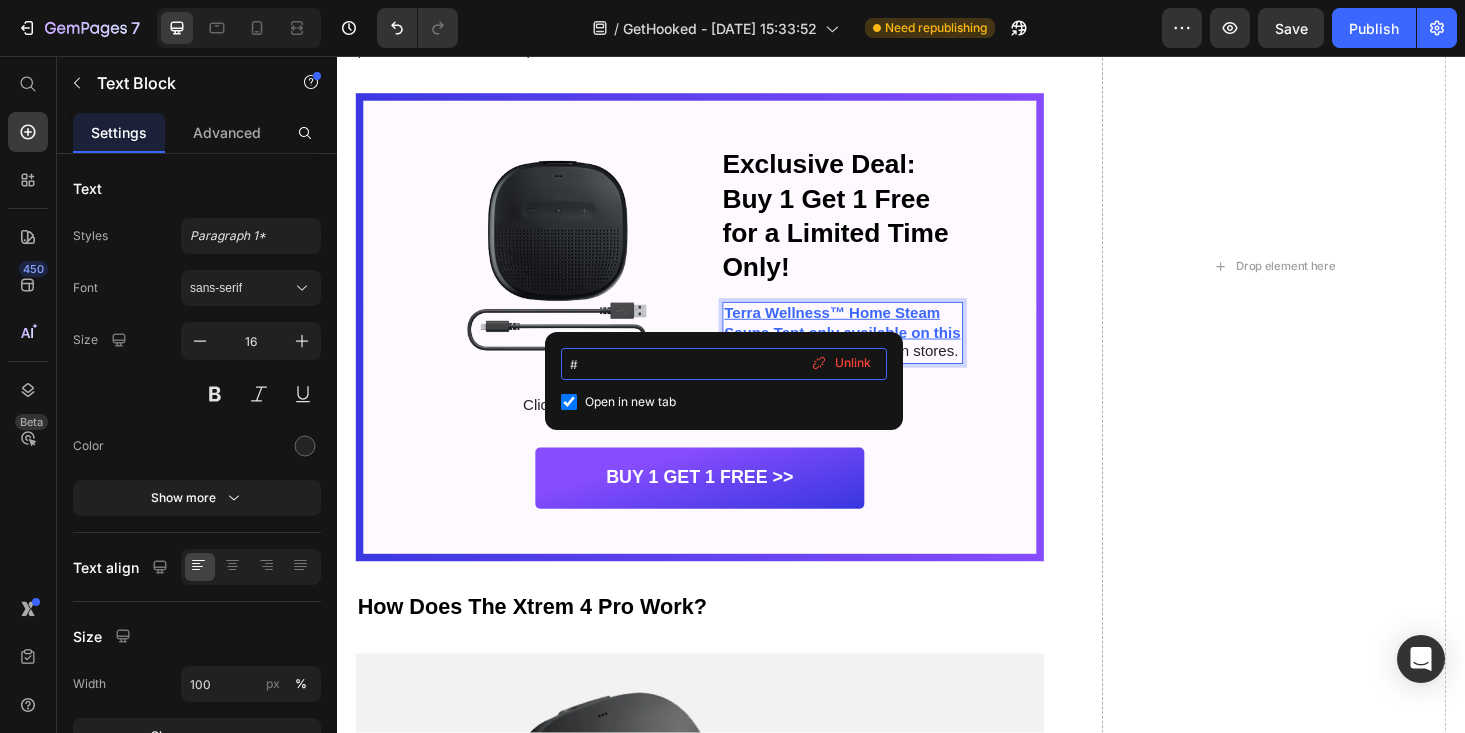 click on "#" at bounding box center (724, 364) 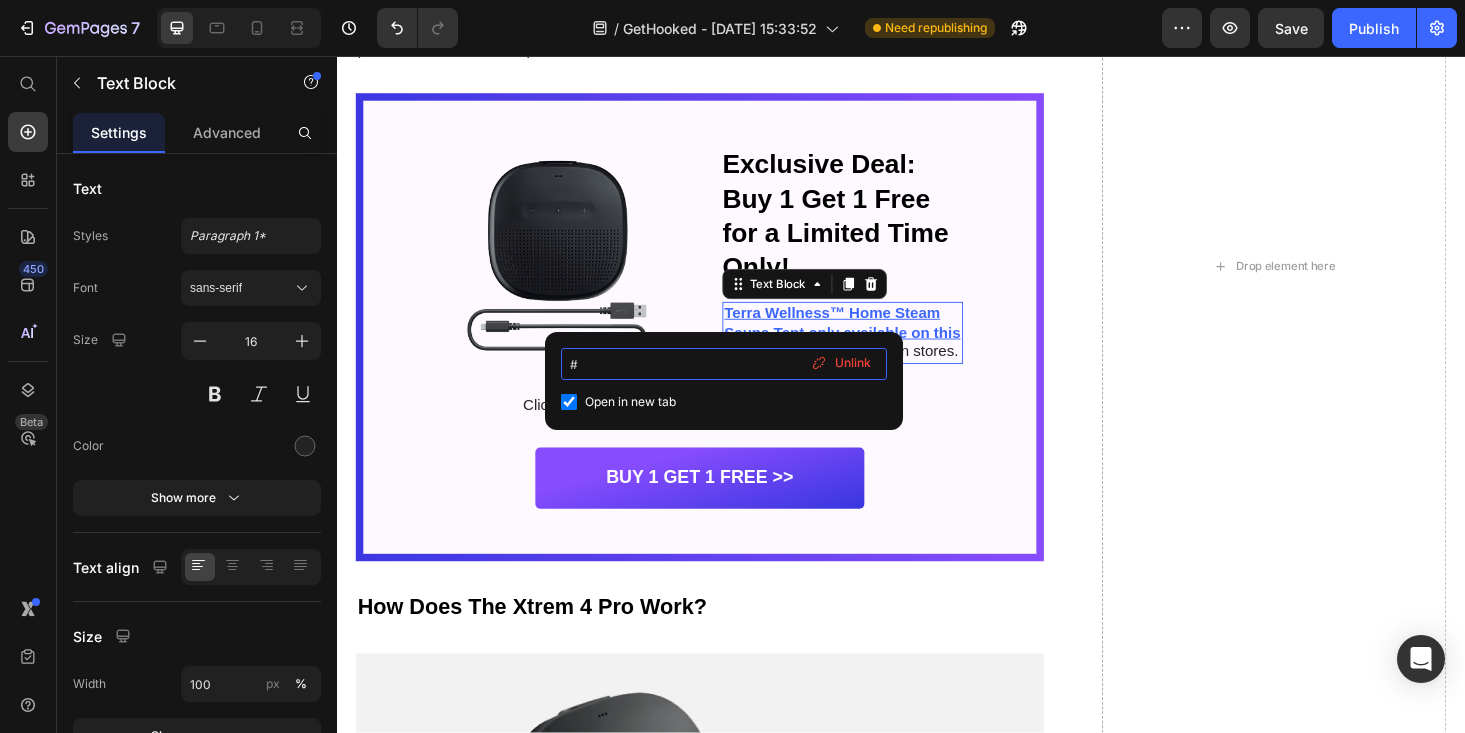 click on "#" at bounding box center [724, 364] 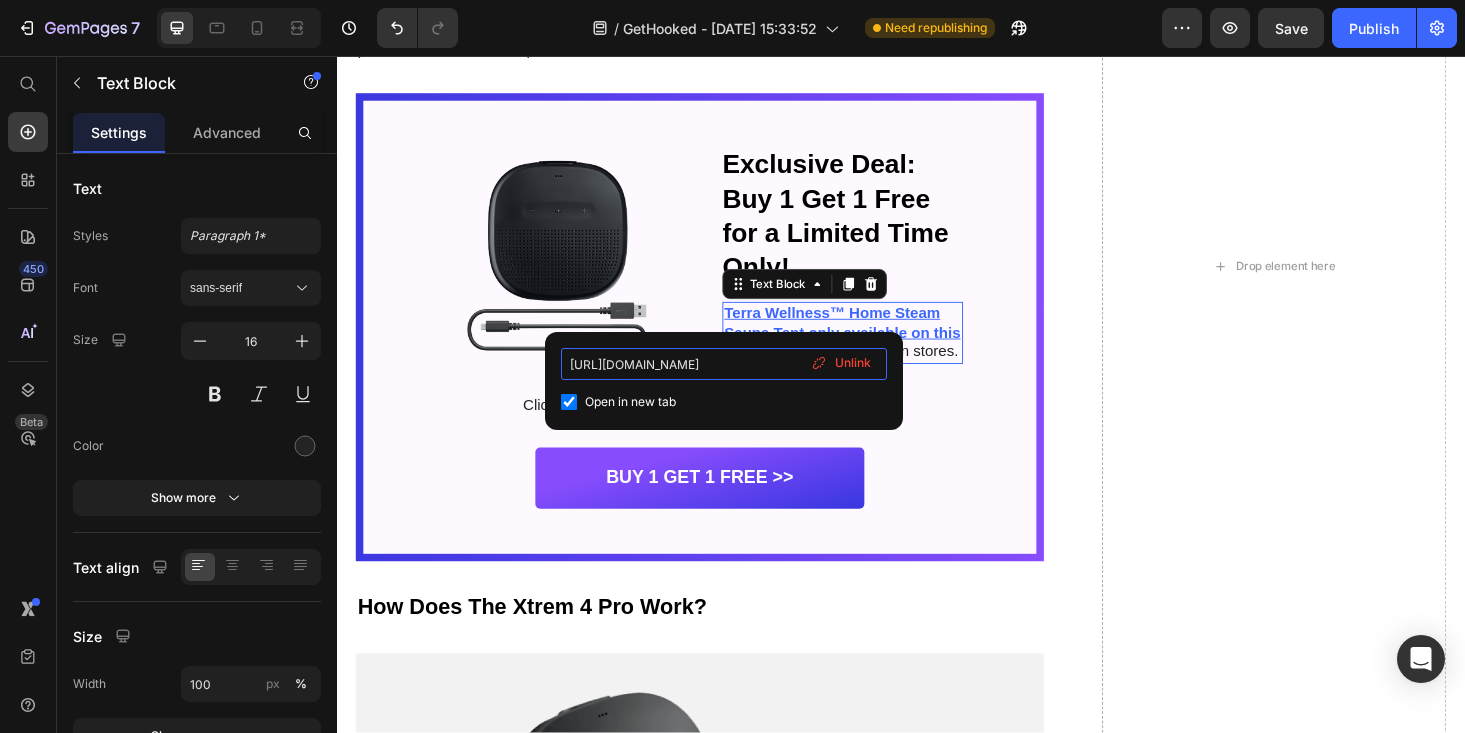 scroll, scrollTop: 0, scrollLeft: 413, axis: horizontal 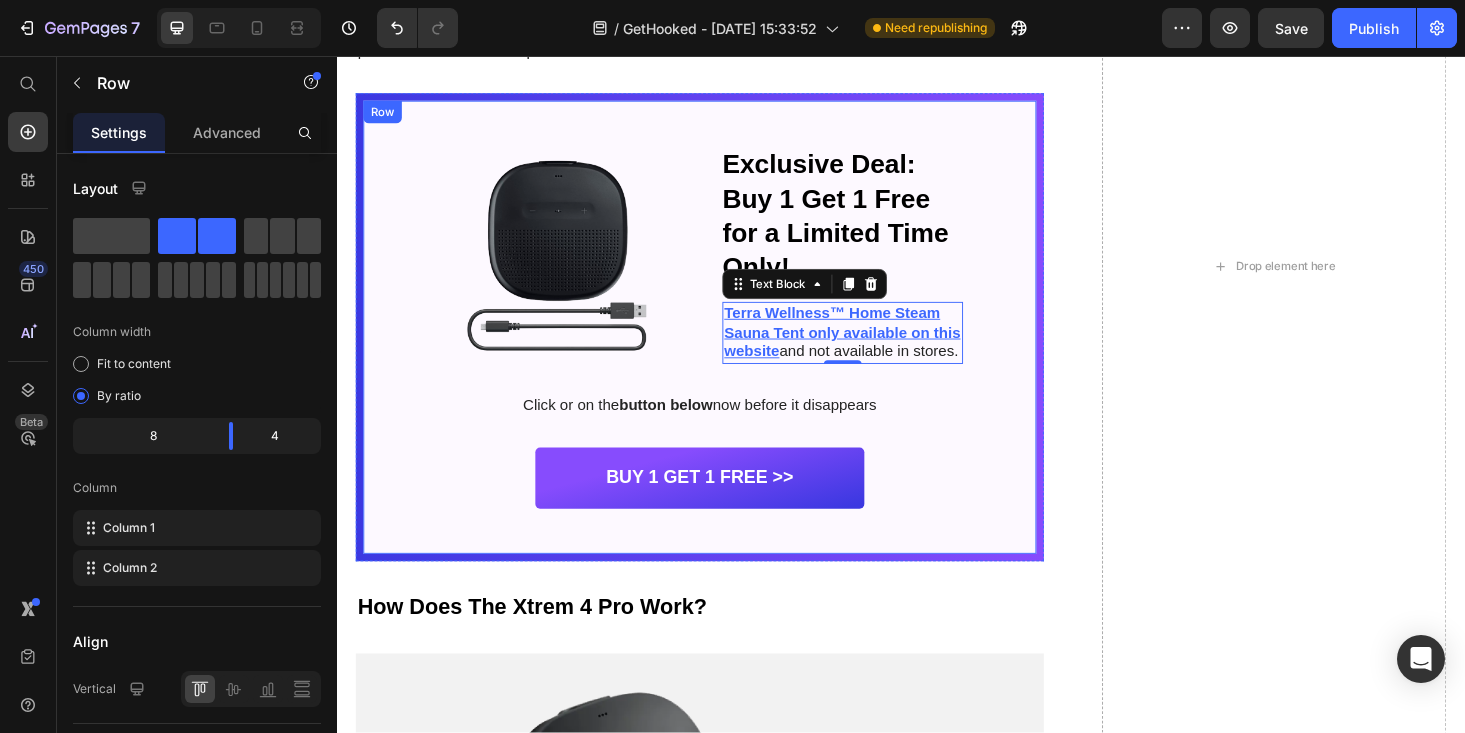 click on "What makes Terra Wellness™ Home Steam Sauna Tent choice around Australia? Heading Trendy, sleek and versatile ! Text Block Hero Banner “Terra Wellness™ Home Steam Sauna Tent: Where Luxury Meets Wellness, Transforming Your Home Into a Five-Star Spa Sanctuary." Heading And  if you catch it on sale , you can enjoy discounts of up to 50% off, making it more affordable than a cup of coffee at your favourite cafe. Text Block Row
Imagine...  stepping into your personal oasis after a long day, feeling stress melt away as your skin begins to glow.
Imagine...  friends asking about your radiant complexion, never guessing your secret is a 20-minute session at home.
Imagine...  saving thousands on spa treatments while achieving better results in the comfort of your own space. Item List Unlike other home saunas, the Terra Wellness™ Home Steam Sauna Tent offers medical grade steam sauna therapy with whisper-quiet operation, ensuring a peaceful, rejuvenating experience. Text Block Heading Image Image Row" at bounding box center [937, 280] 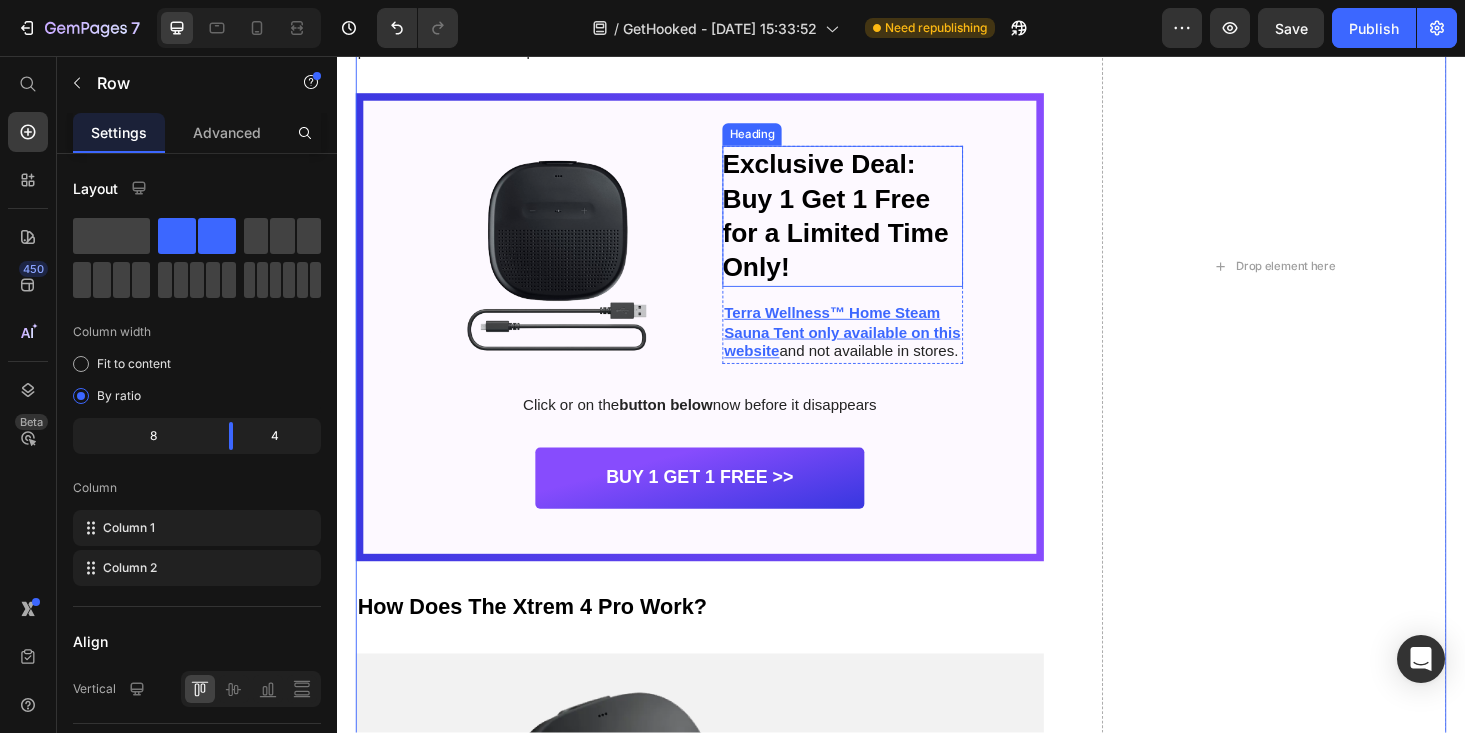 click on "Exclusive Deal: Buy 1 Get 1 Free for a Limited Time Only!" at bounding box center [875, 227] 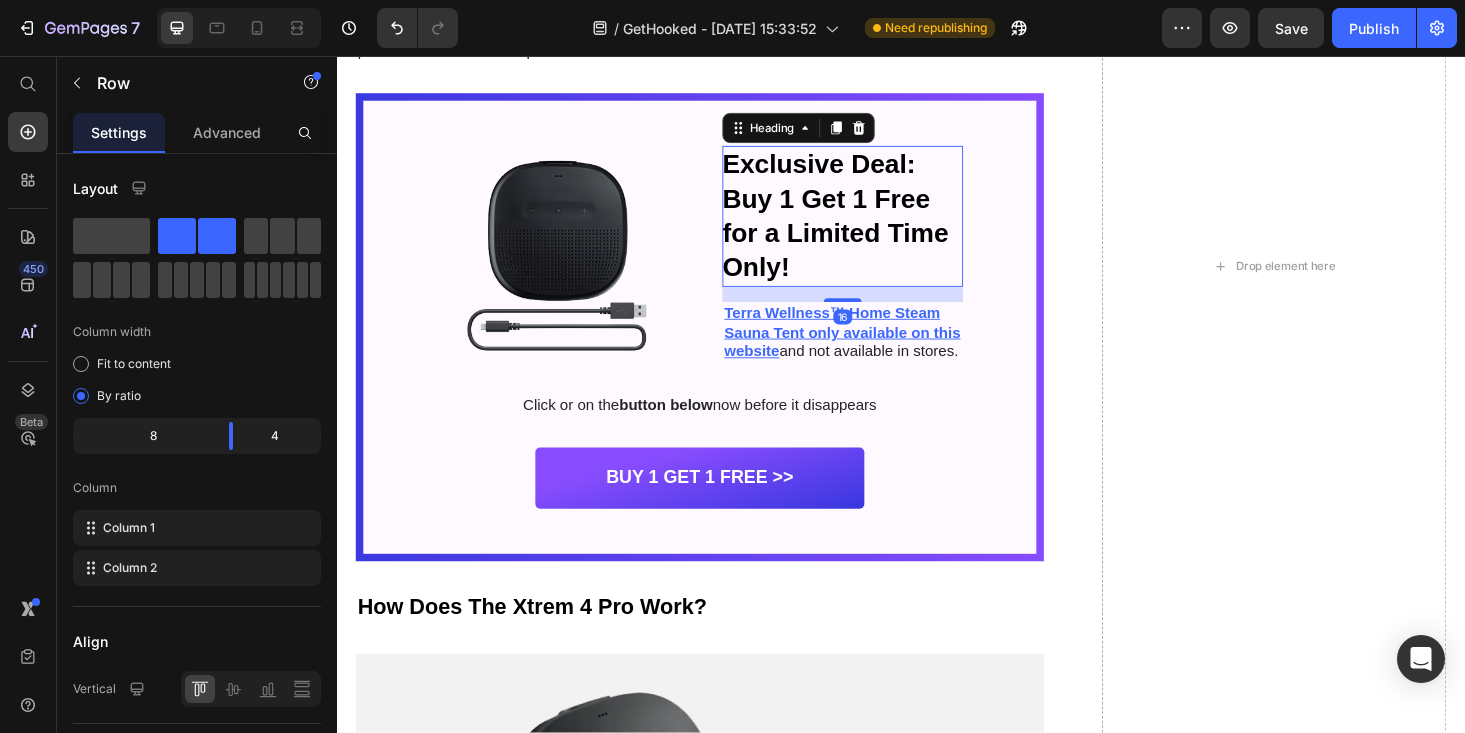 click on "Exclusive Deal: Buy 1 Get 1 Free for a Limited Time Only!" at bounding box center [875, 227] 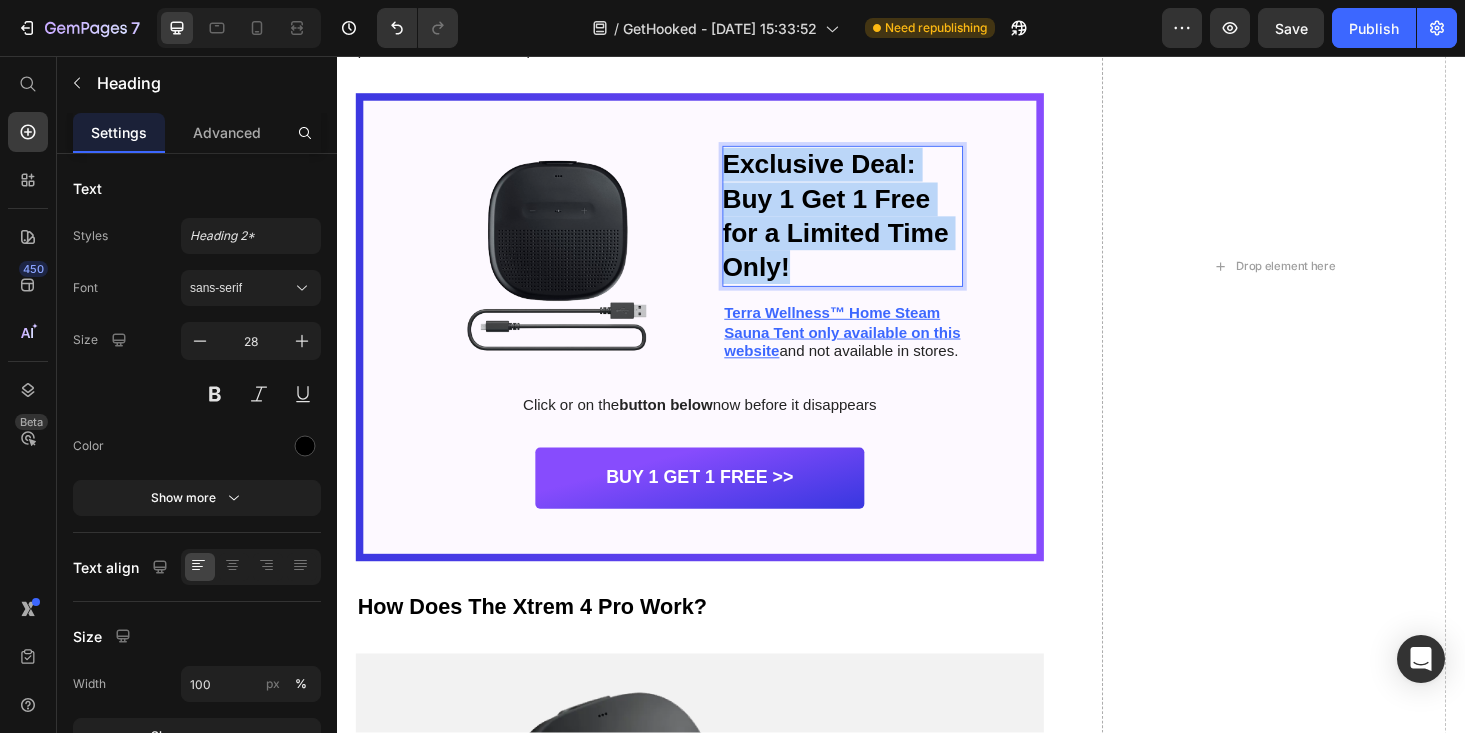 click on "Exclusive Deal: Buy 1 Get 1 Free for a Limited Time Only!" at bounding box center (875, 227) 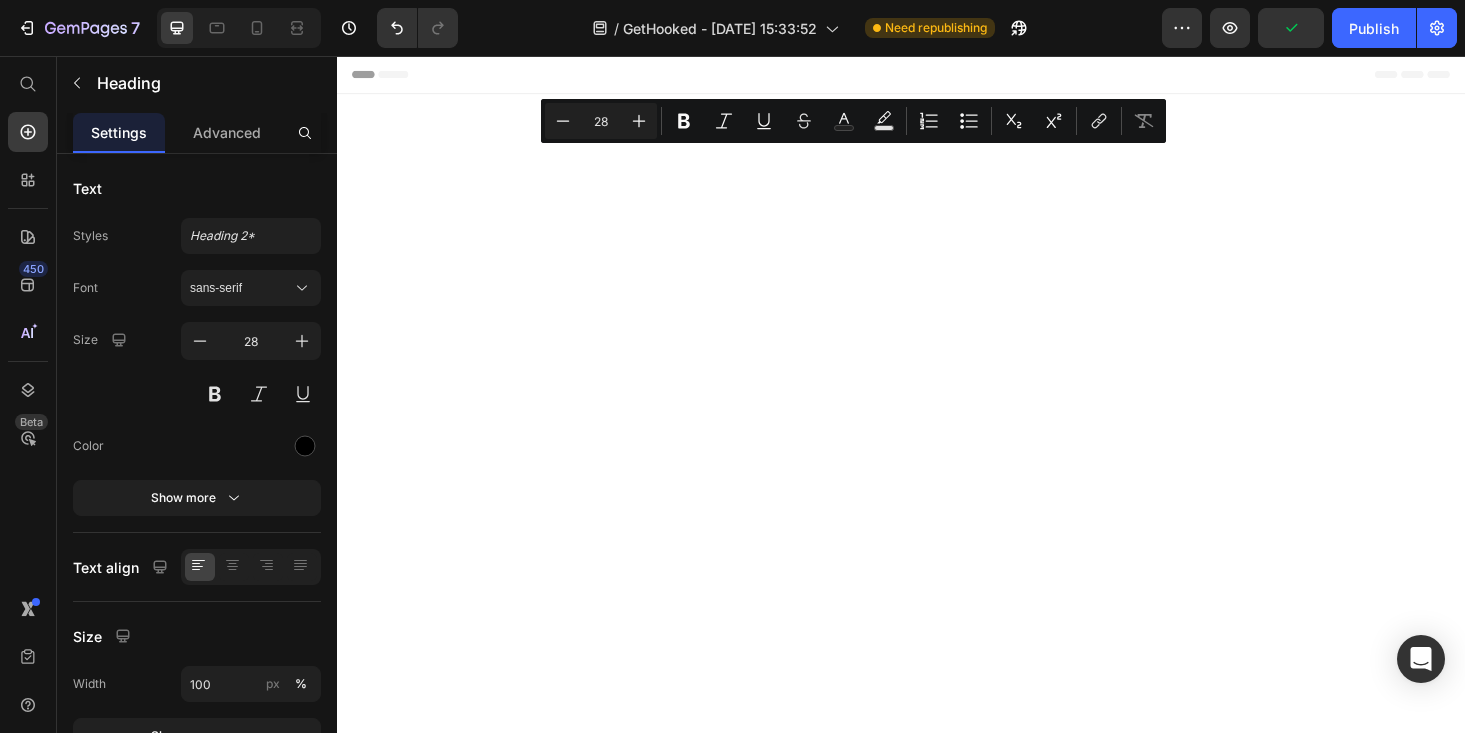 scroll, scrollTop: 4930, scrollLeft: 0, axis: vertical 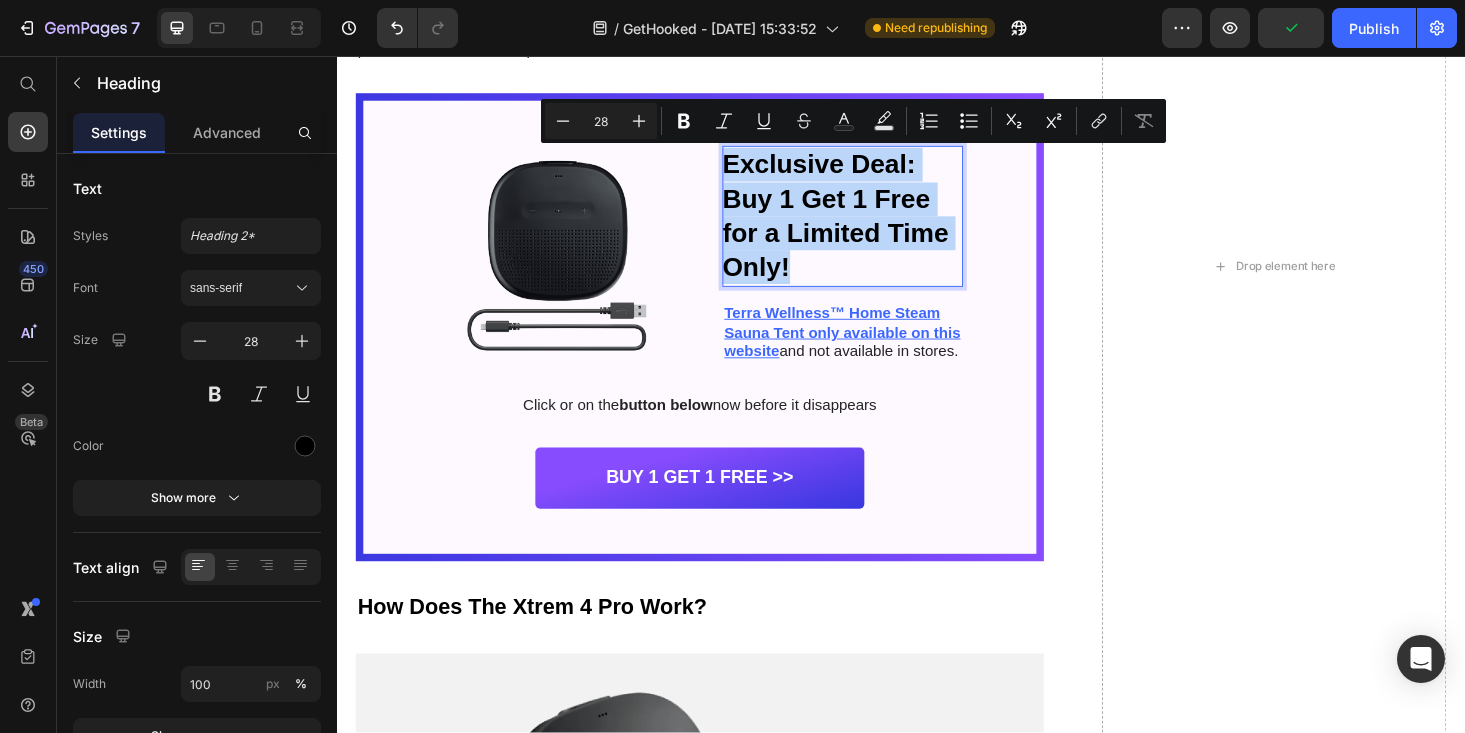 click on "Exclusive Deal: Buy 1 Get 1 Free for a Limited Time Only!" at bounding box center (875, 227) 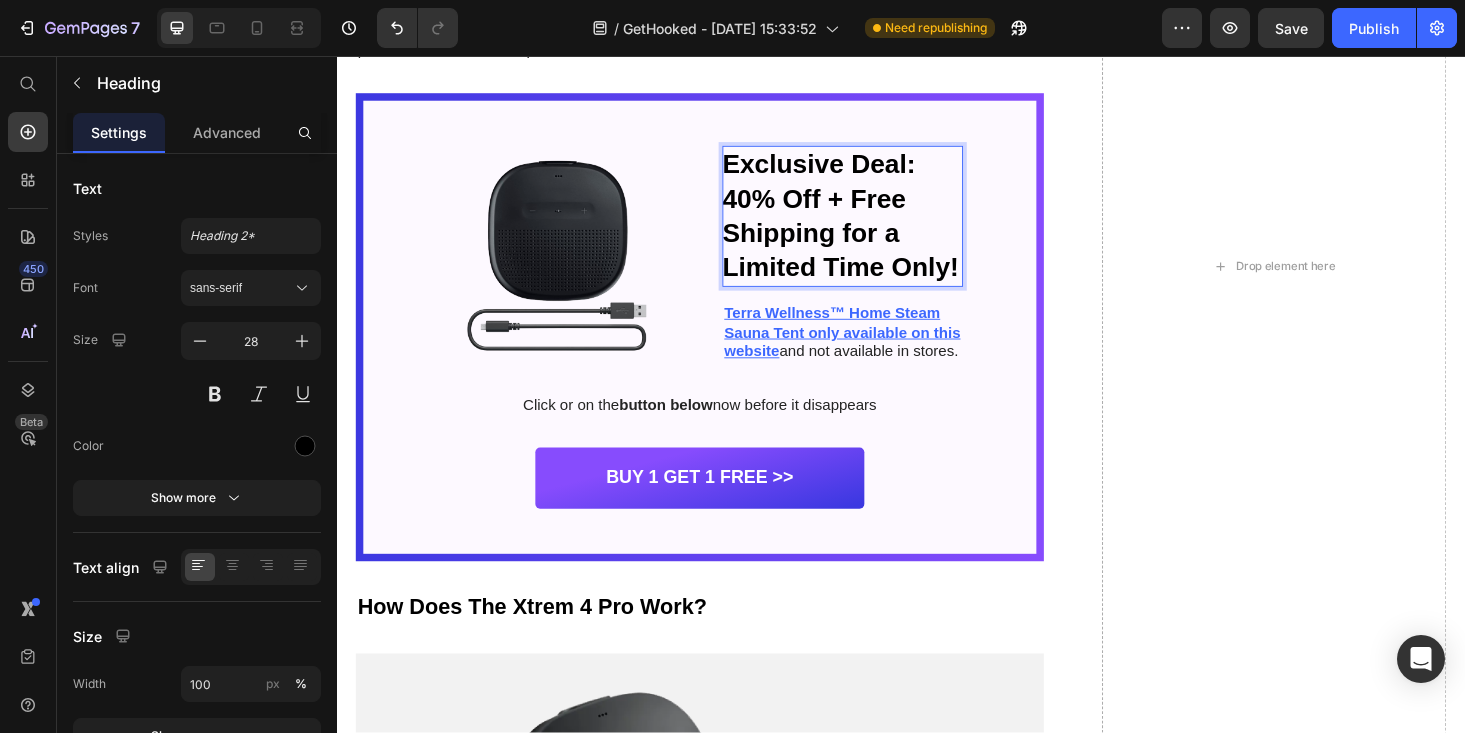 click on "Exclusive Deal: 40% Off + Free Shipping for a Limited Time Only!" at bounding box center [875, 227] 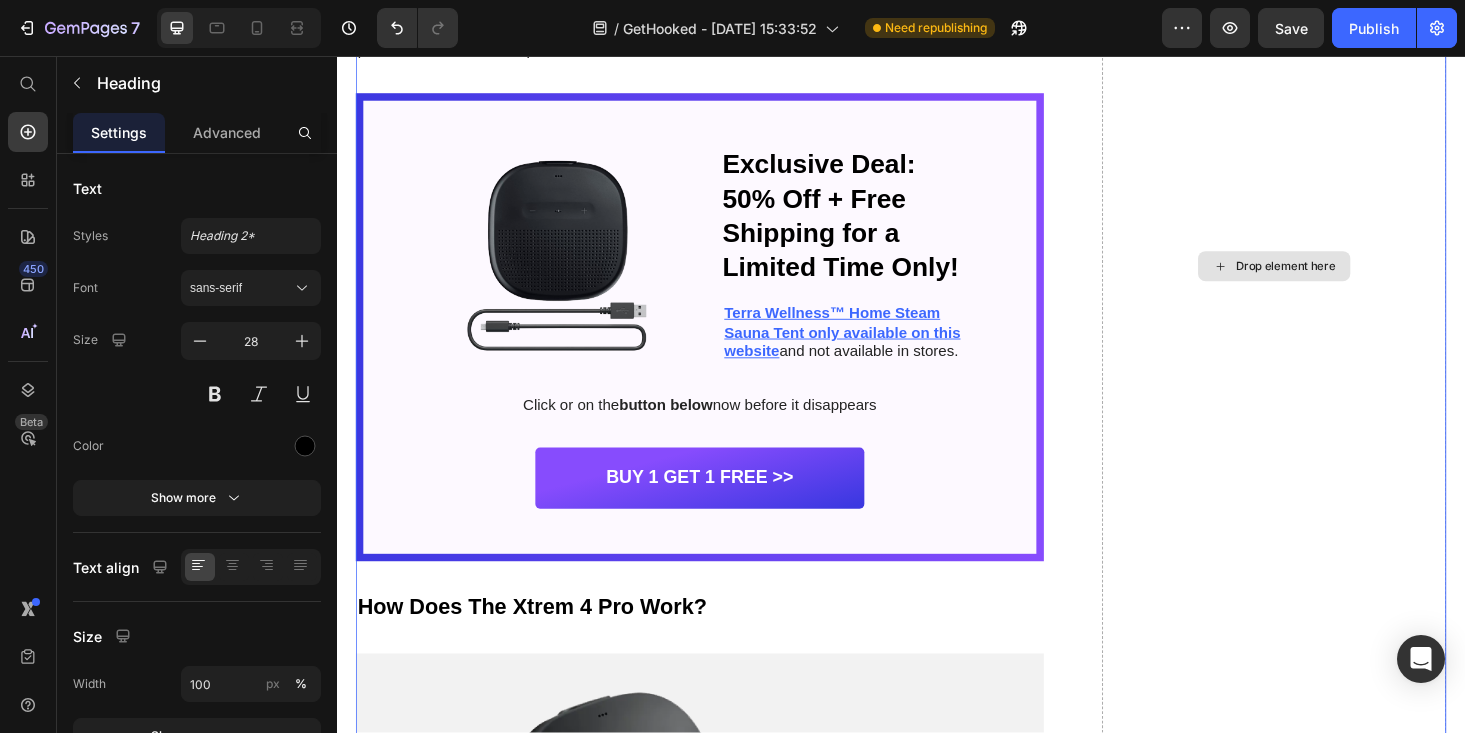 click on "Drop element here" at bounding box center [1334, 280] 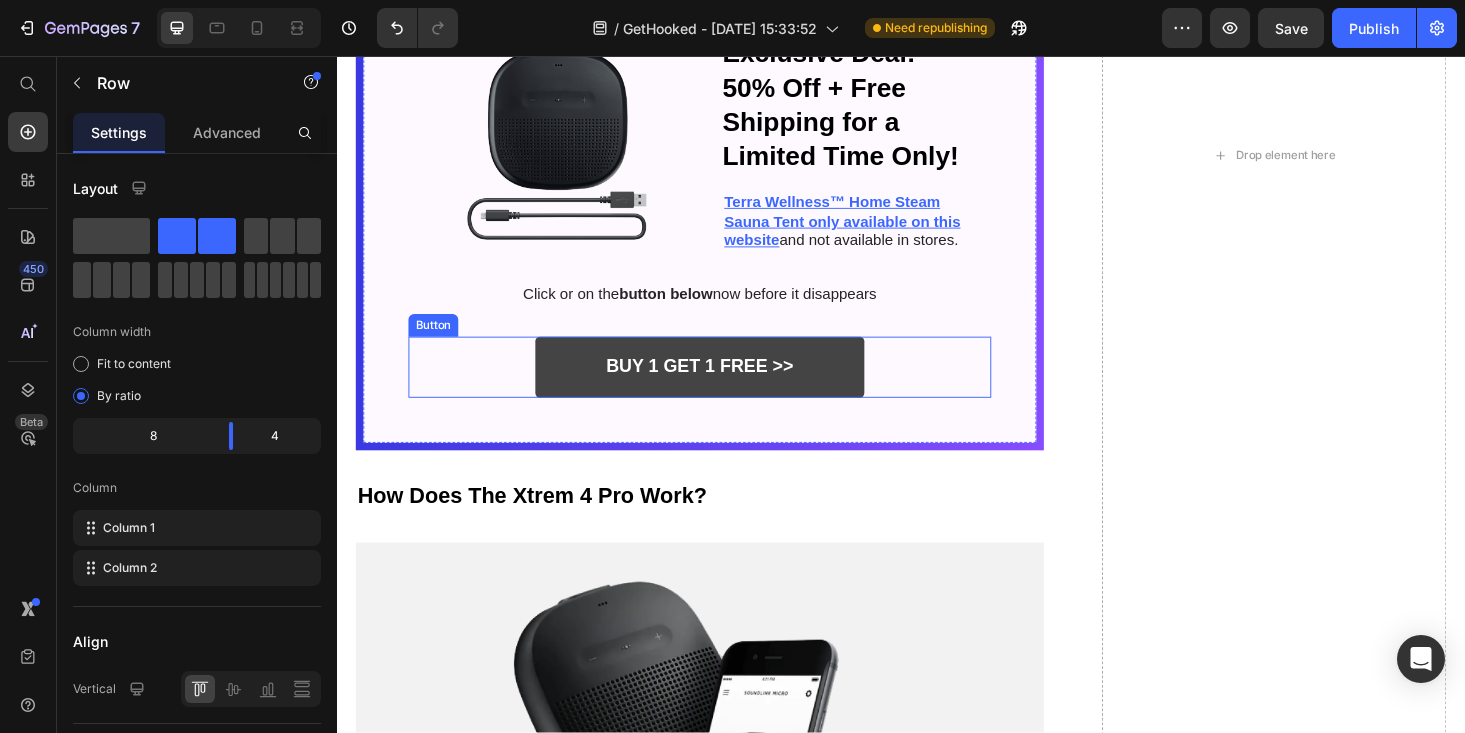 scroll, scrollTop: 4982, scrollLeft: 0, axis: vertical 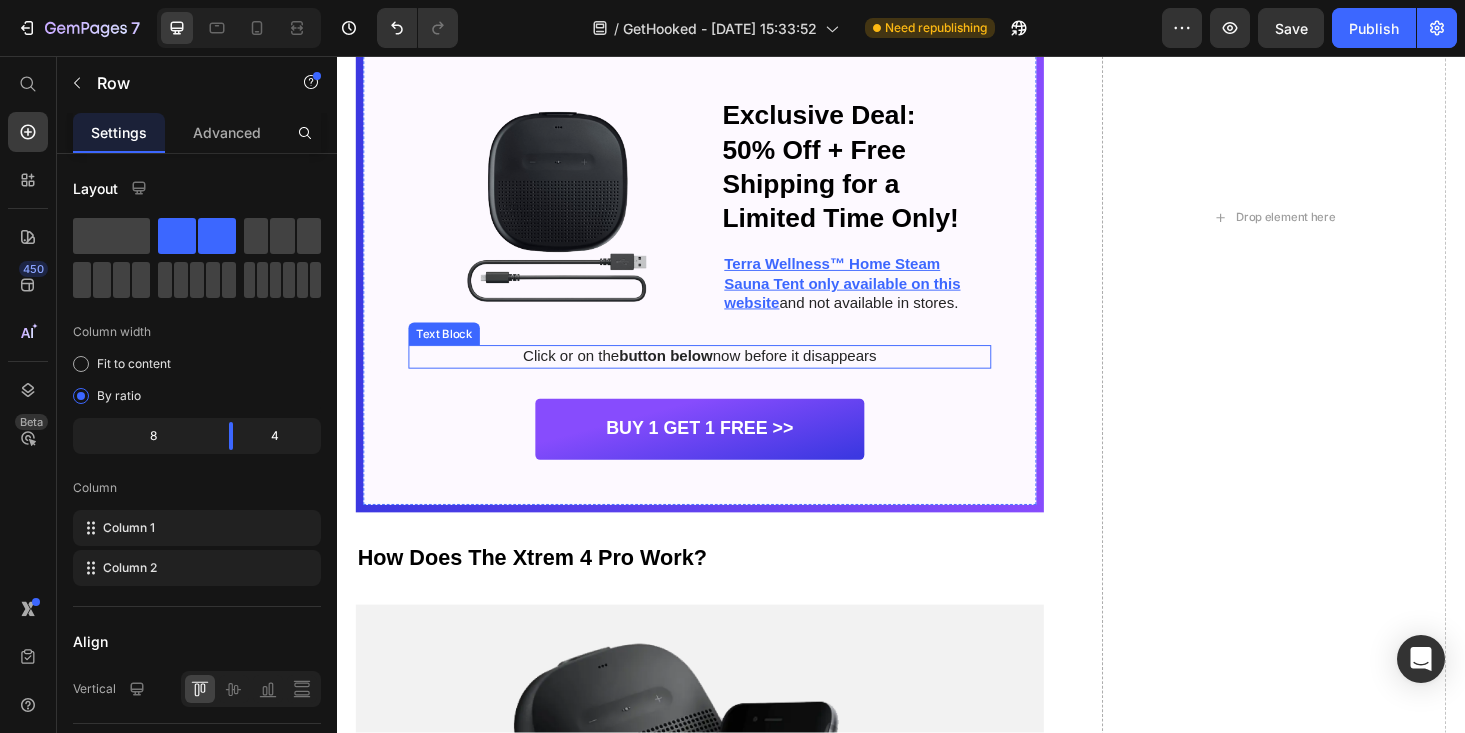 click on "Click or on the  button below  now before it disappears" at bounding box center (723, 376) 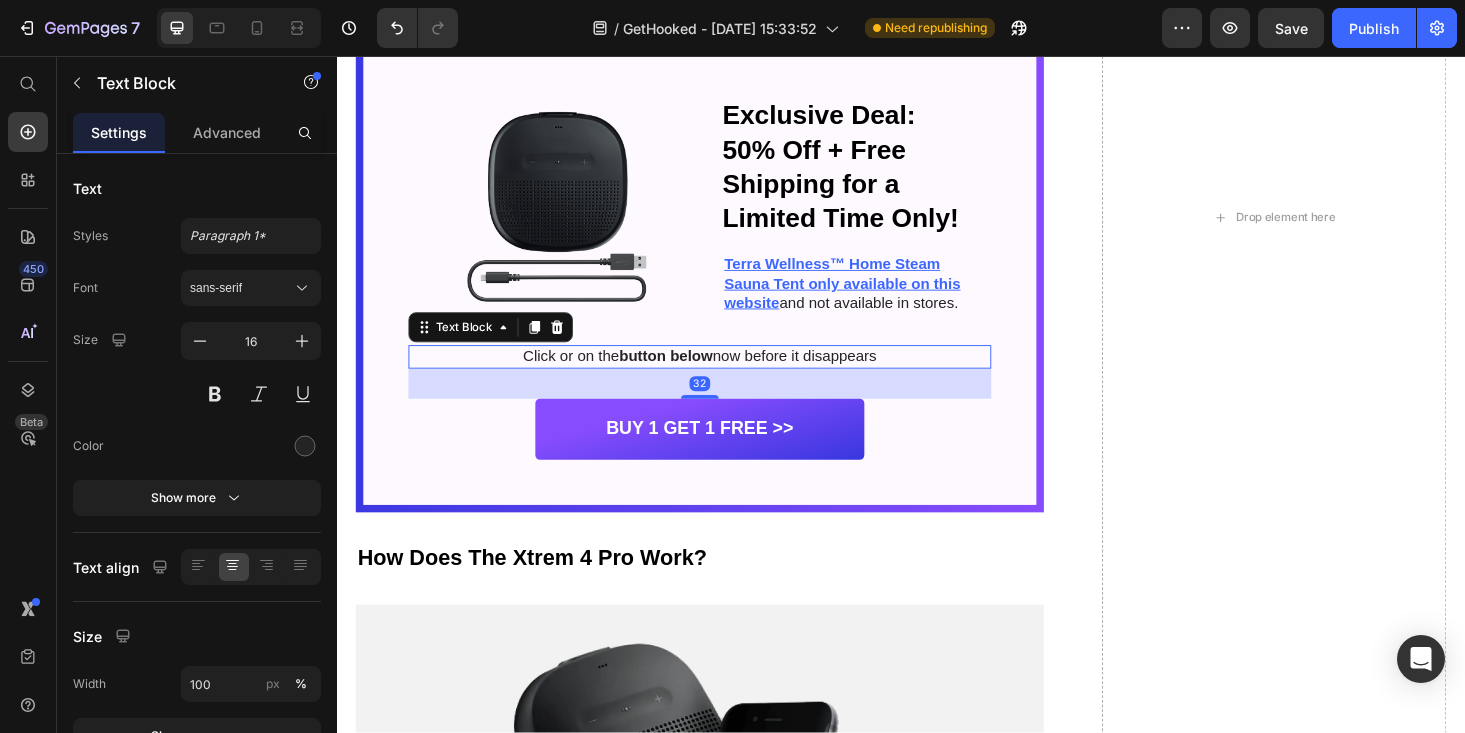 click on "Click or on the  button below  now before it disappears" at bounding box center [723, 376] 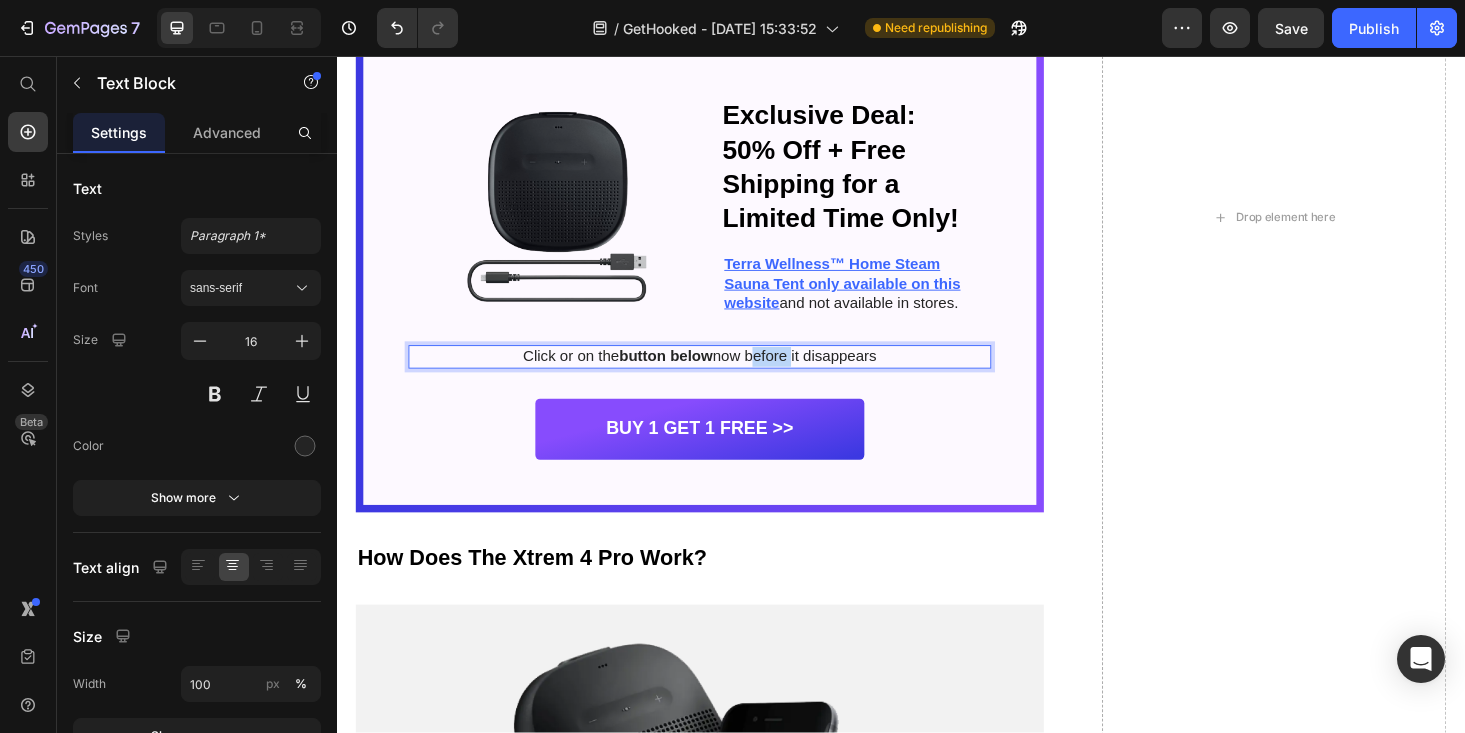 click on "Click or on the  button below  now before it disappears" at bounding box center (723, 376) 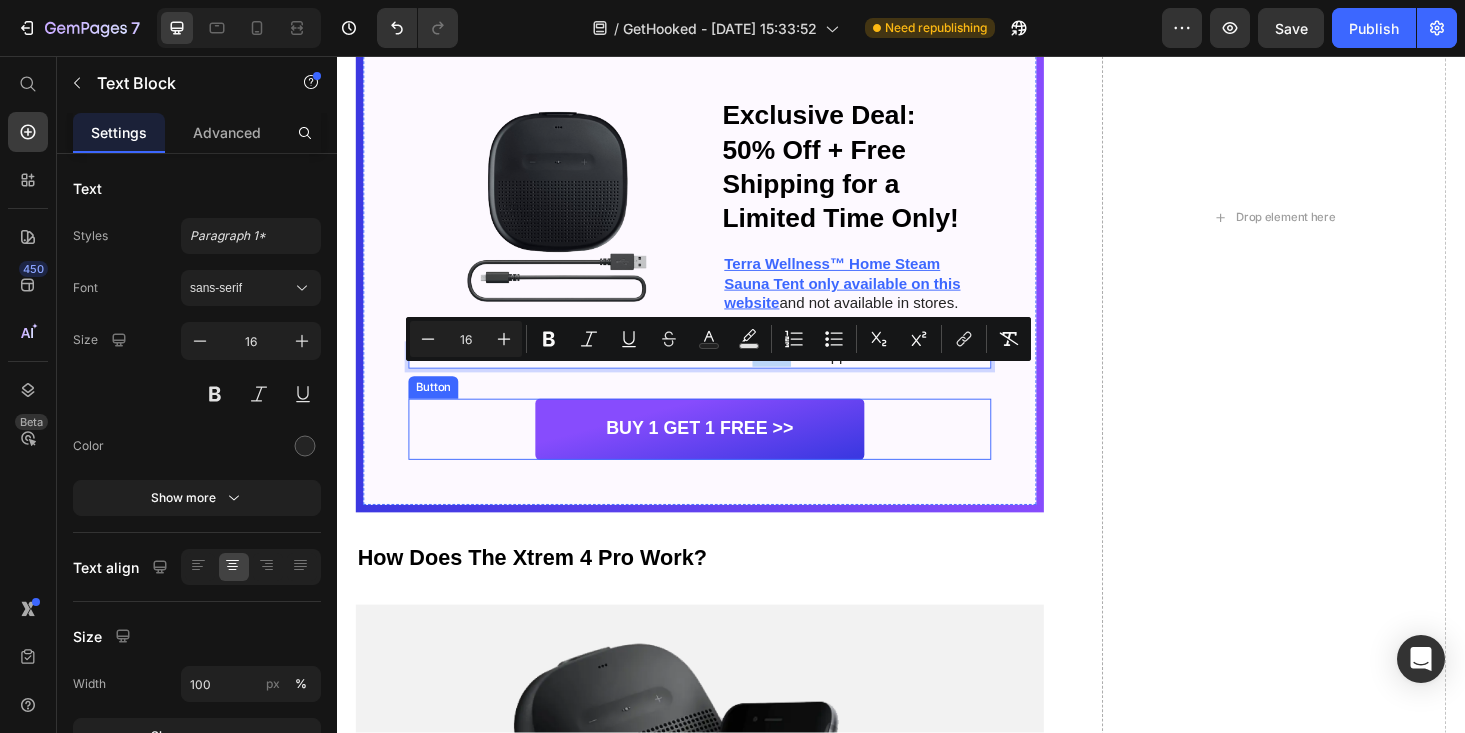 click on "Buy 1 get 1 free >> Button" at bounding box center (723, 453) 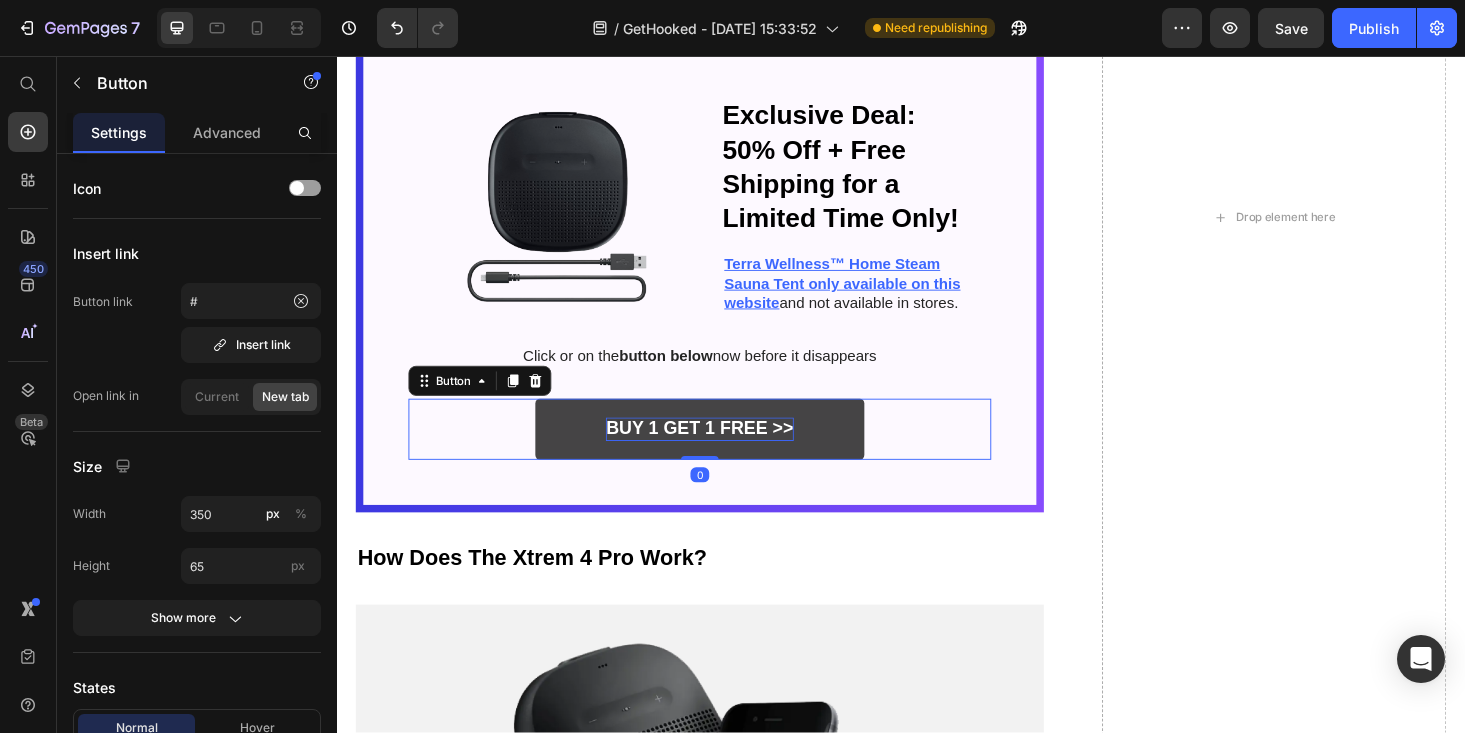 click on "Buy 1 get 1 free >>" at bounding box center (722, 453) 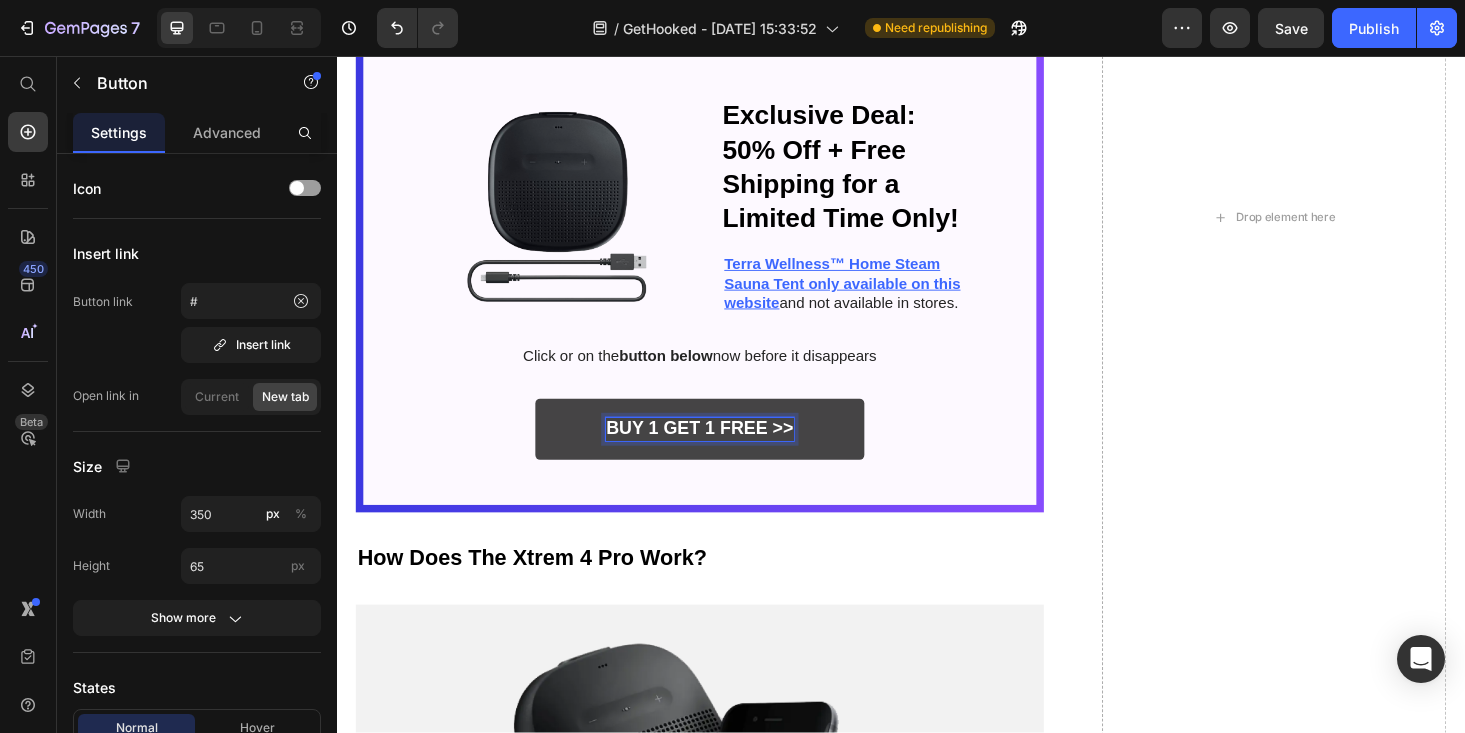 click on "Buy 1 get 1 free >>" at bounding box center [722, 453] 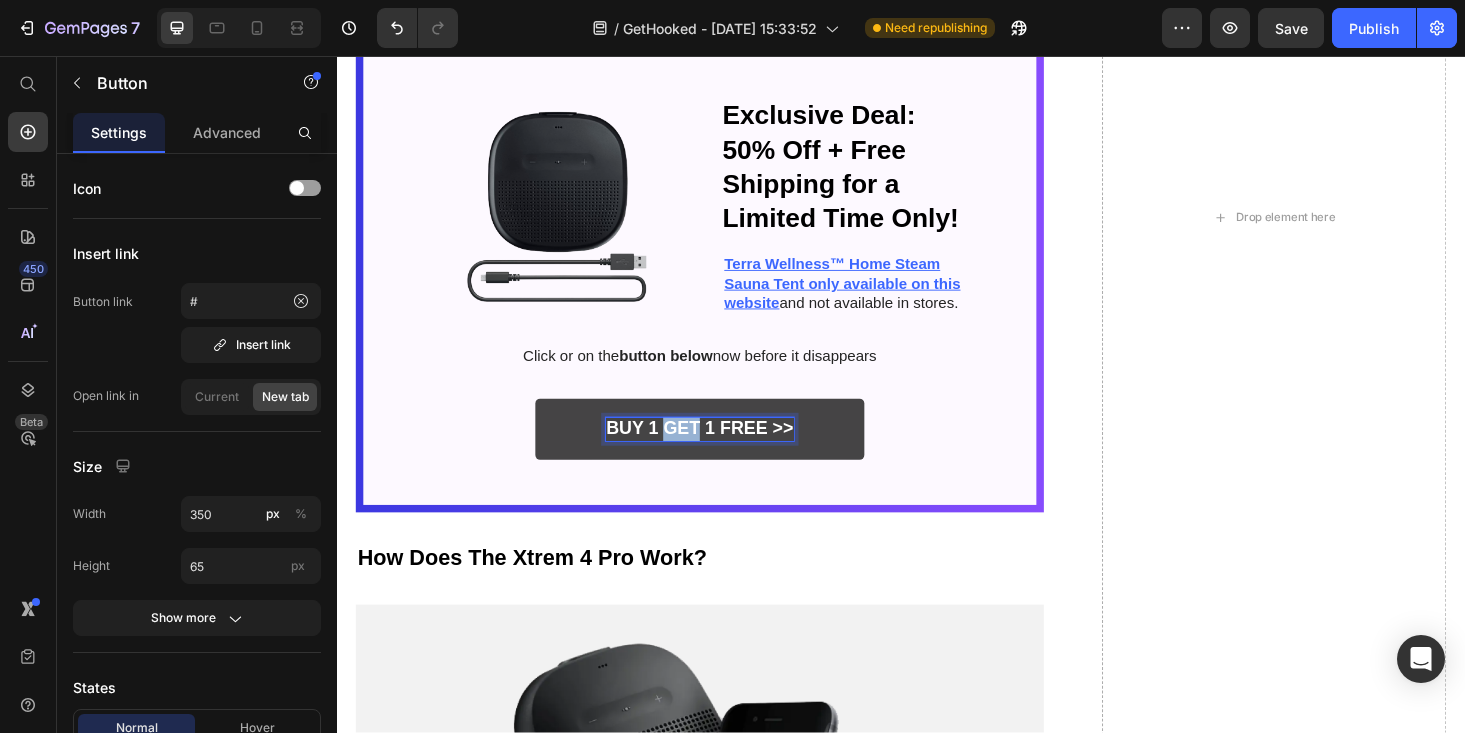 click on "Buy 1 get 1 free >>" at bounding box center [722, 453] 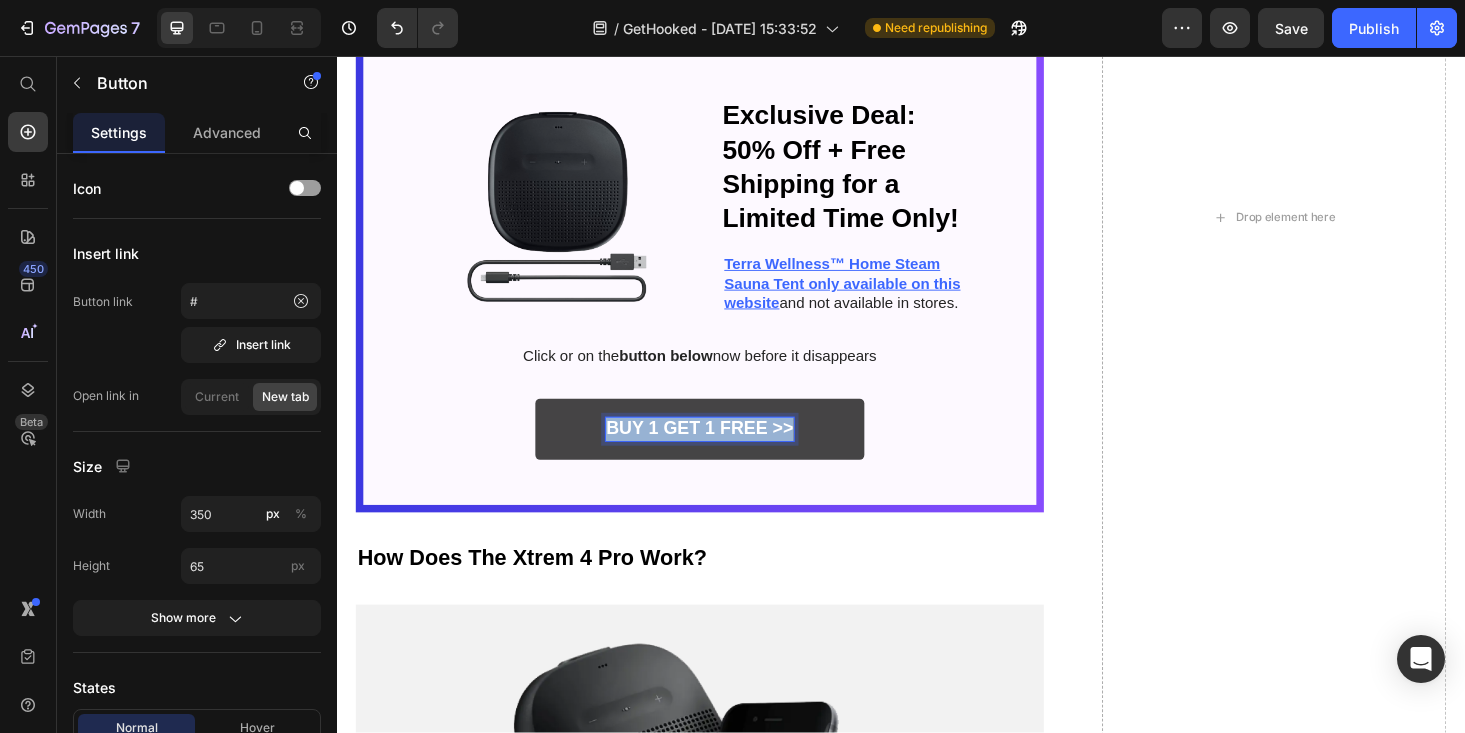 click on "Buy 1 get 1 free >>" at bounding box center (722, 453) 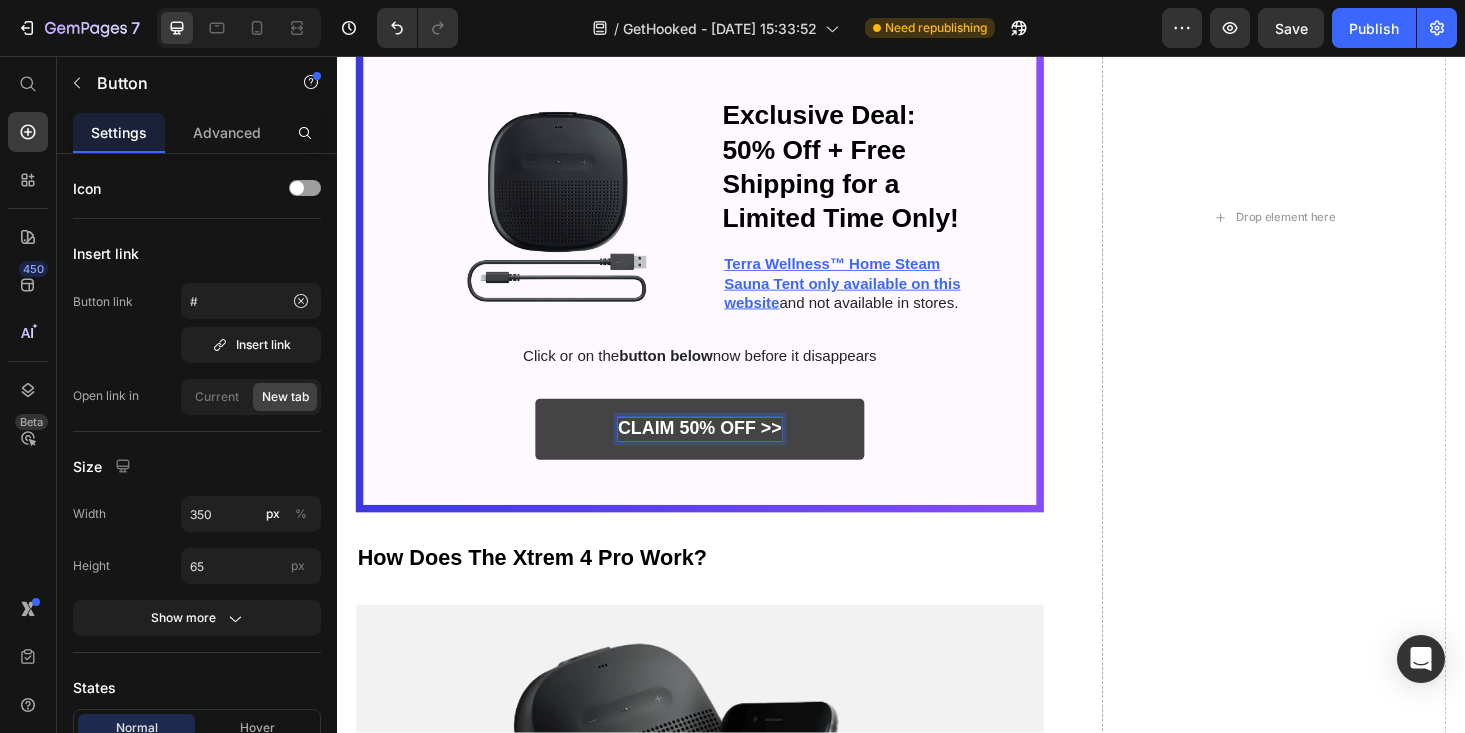 click on "CLAIM 50% OFF >>" at bounding box center [723, 453] 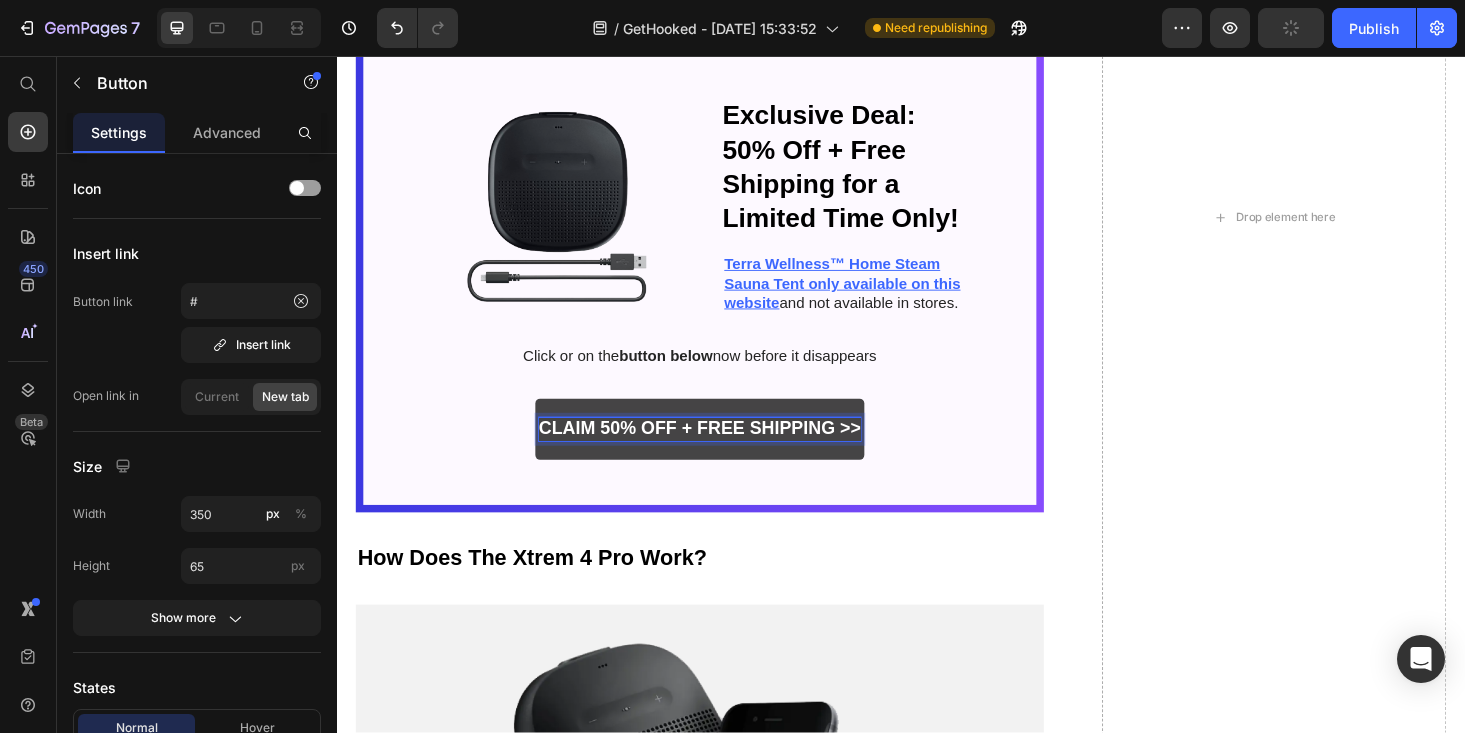 click on "CLAIM 50% OFF + FREE SHIPPING >> Button   0" at bounding box center (723, 453) 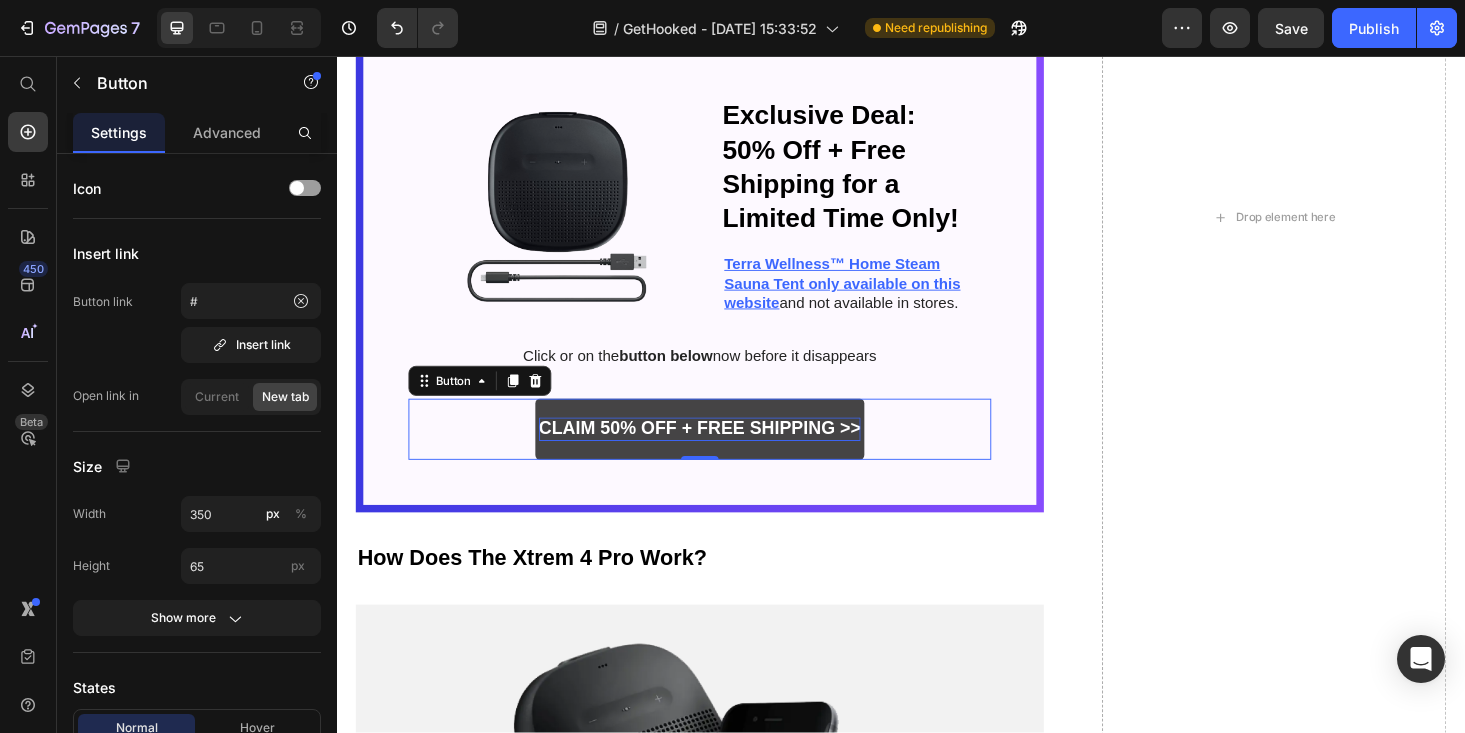 click on "CLAIM 50% OFF + FREE SHIPPING >>" at bounding box center (723, 453) 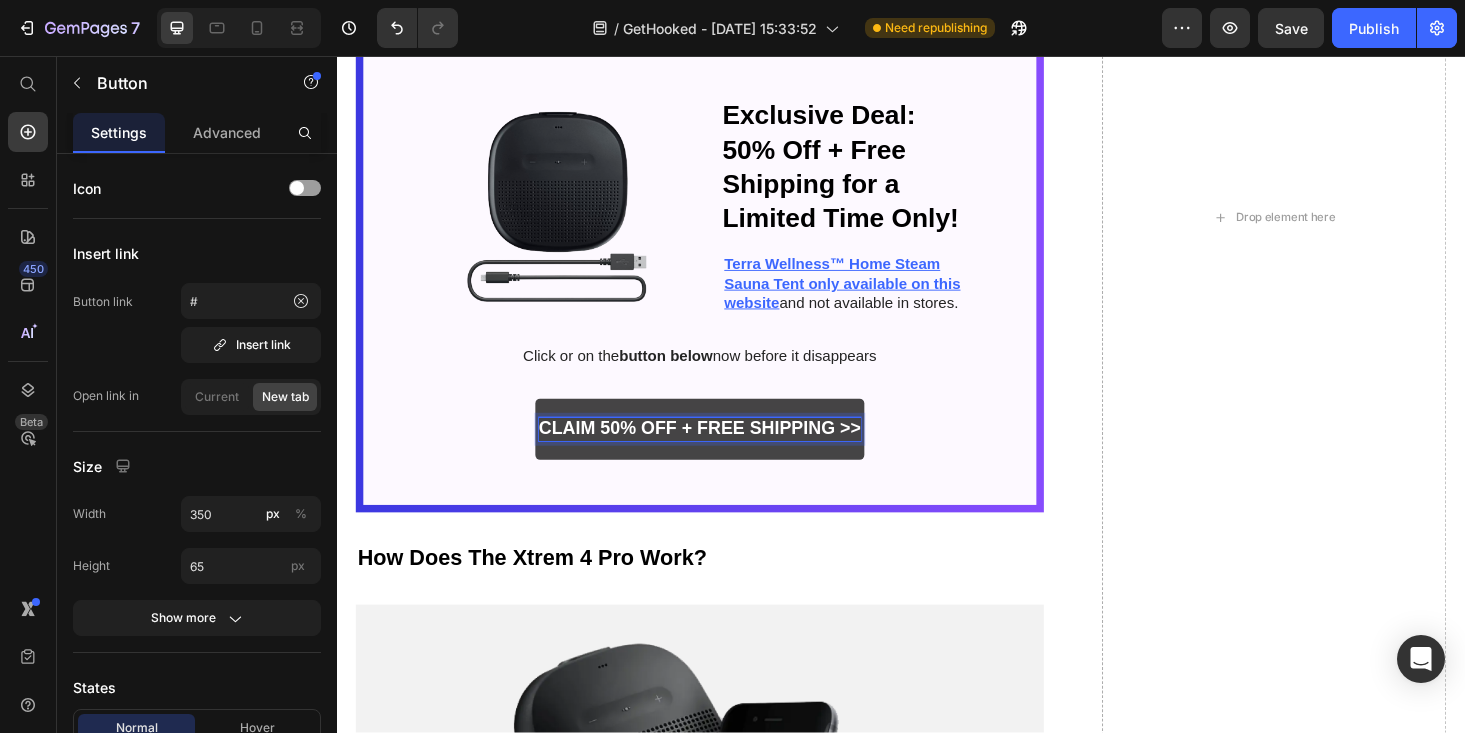 click on "CLAIM 50% OFF + FREE SHIPPING >>" at bounding box center [723, 453] 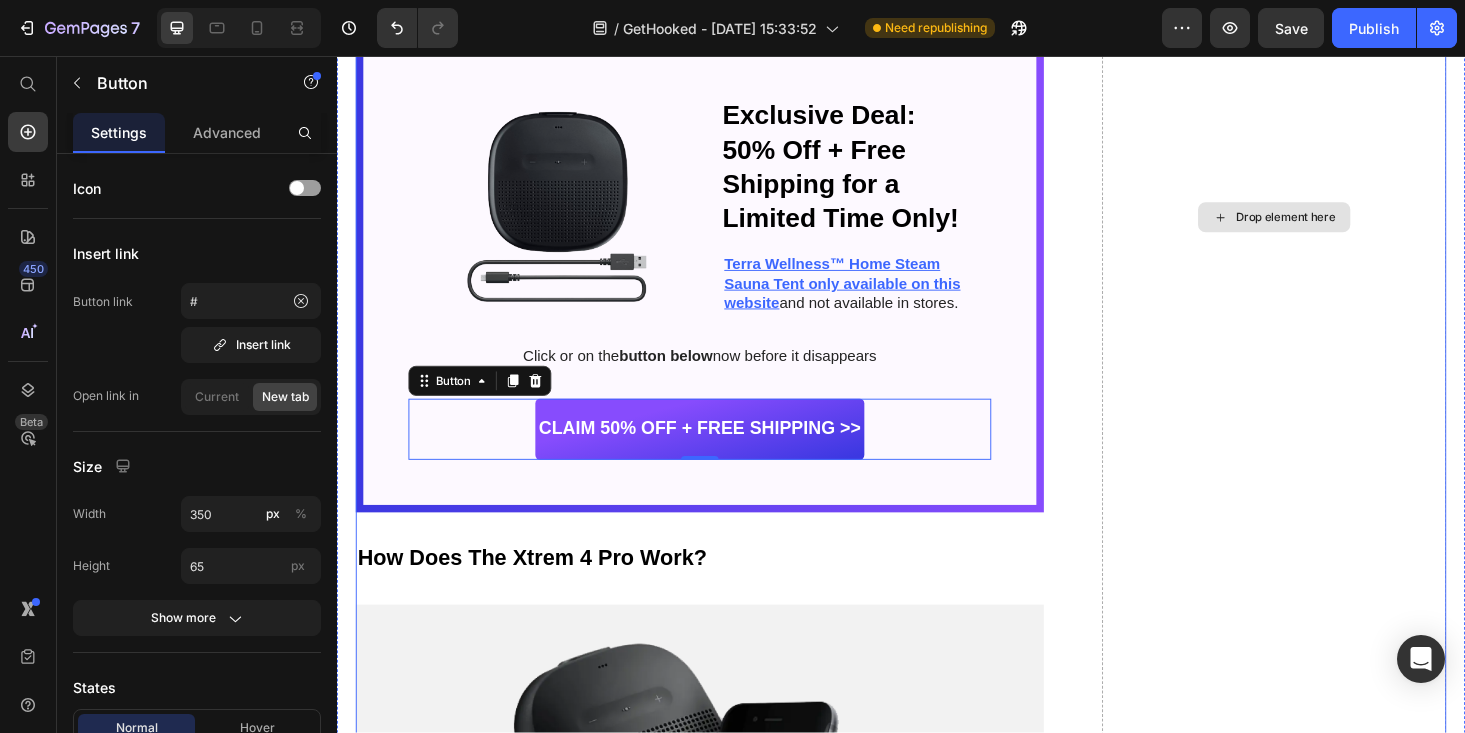 click on "Drop element here" at bounding box center (1334, 228) 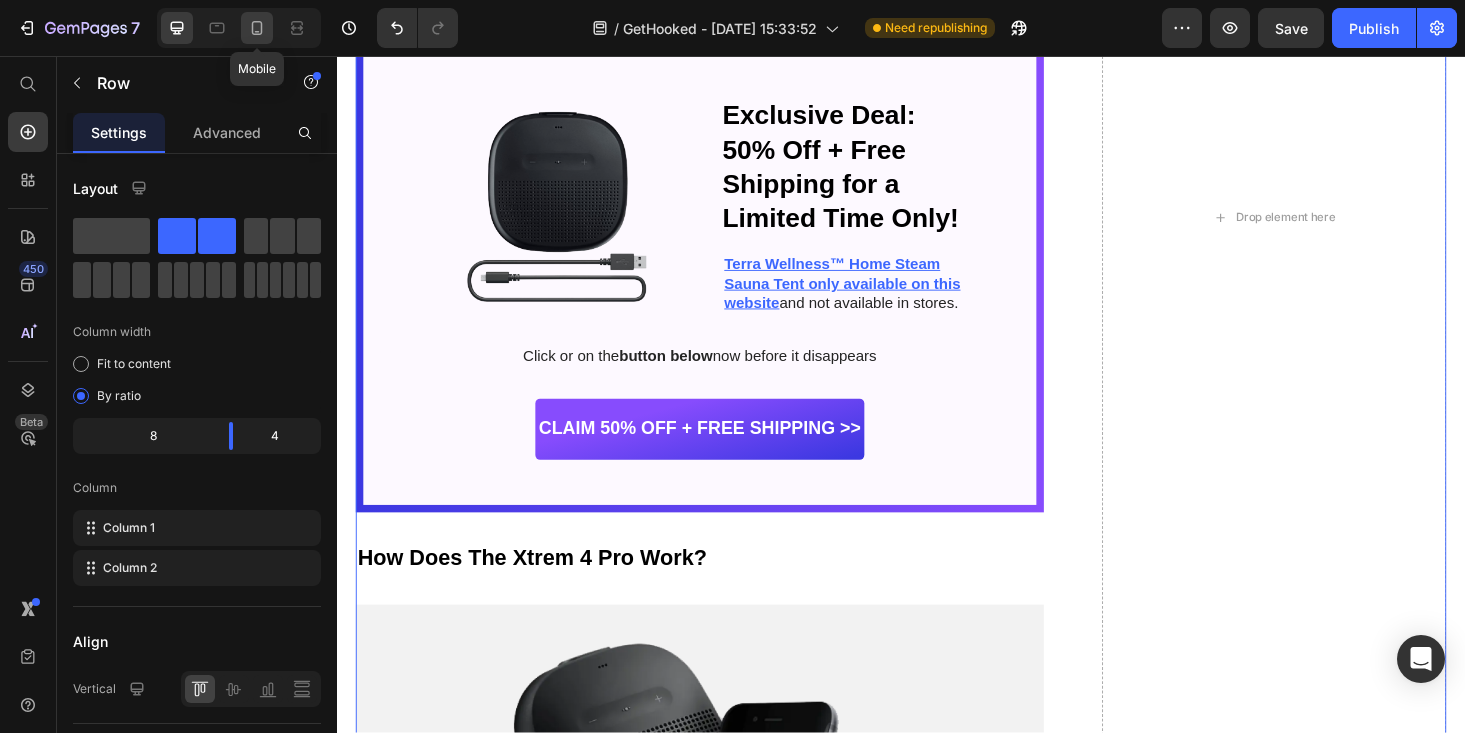 click 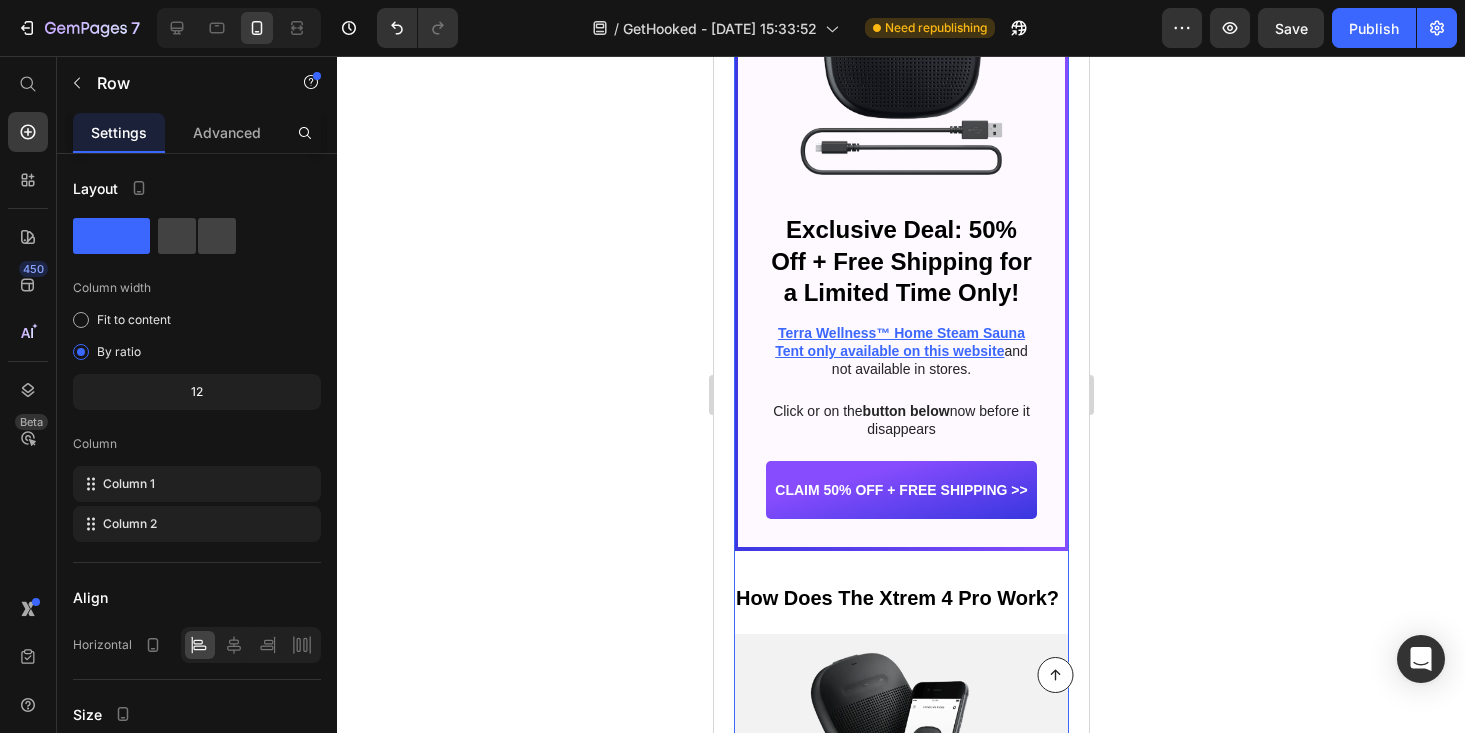 scroll, scrollTop: 5275, scrollLeft: 0, axis: vertical 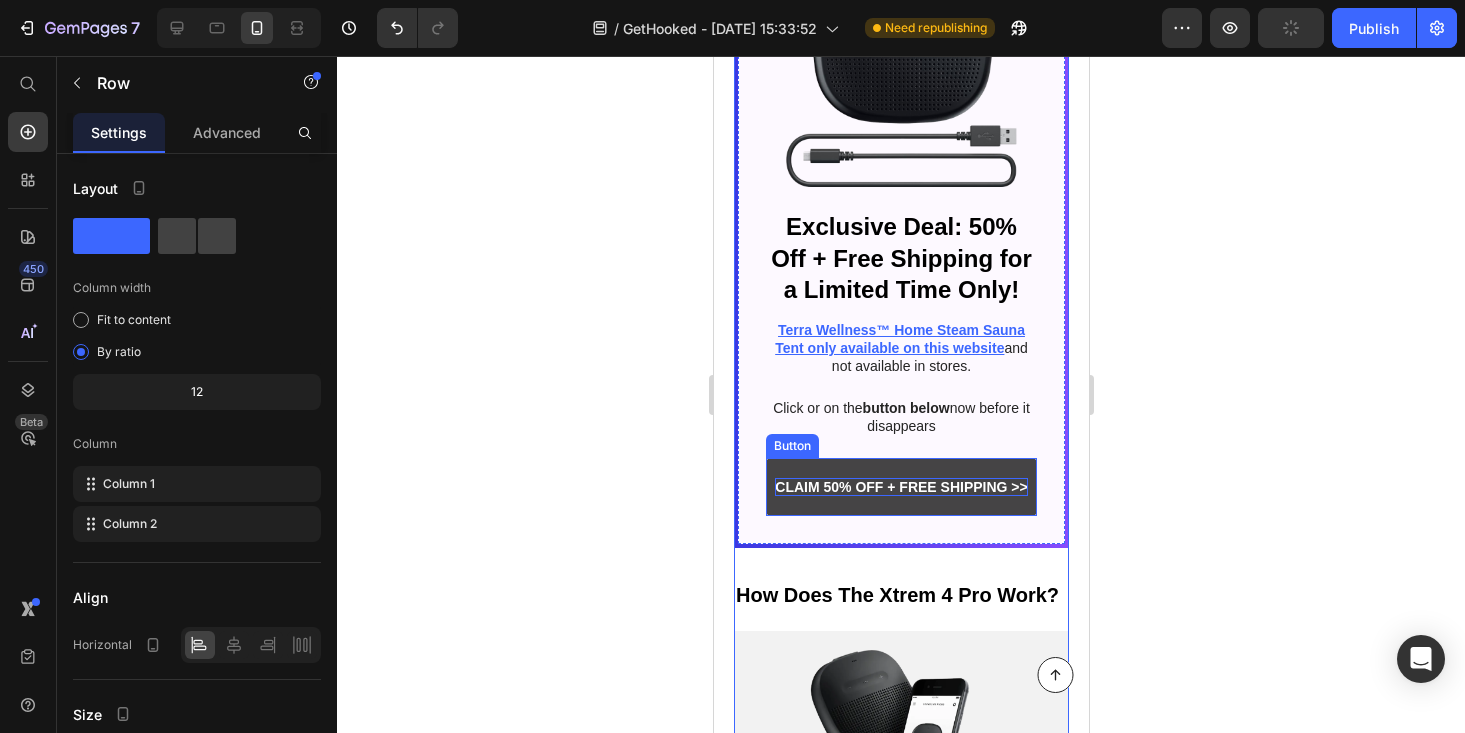 click on "CLAIM 50% OFF + FREE SHIPPING >>" at bounding box center (900, 487) 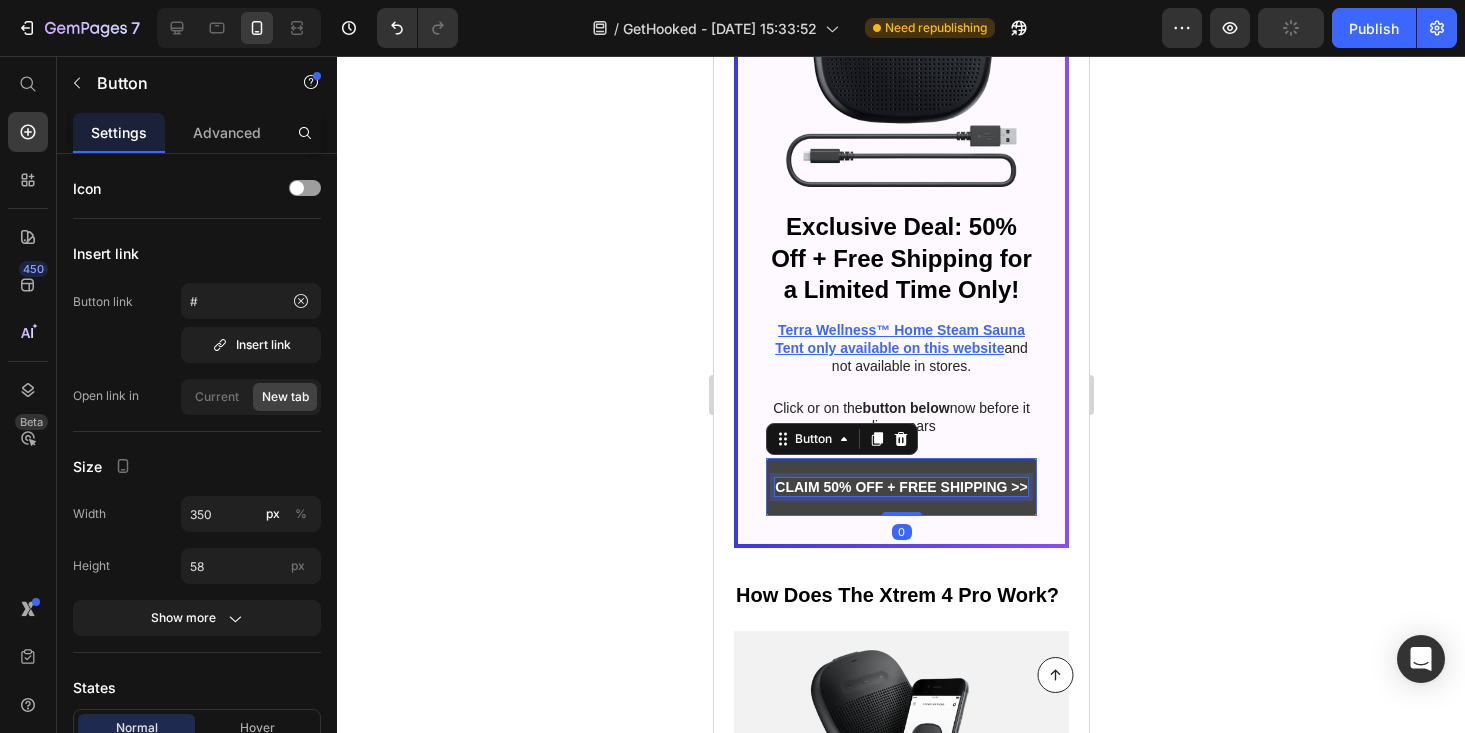 click on "CLAIM 50% OFF + FREE SHIPPING >>" at bounding box center [900, 487] 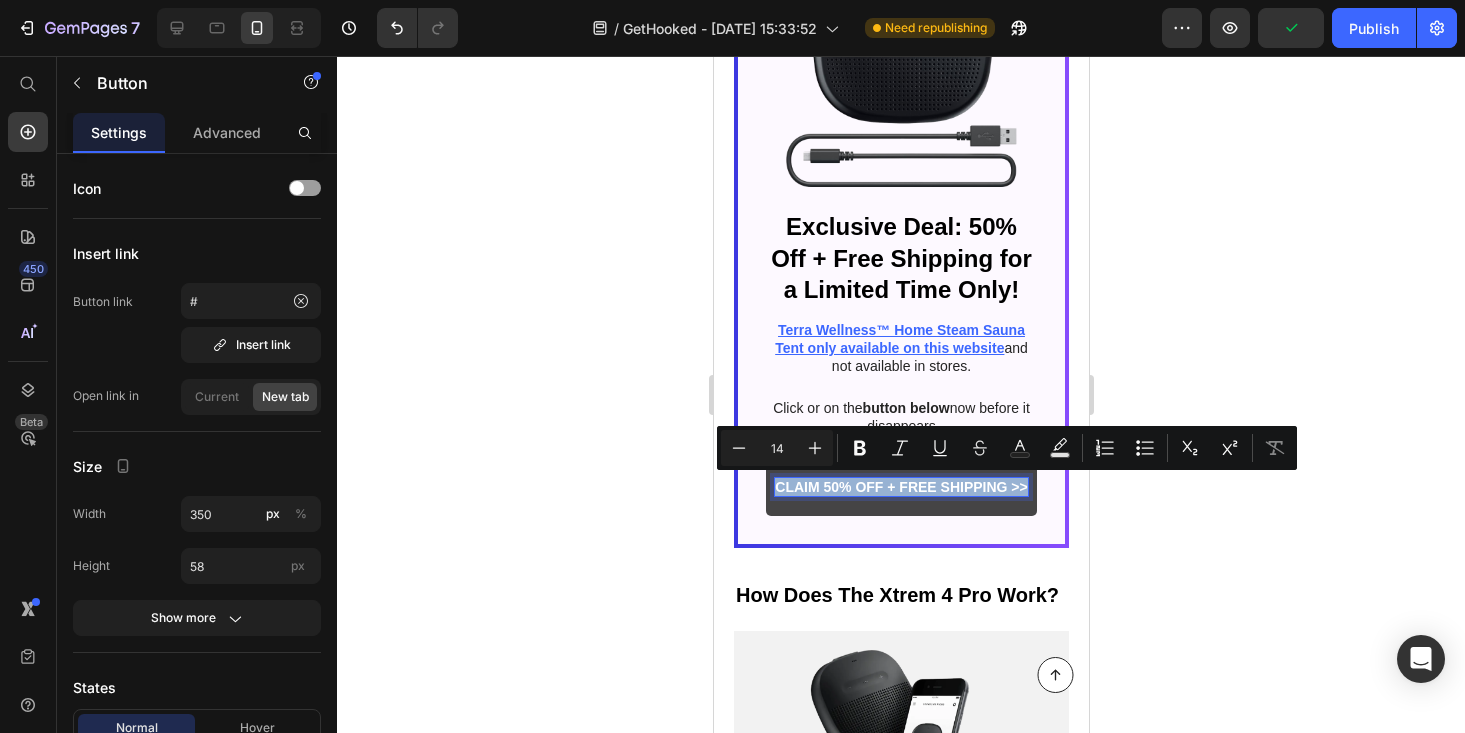 click on "CLAIM 50% OFF + FREE SHIPPING >>" at bounding box center (900, 487) 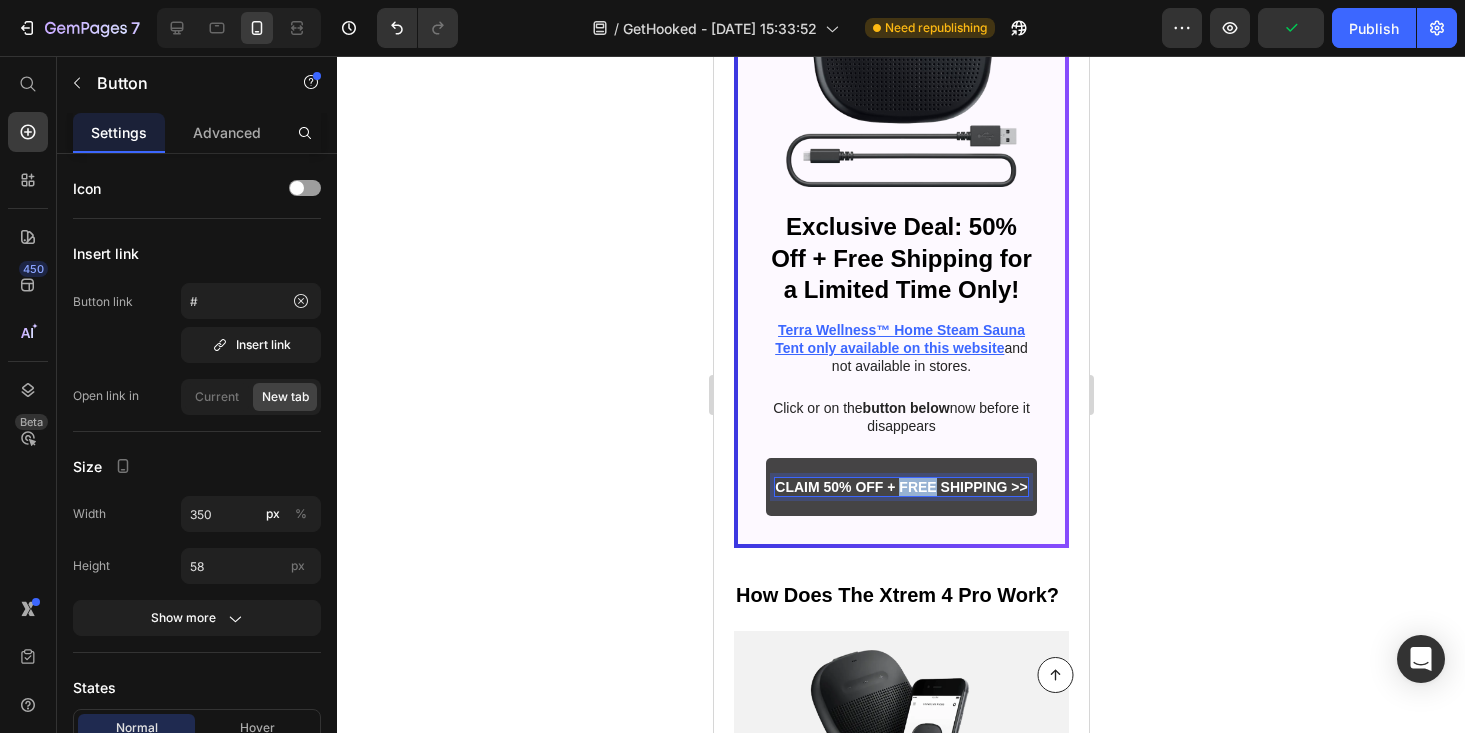 click on "CLAIM 50% OFF + FREE SHIPPING >>" at bounding box center [900, 487] 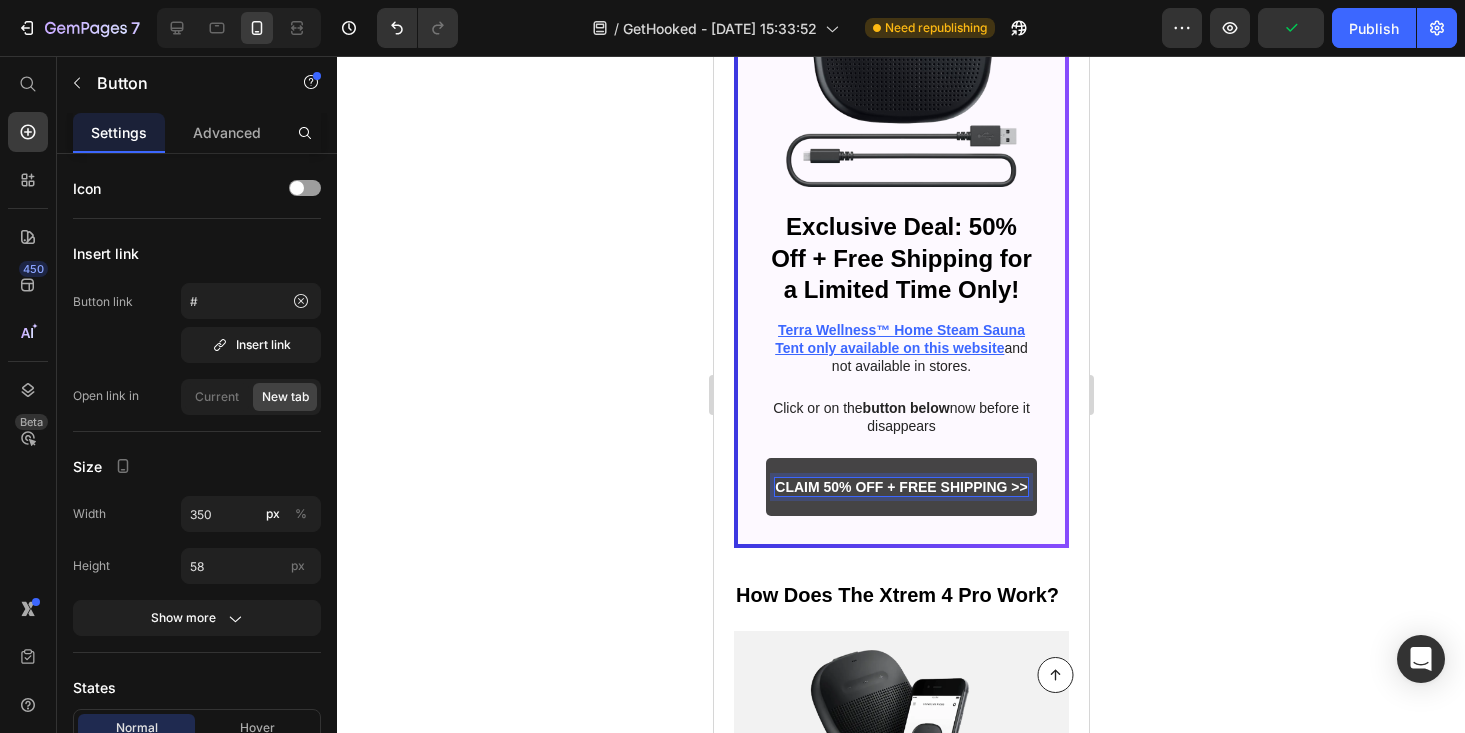 click on "CLAIM 50% OFF + FREE SHIPPING >>" at bounding box center (900, 487) 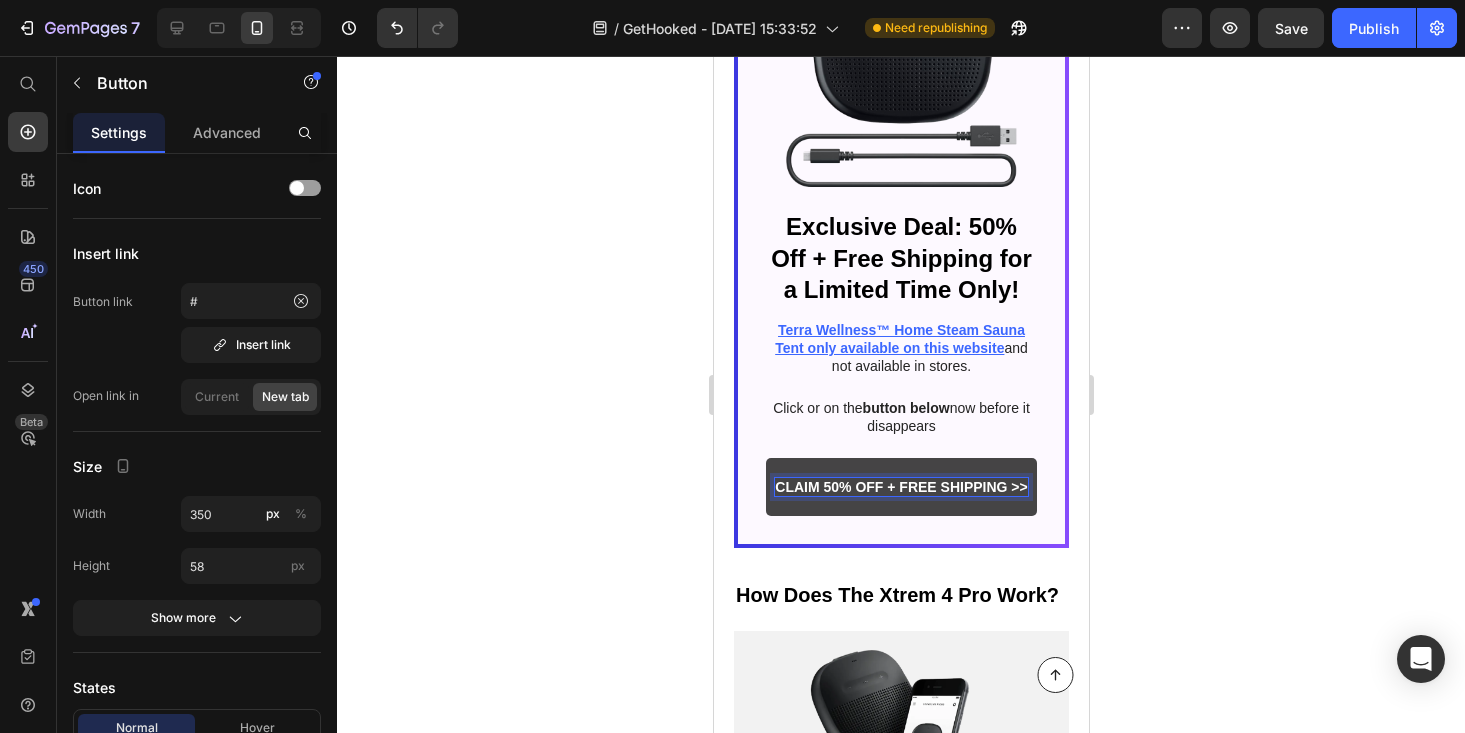 click on "CLAIM 50% OFF + FREE SHIPPING >>" at bounding box center (900, 487) 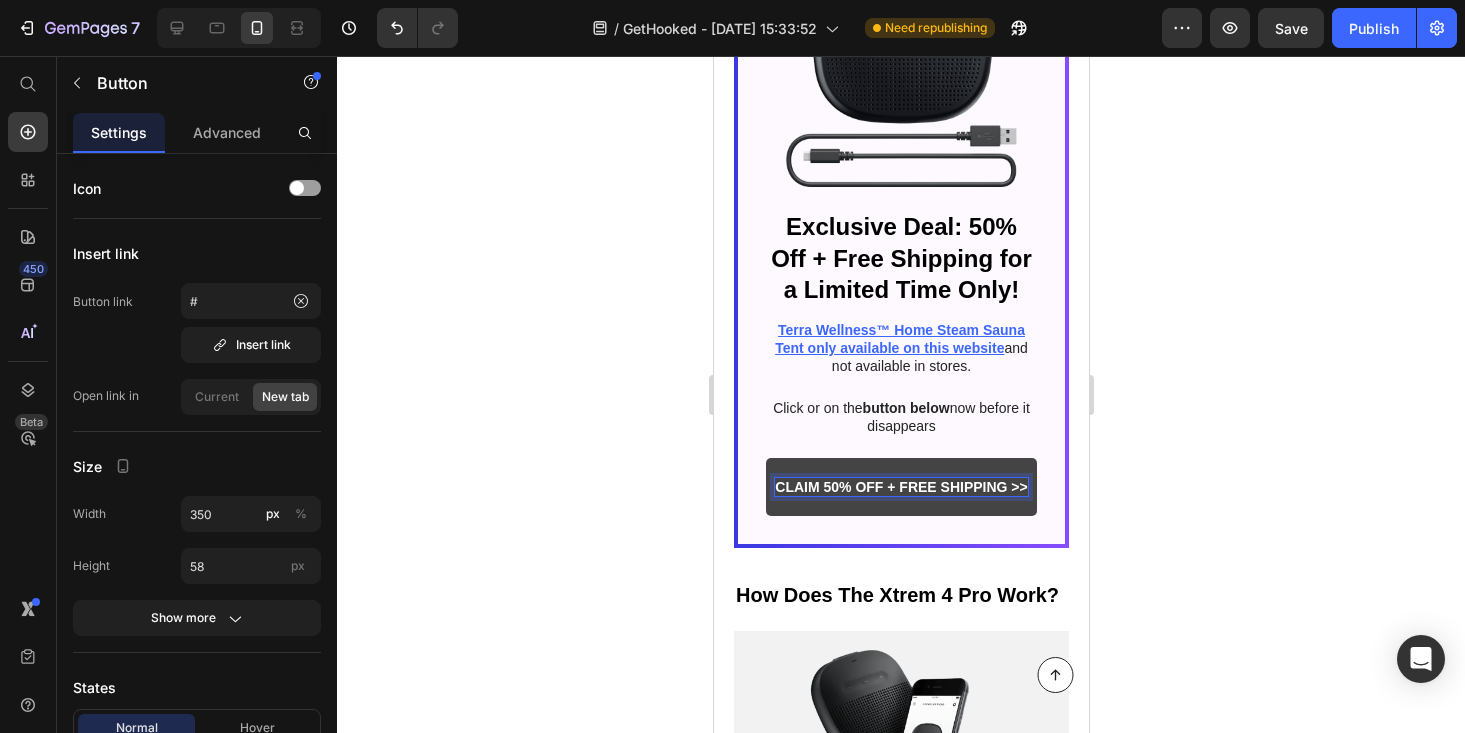 click on "CLAIM 50% OFF + FREE SHIPPING >>" at bounding box center [900, 487] 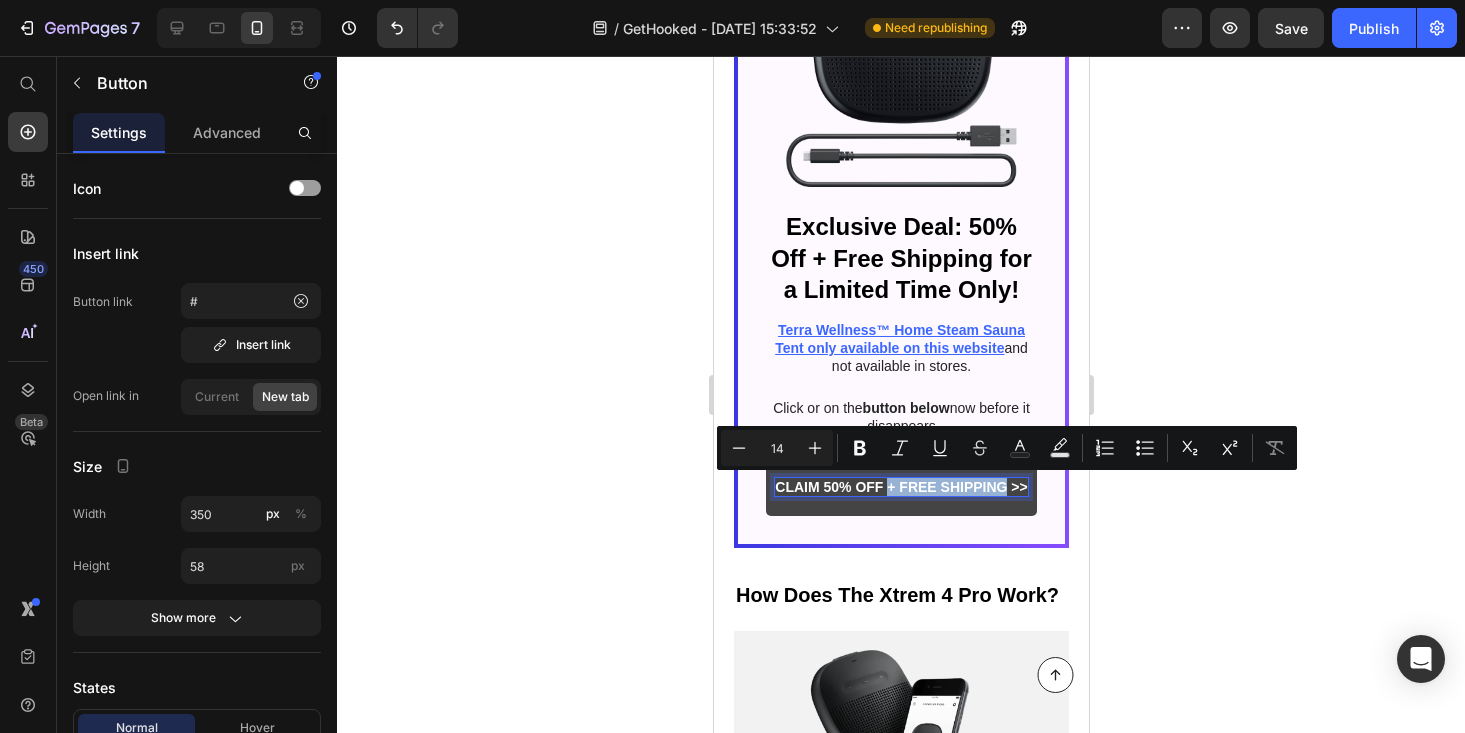 drag, startPoint x: 1005, startPoint y: 486, endPoint x: 885, endPoint y: 483, distance: 120.03749 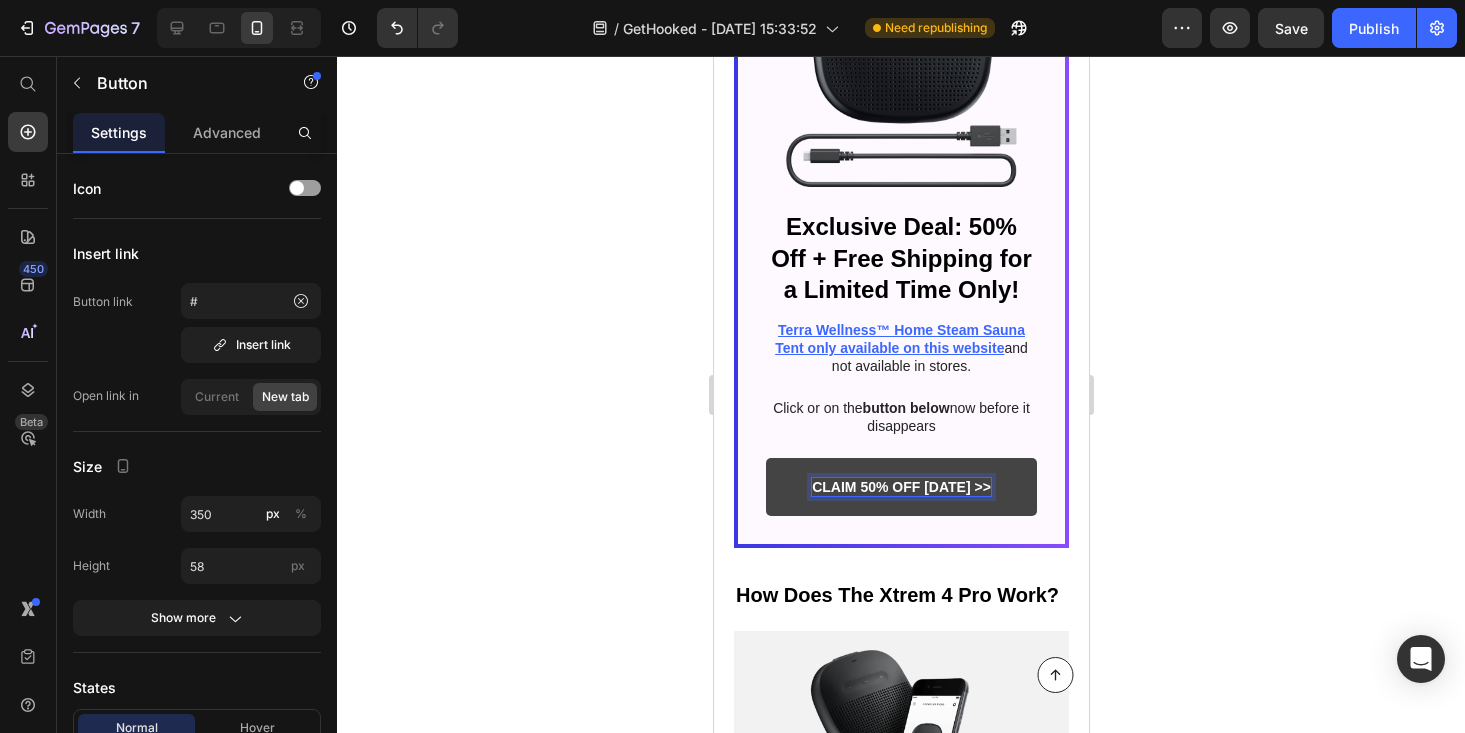click on "CLAIM 50% OFF TODAY >>" at bounding box center [900, 487] 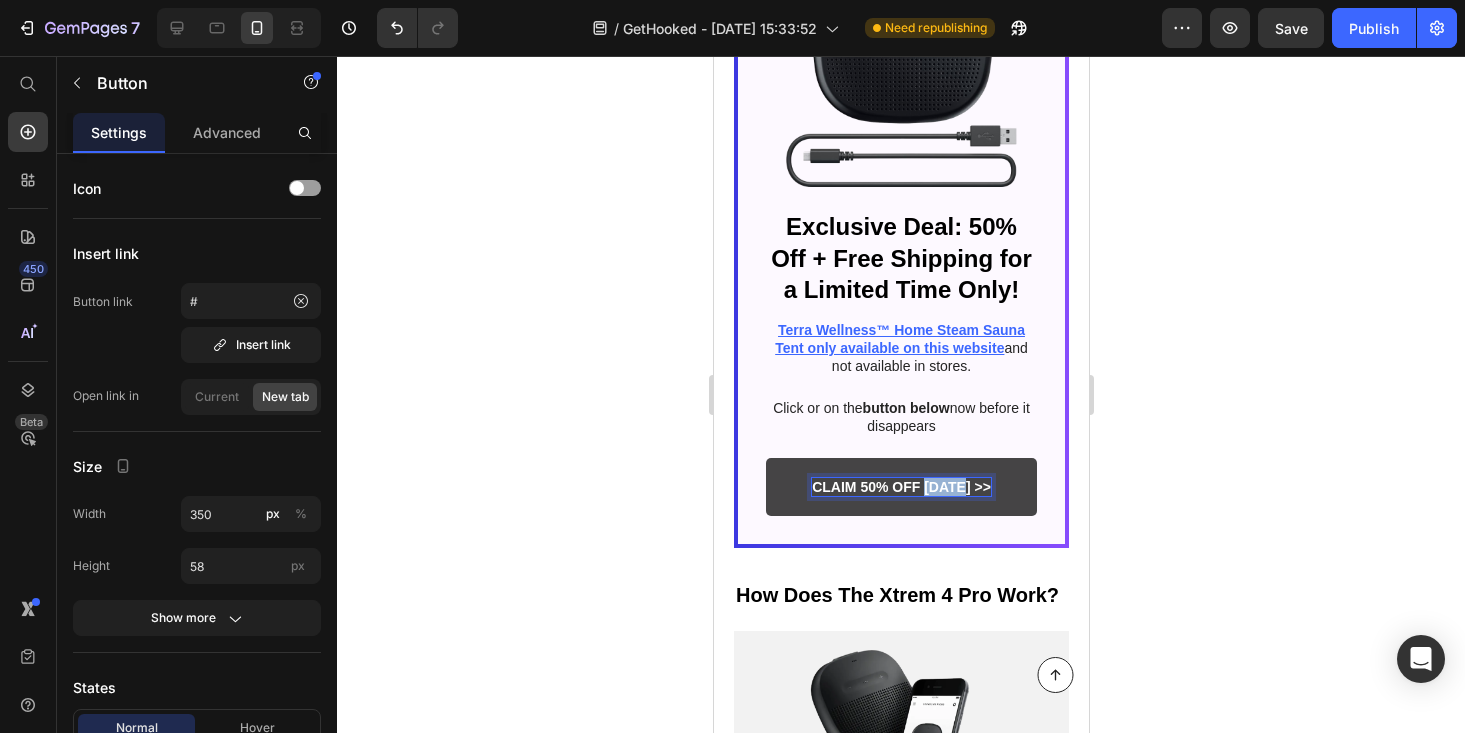 click on "CLAIM 50% OFF TODAY >>" at bounding box center [900, 487] 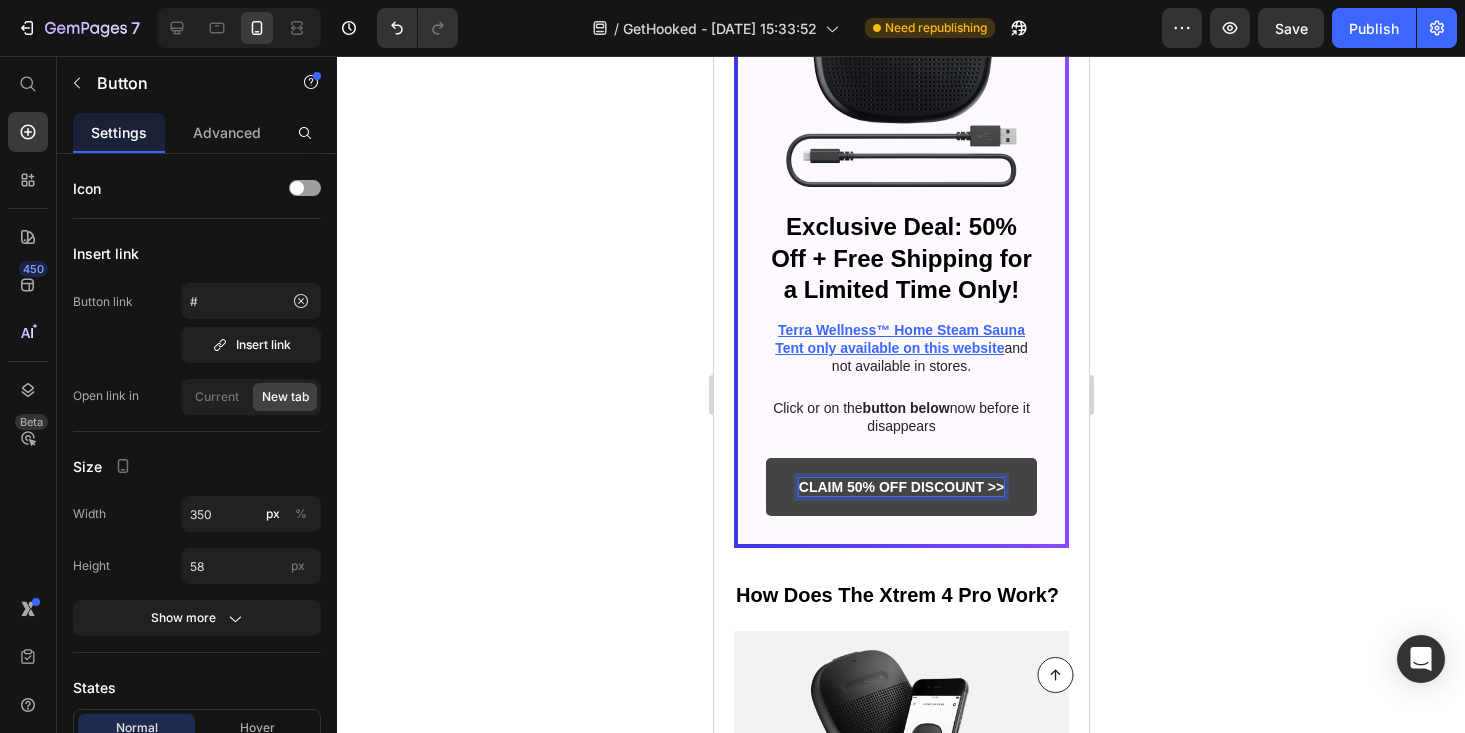 click on "CLAIM 50% OFF DISCOUNT >>" at bounding box center (900, 487) 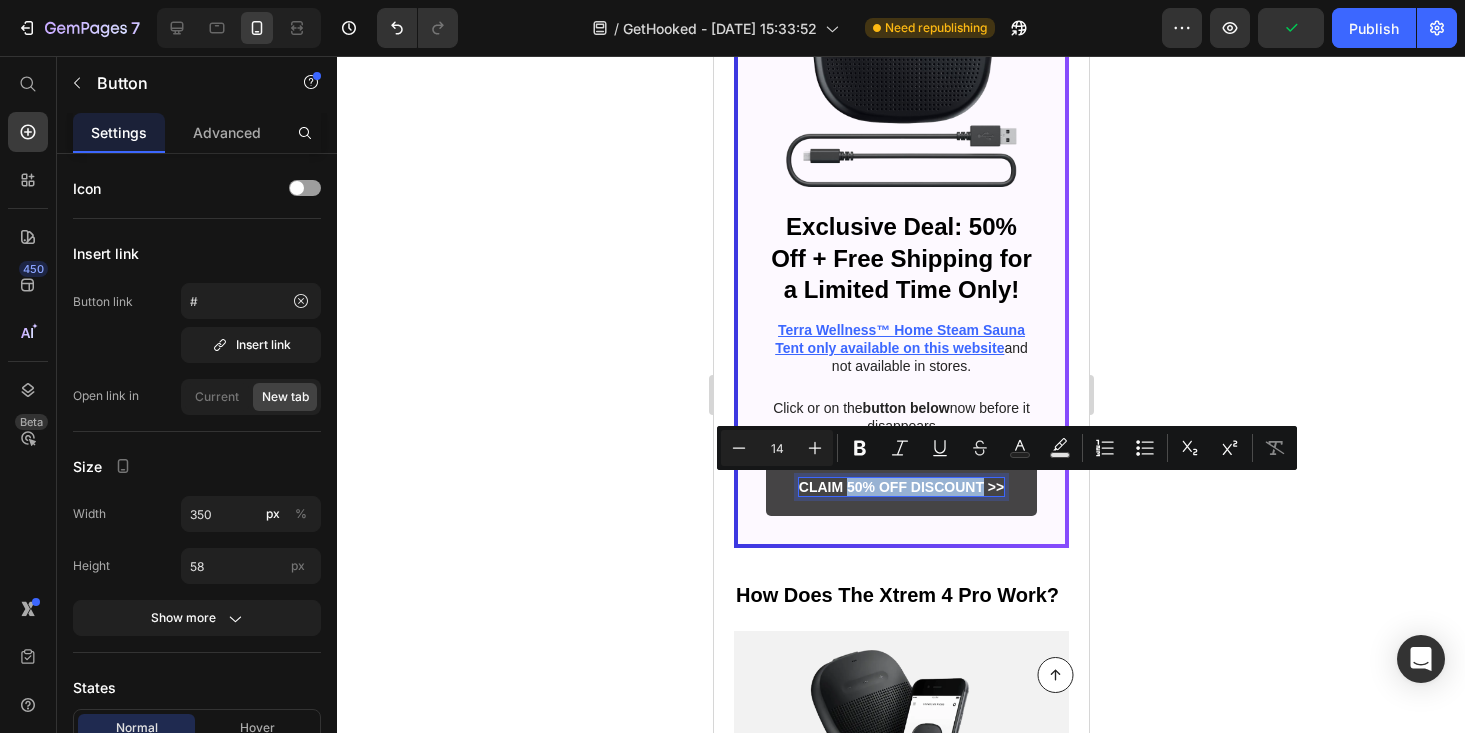 drag, startPoint x: 981, startPoint y: 490, endPoint x: 849, endPoint y: 486, distance: 132.0606 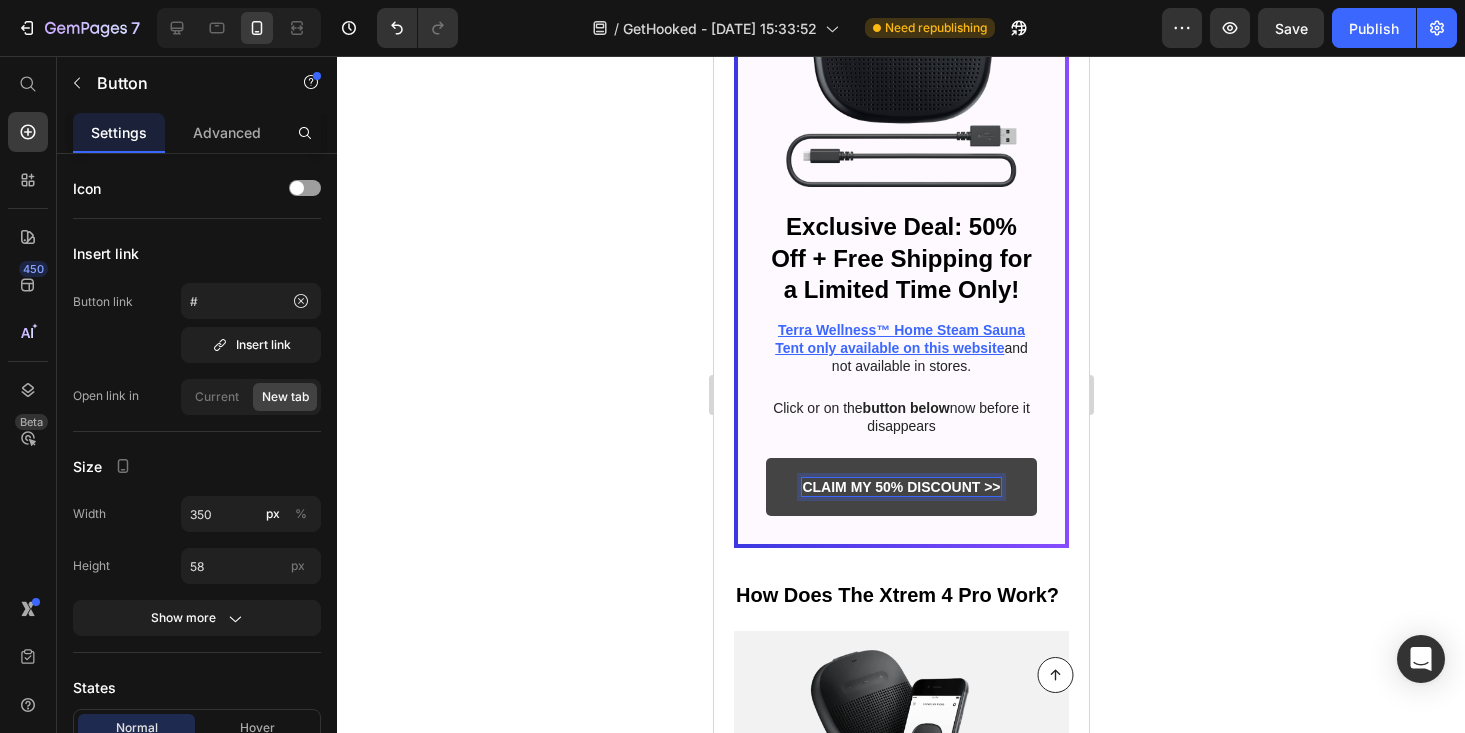 click 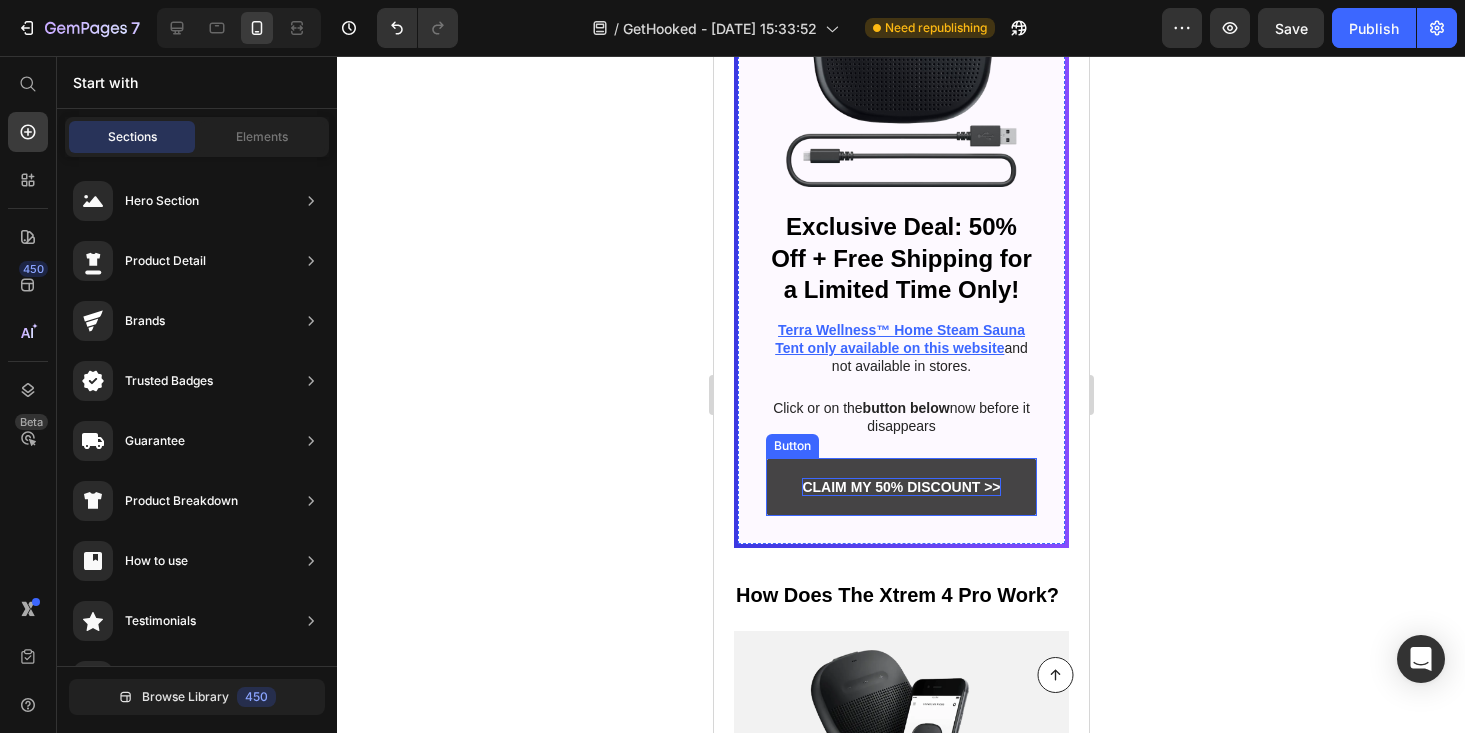 click on "CLAIM MY 50% DISCOUNT >>" at bounding box center (900, 487) 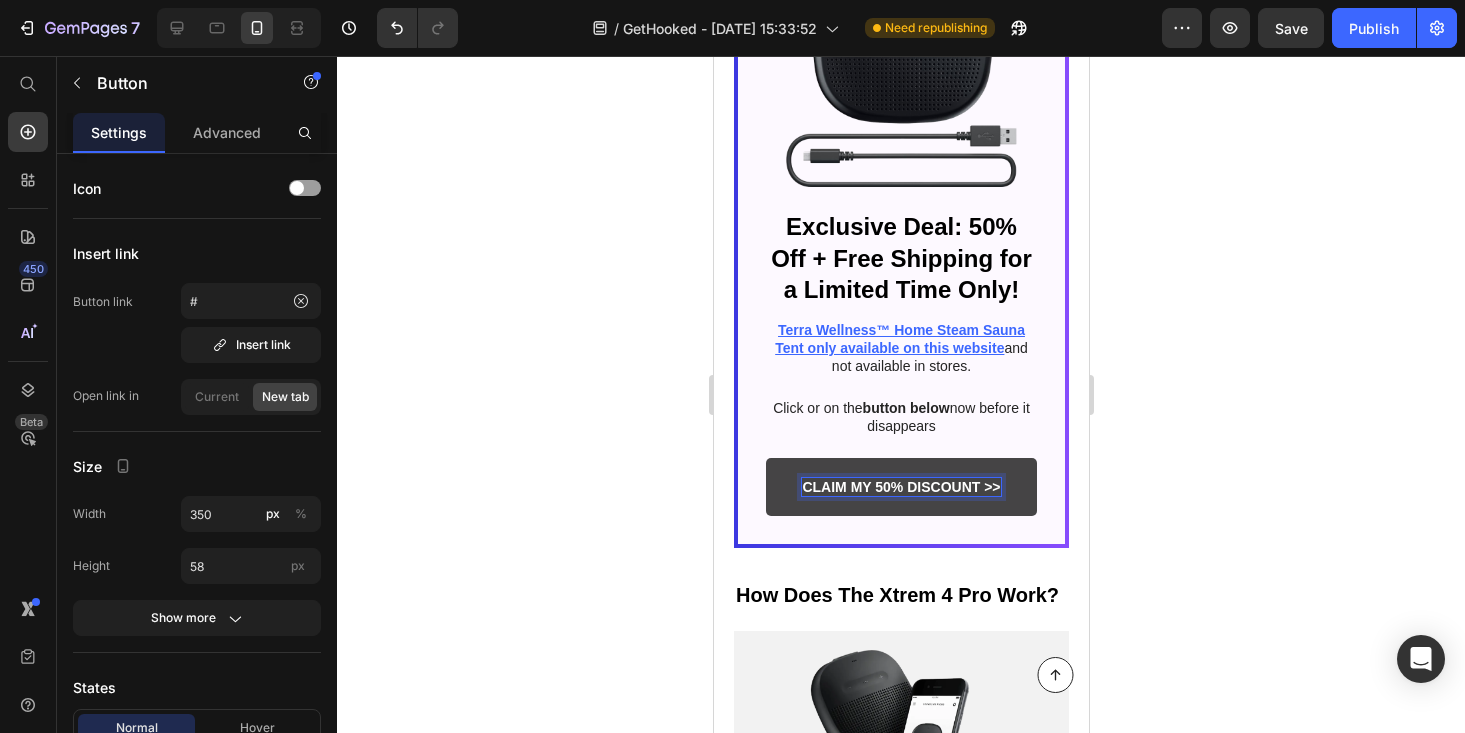 click on "CLAIM MY 50% DISCOUNT >>" at bounding box center [900, 487] 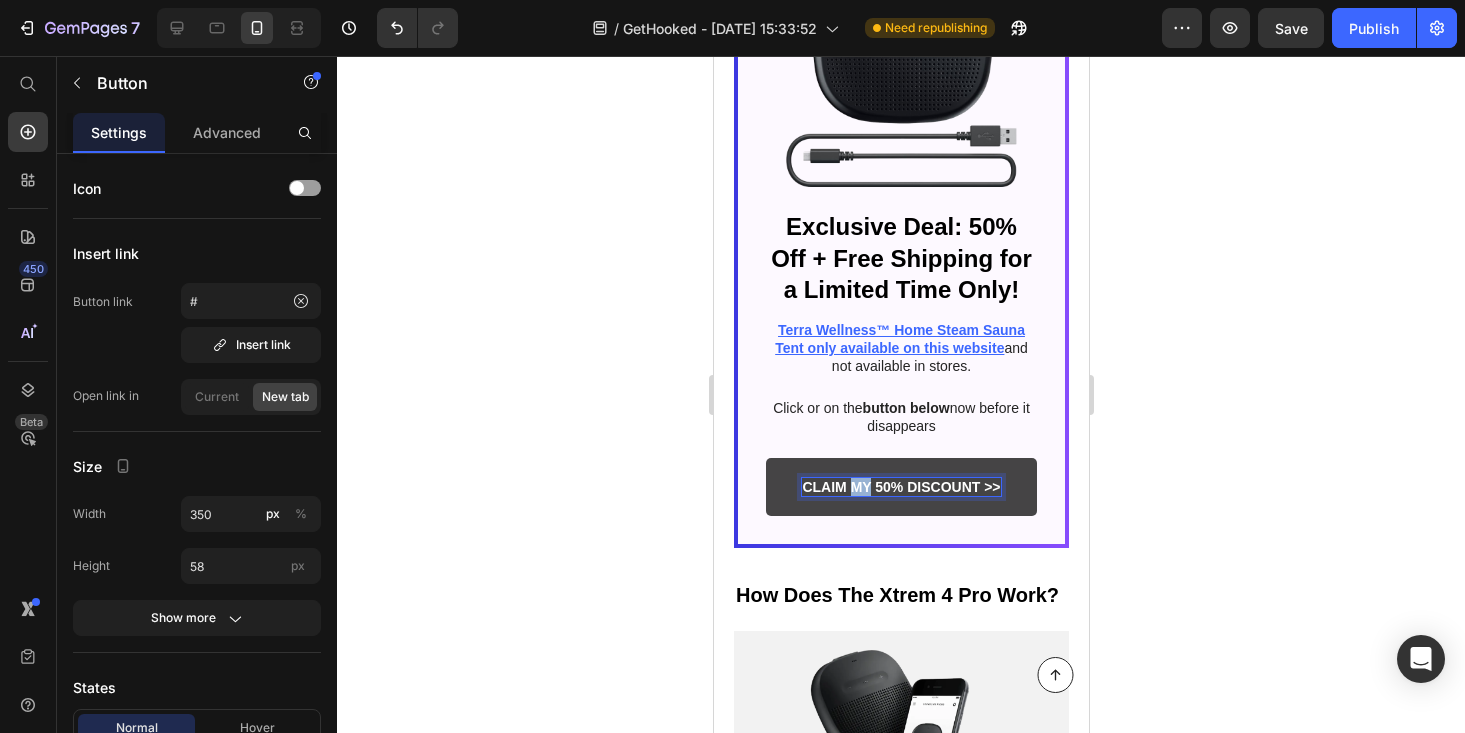 click on "CLAIM MY 50% DISCOUNT >>" at bounding box center (900, 487) 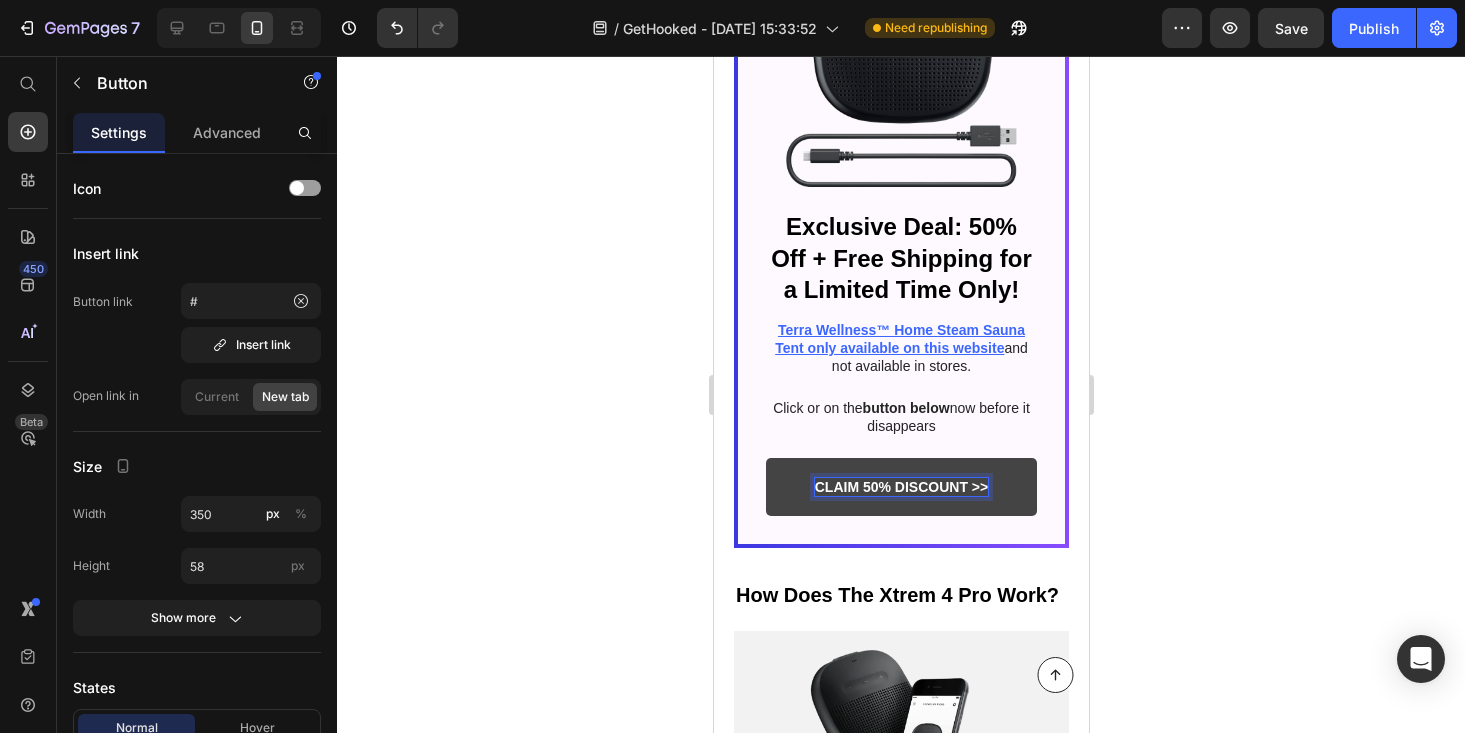 click on "CLAIM 50% DISCOUNT >>" at bounding box center (900, 487) 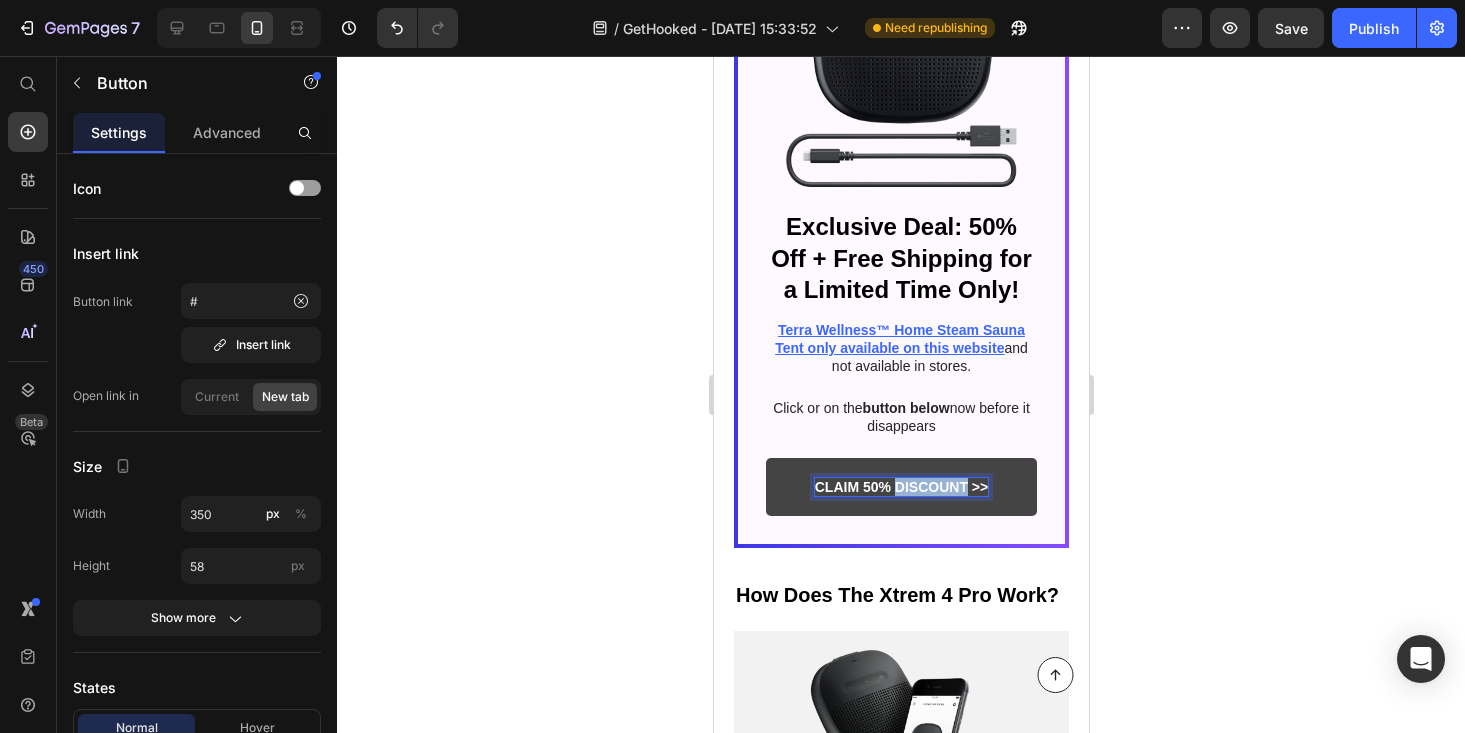 click on "CLAIM 50% DISCOUNT >>" at bounding box center (900, 487) 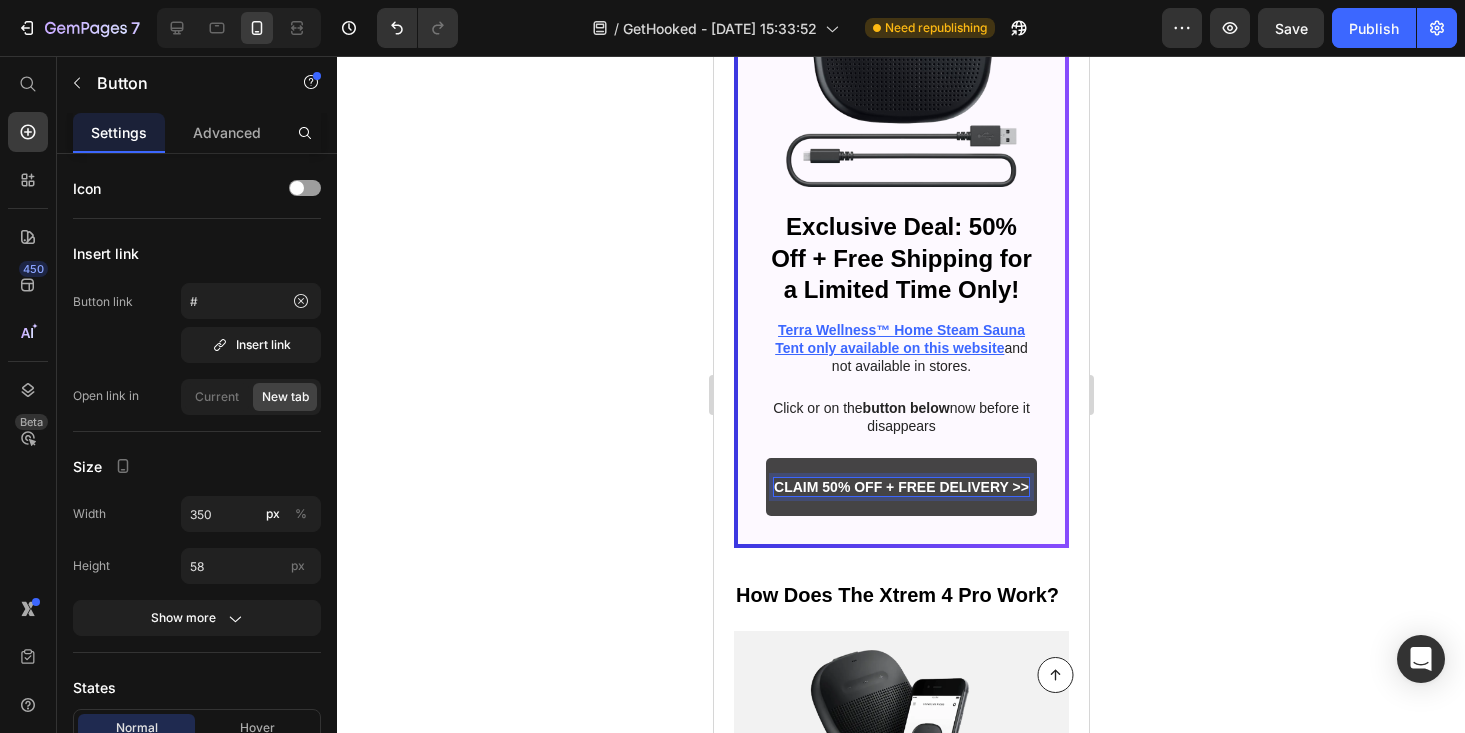 click 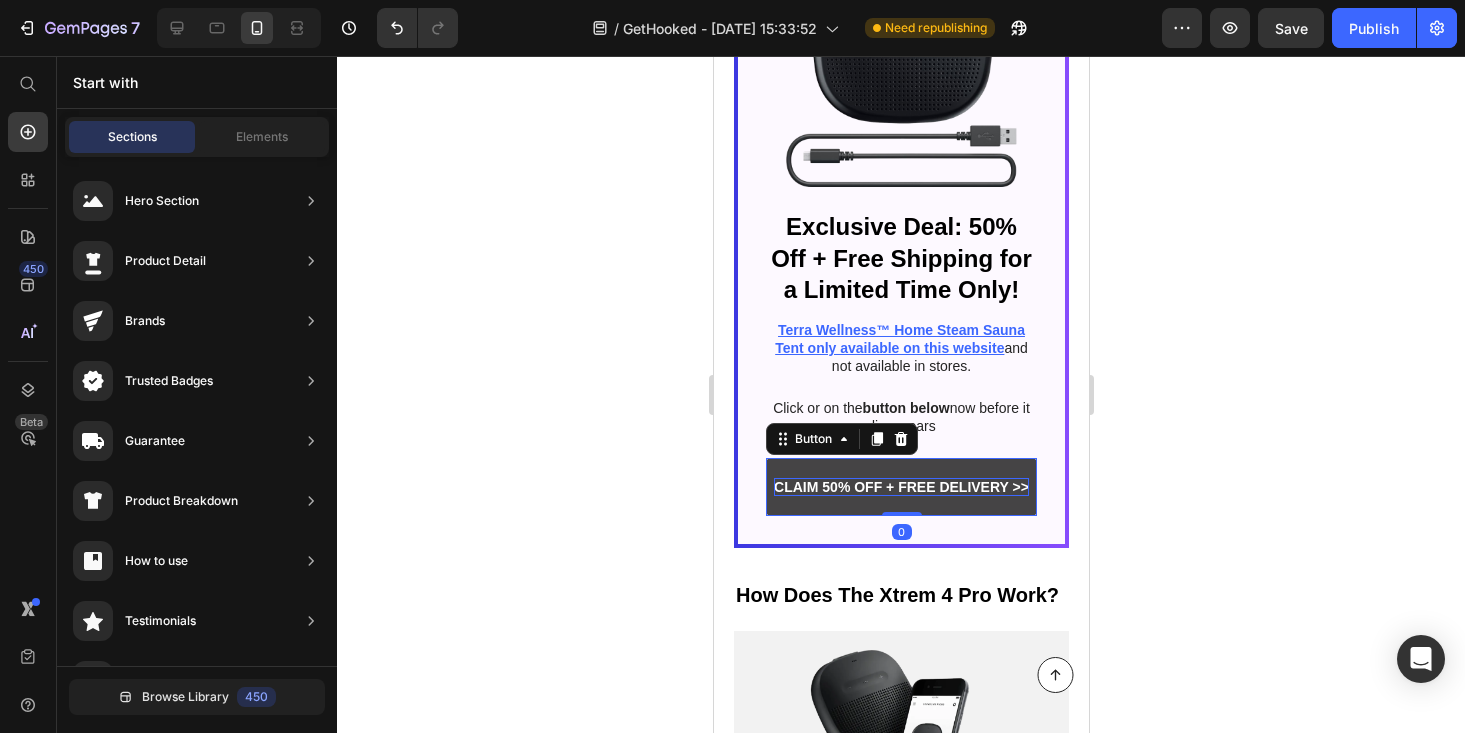 click on "CLAIM 50% OFF + FREE DELIVERY >>" at bounding box center [900, 487] 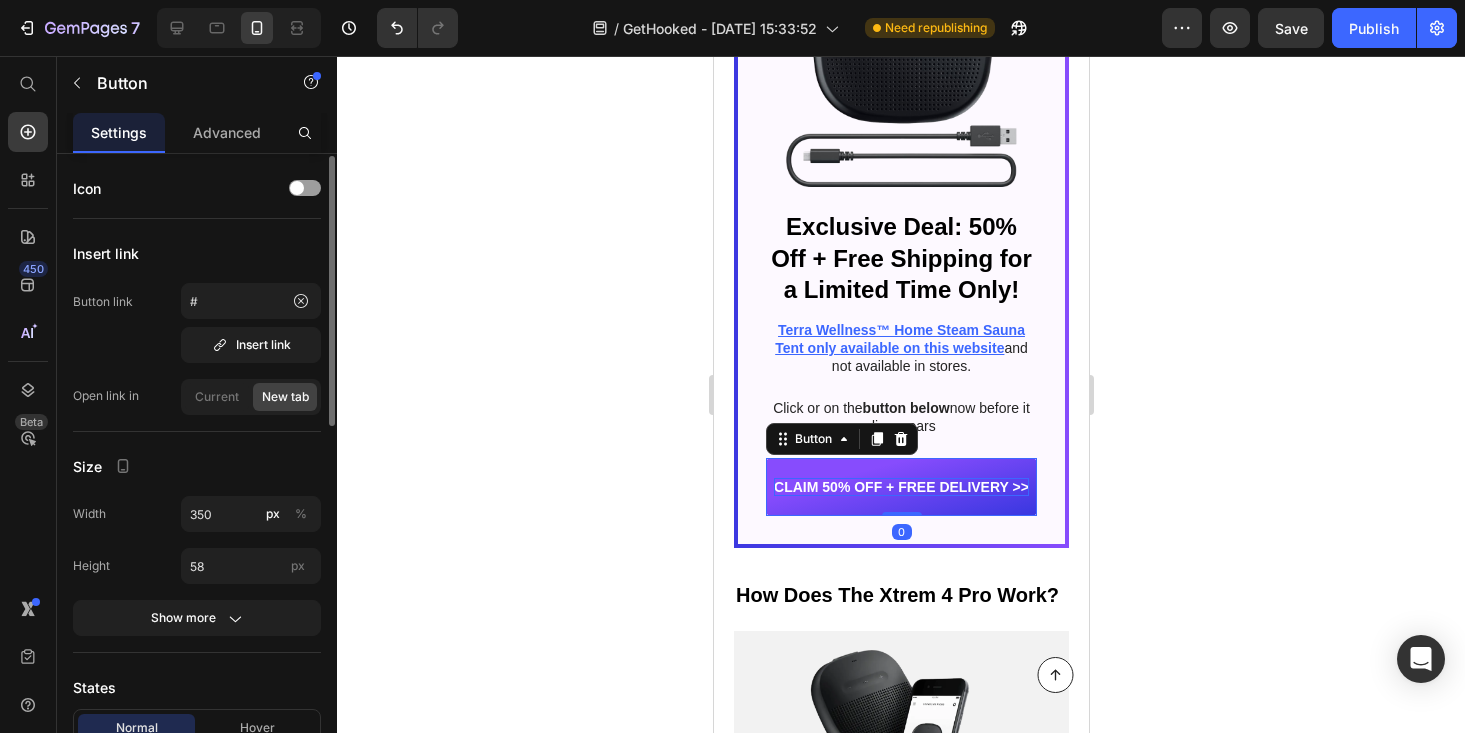 scroll, scrollTop: 42, scrollLeft: 0, axis: vertical 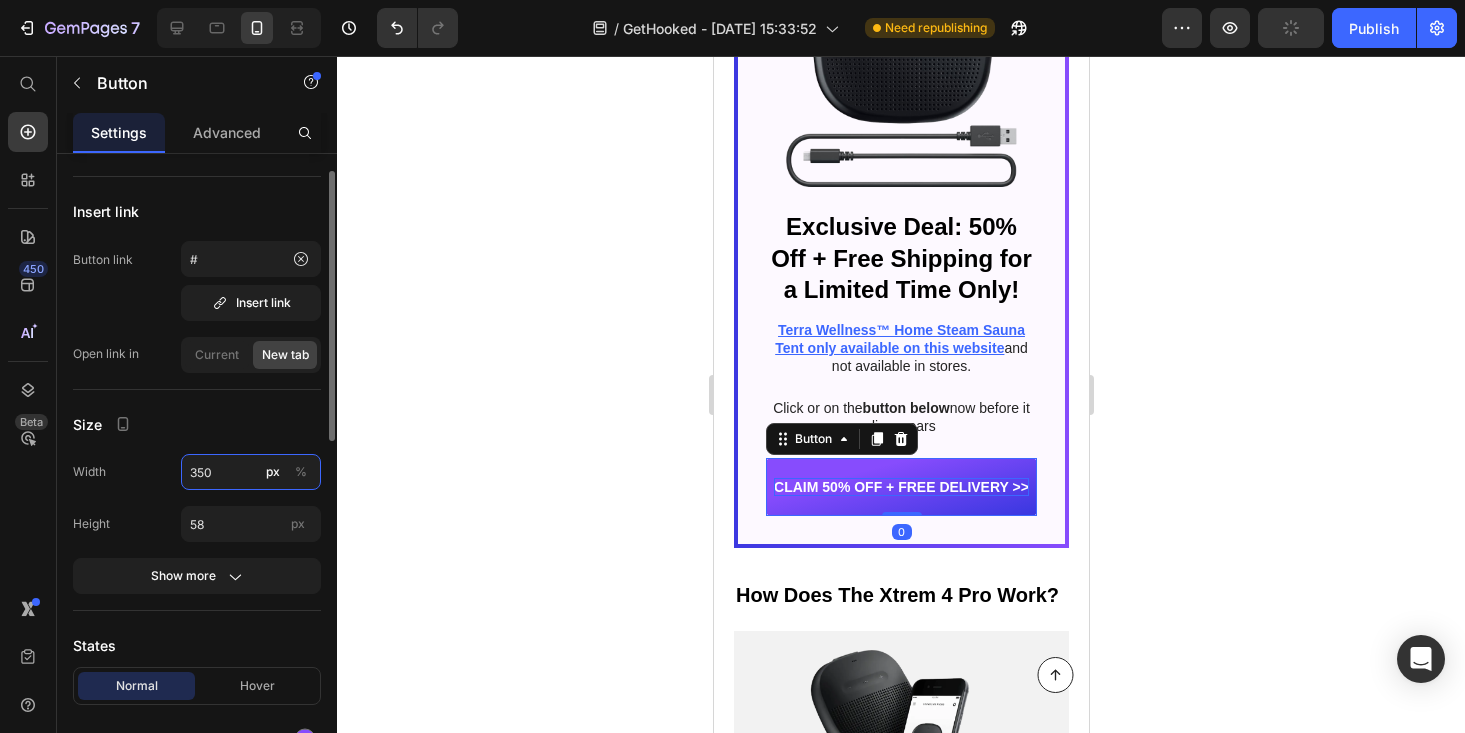 click on "350" at bounding box center [251, 472] 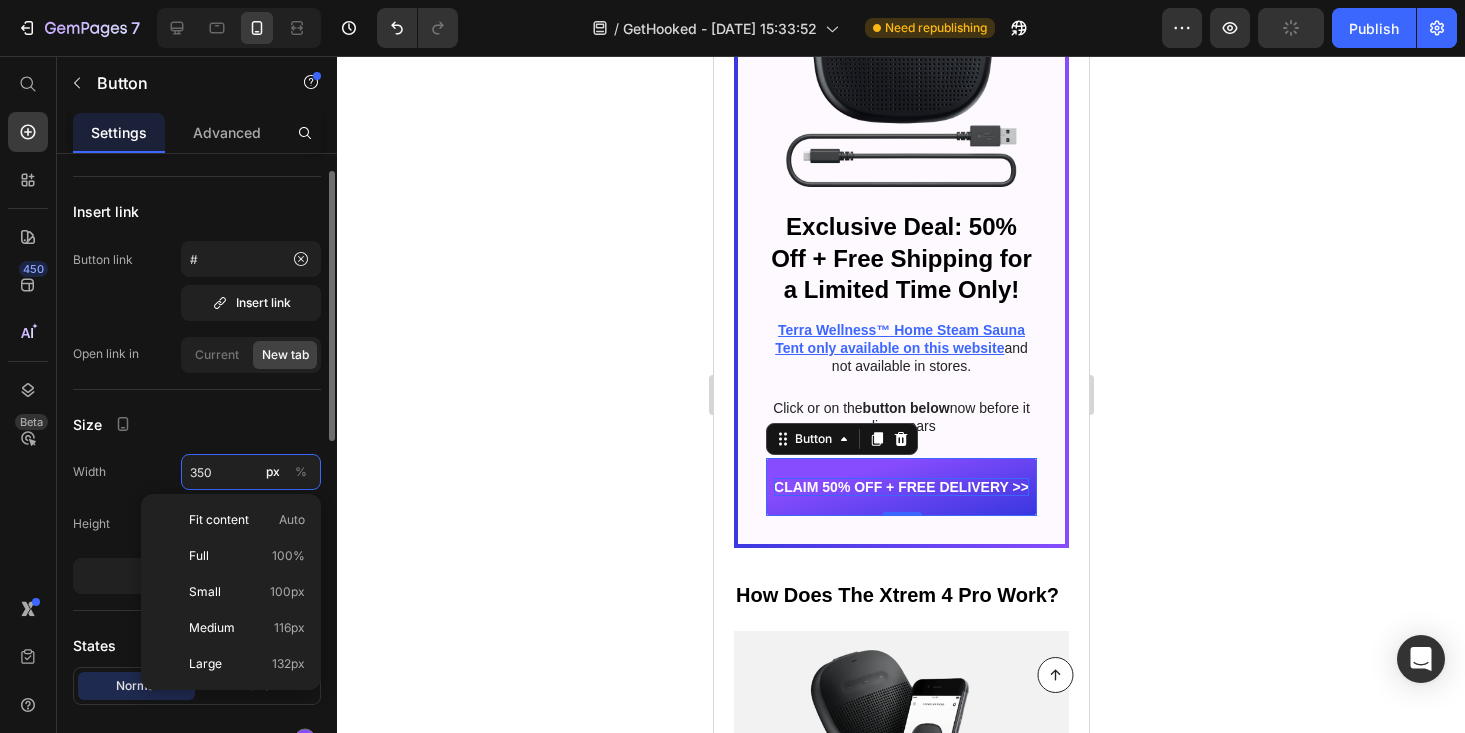 click on "350" at bounding box center [251, 472] 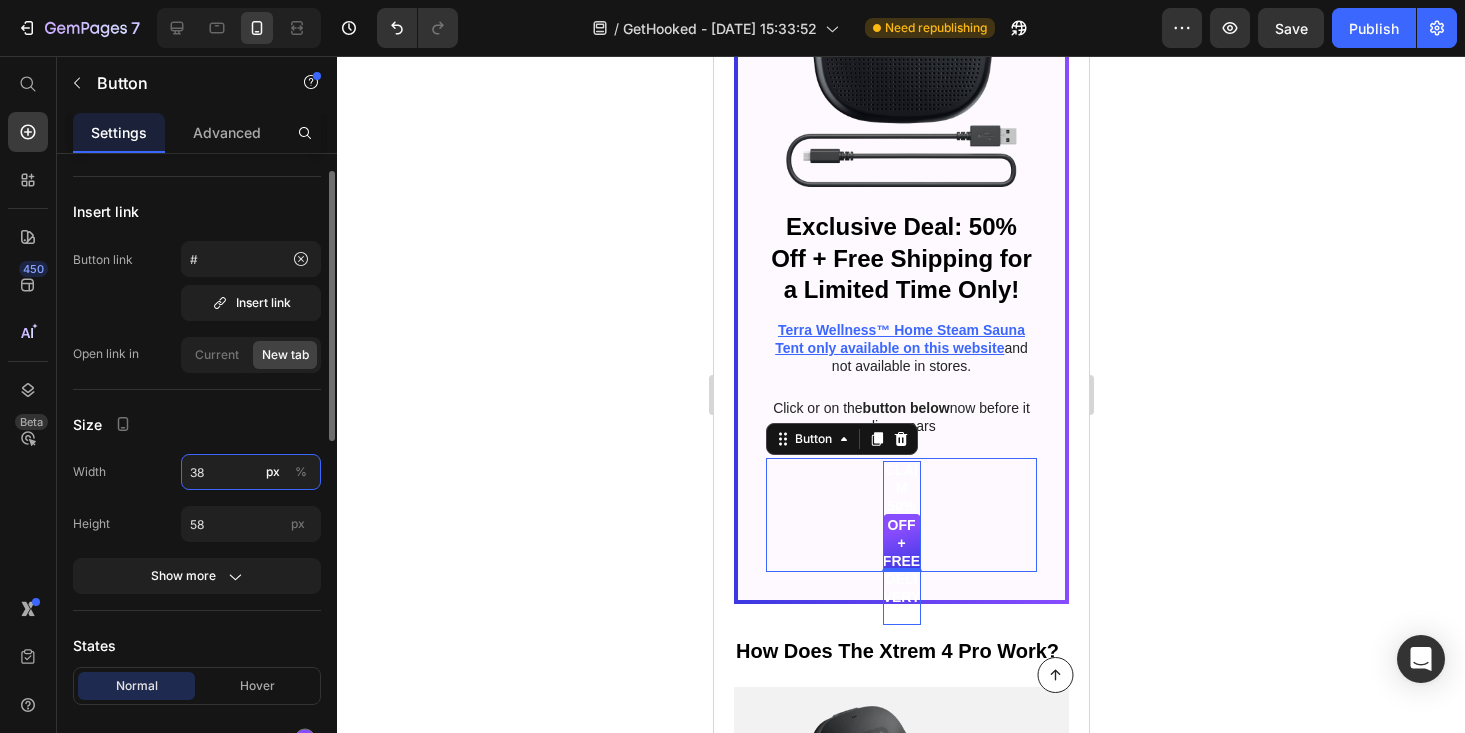 type on "3" 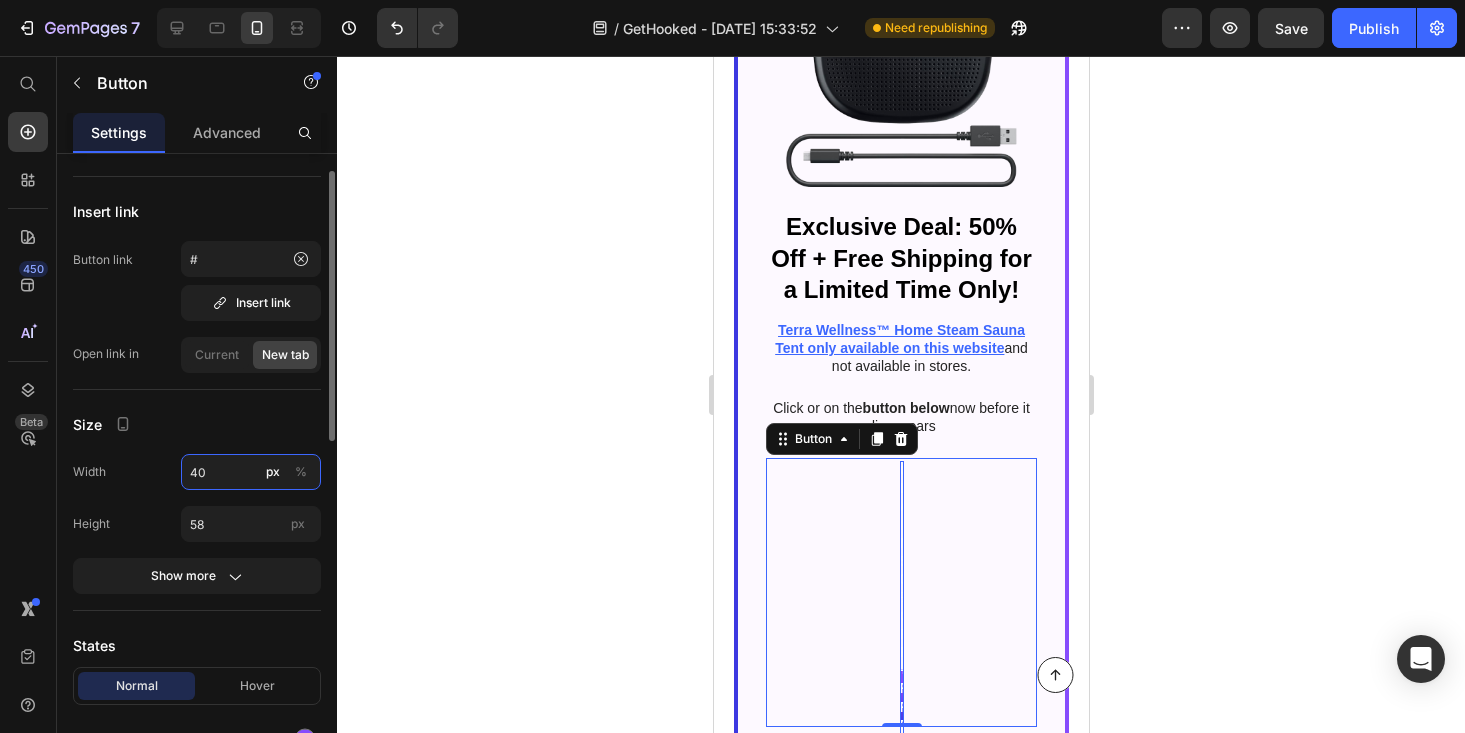 type on "400" 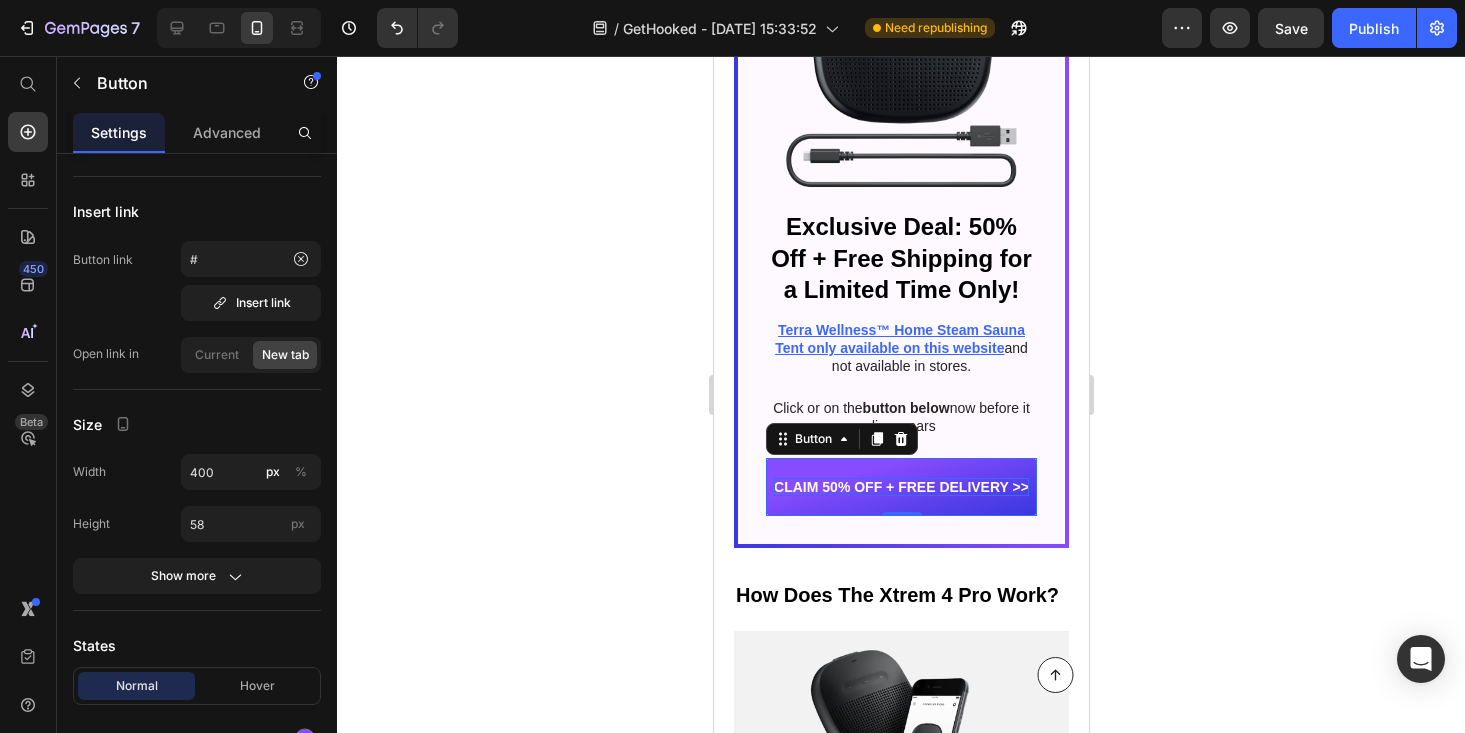 click 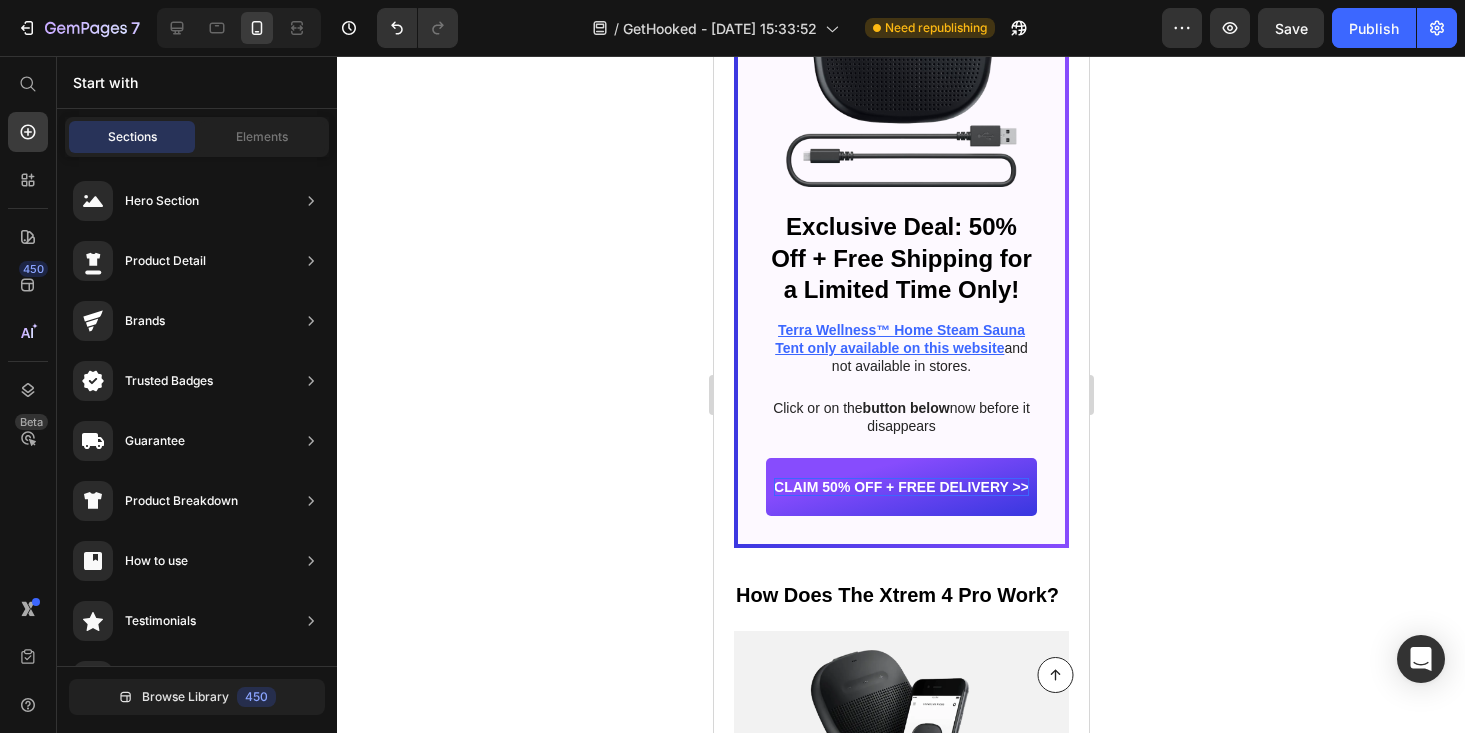 click 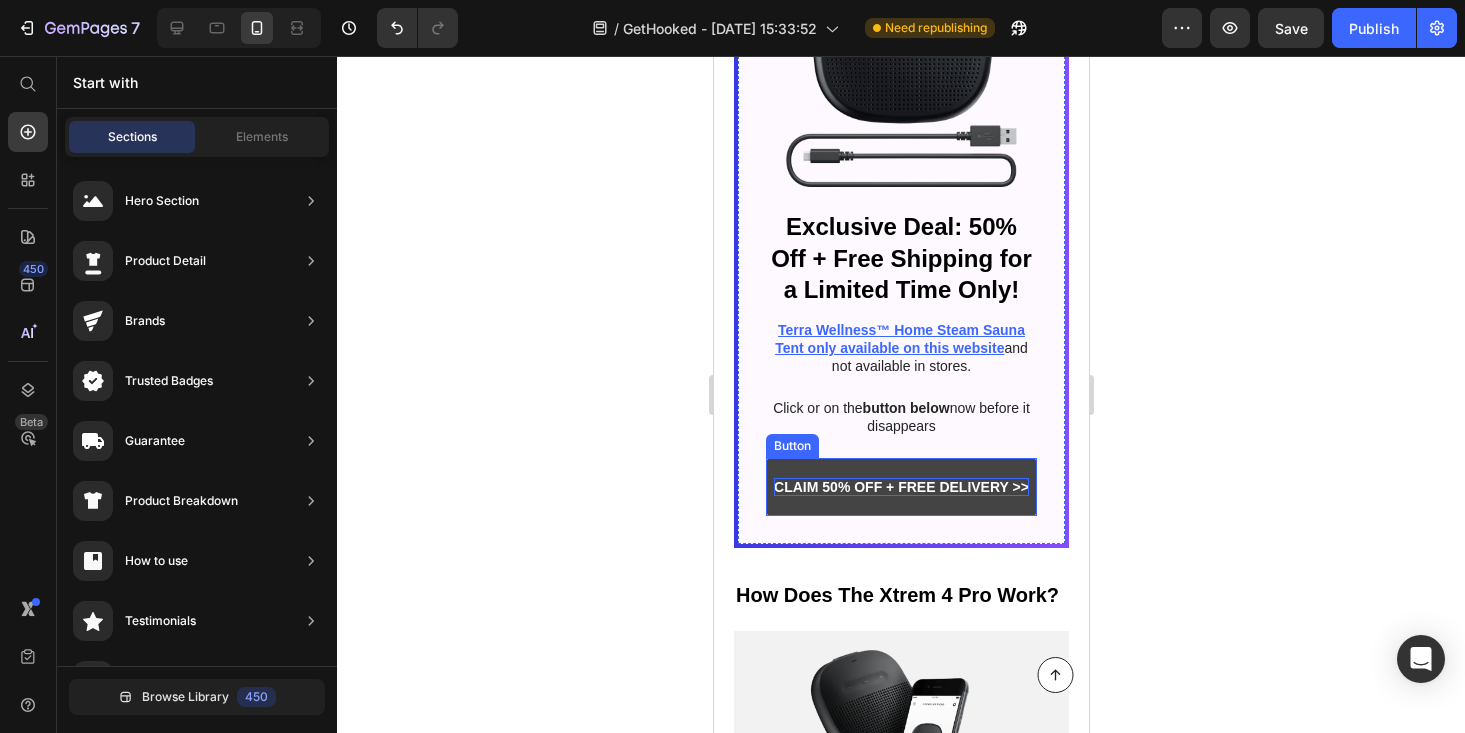 click on "CLAIM 50% OFF + FREE DELIVERY >>" at bounding box center [900, 487] 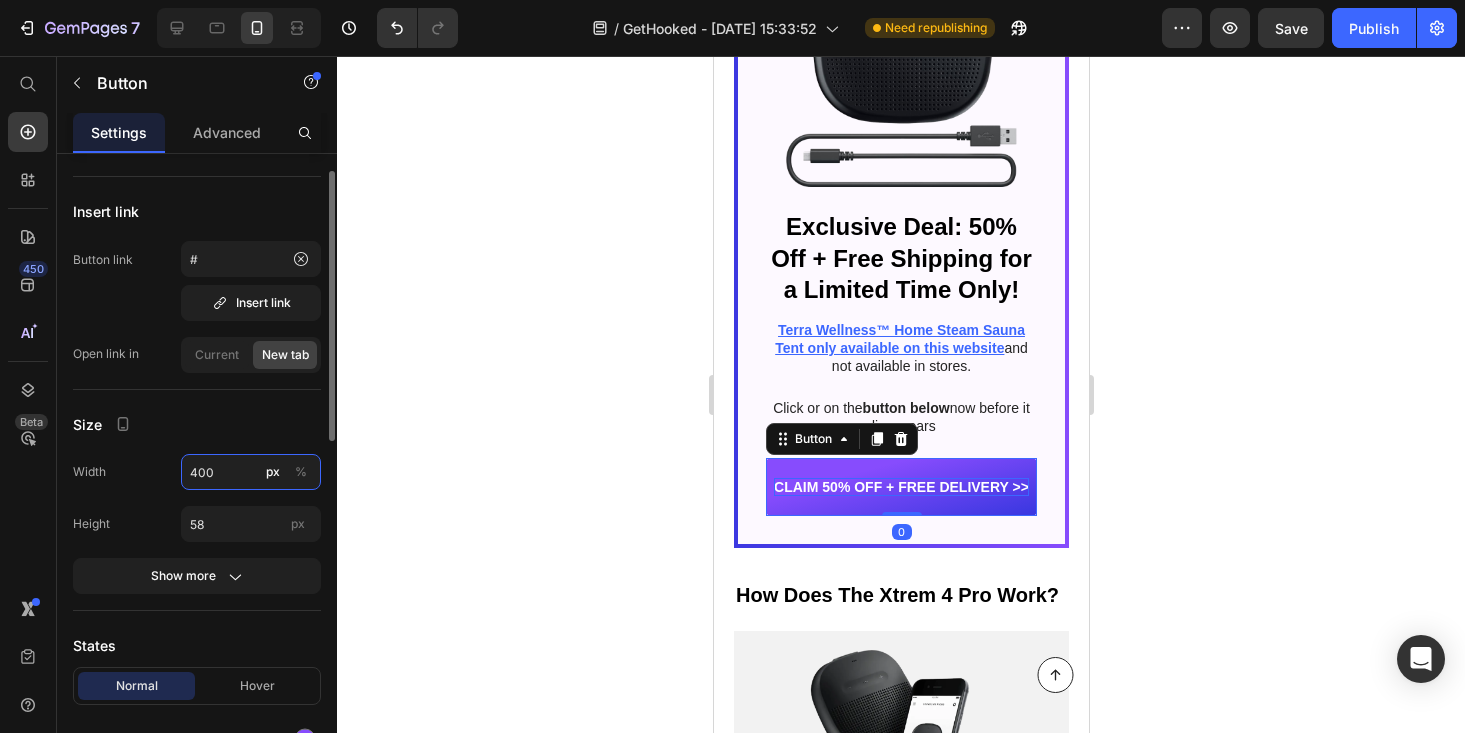 click on "400" at bounding box center [251, 472] 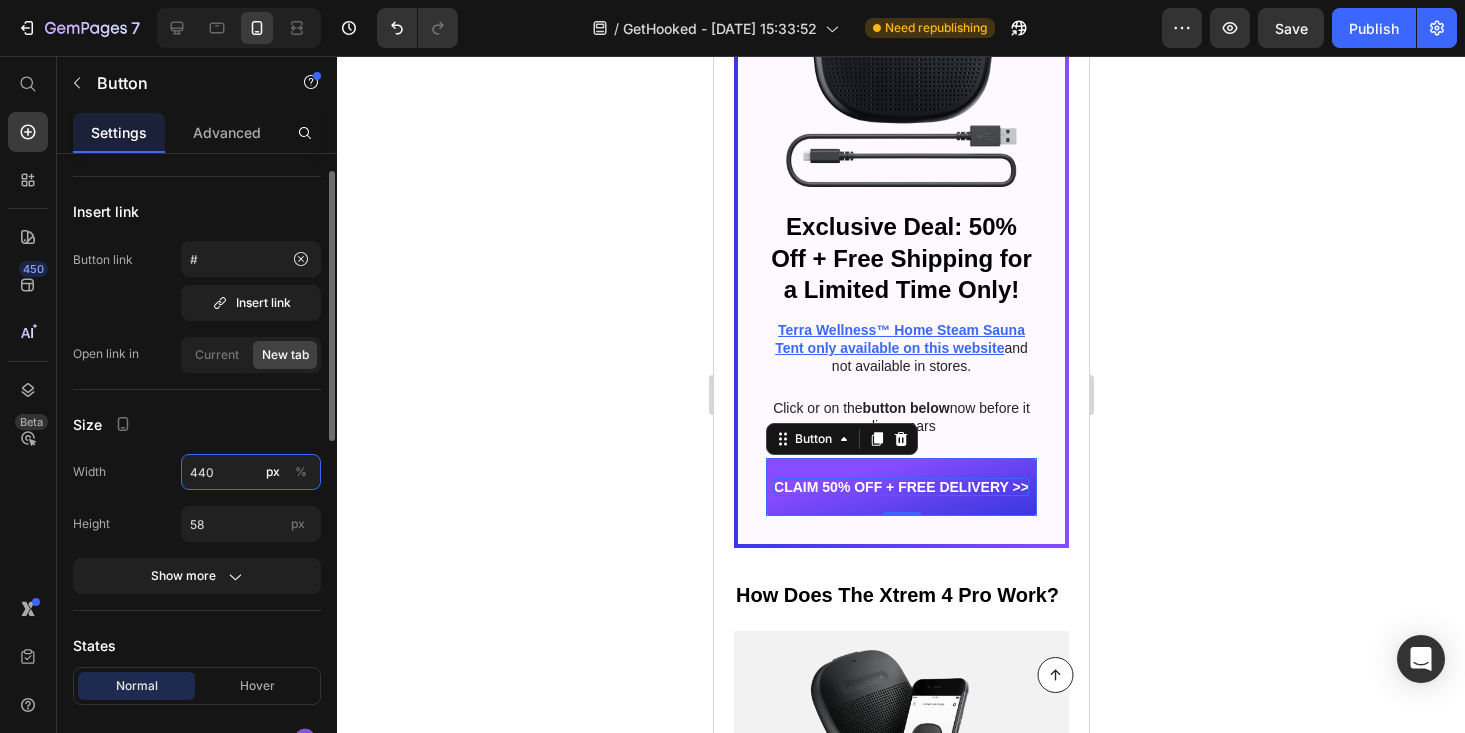 click on "440" at bounding box center (251, 472) 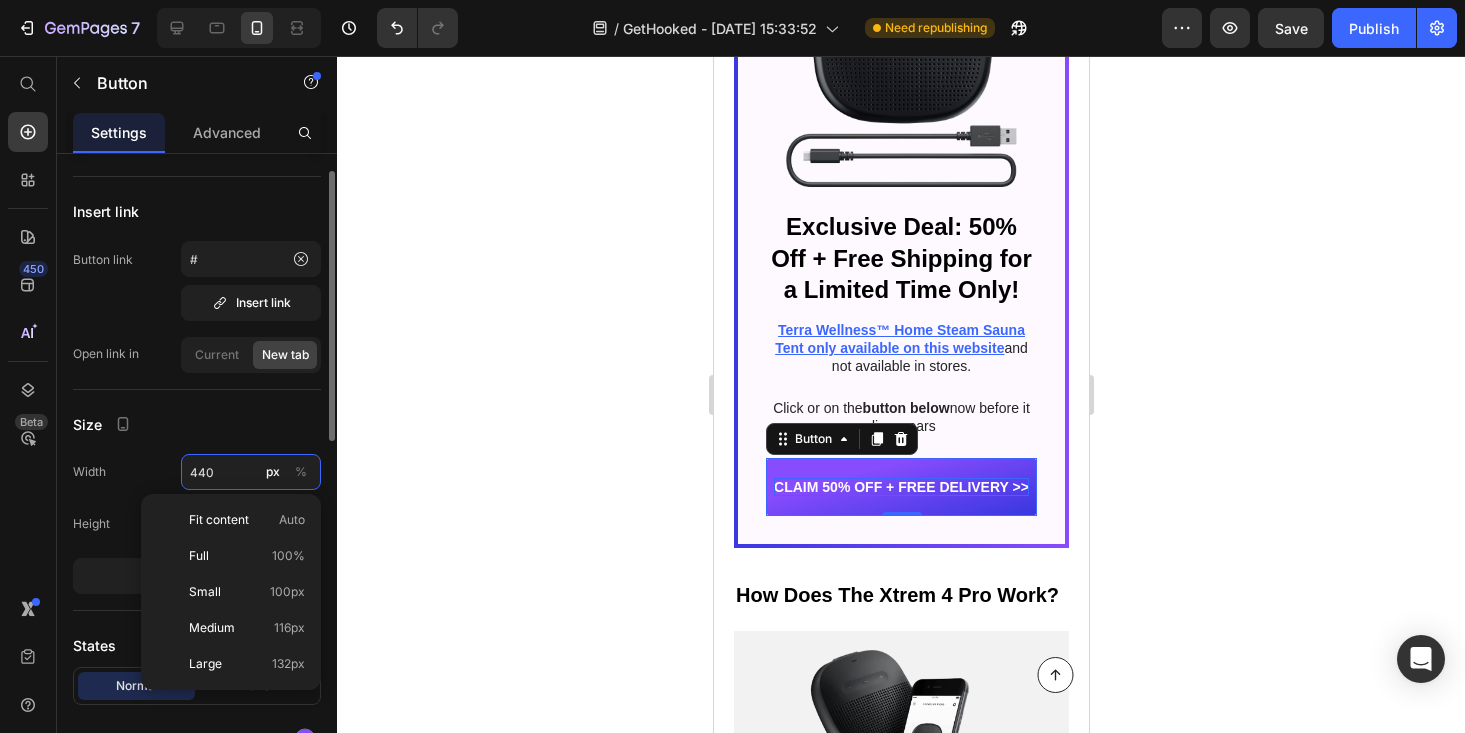 click on "440" at bounding box center [251, 472] 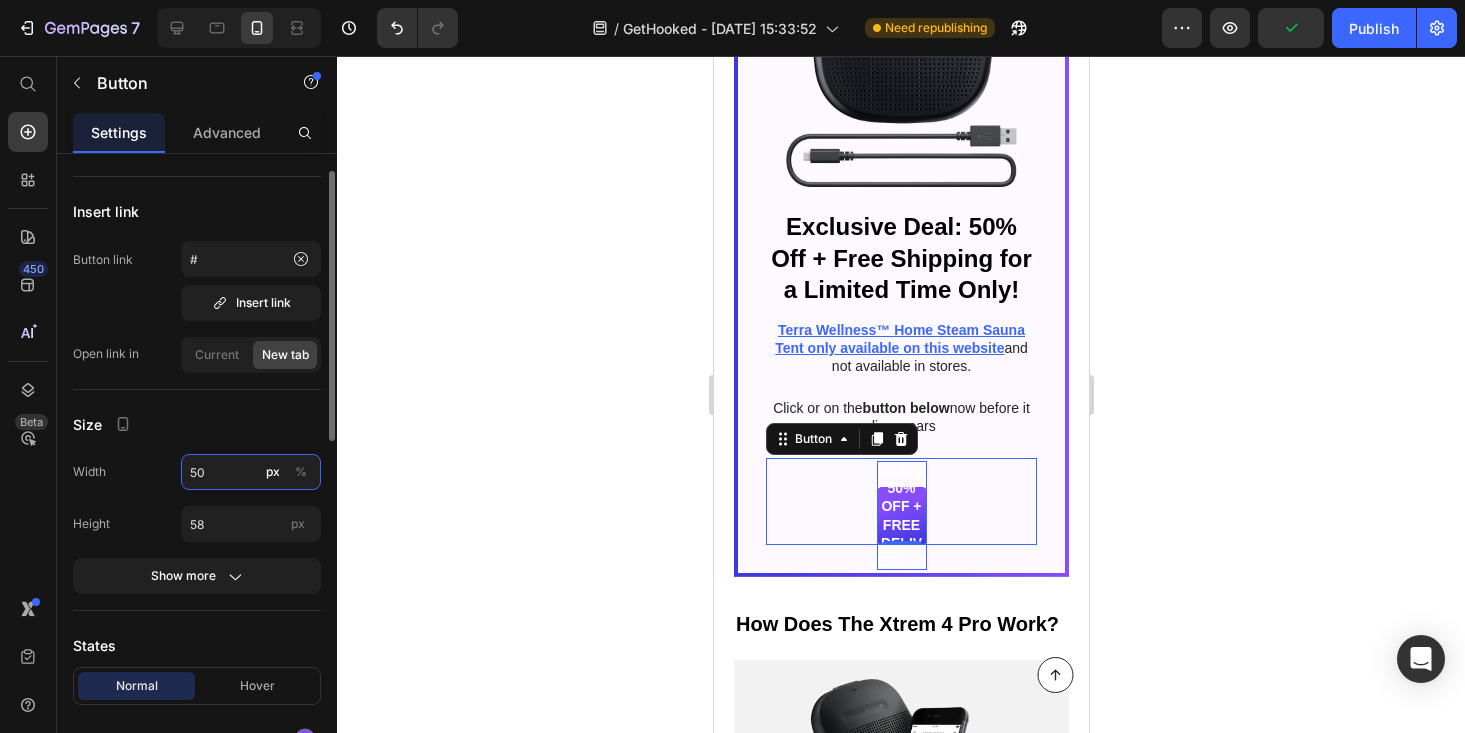 type on "5" 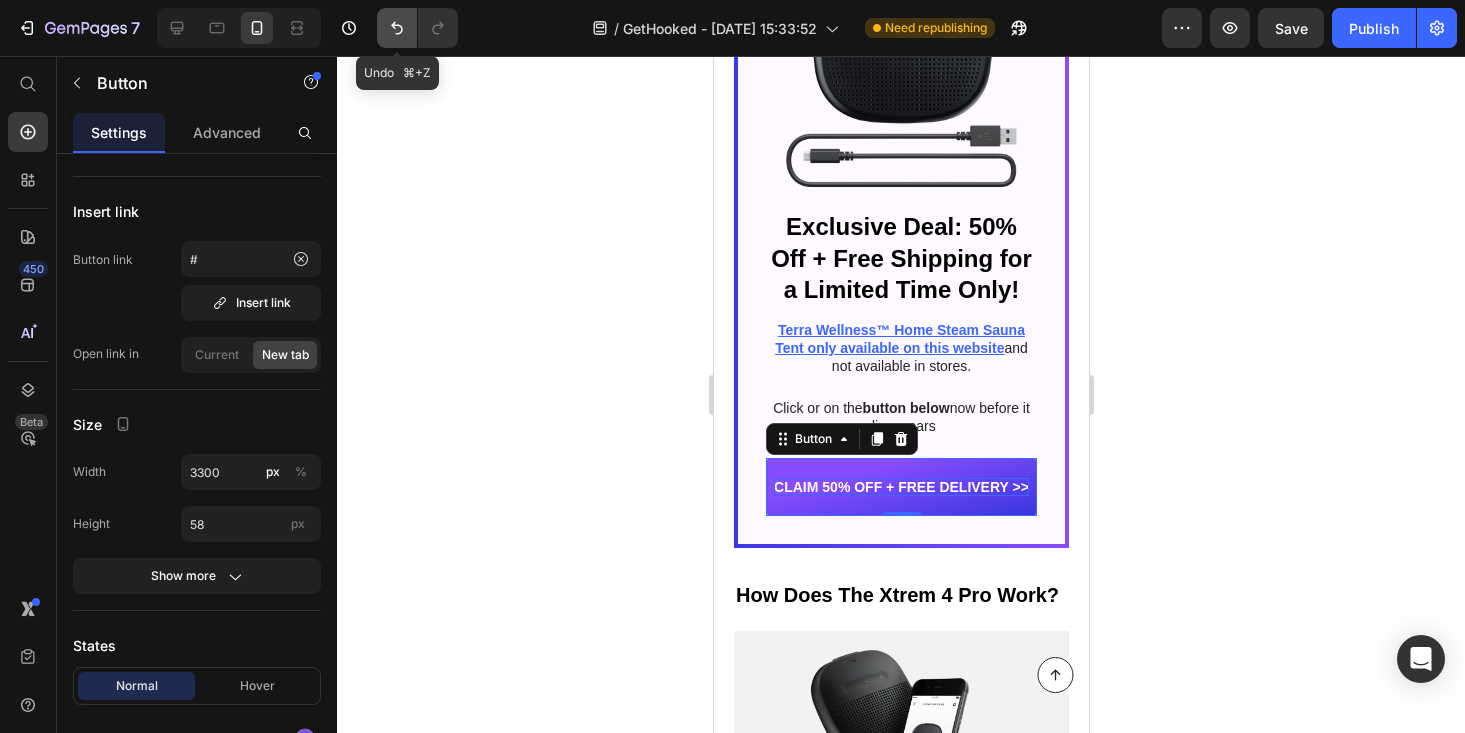 click 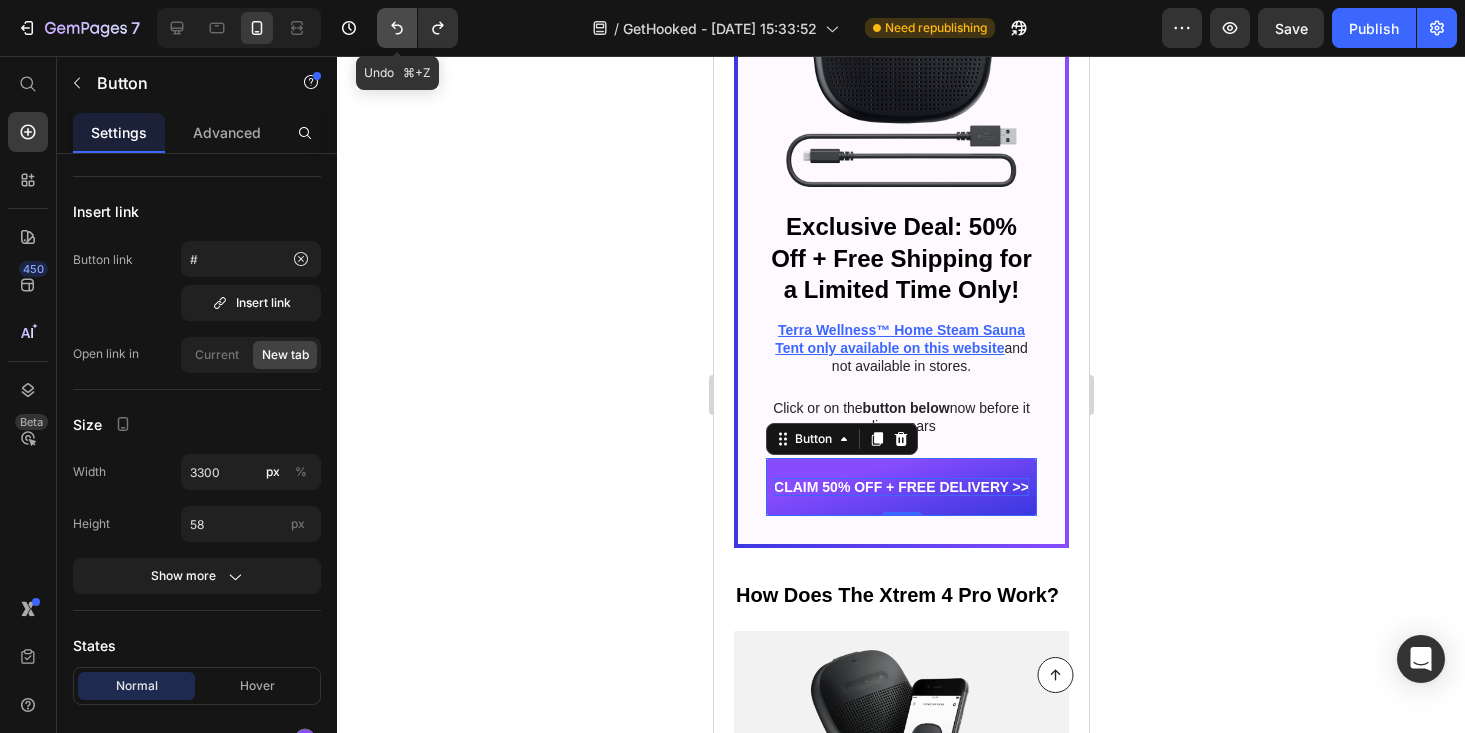 click 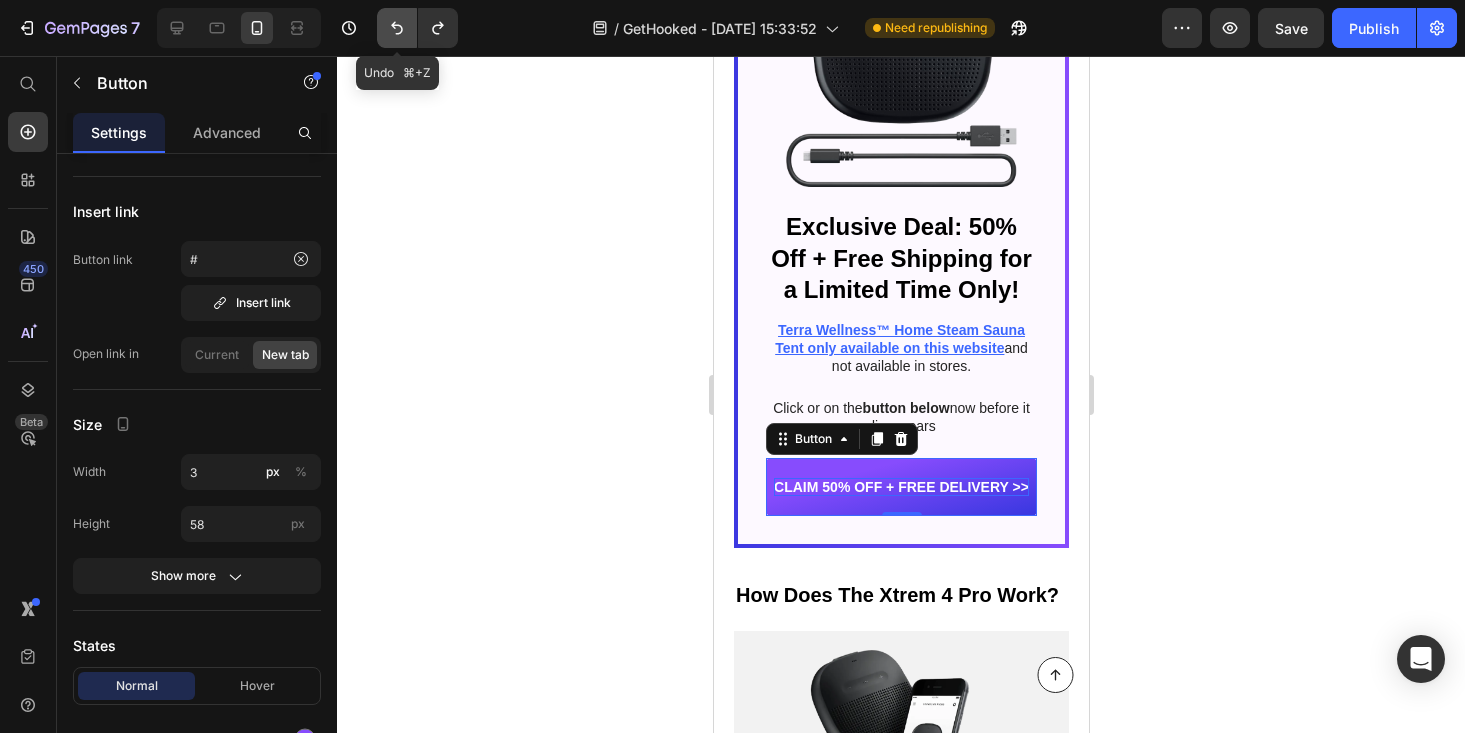 click 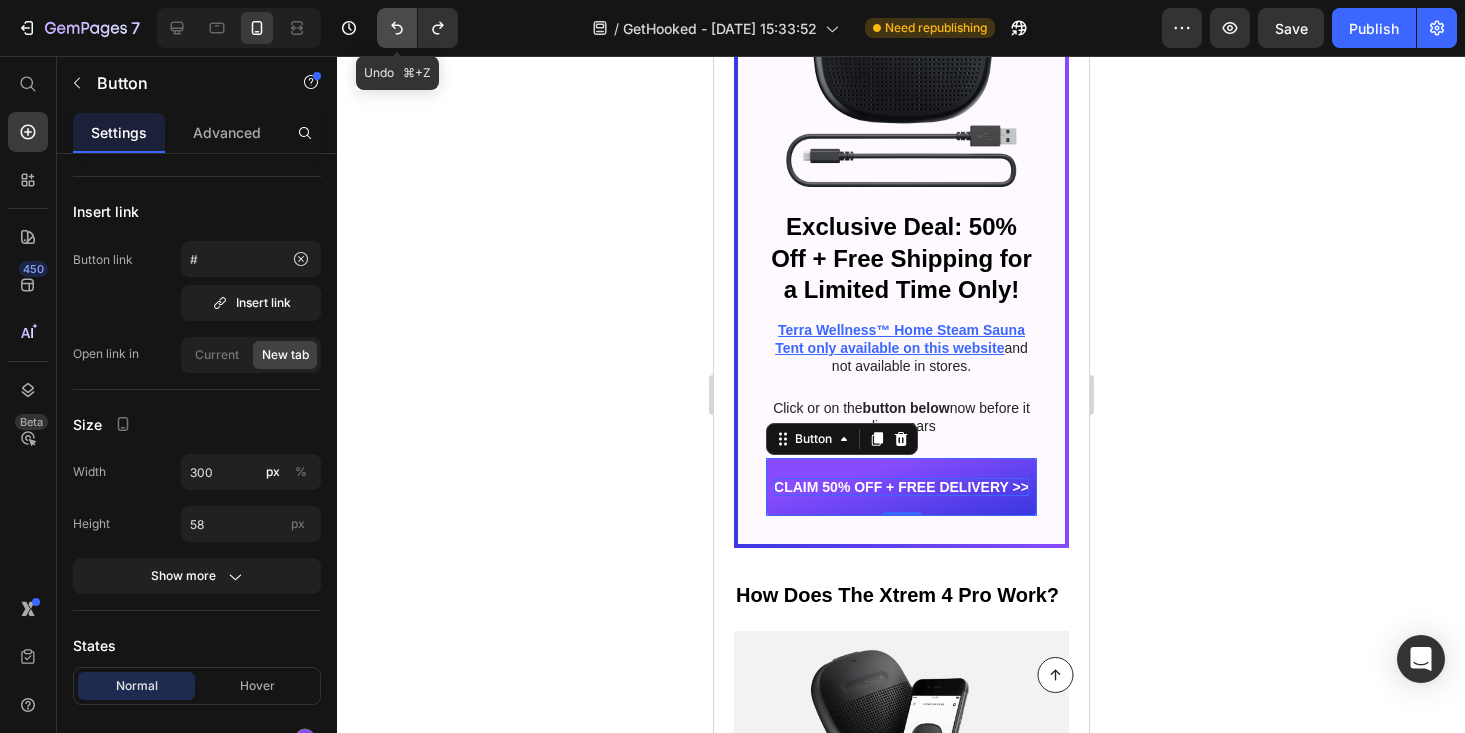 click 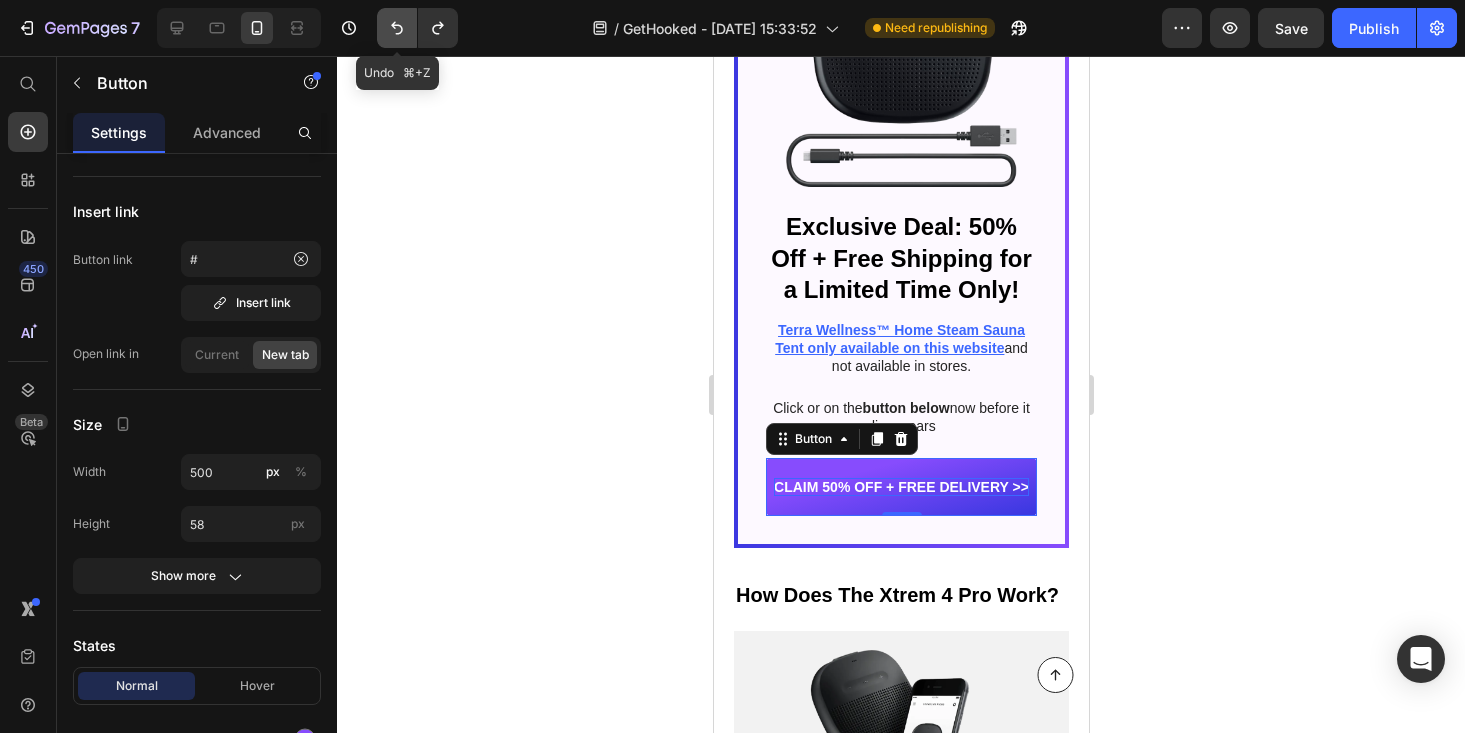 click 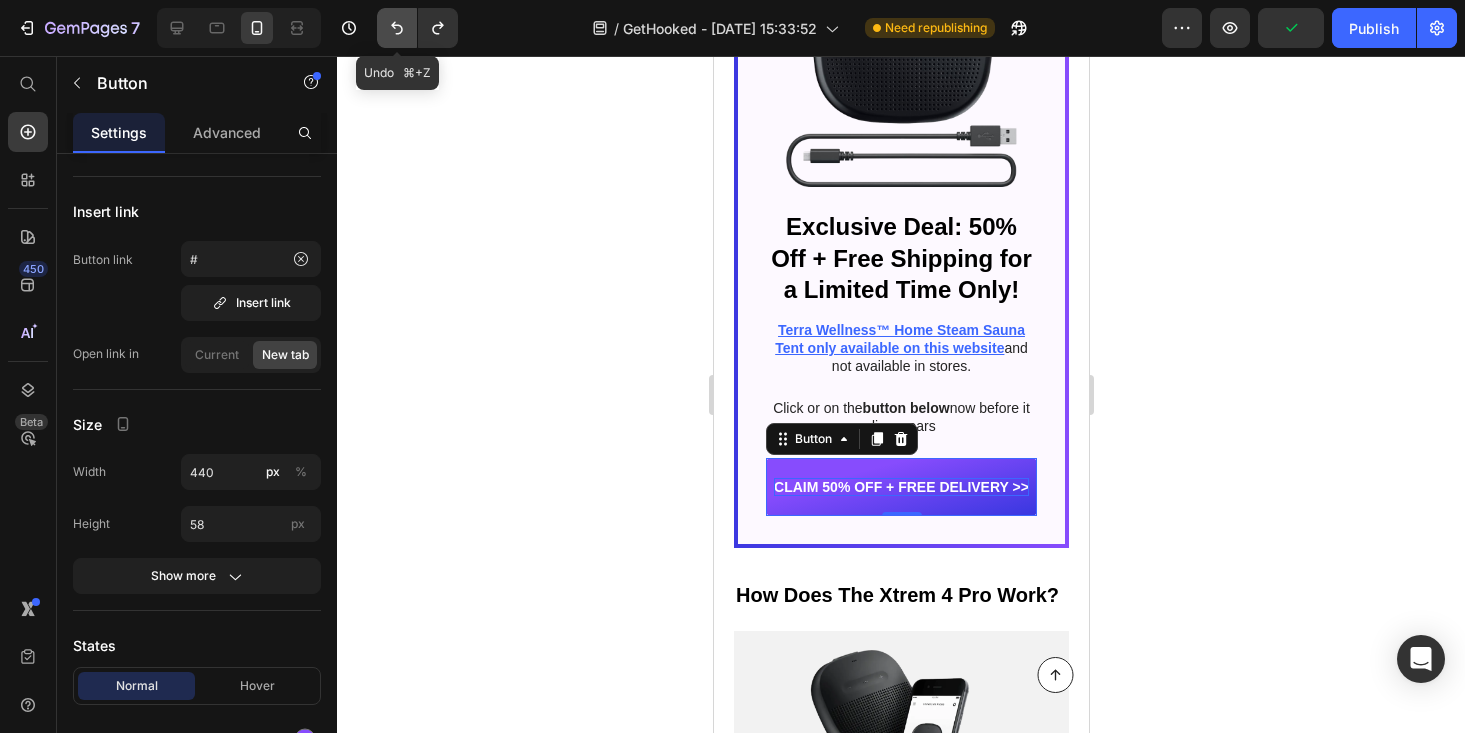 click 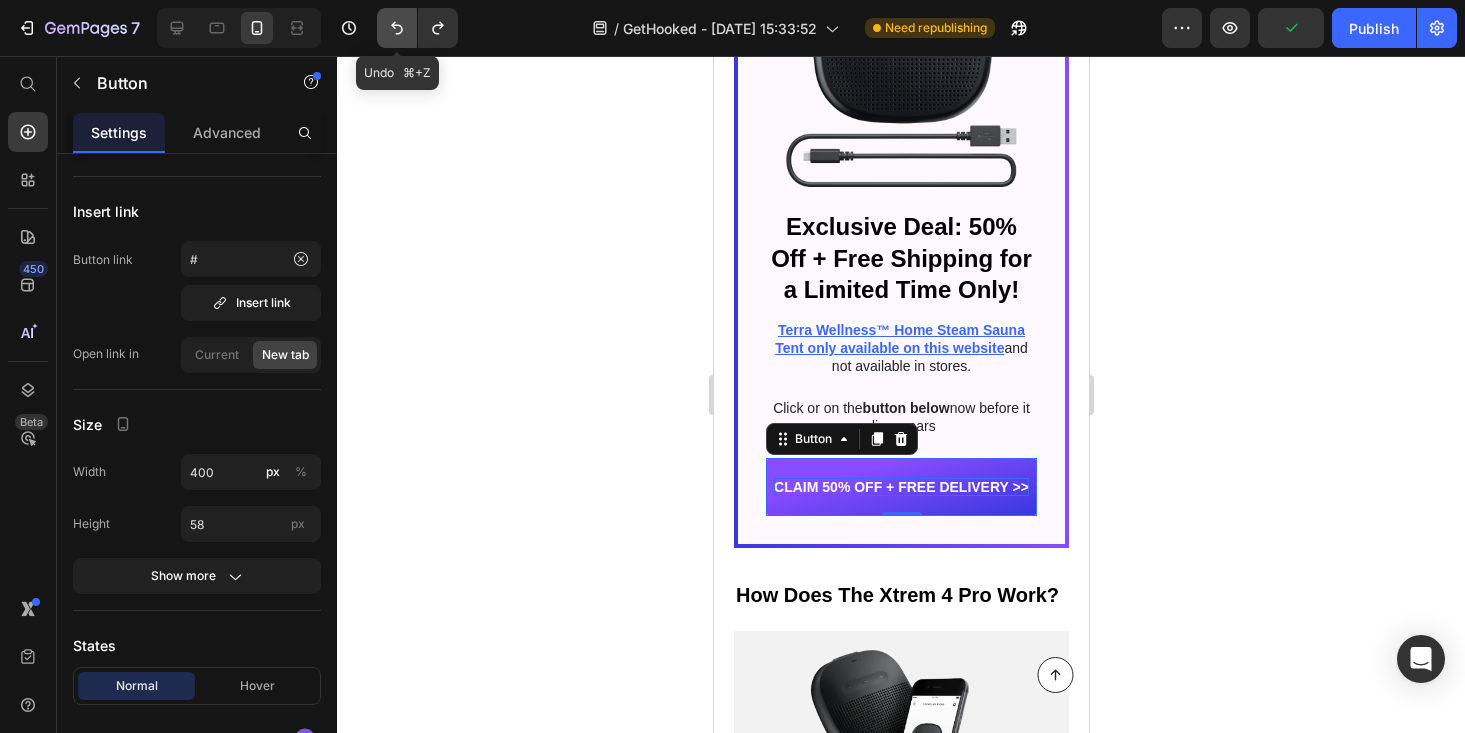 click 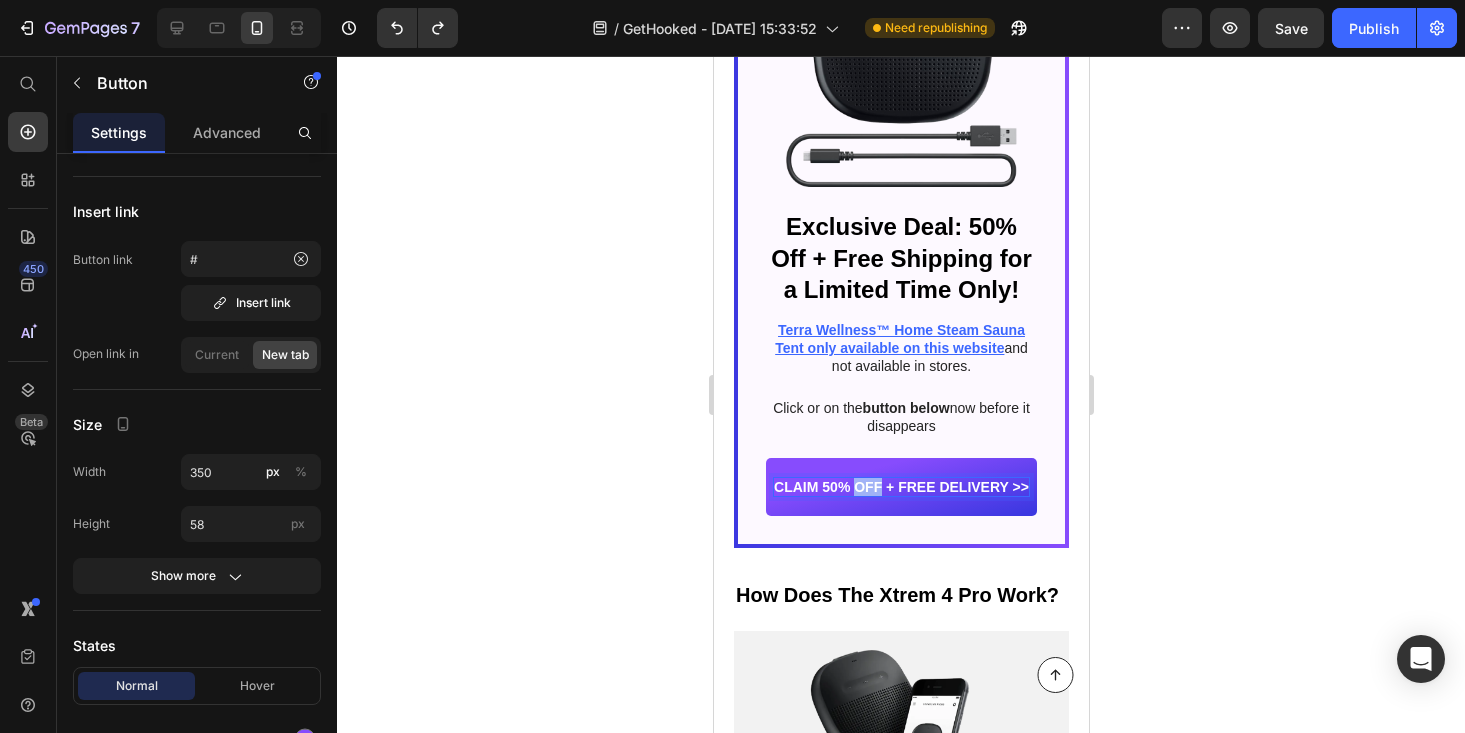 click on "CLAIM 50% OFF + FREE DELIVERY >>" at bounding box center [900, 487] 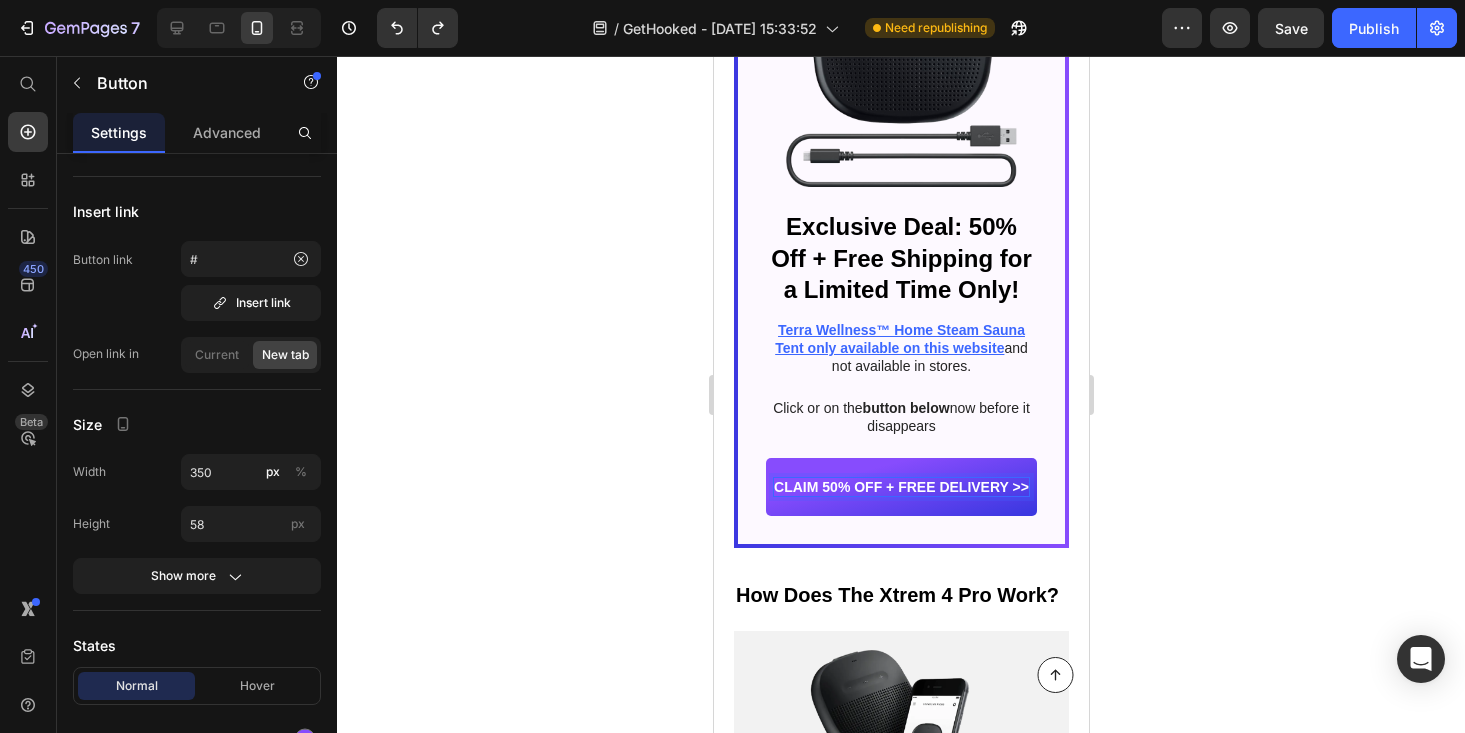 click on "CLAIM 50% OFF + FREE DELIVERY >>" at bounding box center (900, 487) 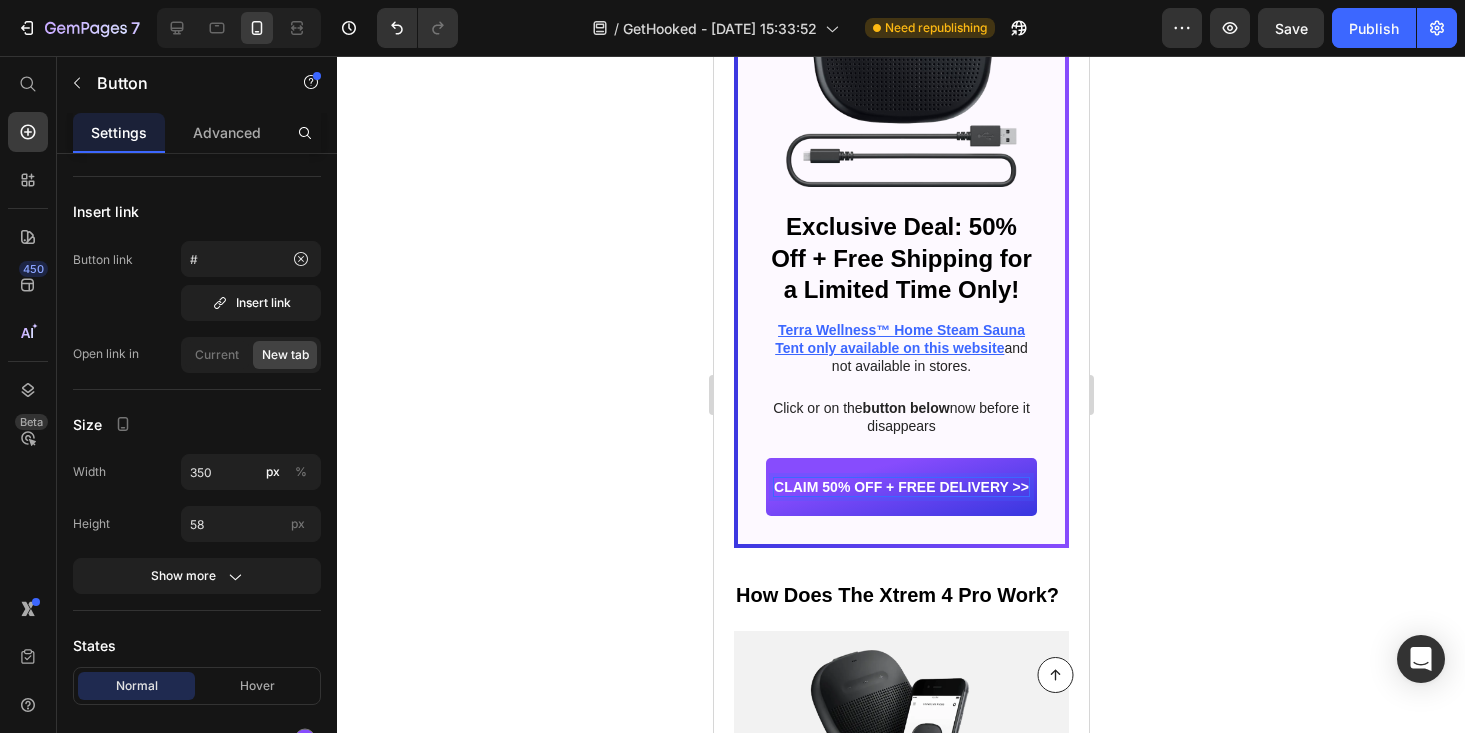 click on "CLAIM 50% OFF + FREE DELIVERY >>" at bounding box center (900, 487) 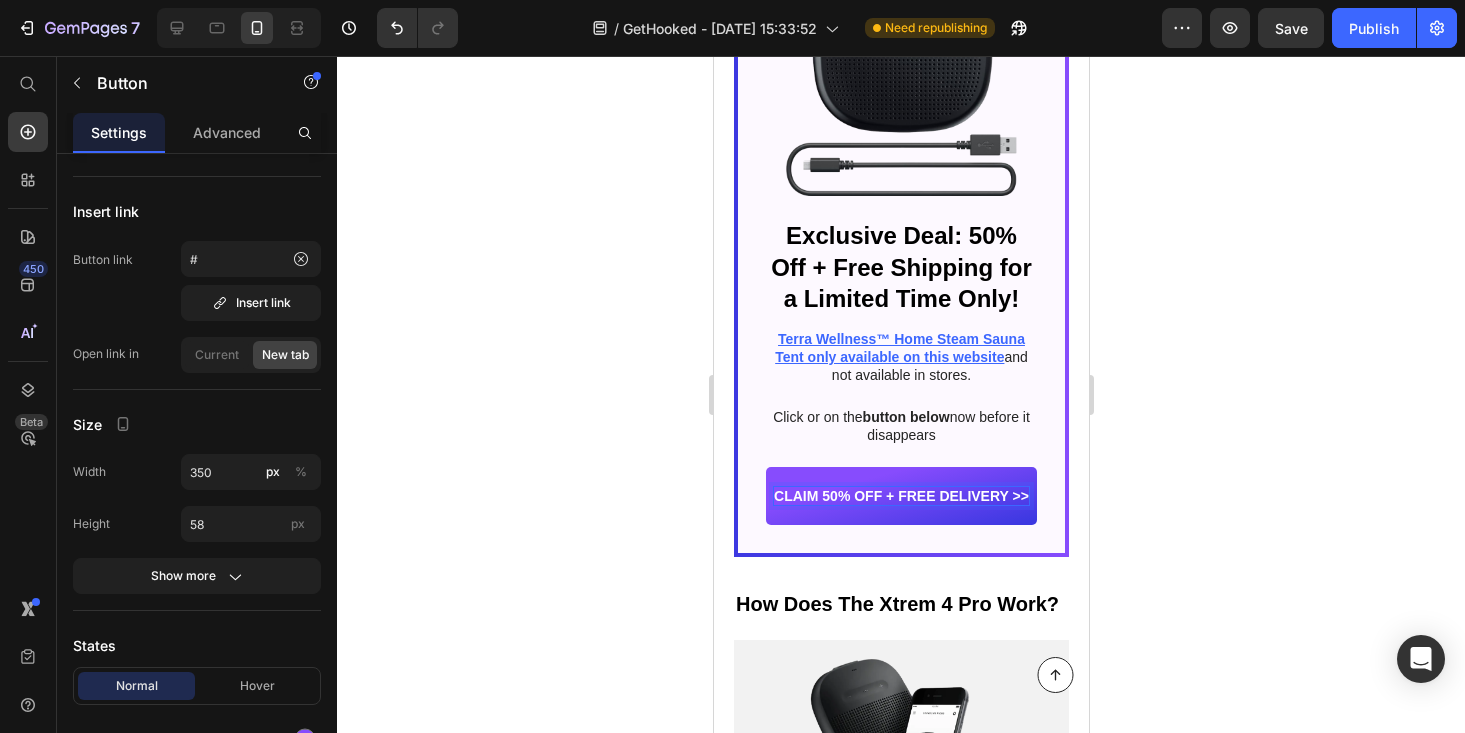 scroll, scrollTop: 5275, scrollLeft: 0, axis: vertical 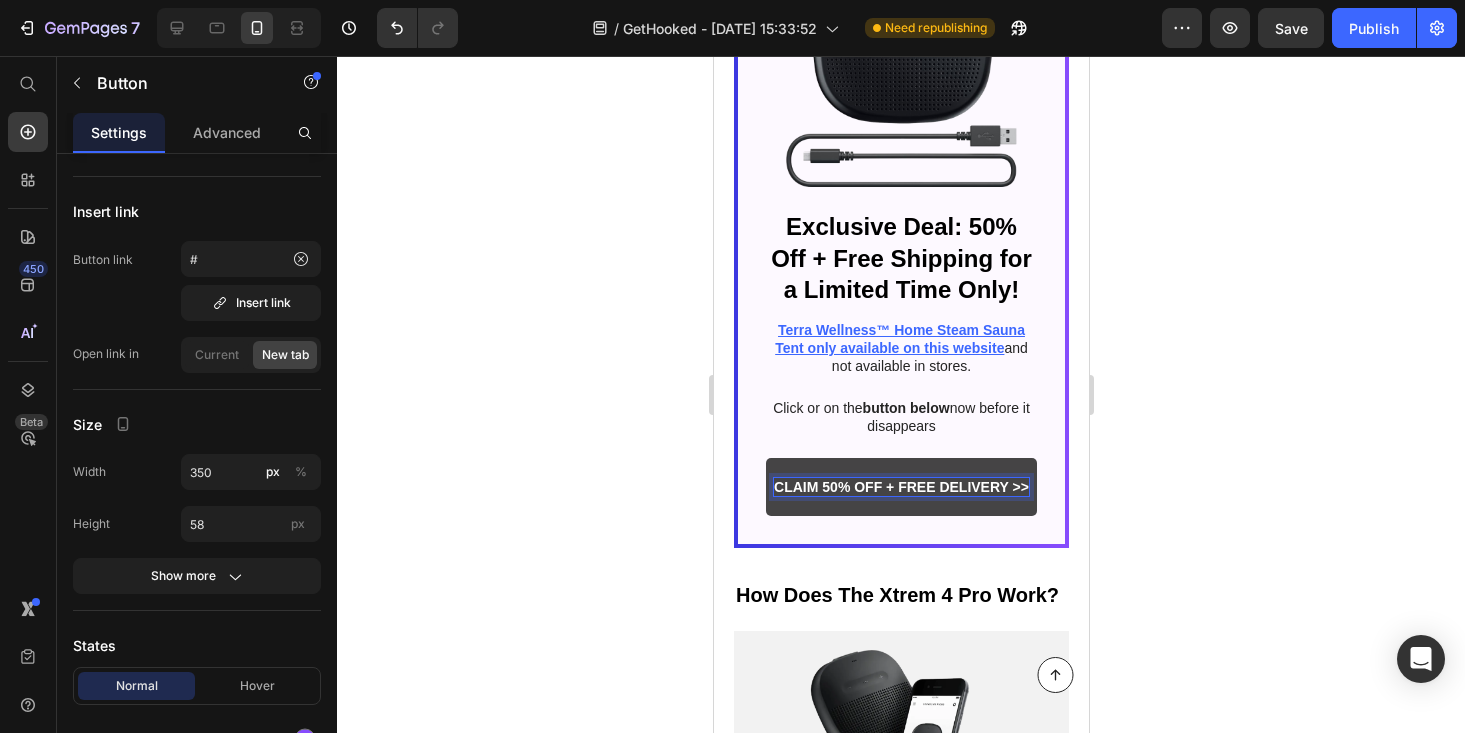 click on "CLAIM 50% OFF + FREE DELIVERY >>" at bounding box center [900, 487] 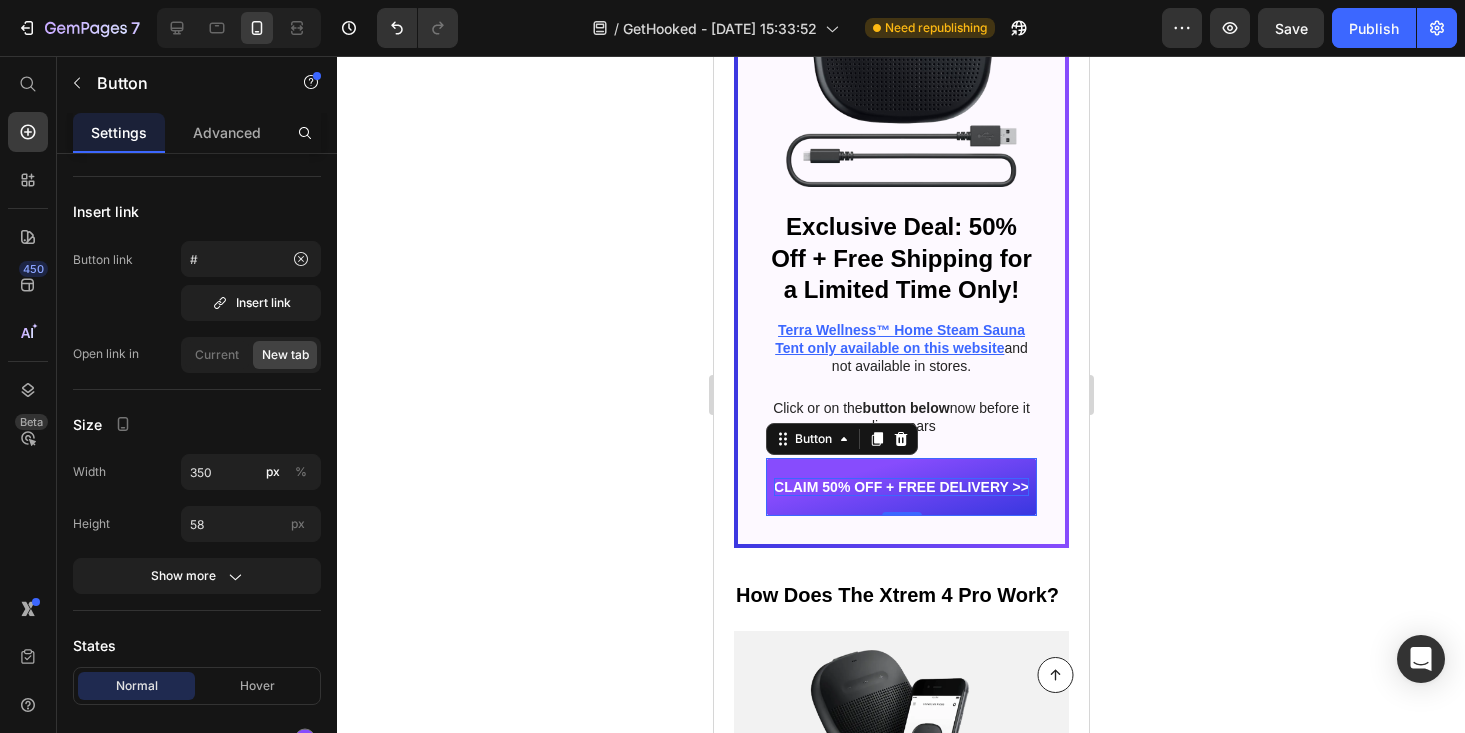 click 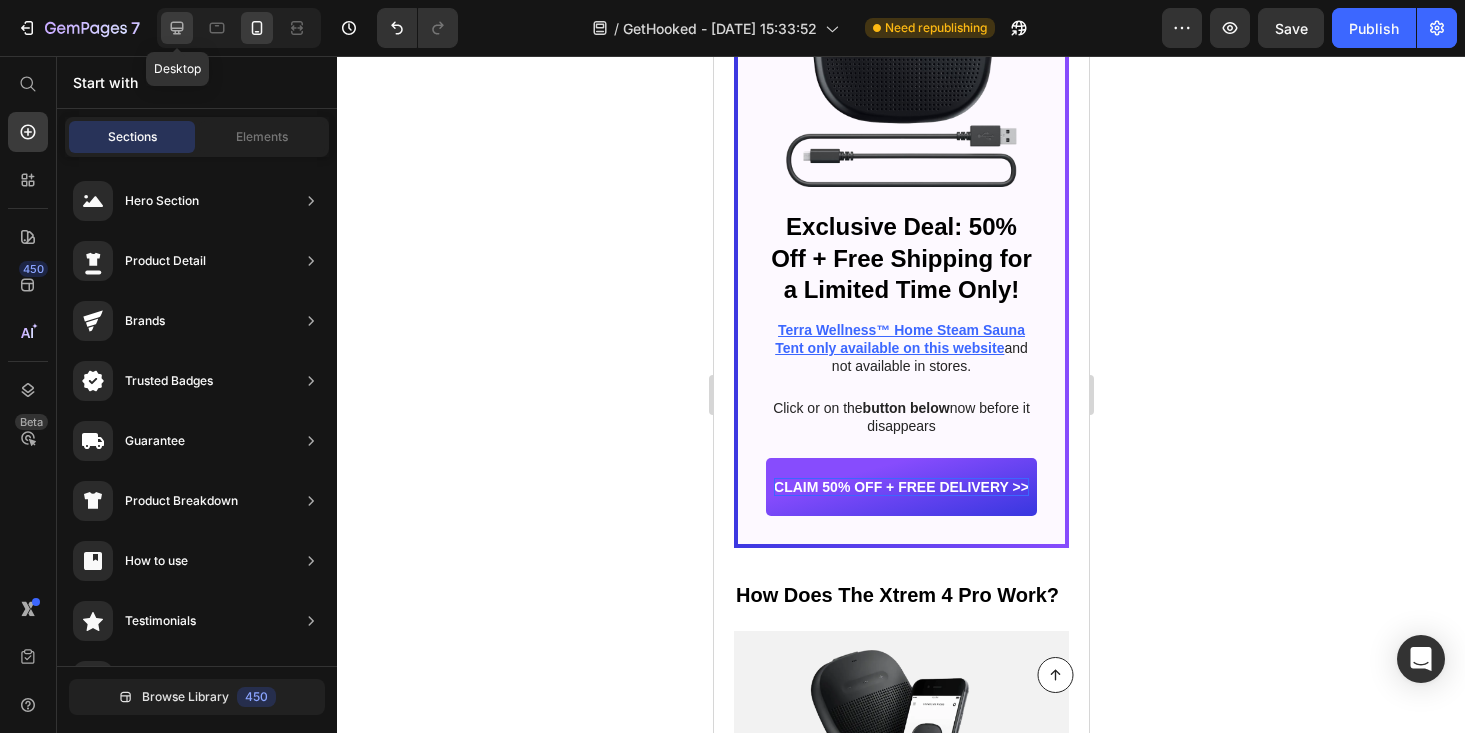 click 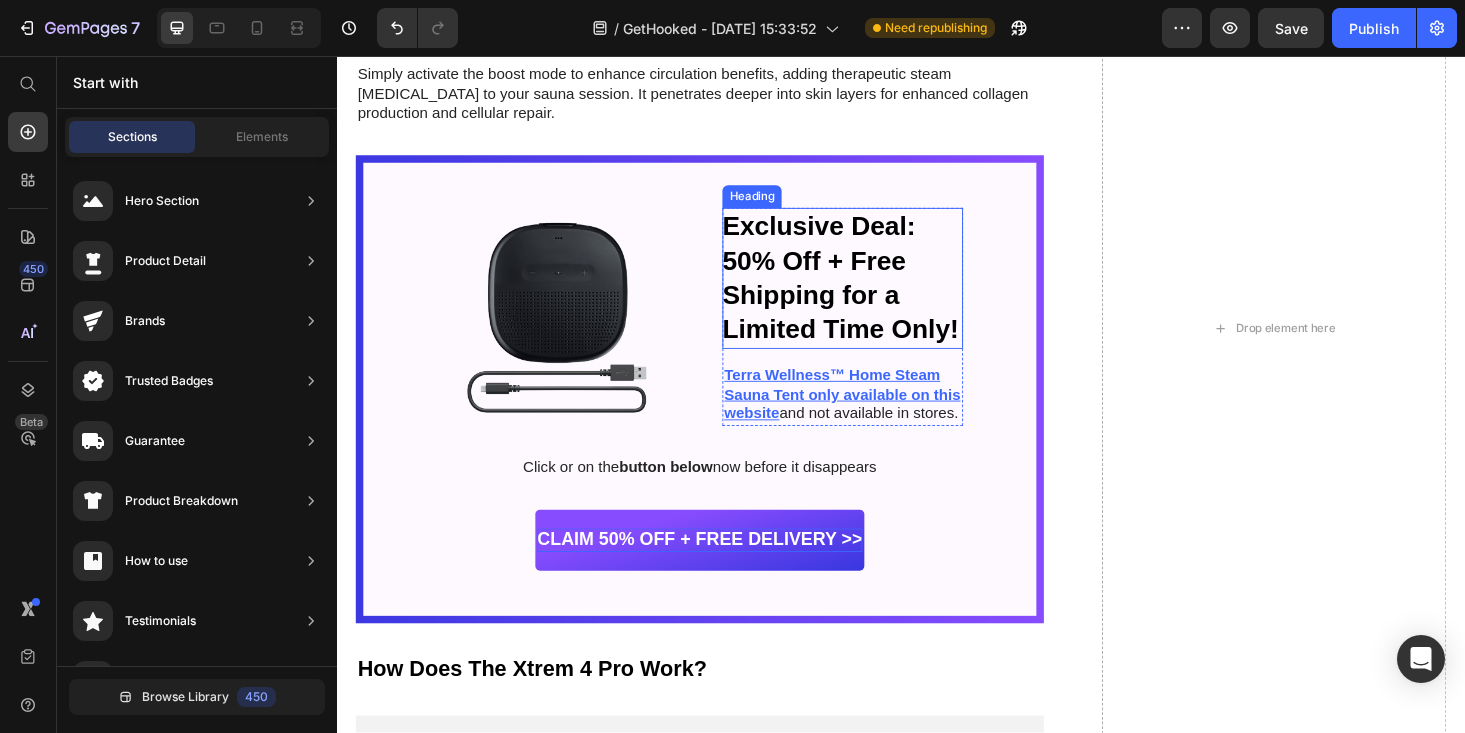 scroll, scrollTop: 5417, scrollLeft: 0, axis: vertical 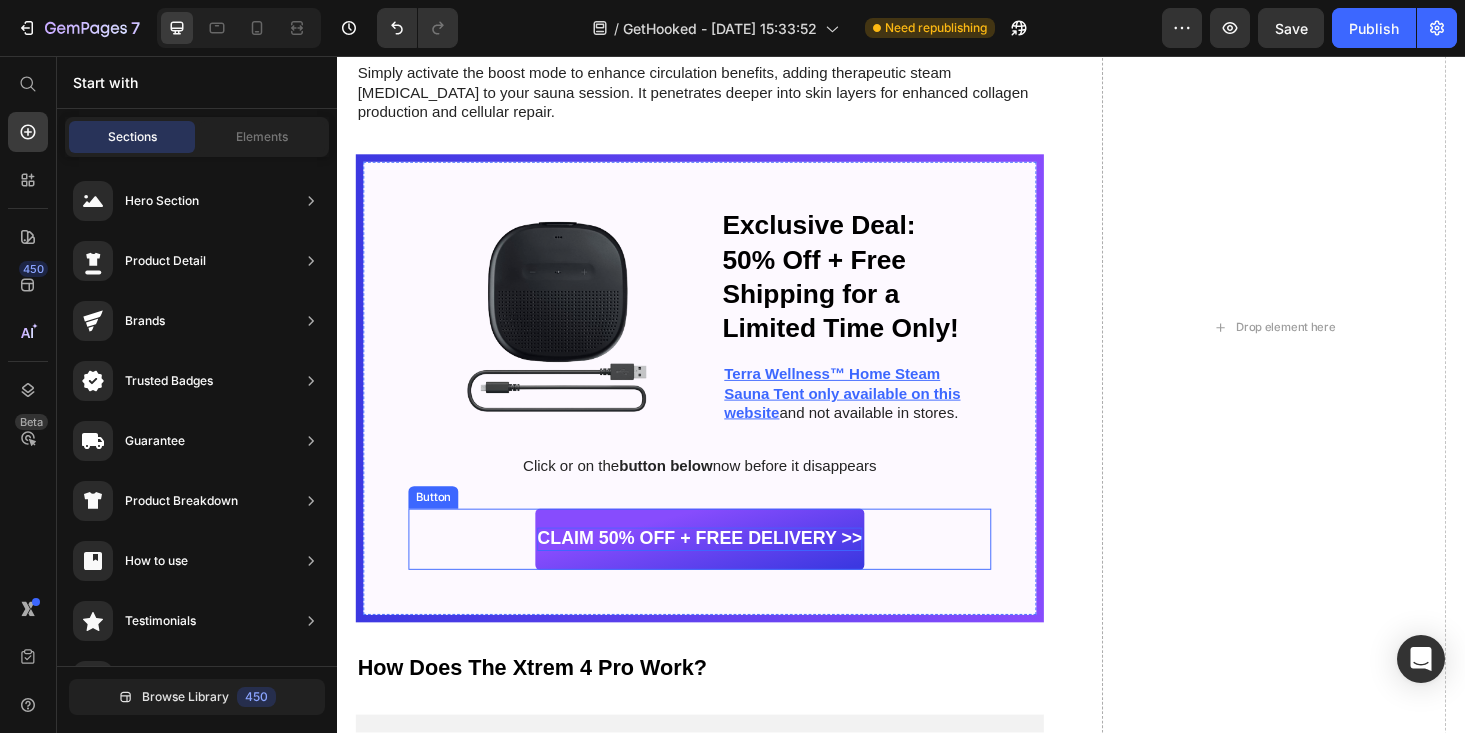 click on "CLAIM 50% OFF + FREE DELIVERY >>" at bounding box center (723, 570) 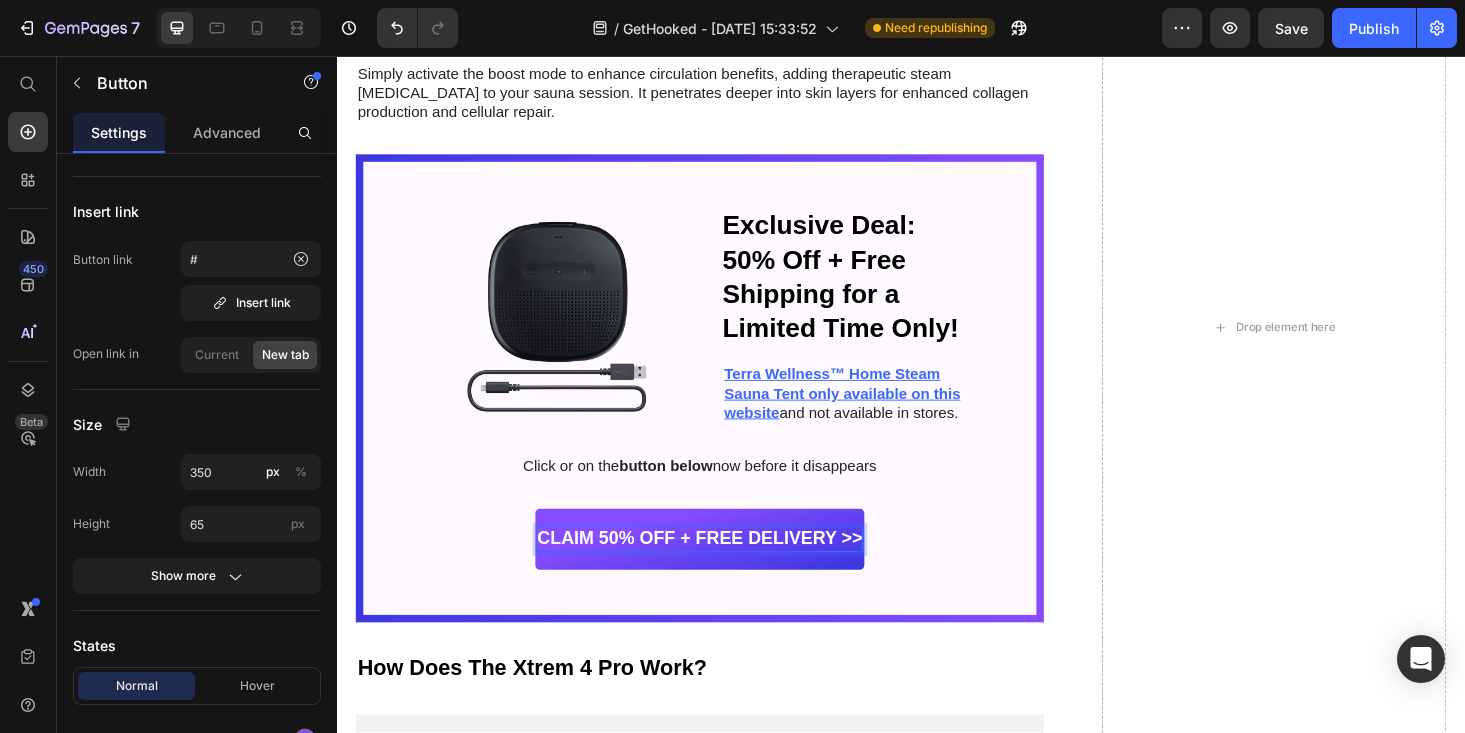 click on "CLAIM 50% OFF + FREE DELIVERY >>" at bounding box center (723, 570) 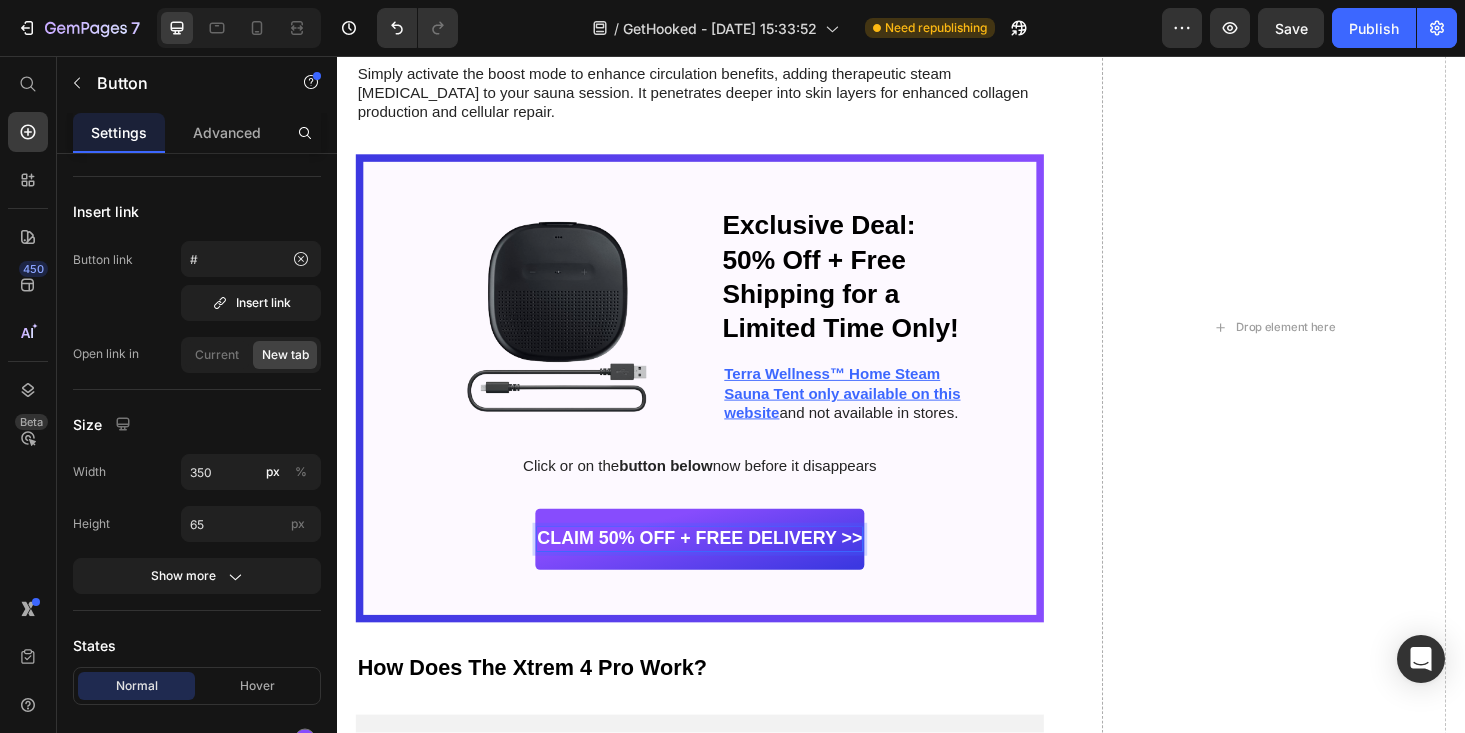 click on "CLAIM 50% OFF + FREE DELIVERY >>" at bounding box center (723, 570) 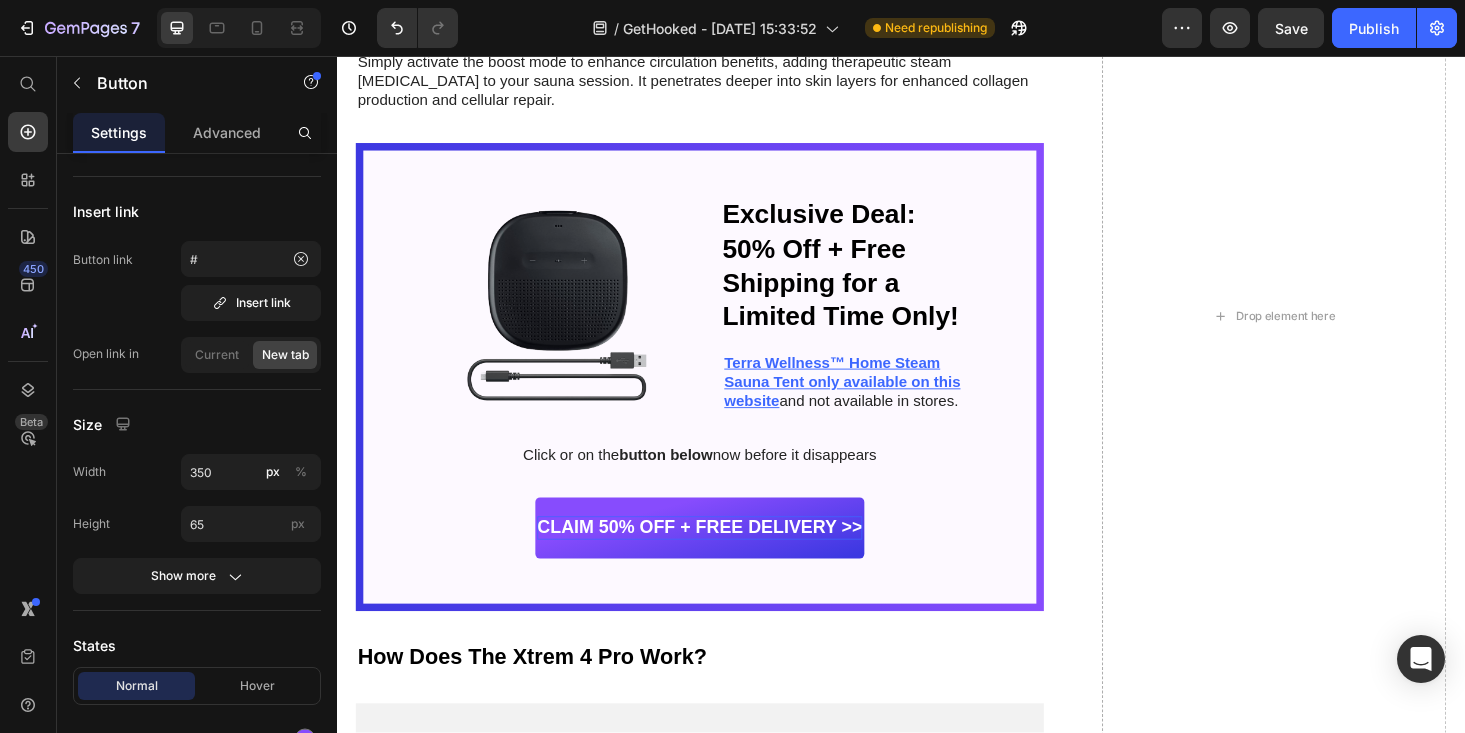 click on "CLAIM 50% OFF + FREE DELIVERY >> Button   0" at bounding box center [723, 558] 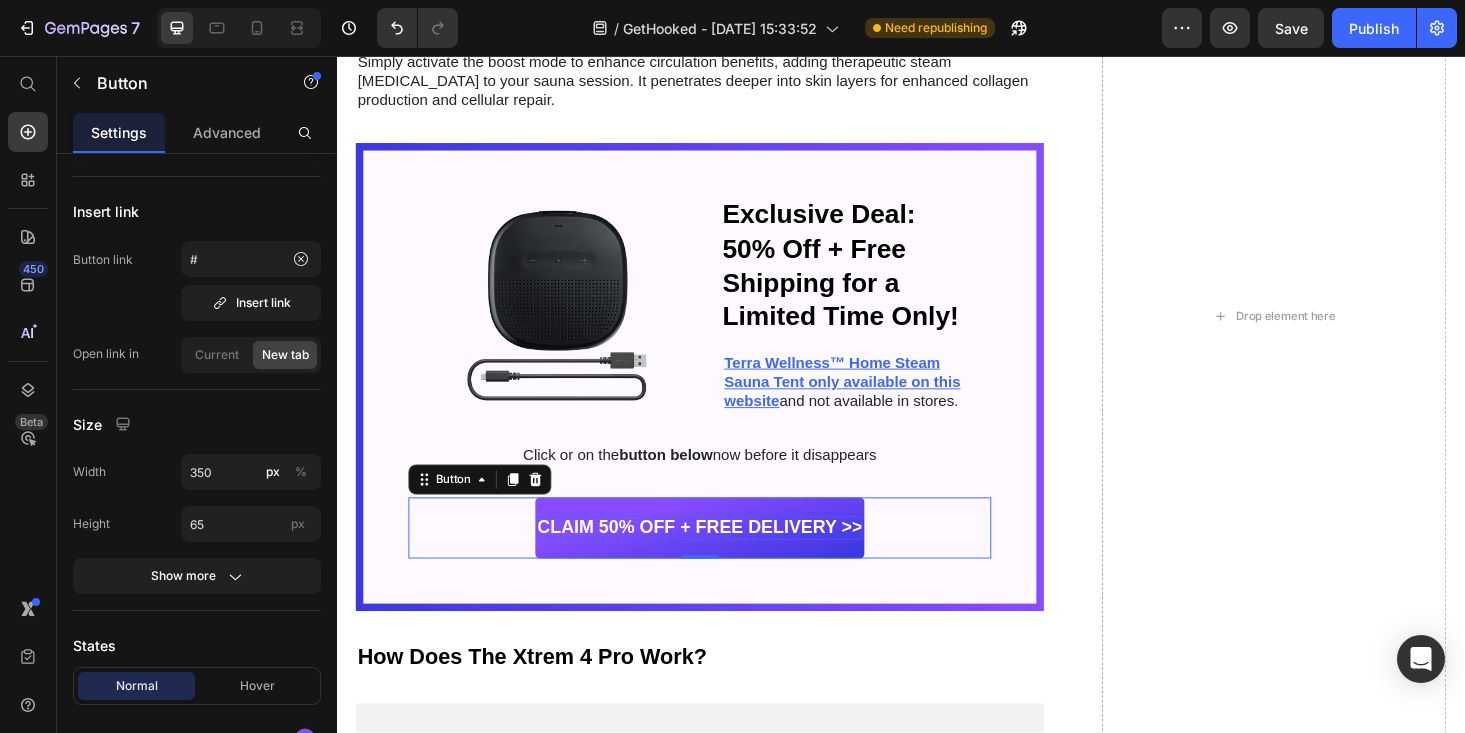 click on "CLAIM 50% OFF + FREE DELIVERY >>" at bounding box center [723, 558] 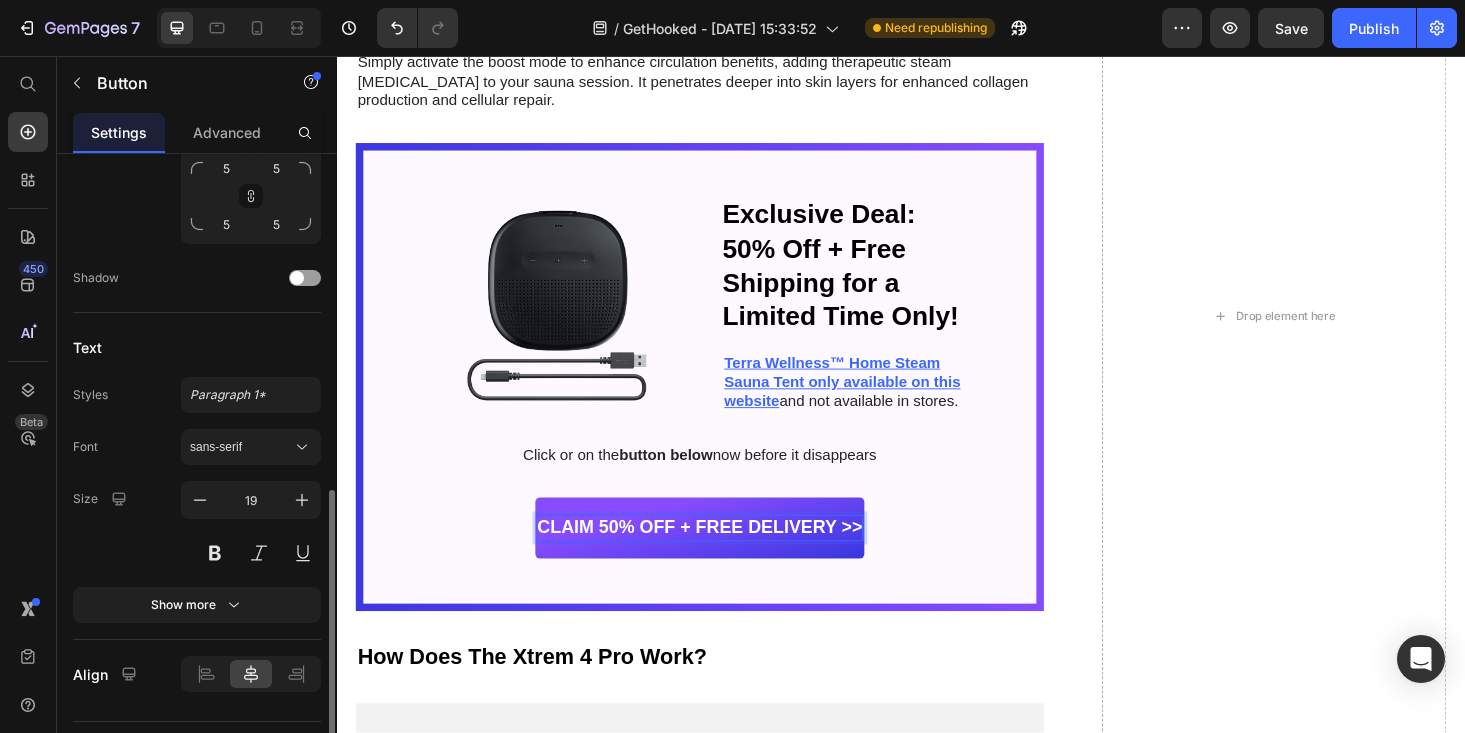 scroll, scrollTop: 818, scrollLeft: 0, axis: vertical 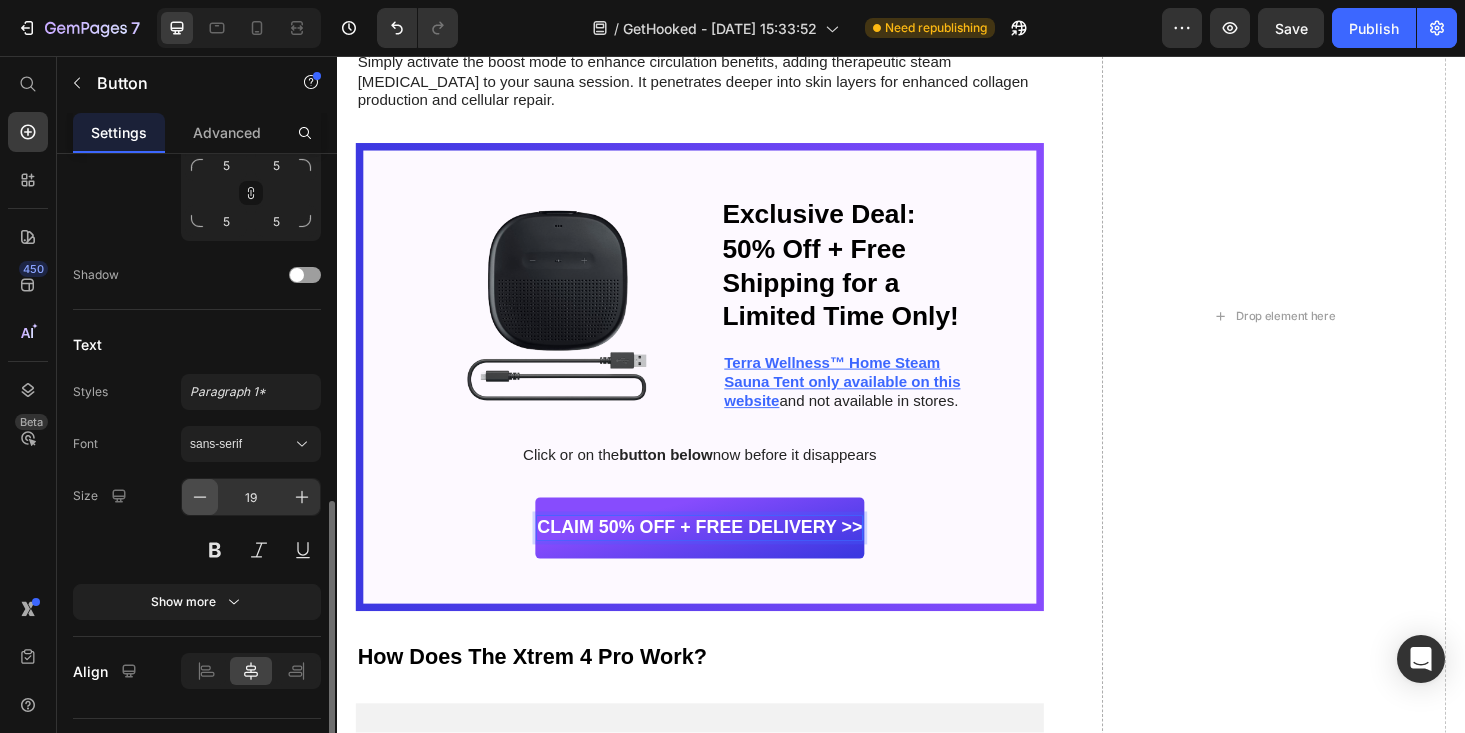click 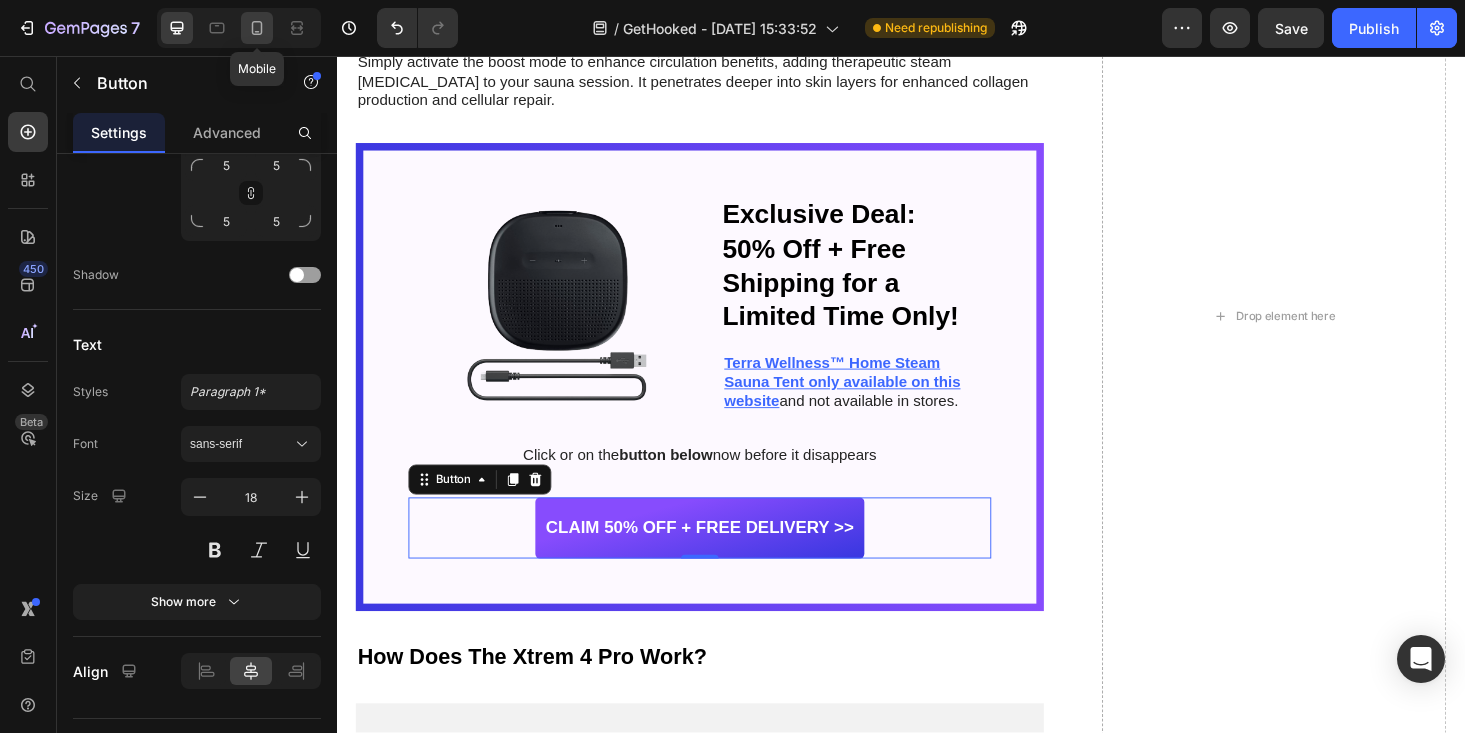 click 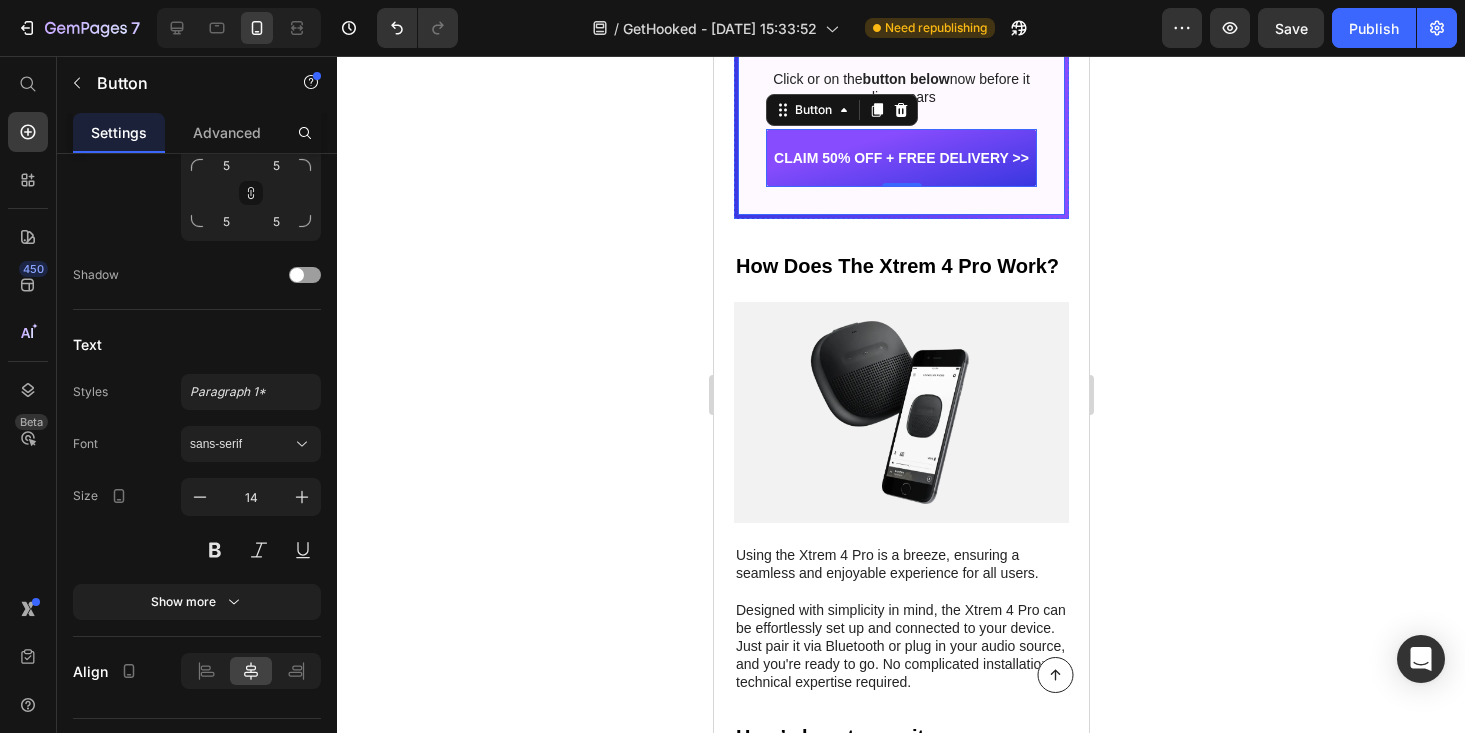 scroll, scrollTop: 5607, scrollLeft: 0, axis: vertical 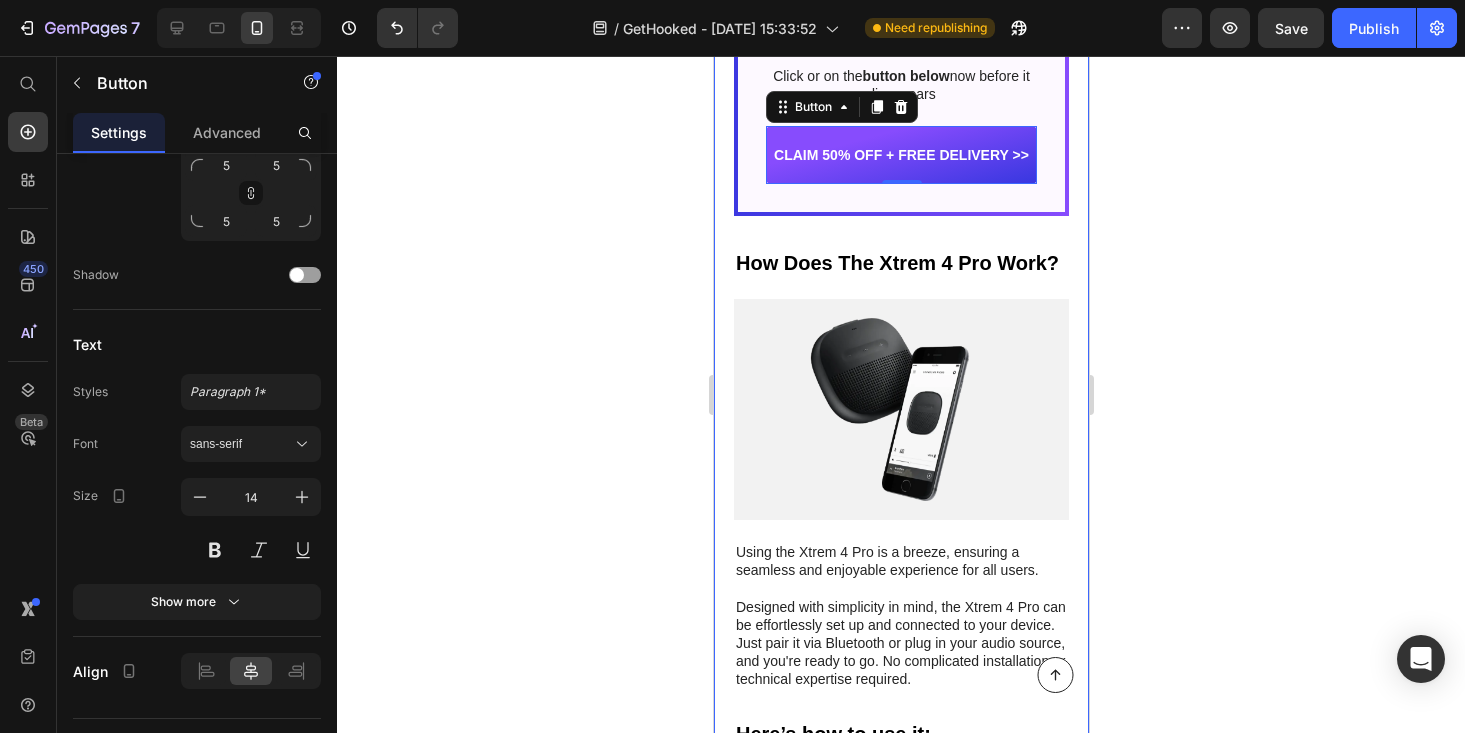 click 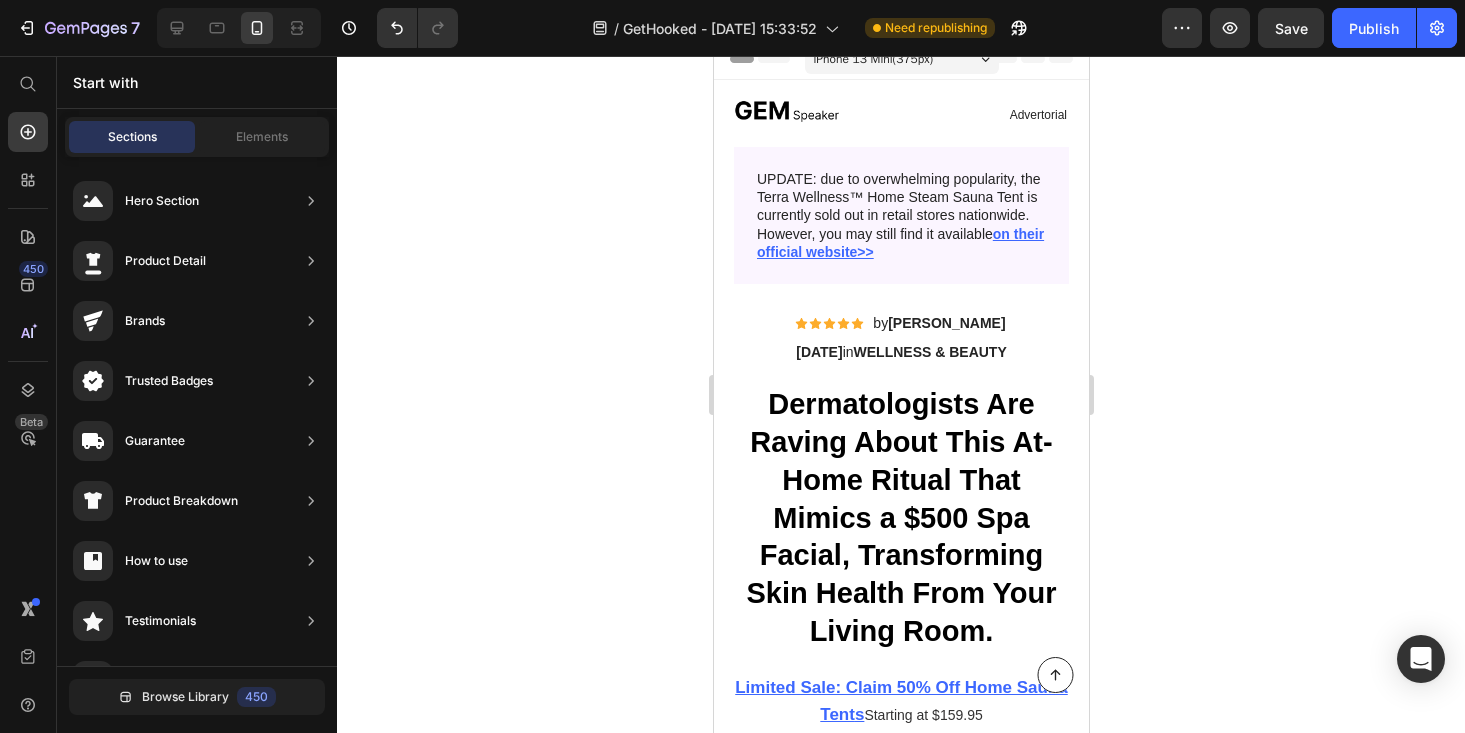 scroll, scrollTop: 27, scrollLeft: 0, axis: vertical 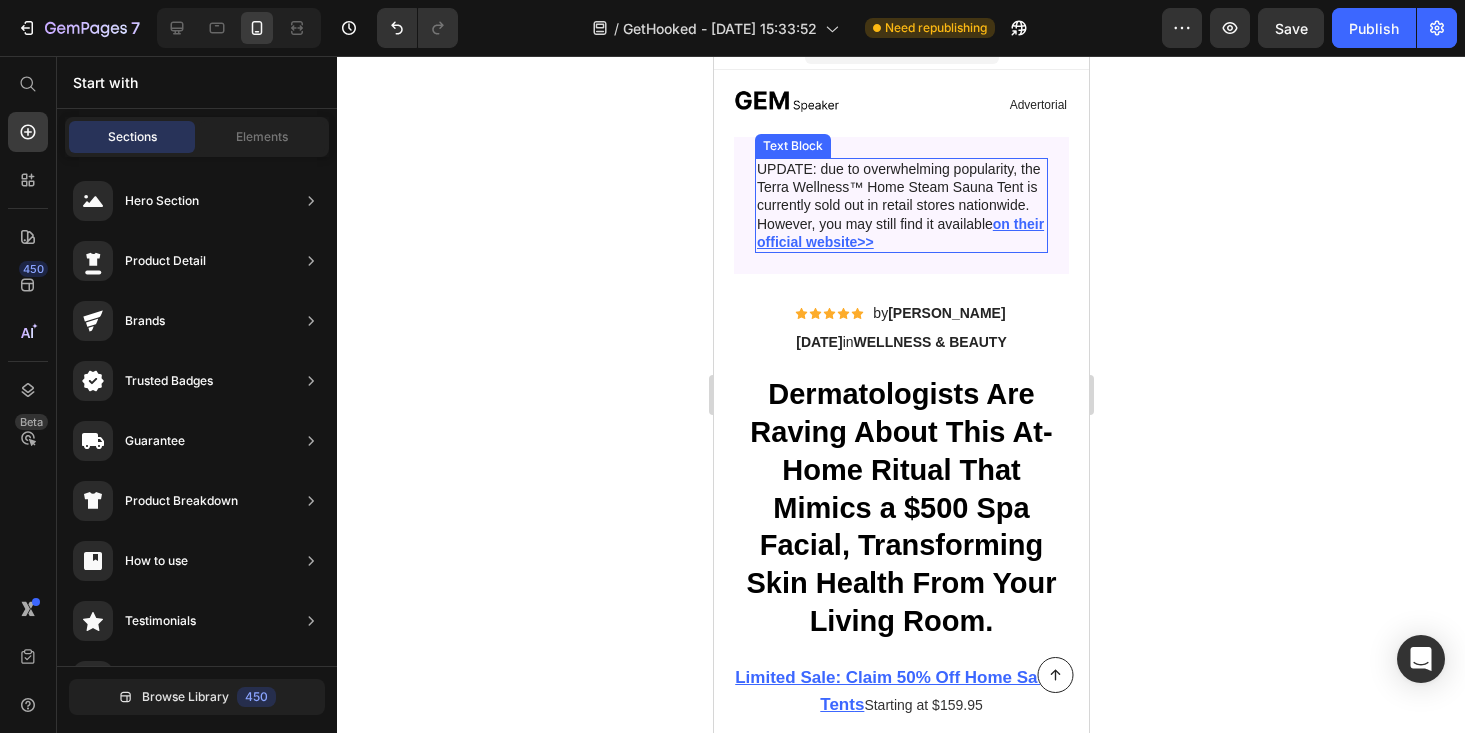 click on "UPDATE: due to overwhelming popularity, the Terra Wellness™ Home Steam Sauna Tent is currently sold out in retail stores nationwide. However, you may still find it available  on their official website>>" at bounding box center [900, 205] 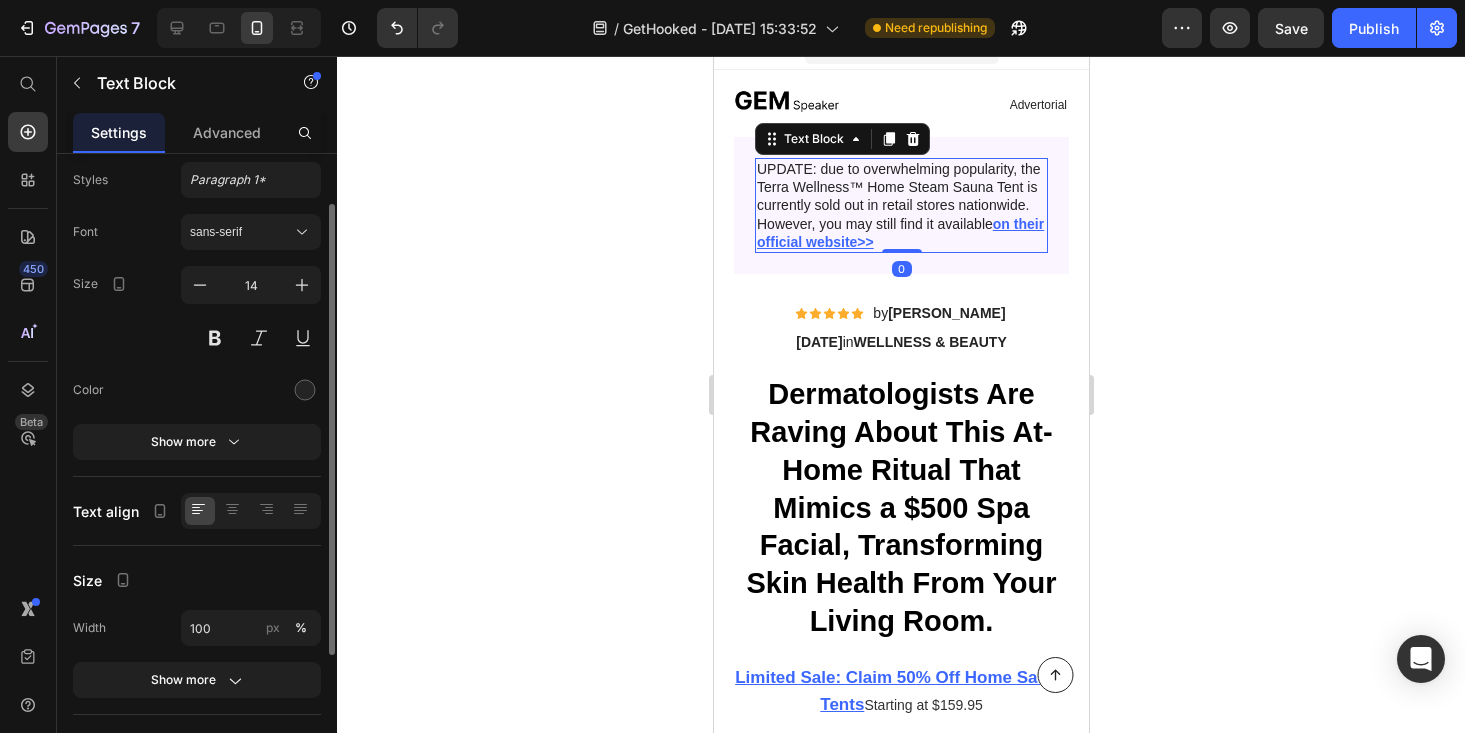 scroll, scrollTop: 96, scrollLeft: 0, axis: vertical 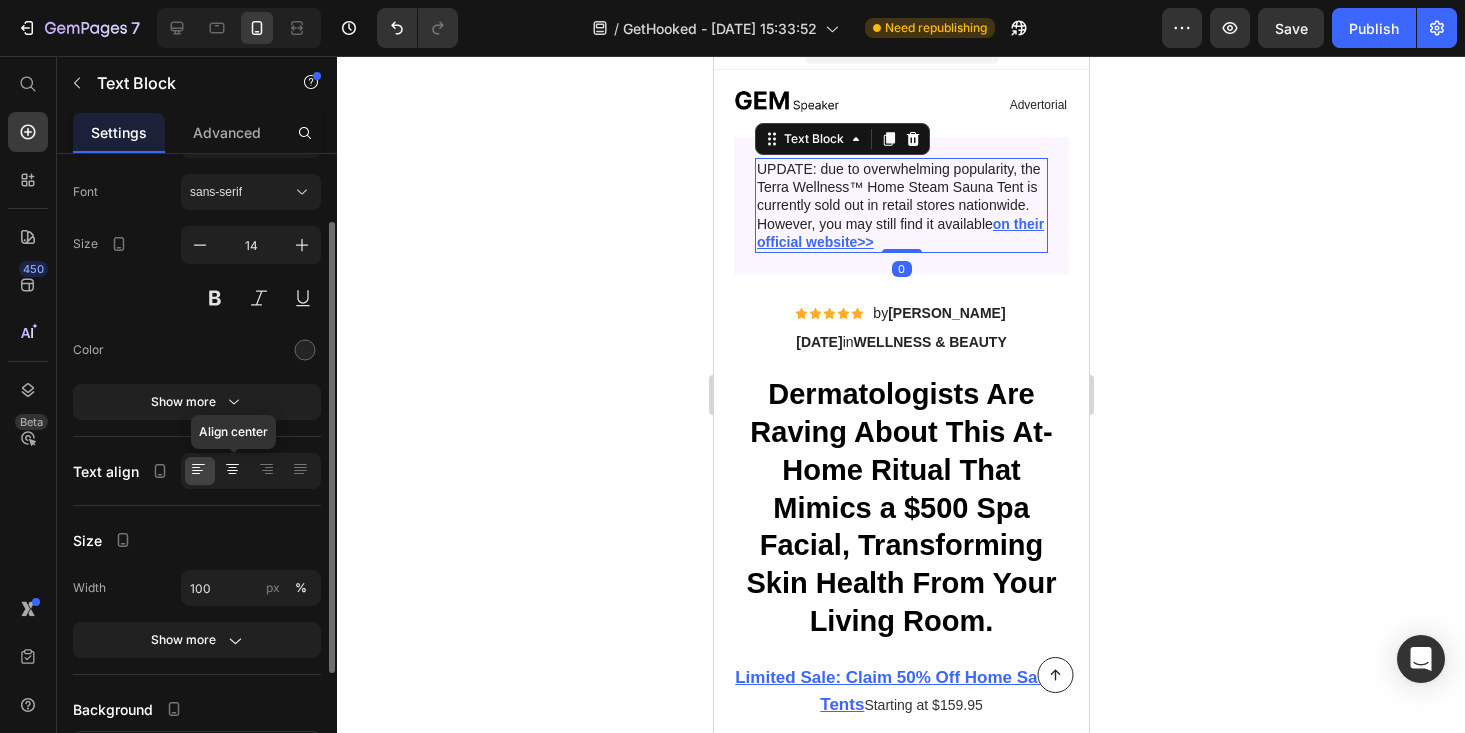 click 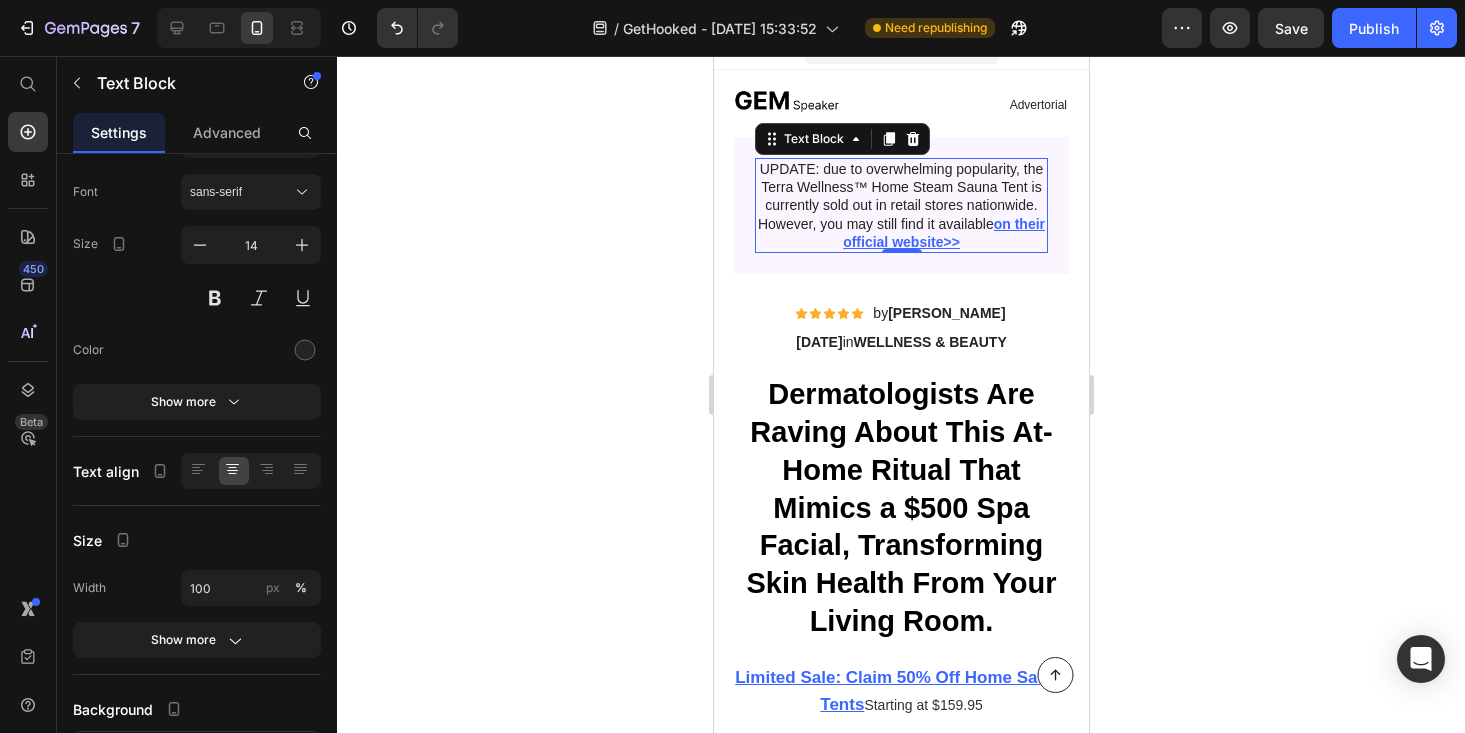click 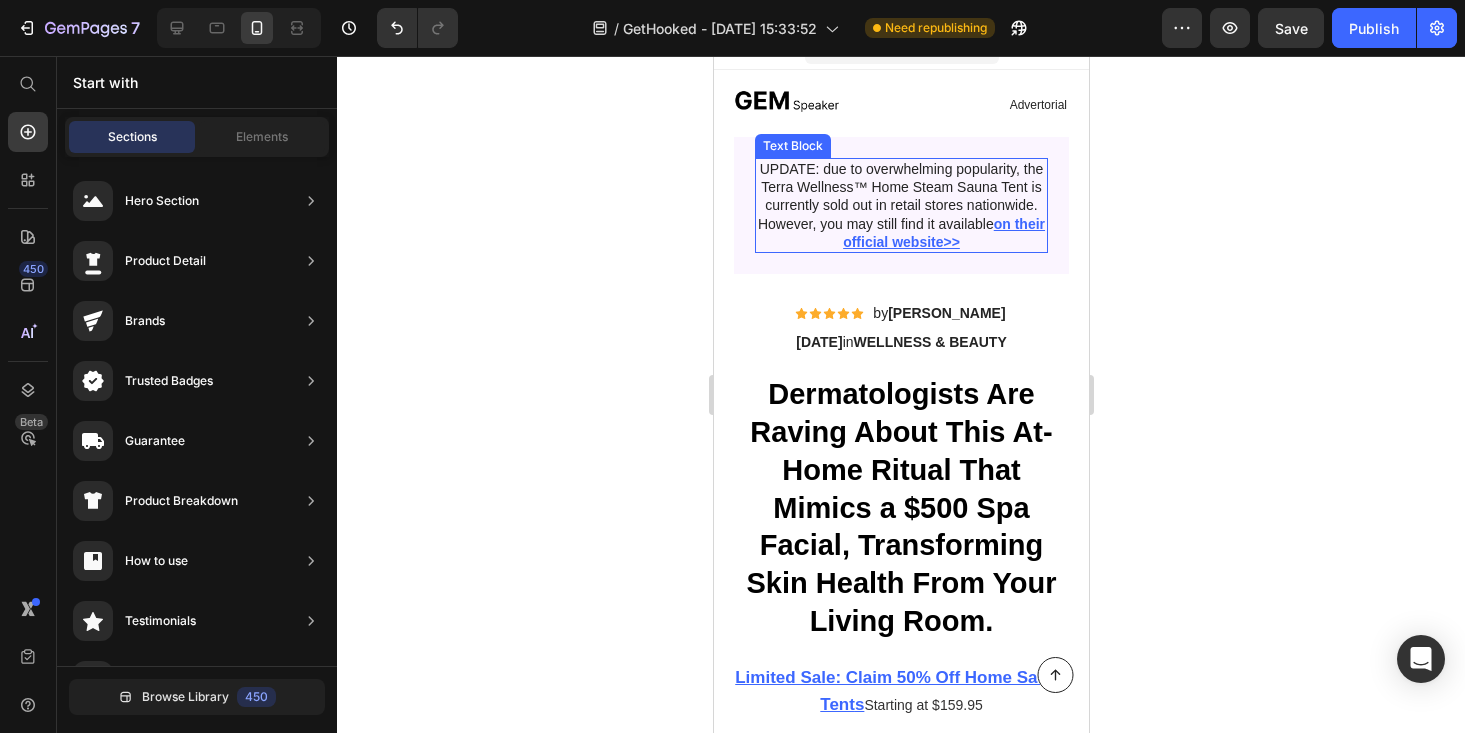 click on "on their official website>>" at bounding box center [943, 233] 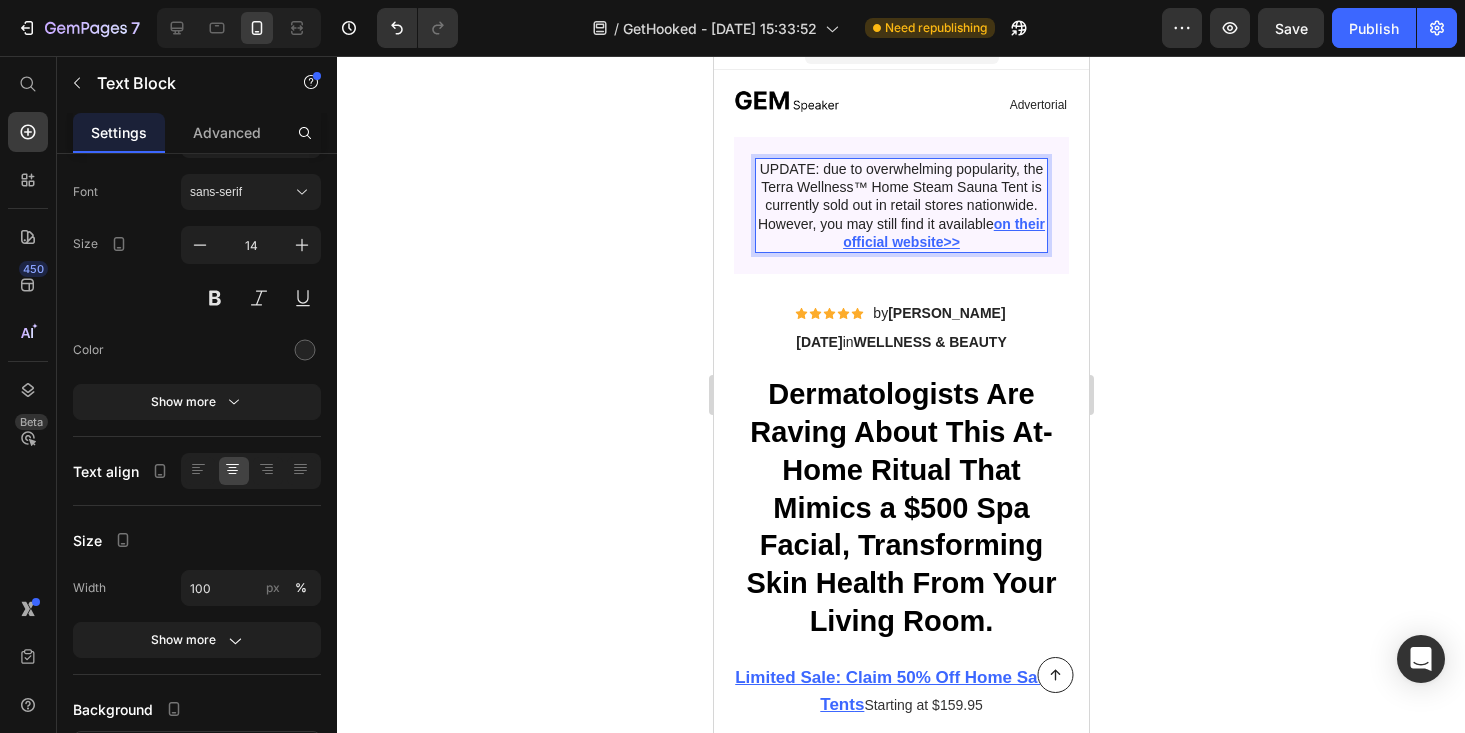 click on "on their official website>>" at bounding box center [943, 233] 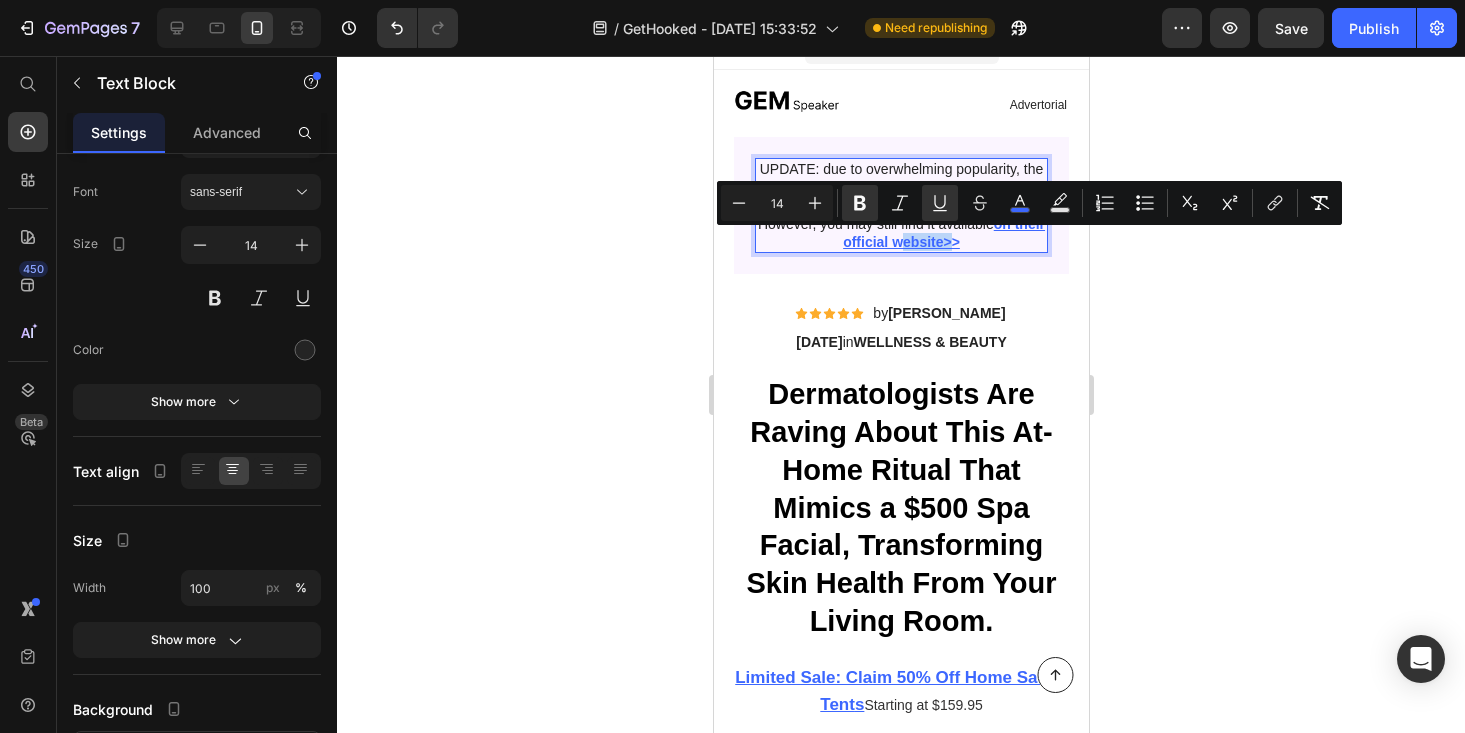 click on "on their official website>>" at bounding box center (943, 233) 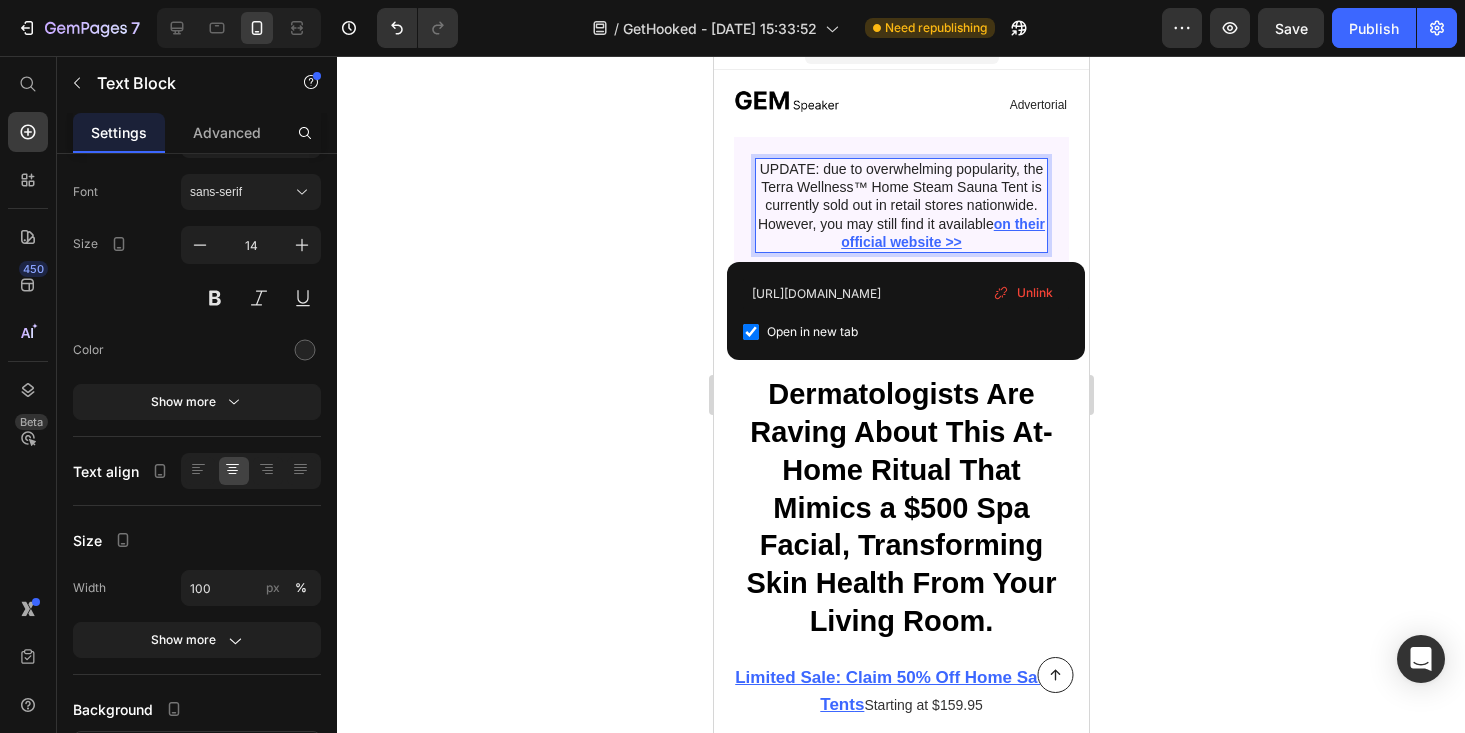 click 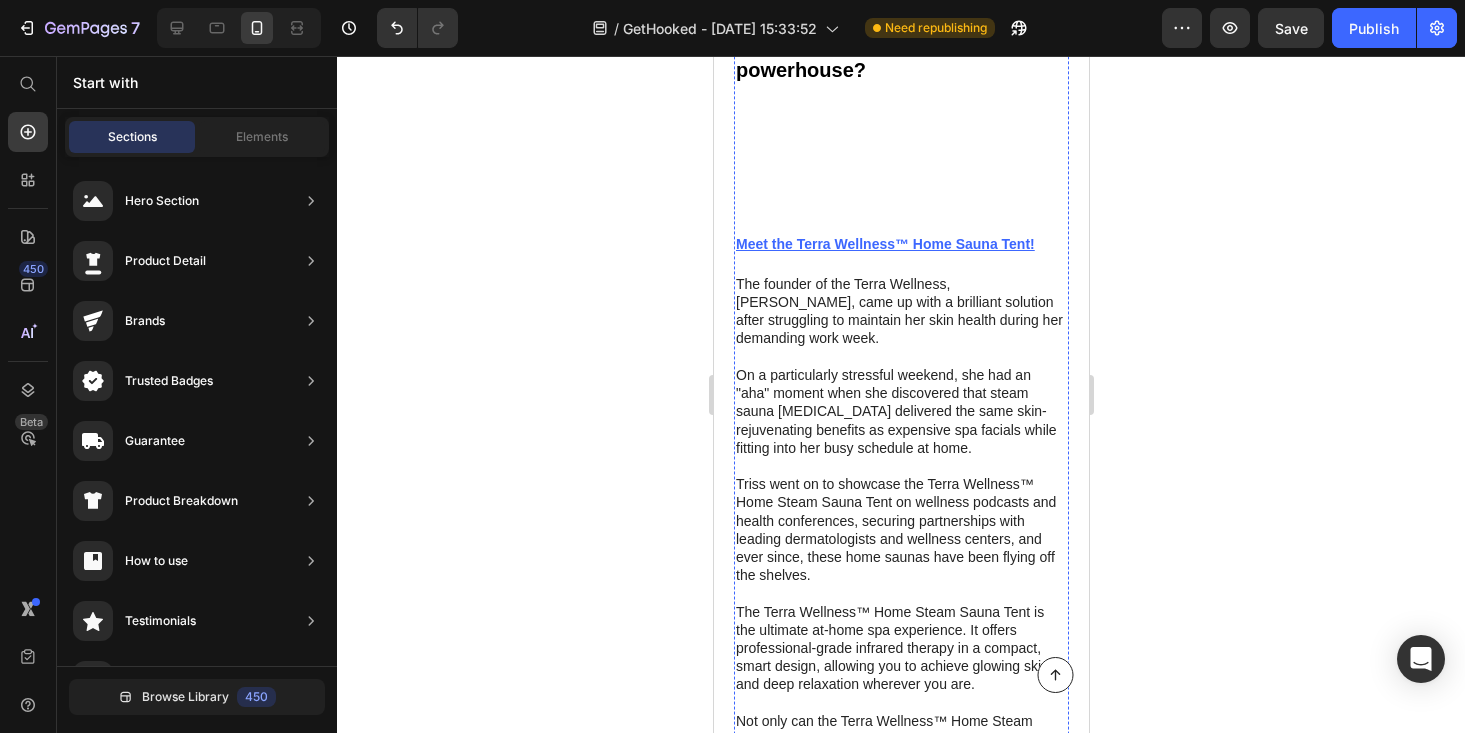 scroll, scrollTop: 1267, scrollLeft: 0, axis: vertical 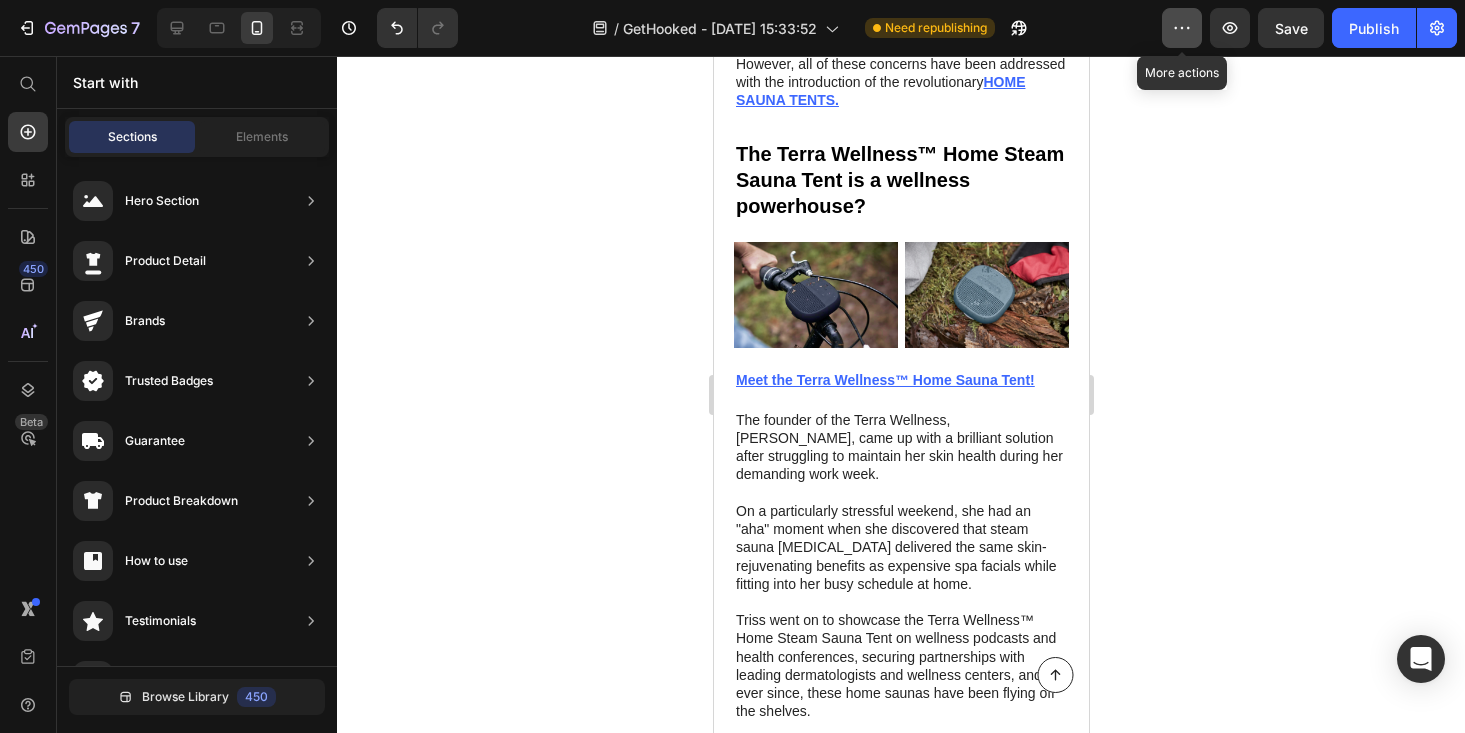 click 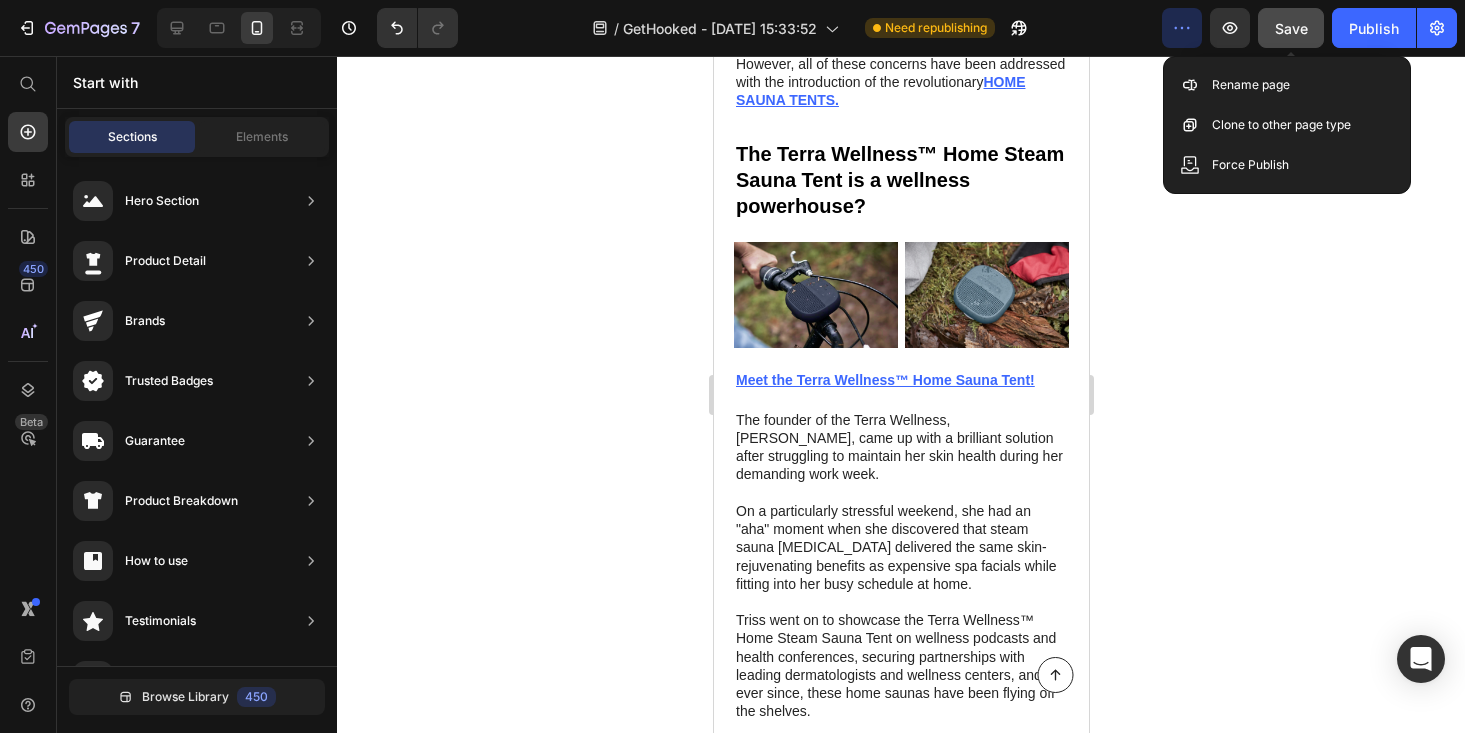 click on "Save" at bounding box center [1291, 28] 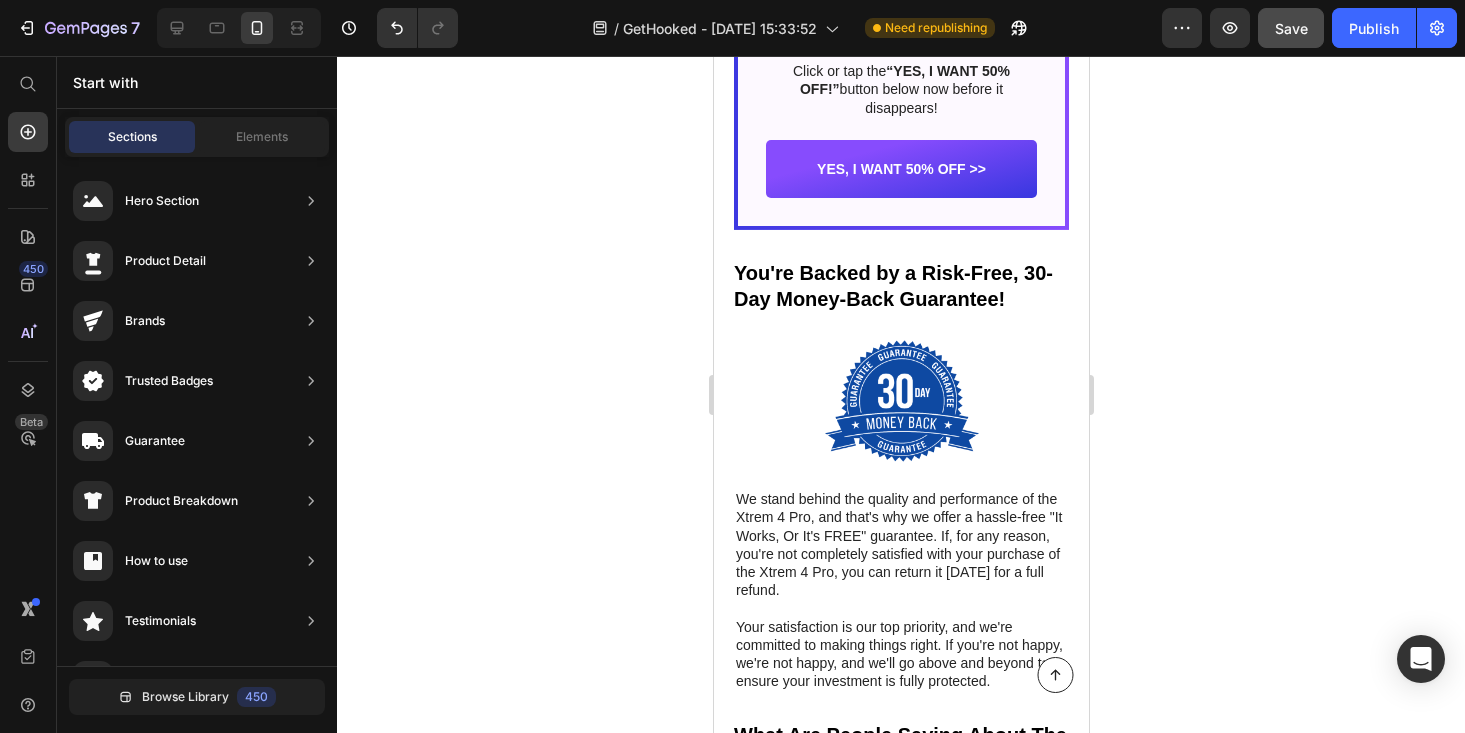 scroll, scrollTop: 8694, scrollLeft: 0, axis: vertical 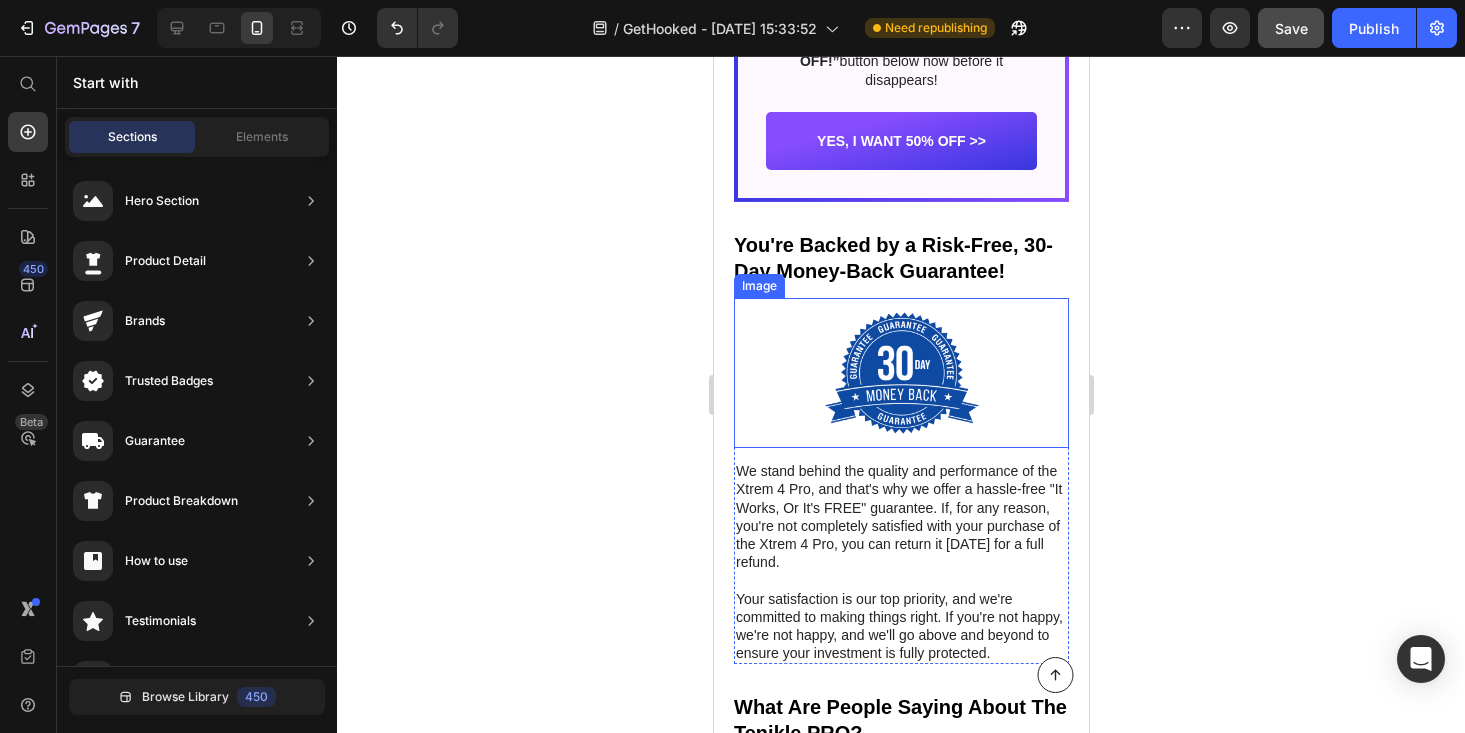 click at bounding box center (900, 373) 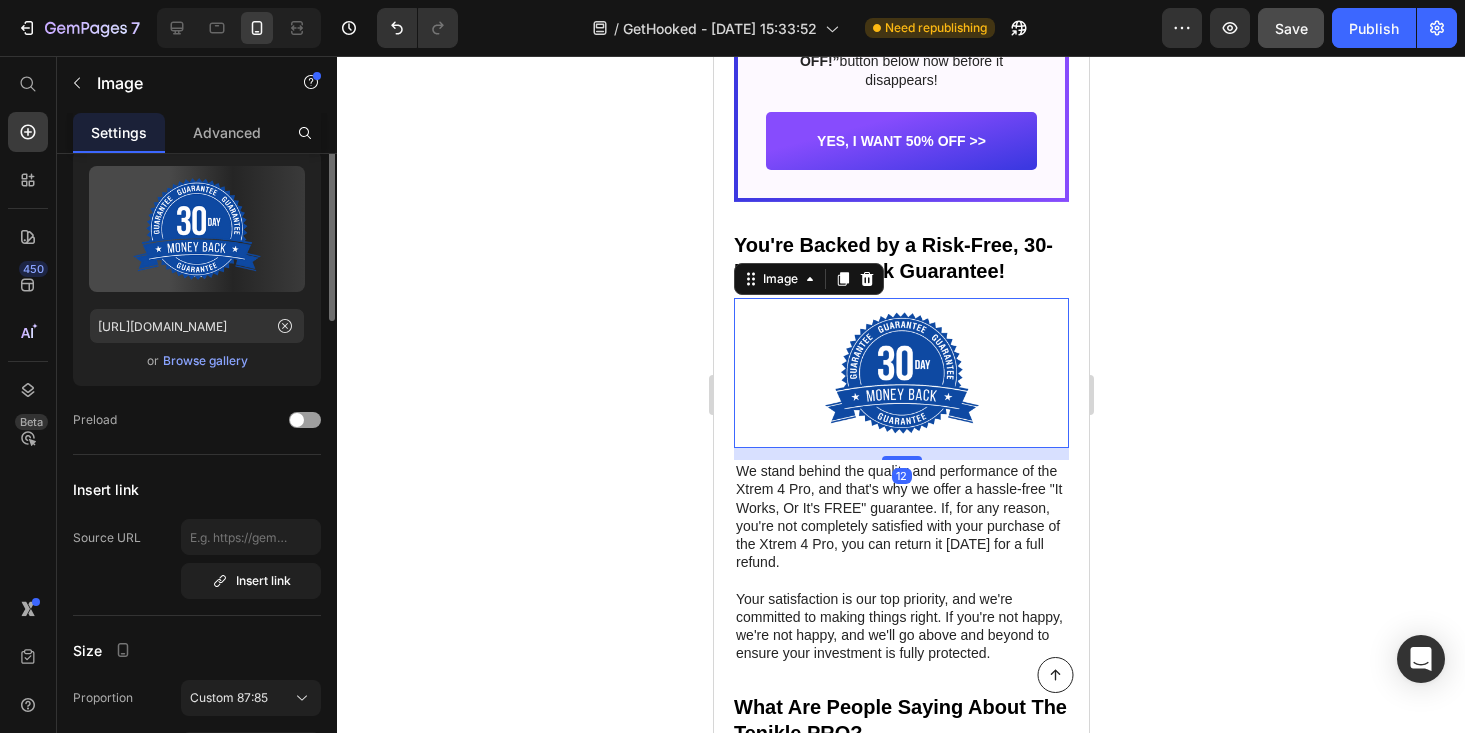 scroll, scrollTop: 0, scrollLeft: 0, axis: both 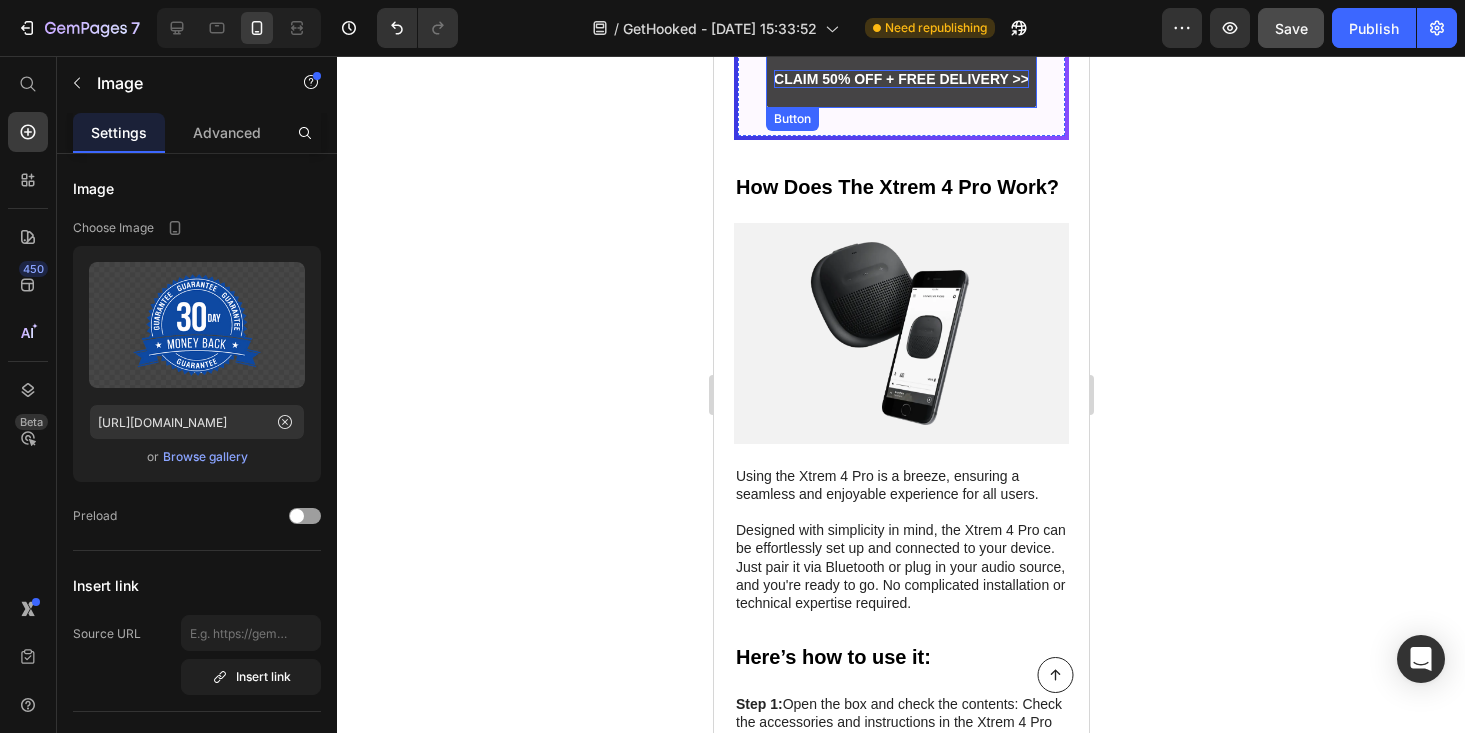 click on "CLAIM 50% OFF + FREE DELIVERY >>" at bounding box center (900, 79) 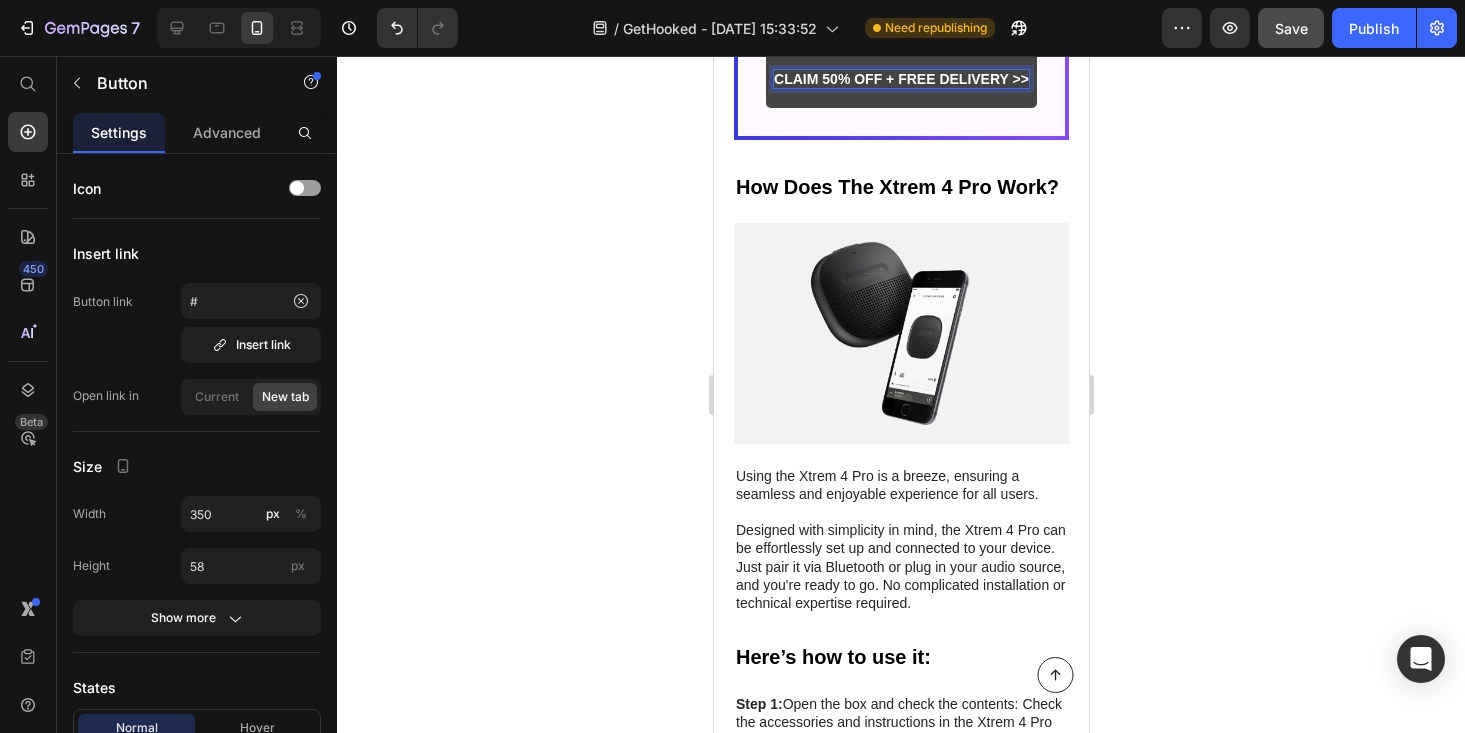 click on "CLAIM 50% OFF + FREE DELIVERY >>" at bounding box center (900, 79) 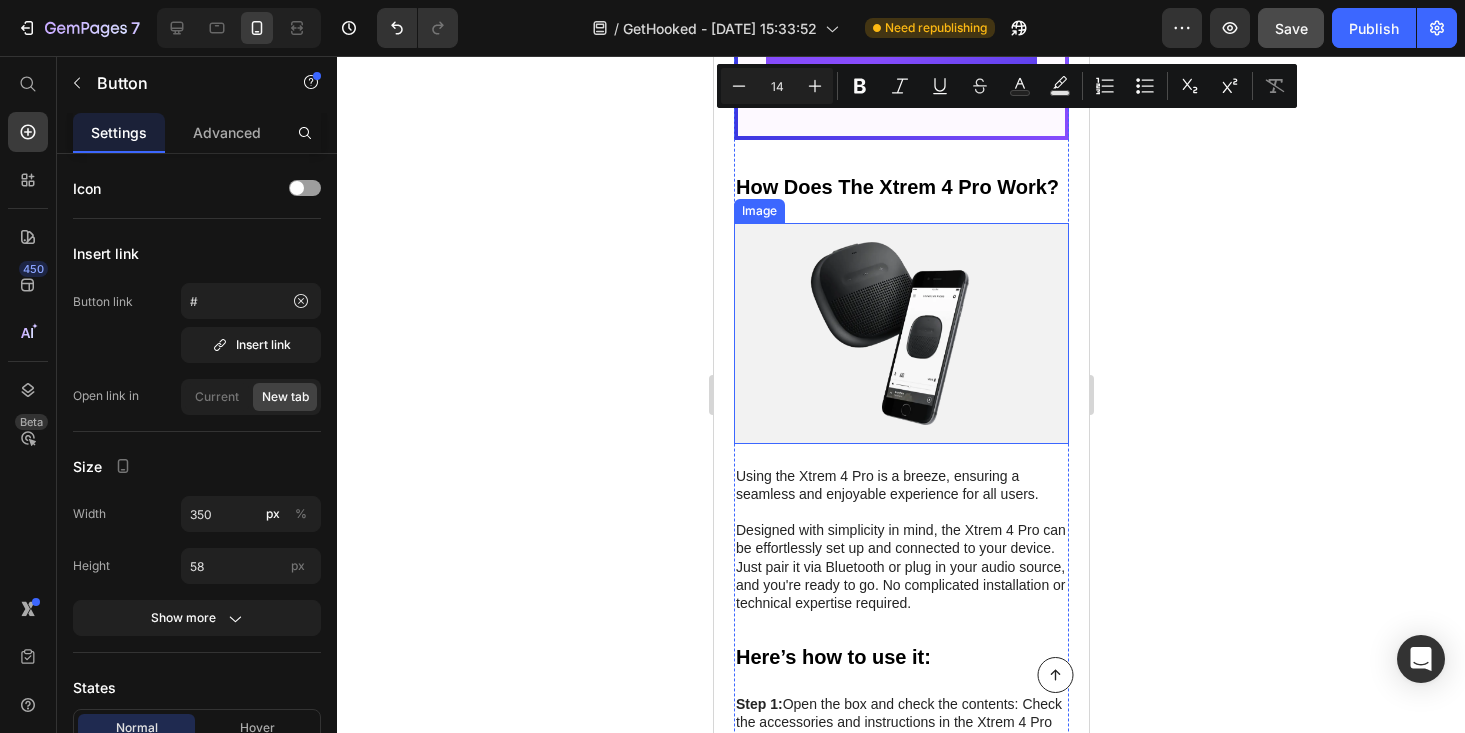 click at bounding box center (900, 333) 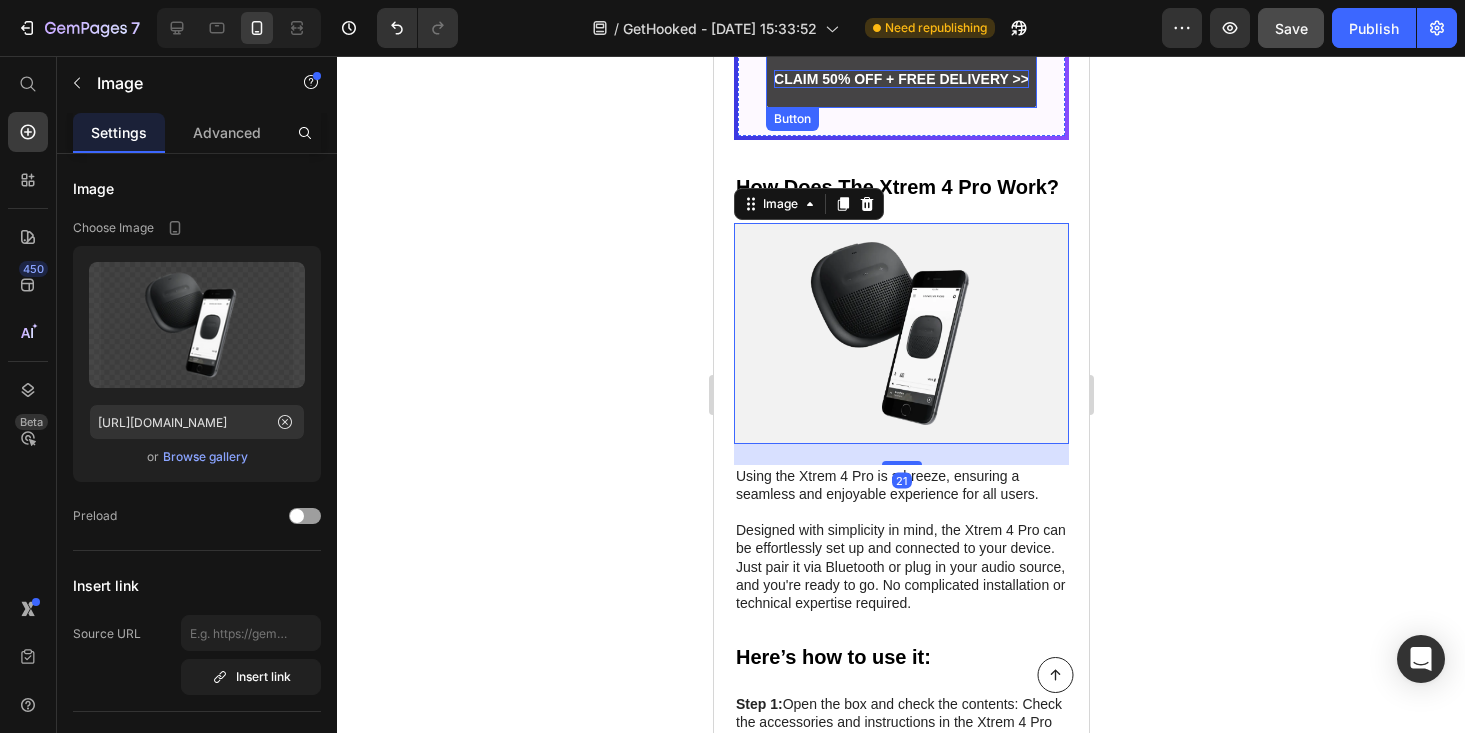 click on "CLAIM 50% OFF + FREE DELIVERY >>" at bounding box center (900, 79) 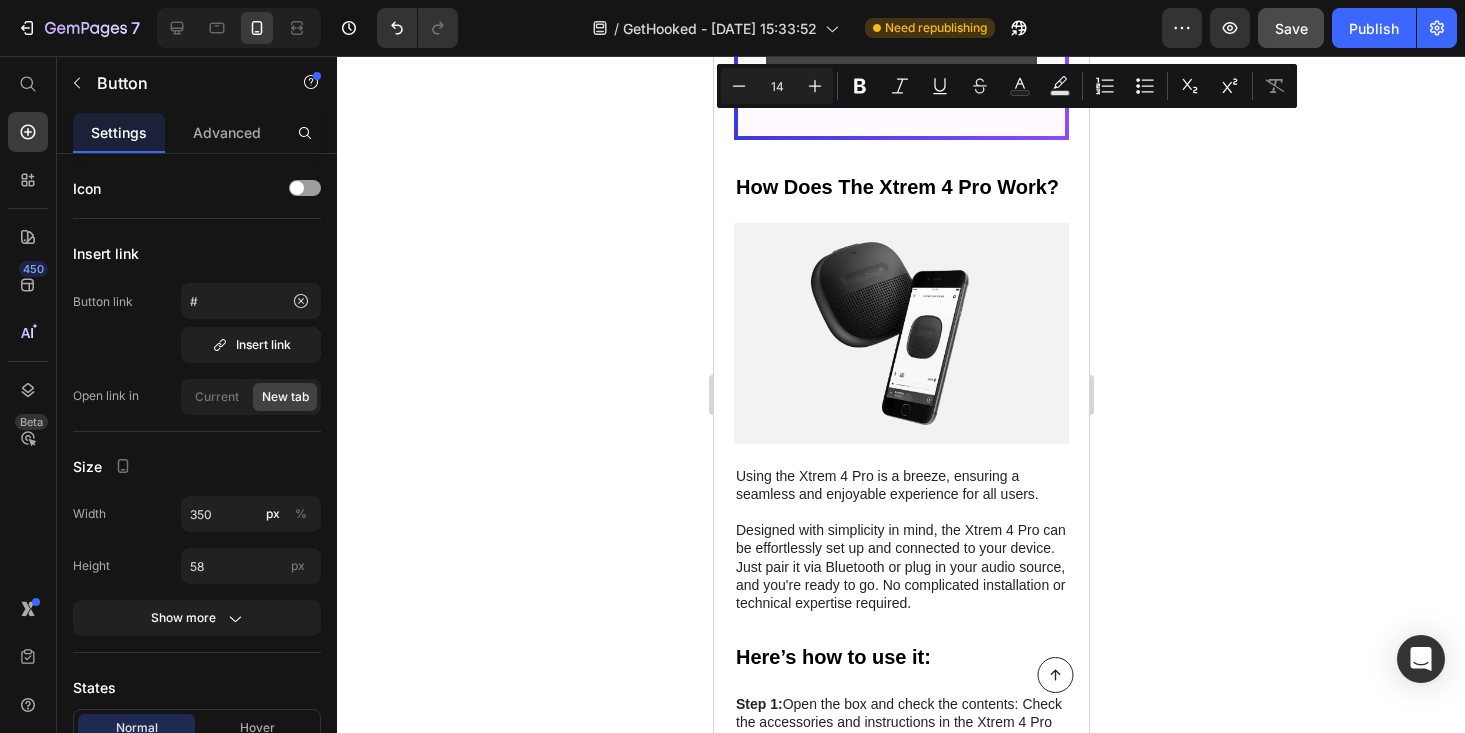 drag, startPoint x: 1008, startPoint y: 79, endPoint x: 884, endPoint y: 75, distance: 124.0645 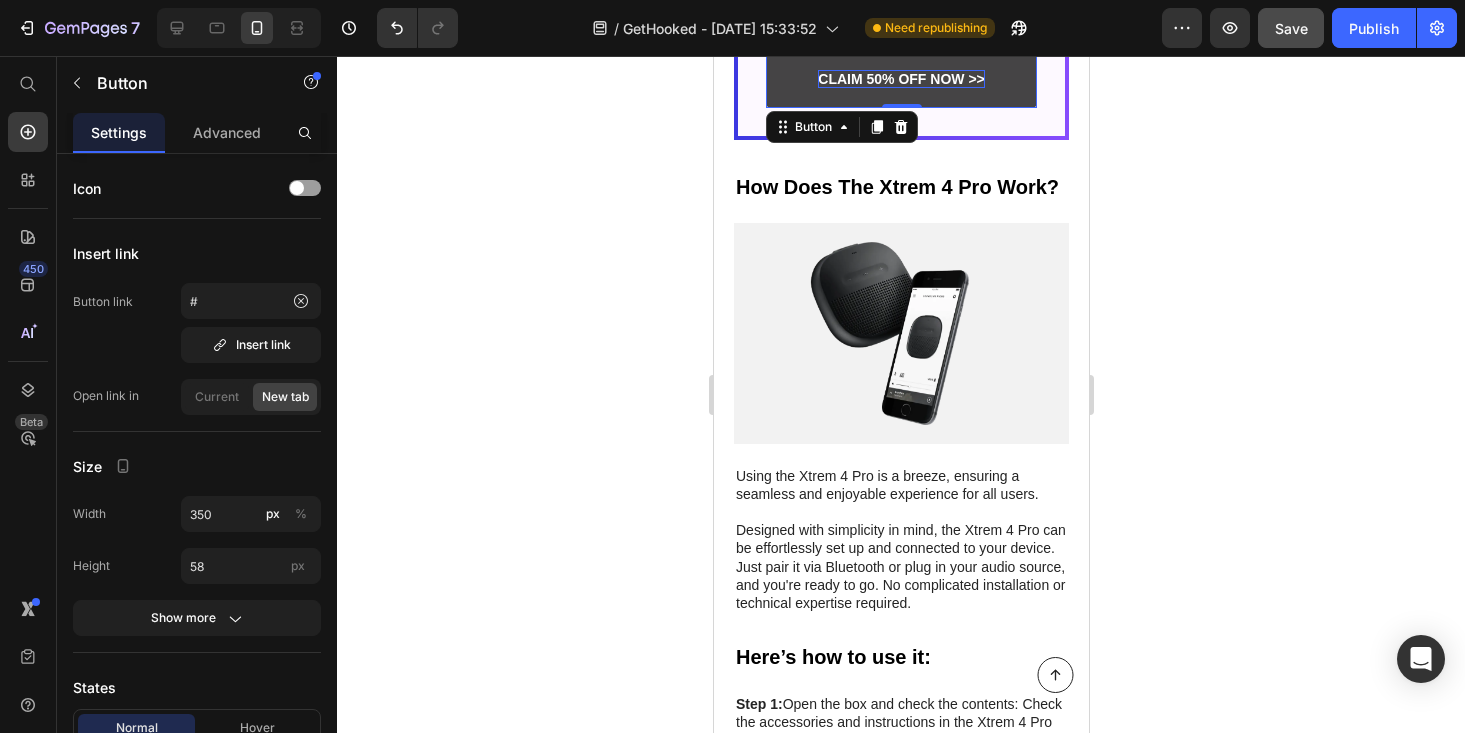 click 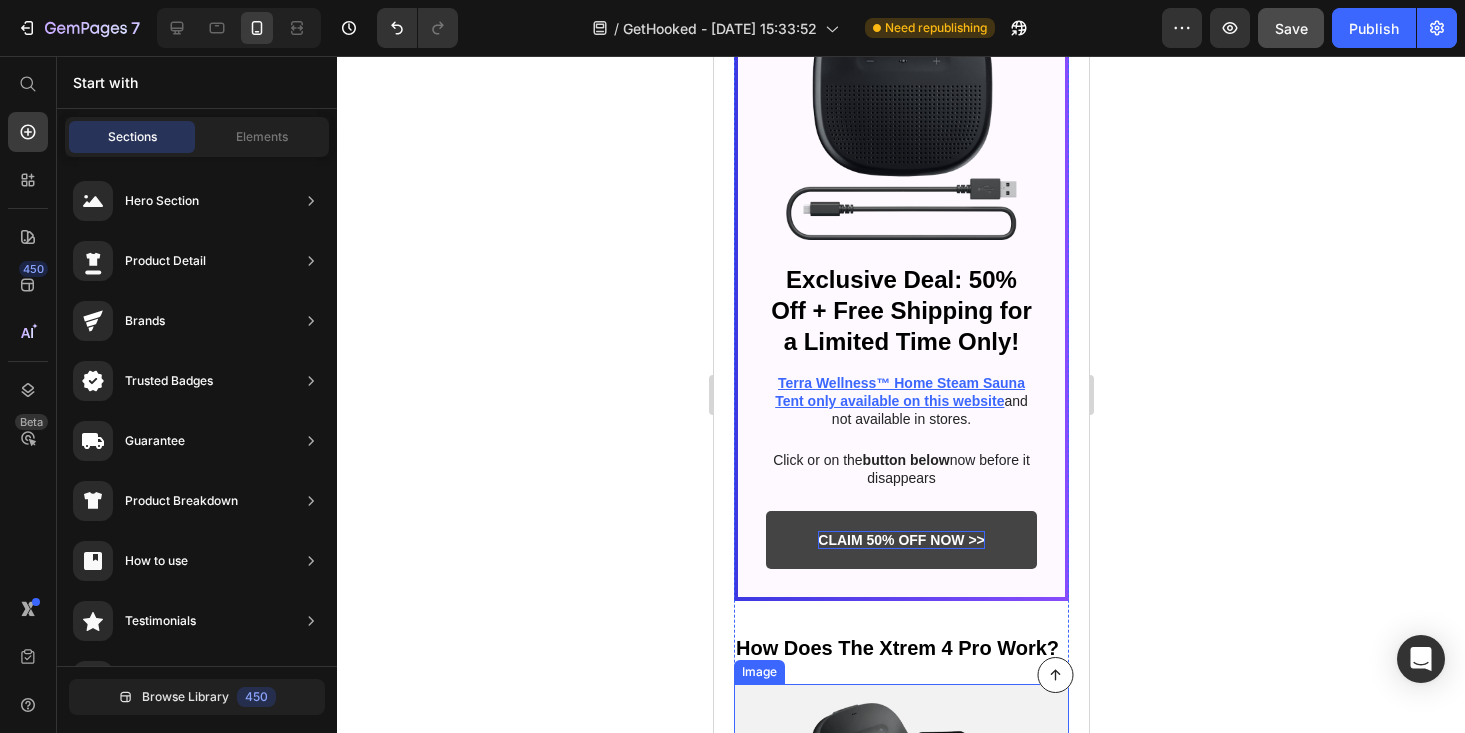 scroll, scrollTop: 5200, scrollLeft: 0, axis: vertical 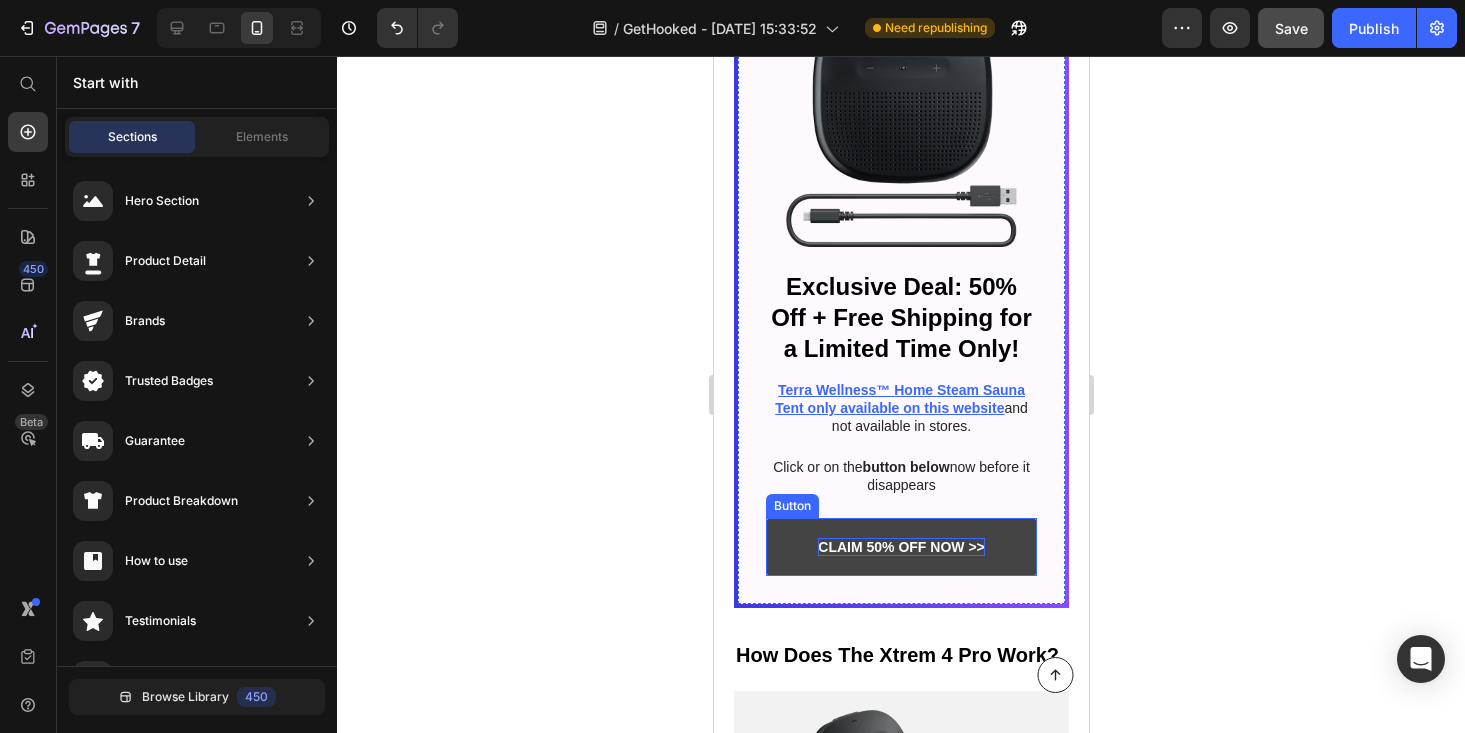 click on "CLAIM 50% OFF NOW >>" at bounding box center [900, 547] 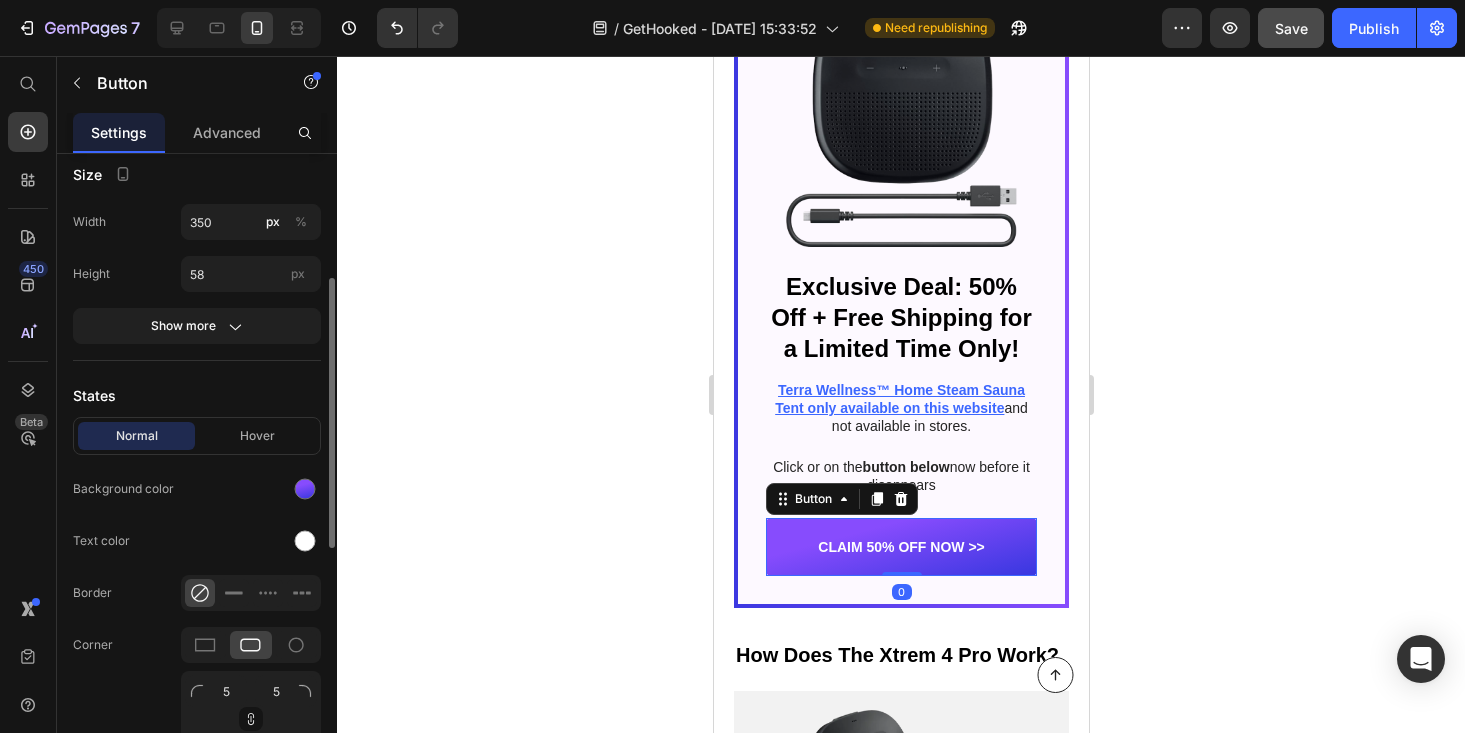 scroll, scrollTop: 861, scrollLeft: 0, axis: vertical 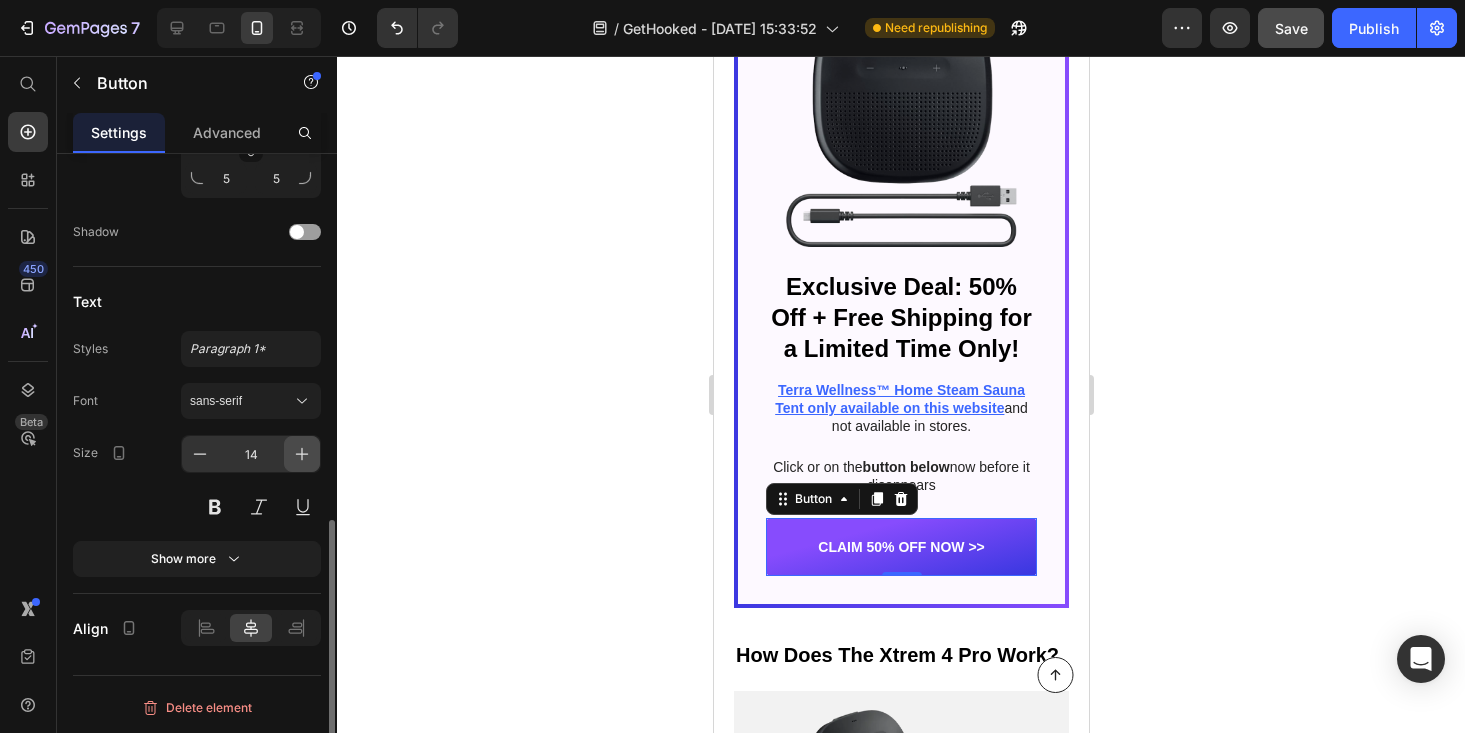 click 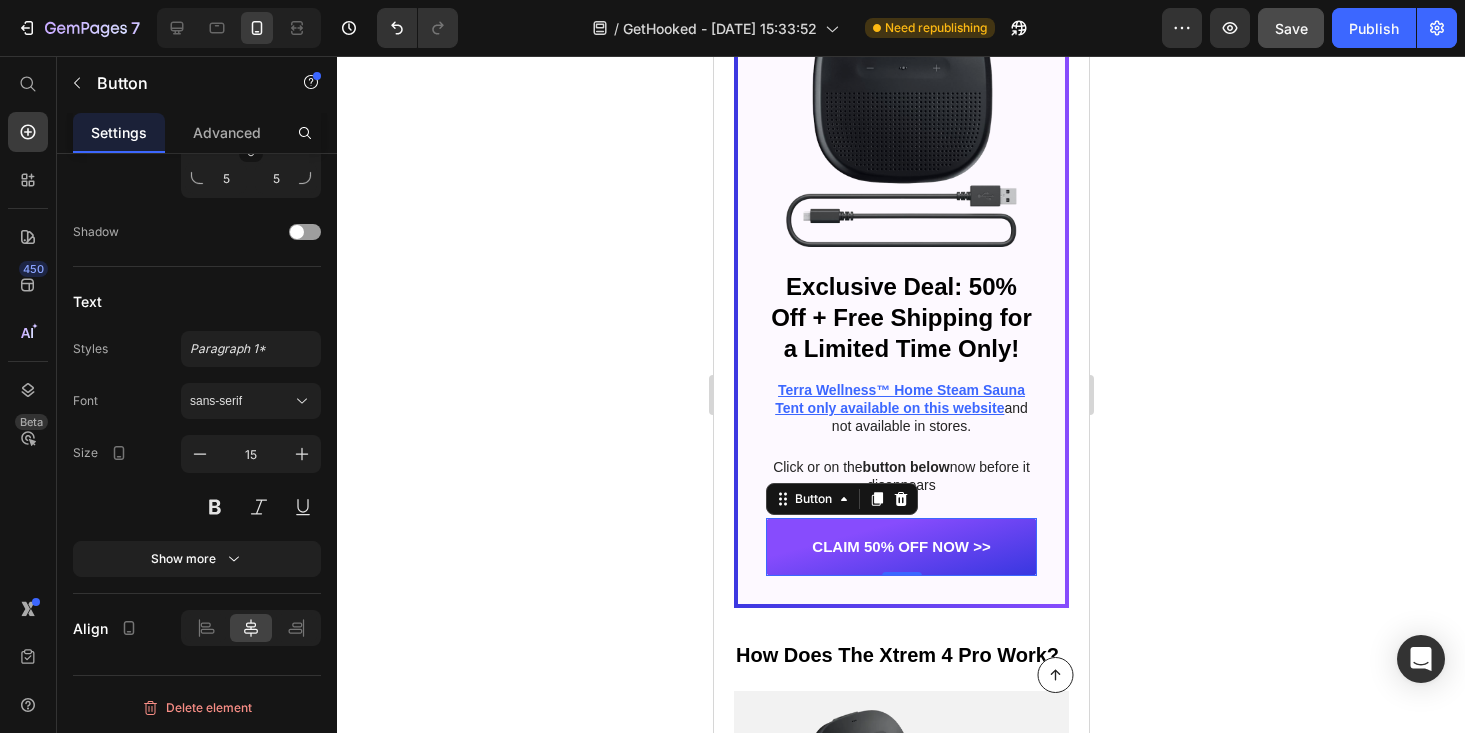 click 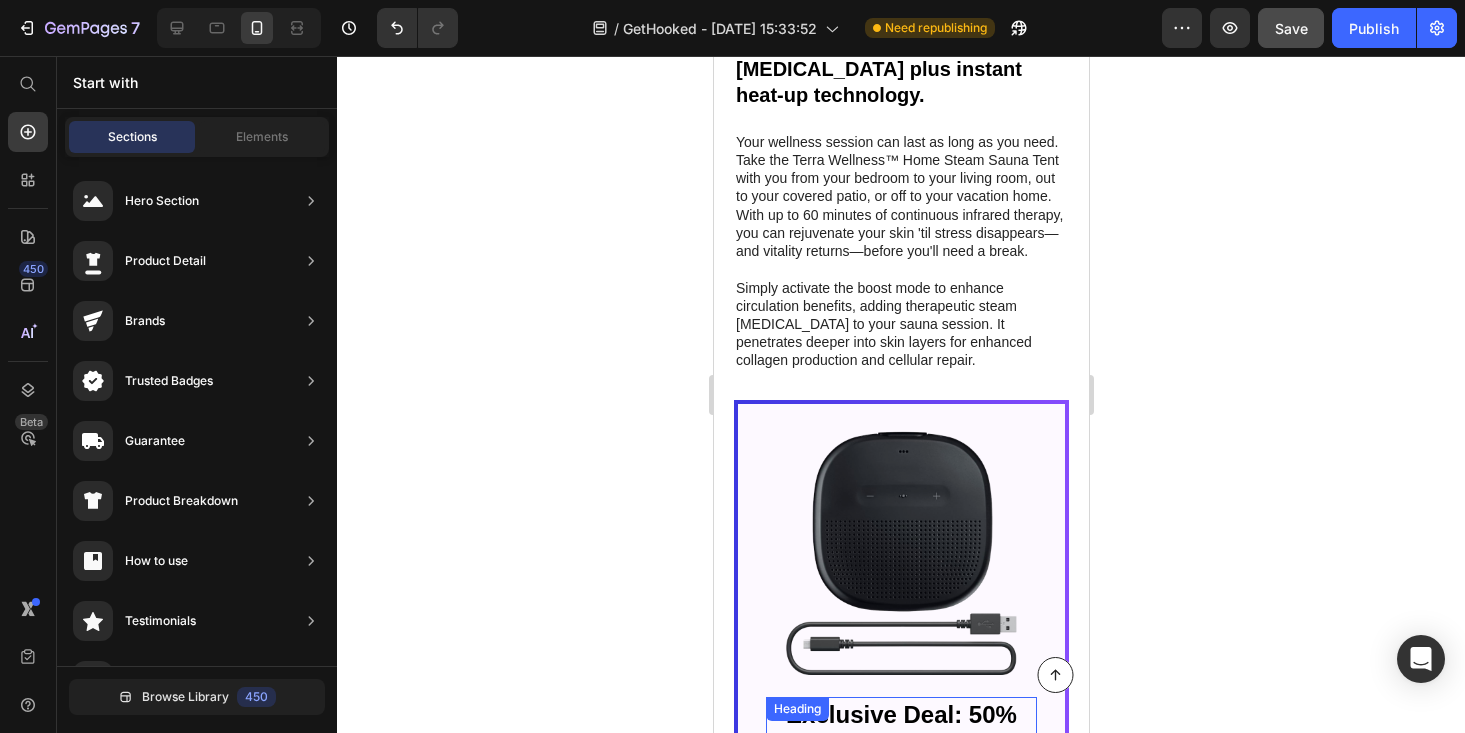 scroll, scrollTop: 4764, scrollLeft: 0, axis: vertical 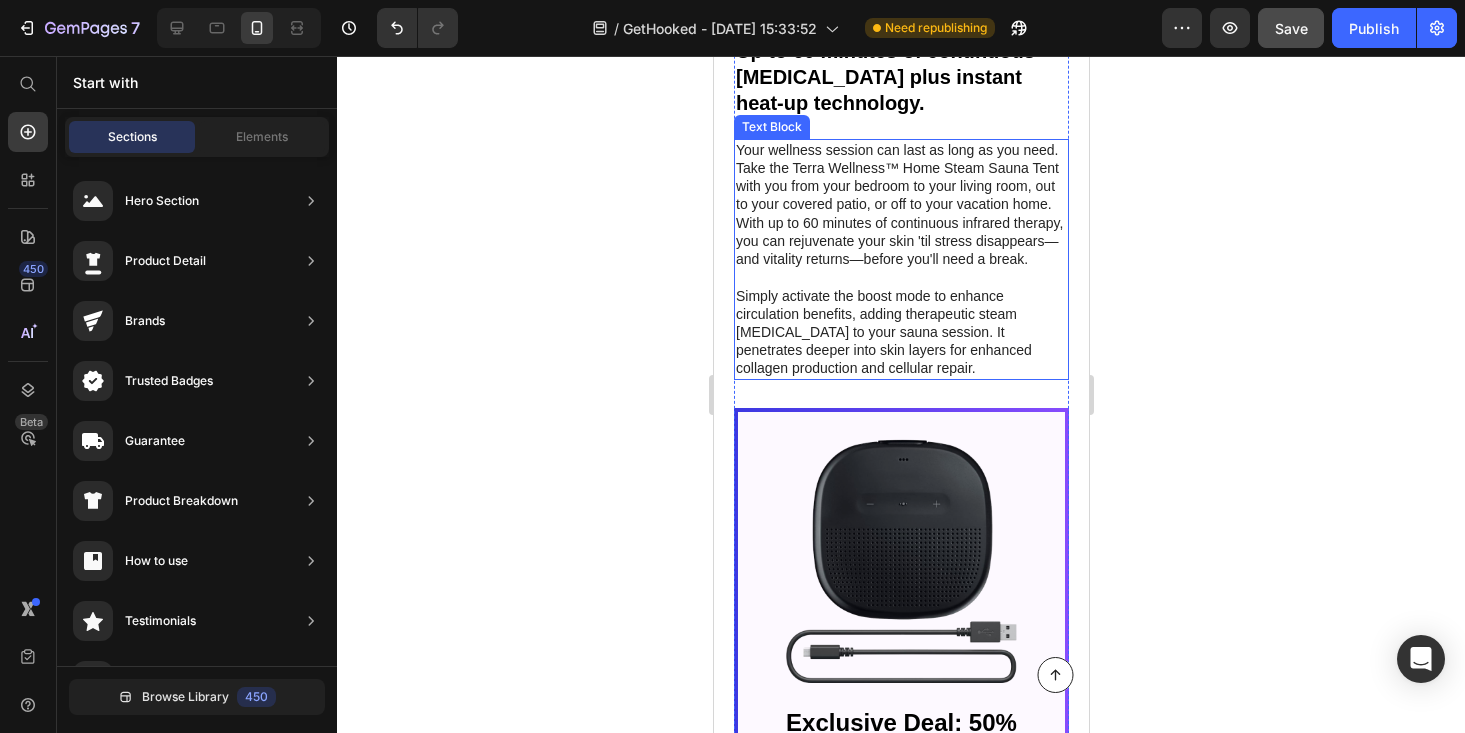 click on "Your wellness session can last as long as you need. Take the Terra Wellness™ Home Steam Sauna Tent with you from your bedroom to your living room, out to your covered patio, or off to your vacation home. With up to 60 minutes of continuous infrared therapy, you can rejuvenate your skin 'til stress disappears—and vitality returns—before you'll need a break." at bounding box center (900, 204) 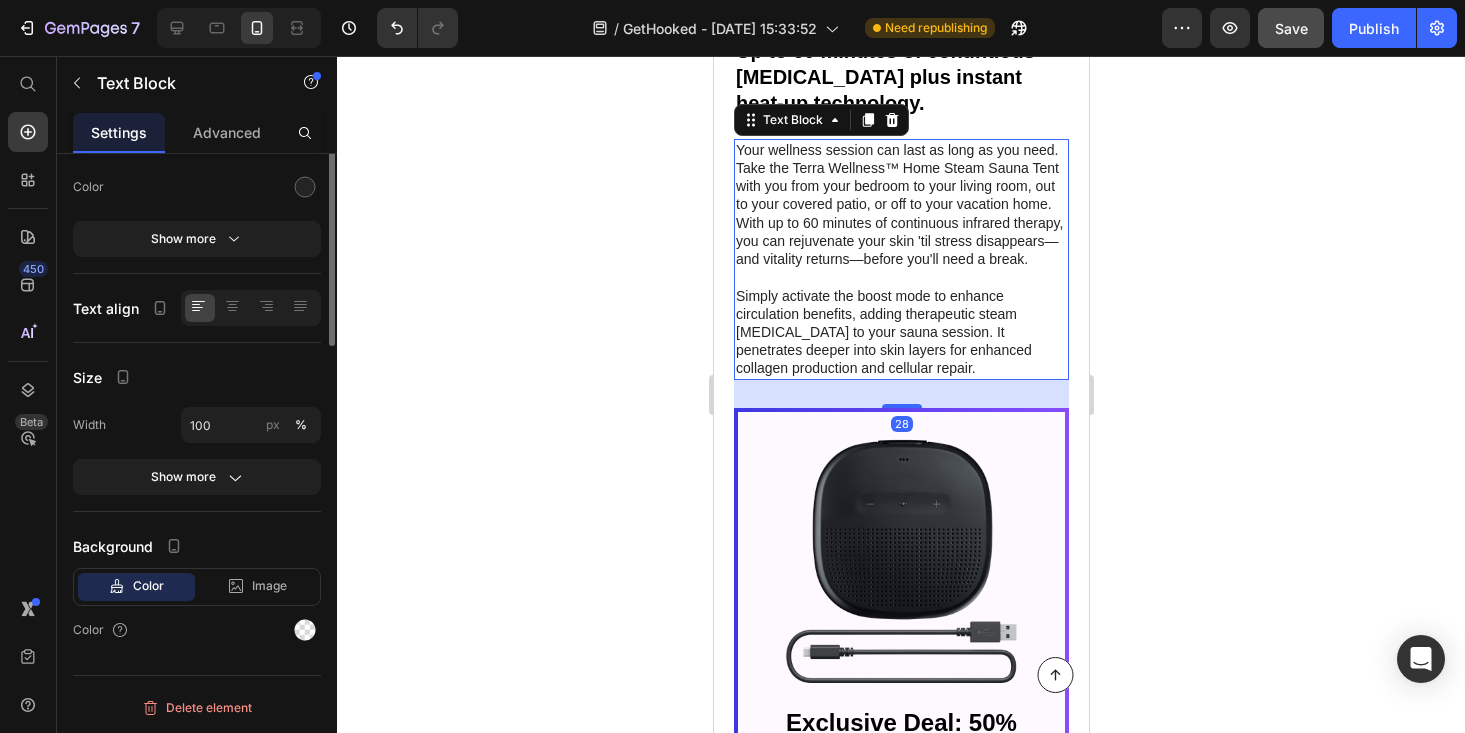 scroll, scrollTop: 0, scrollLeft: 0, axis: both 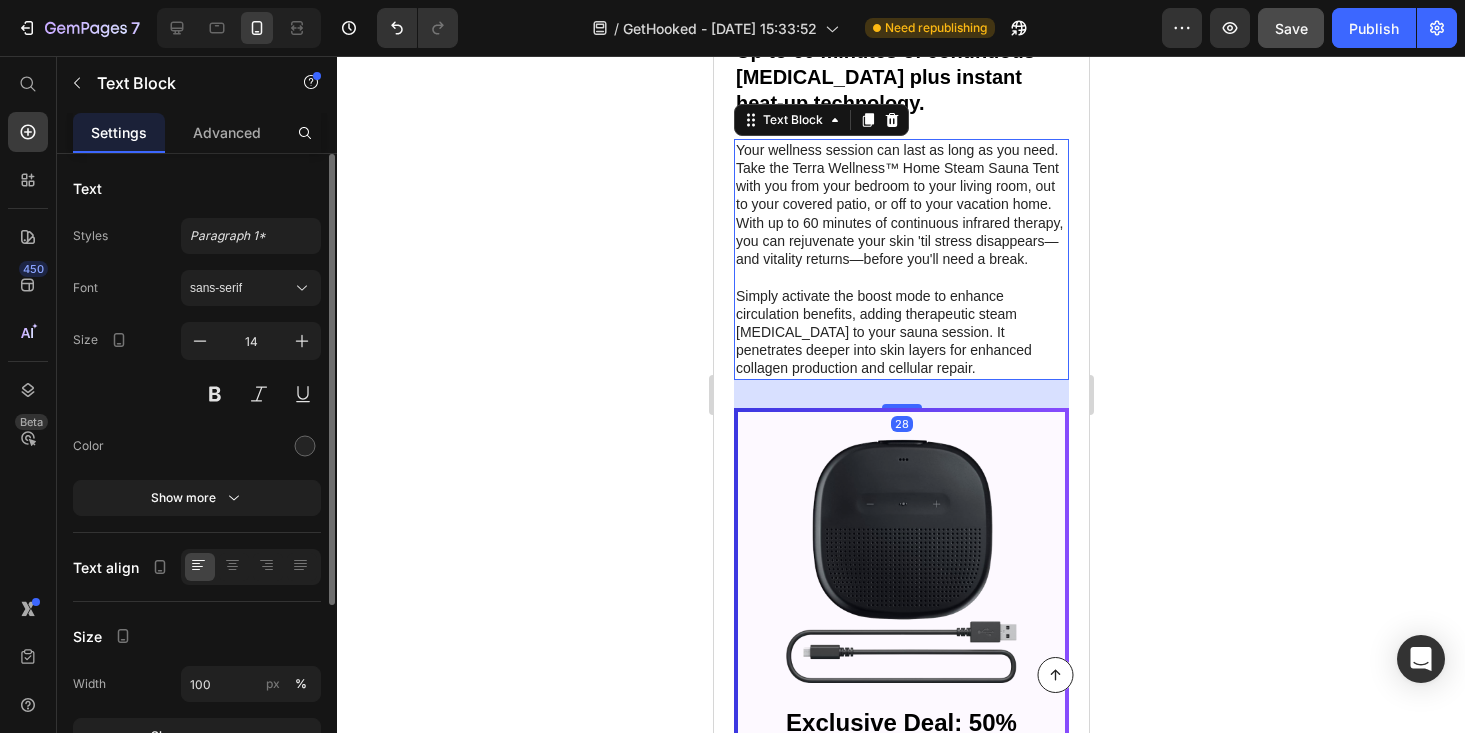 click on "Your wellness session can last as long as you need. Take the Terra Wellness™ Home Steam Sauna Tent with you from your bedroom to your living room, out to your covered patio, or off to your vacation home. With up to 60 minutes of continuous infrared therapy, you can rejuvenate your skin 'til stress disappears—and vitality returns—before you'll need a break." at bounding box center (900, 204) 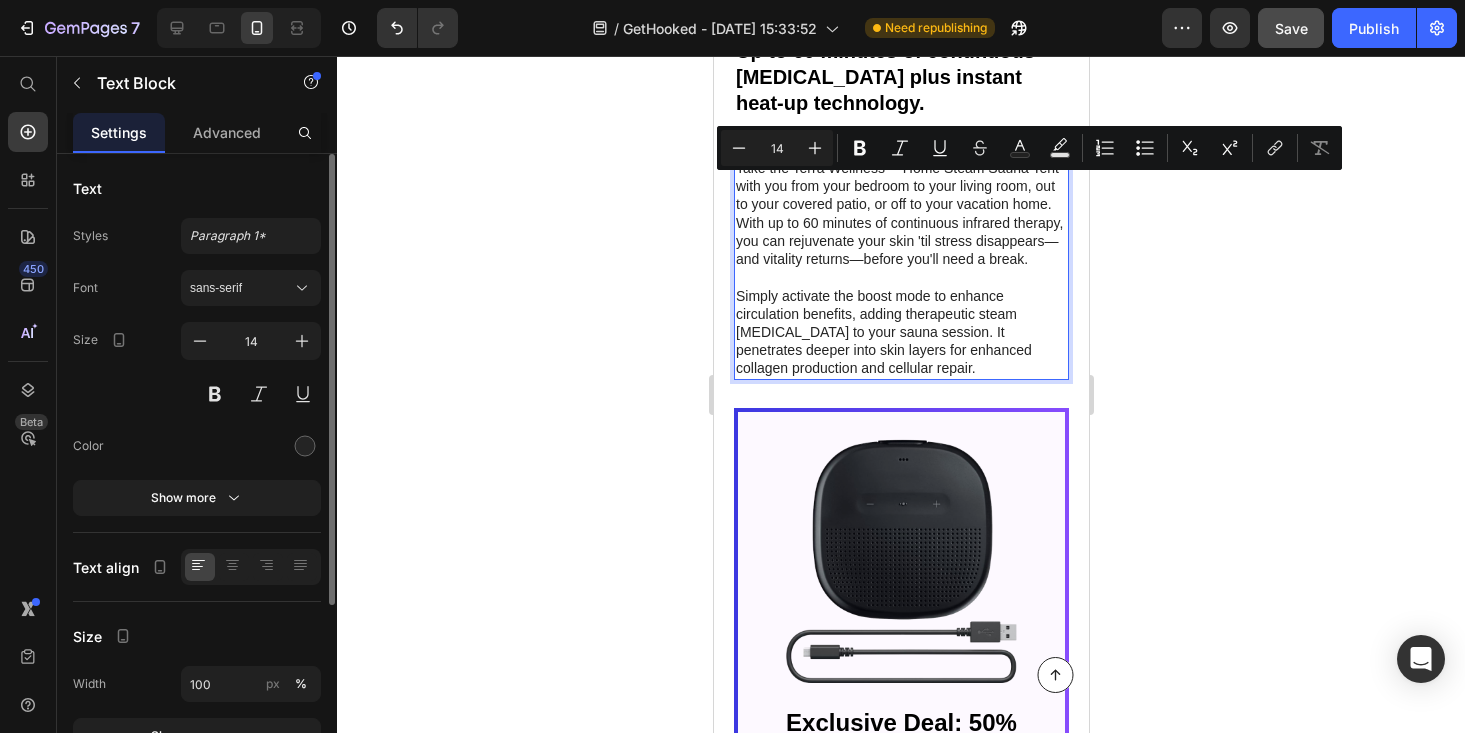 click on "Your wellness session can last as long as you need. Take the Terra Wellness™ Home Steam Sauna Tent with you from your bedroom to your living room, out to your covered patio, or off to your vacation home. With up to 60 minutes of continuous infrared therapy, you can rejuvenate your skin 'til stress disappears—and vitality returns—before you'll need a break." at bounding box center [900, 204] 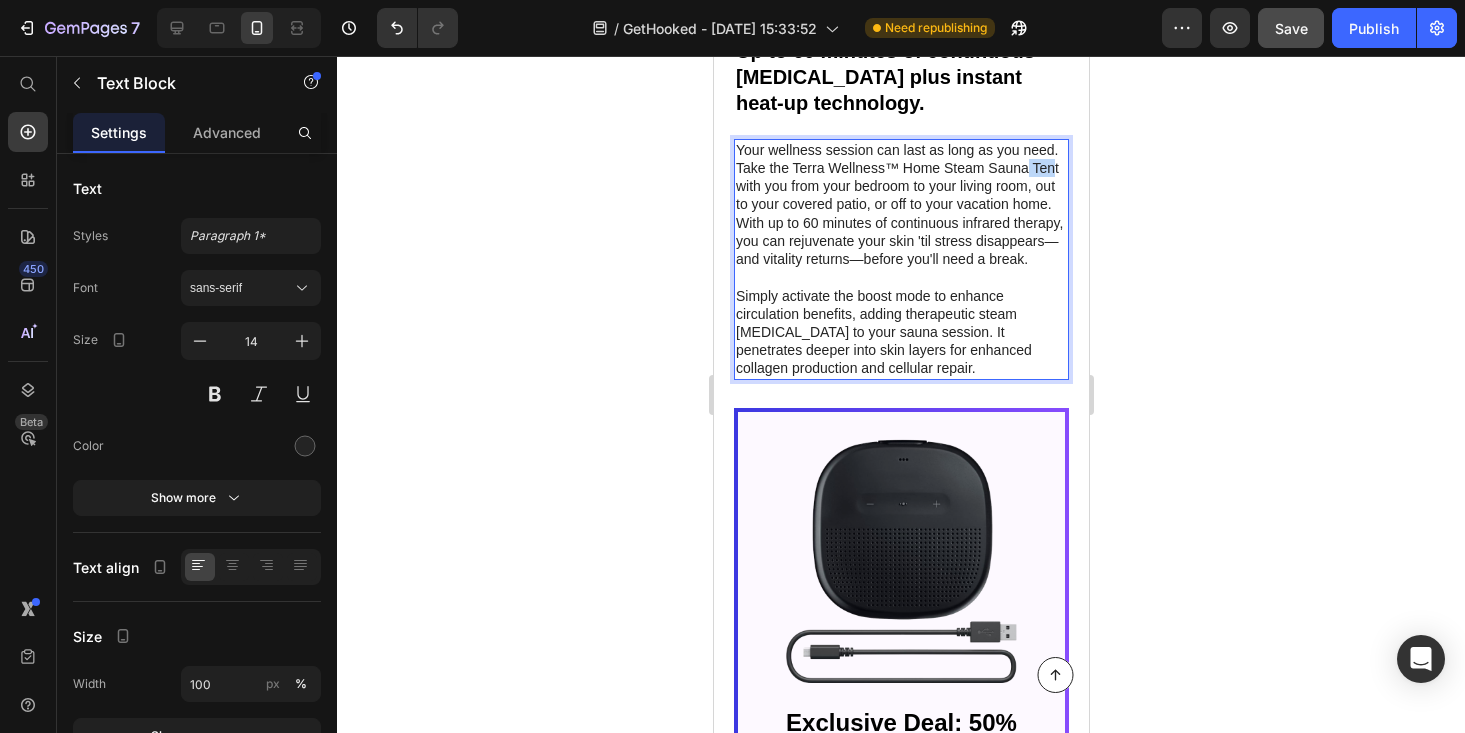 drag, startPoint x: 1055, startPoint y: 166, endPoint x: 1025, endPoint y: 166, distance: 30 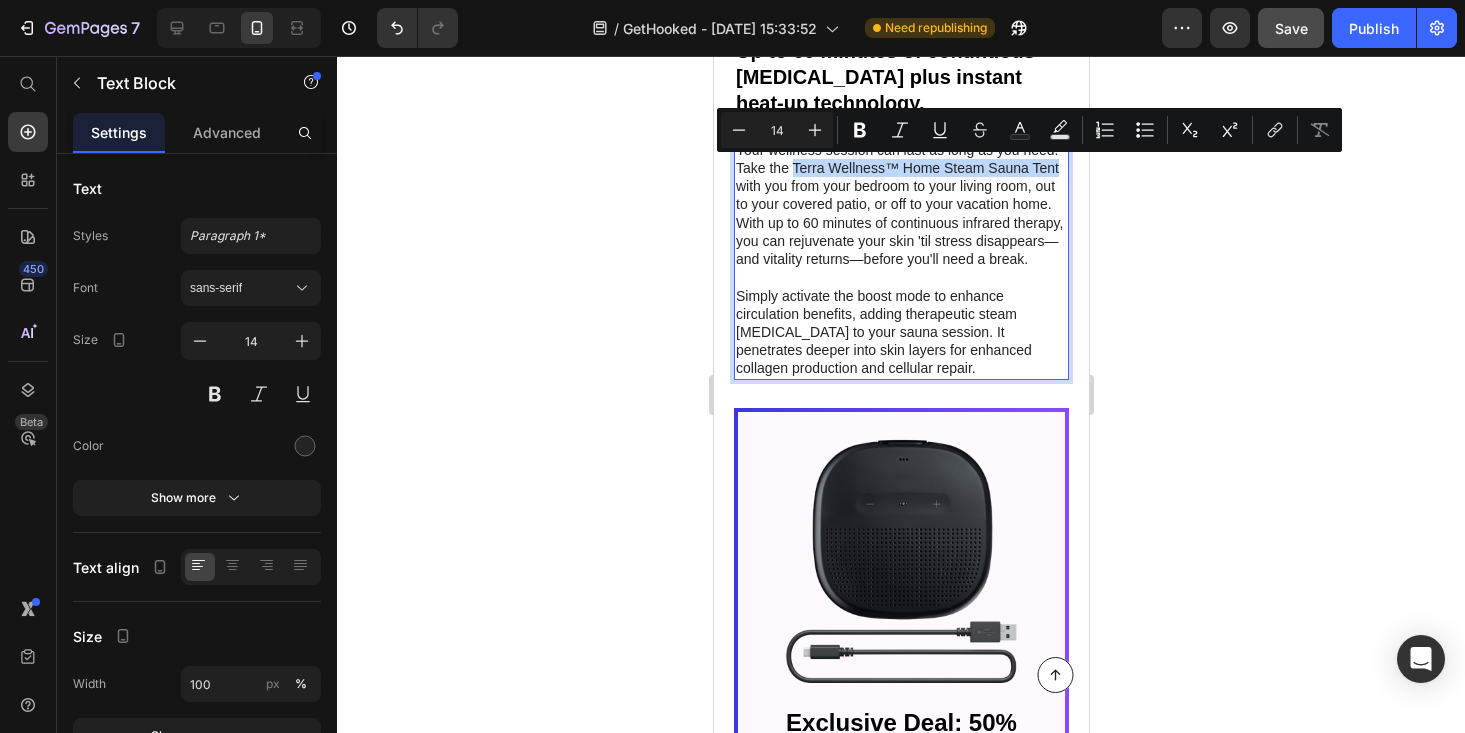 drag, startPoint x: 1060, startPoint y: 168, endPoint x: 793, endPoint y: 168, distance: 267 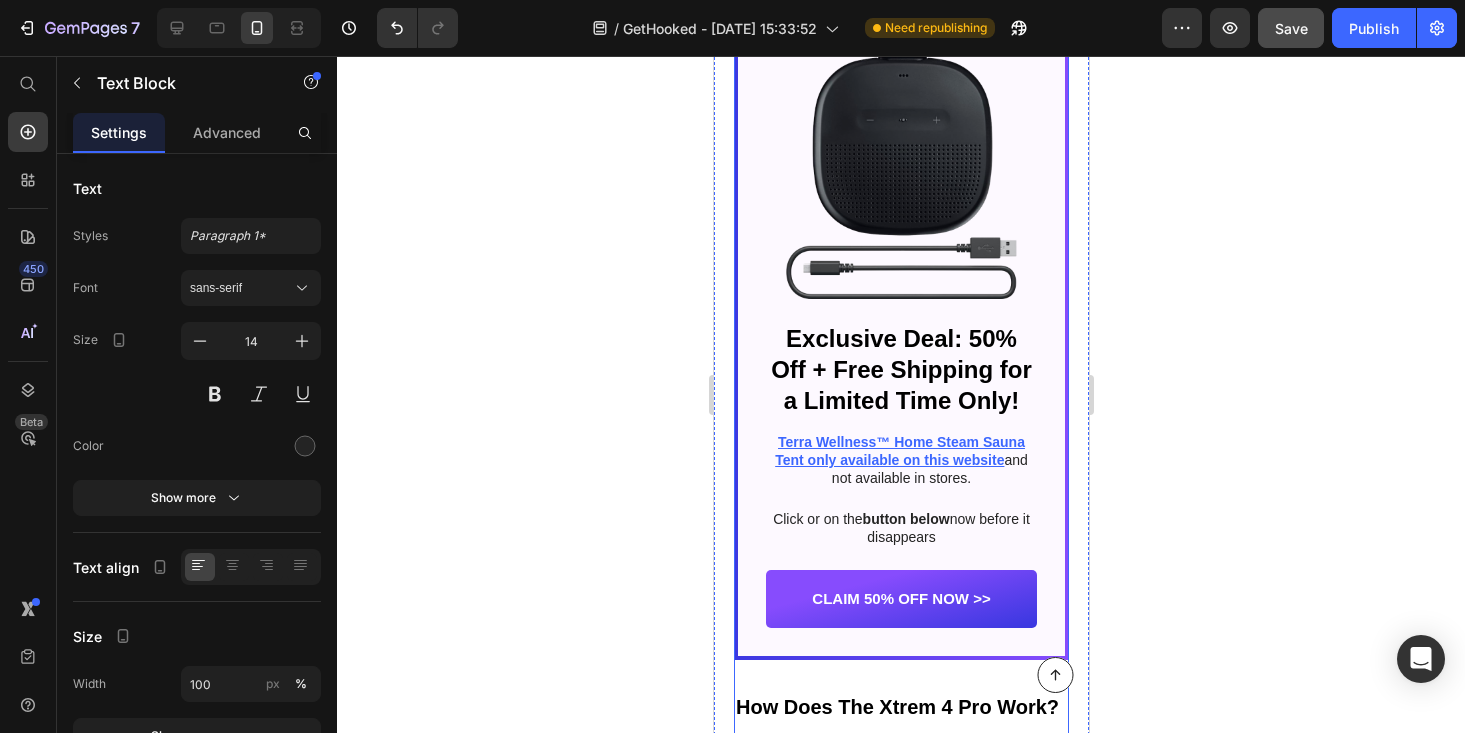 scroll, scrollTop: 5555, scrollLeft: 0, axis: vertical 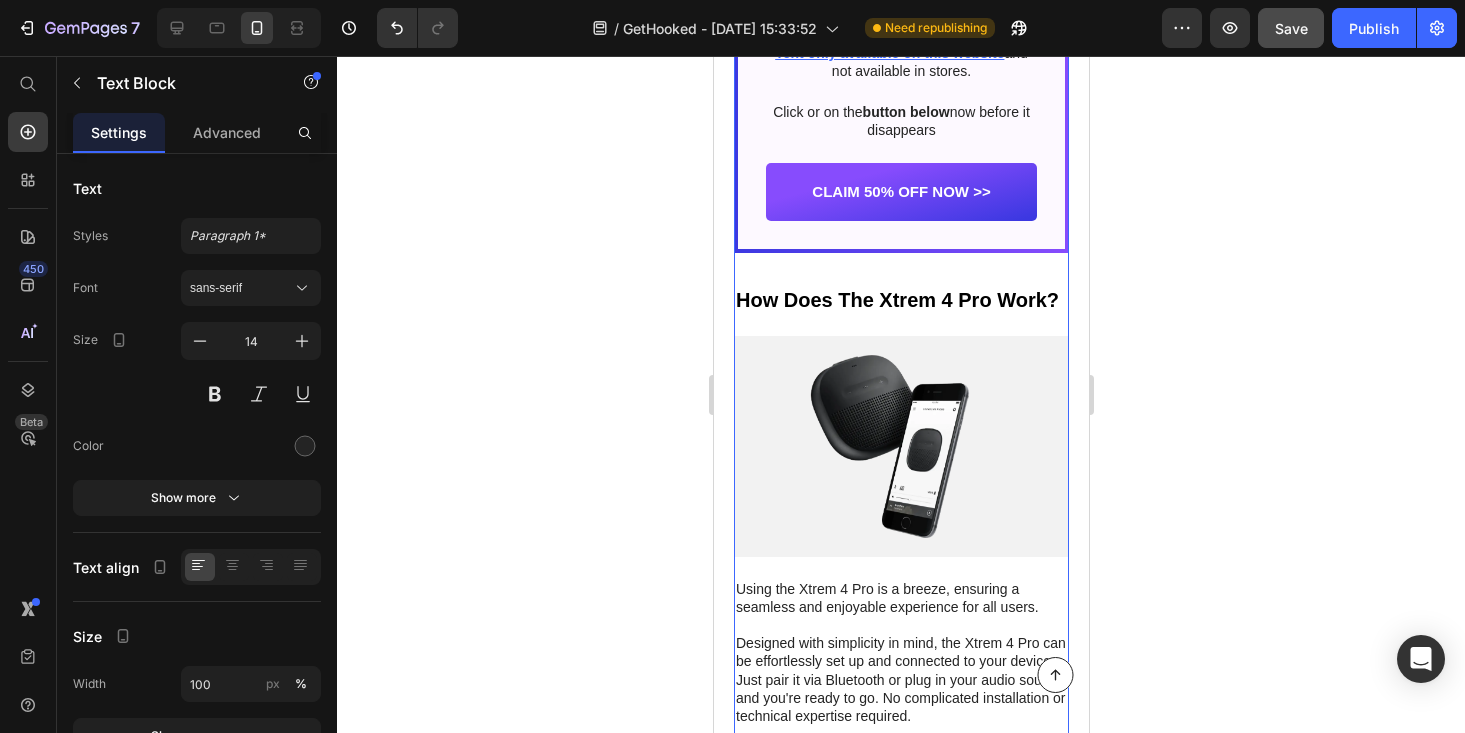 click on "How Does The Xtrem 4 Pro Work?" at bounding box center (900, 300) 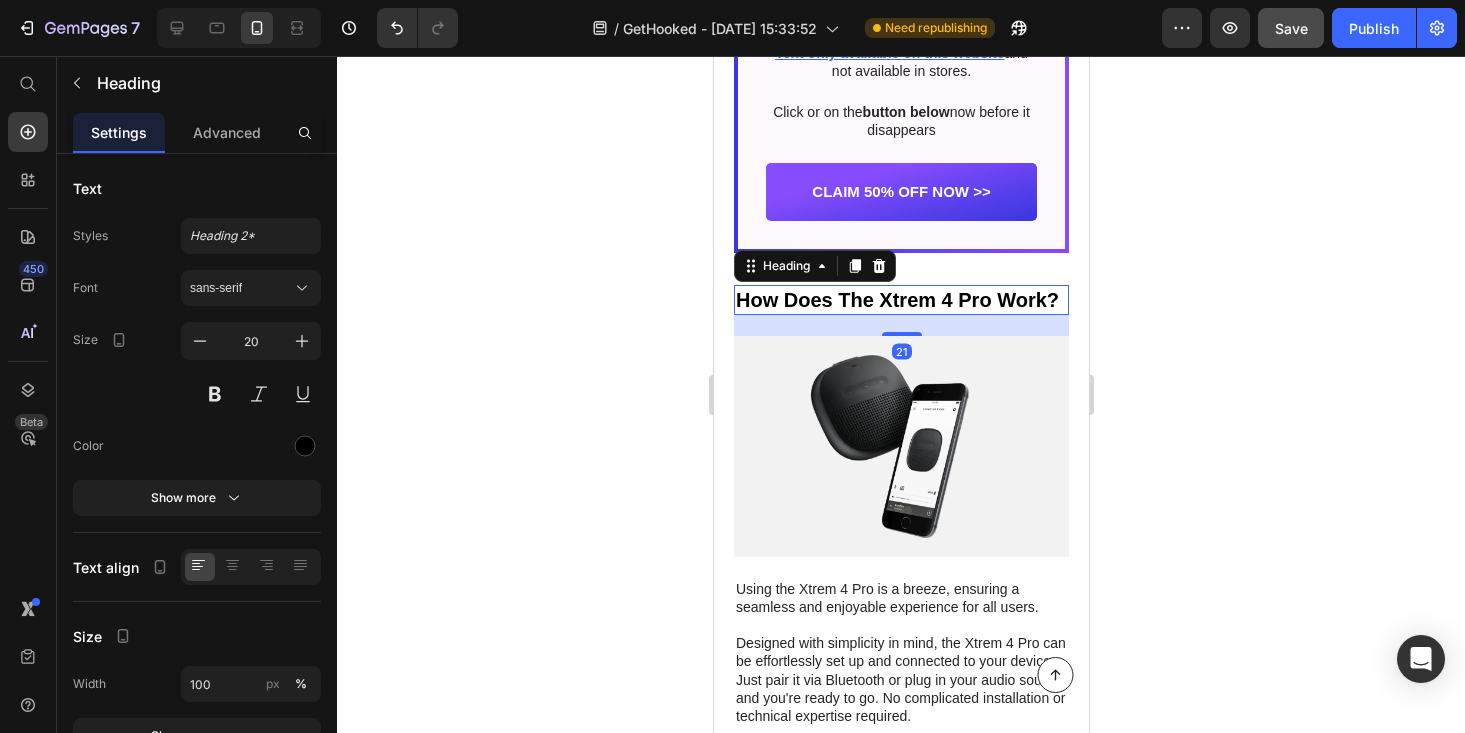 click on "How Does The Xtrem 4 Pro Work?" at bounding box center (900, 300) 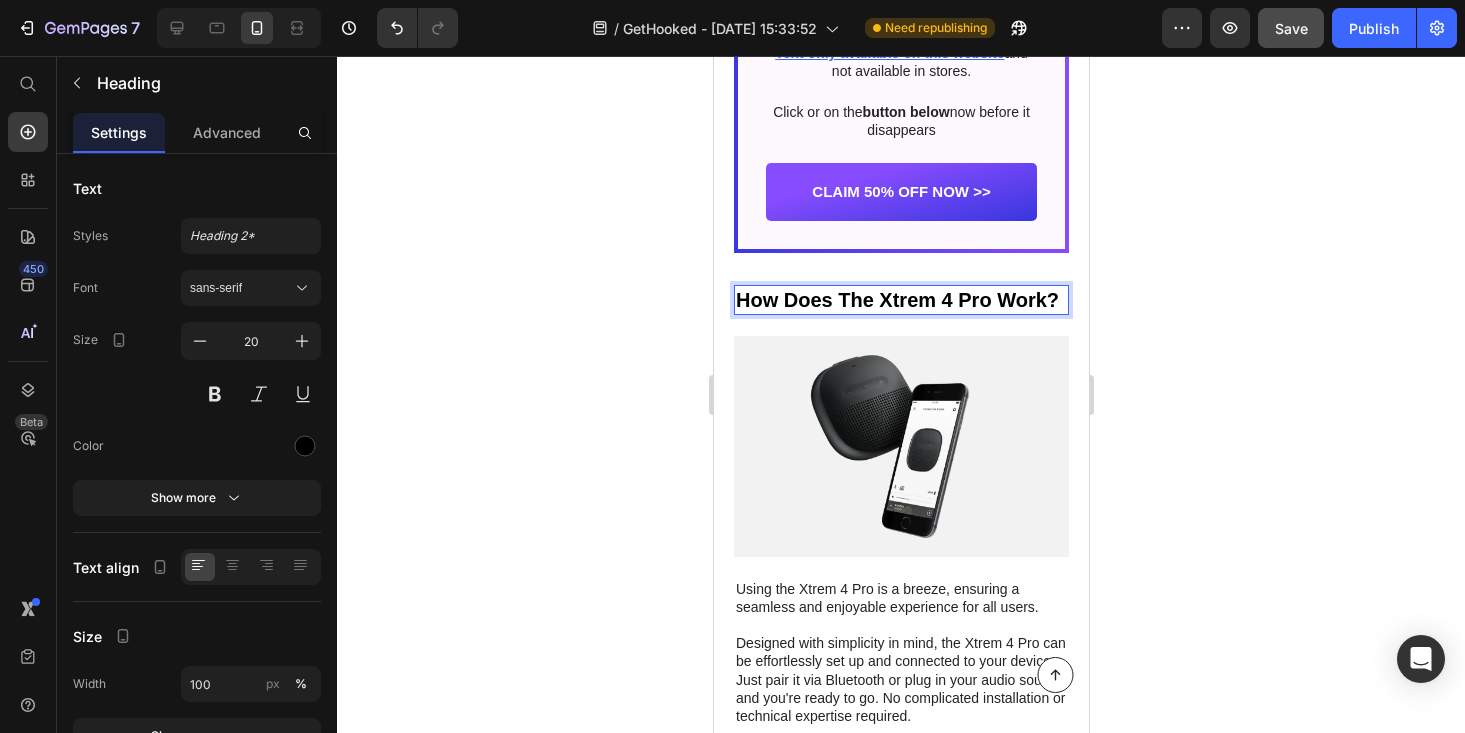 click on "How Does The Xtrem 4 Pro Work?" at bounding box center (900, 300) 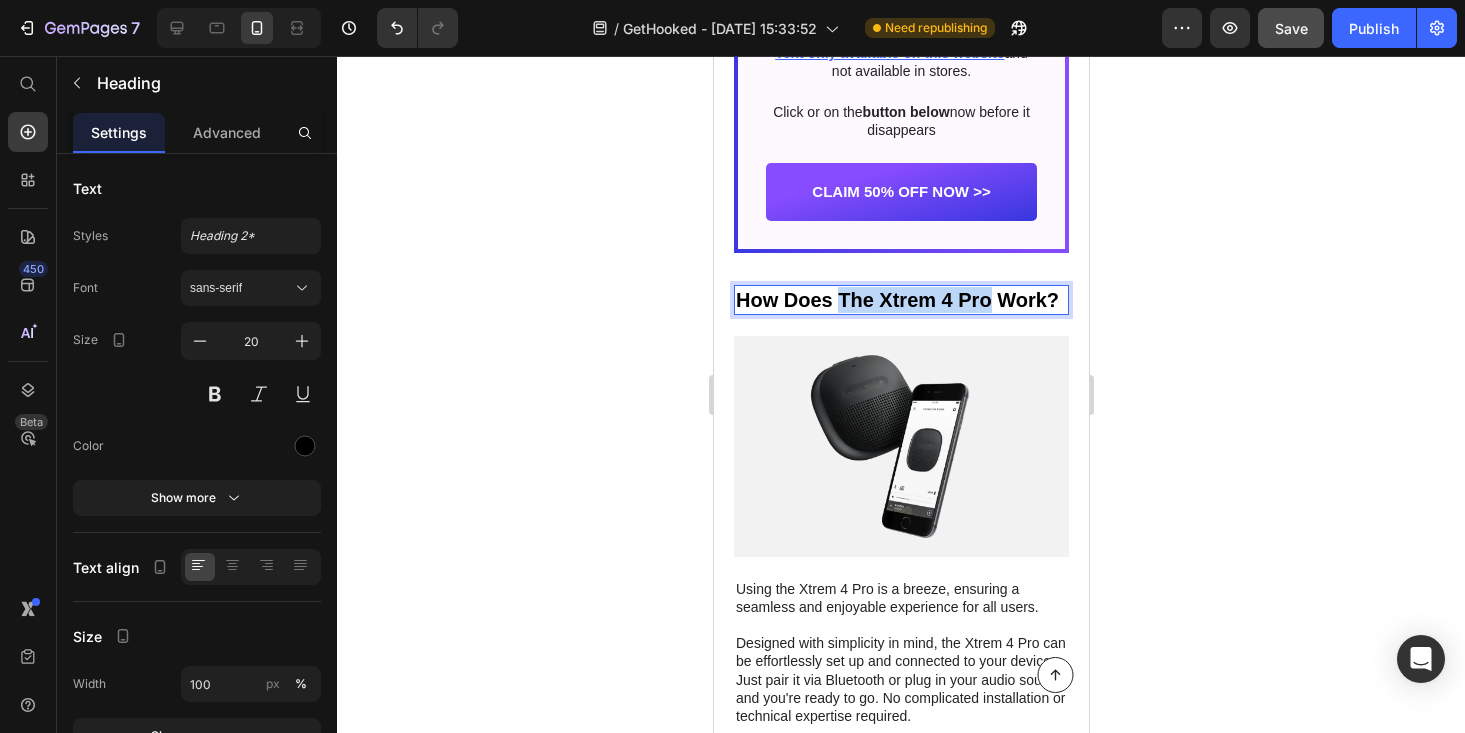 click on "How Does The Xtrem 4 Pro Work?" at bounding box center (900, 300) 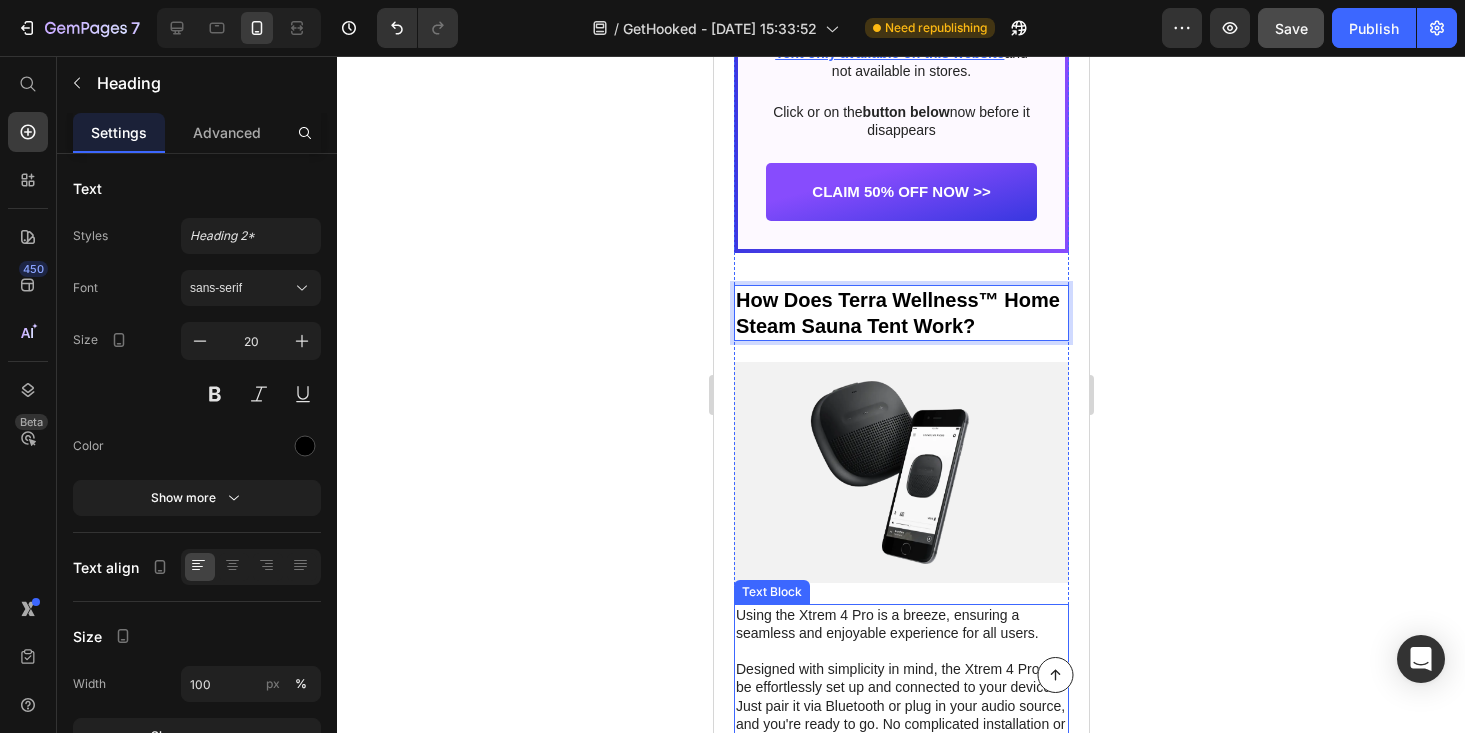 click on "Using the Xtrem 4 Pro is a breeze, ensuring a seamless and enjoyable experience for all users." at bounding box center (900, 624) 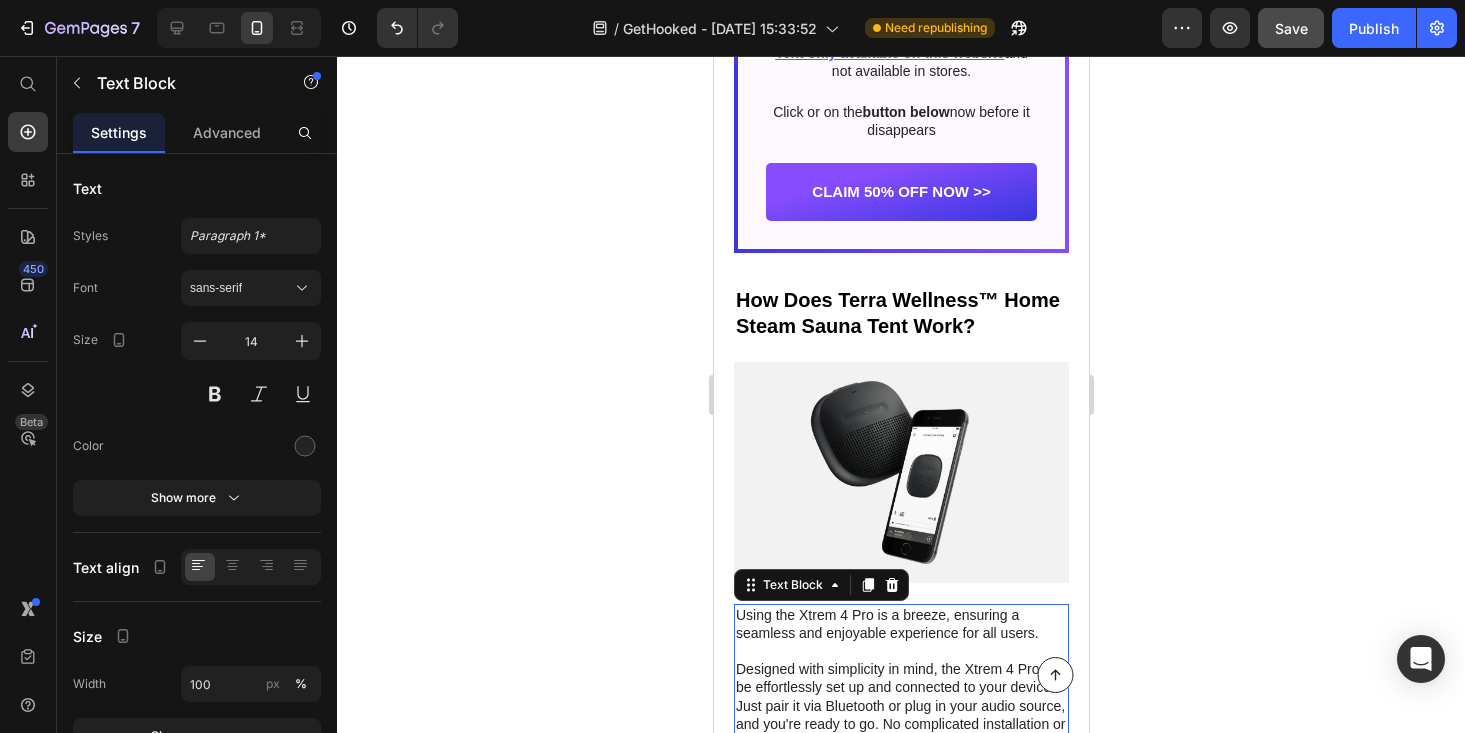 click on "Using the Xtrem 4 Pro is a breeze, ensuring a seamless and enjoyable experience for all users." at bounding box center [900, 624] 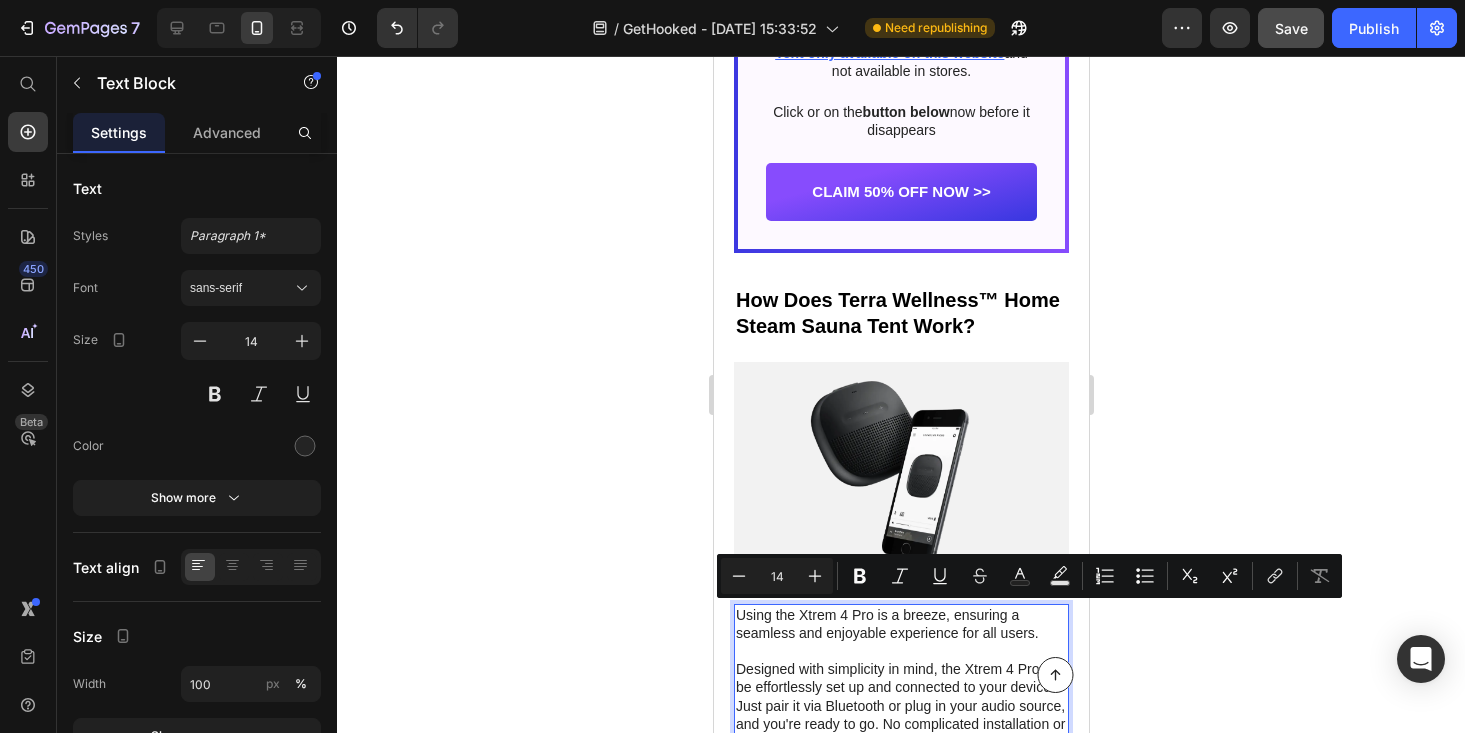 click on "Using the Xtrem 4 Pro is a breeze, ensuring a seamless and enjoyable experience for all users." at bounding box center [900, 624] 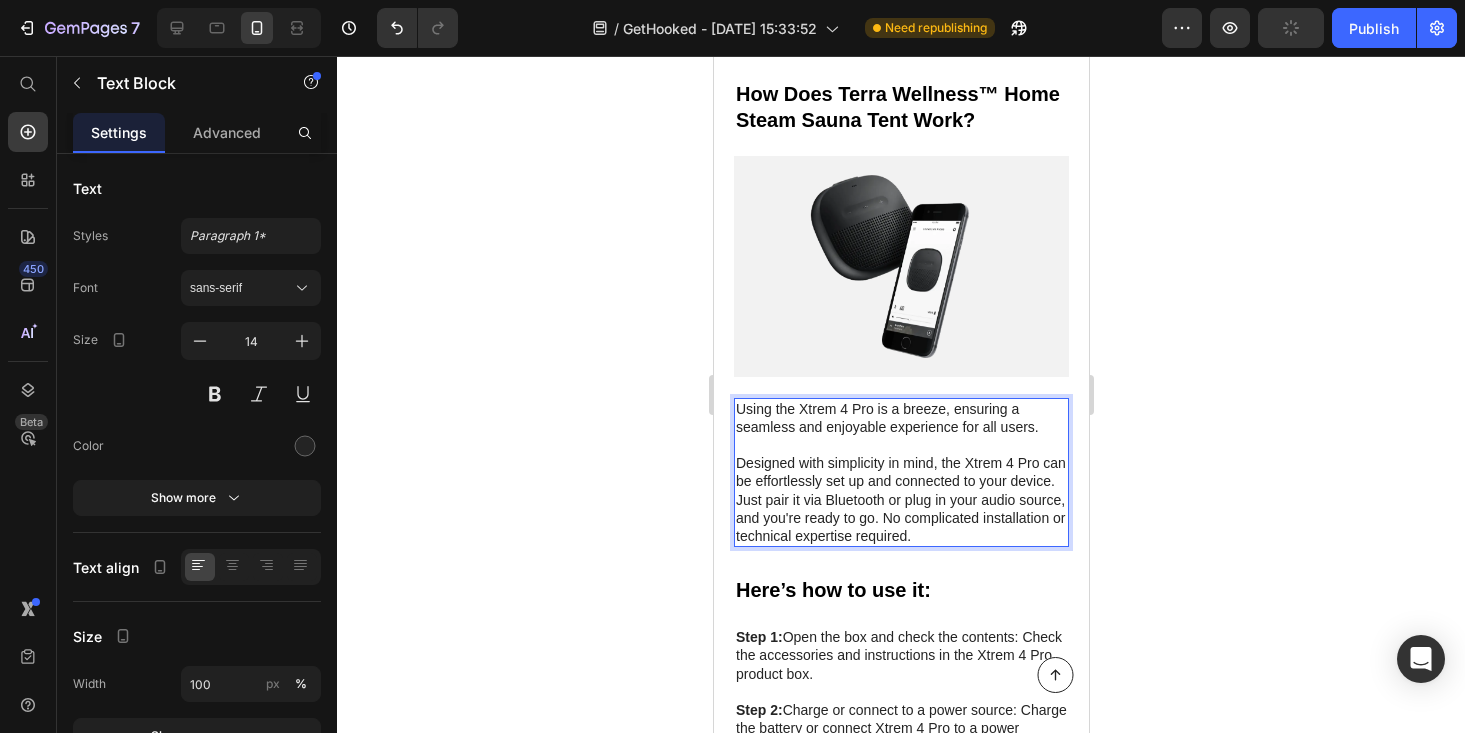 scroll, scrollTop: 5813, scrollLeft: 0, axis: vertical 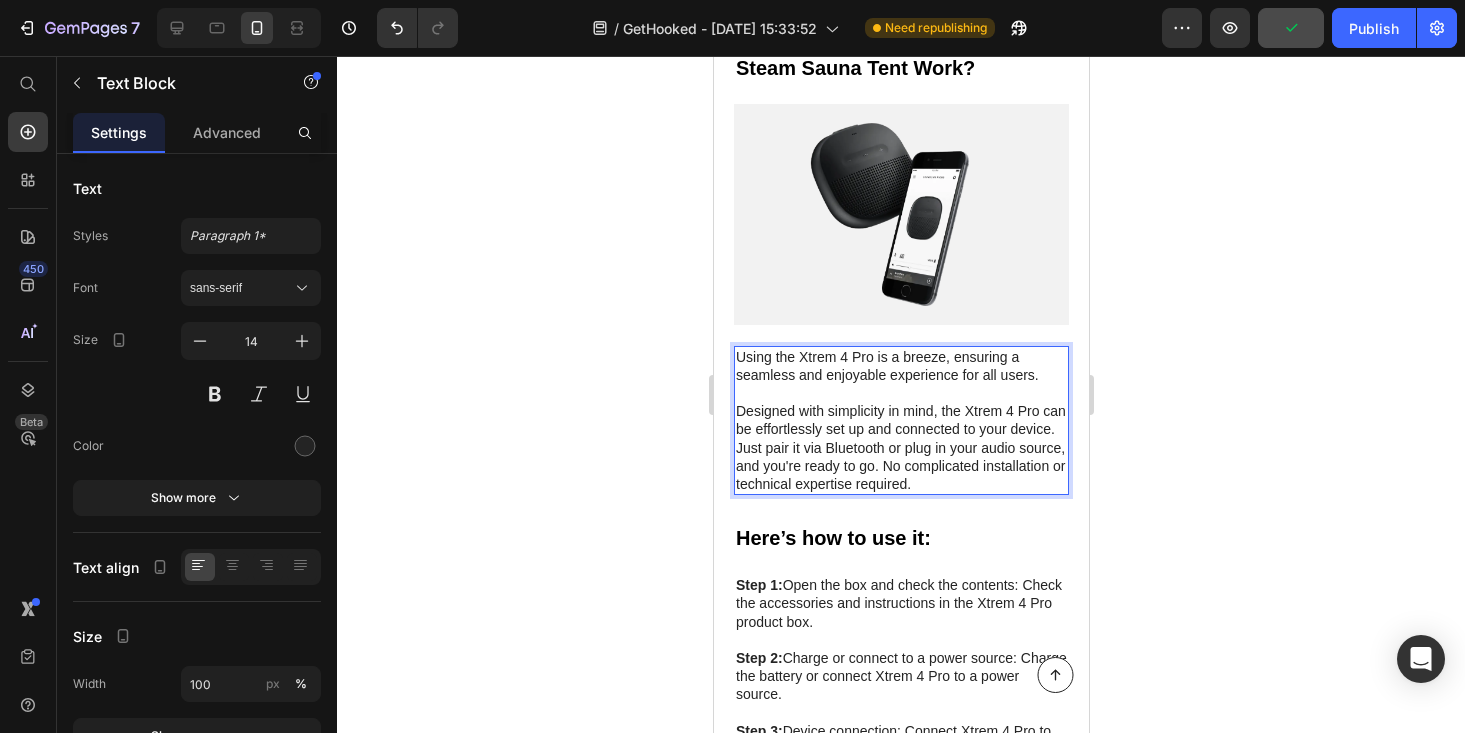click on "Designed with simplicity in mind, the Xtrem 4 Pro can be effortlessly set up and connected to your device. Just pair it via Bluetooth or plug in your audio source, and you're ready to go. No complicated installation or technical expertise required." at bounding box center (900, 447) 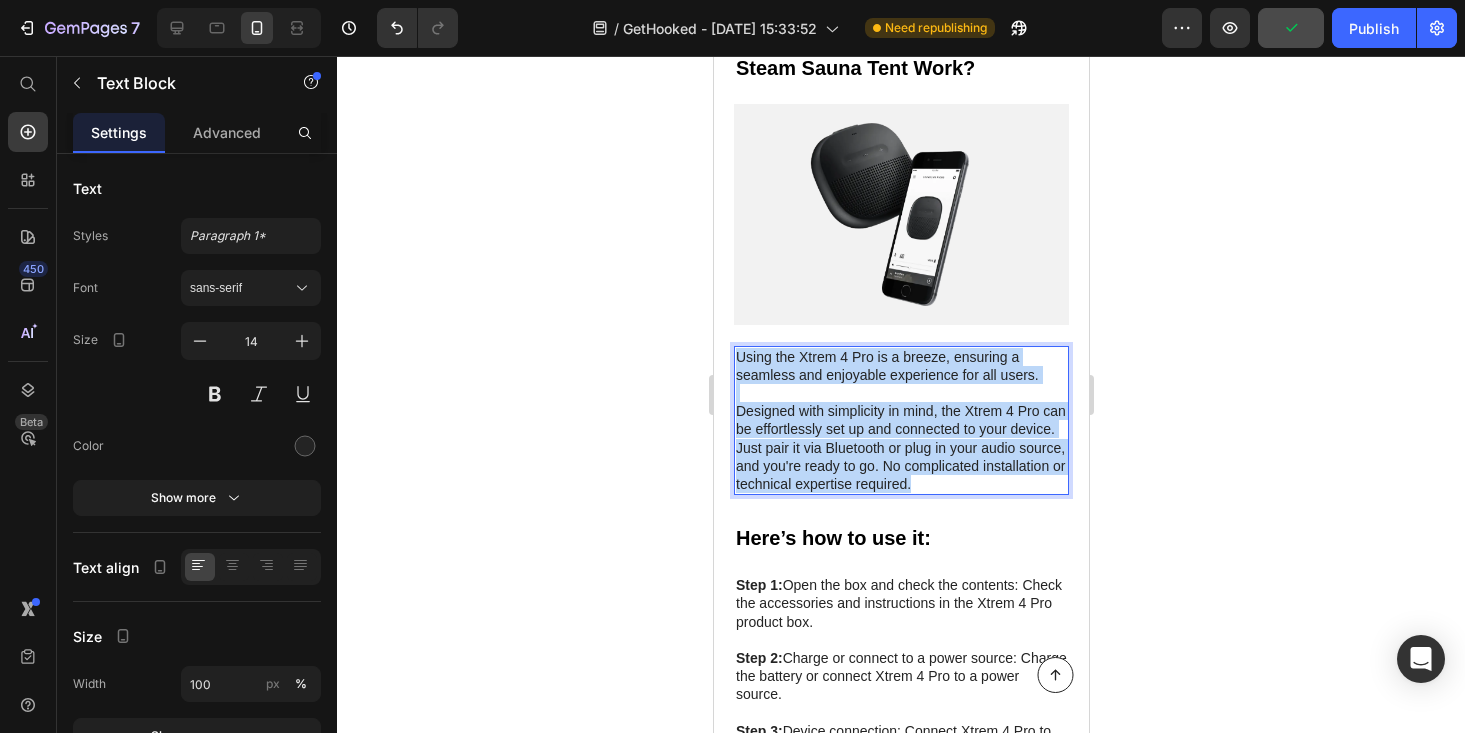 click on "Using the Xtrem 4 Pro is a breeze, ensuring a seamless and enjoyable experience for all users." at bounding box center (900, 366) 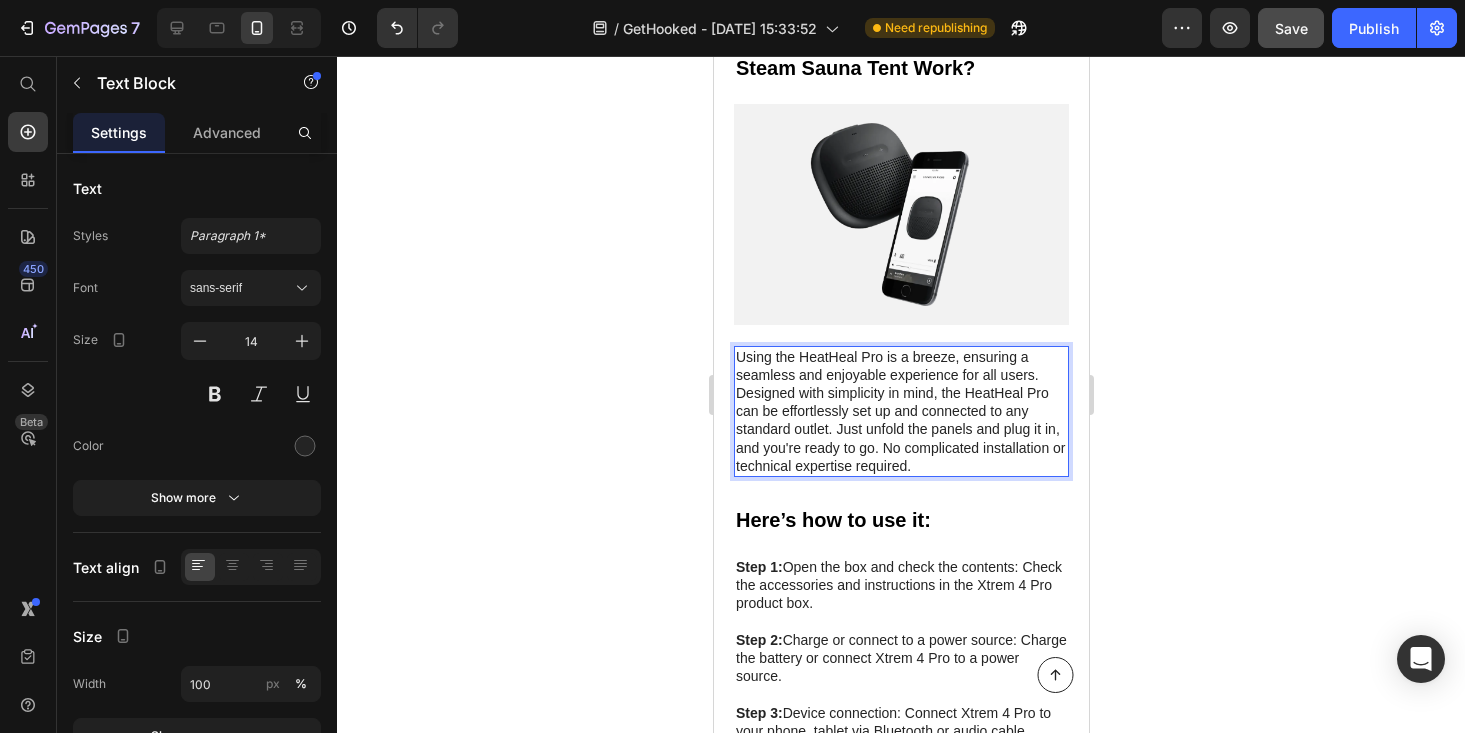 click on "Using the HeatHeal Pro is a breeze, ensuring a seamless and enjoyable experience for all users." at bounding box center [900, 366] 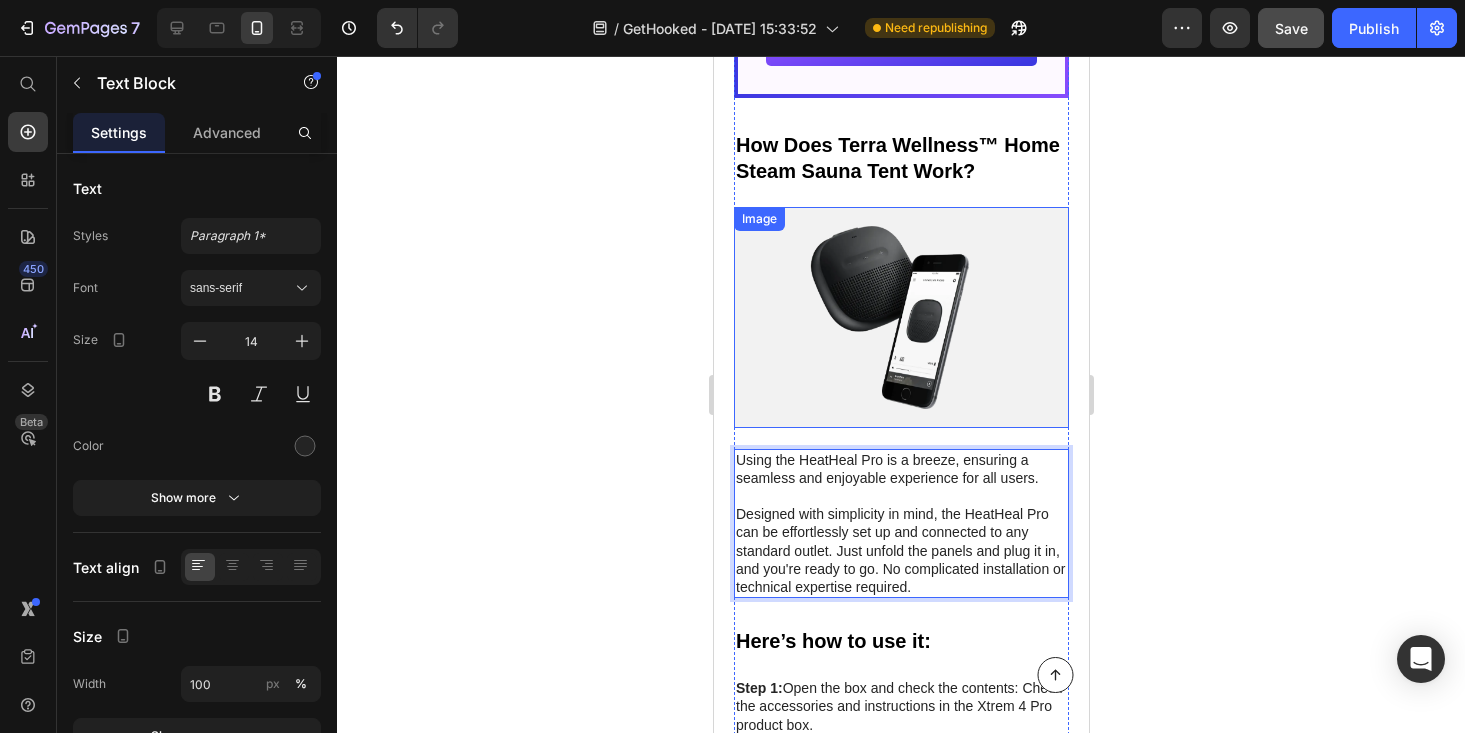 scroll, scrollTop: 5461, scrollLeft: 0, axis: vertical 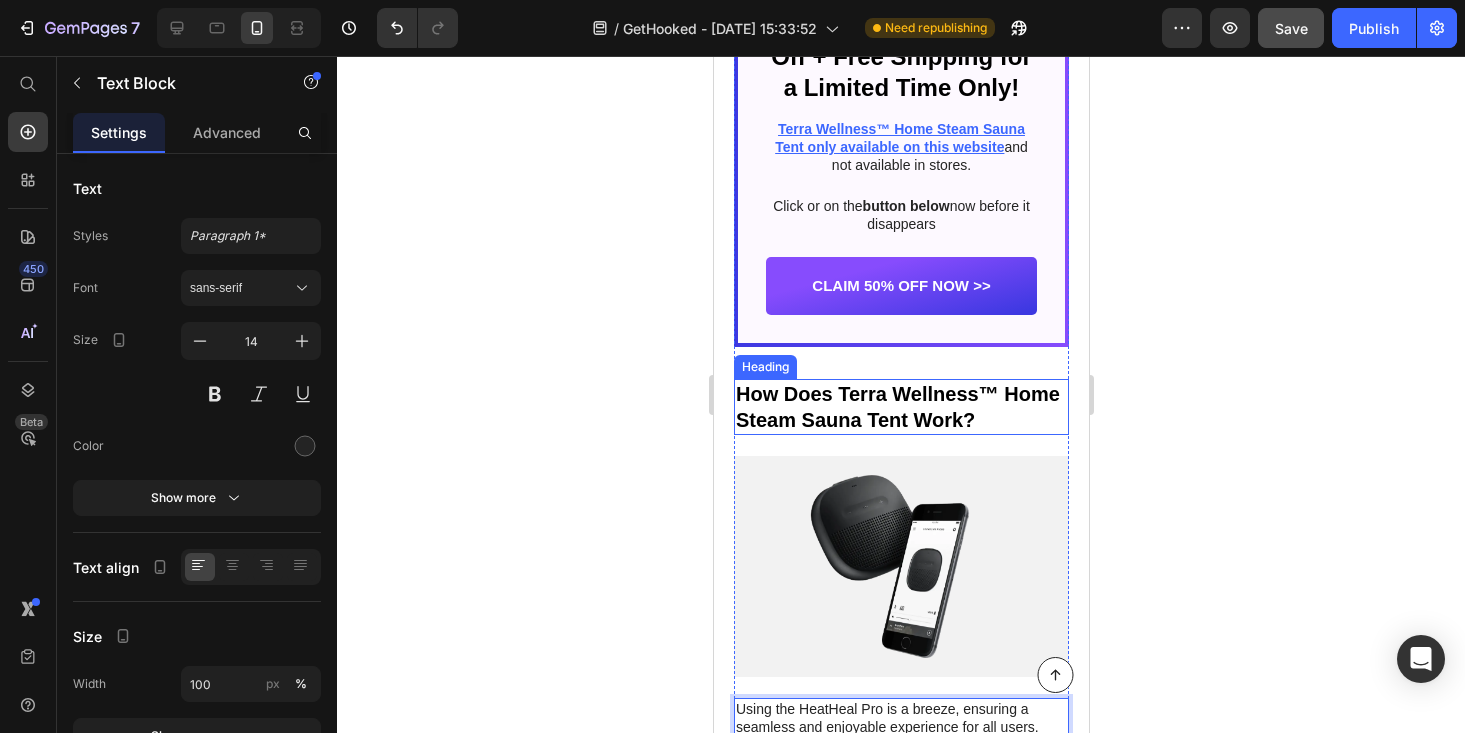 click on "How Does Terra Wellness™ Home Steam Sauna Tent Work?" at bounding box center [900, 407] 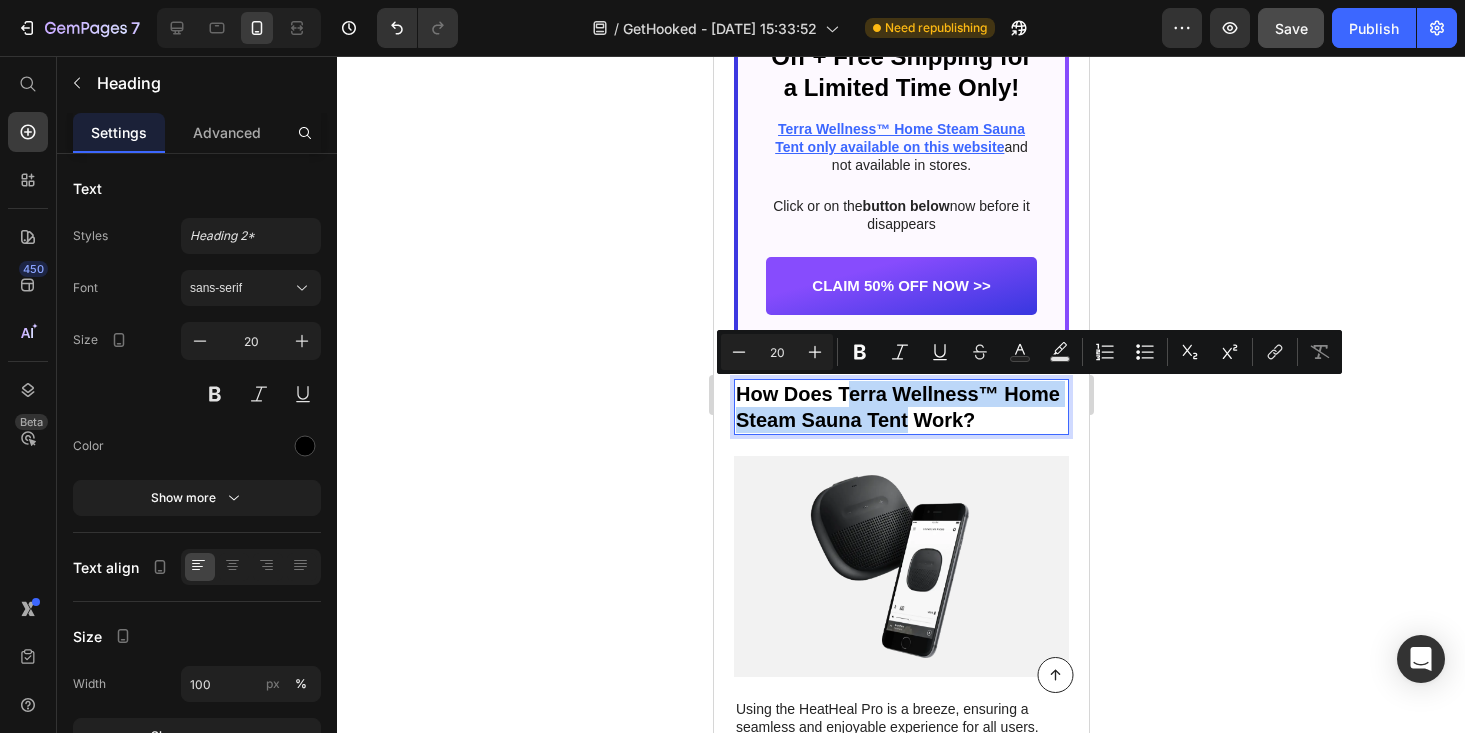 drag, startPoint x: 905, startPoint y: 423, endPoint x: 843, endPoint y: 396, distance: 67.62396 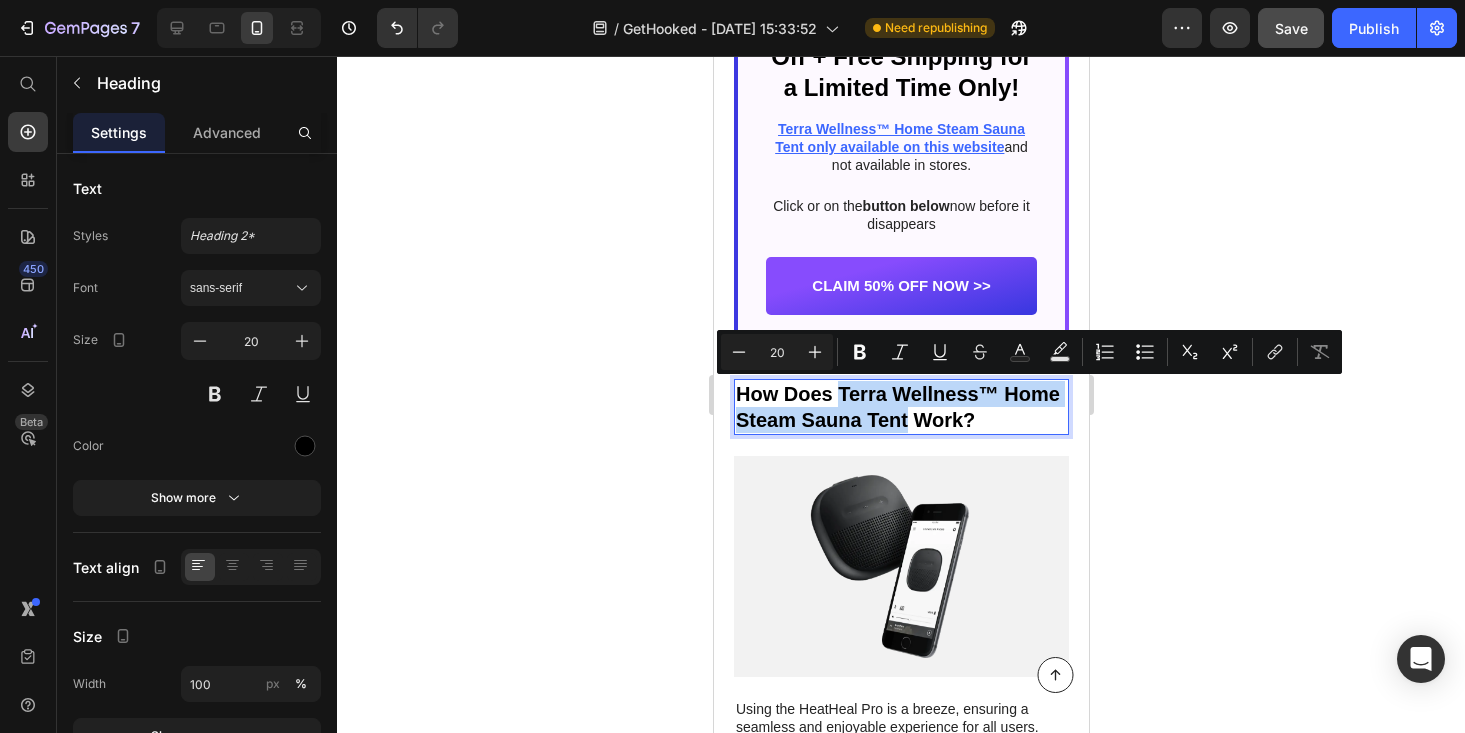 drag, startPoint x: 839, startPoint y: 393, endPoint x: 906, endPoint y: 422, distance: 73.00685 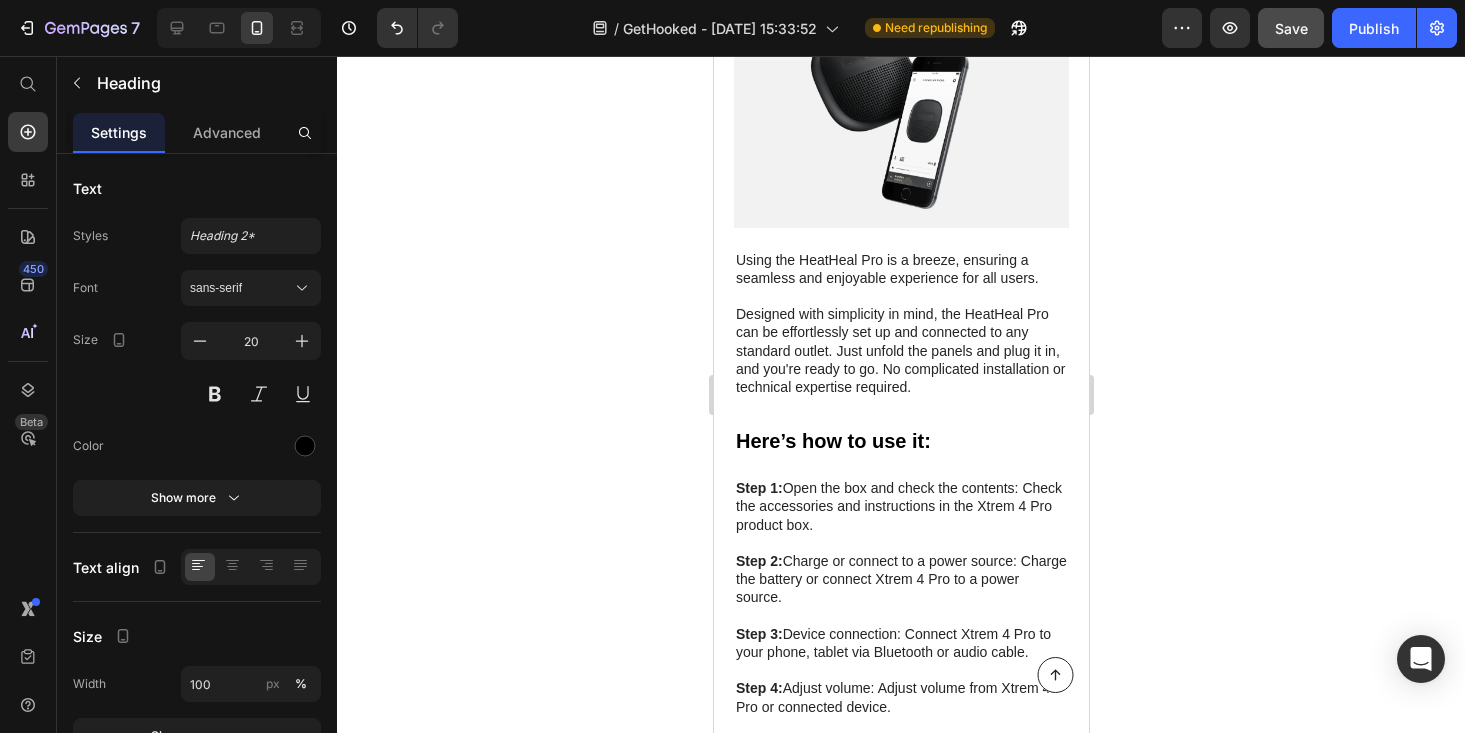 scroll, scrollTop: 5833, scrollLeft: 0, axis: vertical 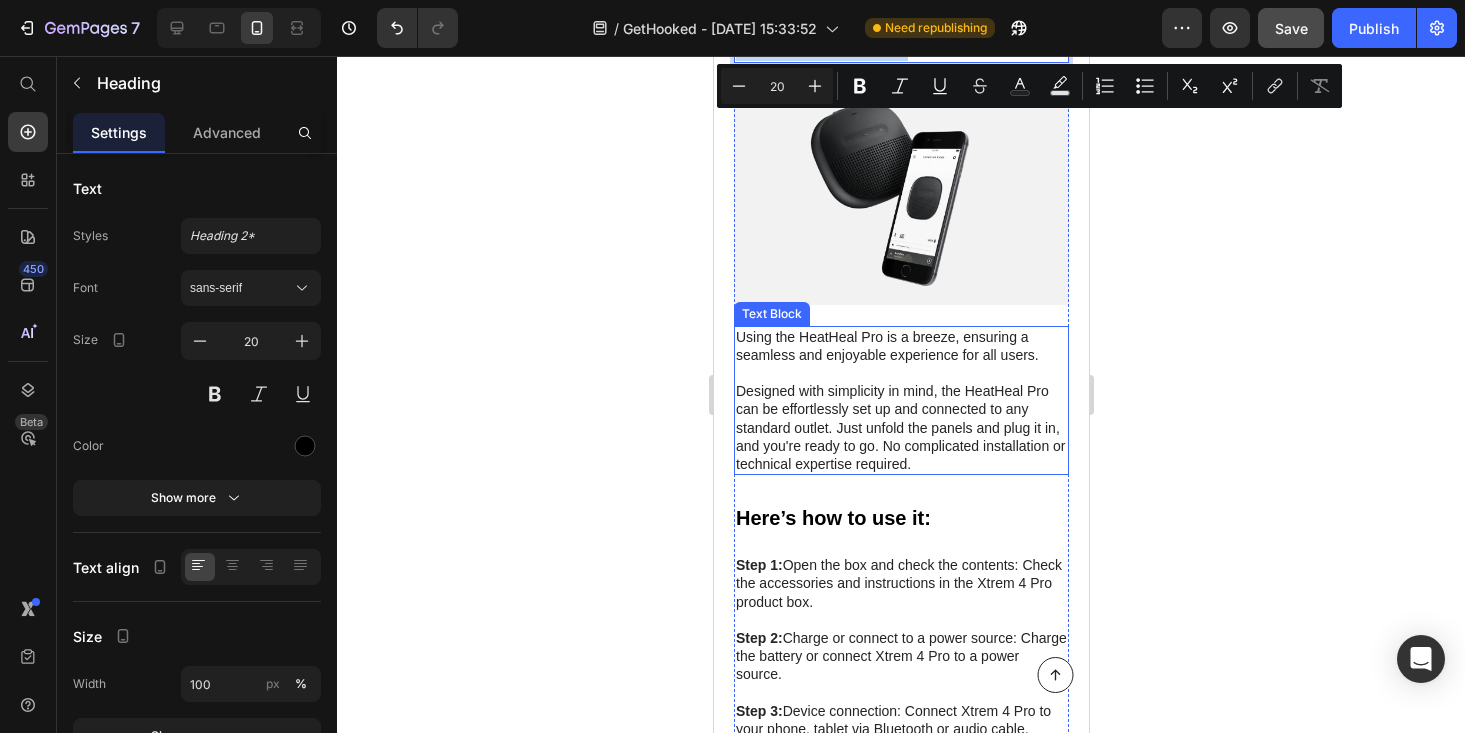 click on "Designed with simplicity in mind, the HeatHeal Pro can be effortlessly set up and connected to any standard outlet. Just unfold the panels and plug it in, and you're ready to go. No complicated installation or technical expertise required." at bounding box center [900, 427] 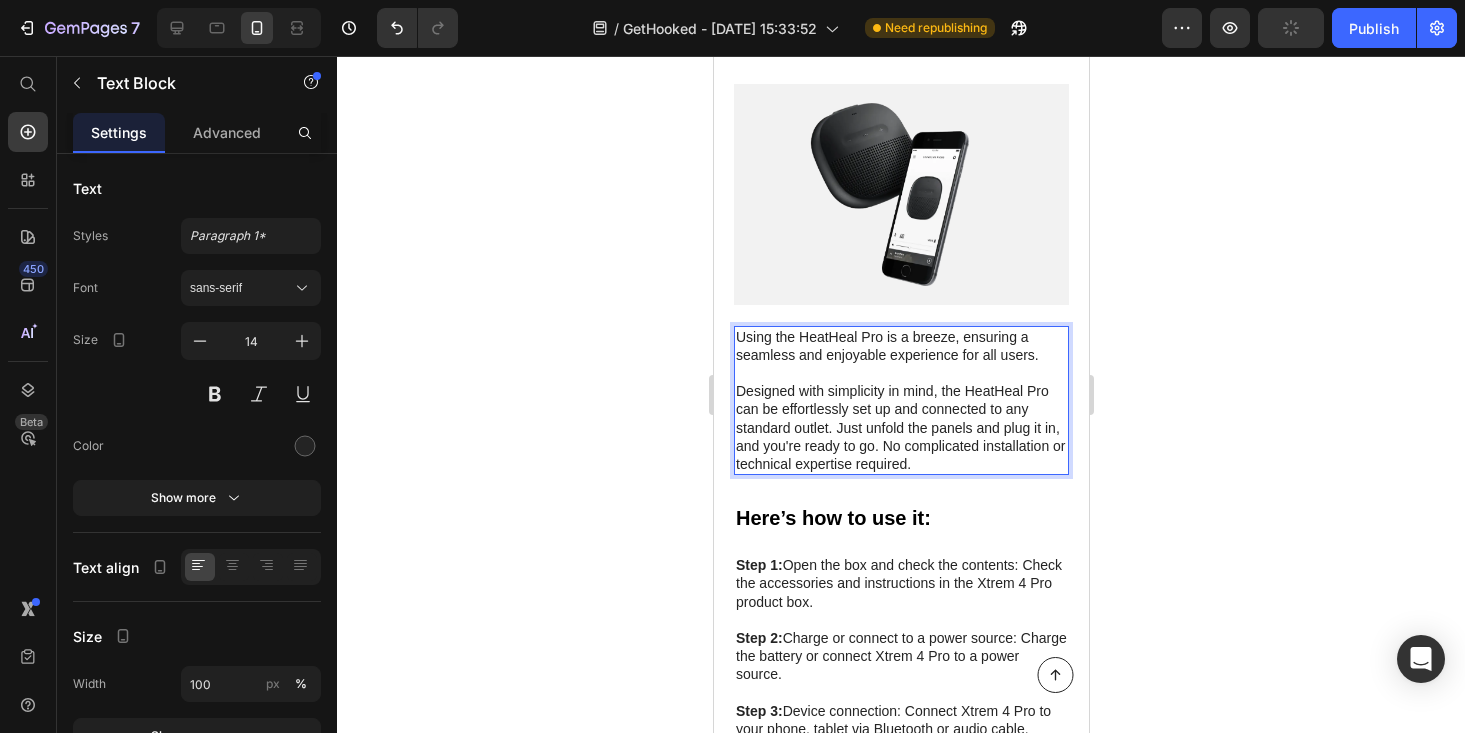 click on "Designed with simplicity in mind, the HeatHeal Pro can be effortlessly set up and connected to any standard outlet. Just unfold the panels and plug it in, and you're ready to go. No complicated installation or technical expertise required." at bounding box center [900, 427] 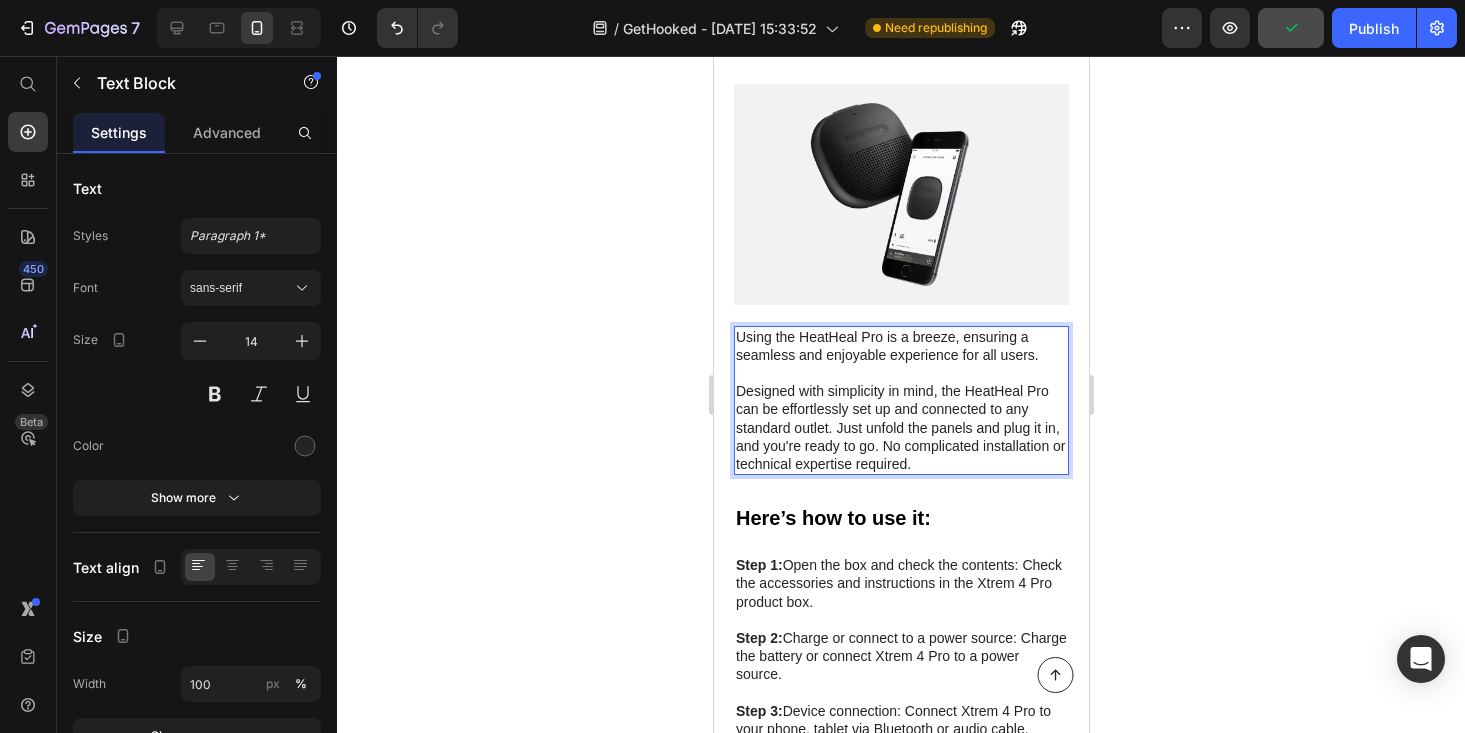 click on "Designed with simplicity in mind, the HeatHeal Pro can be effortlessly set up and connected to any standard outlet. Just unfold the panels and plug it in, and you're ready to go. No complicated installation or technical expertise required." at bounding box center (900, 427) 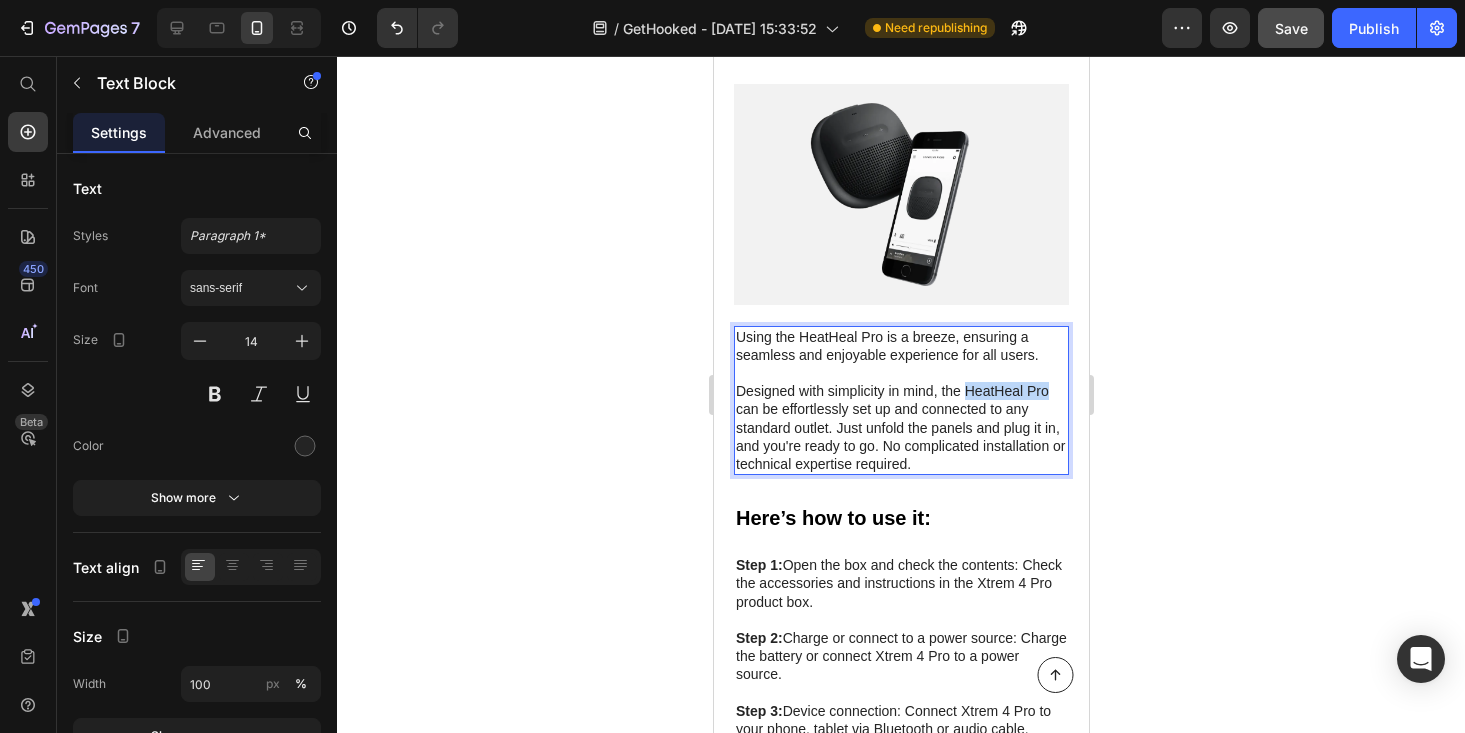 click on "Designed with simplicity in mind, the HeatHeal Pro can be effortlessly set up and connected to any standard outlet. Just unfold the panels and plug it in, and you're ready to go. No complicated installation or technical expertise required." at bounding box center (900, 427) 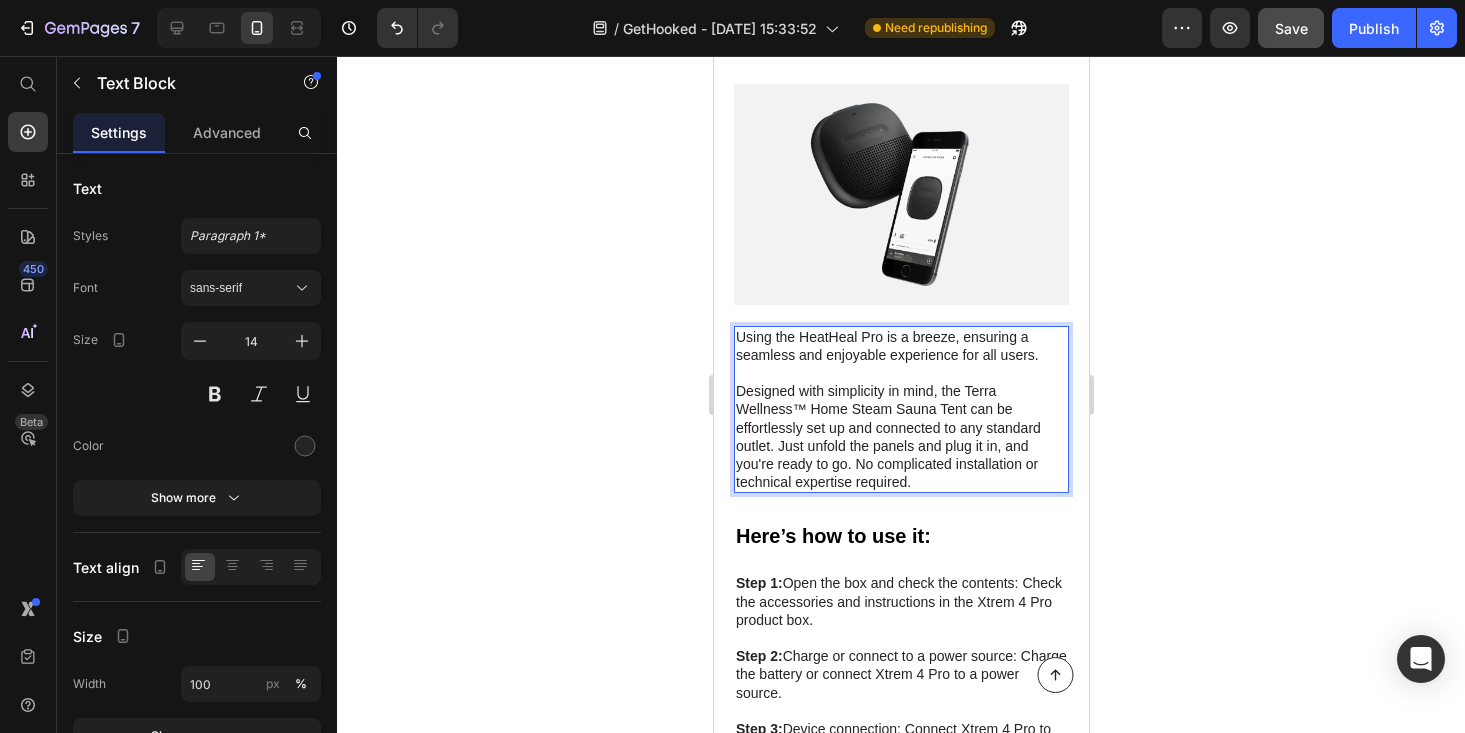 click on "Using the HeatHeal Pro is a breeze, ensuring a seamless and enjoyable experience for all users." at bounding box center (900, 346) 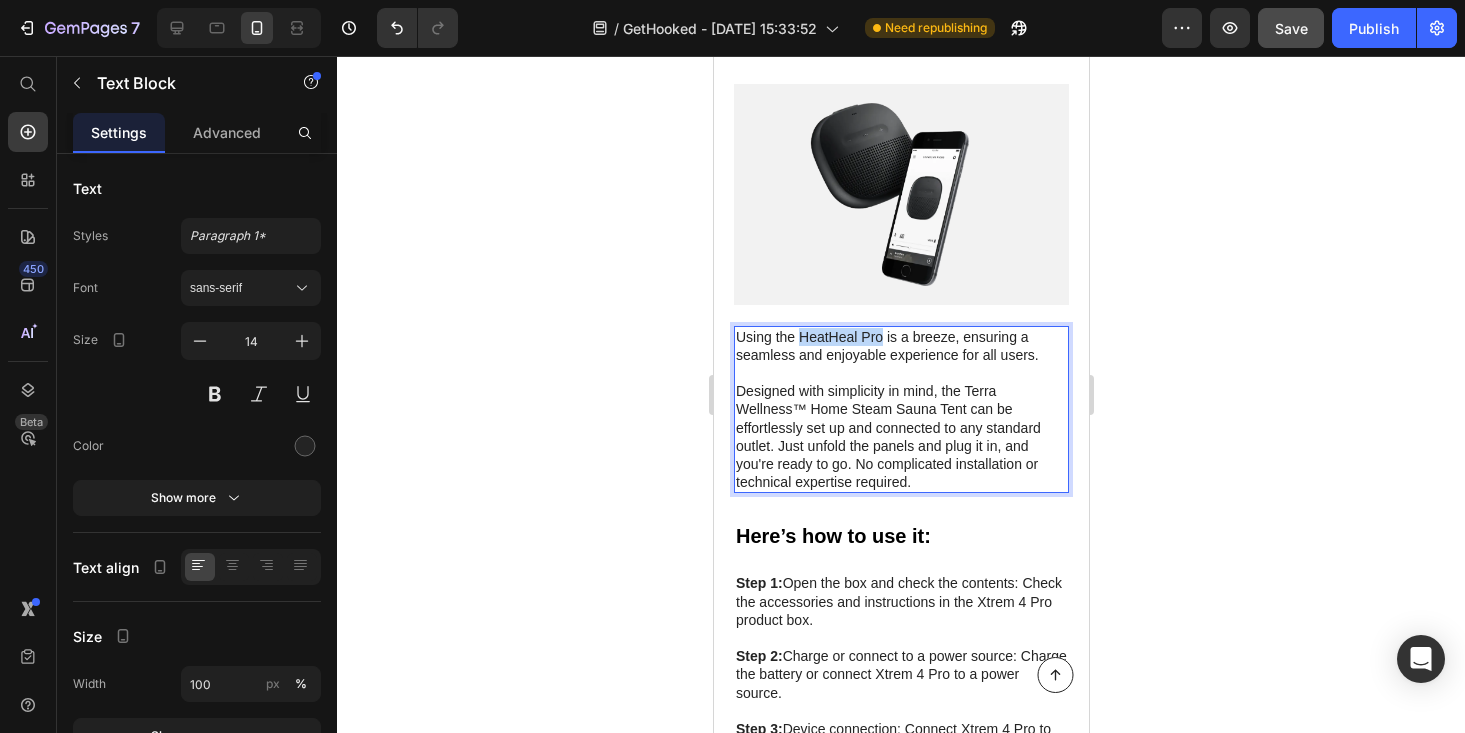 click on "Using the HeatHeal Pro is a breeze, ensuring a seamless and enjoyable experience for all users." at bounding box center (900, 346) 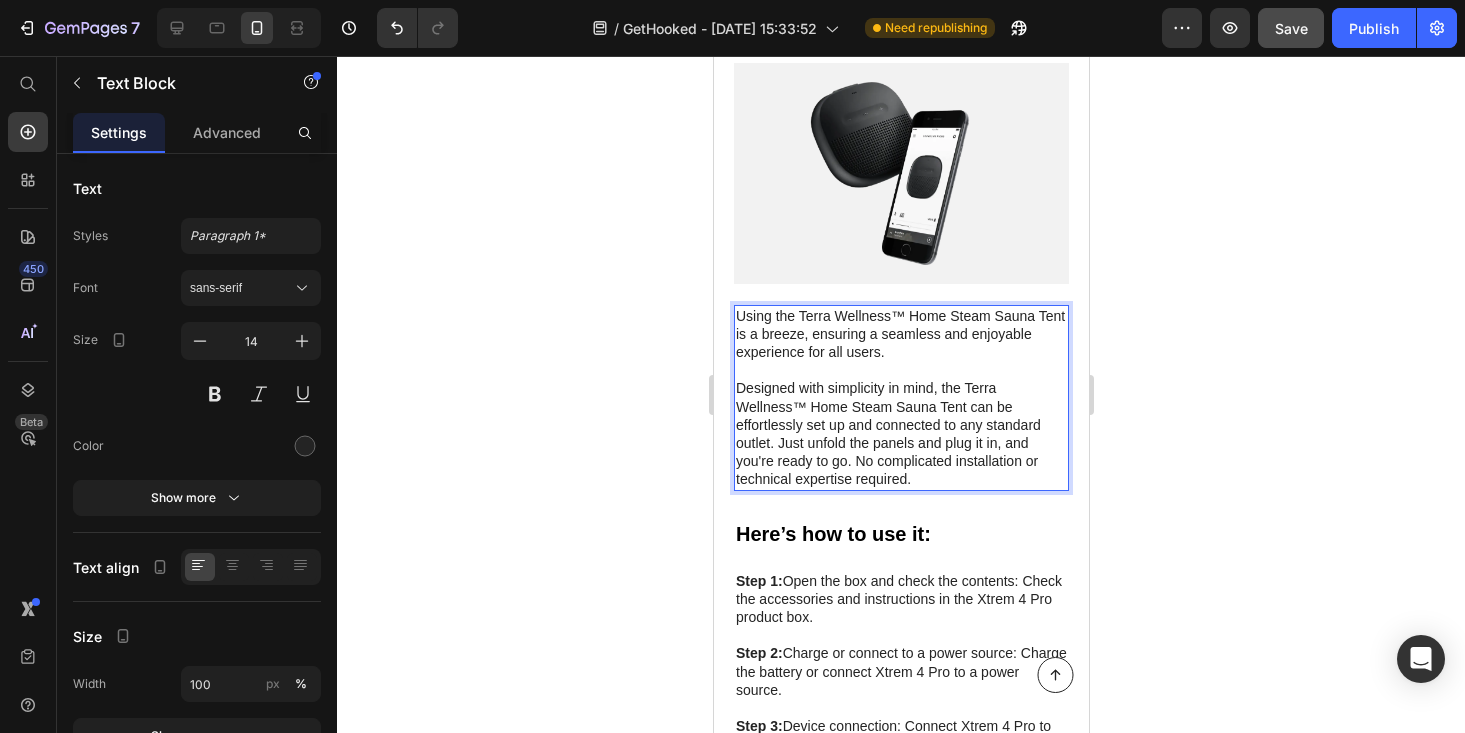 scroll, scrollTop: 5863, scrollLeft: 0, axis: vertical 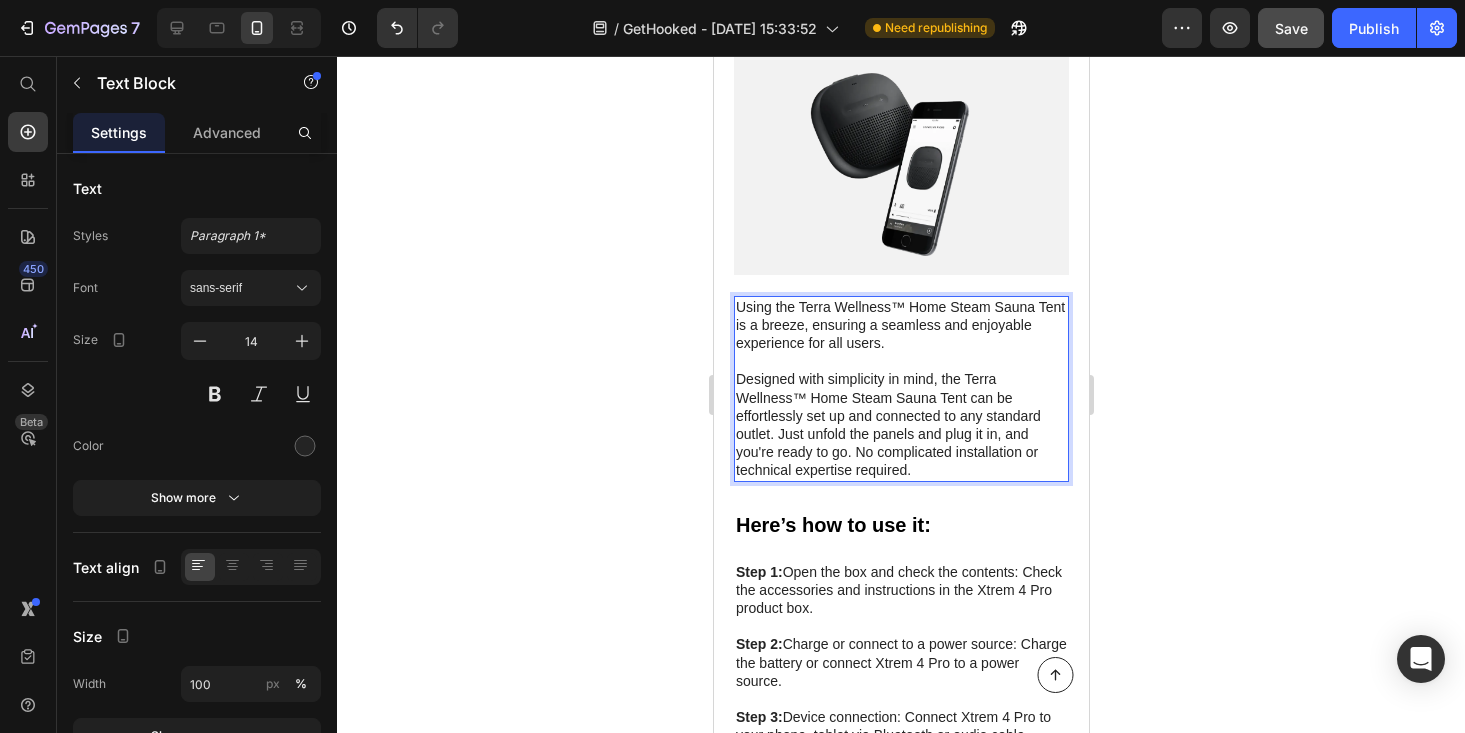 click on "Designed with simplicity in mind, the Terra Wellness™ Home Steam Sauna Tent can be effortlessly set up and connected to any standard outlet. Just unfold the panels and plug it in, and you're ready to go. No complicated installation or technical expertise required." at bounding box center (900, 424) 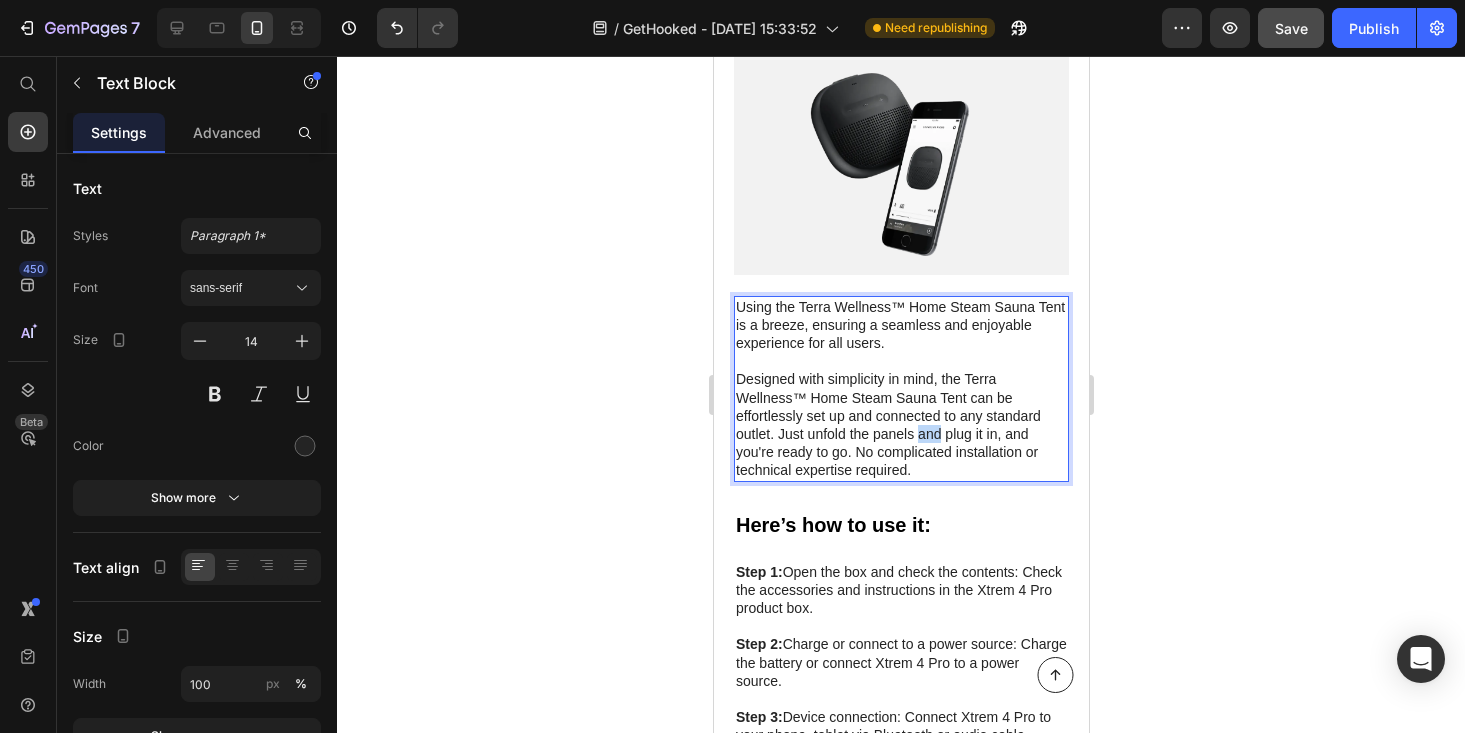 click on "Designed with simplicity in mind, the Terra Wellness™ Home Steam Sauna Tent can be effortlessly set up and connected to any standard outlet. Just unfold the panels and plug it in, and you're ready to go. No complicated installation or technical expertise required." at bounding box center [900, 424] 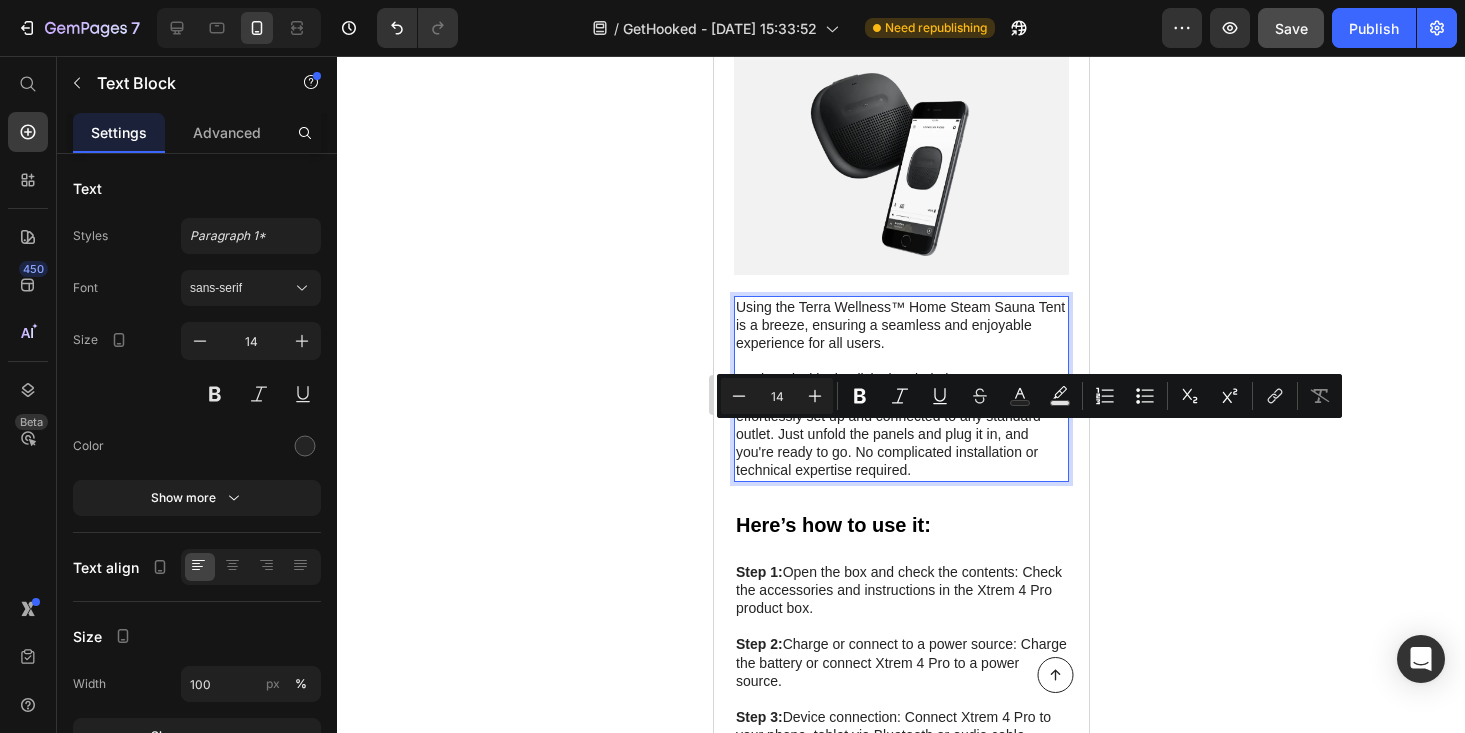 click on "Designed with simplicity in mind, the Terra Wellness™ Home Steam Sauna Tent can be effortlessly set up and connected to any standard outlet. Just unfold the panels and plug it in, and you're ready to go. No complicated installation or technical expertise required." at bounding box center [900, 424] 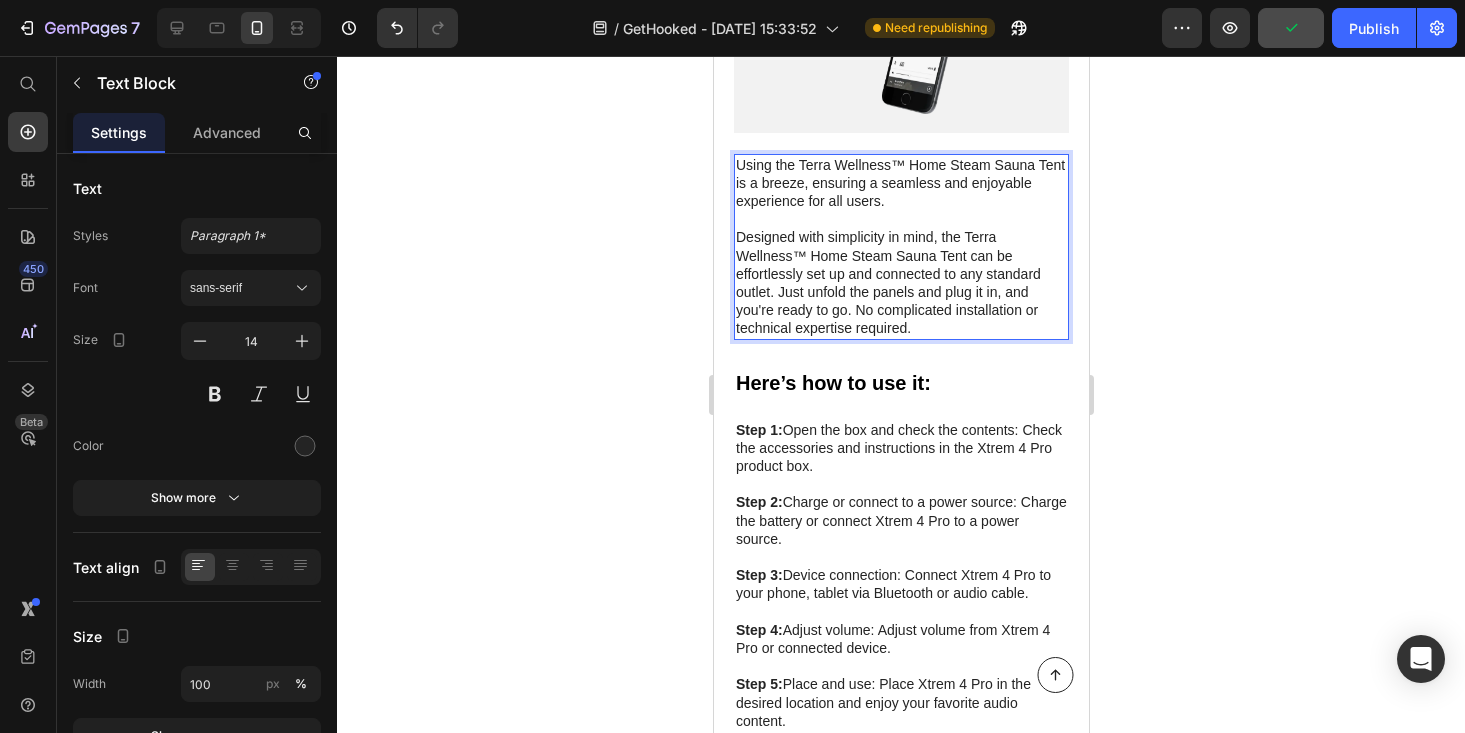 scroll, scrollTop: 6006, scrollLeft: 0, axis: vertical 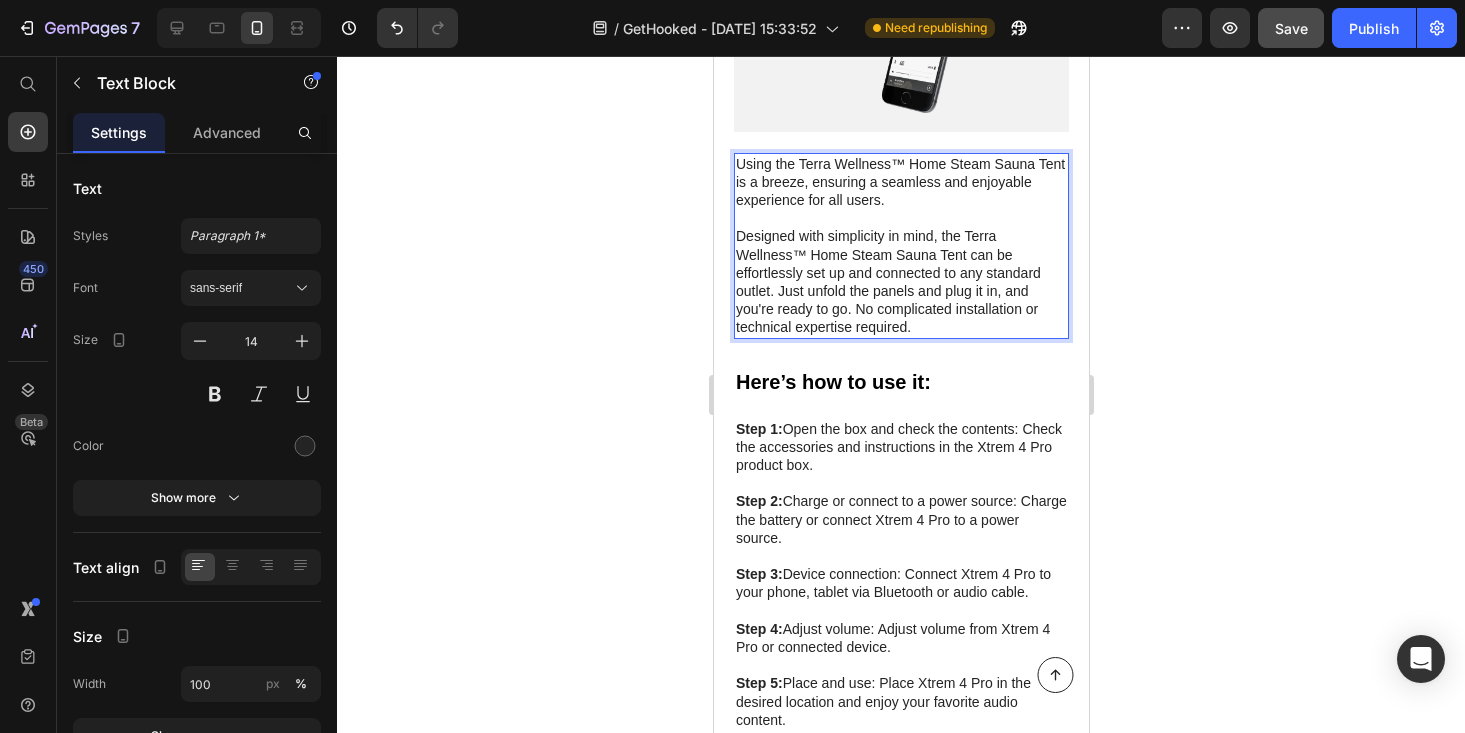 click on "Step 1:  Open the box and check the contents: Check the accessories and instructions in the Xtrem 4 Pro product box." at bounding box center (901, 447) 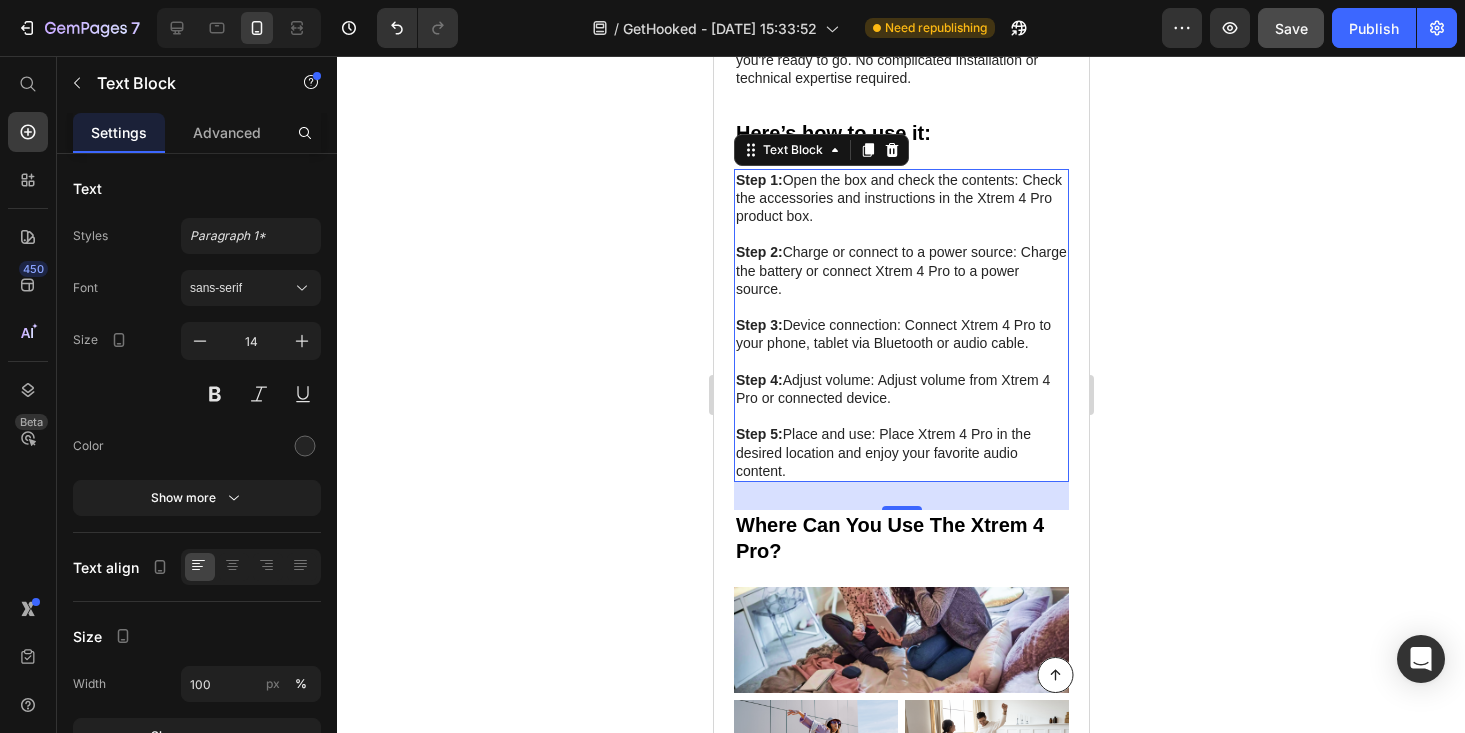 scroll, scrollTop: 6660, scrollLeft: 0, axis: vertical 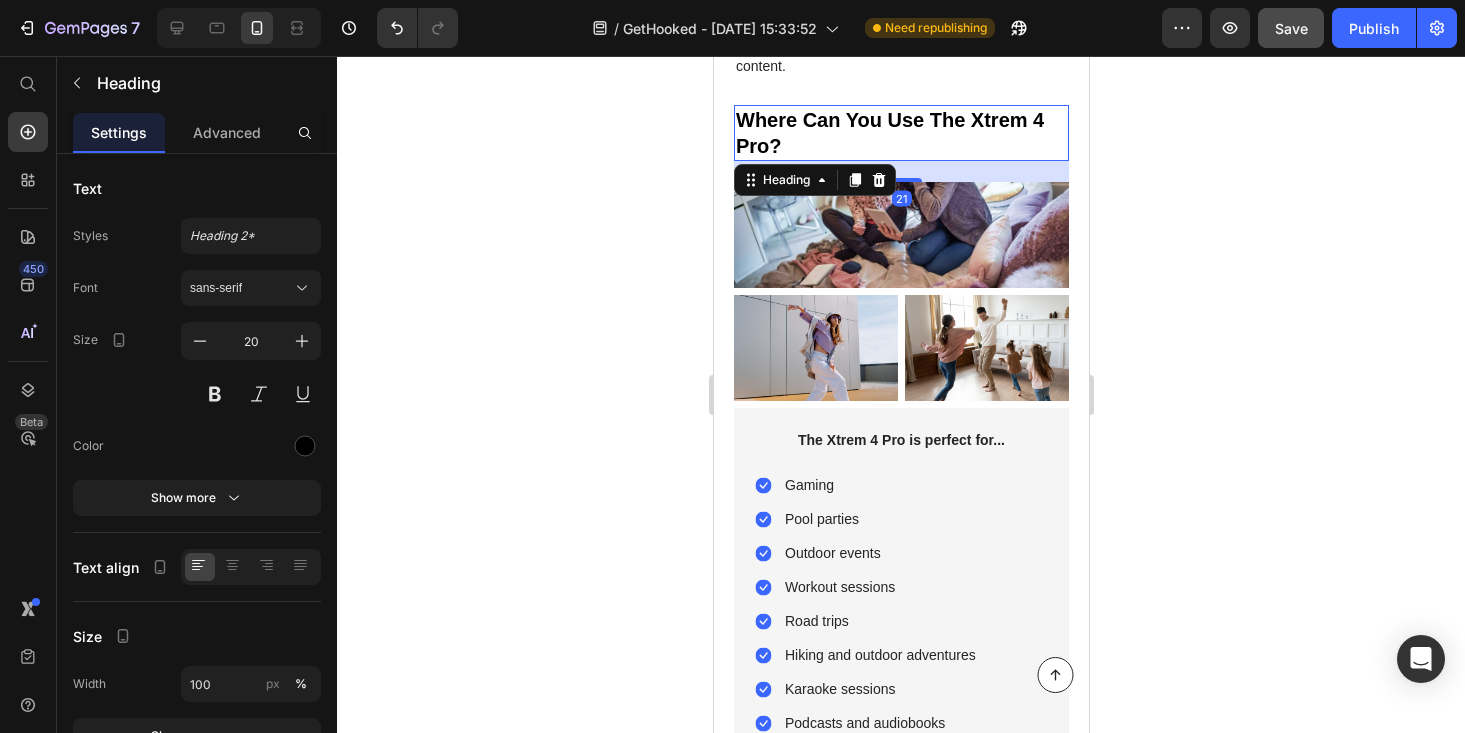 click on "Where Can You Use The Xtrem 4 Pro?" at bounding box center [900, 133] 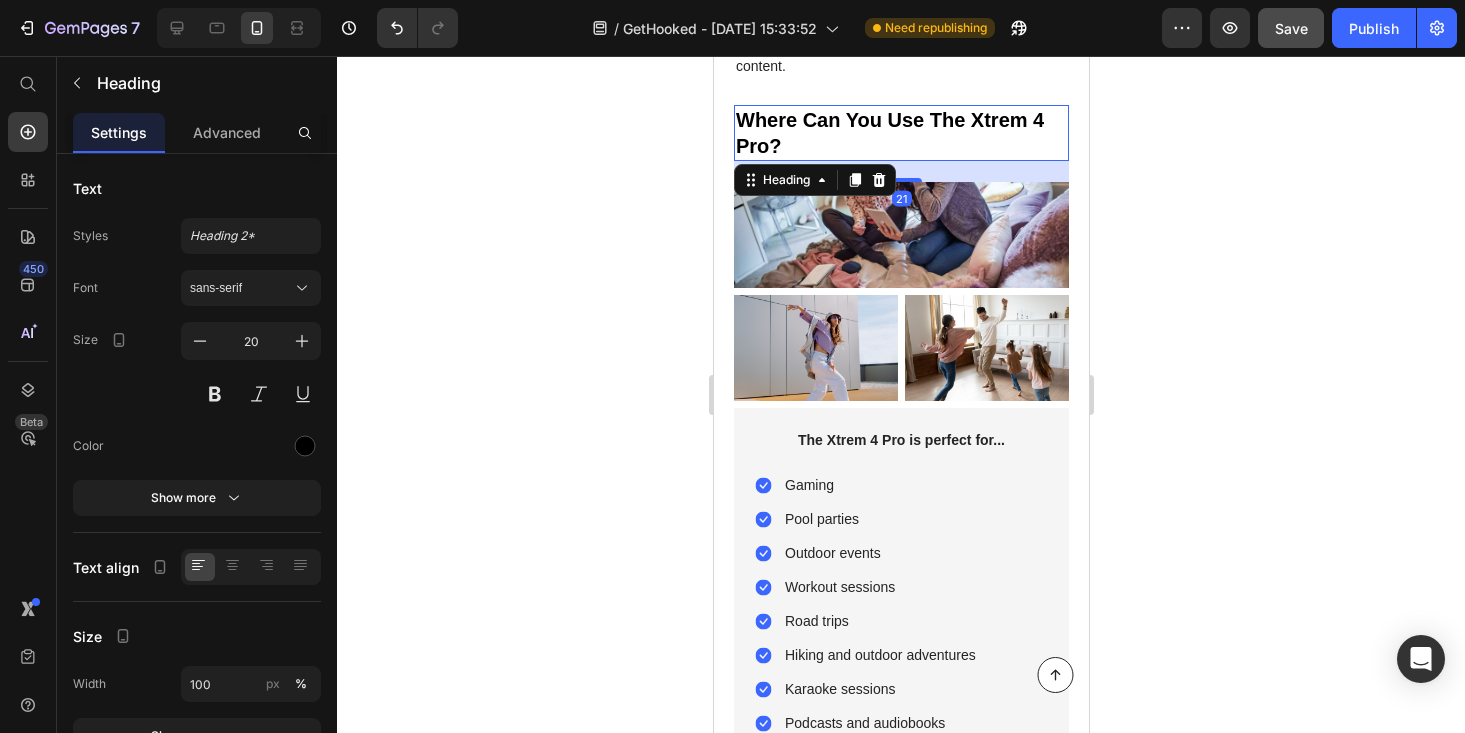 click on "Where Can You Use The Xtrem 4 Pro?" at bounding box center (900, 133) 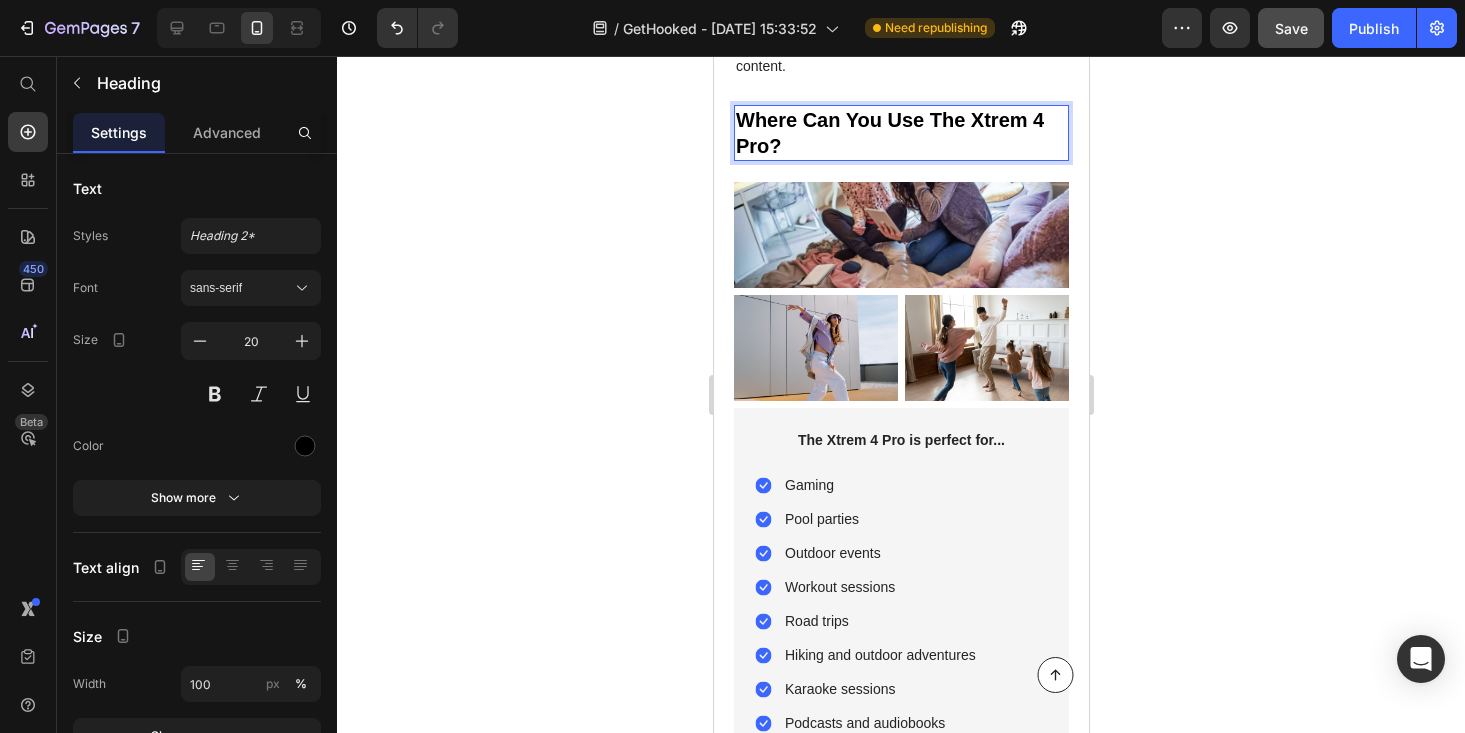 click on "Where Can You Use The Xtrem 4 Pro?" at bounding box center [900, 133] 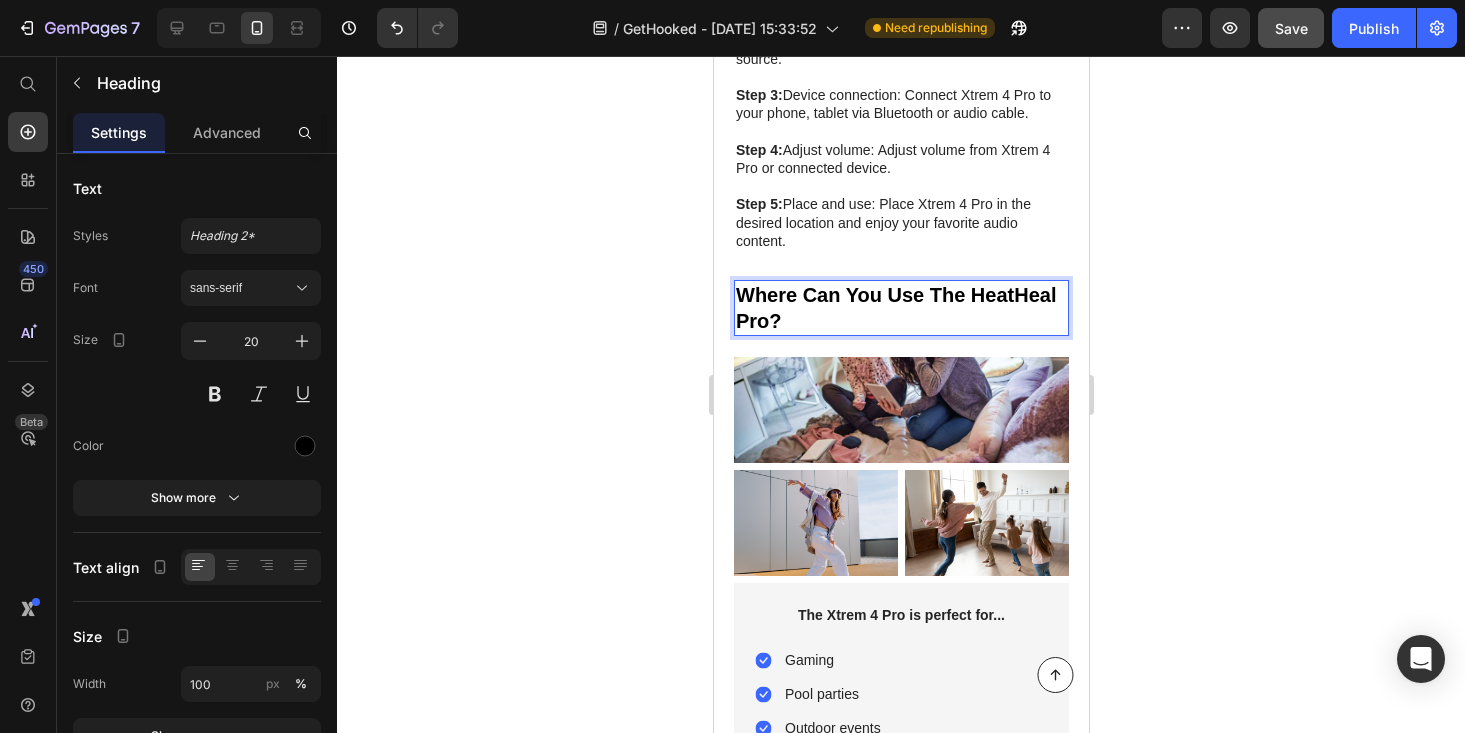scroll, scrollTop: 6145, scrollLeft: 0, axis: vertical 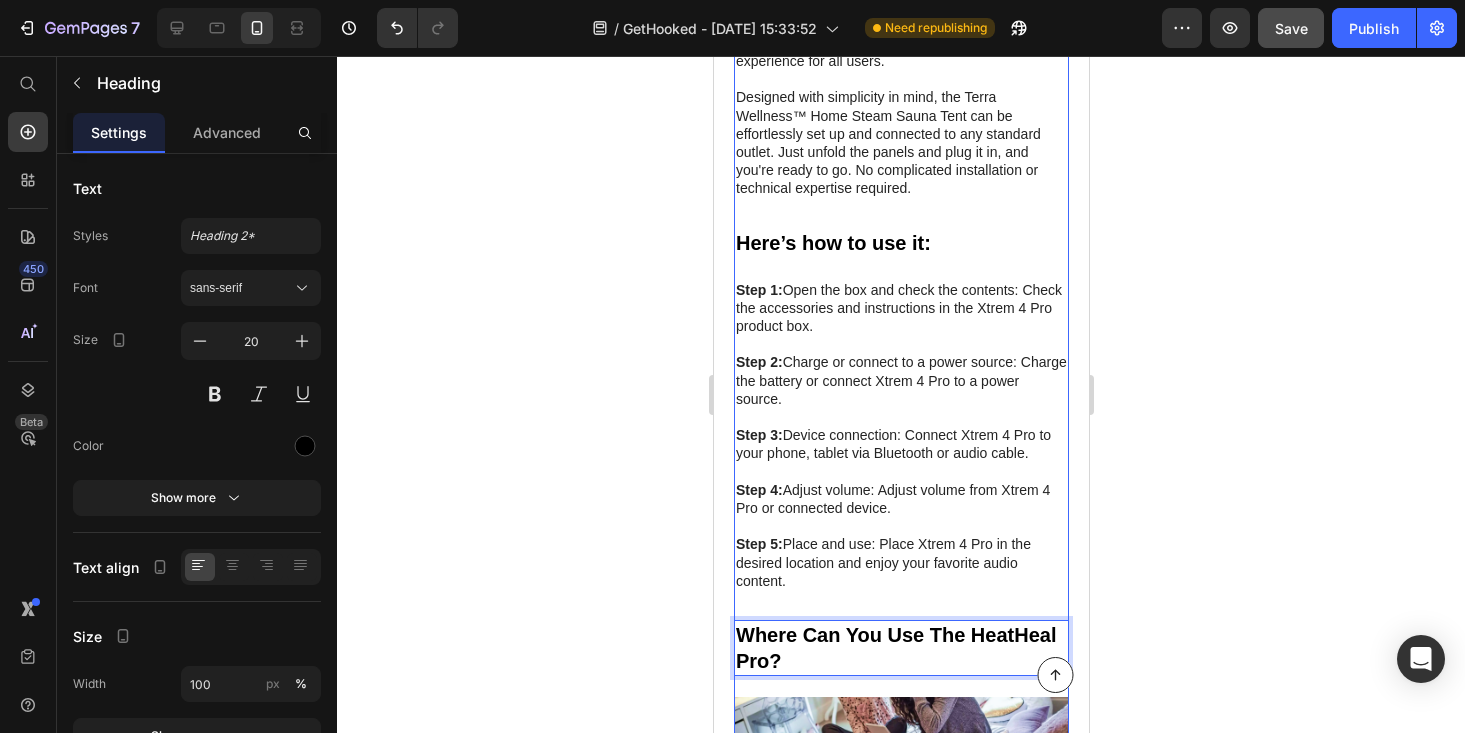 click on "Designed with simplicity in mind, the Terra Wellness™ Home Steam Sauna Tent can be effortlessly set up and connected to any standard outlet. Just unfold the panels and plug it in, and you're ready to go. No complicated installation or technical expertise required." at bounding box center (900, 142) 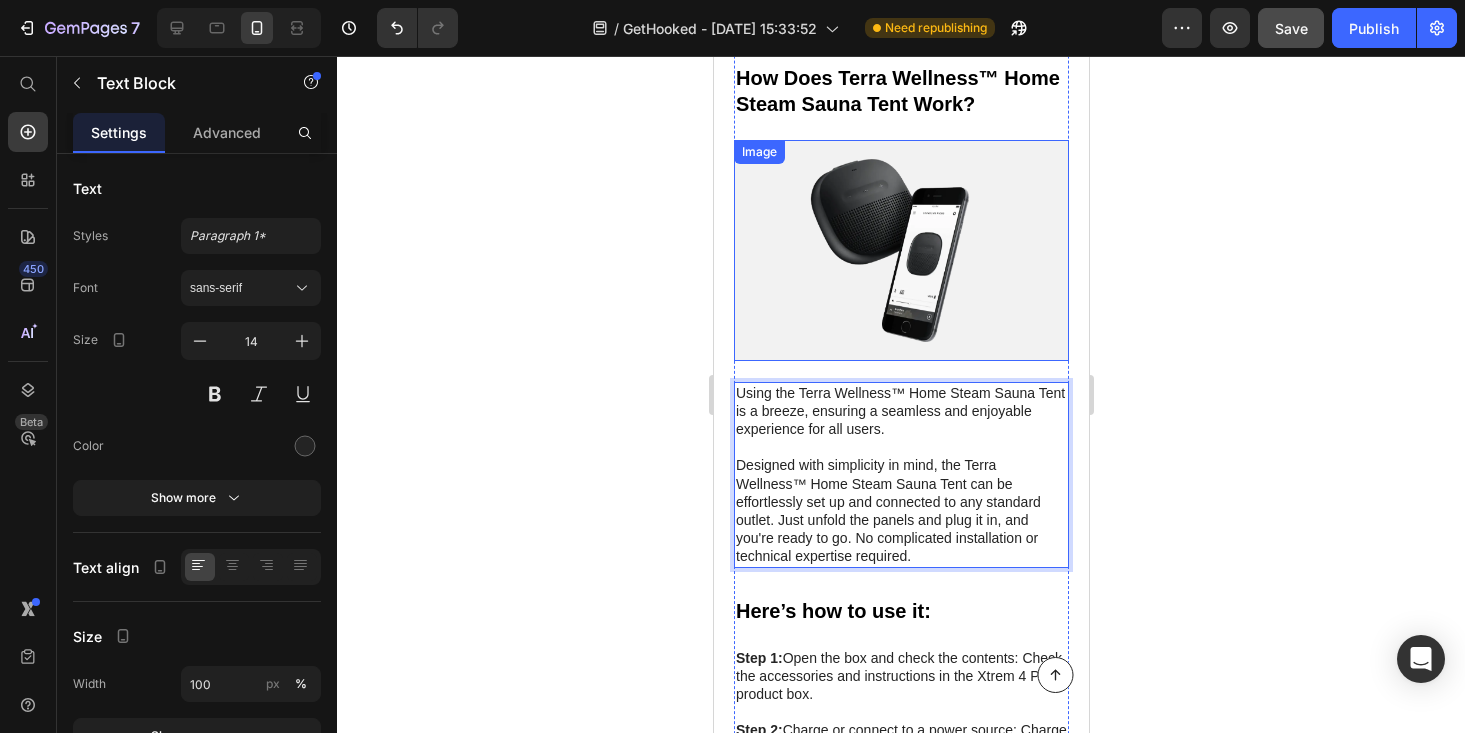 scroll, scrollTop: 5775, scrollLeft: 0, axis: vertical 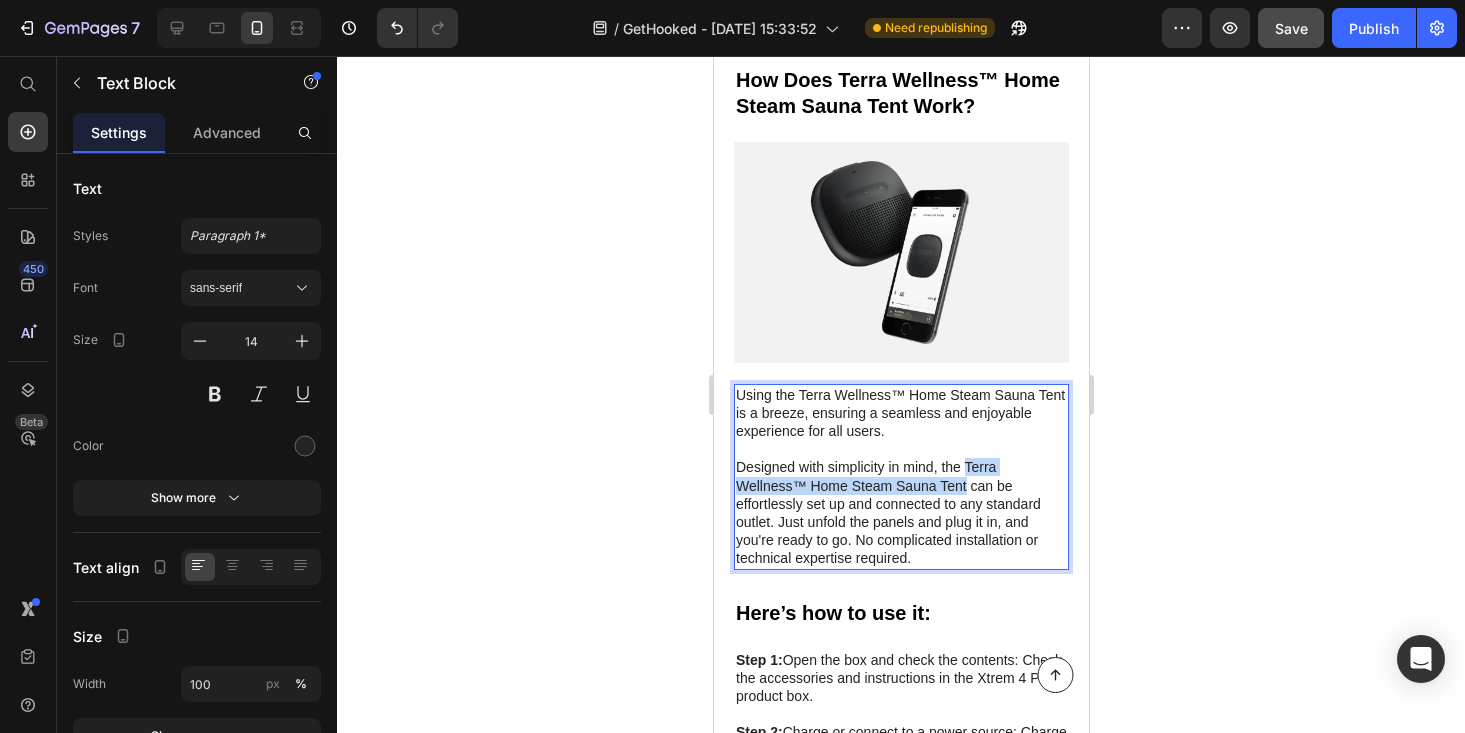 drag, startPoint x: 965, startPoint y: 483, endPoint x: 965, endPoint y: 472, distance: 11 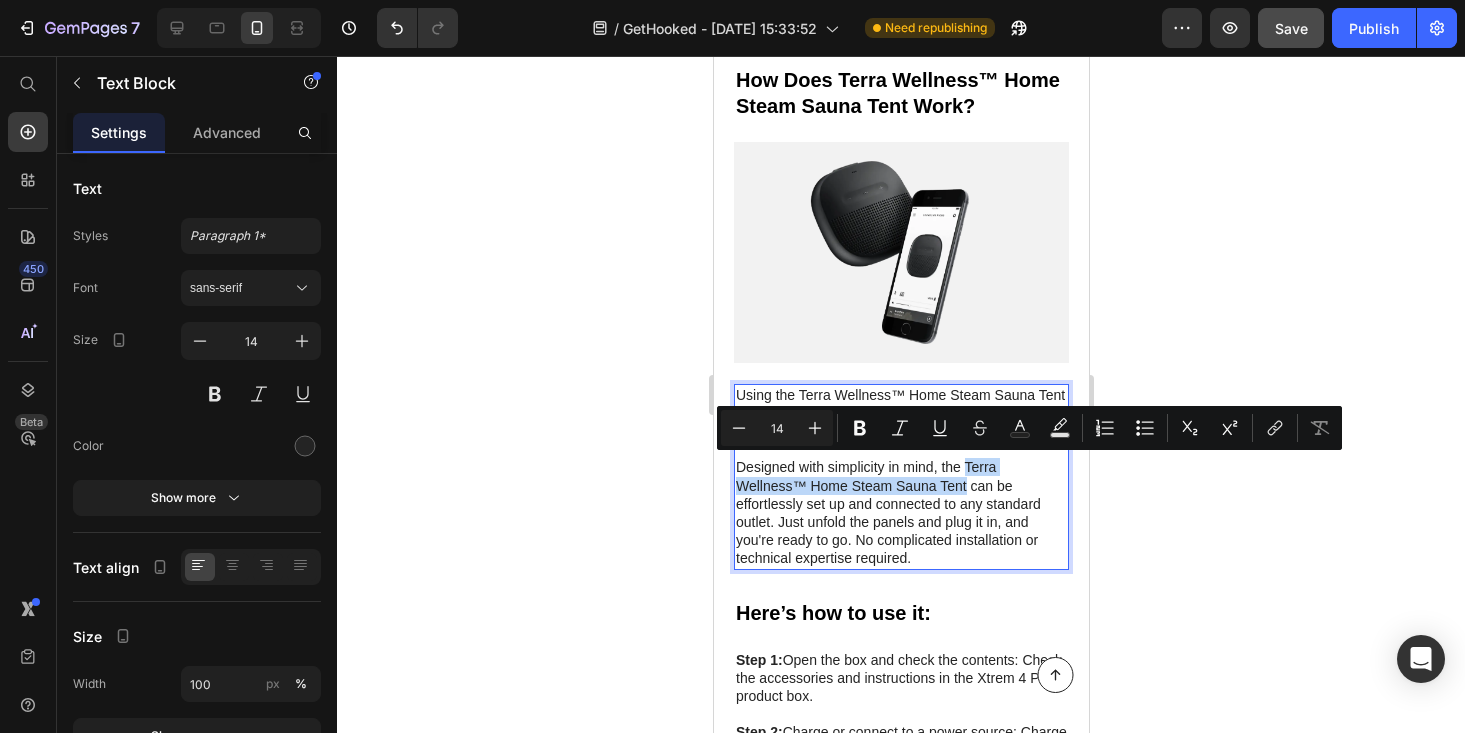 copy on "Terra Wellness™ Home Steam Sauna Tent" 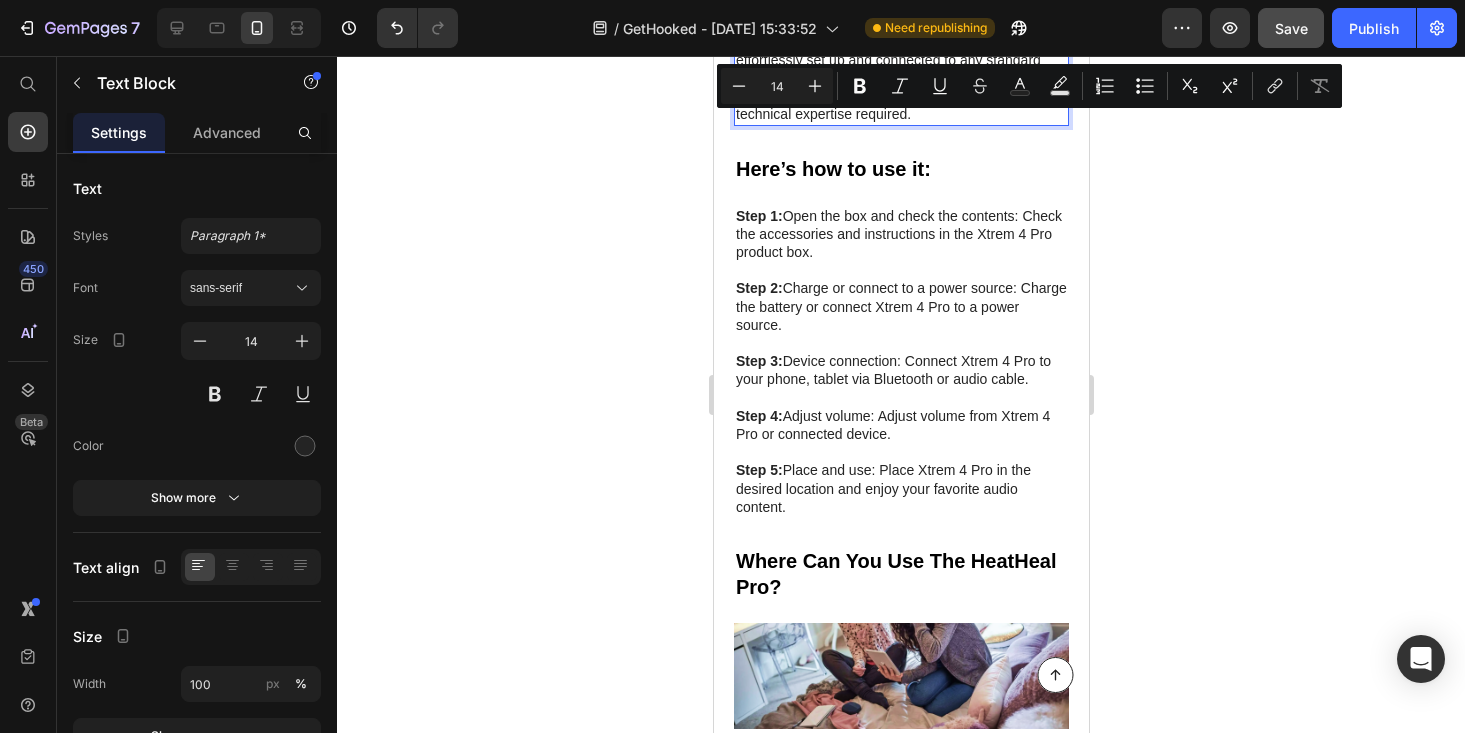 scroll, scrollTop: 6240, scrollLeft: 0, axis: vertical 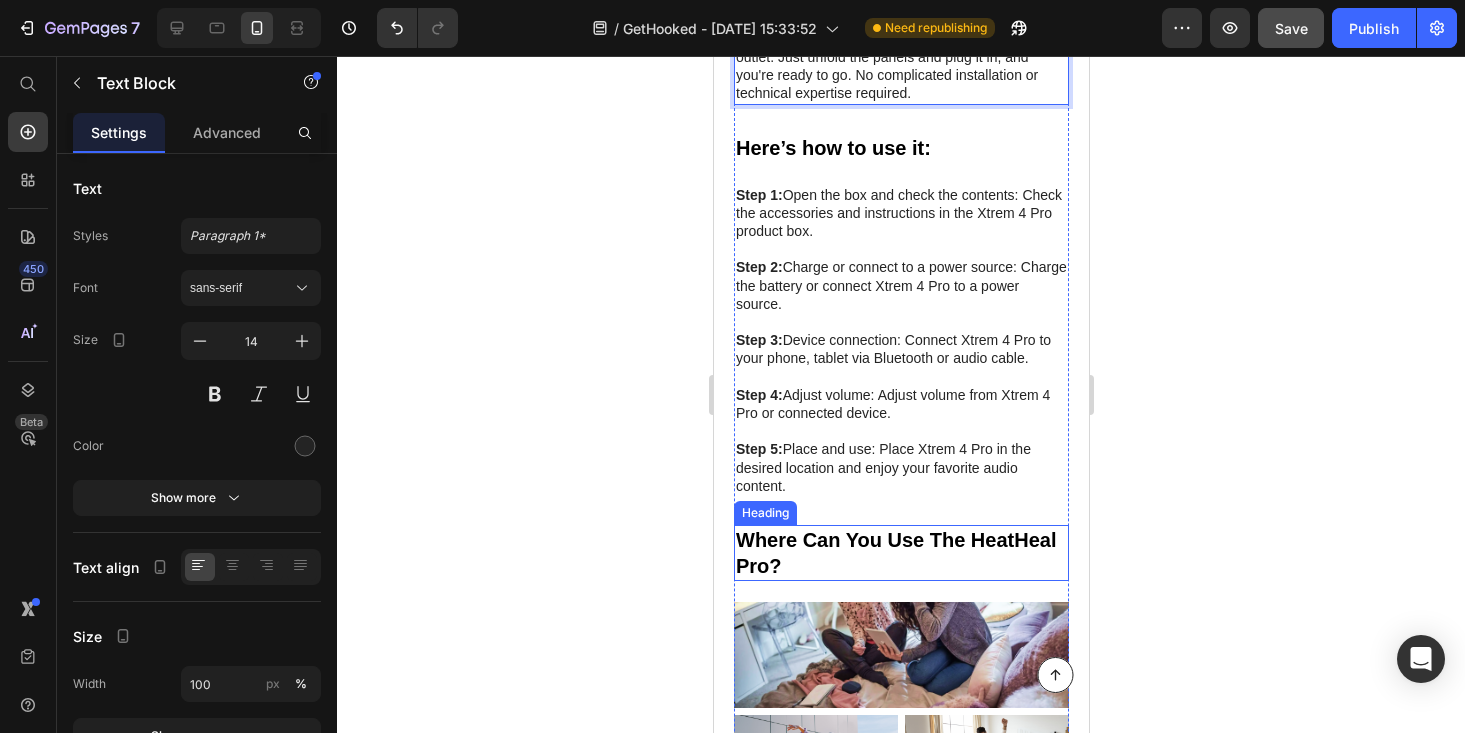 click on "Where Can You Use The HeatHeal Pro?" at bounding box center (900, 553) 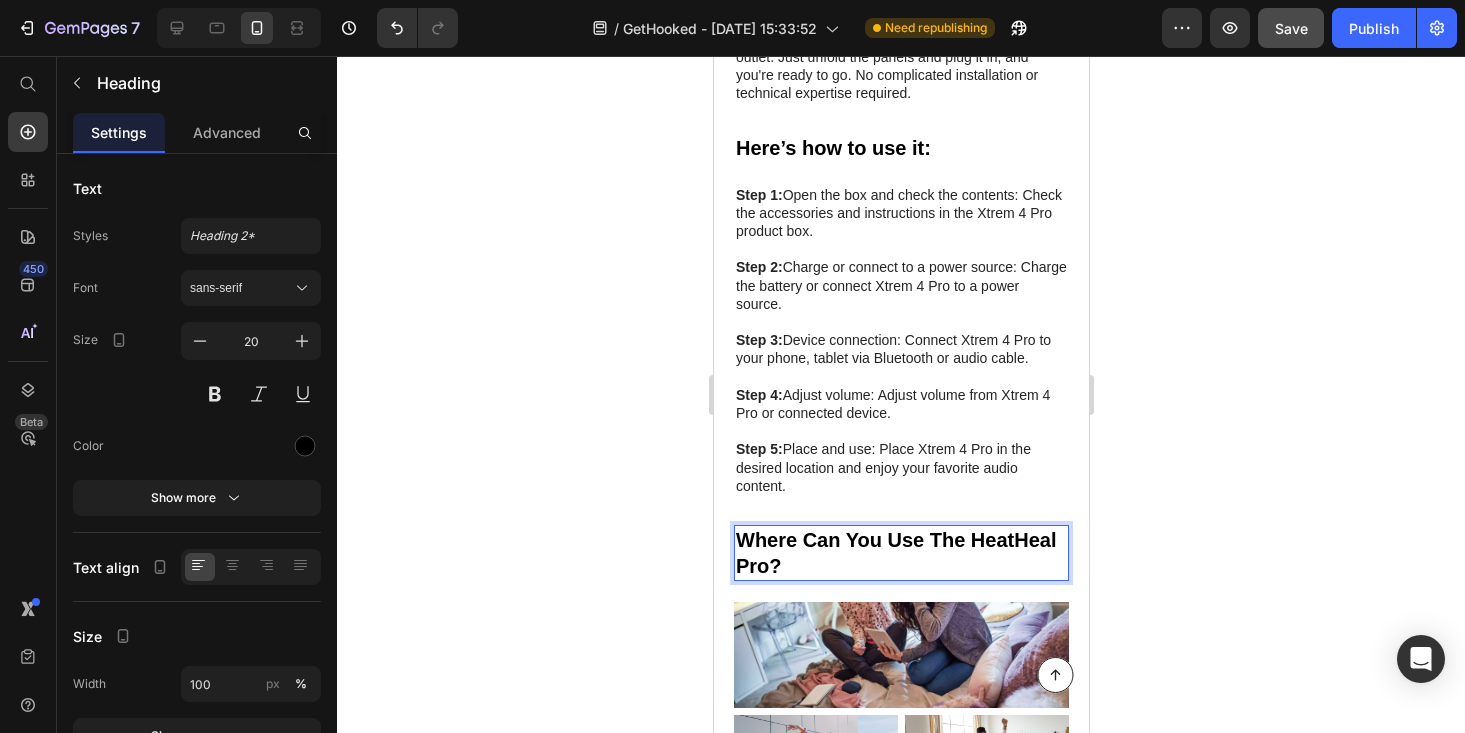 click on "Where Can You Use The HeatHeal Pro?" at bounding box center (900, 553) 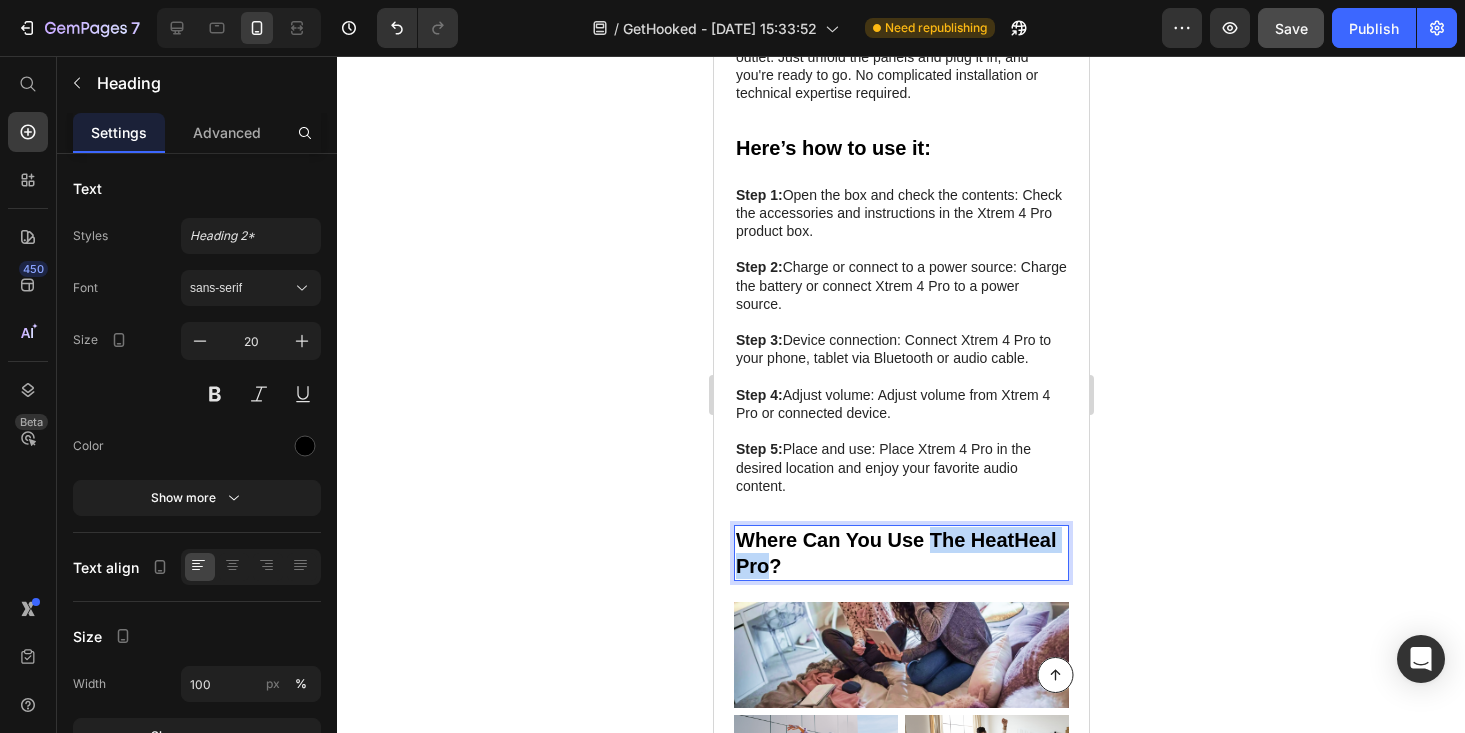 click on "Where Can You Use The HeatHeal Pro?" at bounding box center [900, 553] 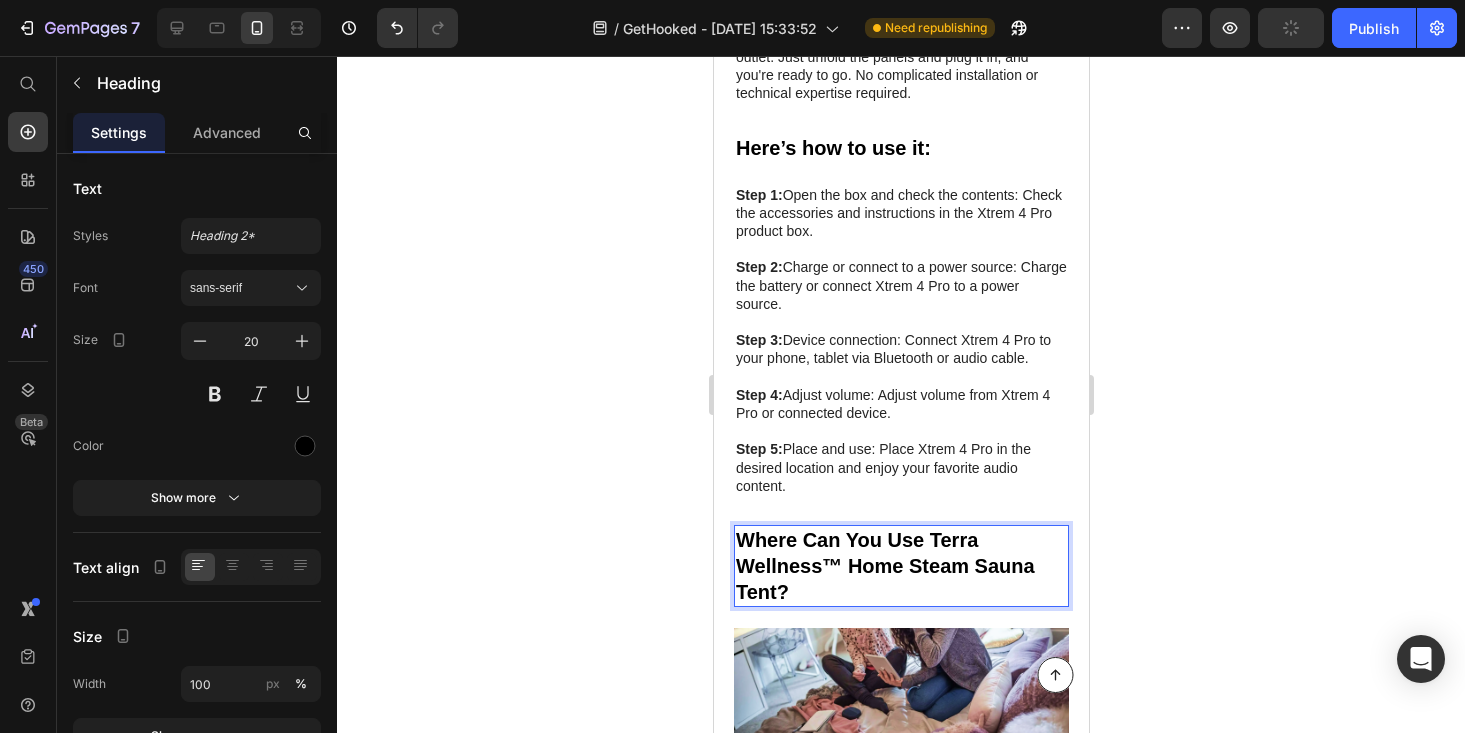 click on "Where Can You Use Terra Wellness™ Home Steam Sauna Tent?" at bounding box center (900, 566) 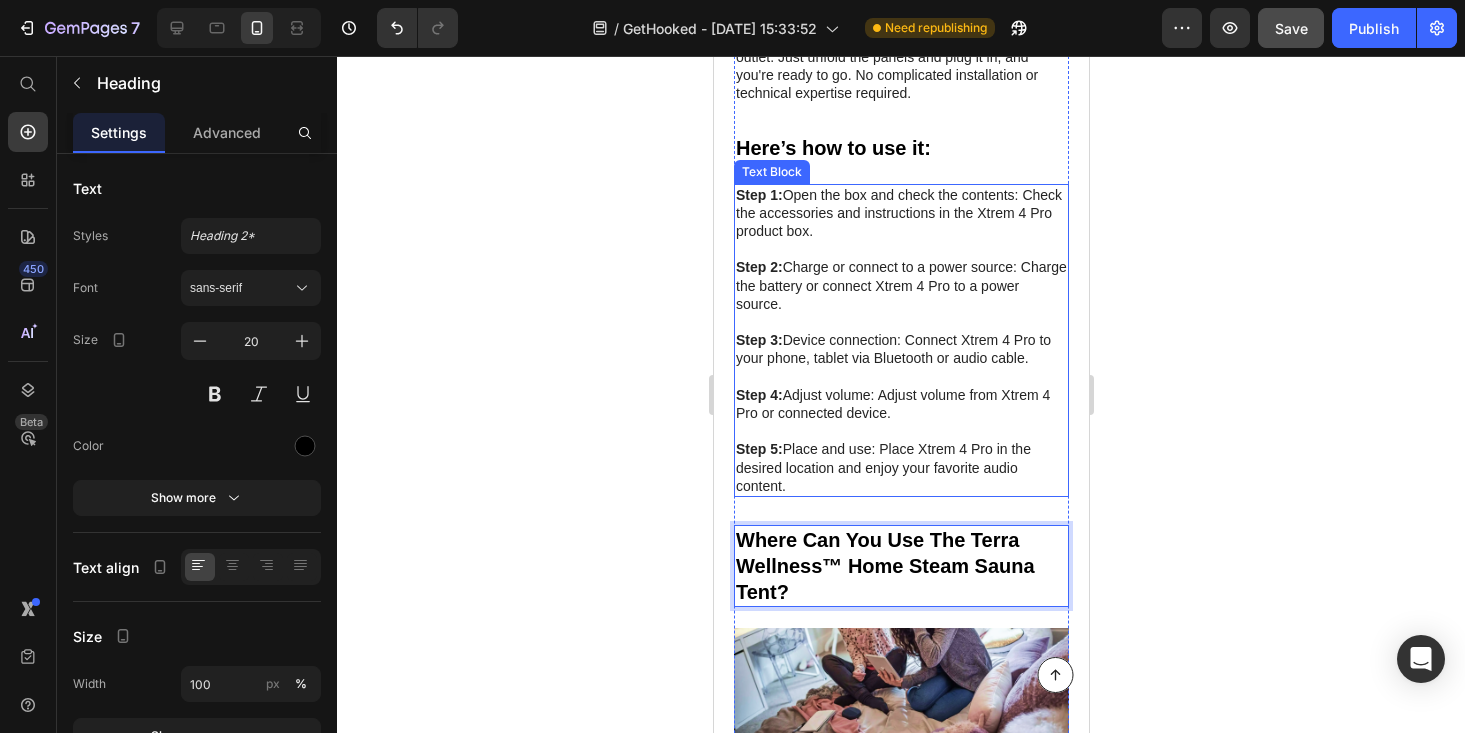 scroll, scrollTop: 6709, scrollLeft: 0, axis: vertical 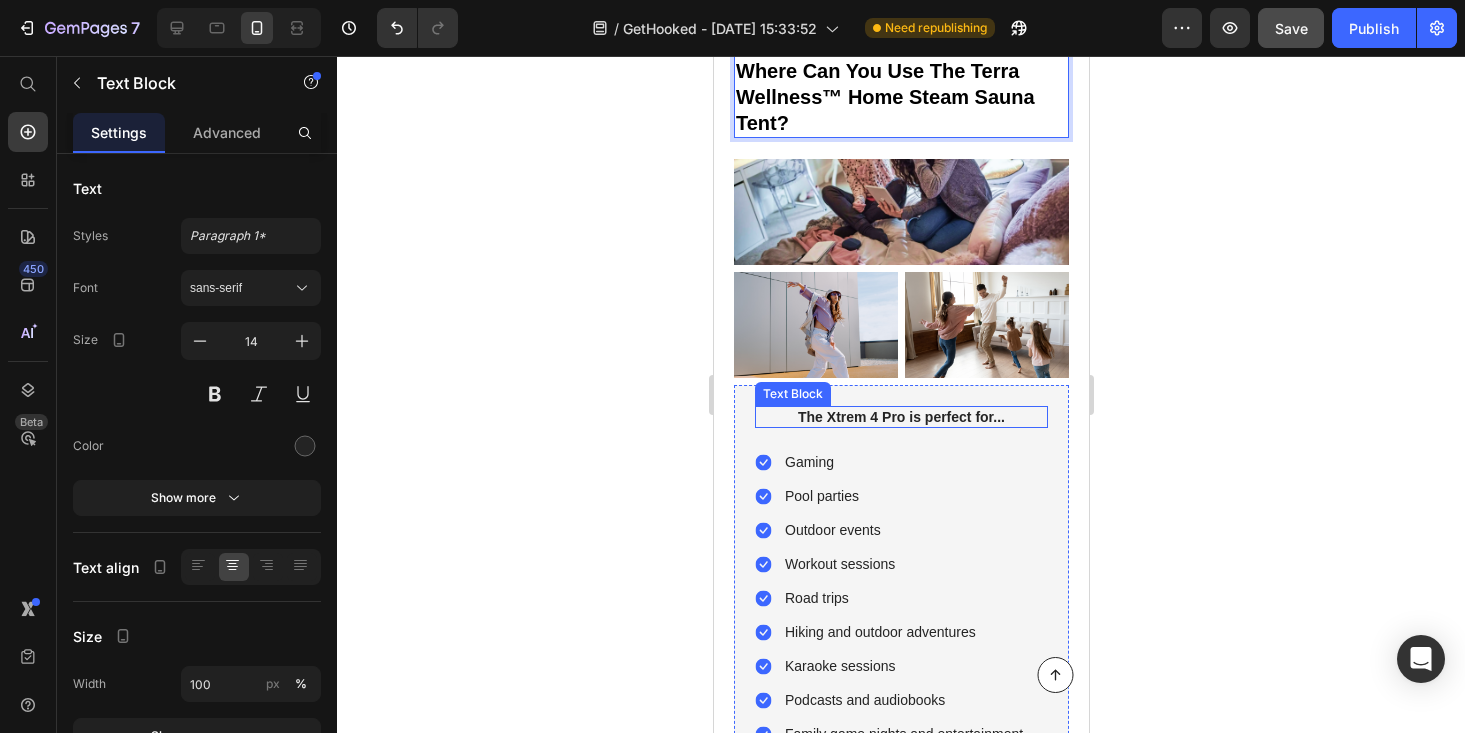 click on "The Xtrem 4 Pro is perfect for..." at bounding box center [900, 417] 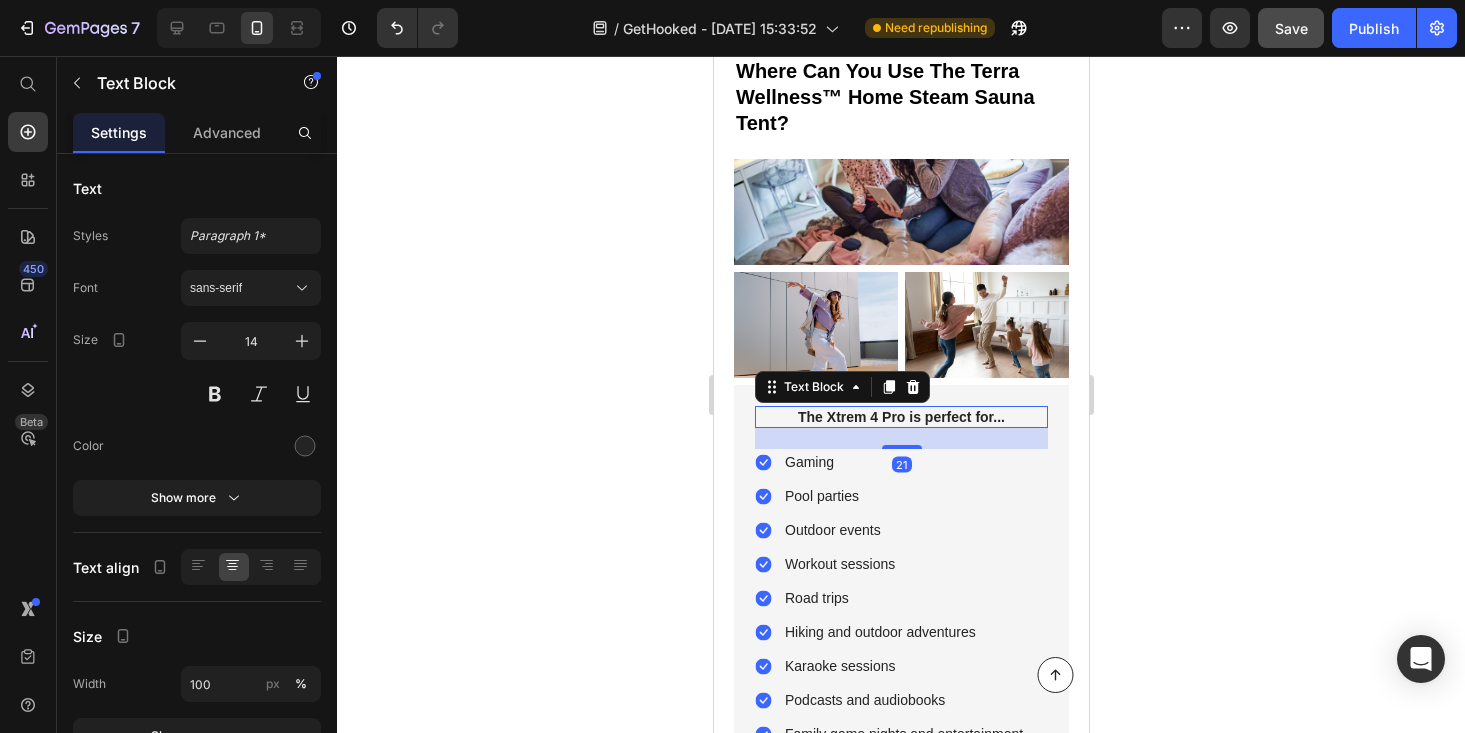 click on "The Xtrem 4 Pro is perfect for..." at bounding box center [900, 417] 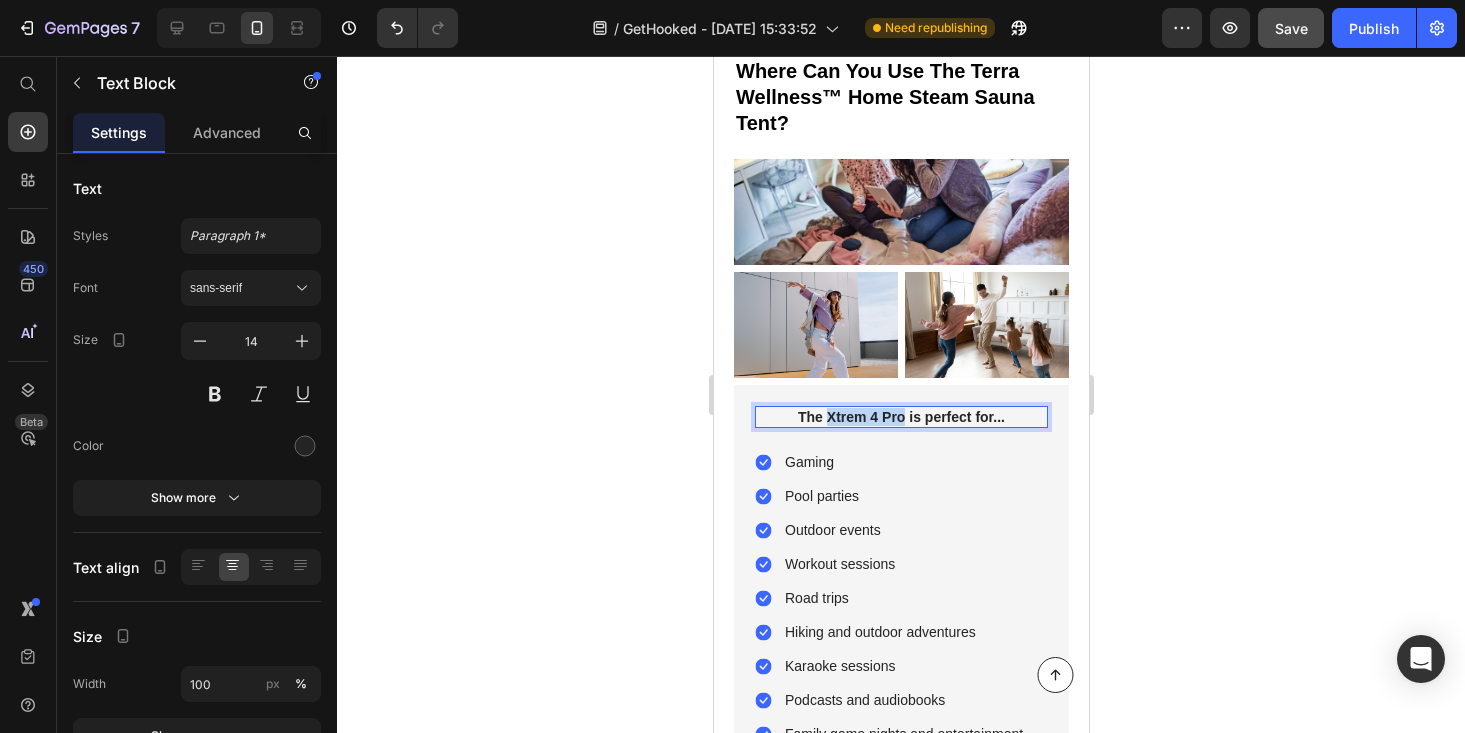 click on "The Xtrem 4 Pro is perfect for..." at bounding box center (900, 417) 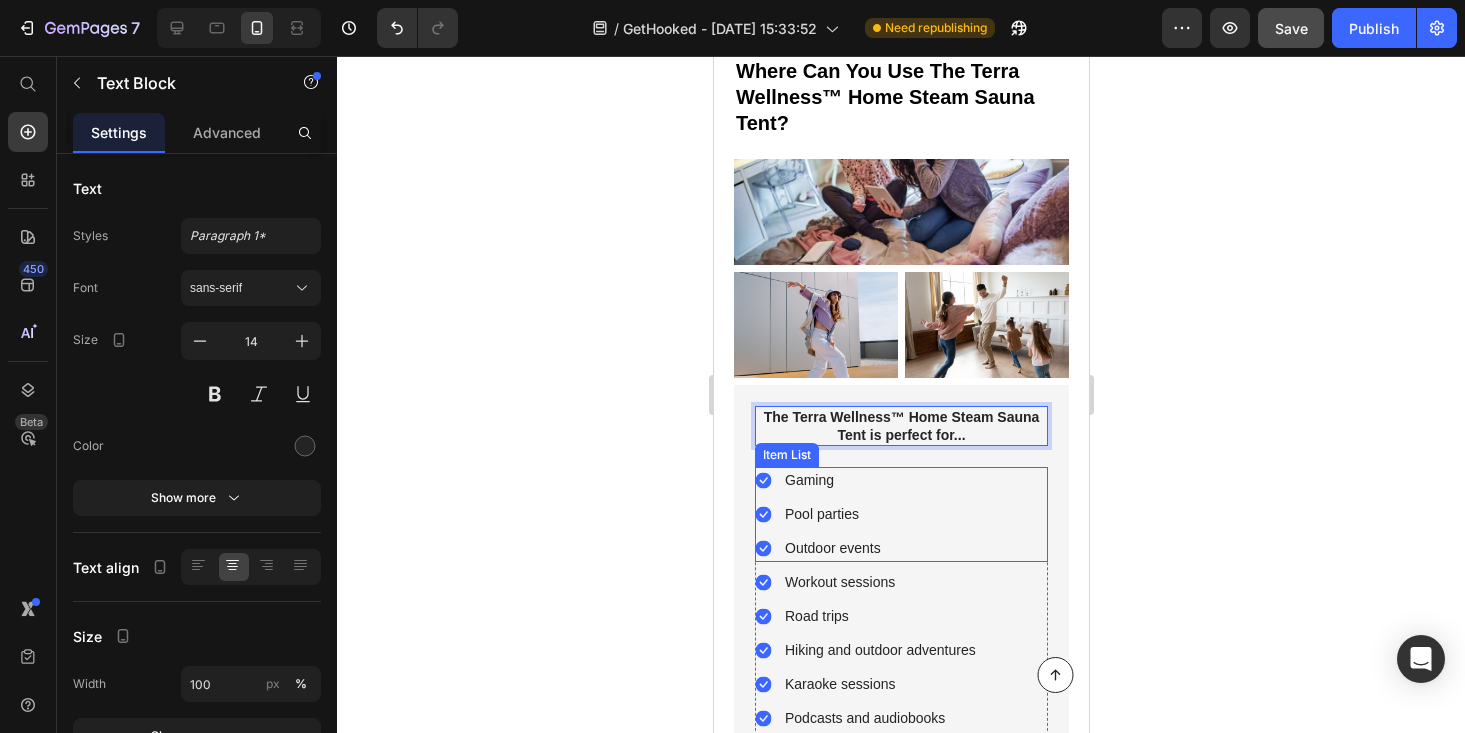 click on "Gaming" at bounding box center [832, 480] 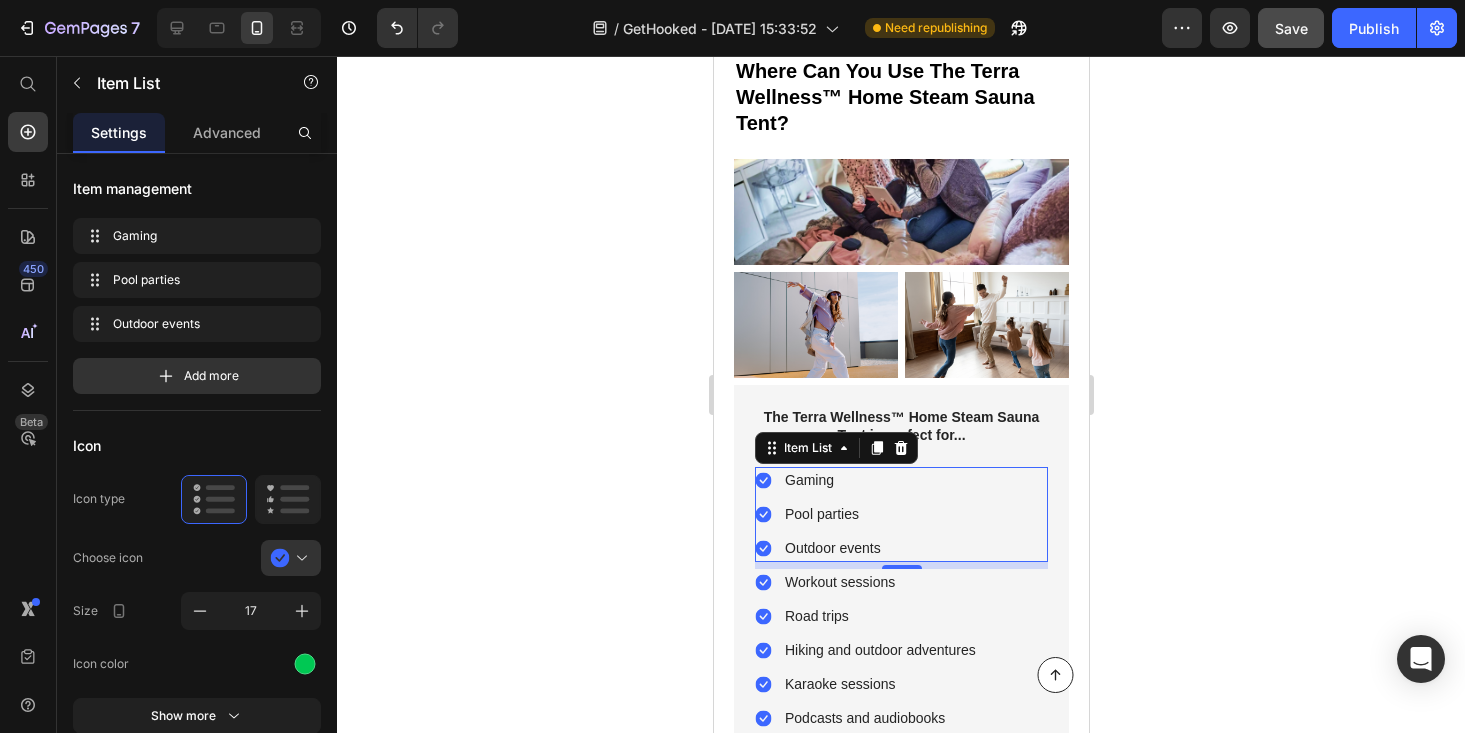 click on "Gaming" at bounding box center (832, 480) 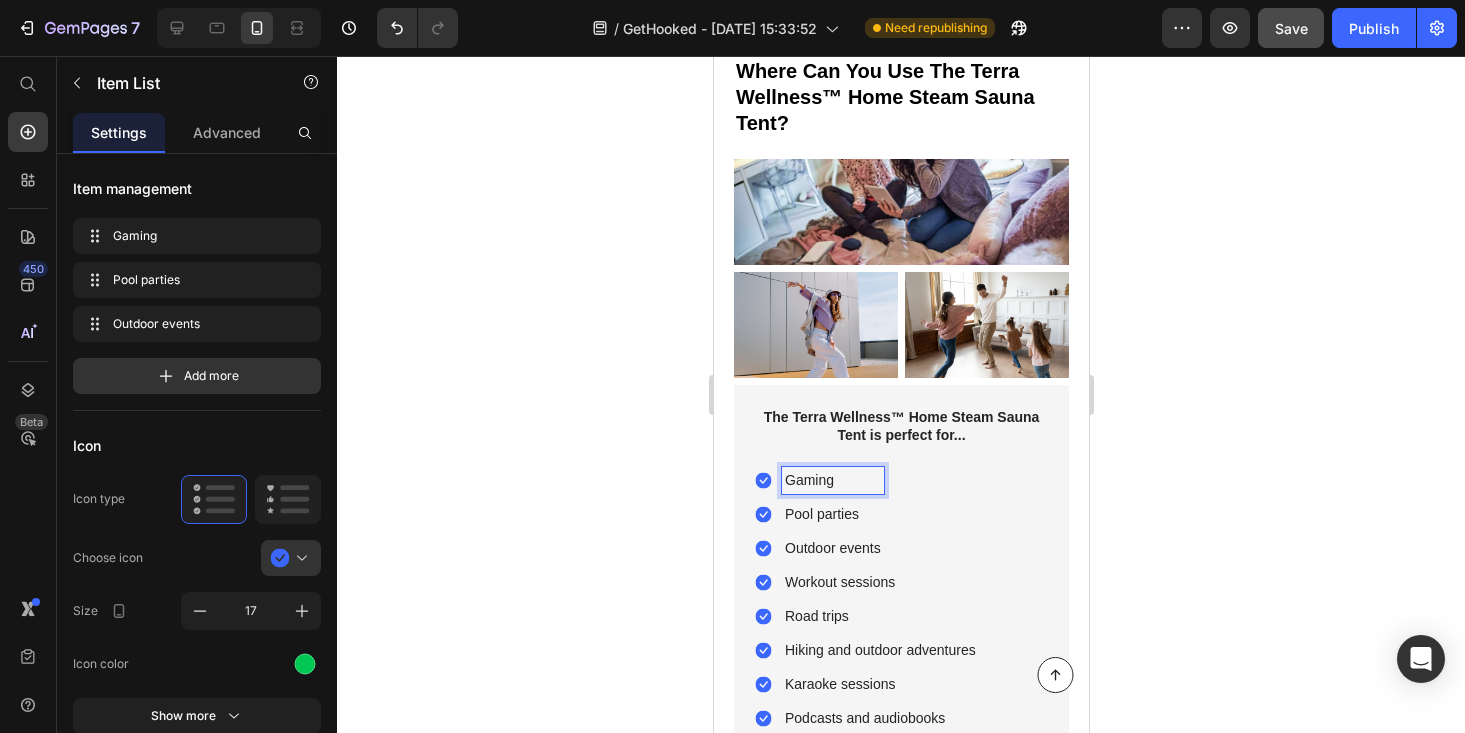 click on "Gaming" at bounding box center [832, 480] 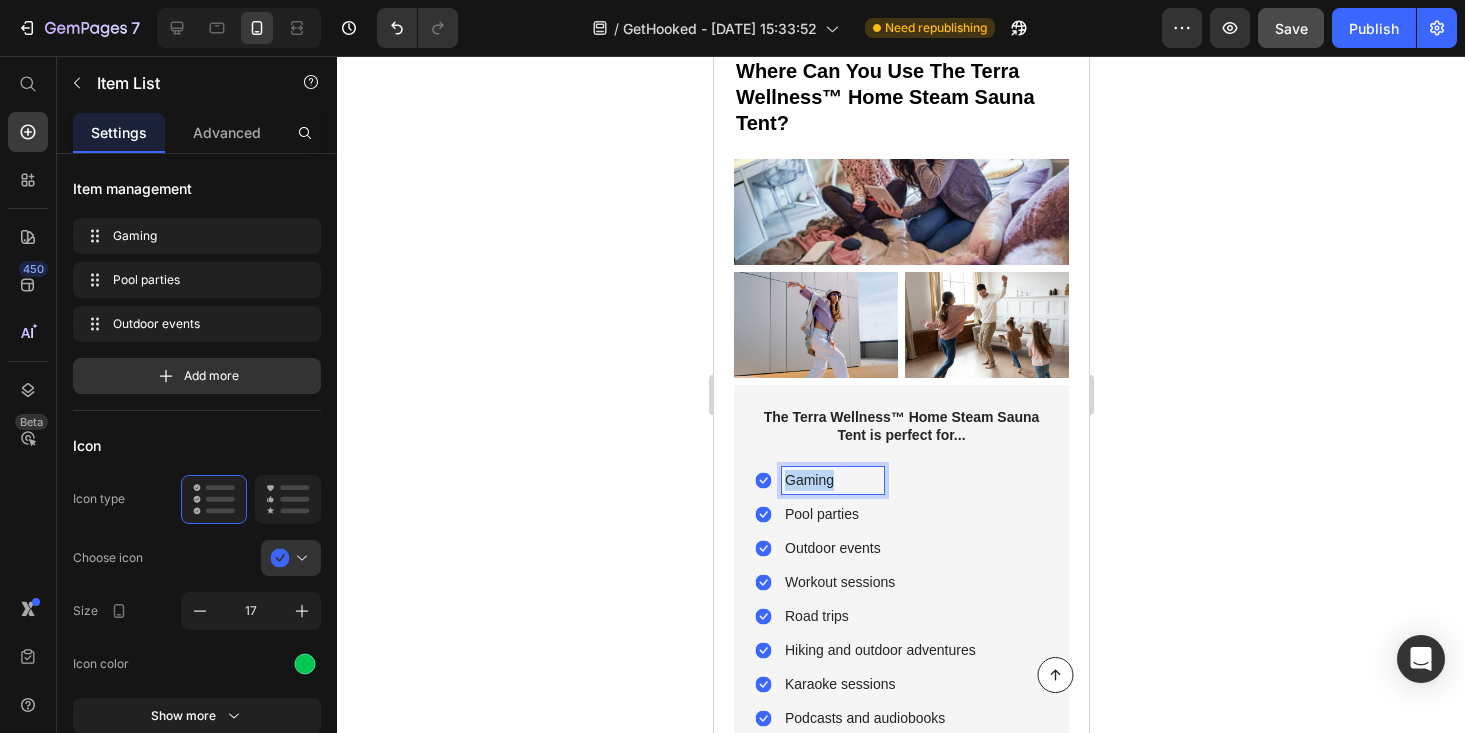 click on "Gaming" at bounding box center [832, 480] 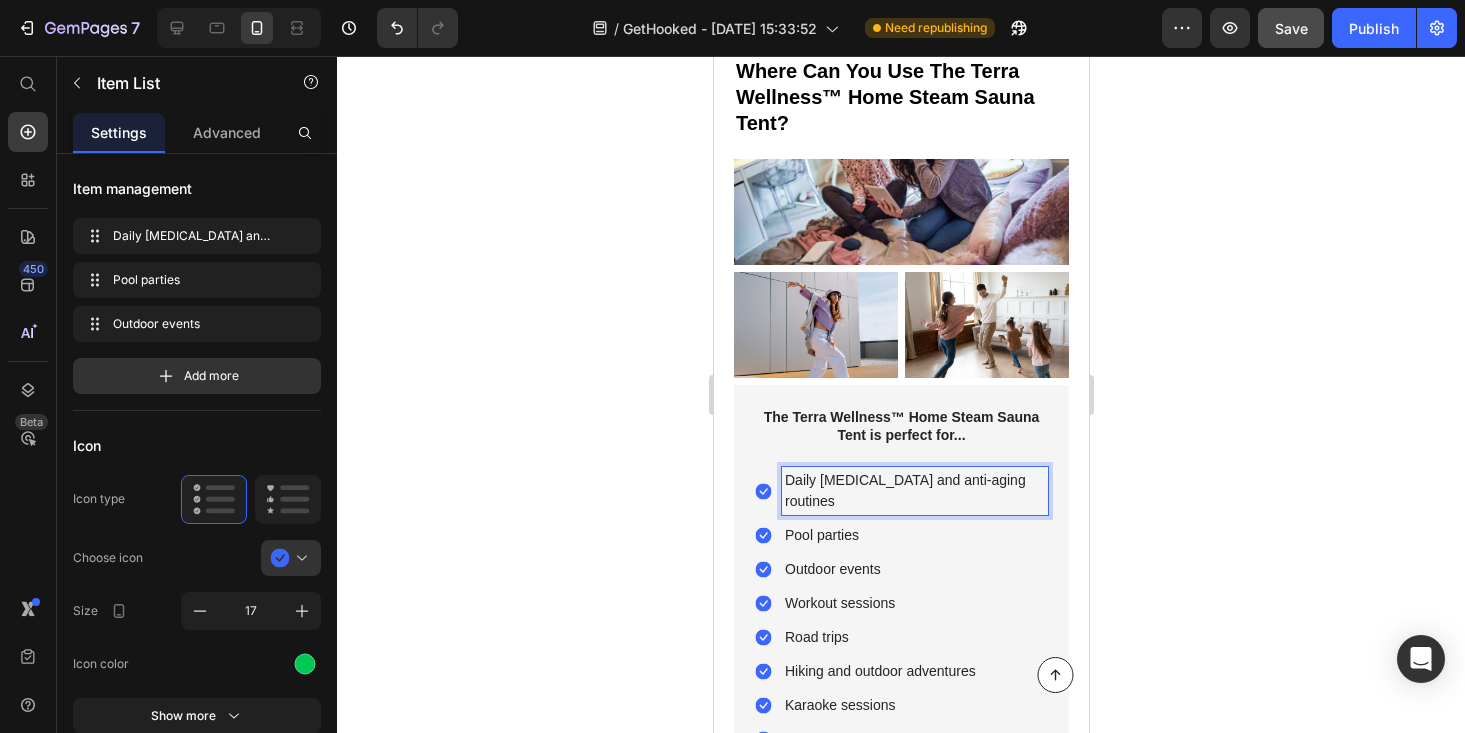 click on "Workout sessions" at bounding box center (879, 603) 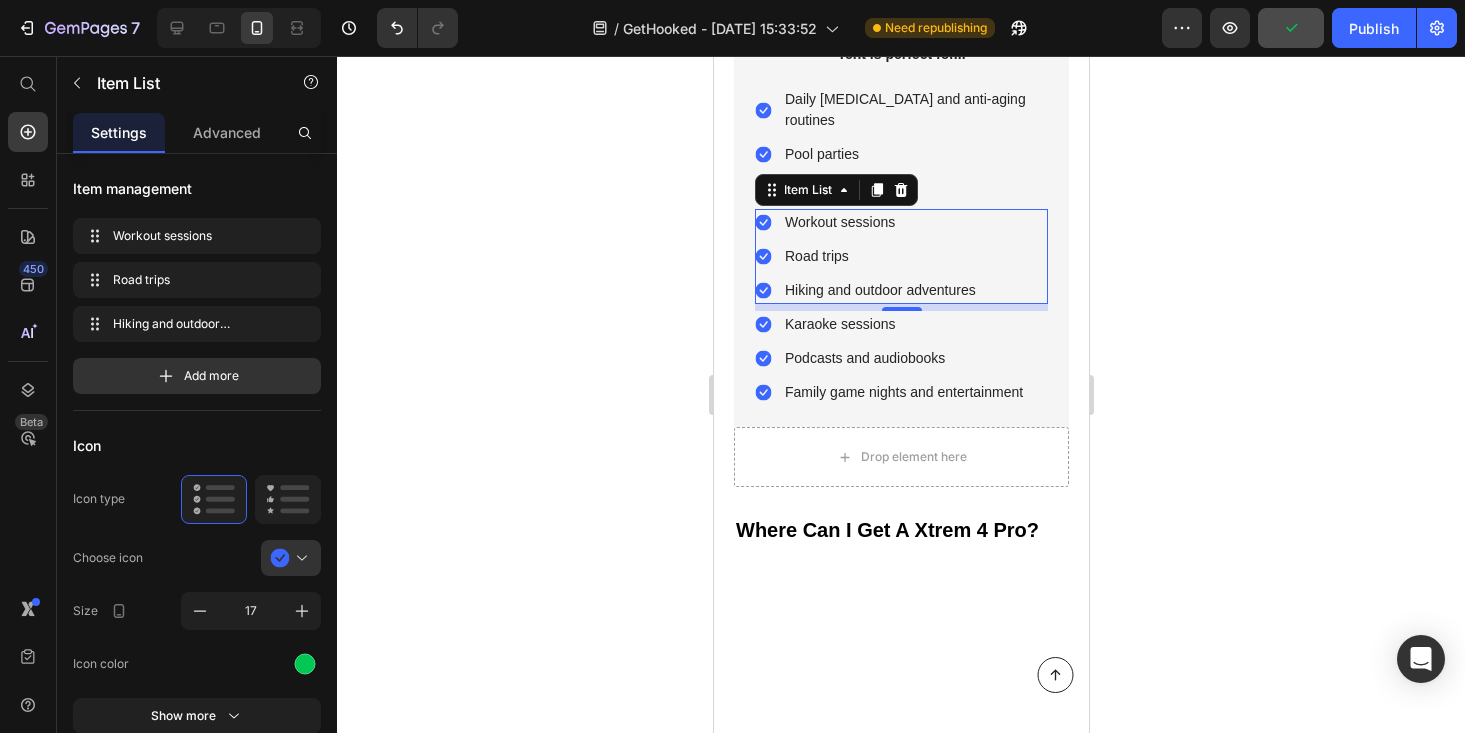 scroll, scrollTop: 7075, scrollLeft: 0, axis: vertical 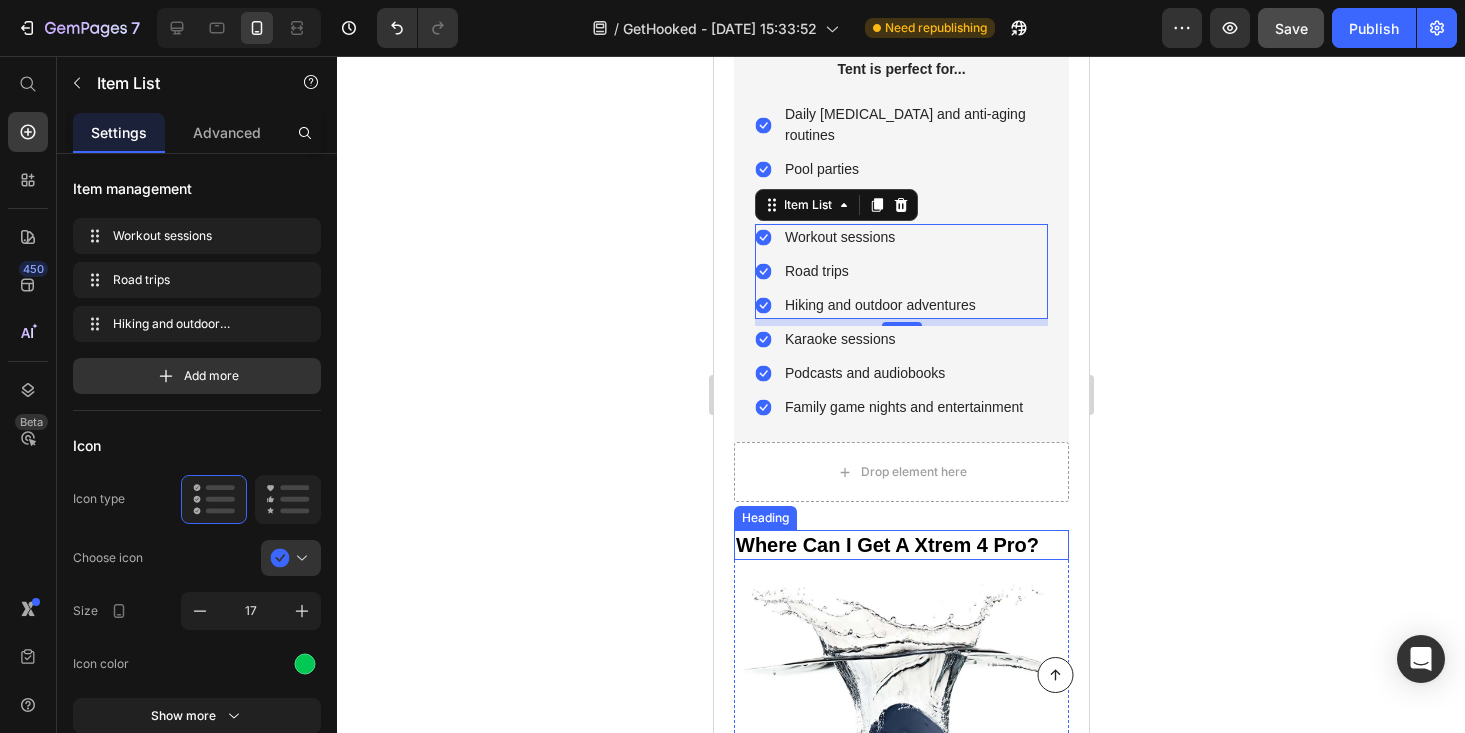 click on "Where Can I Get A Xtrem 4 Pro?" at bounding box center (900, 545) 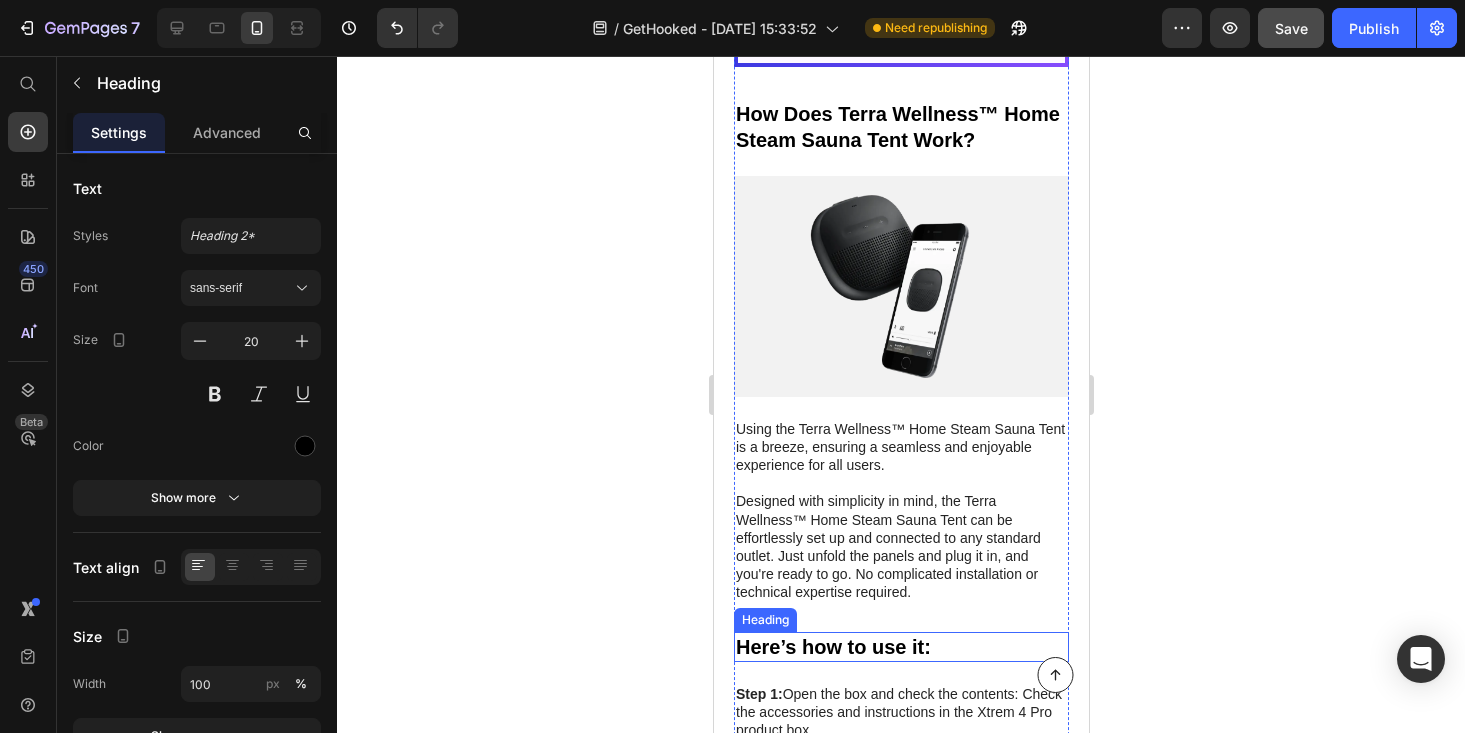scroll, scrollTop: 5917, scrollLeft: 0, axis: vertical 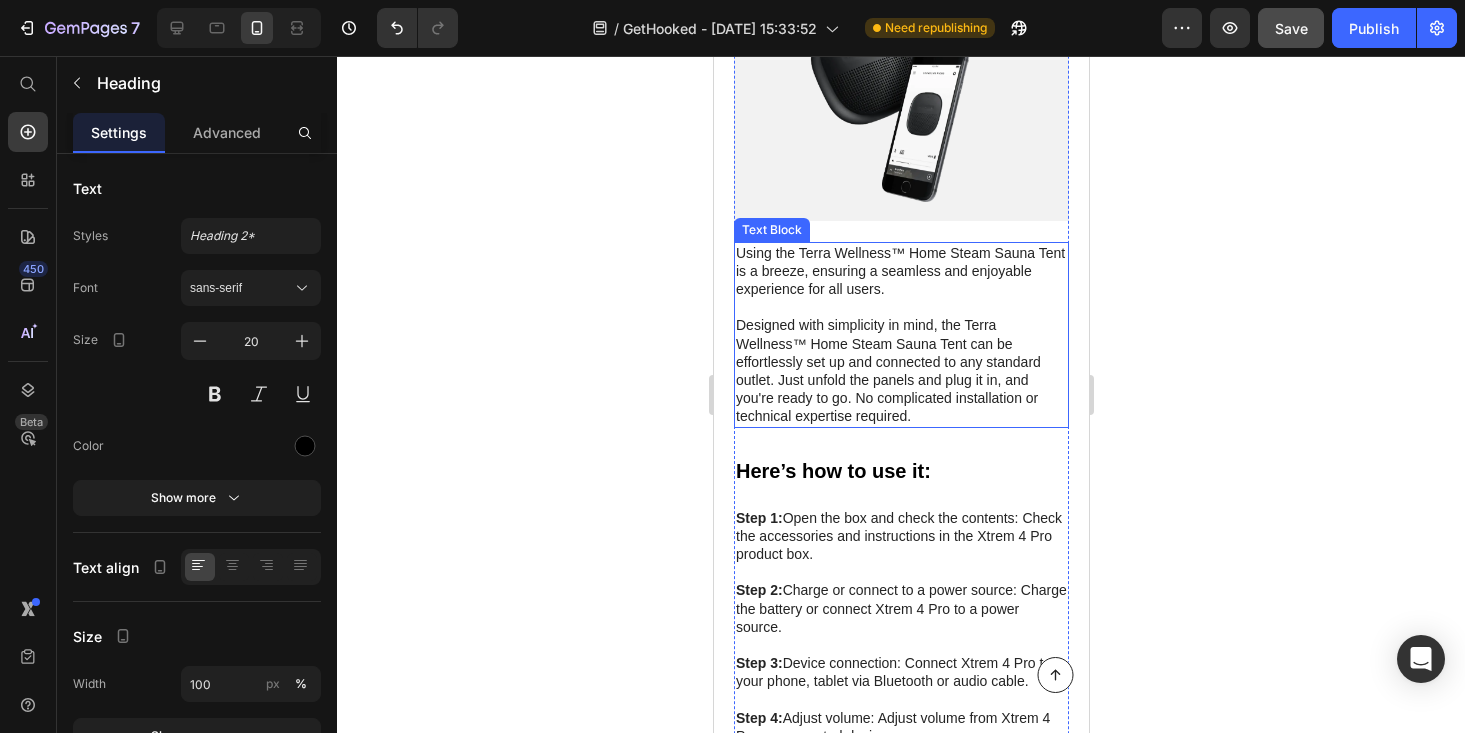 click on "Designed with simplicity in mind, the Terra Wellness™ Home Steam Sauna Tent can be effortlessly set up and connected to any standard outlet. Just unfold the panels and plug it in, and you're ready to go. No complicated installation or technical expertise required." at bounding box center (900, 370) 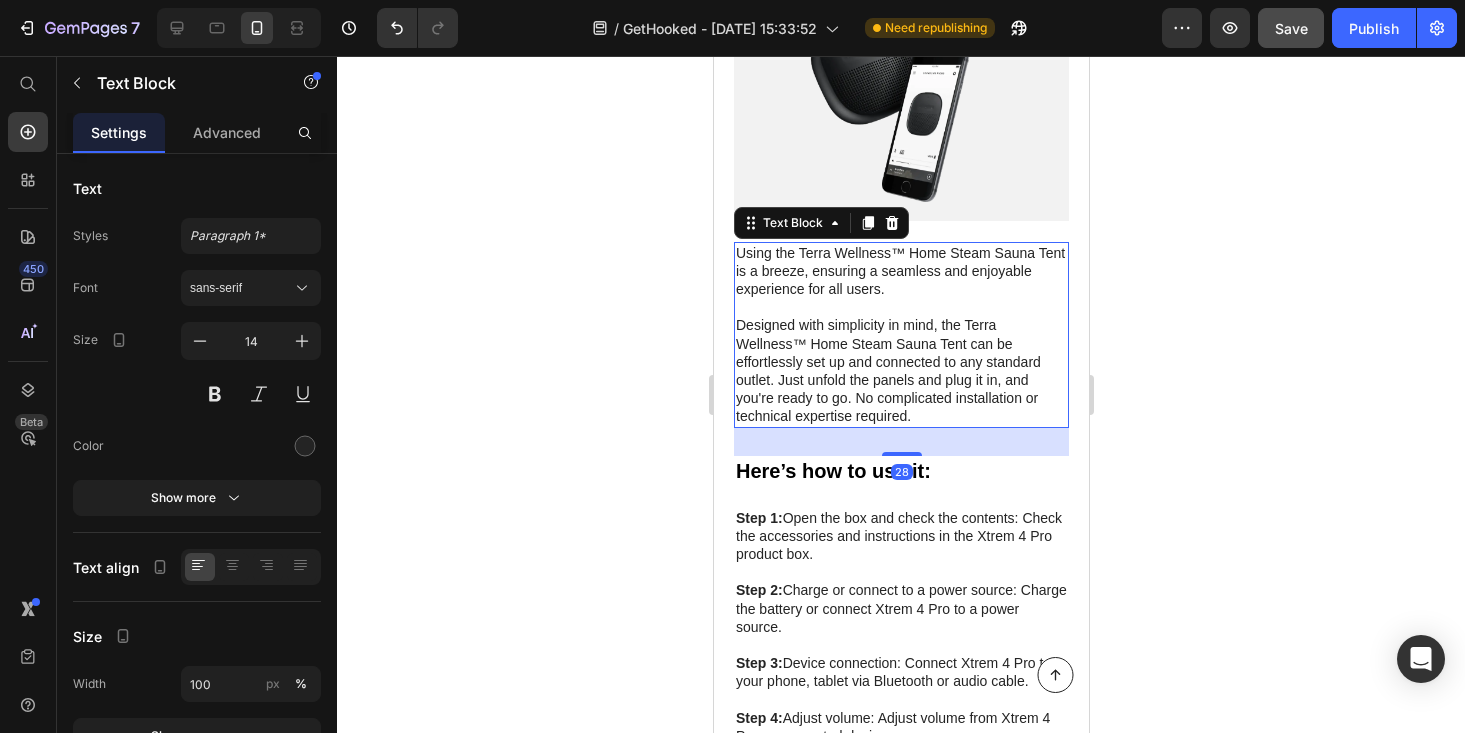 click on "Designed with simplicity in mind, the Terra Wellness™ Home Steam Sauna Tent can be effortlessly set up and connected to any standard outlet. Just unfold the panels and plug it in, and you're ready to go. No complicated installation or technical expertise required." at bounding box center (900, 370) 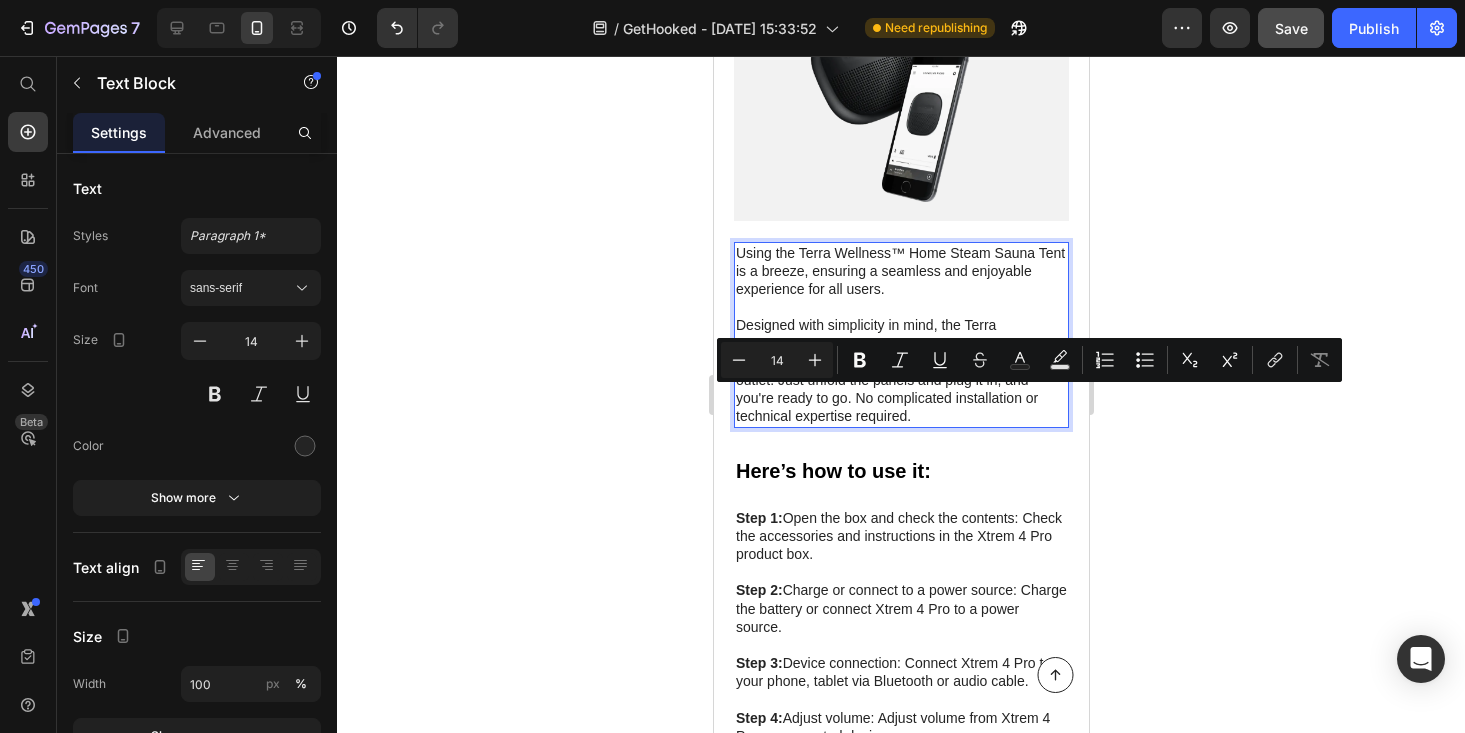 click on "Designed with simplicity in mind, the Terra Wellness™ Home Steam Sauna Tent can be effortlessly set up and connected to any standard outlet. Just unfold the panels and plug it in, and you're ready to go. No complicated installation or technical expertise required." at bounding box center [900, 370] 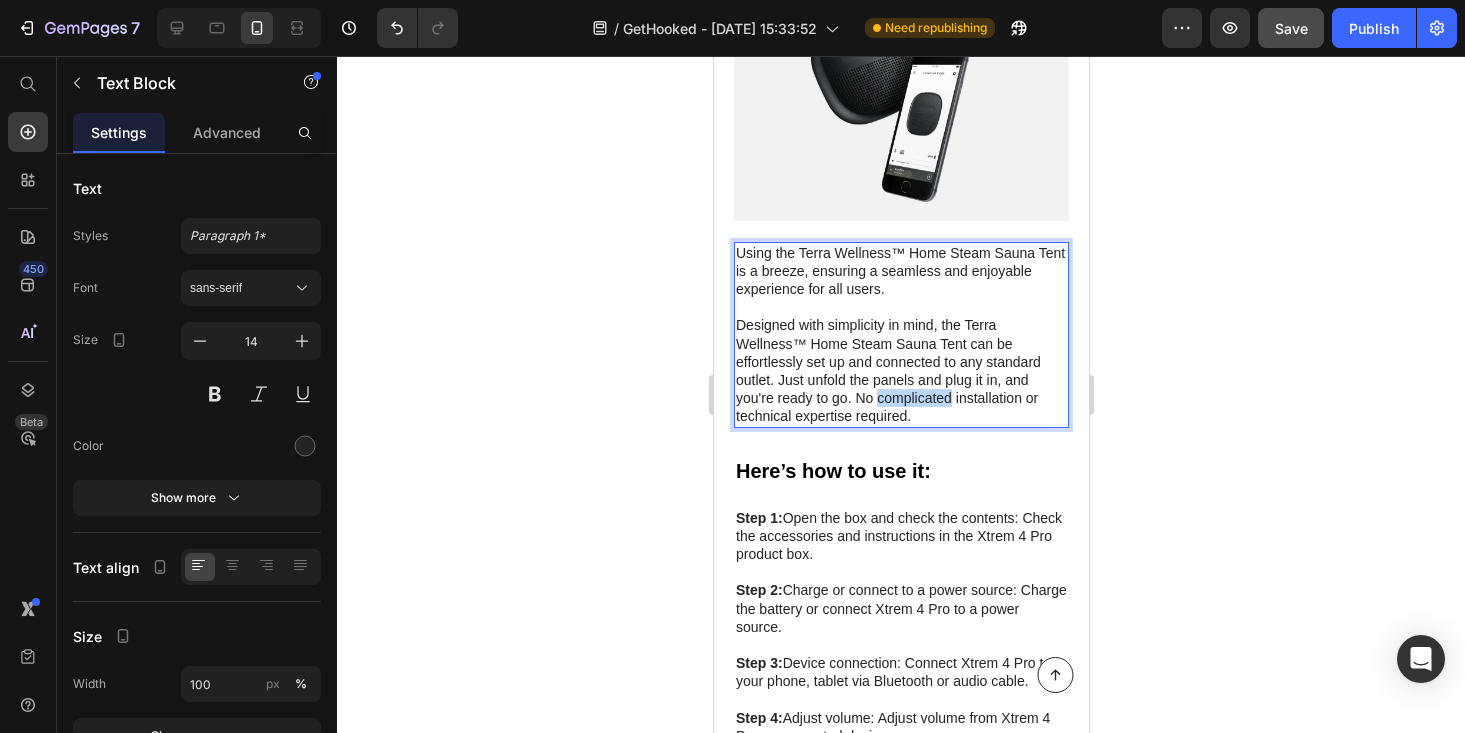 click on "Designed with simplicity in mind, the Terra Wellness™ Home Steam Sauna Tent can be effortlessly set up and connected to any standard outlet. Just unfold the panels and plug it in, and you're ready to go. No complicated installation or technical expertise required." at bounding box center [900, 370] 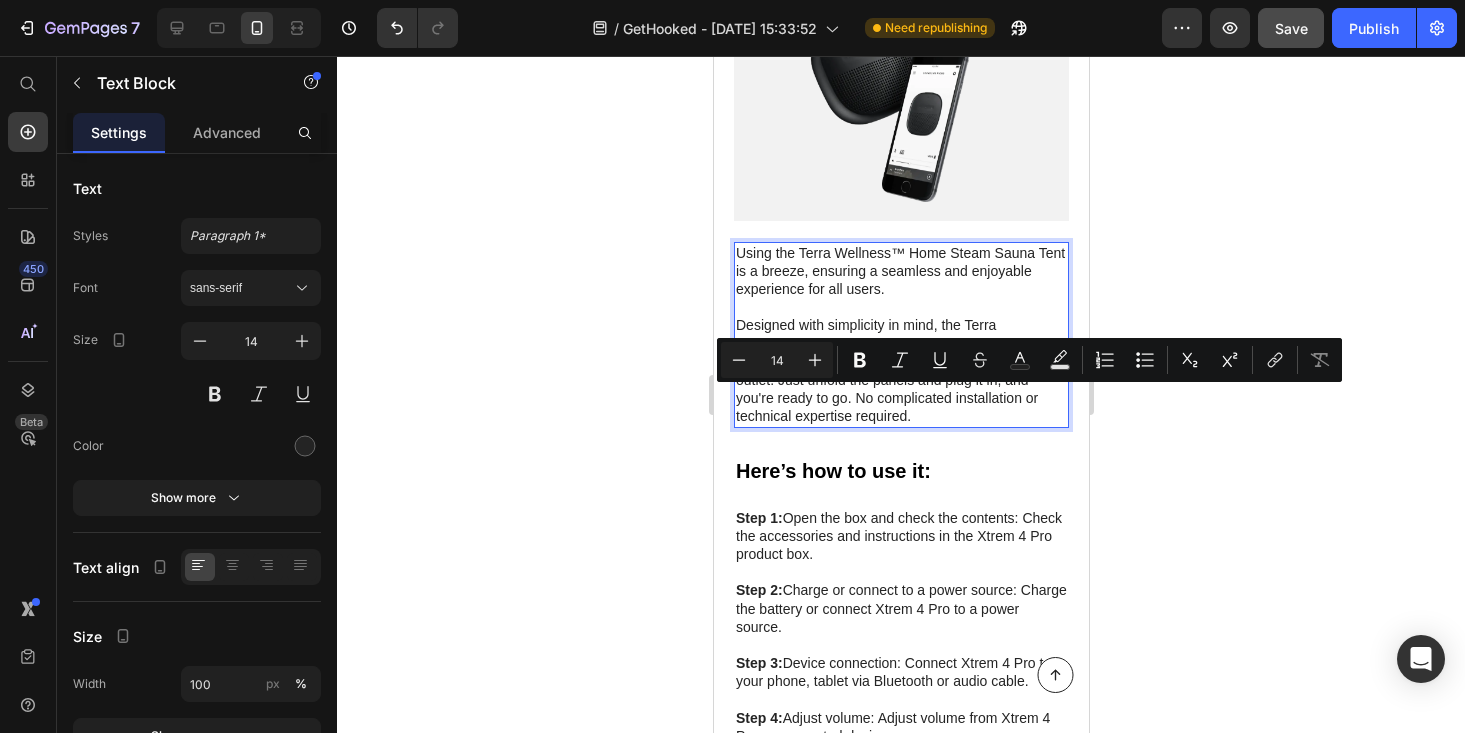 click on "Designed with simplicity in mind, the Terra Wellness™ Home Steam Sauna Tent can be effortlessly set up and connected to any standard outlet. Just unfold the panels and plug it in, and you're ready to go. No complicated installation or technical expertise required." at bounding box center (900, 370) 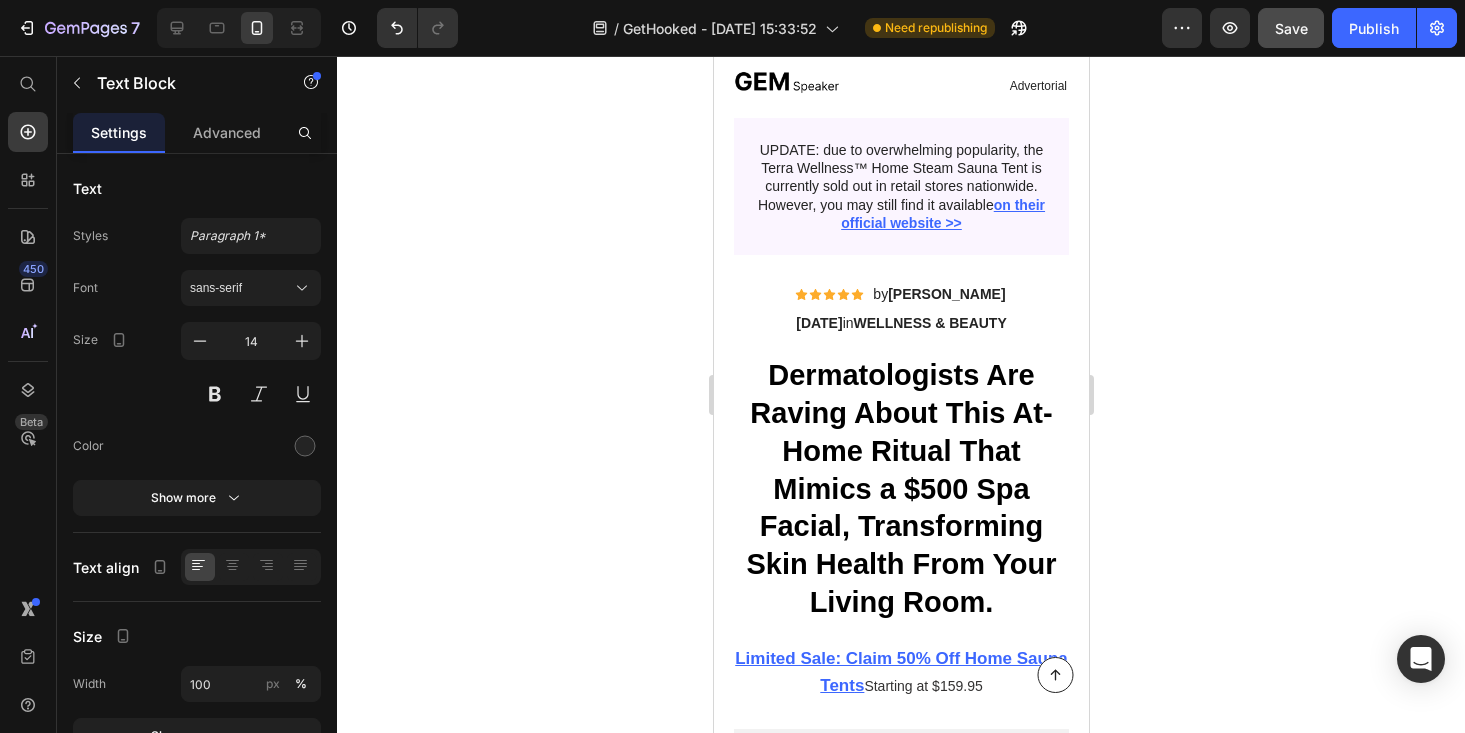 scroll, scrollTop: 0, scrollLeft: 0, axis: both 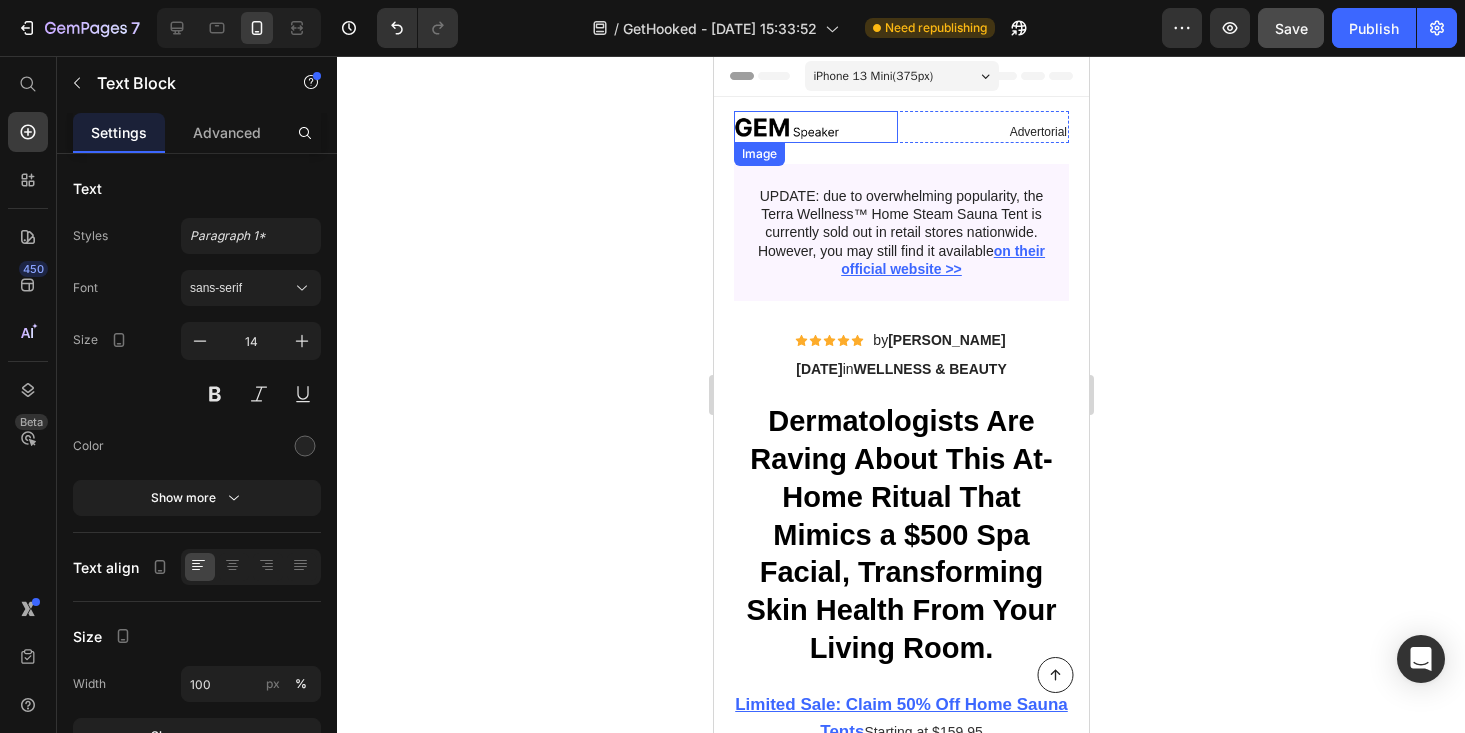 click at bounding box center (815, 127) 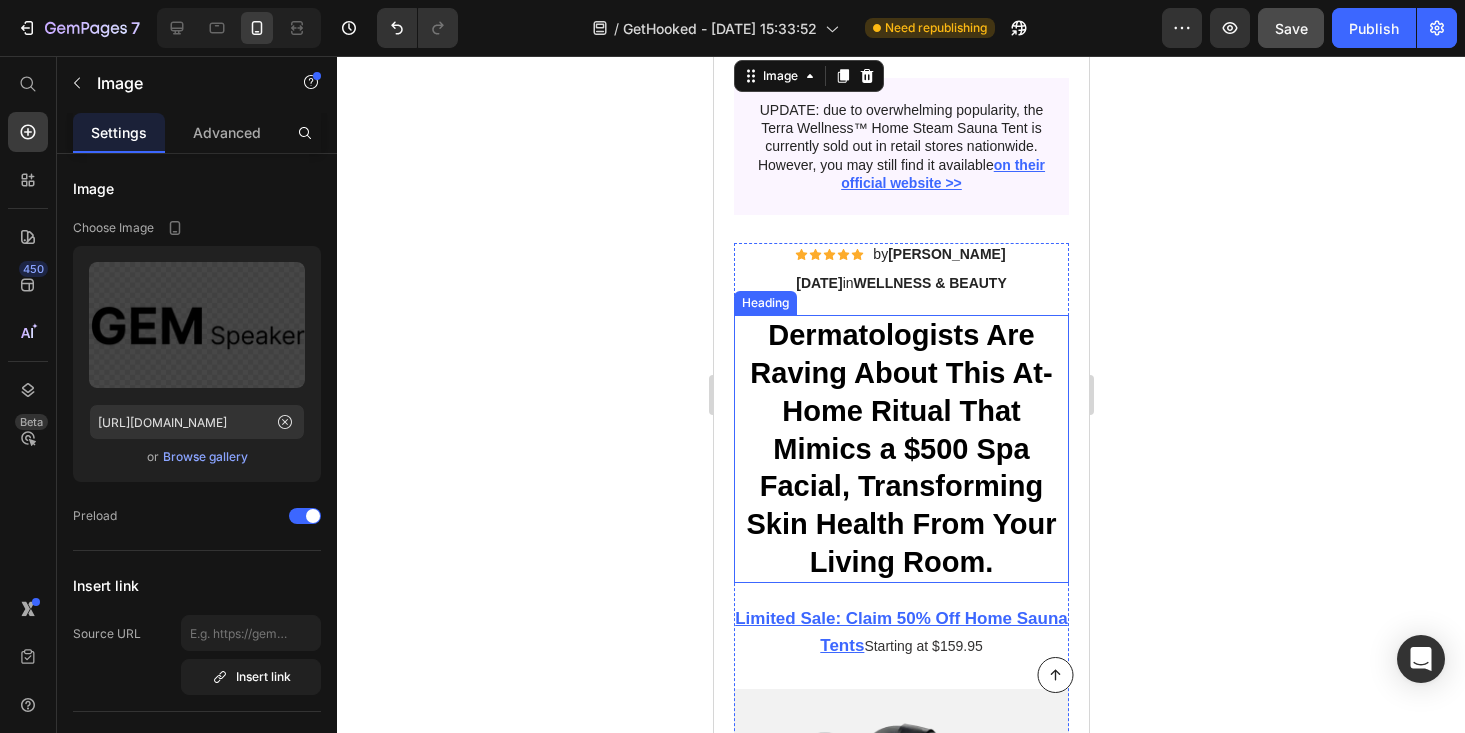 scroll, scrollTop: 88, scrollLeft: 0, axis: vertical 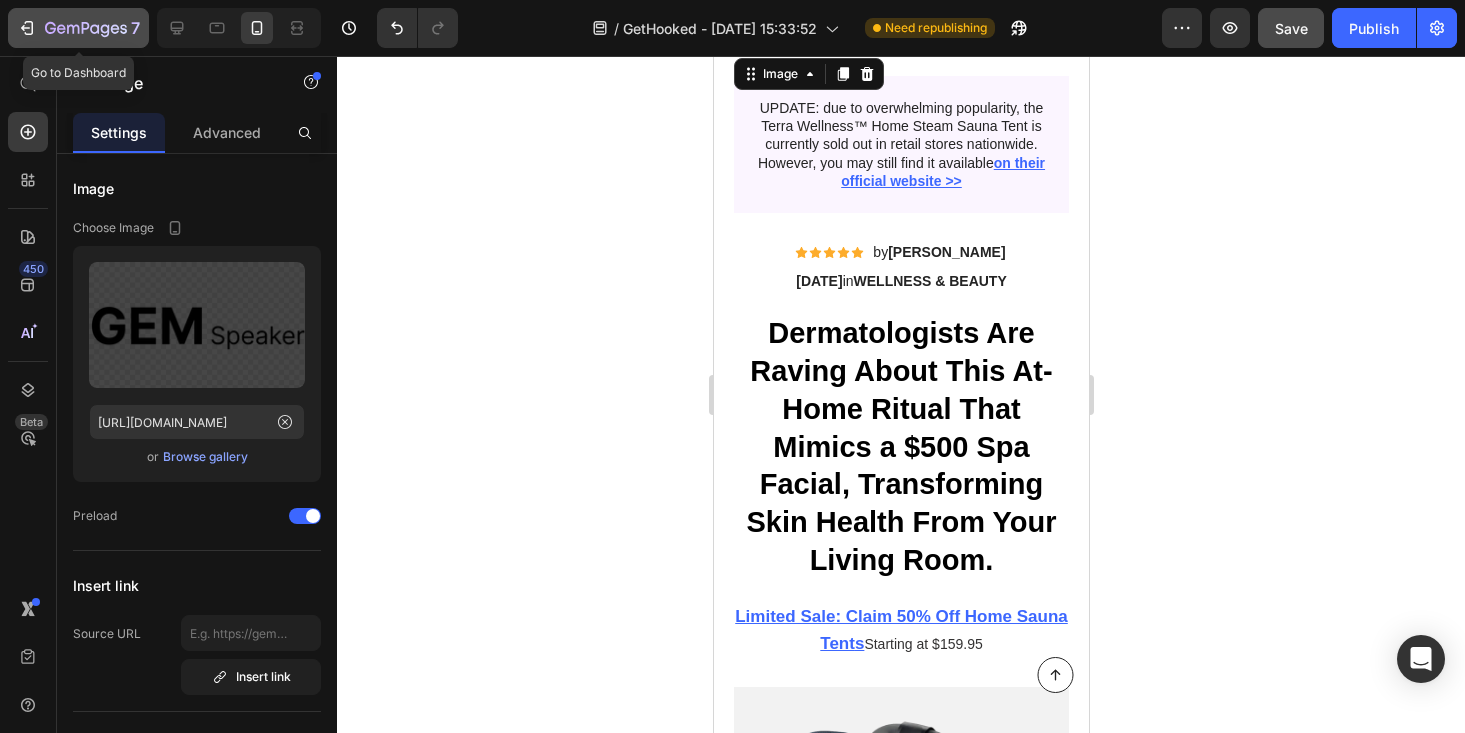 click 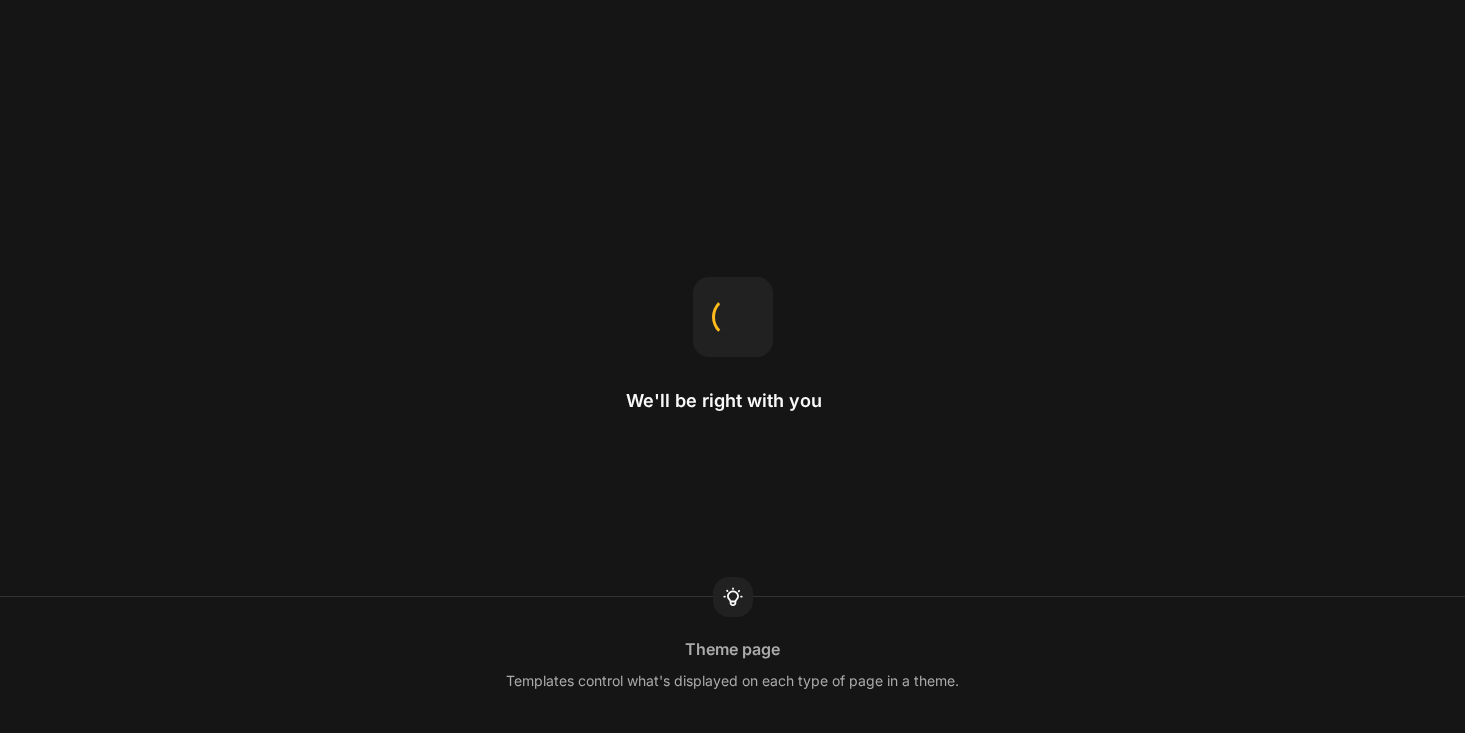 scroll, scrollTop: 0, scrollLeft: 0, axis: both 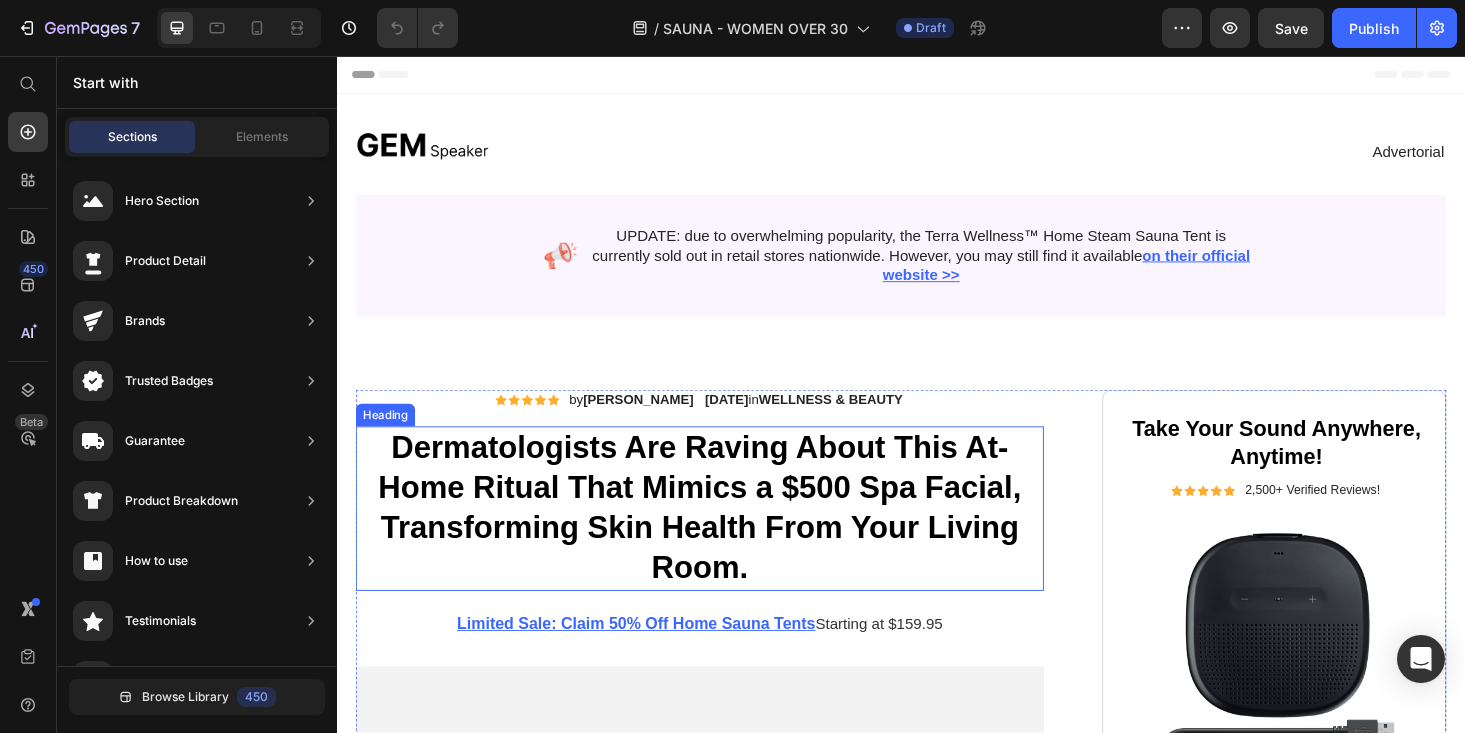 click on "Dermatologists Are Raving About This At-Home Ritual That Mimics a $500 Spa Facial, Transforming Skin Health From Your Living Room." at bounding box center (723, 538) 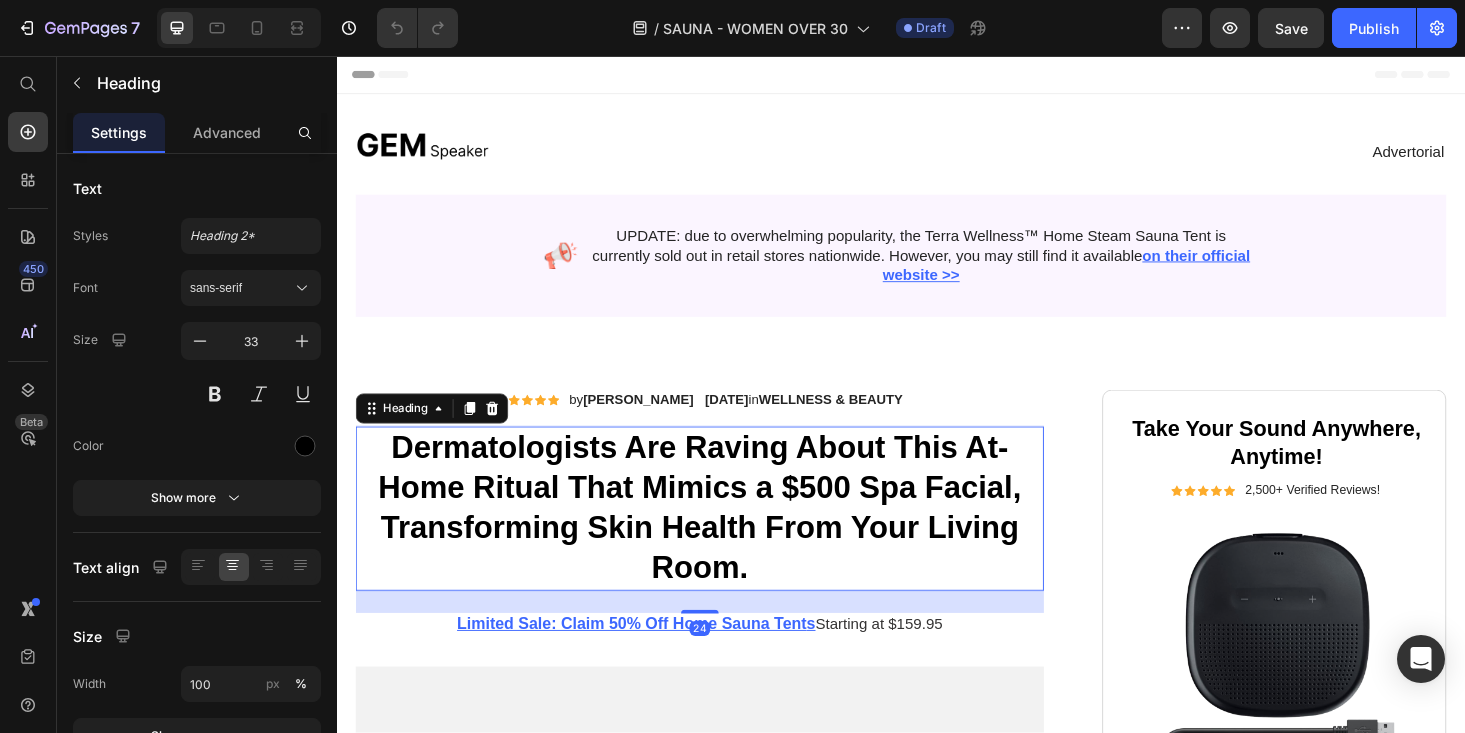 click on "Dermatologists Are Raving About This At-Home Ritual That Mimics a $500 Spa Facial, Transforming Skin Health From Your Living Room." at bounding box center [723, 538] 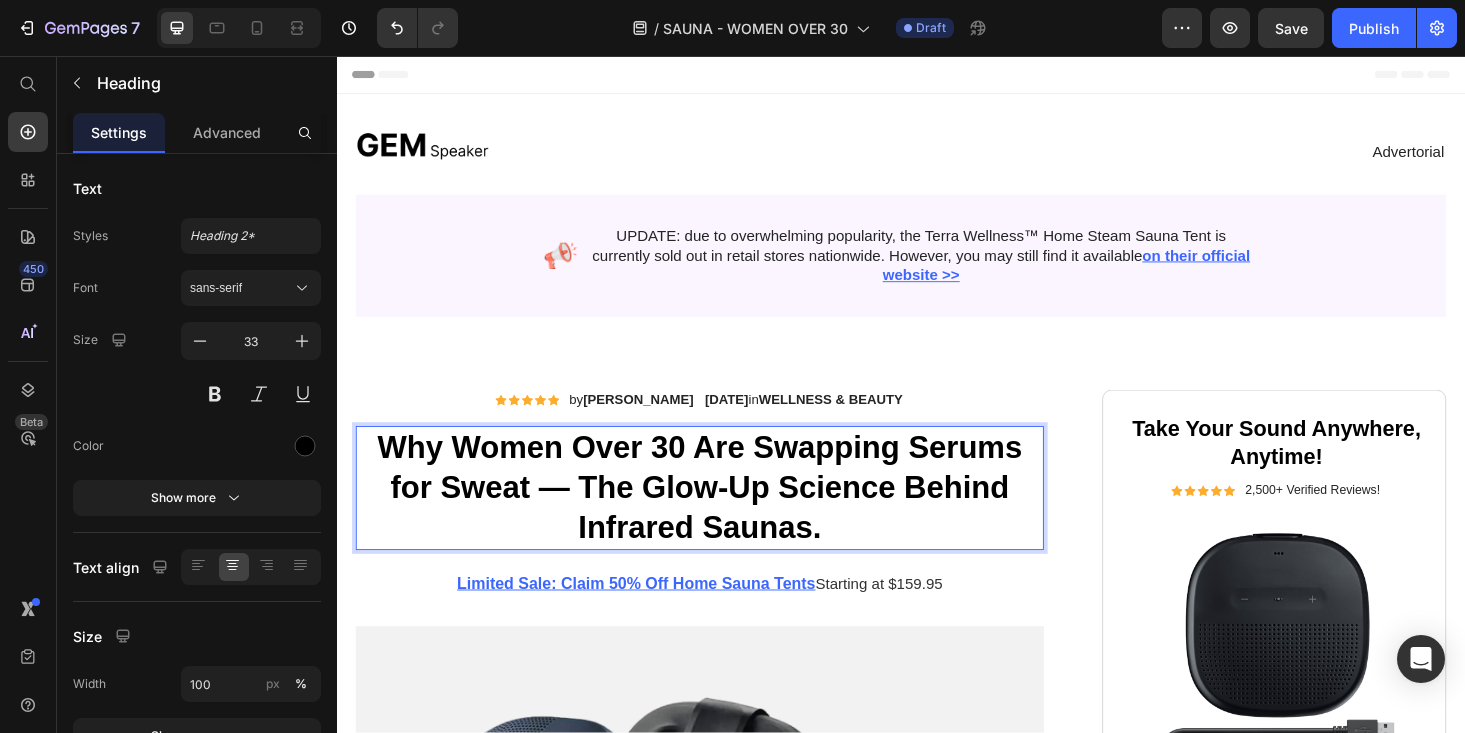click on "Why Women Over 30 Are Swapping Serums for Sweat — The Glow-Up Science Behind Infrared Saunas." at bounding box center (723, 516) 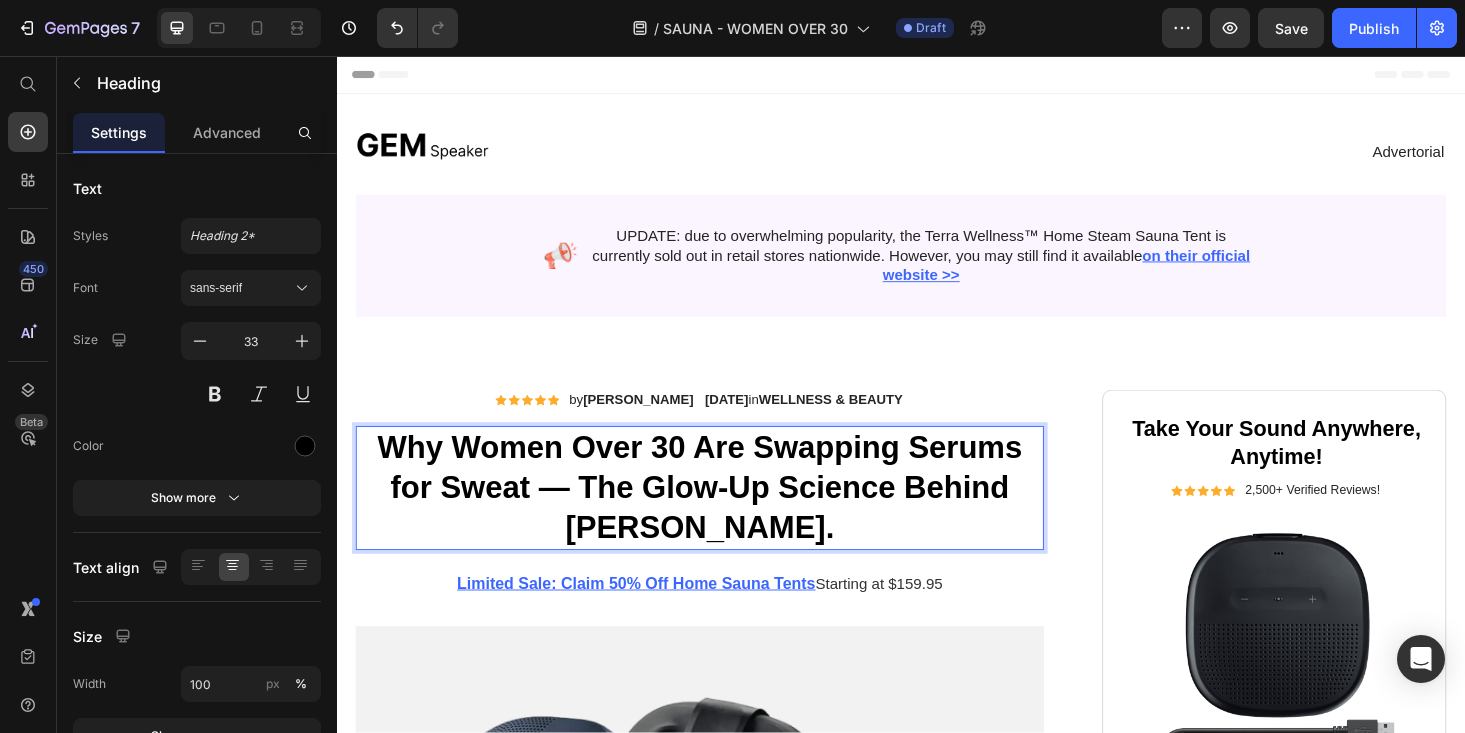 click on "Why Women Over 30 Are Swapping Serums for Sweat — The Glow-Up Science Behind [PERSON_NAME]." at bounding box center [723, 516] 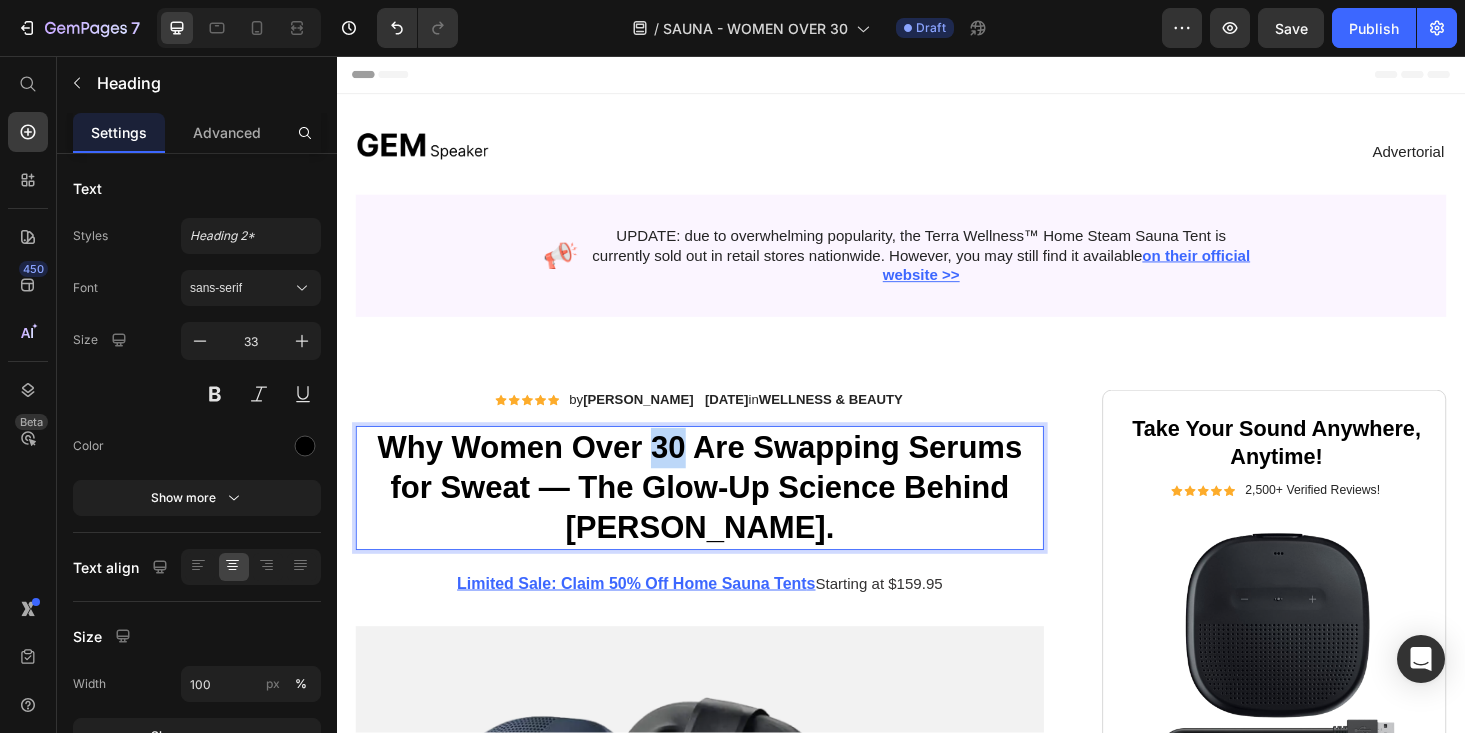 click on "Why Women Over 30 Are Swapping Serums for Sweat — The Glow-Up Science Behind [PERSON_NAME]." at bounding box center [723, 516] 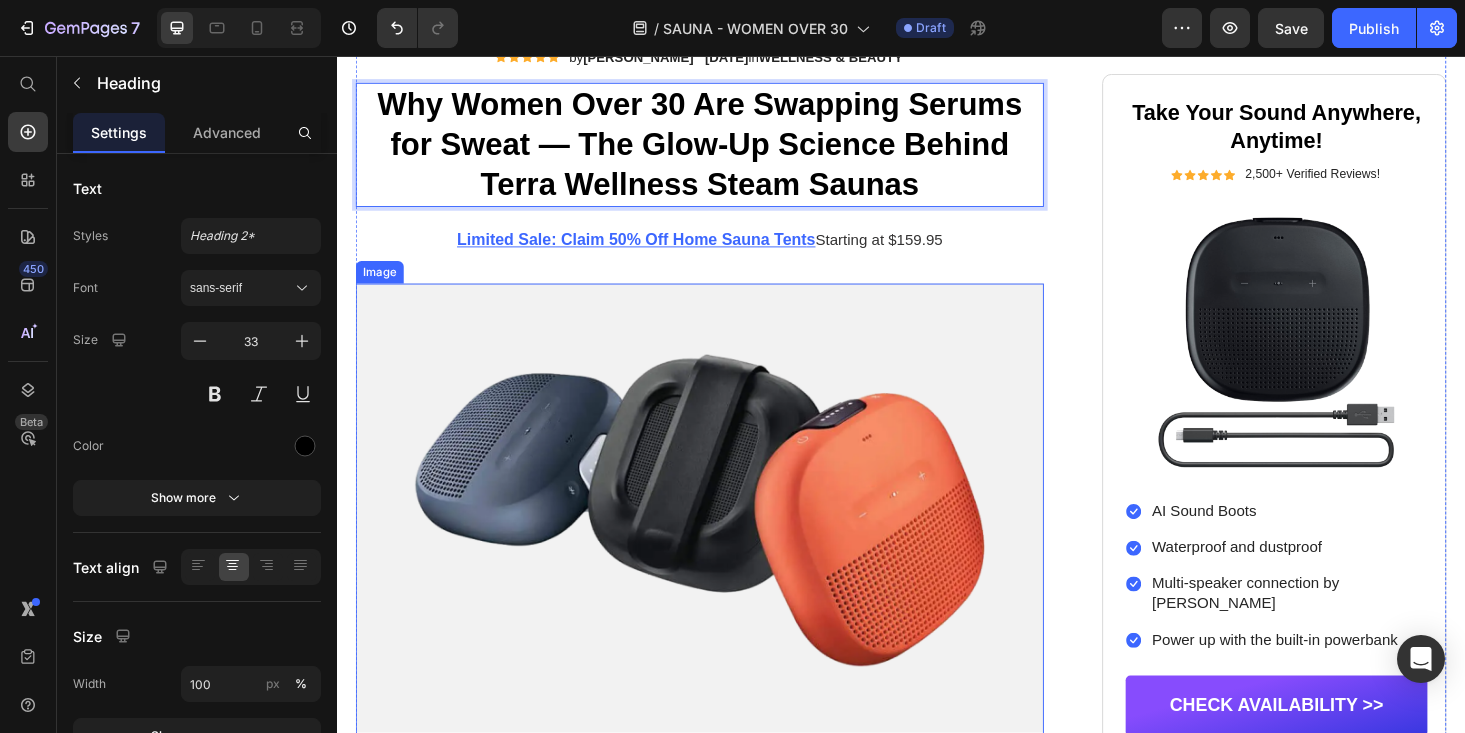 scroll, scrollTop: 368, scrollLeft: 0, axis: vertical 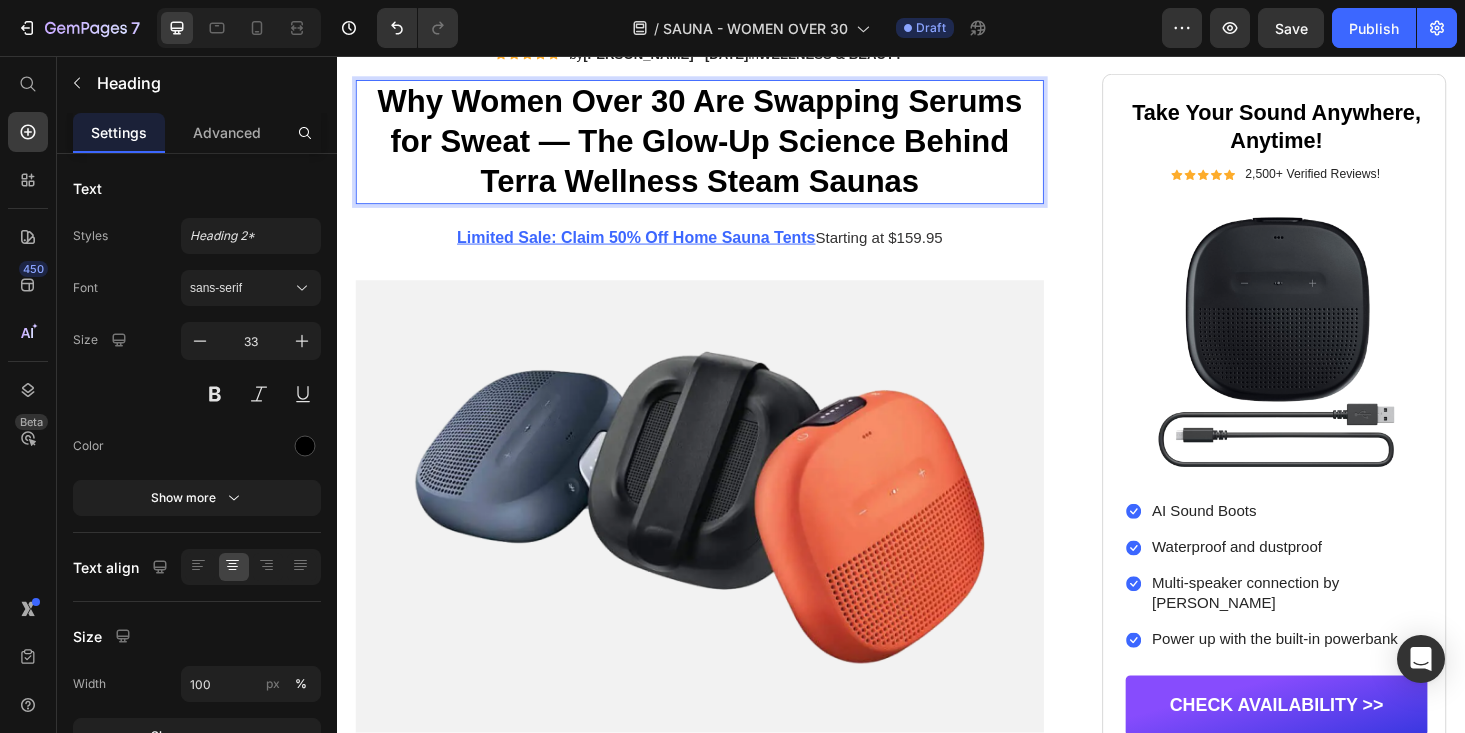 click on "Why Women Over 30 Are Swapping Serums for Sweat — The Glow-Up Science Behind Terra Wellness Steam Saunas" at bounding box center (723, 148) 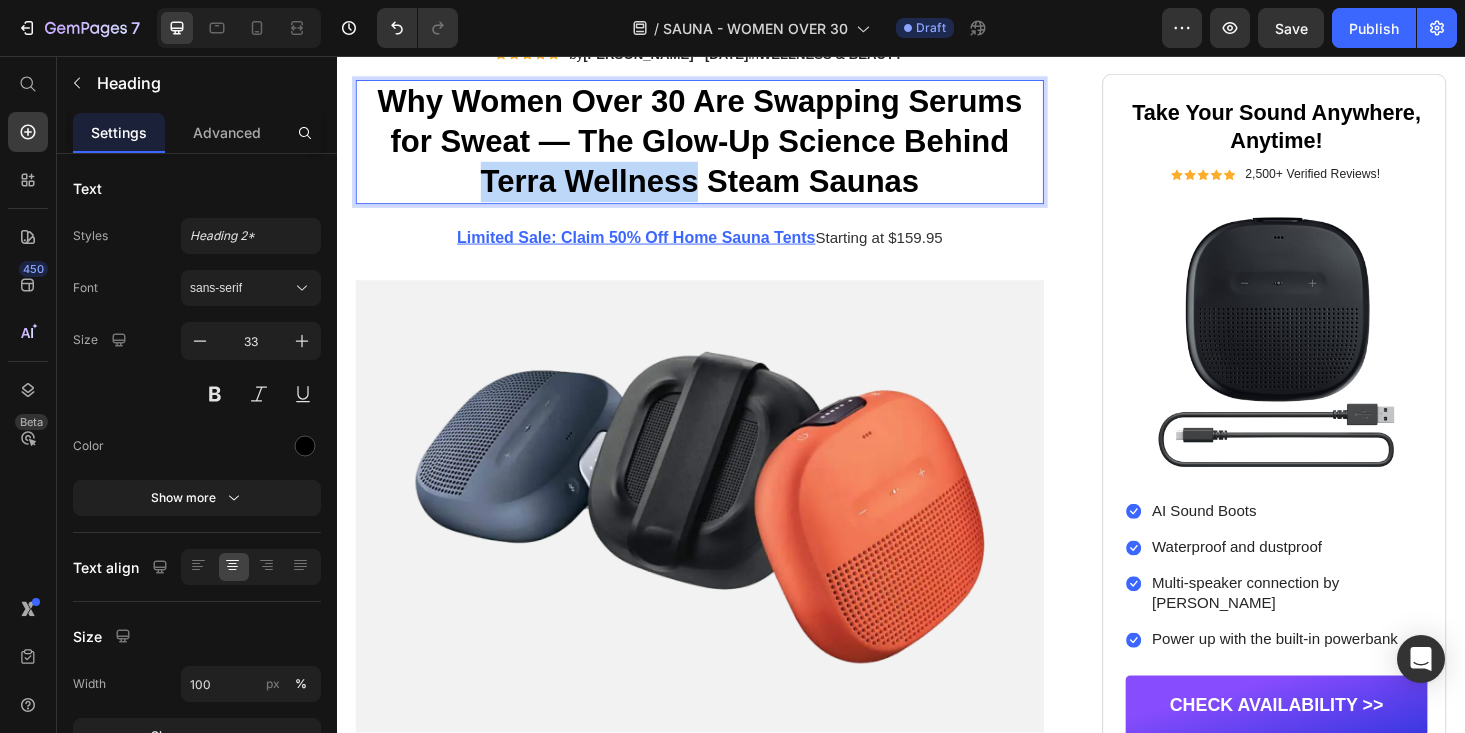 click on "Why Women Over 30 Are Swapping Serums for Sweat — The Glow-Up Science Behind Terra Wellness Steam Saunas" at bounding box center (723, 148) 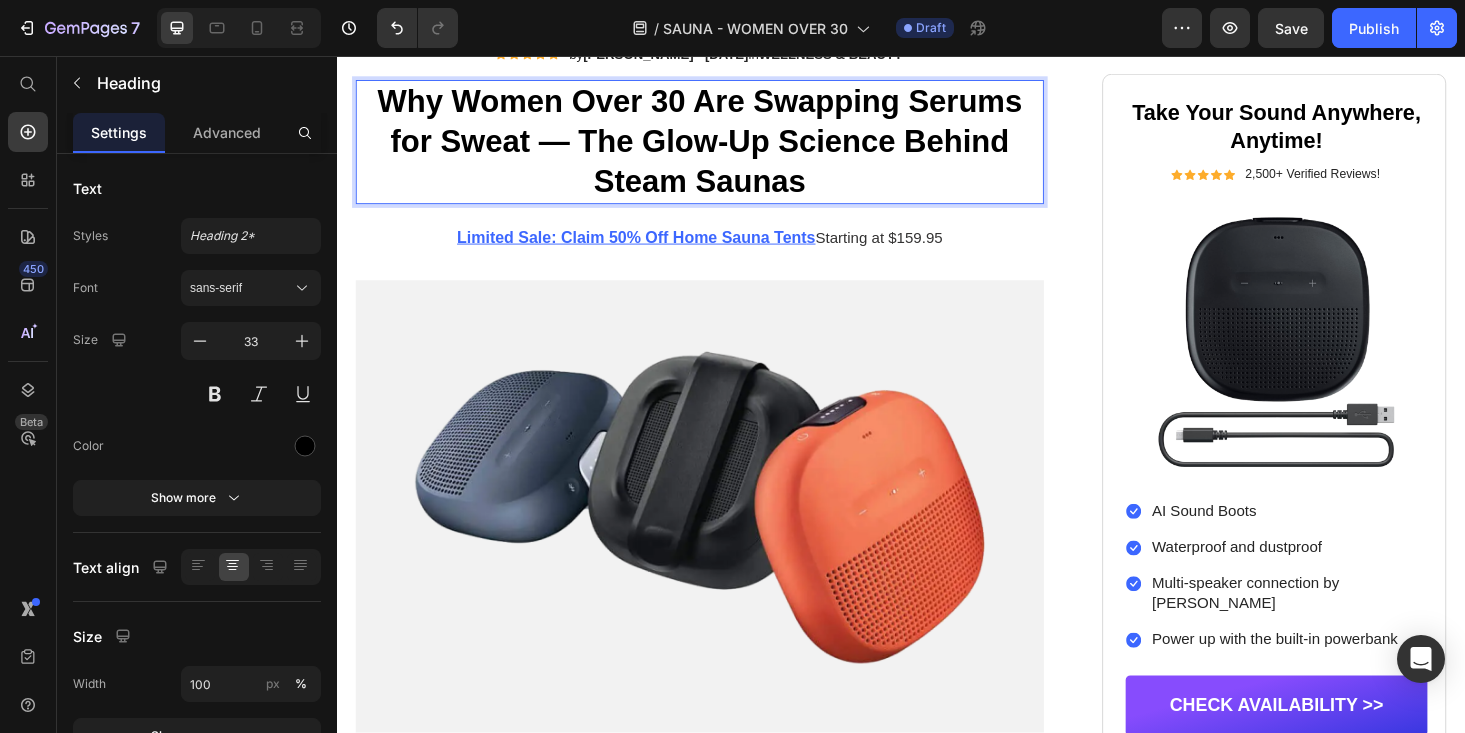 click on "Why Women Over 30 Are Swapping Serums for Sweat — The Glow-Up Science Behind Steam Saunas" at bounding box center [723, 148] 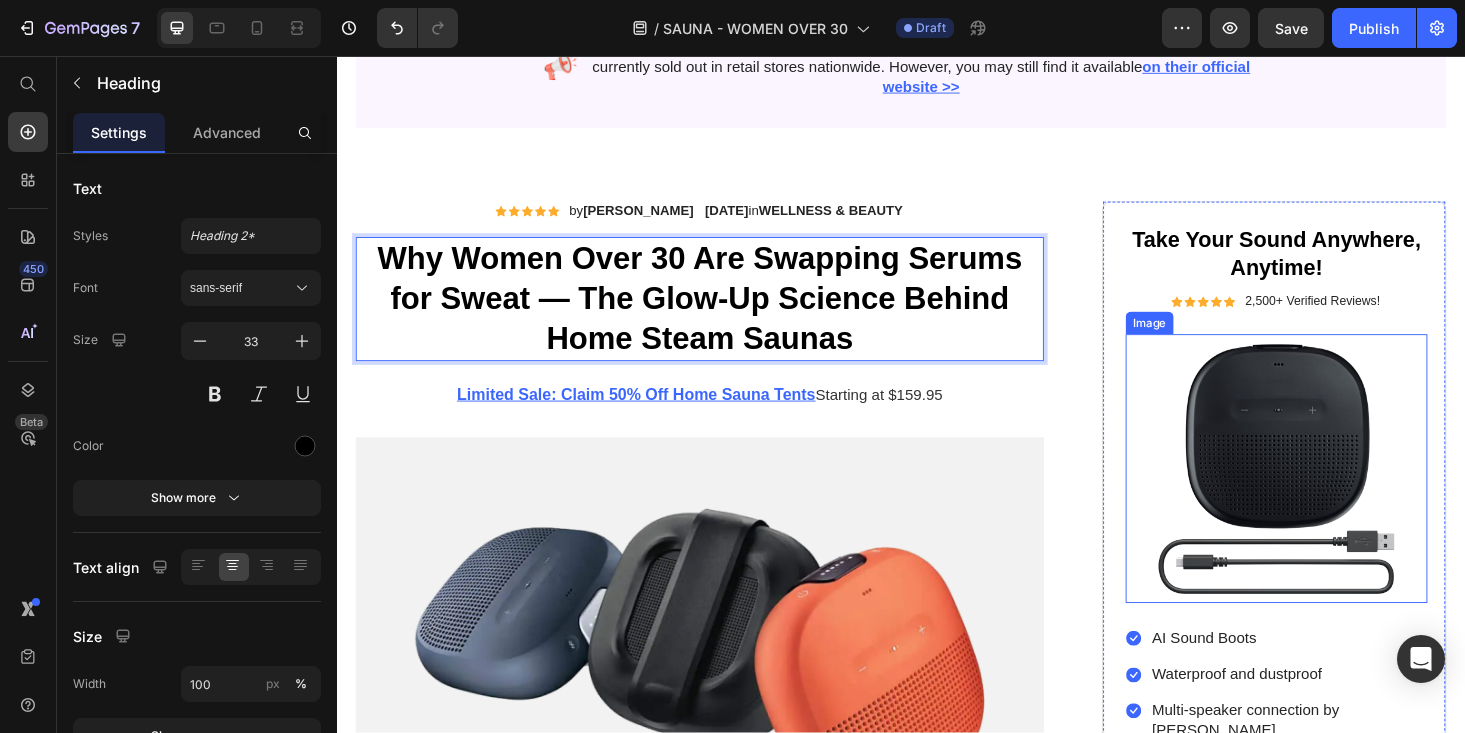 scroll, scrollTop: 174, scrollLeft: 0, axis: vertical 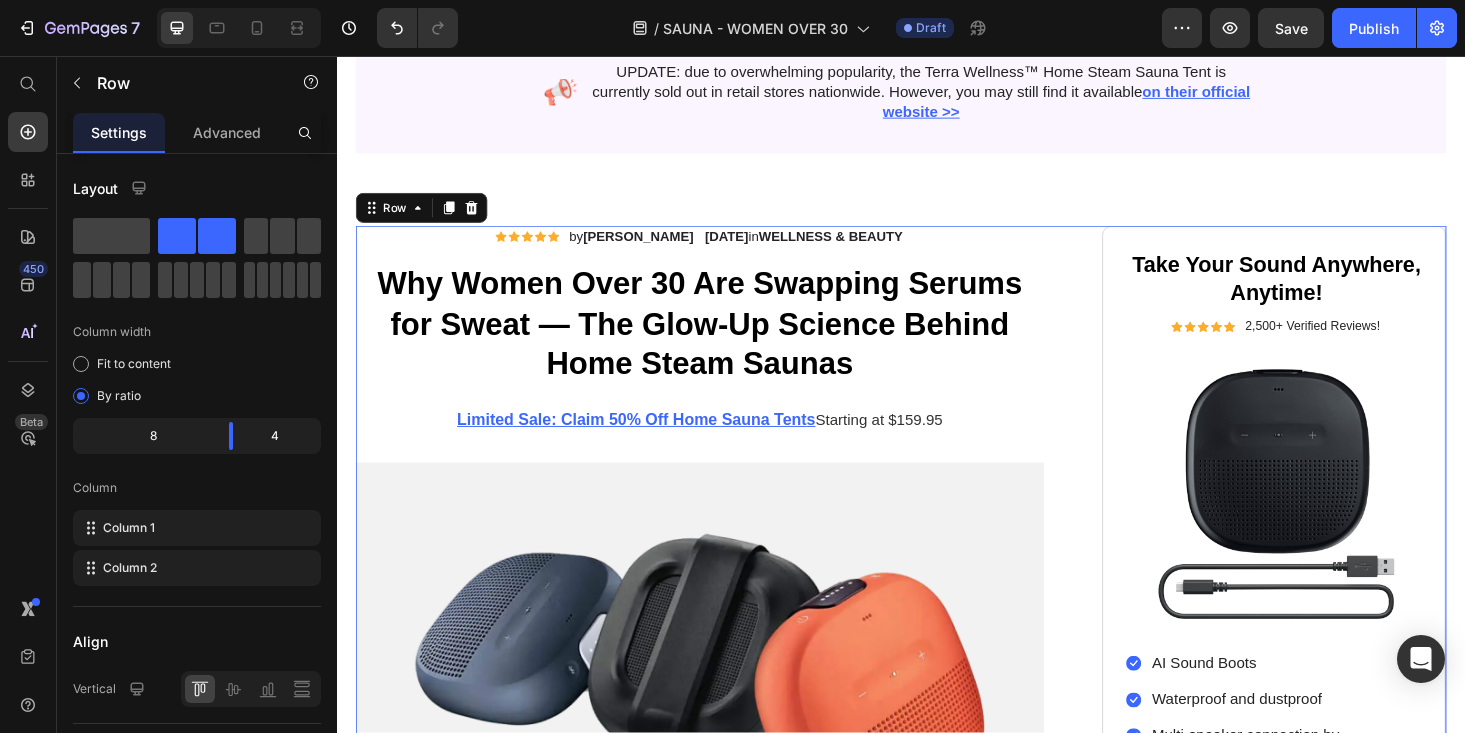 click on "Icon
Icon
Icon
Icon
Icon Icon List by  [PERSON_NAME] Text Block Row [DATE]   in   WELLNESS & BEAUTY Text Block Row Why Women Over 30 Are Swapping Serums for Sweat — The Glow-Up Science Behind Home Steam Saunas Heading Limited Sale: Claim 50% Off Home Sauna Tent s  Starting at $159.95 Text Block Image Image Image Image Image Image Row "EVER SINCE HOME WELLNESS DEVICES EXISTED, THERE HAS ALWAYS BEEN ONE SIGNIFICANT DRAWBACK..." Heading If you're someone who values radiant, healthy skin and overall wellness, you know that achieving spa-quality results is crucial. But finding wellness solutions that deliver professional-grade skin benefits while being convenient and cost-effective can be a challenge. Not to mention the concern of spending thousands on spa treatments and the time commitment of regular appointments.   However, all of these concerns have been addressed with the introduction of the revolutionary  Row" at bounding box center [937, 1462] 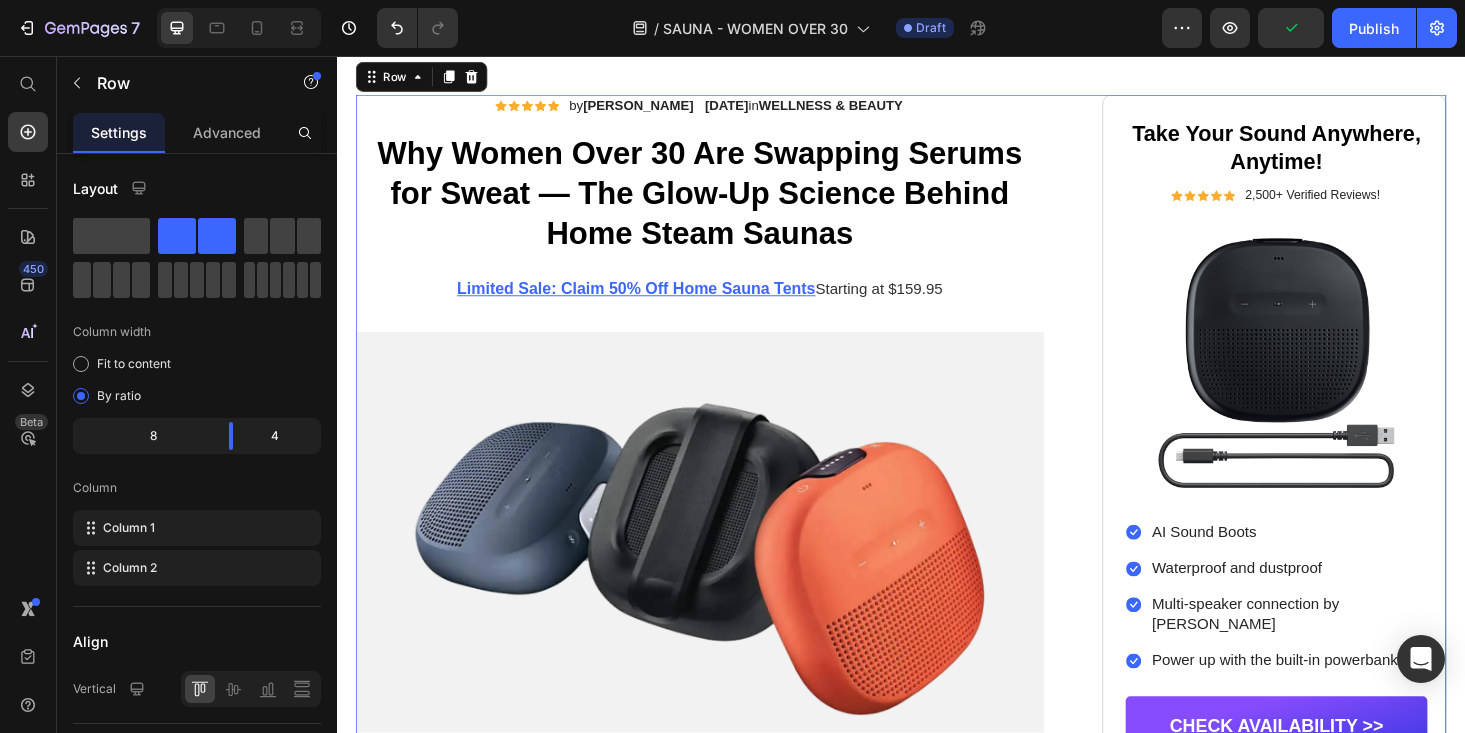 scroll, scrollTop: 222, scrollLeft: 0, axis: vertical 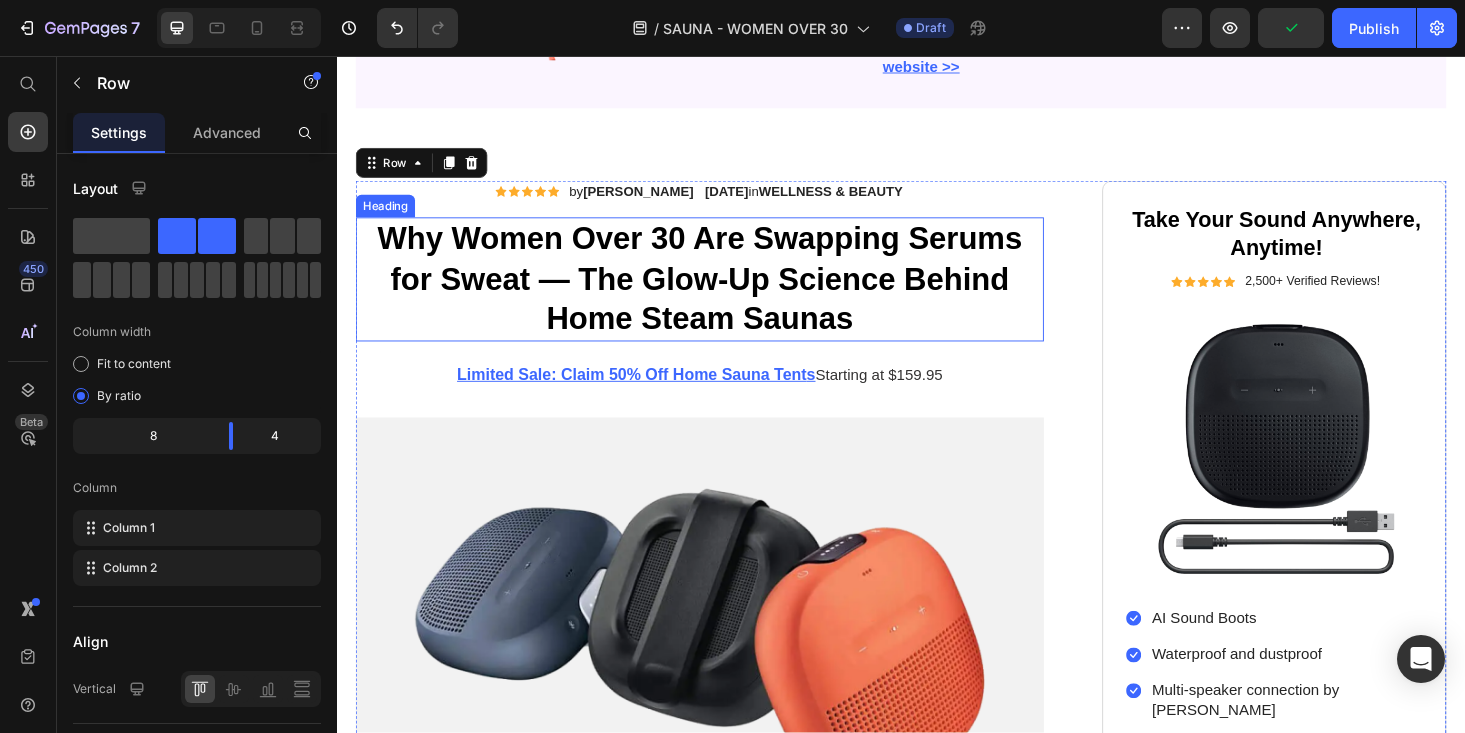 click on "Why Women Over 30 Are Swapping Serums for Sweat — The Glow-Up Science Behind Home Steam Saunas" at bounding box center (723, 294) 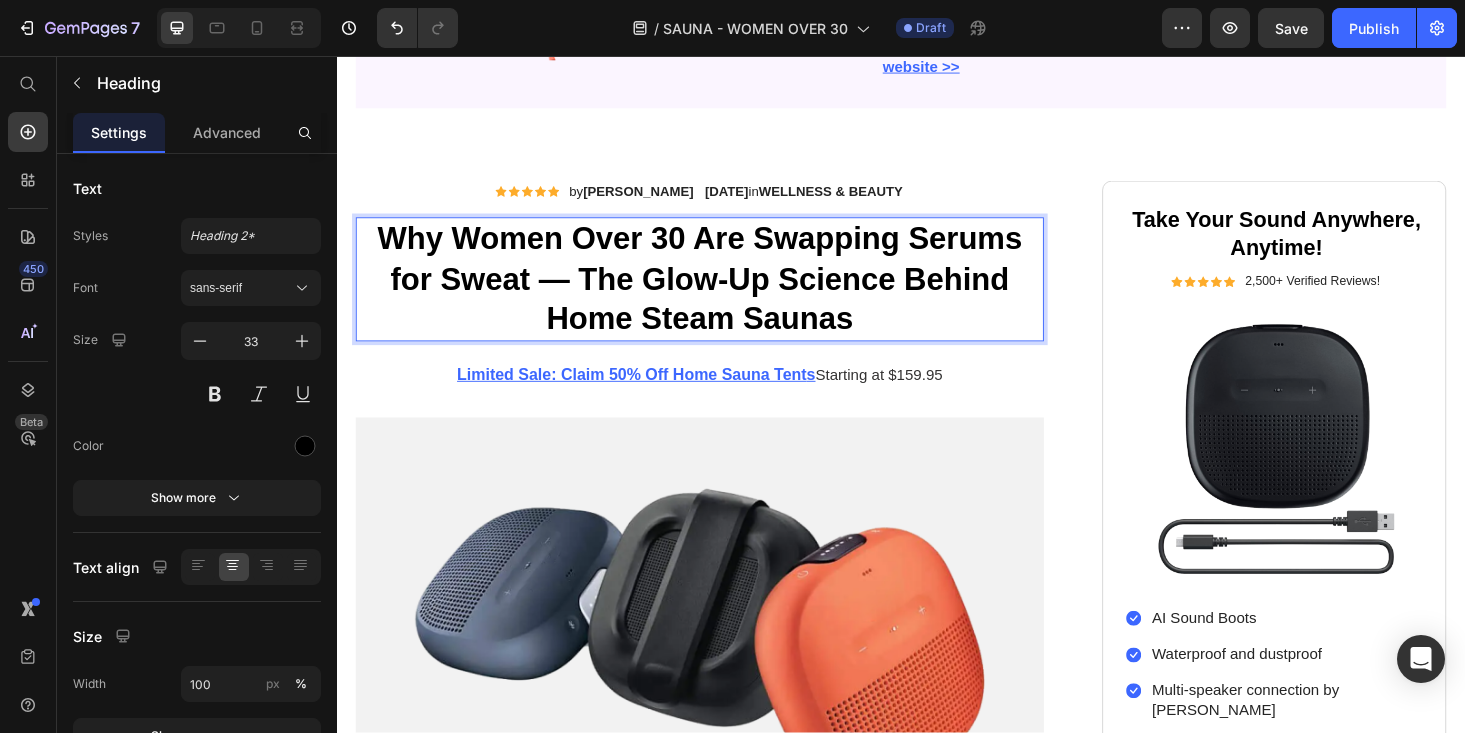 click on "Why Women Over 30 Are Swapping Serums for Sweat — The Glow-Up Science Behind Home Steam Saunas" at bounding box center [723, 294] 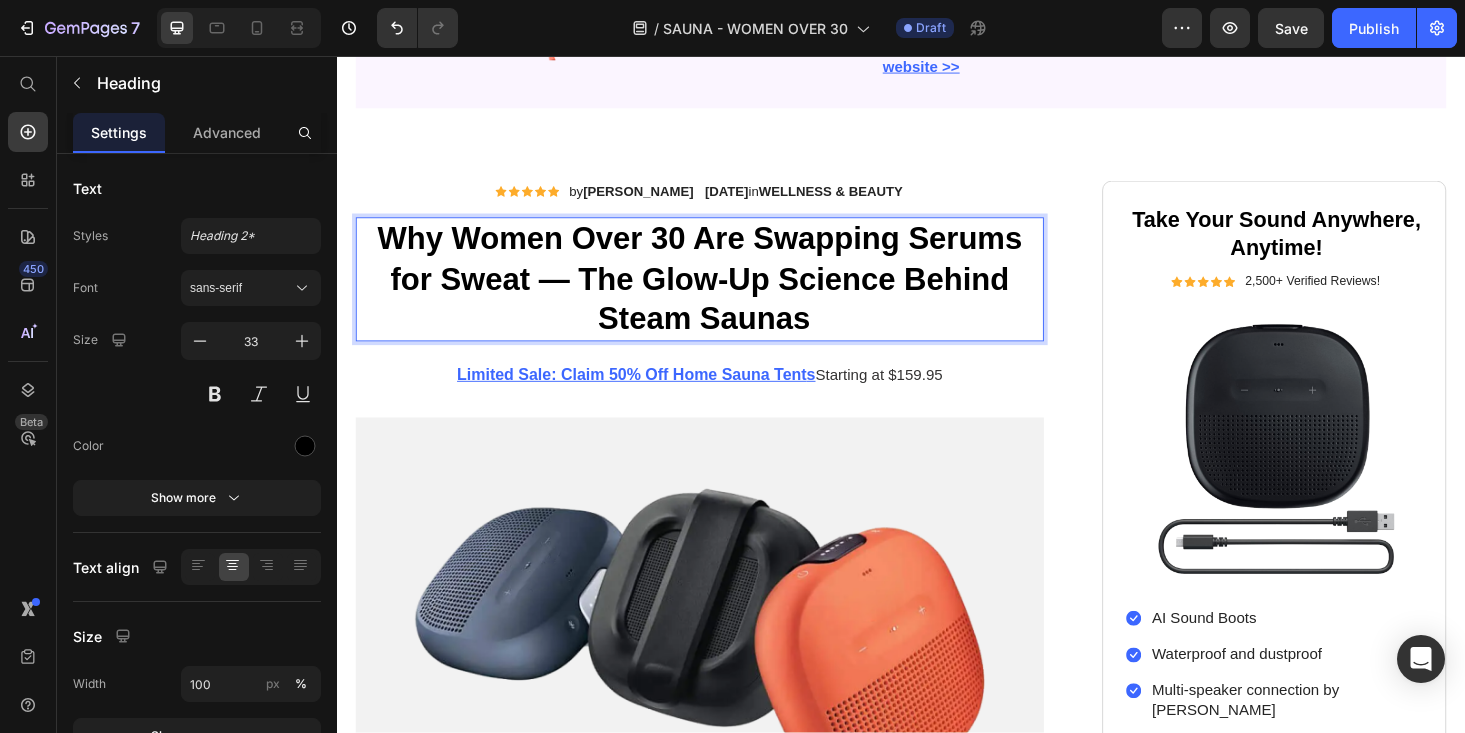 click on "Why Women Over 30 Are Swapping Serums for Sweat — The Glow-Up Science Behind  Steam Saunas" at bounding box center [723, 294] 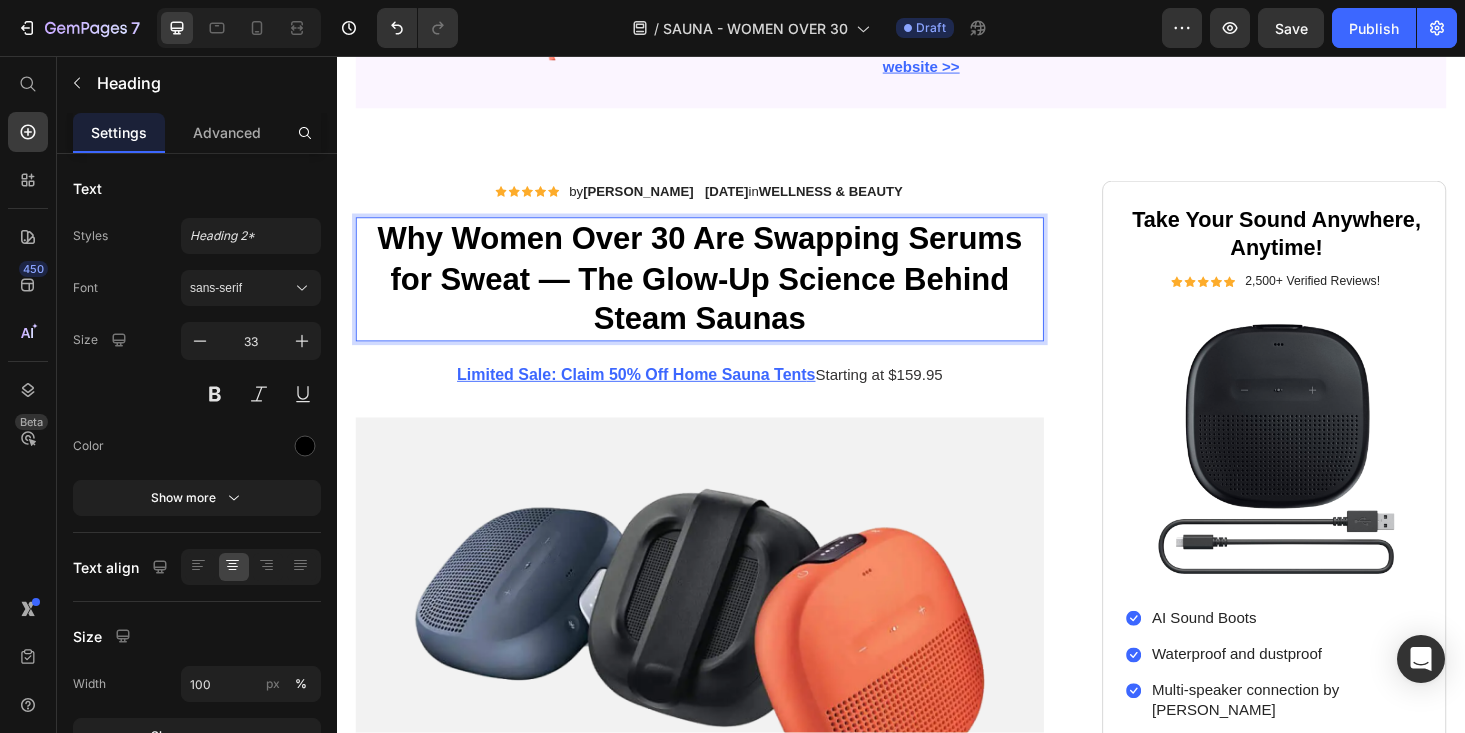click on "Why Women Over 30 Are Swapping Serums for Sweat — The Glow-Up Science Behind Steam Saunas" at bounding box center (723, 294) 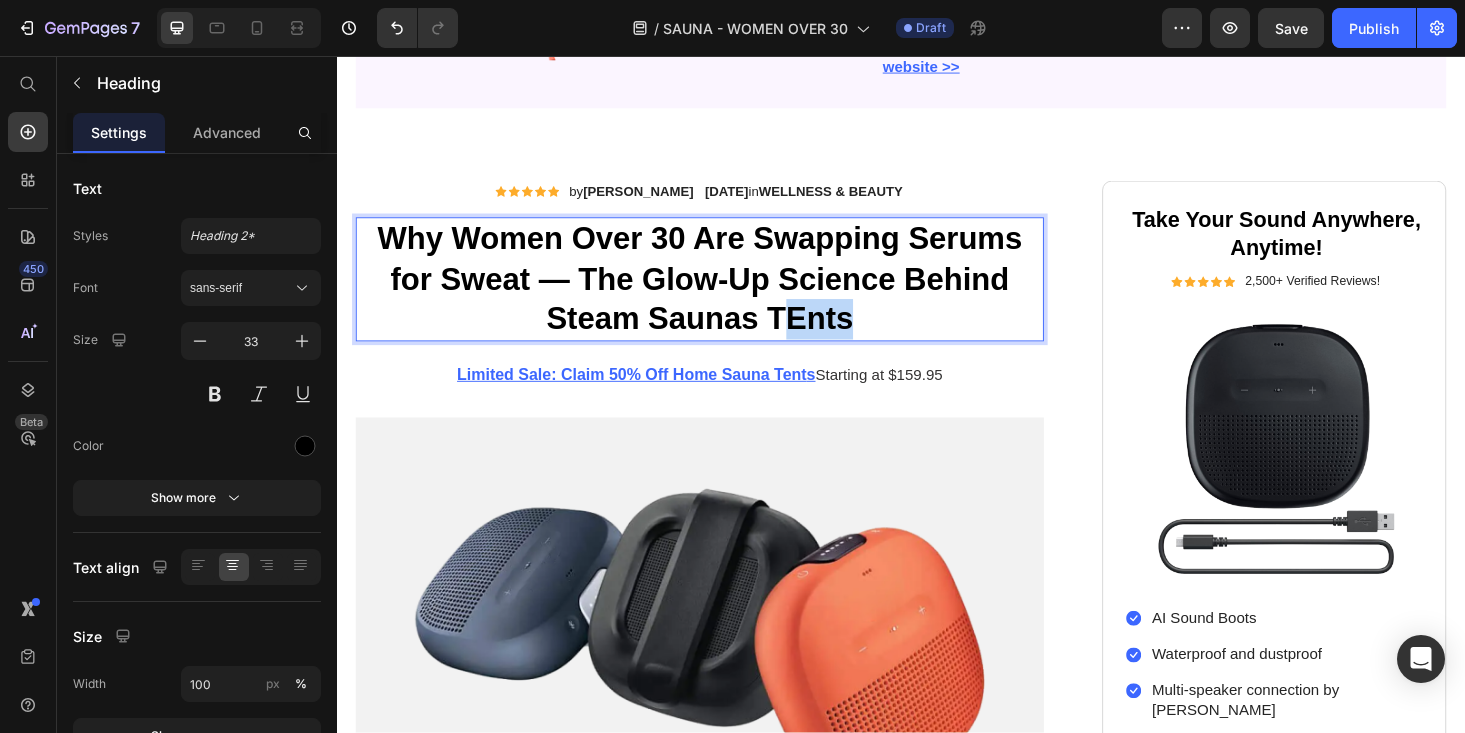 click on "Why Women Over 30 Are Swapping Serums for Sweat — The Glow-Up Science Behind Steam Saunas TEnts" at bounding box center (723, 294) 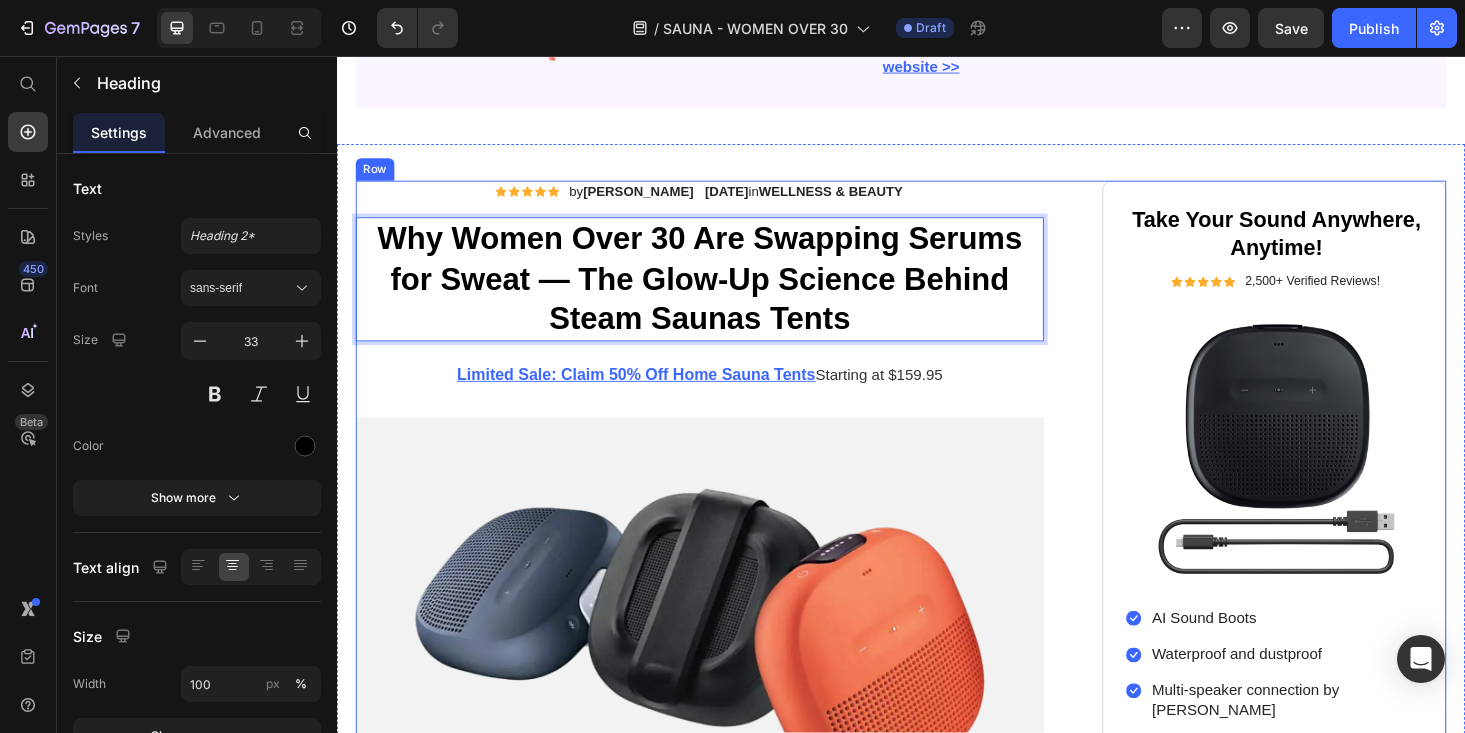 click on "Icon
Icon
Icon
Icon
Icon Icon List by  [PERSON_NAME] Text Block Row [DATE]   in   WELLNESS & BEAUTY Text Block Row Why Women Over 30 Are Swapping Serums for Sweat — The Glow-Up Science Behind Steam Saunas Tents Heading   24 Limited Sale: Claim 50% Off Home Sauna Tent s  Starting at $159.95 Text Block Image Image Image Image Image Image Row "EVER SINCE HOME WELLNESS DEVICES EXISTED, THERE HAS ALWAYS BEEN ONE SIGNIFICANT DRAWBACK..." Heading If you're someone who values radiant, healthy skin and overall wellness, you know that achieving spa-quality results is crucial. But finding wellness solutions that deliver professional-grade skin benefits while being convenient and cost-effective can be a challenge. Not to mention the concern of spending thousands on spa treatments and the time commitment of regular appointments.   HOME SAUNA TENTS. Text Block Row Heading Image Image Row Text Block           Image" at bounding box center [937, 1414] 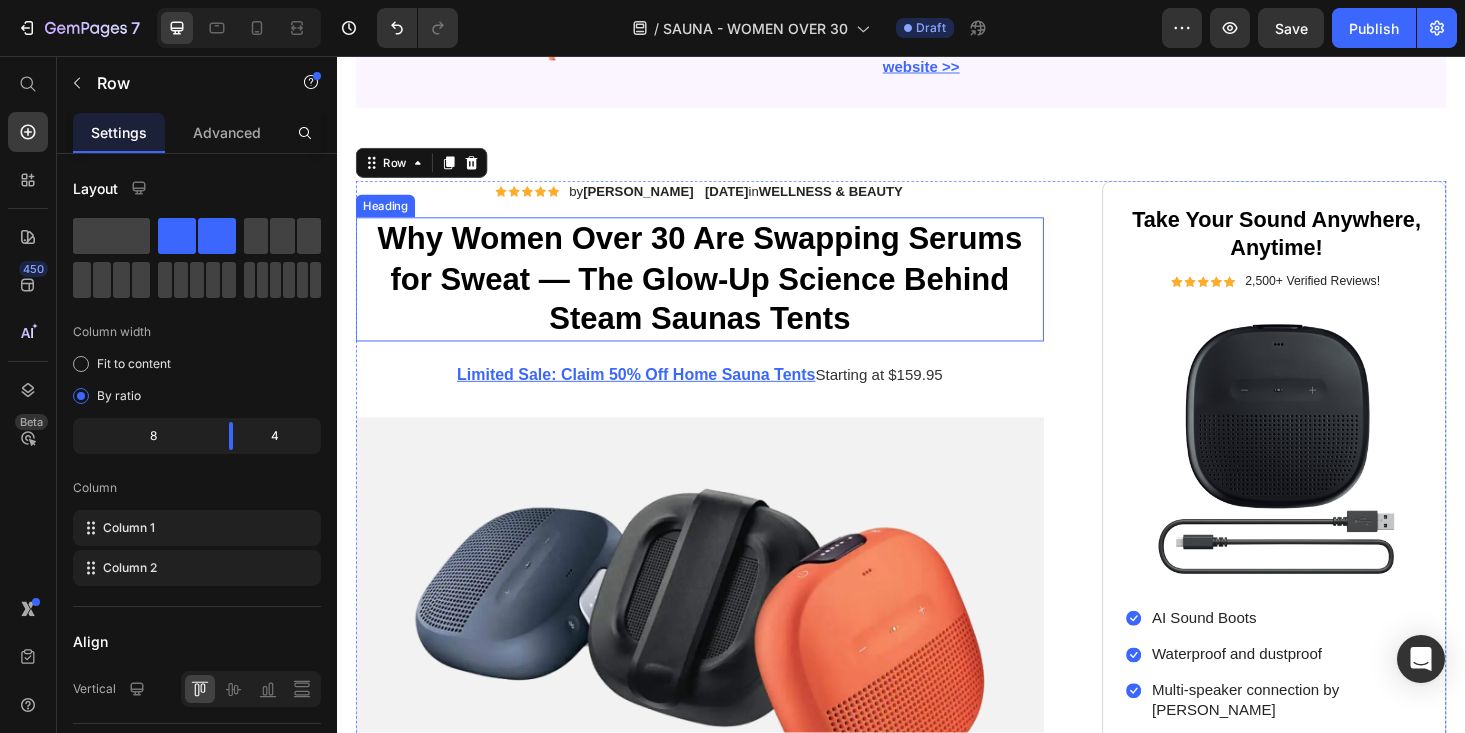 click on "Why Women Over 30 Are Swapping Serums for Sweat — The Glow-Up Science Behind Steam Saunas Tents" at bounding box center [723, 294] 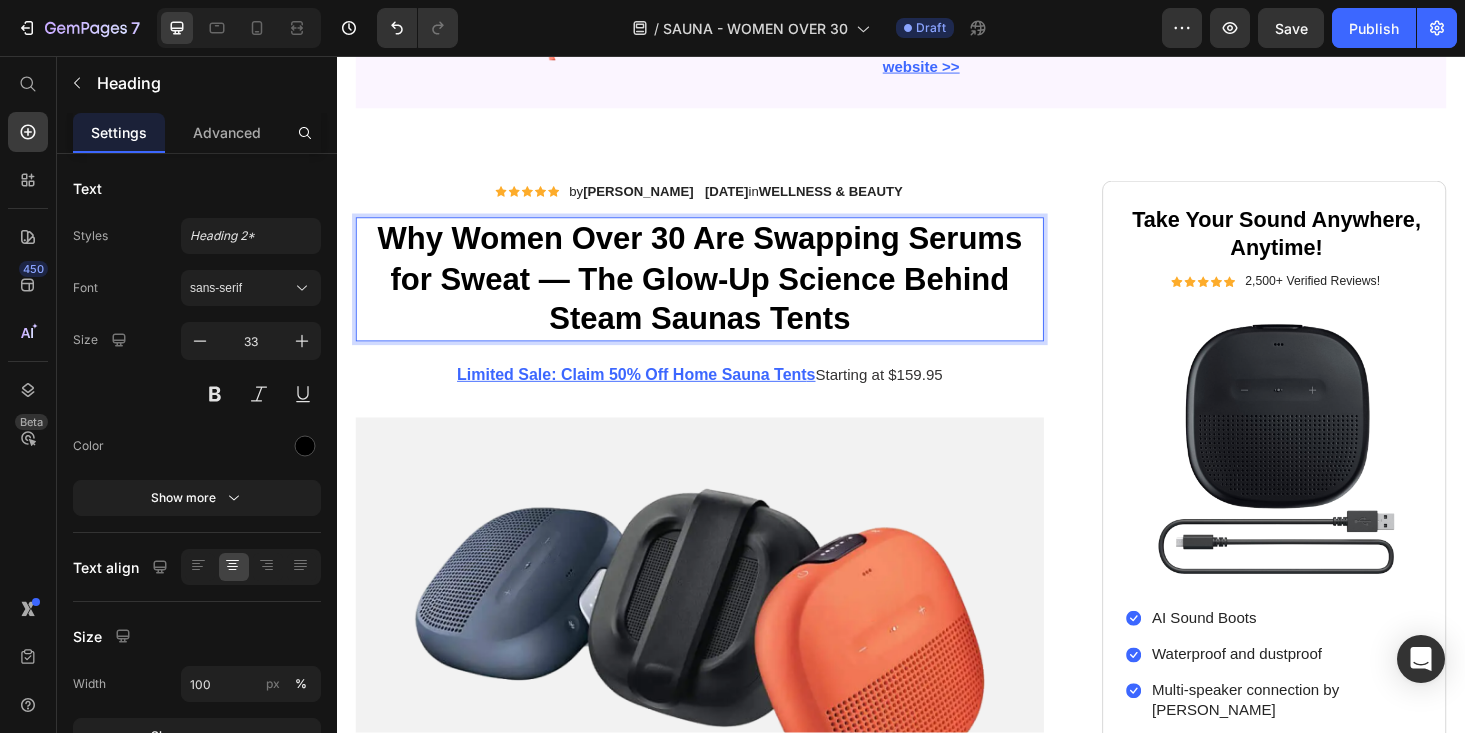 click on "Why Women Over 30 Are Swapping Serums for Sweat — The Glow-Up Science Behind Steam Saunas Tents" at bounding box center [723, 294] 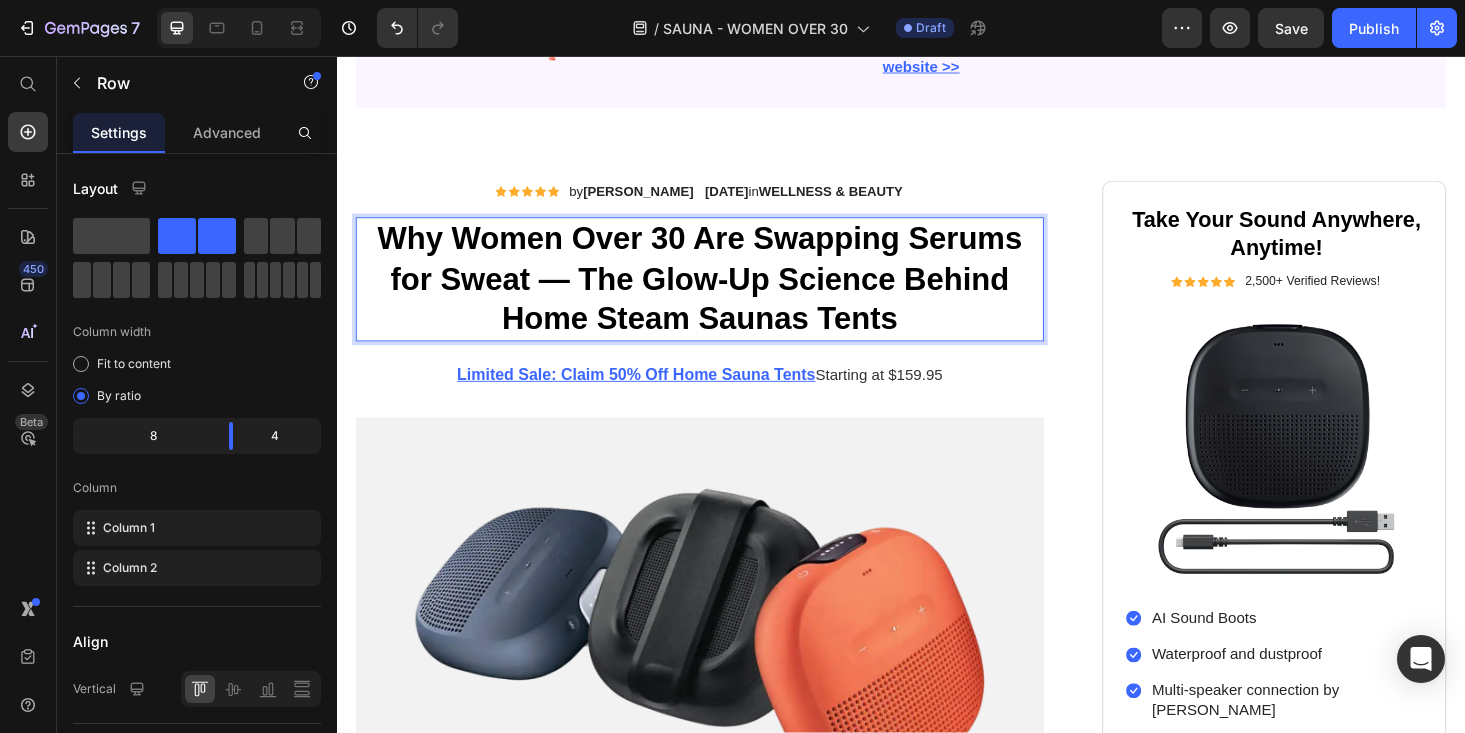 click on "Icon
Icon
Icon
Icon
Icon Icon List by  [PERSON_NAME] Text Block Row [DATE]   in   WELLNESS & BEAUTY Text Block Row Why Women Over 30 Are Swapping Serums for Sweat — The Glow-Up Science Behind Home Steam Saunas Tents Heading   24 Limited Sale: Claim 50% Off Home Sauna Tent s  Starting at $159.95 Text Block Image Image Image Image Image Image Row "EVER SINCE HOME WELLNESS DEVICES EXISTED, THERE HAS ALWAYS BEEN ONE SIGNIFICANT DRAWBACK..." Heading If you're someone who values radiant, healthy skin and overall wellness, you know that achieving spa-quality results is crucial. But finding wellness solutions that deliver professional-grade skin benefits while being convenient and cost-effective can be a challenge. Not to mention the concern of spending thousands on spa treatments and the time commitment of regular appointments.   HOME SAUNA TENTS. Text Block Row Heading Image Image Row Text Block" at bounding box center (937, 1414) 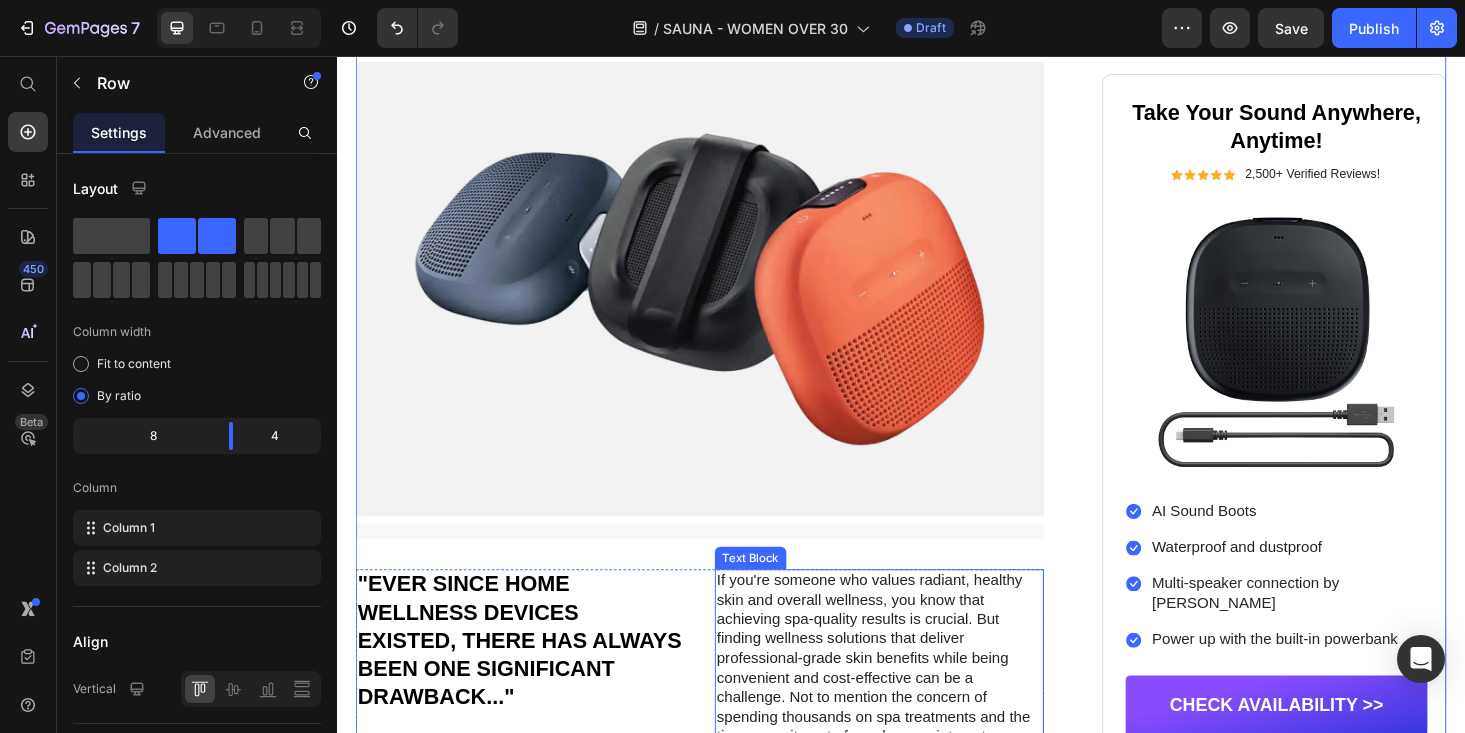 scroll, scrollTop: 11, scrollLeft: 0, axis: vertical 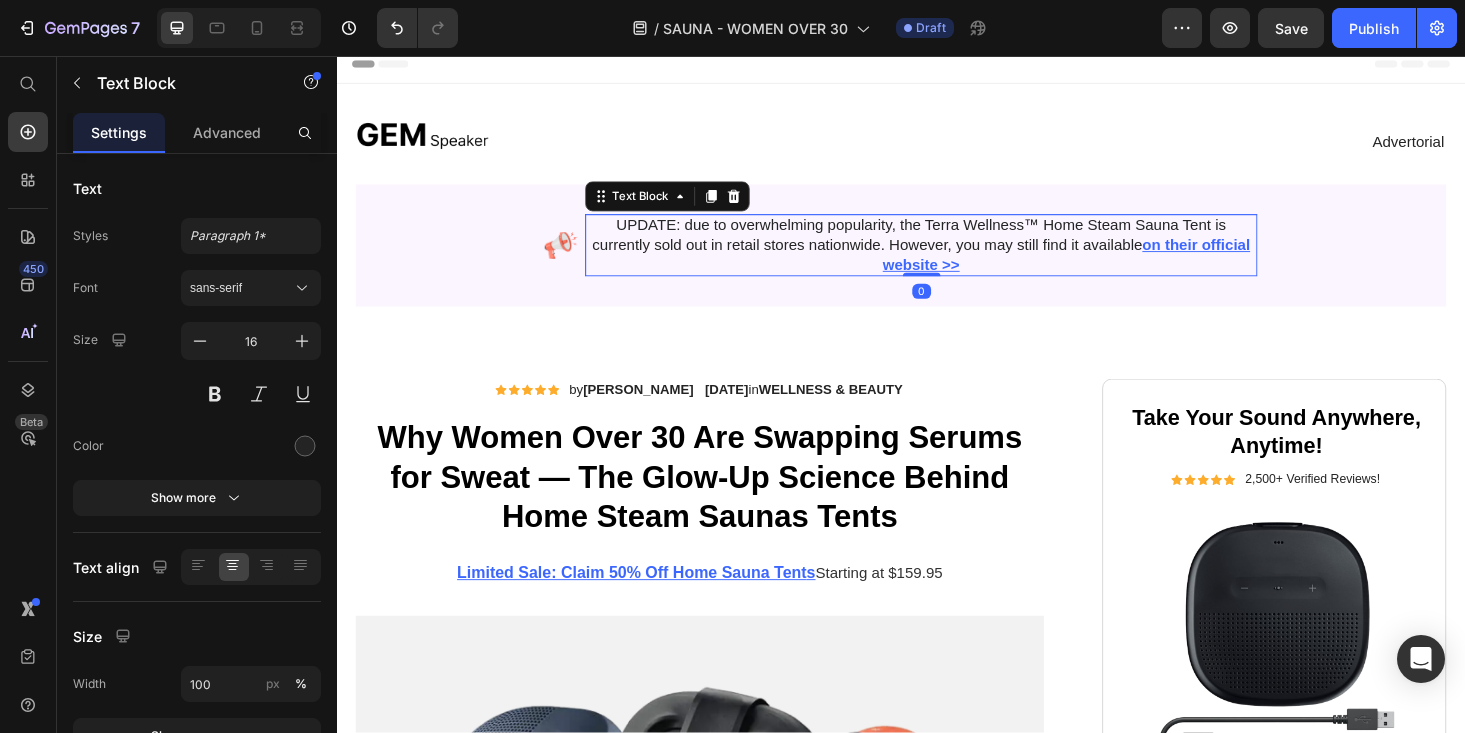 click on "UPDATE: due to overwhelming popularity, the Terra Wellness™ Home Steam Sauna Tent is currently sold out in retail stores nationwide. However, you may still find it available  on their official website >>" at bounding box center (958, 258) 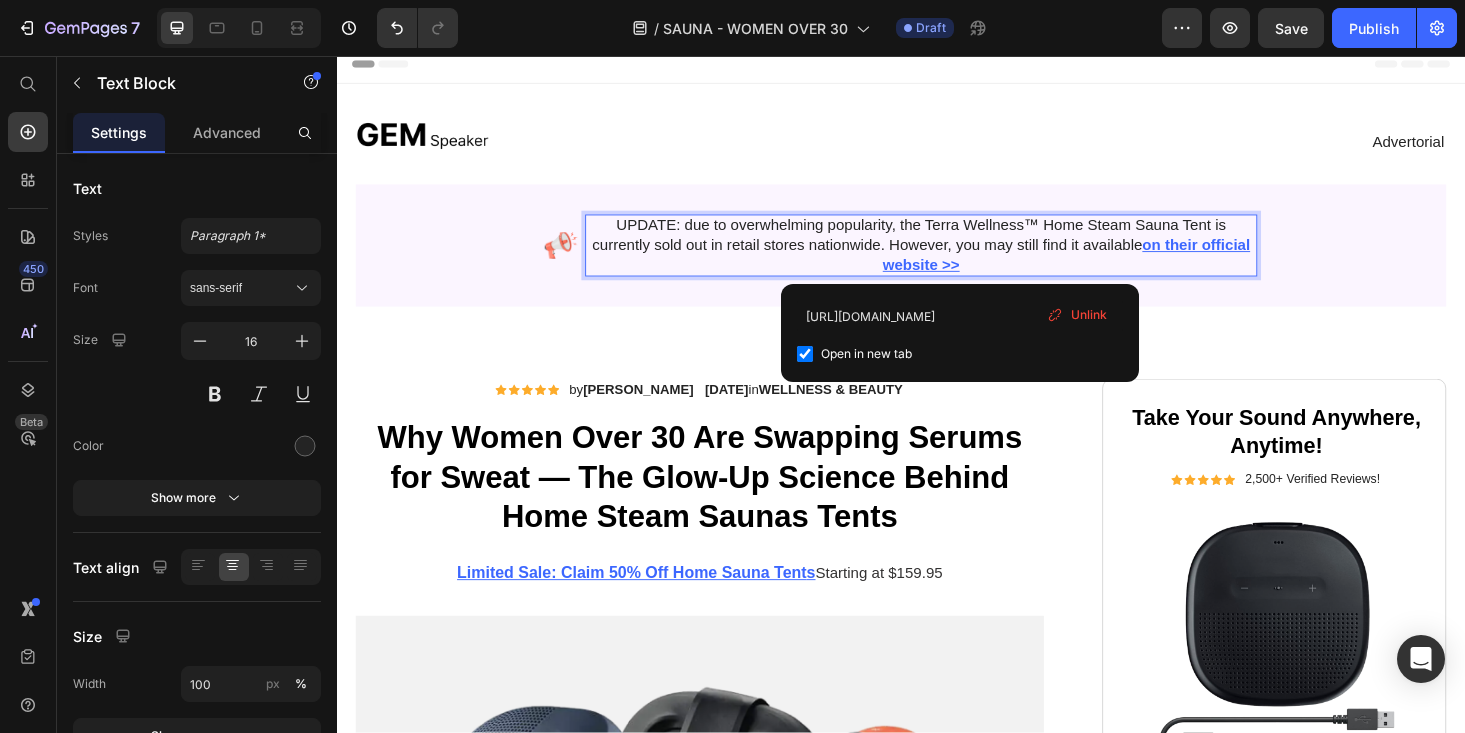 click on "UPDATE: due to overwhelming popularity, the Terra Wellness™ Home Steam Sauna Tent is currently sold out in retail stores nationwide. However, you may still find it available  on their official website >>" at bounding box center (958, 258) 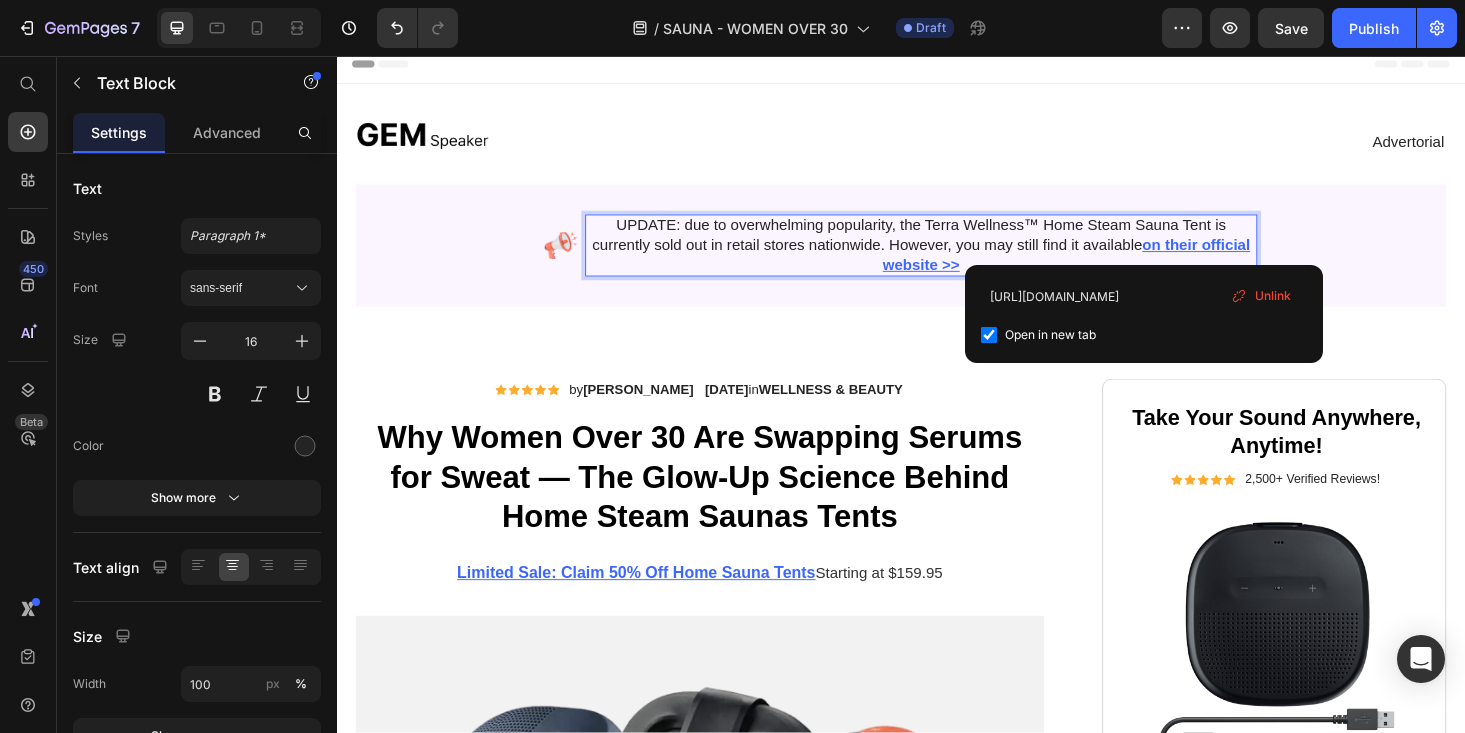 click on "on their official website >>" at bounding box center (1113, 268) 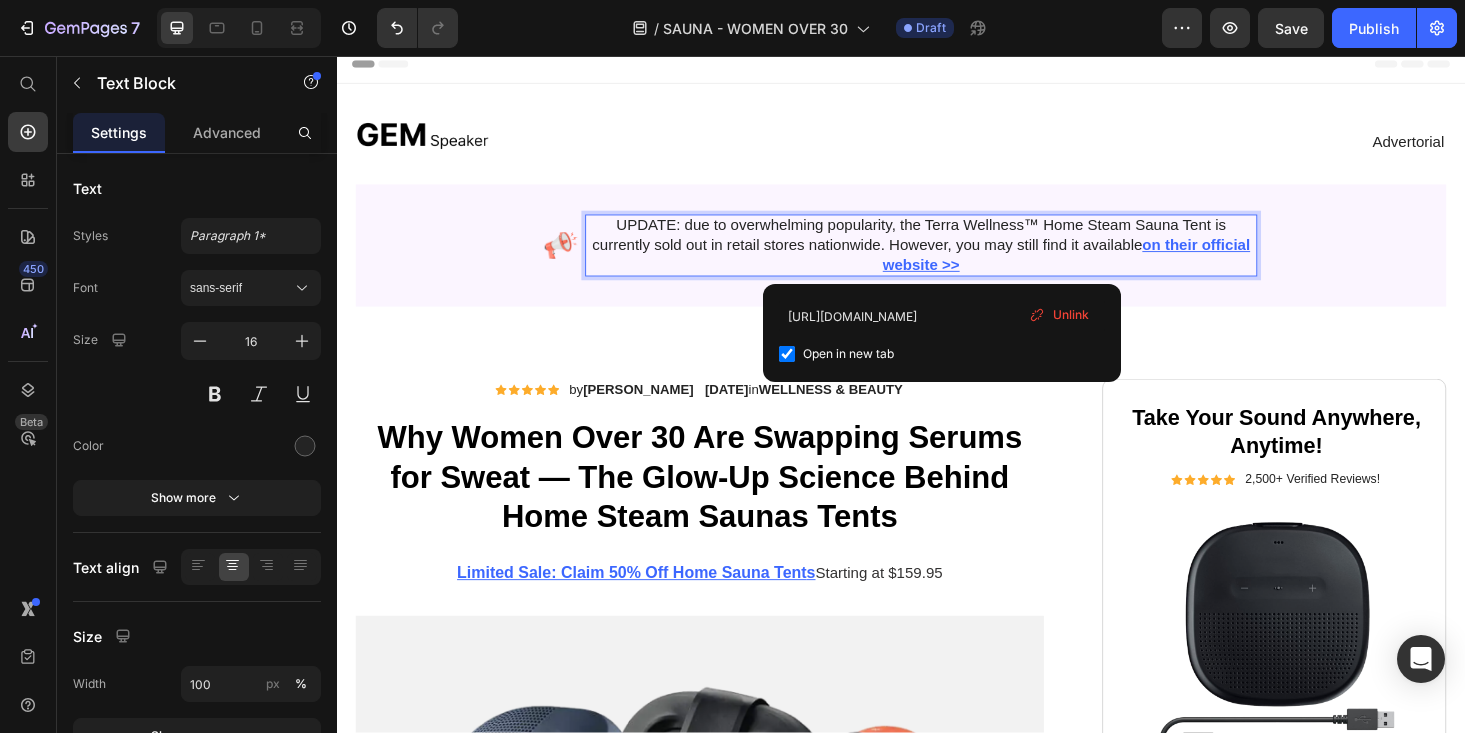 click on "on their official website >>" at bounding box center (1113, 268) 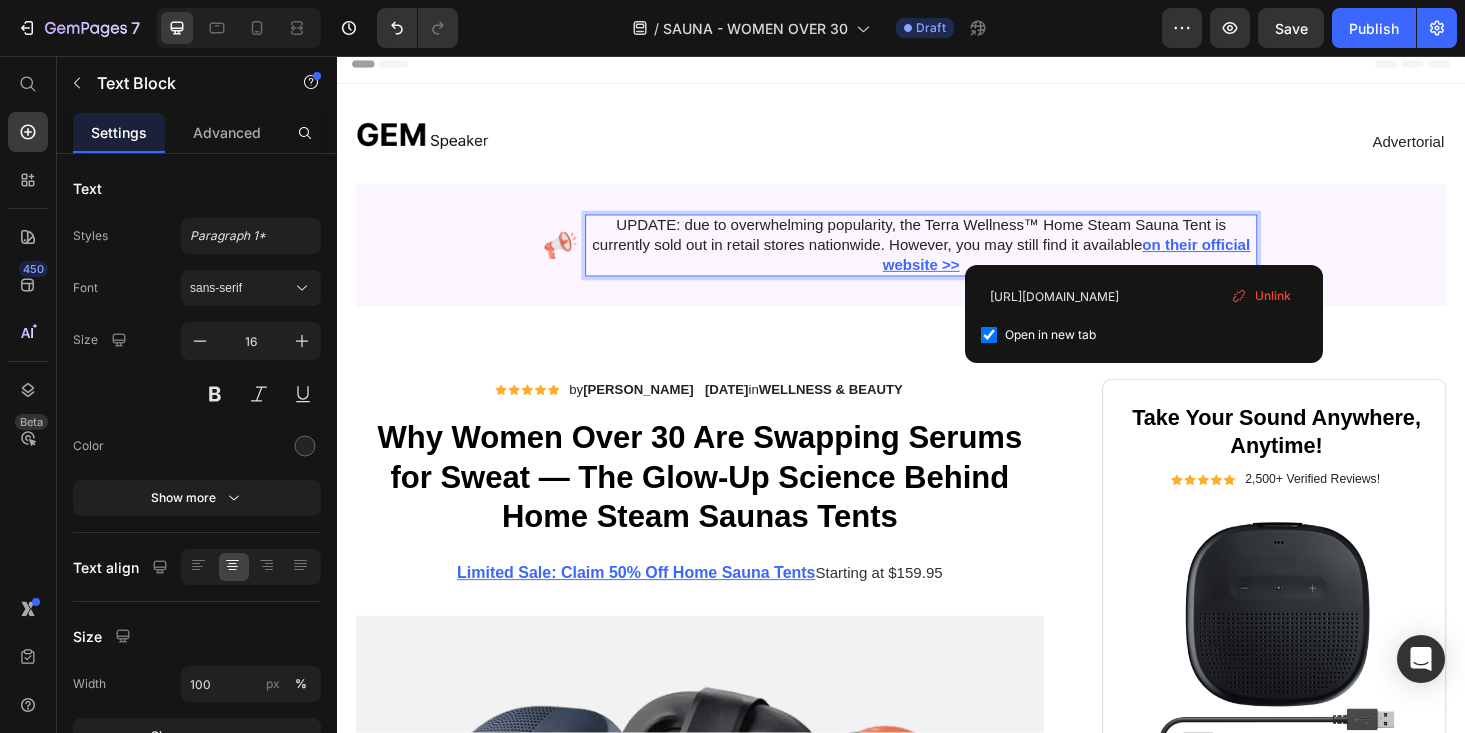 click on "on their official website >>" at bounding box center [1113, 268] 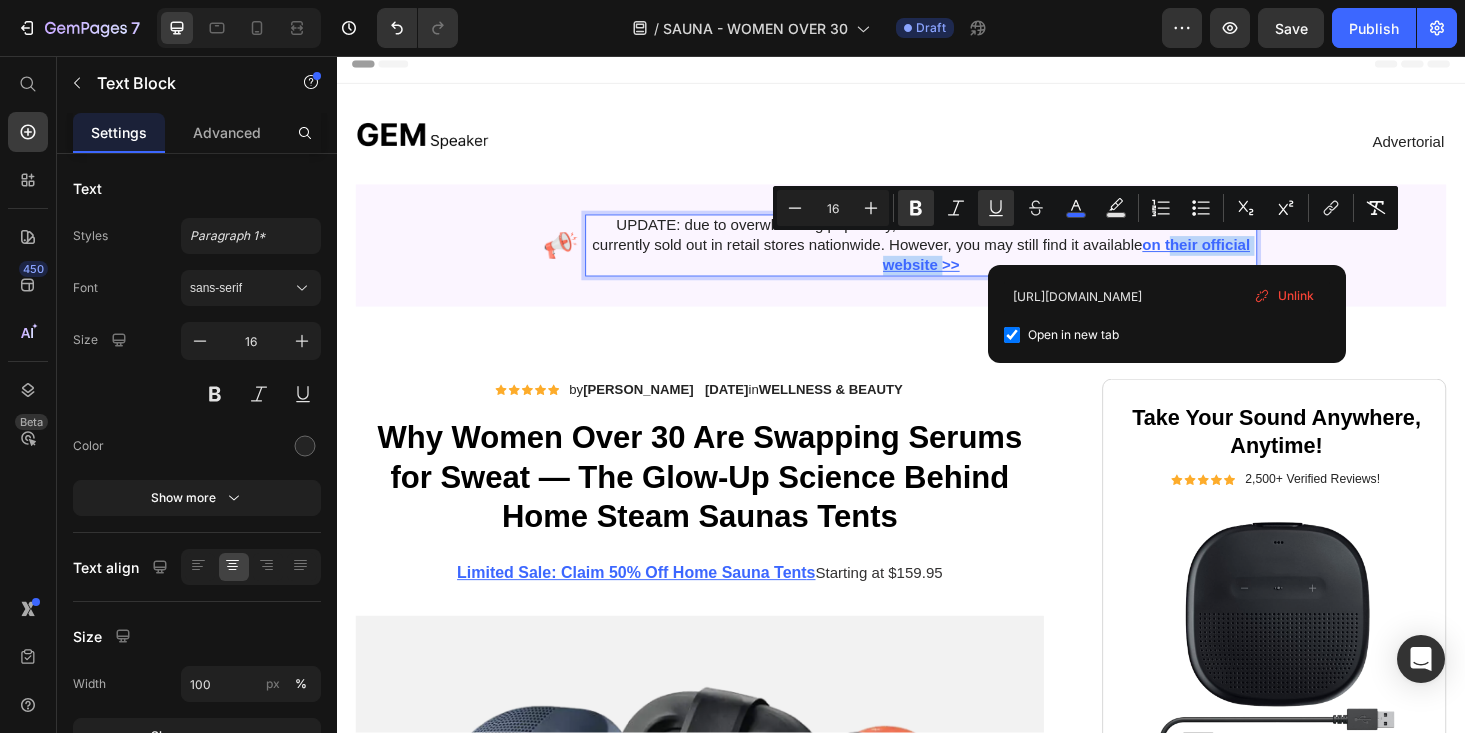drag, startPoint x: 1219, startPoint y: 255, endPoint x: 976, endPoint y: 280, distance: 244.28262 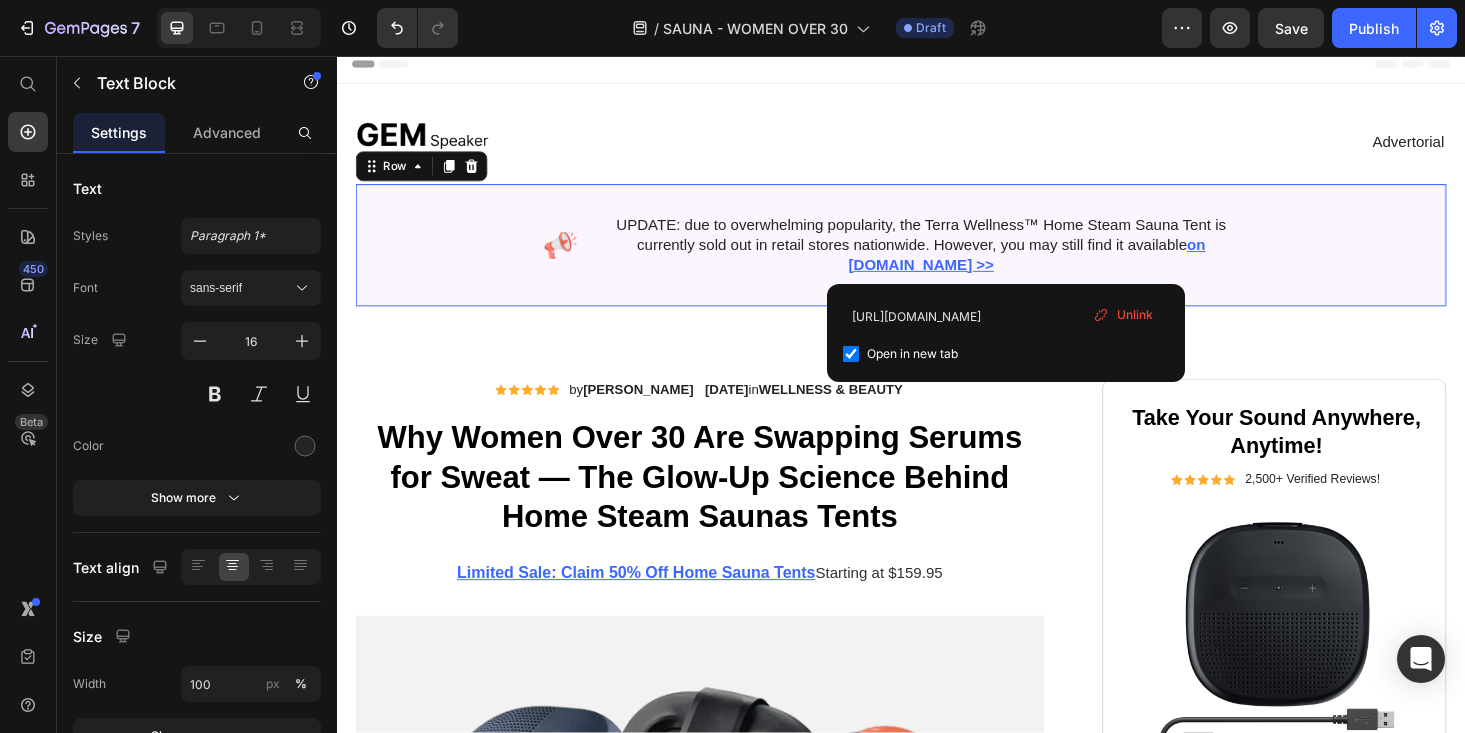 click on "Image UPDATE: due to overwhelming popularity, the Terra Wellness™ Home Steam Sauna Tent is currently sold out in retail stores nationwide. However, you may still find it available  on [DOMAIN_NAME] >> Text Block Row" at bounding box center (937, 258) 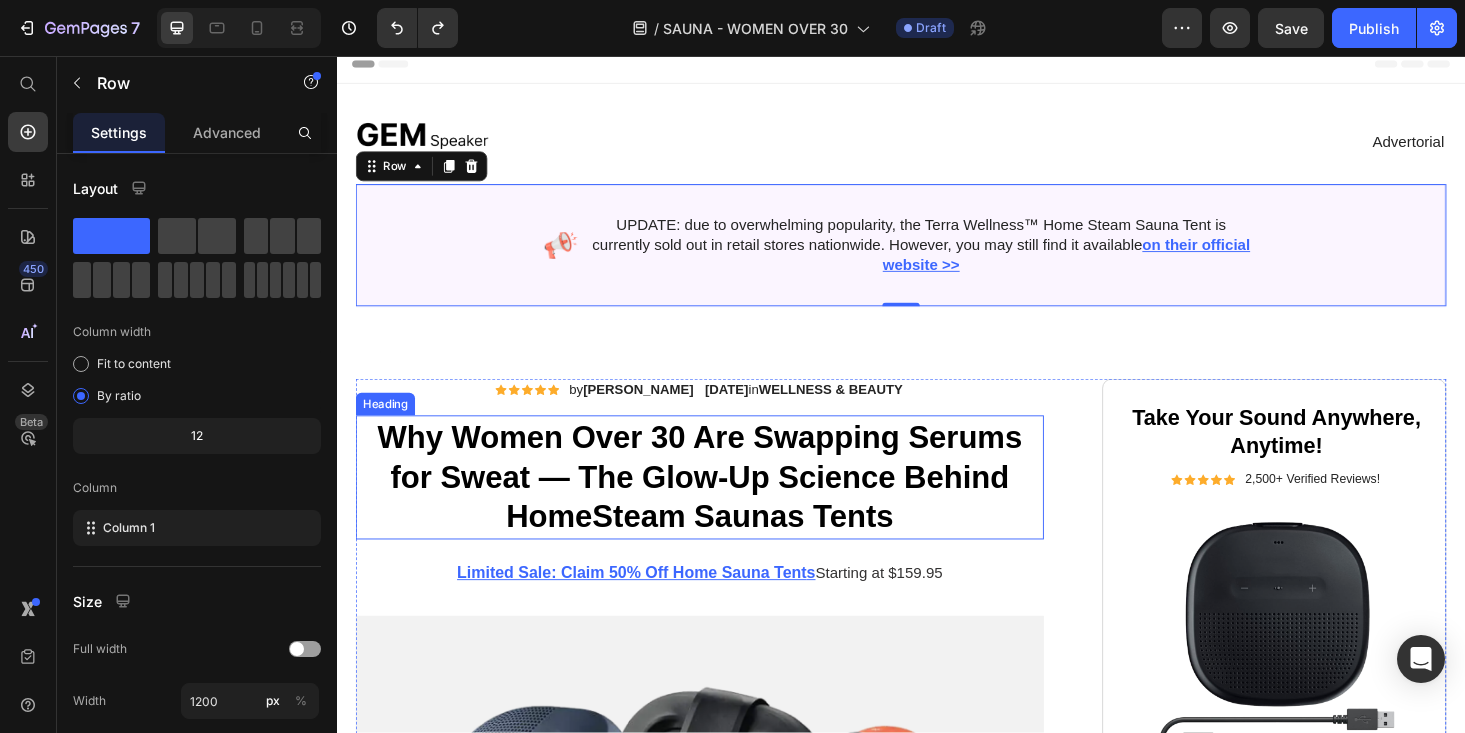 click on "Why Women Over 30 Are Swapping Serums for Sweat — The Glow-Up Science Behind HomeSteam Saunas Tents" at bounding box center (723, 505) 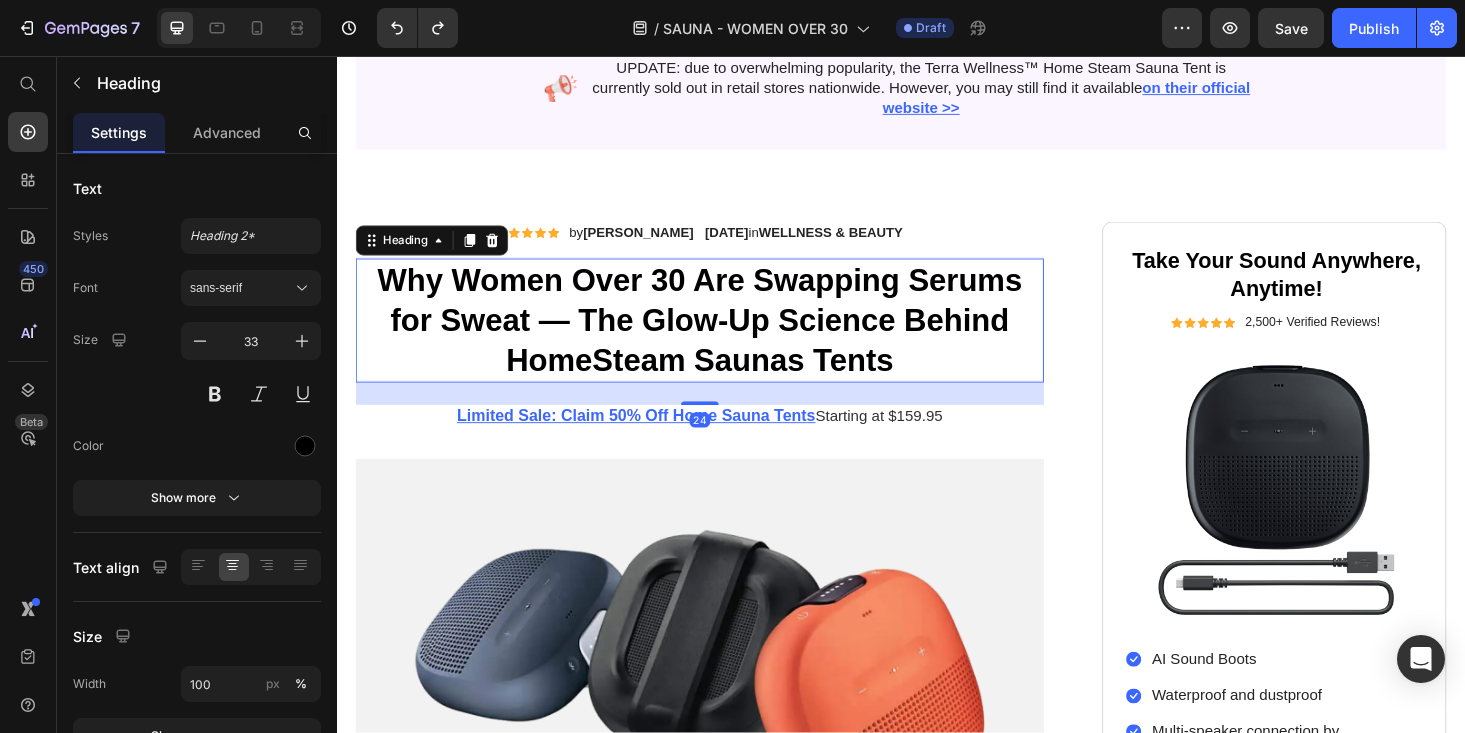 scroll, scrollTop: 180, scrollLeft: 0, axis: vertical 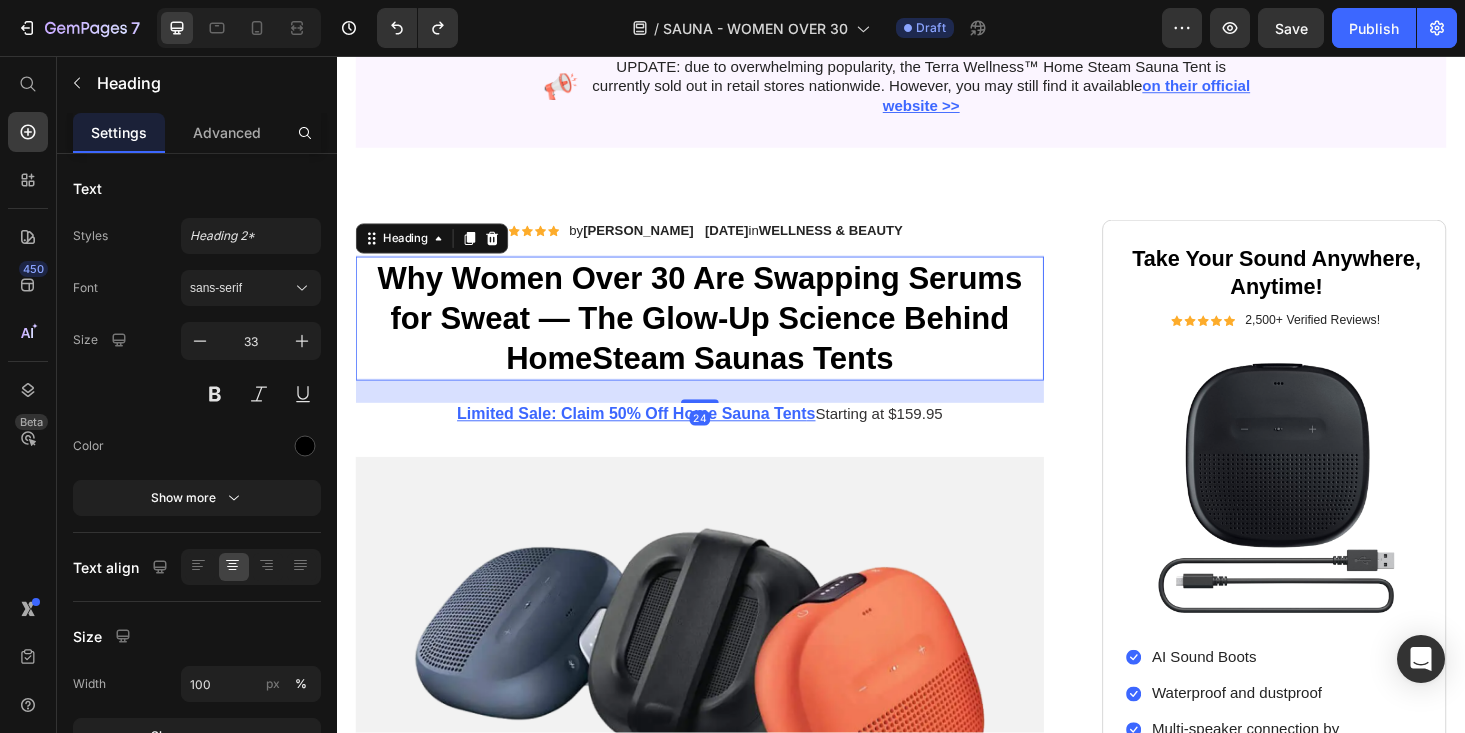 click on "Why Women Over 30 Are Swapping Serums for Sweat — The Glow-Up Science Behind HomeSteam Saunas Tents" at bounding box center [723, 336] 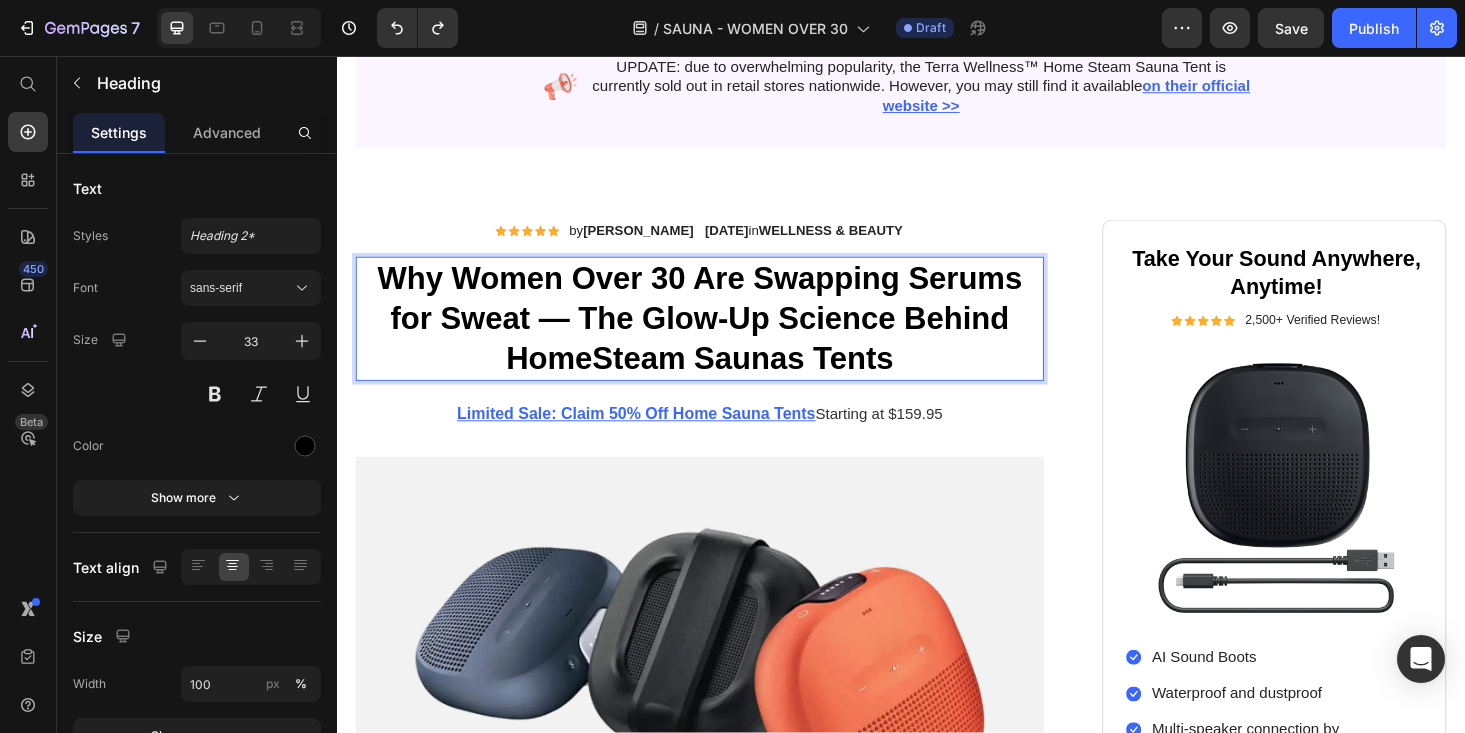 click on "Why Women Over 30 Are Swapping Serums for Sweat — The Glow-Up Science Behind HomeSteam Saunas Tents" at bounding box center (723, 336) 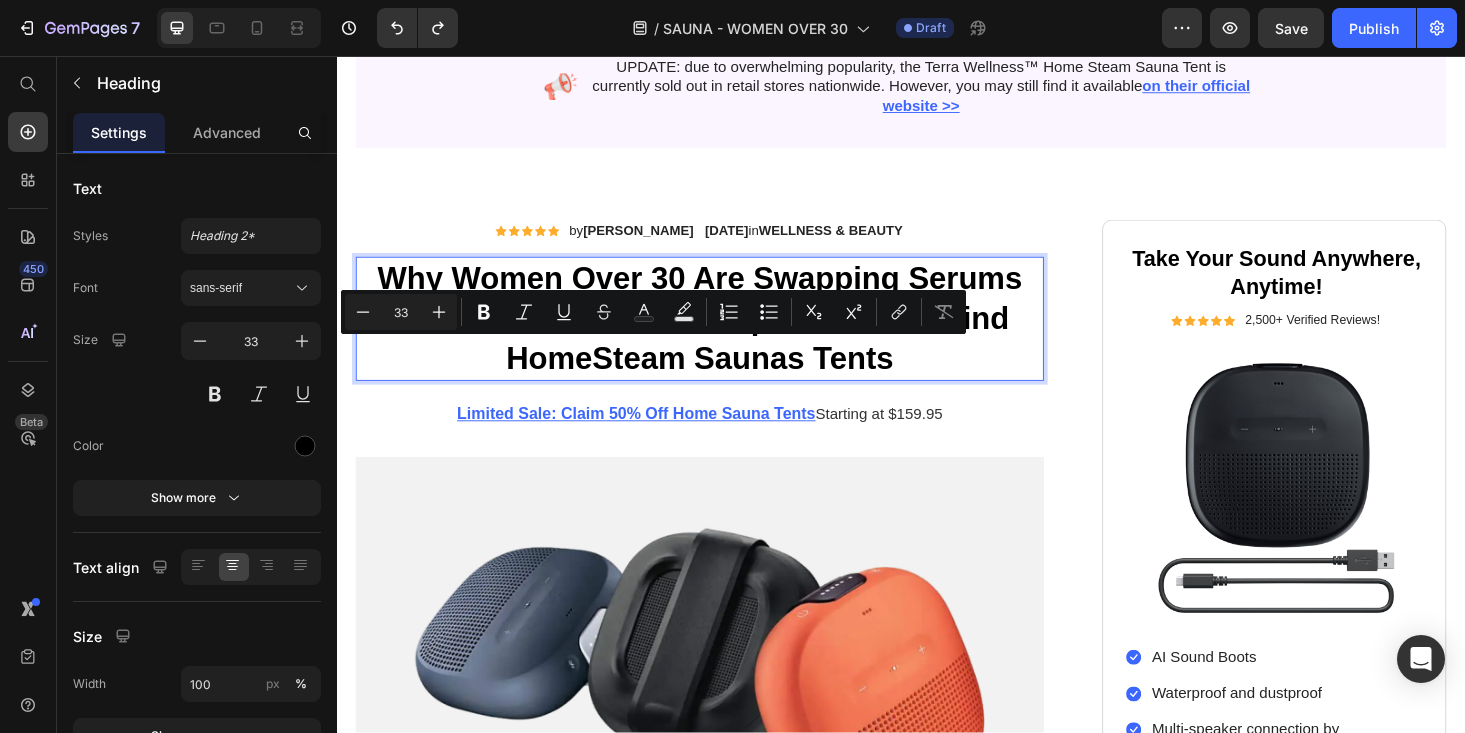 click on "Why Women Over 30 Are Swapping Serums for Sweat — The Glow-Up Science Behind HomeSteam Saunas Tents" at bounding box center [723, 336] 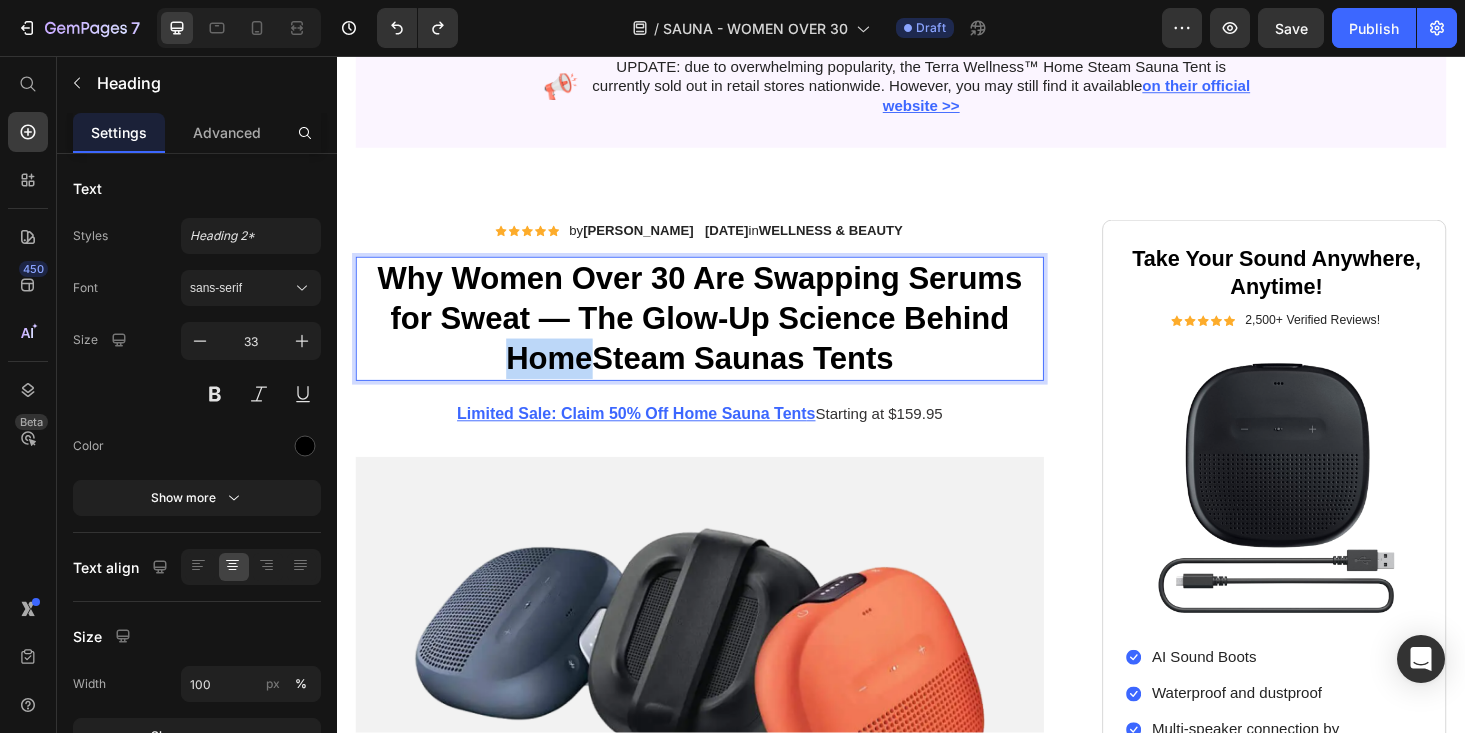 click on "Why Women Over 30 Are Swapping Serums for Sweat — The Glow-Up Science Behind HomeSteam Saunas Tents" at bounding box center [723, 336] 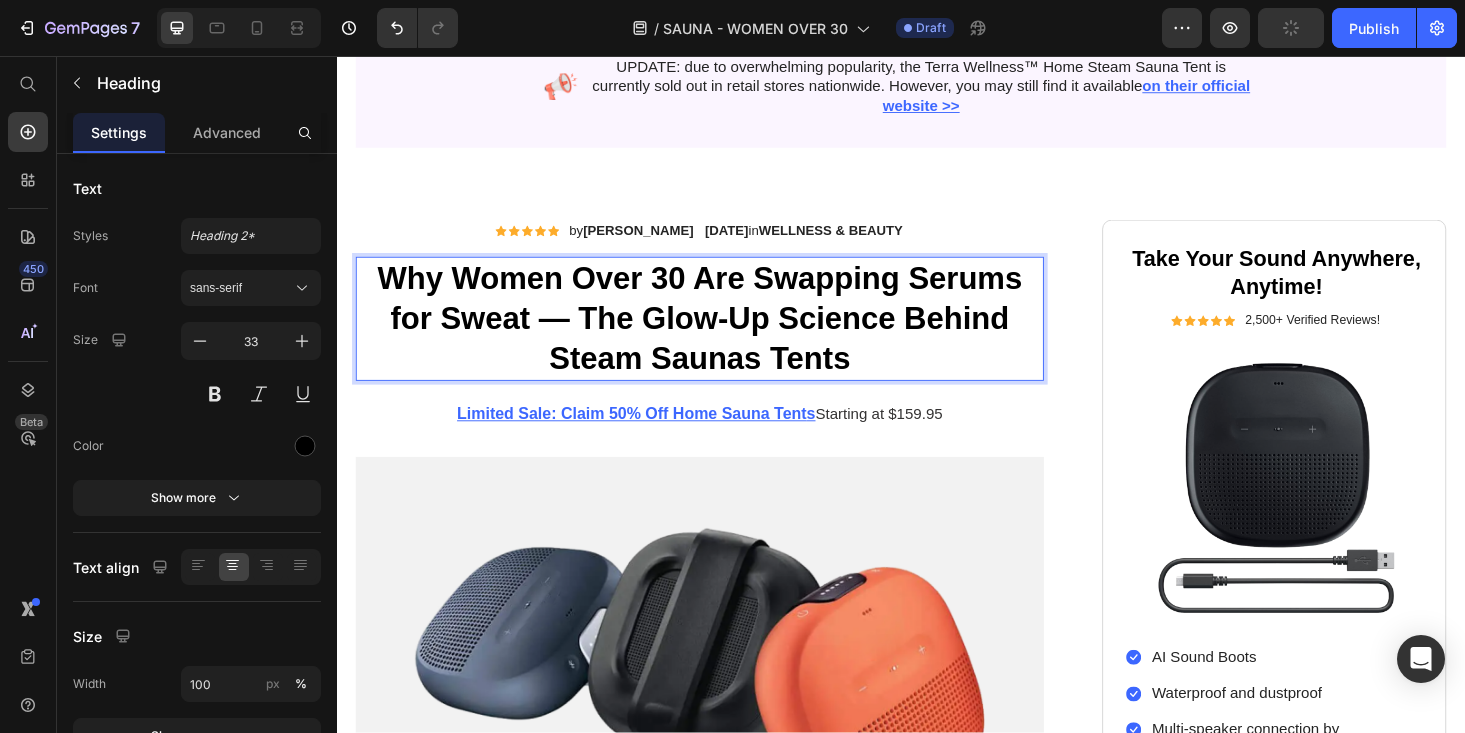 click on "Why Women Over 30 Are Swapping Serums for Sweat — The Glow-Up Science Behind Steam Saunas Tents" at bounding box center (723, 336) 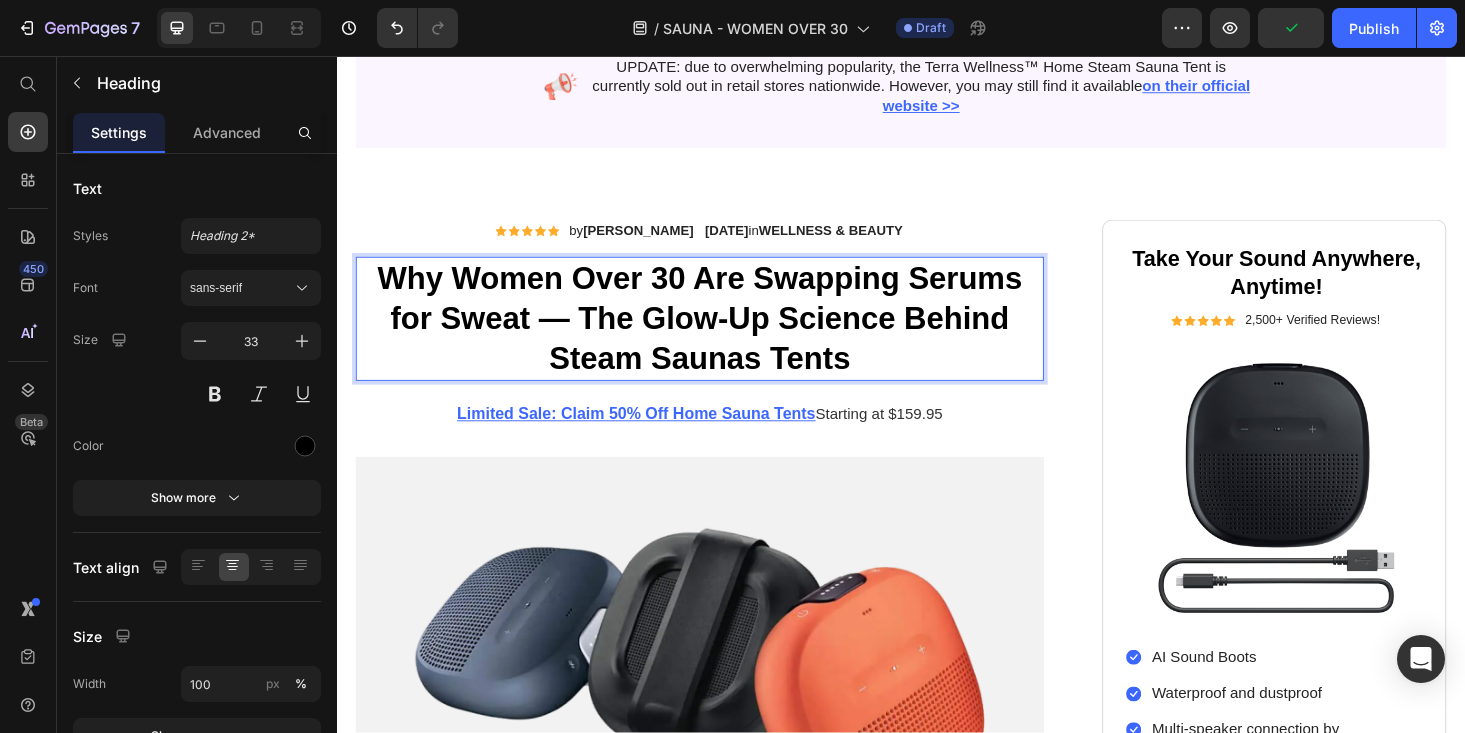 click on "Why Women Over 30 Are Swapping Serums for Sweat — The Glow-Up Science Behind Steam Saunas Tents" at bounding box center [723, 336] 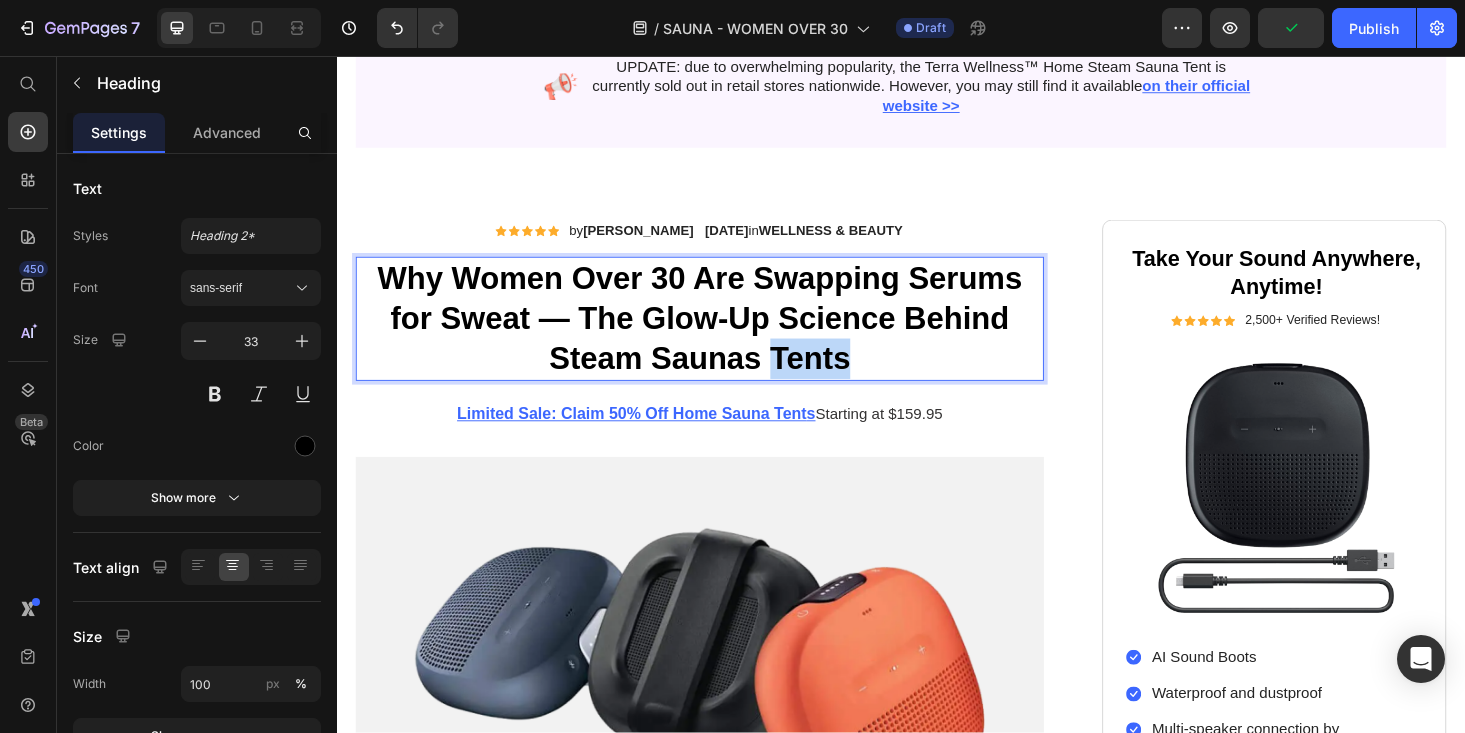 click on "Why Women Over 30 Are Swapping Serums for Sweat — The Glow-Up Science Behind Steam Saunas Tents" at bounding box center (723, 336) 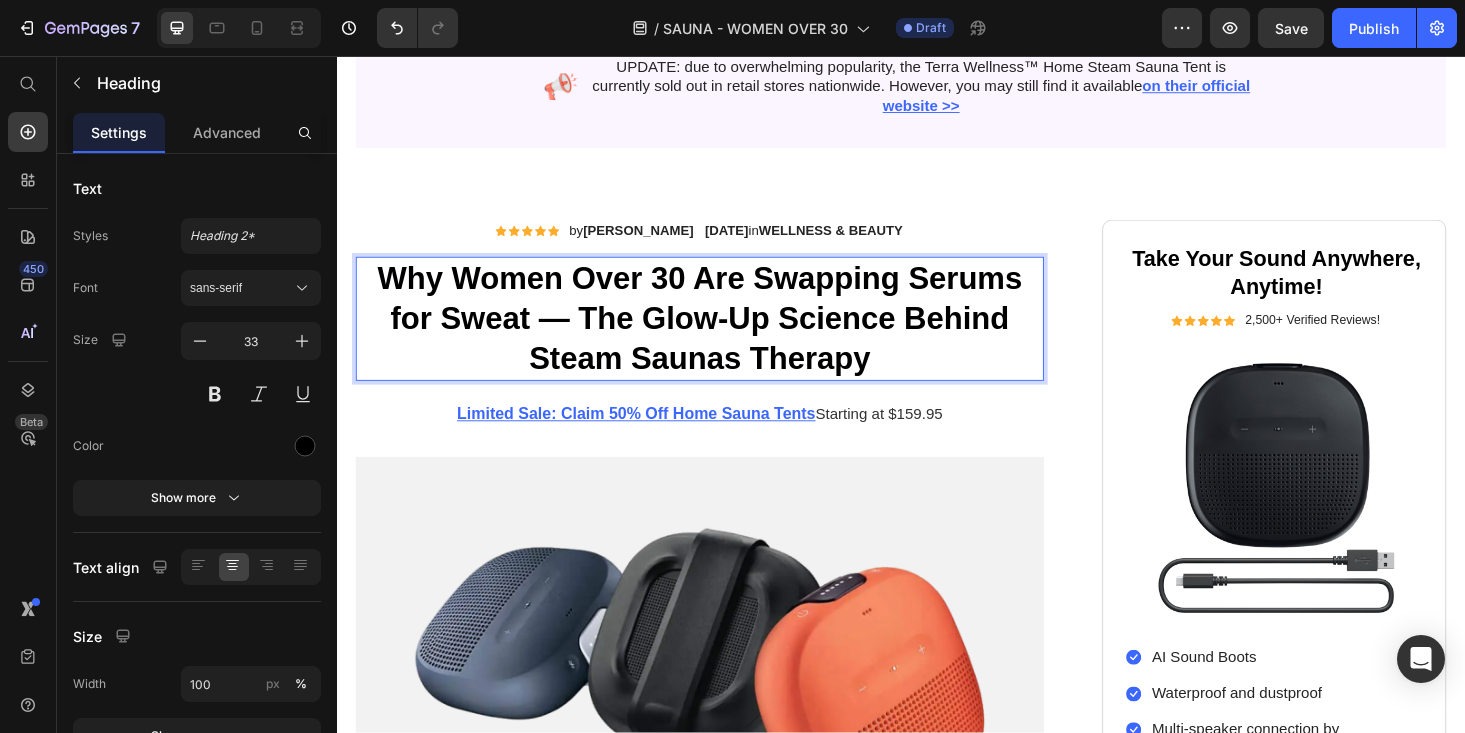 click on "Why Women Over 30 Are Swapping Serums for Sweat — The Glow-Up Science Behind Steam Saunas Therapy" at bounding box center [723, 336] 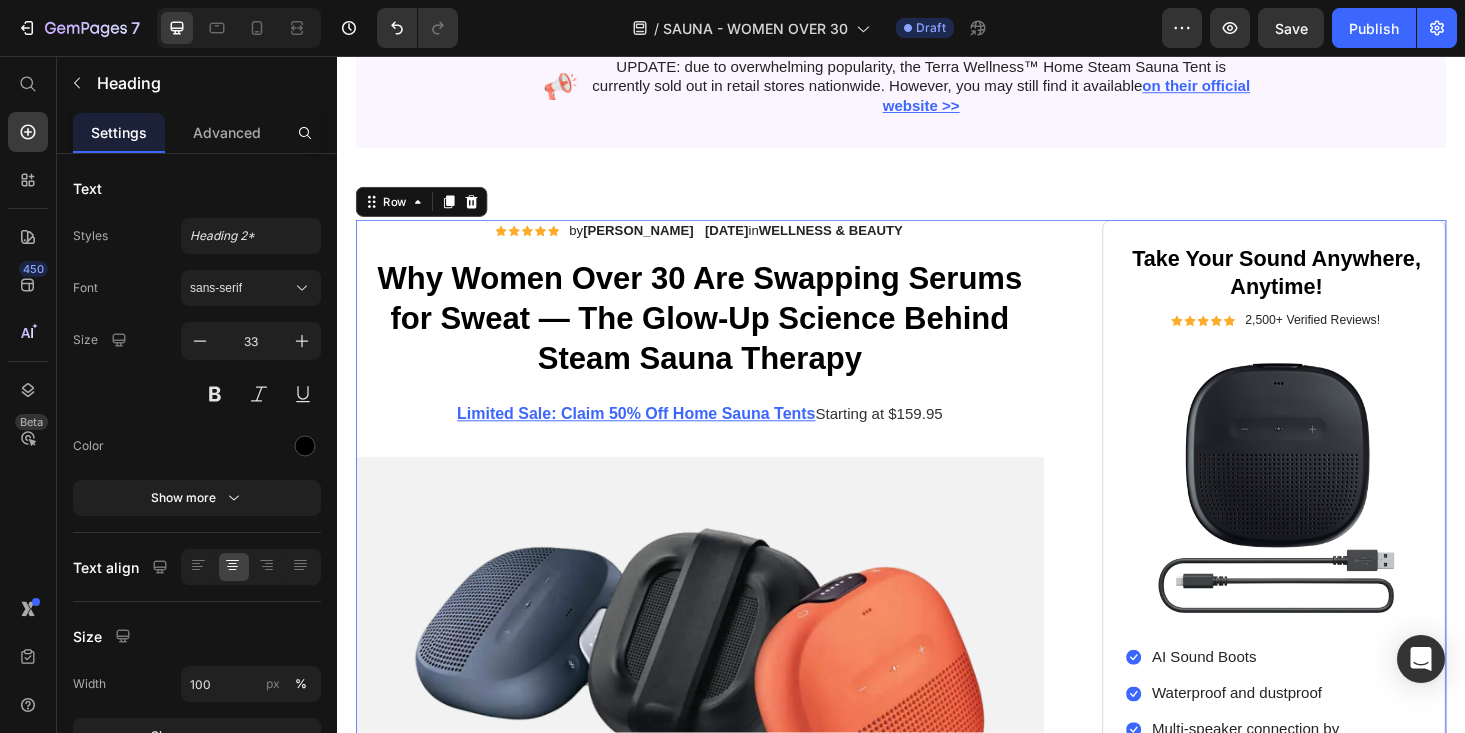 click on "Icon
Icon
Icon
Icon
Icon Icon List by  [PERSON_NAME] Text Block Row [DATE]   in   WELLNESS & BEAUTY Text Block Row Why Women Over 30 Are Swapping Serums for Sweat — The Glow-Up Science Behind Steam Sauna Therapy Heading Limited Sale: Claim 50% Off Home Sauna Tent s  Starting at $159.95 Text Block Image Image Image Image Image Image Row "EVER SINCE HOME WELLNESS DEVICES EXISTED, THERE HAS ALWAYS BEEN ONE SIGNIFICANT DRAWBACK..." Heading If you're someone who values radiant, healthy skin and overall wellness, you know that achieving spa-quality results is crucial. But finding wellness solutions that deliver professional-grade skin benefits while being convenient and cost-effective can be a challenge. Not to mention the concern of spending thousands on spa treatments and the time commitment of regular appointments.   However, all of these concerns have been addressed with the introduction of the revolutionary" at bounding box center (937, 1484) 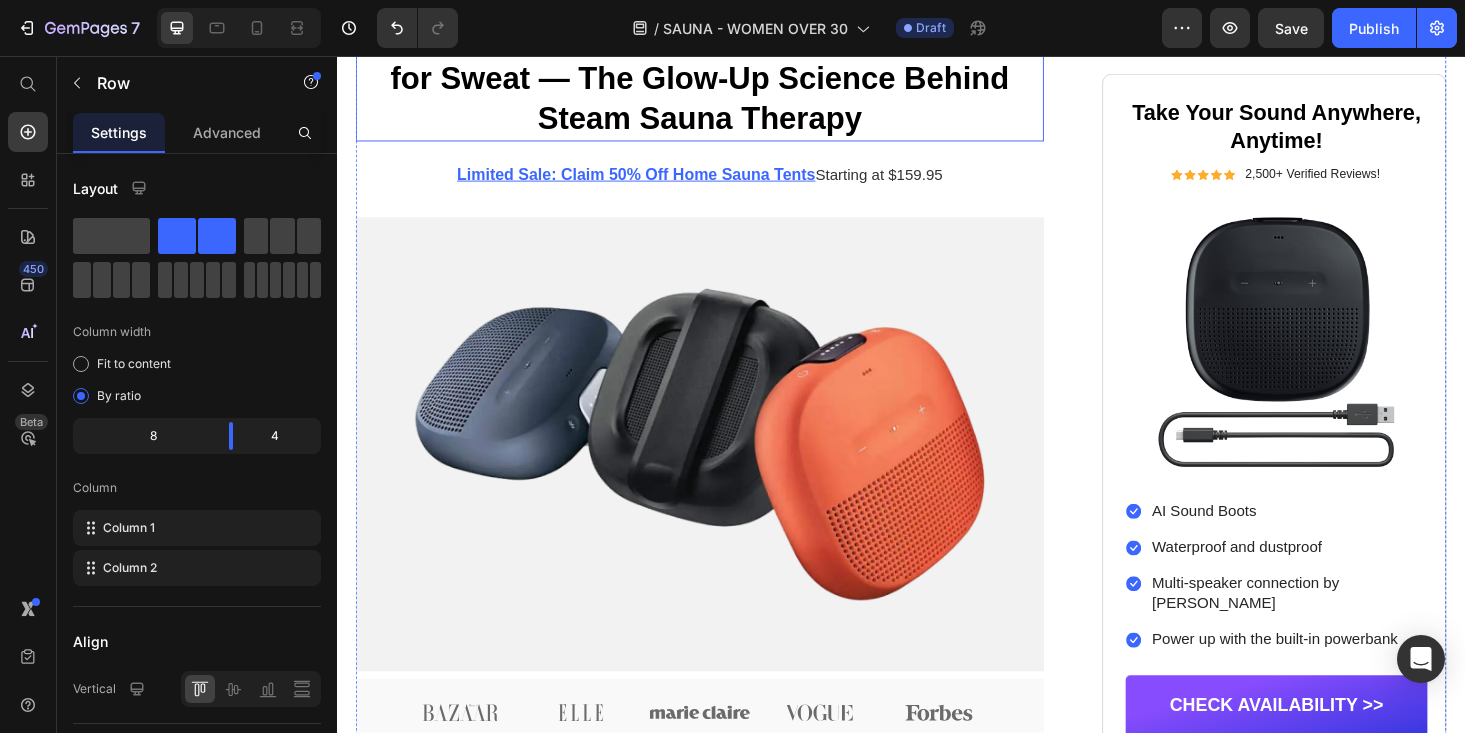 scroll, scrollTop: 89, scrollLeft: 0, axis: vertical 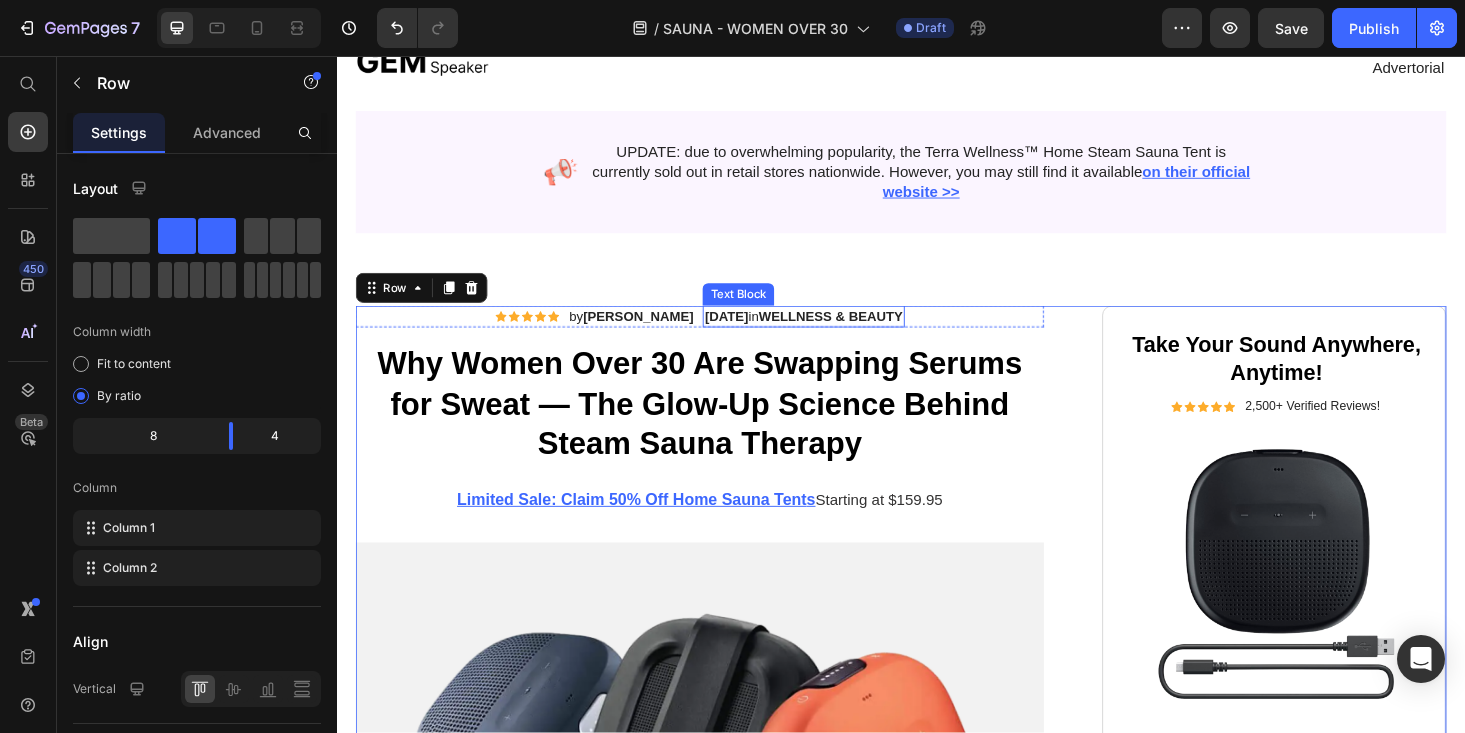 click on "WELLNESS & BEAUTY" at bounding box center [862, 333] 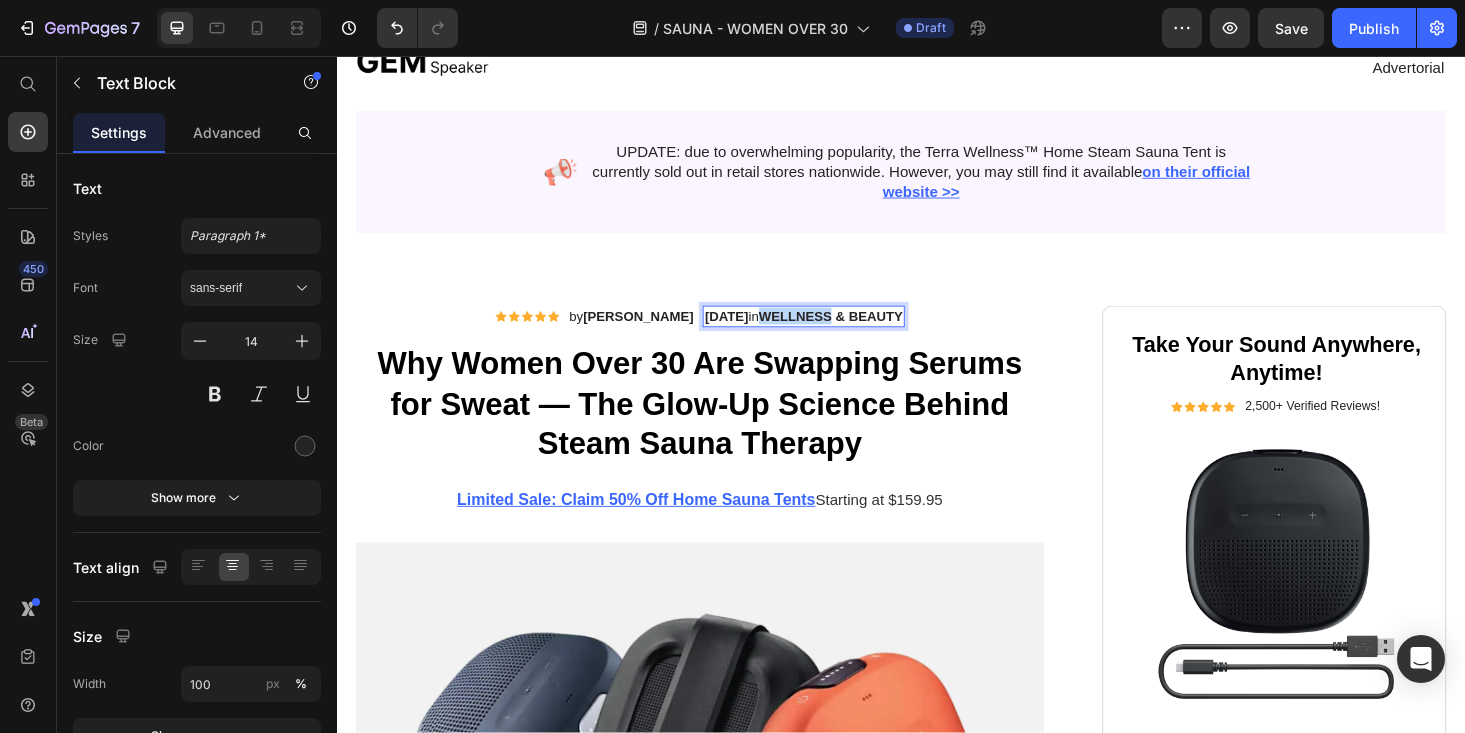 click on "WELLNESS & BEAUTY" at bounding box center [862, 333] 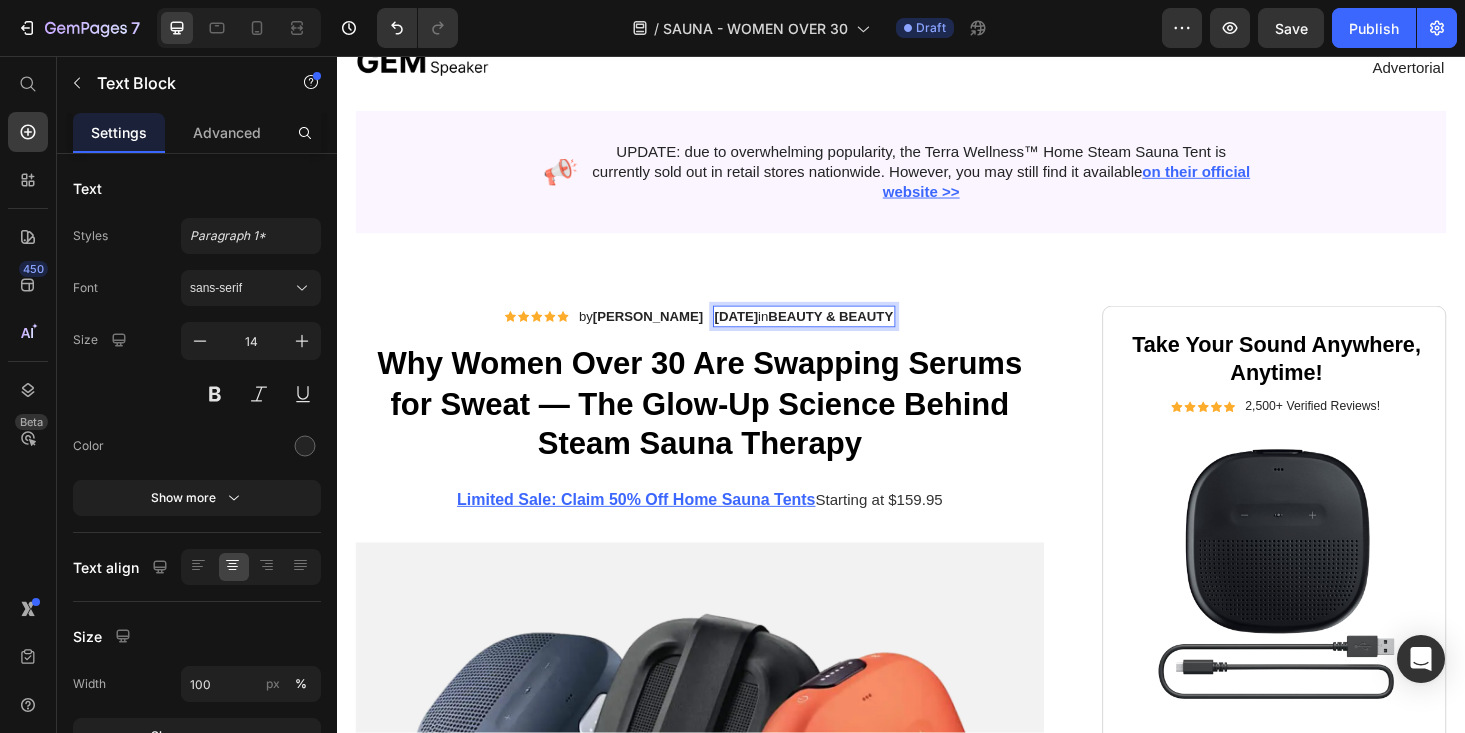 click on "BEAUTY & BEAUTY" at bounding box center [862, 333] 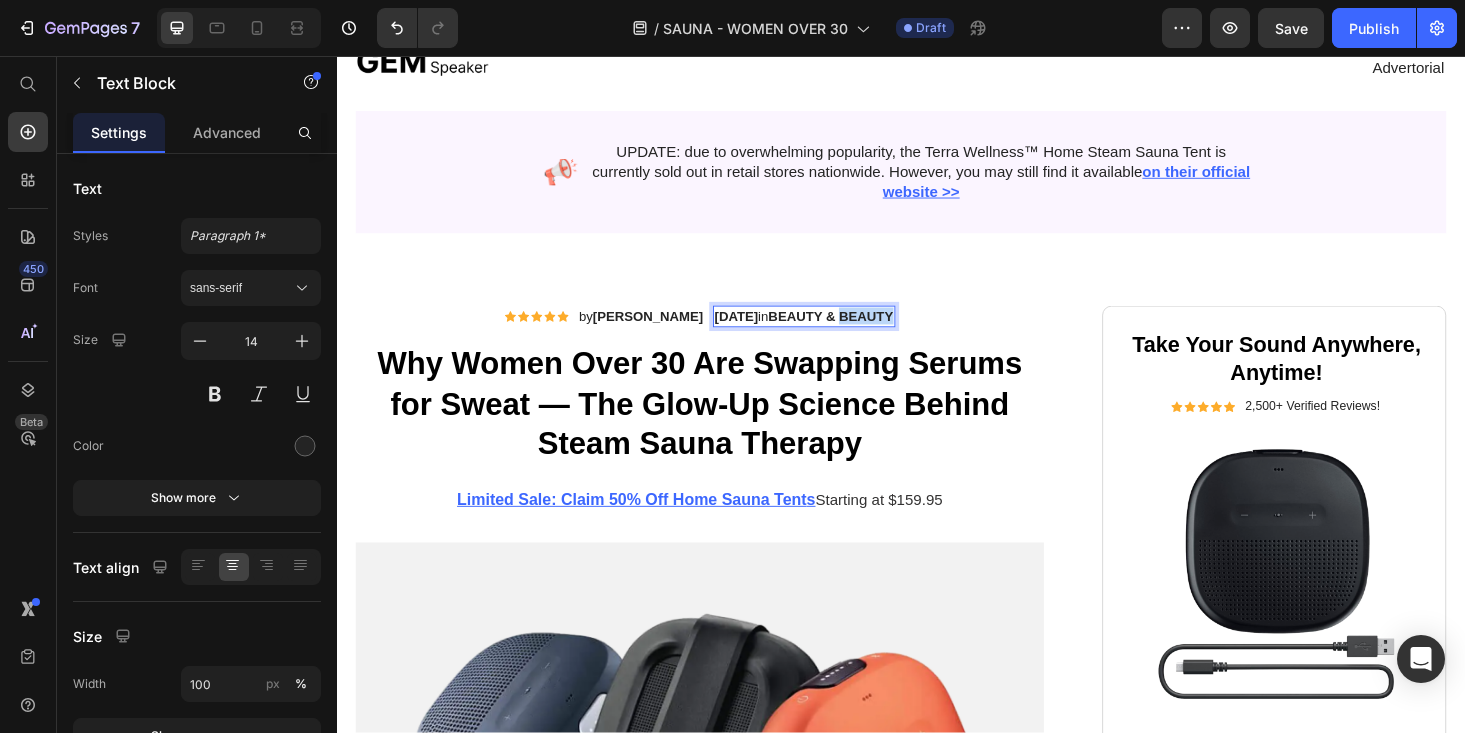 click on "BEAUTY & BEAUTY" at bounding box center [862, 333] 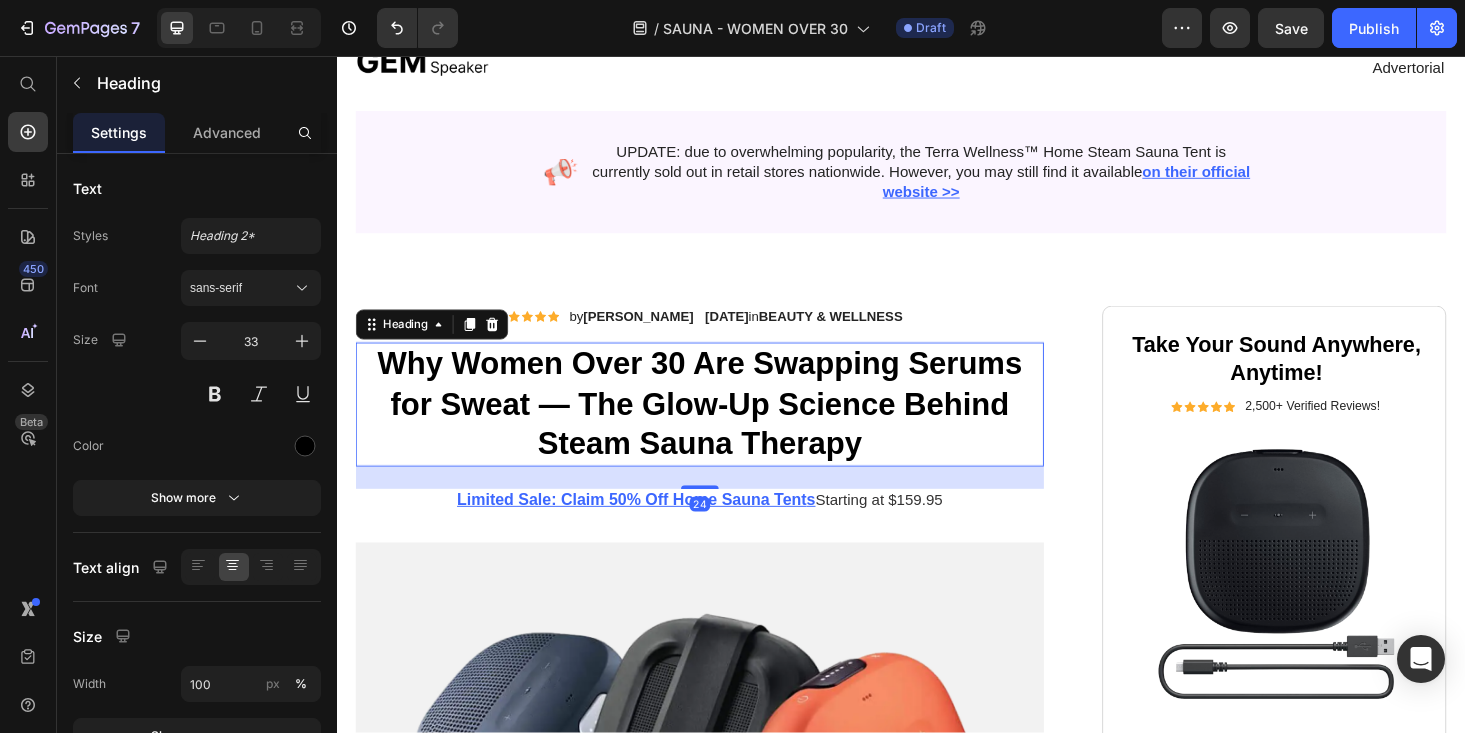 click on "Why Women Over 30 Are Swapping Serums for Sweat — The Glow-Up Science Behind Steam Sauna Therapy" at bounding box center [723, 427] 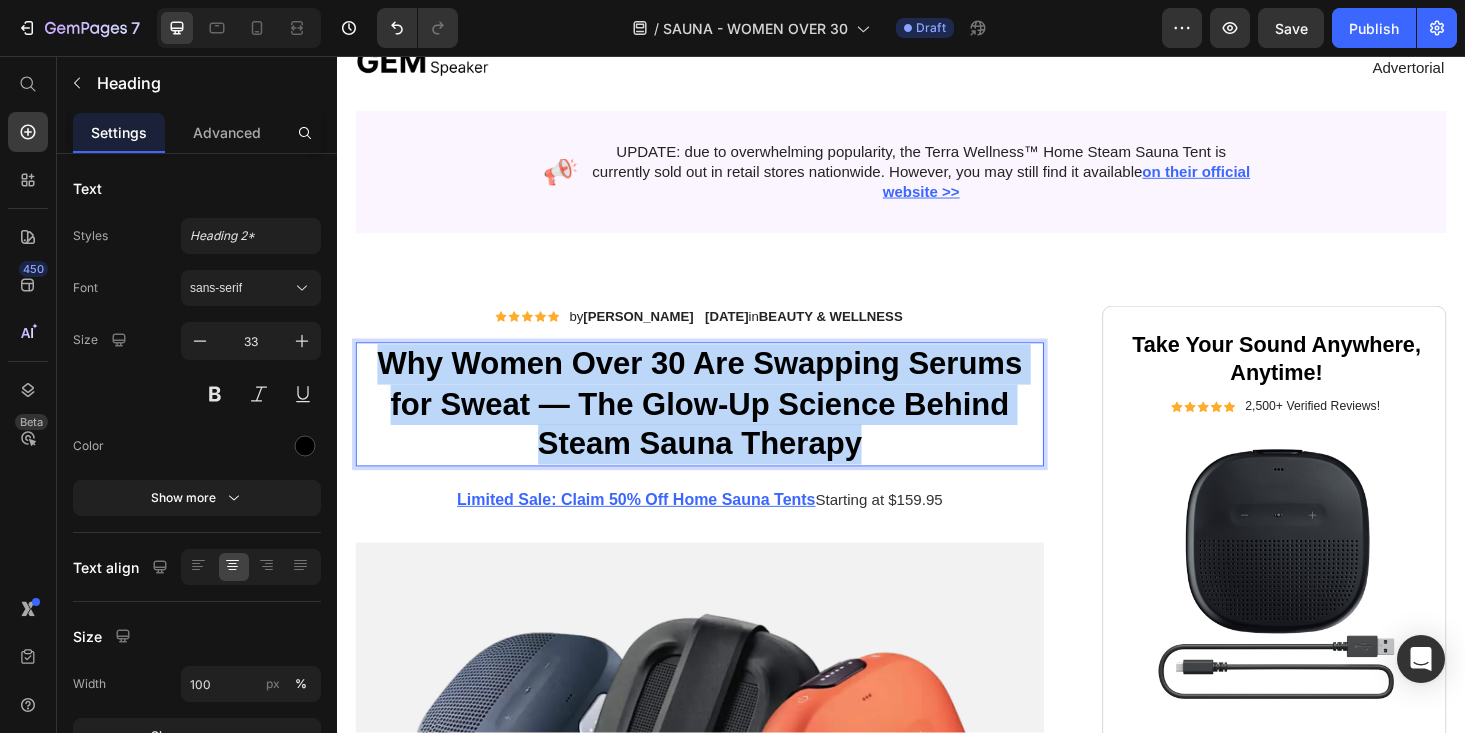 click on "Why Women Over 30 Are Swapping Serums for Sweat — The Glow-Up Science Behind Steam Sauna Therapy" at bounding box center [723, 427] 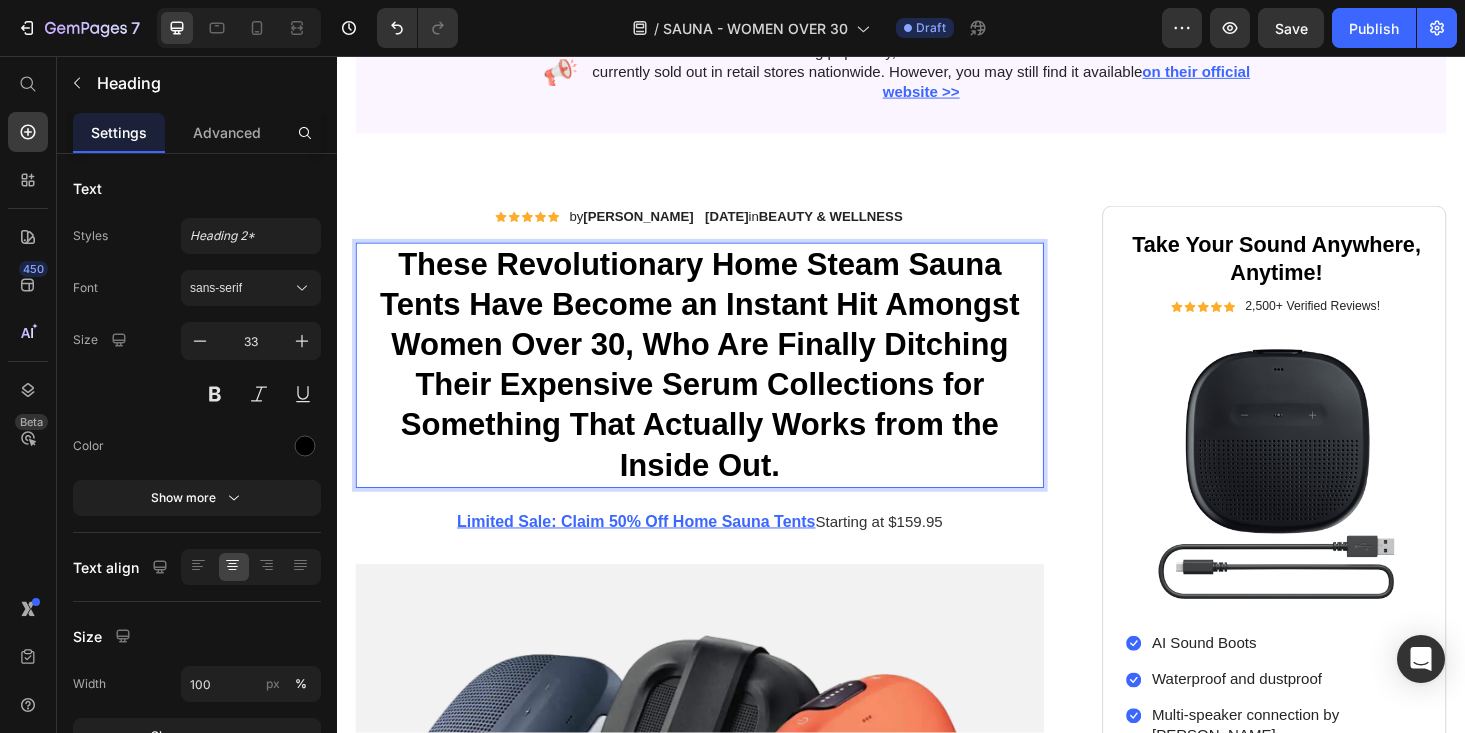 scroll, scrollTop: 211, scrollLeft: 0, axis: vertical 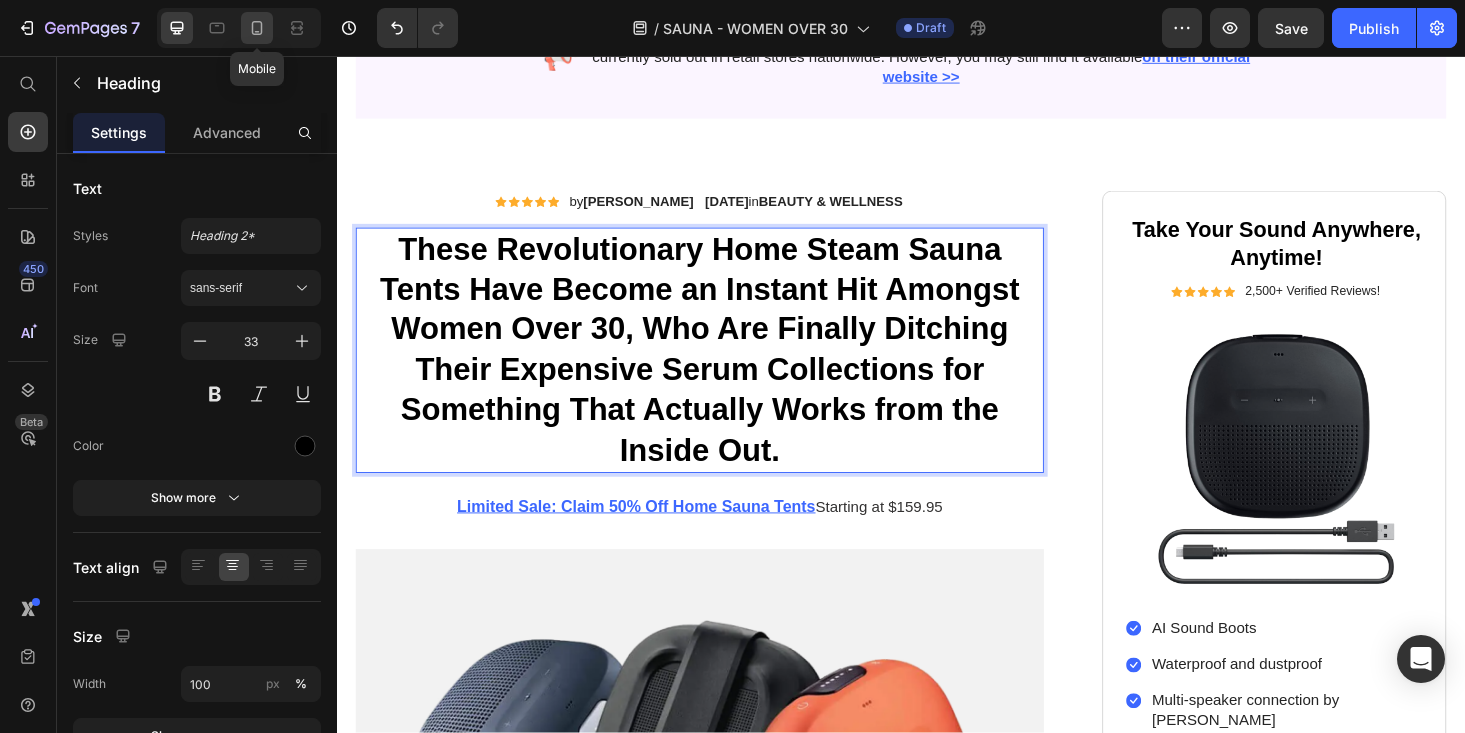 click 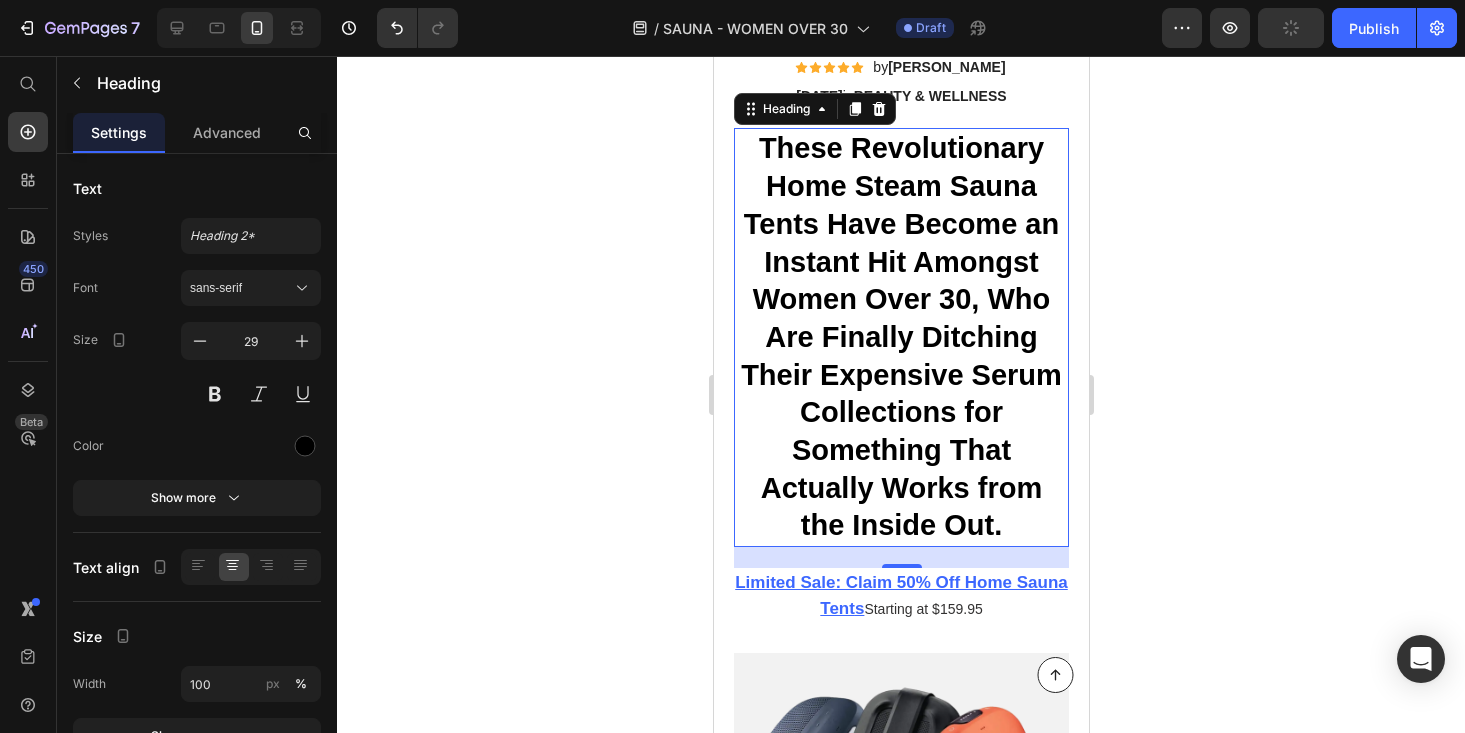 scroll, scrollTop: 275, scrollLeft: 0, axis: vertical 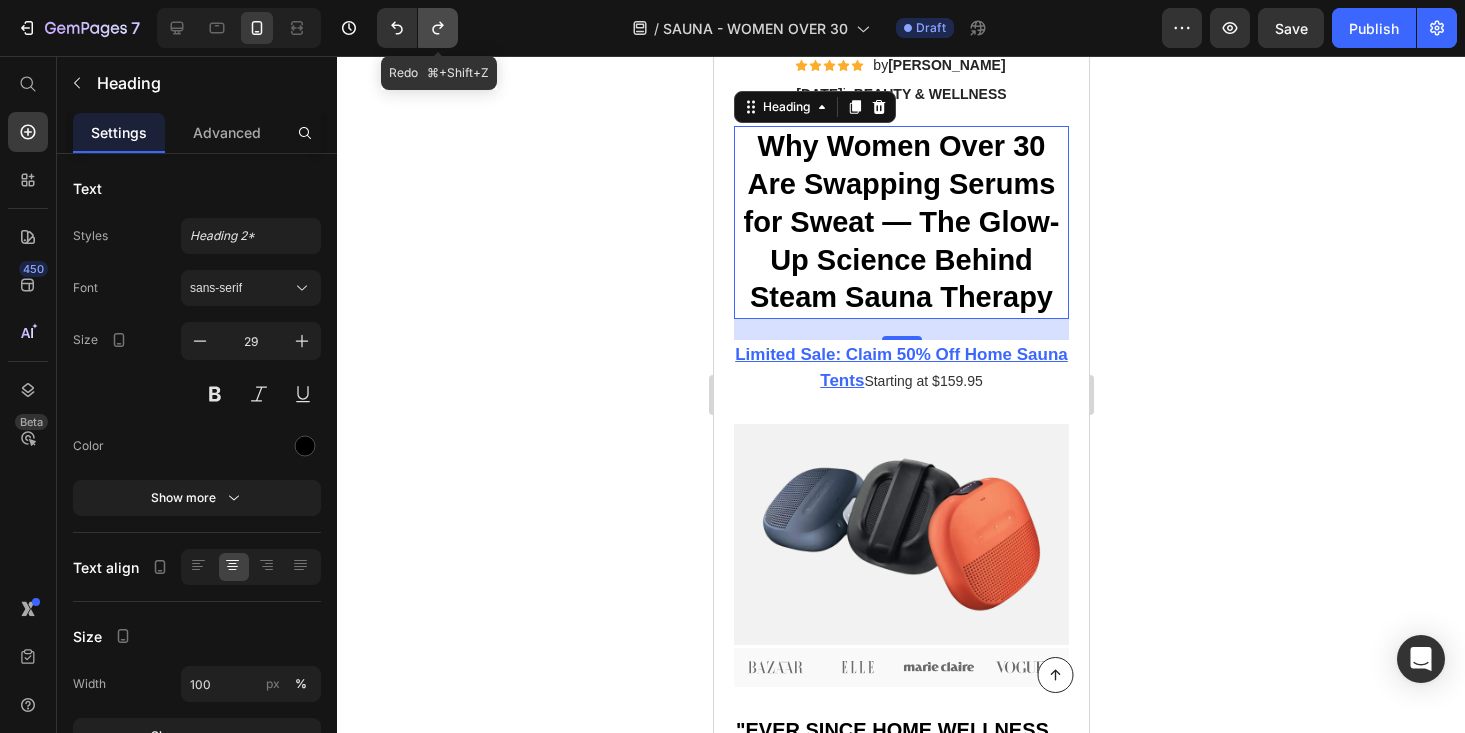 click 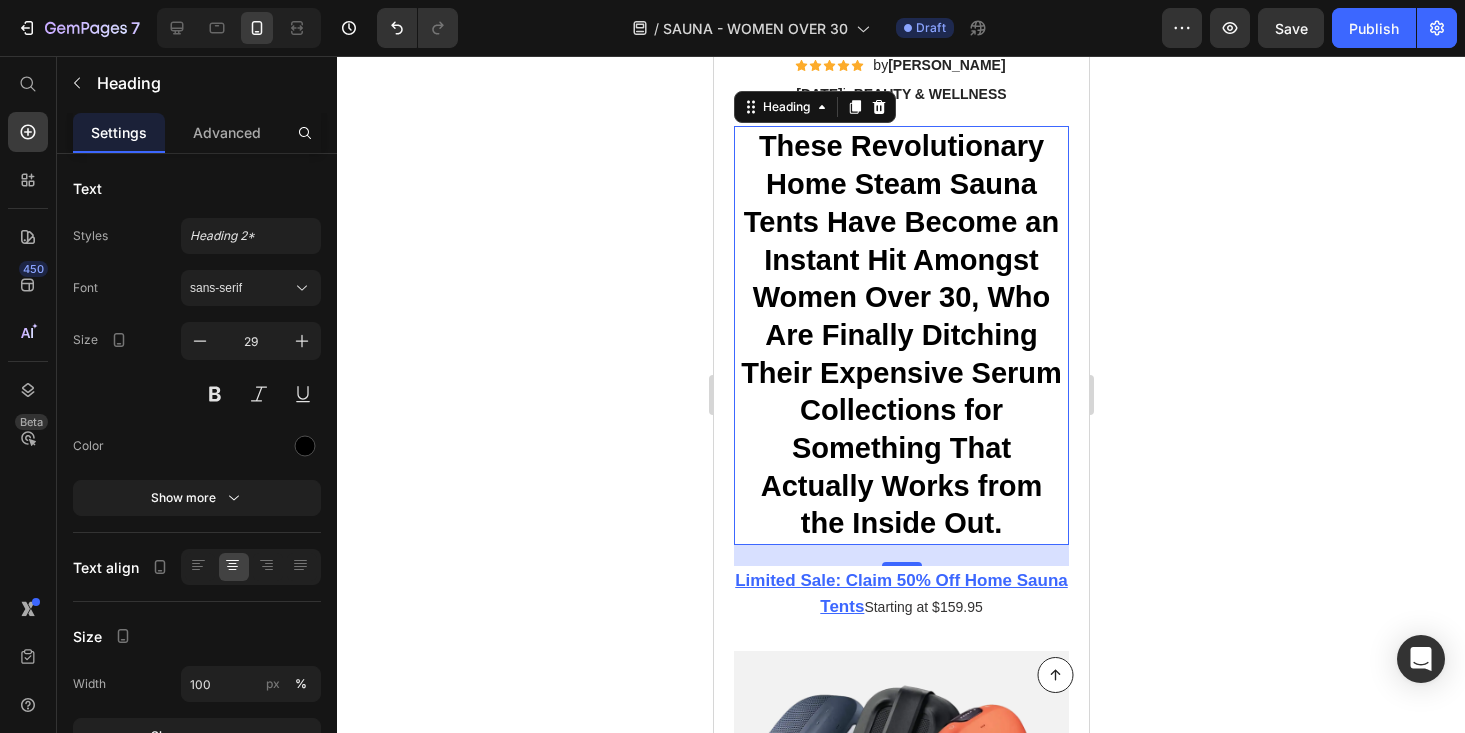 click 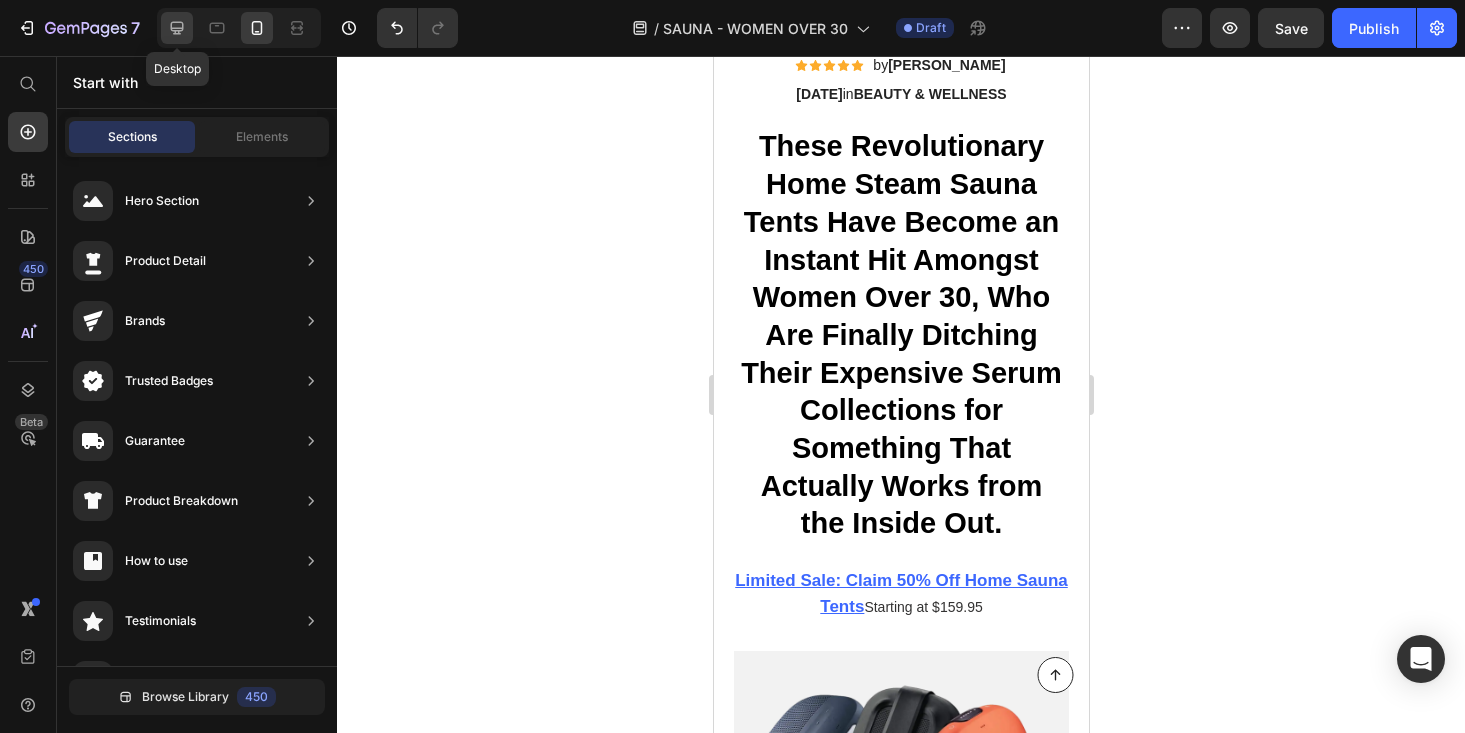 click 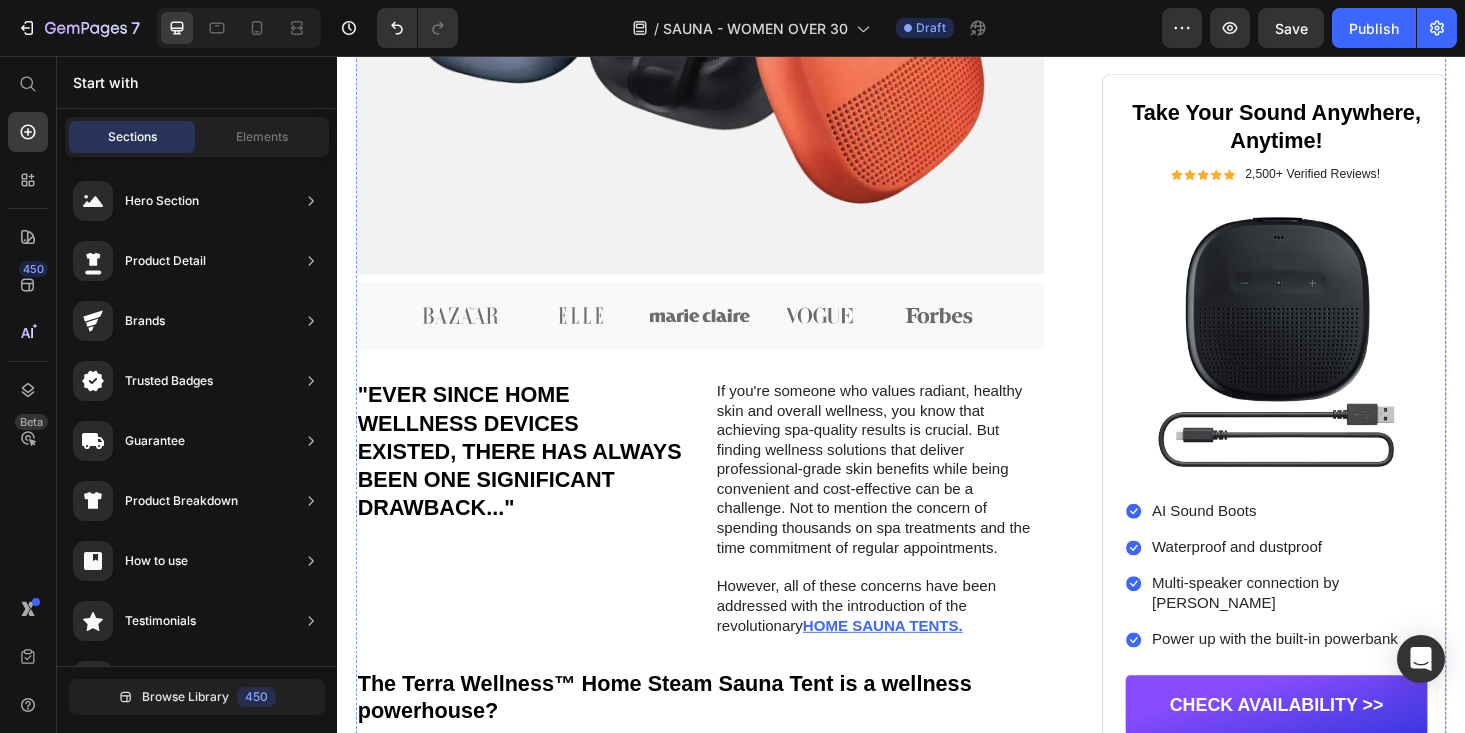 scroll, scrollTop: 1075, scrollLeft: 0, axis: vertical 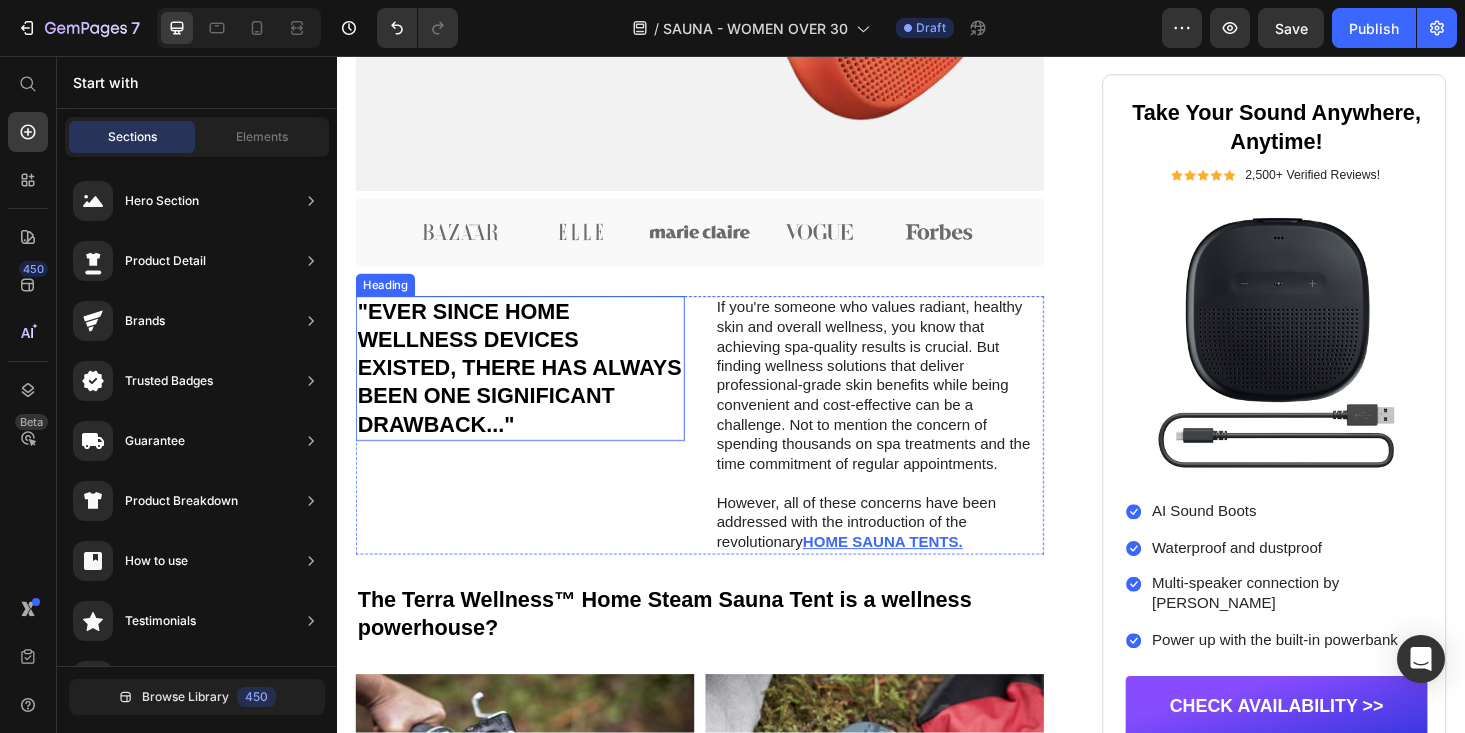 click on ""EVER SINCE HOME WELLNESS DEVICES EXISTED, THERE HAS ALWAYS BEEN ONE SIGNIFICANT DRAWBACK..."" at bounding box center [532, 389] 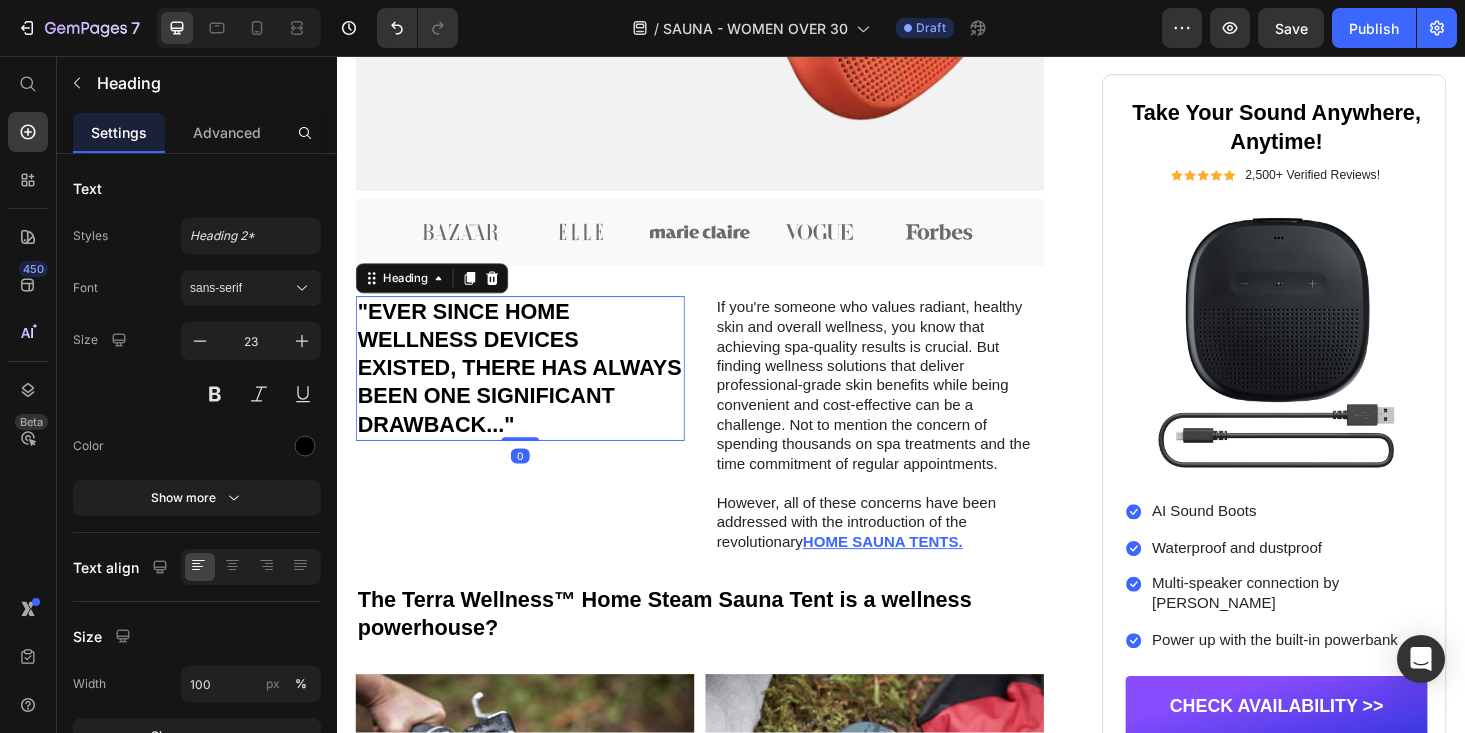 click on ""EVER SINCE HOME WELLNESS DEVICES EXISTED, THERE HAS ALWAYS BEEN ONE SIGNIFICANT DRAWBACK..."" at bounding box center (532, 389) 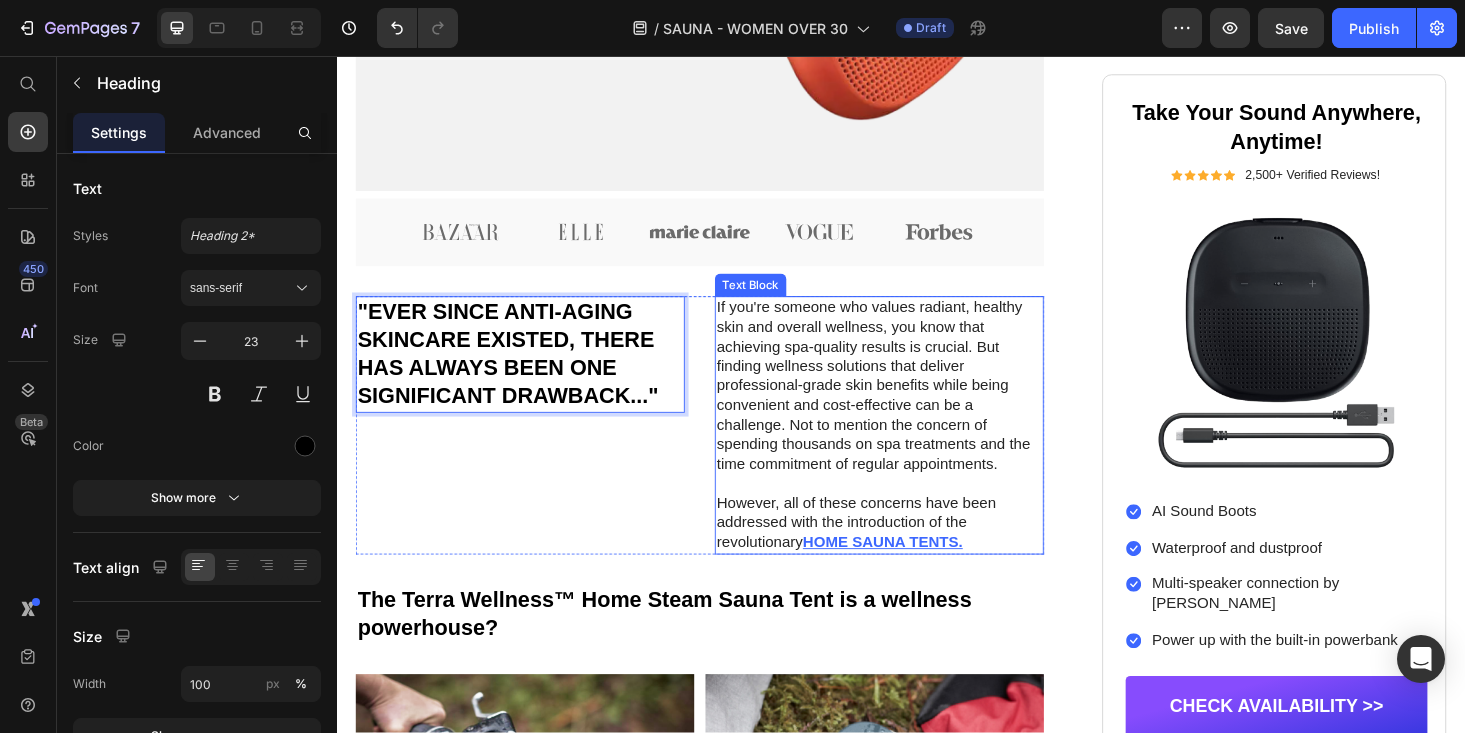 click on "If you're someone who values radiant, healthy skin and overall wellness, you know that achieving spa-quality results is crucial. But finding wellness solutions that deliver professional-grade skin benefits while being convenient and cost-effective can be a challenge. Not to mention the concern of spending thousands on spa treatments and the time commitment of regular appointments." at bounding box center (914, 407) 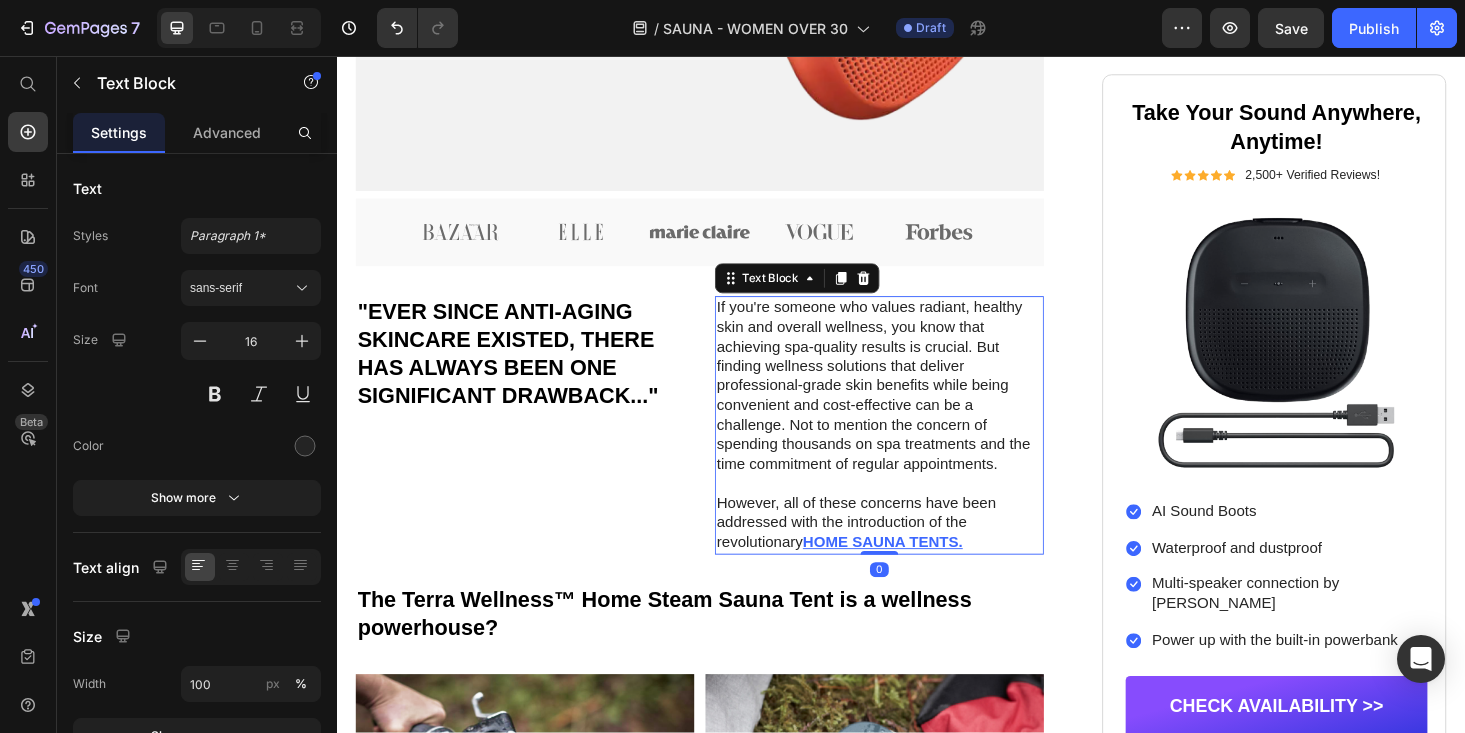 click on "If you're someone who values radiant, healthy skin and overall wellness, you know that achieving spa-quality results is crucial. But finding wellness solutions that deliver professional-grade skin benefits while being convenient and cost-effective can be a challenge. Not to mention the concern of spending thousands on spa treatments and the time commitment of regular appointments." at bounding box center (914, 407) 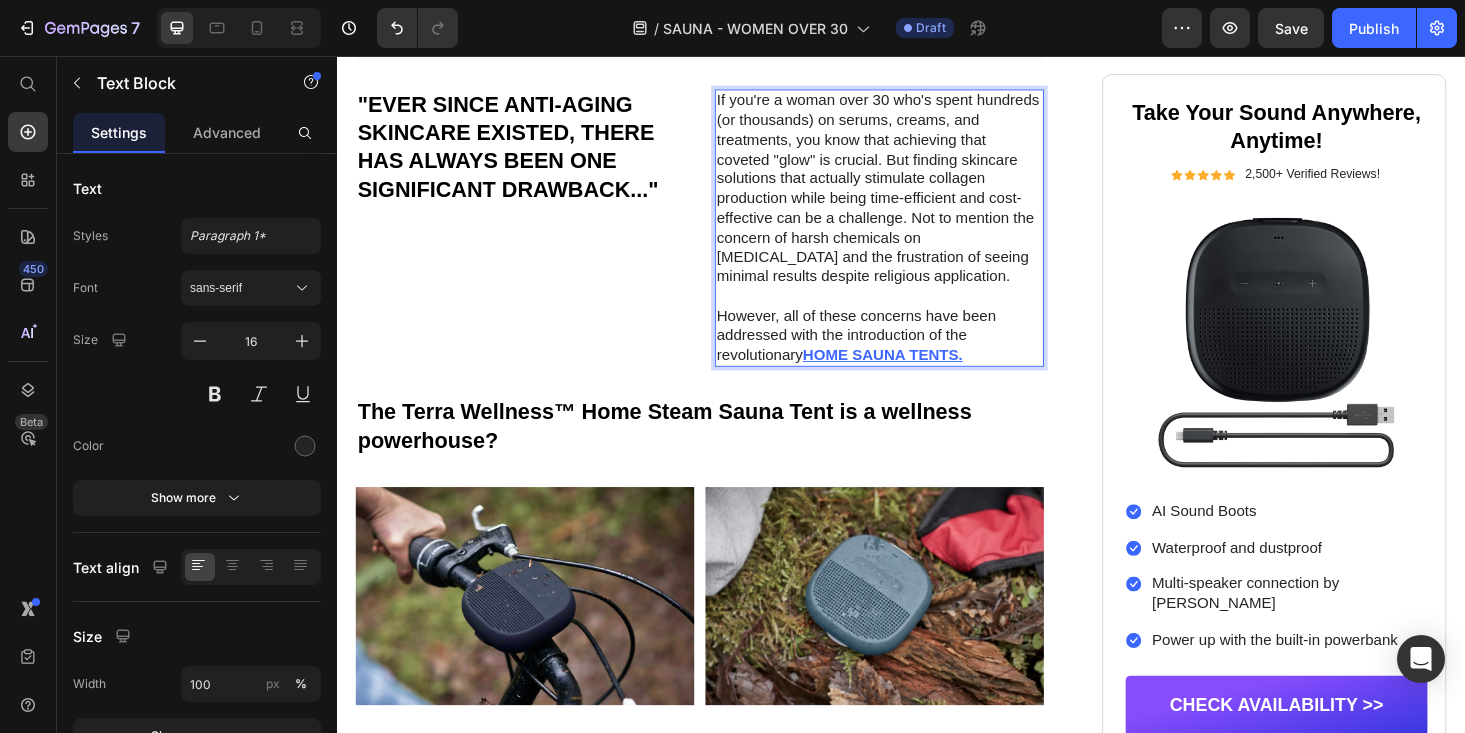 scroll, scrollTop: 1332, scrollLeft: 0, axis: vertical 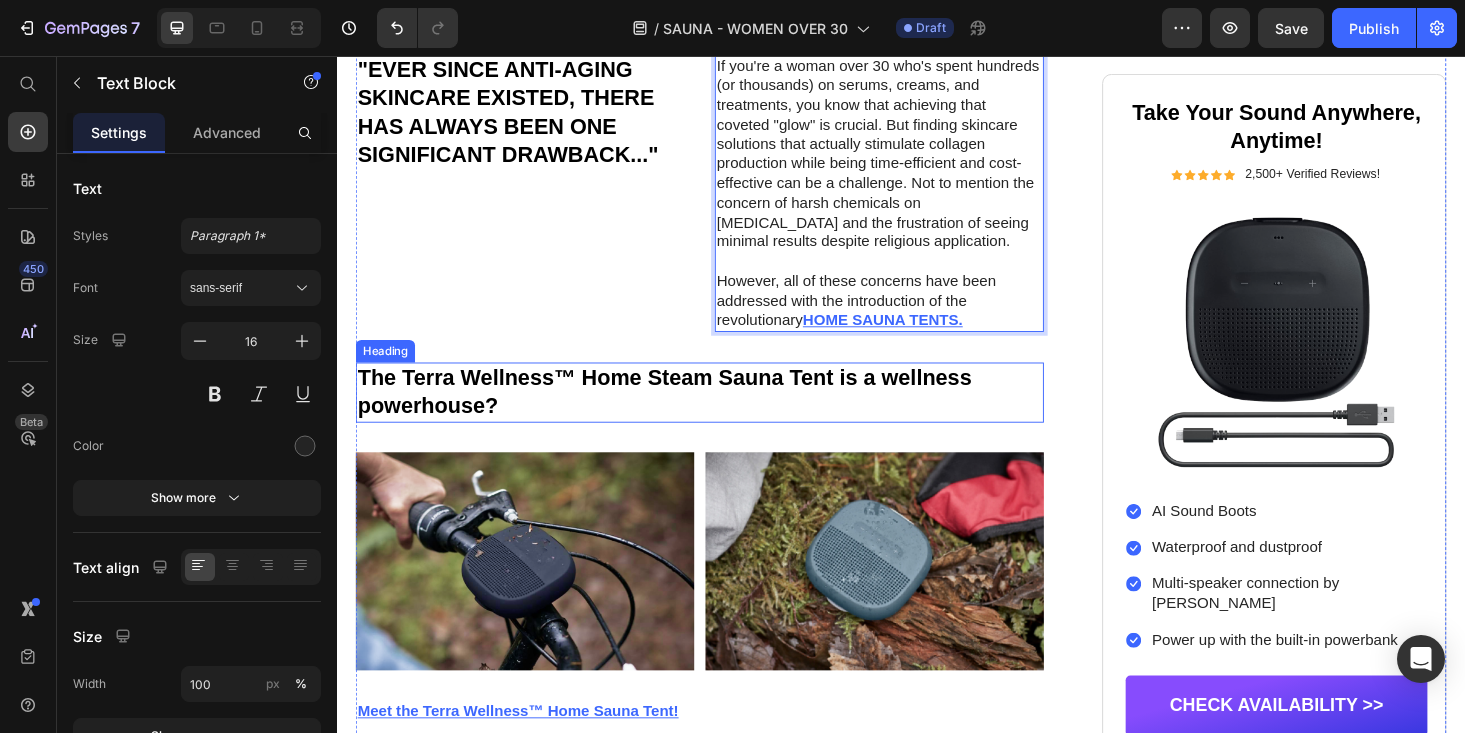 click on "The Terra Wellness™ Home Steam Sauna Tent is a wellness powerhouse?" at bounding box center [723, 414] 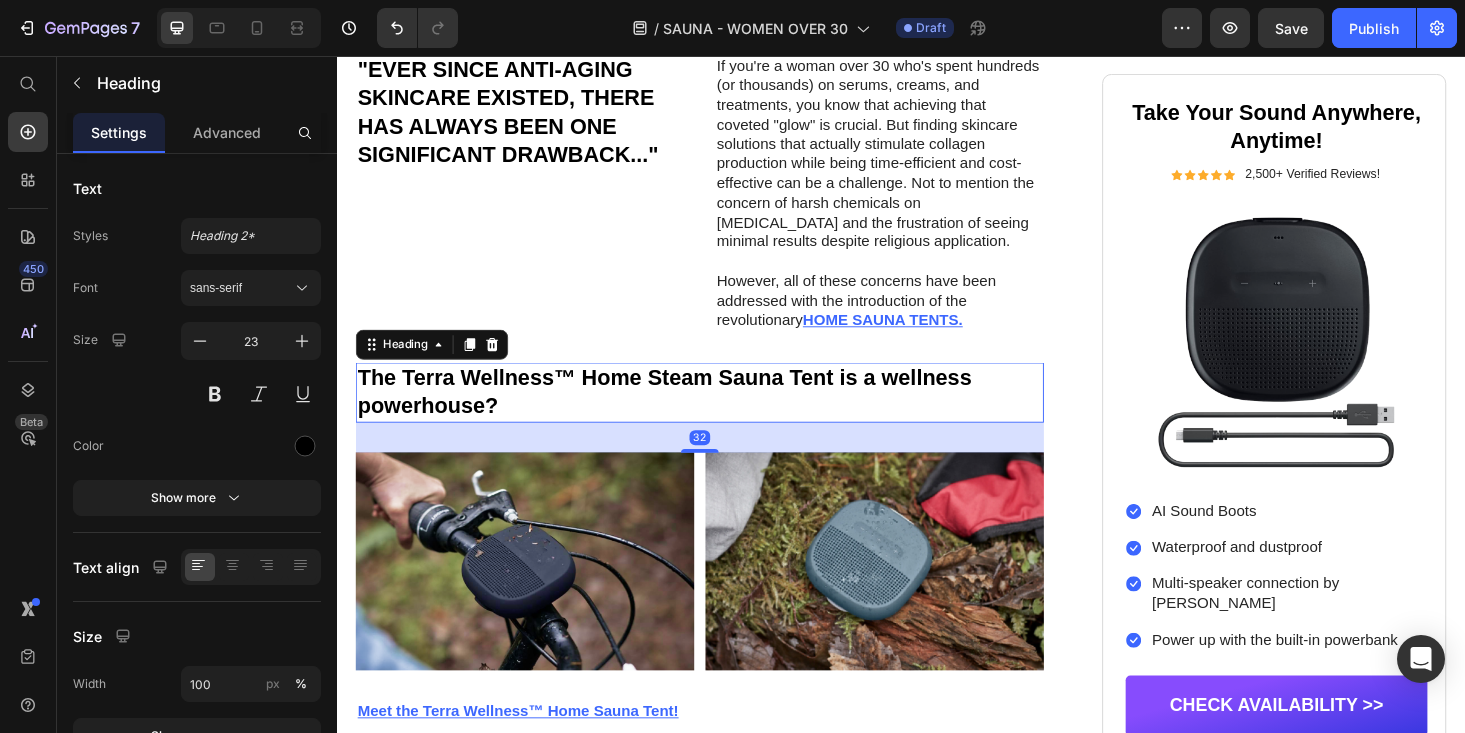 click on "The Terra Wellness™ Home Steam Sauna Tent is a wellness powerhouse?" at bounding box center [723, 414] 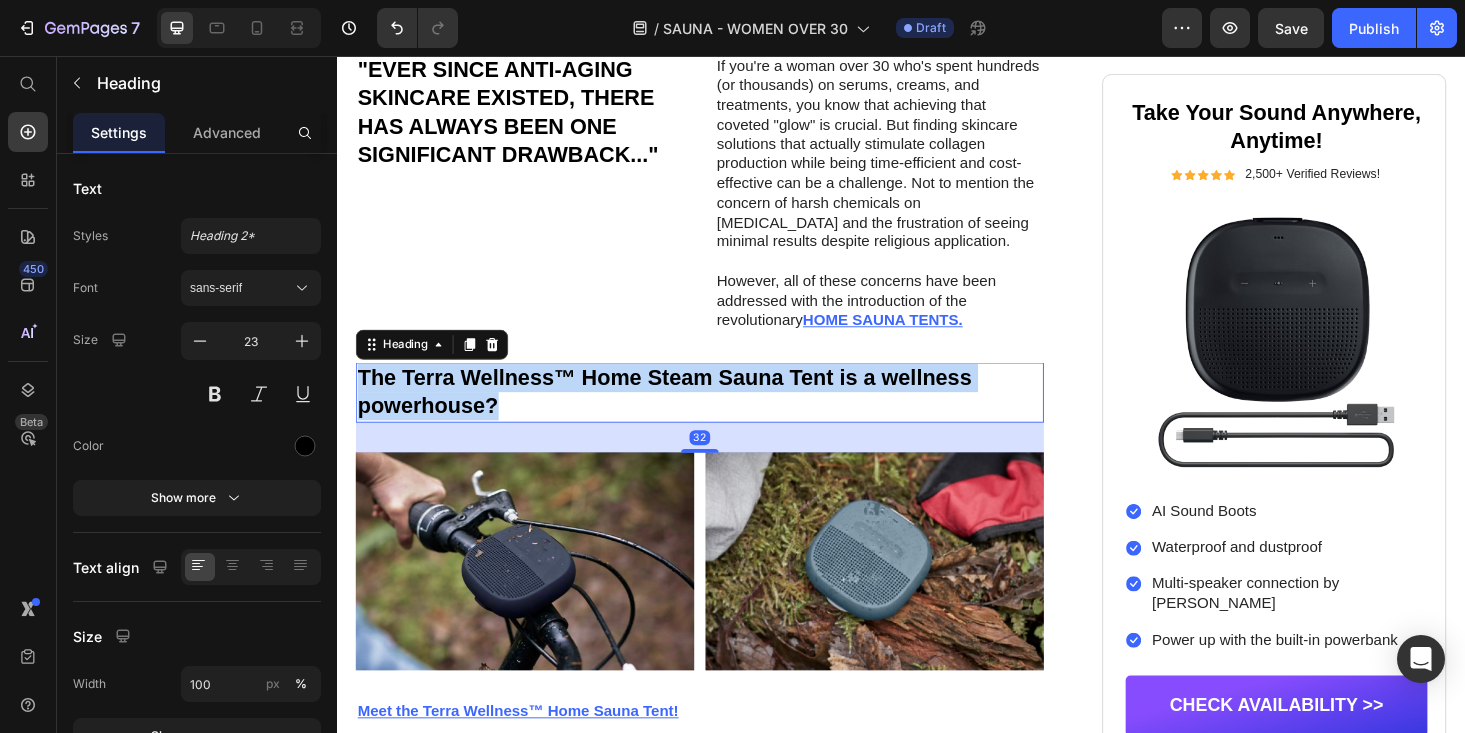 click on "The Terra Wellness™ Home Steam Sauna Tent is a wellness powerhouse?" at bounding box center [723, 414] 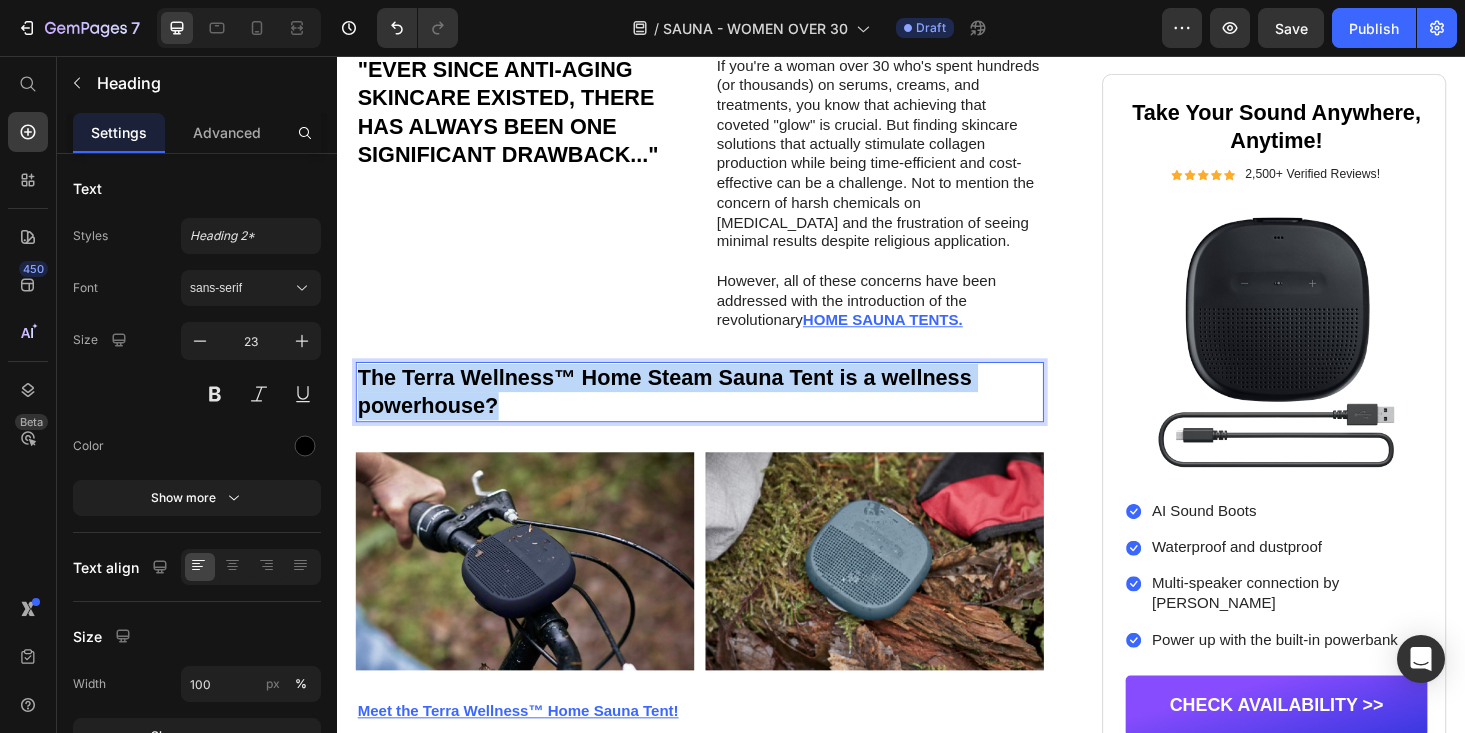 click on "The Terra Wellness™ Home Steam Sauna Tent is a wellness powerhouse?" at bounding box center (723, 414) 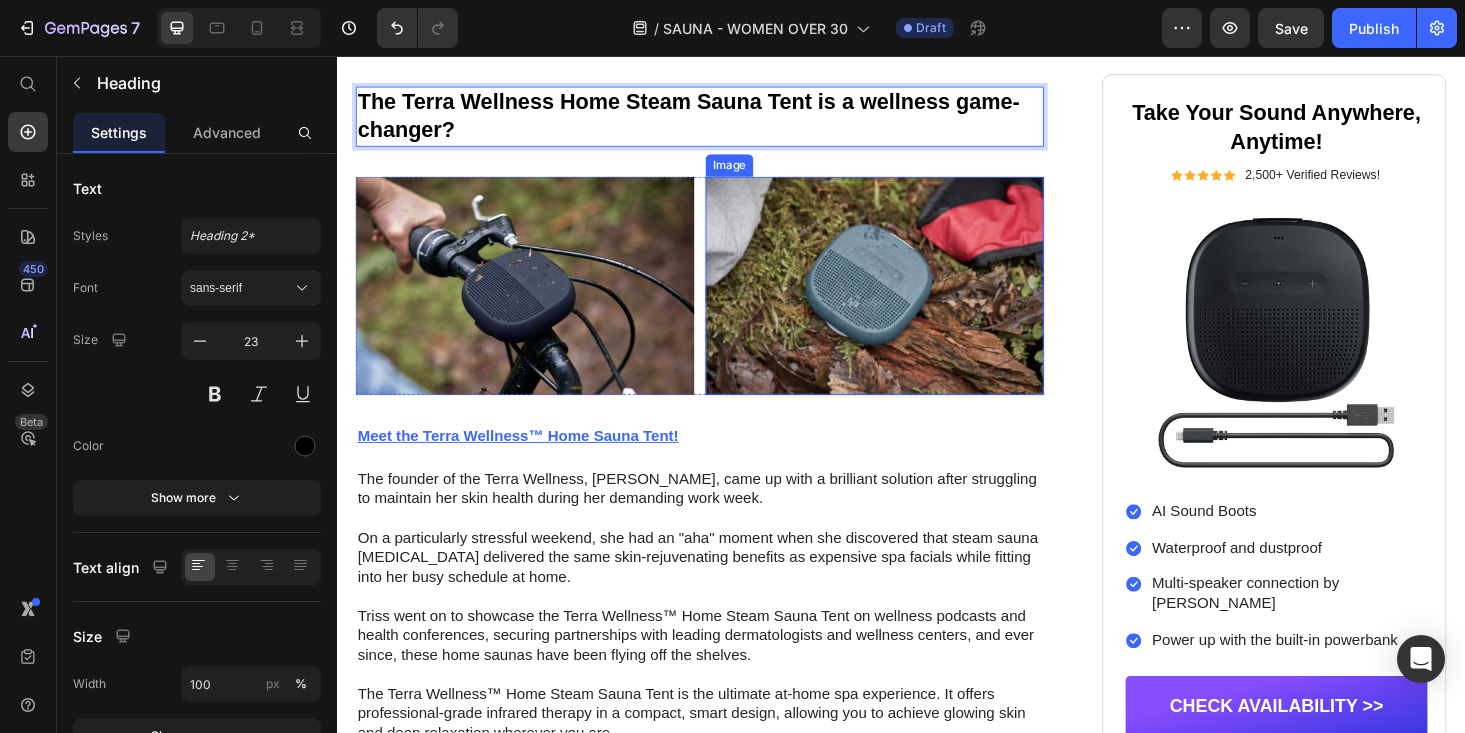 scroll, scrollTop: 1627, scrollLeft: 0, axis: vertical 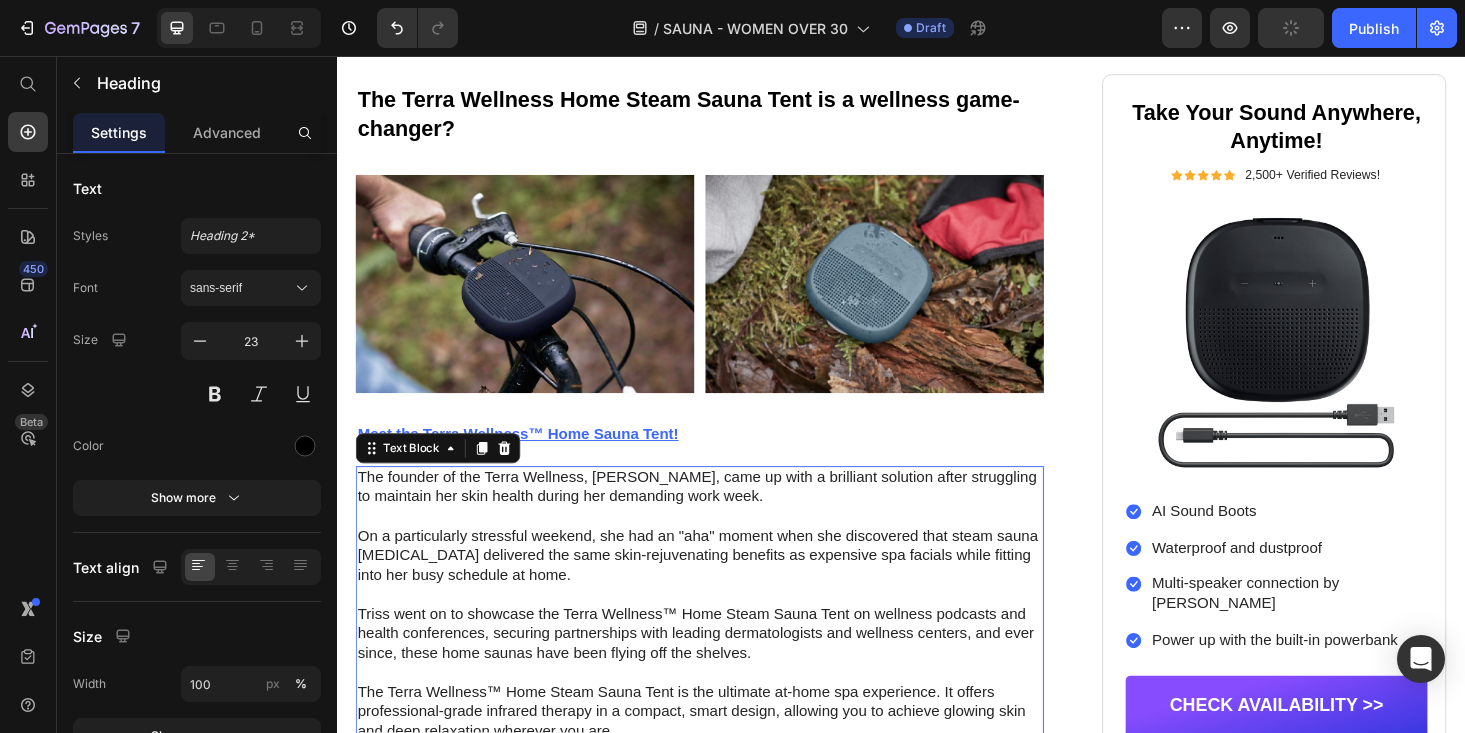 click on "The founder of the Terra Wellness, [PERSON_NAME], came up with a brilliant solution after struggling to maintain her skin health during her demanding work week." at bounding box center [723, 516] 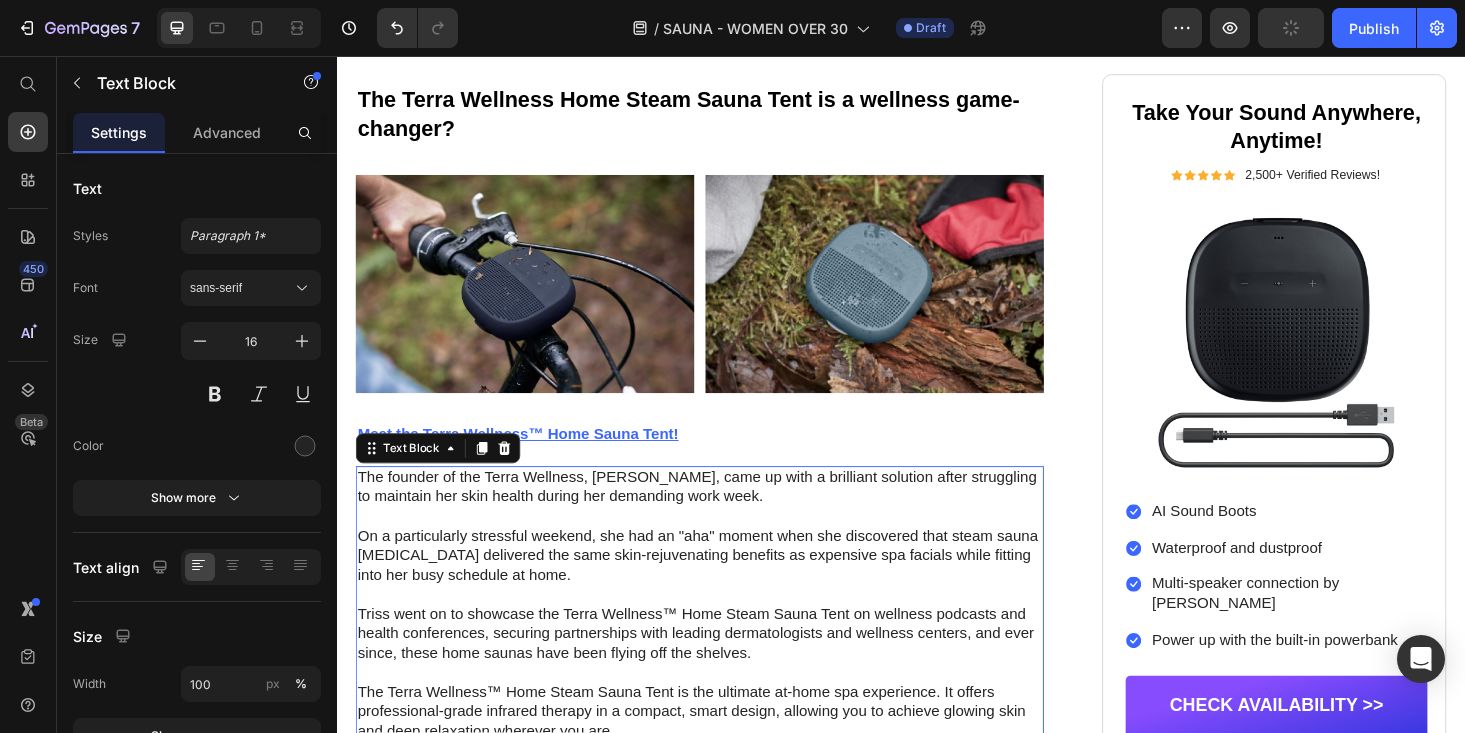click on "The founder of the Terra Wellness, [PERSON_NAME], came up with a brilliant solution after struggling to maintain her skin health during her demanding work week." at bounding box center [723, 516] 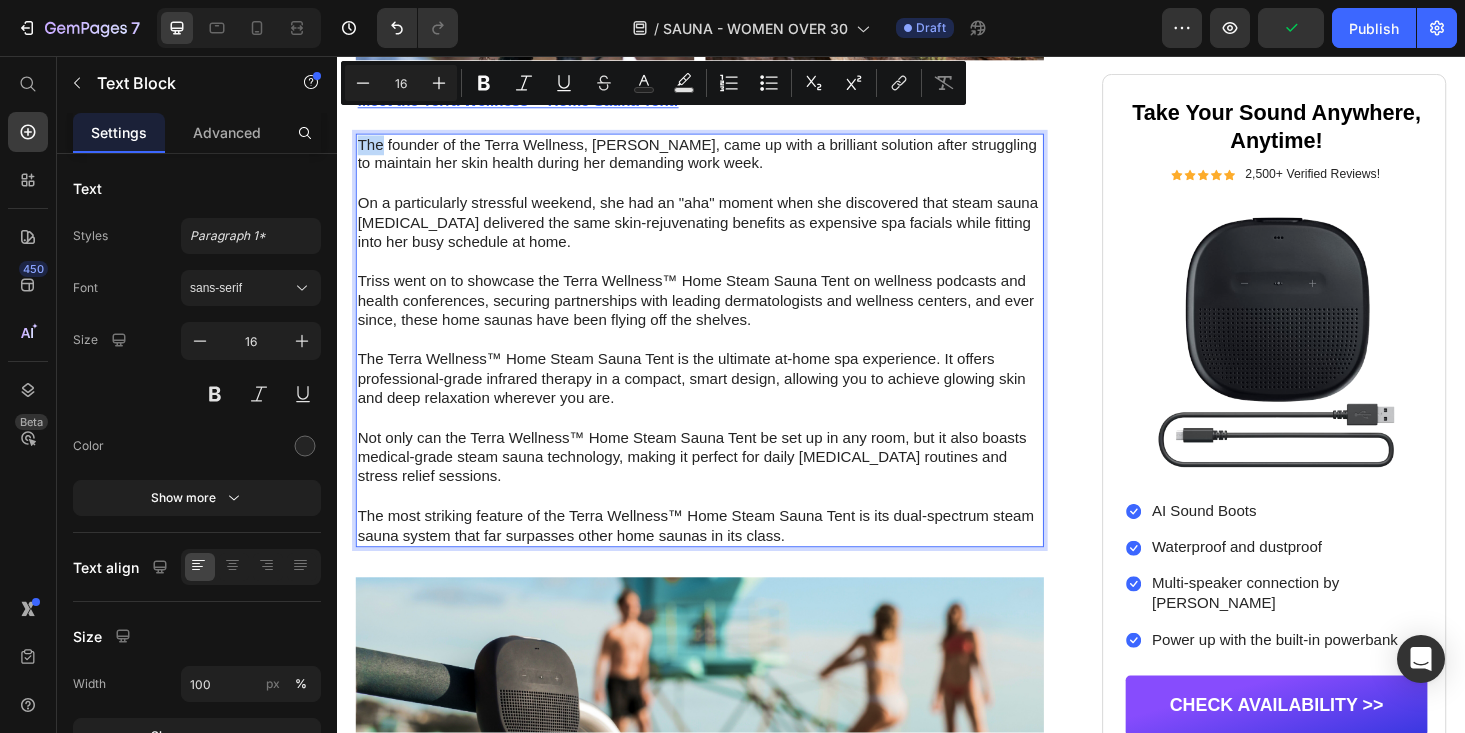 scroll, scrollTop: 2064, scrollLeft: 0, axis: vertical 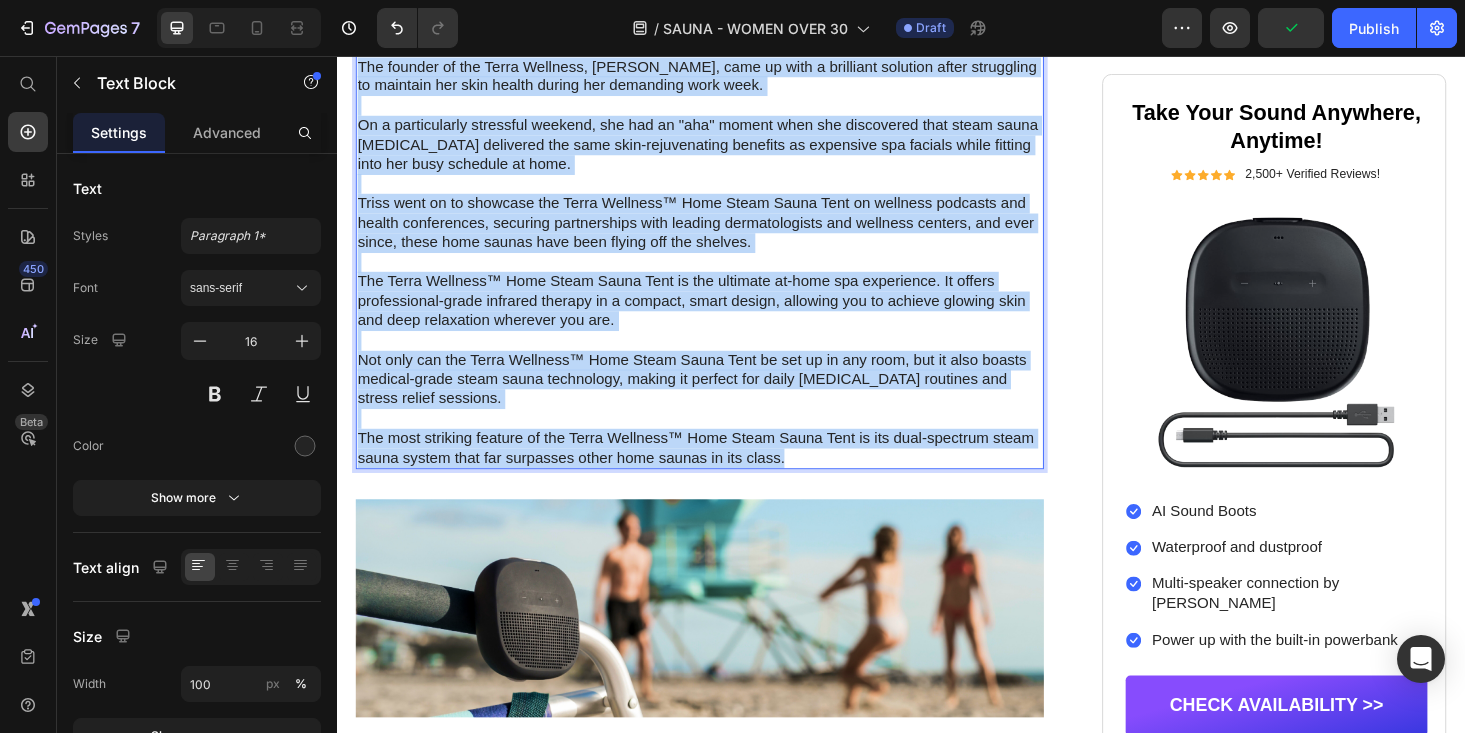 click on "The most striking feature of the Terra Wellness™ Home Steam Sauna Tent is its dual-spectrum steam sauna system that far surpasses other home saunas in its class." at bounding box center (723, 474) 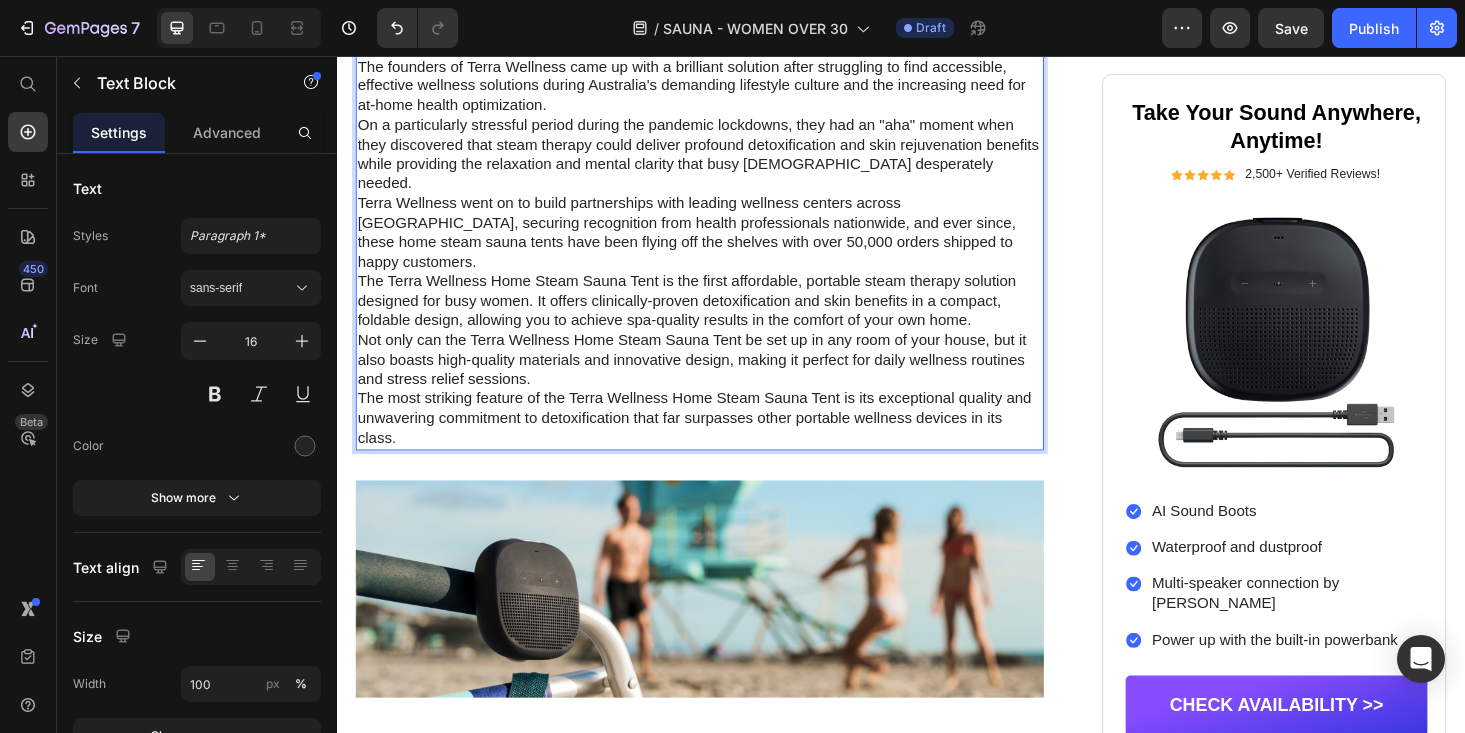 click on "The most striking feature of the Terra Wellness Home Steam Sauna Tent is its exceptional quality and unwavering commitment to detoxification that far surpasses other portable wellness devices in its class." at bounding box center (723, 442) 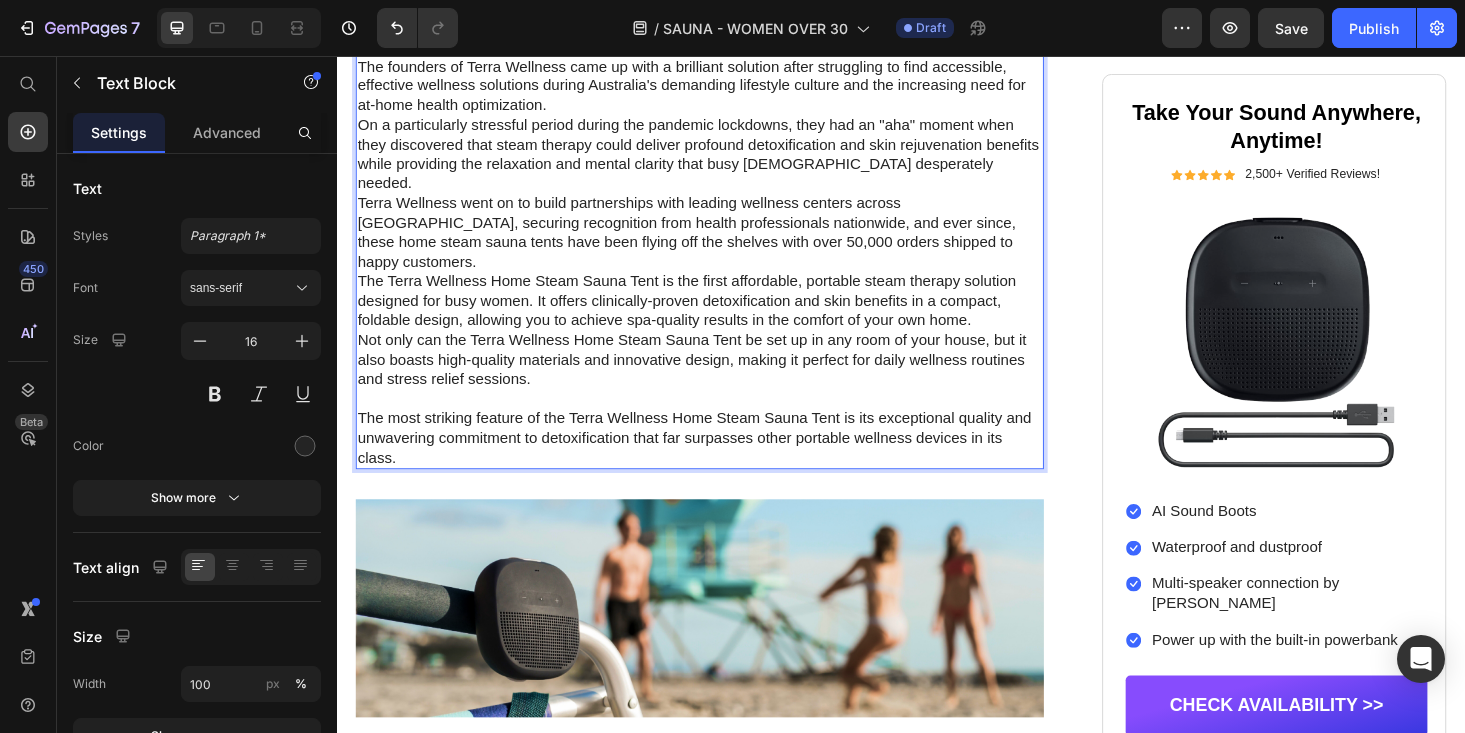 click on "The Terra Wellness Home Steam Sauna Tent is the first affordable, portable steam therapy solution designed for busy women. It offers clinically-proven detoxification and skin benefits in a compact, foldable design, allowing you to achieve spa-quality results in the comfort of your own home." at bounding box center [723, 317] 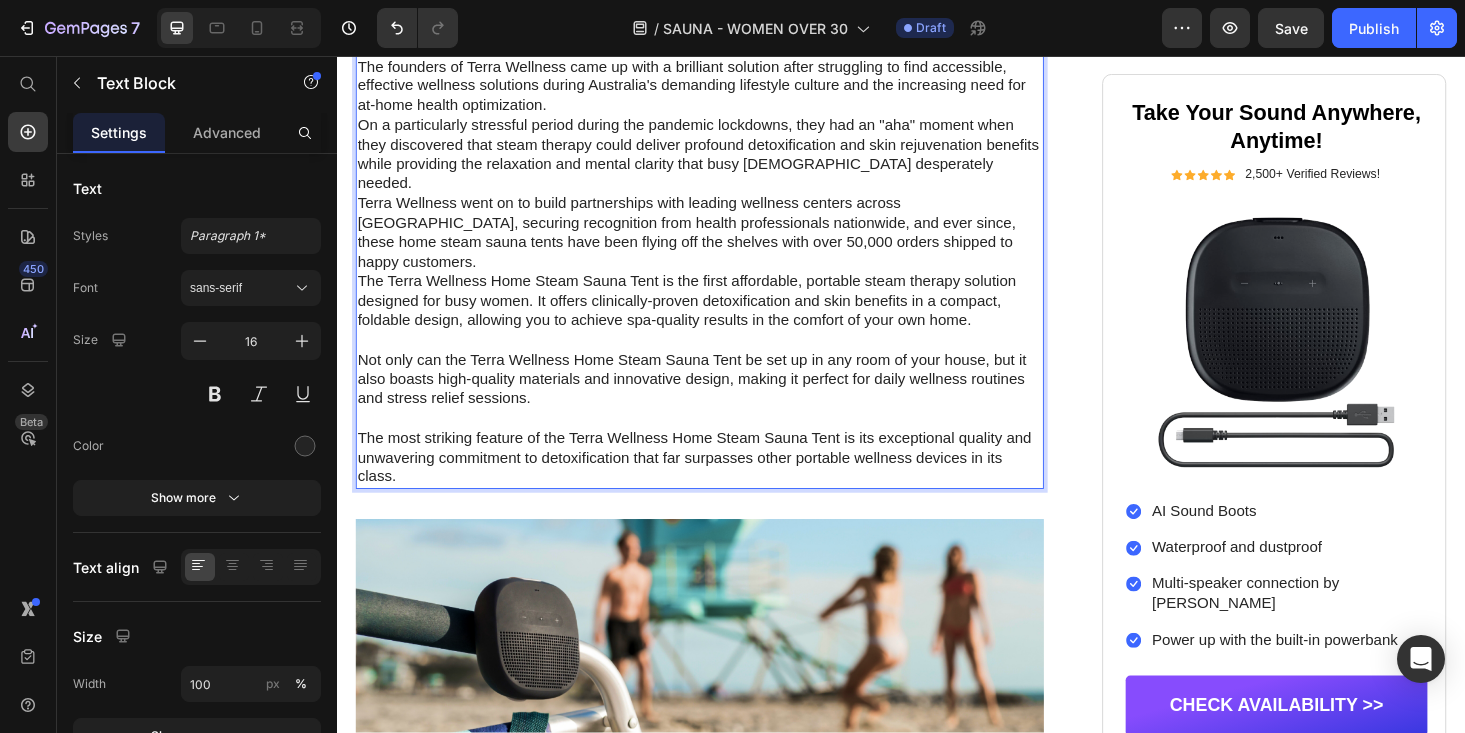 click on "Terra Wellness went on to build partnerships with leading wellness centers across [GEOGRAPHIC_DATA], securing recognition from health professionals nationwide, and ever since, these home steam sauna tents have been flying off the shelves with over 50,000 orders shipped to happy customers." at bounding box center [723, 244] 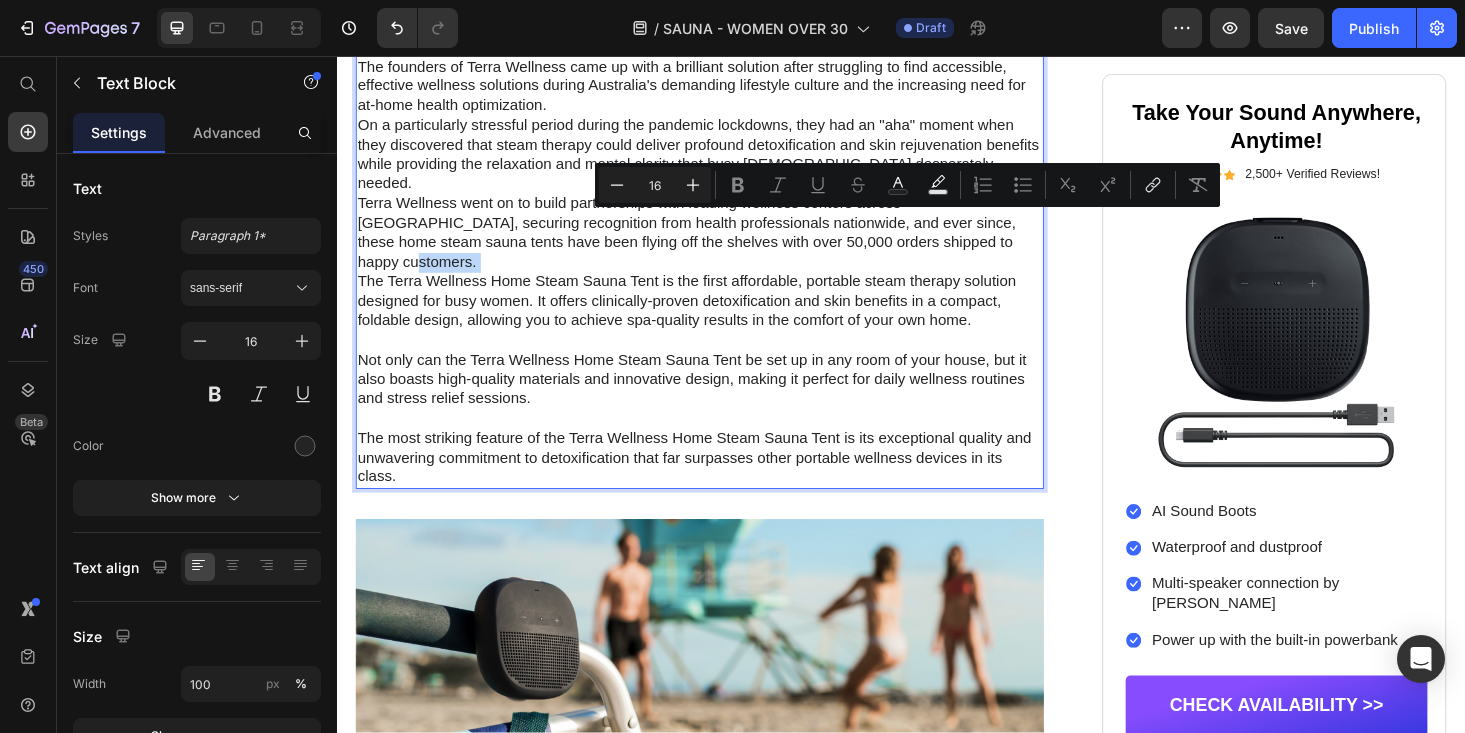 click on "Terra Wellness went on to build partnerships with leading wellness centers across [GEOGRAPHIC_DATA], securing recognition from health professionals nationwide, and ever since, these home steam sauna tents have been flying off the shelves with over 50,000 orders shipped to happy customers." at bounding box center (723, 244) 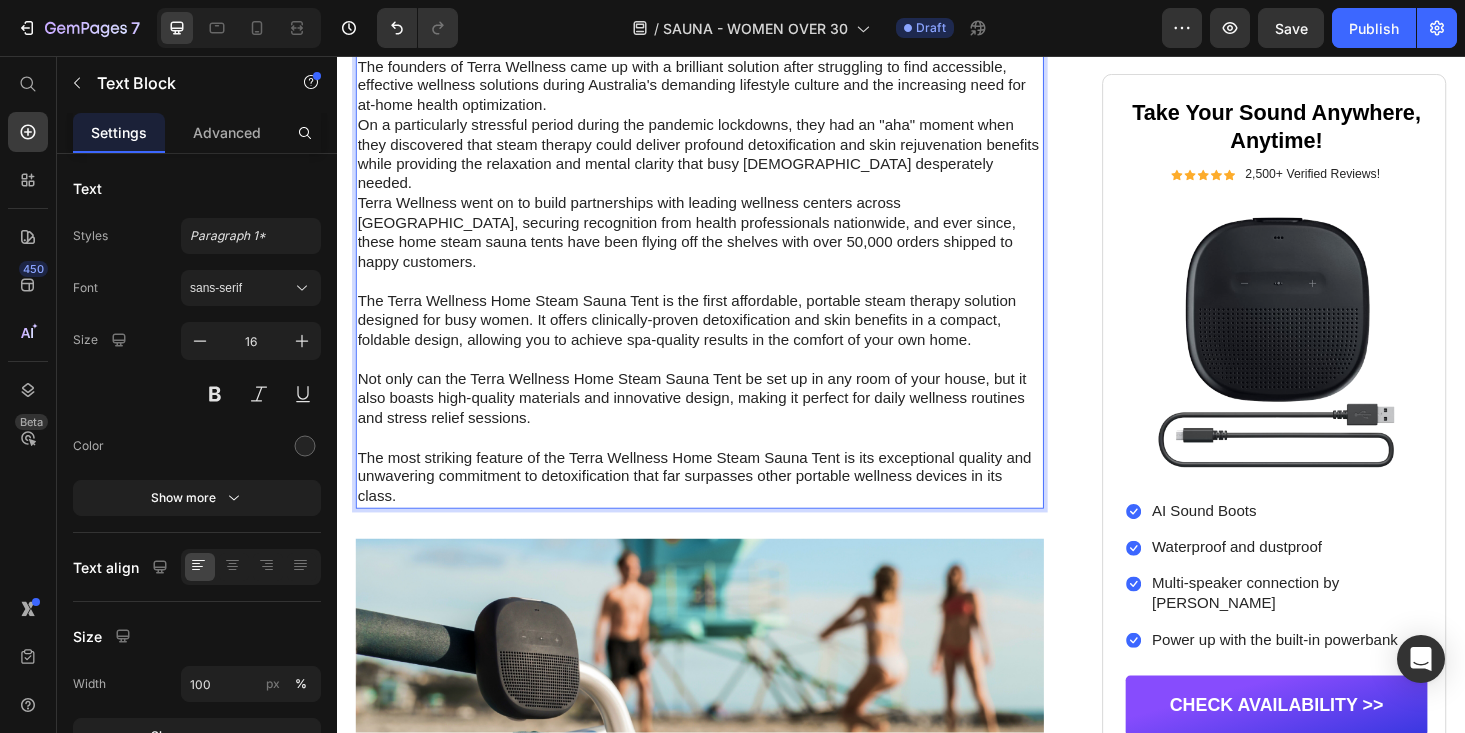 click on "On a particularly stressful period during the pandemic lockdowns, they had an "aha" moment when they discovered that steam therapy could deliver profound detoxification and skin rejuvenation benefits while providing the relaxation and mental clarity that busy [DEMOGRAPHIC_DATA] desperately needed." at bounding box center [723, 161] 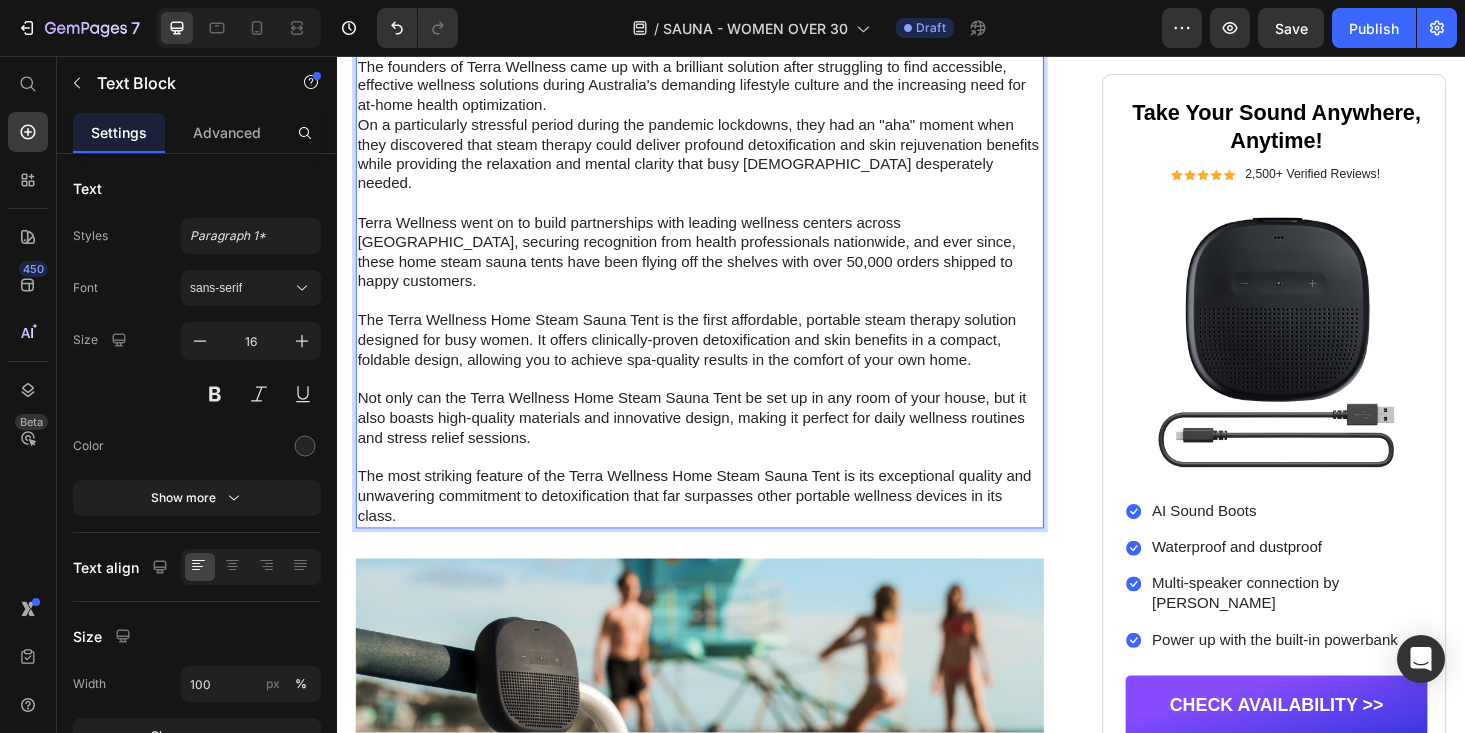 click on "The founders of Terra Wellness came up with a brilliant solution after struggling to find accessible, effective wellness solutions during Australia's demanding lifestyle culture and the increasing need for at-home health optimization." at bounding box center [723, 89] 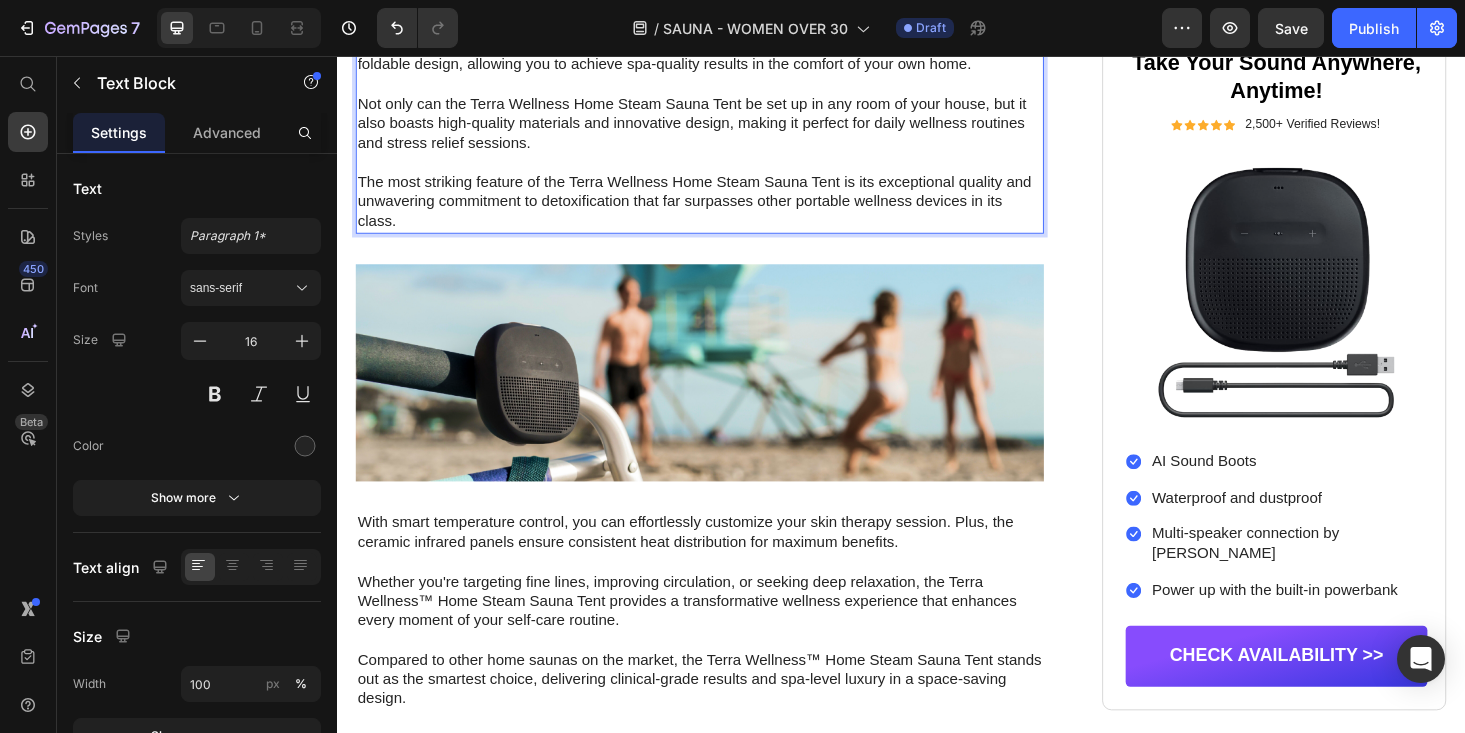 scroll, scrollTop: 2414, scrollLeft: 0, axis: vertical 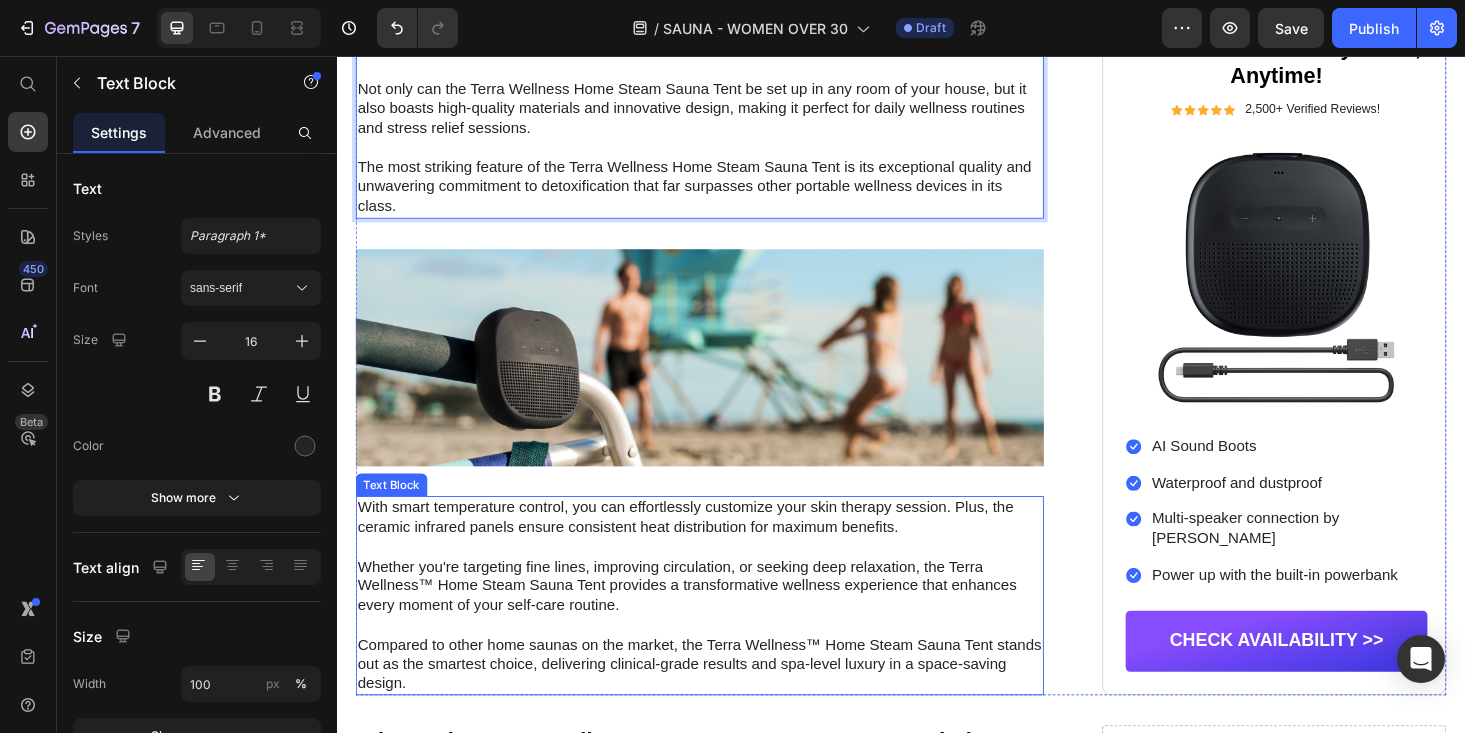 click on "With smart temperature control, you can effortlessly customize your skin therapy session. Plus, the ceramic infrared panels ensure consistent heat distribution for maximum benefits." at bounding box center [723, 548] 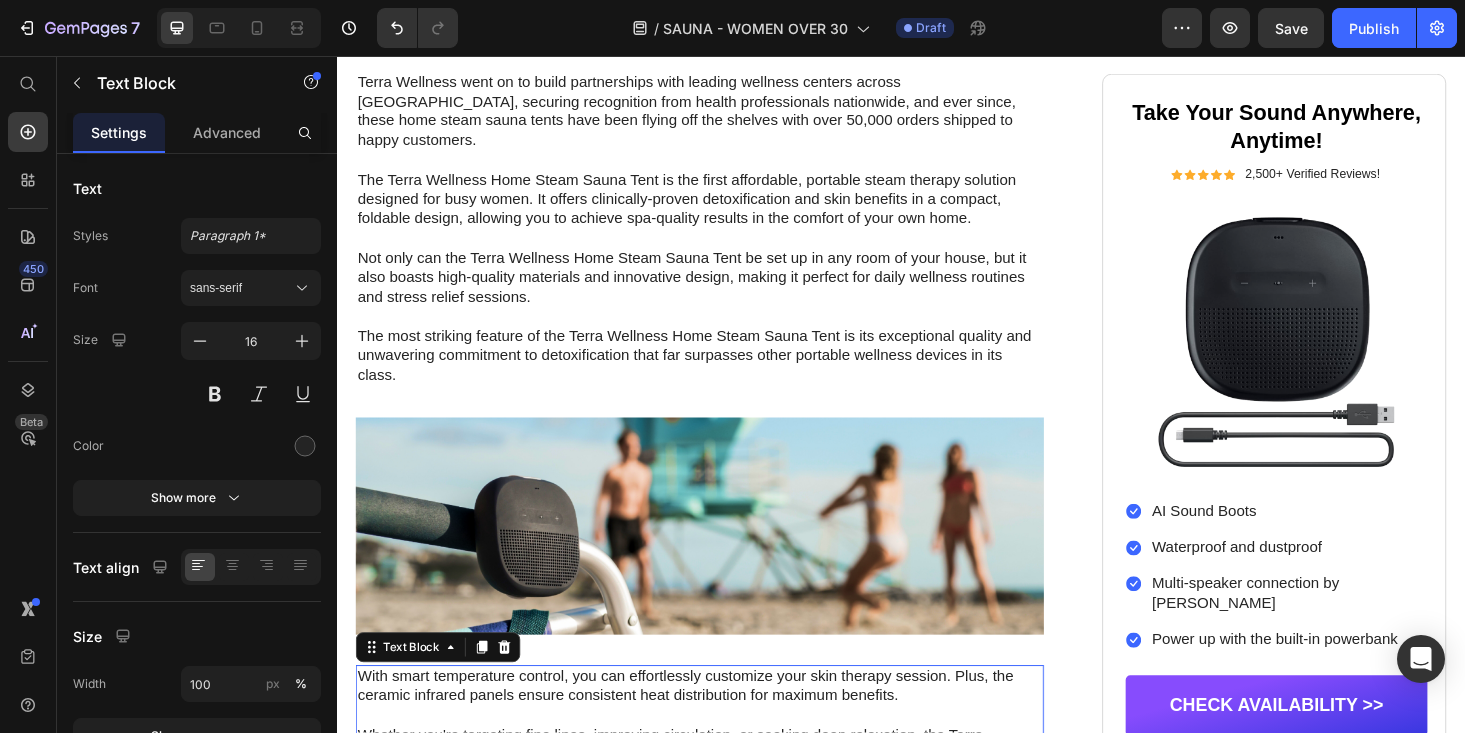 scroll, scrollTop: 2133, scrollLeft: 0, axis: vertical 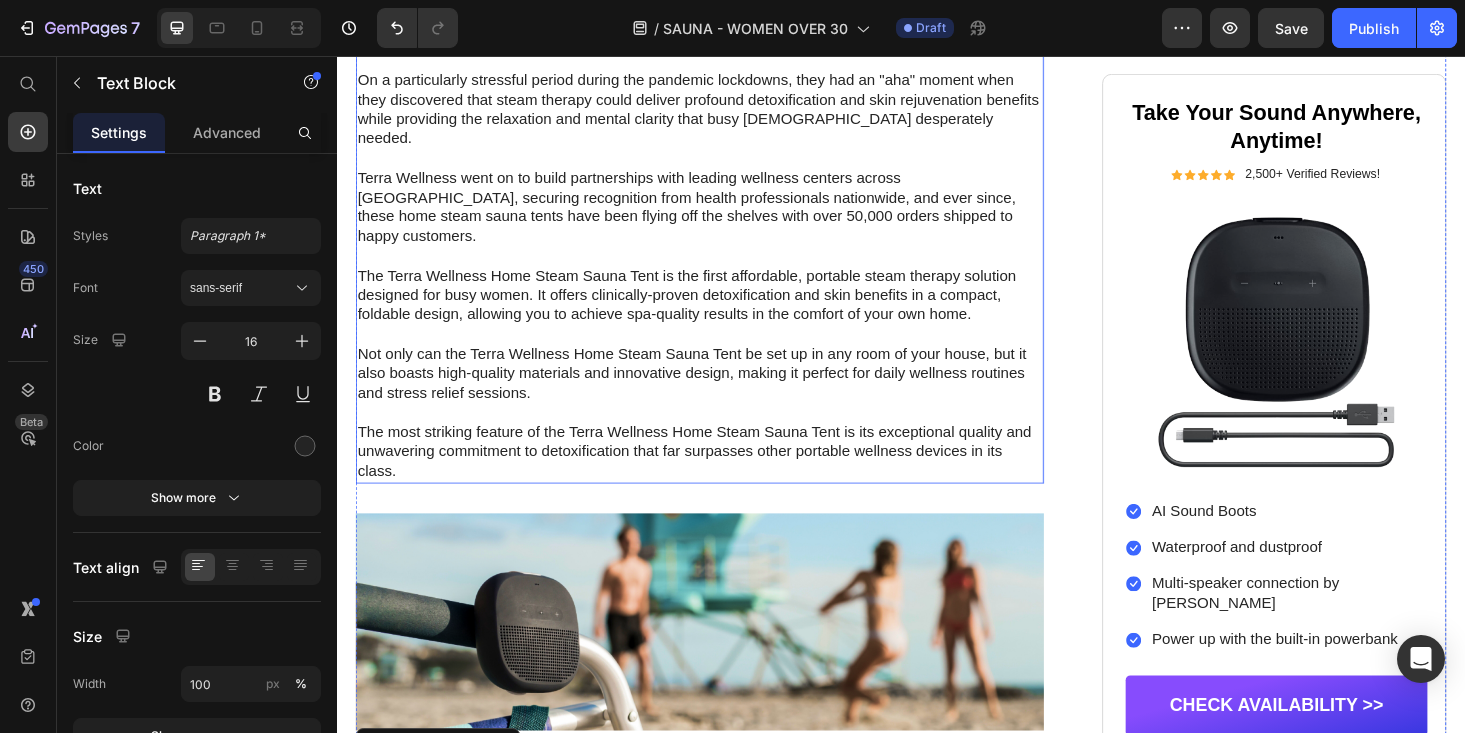 click on "The Terra Wellness Home Steam Sauna Tent is the first affordable, portable steam therapy solution designed for busy women. It offers clinically-proven detoxification and skin benefits in a compact, foldable design, allowing you to achieve spa-quality results in the comfort of your own home." at bounding box center [723, 311] 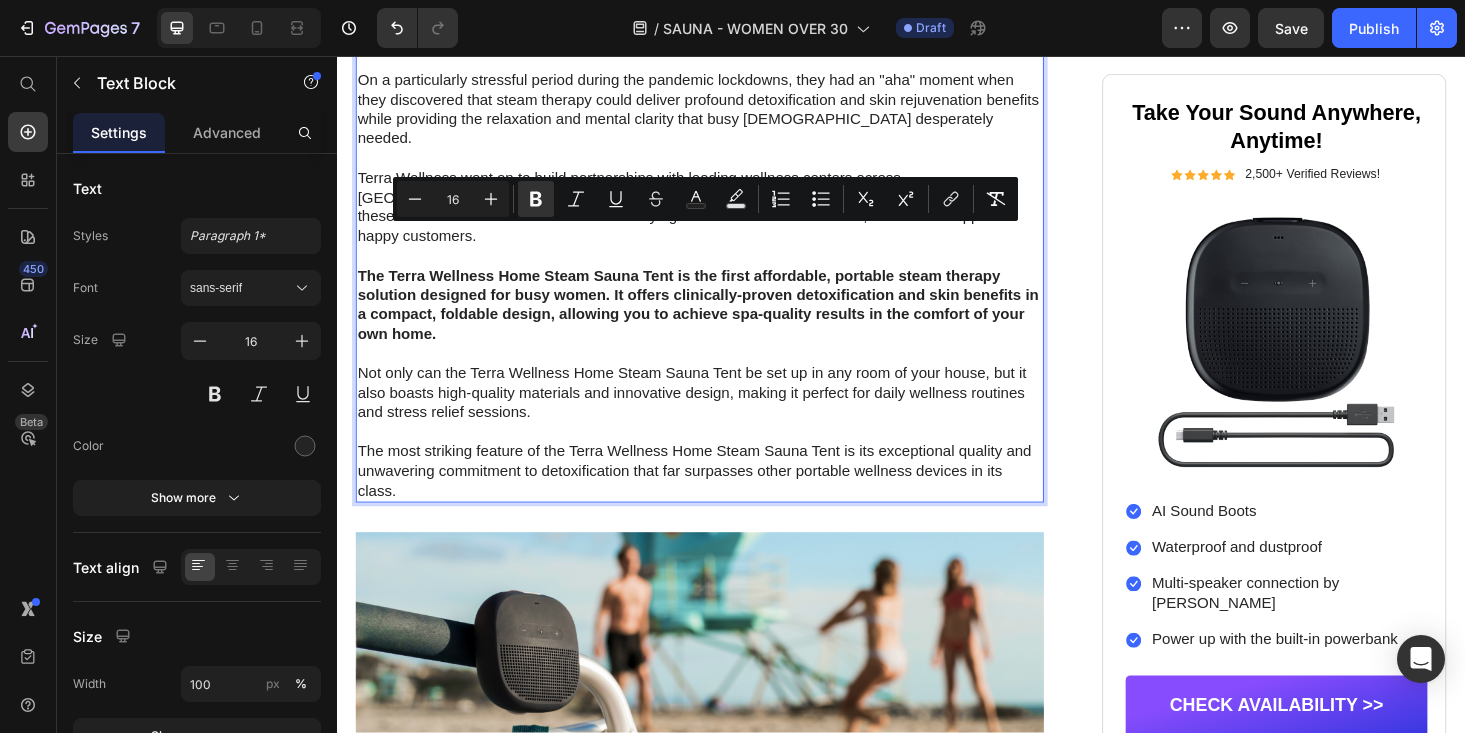 click on "Not only can the Terra Wellness Home Steam Sauna Tent be set up in any room of your house, but it also boasts high-quality materials and innovative design, making it perfect for daily wellness routines and stress relief sessions." at bounding box center [723, 415] 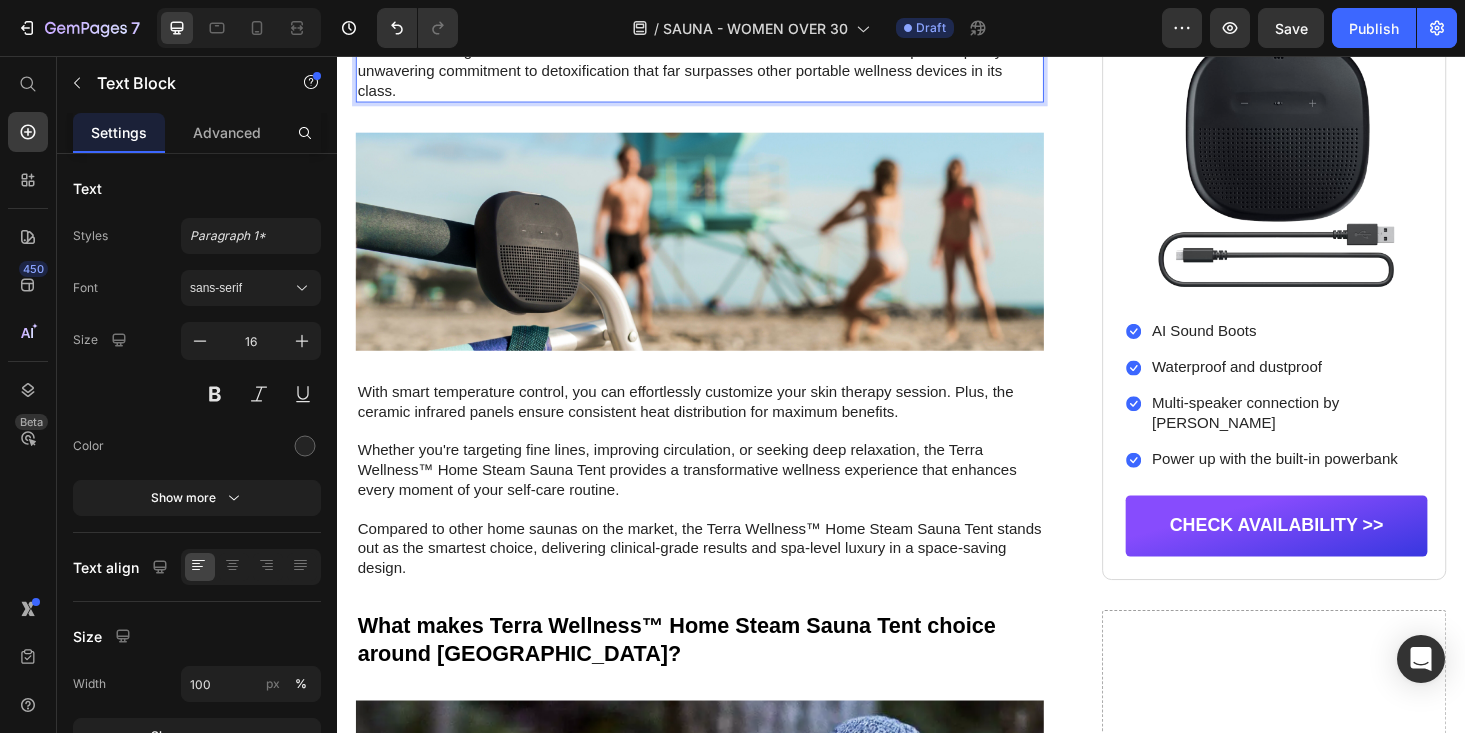 scroll, scrollTop: 2601, scrollLeft: 0, axis: vertical 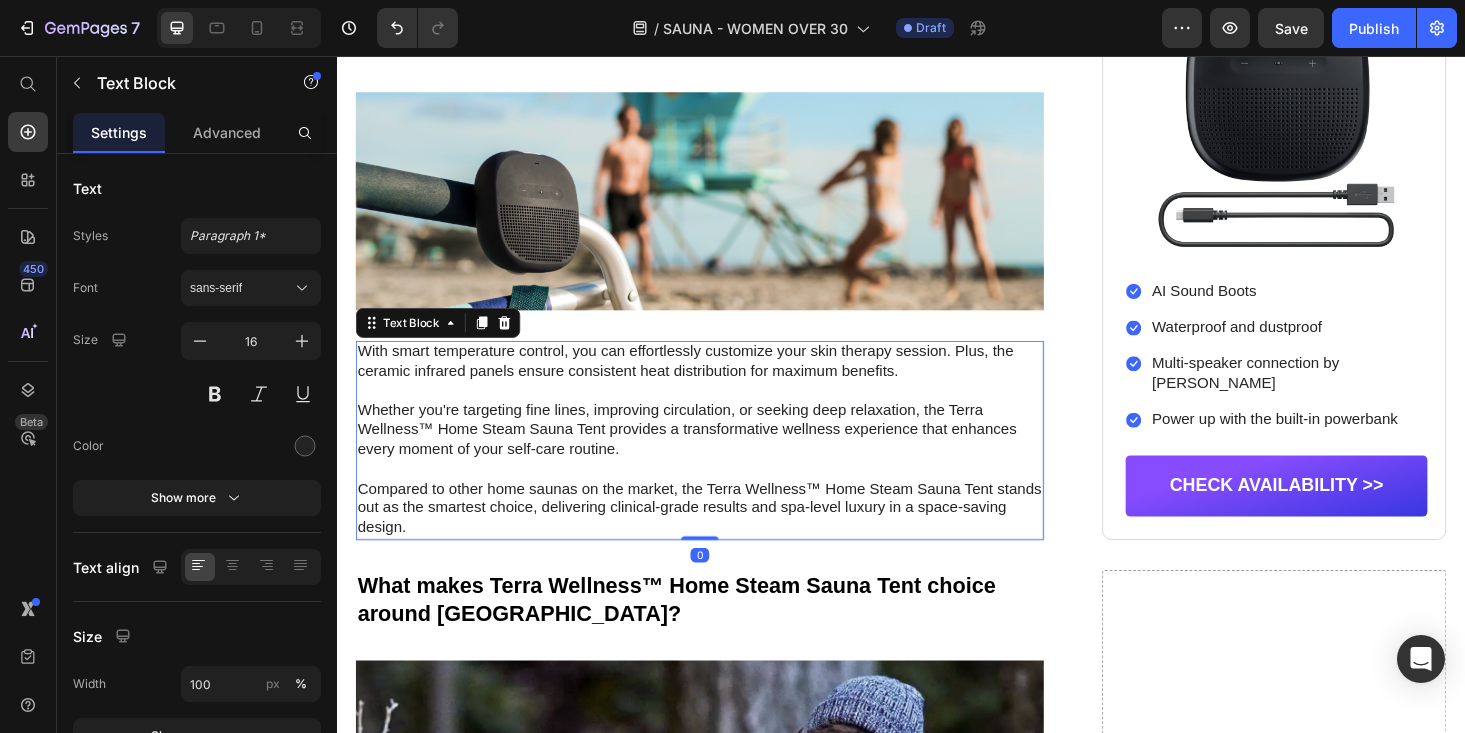 click on "With smart temperature control, you can effortlessly customize your skin therapy session. Plus, the ceramic infrared panels ensure consistent heat distribution for maximum benefits." at bounding box center [723, 382] 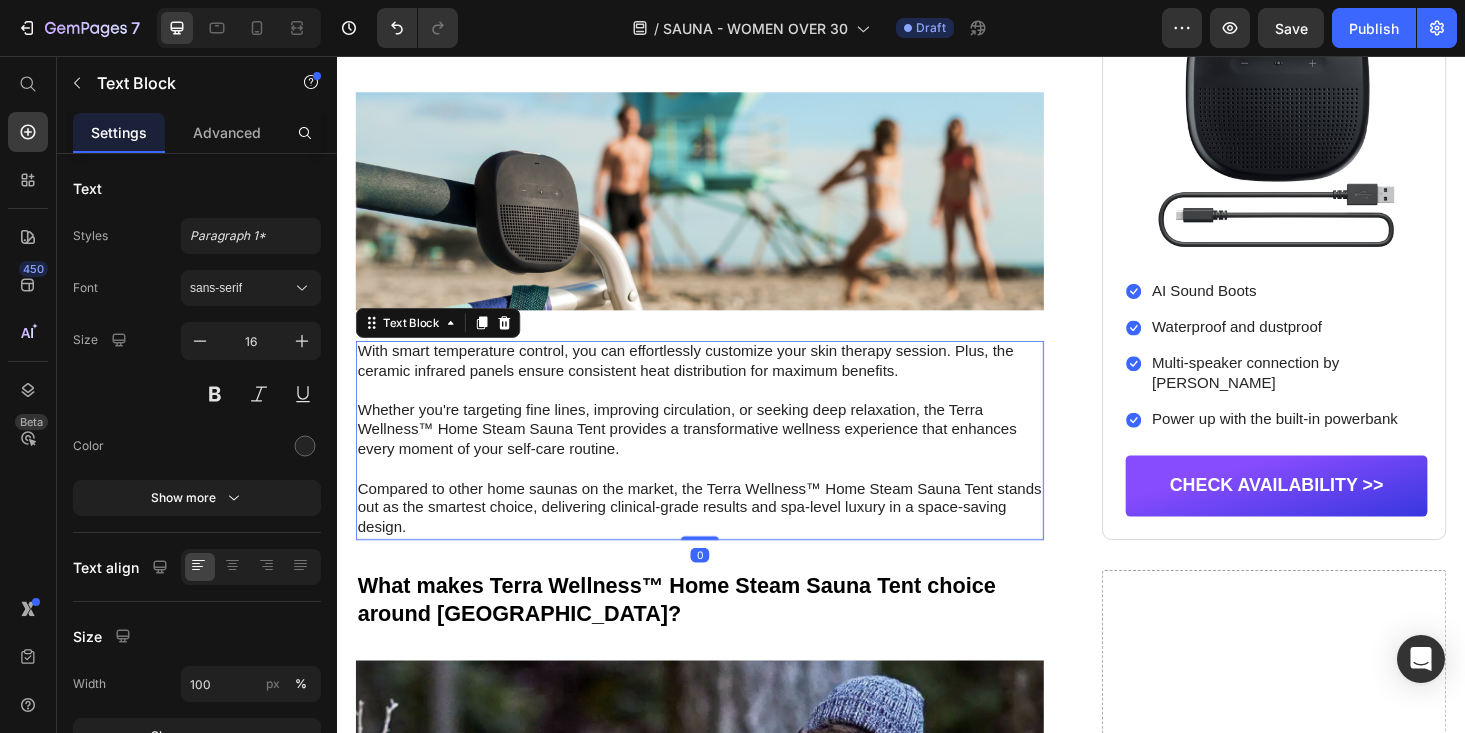 click on "With smart temperature control, you can effortlessly customize your skin therapy session. Plus, the ceramic infrared panels ensure consistent heat distribution for maximum benefits." at bounding box center (723, 382) 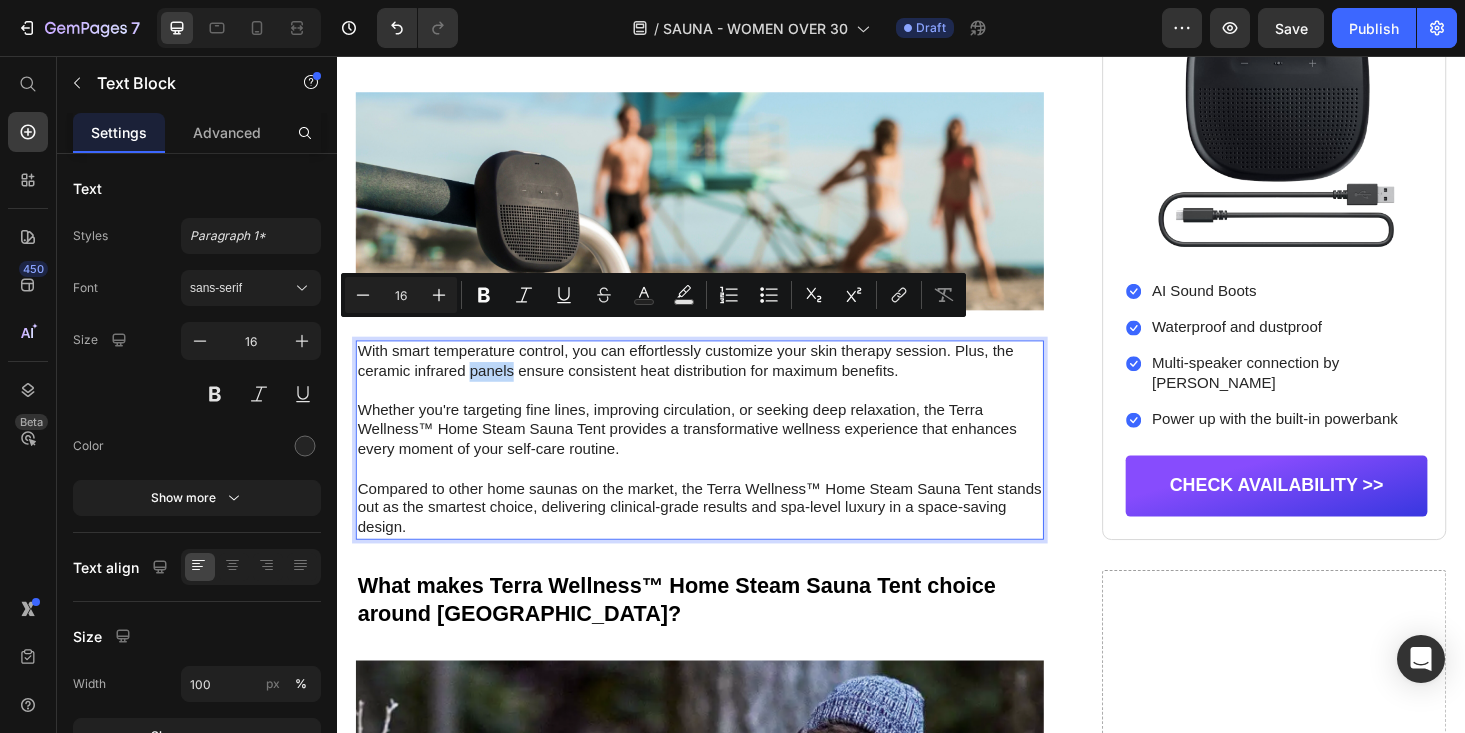 click on "With smart temperature control, you can effortlessly customize your skin therapy session. Plus, the ceramic infrared panels ensure consistent heat distribution for maximum benefits." at bounding box center (723, 382) 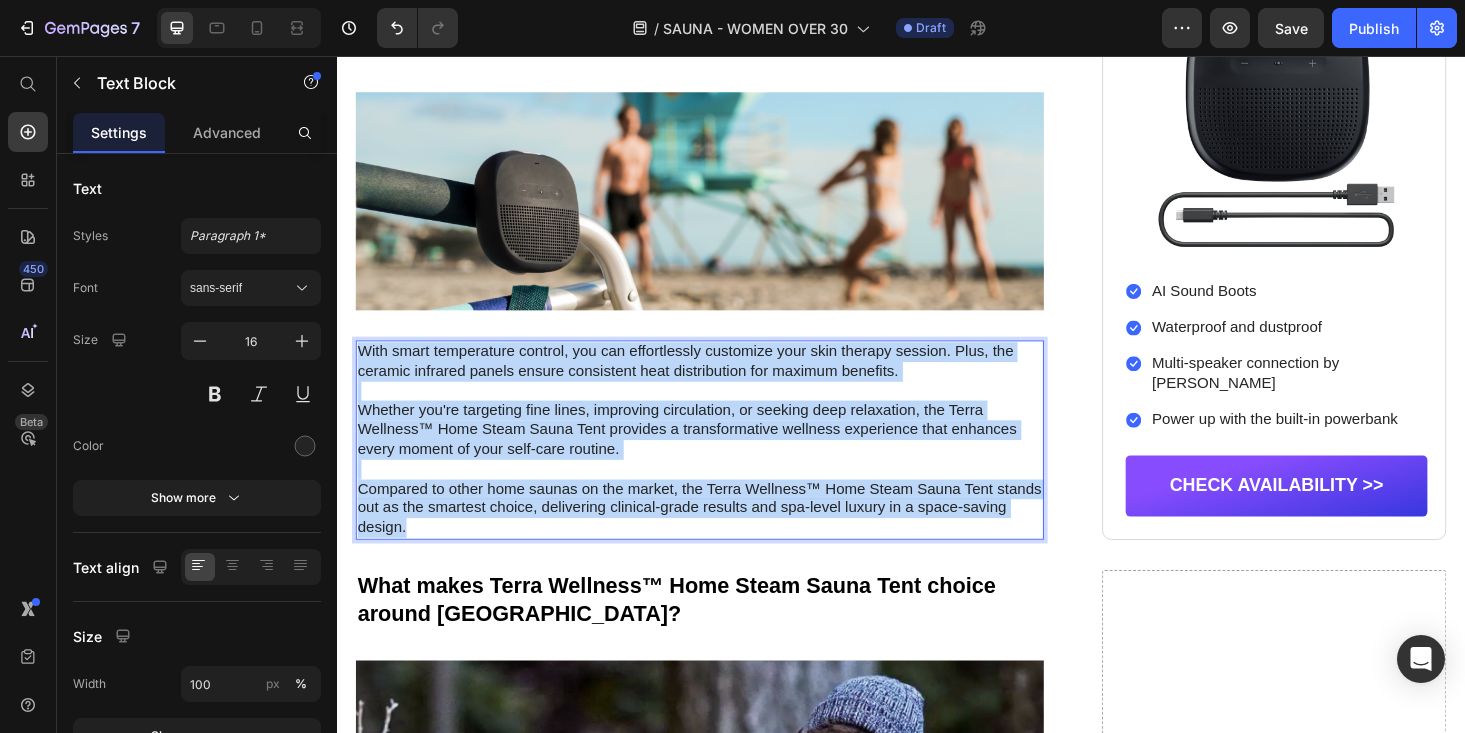 drag, startPoint x: 361, startPoint y: 327, endPoint x: 481, endPoint y: 514, distance: 222.19136 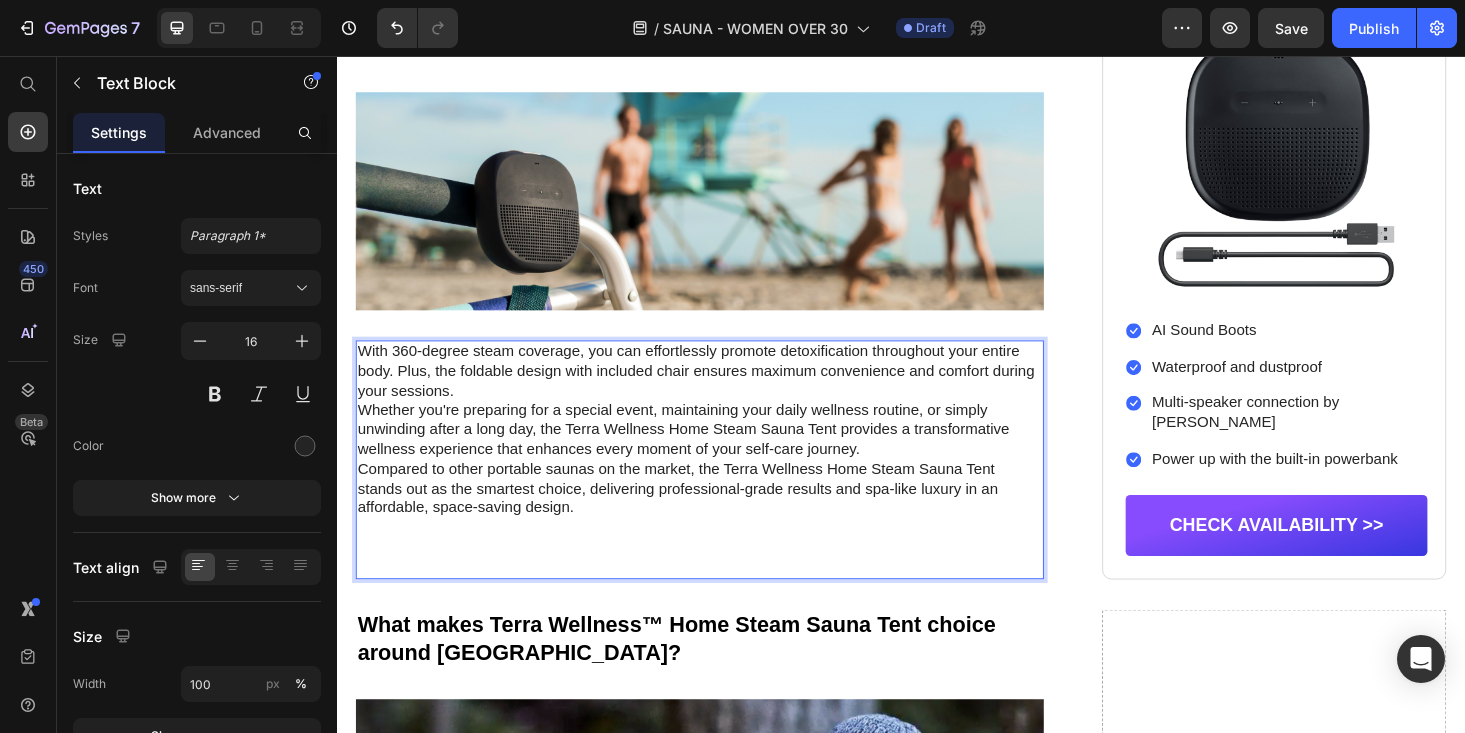 click on "With 360-degree steam coverage, you can effortlessly promote detoxification throughout your entire body. Plus, the foldable design with included chair ensures maximum convenience and comfort during your sessions." at bounding box center [723, 392] 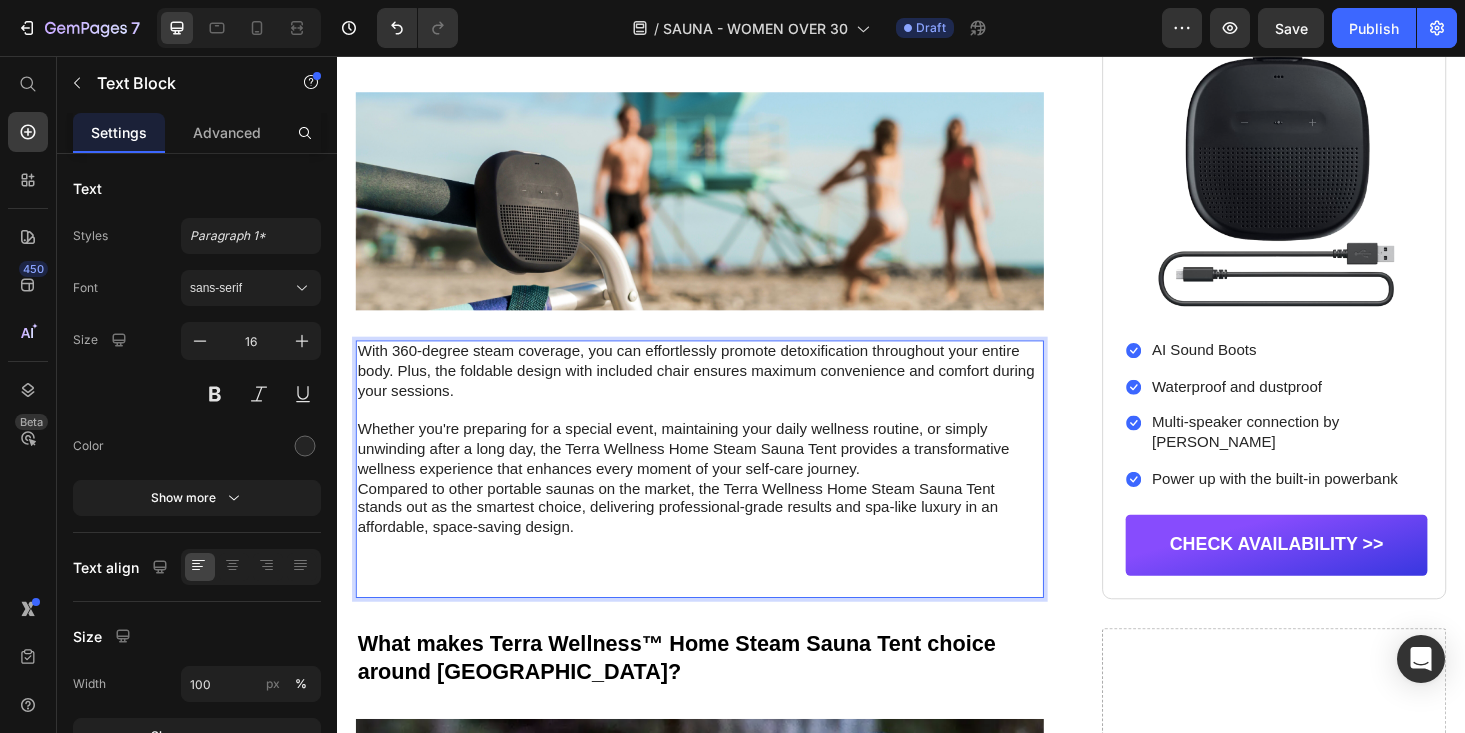 click on "Whether you're preparing for a special event, maintaining your daily wellness routine, or simply unwinding after a long day, the Terra Wellness Home Steam Sauna Tent provides a transformative wellness experience that enhances every moment of your self-care journey." at bounding box center [723, 475] 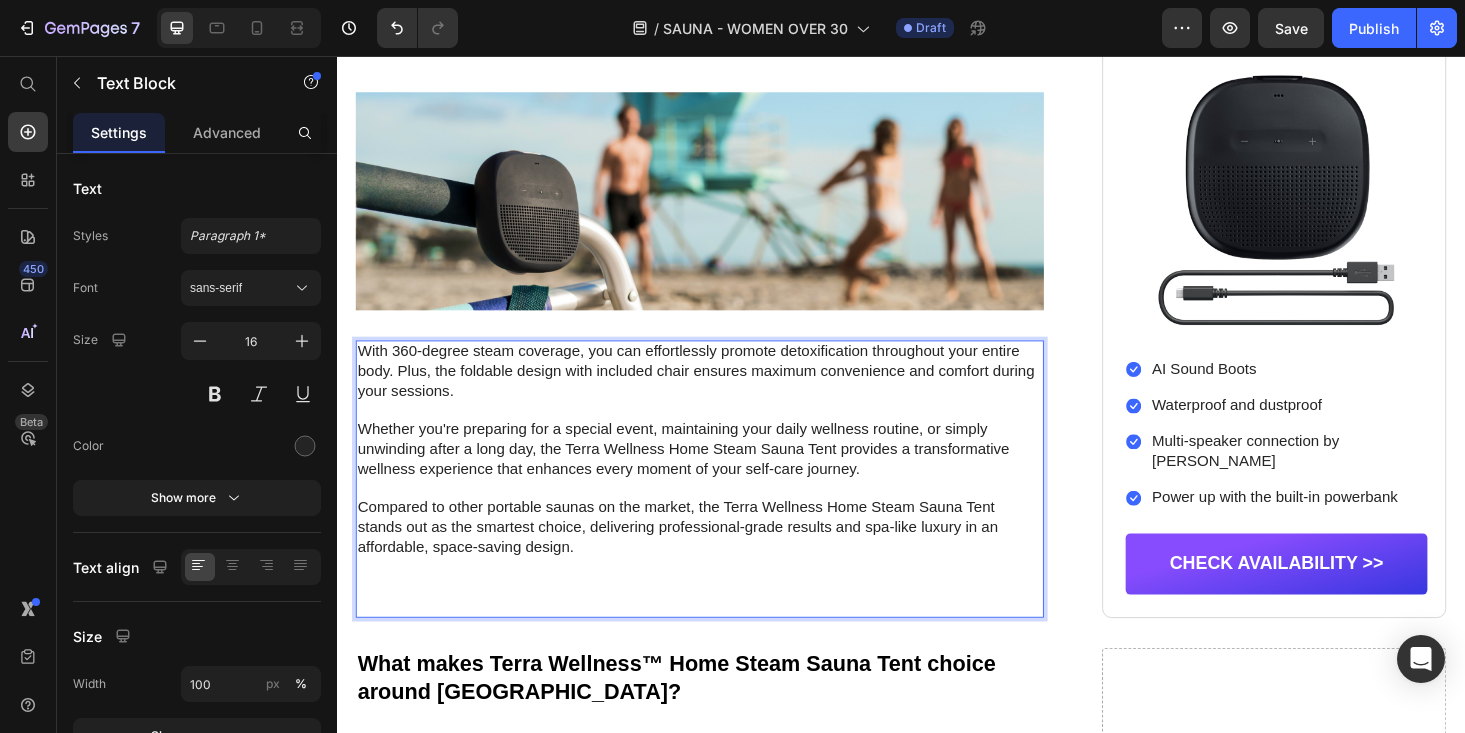 click at bounding box center (723, 641) 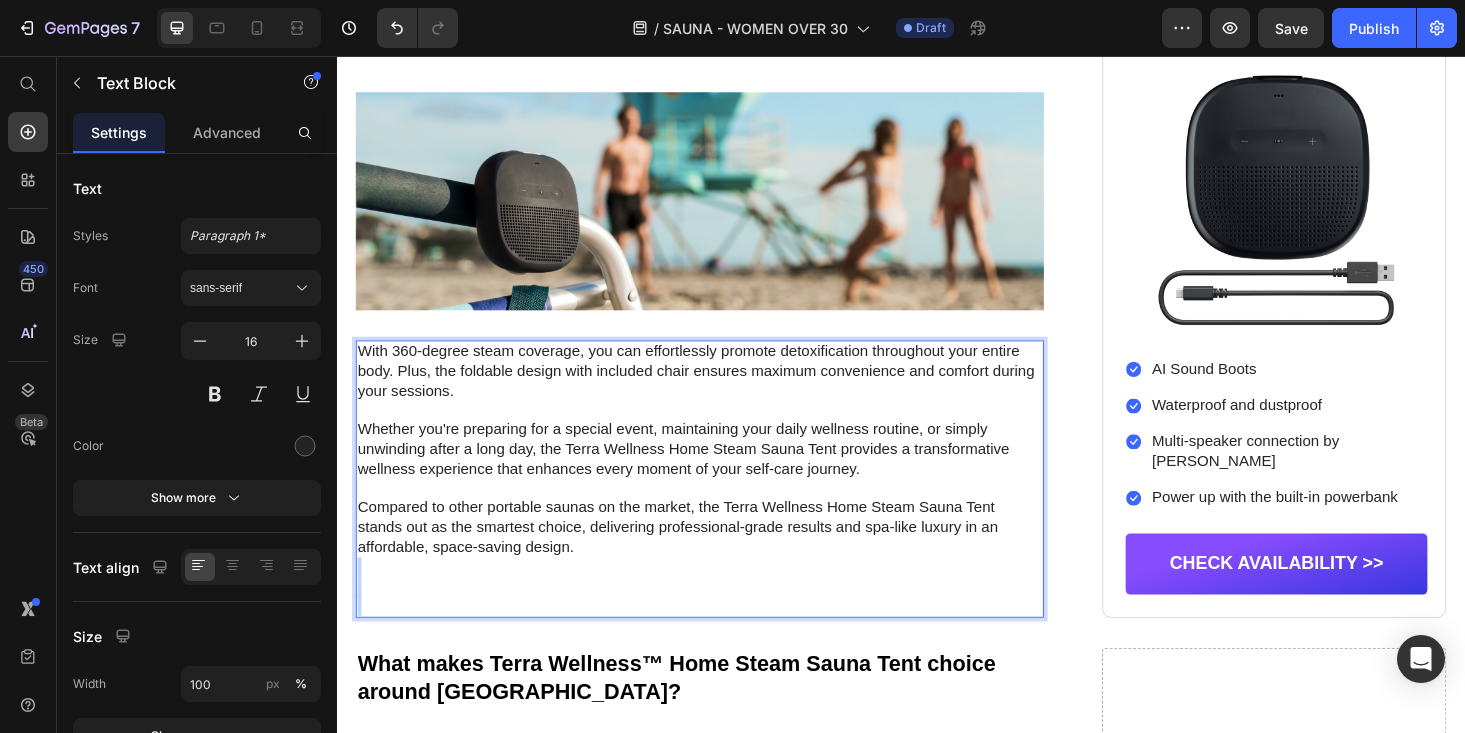 click on "Compared to other portable saunas on the market, the Terra Wellness Home Steam Sauna Tent stands out as the smartest choice, delivering professional-grade results and spa-like luxury in an affordable, space-saving design." at bounding box center (723, 558) 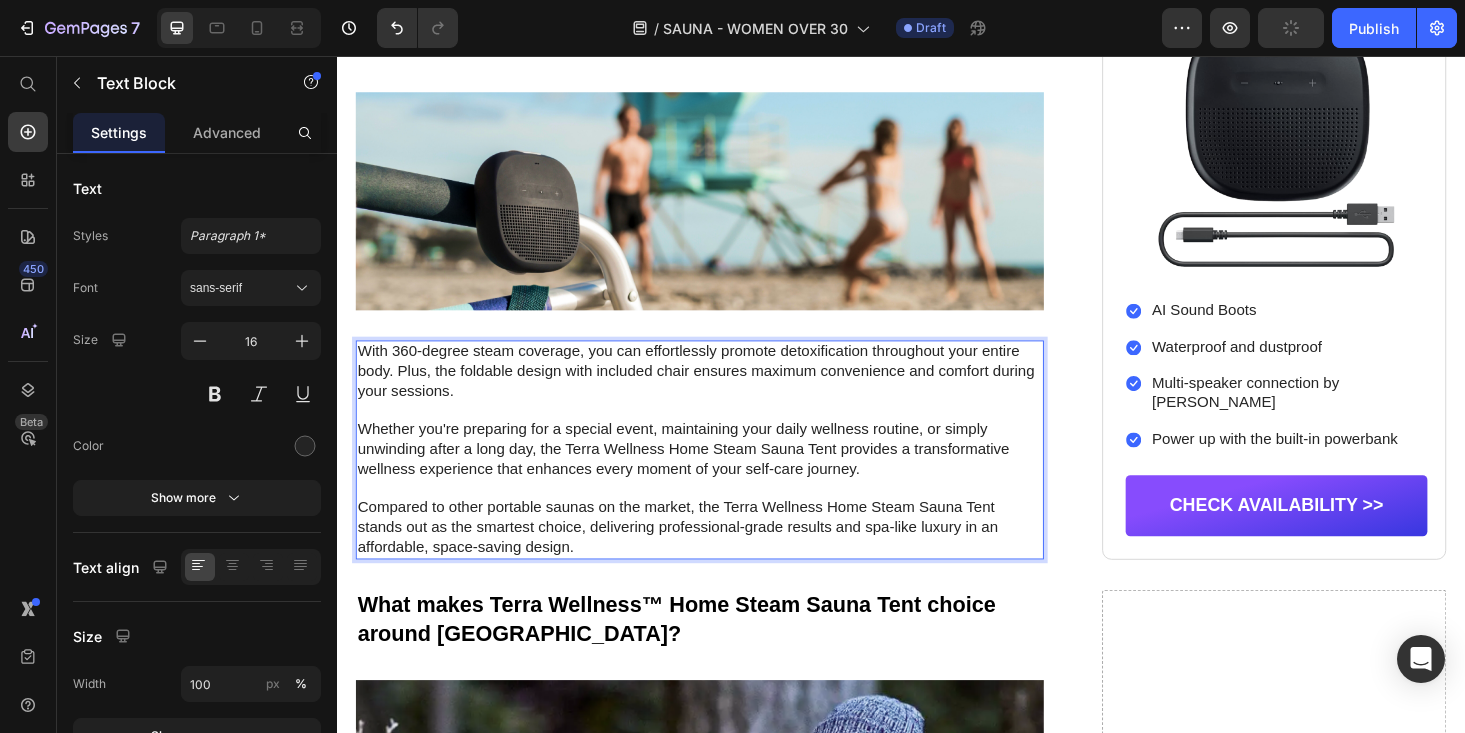 click on "With 360-degree steam coverage, you can effortlessly promote detoxification throughout your entire body. Plus, the foldable design with included chair ensures maximum convenience and comfort during your sessions." at bounding box center (723, 392) 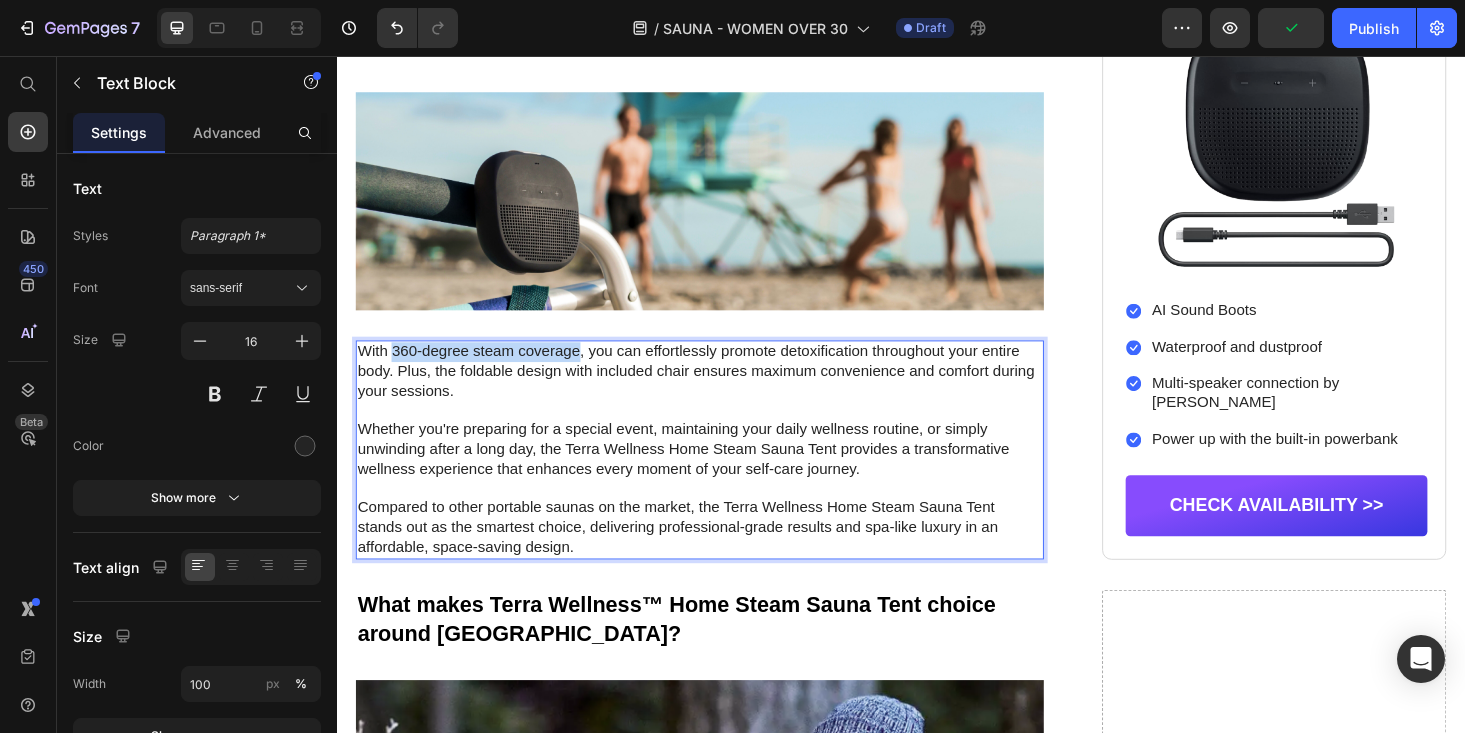 click on "With 360-degree steam coverage, you can effortlessly promote detoxification throughout your entire body. Plus, the foldable design with included chair ensures maximum convenience and comfort during your sessions." at bounding box center (723, 392) 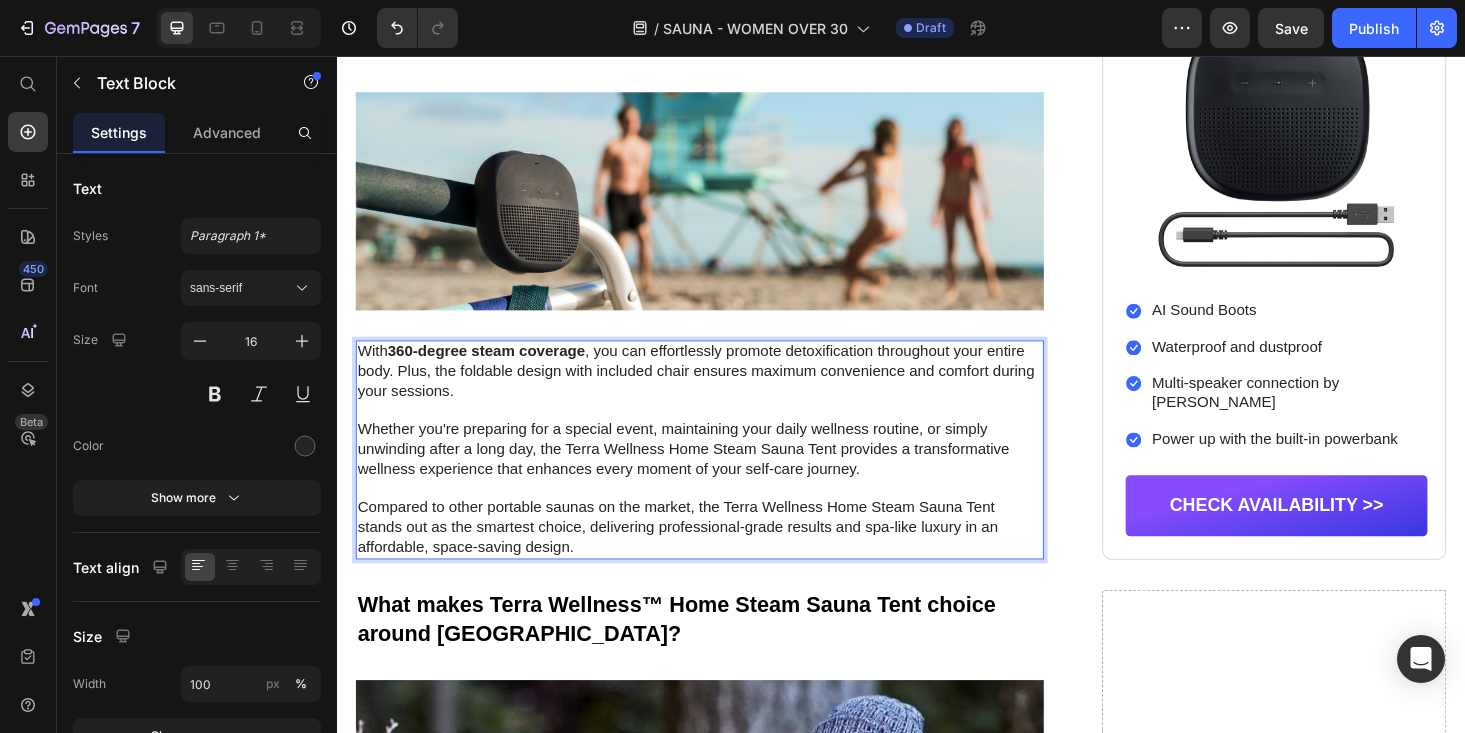 click on "With  360-degree steam coverage , you can effortlessly promote detoxification throughout your entire body. Plus, the foldable design with included chair ensures maximum convenience and comfort during your sessions." at bounding box center [723, 392] 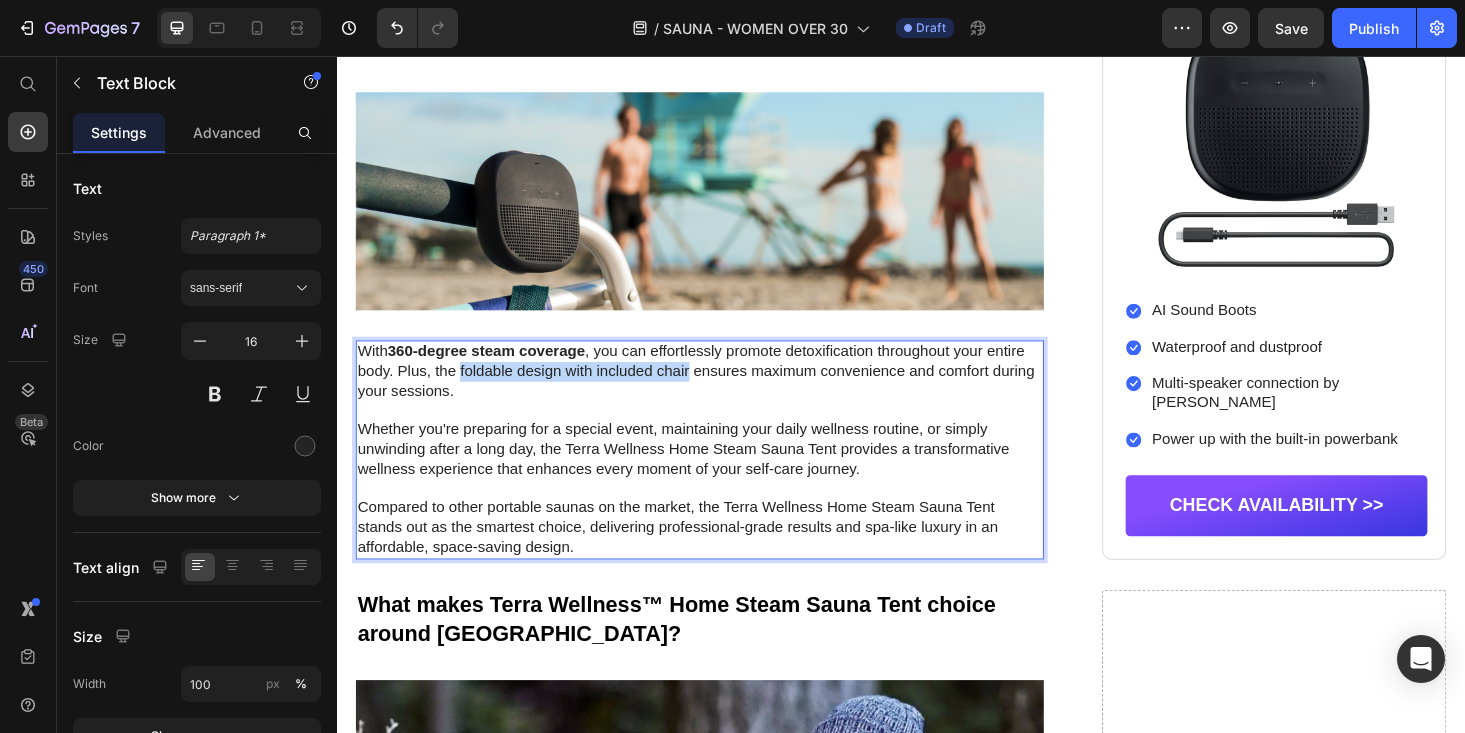 click on "With  360-degree steam coverage , you can effortlessly promote detoxification throughout your entire body. Plus, the foldable design with included chair ensures maximum convenience and comfort during your sessions." at bounding box center [723, 392] 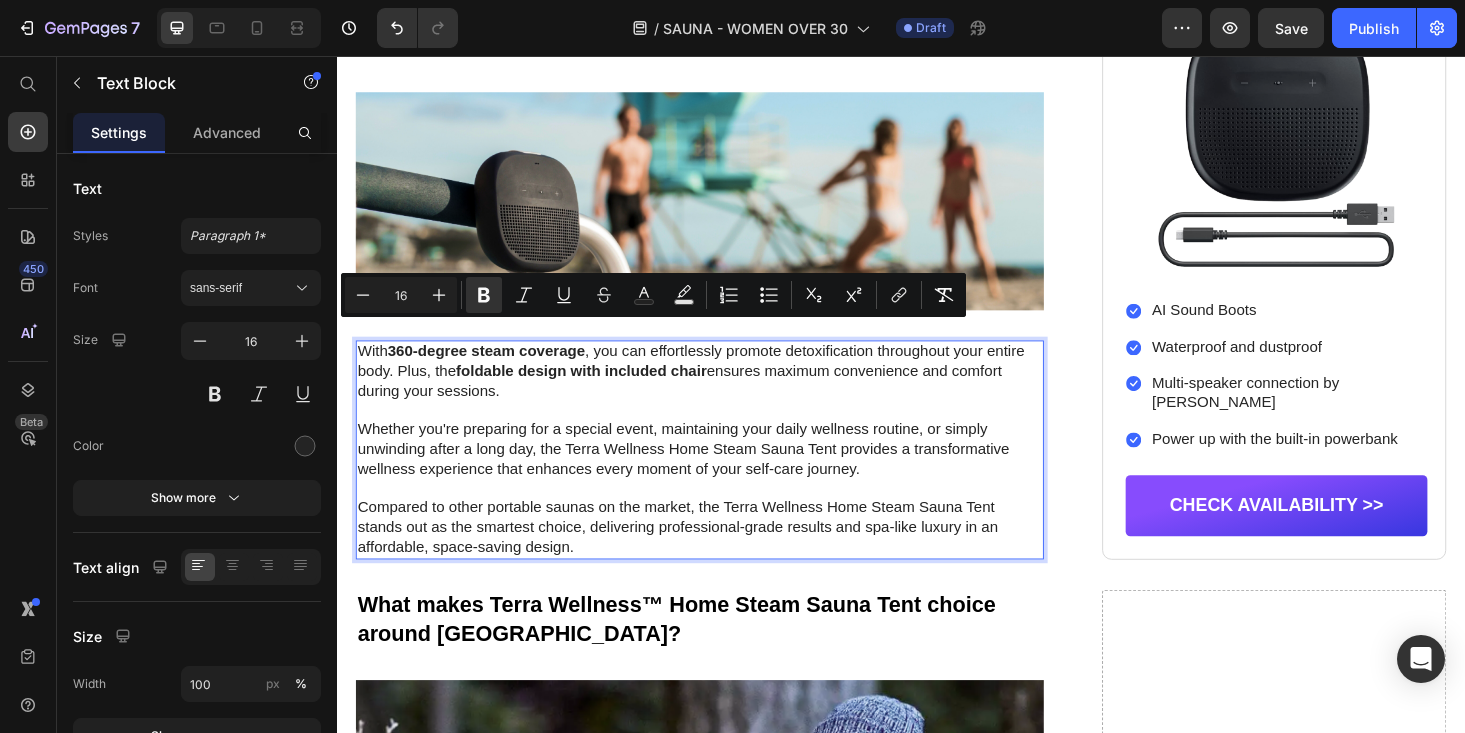click on "Whether you're preparing for a special event, maintaining your daily wellness routine, or simply unwinding after a long day, the Terra Wellness Home Steam Sauna Tent provides a transformative wellness experience that enhances every moment of your self-care journey." at bounding box center [723, 475] 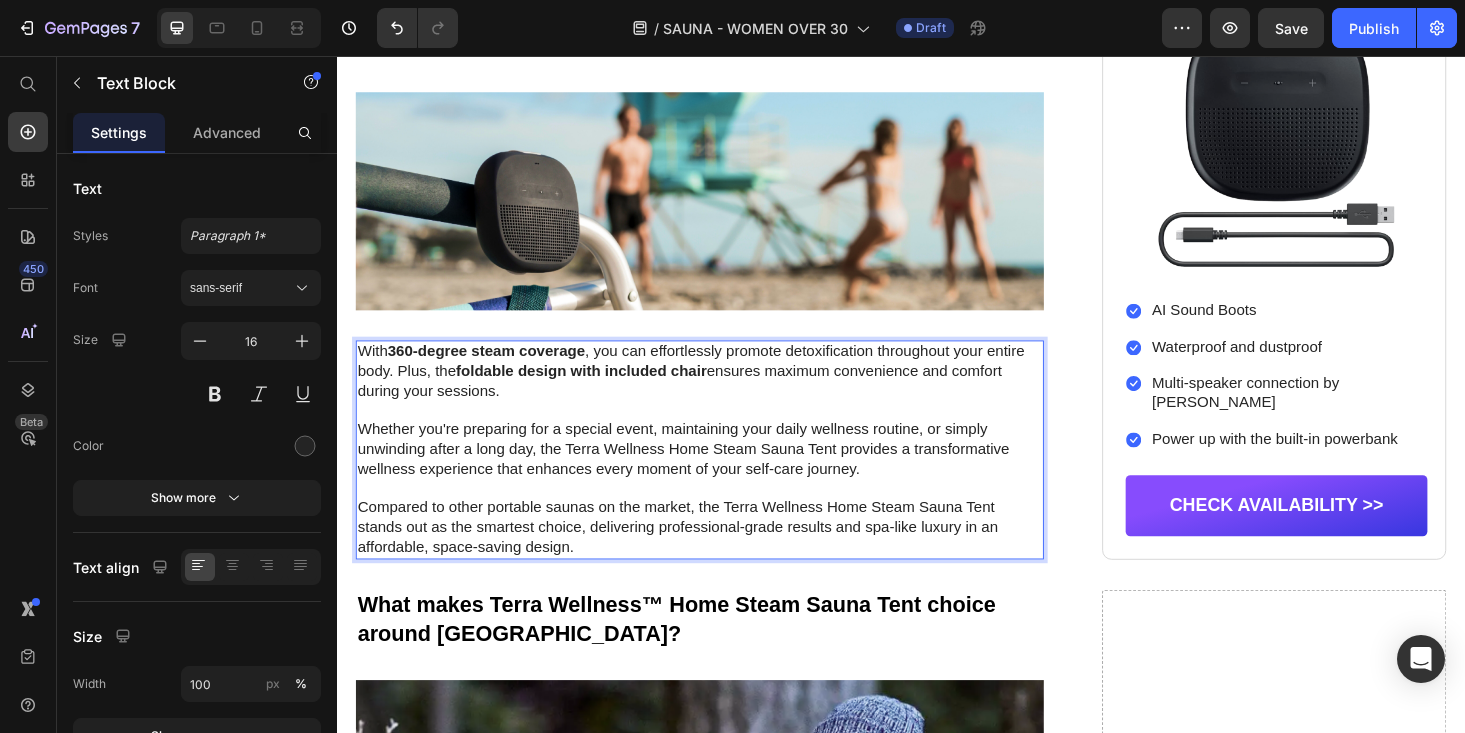 click on "Whether you're preparing for a special event, maintaining your daily wellness routine, or simply unwinding after a long day, the Terra Wellness Home Steam Sauna Tent provides a transformative wellness experience that enhances every moment of your self-care journey." at bounding box center [723, 475] 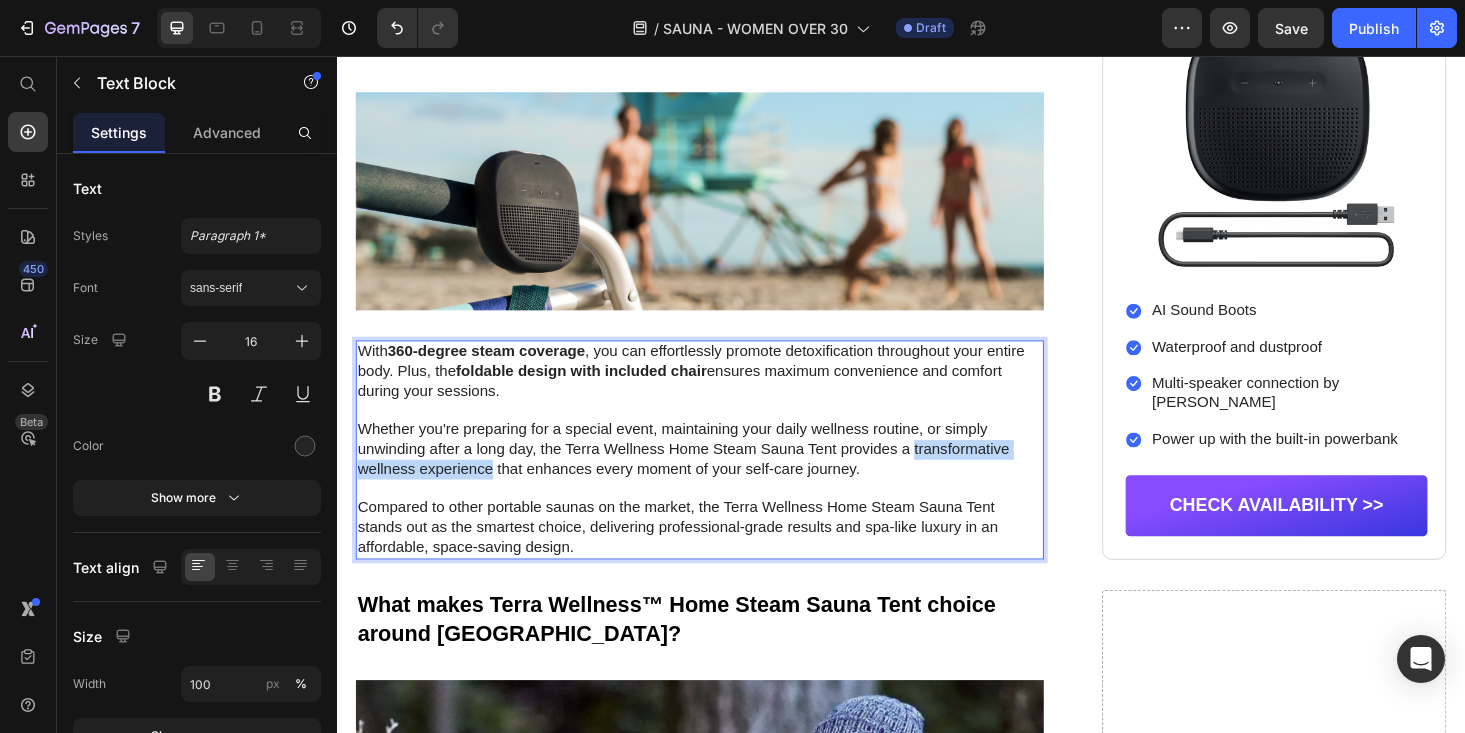 click on "Whether you're preparing for a special event, maintaining your daily wellness routine, or simply unwinding after a long day, the Terra Wellness Home Steam Sauna Tent provides a transformative wellness experience that enhances every moment of your self-care journey." at bounding box center [723, 475] 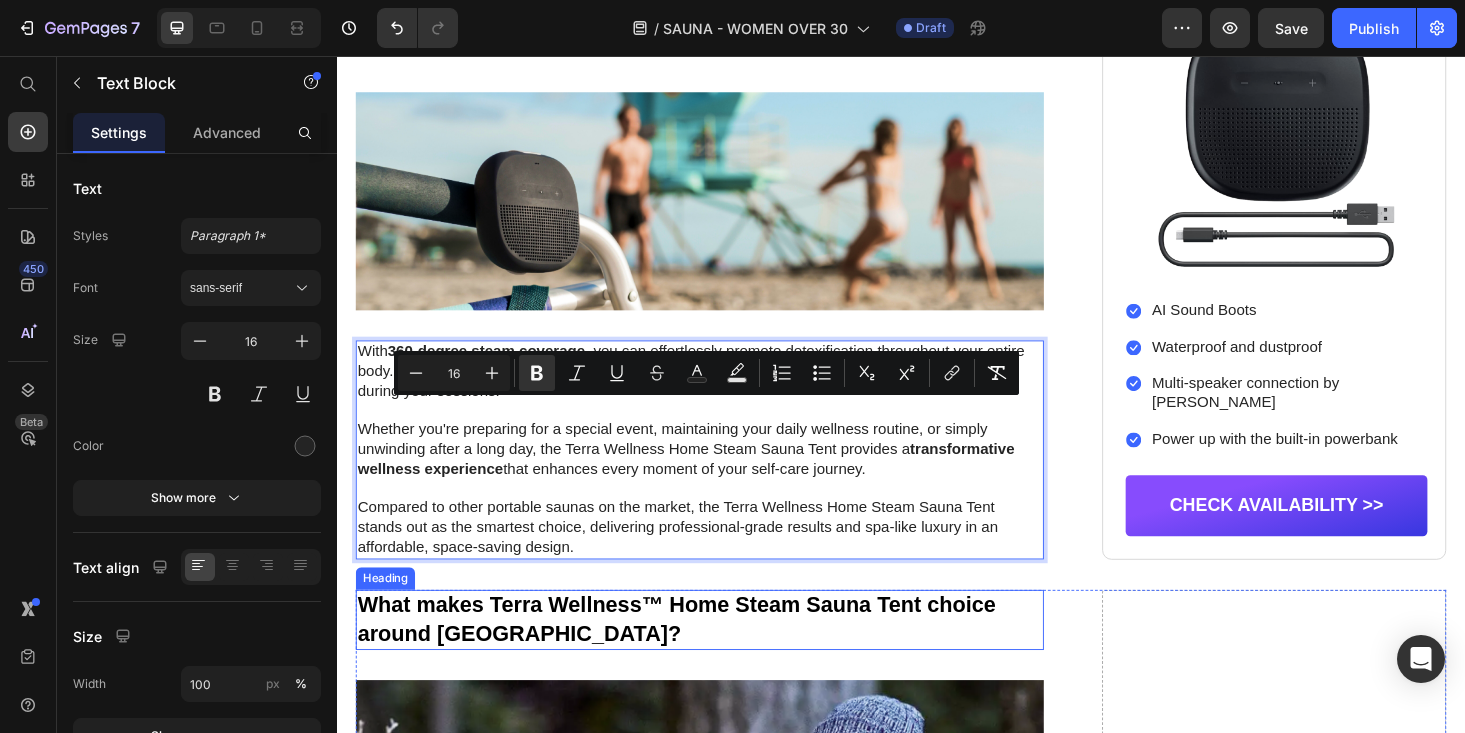 click on "What makes Terra Wellness™ Home Steam Sauna Tent choice around [GEOGRAPHIC_DATA]?" at bounding box center [723, 656] 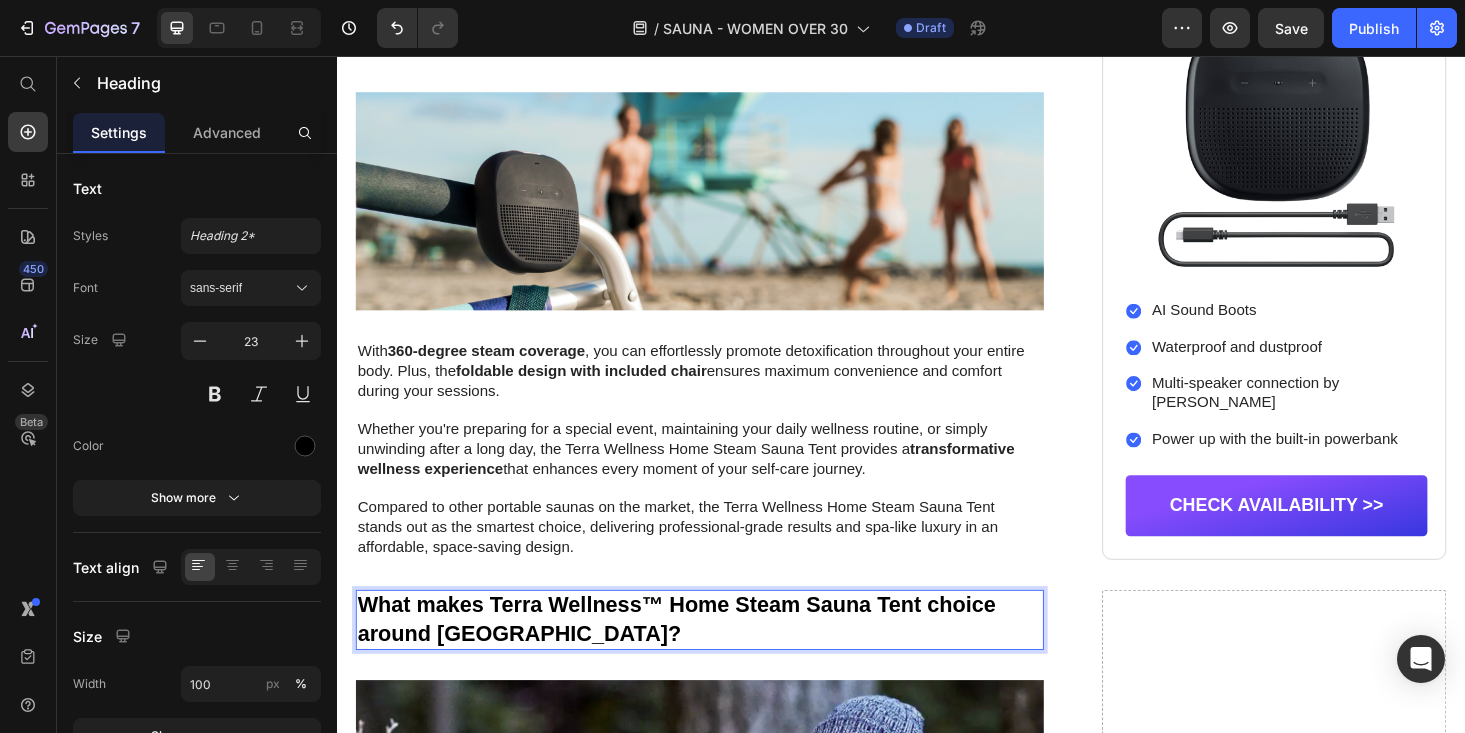 click on "What makes Terra Wellness™ Home Steam Sauna Tent choice around [GEOGRAPHIC_DATA]?" at bounding box center (723, 656) 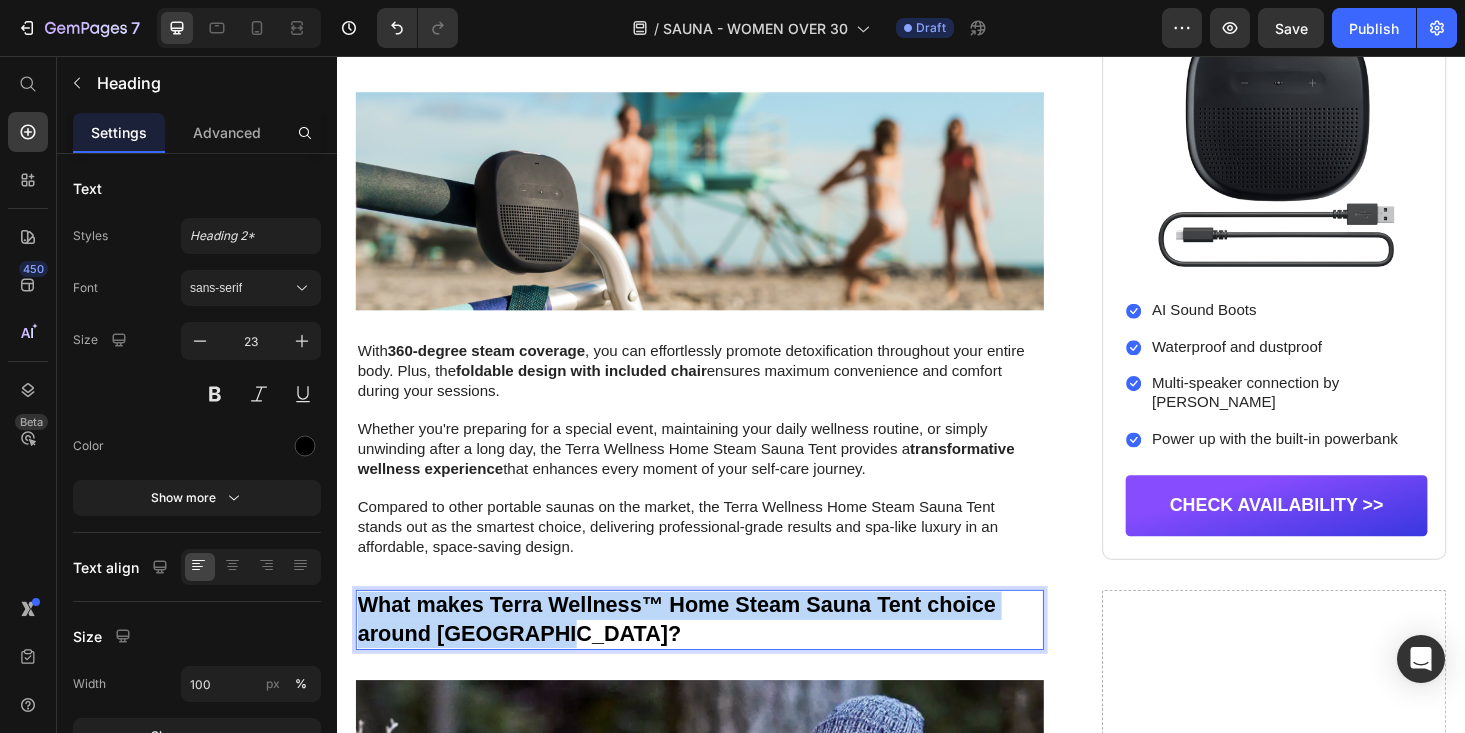 click on "What makes Terra Wellness™ Home Steam Sauna Tent choice around [GEOGRAPHIC_DATA]?" at bounding box center [723, 656] 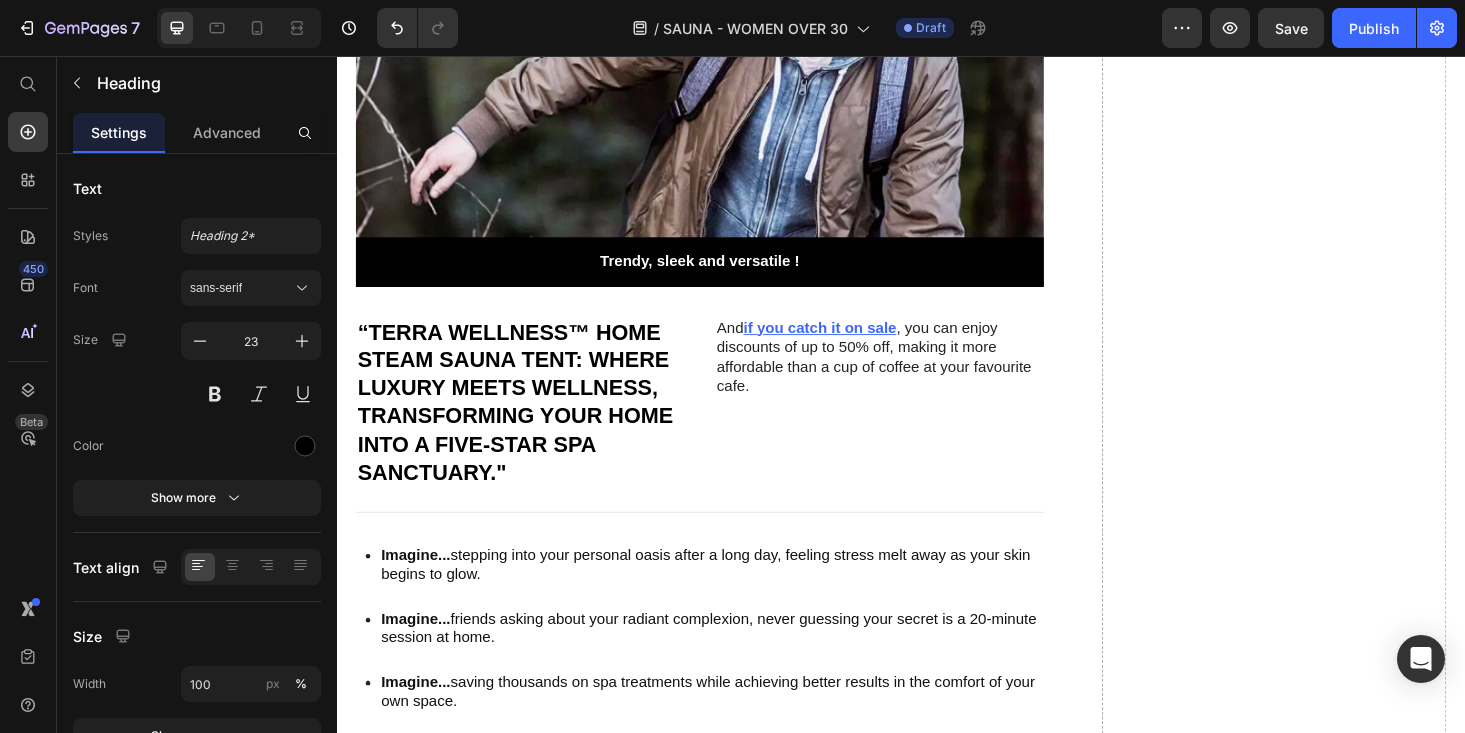 scroll, scrollTop: 3595, scrollLeft: 0, axis: vertical 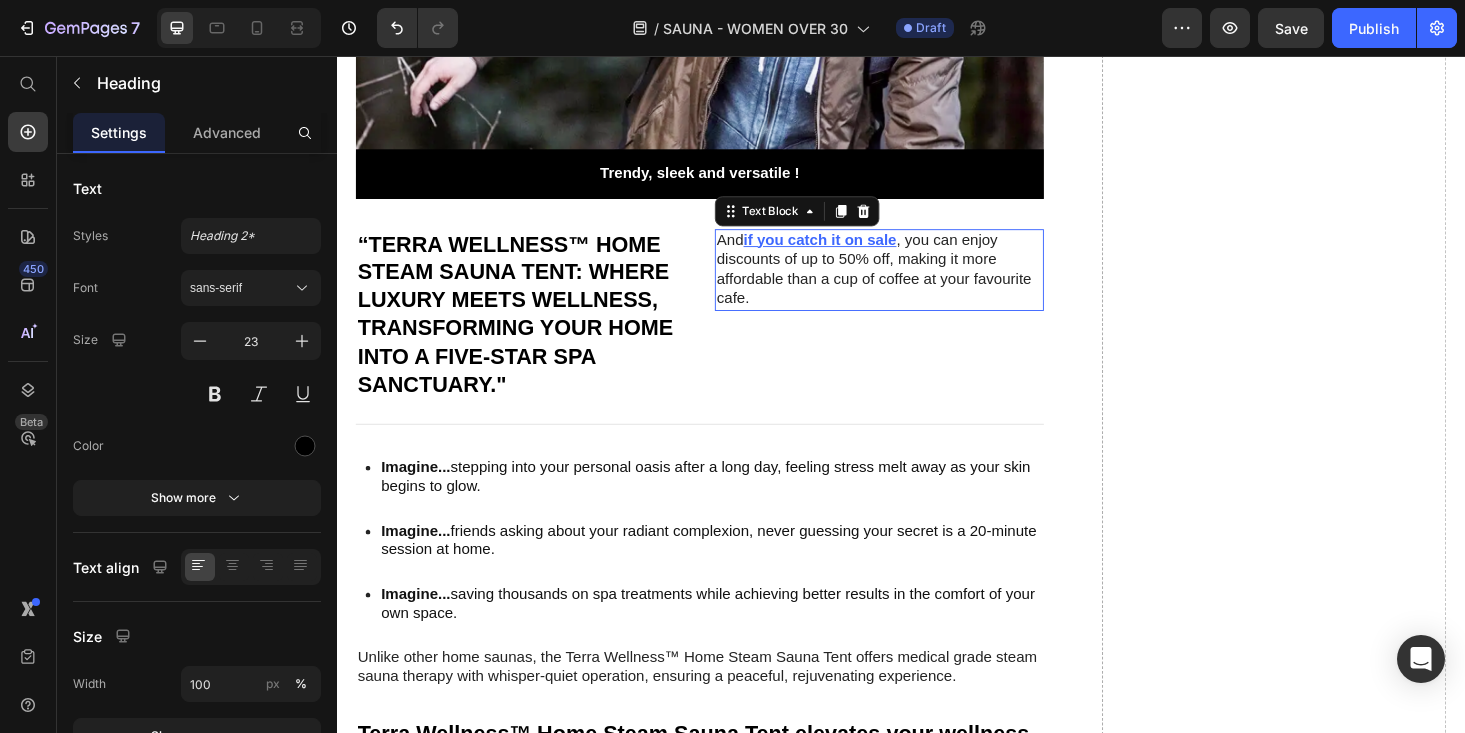 click on "And  if you catch it on sale , you can enjoy discounts of up to 50% off, making it more affordable than a cup of coffee at your favourite cafe." at bounding box center (915, 284) 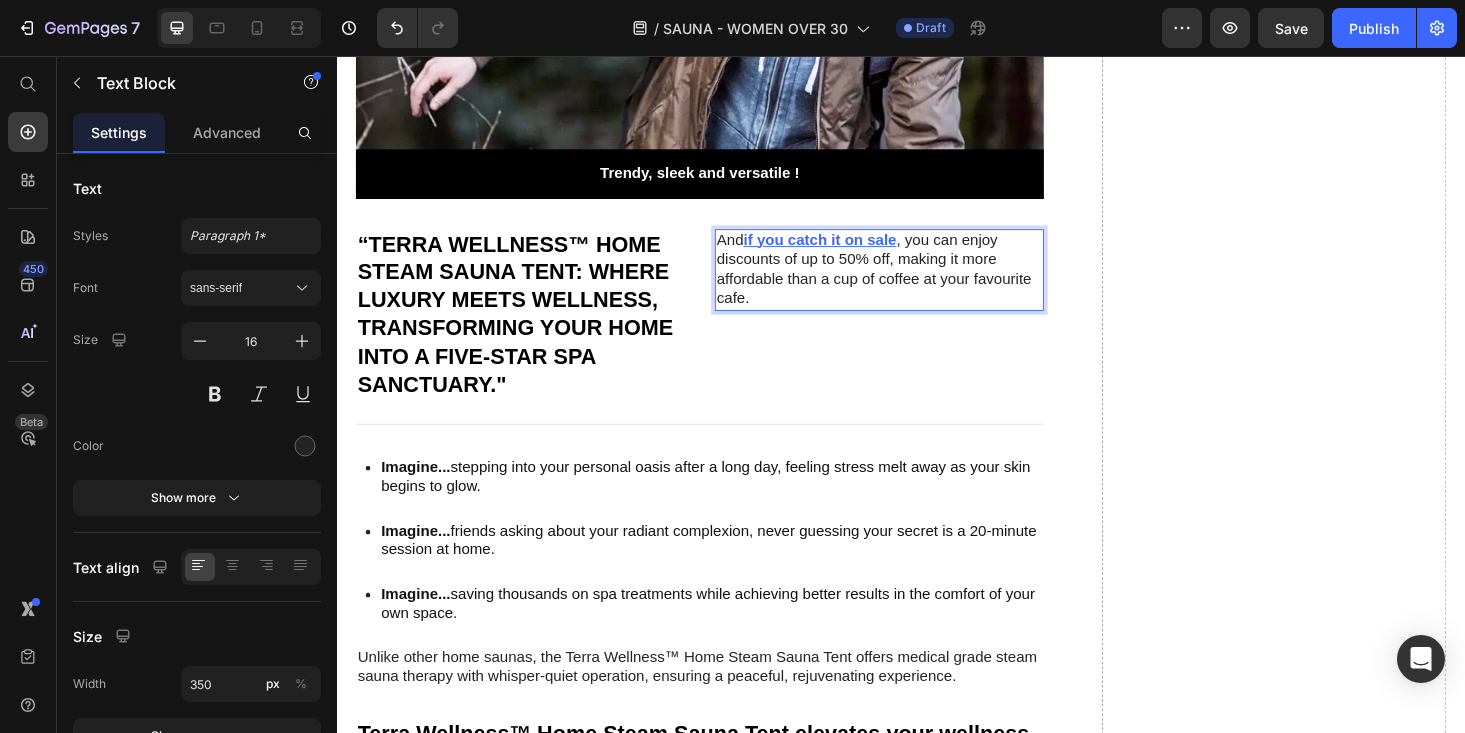 click on "And  if you catch it on sale , you can enjoy discounts of up to 50% off, making it more affordable than a cup of coffee at your favourite cafe." at bounding box center [915, 284] 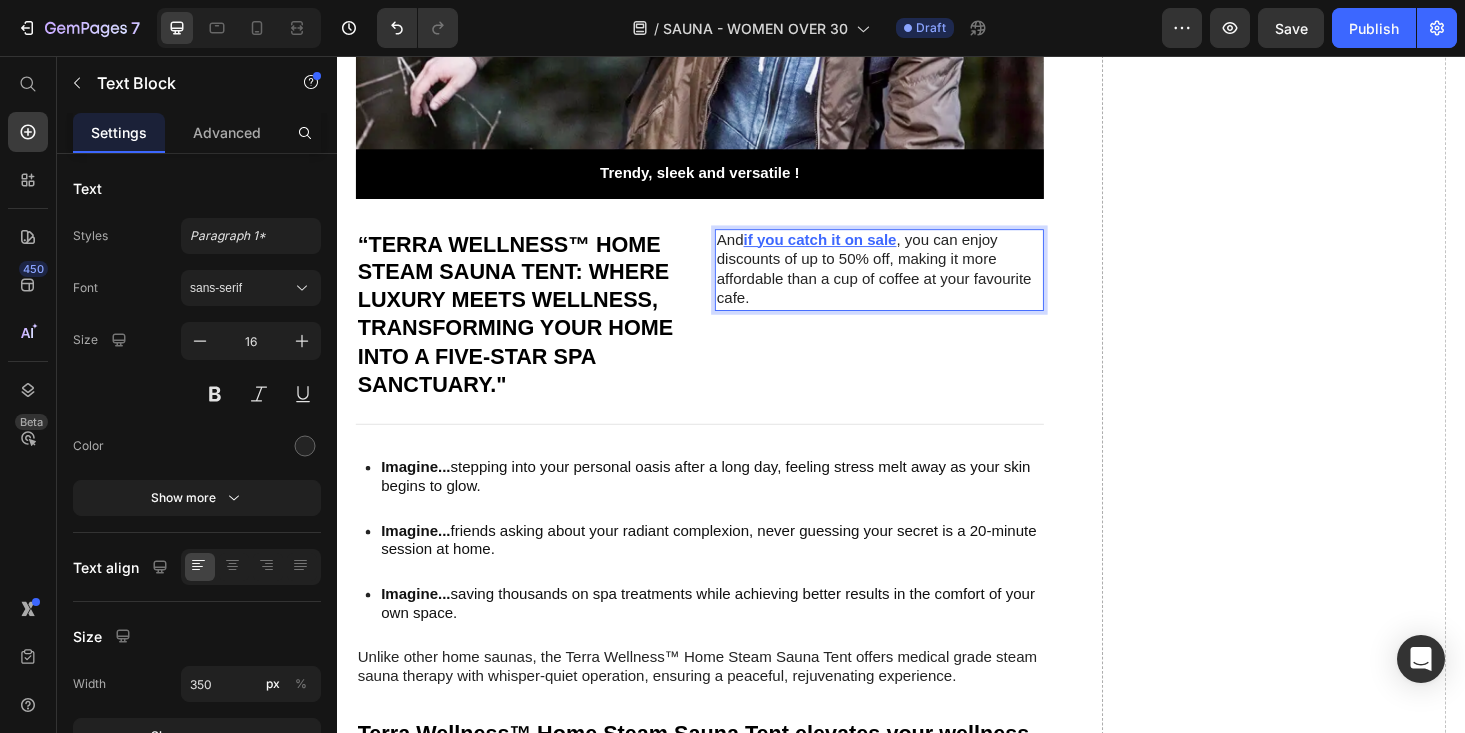 click on "if you catch it on sale" at bounding box center [850, 252] 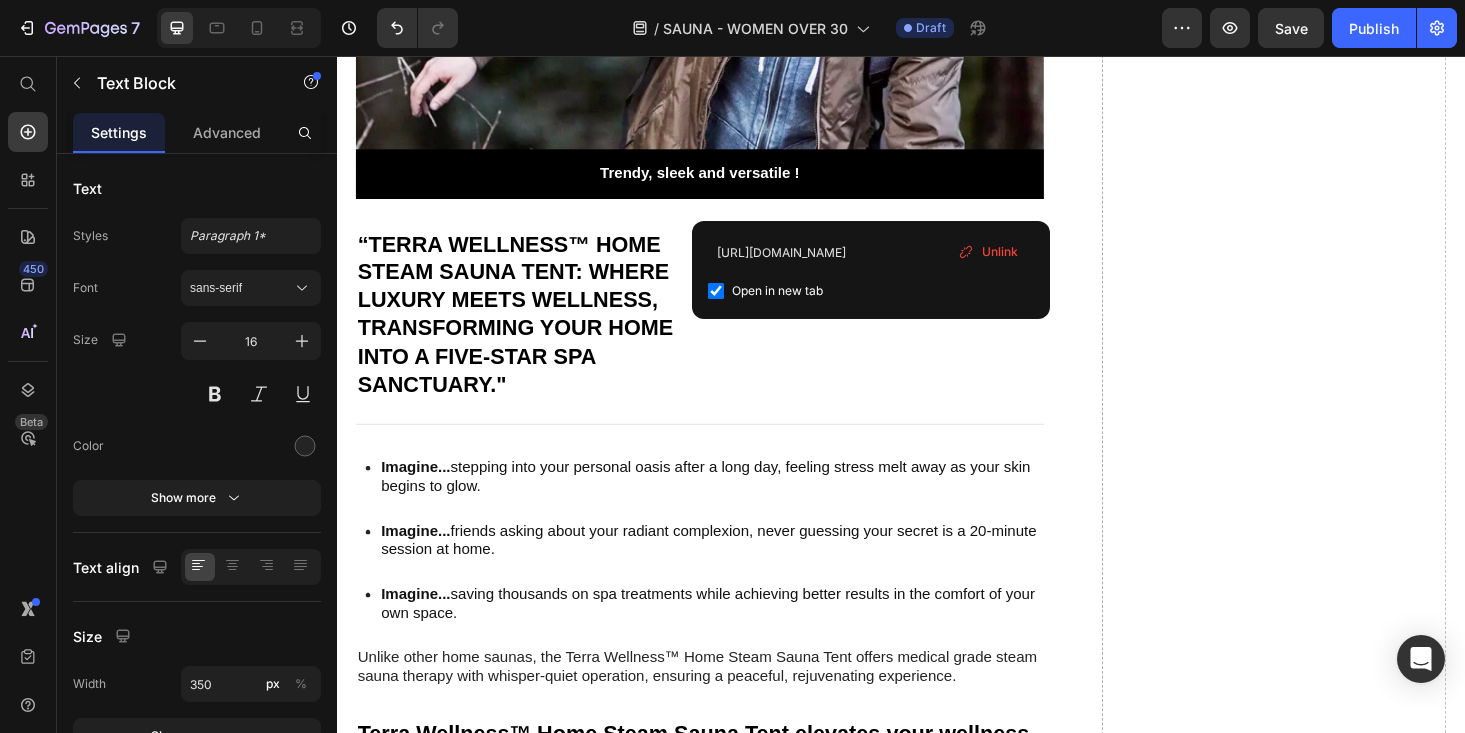 click on "if you catch it on sale" at bounding box center (850, 252) 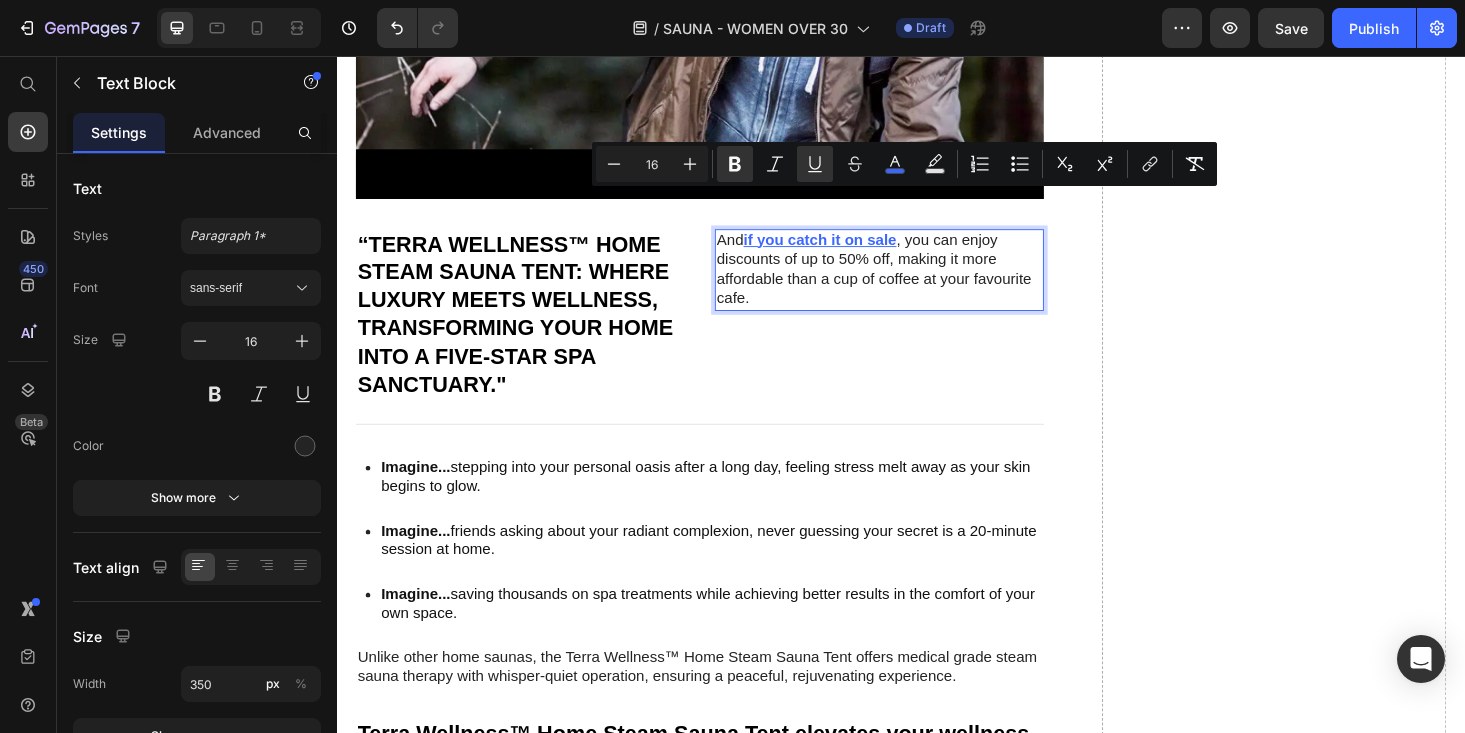 click on "if you catch it on sale" at bounding box center [850, 252] 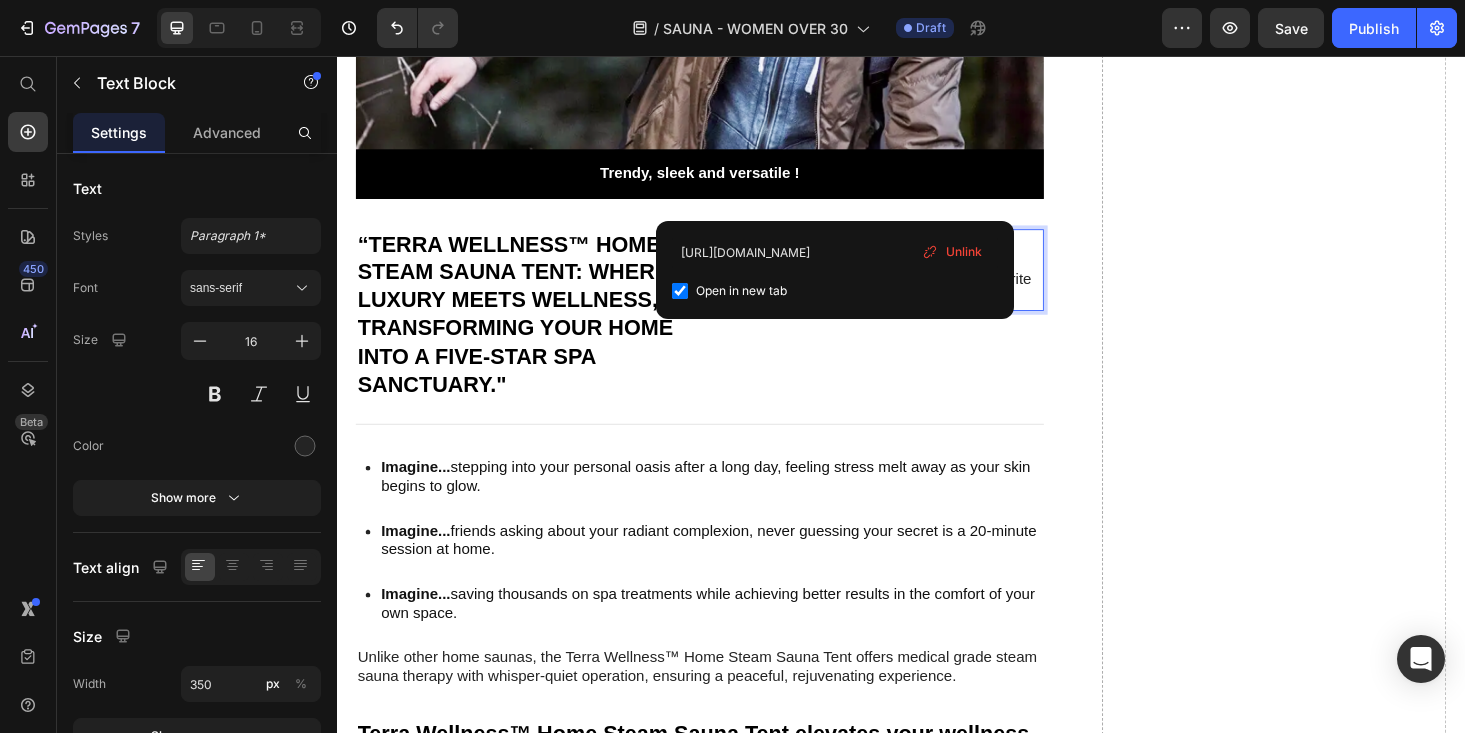 click on "And  if you catch it on sale , you can enjoy discounts of up to 50% off, making it more affordable than a cup of coffee at your favourite cafe." at bounding box center [915, 284] 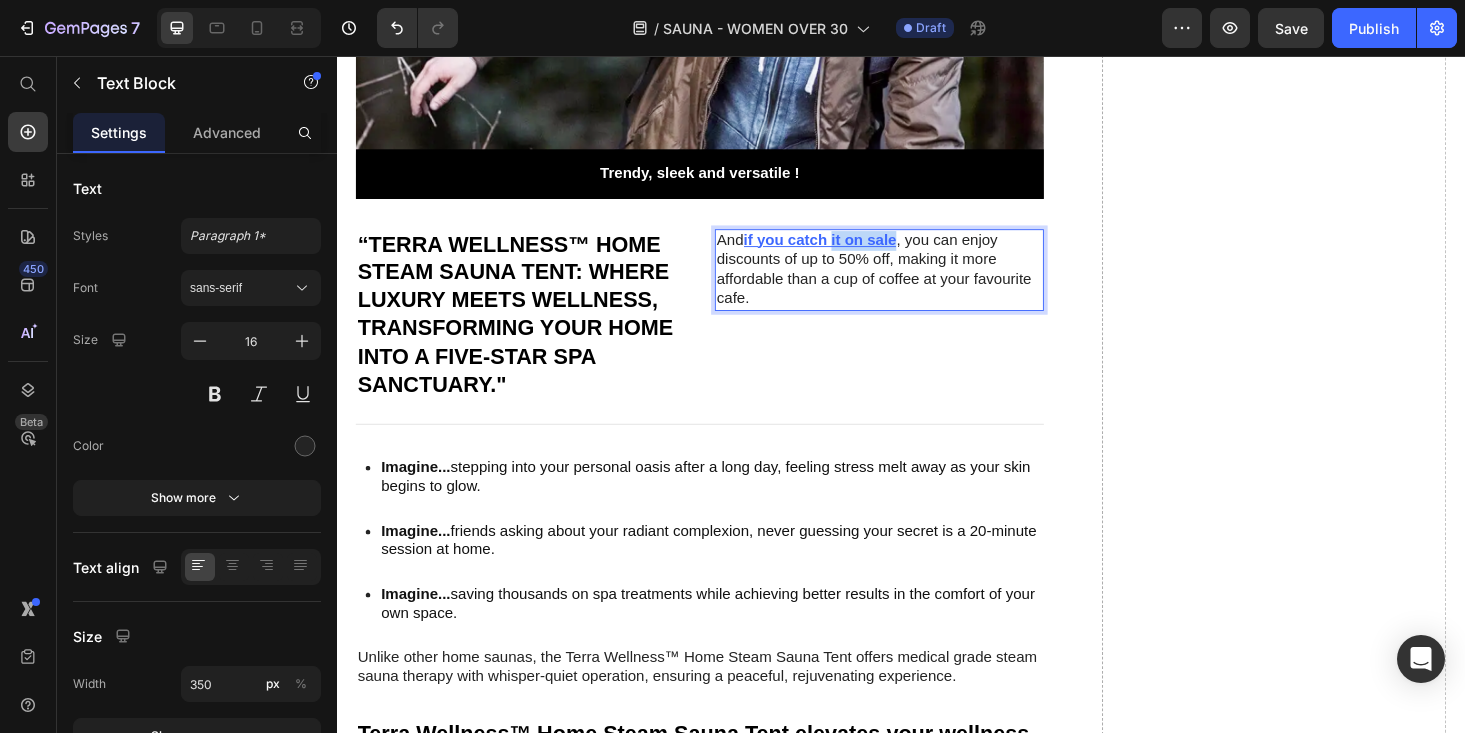 drag, startPoint x: 936, startPoint y: 210, endPoint x: 867, endPoint y: 213, distance: 69.065186 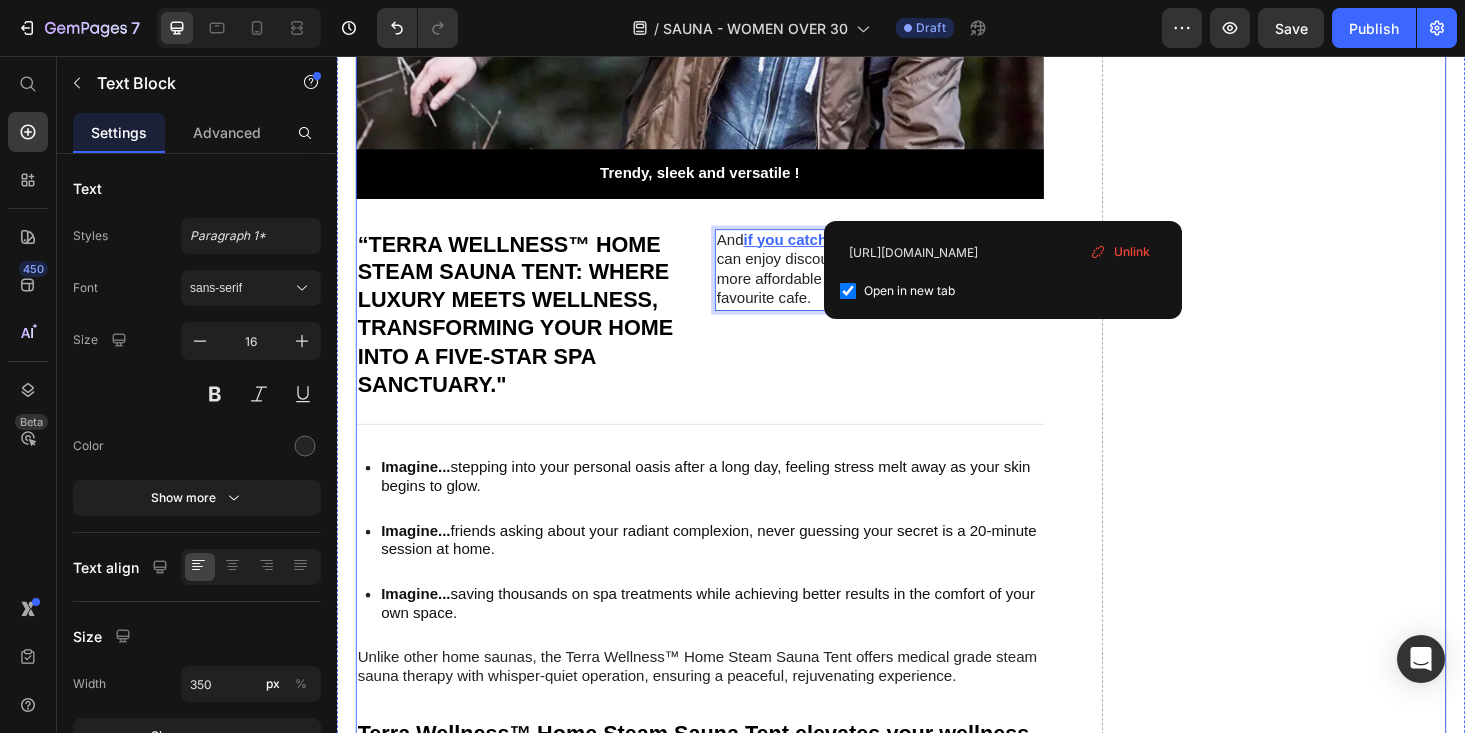 click on ""Terra Wellness: Where Ancient Steam Therapy Meets Modern Convenience for the Busy [DEMOGRAPHIC_DATA] Woman." Heading Trendy, sleek and versatile ! Text Block Hero Banner “Terra Wellness™ Home Steam Sauna Tent: Where Luxury Meets Wellness, Transforming Your Home Into a Five-Star Spa Sanctuary." Heading And  if you catch their current promotion , you can enjoy discounts of up to 50% off, making it more affordable than a cup of coffee at your favourite cafe. Text Block   0 Row
Imagine...  stepping into your personal oasis after a long day, feeling stress melt away as your skin begins to glow.
Imagine...  friends asking about your radiant complexion, never guessing your secret is a 20-minute session at home.
Imagine...  saving thousands on spa treatments while achieving better results in the comfort of your own space. Item List Text Block Terra Wellness™ Home Steam Sauna Tent elevates your wellness routine with professional-grade skin rejuvenation. Heading Image Image Row Image Image Row Heading   Row" at bounding box center (723, 1872) 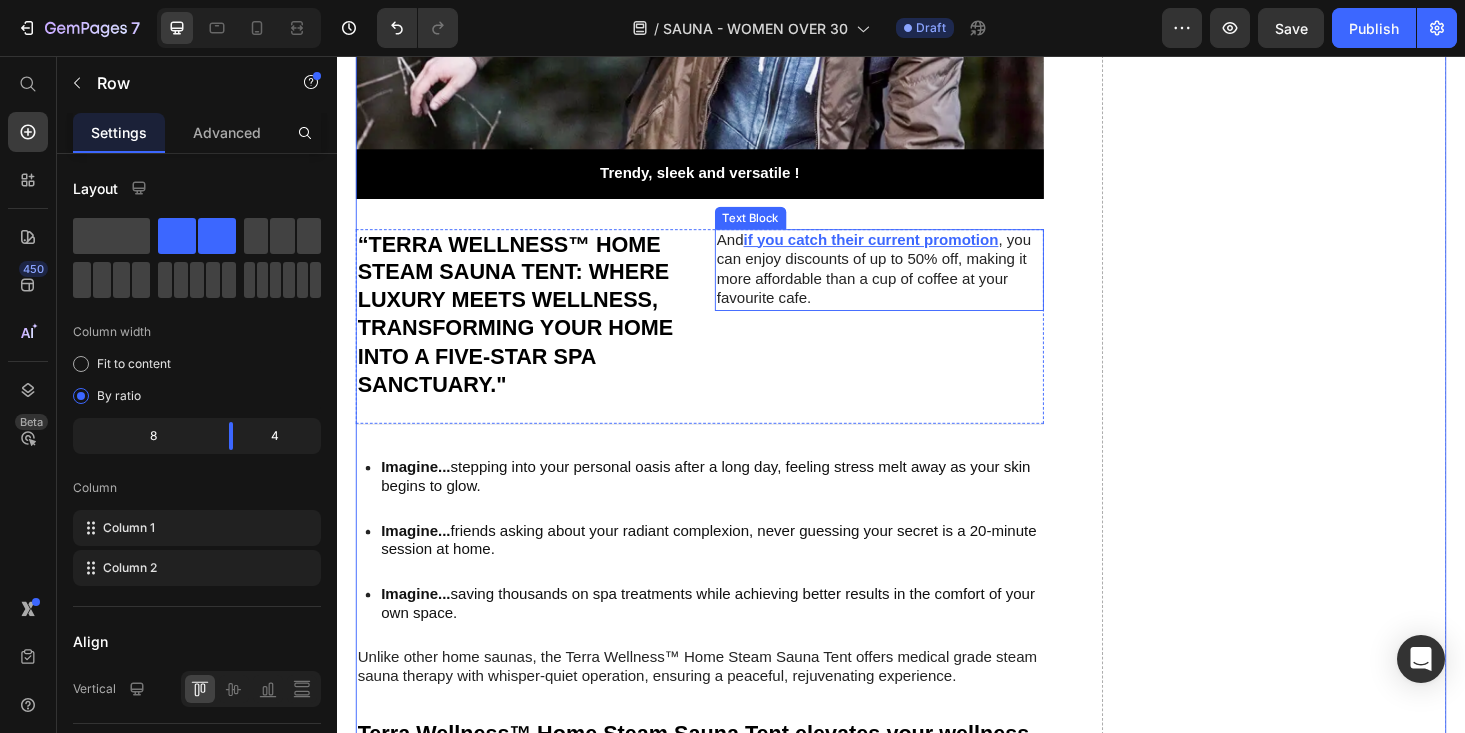click on "And  if you catch their current promotion , you can enjoy discounts of up to 50% off, making it more affordable than a cup of coffee at your favourite cafe." at bounding box center (915, 284) 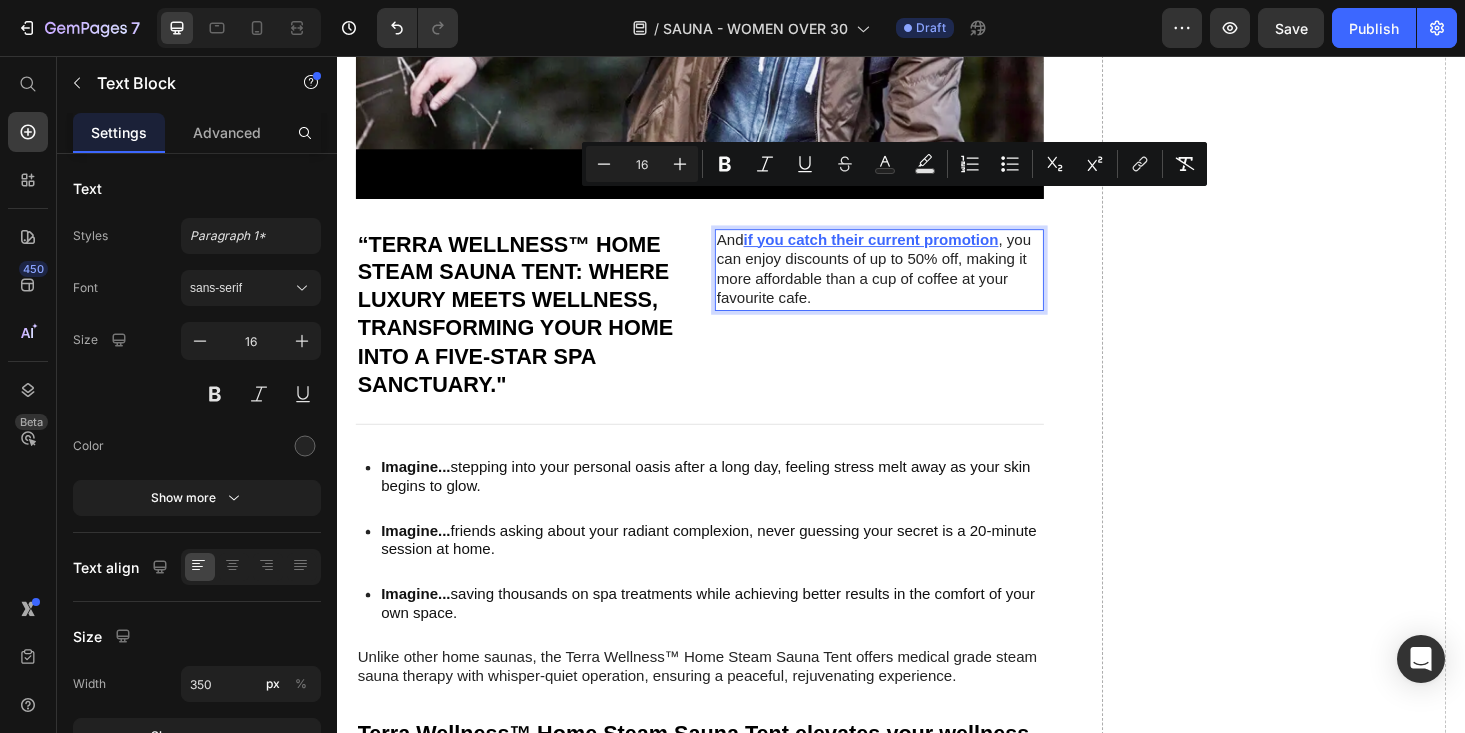 click on "And  if you catch their current promotion , you can enjoy discounts of up to 50% off, making it more affordable than a cup of coffee at your favourite cafe." at bounding box center (915, 284) 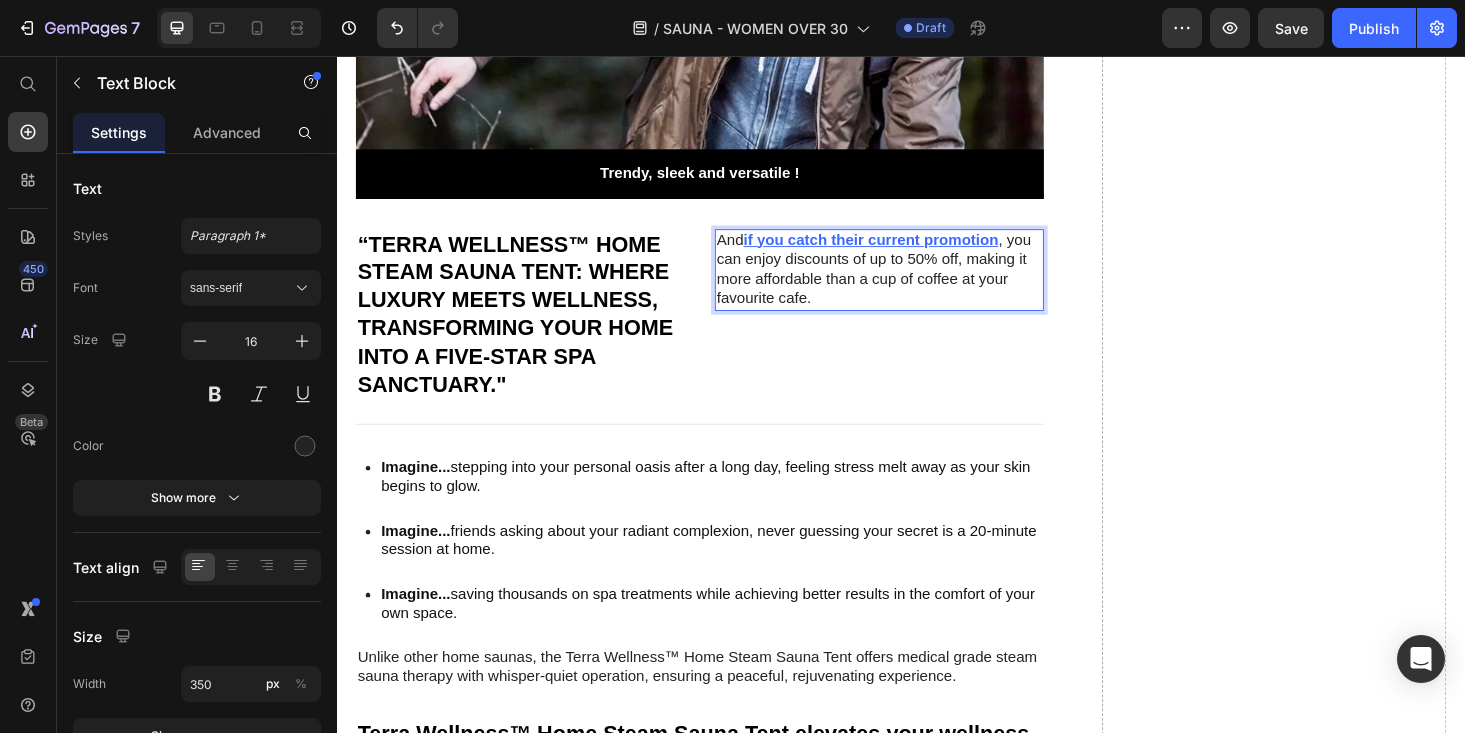 click on "And  if you catch their current promotion , you can enjoy discounts of up to 50% off, making it more affordable than a cup of coffee at your favourite cafe." at bounding box center [915, 284] 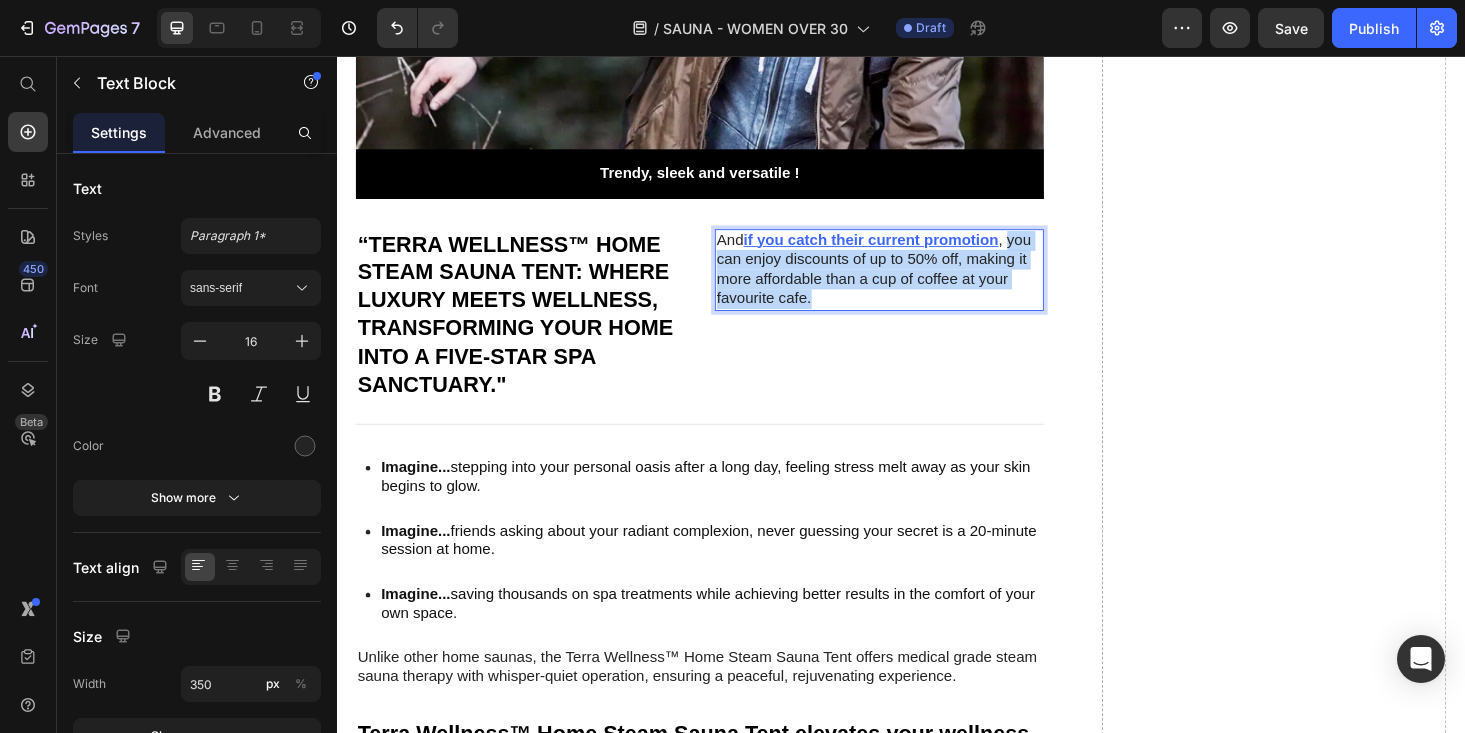 drag, startPoint x: 1030, startPoint y: 264, endPoint x: 1052, endPoint y: 211, distance: 57.384666 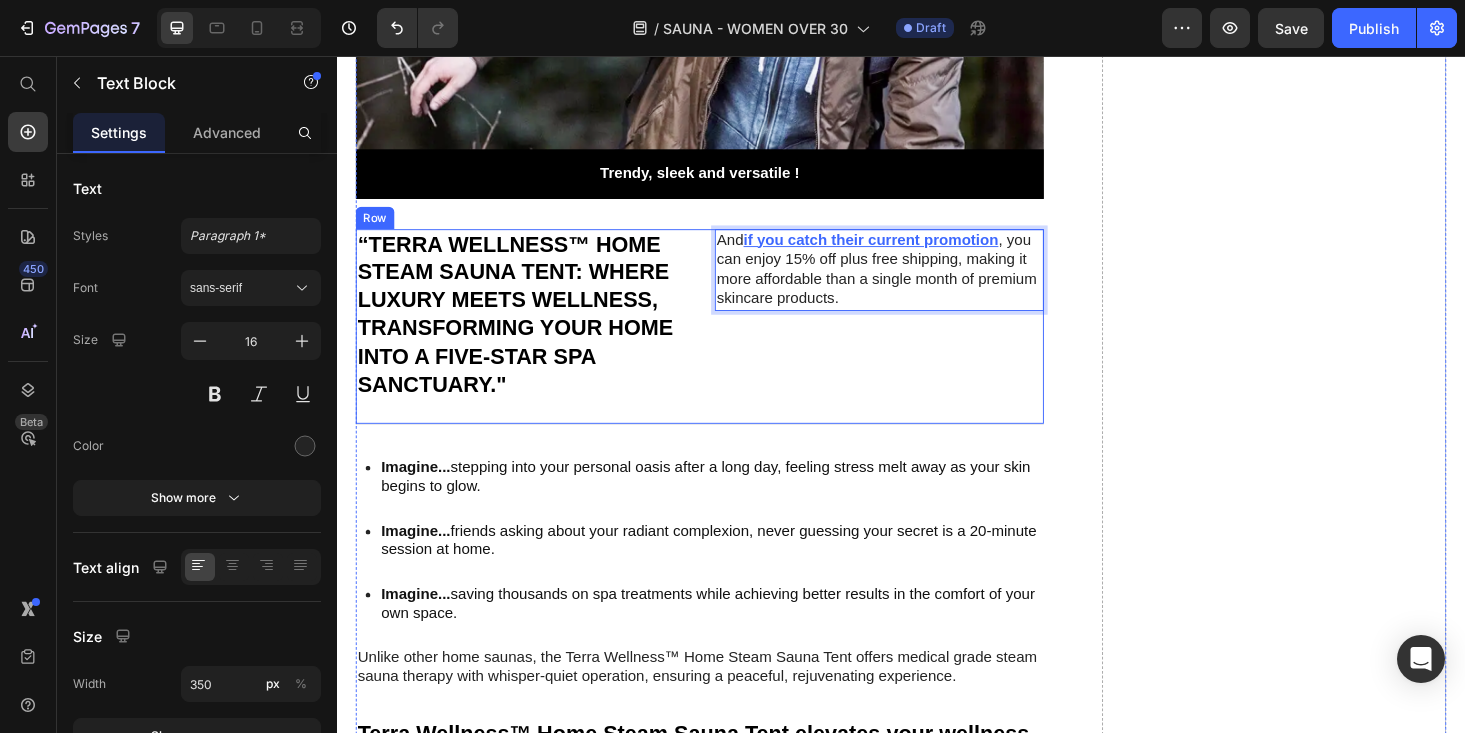 click on ""Terra Wellness: Where Ancient Steam Therapy Meets Modern Convenience for the Busy [DEMOGRAPHIC_DATA] Woman." Heading Trendy, sleek and versatile ! Text Block Hero Banner “Terra Wellness™ Home Steam Sauna Tent: Where Luxury Meets Wellness, Transforming Your Home Into a Five-Star Spa Sanctuary." Heading And  if you catch their current promotion , you can enjoy 15% off plus free shipping, making it more affordable than a single month of premium skincare products. Text Block   0 Row
Imagine...  stepping into your personal oasis after a long day, feeling stress melt away as your skin begins to glow.
Imagine...  friends asking about your radiant complexion, never guessing your secret is a 20-minute session at home.
Imagine...  saving thousands on spa treatments while achieving better results in the comfort of your own space. Item List Text Block Terra Wellness™ Home Steam Sauna Tent elevates your wellness routine with professional-grade skin rejuvenation. Heading Image Image Row Image Image Row Heading" at bounding box center (723, 1872) 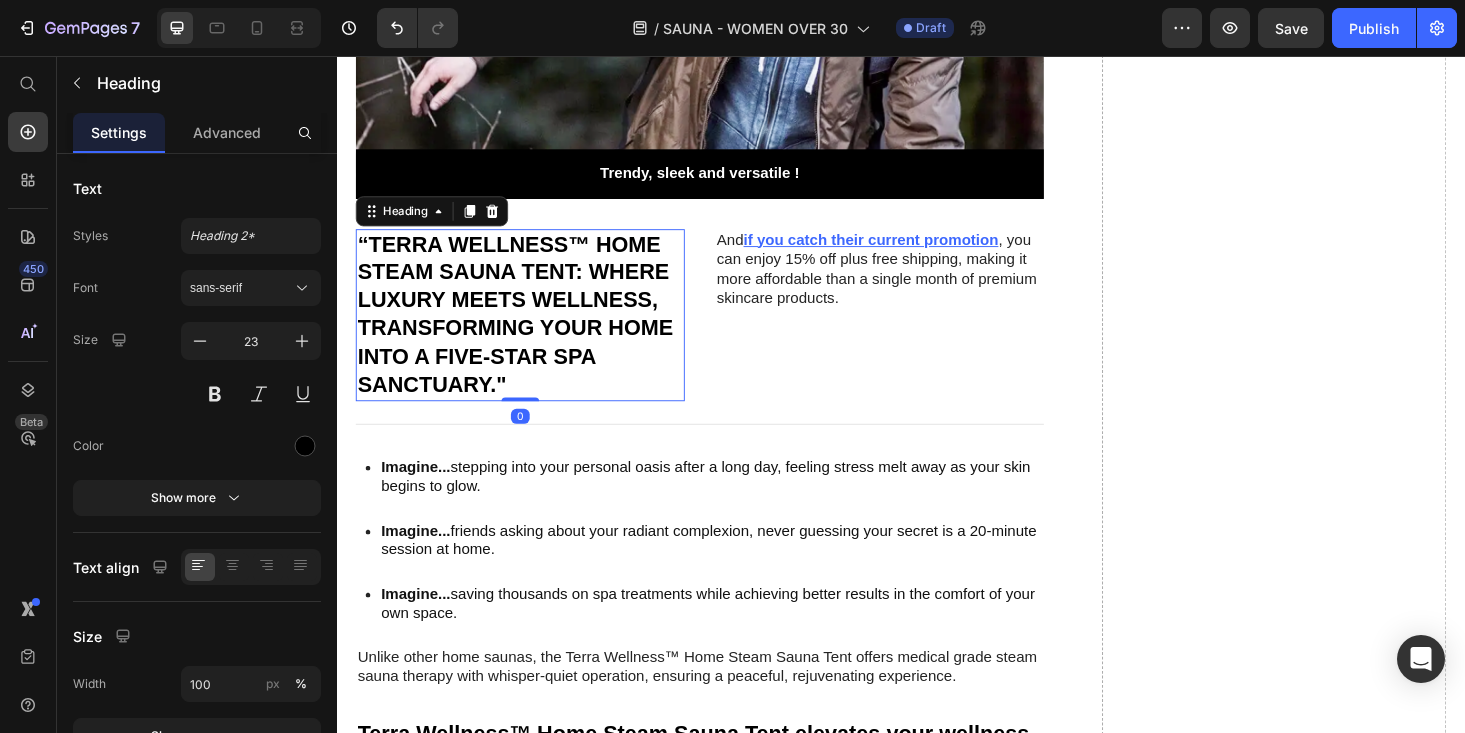 click on "“Terra Wellness™ Home Steam Sauna Tent: Where Luxury Meets Wellness, Transforming Your Home Into a Five-Star Spa Sanctuary."" at bounding box center [532, 332] 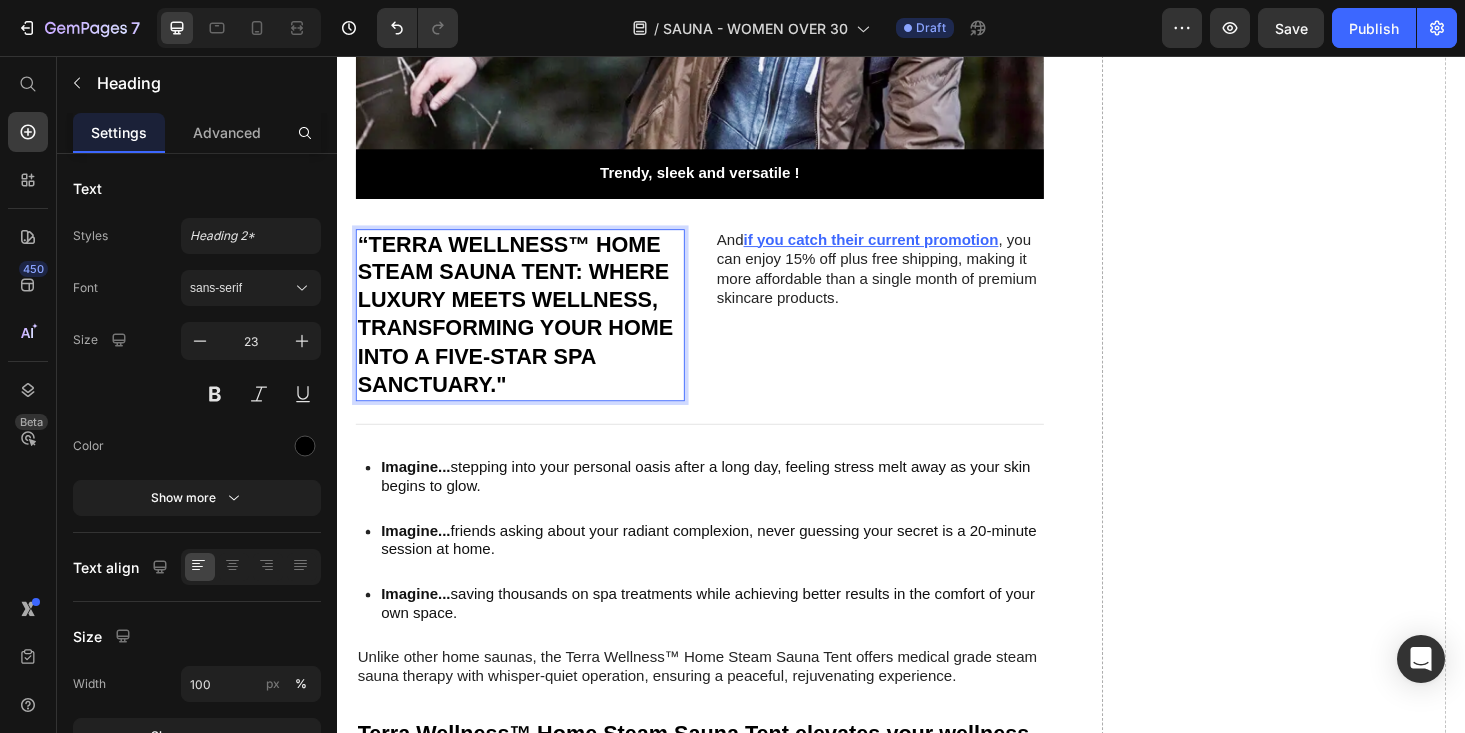 click on "“Terra Wellness™ Home Steam Sauna Tent: Where Luxury Meets Wellness, Transforming Your Home Into a Five-Star Spa Sanctuary."" at bounding box center (532, 332) 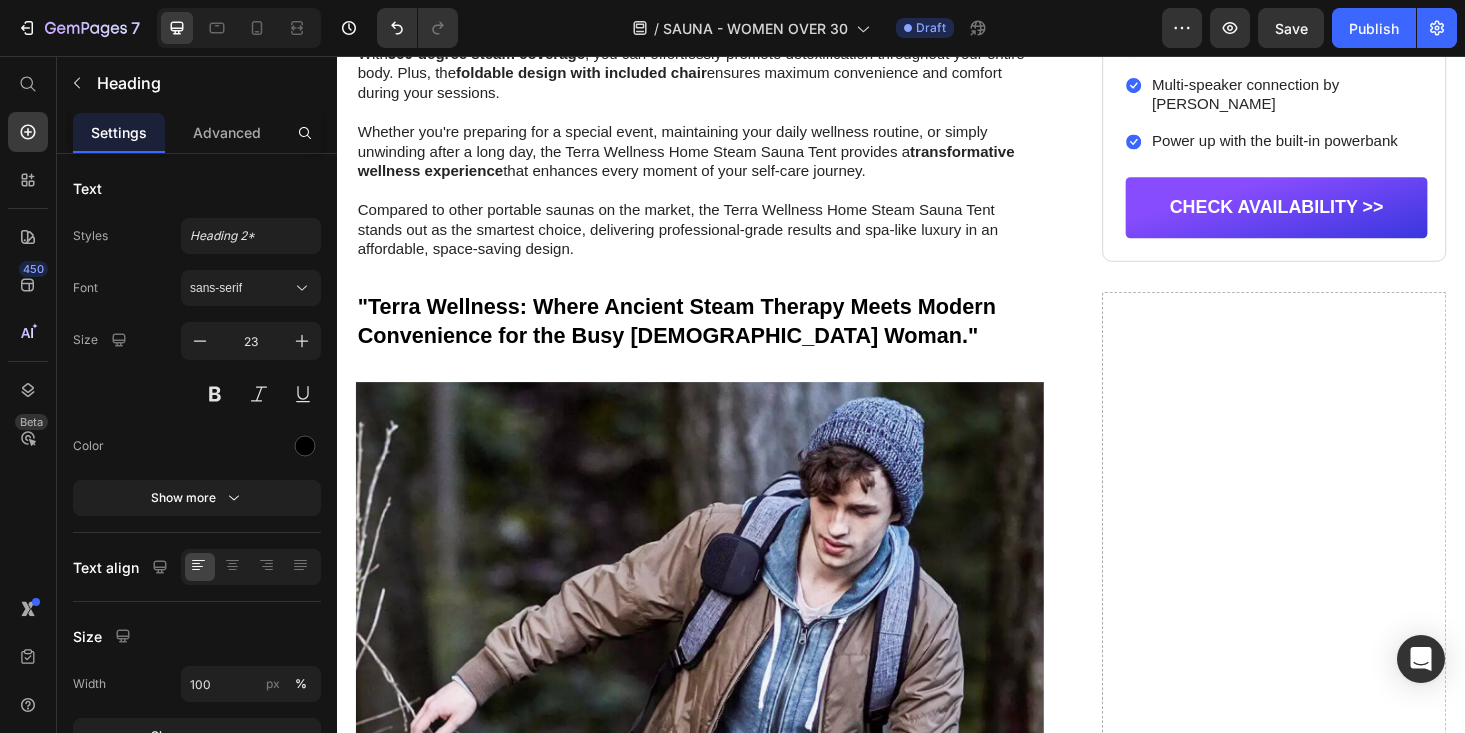 scroll, scrollTop: 2917, scrollLeft: 0, axis: vertical 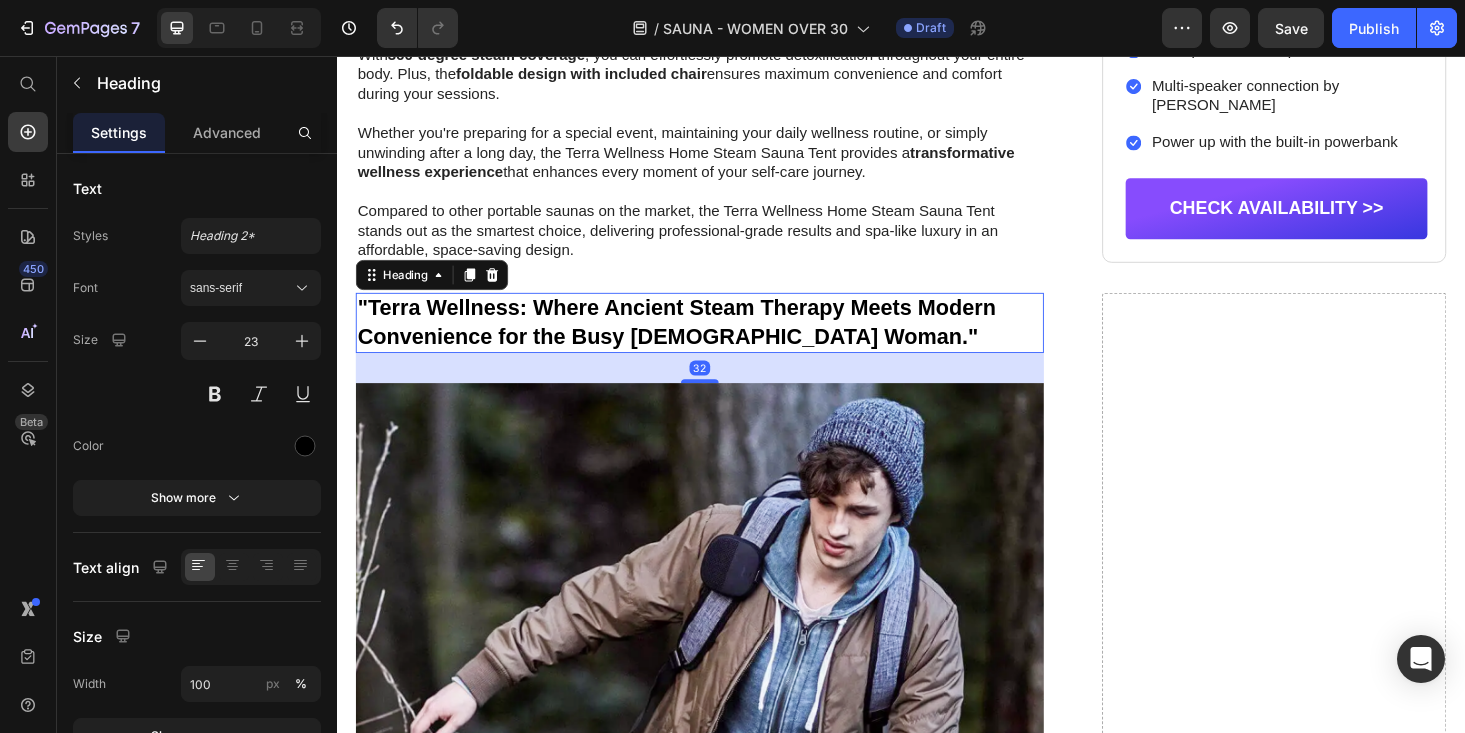 click on ""Terra Wellness: Where Ancient Steam Therapy Meets Modern Convenience for the Busy [DEMOGRAPHIC_DATA] Woman."" at bounding box center (723, 340) 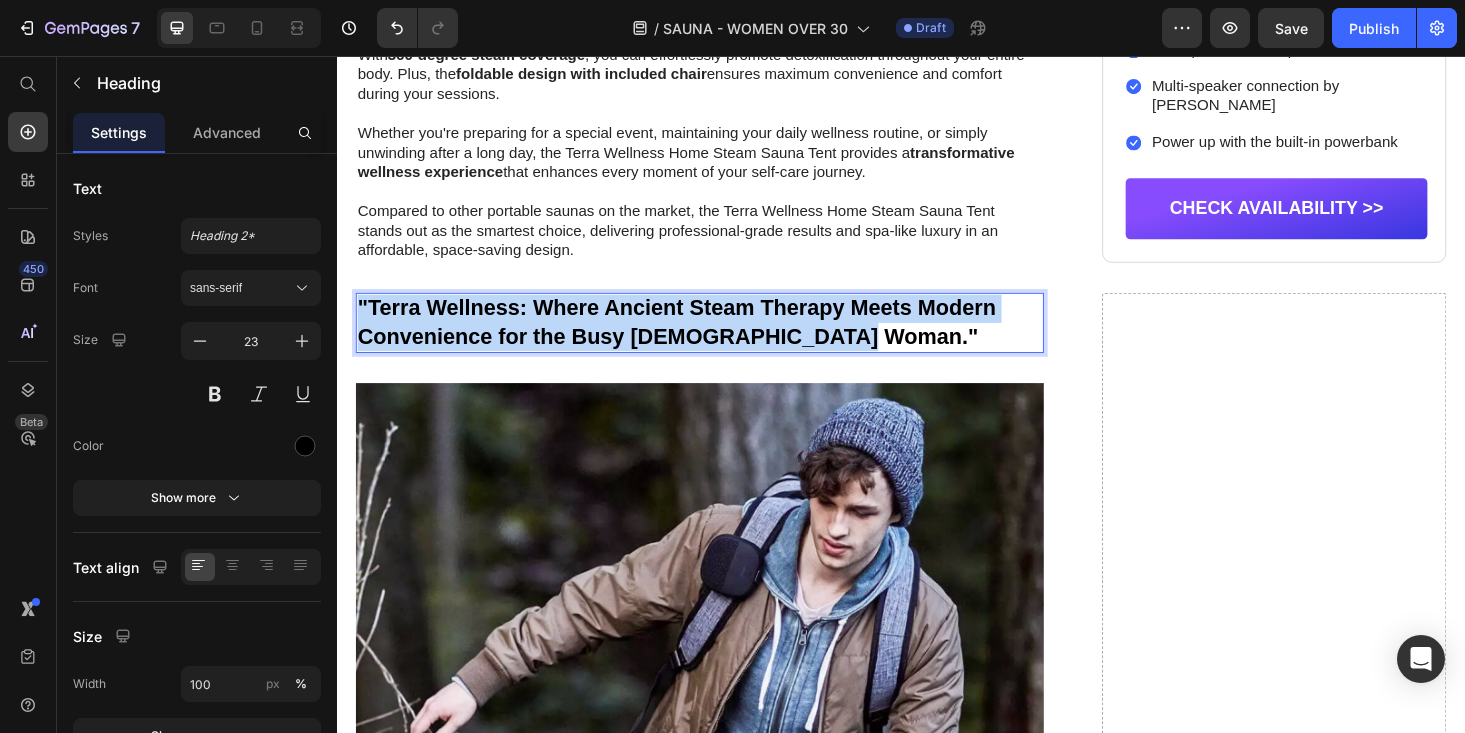 click on ""Terra Wellness: Where Ancient Steam Therapy Meets Modern Convenience for the Busy [DEMOGRAPHIC_DATA] Woman."" at bounding box center (723, 340) 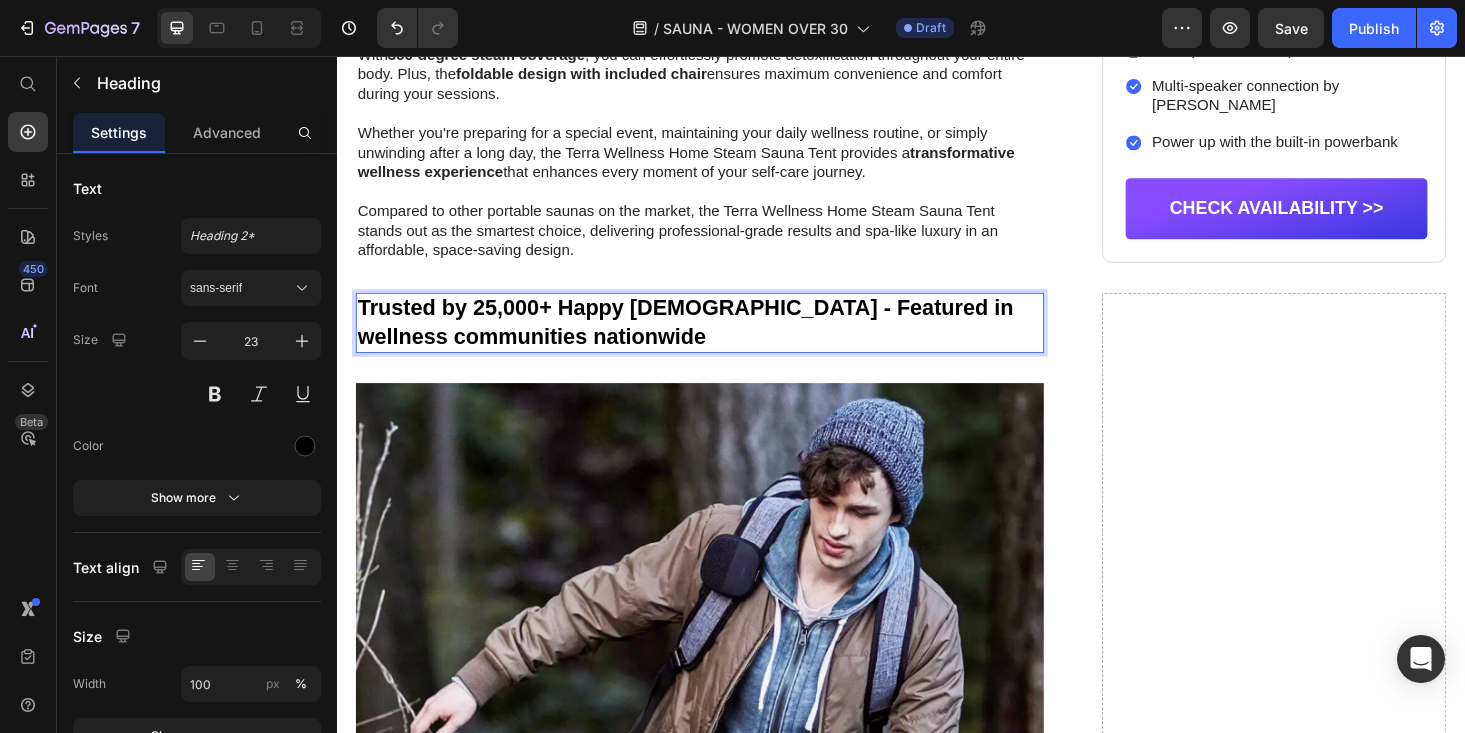 click on "Trusted by 25,000+ Happy [DEMOGRAPHIC_DATA] - Featured in wellness communities nationwide" at bounding box center (723, 340) 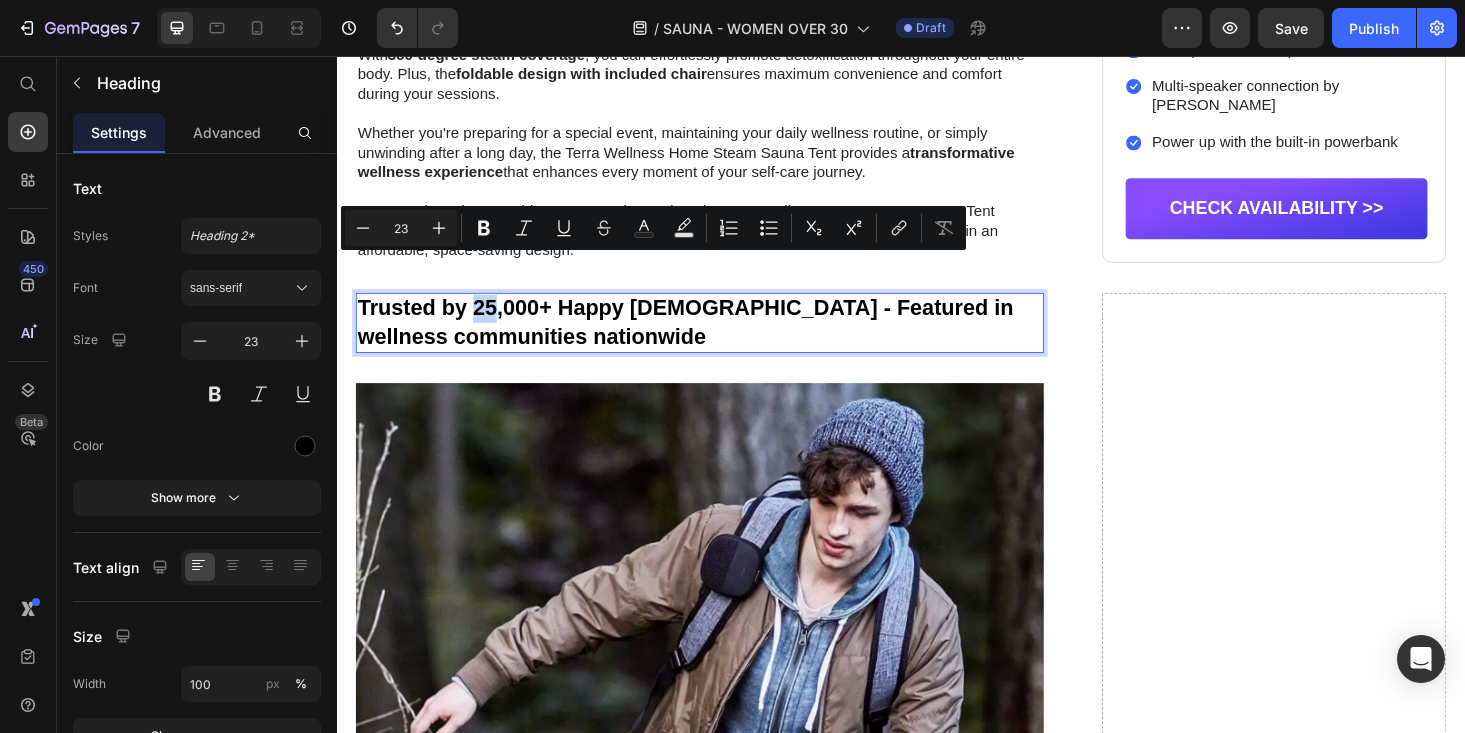 drag, startPoint x: 504, startPoint y: 280, endPoint x: 485, endPoint y: 280, distance: 19 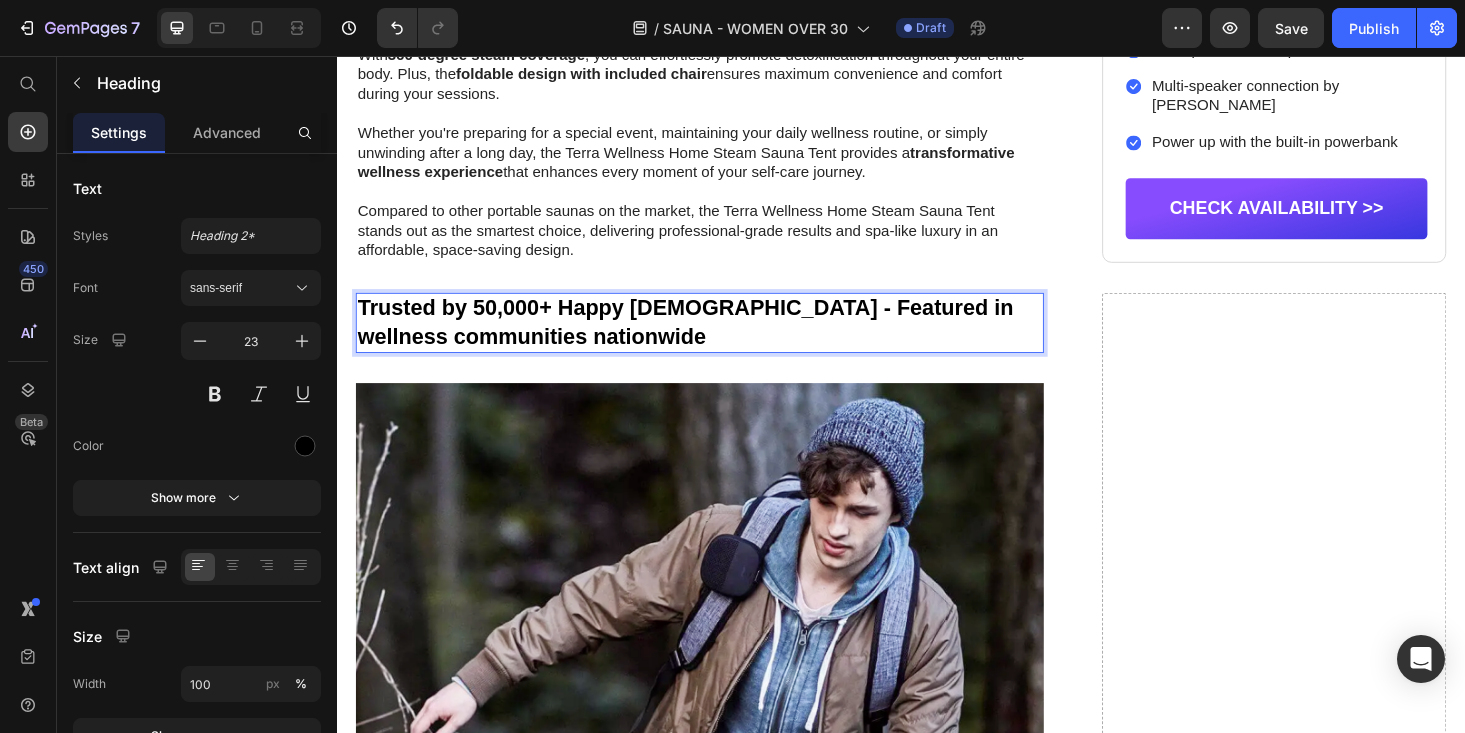 click on "Trusted by 50,000+ Happy [DEMOGRAPHIC_DATA] - Featured in wellness communities nationwide" at bounding box center [723, 340] 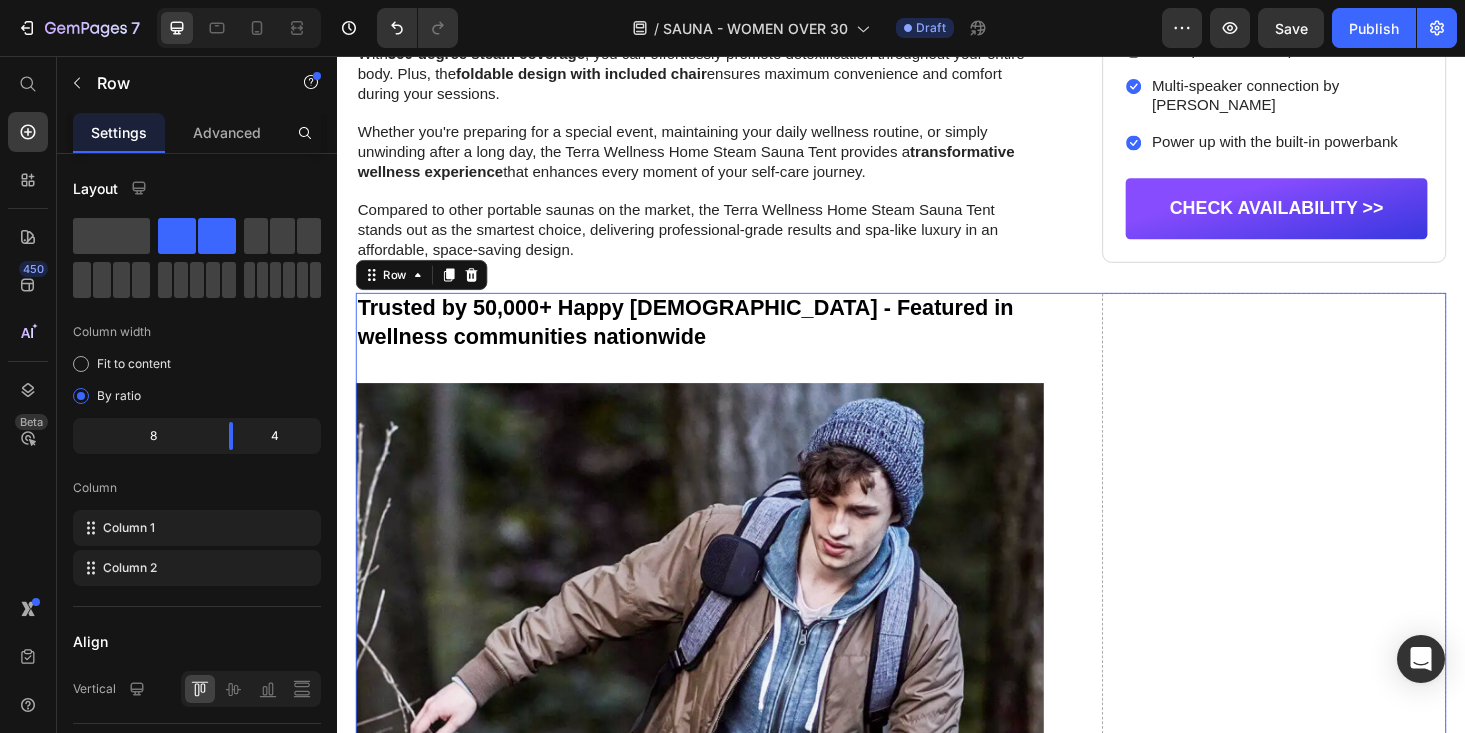 click on "Trusted by 50,000+ Happy [DEMOGRAPHIC_DATA] - Featured in wellness communities nationwide Heading Trendy, sleek and versatile ! Text Block Hero Banner "Terra Wellness: Where Ancient Steam Therapy Meets Modern Convenience for the Busy [DEMOGRAPHIC_DATA] Woman." Heading And  if you catch their current promotion , you can enjoy 15% off plus free shipping, making it more affordable than a single month of premium skincare products. Text Block Row
Imagine...  stepping into your personal oasis after a long day, feeling stress melt away as your skin begins to glow.
Imagine...  friends asking about your radiant complexion, never guessing your secret is a 20-minute session at home.
Imagine...  saving thousands on spa treatments while achieving better results in the comfort of your own space. Item List Unlike other home saunas, the Terra Wellness™ Home Steam Sauna Tent offers medical grade steam sauna therapy with whisper-quiet operation, ensuring a peaceful, rejuvenating experience. Text Block Heading Image Image Row" at bounding box center (937, 2550) 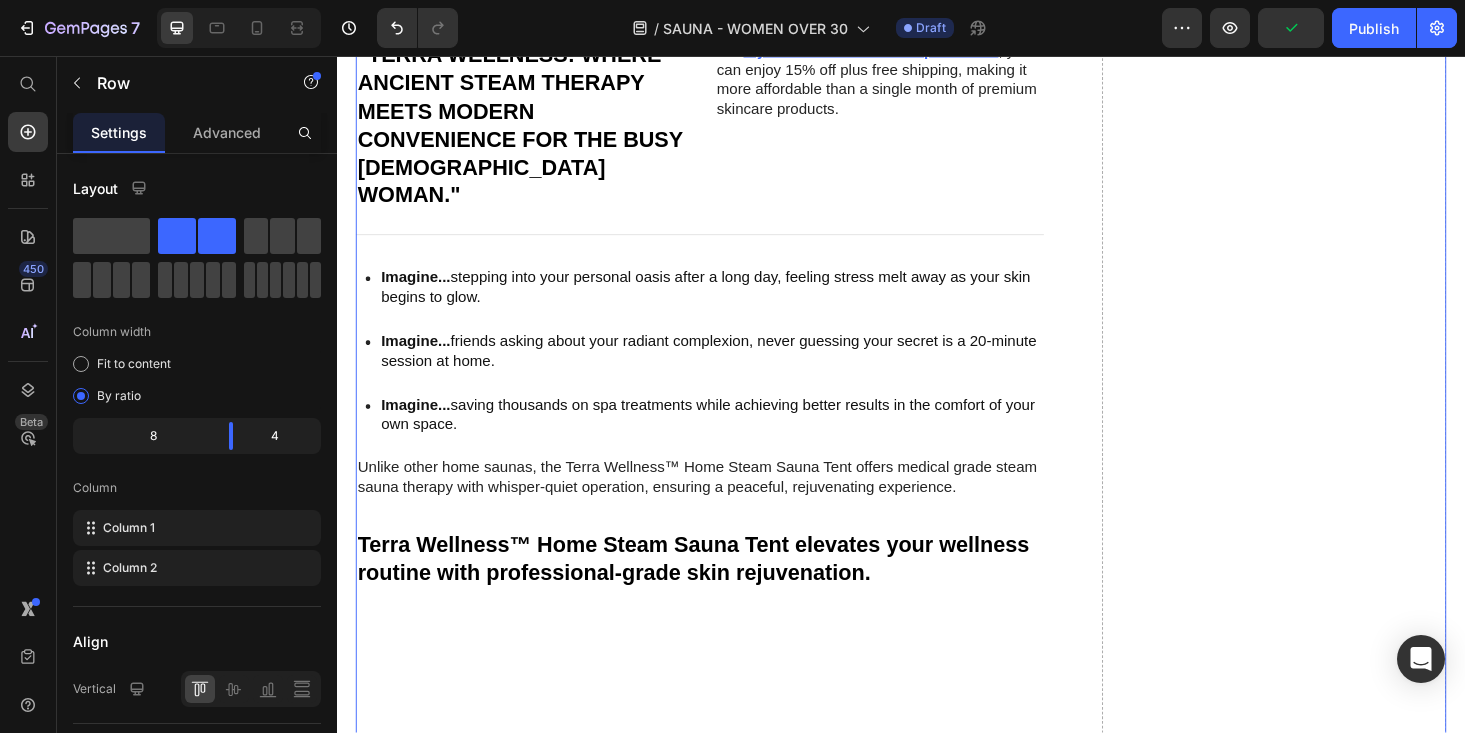 scroll, scrollTop: 3757, scrollLeft: 0, axis: vertical 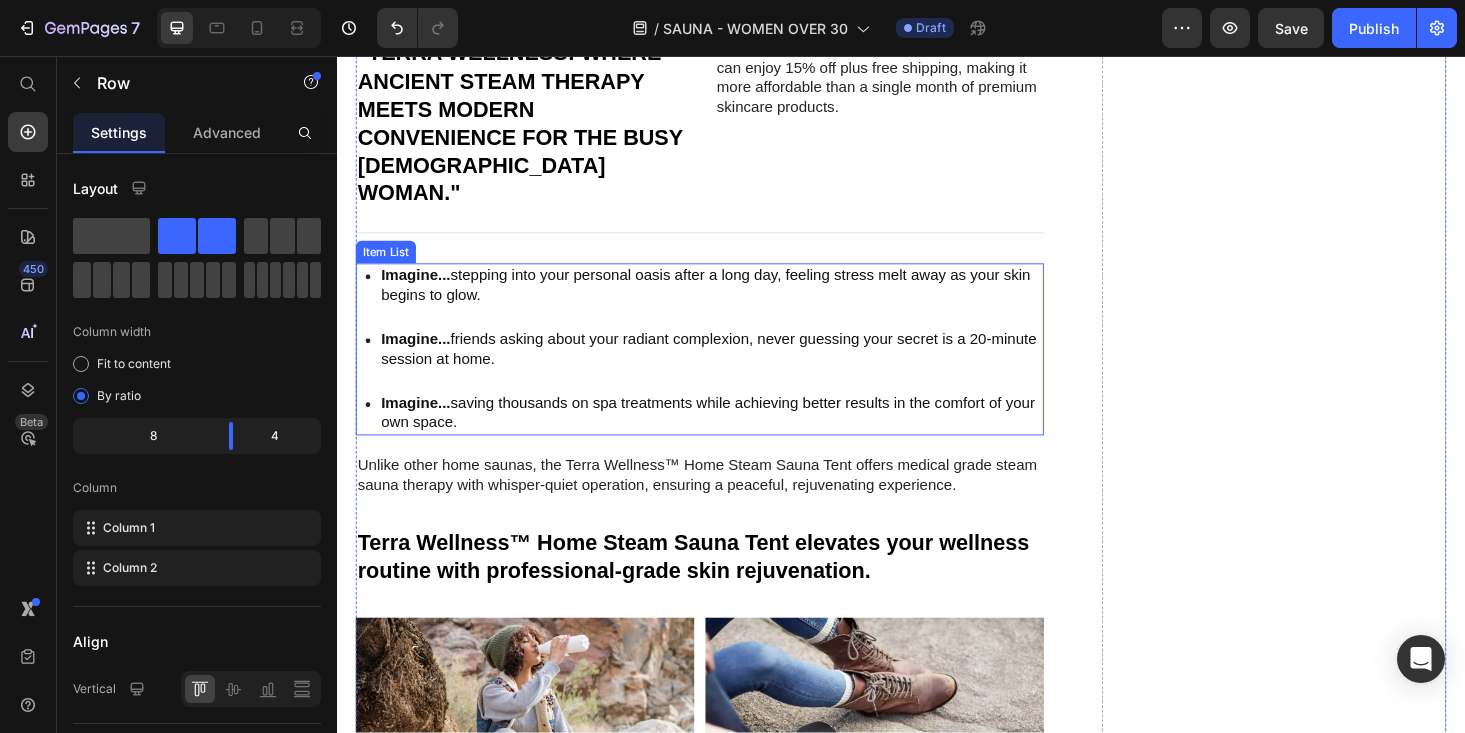 click on "Imagine...  stepping into your personal oasis after a long day, feeling stress melt away as your skin begins to glow." at bounding box center [735, 301] 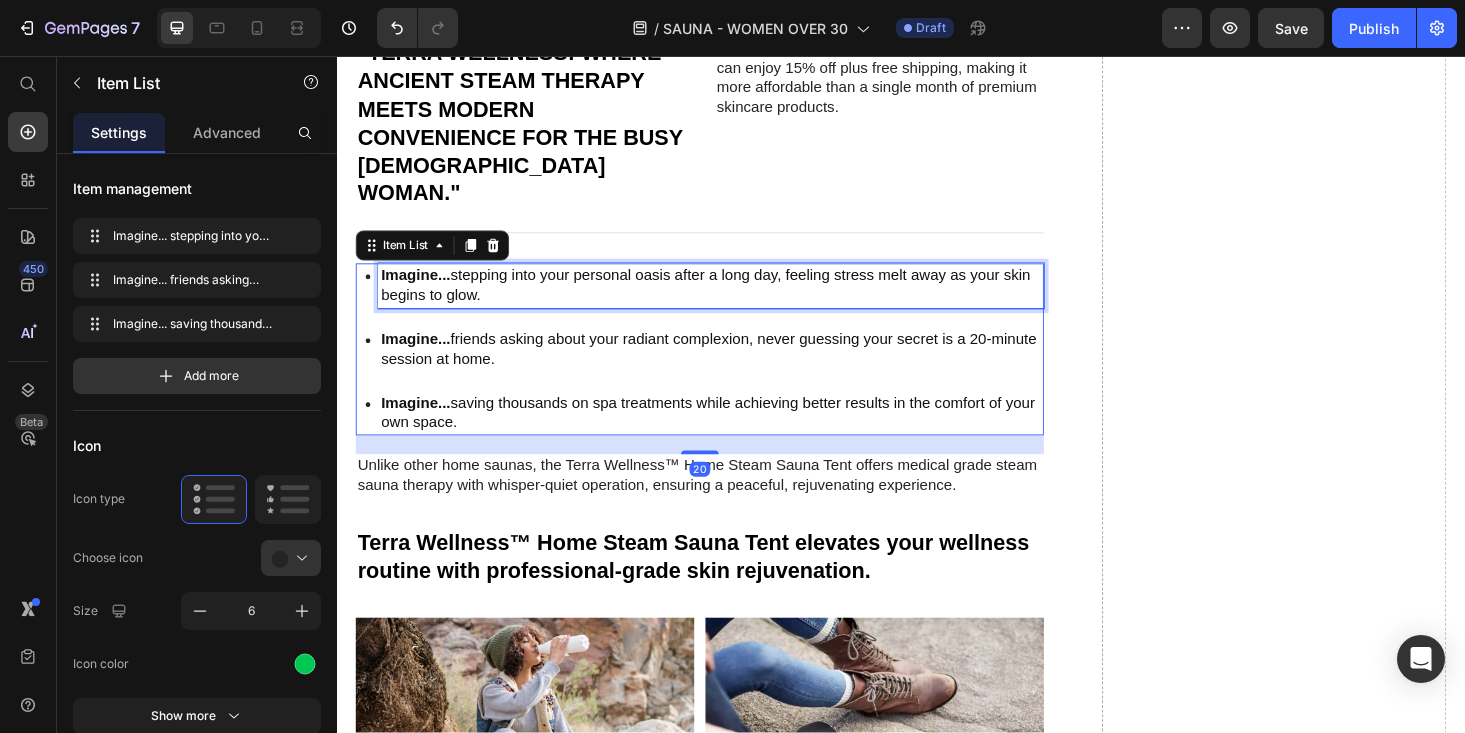 click on "Imagine...  stepping into your personal oasis after a long day, feeling stress melt away as your skin begins to glow." at bounding box center [735, 301] 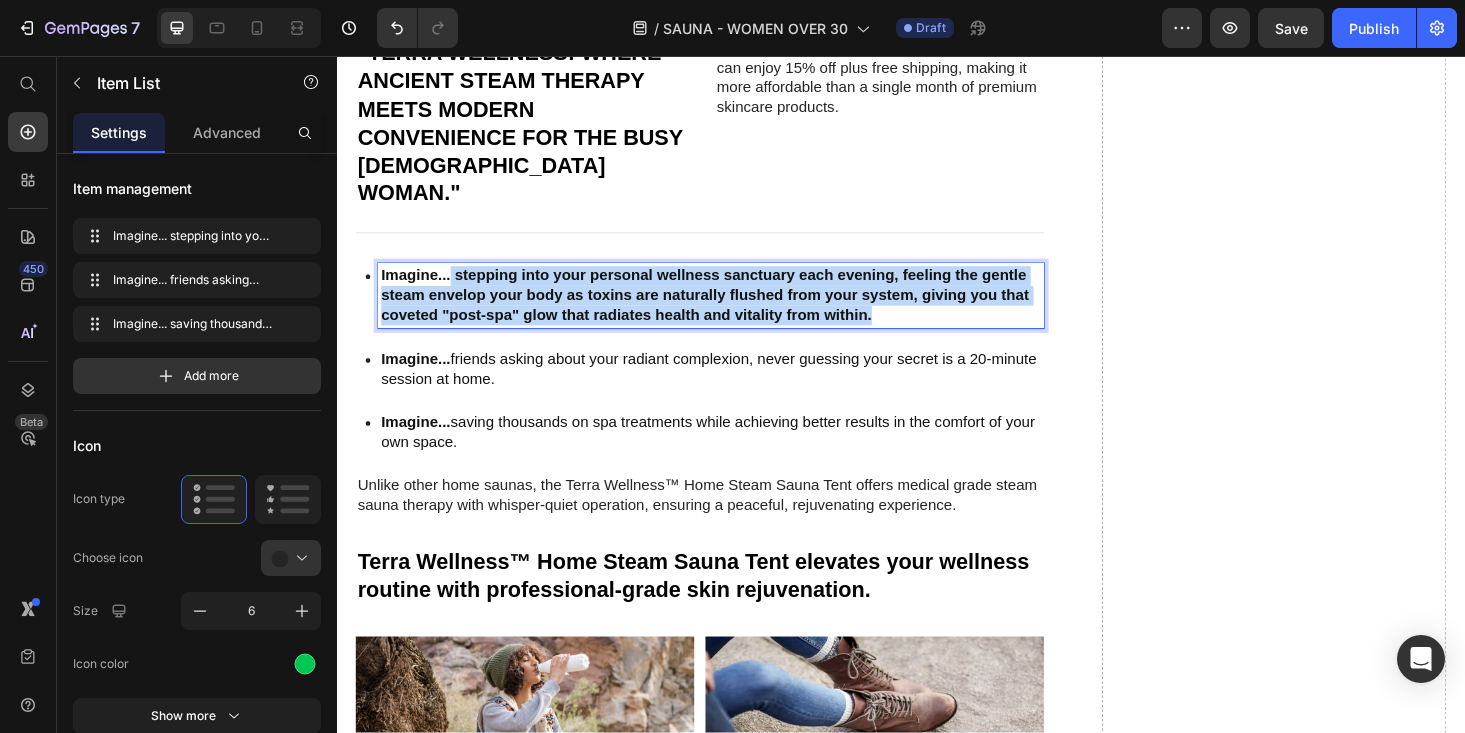 click on "Imagine... stepping into your personal wellness sanctuary each evening, feeling the gentle steam envelop your body as toxins are naturally flushed from your system, giving you that coveted "post-spa" glow that radiates health and vitality from within." at bounding box center (728, 310) 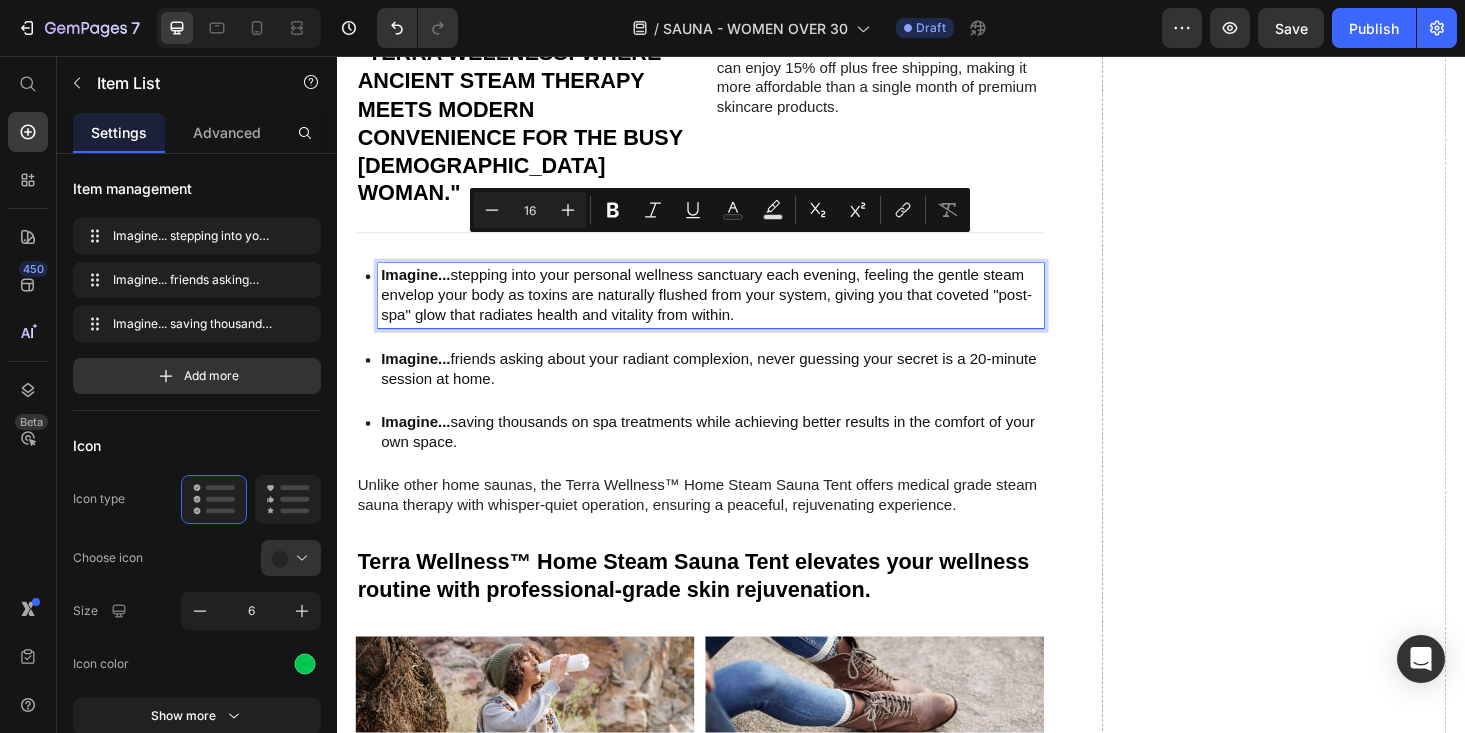 click on "Imagine...  stepping into your personal wellness sanctuary each evening, feeling the gentle steam envelop your body as toxins are naturally flushed from your system, giving you that coveted "post-spa" glow that radiates health and vitality from within.
Imagine...  friends asking about your radiant complexion, never guessing your secret is a 20-minute session at home.
Imagine...  saving thousands on spa treatments while achieving better results in the comfort of your own space." at bounding box center [723, 379] 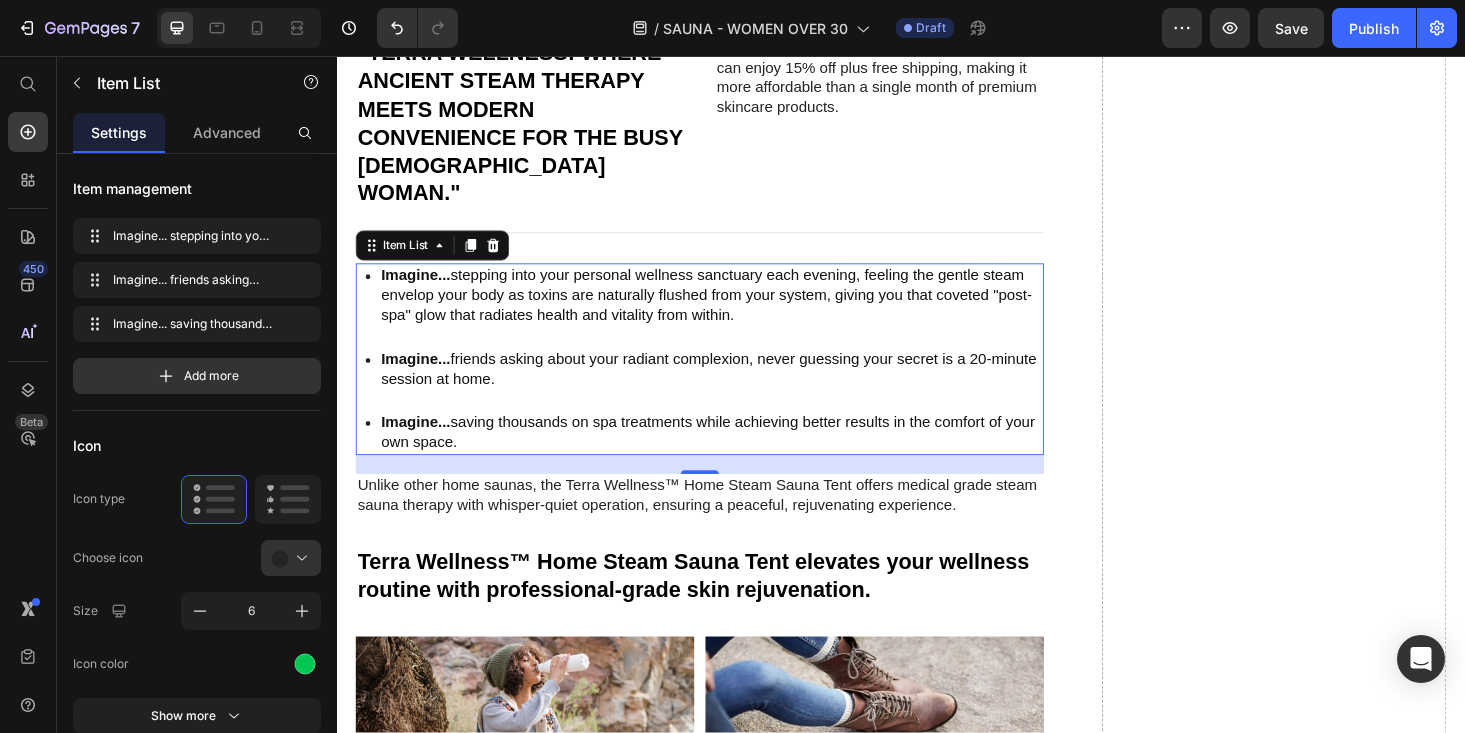 click on "Imagine...  saving thousands on spa treatments while achieving better results in the comfort of your own space." at bounding box center (735, 457) 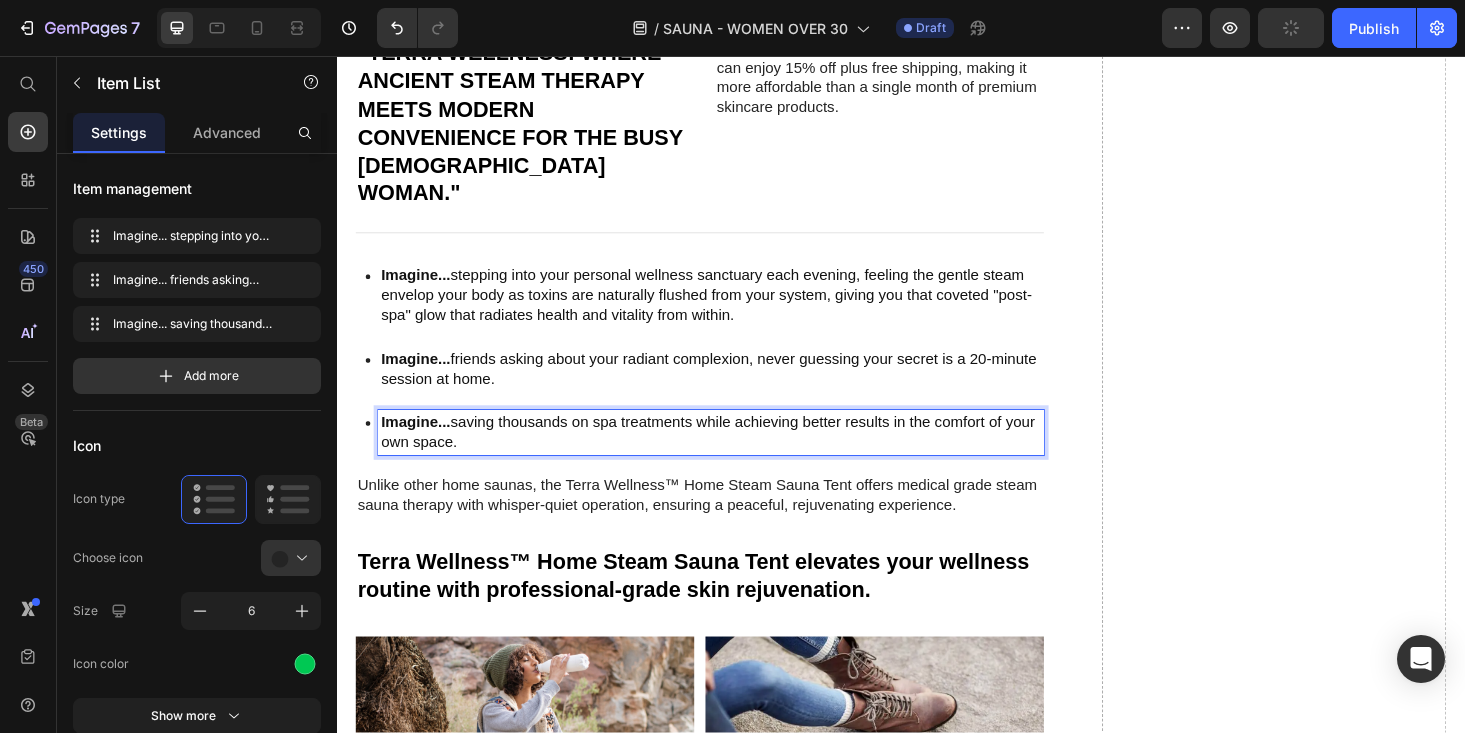 click on "Imagine...  friends asking about your radiant complexion, never guessing your secret is a 20-minute session at home." at bounding box center (735, 390) 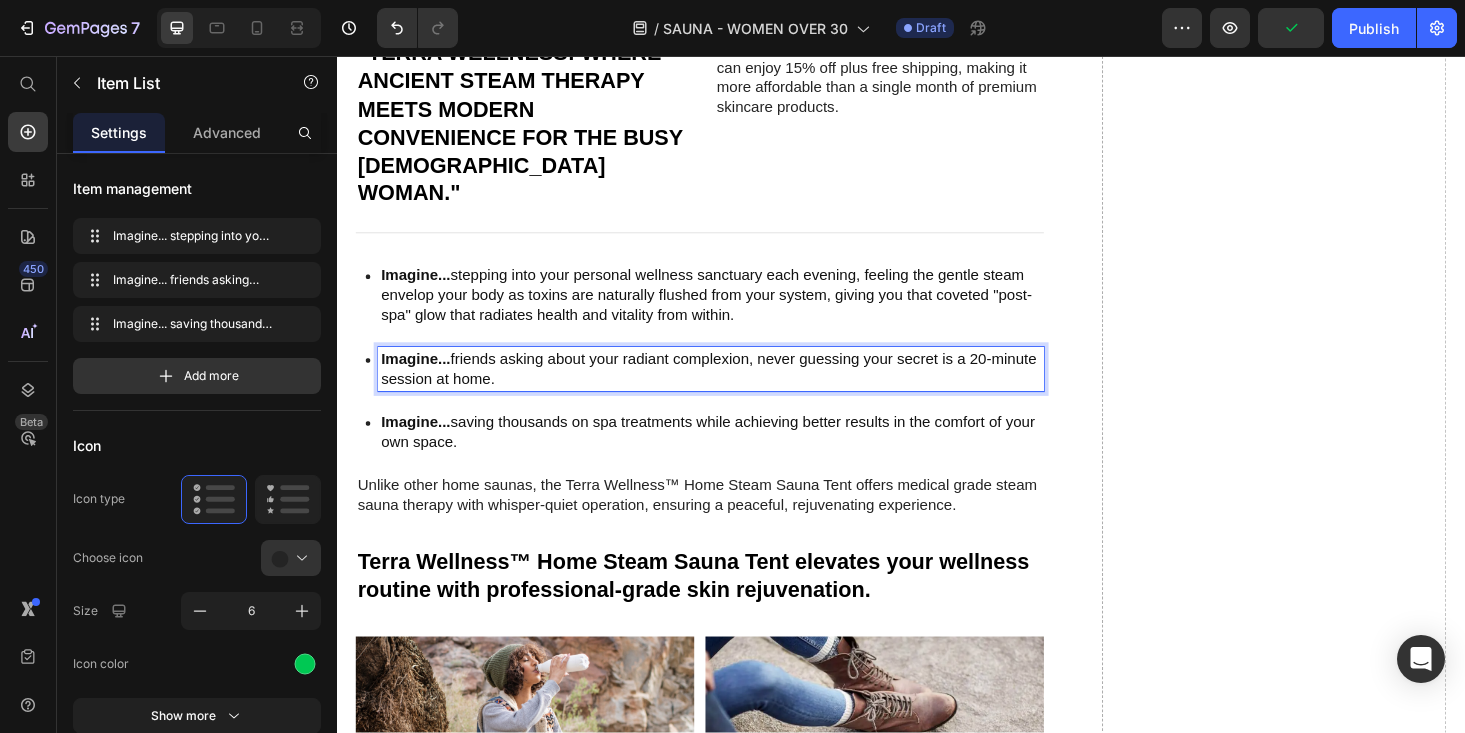 click on "Imagine...  friends asking about your radiant complexion, never guessing your secret is a 20-minute session at home." at bounding box center [735, 390] 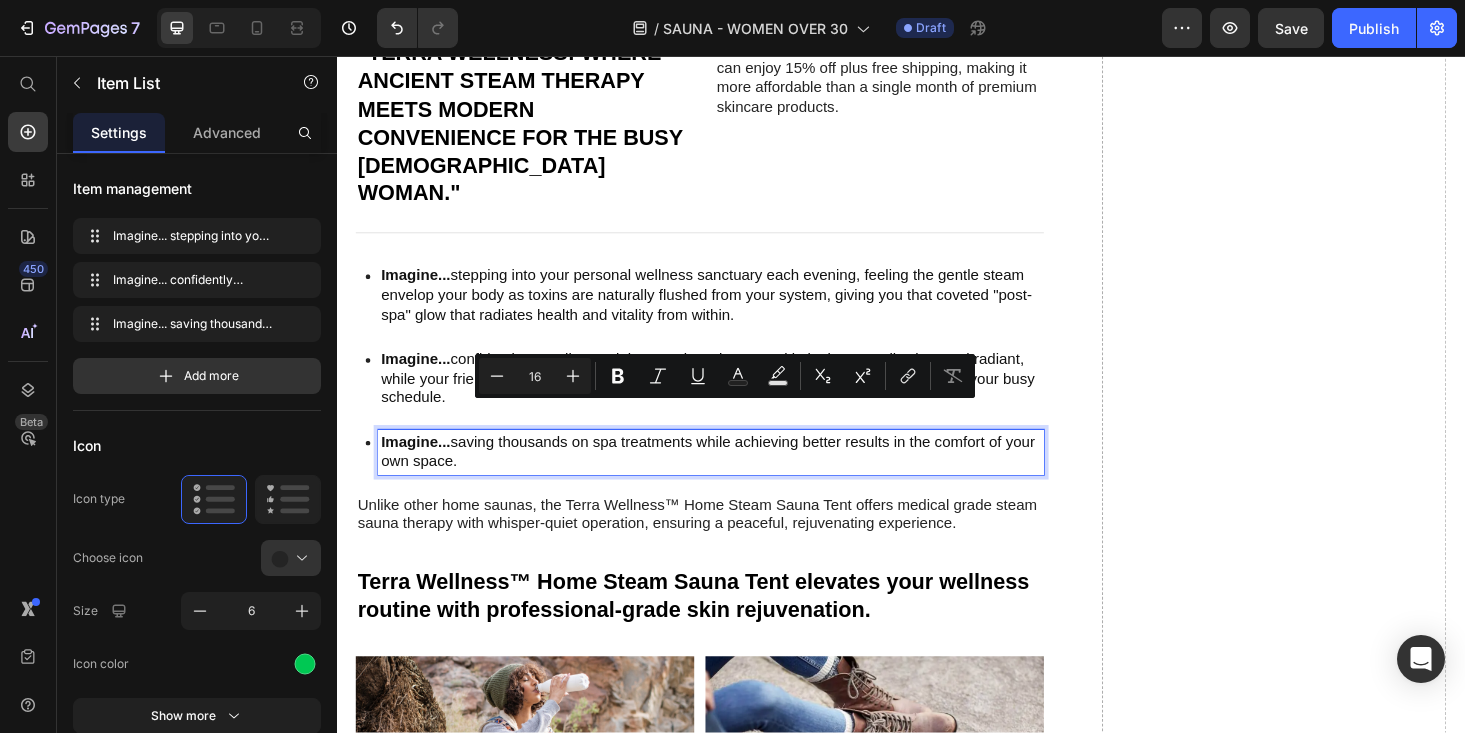 drag, startPoint x: 485, startPoint y: 457, endPoint x: 464, endPoint y: 439, distance: 27.658634 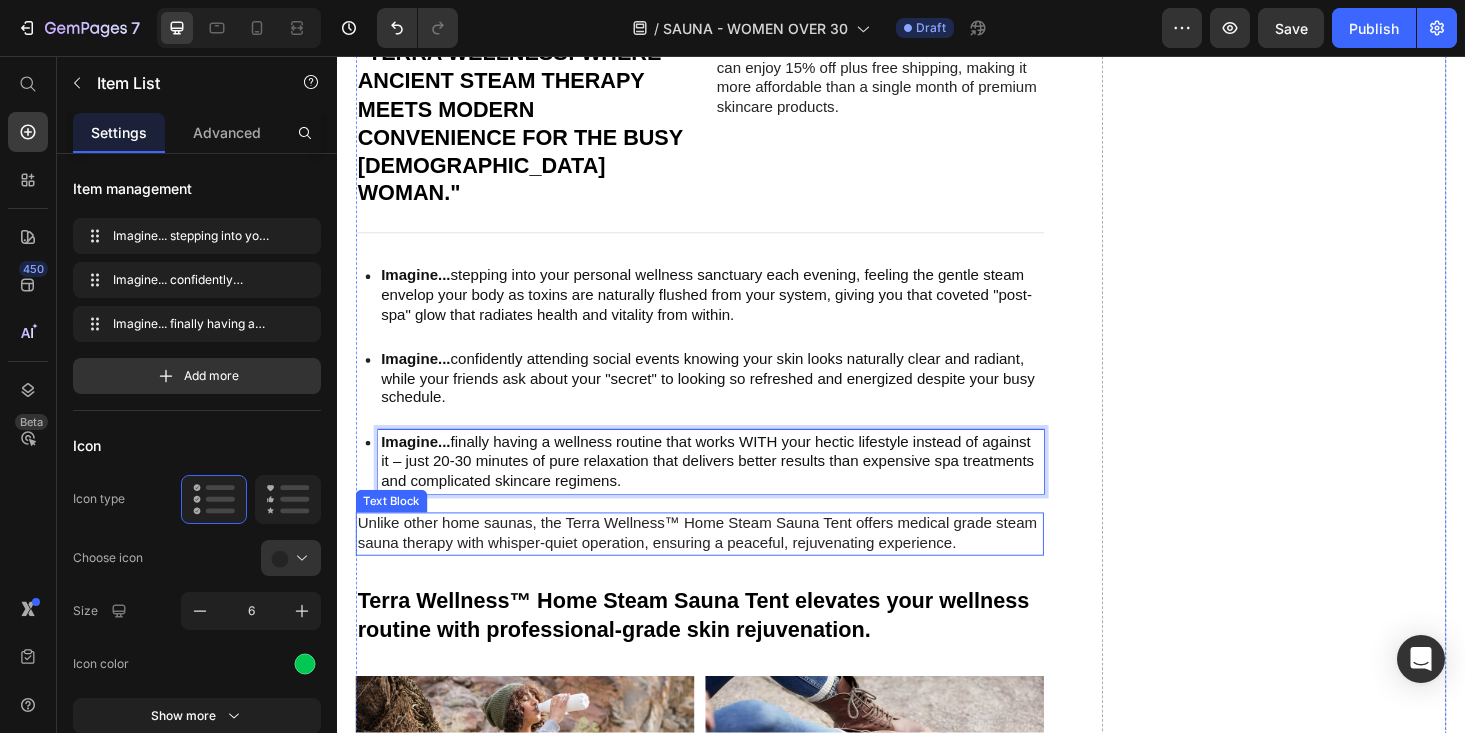 click on "Unlike other home saunas, the Terra Wellness™ Home Steam Sauna Tent offers medical grade steam sauna therapy with whisper-quiet operation, ensuring a peaceful, rejuvenating experience." at bounding box center [723, 565] 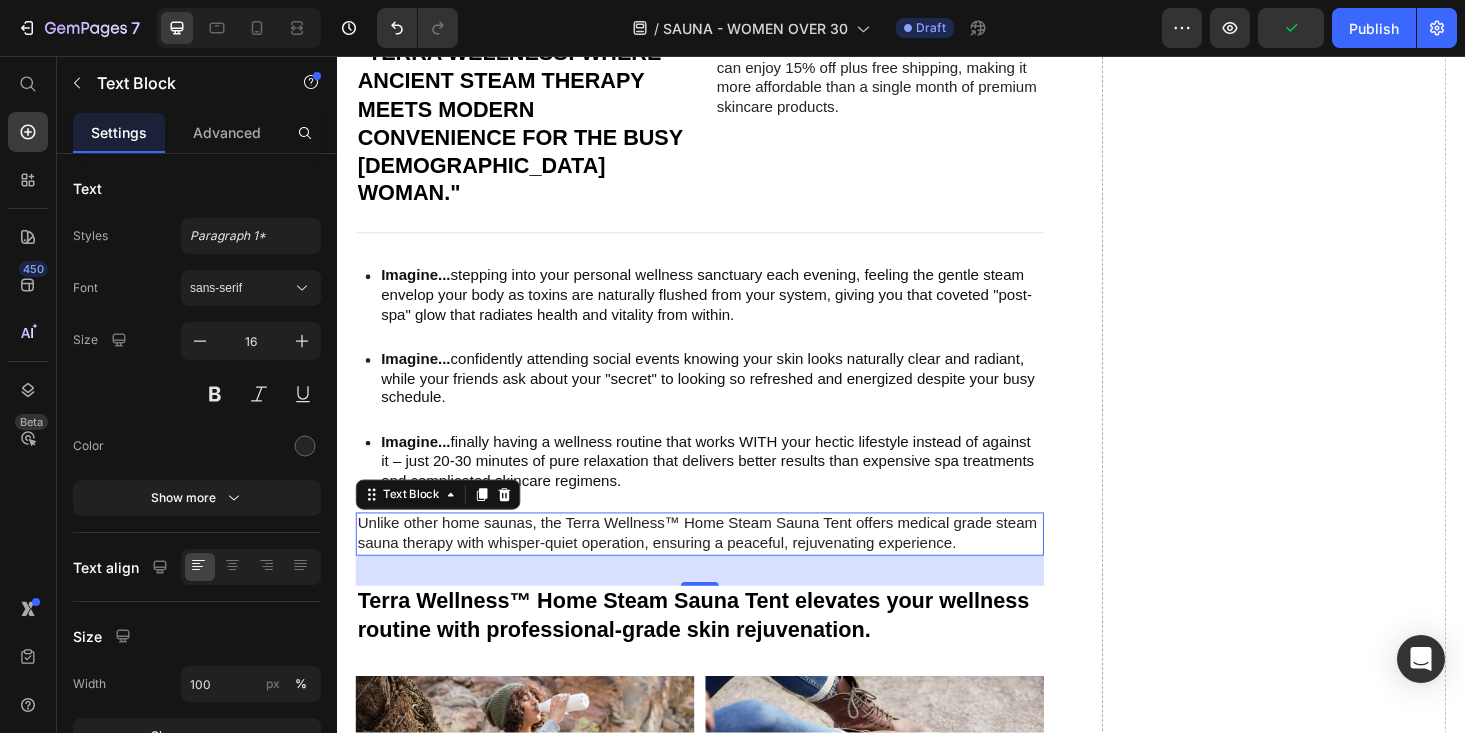 click on "Unlike other home saunas, the Terra Wellness™ Home Steam Sauna Tent offers medical grade steam sauna therapy with whisper-quiet operation, ensuring a peaceful, rejuvenating experience." at bounding box center [723, 565] 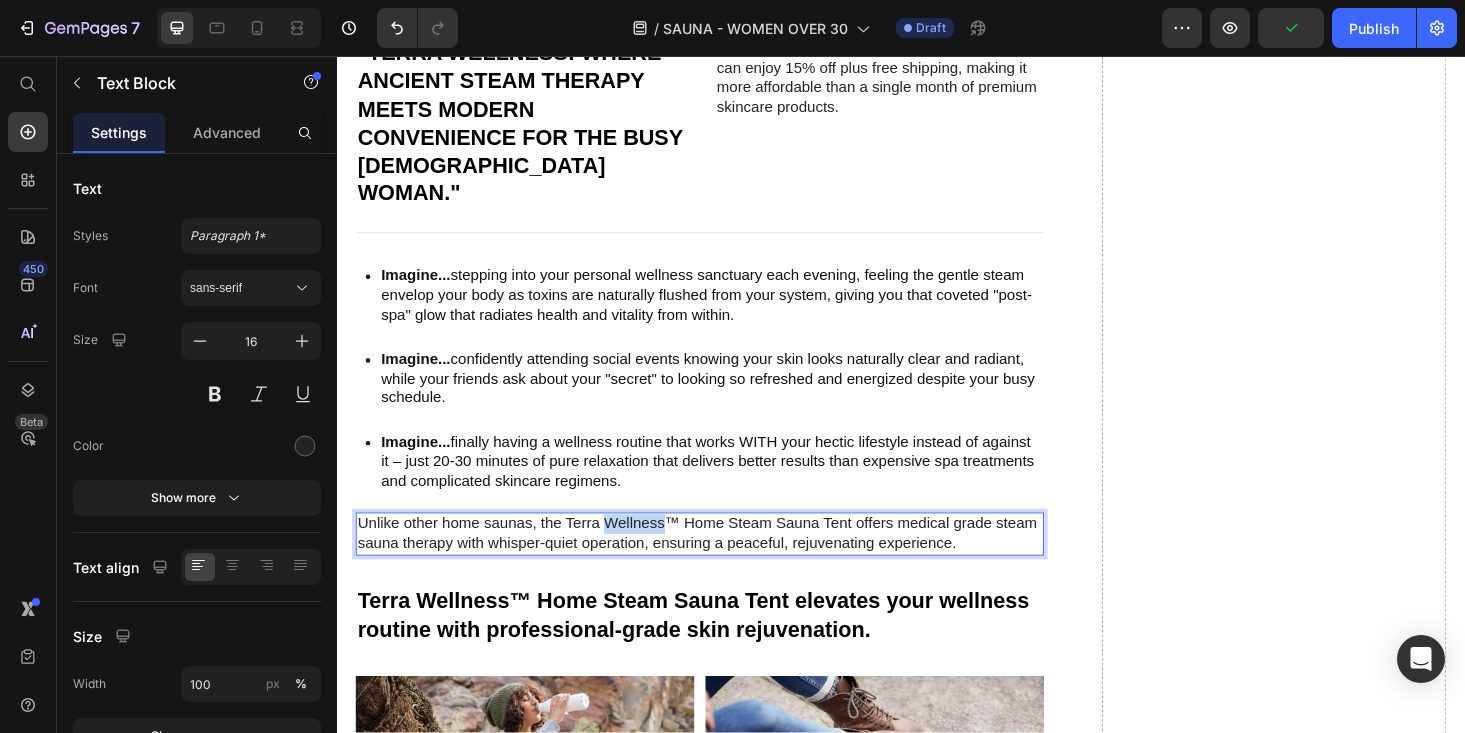 click on "Unlike other home saunas, the Terra Wellness™ Home Steam Sauna Tent offers medical grade steam sauna therapy with whisper-quiet operation, ensuring a peaceful, rejuvenating experience." at bounding box center [723, 565] 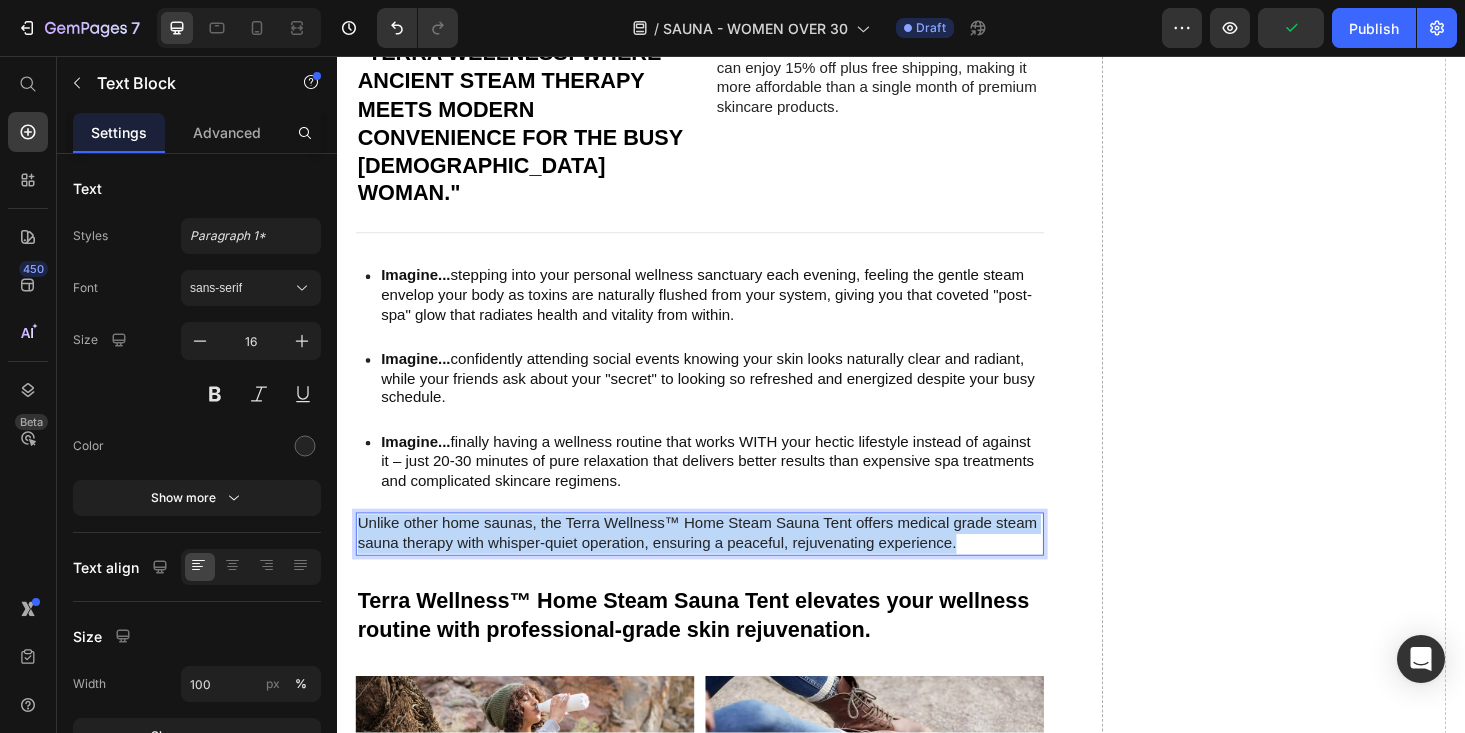 click on "Unlike other home saunas, the Terra Wellness™ Home Steam Sauna Tent offers medical grade steam sauna therapy with whisper-quiet operation, ensuring a peaceful, rejuvenating experience." at bounding box center (723, 565) 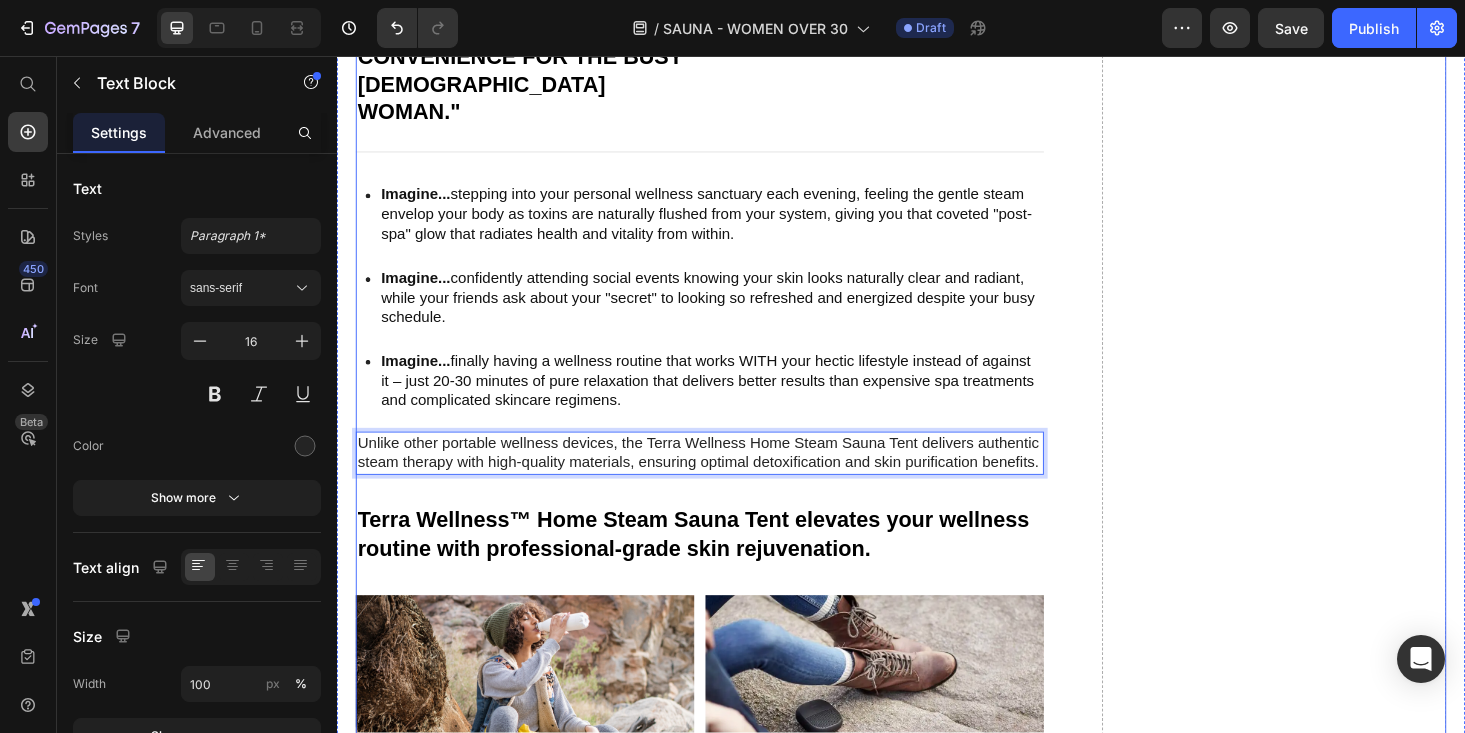scroll, scrollTop: 3900, scrollLeft: 0, axis: vertical 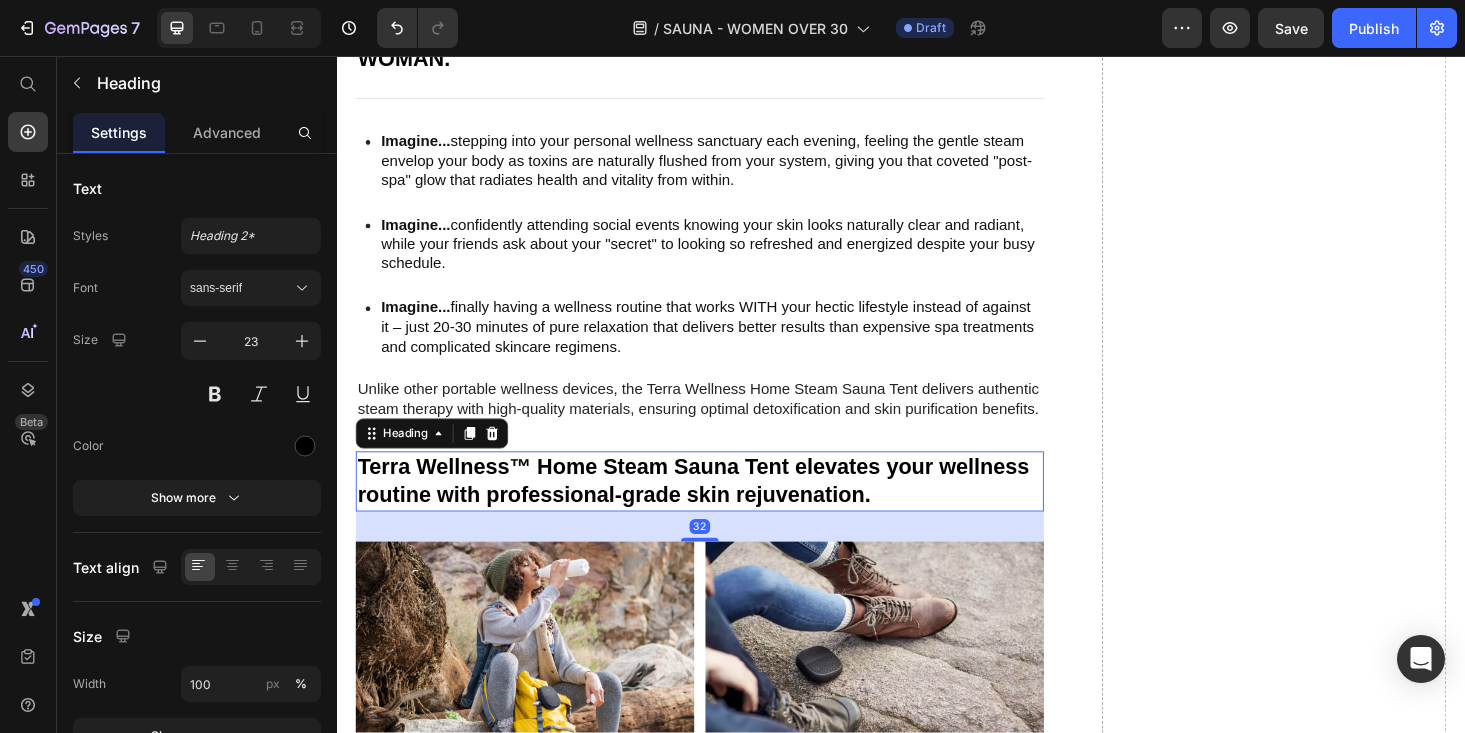 click on "Terra Wellness™ Home Steam Sauna Tent elevates your wellness routine with professional-grade skin rejuvenation." at bounding box center [723, 509] 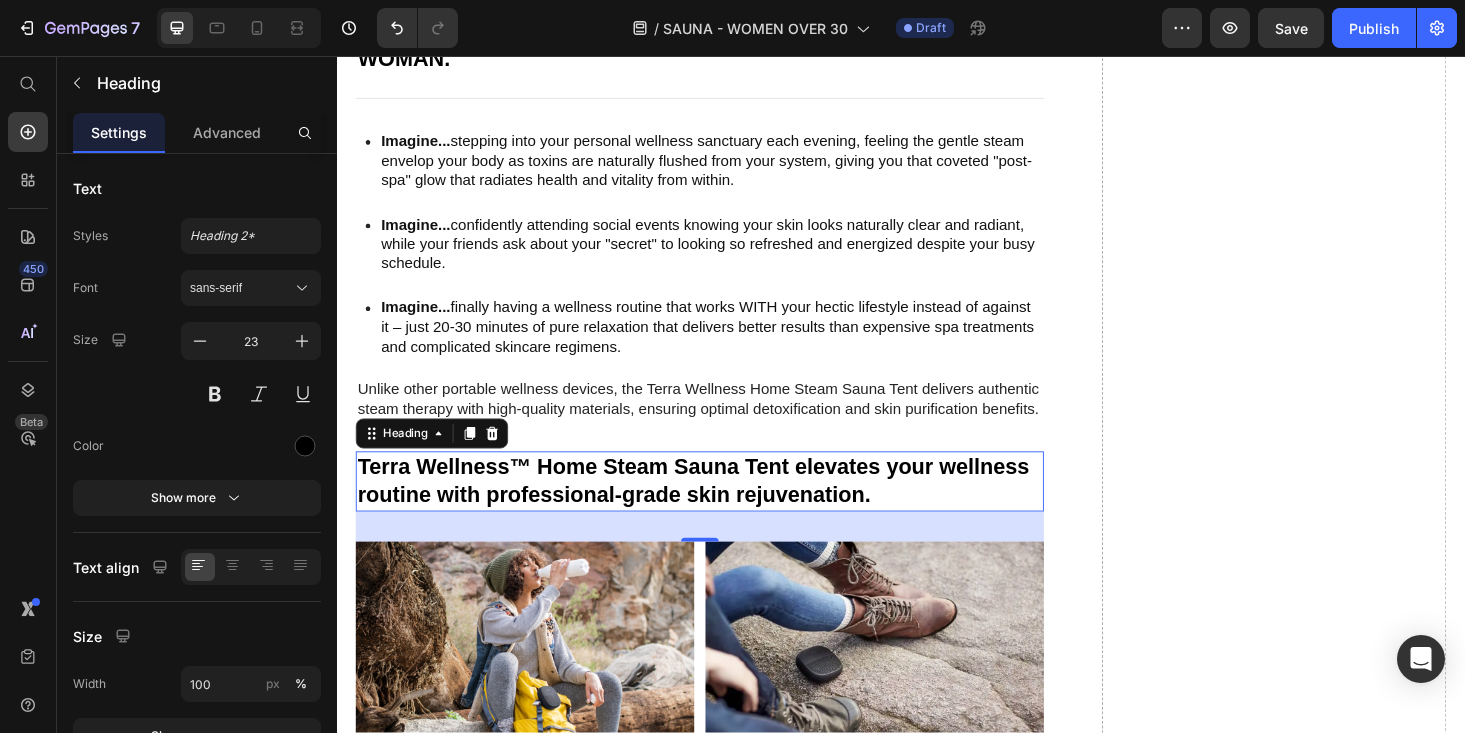 click on "Terra Wellness™ Home Steam Sauna Tent elevates your wellness routine with professional-grade skin rejuvenation." at bounding box center [723, 509] 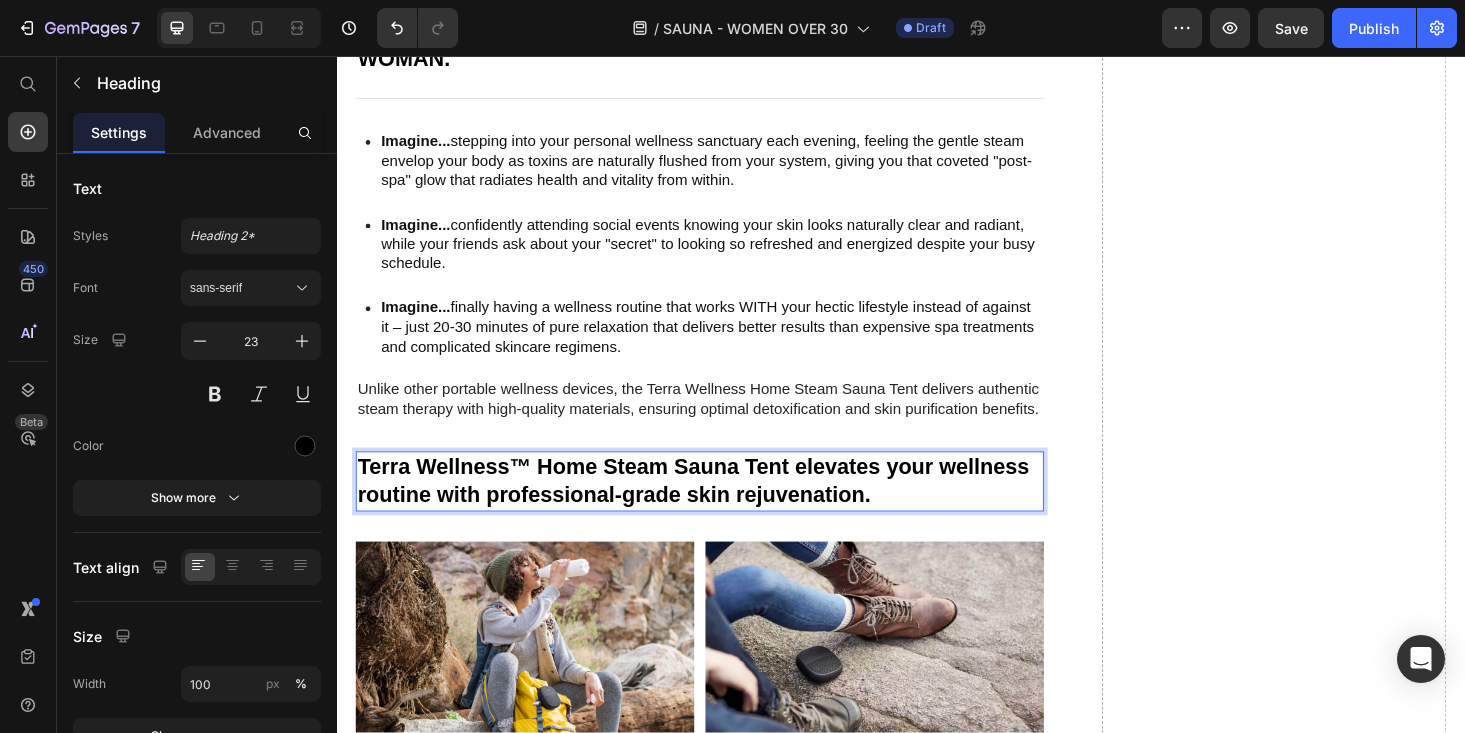 click on "Terra Wellness™ Home Steam Sauna Tent elevates your wellness routine with professional-grade skin rejuvenation." at bounding box center [723, 509] 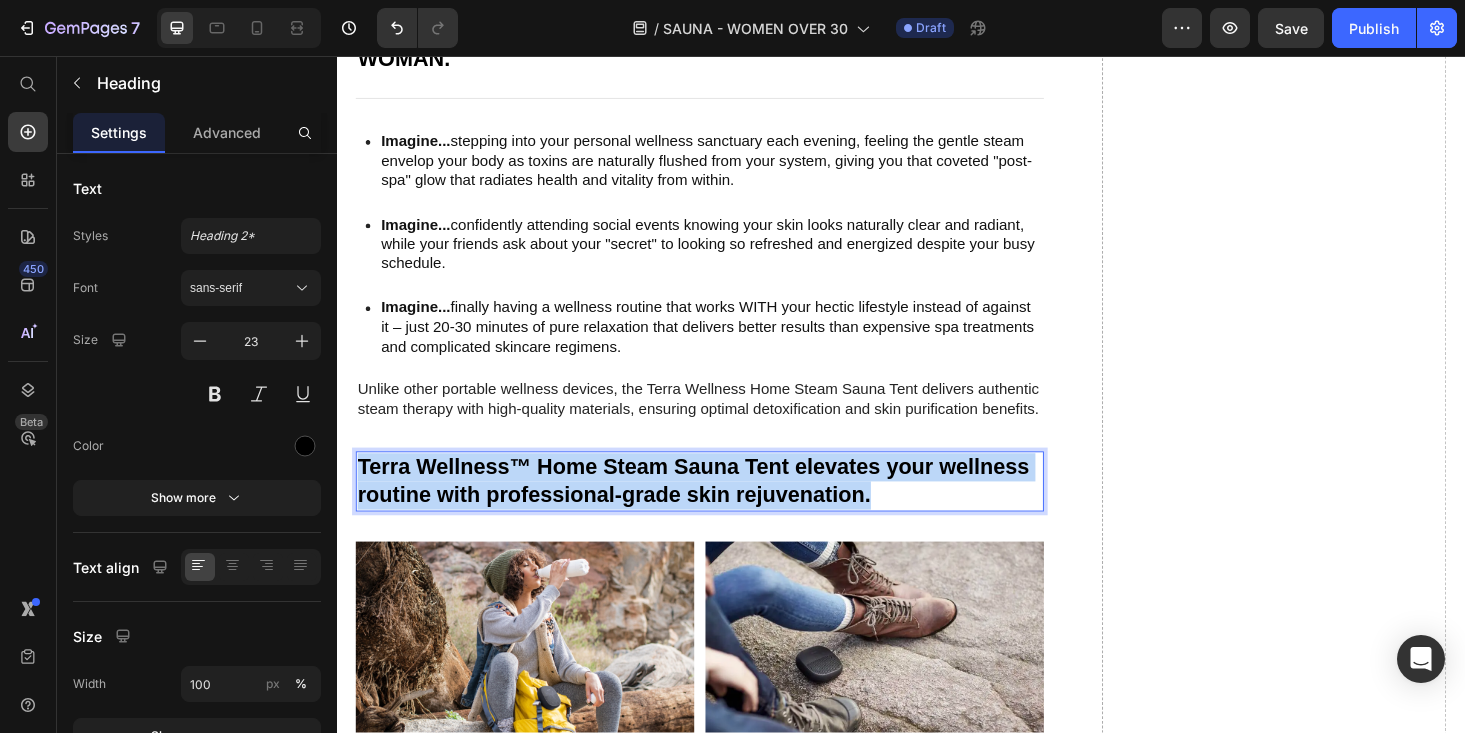 click on "Terra Wellness™ Home Steam Sauna Tent elevates your wellness routine with professional-grade skin rejuvenation." at bounding box center [723, 509] 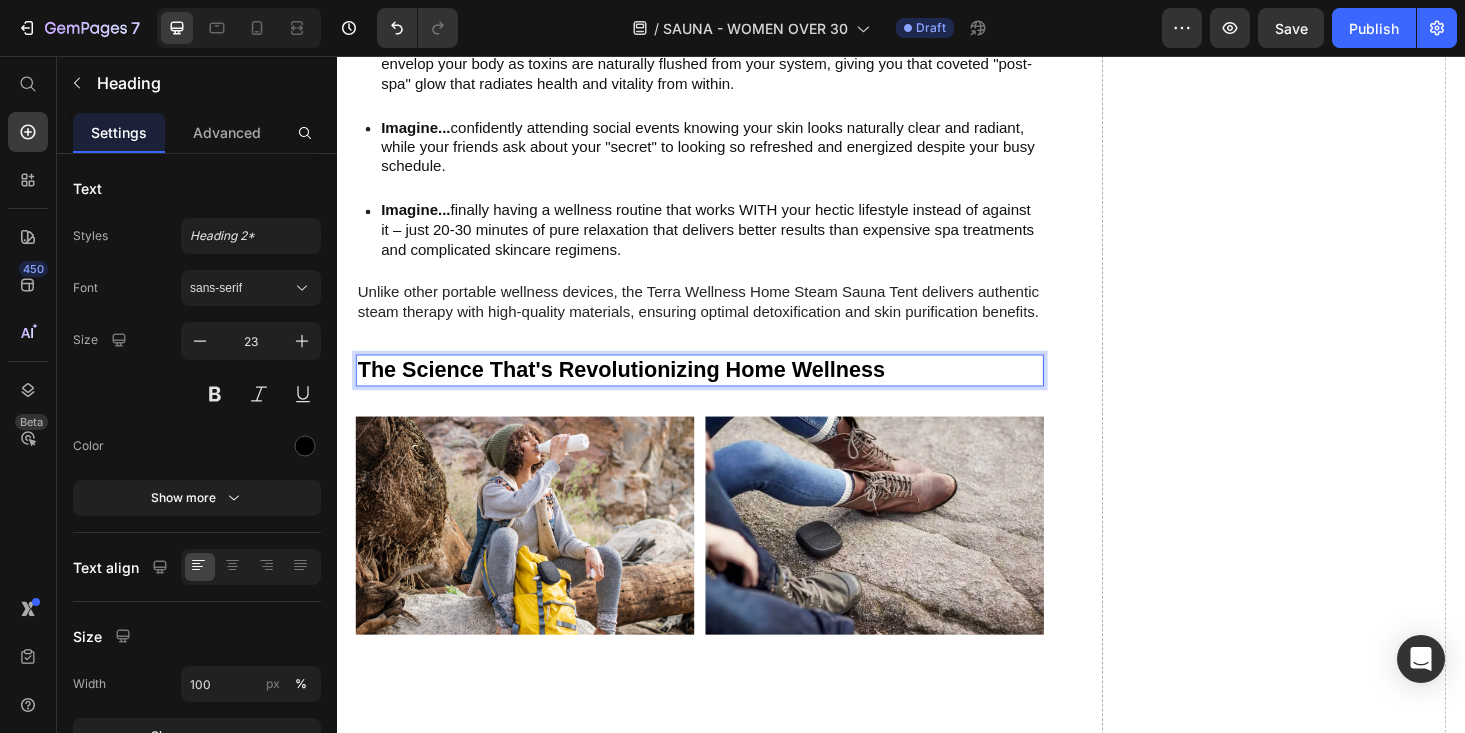 scroll, scrollTop: 4010, scrollLeft: 0, axis: vertical 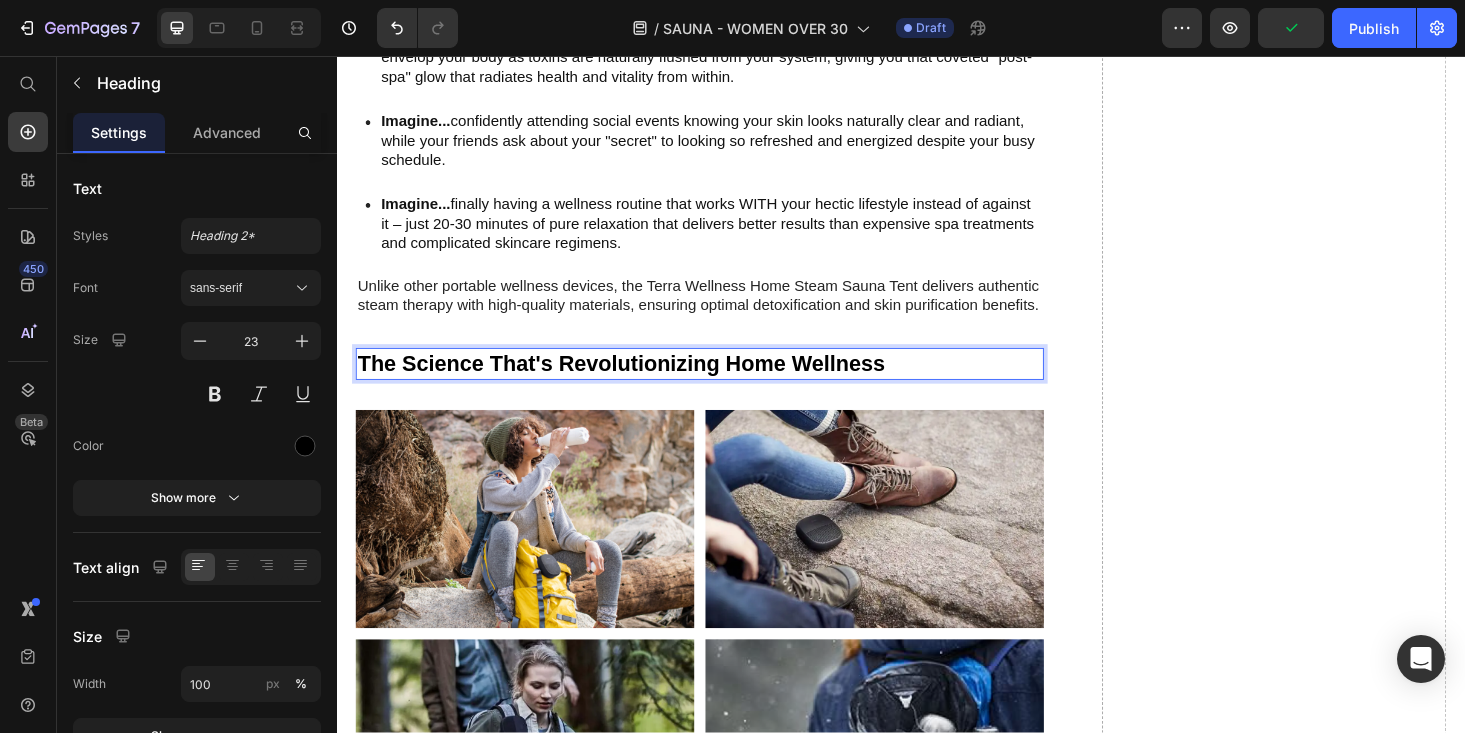 click on "The Science That's Revolutionizing Home Wellness" at bounding box center (723, 384) 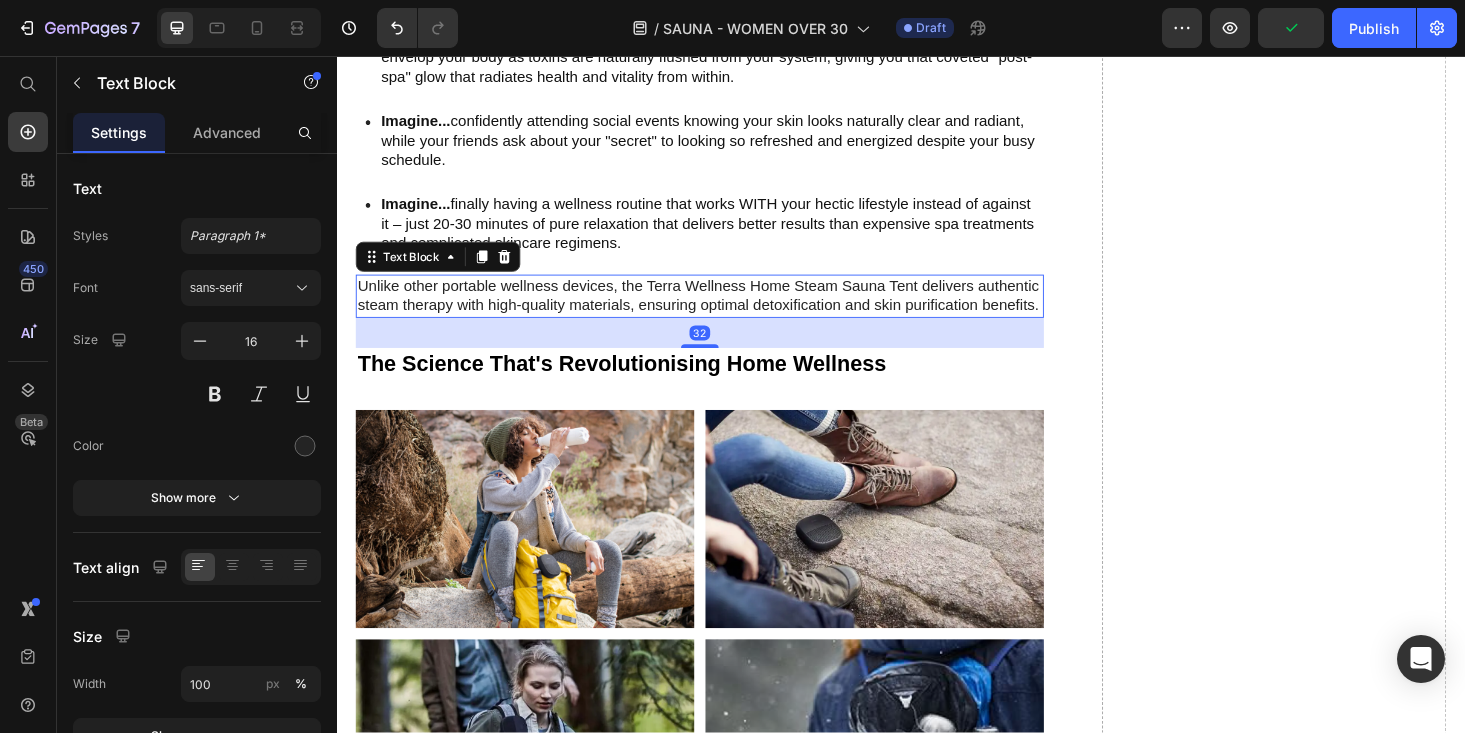 click on "Unlike other portable wellness devices, the Terra Wellness Home Steam Sauna Tent delivers authentic steam therapy with high-quality materials, ensuring optimal detoxification and skin purification benefits." at bounding box center [723, 312] 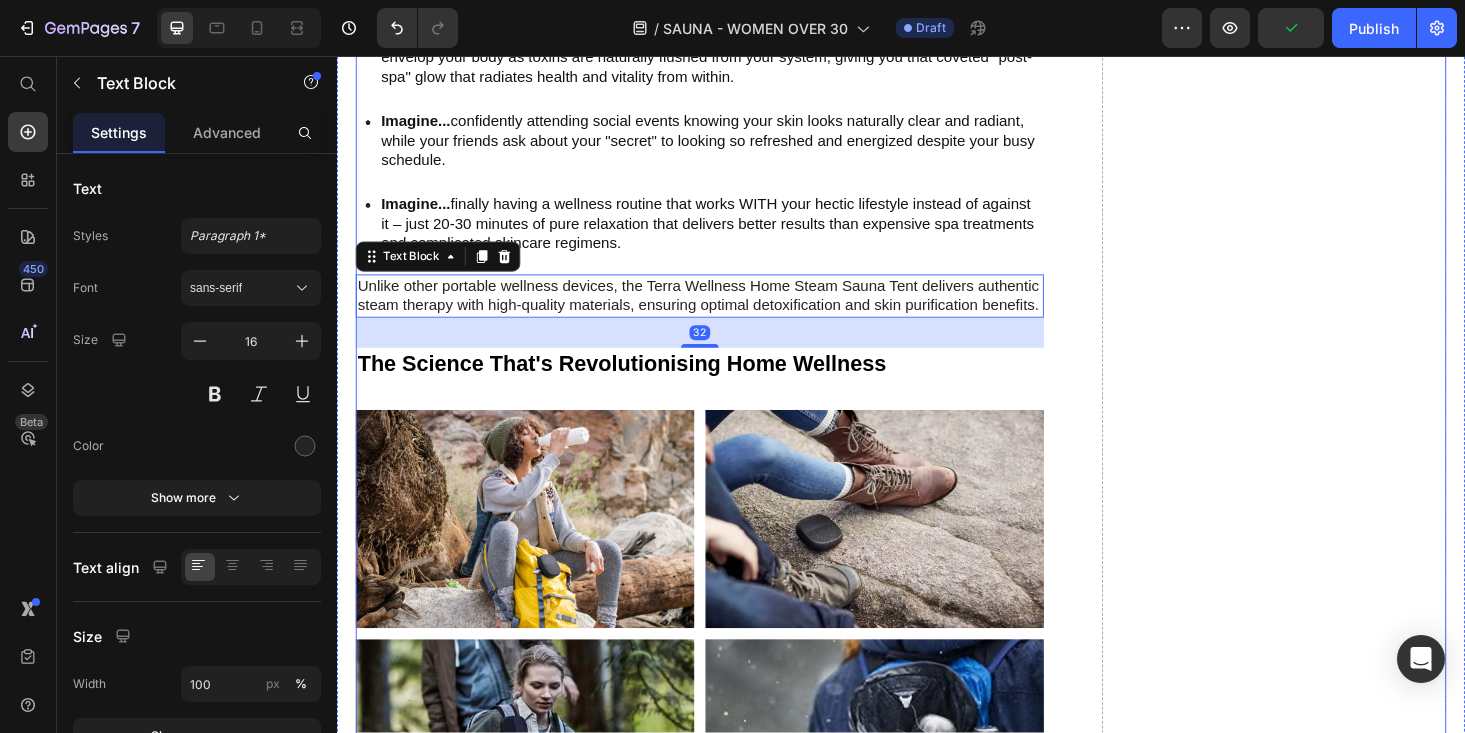 click on "Imagine...  finally having a wellness routine that works WITH your hectic lifestyle instead of against it – just 20-30 minutes of pure relaxation that delivers better results than expensive spa treatments and complicated skincare regimens." at bounding box center (735, 235) 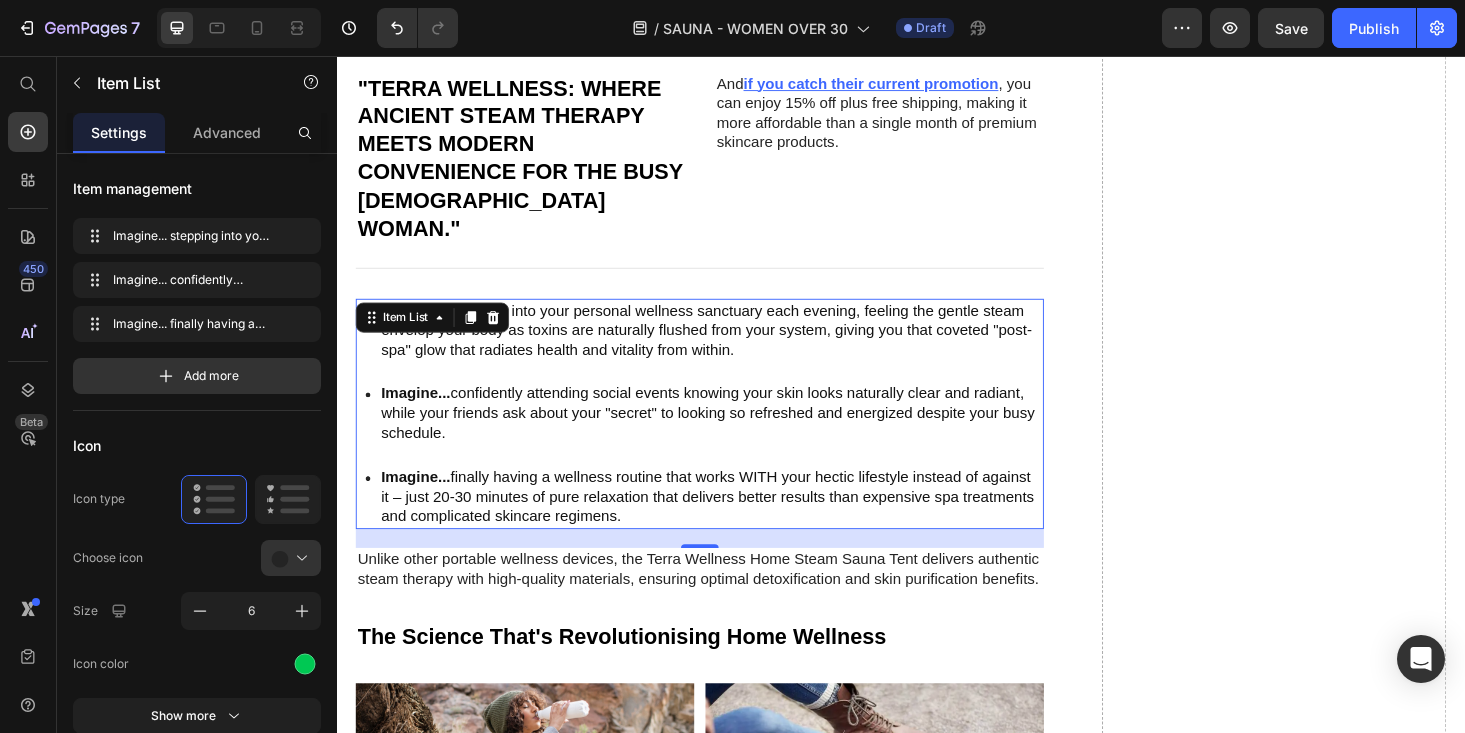scroll, scrollTop: 3567, scrollLeft: 0, axis: vertical 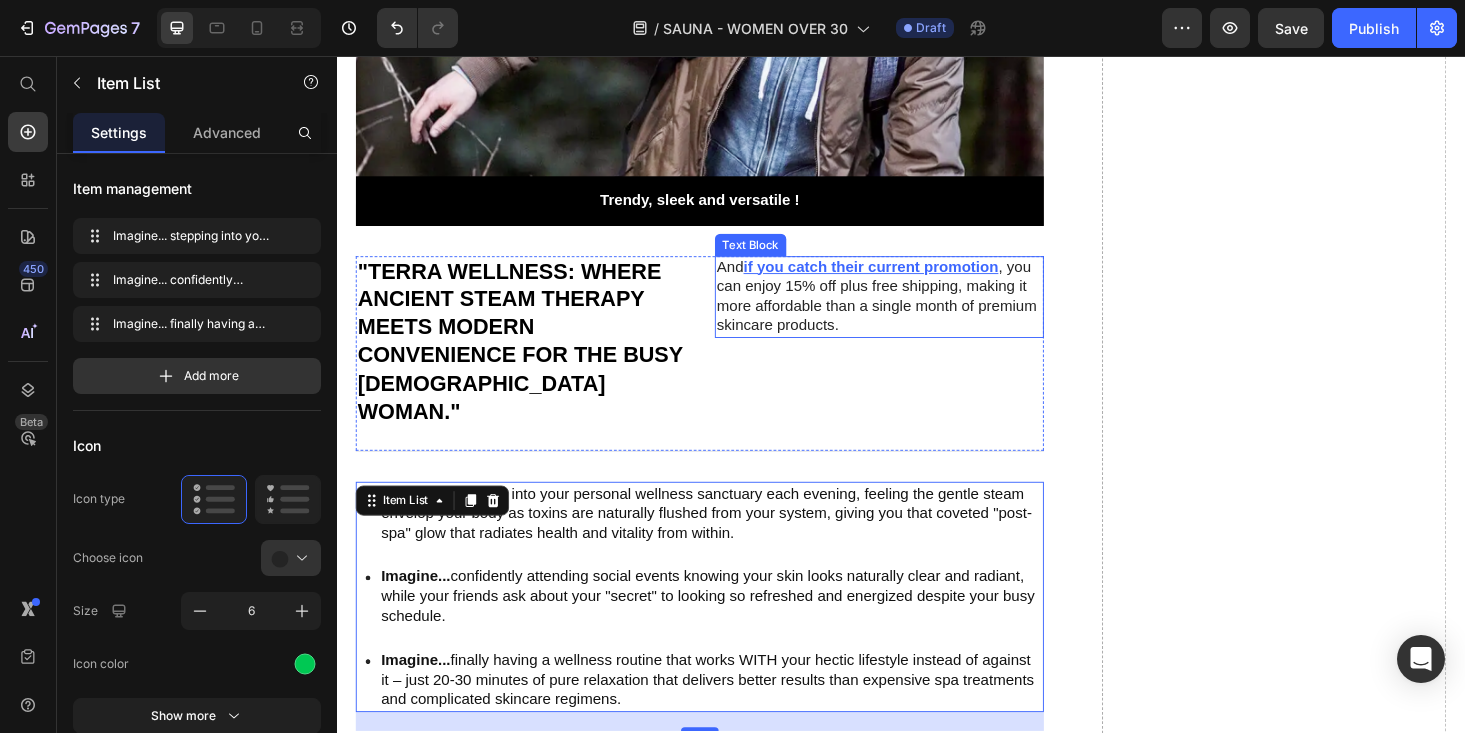 click on "And  if you catch their current promotion , you can enjoy 15% off plus free shipping, making it more affordable than a single month of premium skincare products." at bounding box center [915, 312] 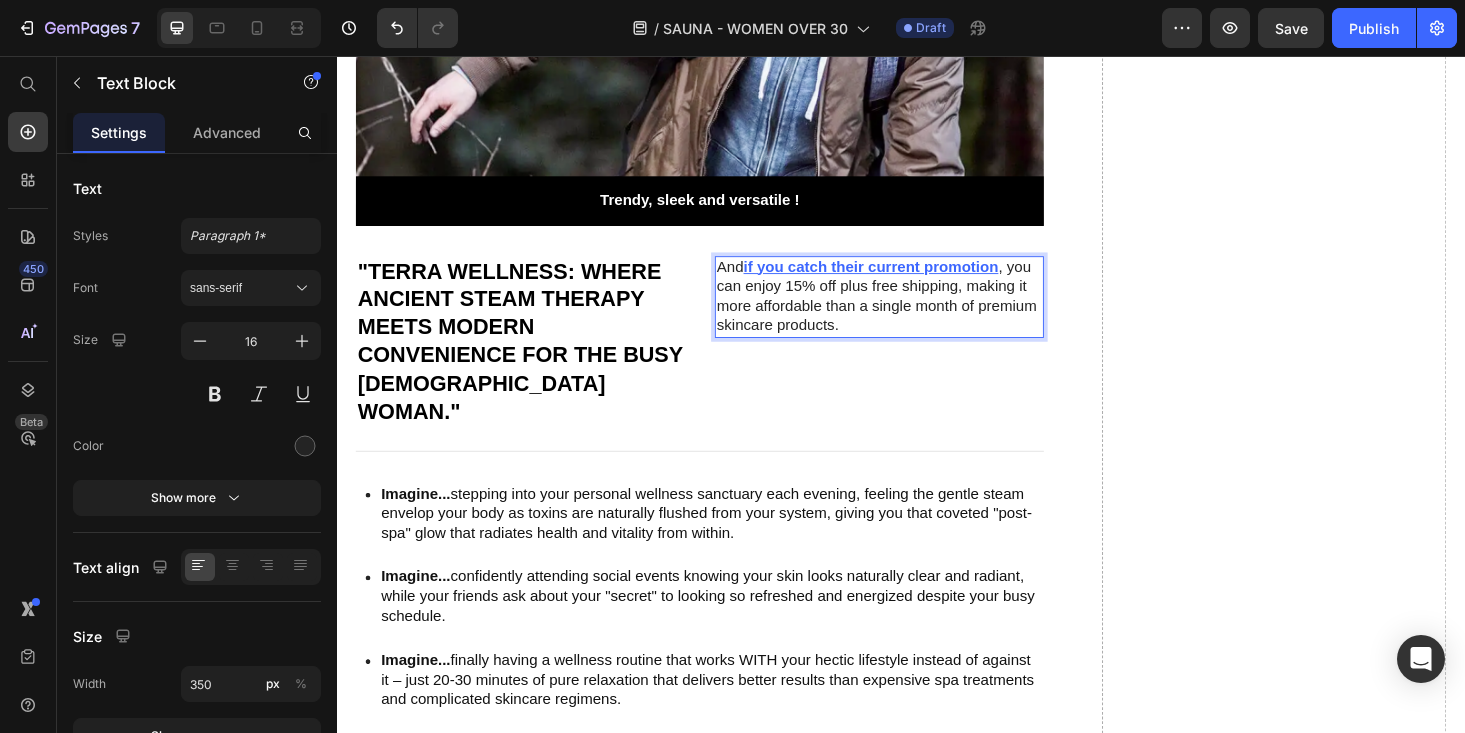 click on "And  if you catch their current promotion , you can enjoy 15% off plus free shipping, making it more affordable than a single month of premium skincare products." at bounding box center [915, 312] 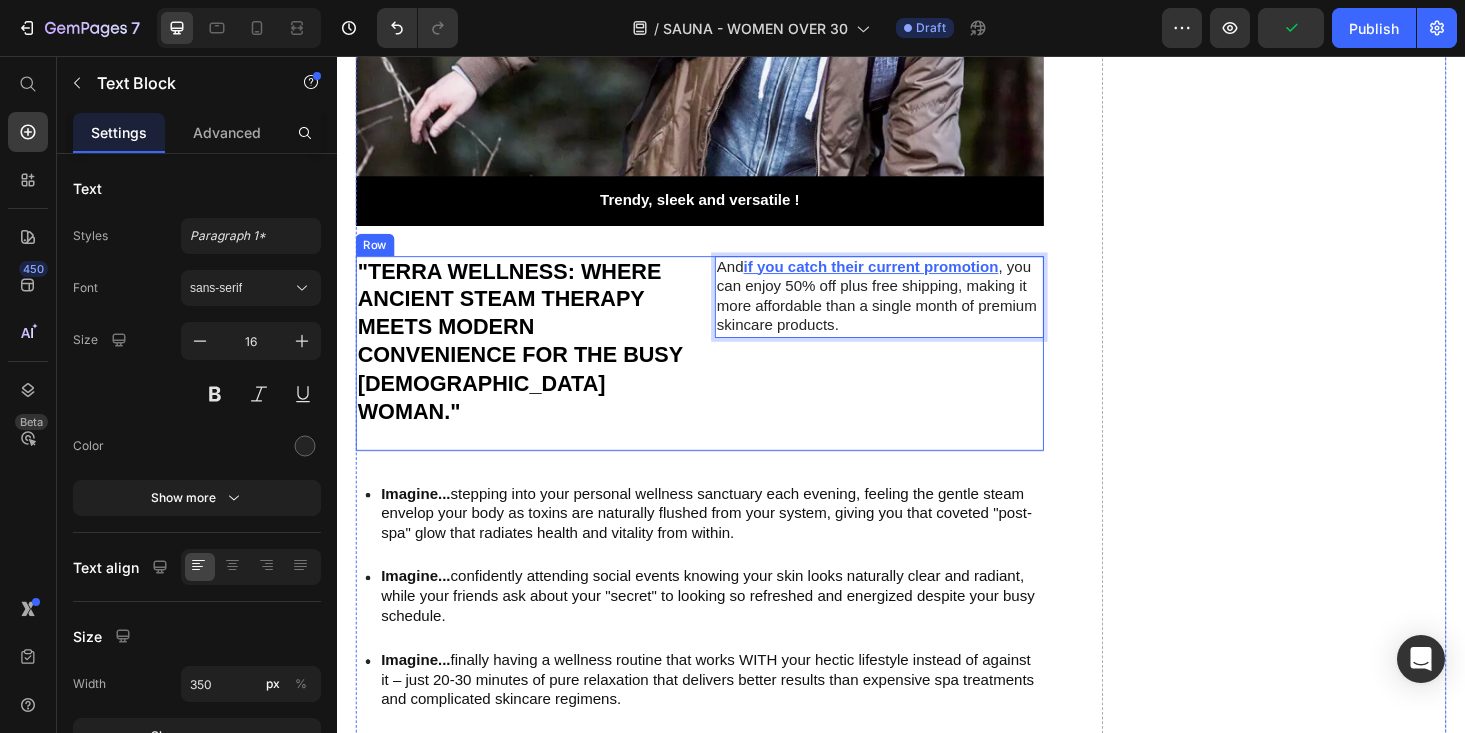 click on "And  if you catch their current promotion , you can enjoy 50% off plus free shipping, making it more affordable than a single month of premium skincare products. Text Block   0" at bounding box center [914, 360] 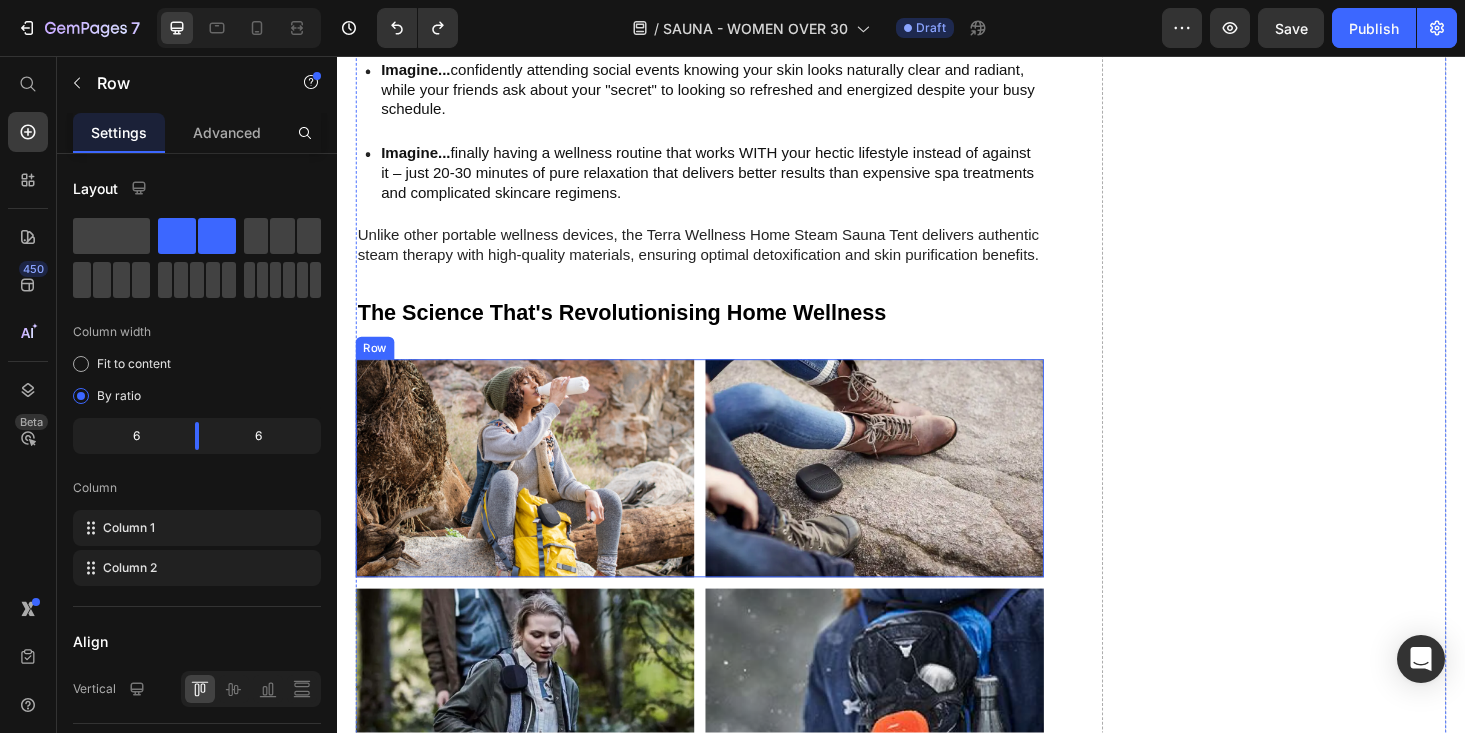 scroll, scrollTop: 3908, scrollLeft: 0, axis: vertical 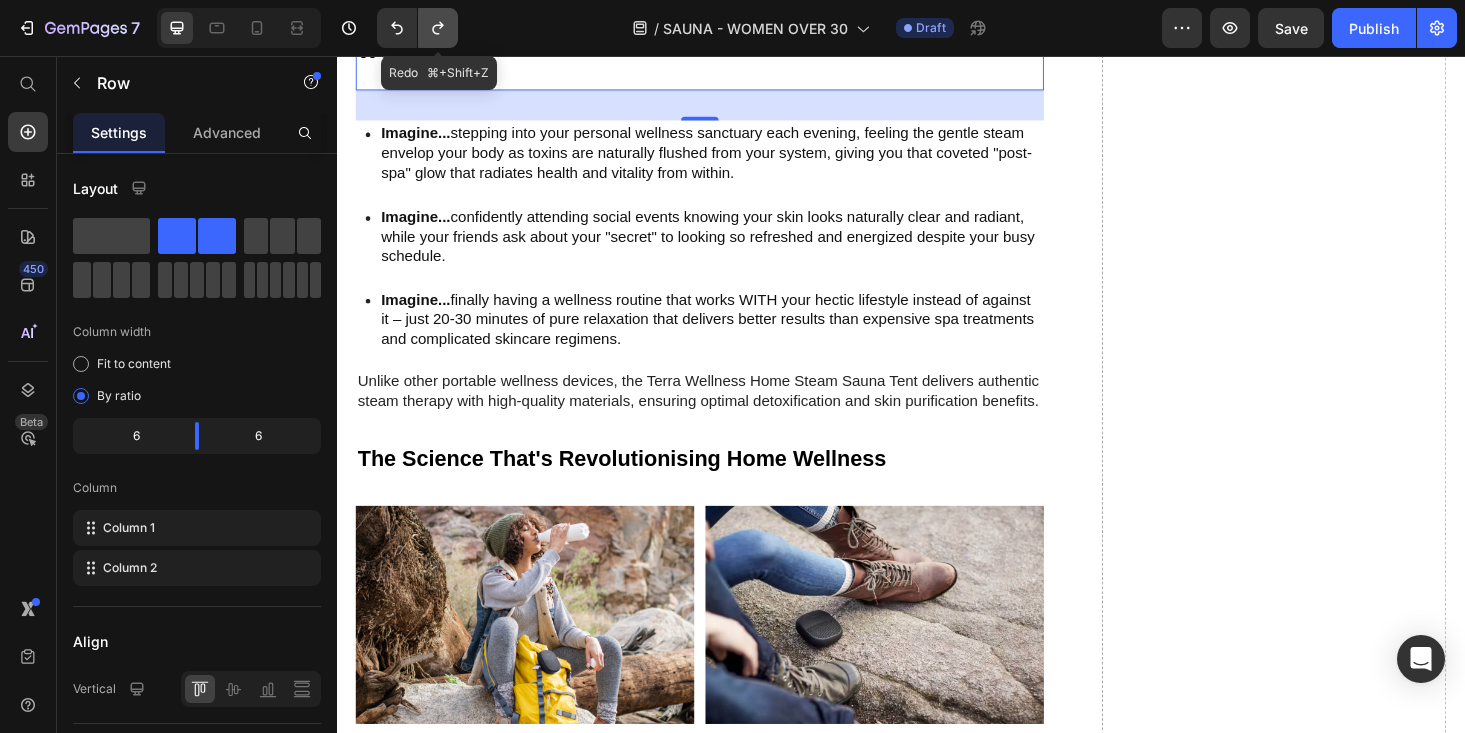click 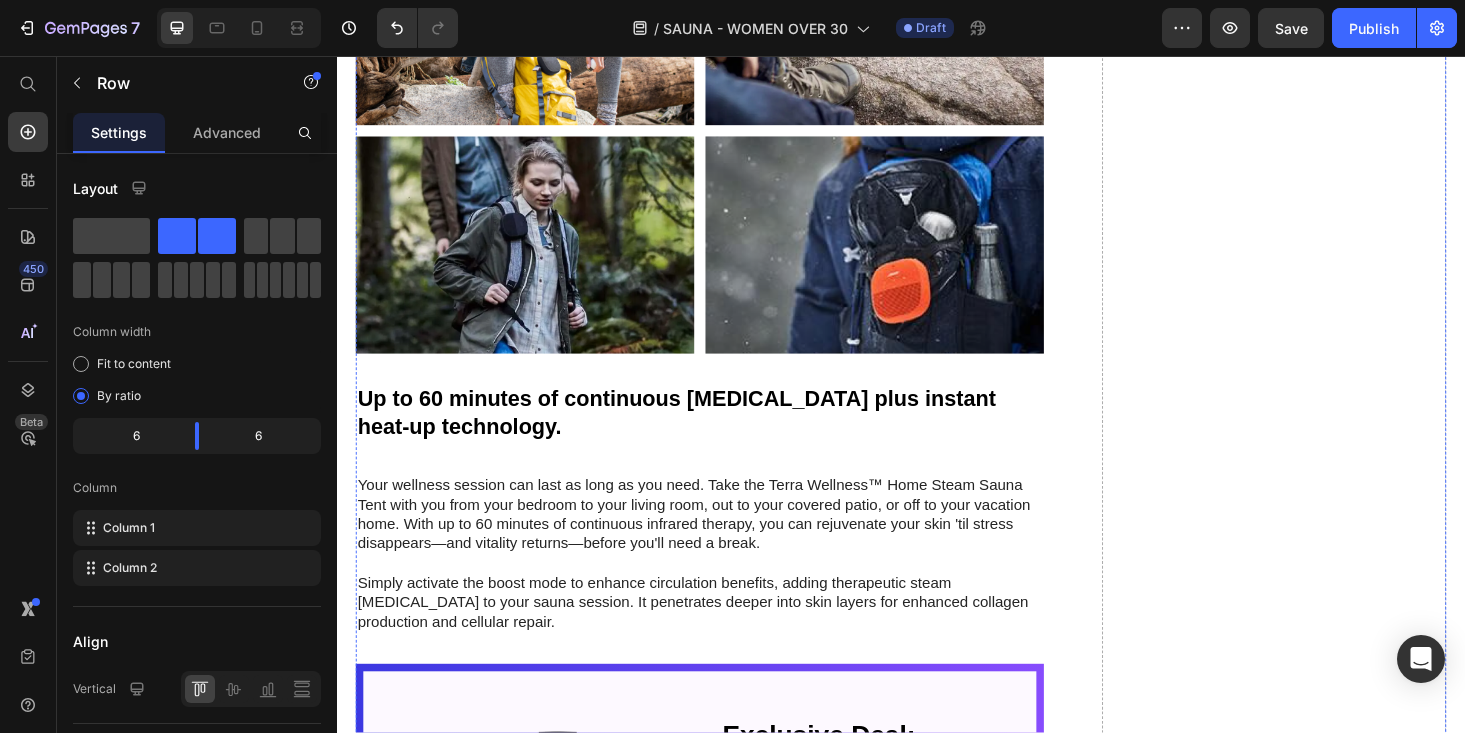 scroll, scrollTop: 4544, scrollLeft: 0, axis: vertical 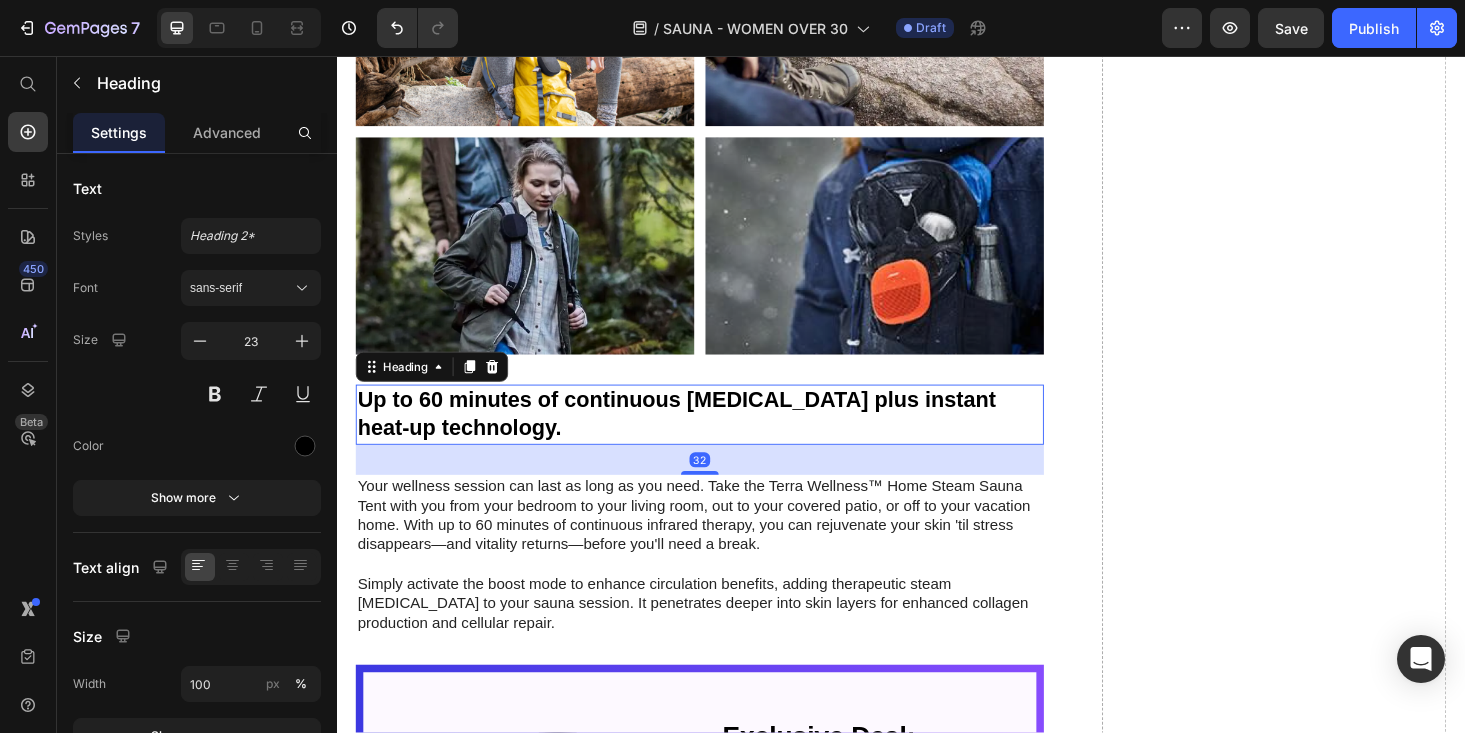 click on "Up to 60 minutes of continuous [MEDICAL_DATA] plus instant heat-up technology." at bounding box center (723, 438) 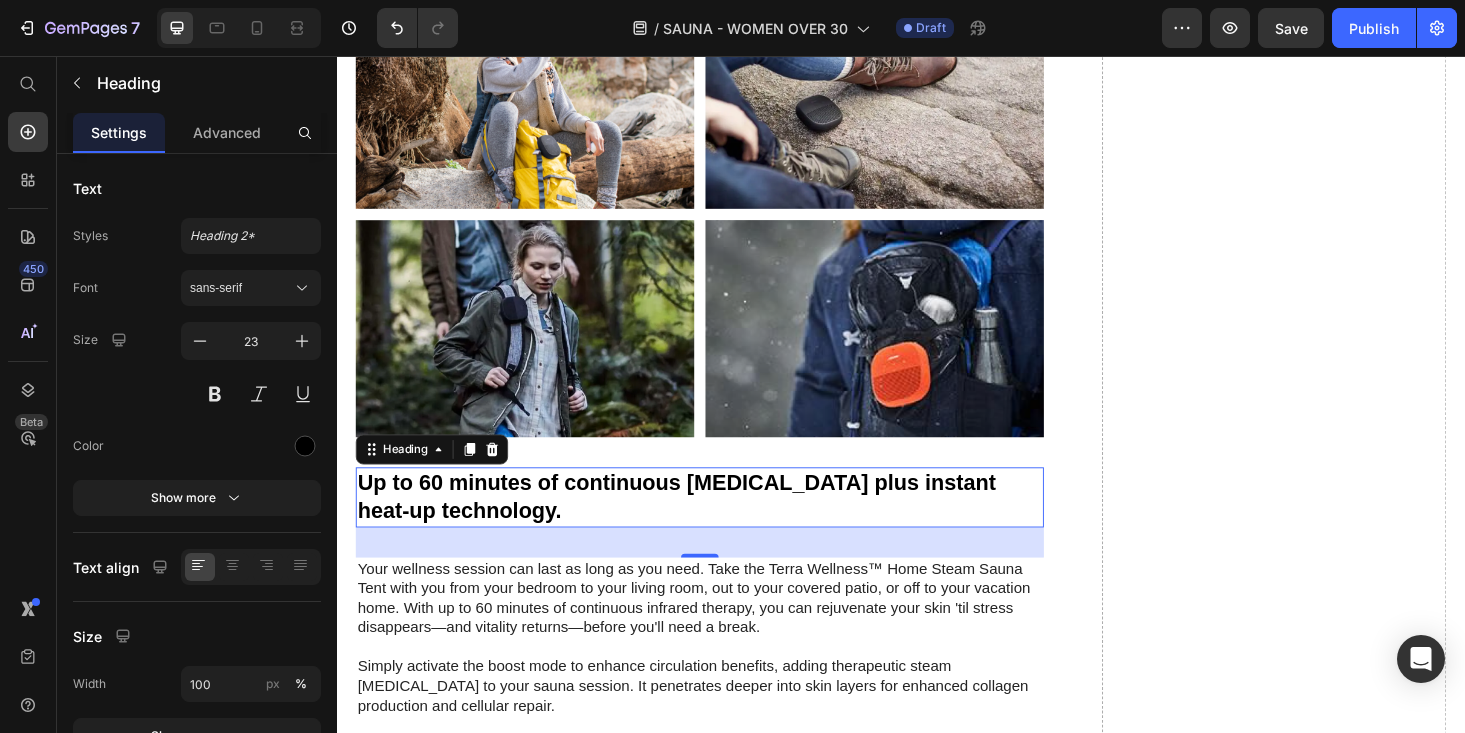 scroll, scrollTop: 4462, scrollLeft: 0, axis: vertical 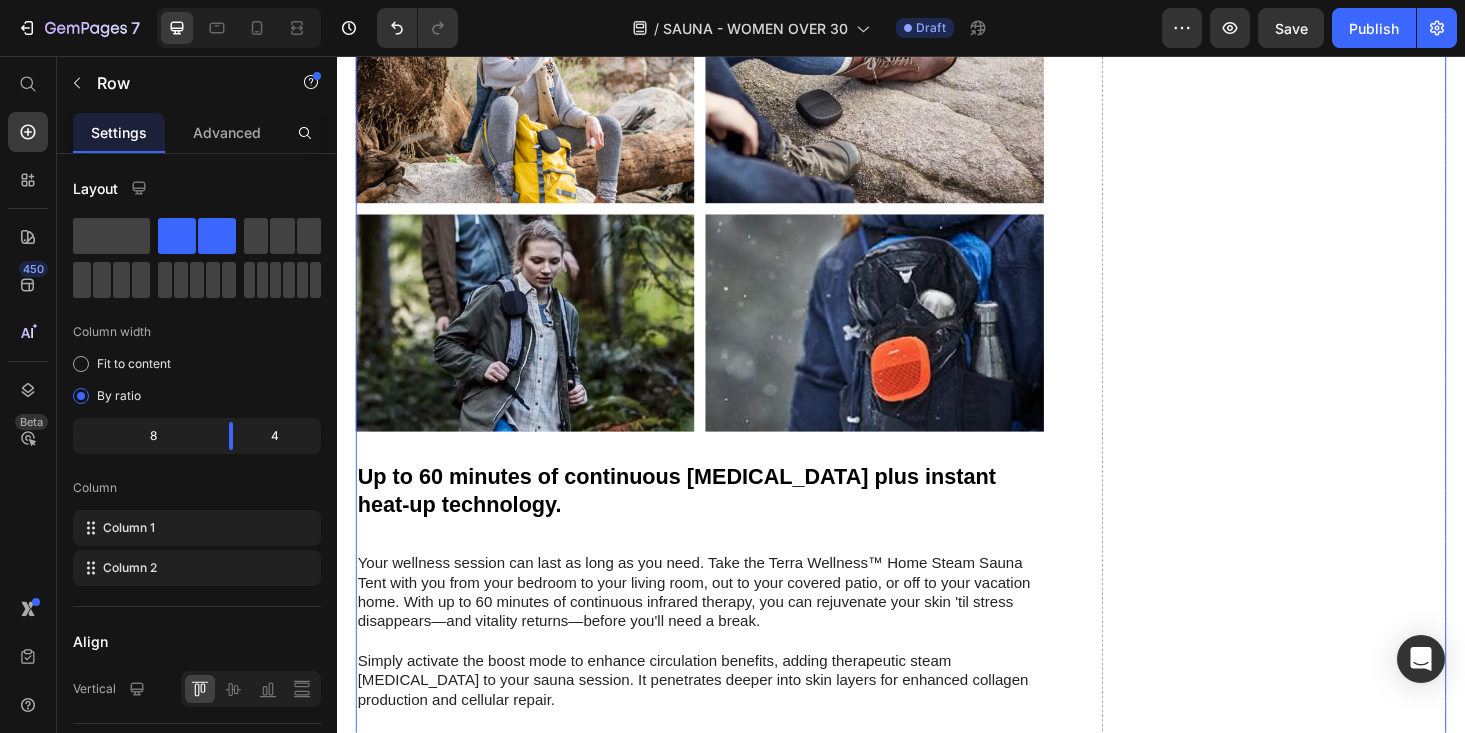 click on "Trusted by 50,000+ Happy [DEMOGRAPHIC_DATA] - Featured in wellness communities nationwide Heading Trendy, sleek and versatile ! Text Block Hero Banner "Terra Wellness: Where Ancient Steam Therapy Meets Modern Convenience for the Busy [DEMOGRAPHIC_DATA] Woman." Heading And  if you catch their current promotion , you can enjoy 50% off plus free shipping, making it more affordable than a single month of premium skincare products. Text Block Row
Imagine...  stepping into your personal wellness sanctuary each evening, feeling the gentle steam envelop your body as toxins are naturally flushed from your system, giving you that coveted "post-spa" glow that radiates health and vitality from within.
Imagine...  confidently attending social events knowing your skin looks naturally clear and radiant, while your friends ask about your "secret" to looking so refreshed and energized despite your busy schedule.
Imagine... Item List Text Block The Science That's Revolutionising Home Wellness Heading Image Image Row Image Image" at bounding box center (723, 979) 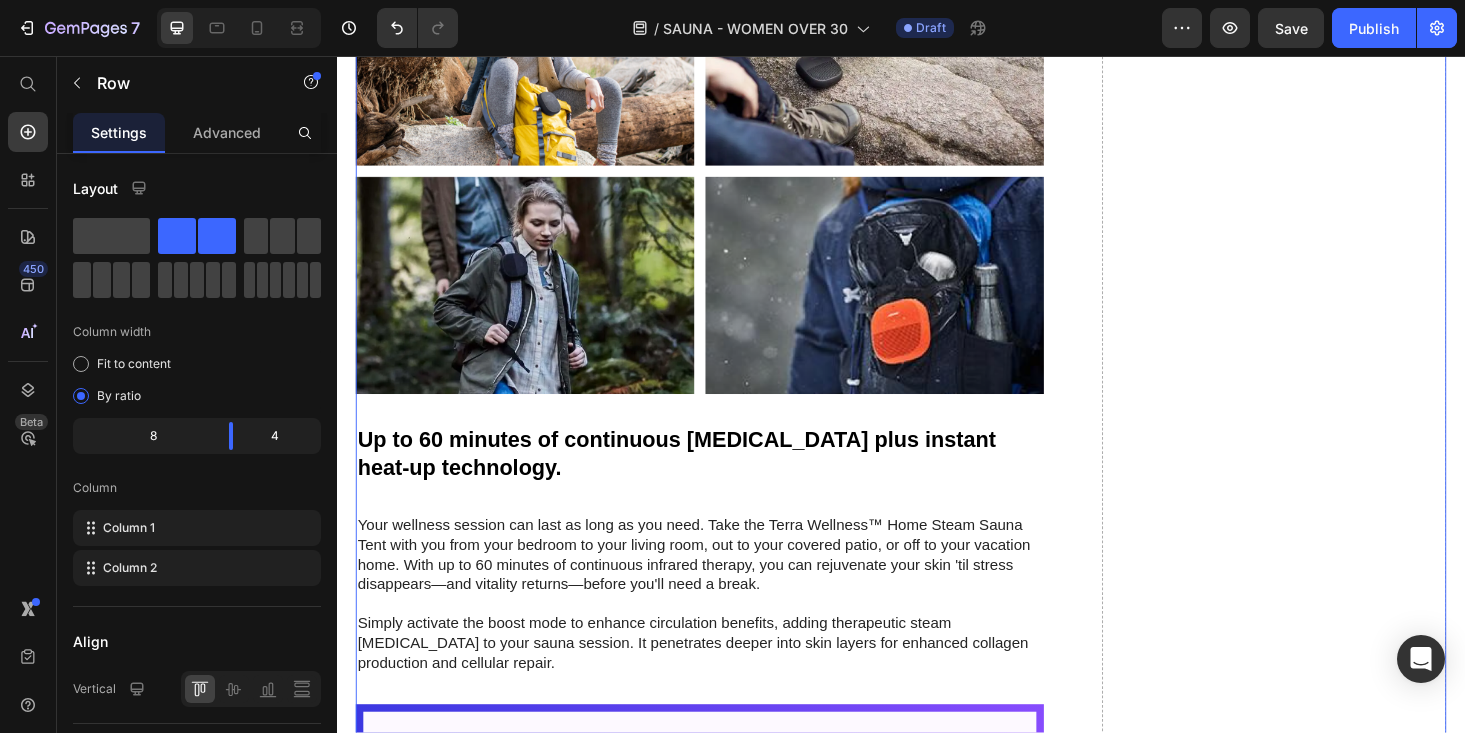 scroll, scrollTop: 4555, scrollLeft: 0, axis: vertical 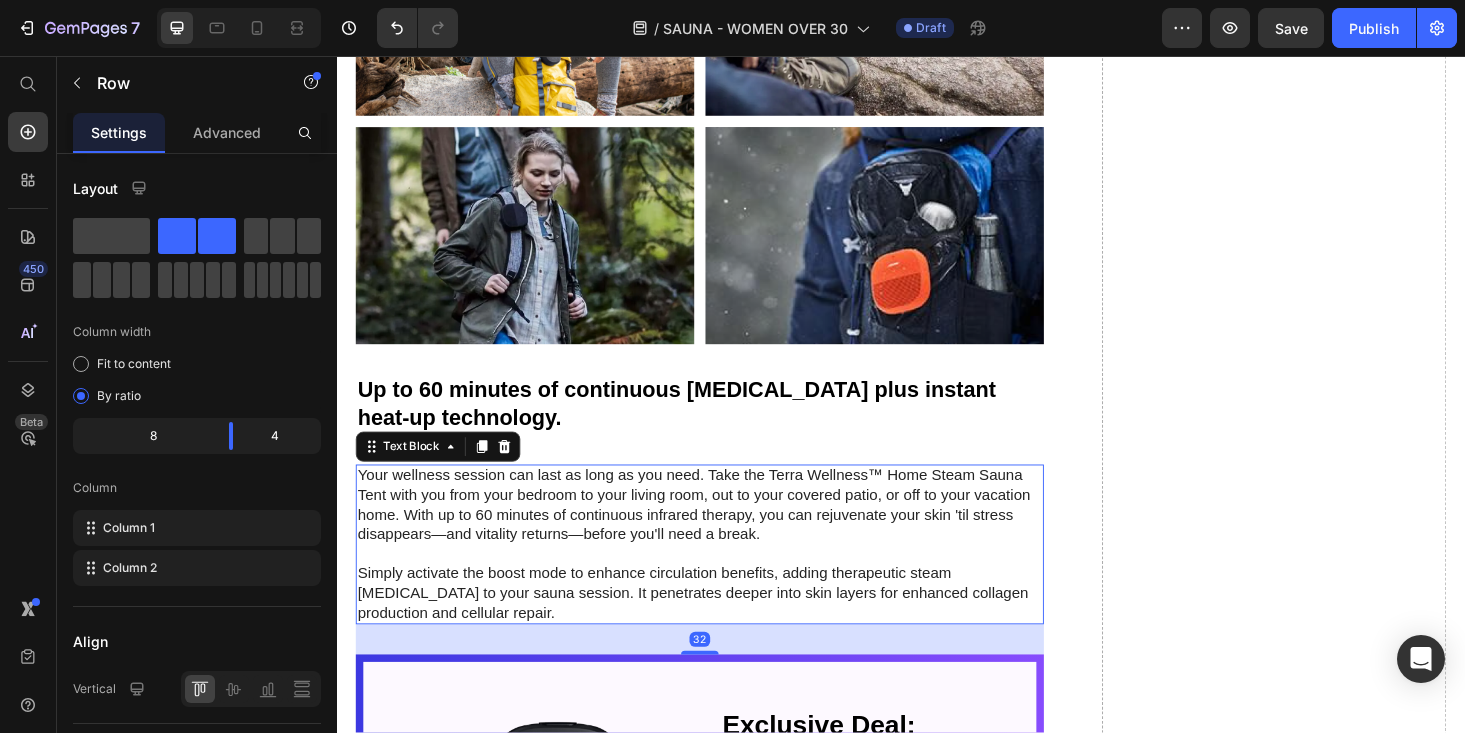 click on "Your wellness session can last as long as you need. Take the Terra Wellness™ Home Steam Sauna Tent with you from your bedroom to your living room, out to your covered patio, or off to your vacation home. With up to 60 minutes of continuous infrared therapy, you can rejuvenate your skin 'til stress disappears—and vitality returns—before you'll need a break." at bounding box center [723, 534] 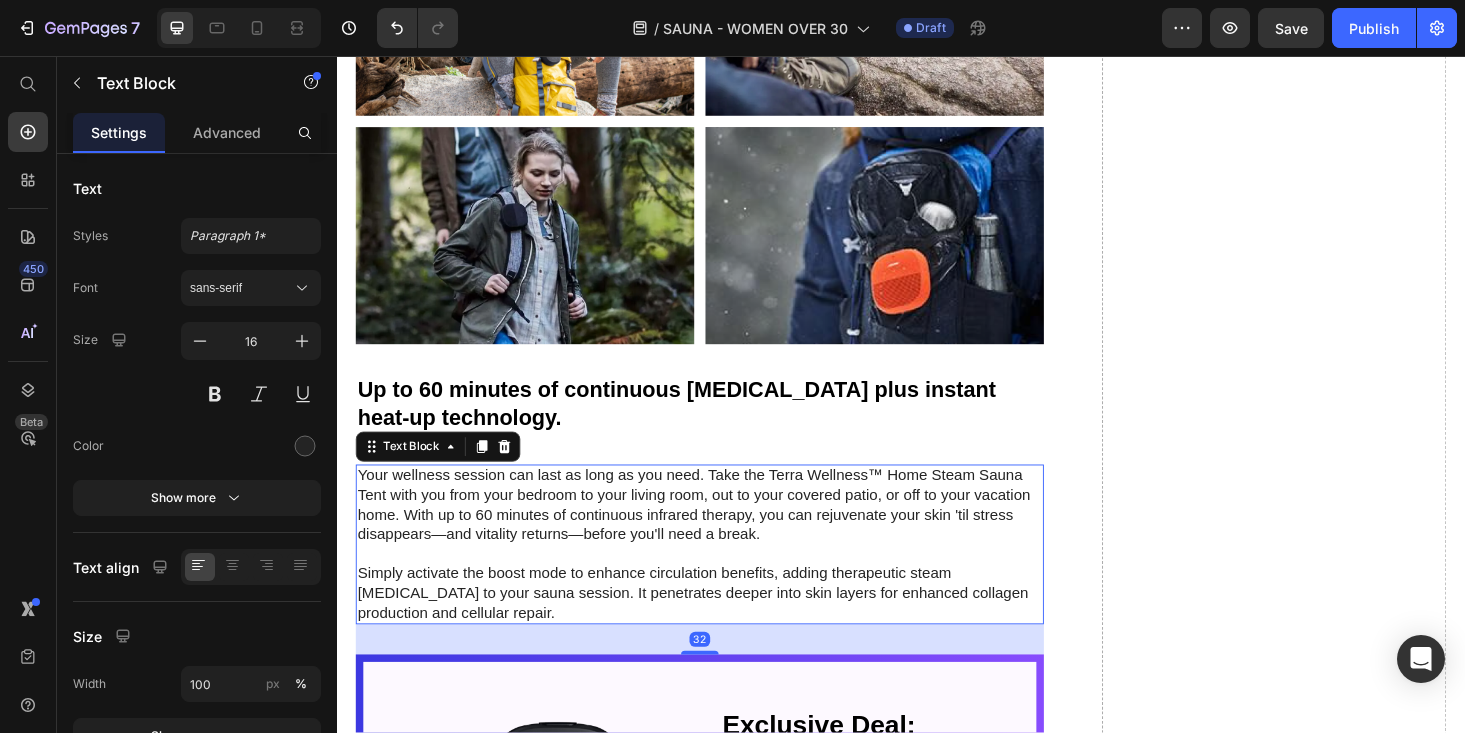 click on "Your wellness session can last as long as you need. Take the Terra Wellness™ Home Steam Sauna Tent with you from your bedroom to your living room, out to your covered patio, or off to your vacation home. With up to 60 minutes of continuous infrared therapy, you can rejuvenate your skin 'til stress disappears—and vitality returns—before you'll need a break." at bounding box center (723, 534) 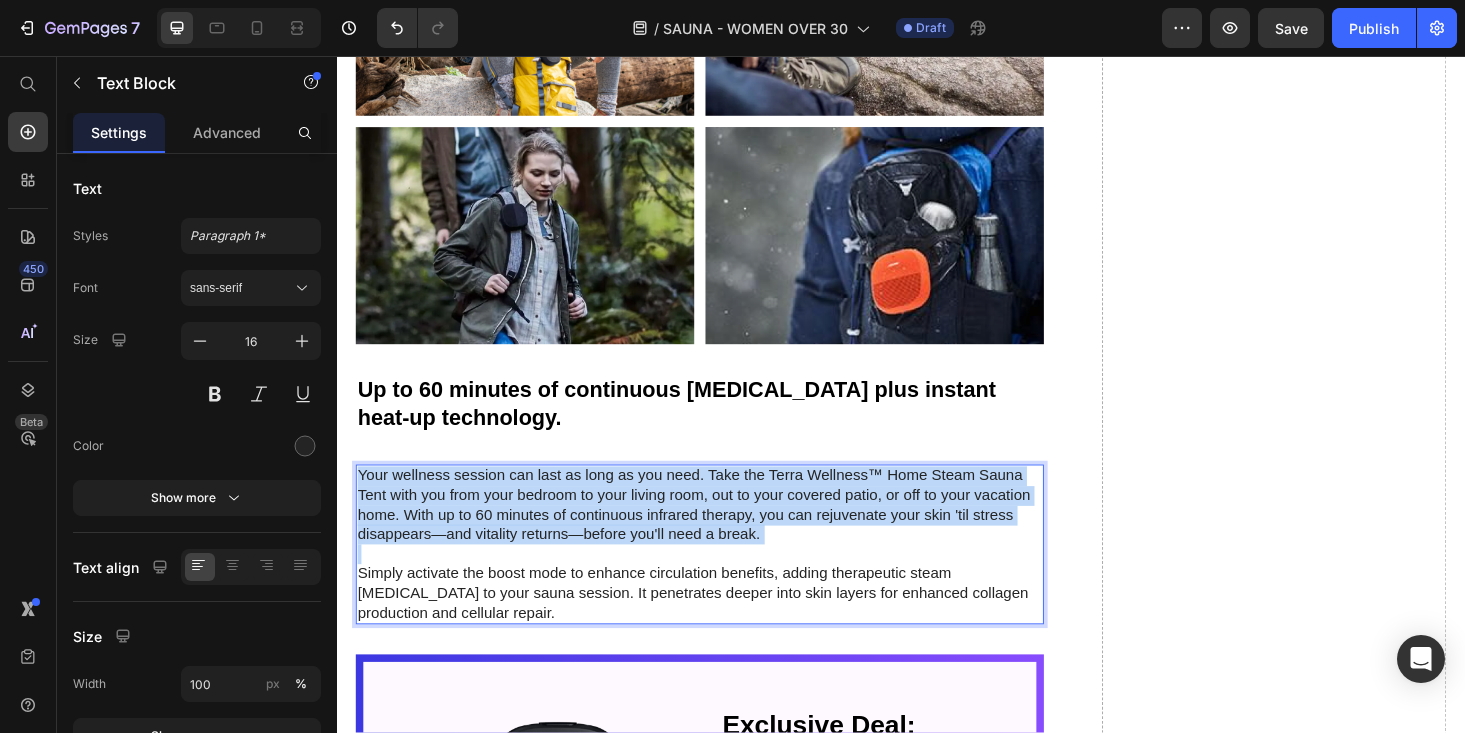 click on "Your wellness session can last as long as you need. Take the Terra Wellness™ Home Steam Sauna Tent with you from your bedroom to your living room, out to your covered patio, or off to your vacation home. With up to 60 minutes of continuous infrared therapy, you can rejuvenate your skin 'til stress disappears—and vitality returns—before you'll need a break." at bounding box center [723, 534] 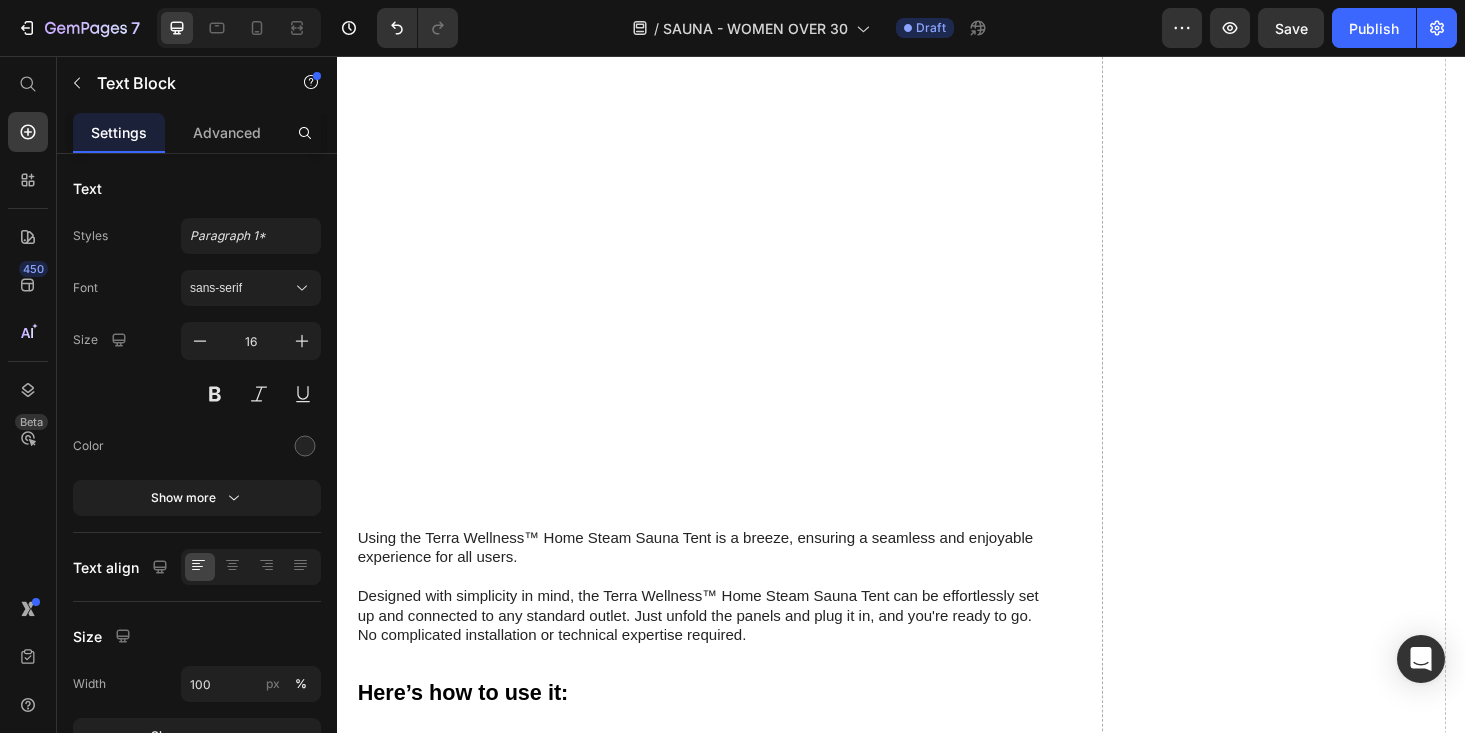scroll, scrollTop: 5734, scrollLeft: 0, axis: vertical 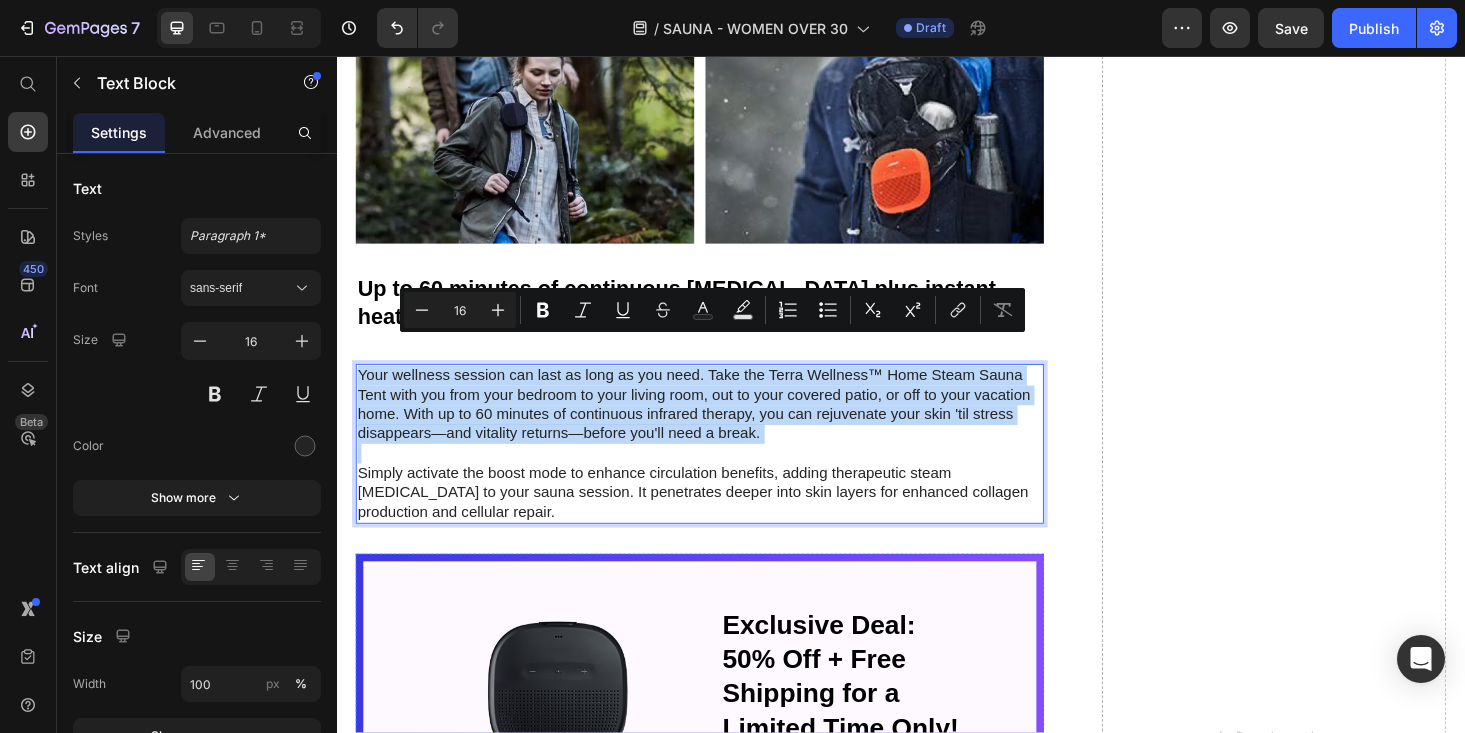 click on "Your wellness session can last as long as you need. Take the Terra Wellness™ Home Steam Sauna Tent with you from your bedroom to your living room, out to your covered patio, or off to your vacation home. With up to 60 minutes of continuous infrared therapy, you can rejuvenate your skin 'til stress disappears—and vitality returns—before you'll need a break." at bounding box center (723, 427) 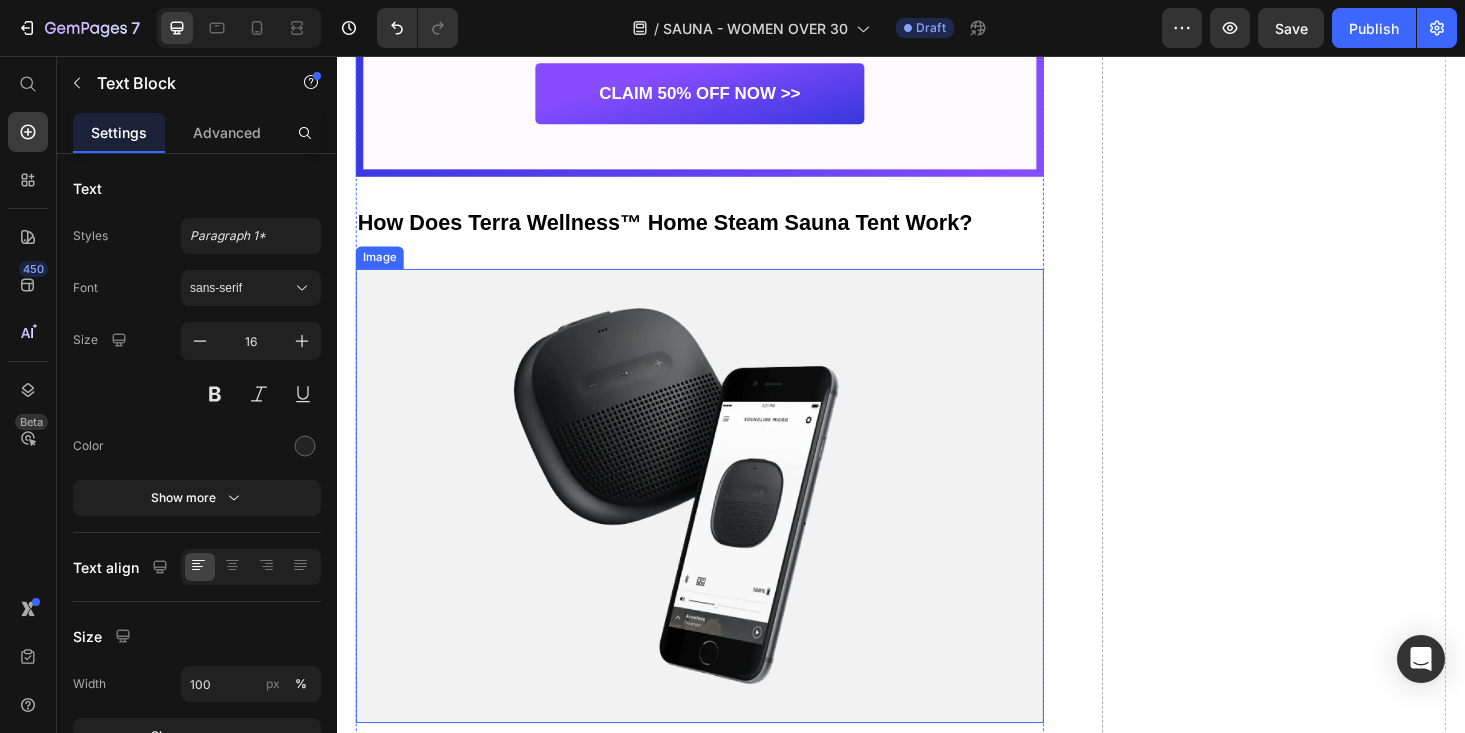 scroll, scrollTop: 5564, scrollLeft: 0, axis: vertical 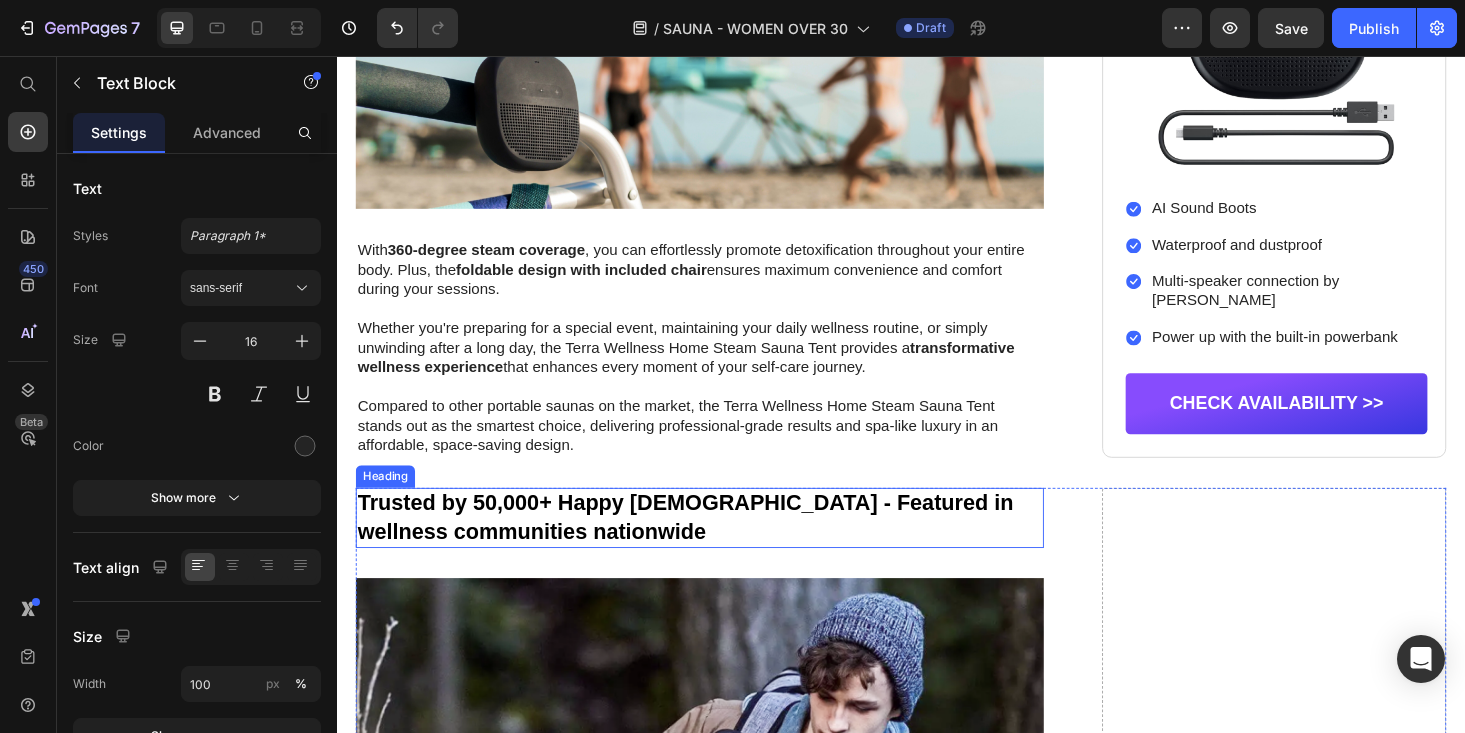 click on "Trusted by 50,000+ Happy [DEMOGRAPHIC_DATA] - Featured in wellness communities nationwide" at bounding box center [723, 548] 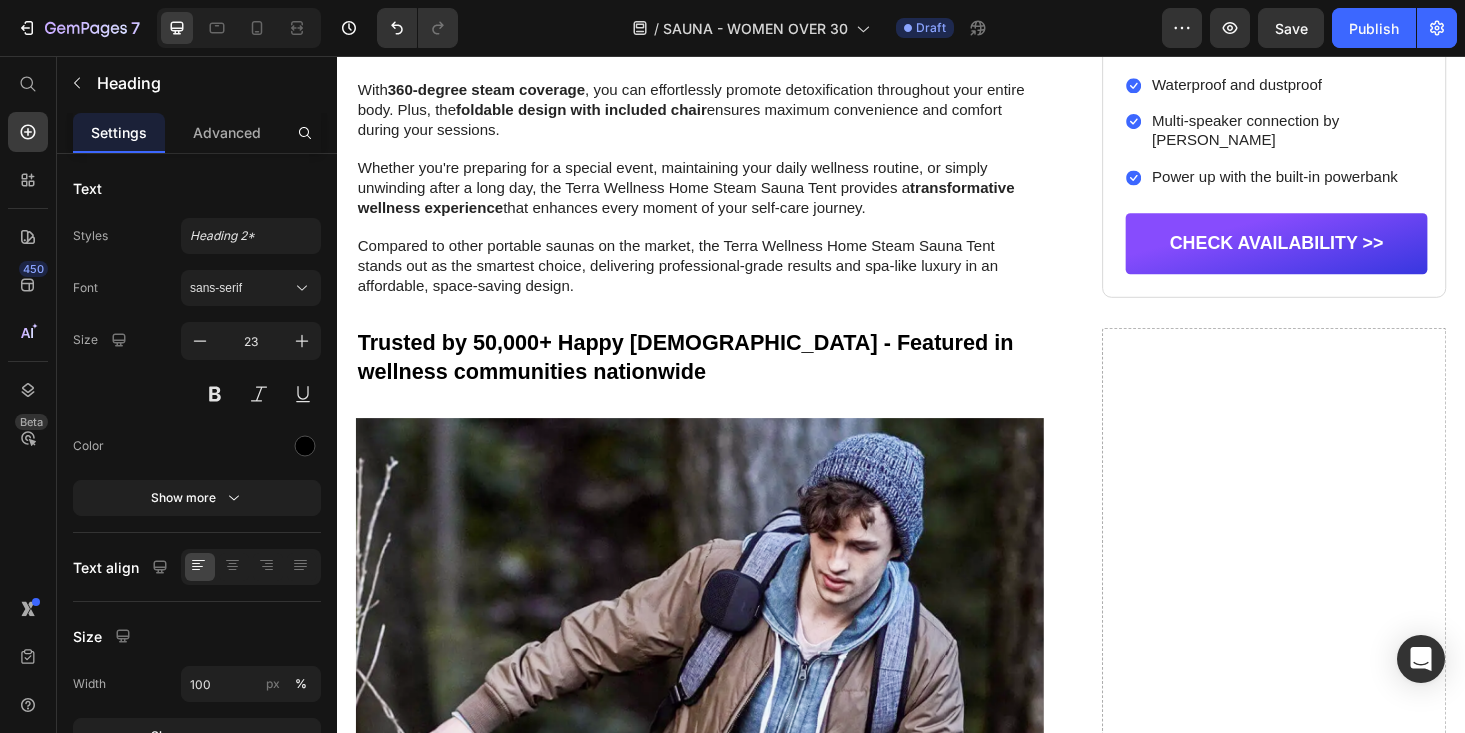 scroll, scrollTop: 2883, scrollLeft: 0, axis: vertical 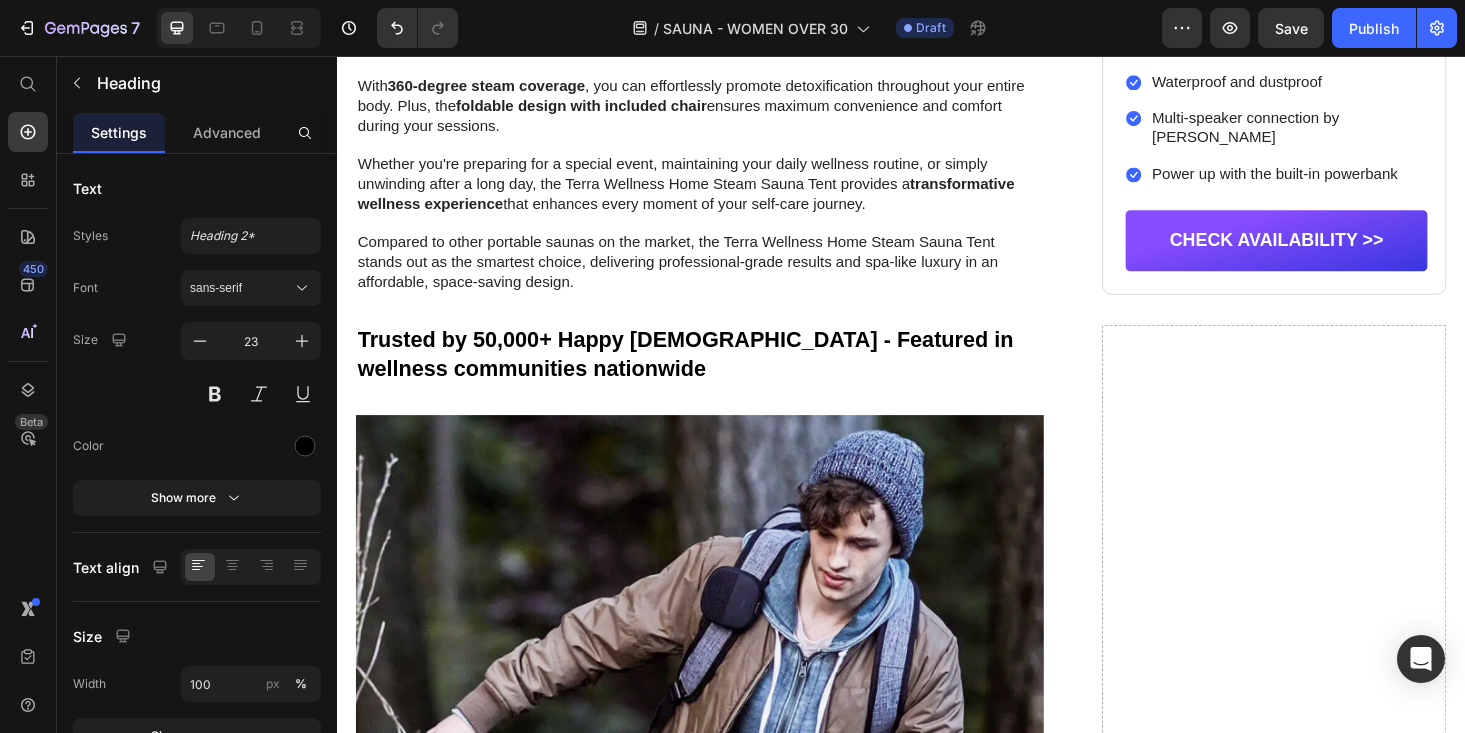 click on "Trusted by 50,000+ Happy [DEMOGRAPHIC_DATA] - Featured in wellness communities nationwide" at bounding box center (723, 374) 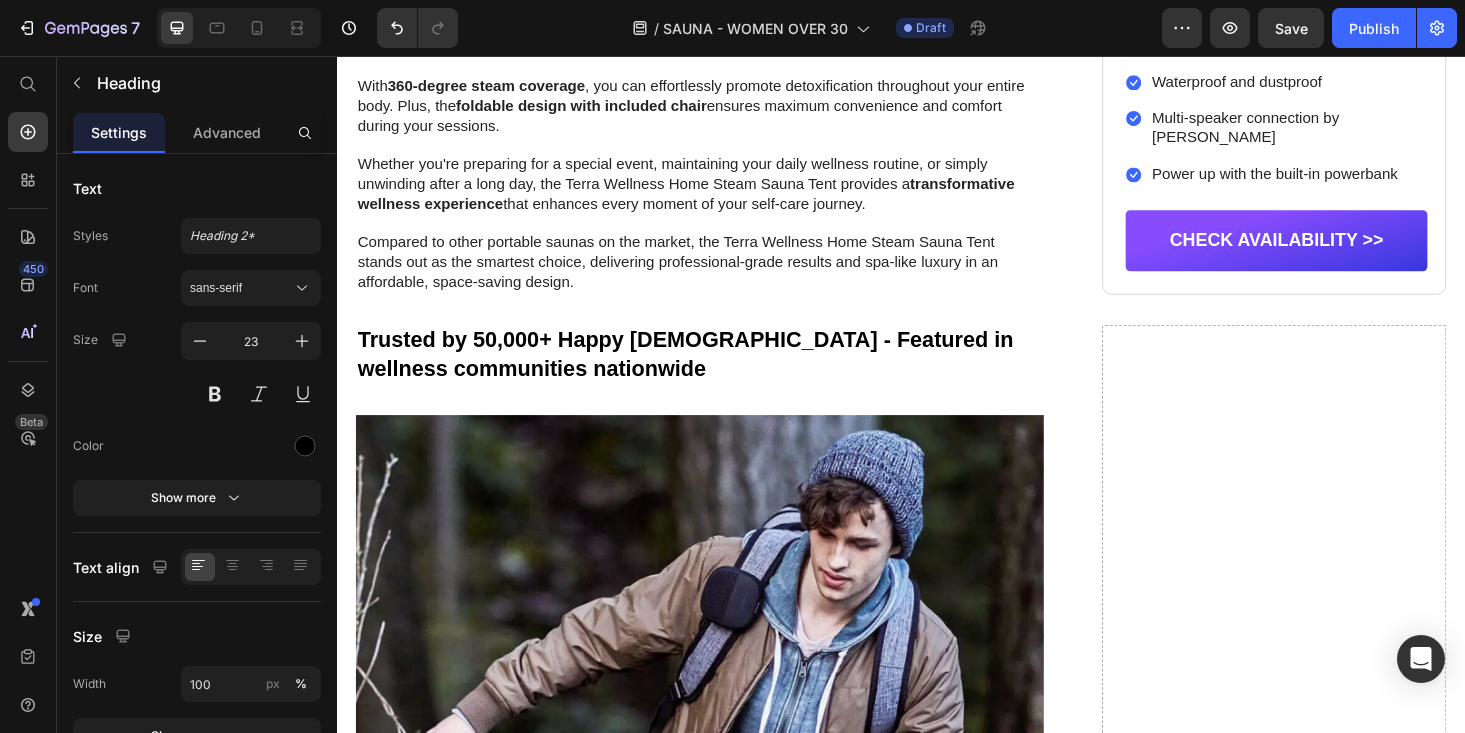 click on "Trusted by 50,000+ Happy [DEMOGRAPHIC_DATA] - Featured in wellness communities nationwide" at bounding box center (723, 374) 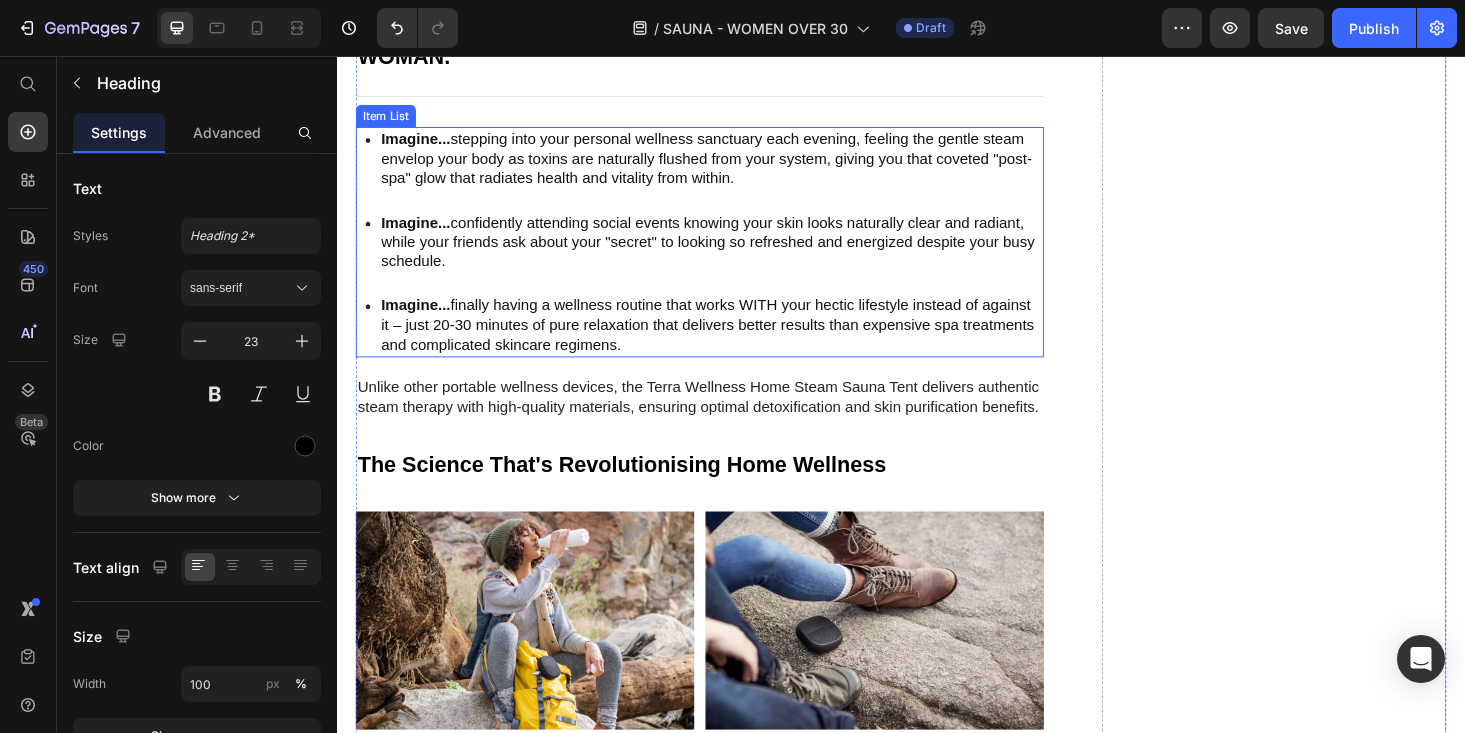 scroll, scrollTop: 4075, scrollLeft: 0, axis: vertical 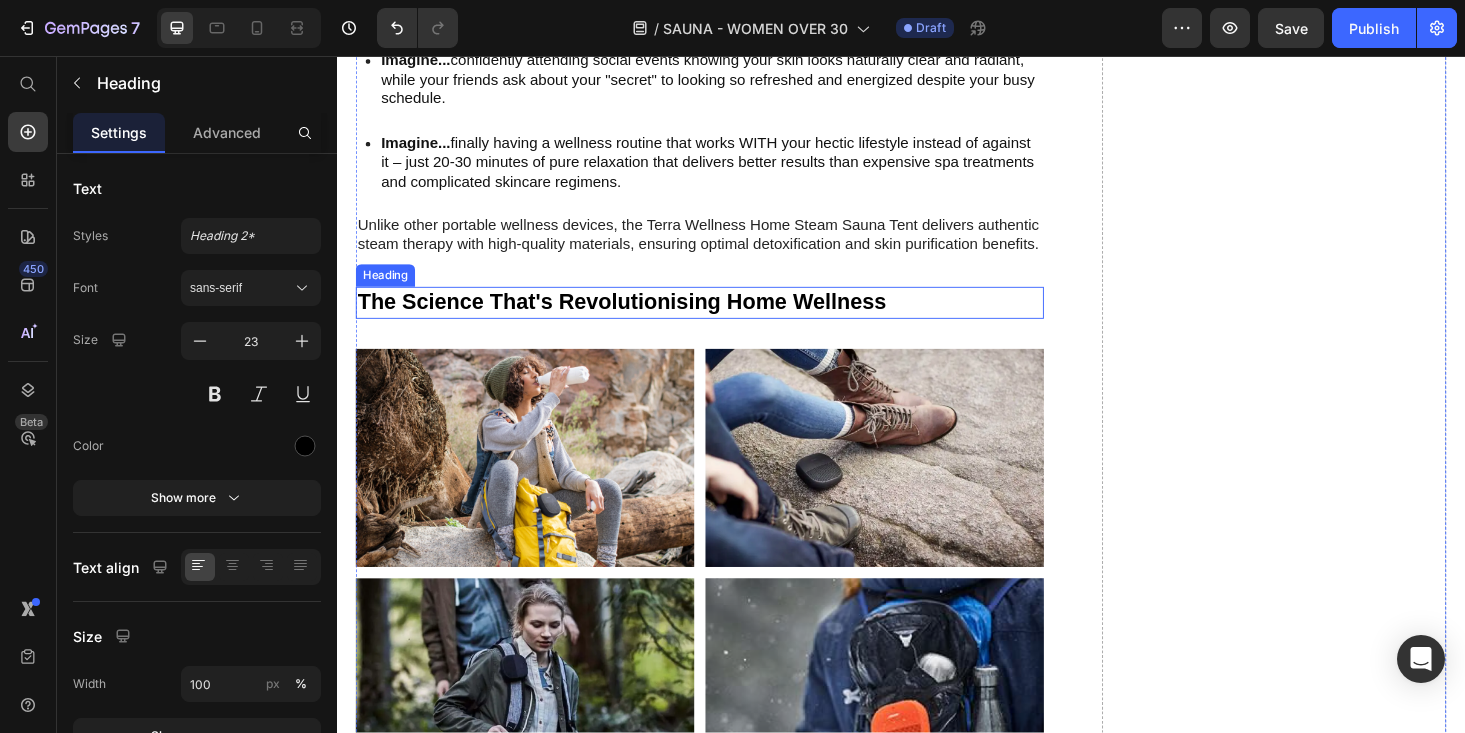 click on "The Science That's Revolutionising Home Wellness" at bounding box center (723, 319) 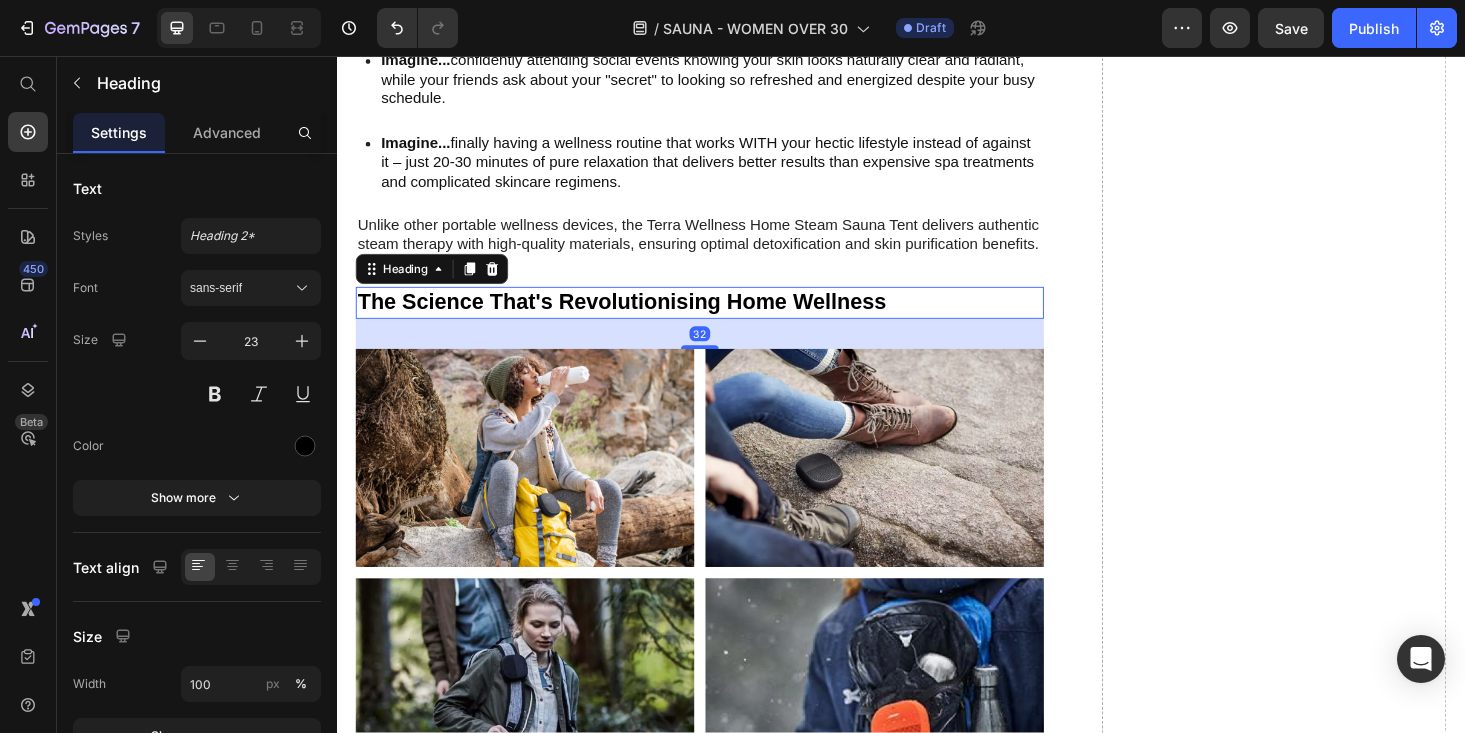 click on "The Science That's Revolutionising Home Wellness" at bounding box center [723, 319] 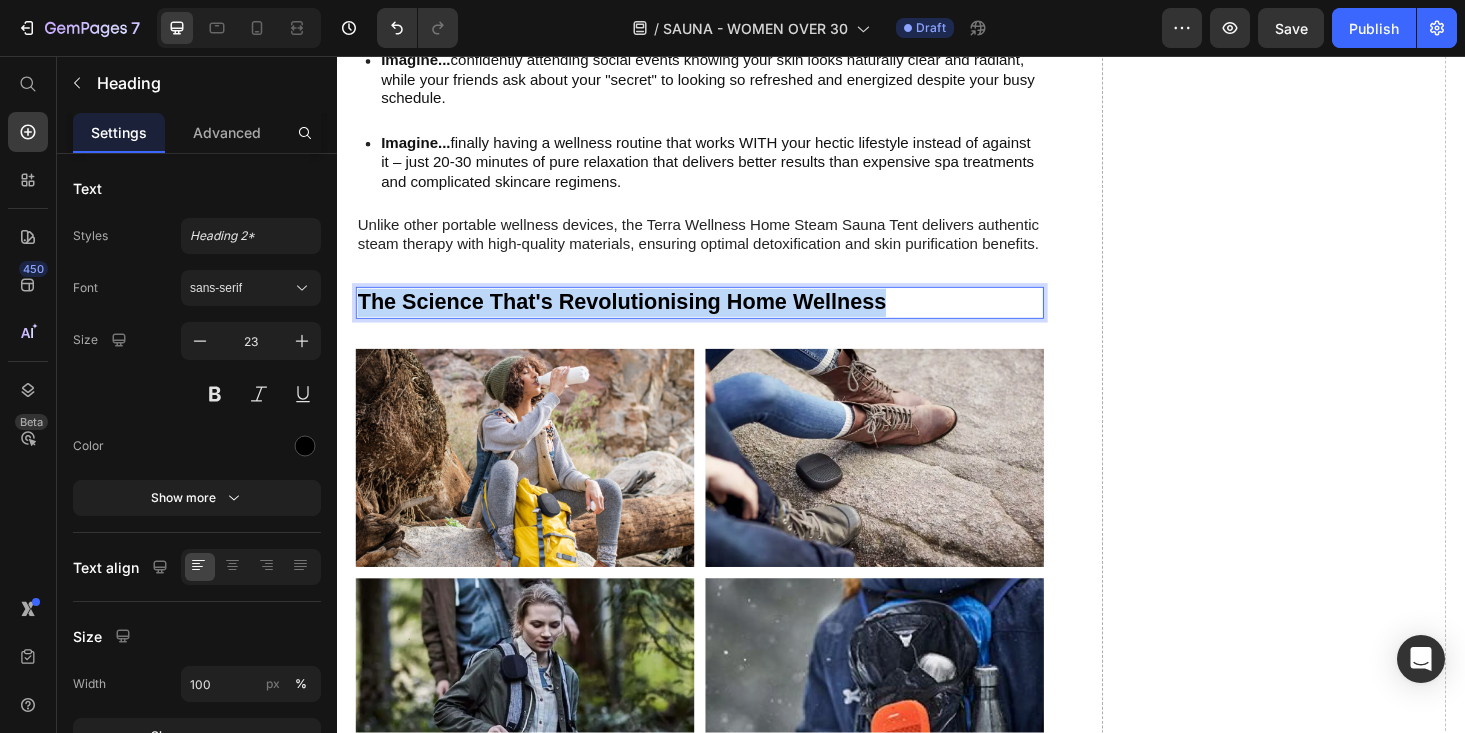 click on "The Science That's Revolutionising Home Wellness" at bounding box center (723, 319) 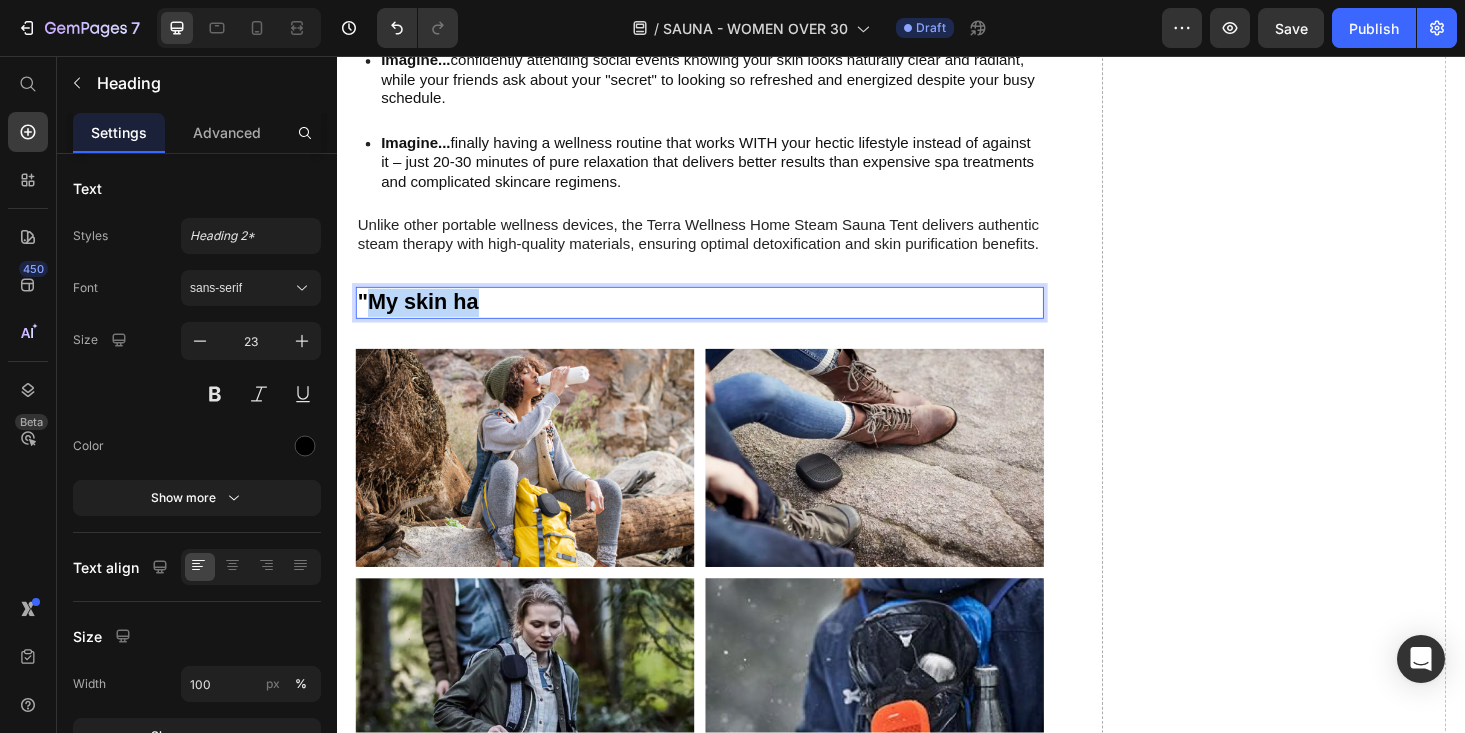 click on ""My skin ha" at bounding box center [723, 319] 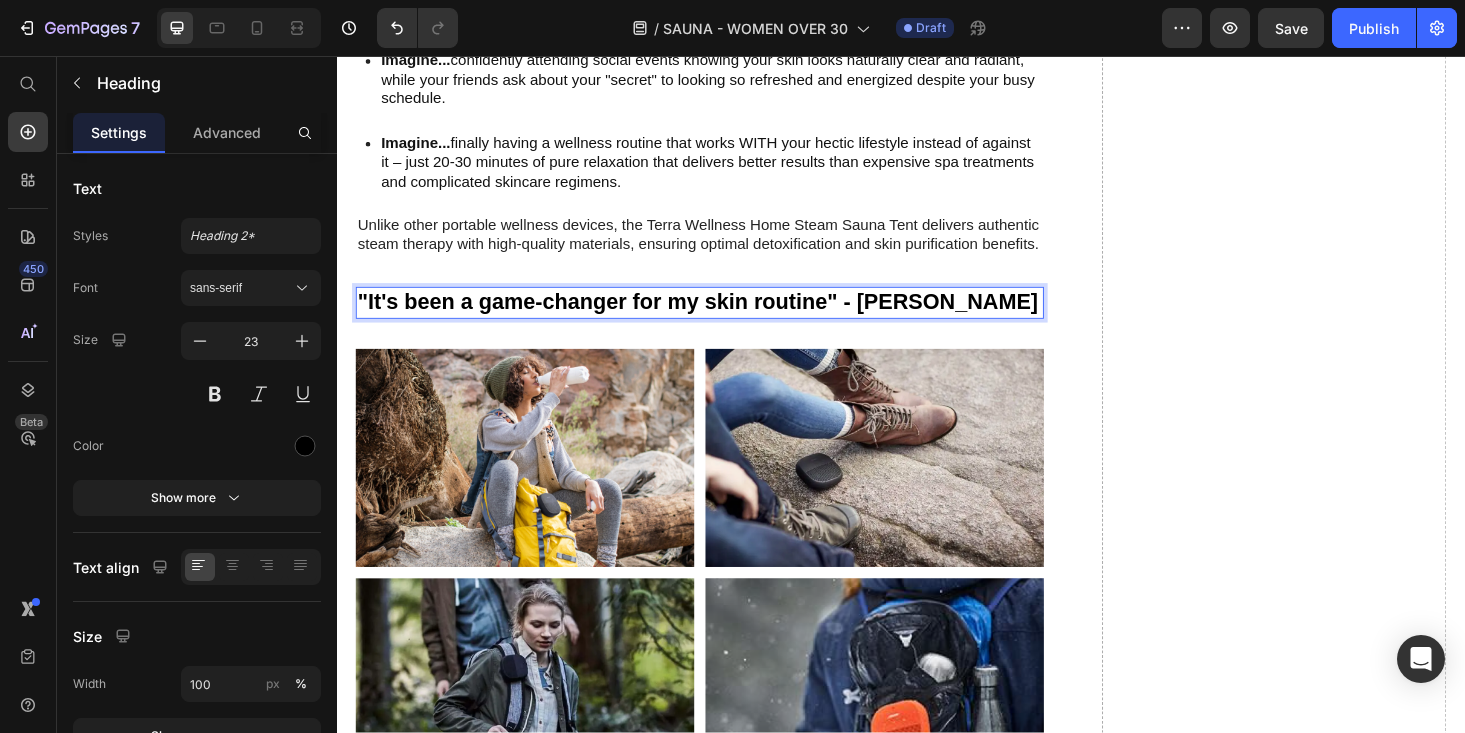 click on ""It's been a game-changer for my skin routine" - [PERSON_NAME]" at bounding box center [723, 319] 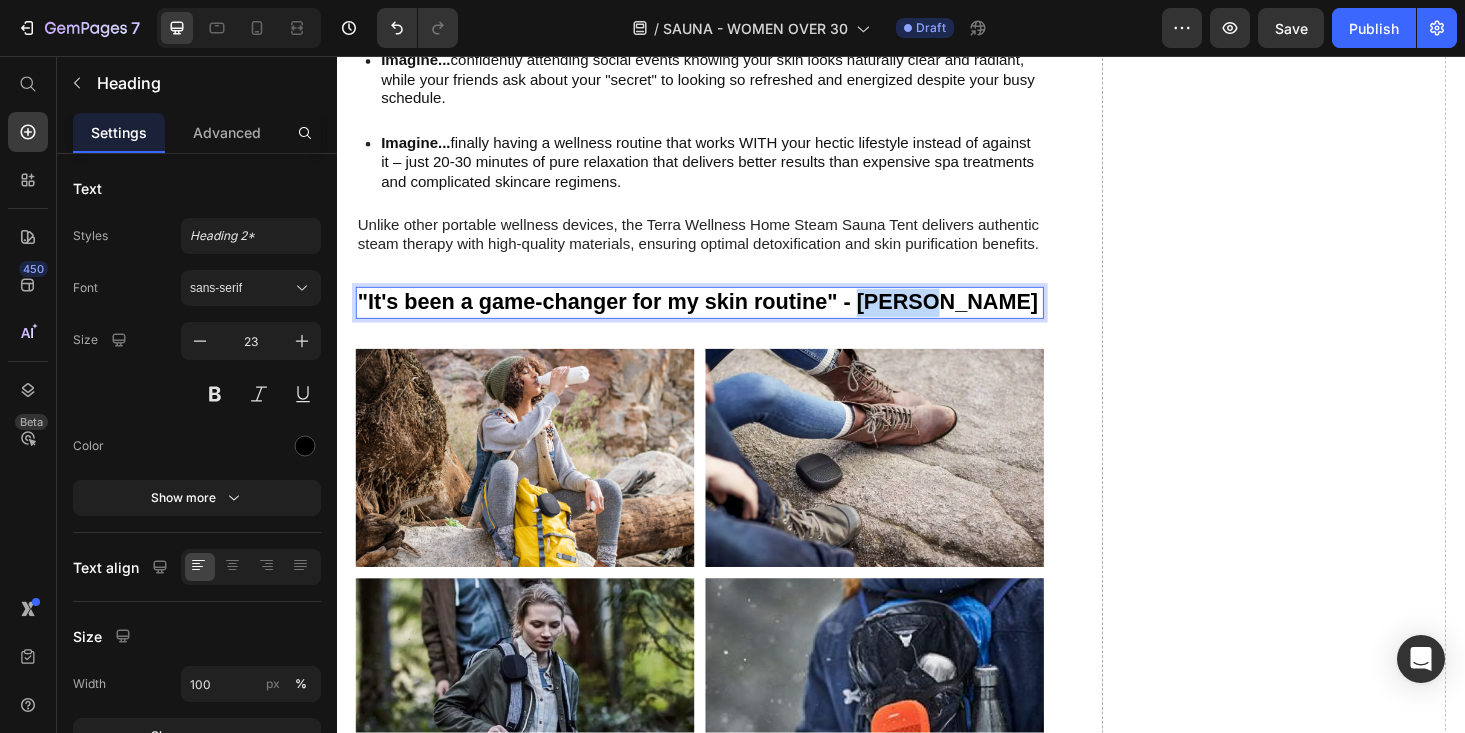click on ""It's been a game-changer for my skin routine" - [PERSON_NAME]" at bounding box center [723, 319] 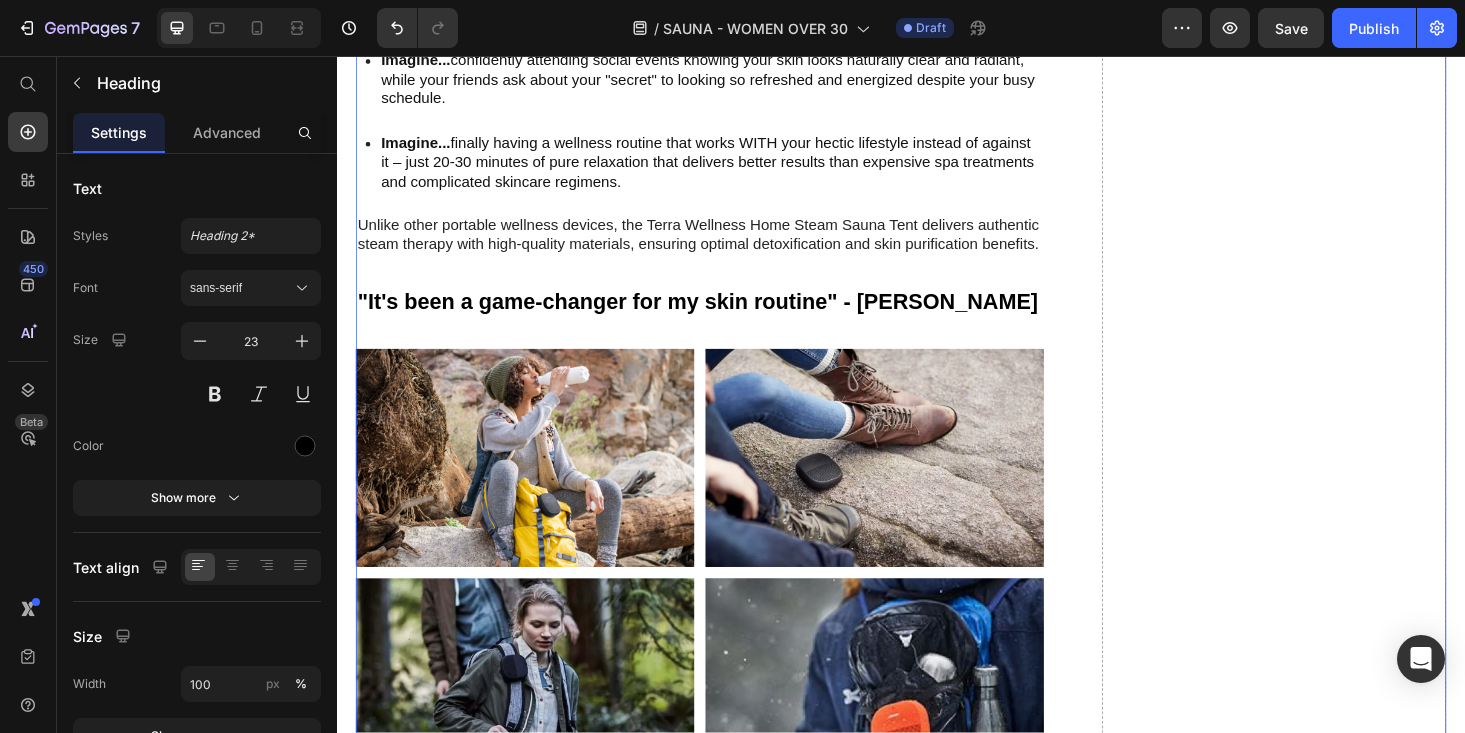 click on "Drop element here" at bounding box center [1334, 1366] 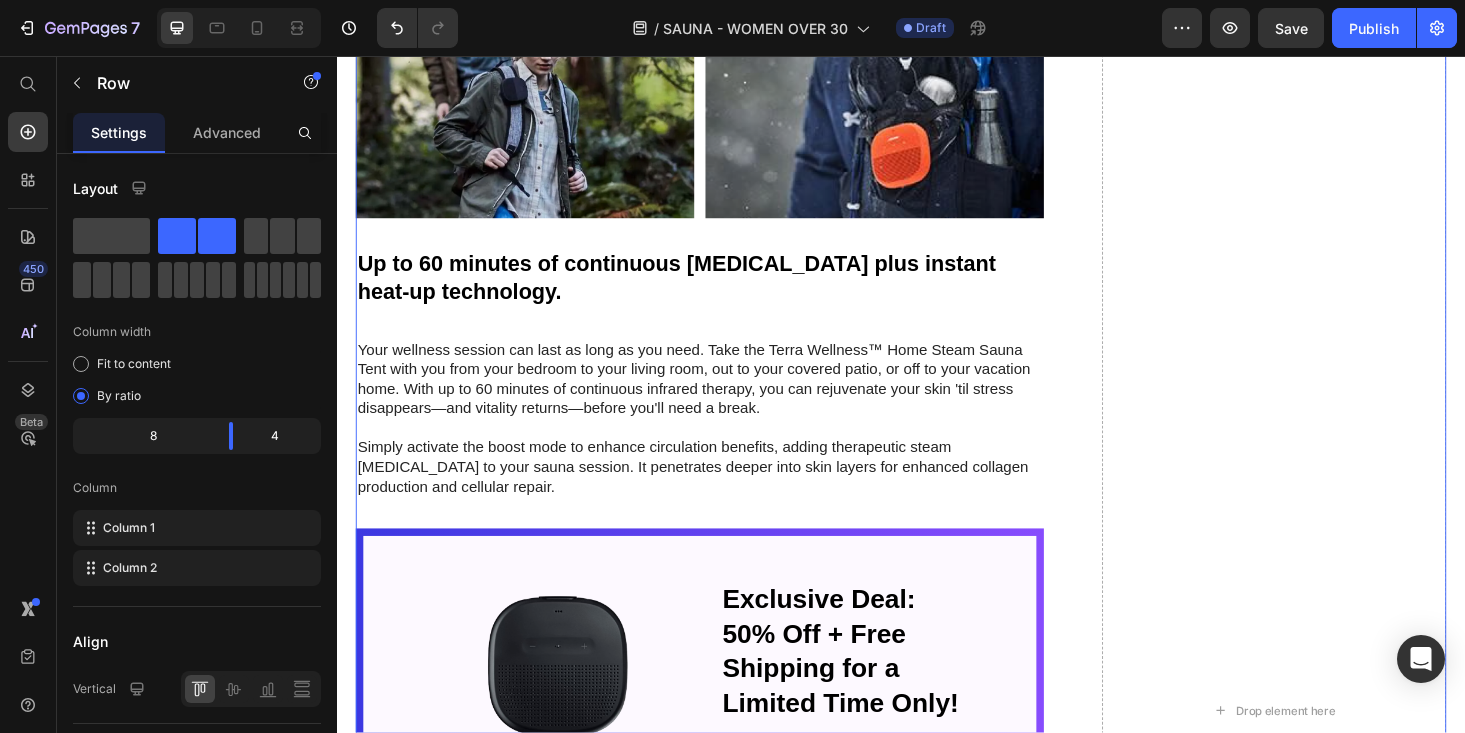 scroll, scrollTop: 4705, scrollLeft: 0, axis: vertical 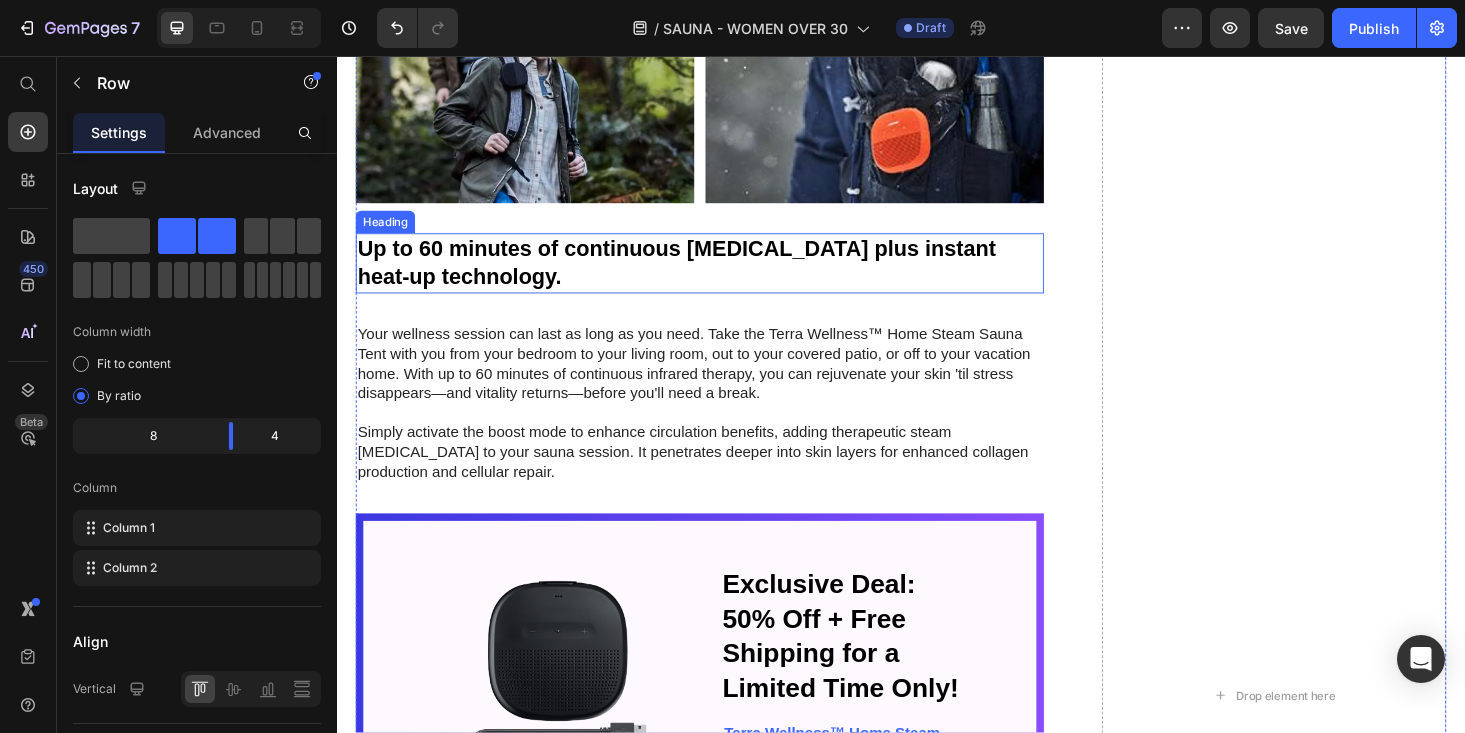 click on "Up to 60 minutes of continuous [MEDICAL_DATA] plus instant heat-up technology." at bounding box center [723, 277] 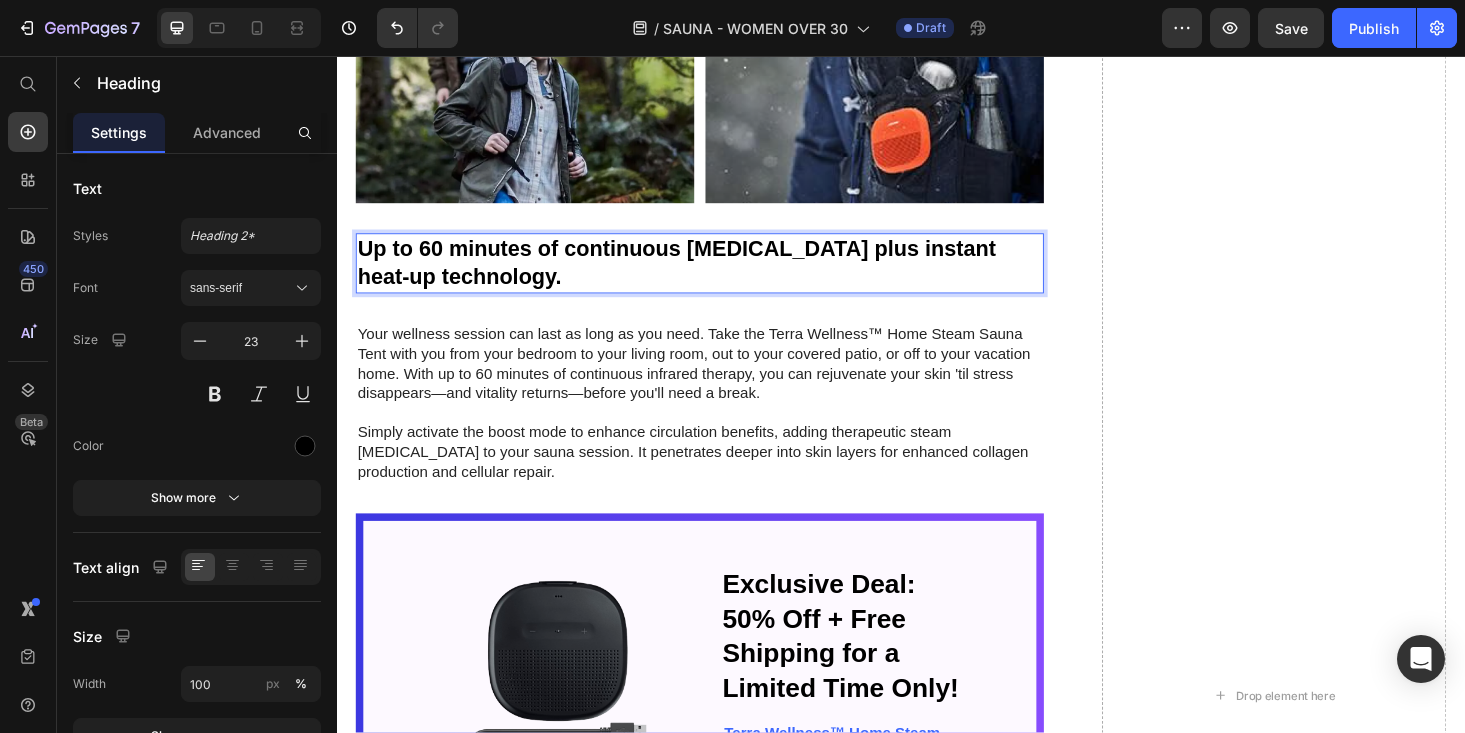 click on "Up to 60 minutes of continuous [MEDICAL_DATA] plus instant heat-up technology." at bounding box center (723, 277) 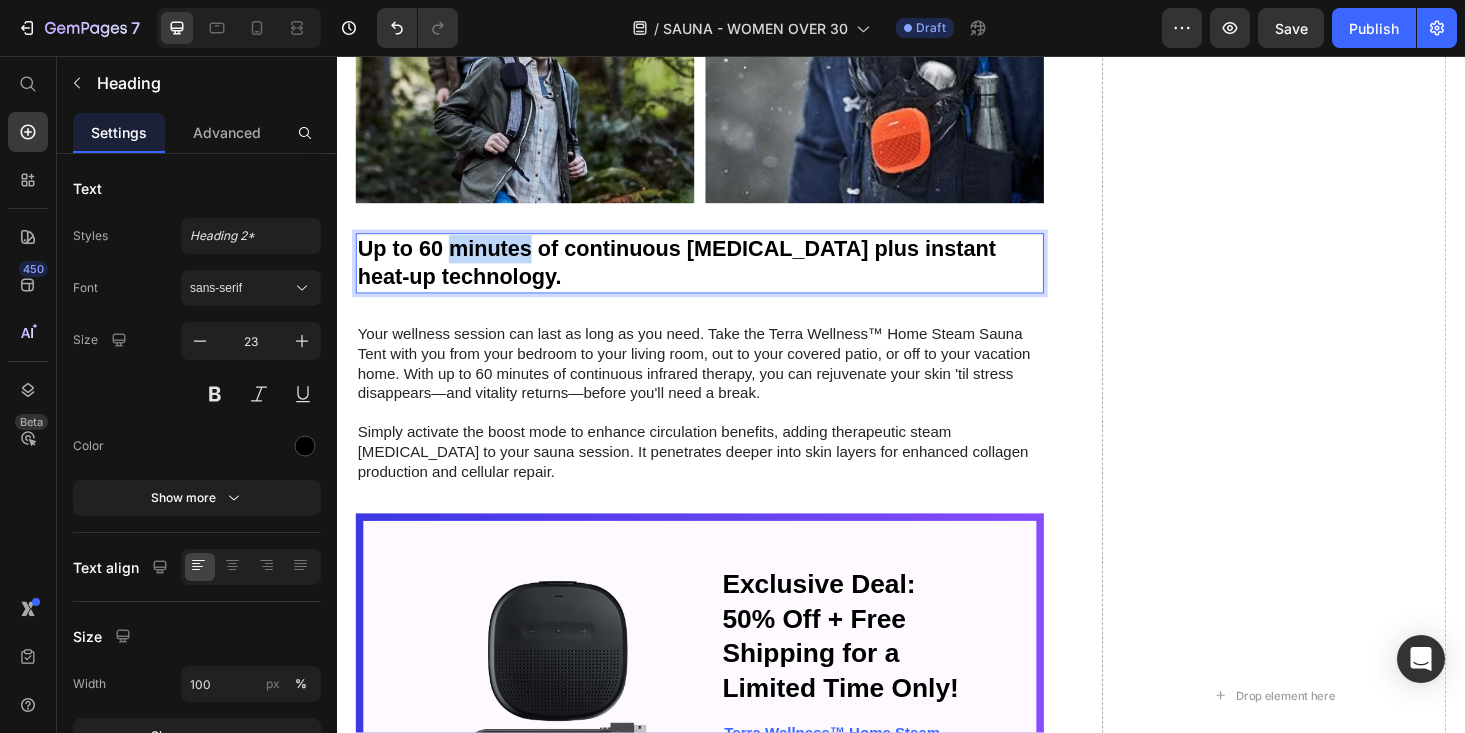 click on "Up to 60 minutes of continuous [MEDICAL_DATA] plus instant heat-up technology." at bounding box center [723, 277] 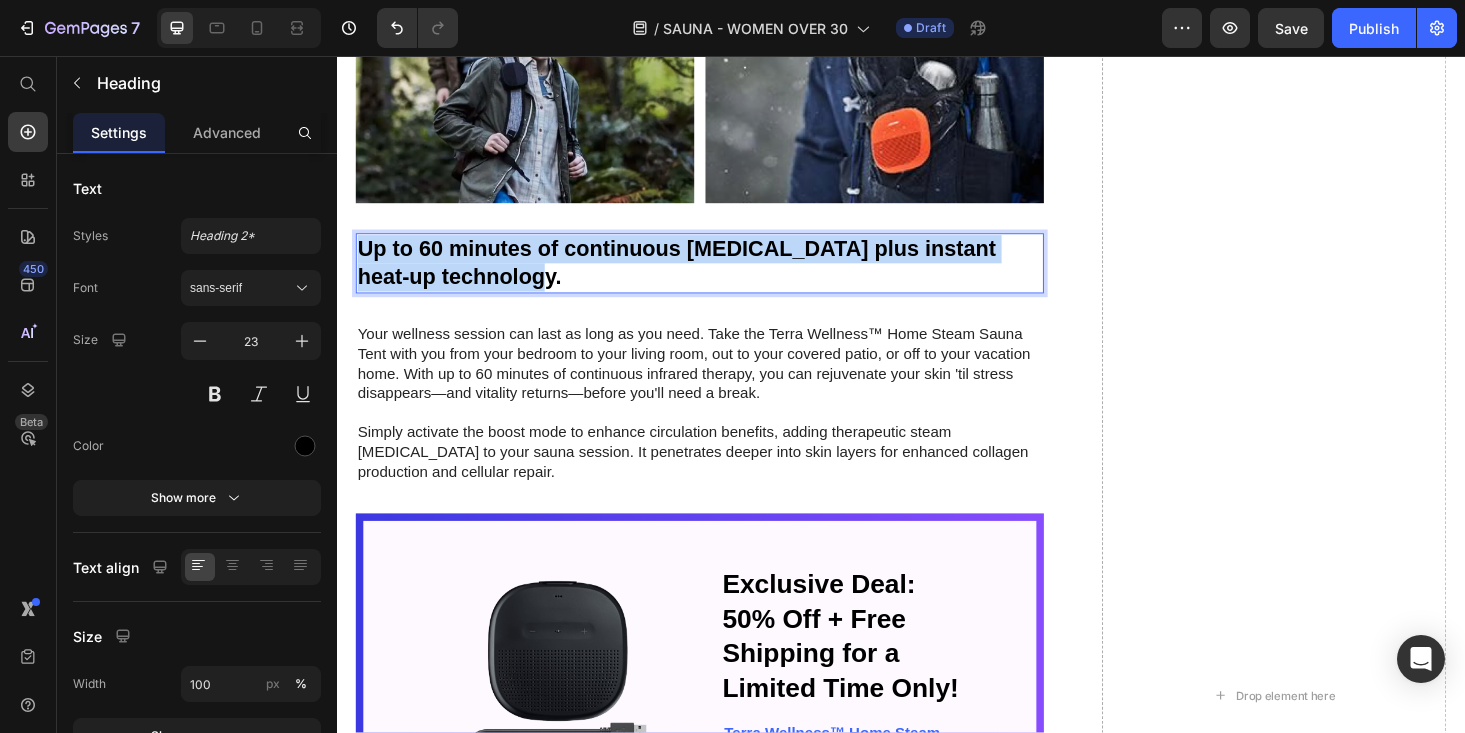 click on "Up to 60 minutes of continuous [MEDICAL_DATA] plus instant heat-up technology." at bounding box center [723, 277] 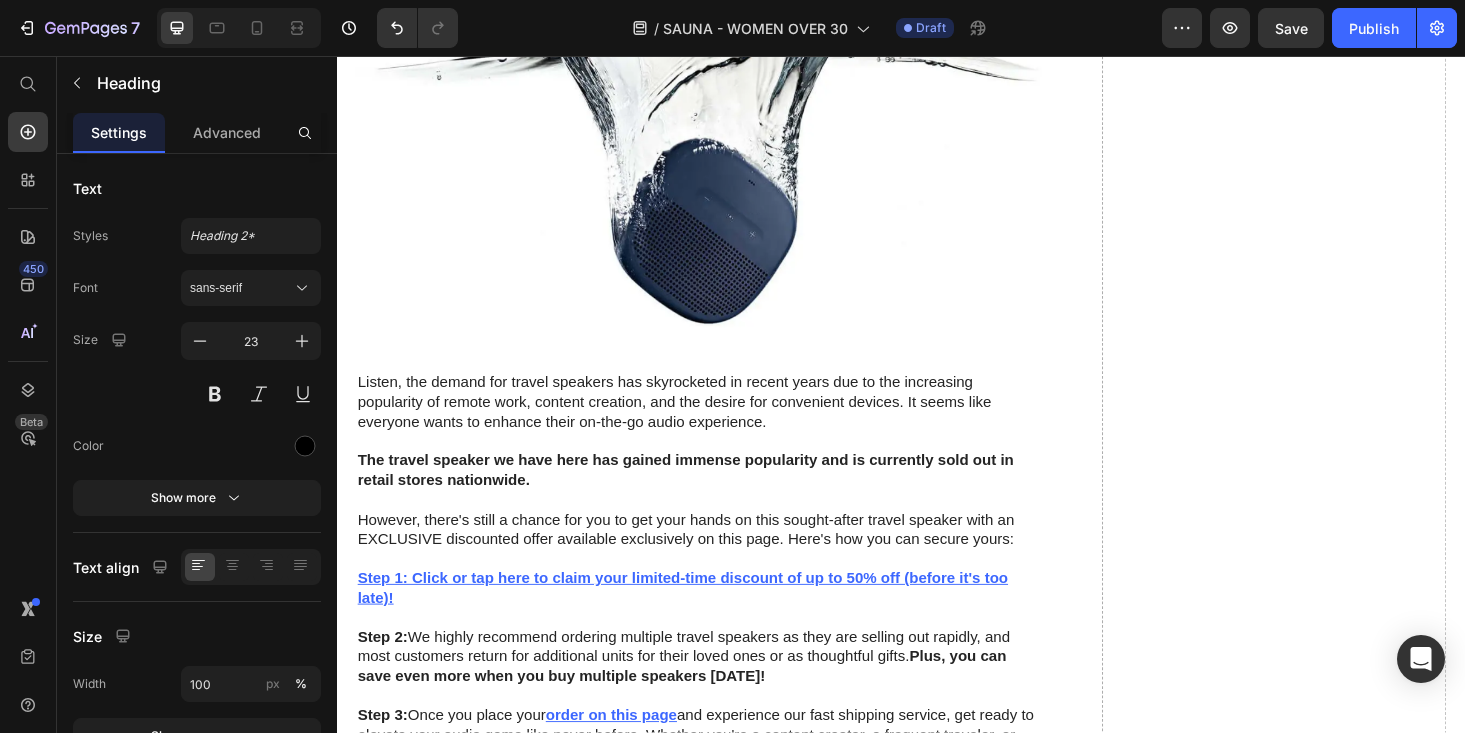 type on "16" 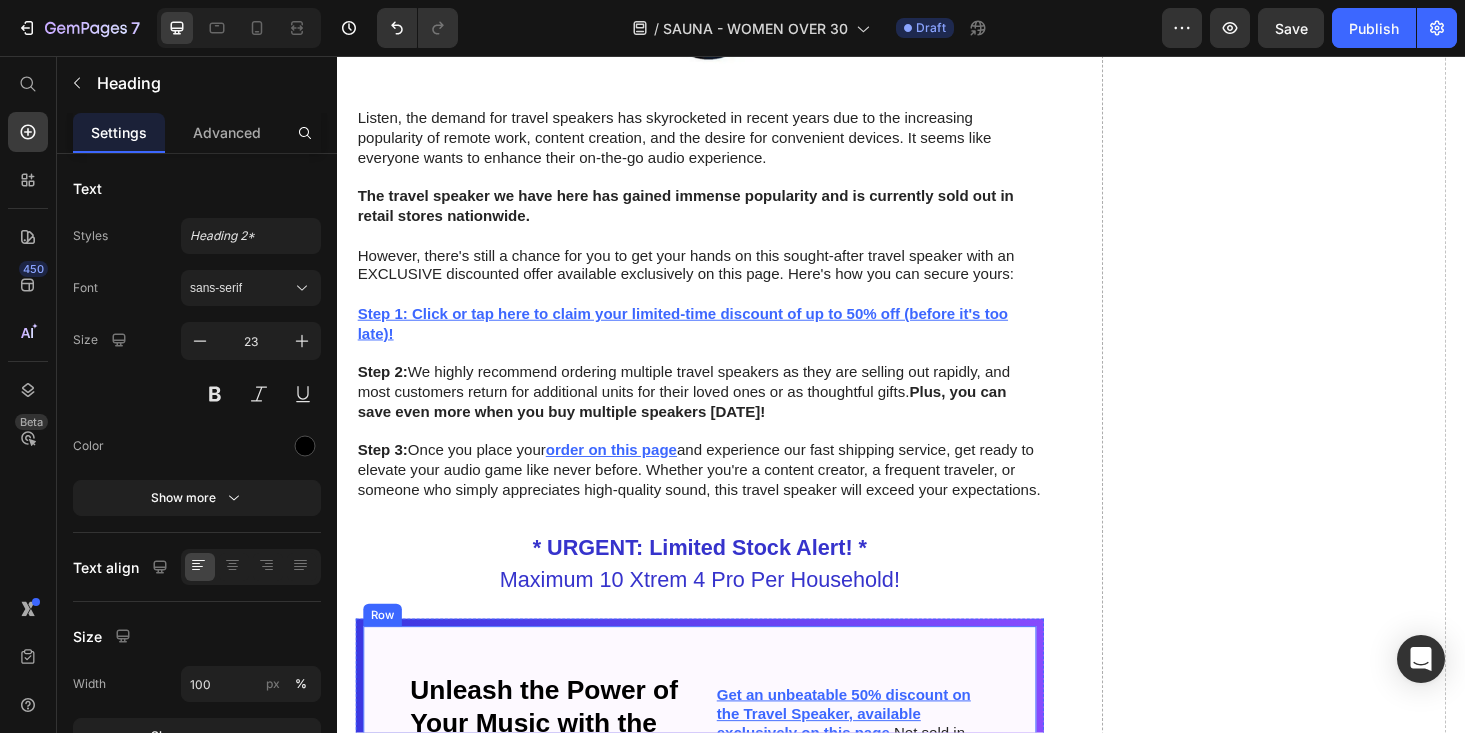 scroll, scrollTop: 8188, scrollLeft: 0, axis: vertical 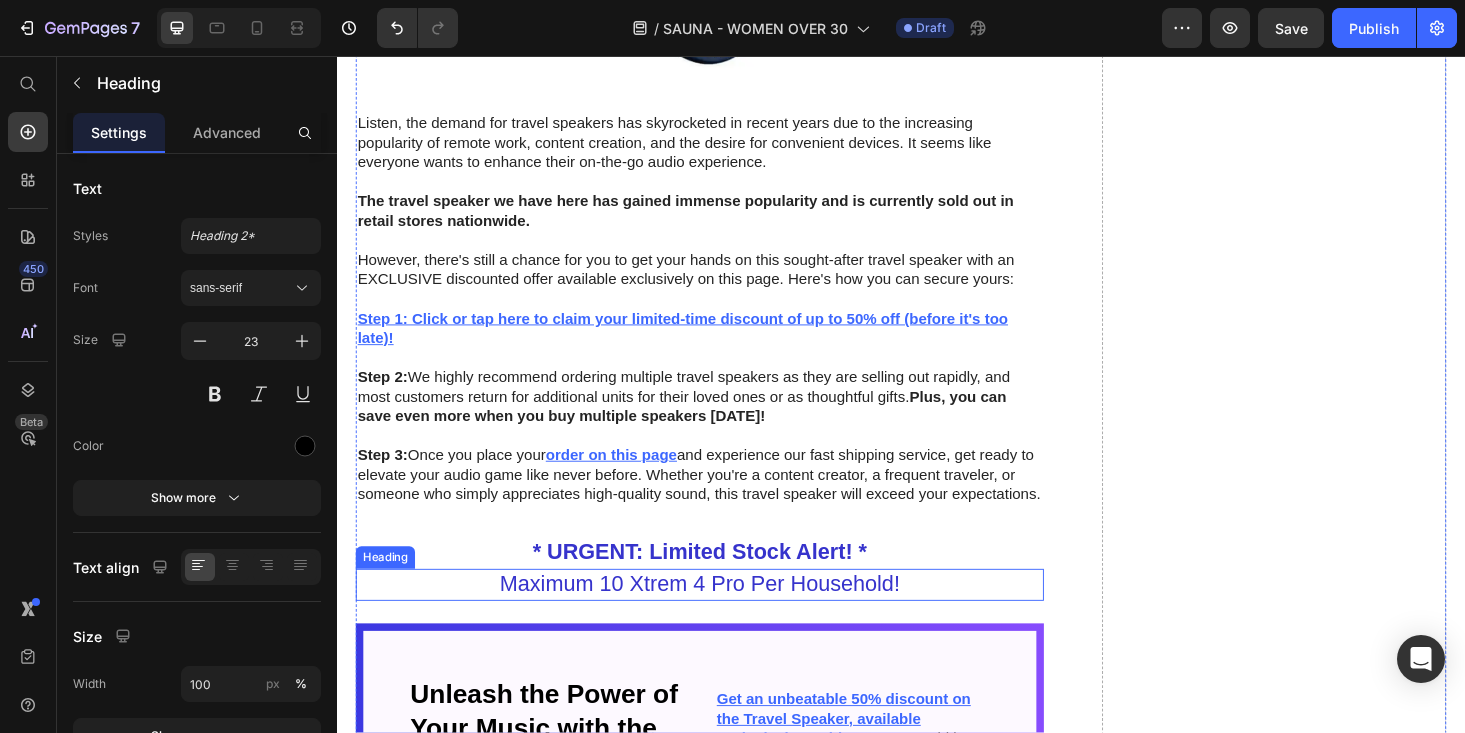 click on "Maximum 10 Xtrem 4 Pro Per Household!" at bounding box center [723, 619] 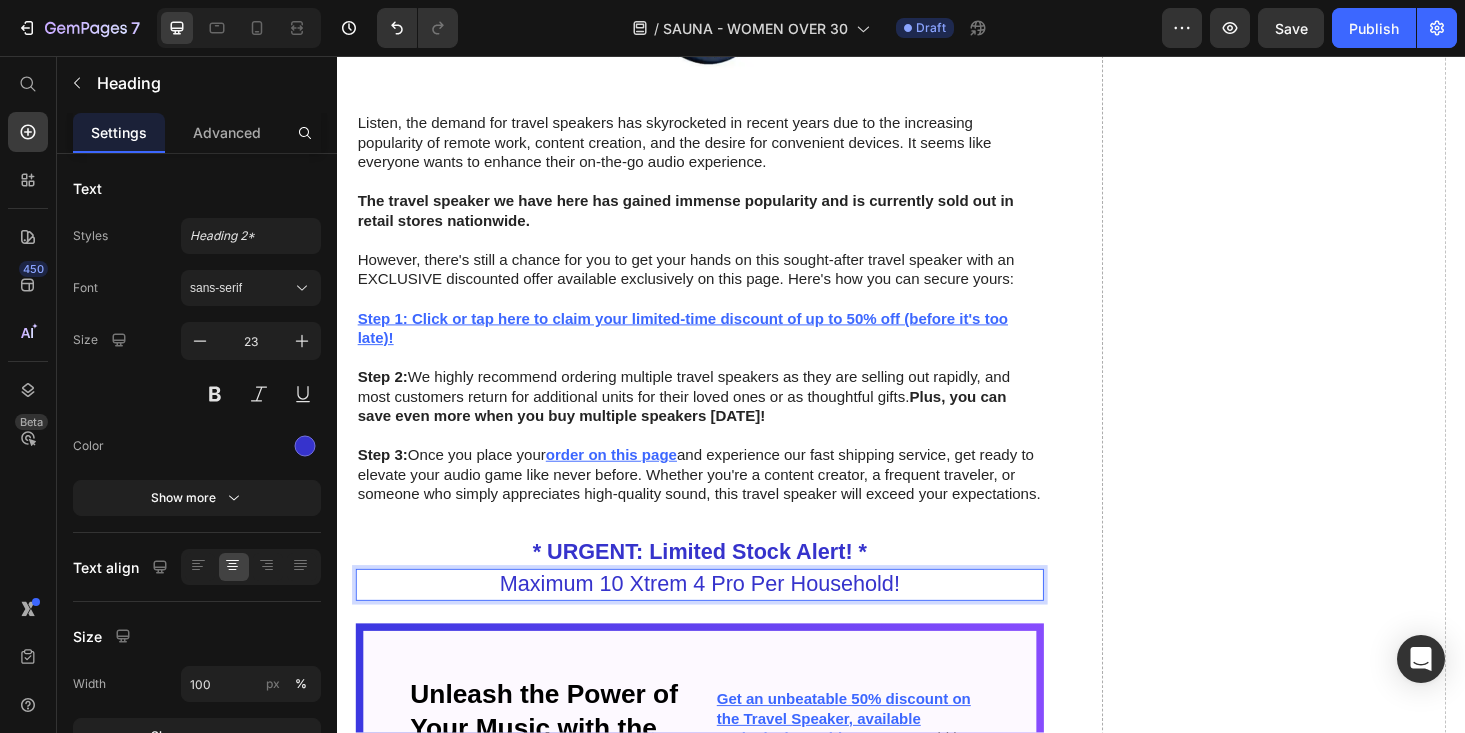 click on "Maximum 10 Xtrem 4 Pro Per Household!" at bounding box center (723, 619) 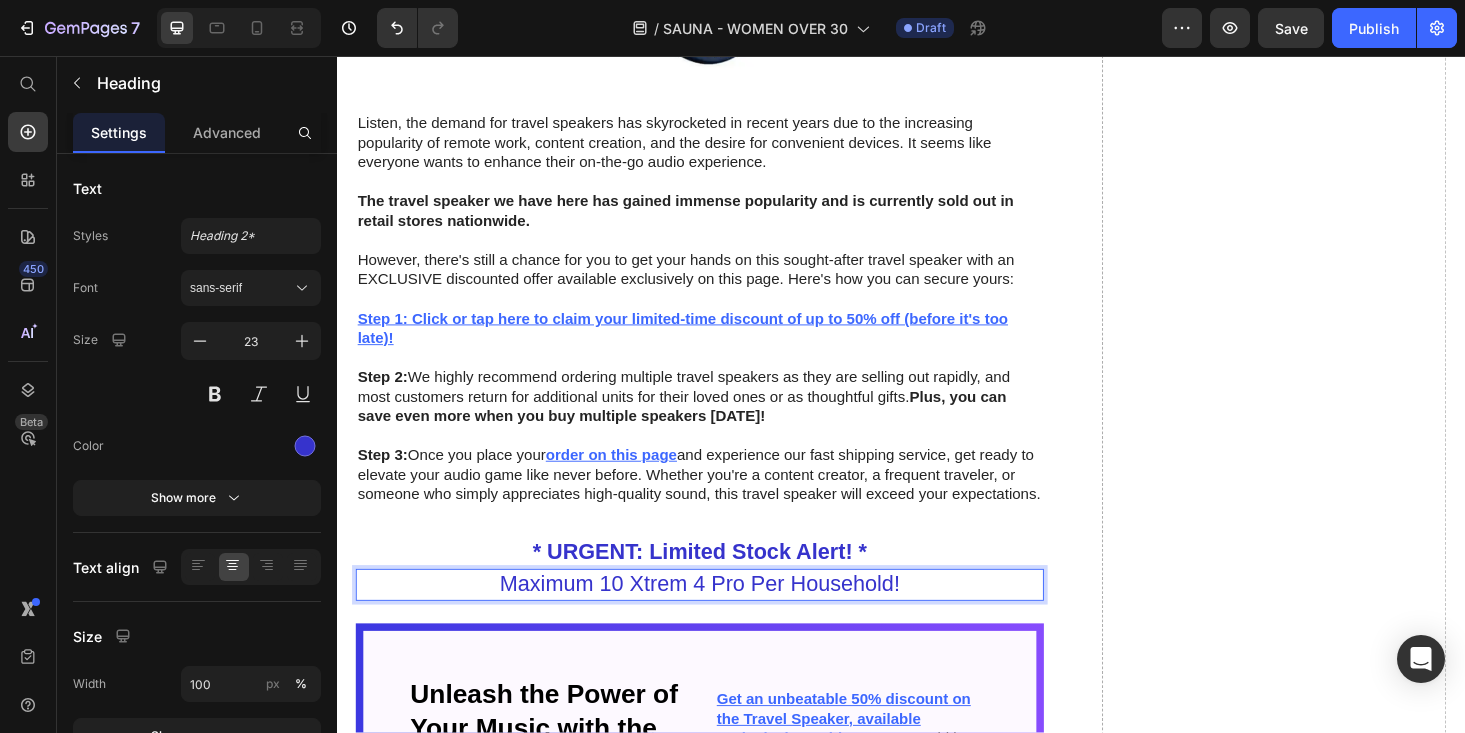 click on "Maximum 10 Xtrem 4 Pro Per Household!" at bounding box center (723, 619) 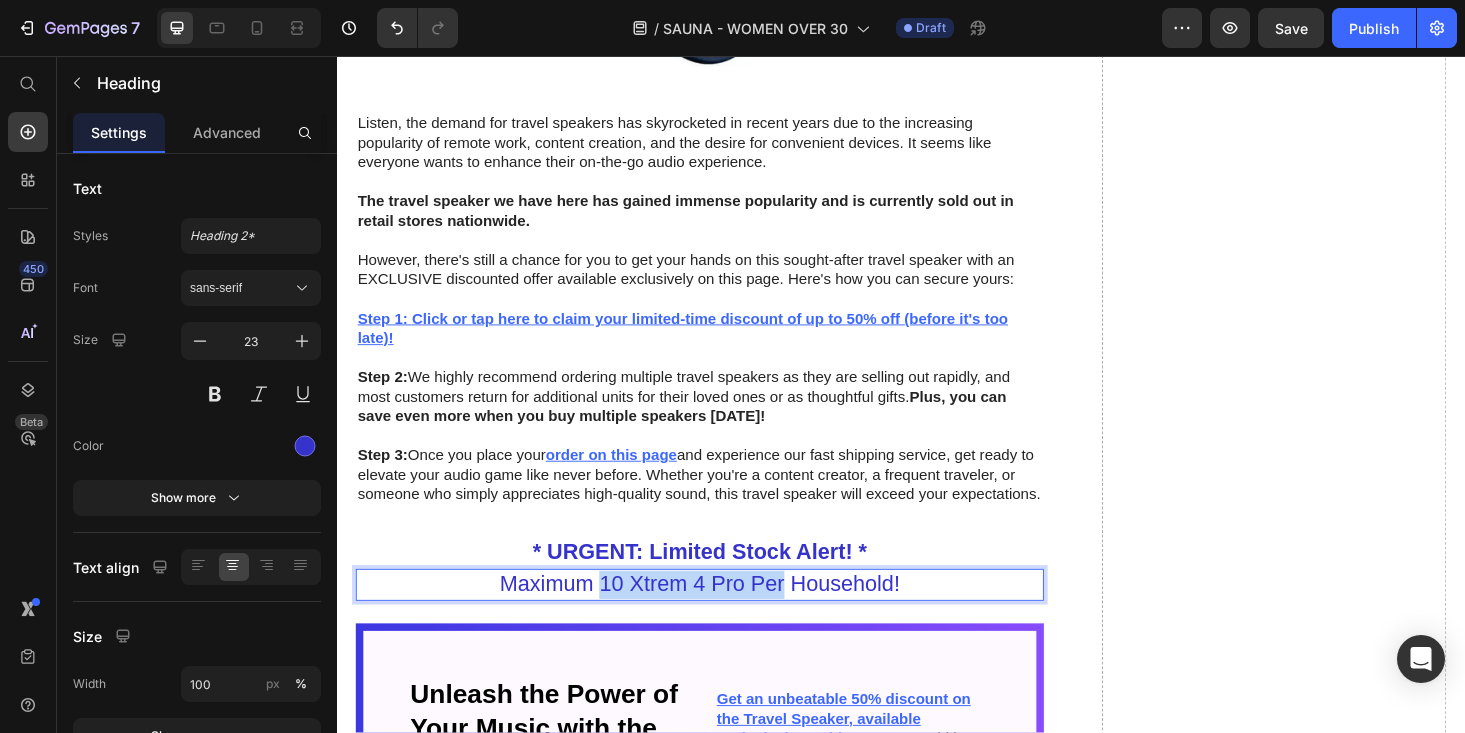 click on "Maximum 10 Xtrem 4 Pro Per Household!" at bounding box center [723, 619] 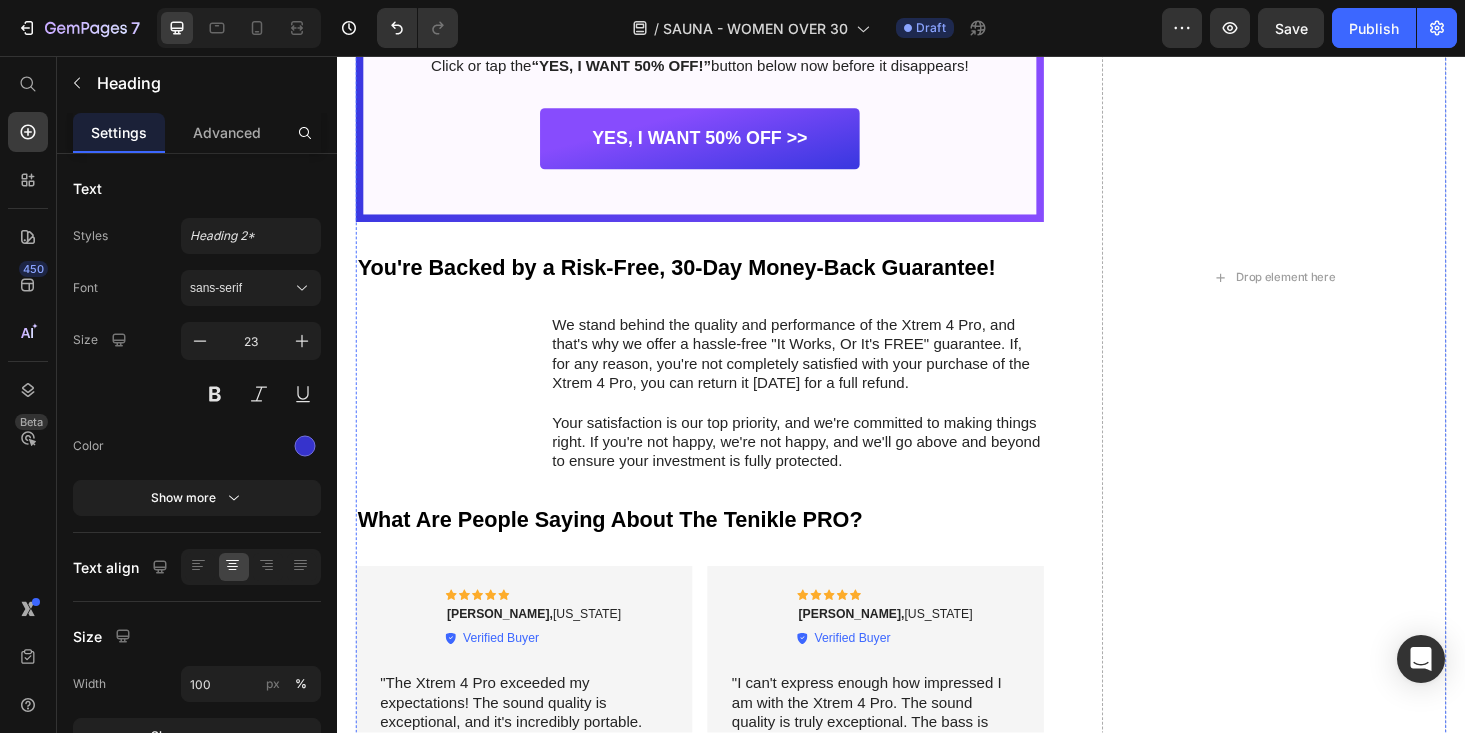 scroll, scrollTop: 8975, scrollLeft: 0, axis: vertical 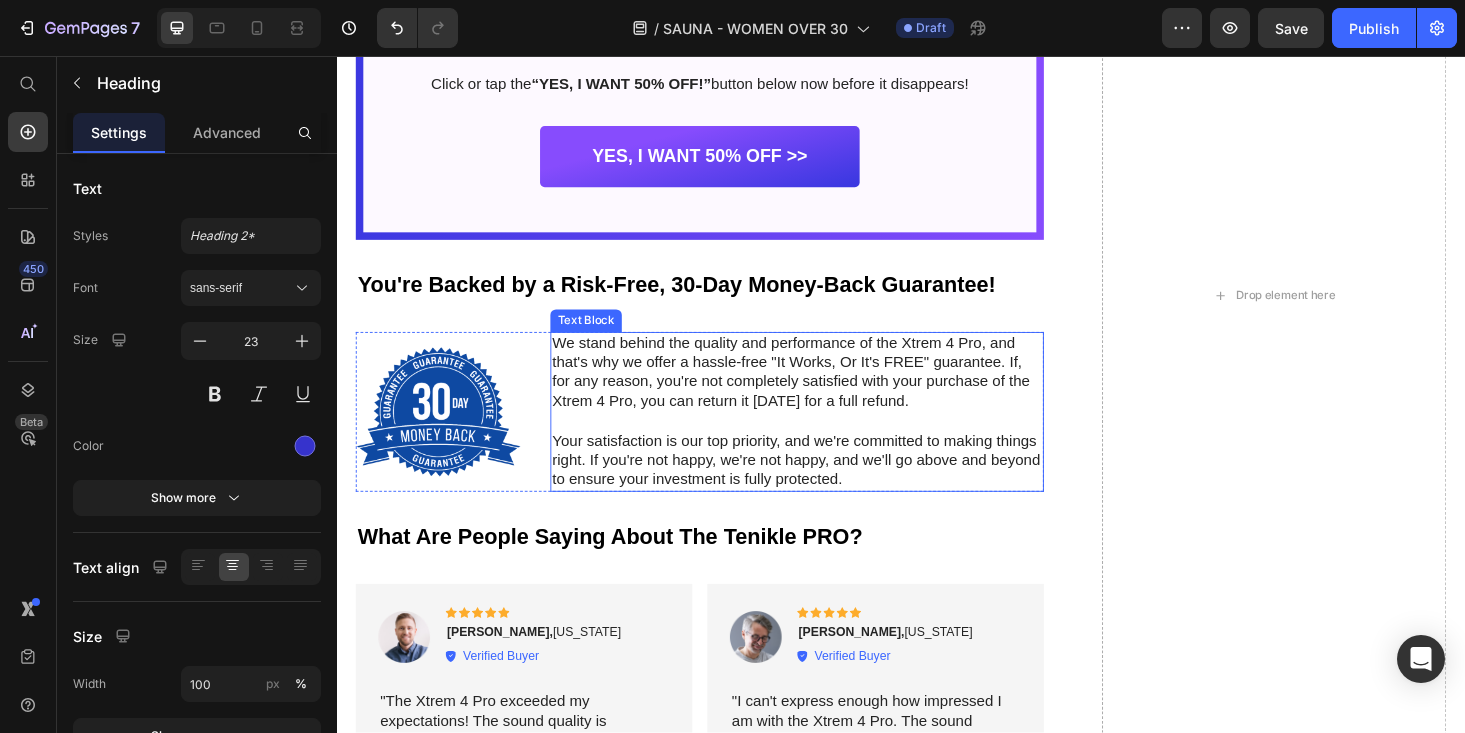 click on "We stand behind the quality and performance of the Xtrem 4 Pro, and that's why we offer a hassle-free "It Works, Or It's FREE" guarantee. If, for any reason, you're not completely satisfied with your purchase of the Xtrem 4 Pro, you can return it [DATE] for a full refund." at bounding box center (826, 393) 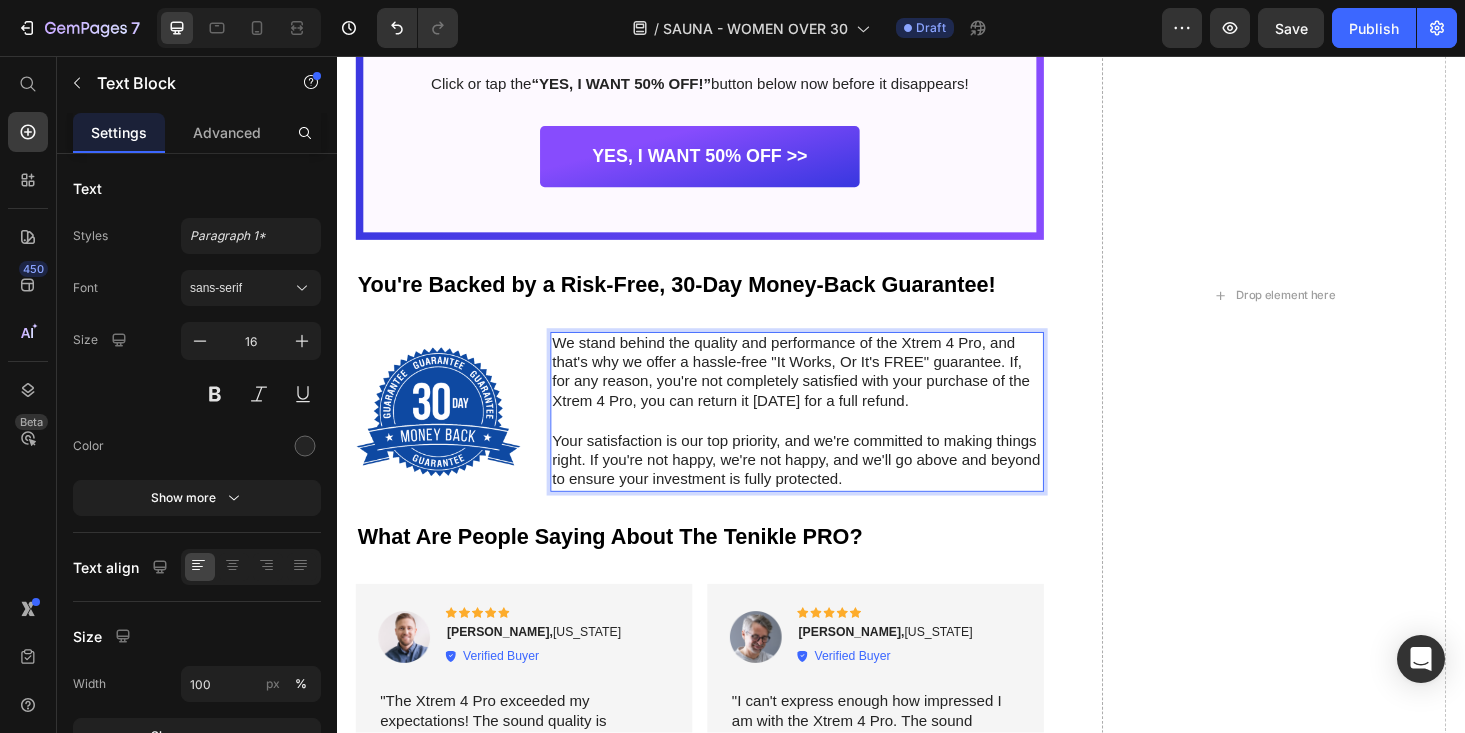 click on "We stand behind the quality and performance of the Xtrem 4 Pro, and that's why we offer a hassle-free "It Works, Or It's FREE" guarantee. If, for any reason, you're not completely satisfied with your purchase of the Xtrem 4 Pro, you can return it [DATE] for a full refund." at bounding box center (826, 393) 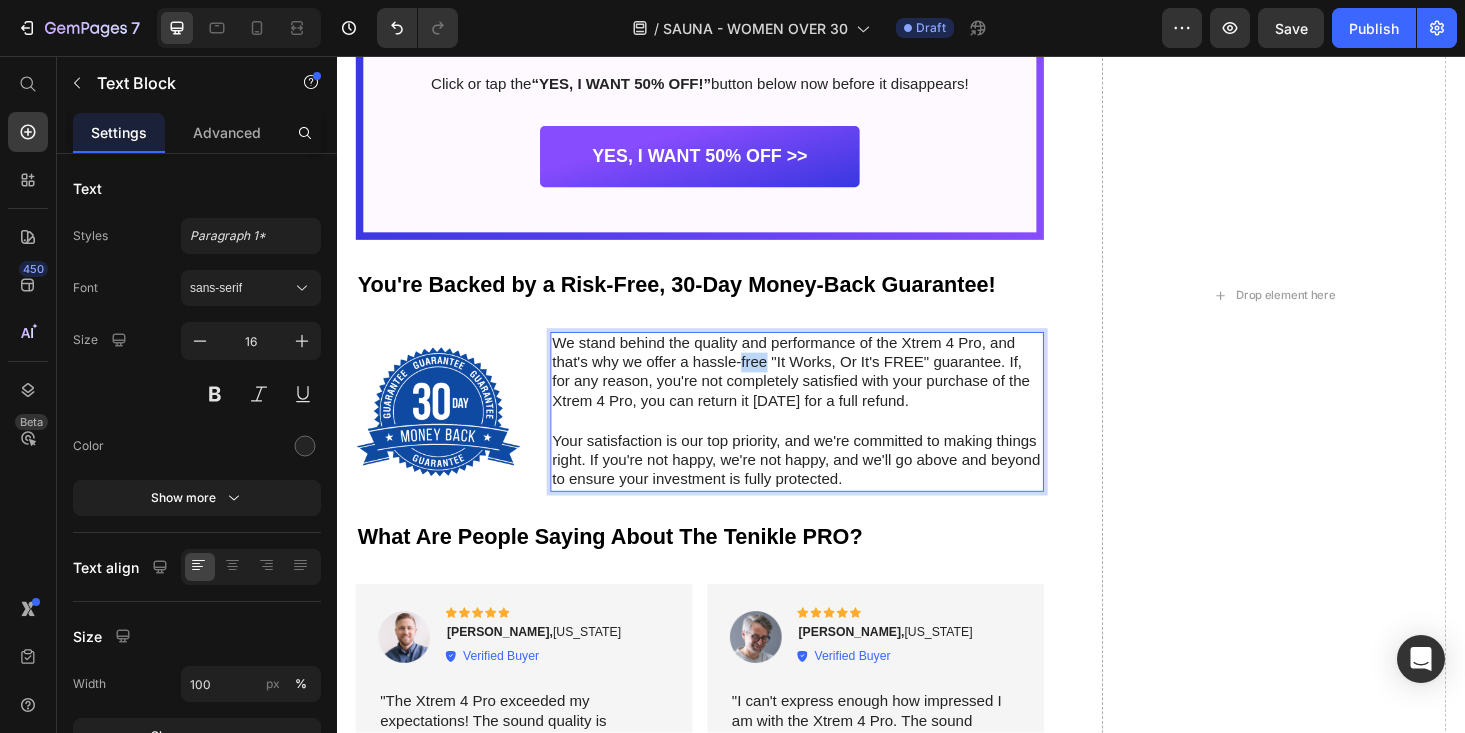 click on "We stand behind the quality and performance of the Xtrem 4 Pro, and that's why we offer a hassle-free "It Works, Or It's FREE" guarantee. If, for any reason, you're not completely satisfied with your purchase of the Xtrem 4 Pro, you can return it [DATE] for a full refund." at bounding box center [826, 393] 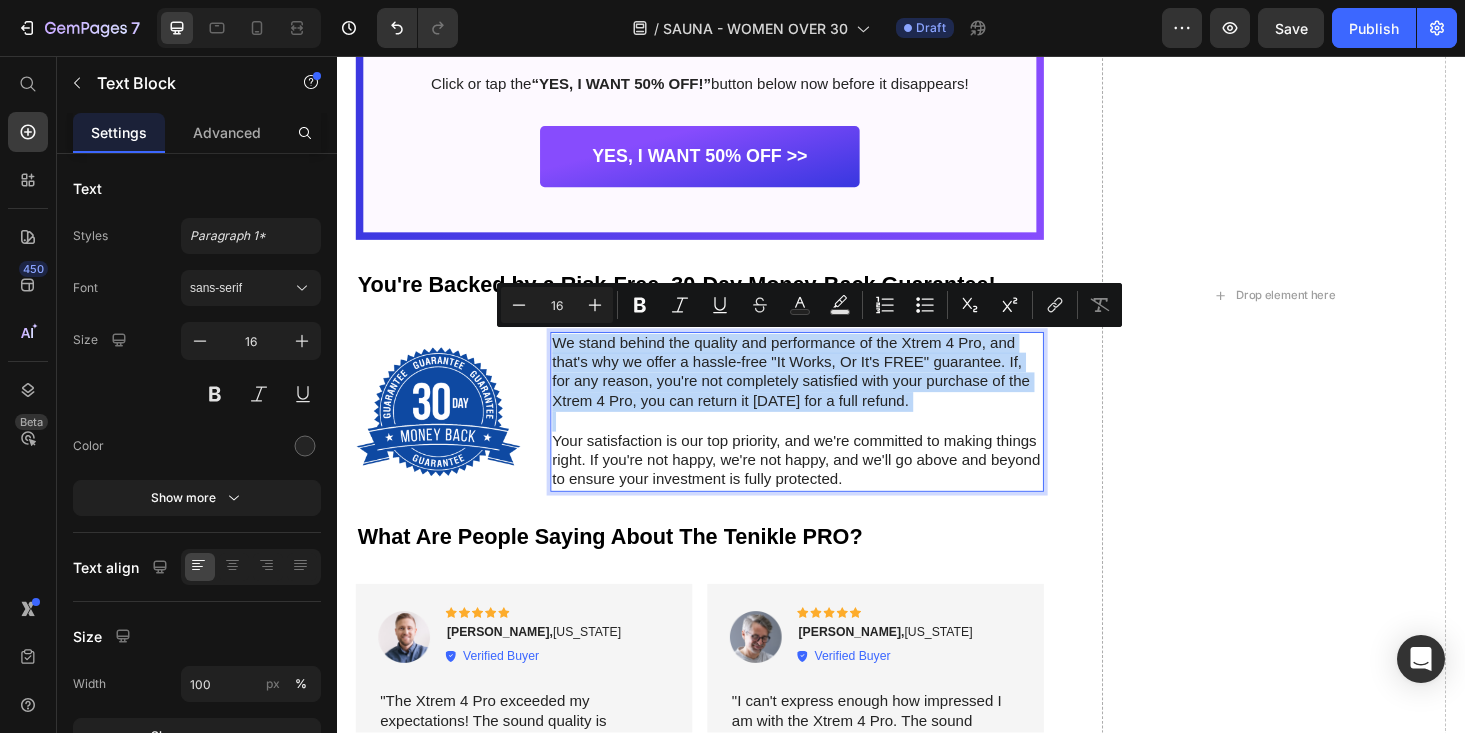 click on "We stand behind the quality and performance of the Xtrem 4 Pro, and that's why we offer a hassle-free "It Works, Or It's FREE" guarantee. If, for any reason, you're not completely satisfied with your purchase of the Xtrem 4 Pro, you can return it [DATE] for a full refund." at bounding box center [826, 393] 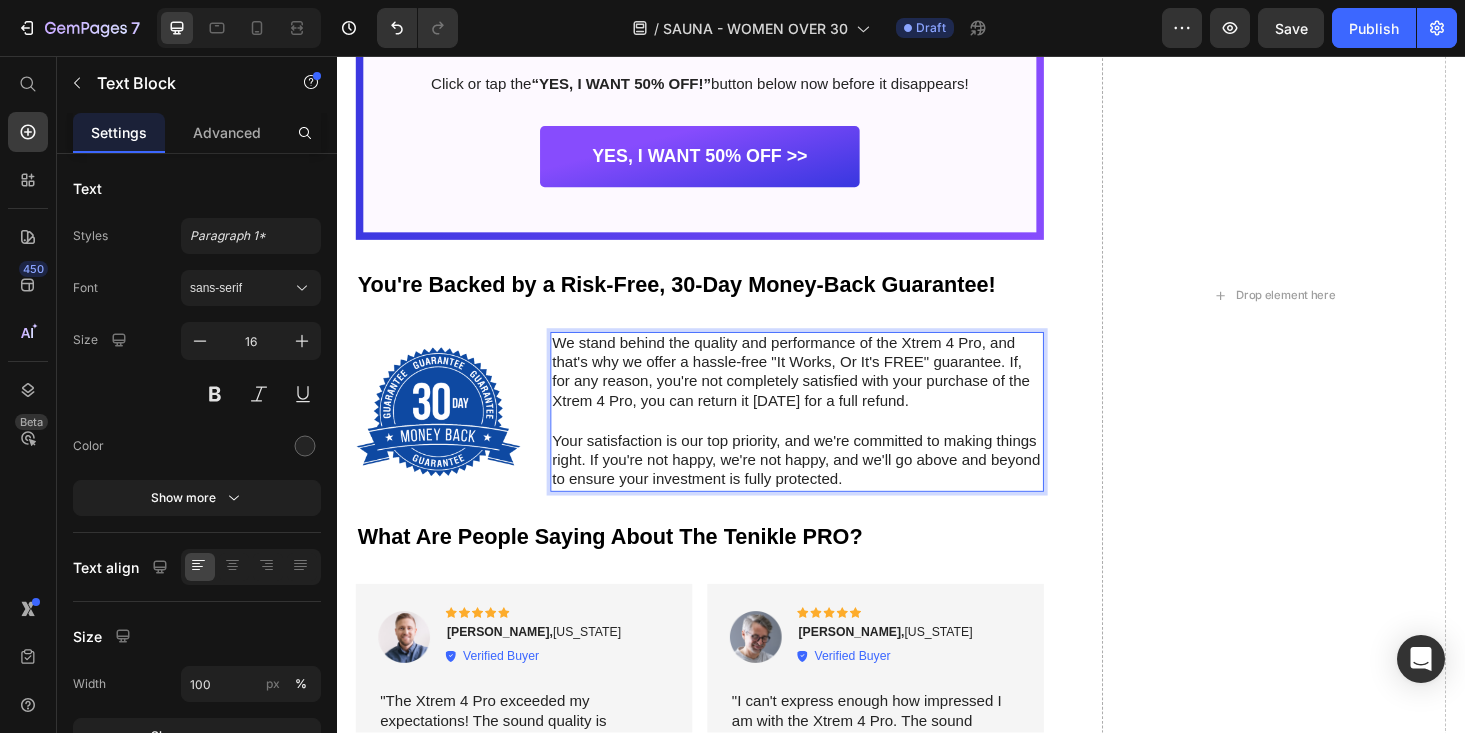 click on "Your satisfaction is our top priority, and we're committed to making things right. If you're not happy, we're not happy, and we'll go above and beyond to ensure your investment is fully protected." at bounding box center (826, 487) 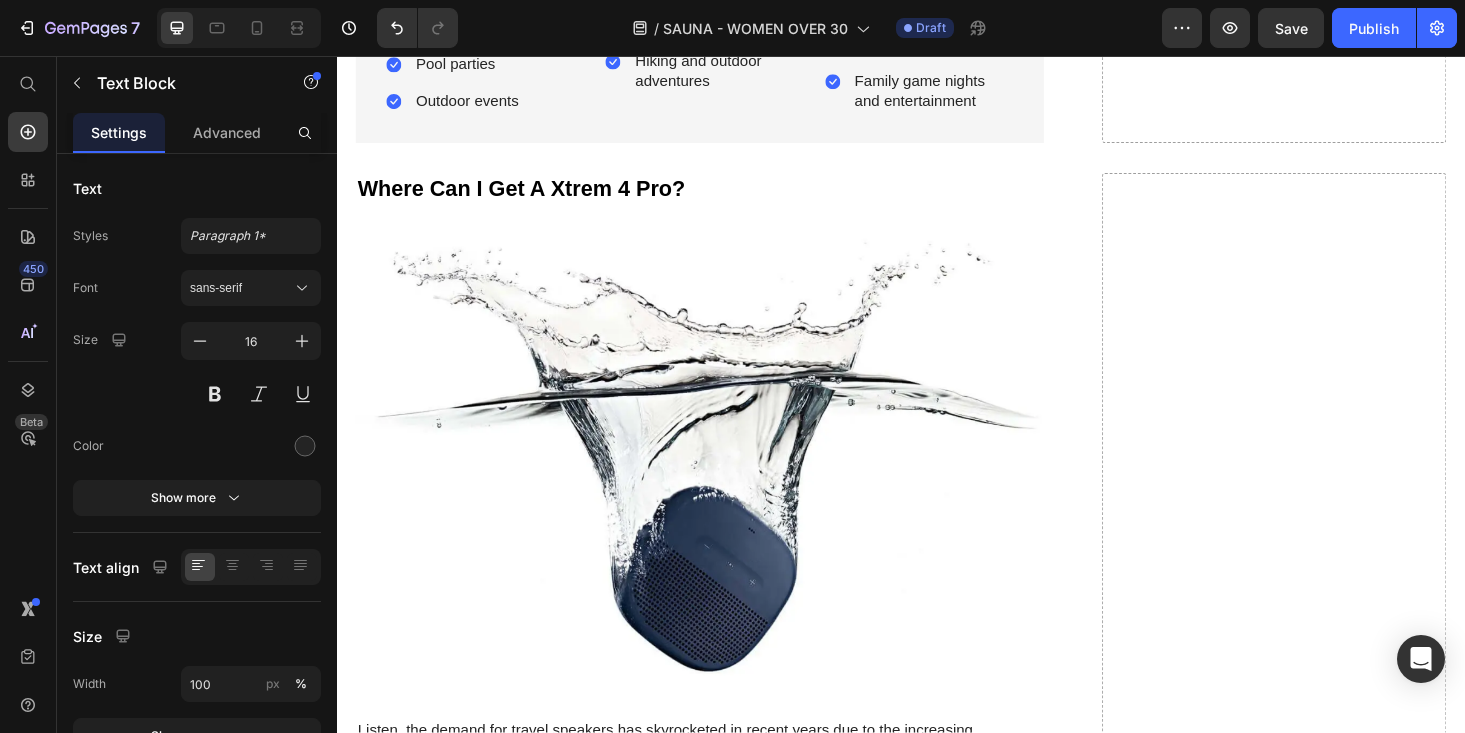 scroll, scrollTop: 6957, scrollLeft: 0, axis: vertical 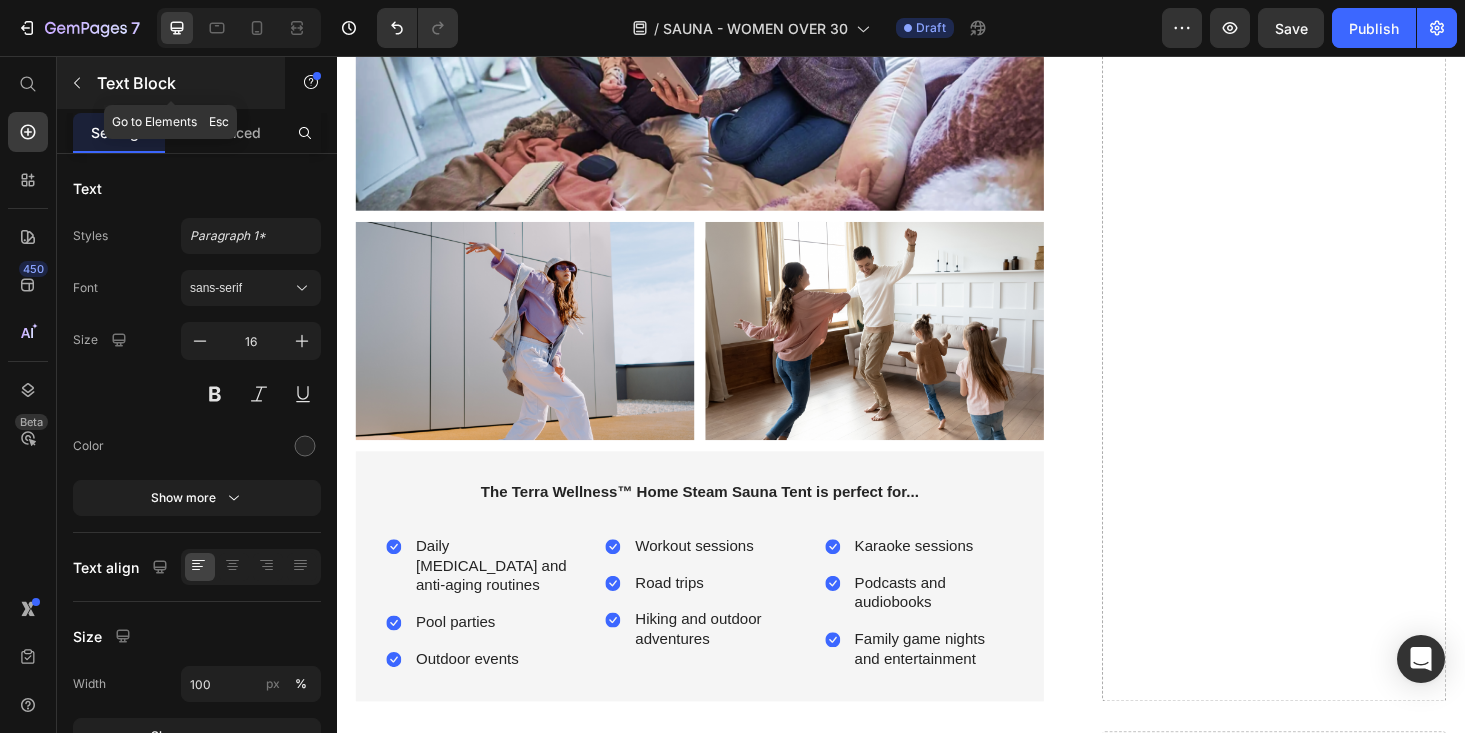 click 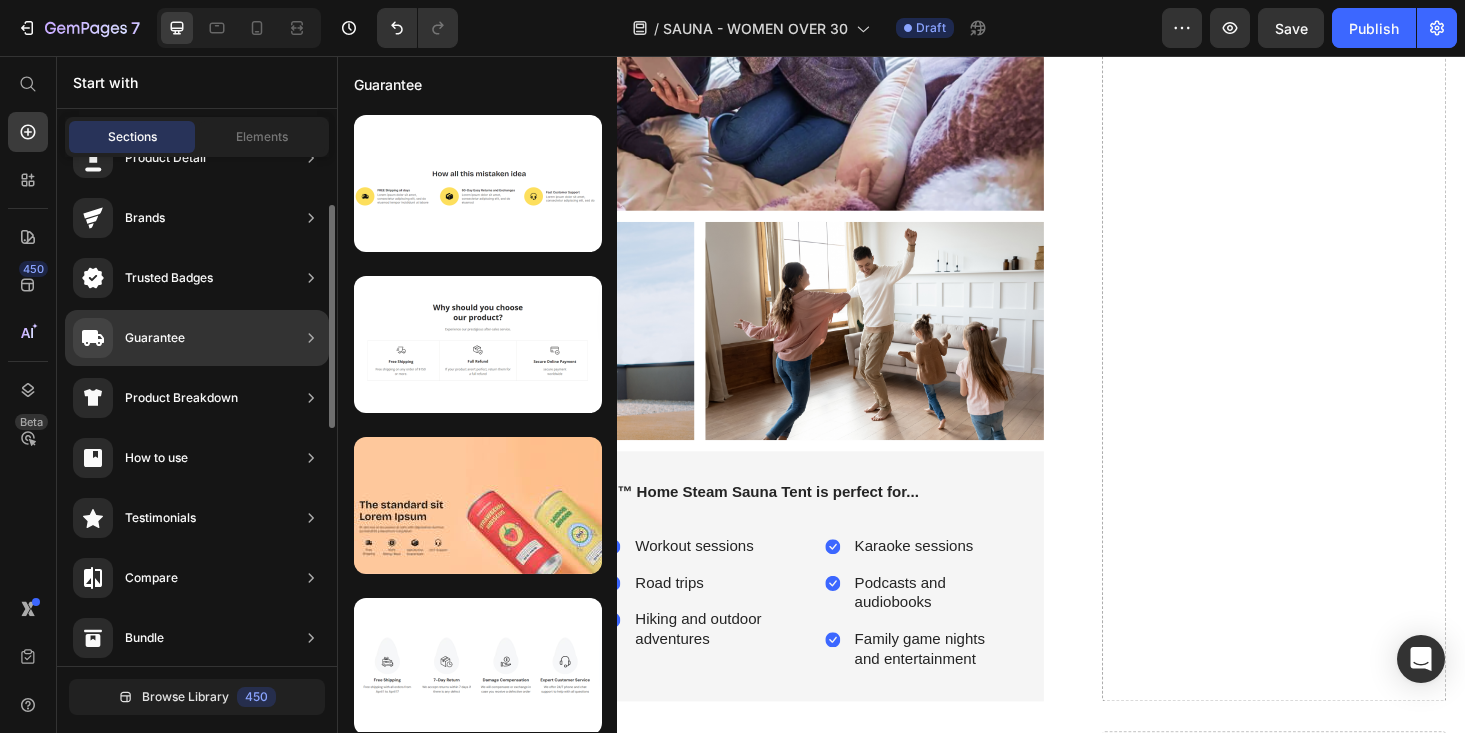 scroll, scrollTop: 106, scrollLeft: 0, axis: vertical 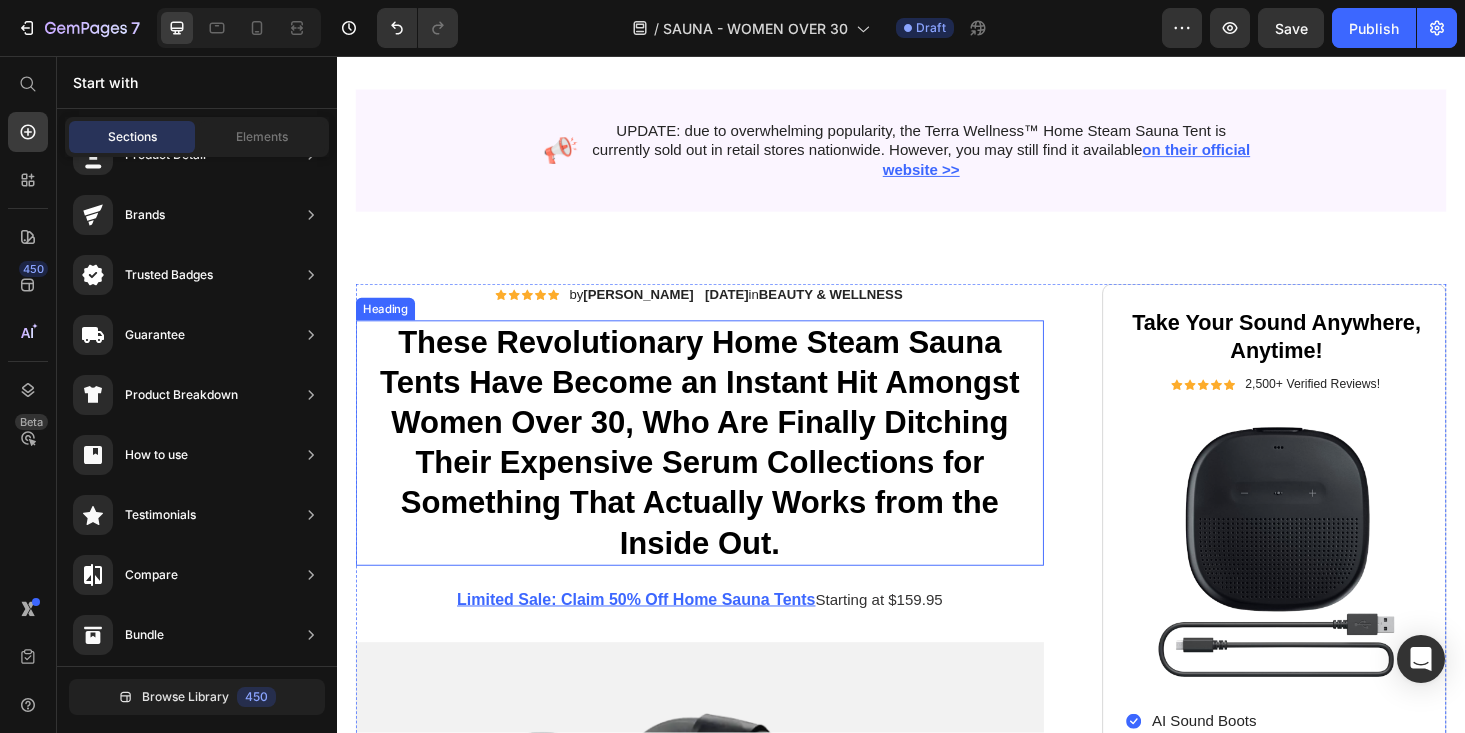 click on "These Revolutionary Home Steam Sauna Tents Have Become an Instant Hit Amongst Women Over 30, Who Are Finally Ditching Their Expensive Serum Collections for Something That Actually Works from the Inside Out." at bounding box center [723, 468] 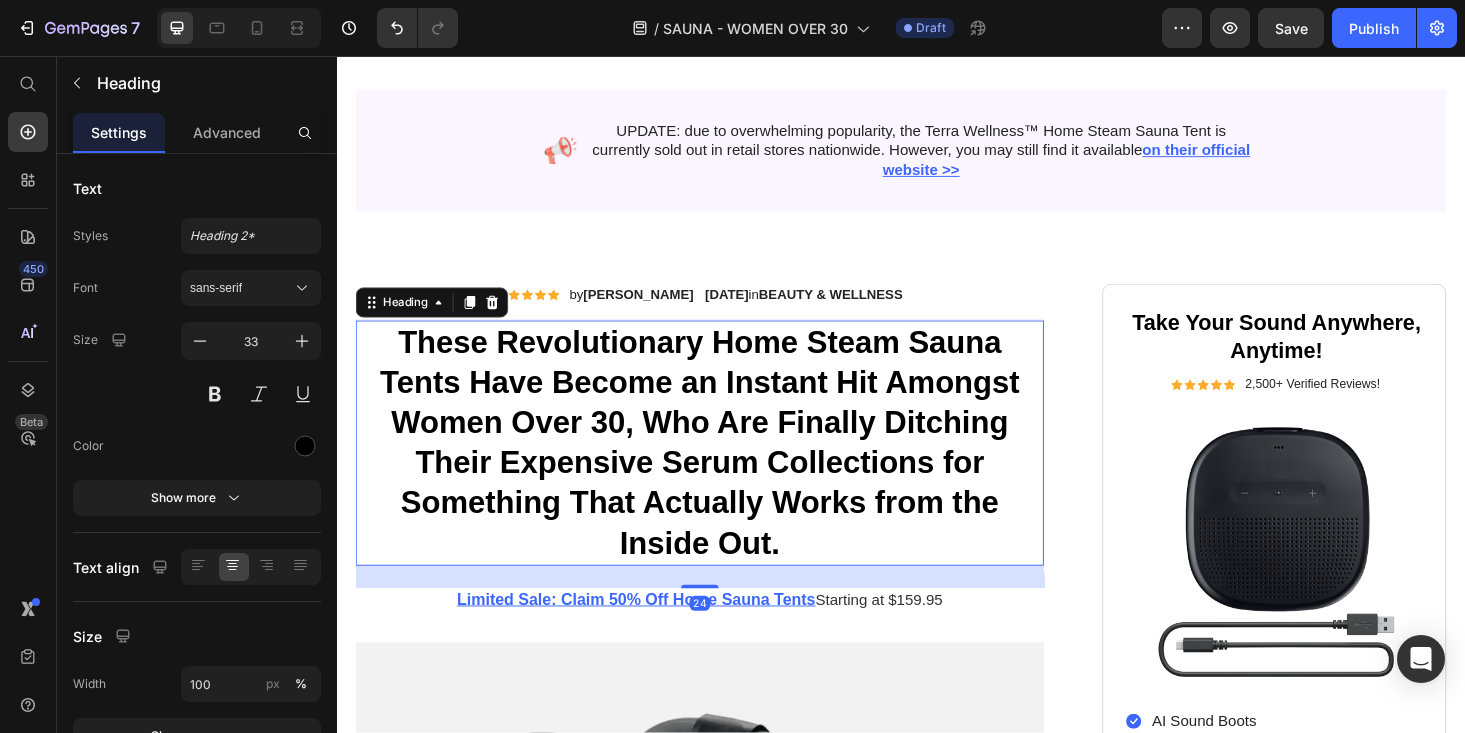 click on "These Revolutionary Home Steam Sauna Tents Have Become an Instant Hit Amongst Women Over 30, Who Are Finally Ditching Their Expensive Serum Collections for Something That Actually Works from the Inside Out." at bounding box center (723, 468) 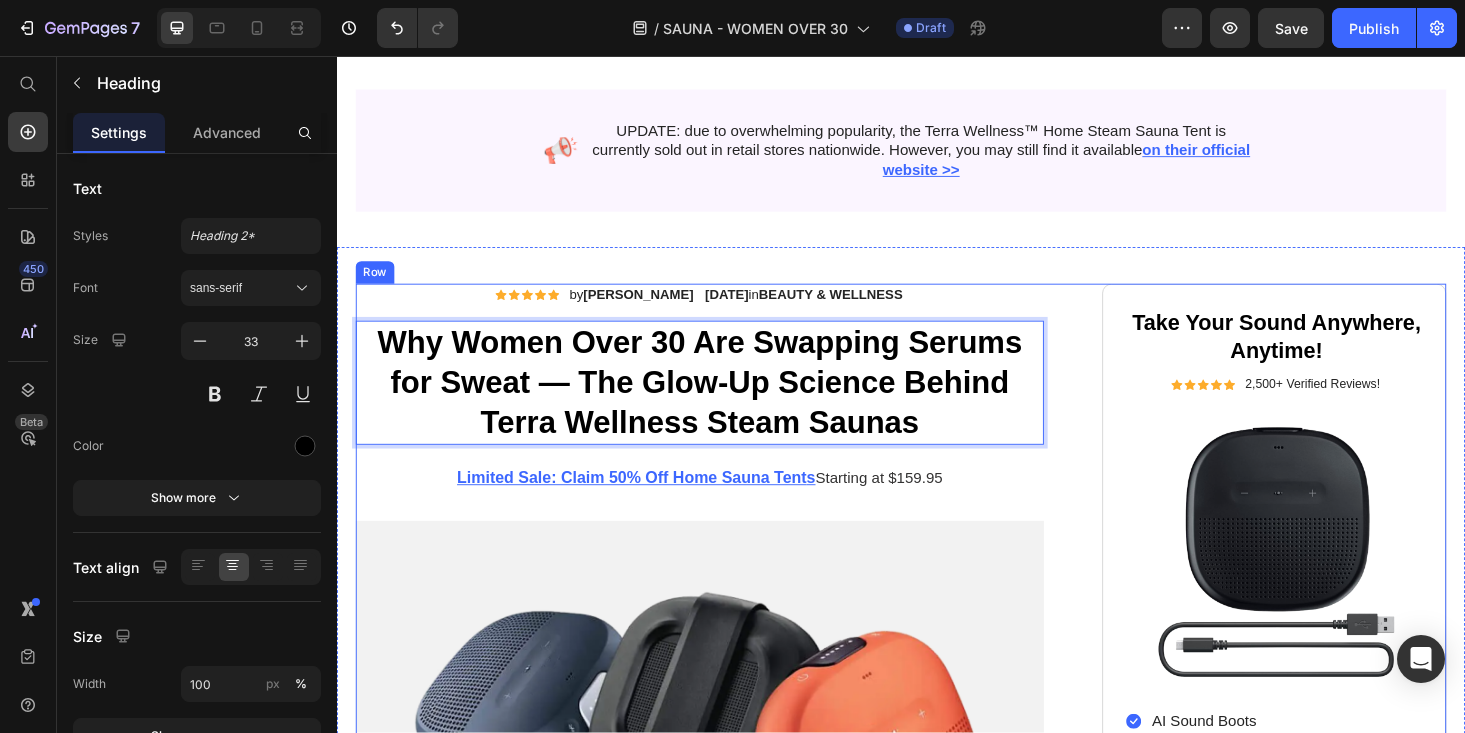 click on "Icon
Icon
Icon
Icon
Icon Icon List by  [PERSON_NAME] Text Block Row [DATE]   in   BEAUTY & WELLNESS Text Block Row Why Women Over 30 Are Swapping Serums for Sweat — The Glow-Up Science Behind Terra Wellness Steam Saunas Heading   24 Limited Sale: Claim 50% Off Home Sauna Tent s  Starting at $159.95 Text Block Image Image Image Image Image Image Row "EVER SINCE ANTI-AGING SKINCARE EXISTED, THERE HAS ALWAYS BEEN ONE SIGNIFICANT DRAWBACK..." Heading If you're a woman over 30 who's spent hundreds (or thousands) on serums, creams, and treatments, you know that achieving that coveted "glow" is crucial. But finding skincare solutions that actually stimulate collagen production while being time-efficient and cost-effective can be a challenge. Not to mention the concern of harsh chemicals on [MEDICAL_DATA] and the frustration of seeing minimal results despite religious application.   HOME SAUNA TENTS. Text Block Row" at bounding box center (937, 1625) 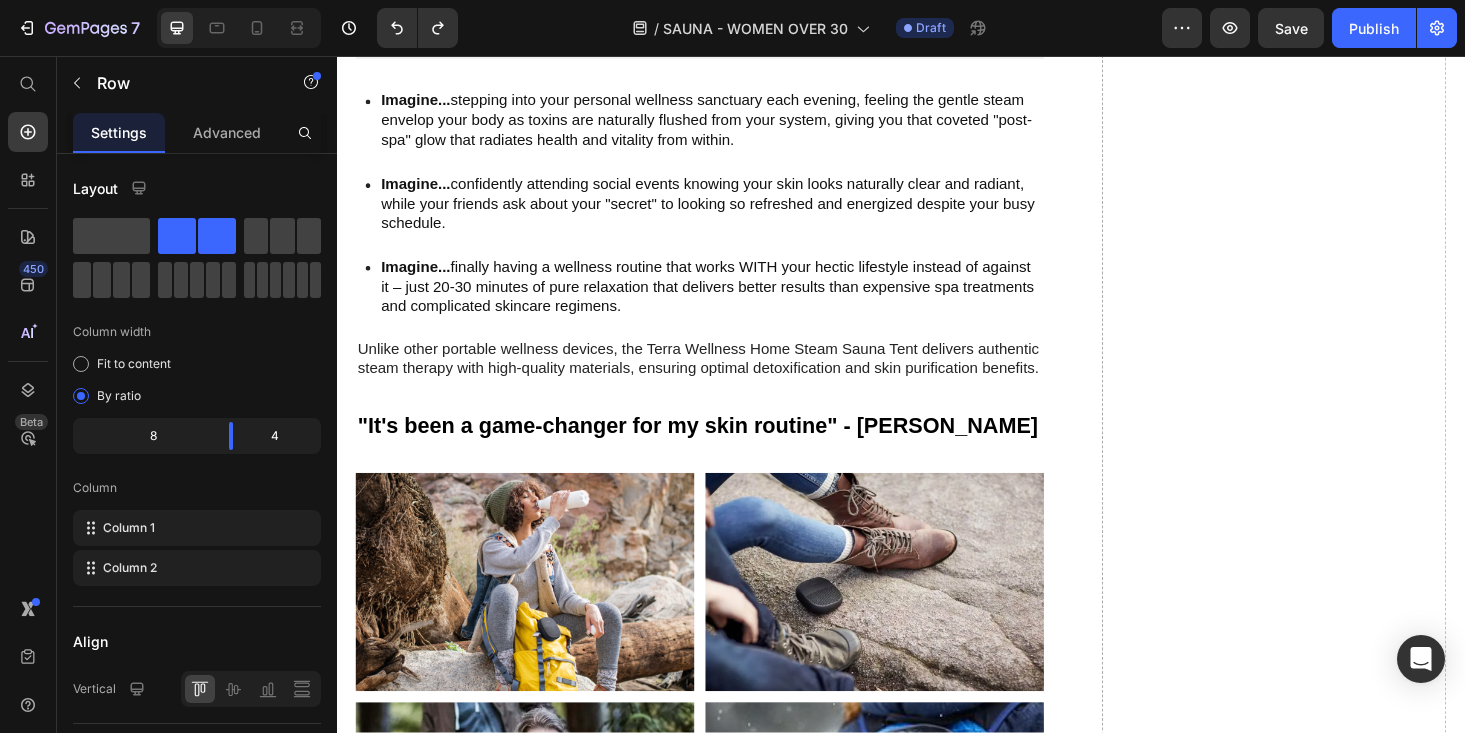 scroll, scrollTop: 3988, scrollLeft: 0, axis: vertical 